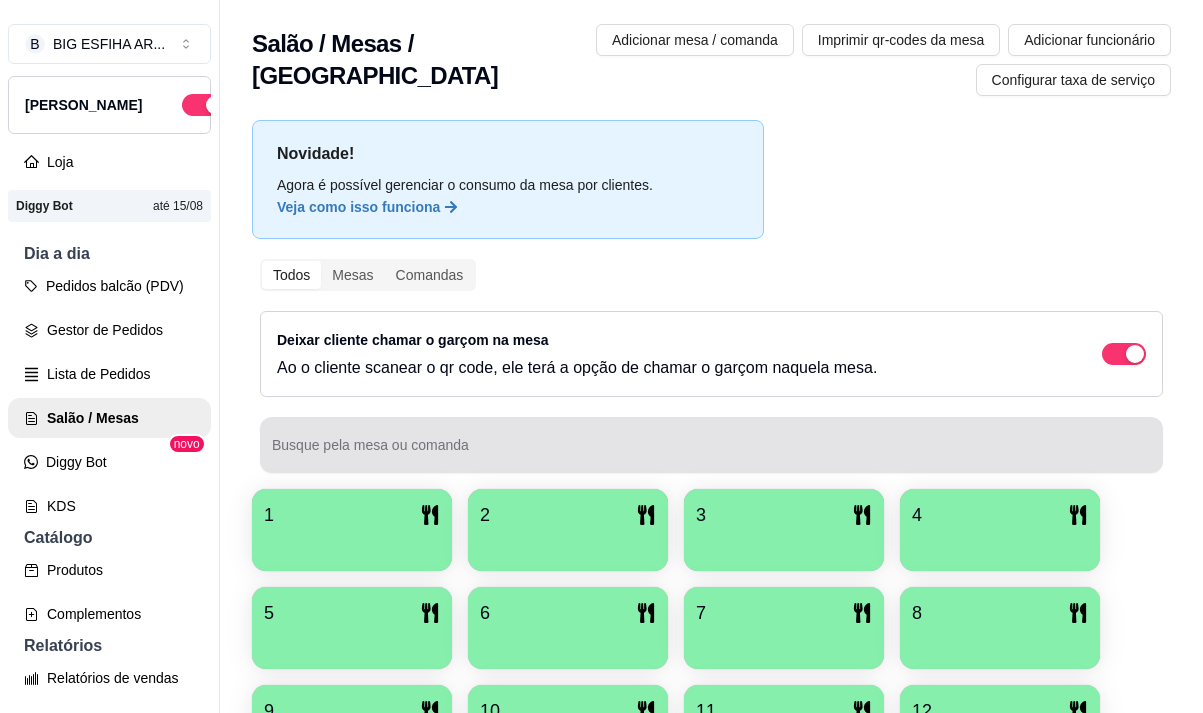 scroll, scrollTop: 0, scrollLeft: 0, axis: both 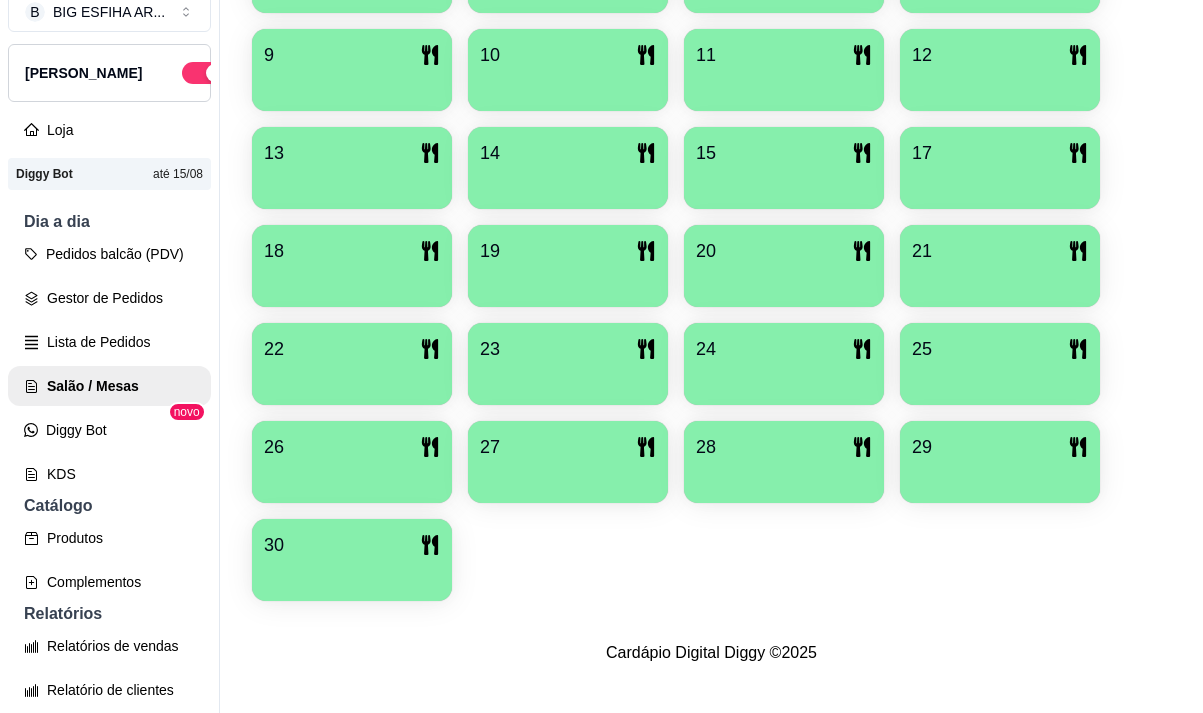 click on "30" at bounding box center [352, 560] 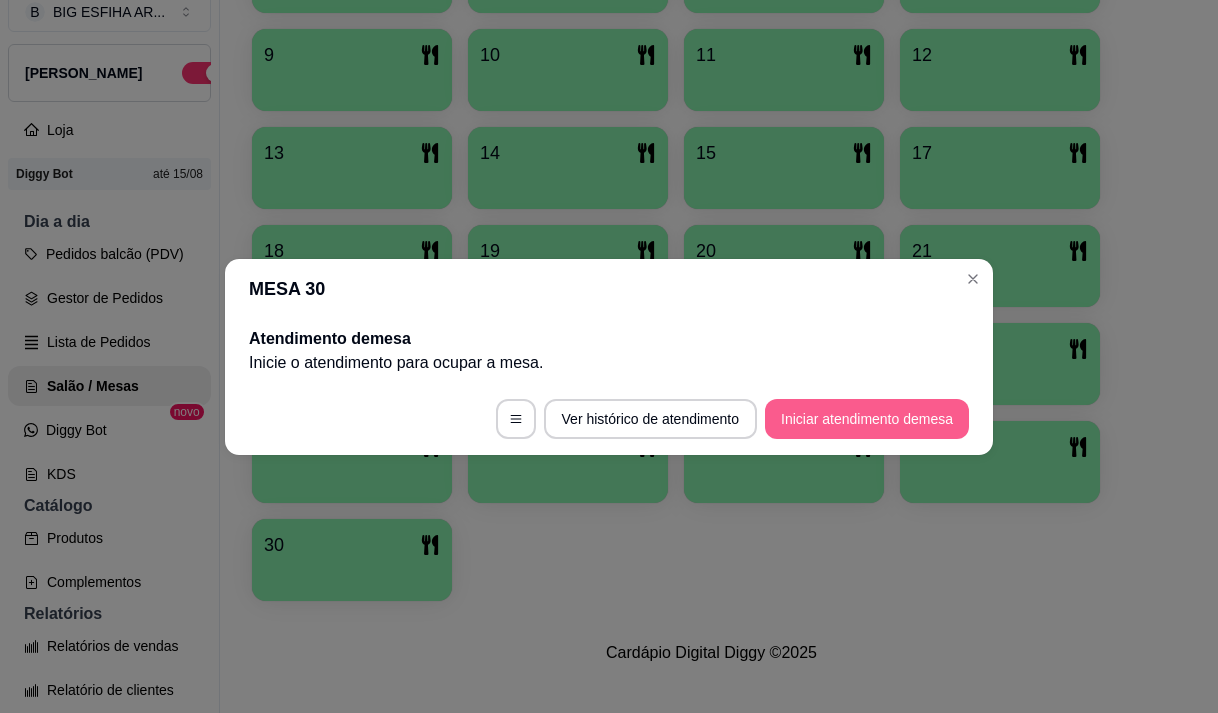 click on "Iniciar atendimento de  mesa" at bounding box center [867, 419] 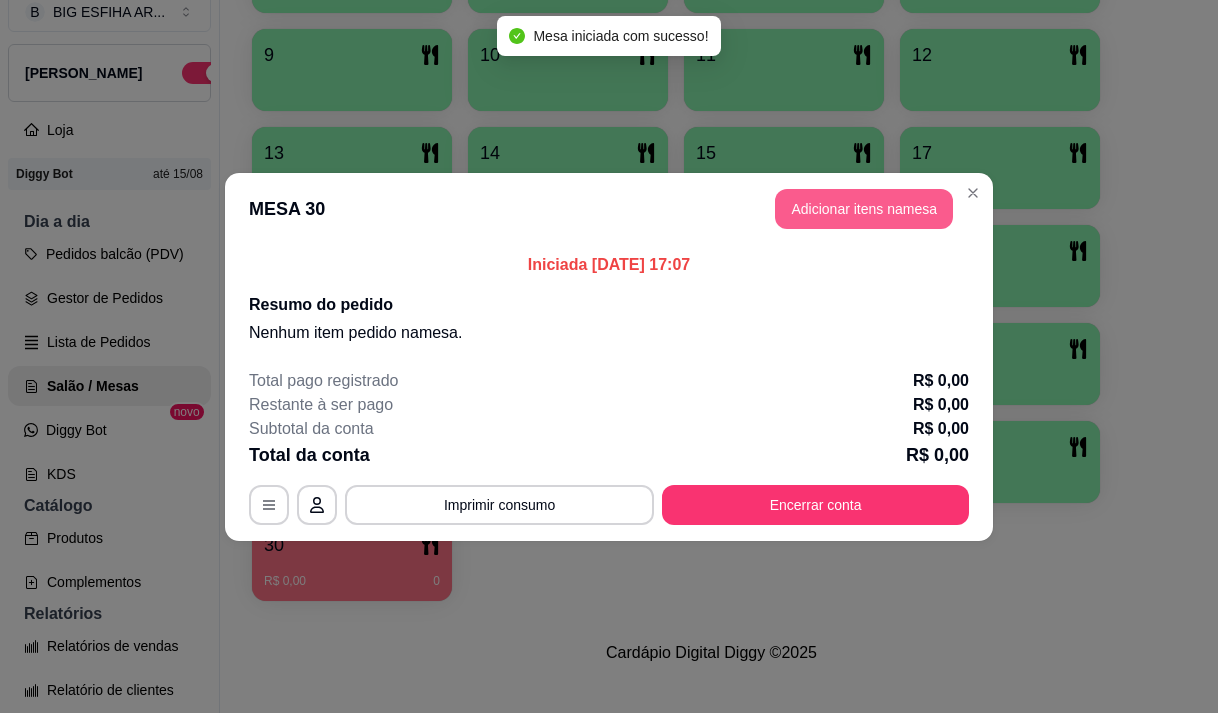 click on "Adicionar itens na  mesa" at bounding box center [864, 209] 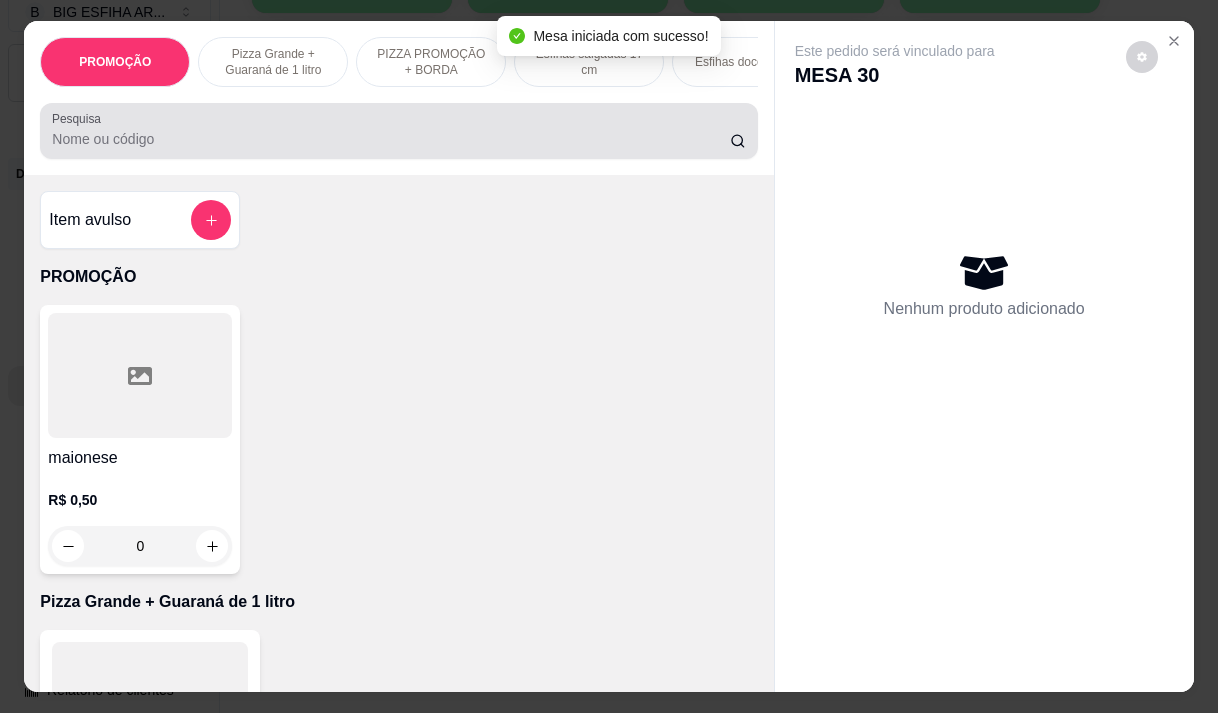 click at bounding box center (398, 131) 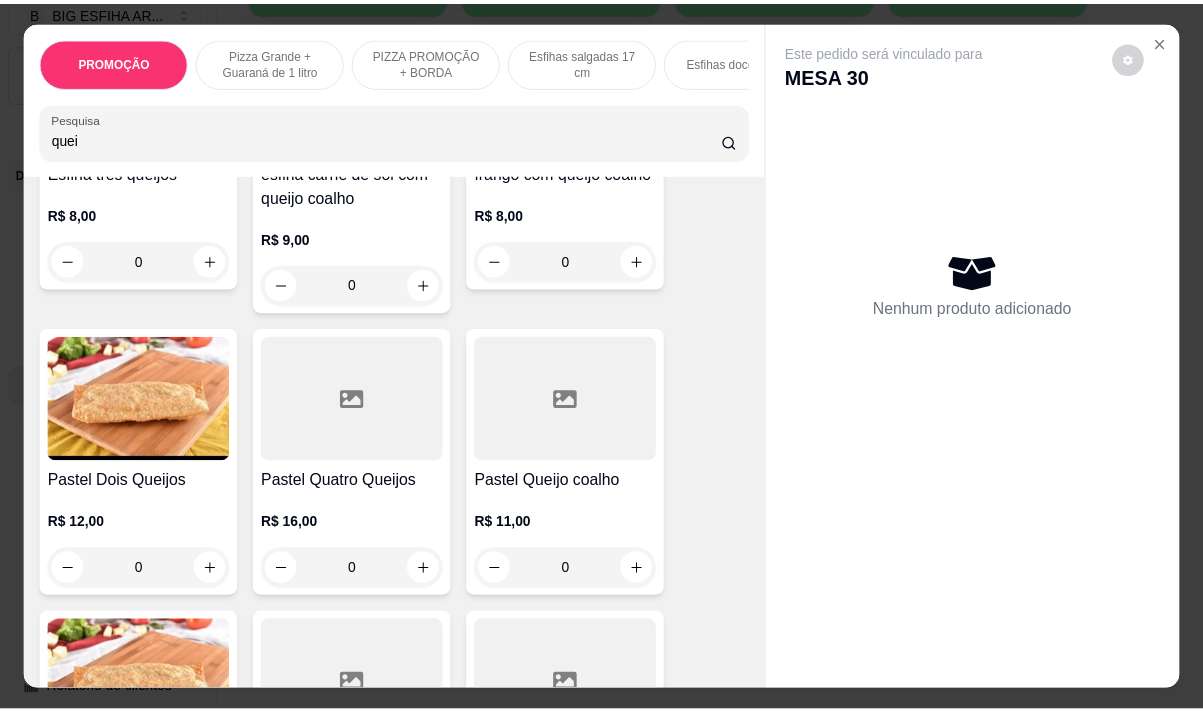 scroll, scrollTop: 600, scrollLeft: 0, axis: vertical 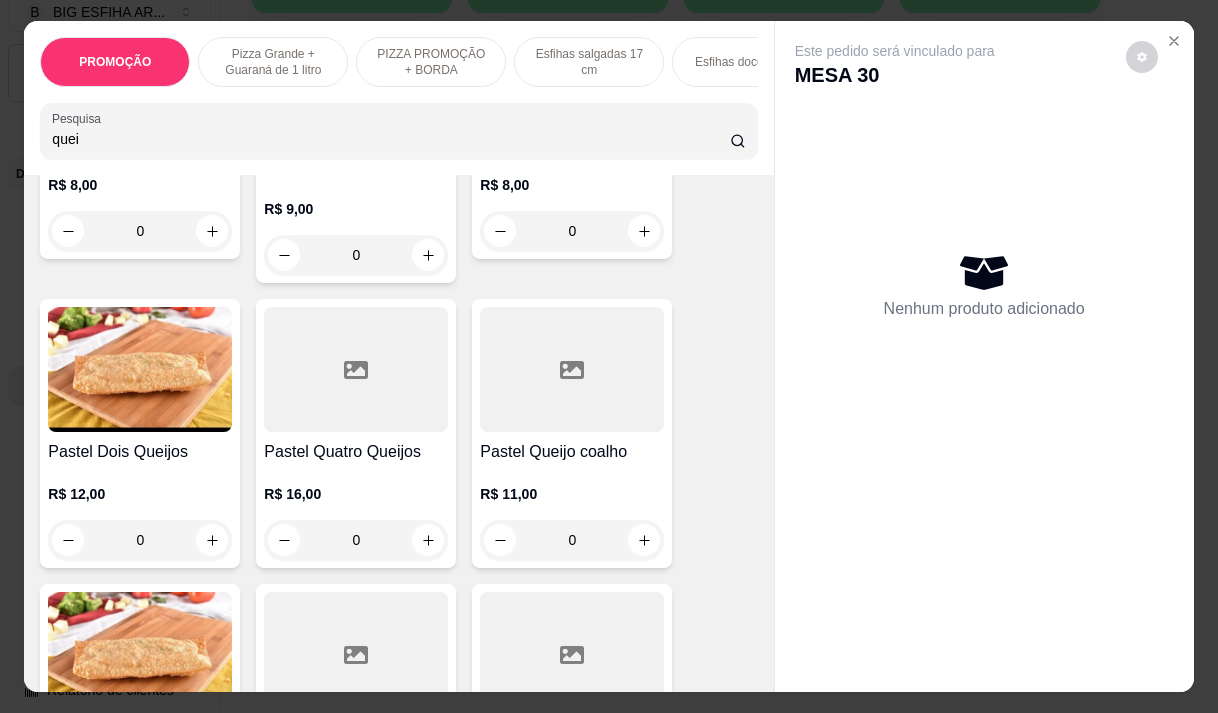 type on "quei" 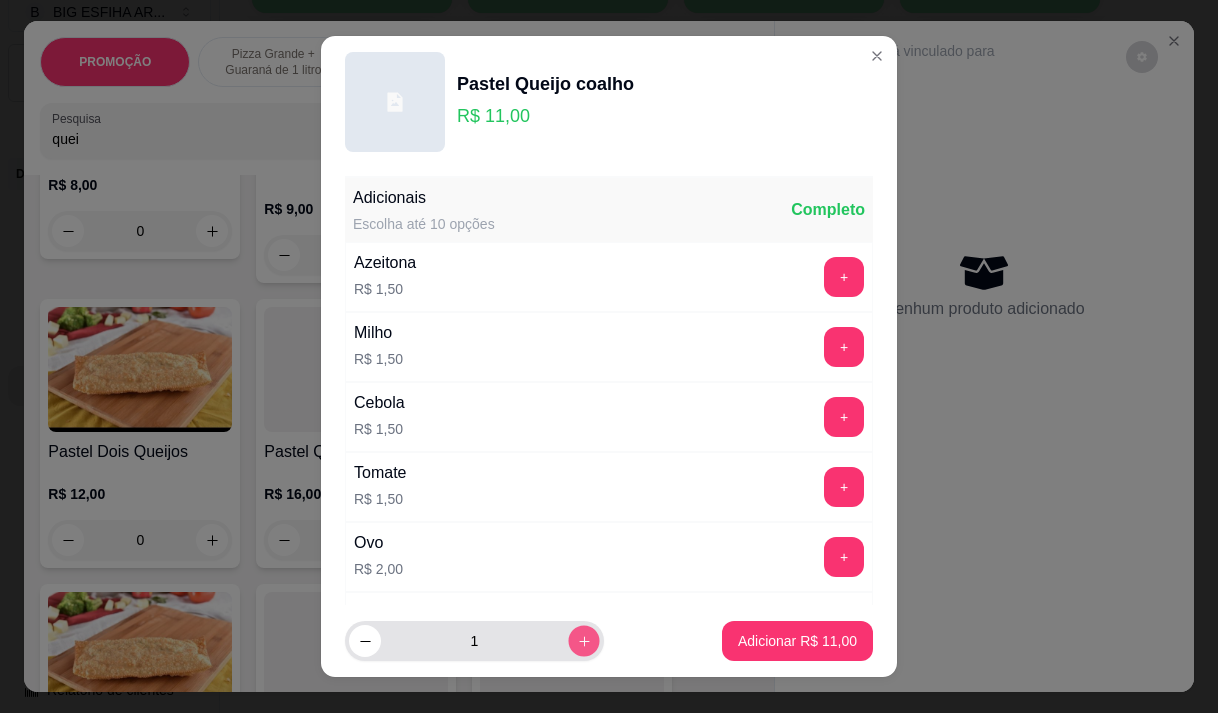 click 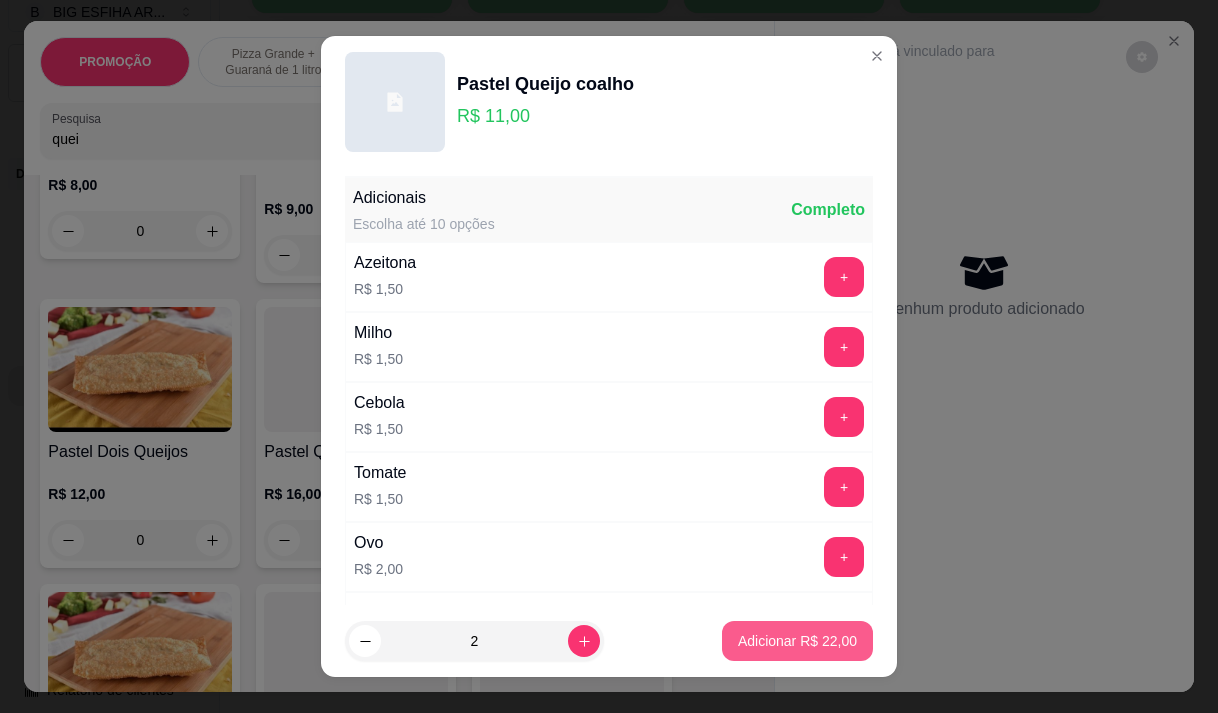 click on "Adicionar   R$ 22,00" at bounding box center (797, 641) 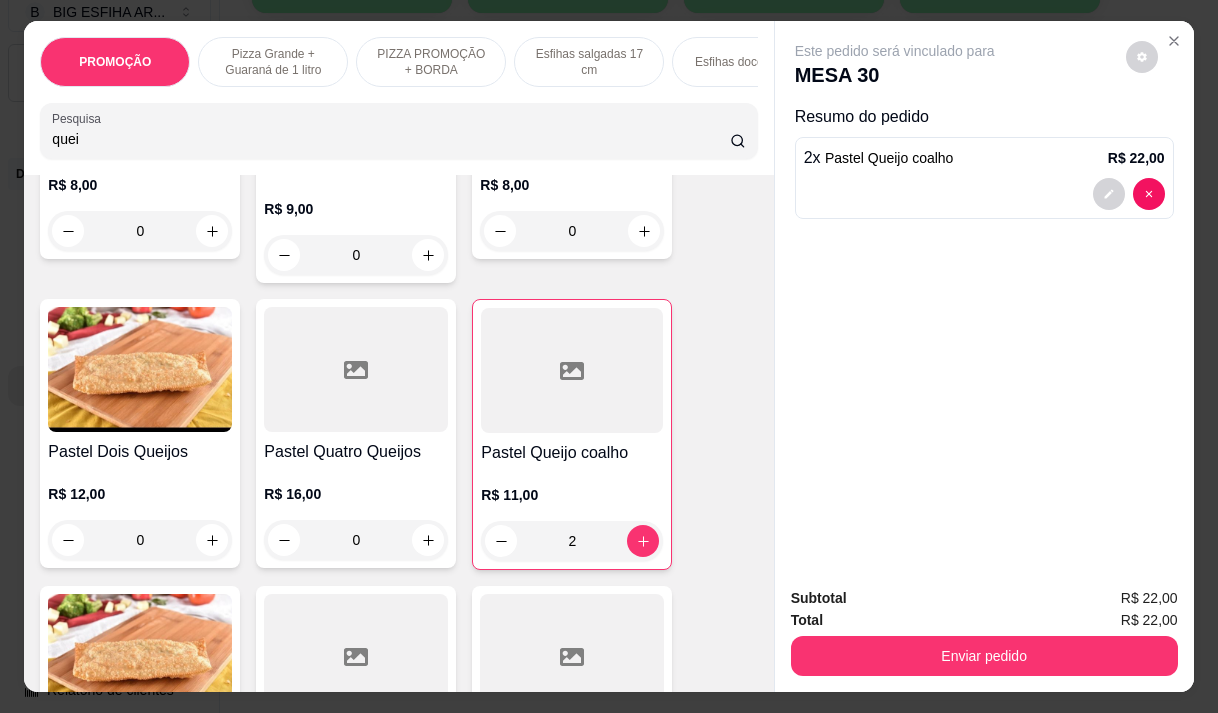 type on "2" 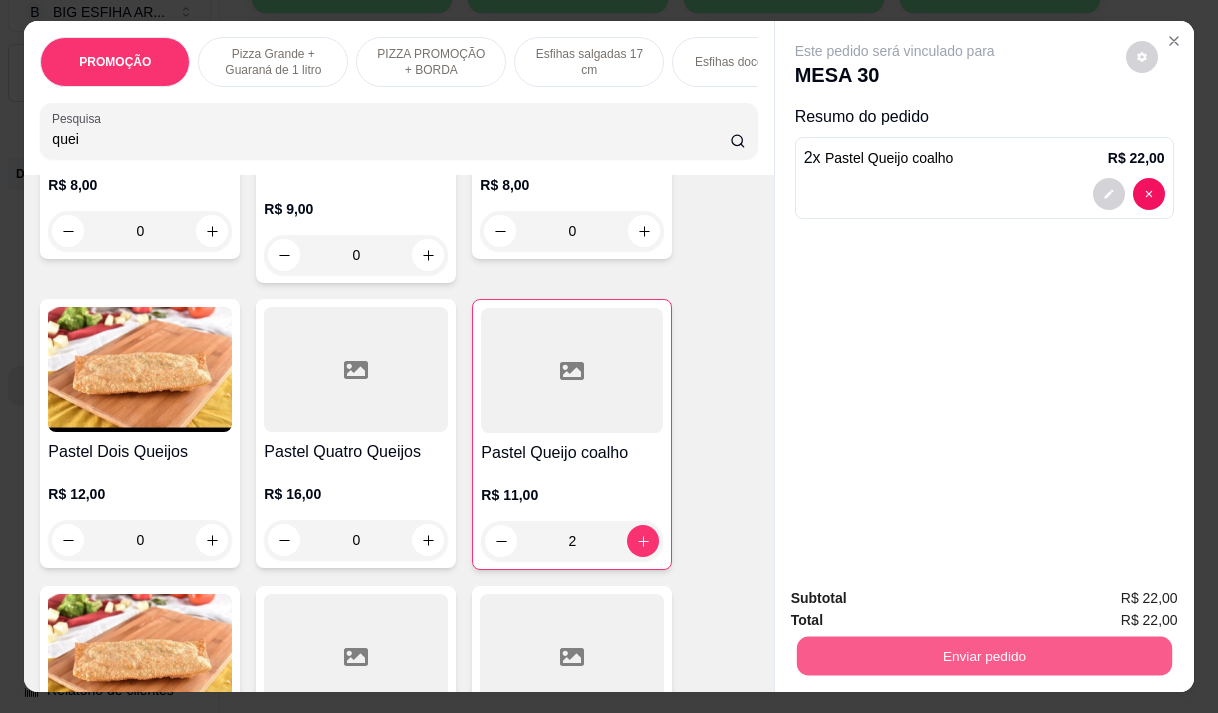 click on "Enviar pedido" at bounding box center (983, 655) 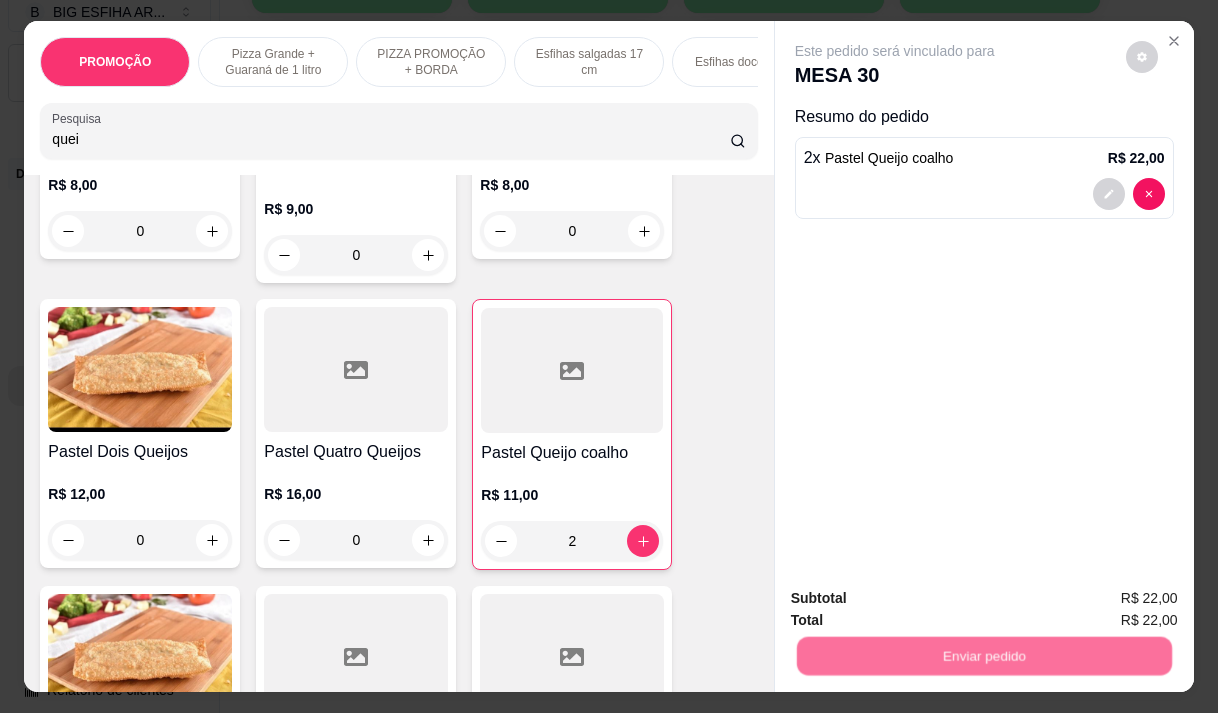 click on "Não registrar e enviar pedido" at bounding box center [918, 598] 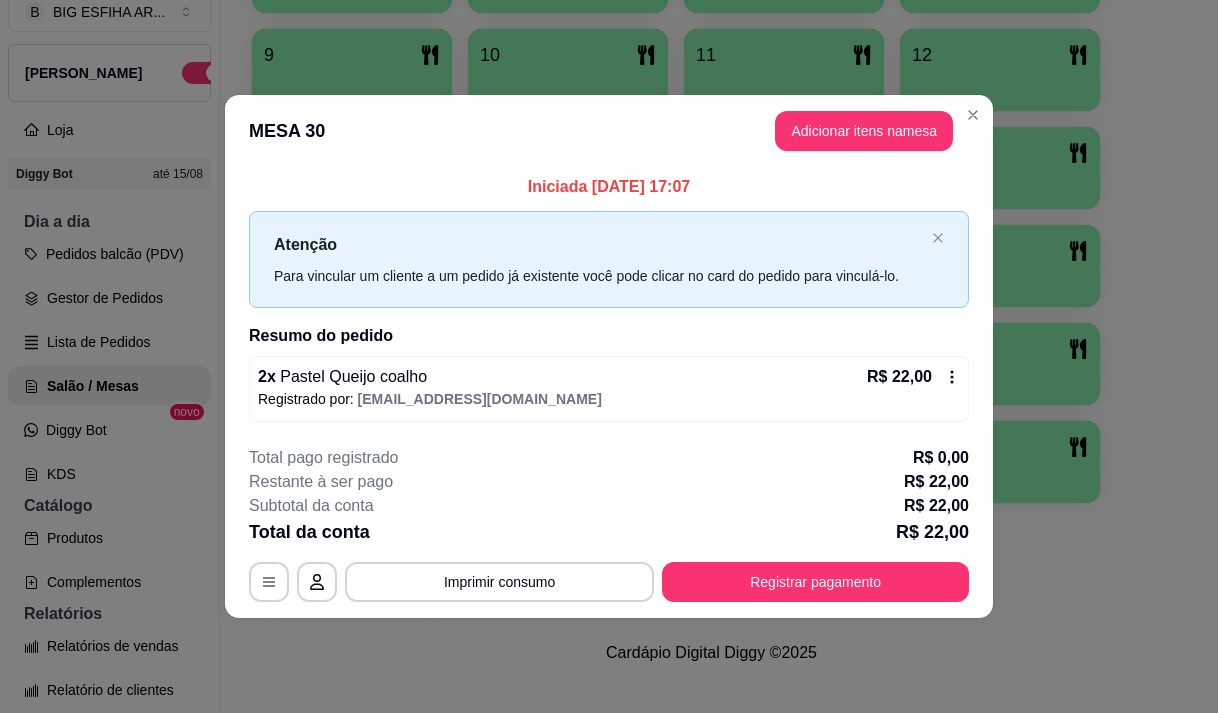 click on "**********" at bounding box center (609, 524) 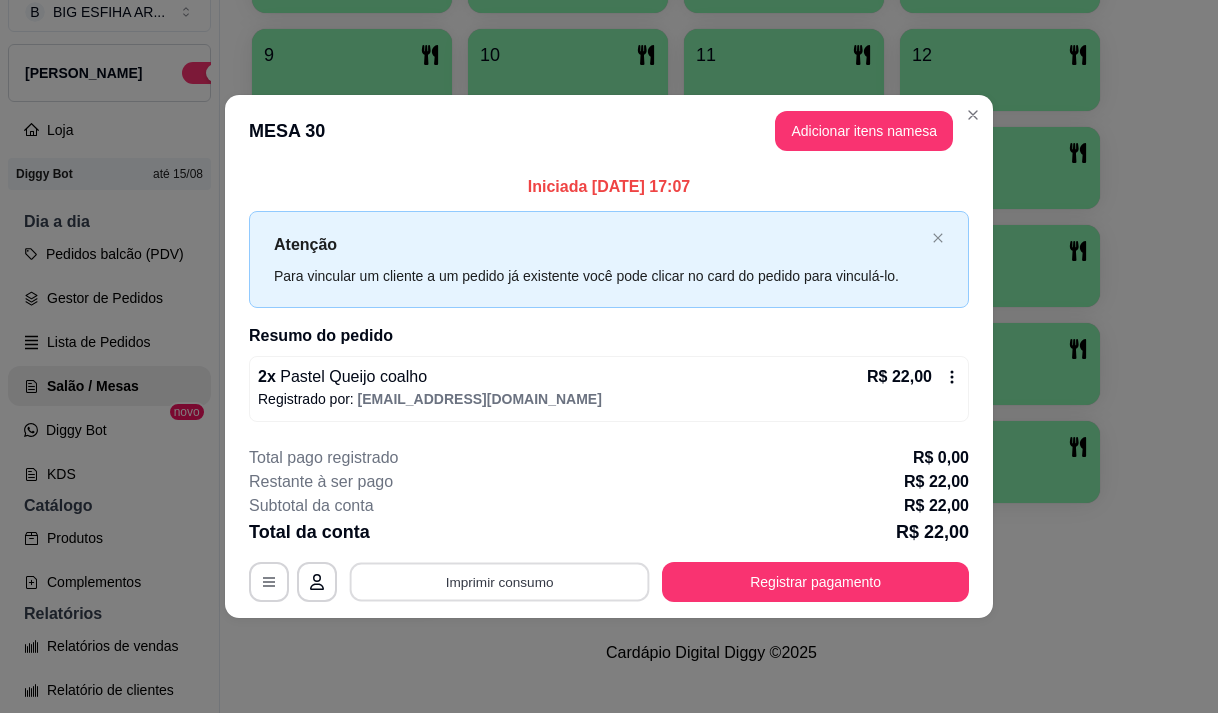 click on "Imprimir consumo" at bounding box center [500, 582] 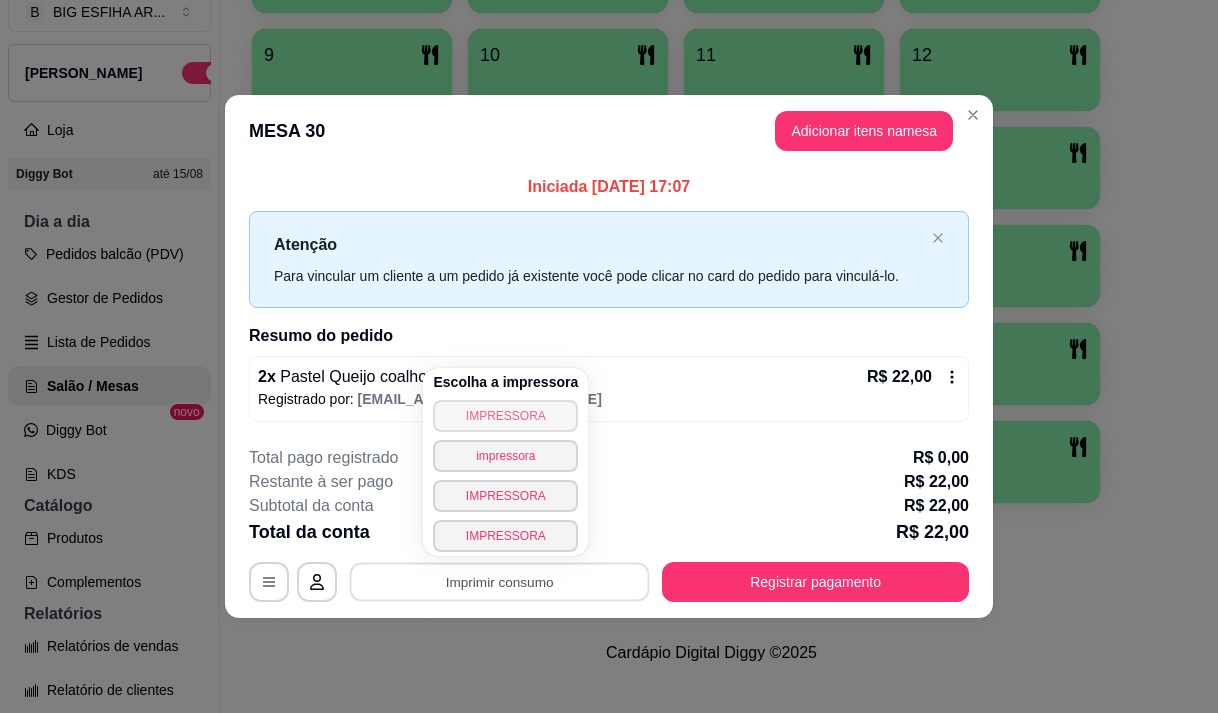 click on "IMPRESSORA" at bounding box center [505, 416] 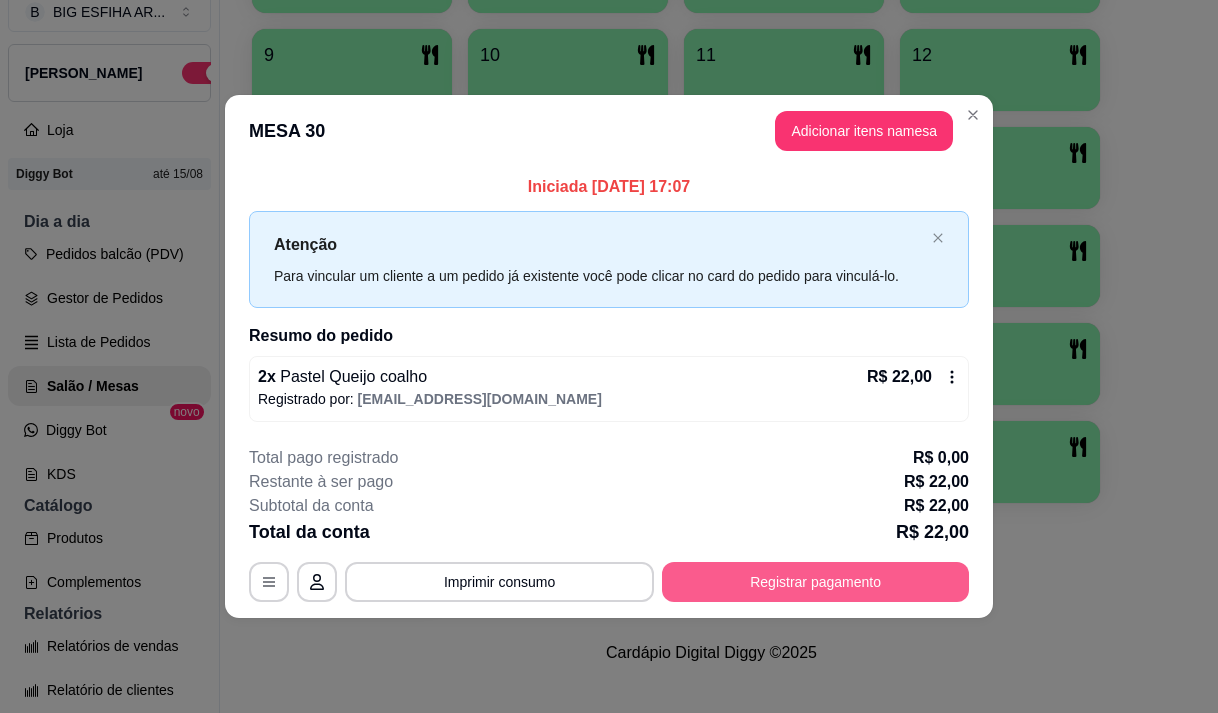 click on "Registrar pagamento" at bounding box center [815, 582] 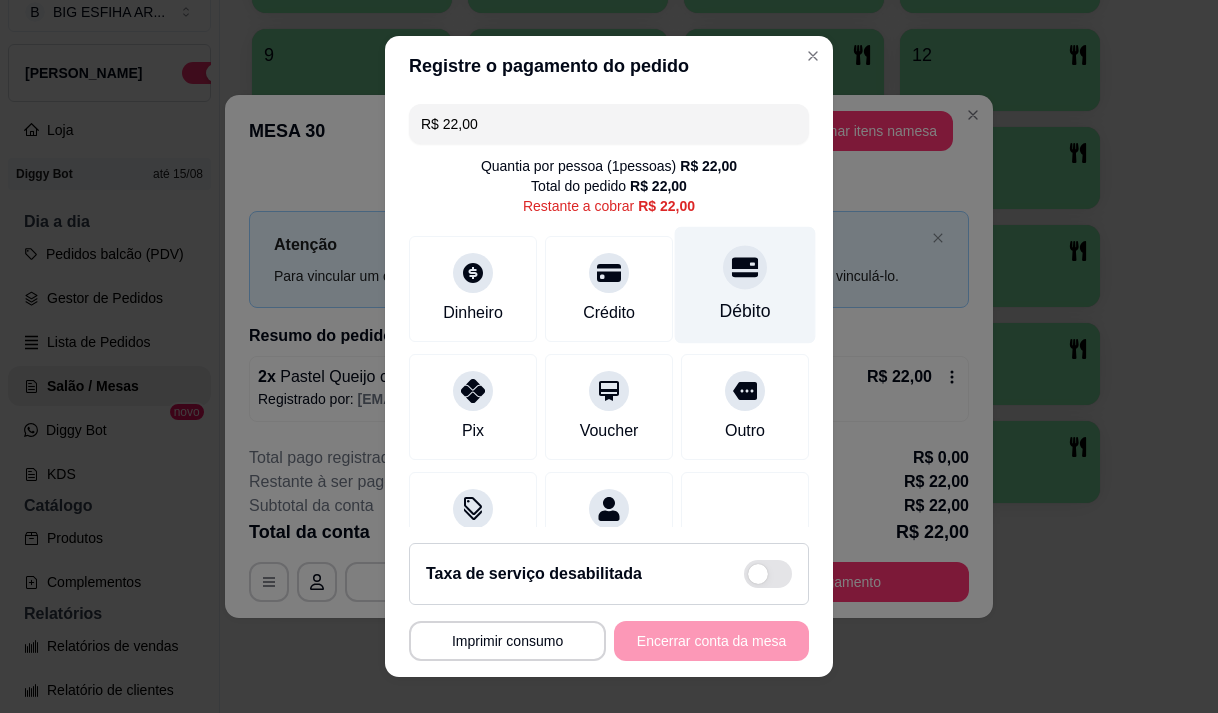 click on "Débito" at bounding box center [745, 284] 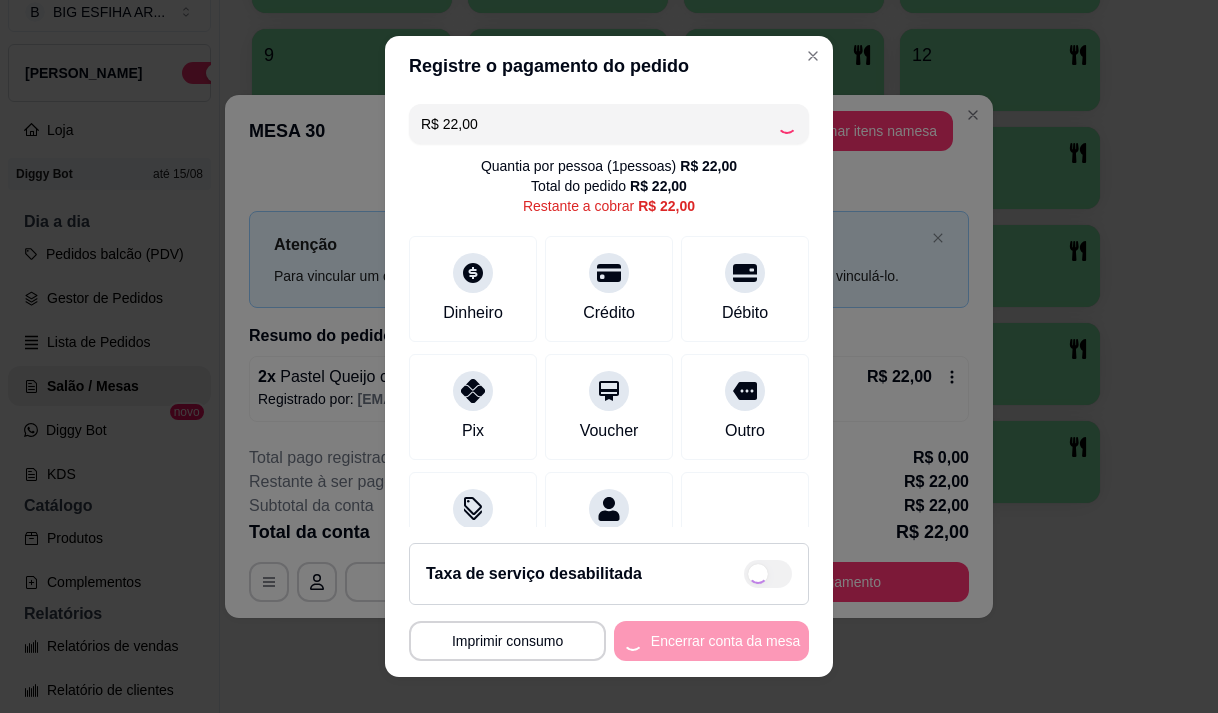 type on "R$ 0,00" 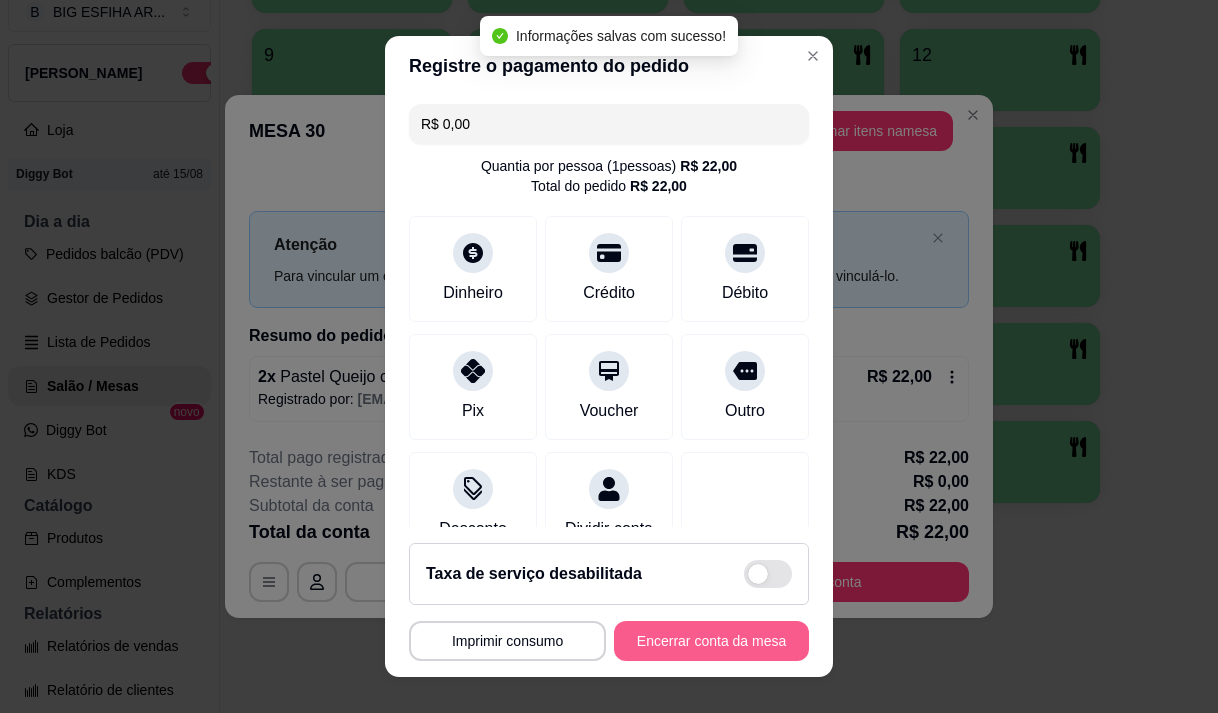 click on "Encerrar conta da mesa" at bounding box center (711, 641) 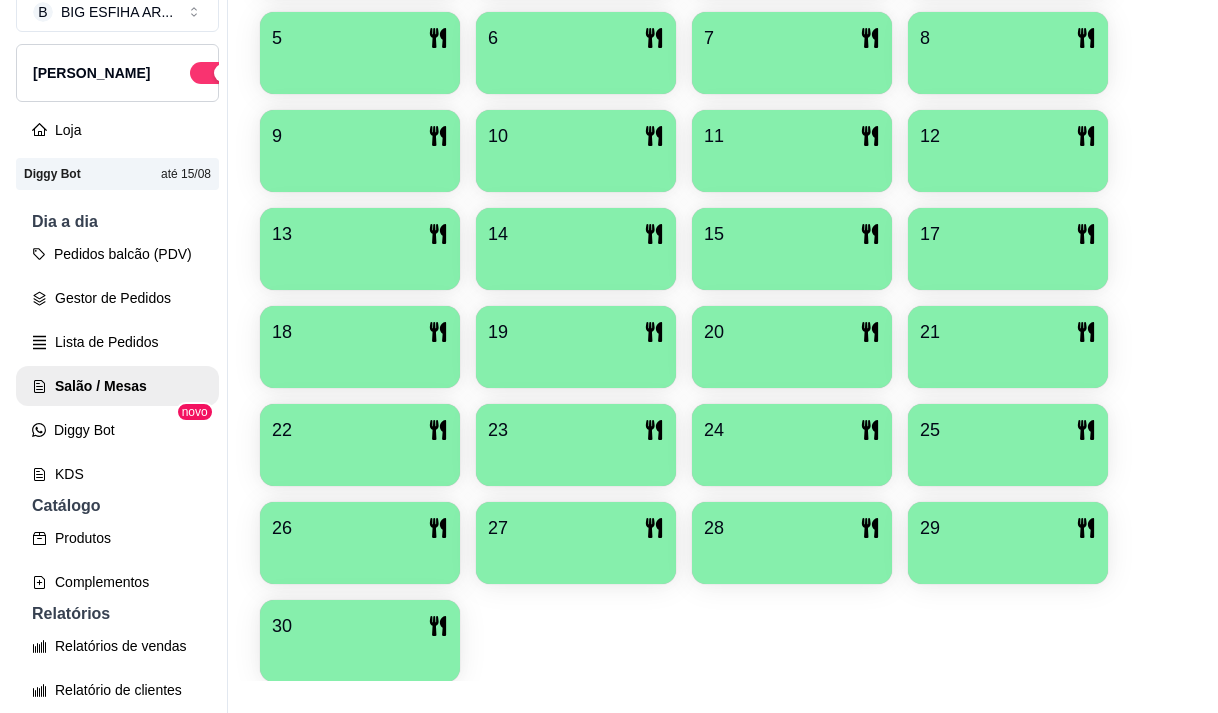 scroll, scrollTop: 239, scrollLeft: 0, axis: vertical 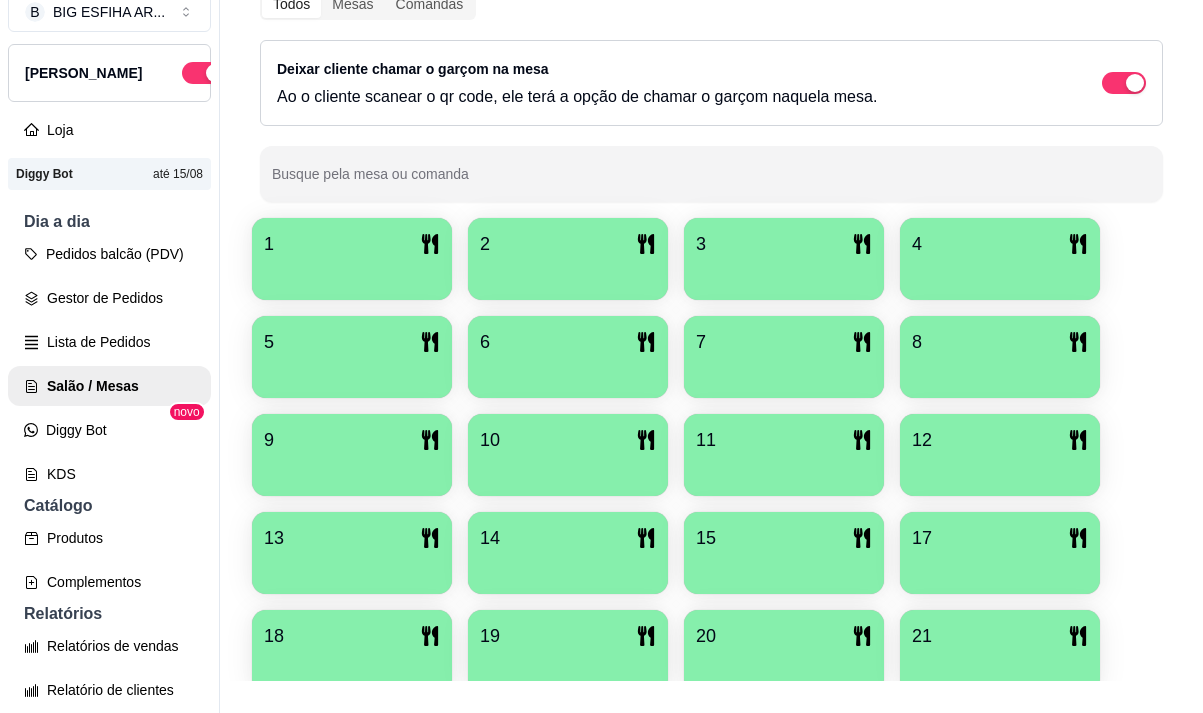 click at bounding box center [1000, 469] 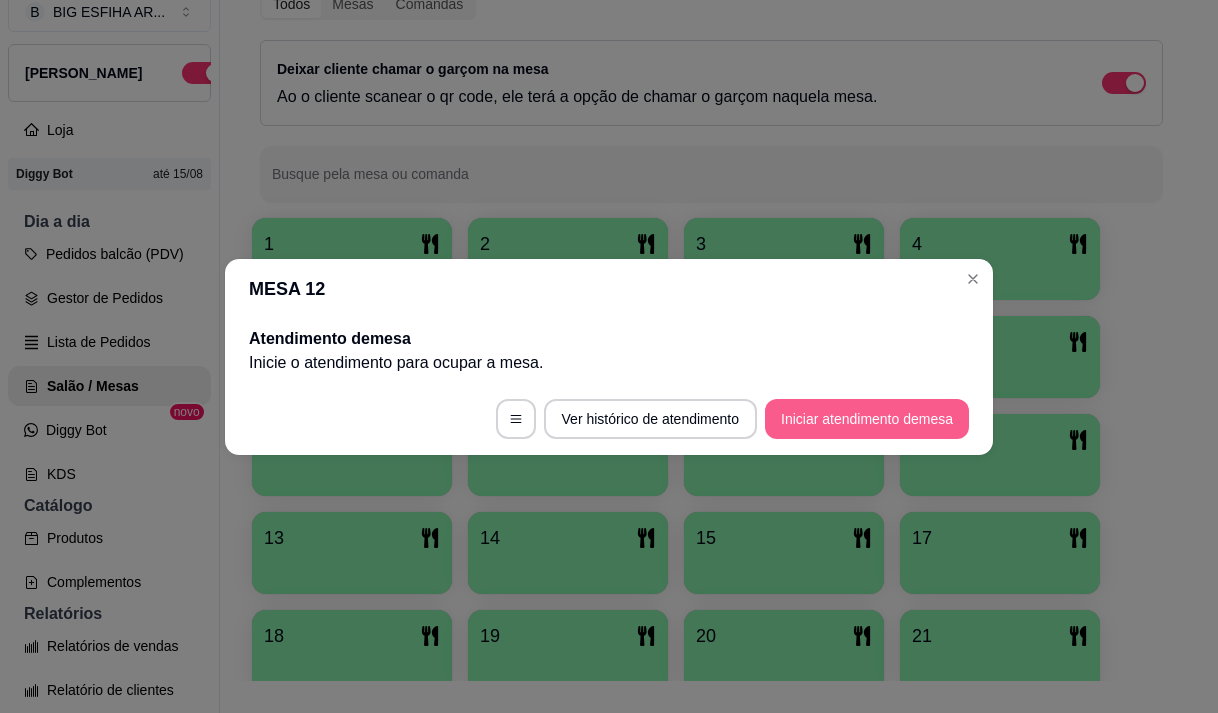 click on "Iniciar atendimento de  mesa" at bounding box center (867, 419) 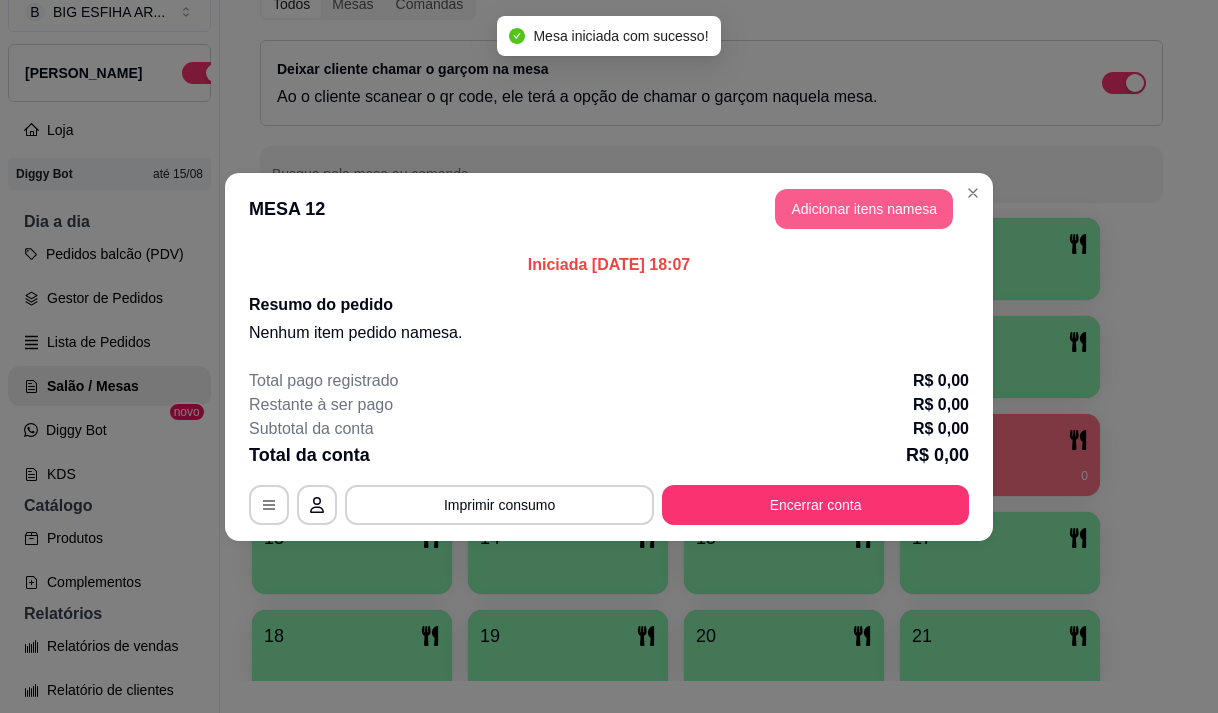 click on "Adicionar itens na  mesa" at bounding box center (864, 209) 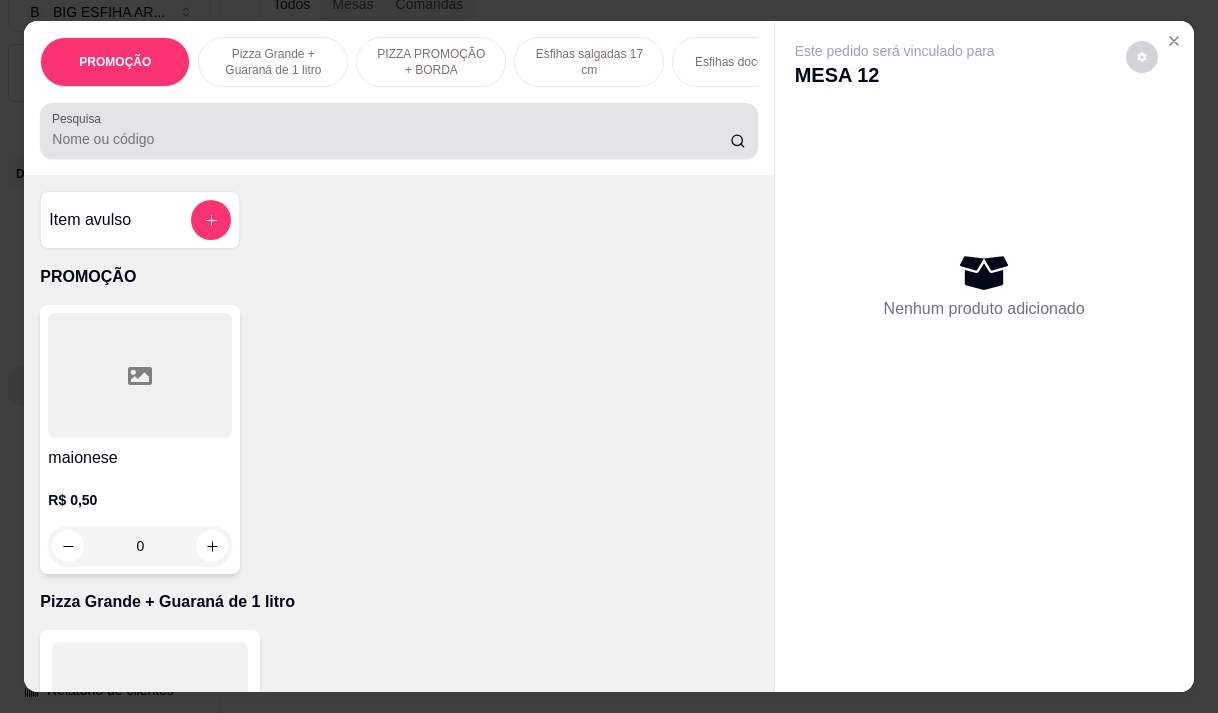 click on "Pesquisa" at bounding box center [391, 139] 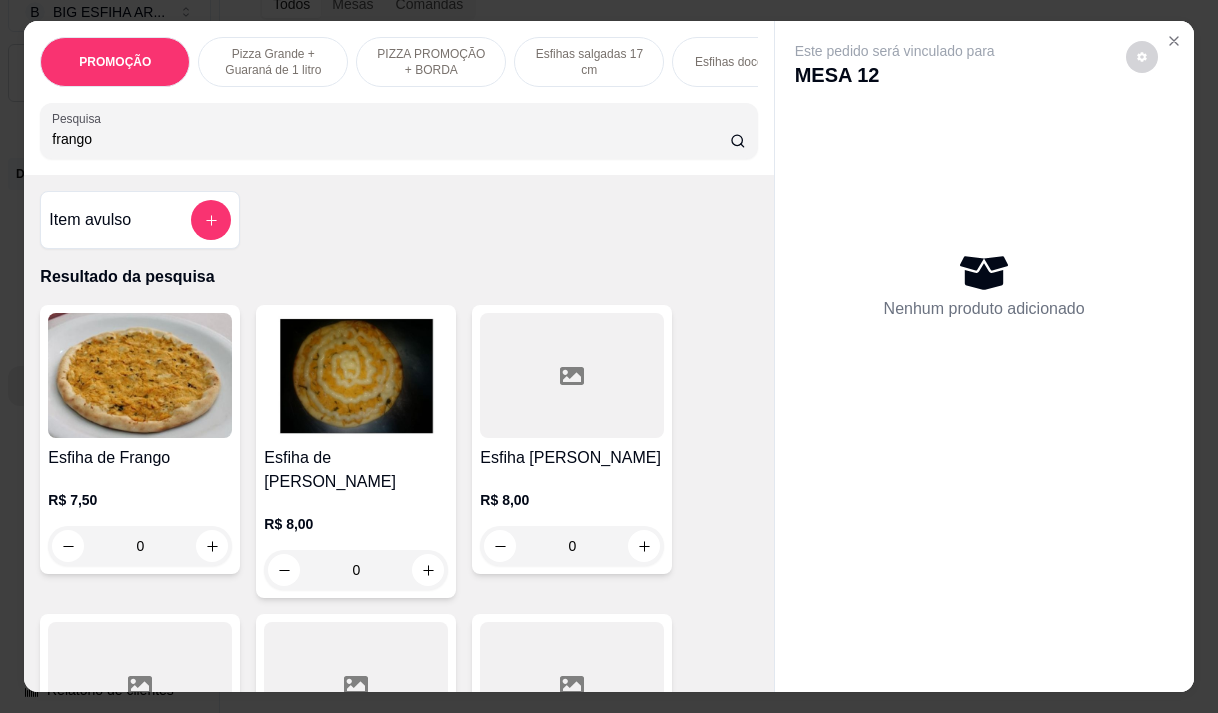 type on "frango" 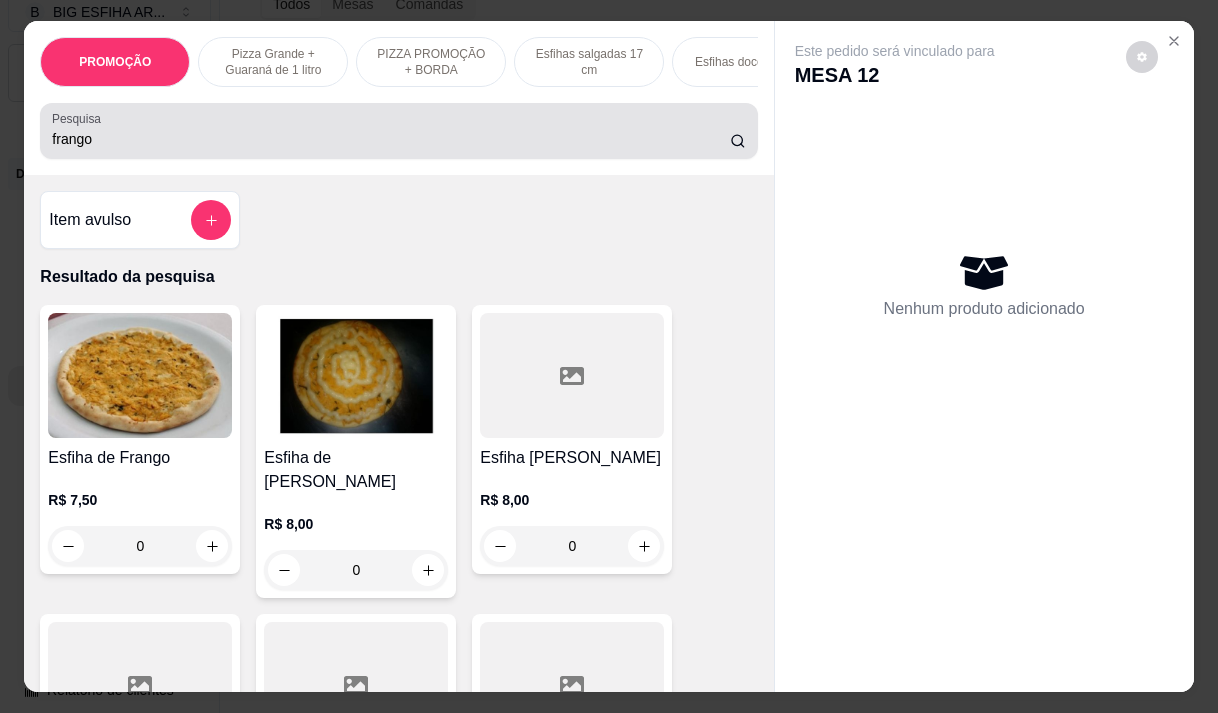 click on "frango" at bounding box center [391, 139] 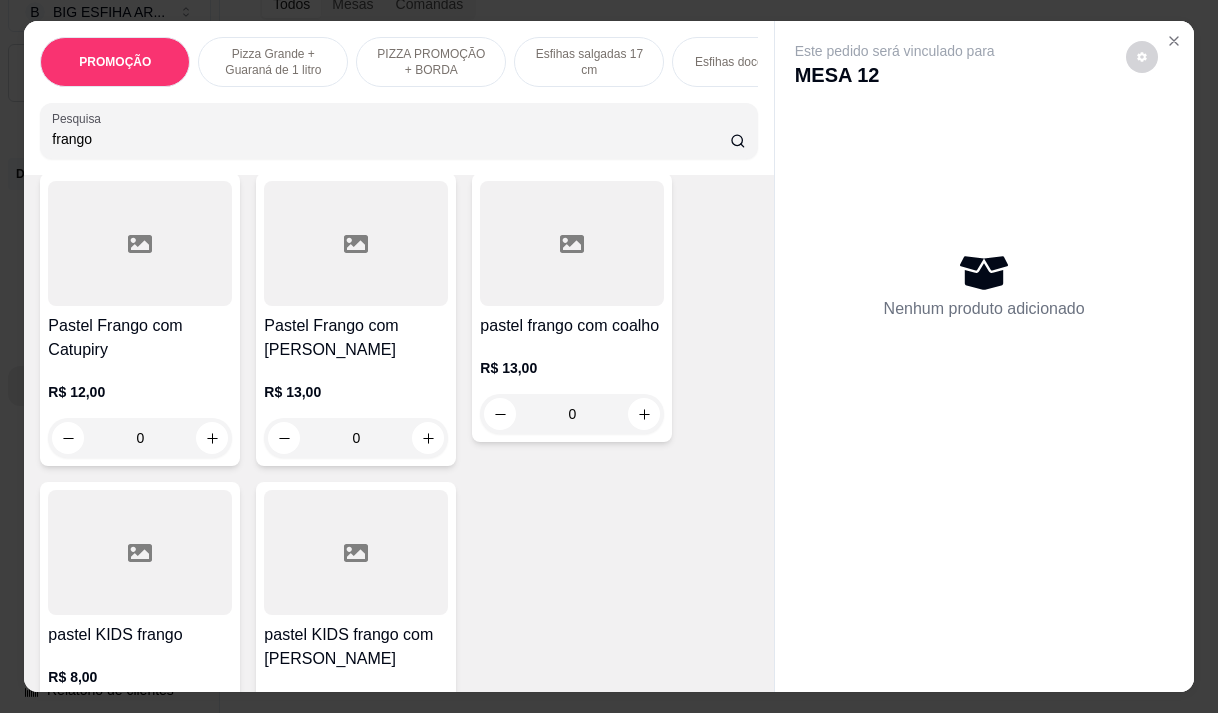 scroll, scrollTop: 800, scrollLeft: 0, axis: vertical 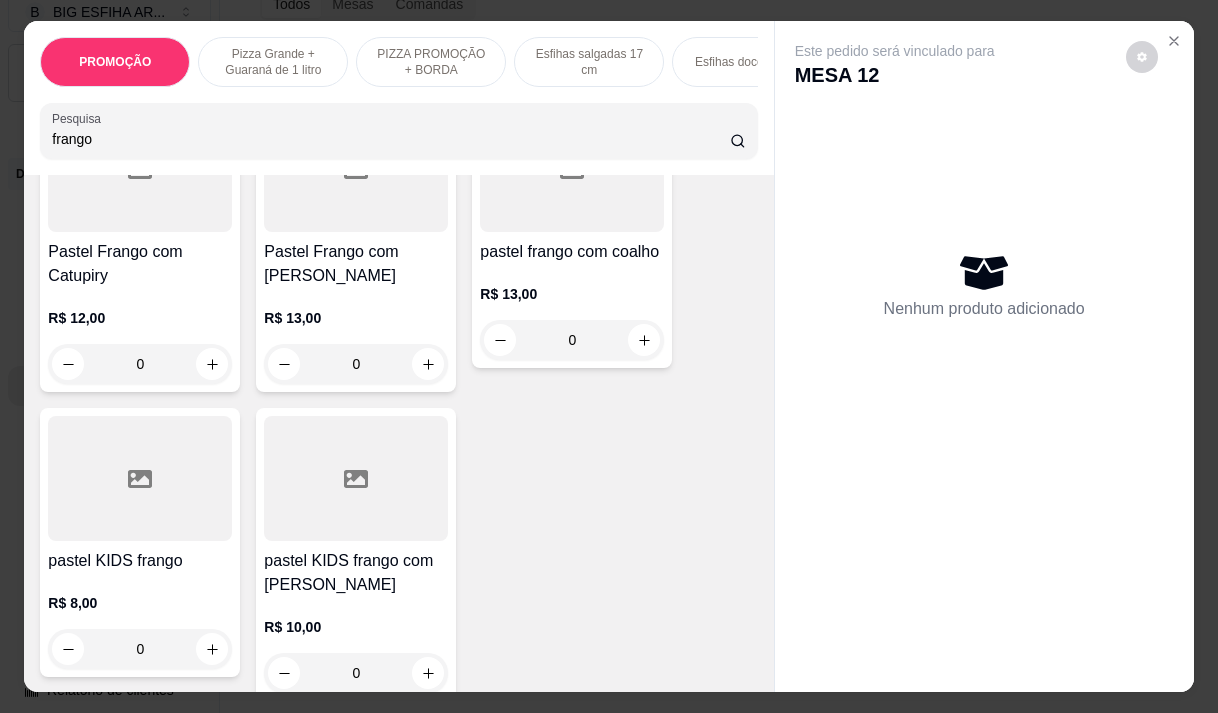 click on "pastel frango com coalho" at bounding box center (572, 252) 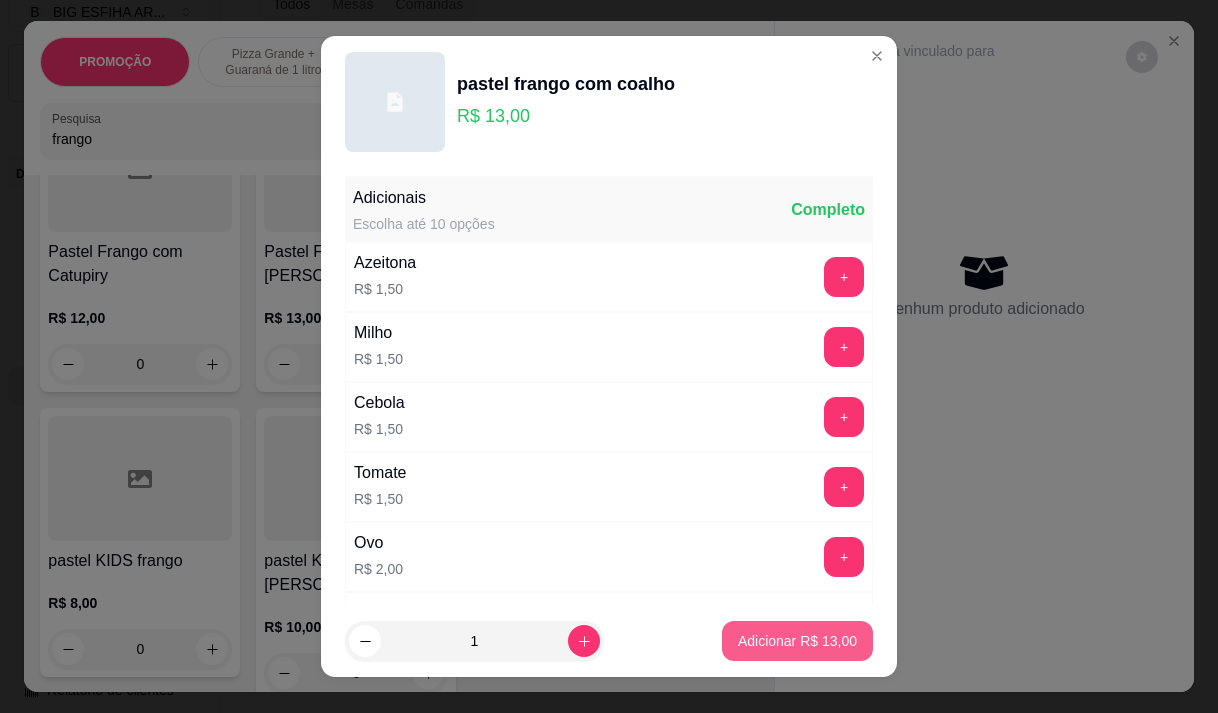 click on "Adicionar   R$ 13,00" at bounding box center [797, 641] 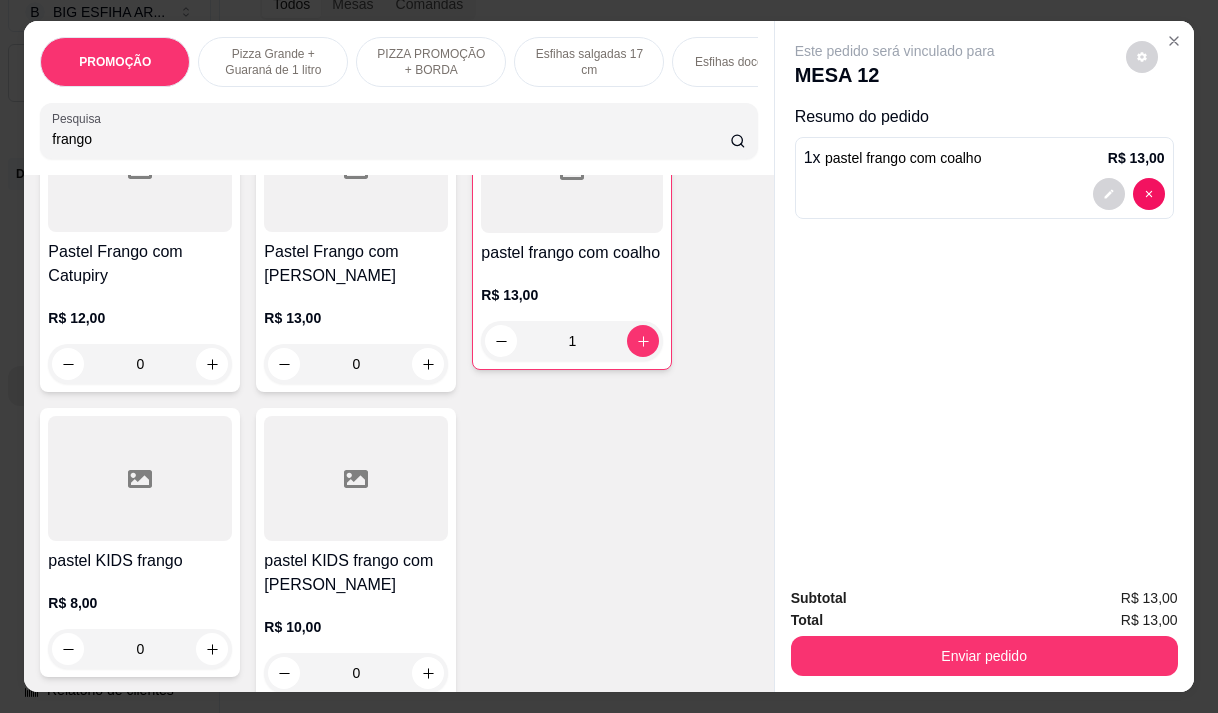 type on "1" 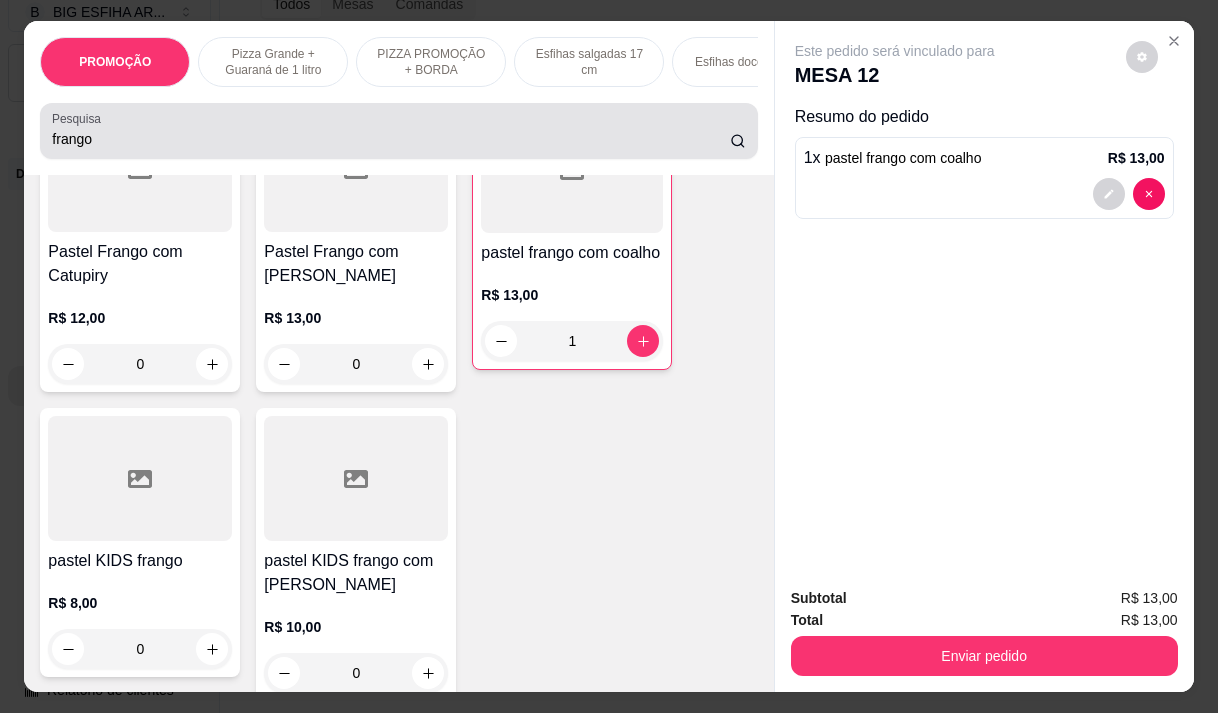 click on "frango" at bounding box center [391, 139] 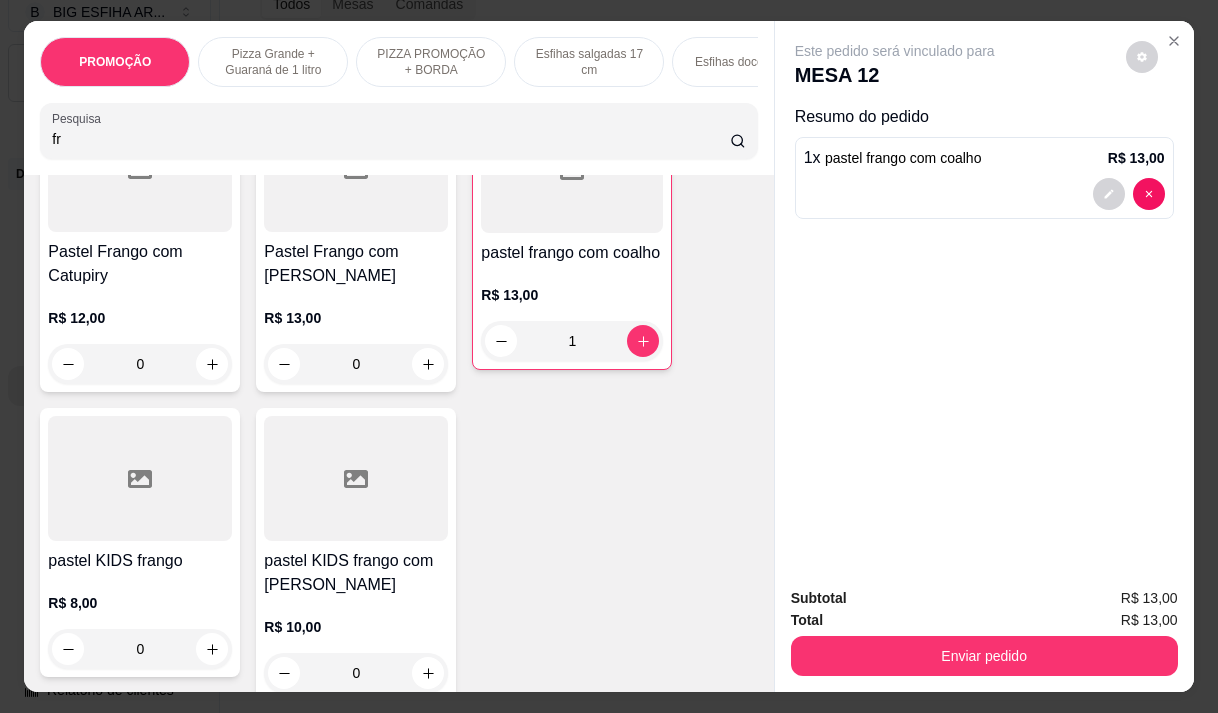 type on "f" 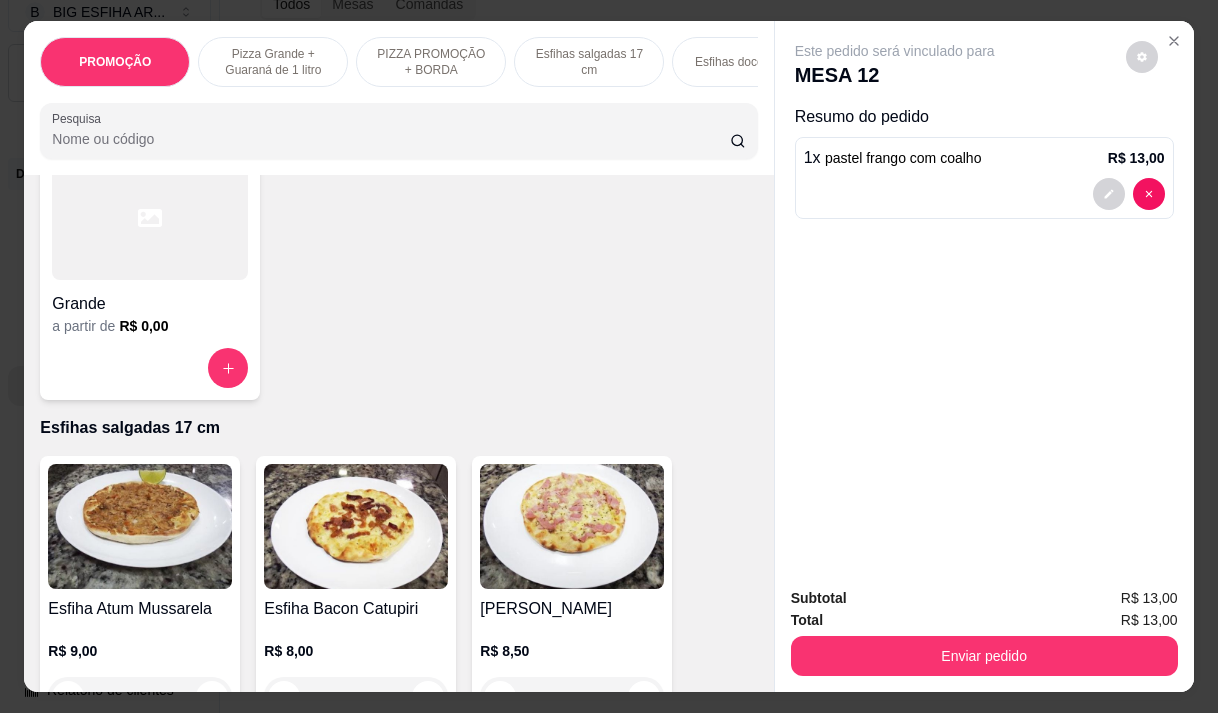 scroll, scrollTop: 5267, scrollLeft: 0, axis: vertical 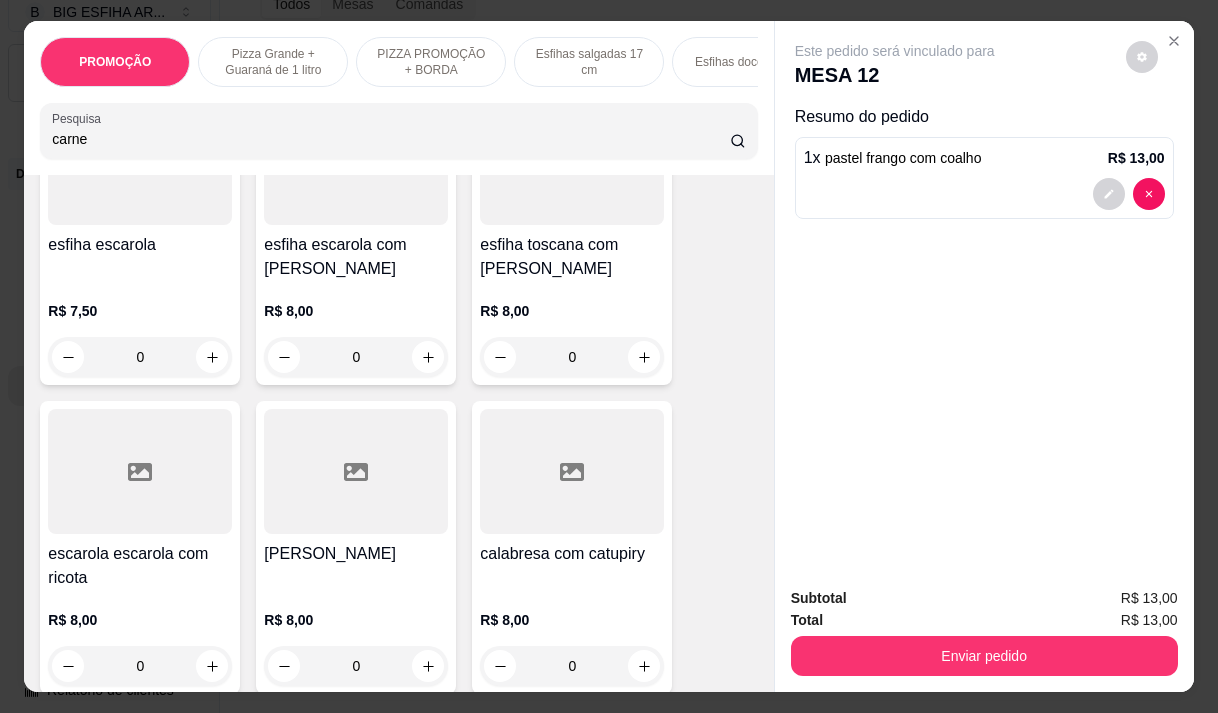 type on "carne" 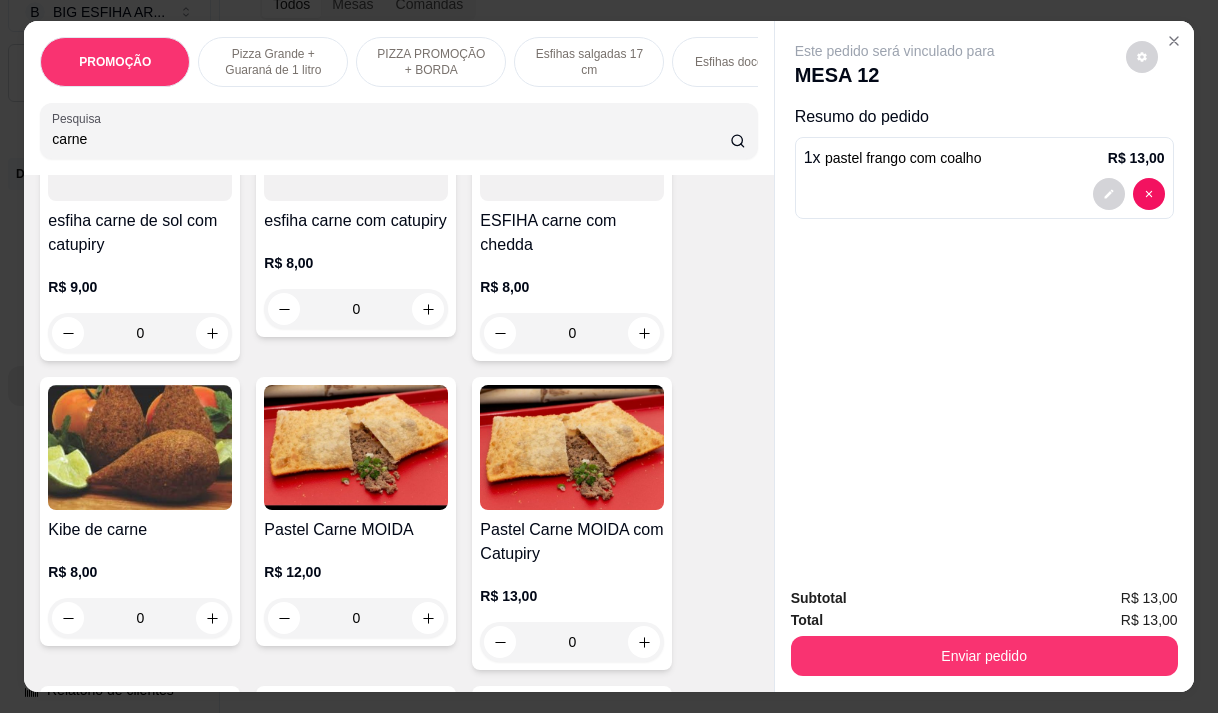 scroll, scrollTop: 0, scrollLeft: 0, axis: both 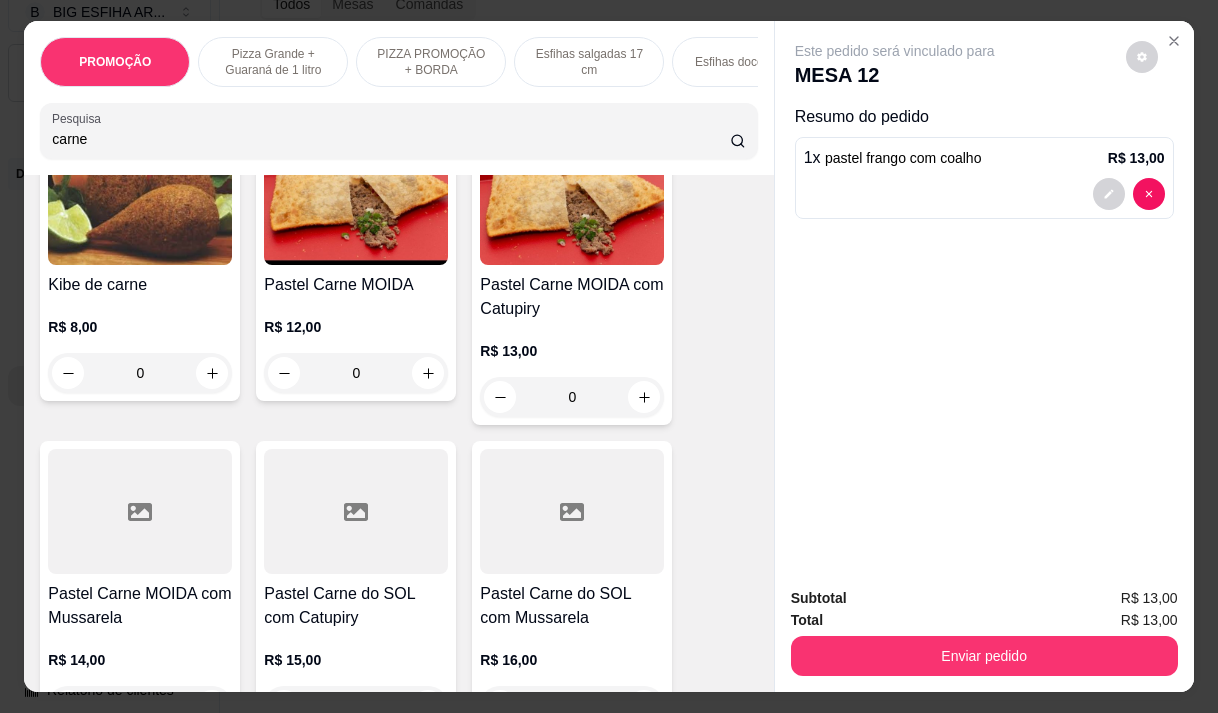 click on "Pastel Carne MOIDA com Catupiry" at bounding box center (572, 297) 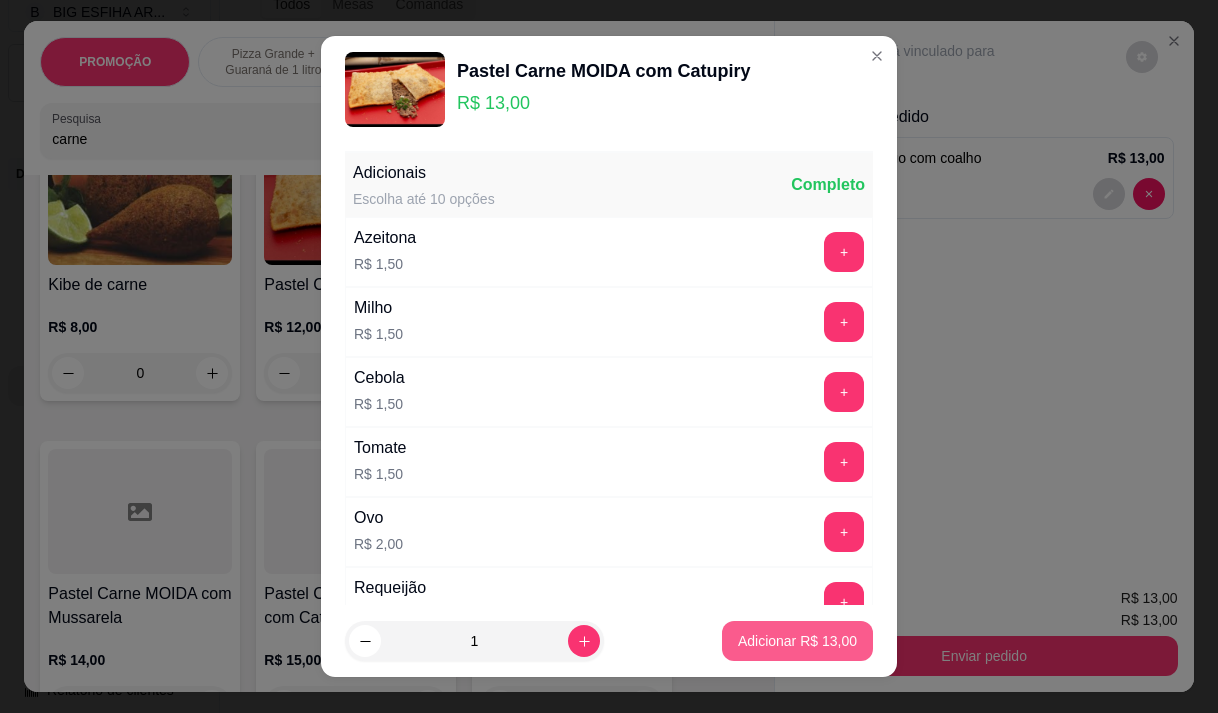 click on "Adicionar   R$ 13,00" at bounding box center (797, 641) 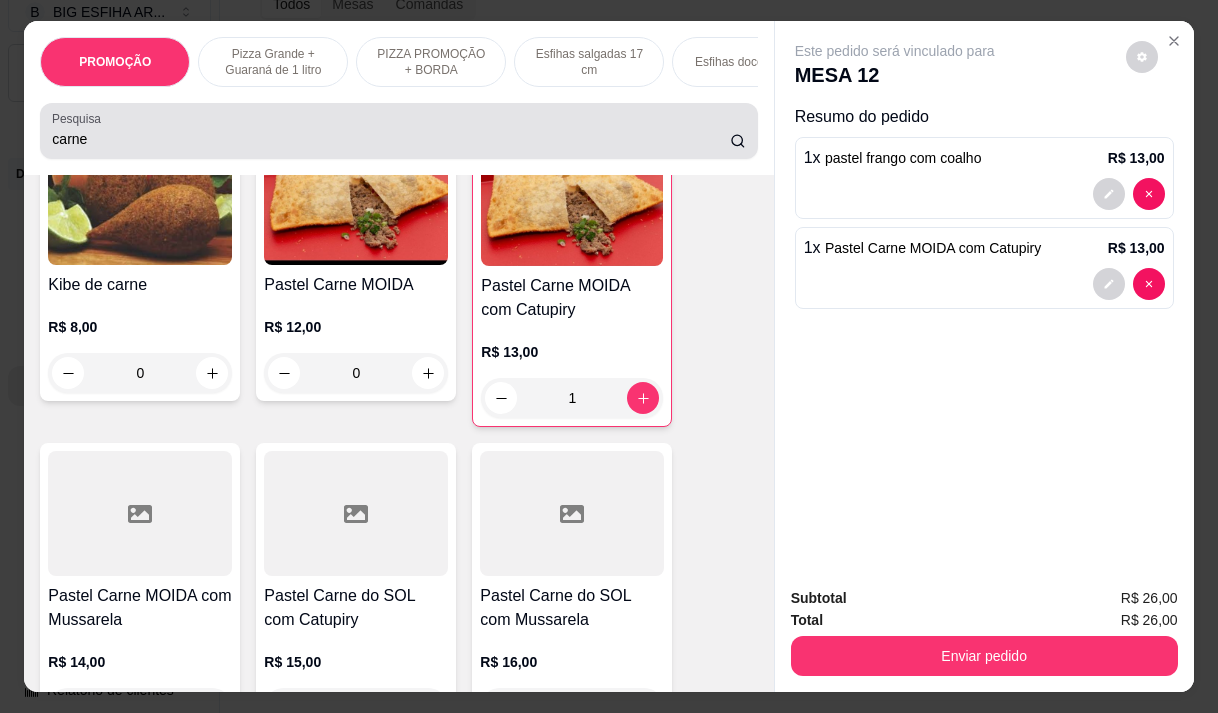 click on "carne" at bounding box center (391, 139) 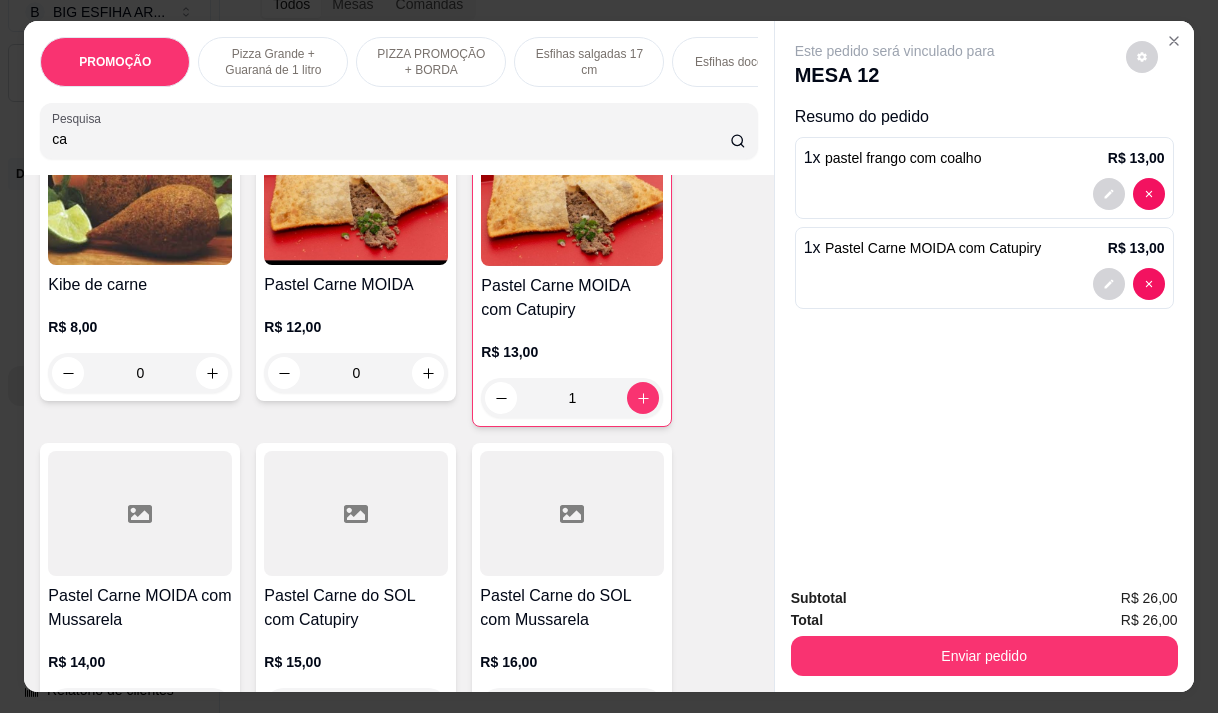 type on "c" 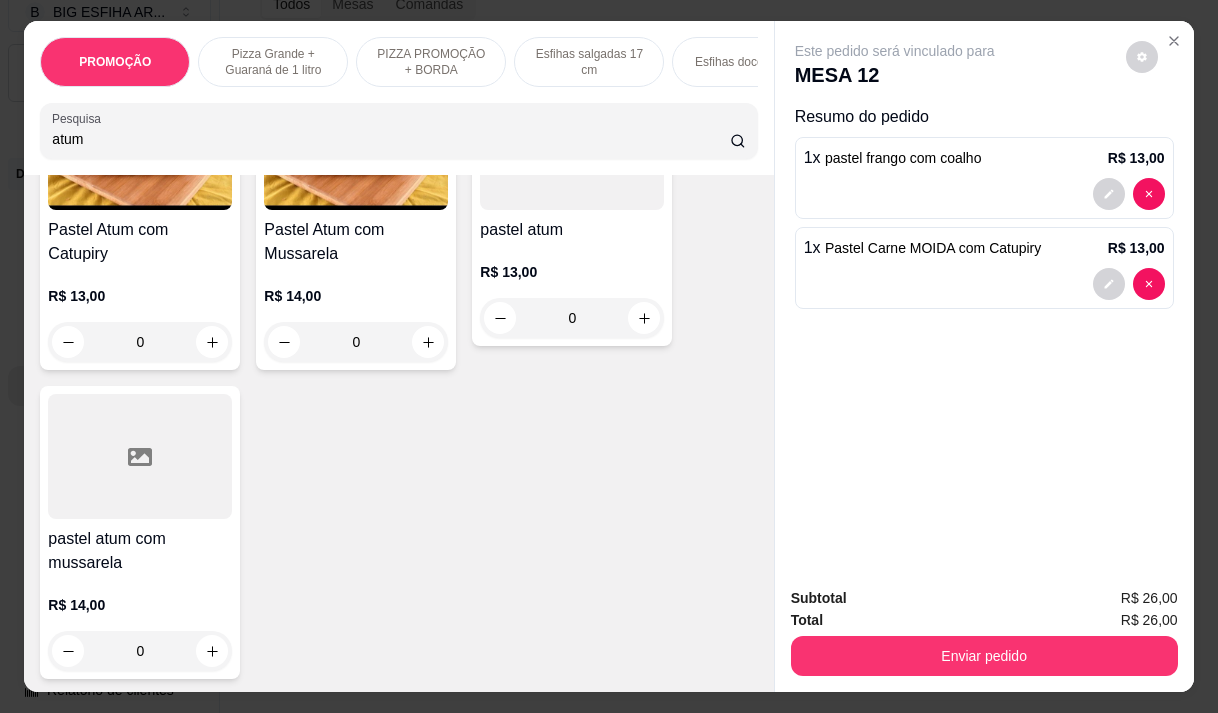 scroll, scrollTop: 213, scrollLeft: 0, axis: vertical 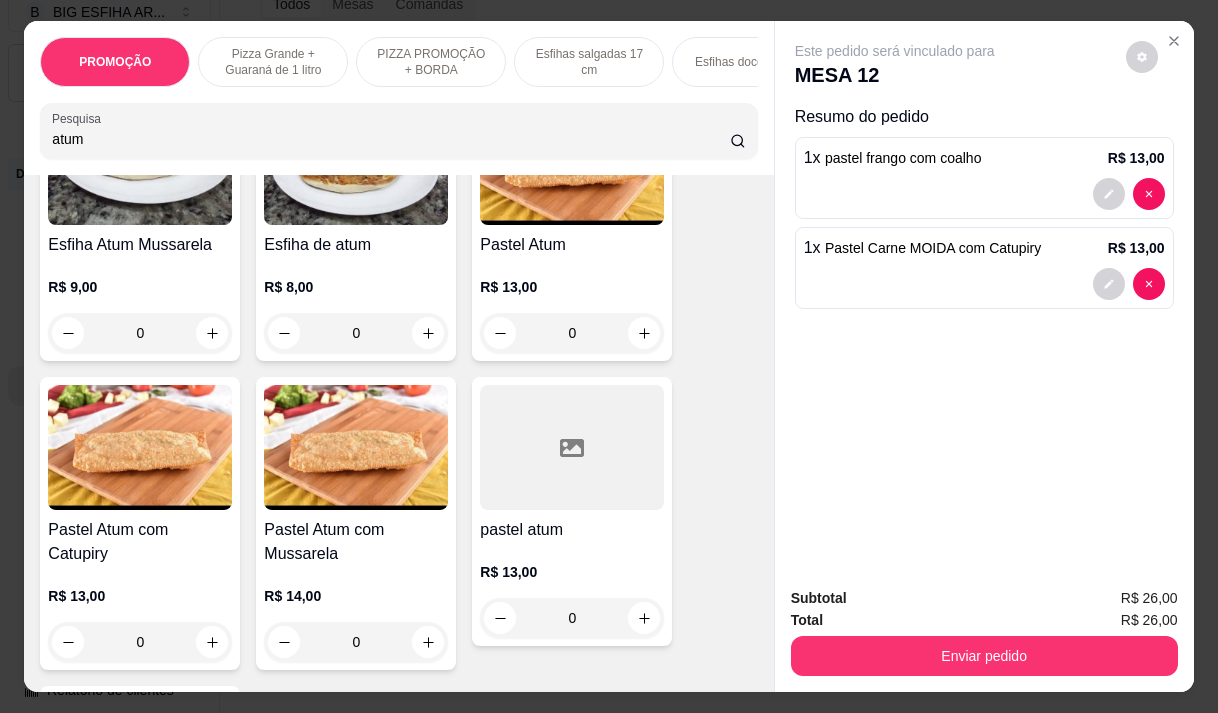 type on "atum" 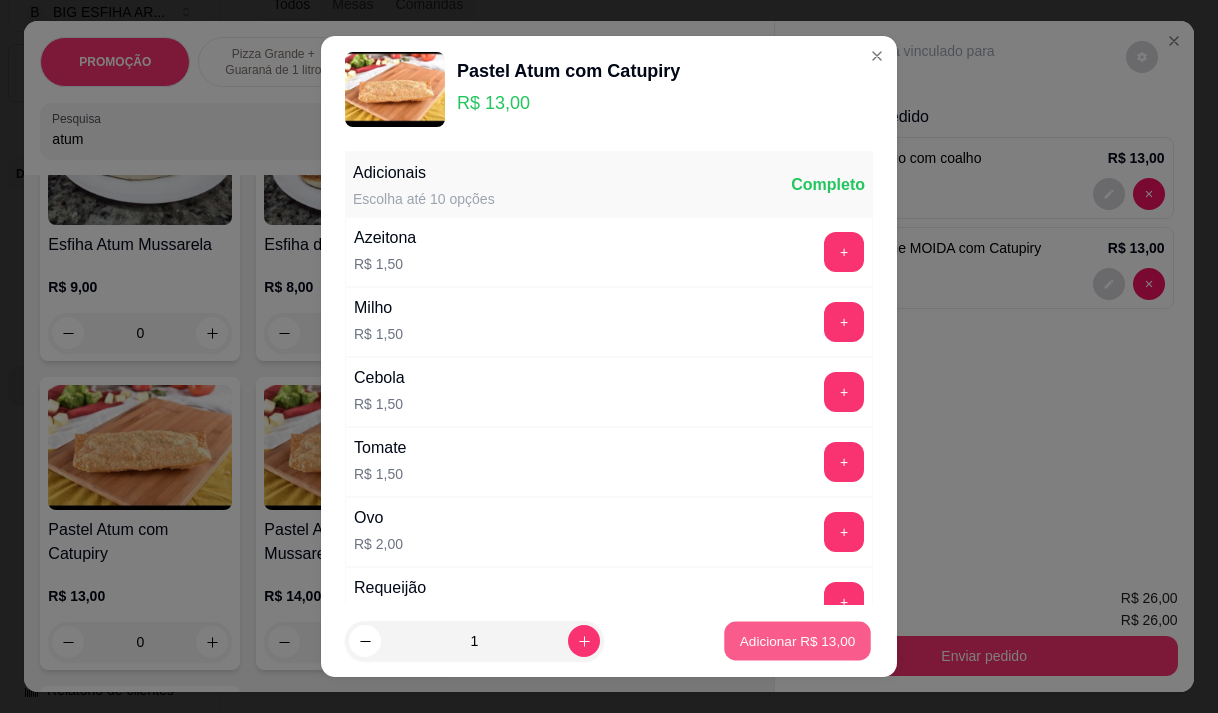 click on "Adicionar   R$ 13,00" at bounding box center [798, 641] 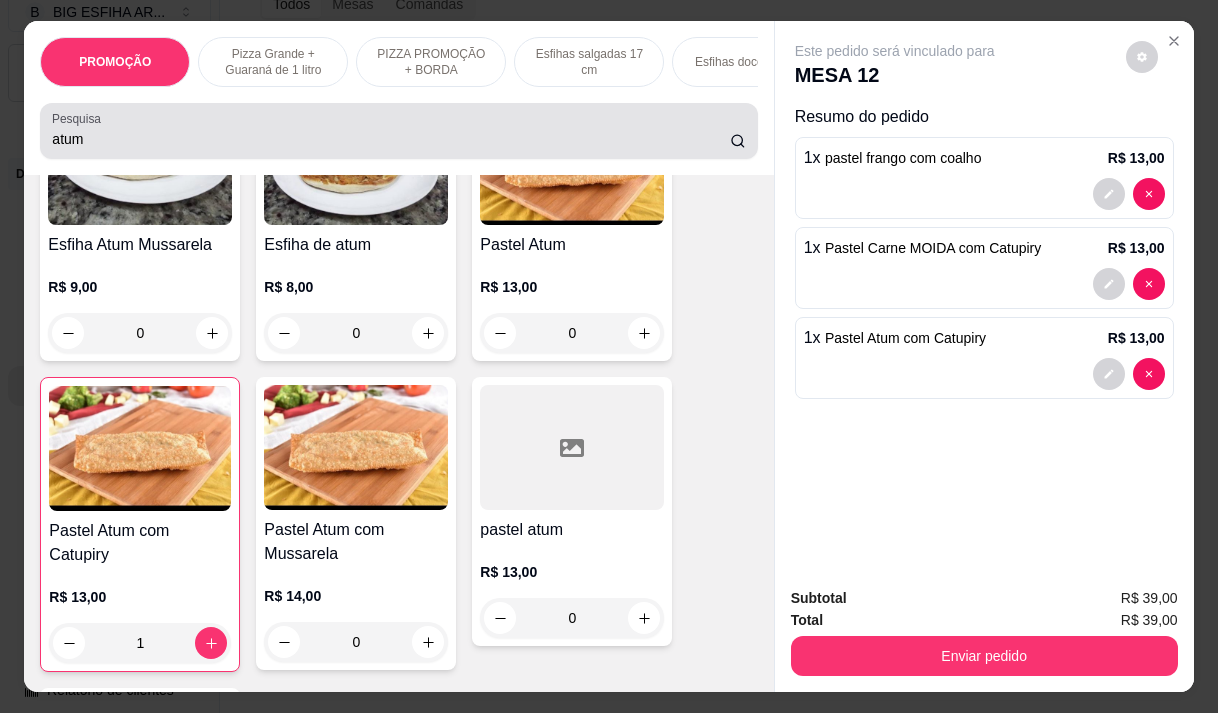 click on "atum" at bounding box center (391, 139) 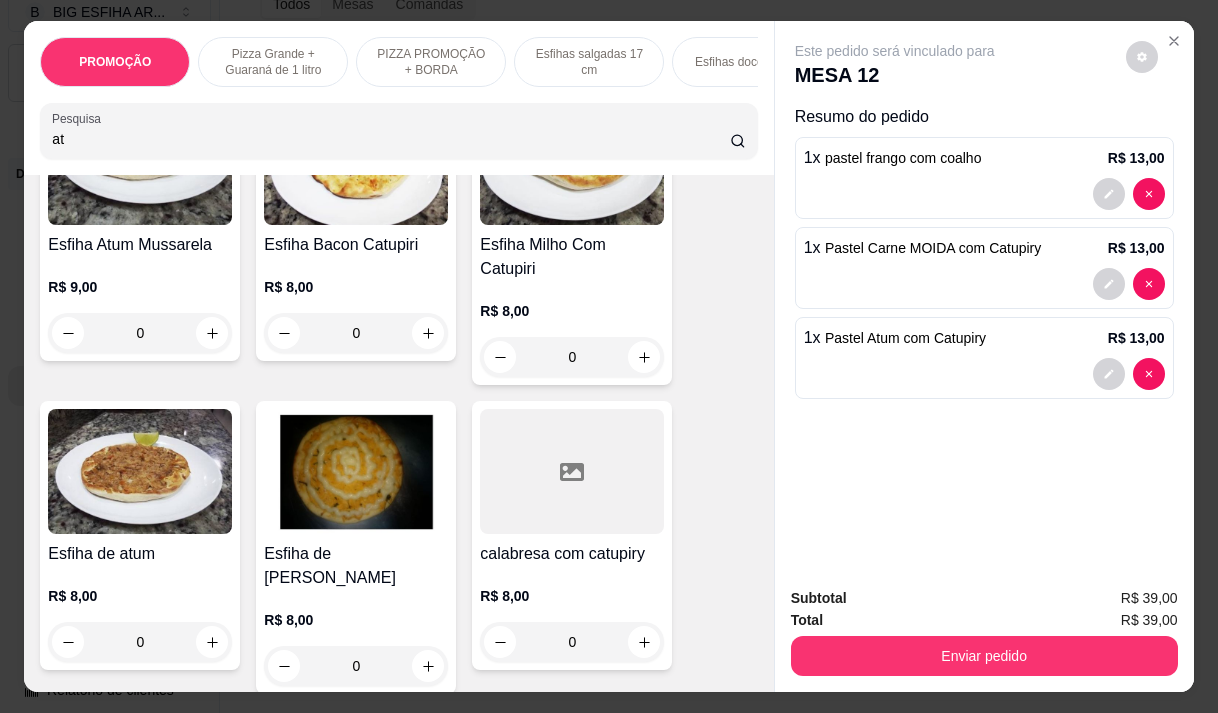 type on "a" 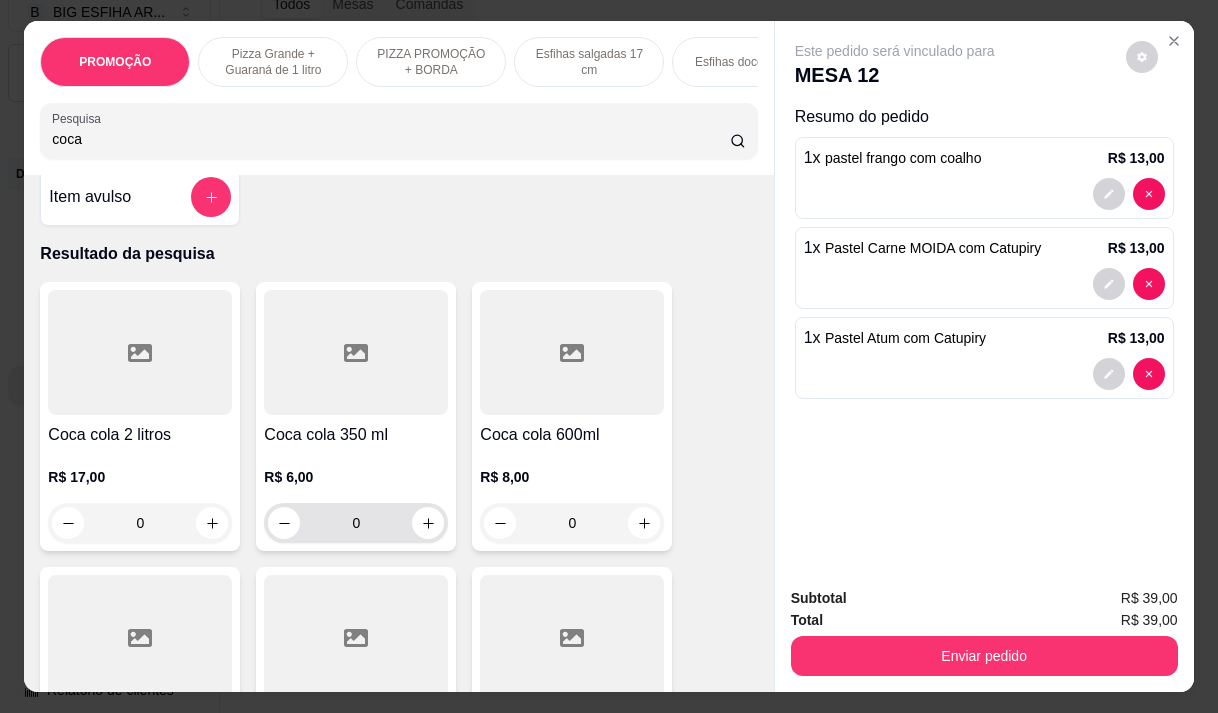 scroll, scrollTop: 423, scrollLeft: 0, axis: vertical 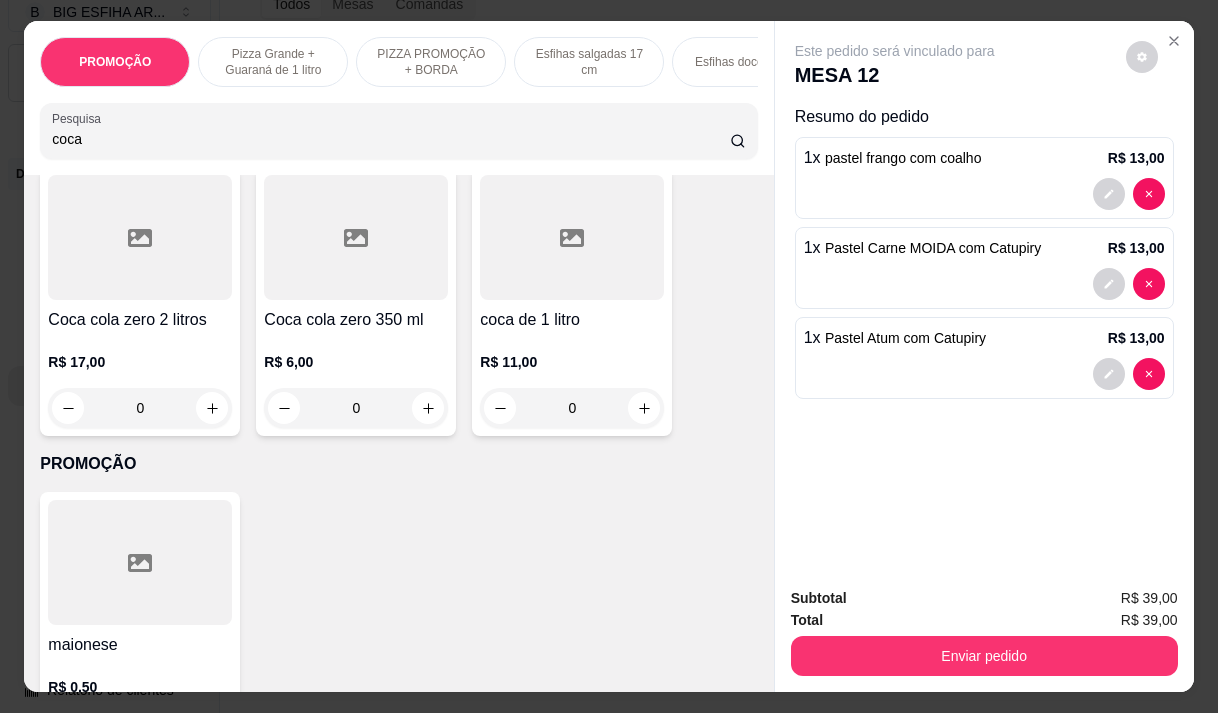 type on "coca" 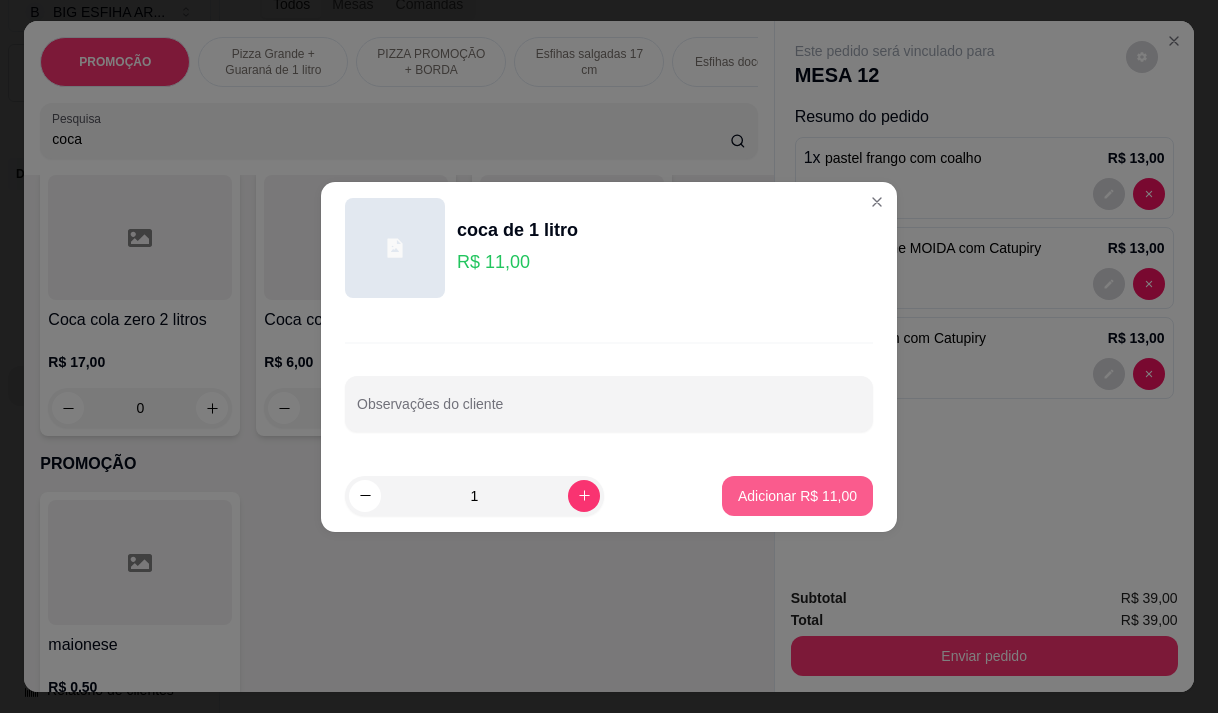 click on "Adicionar   R$ 11,00" at bounding box center (797, 496) 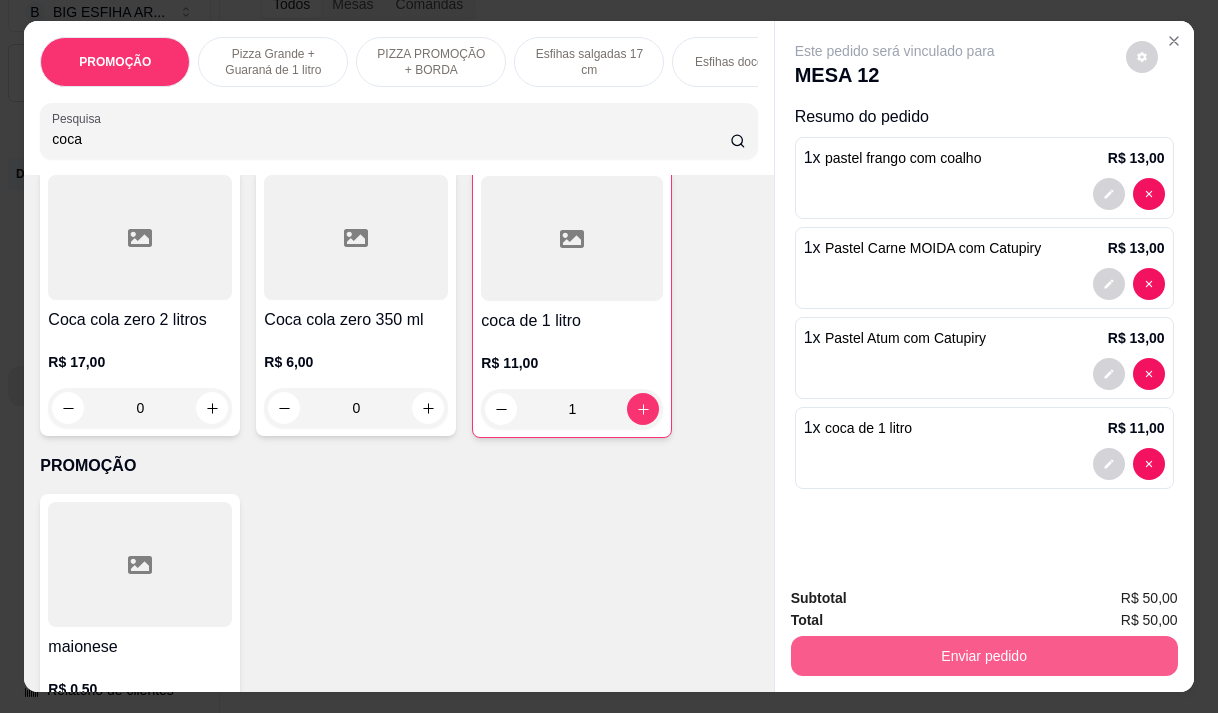click on "Enviar pedido" at bounding box center (984, 656) 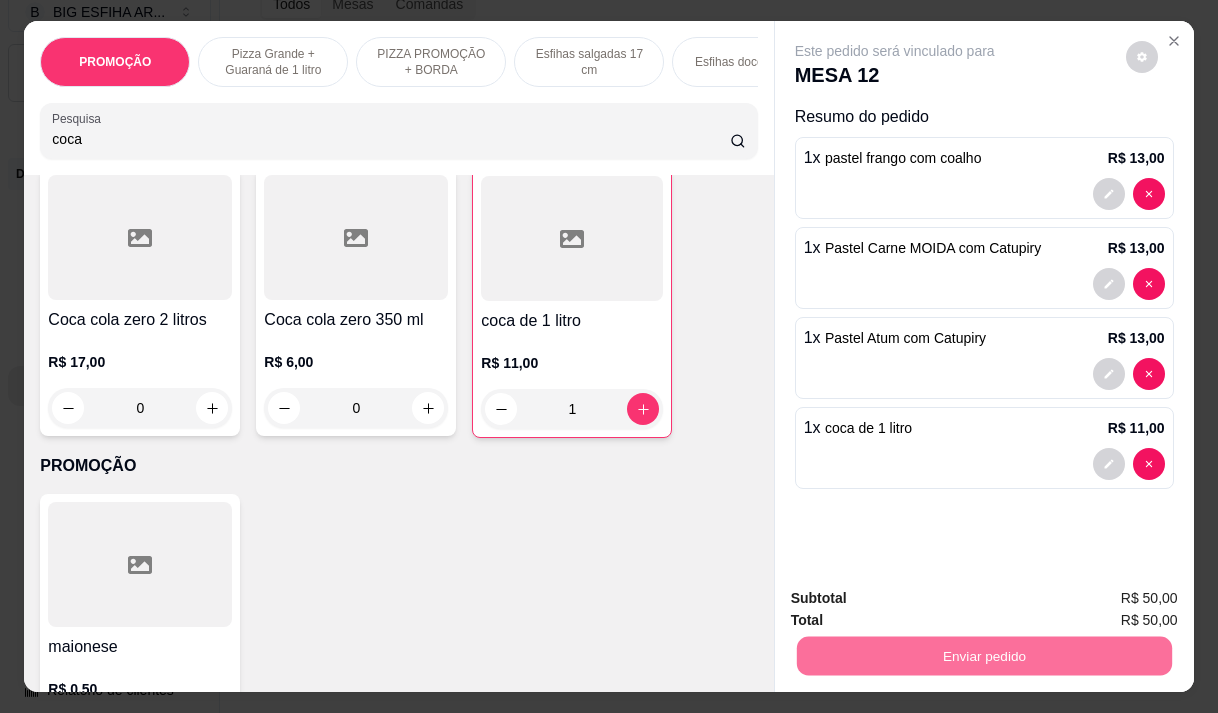 click on "Não registrar e enviar pedido" at bounding box center (918, 598) 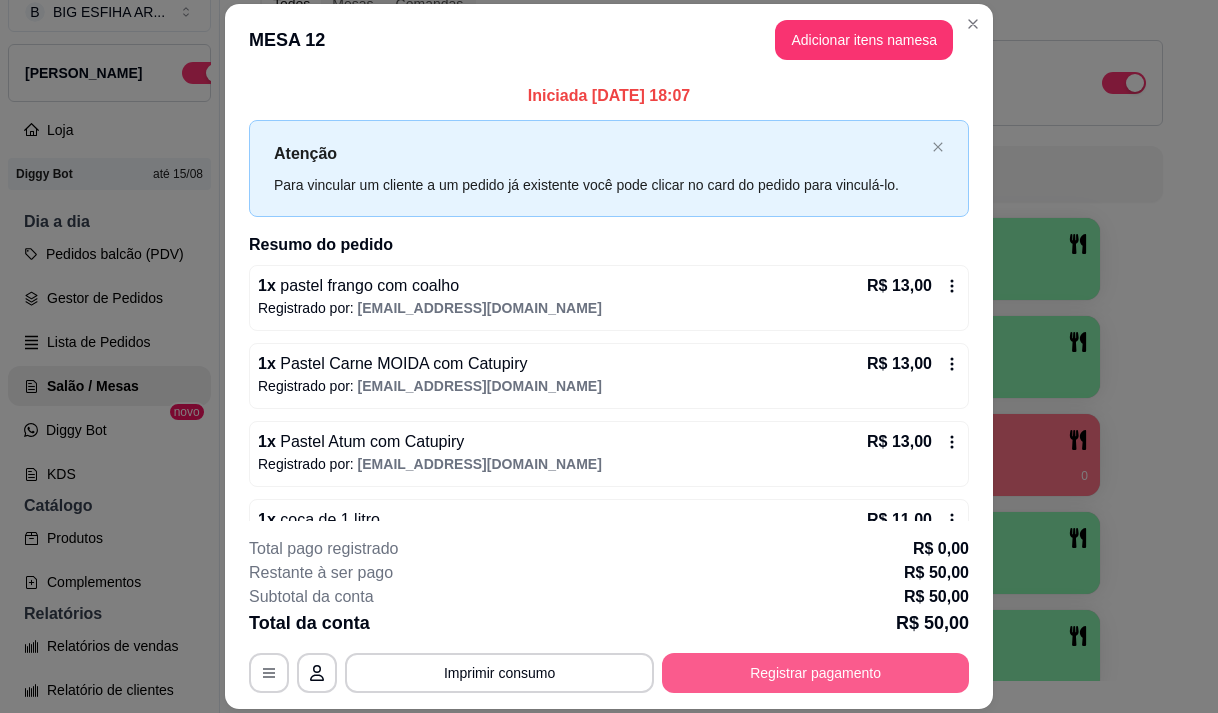 click on "Registrar pagamento" at bounding box center (815, 673) 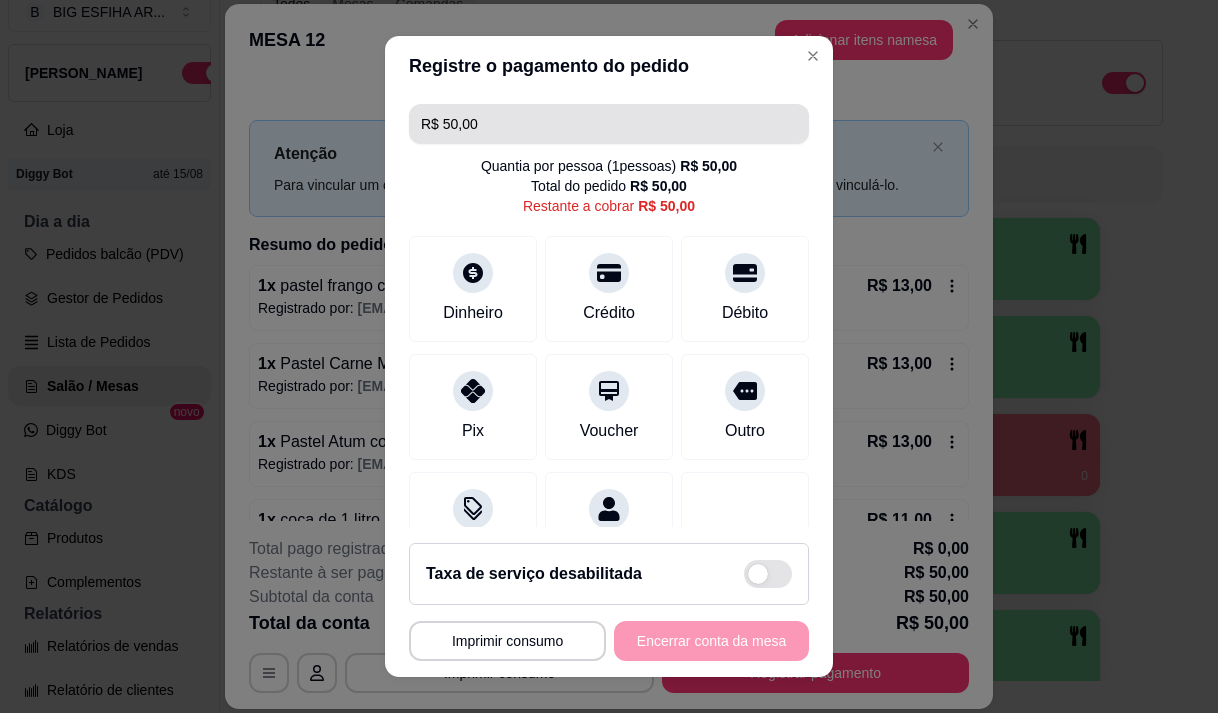click on "R$ 50,00" at bounding box center [609, 124] 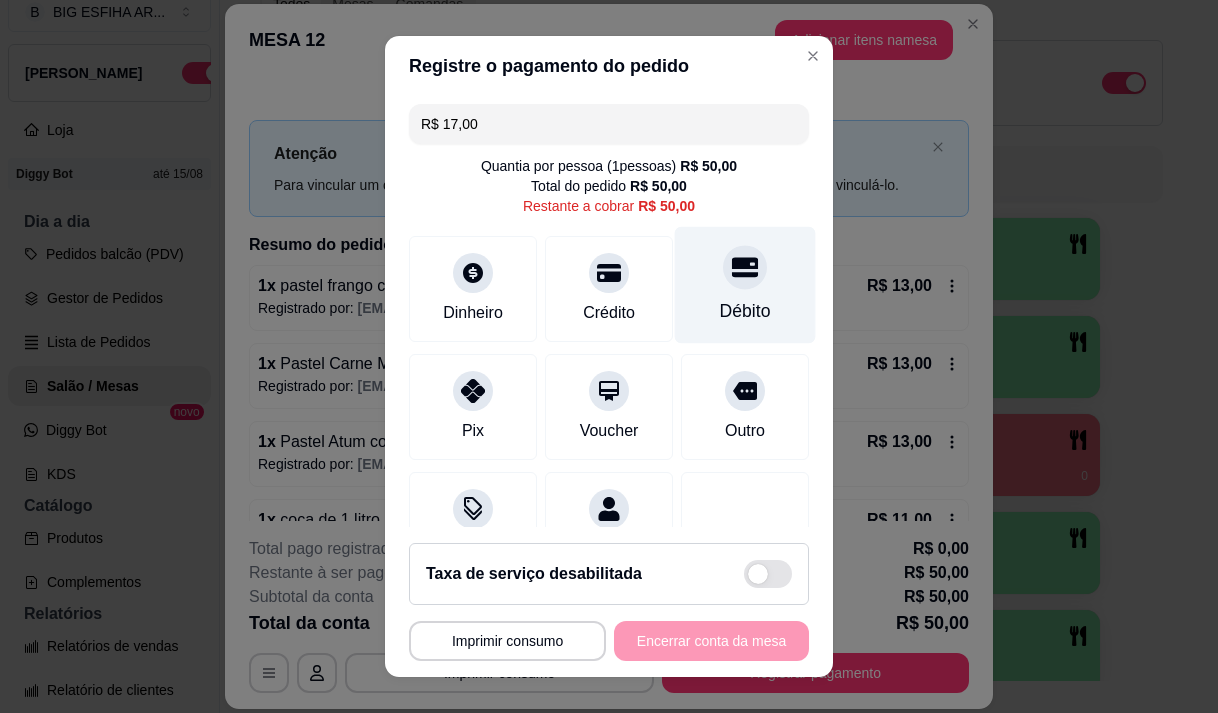 click on "Débito" at bounding box center [745, 284] 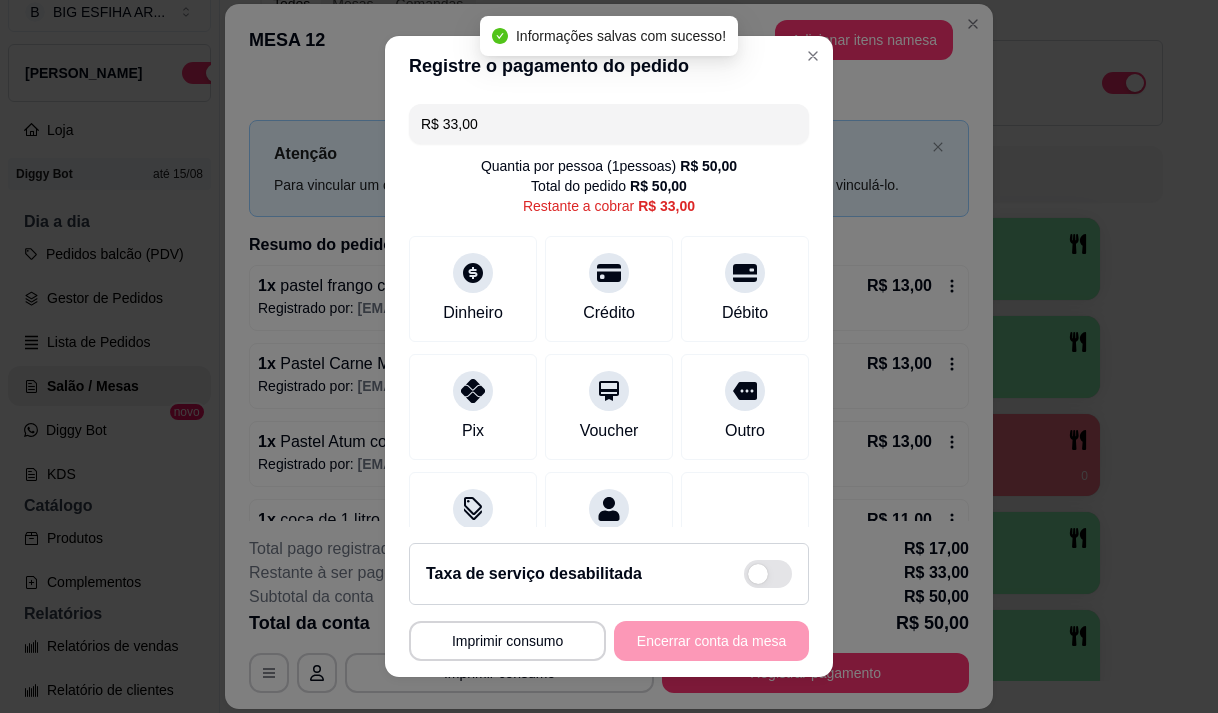 click on "R$ 33,00" at bounding box center (609, 124) 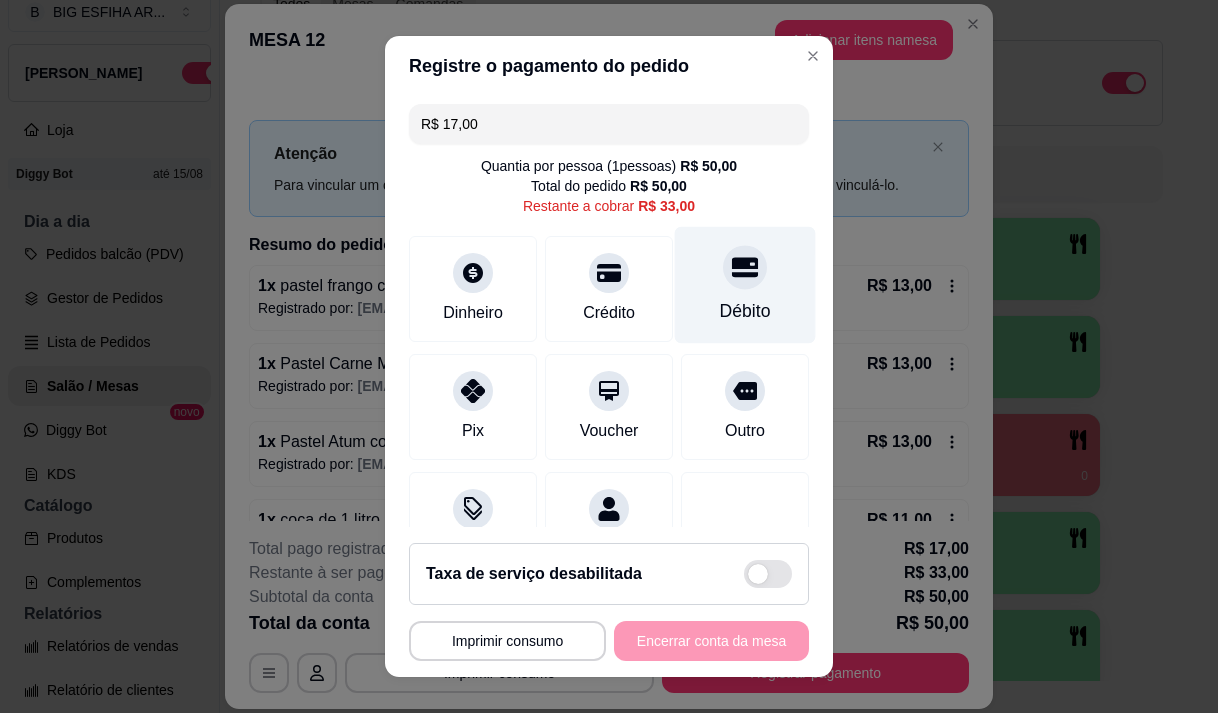 click on "Débito" at bounding box center [745, 284] 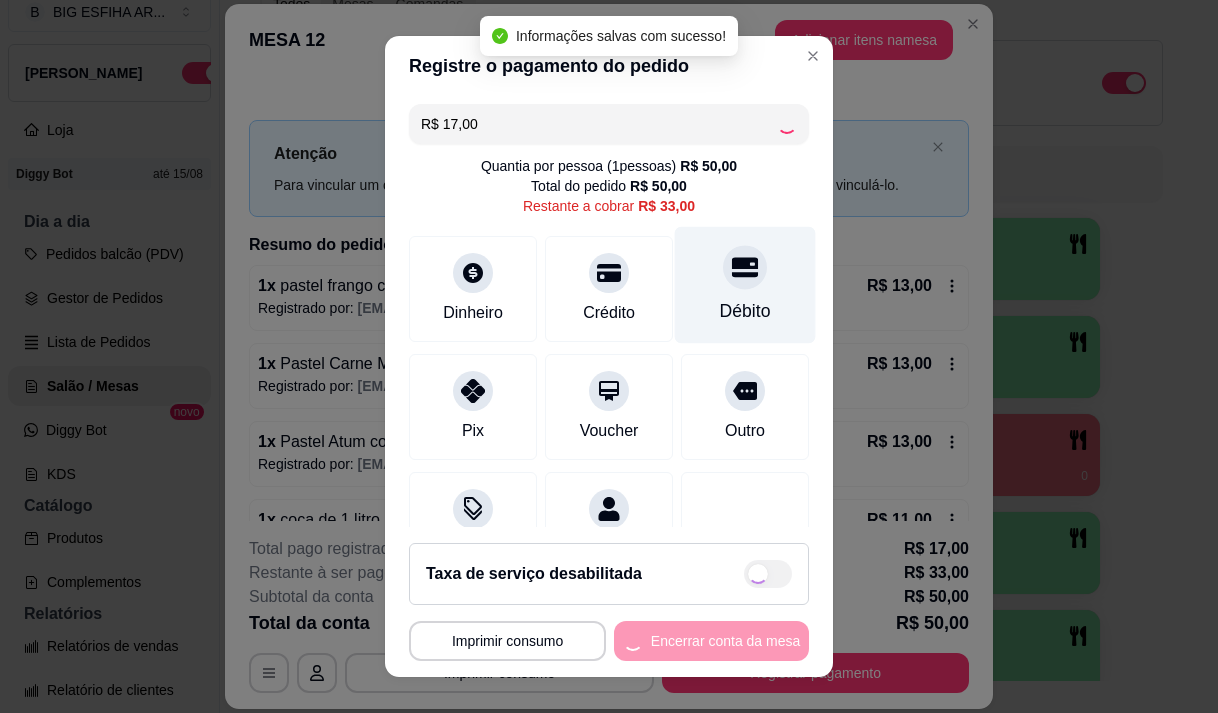 type on "R$ 16,00" 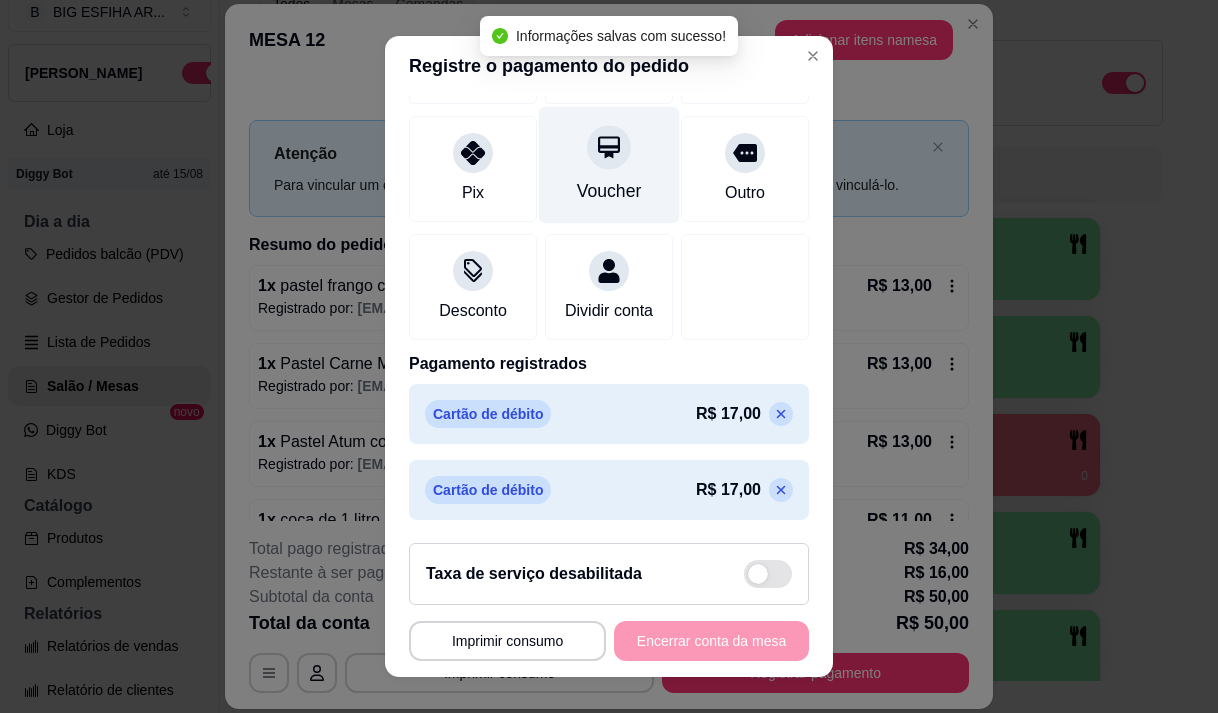 scroll, scrollTop: 0, scrollLeft: 0, axis: both 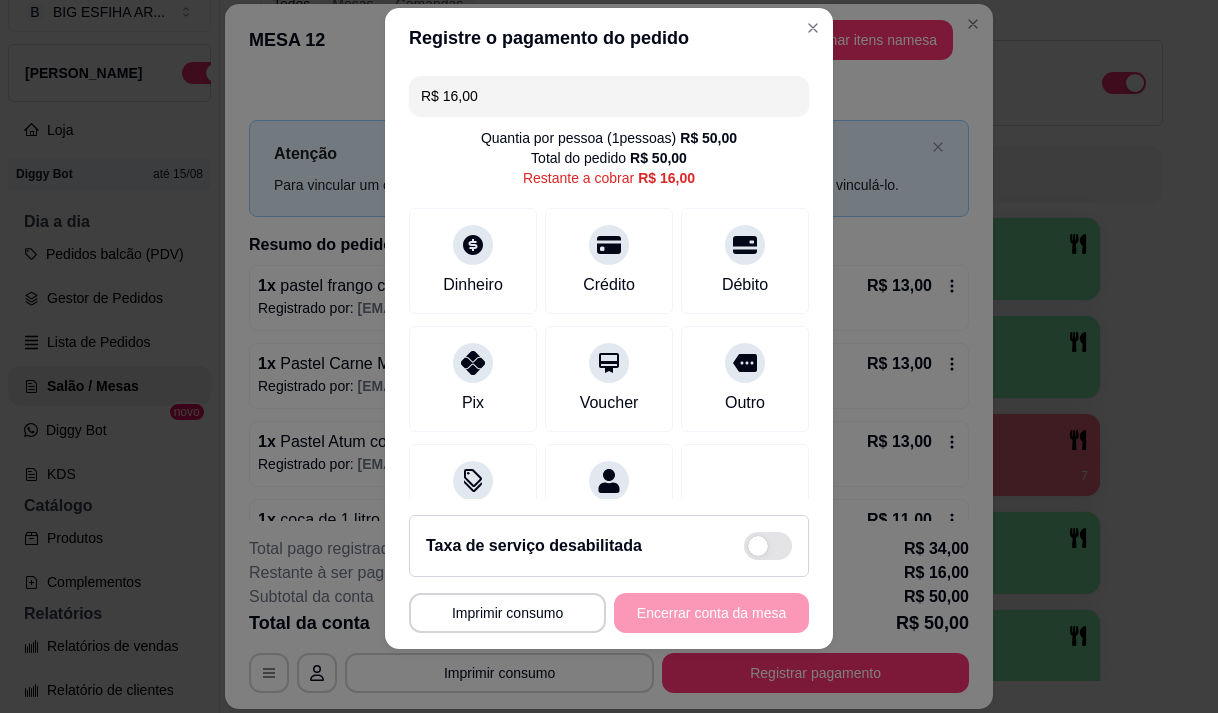 type 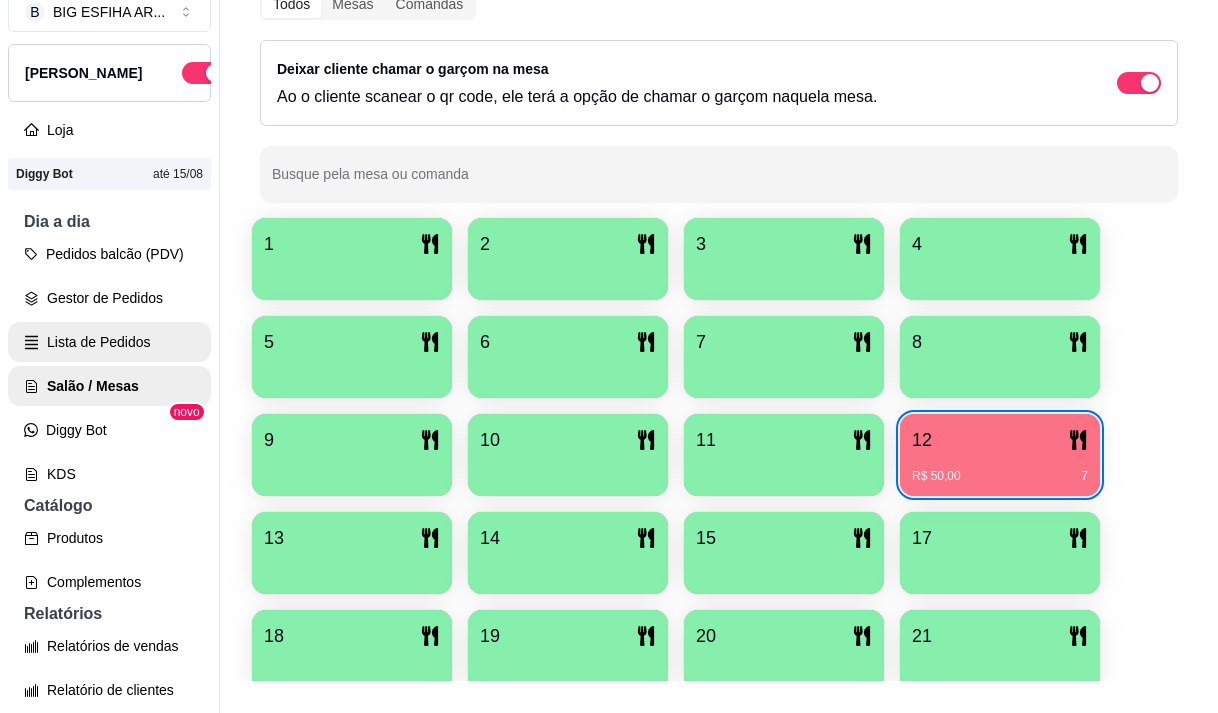 type 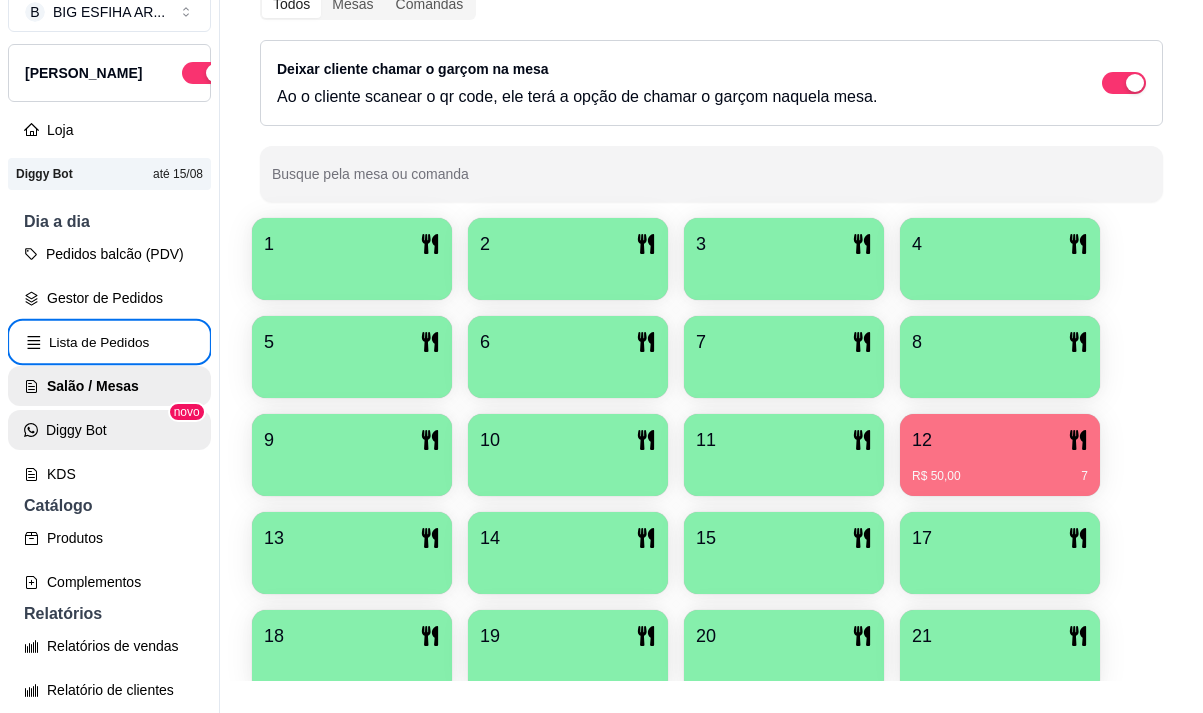 click on "Pedidos balcão (PDV) Gestor de Pedidos Lista de Pedidos Salão / Mesas Diggy Bot novo KDS" at bounding box center [109, 364] 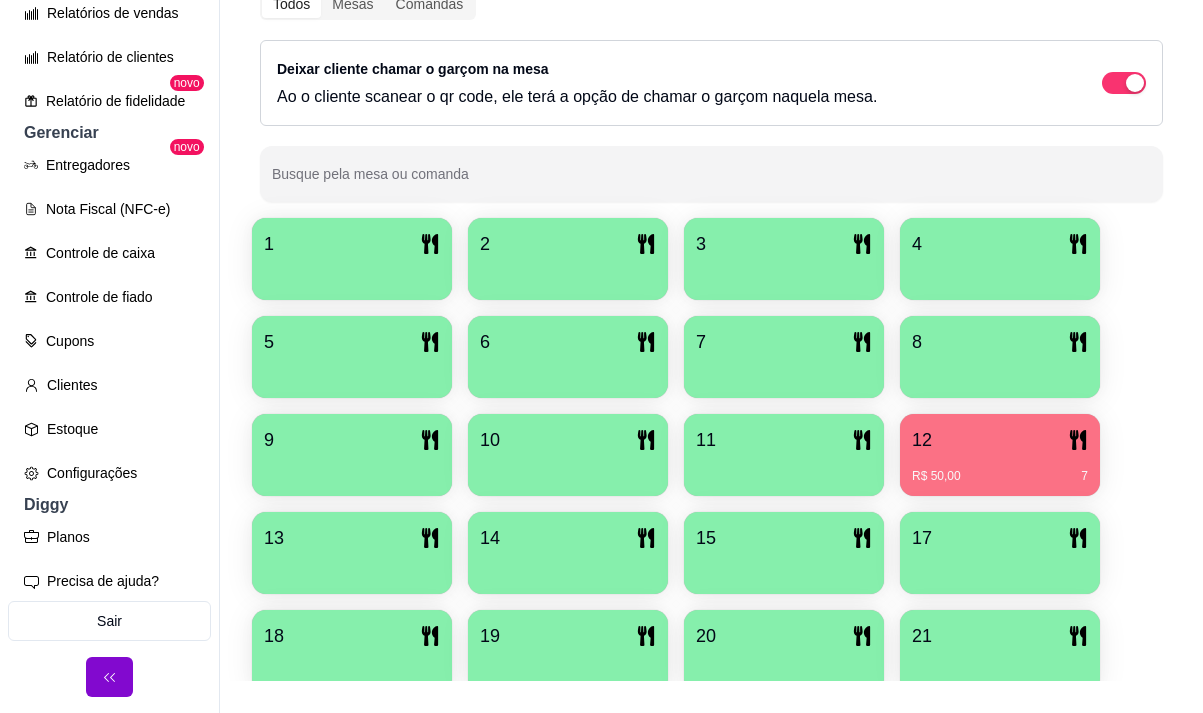 scroll, scrollTop: 657, scrollLeft: 0, axis: vertical 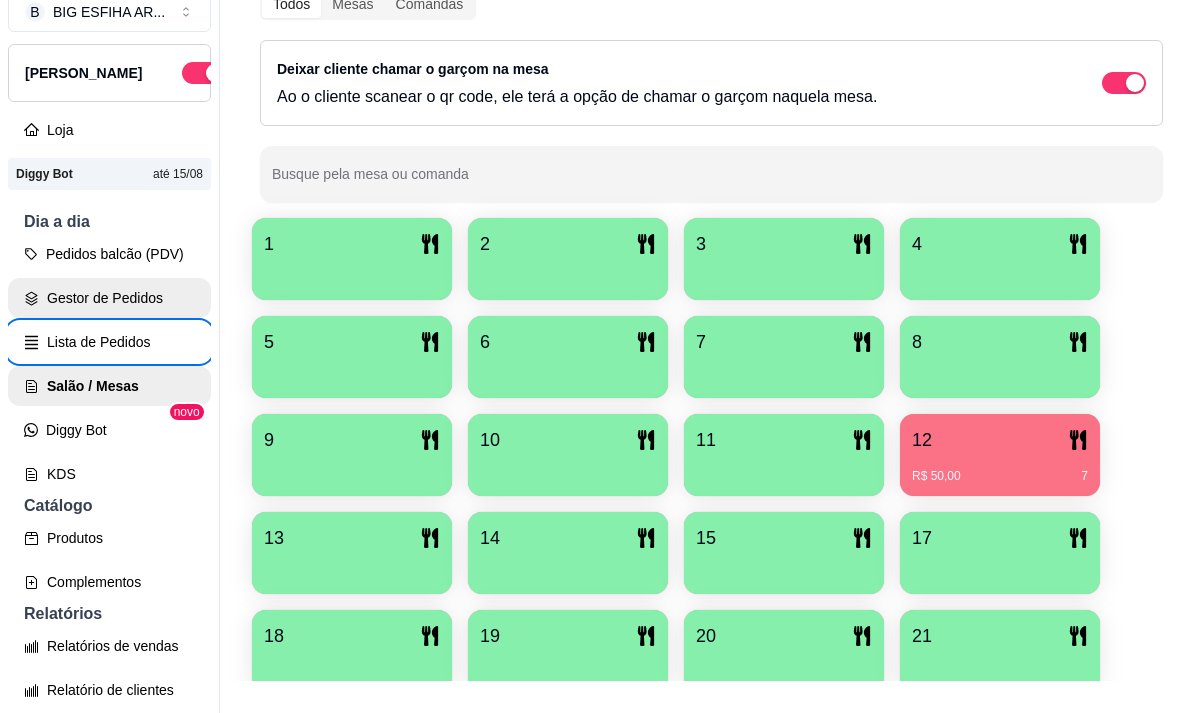 click on "Gestor de Pedidos" at bounding box center (109, 298) 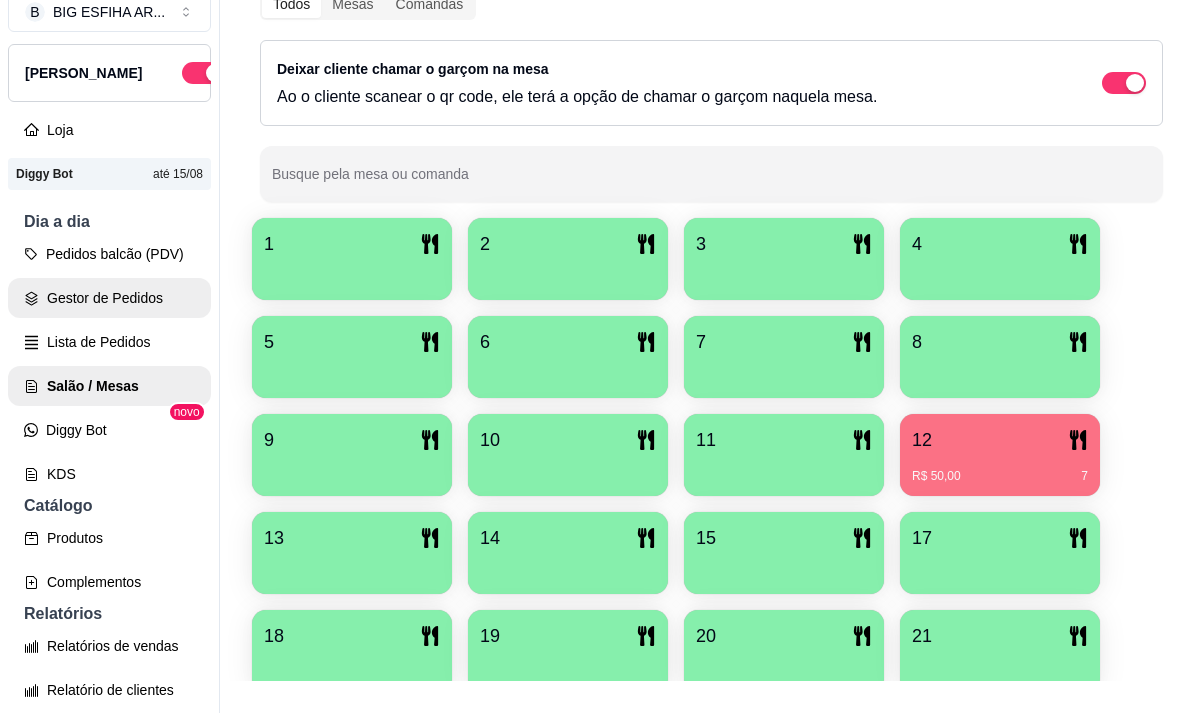 scroll, scrollTop: 0, scrollLeft: 0, axis: both 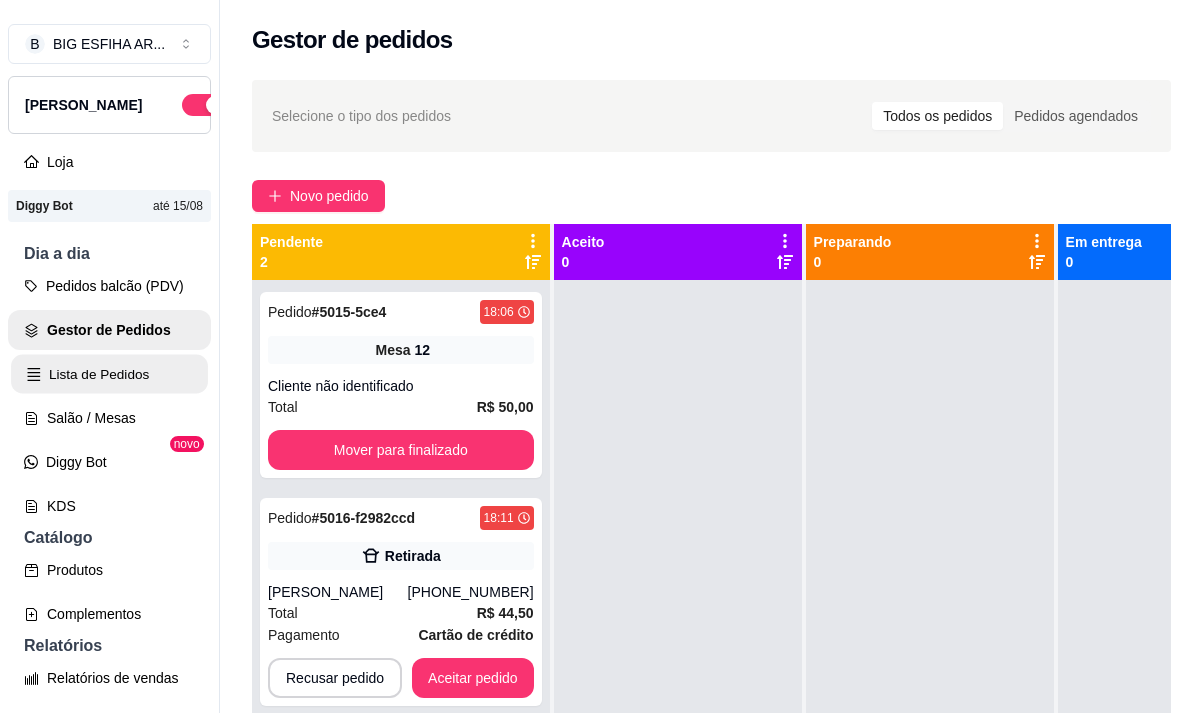 click on "Lista de Pedidos" at bounding box center [109, 374] 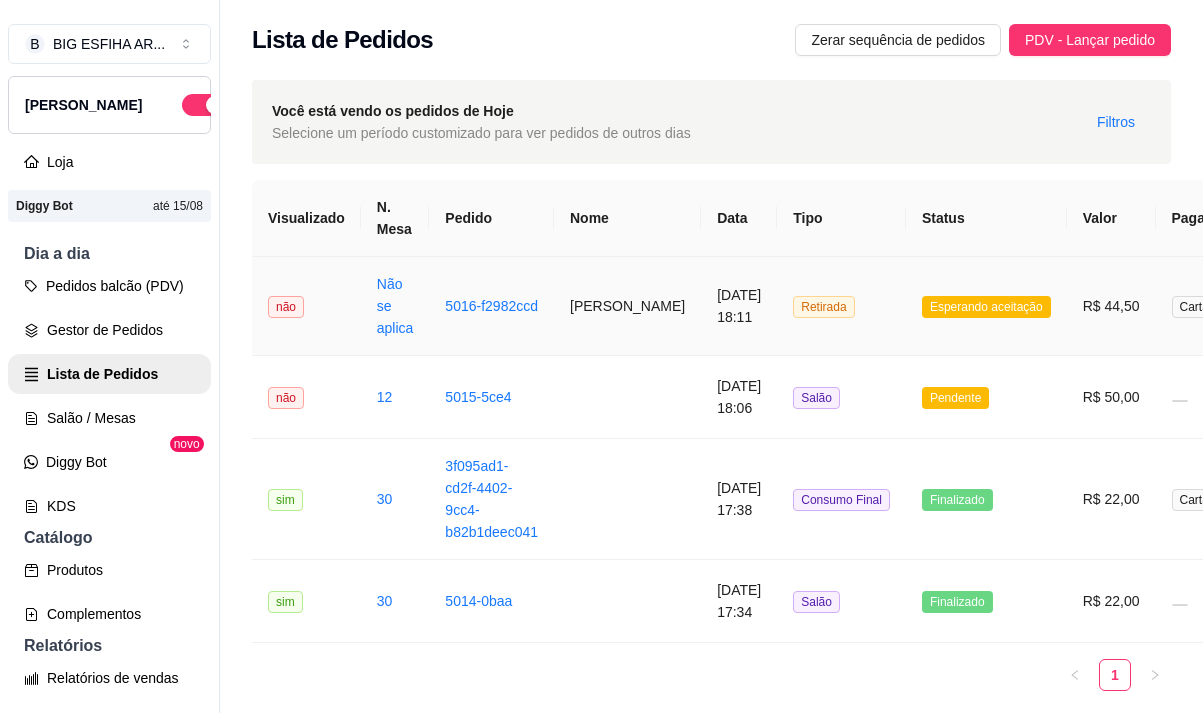 click on "[PERSON_NAME]" at bounding box center [627, 306] 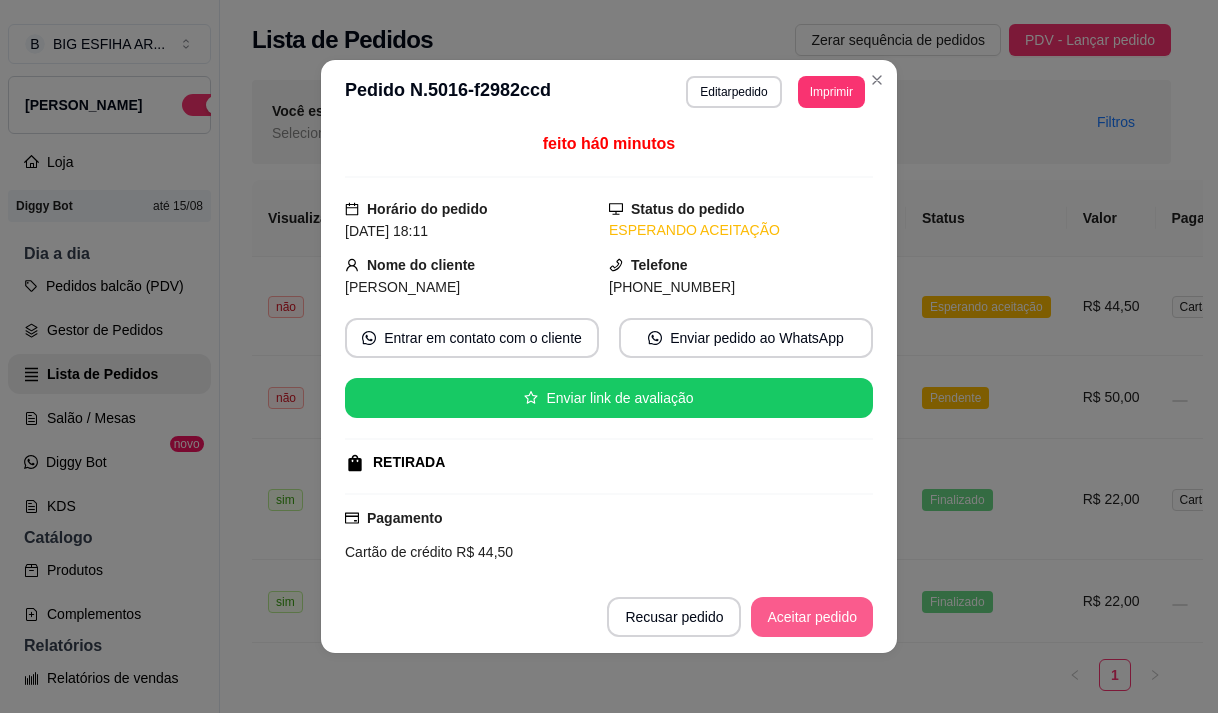 click on "Aceitar pedido" at bounding box center (812, 617) 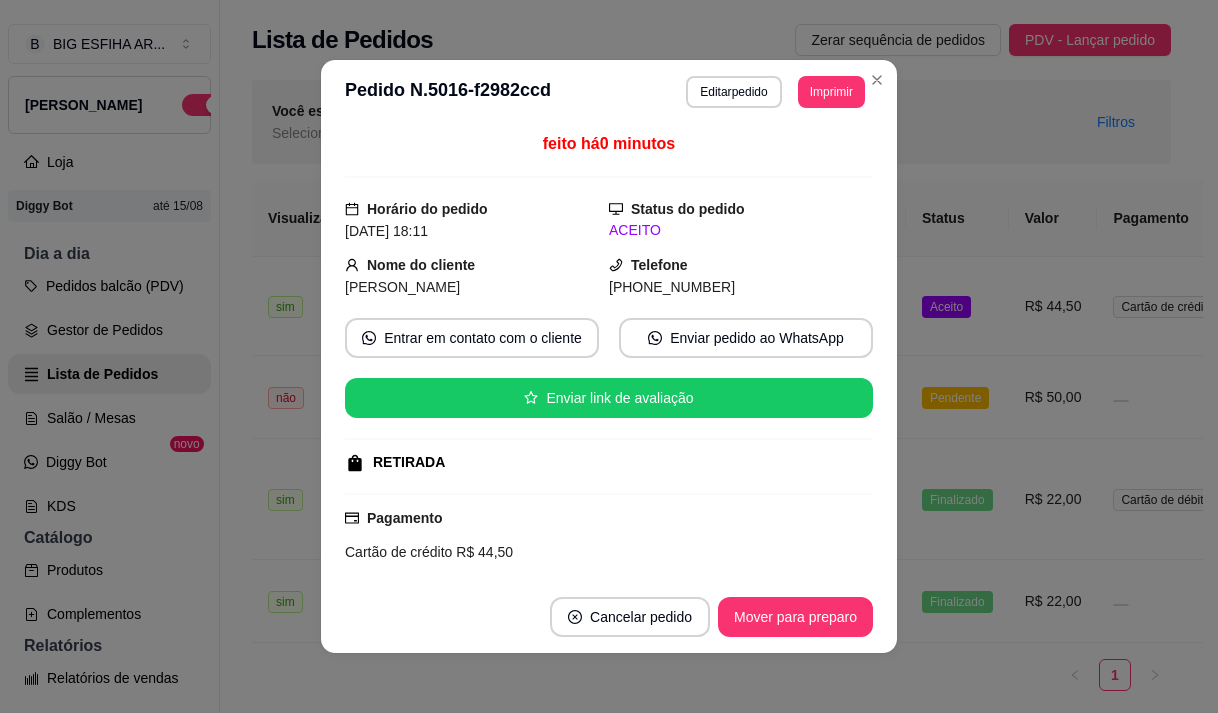 click on "**********" at bounding box center [609, 92] 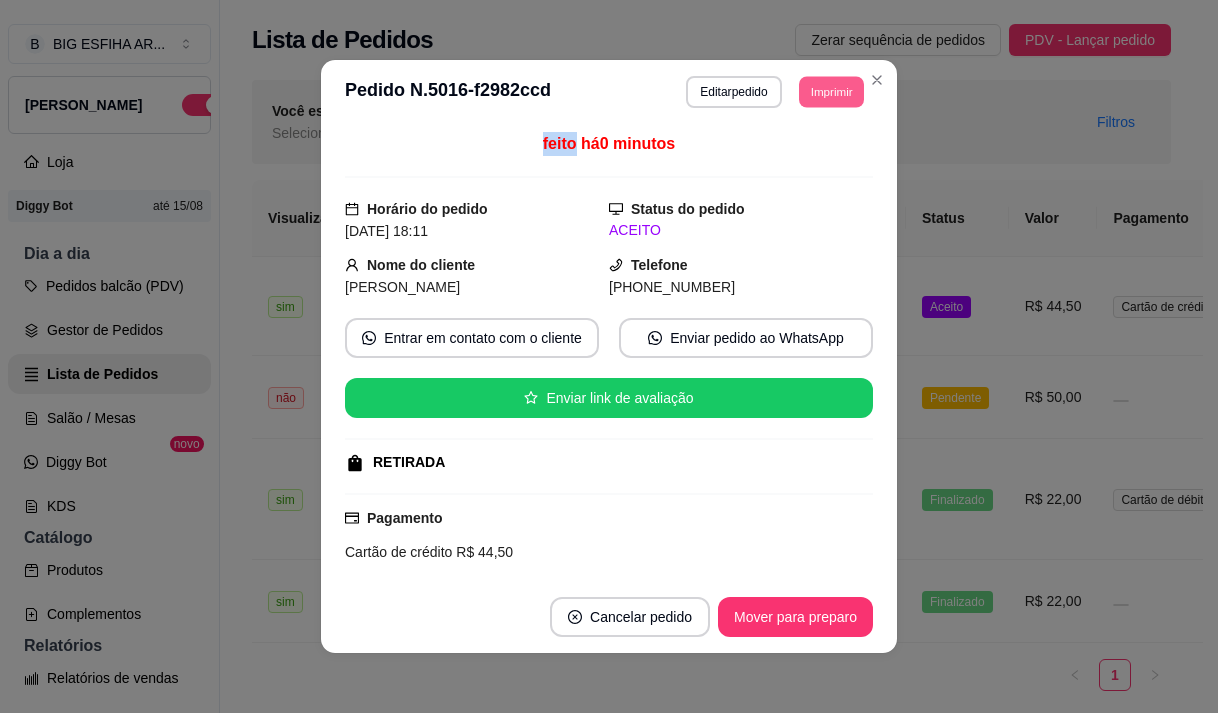 click on "Imprimir" at bounding box center (831, 91) 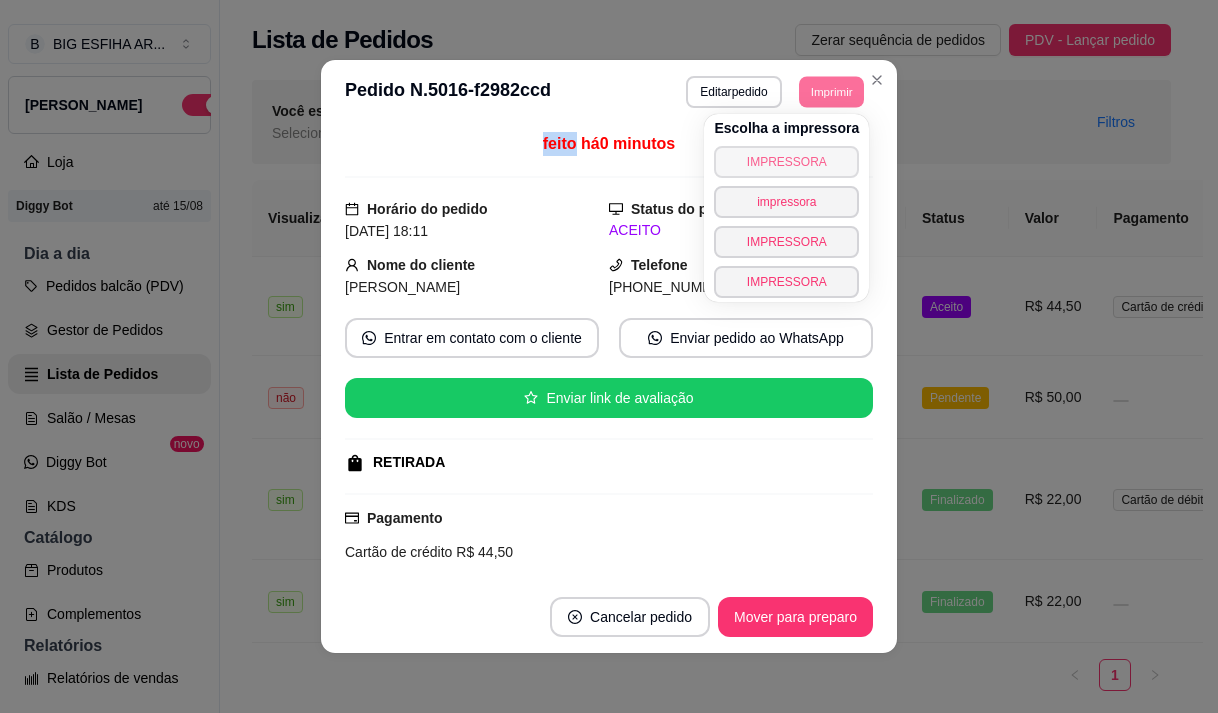 click on "IMPRESSORA" at bounding box center [786, 162] 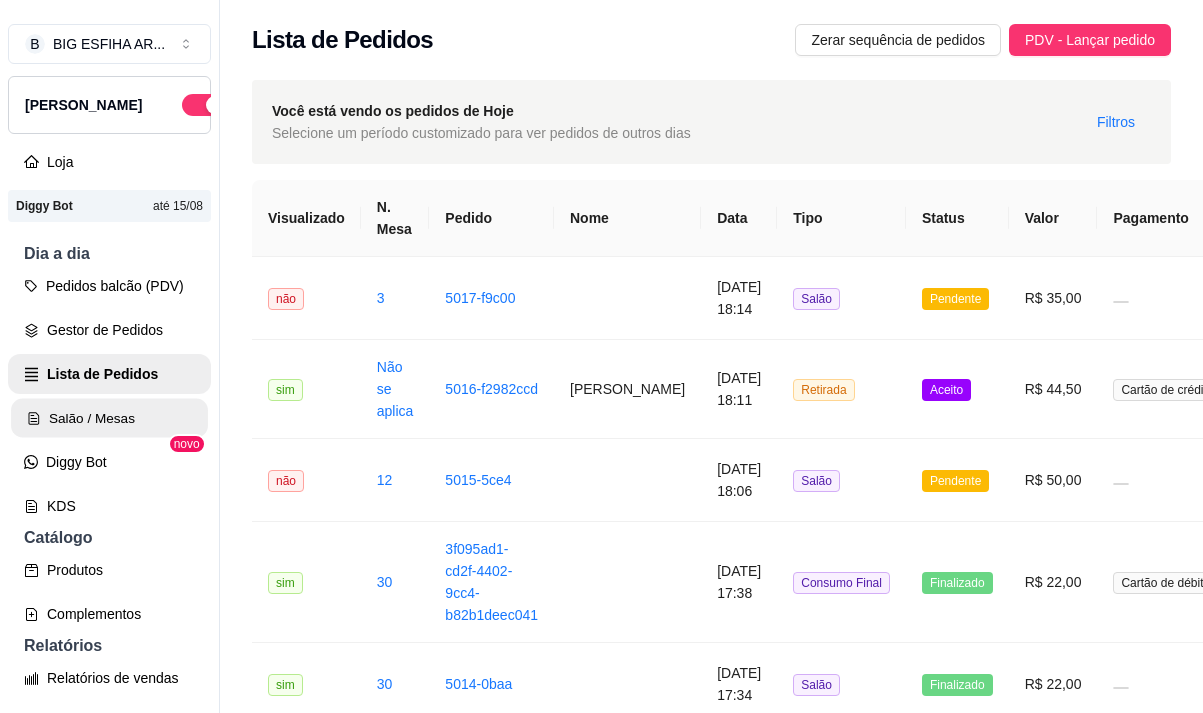 click on "Salão / Mesas" at bounding box center (109, 418) 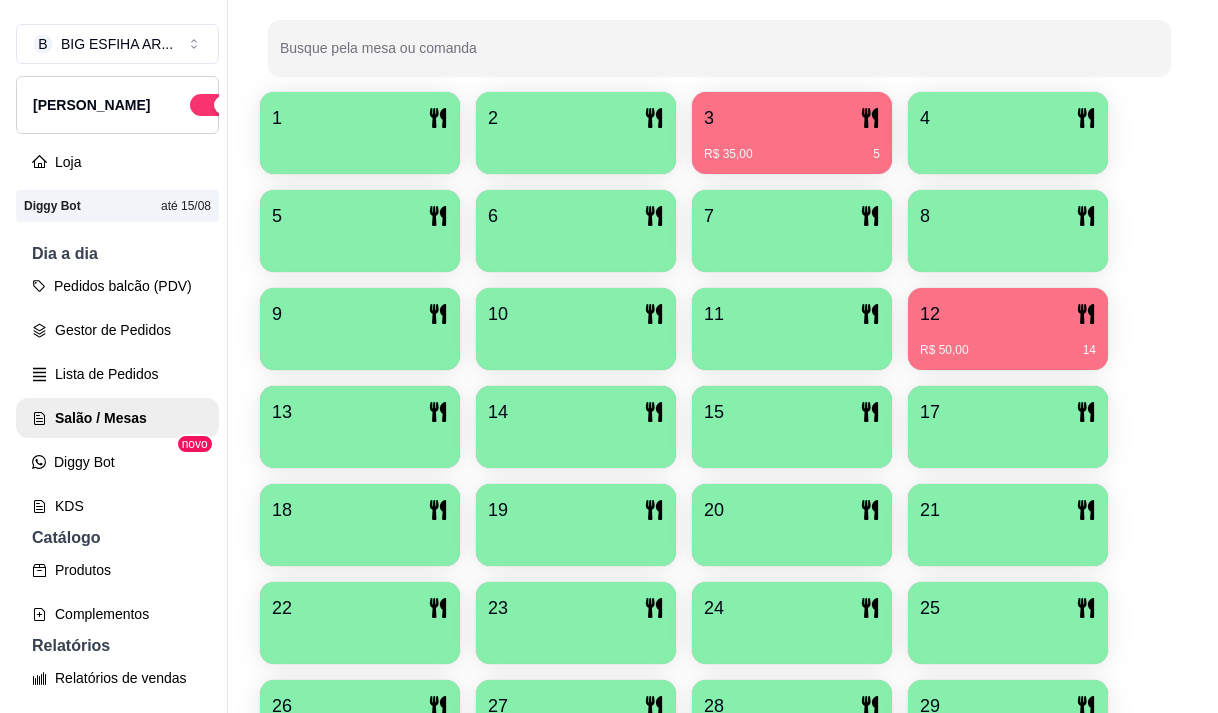 scroll, scrollTop: 400, scrollLeft: 0, axis: vertical 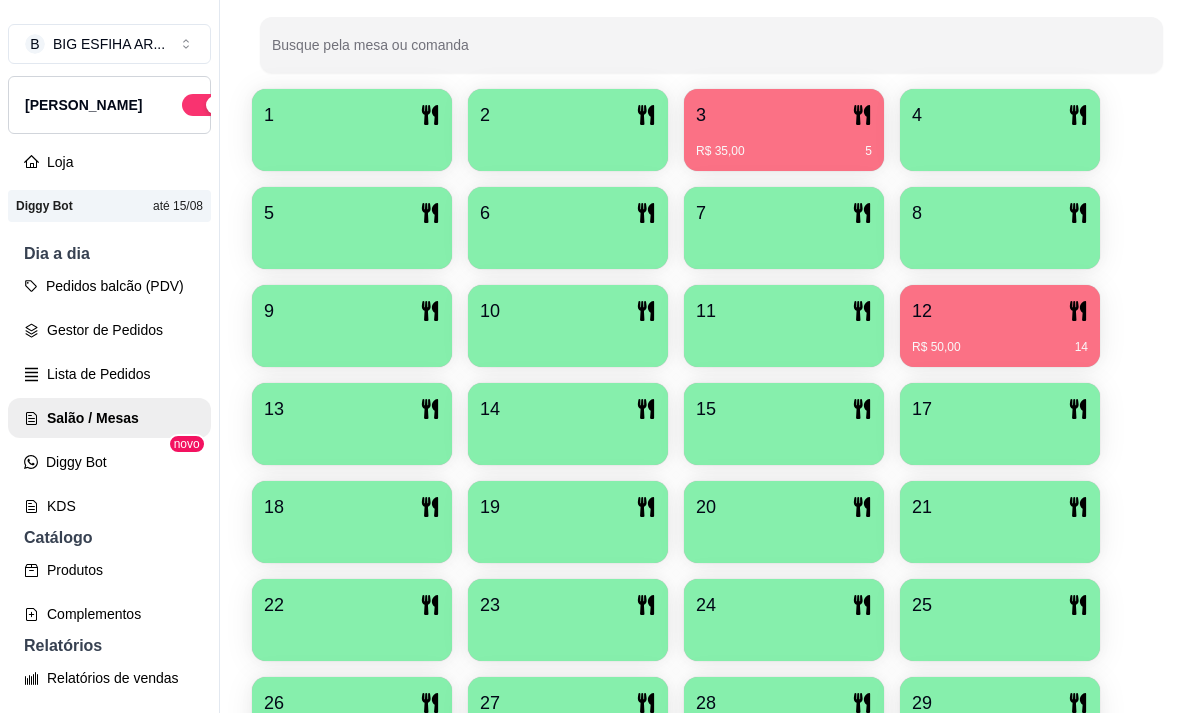 click on "R$ 50,00 14" at bounding box center (1000, 340) 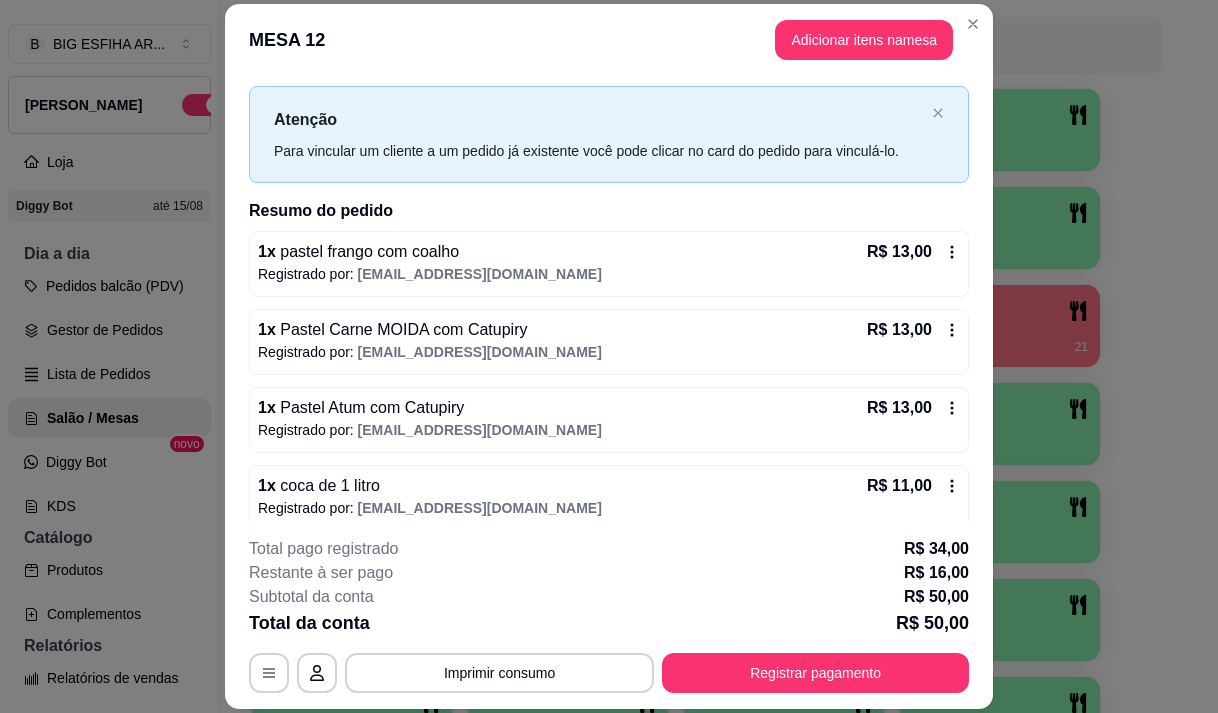 scroll, scrollTop: 51, scrollLeft: 0, axis: vertical 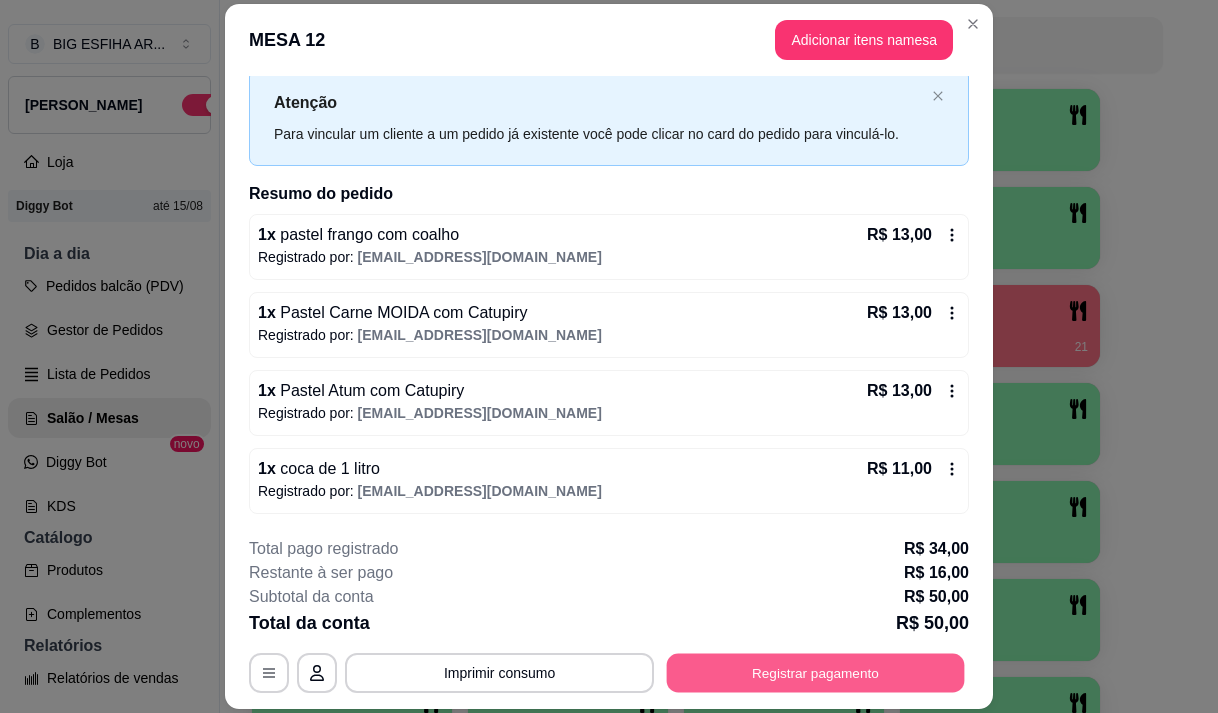 click on "Registrar pagamento" at bounding box center [816, 673] 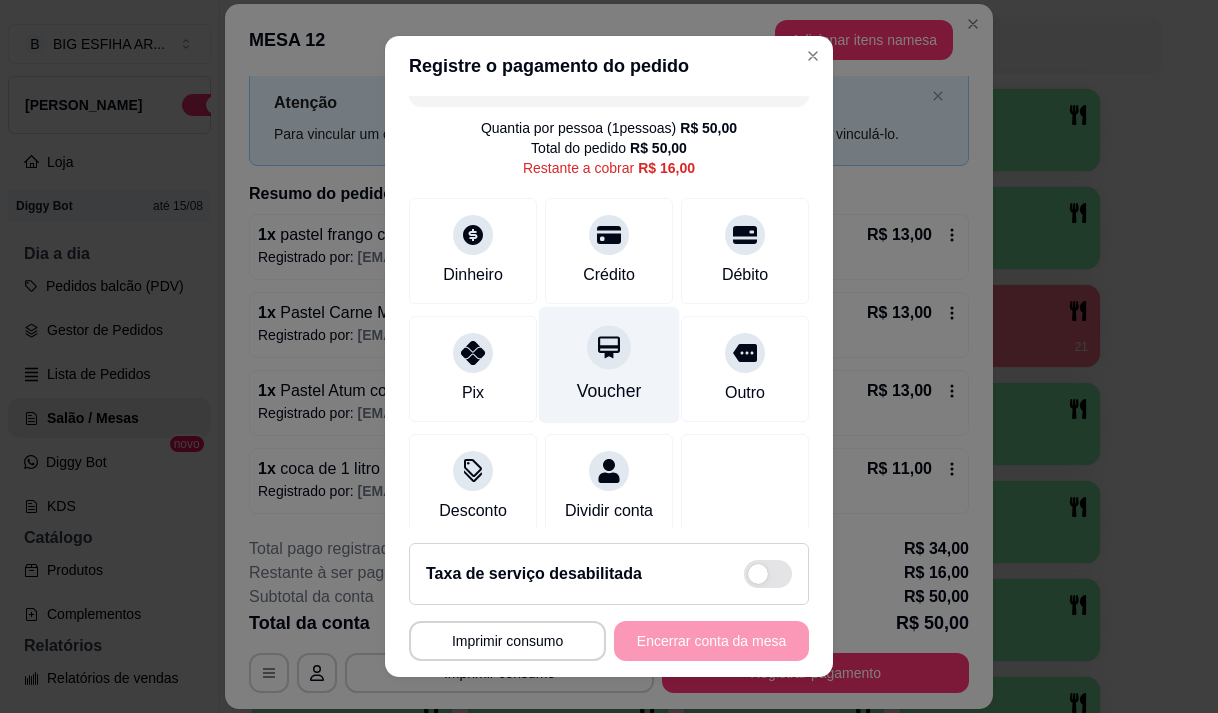 scroll, scrollTop: 0, scrollLeft: 0, axis: both 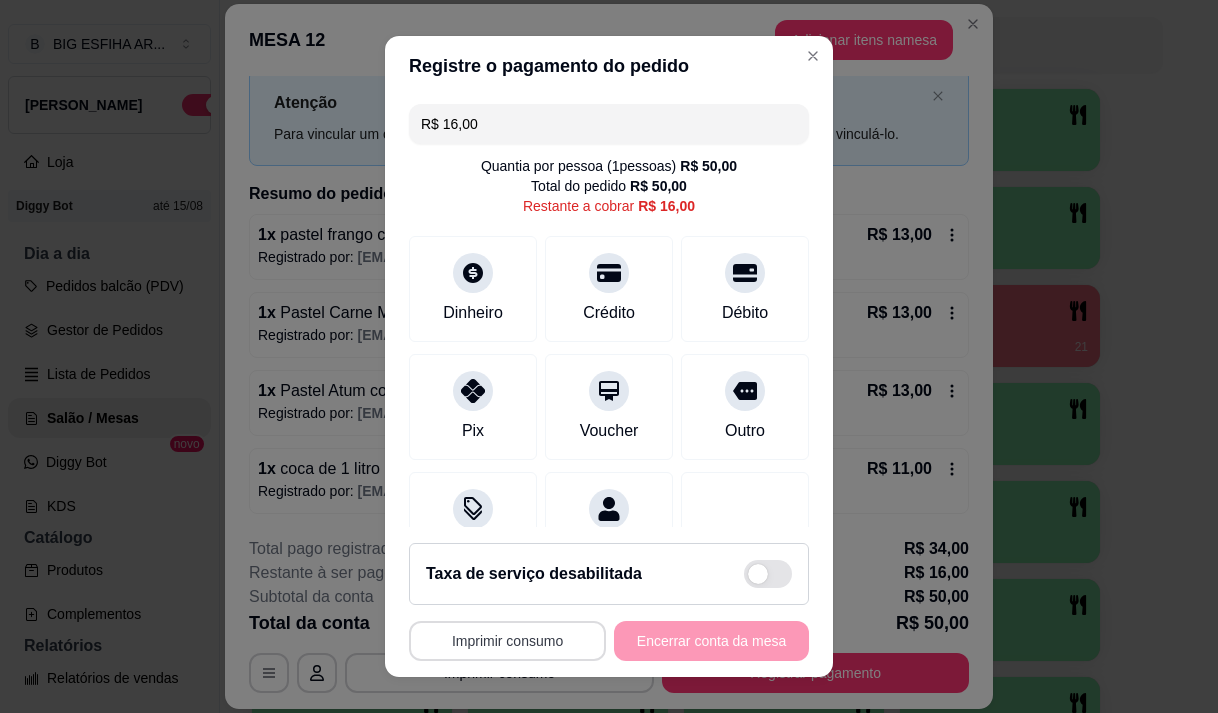 click on "Imprimir consumo" at bounding box center [507, 641] 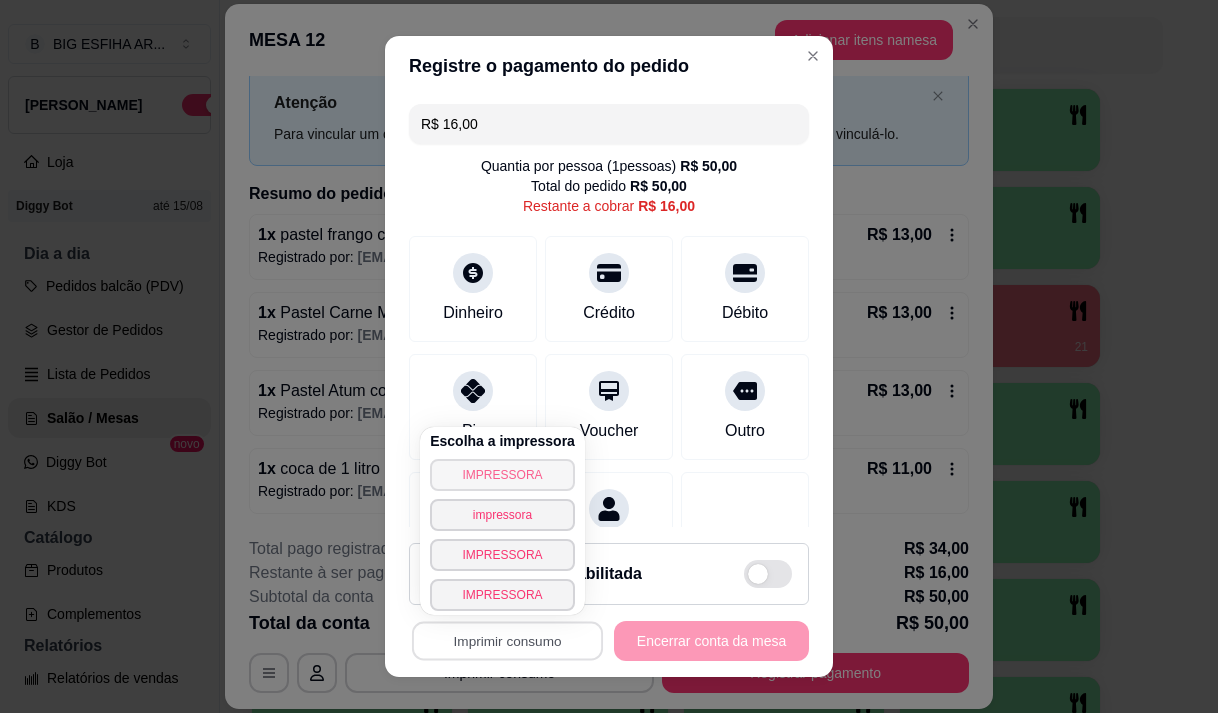 click on "IMPRESSORA" at bounding box center (502, 475) 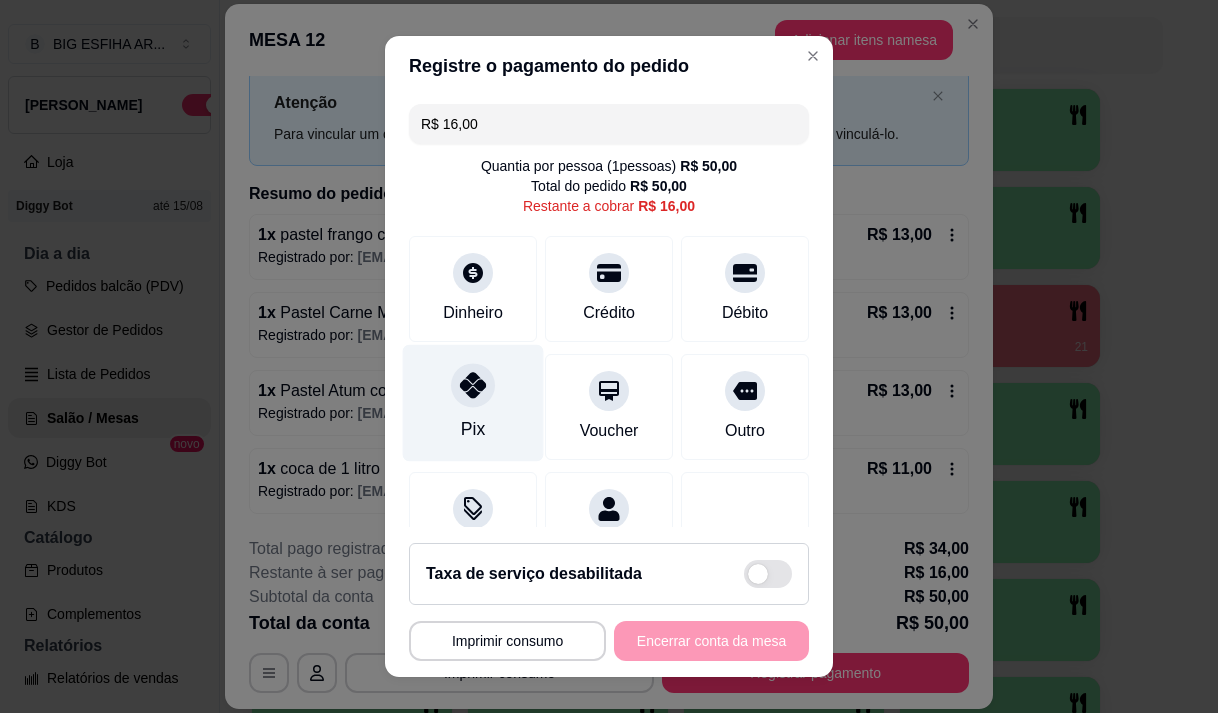 click 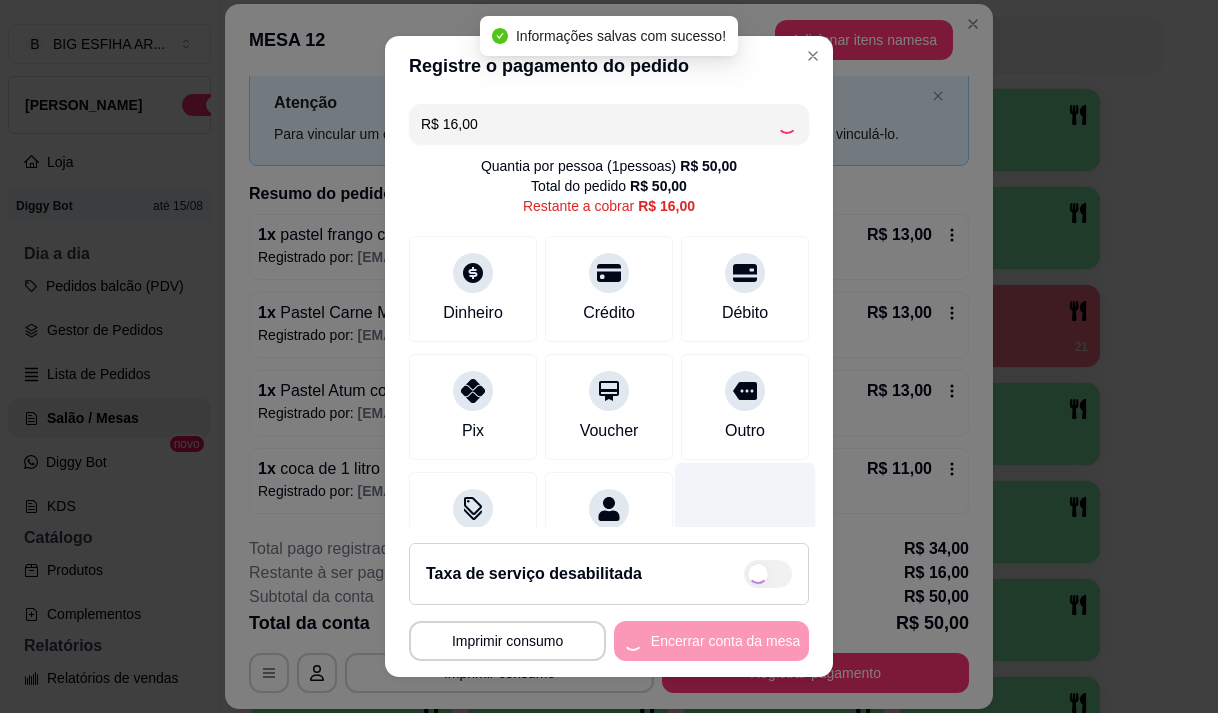 type on "R$ 0,00" 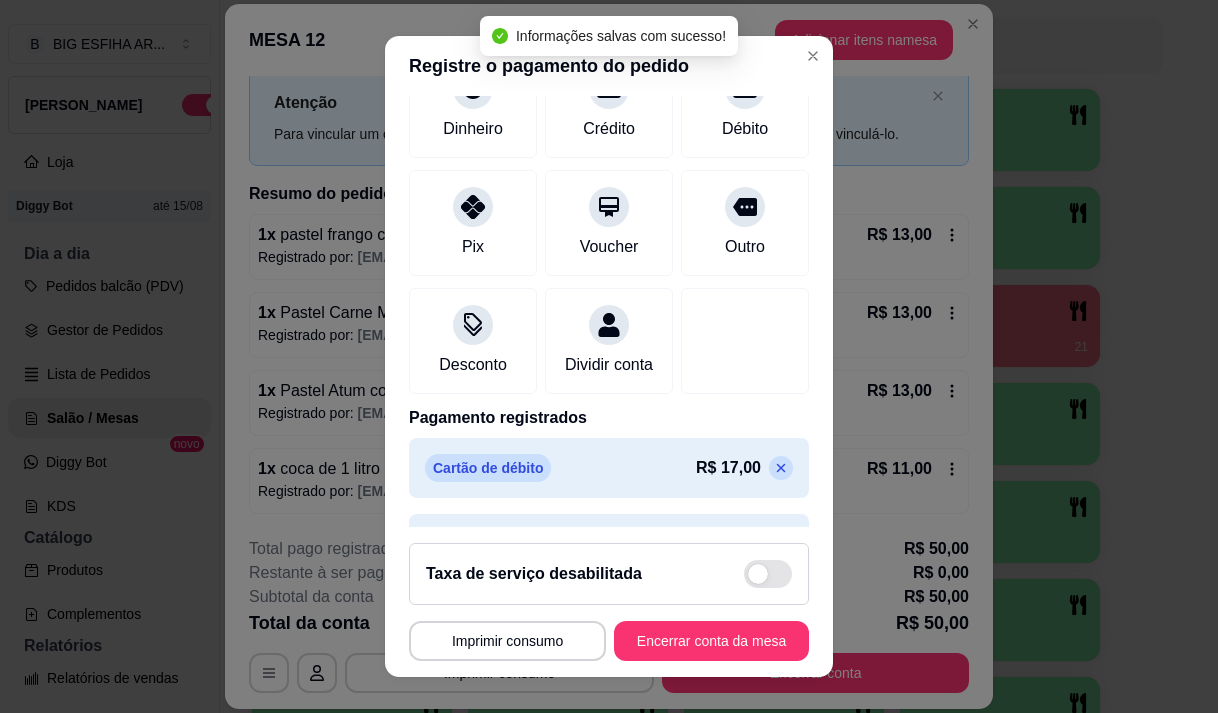 scroll, scrollTop: 200, scrollLeft: 0, axis: vertical 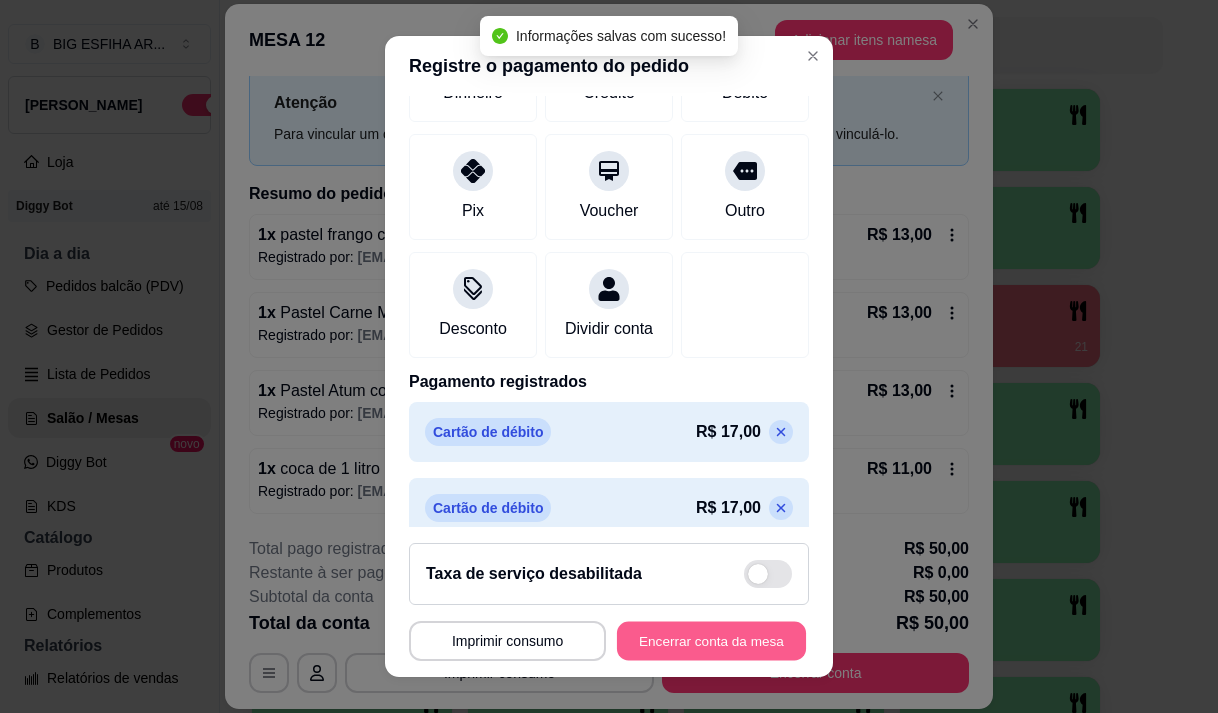 click on "Encerrar conta da mesa" at bounding box center [711, 641] 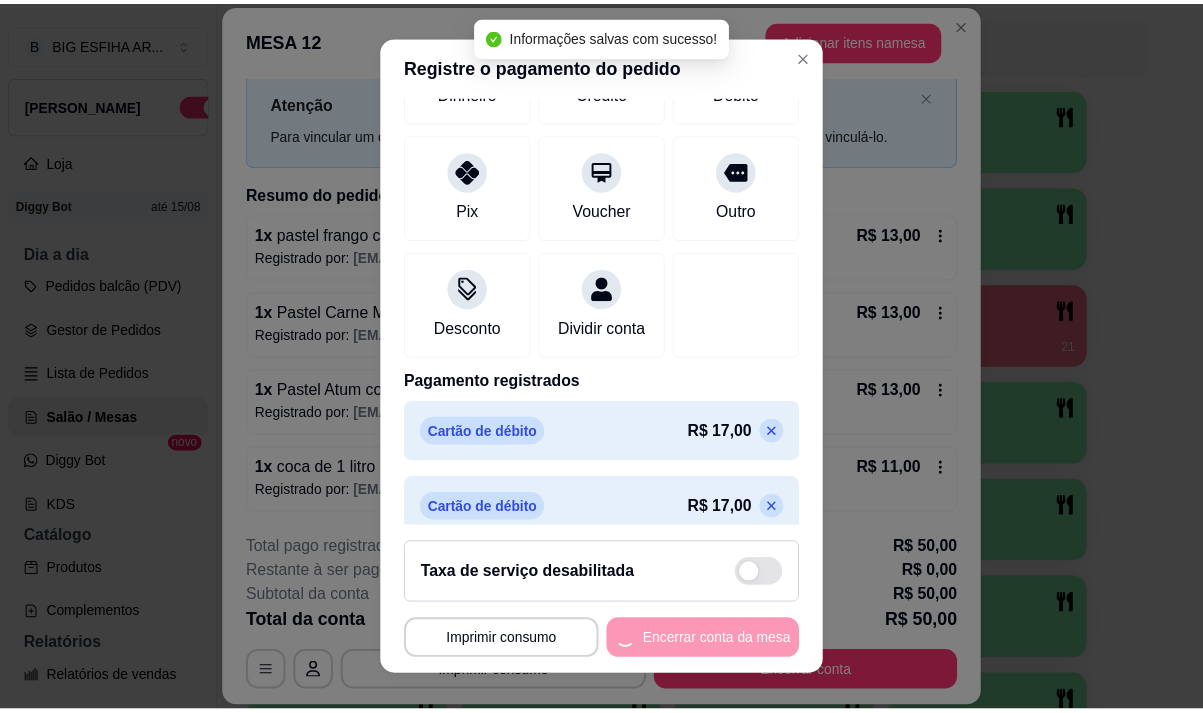scroll, scrollTop: 0, scrollLeft: 0, axis: both 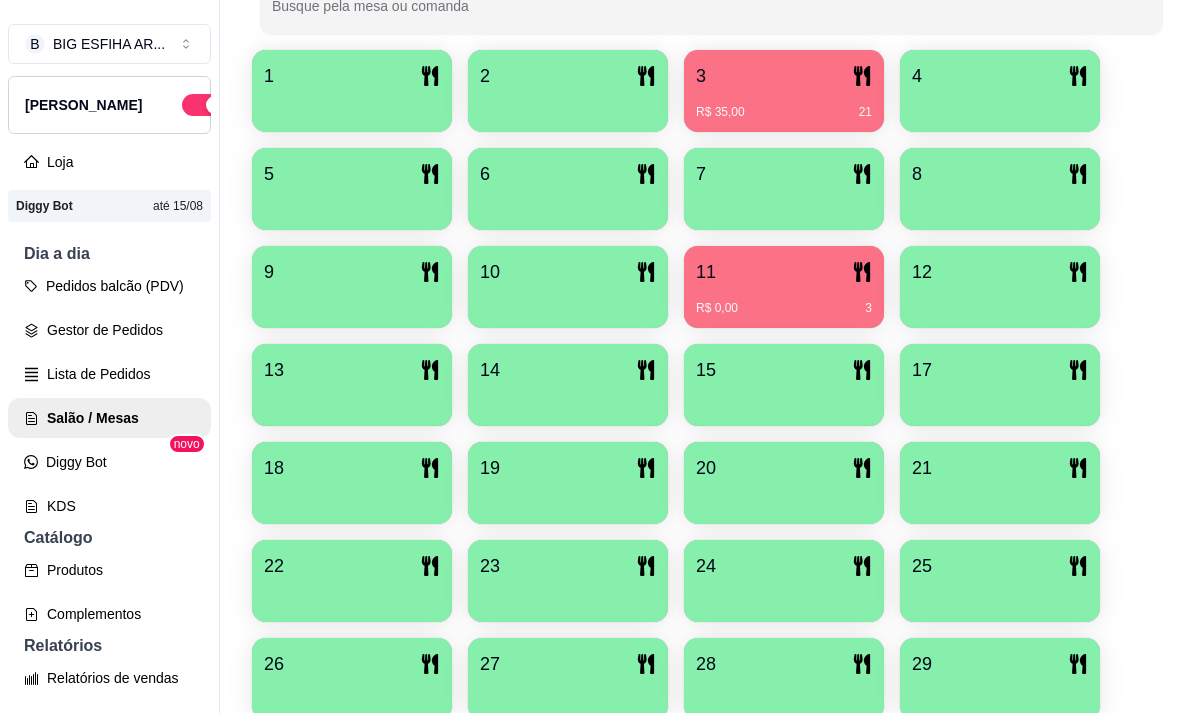 click on "R$ 0,00 3" at bounding box center (784, 308) 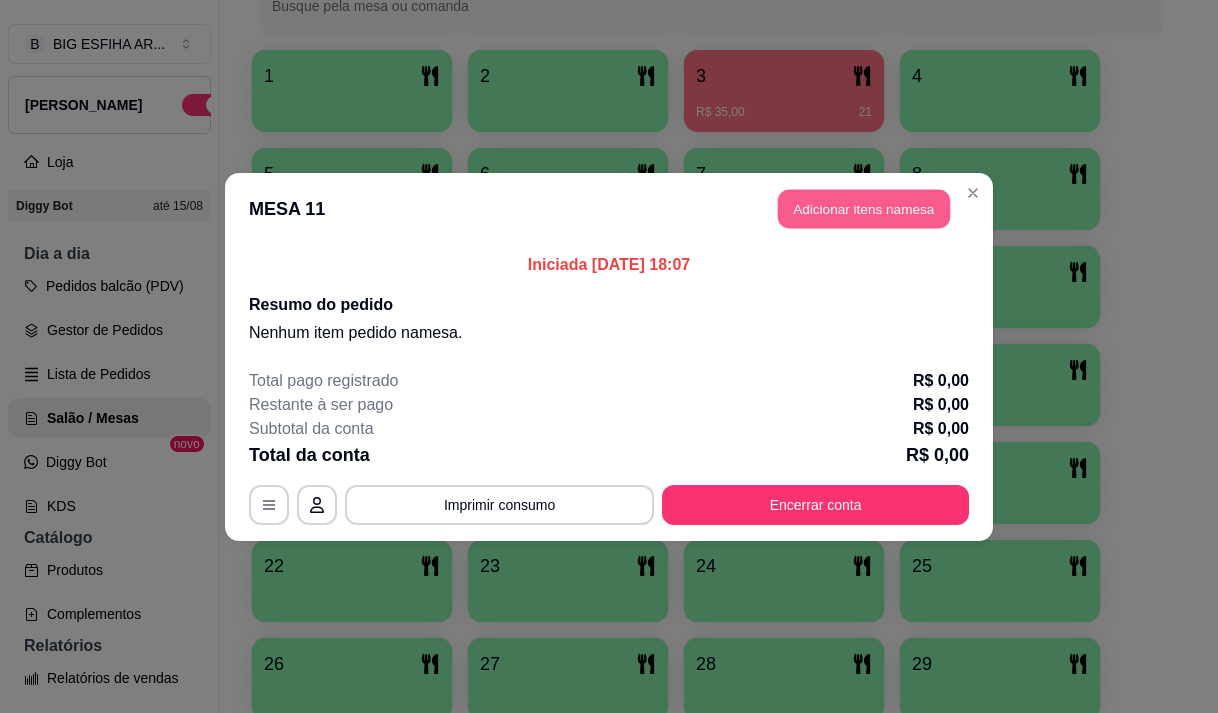 click on "Adicionar itens na  mesa" at bounding box center (864, 208) 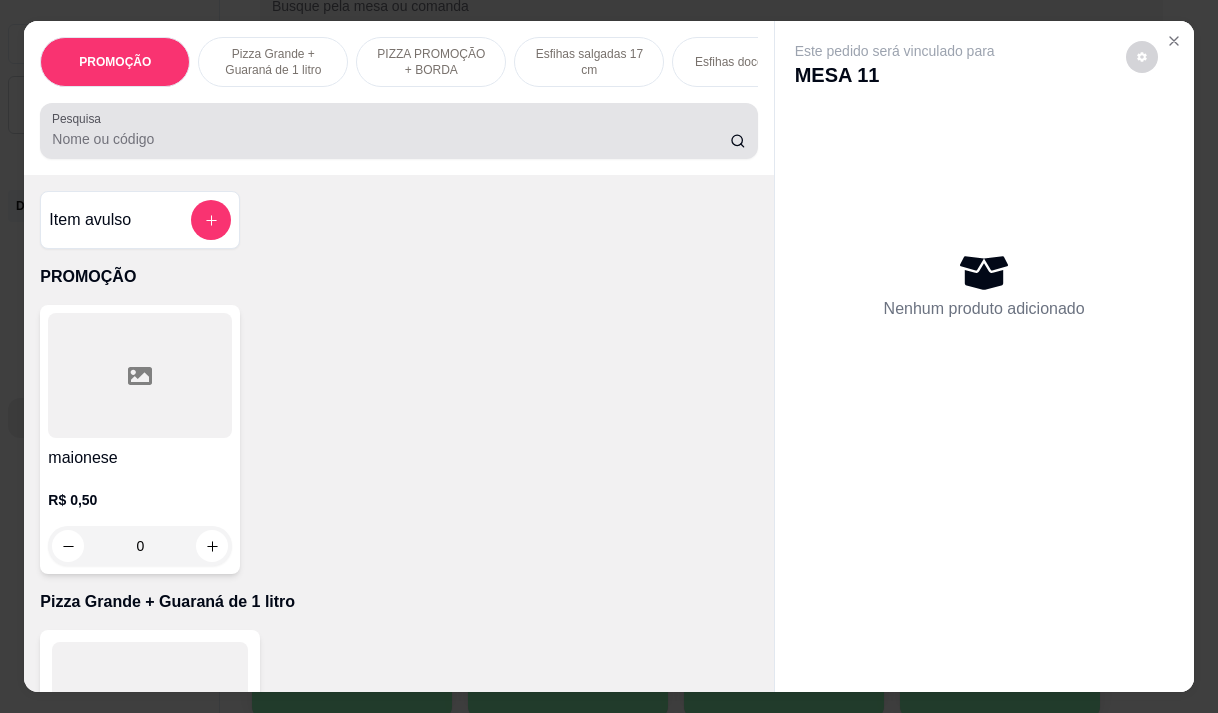 click on "Pesquisa" at bounding box center (391, 139) 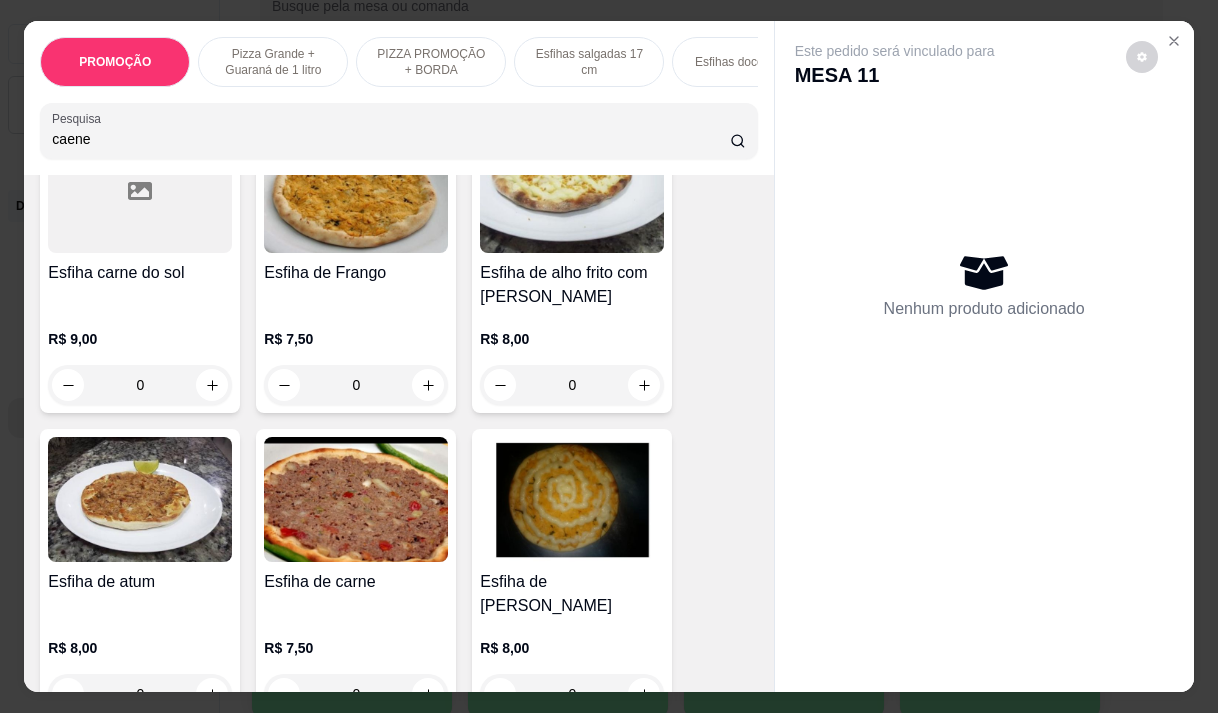 scroll, scrollTop: 2200, scrollLeft: 0, axis: vertical 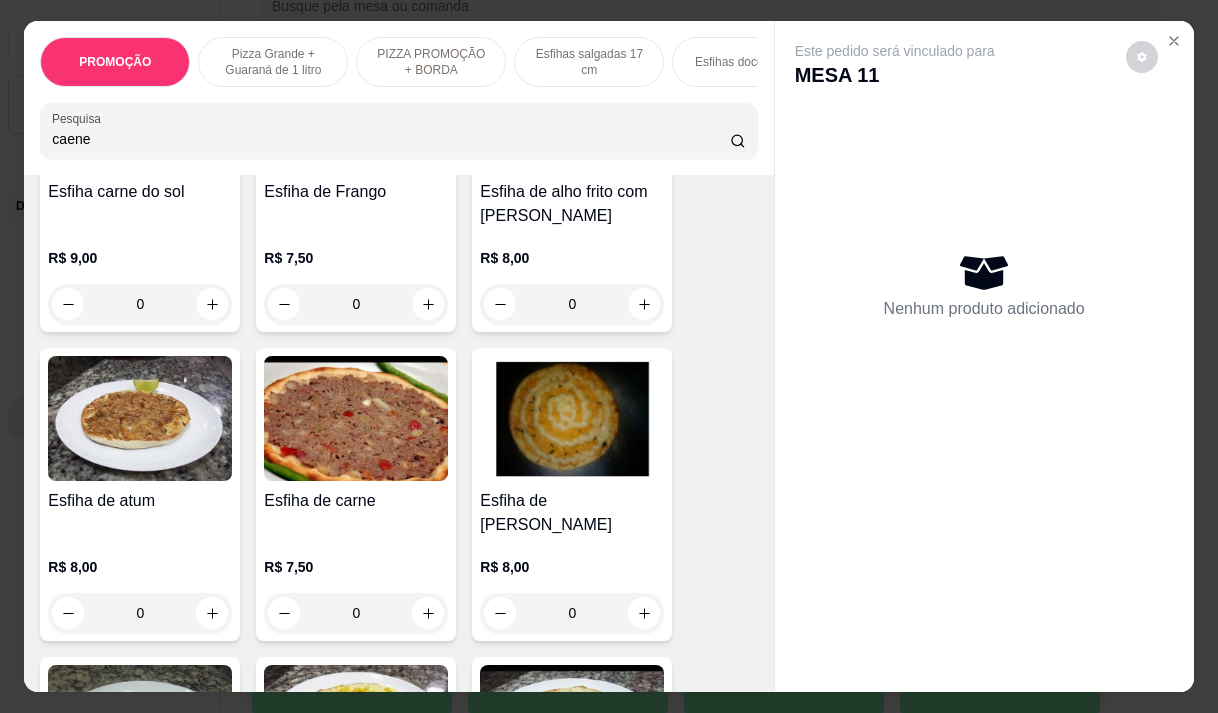 type on "caene" 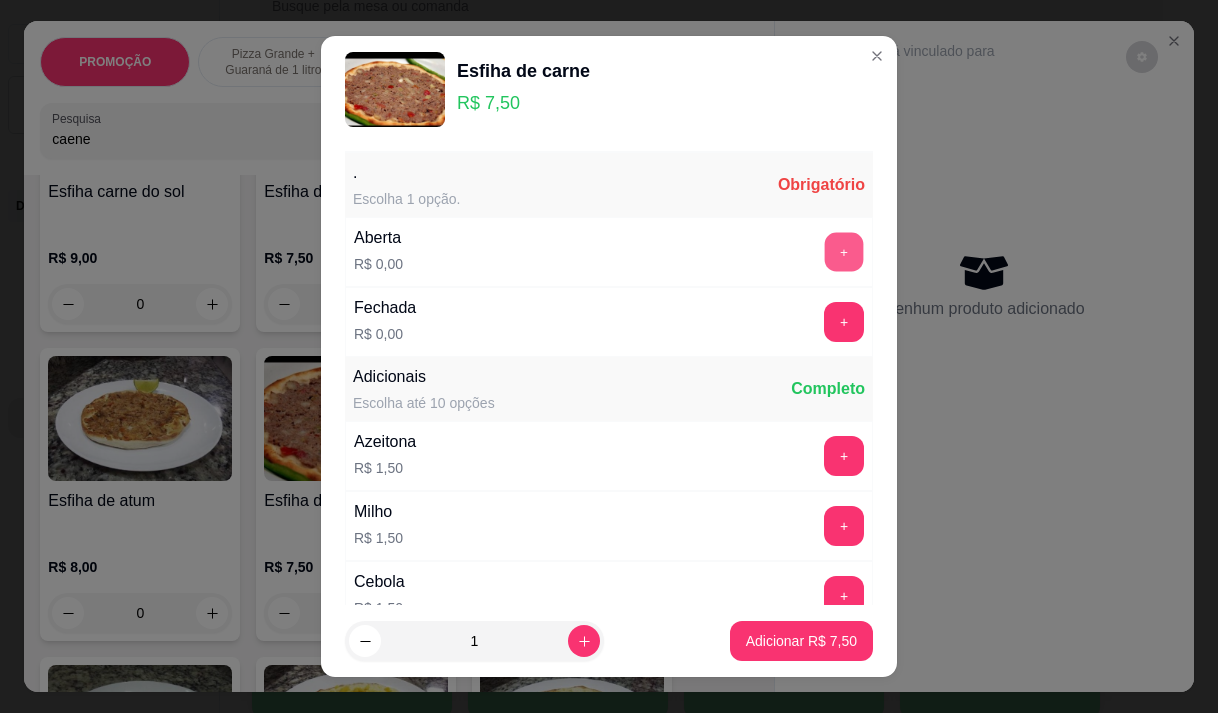 click on "+" at bounding box center (844, 251) 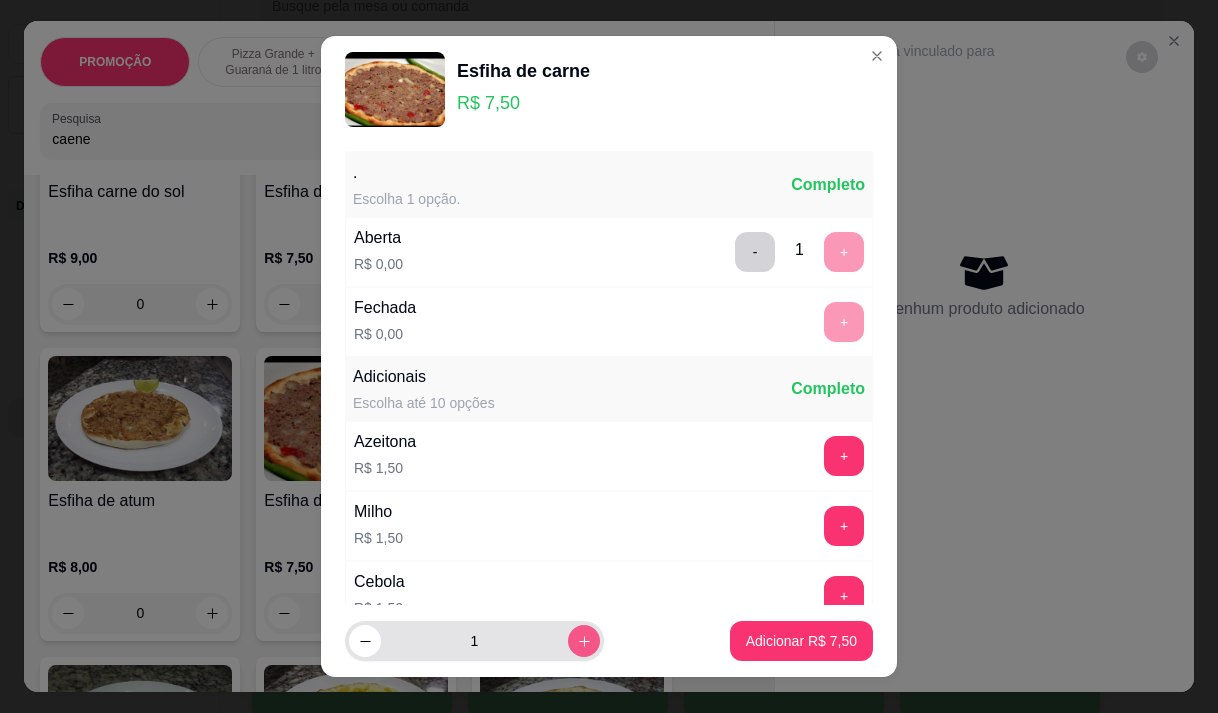 click at bounding box center (584, 641) 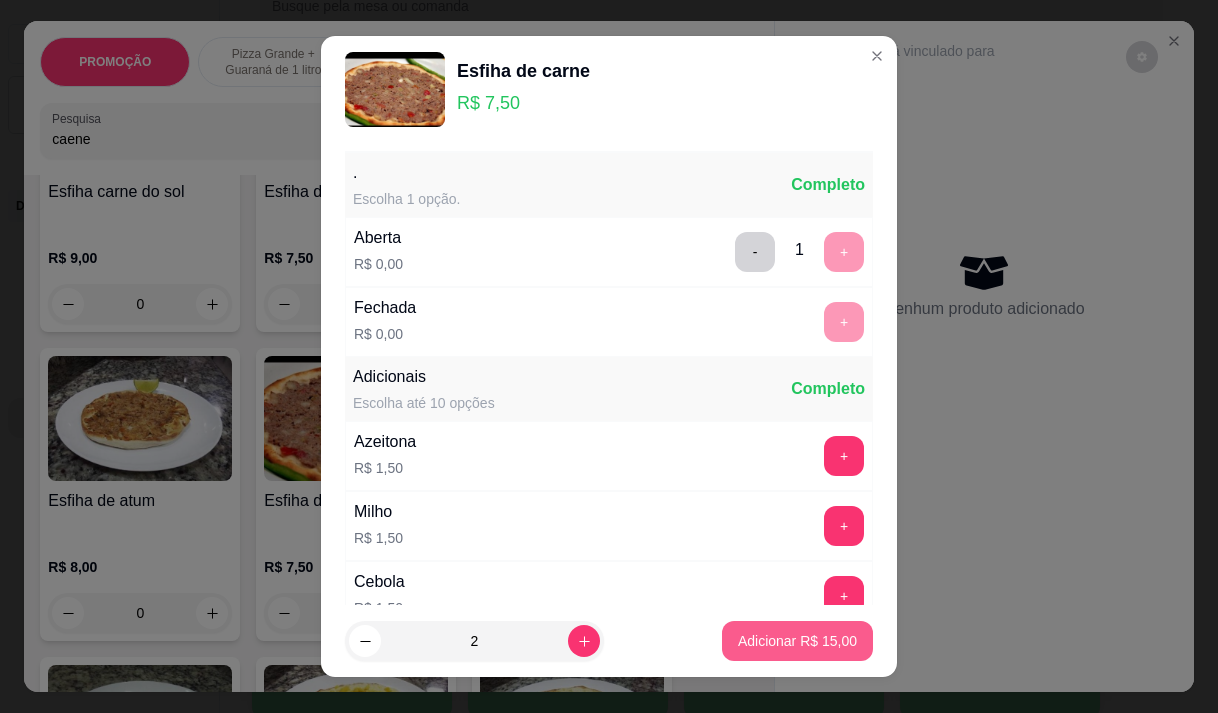 click on "Adicionar   R$ 15,00" at bounding box center [797, 641] 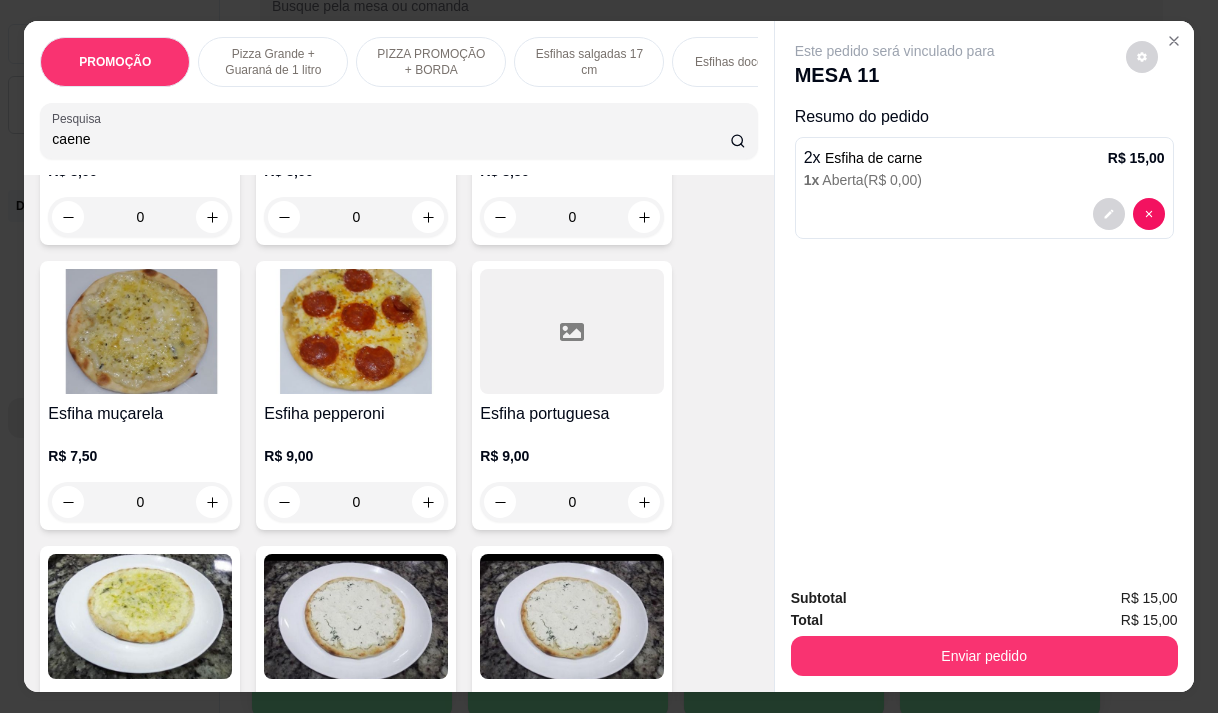 scroll, scrollTop: 3200, scrollLeft: 0, axis: vertical 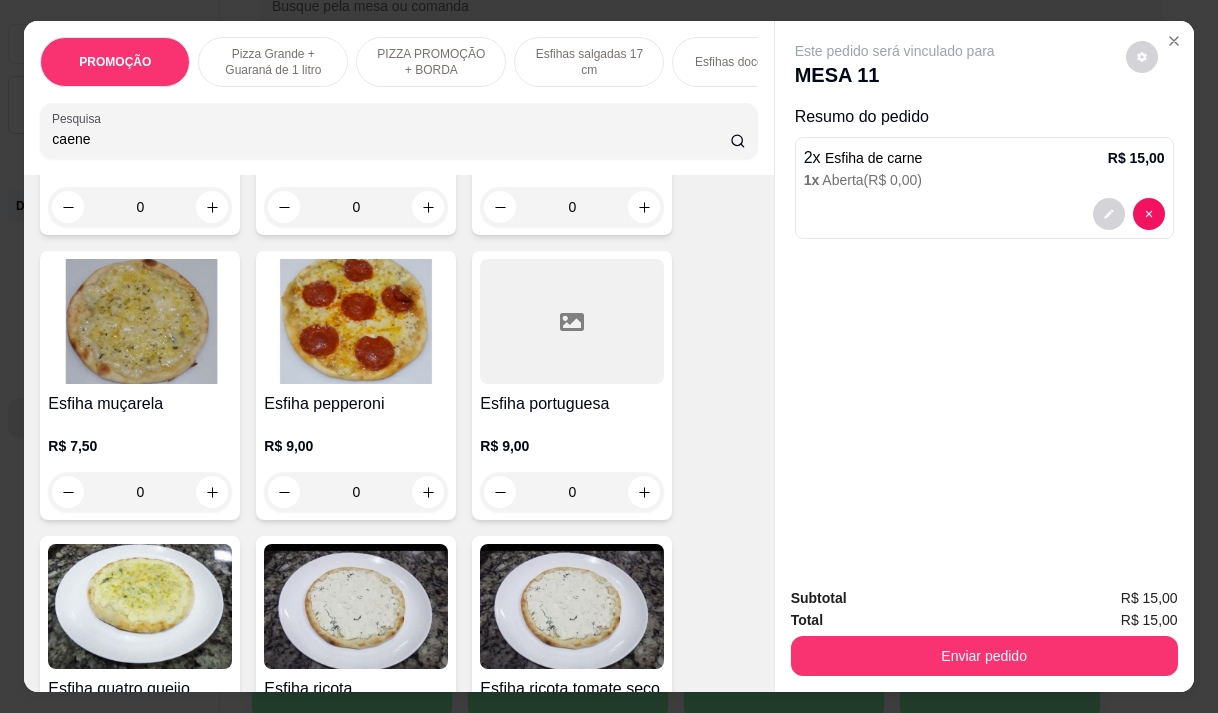 click on "R$ 7,50 0" at bounding box center (140, 464) 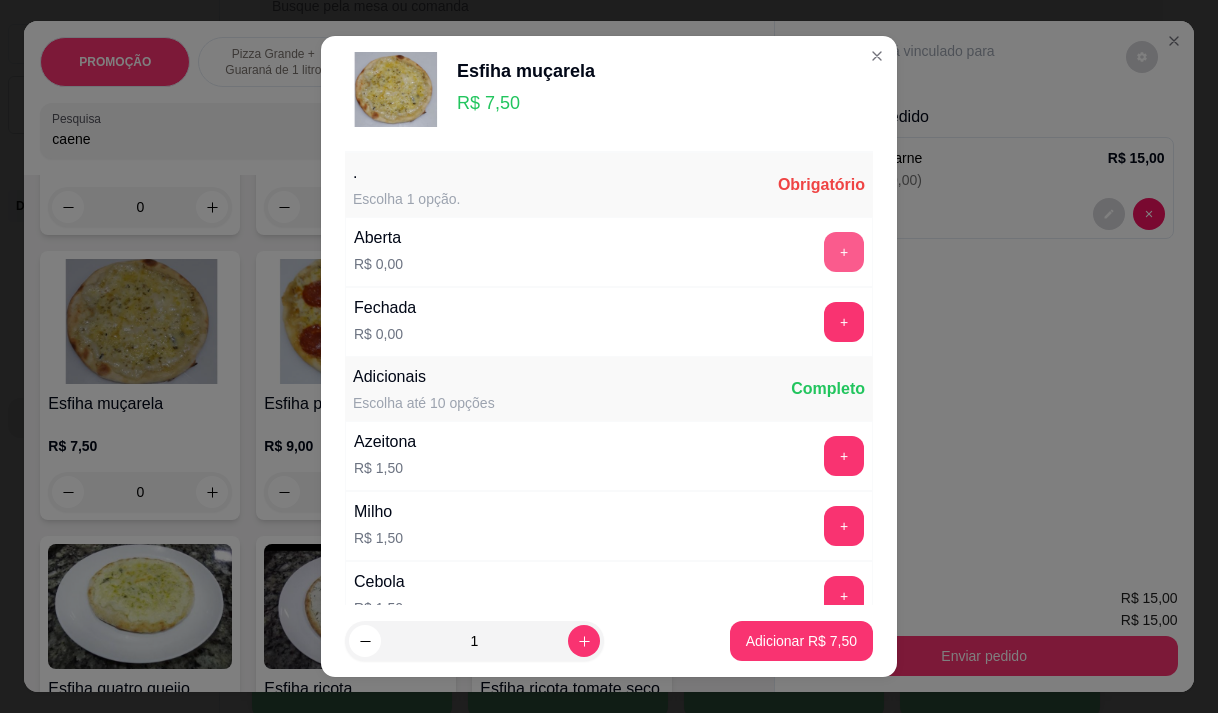 click on "+" at bounding box center (844, 252) 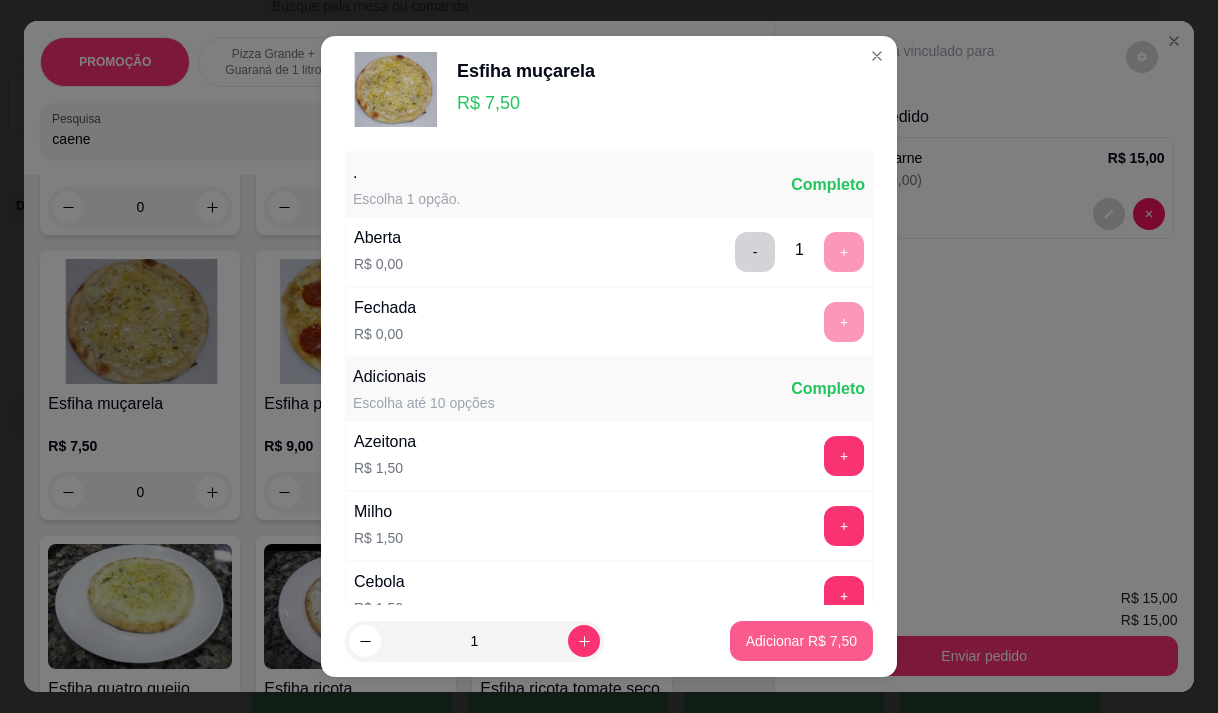 click on "Adicionar   R$ 7,50" at bounding box center (801, 641) 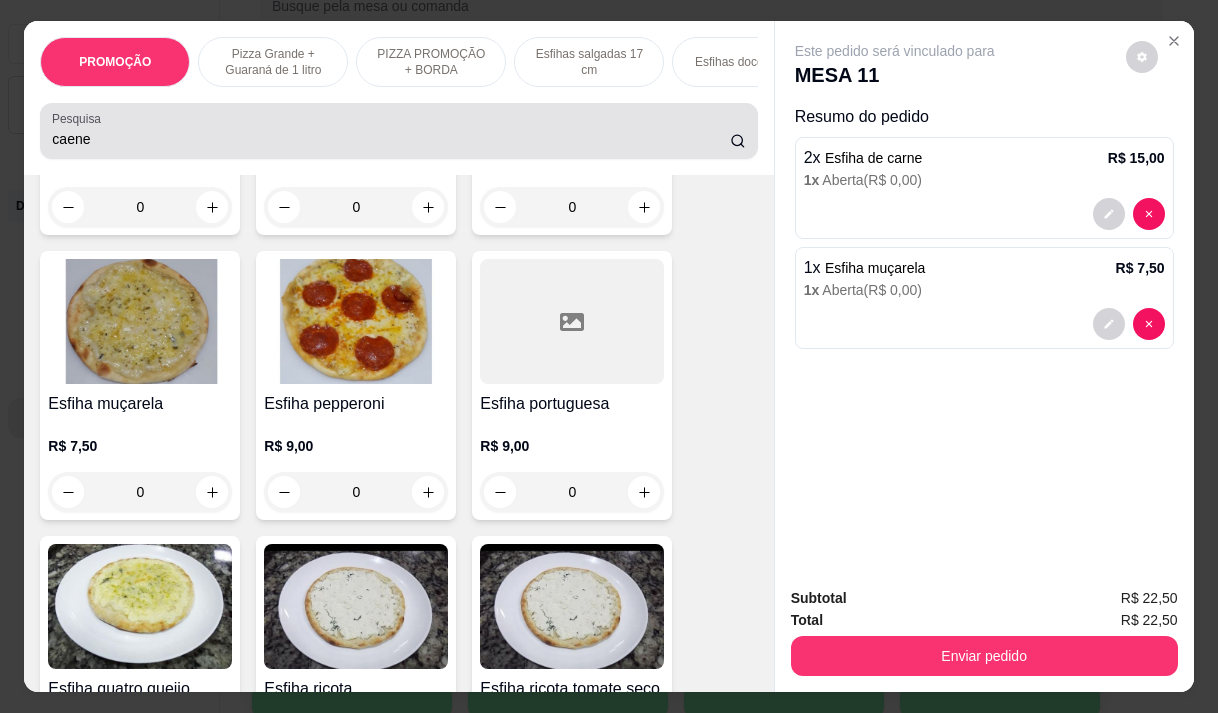 click on "caene" at bounding box center [398, 131] 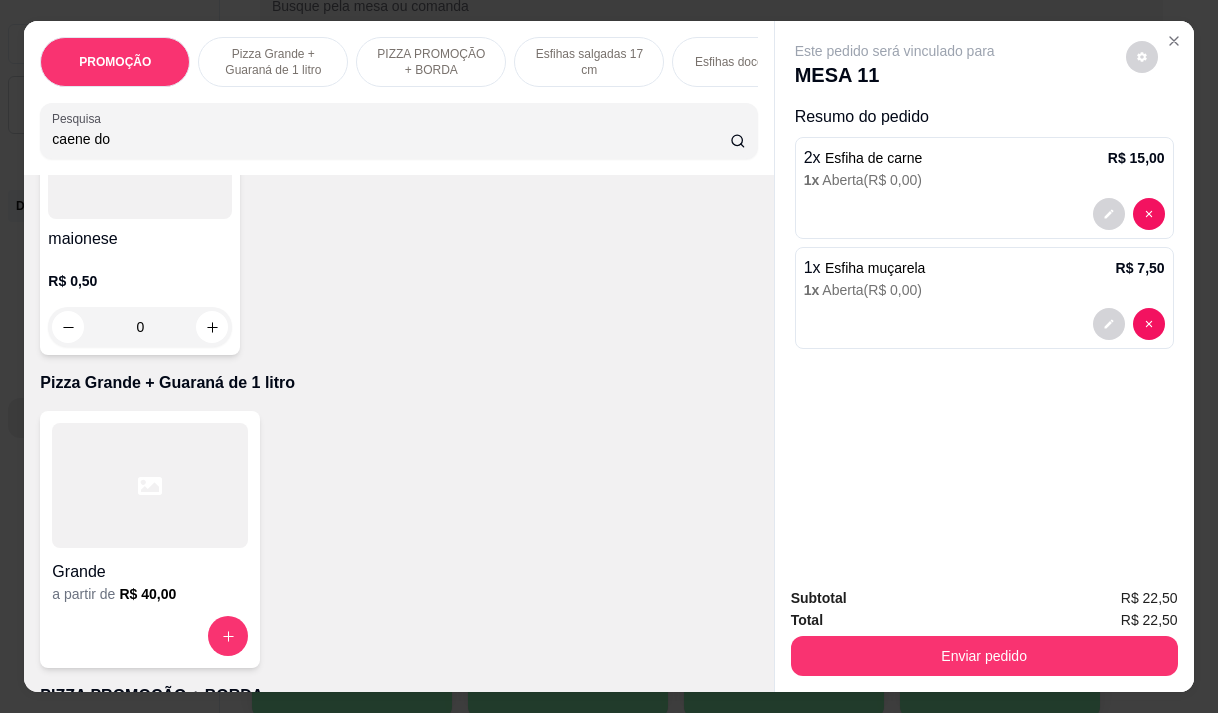 scroll, scrollTop: 300, scrollLeft: 0, axis: vertical 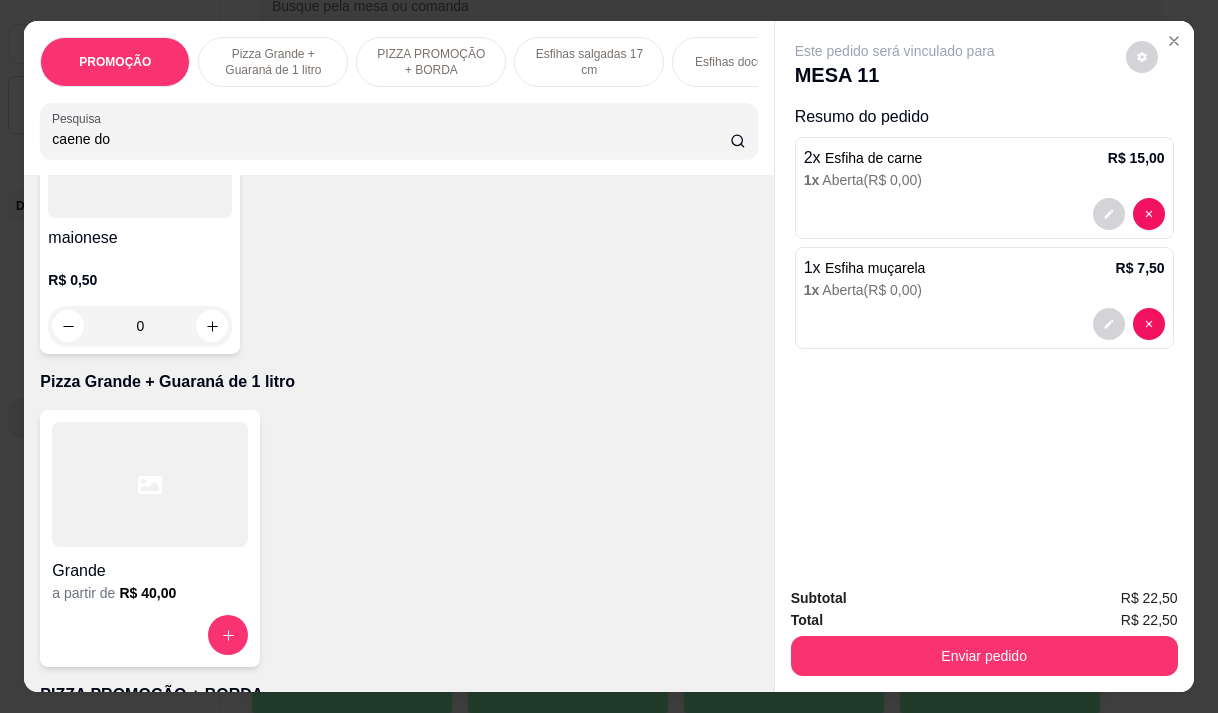 click on "caene do" at bounding box center [391, 139] 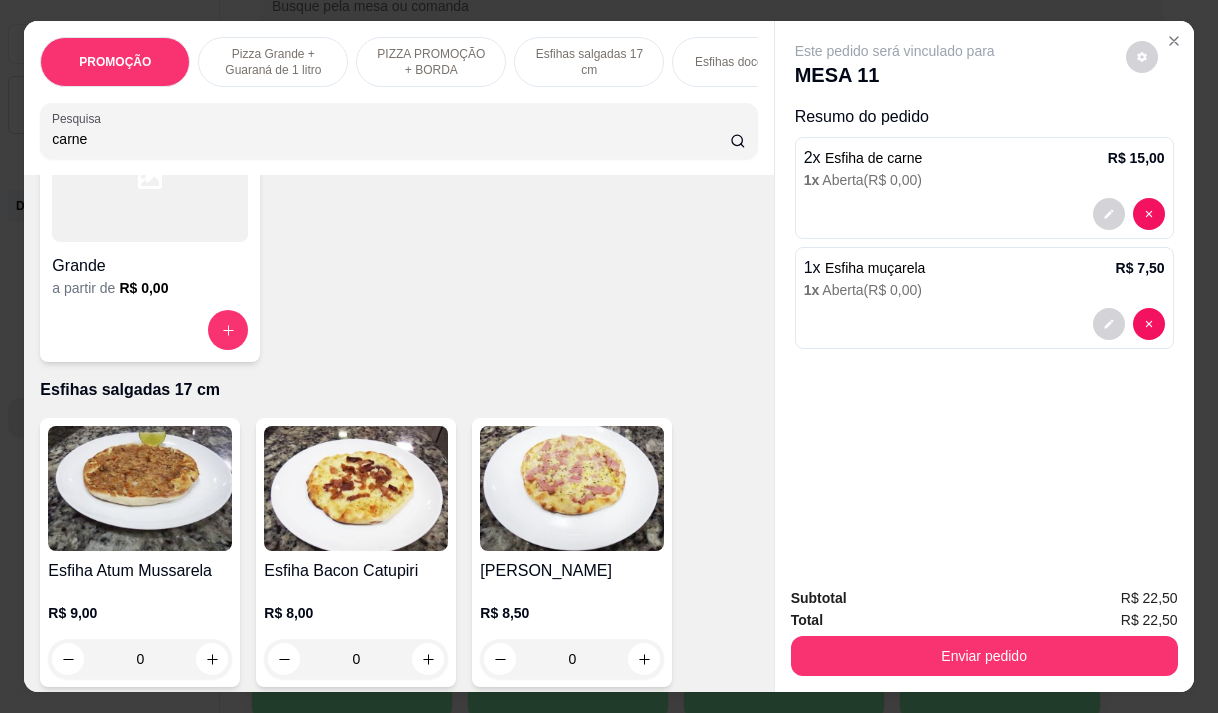 scroll, scrollTop: 2732, scrollLeft: 0, axis: vertical 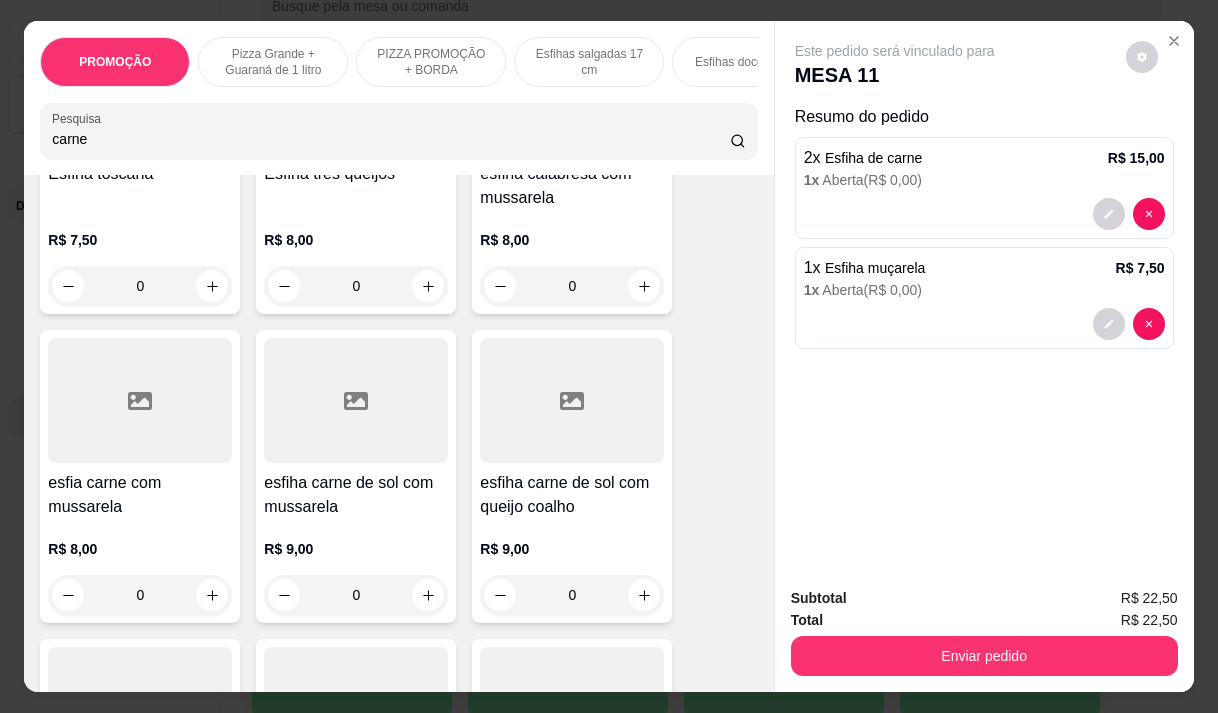 click on "0" at bounding box center (572, 595) 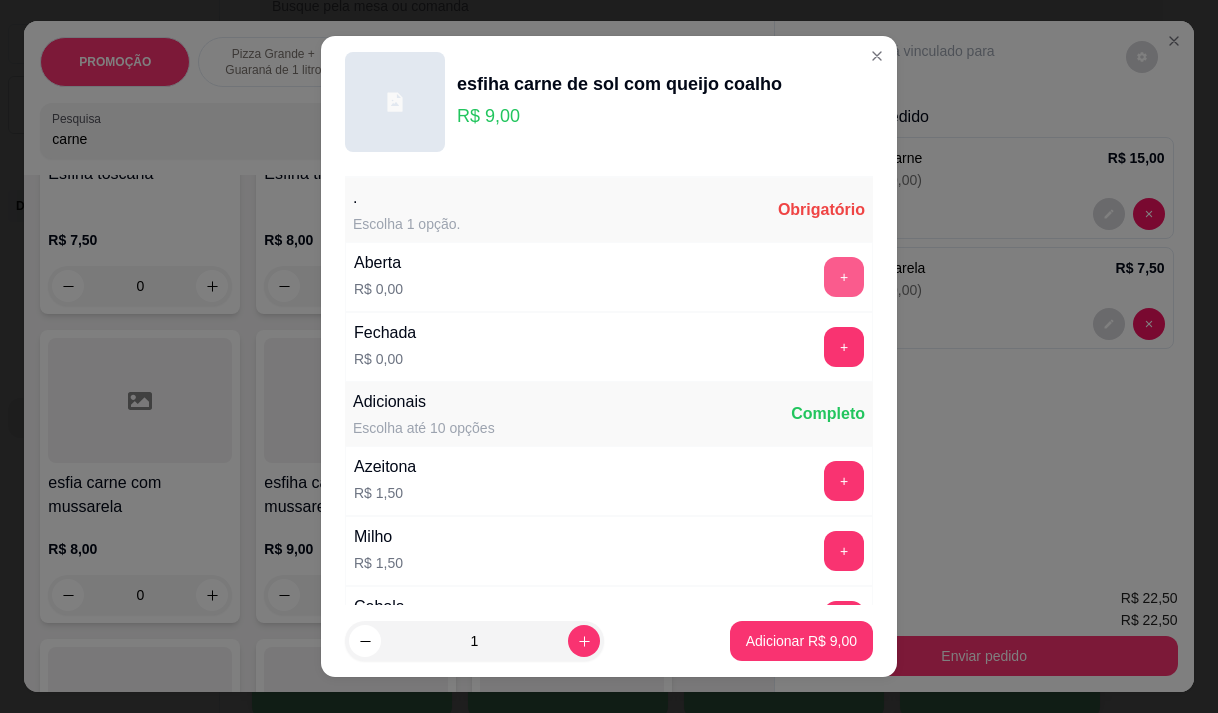 click on "+" at bounding box center [844, 277] 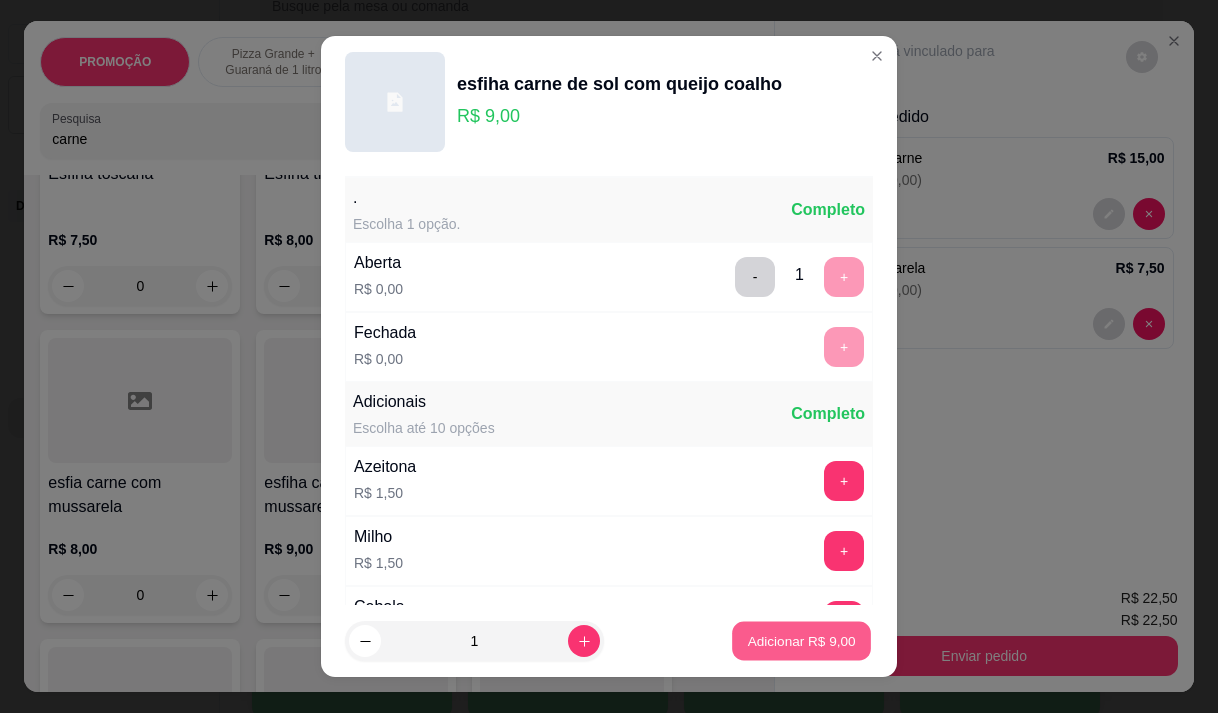 click on "Adicionar   R$ 9,00" at bounding box center (801, 641) 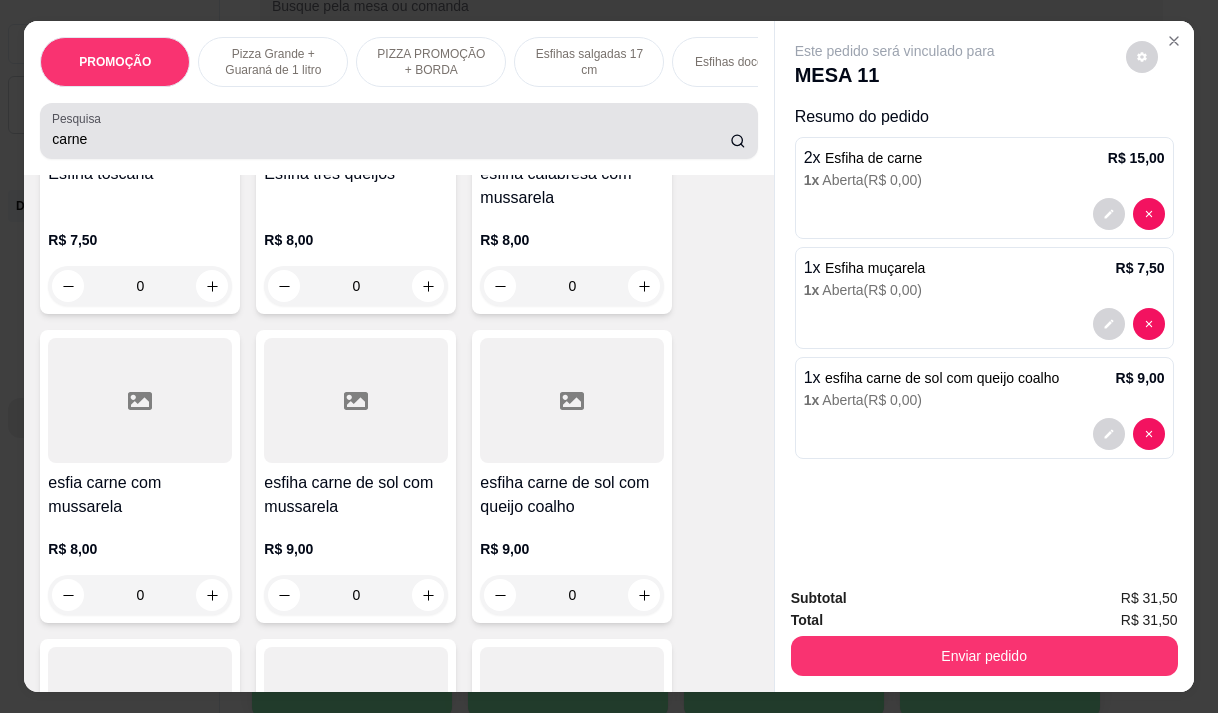 click on "carne" at bounding box center [391, 139] 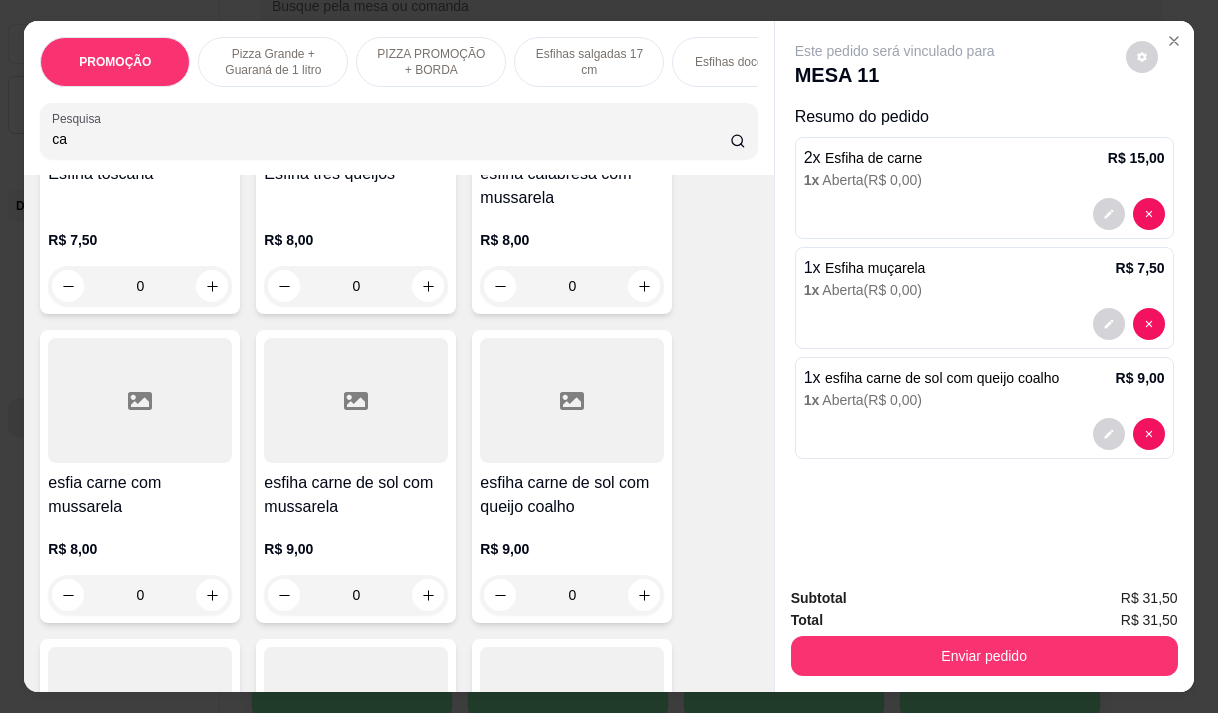 type on "c" 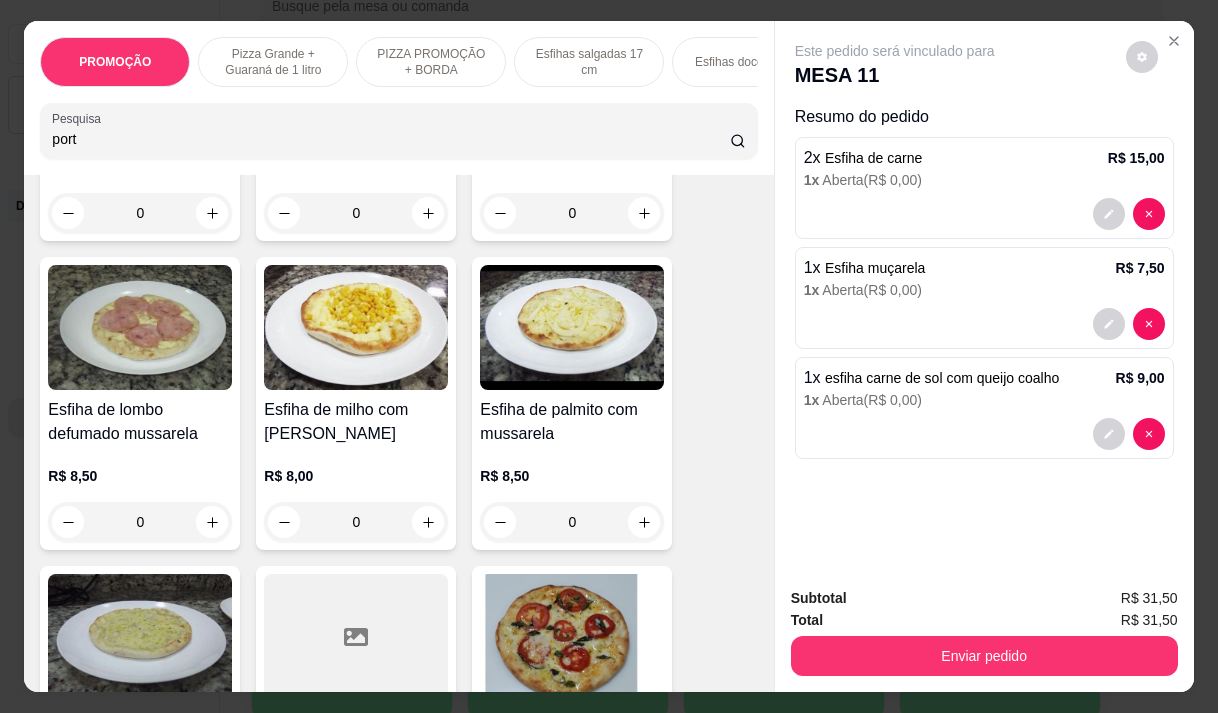 scroll, scrollTop: 3445, scrollLeft: 0, axis: vertical 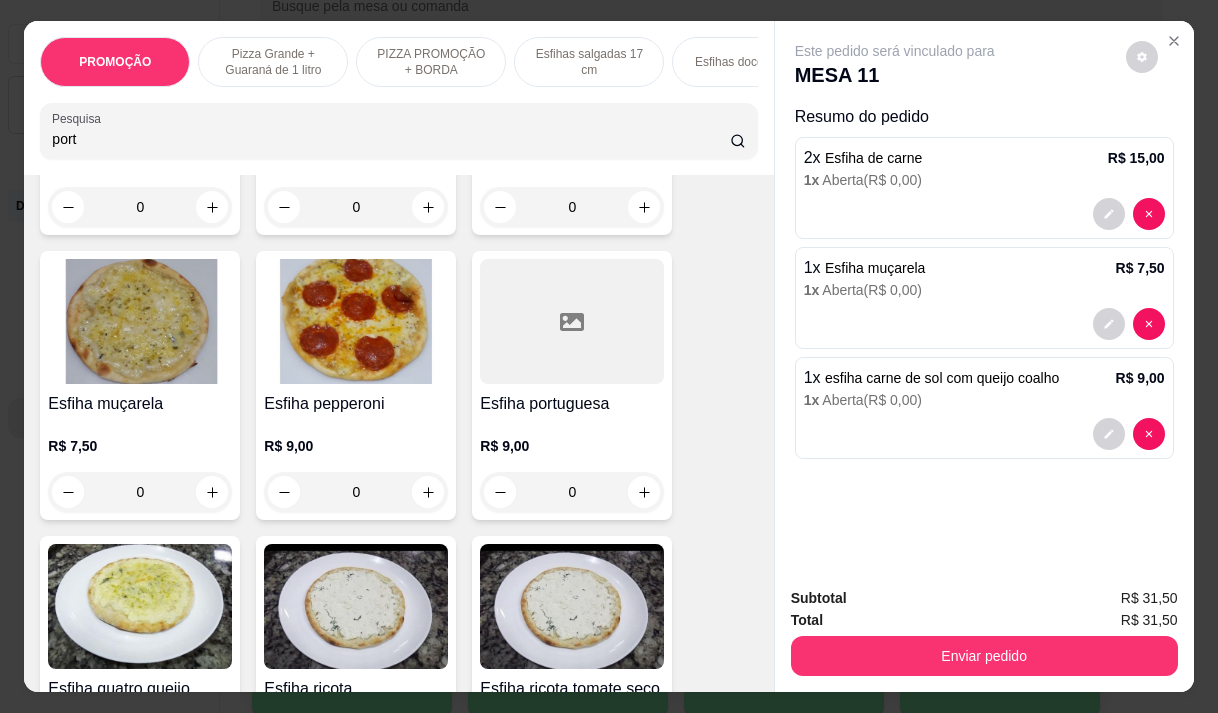 click on "R$ 9,00" at bounding box center [572, 446] 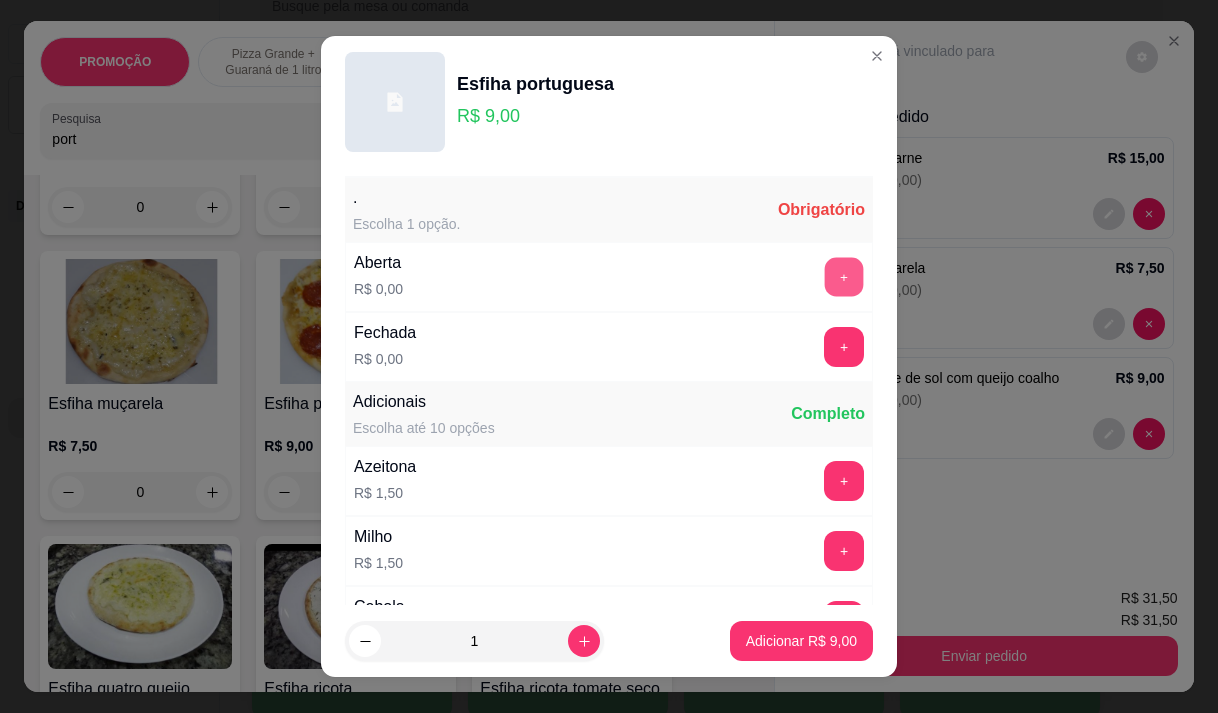 click on "+" at bounding box center [844, 276] 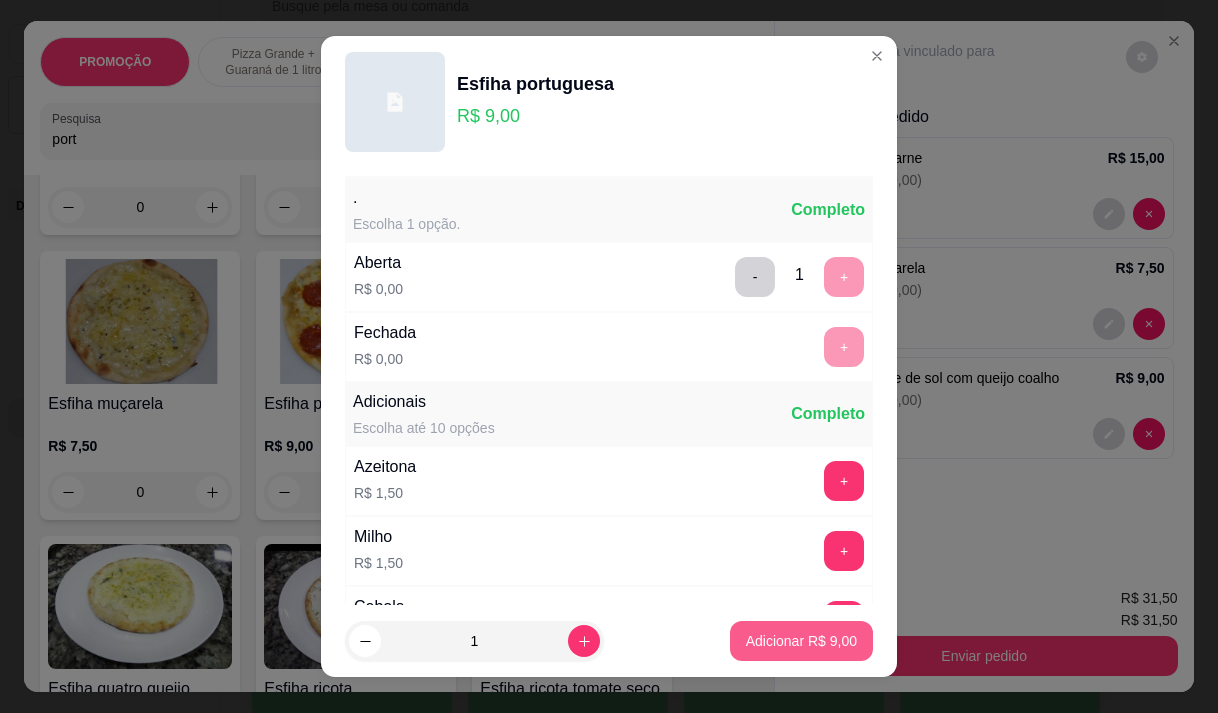 click on "Adicionar   R$ 9,00" at bounding box center (801, 641) 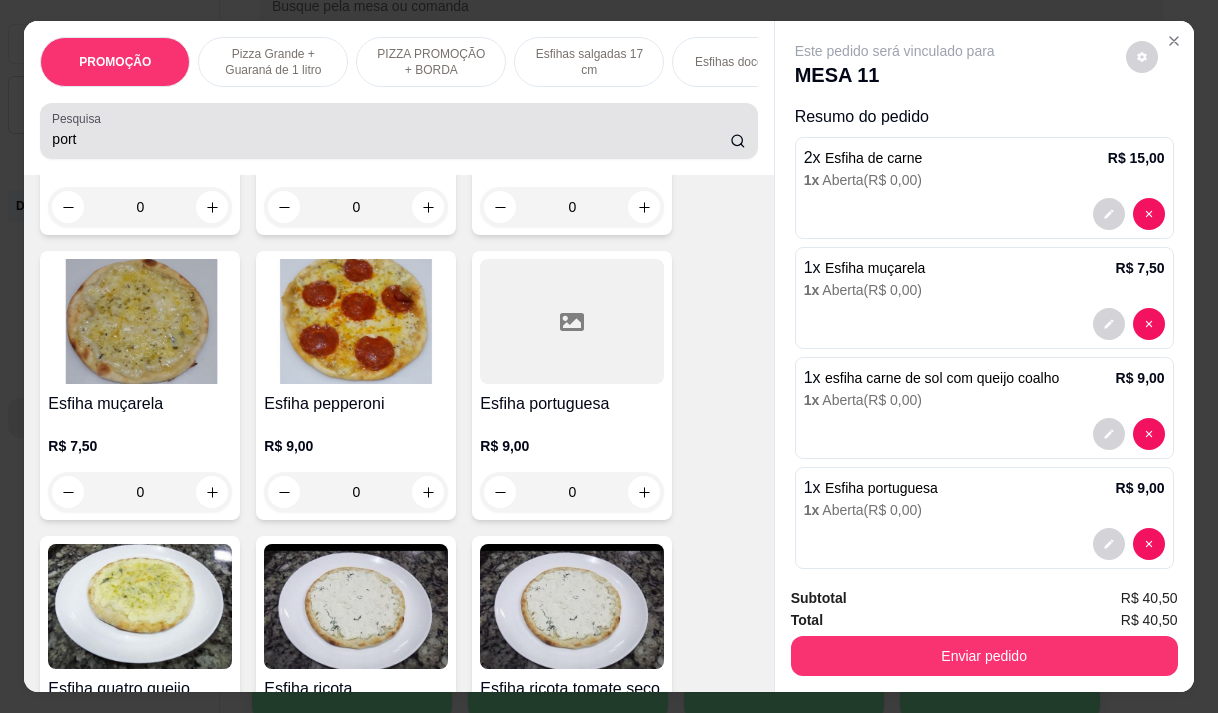 click on "Pesquisa port" at bounding box center [398, 131] 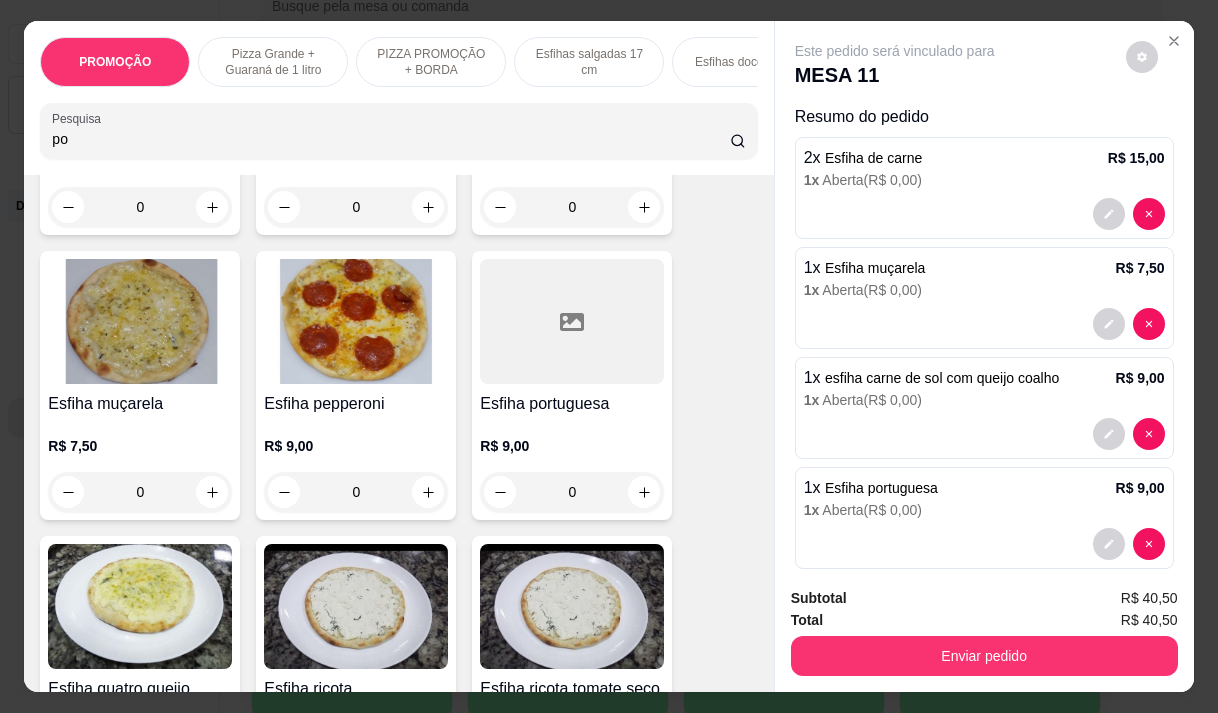 type on "p" 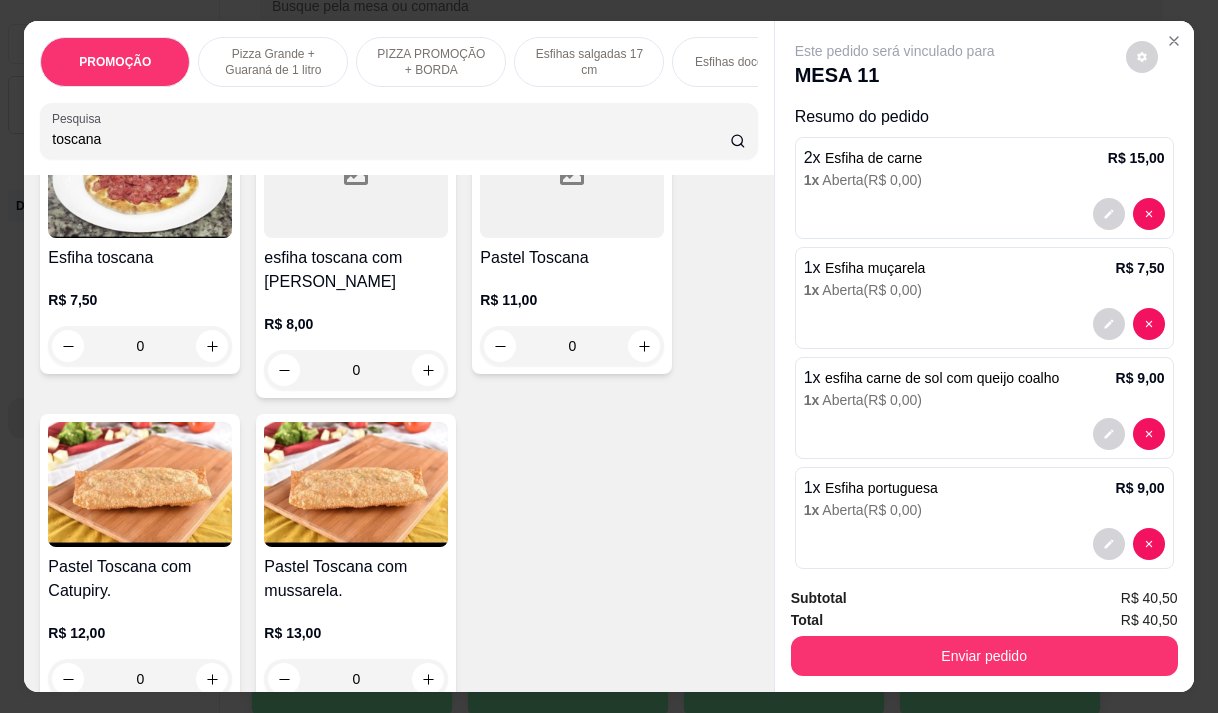 scroll, scrollTop: 500, scrollLeft: 0, axis: vertical 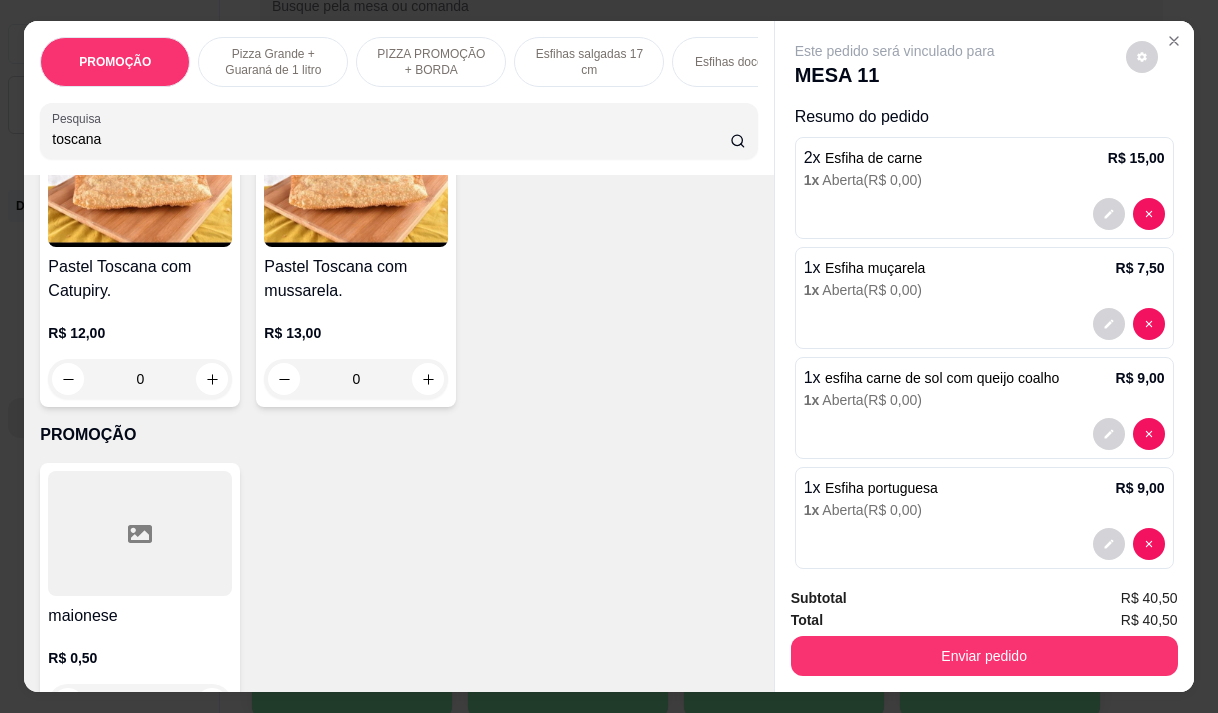 click on "R$ 12,00 0" at bounding box center [140, 351] 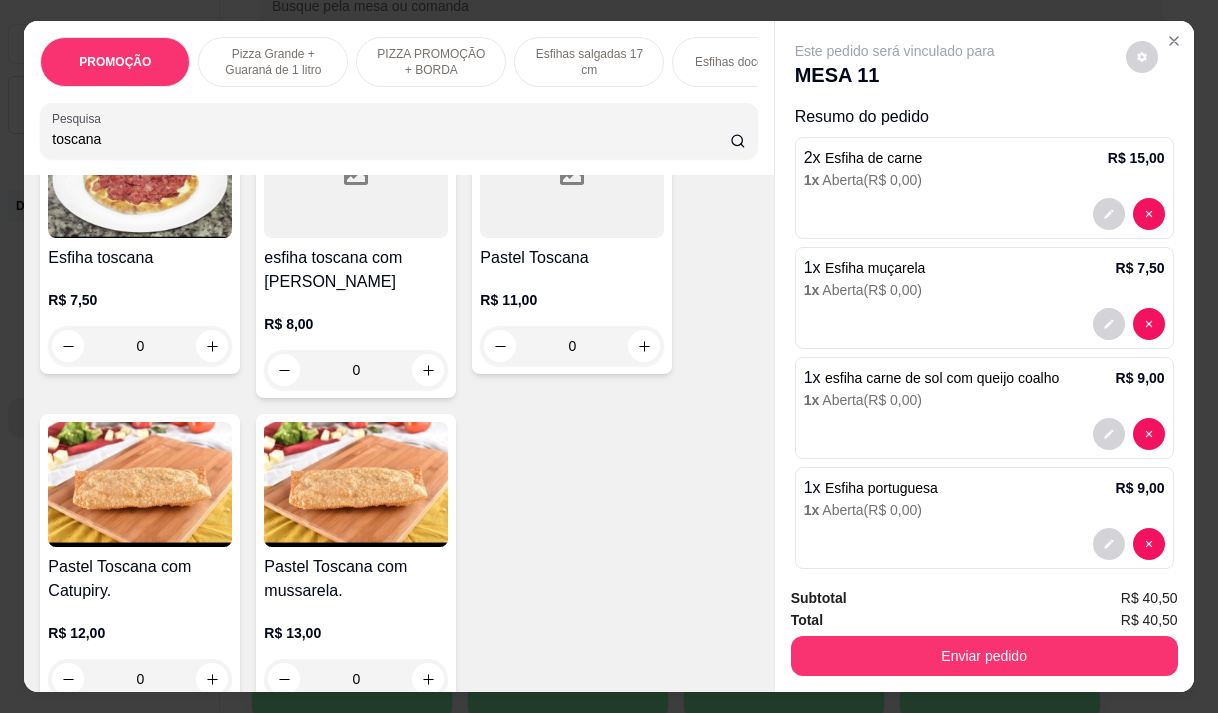 click on "R$ 8,00 0" at bounding box center [356, 352] 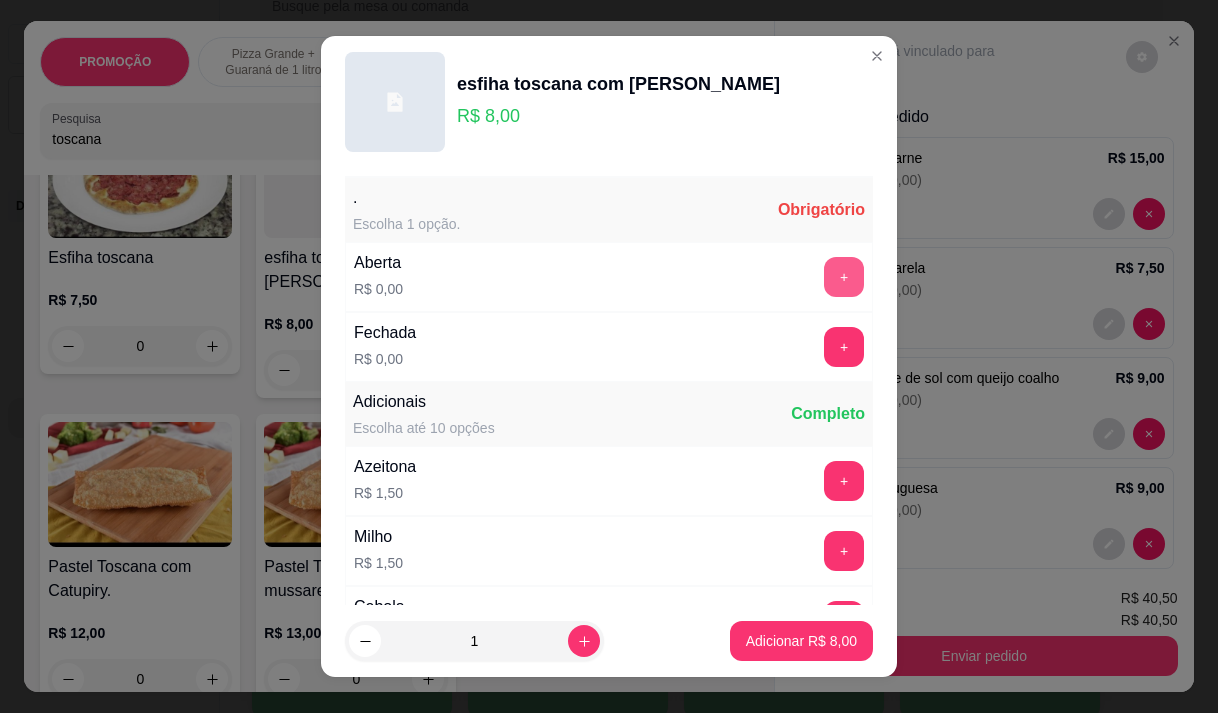 click on "+" at bounding box center (844, 277) 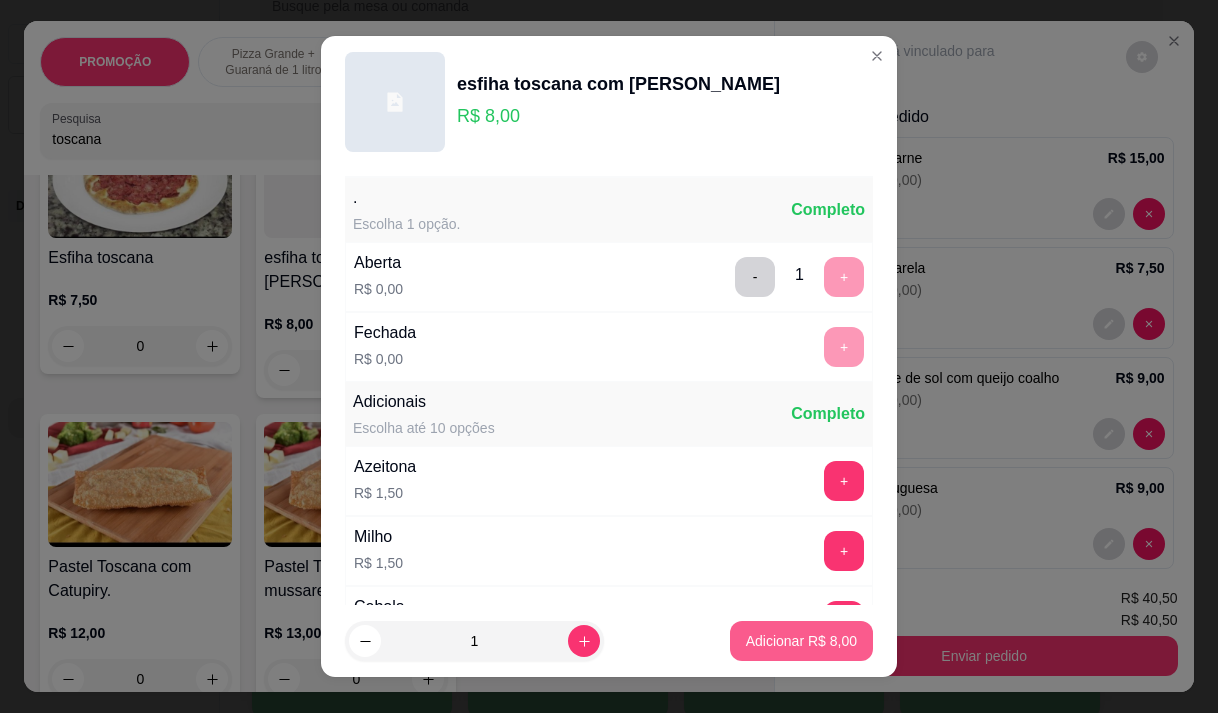 click on "Adicionar   R$ 8,00" at bounding box center (801, 641) 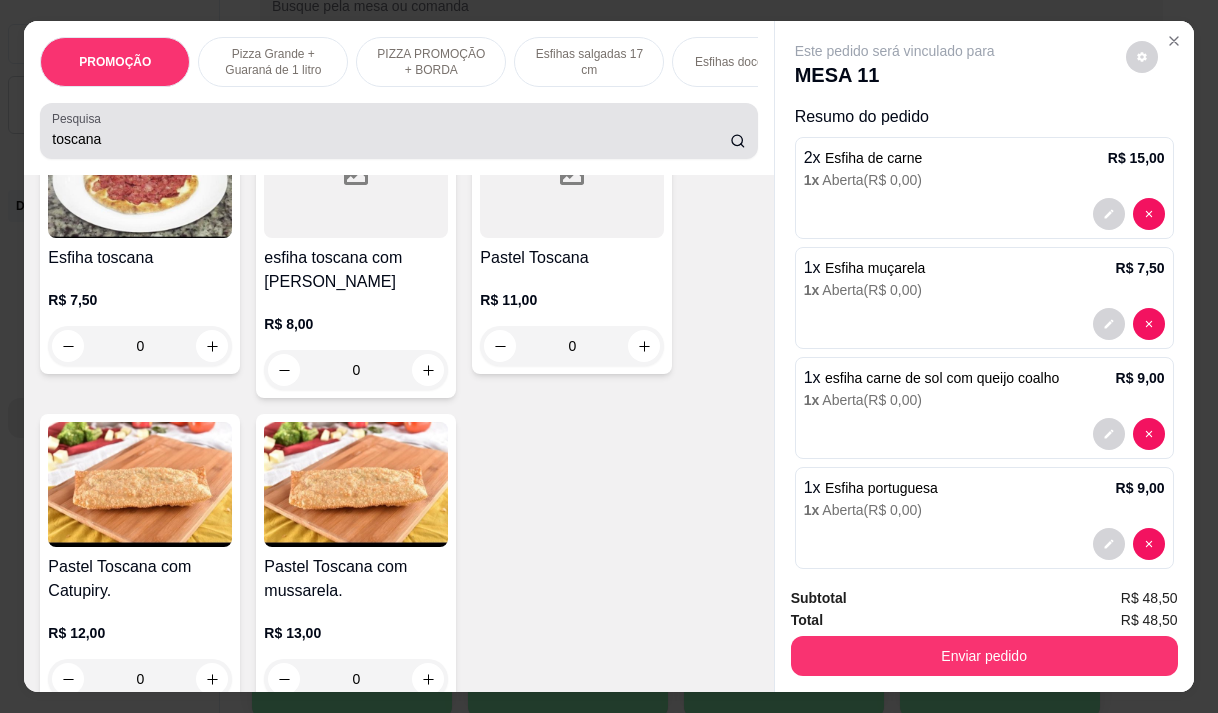 click on "toscana" at bounding box center [398, 131] 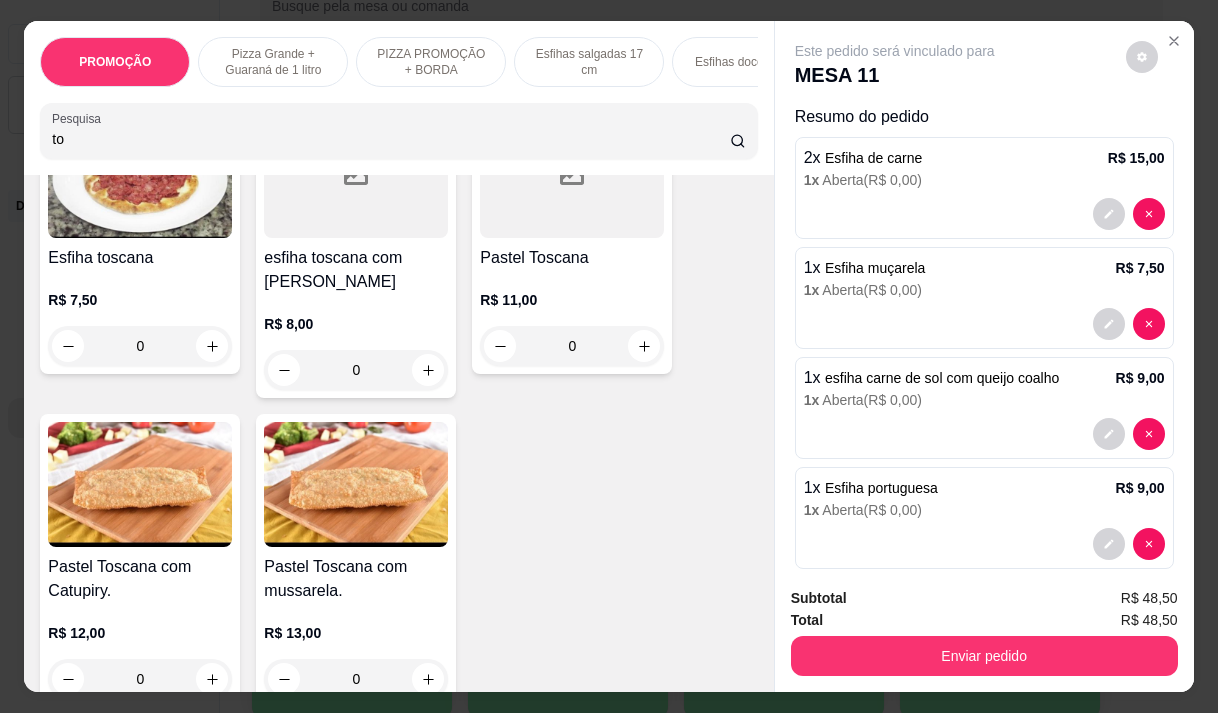 type on "t" 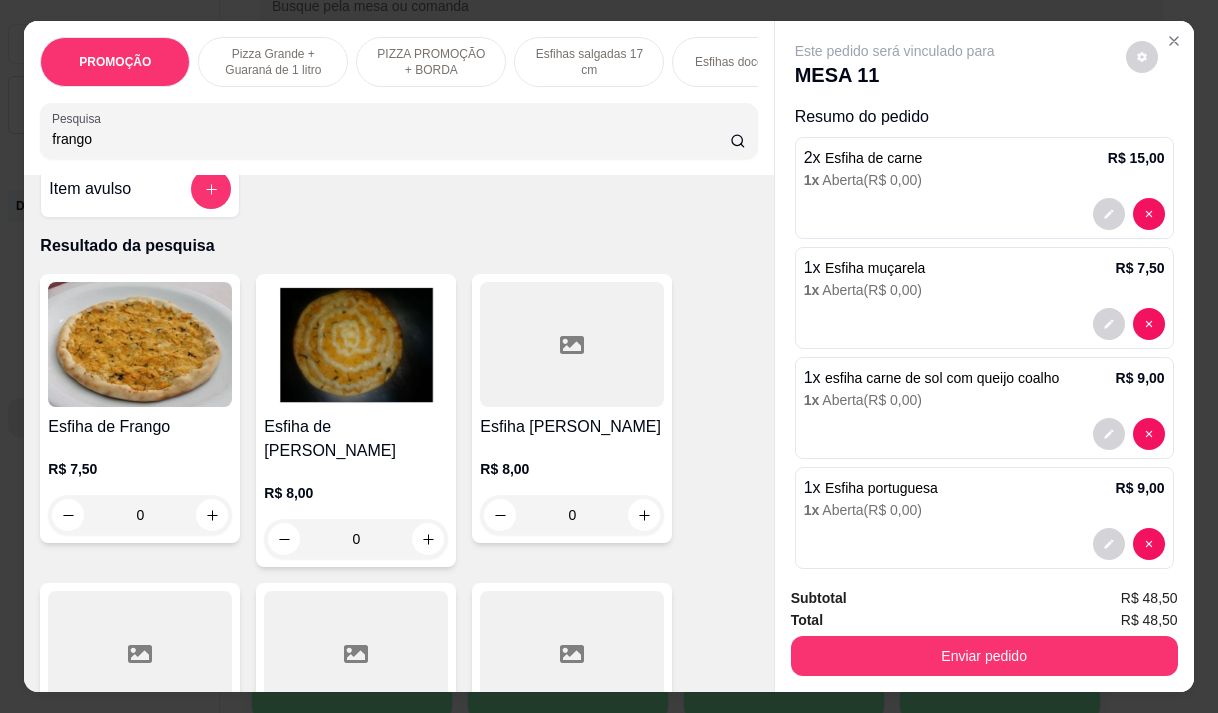 scroll, scrollTop: 0, scrollLeft: 0, axis: both 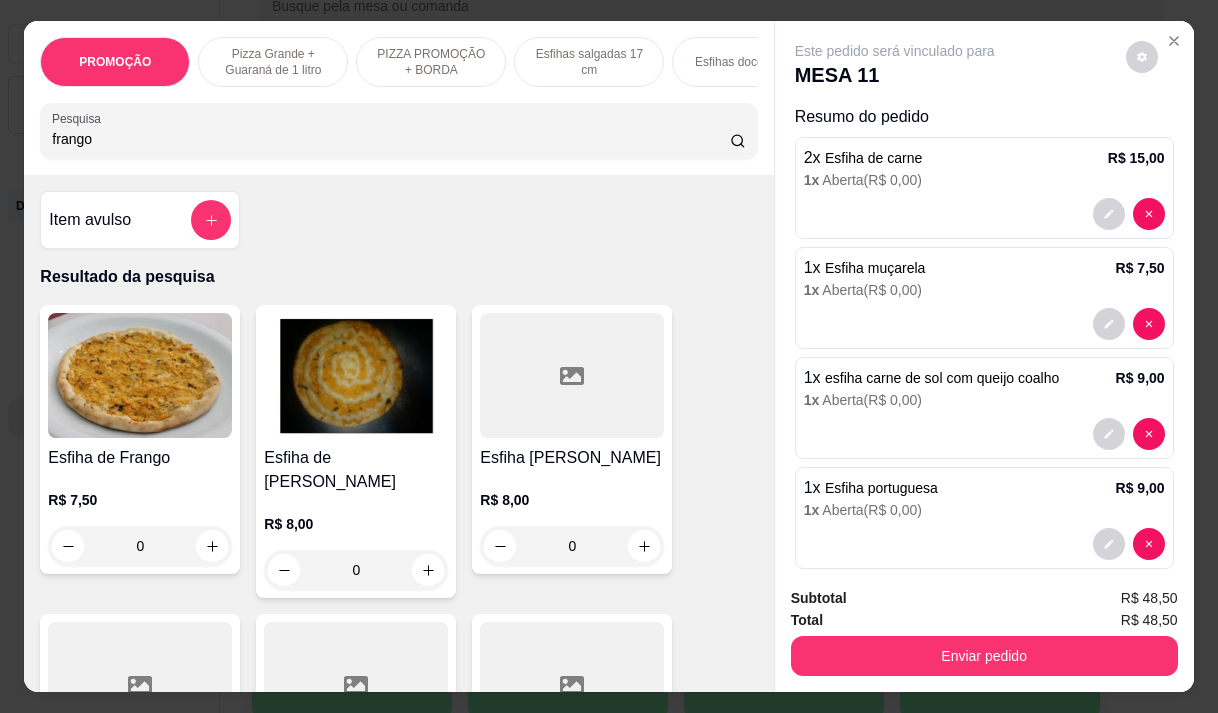 click on "Esfiha de [PERSON_NAME]" at bounding box center [356, 470] 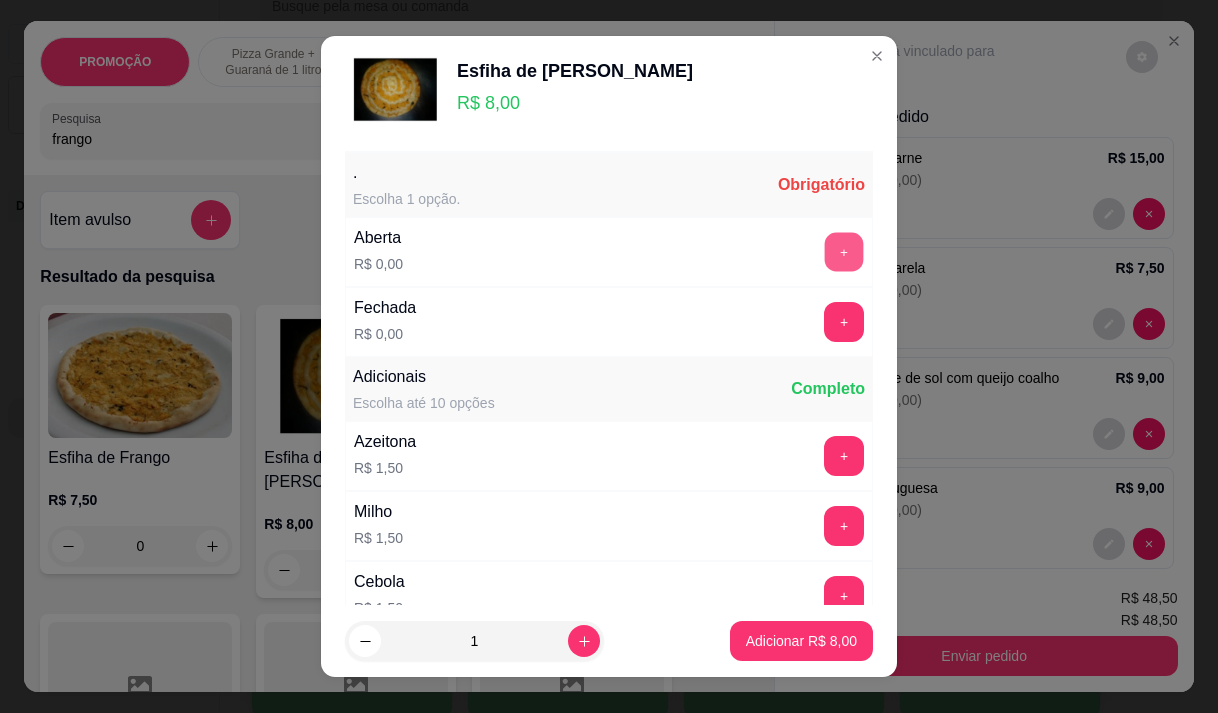 click on "+" at bounding box center (844, 251) 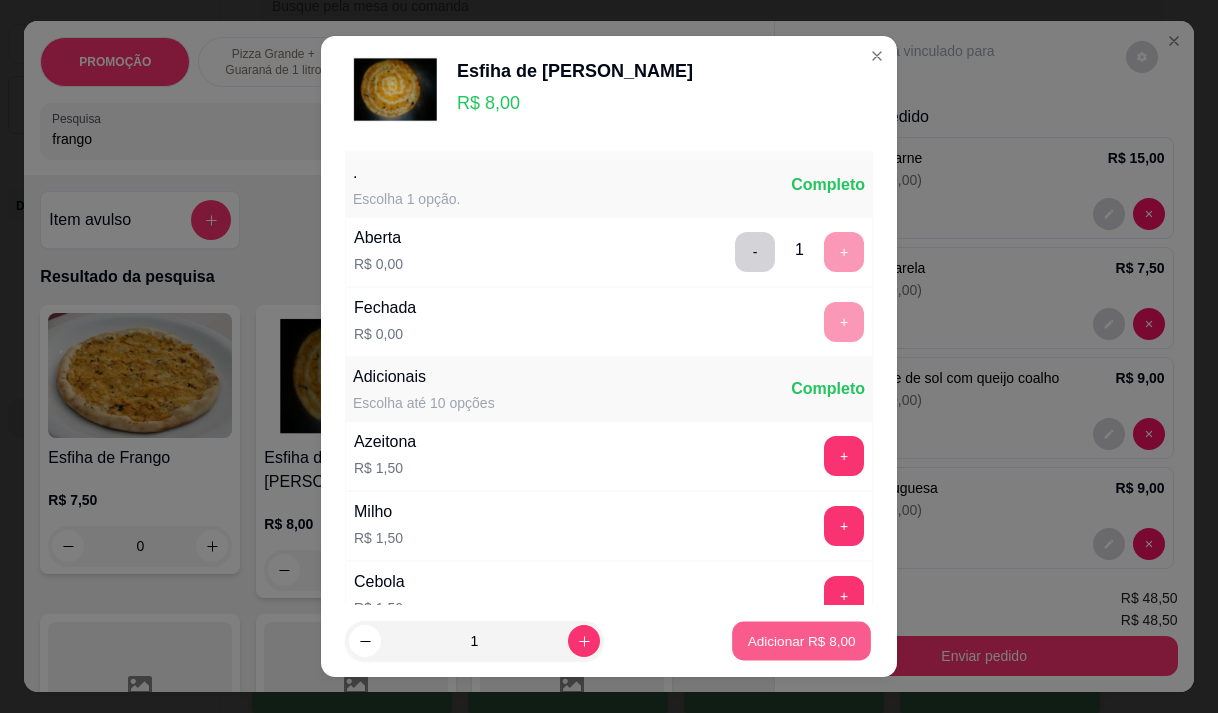 click on "Adicionar   R$ 8,00" at bounding box center [801, 641] 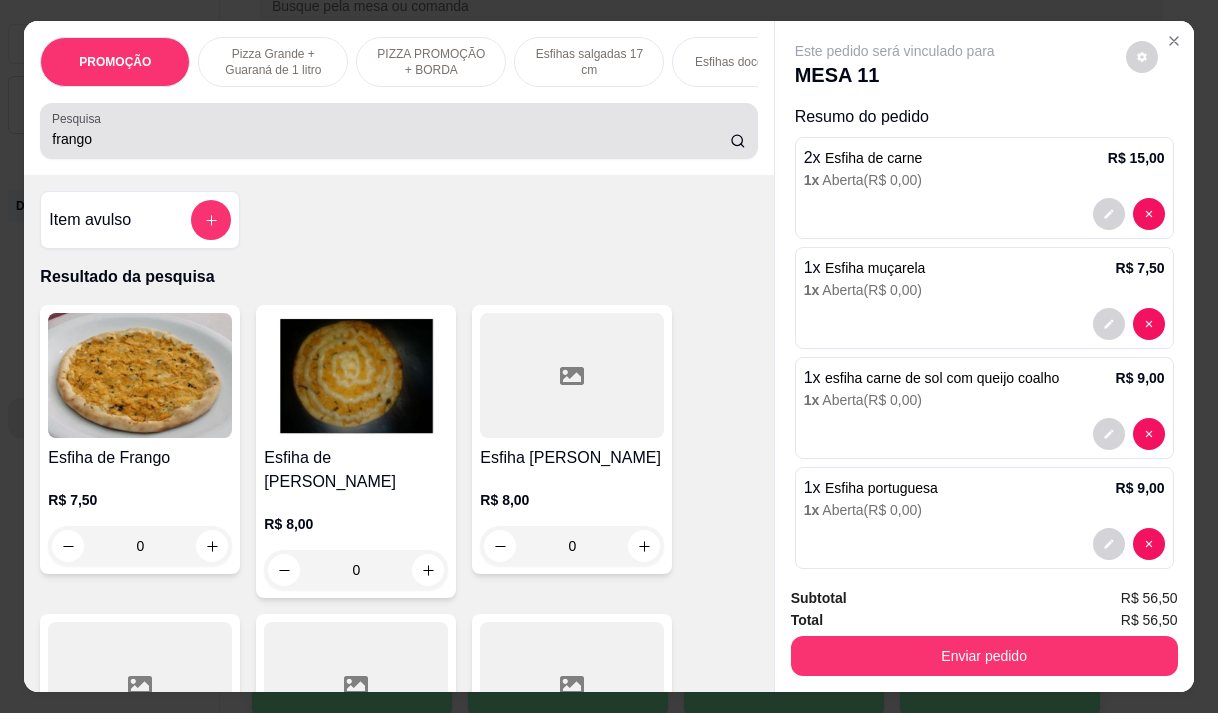 click on "frango" at bounding box center [391, 139] 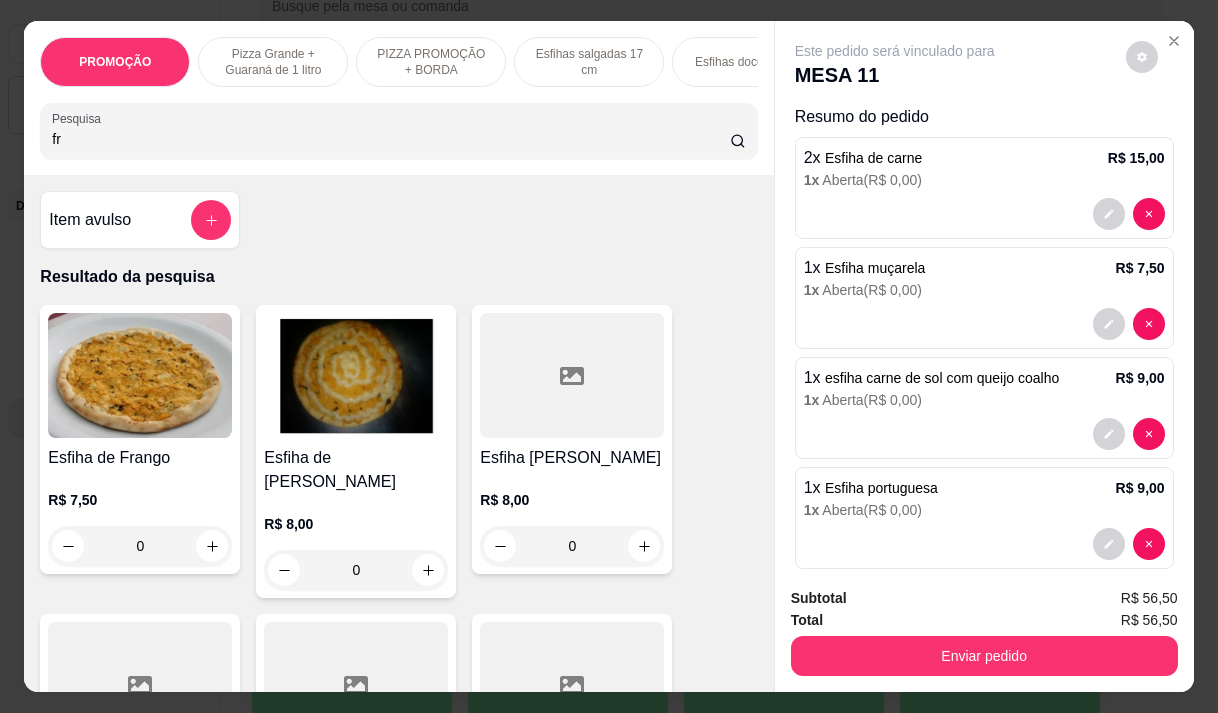 type on "f" 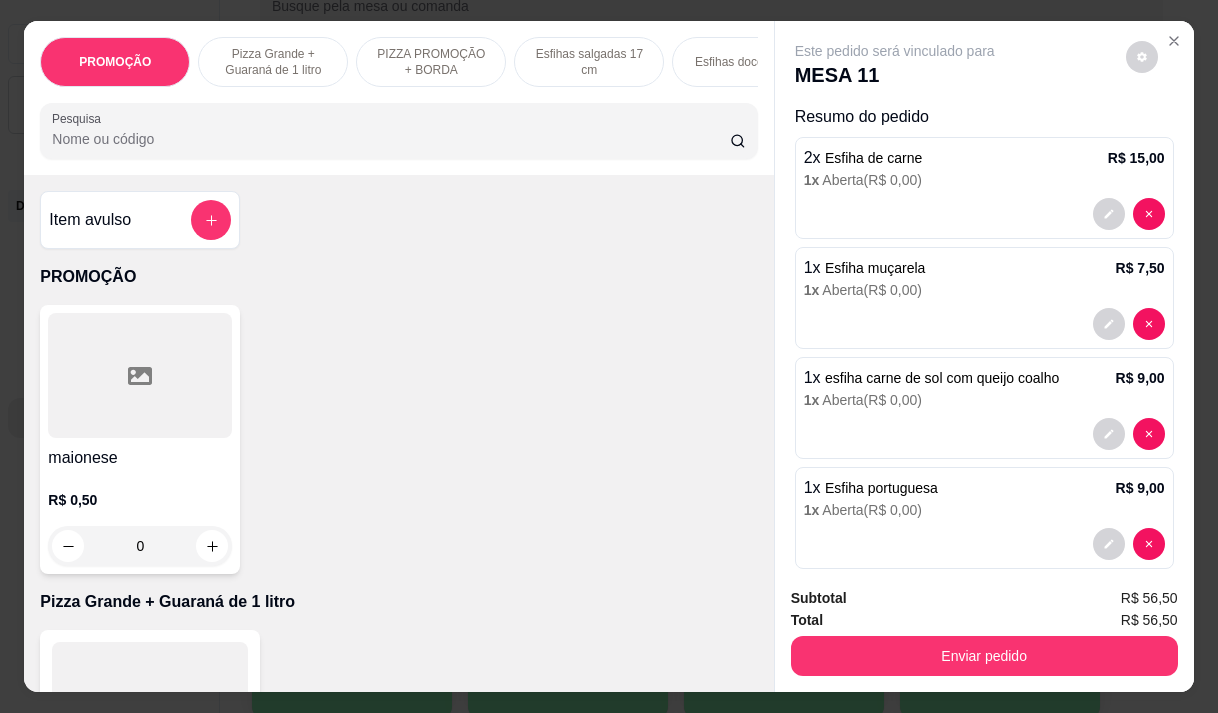 type 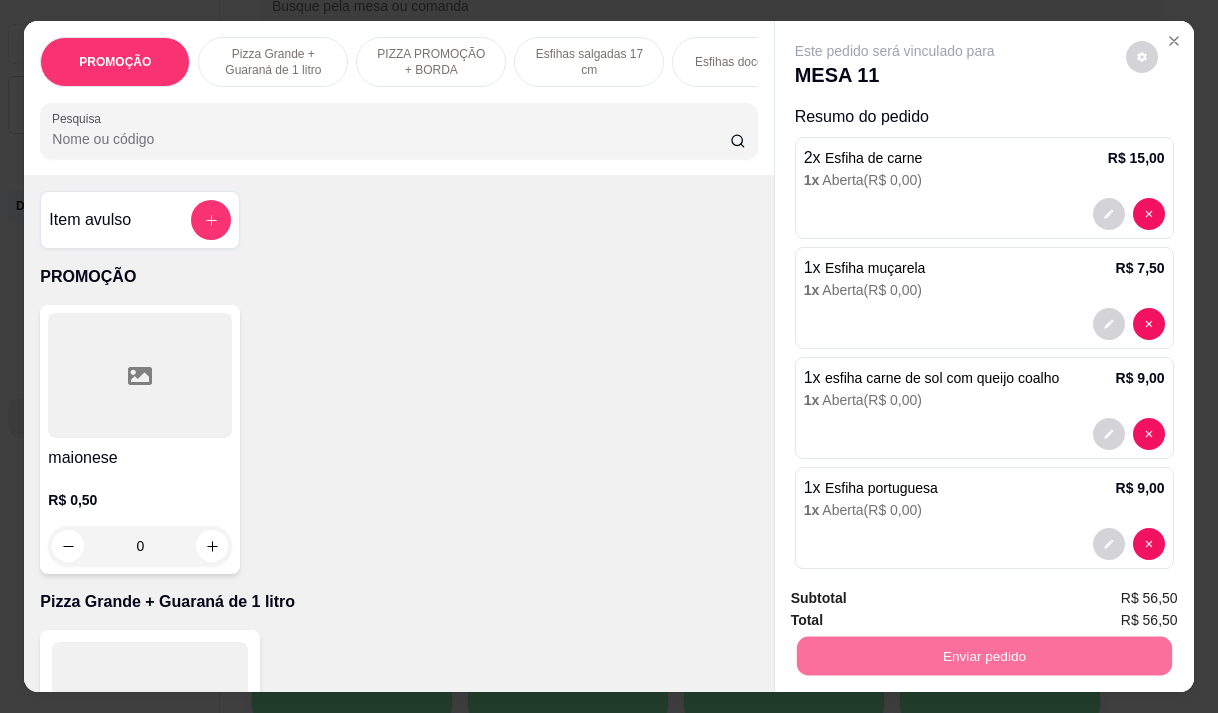 click on "Não registrar e enviar pedido" at bounding box center (918, 599) 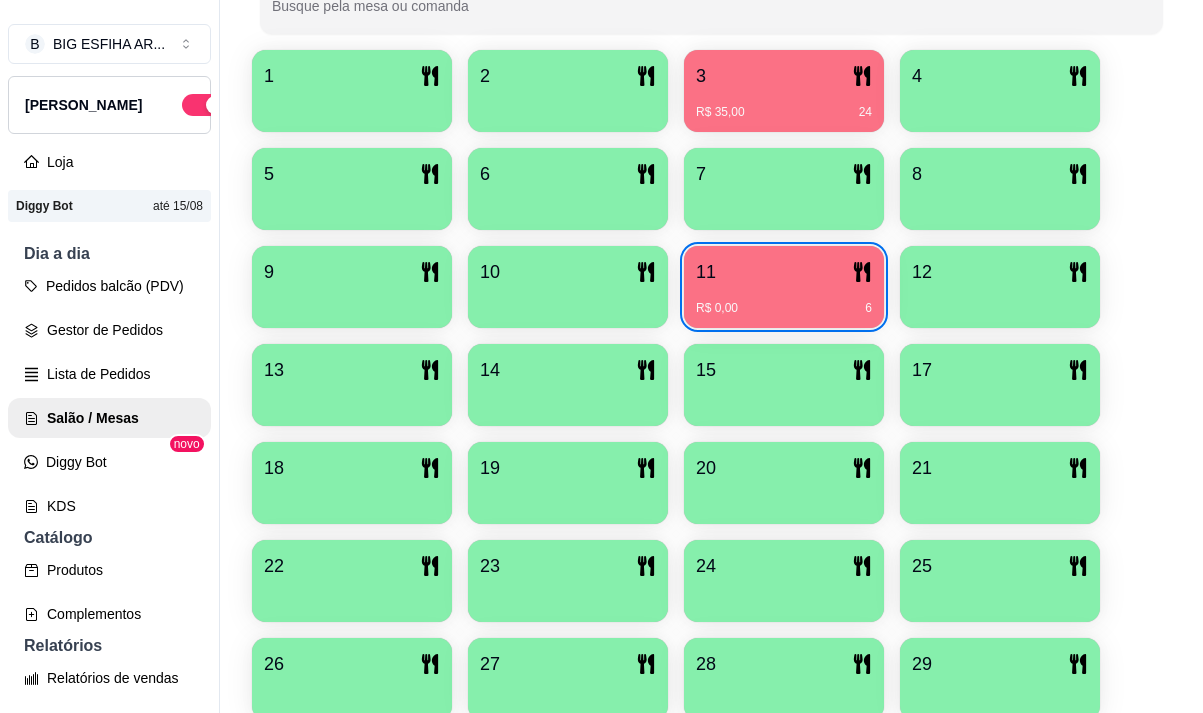 type 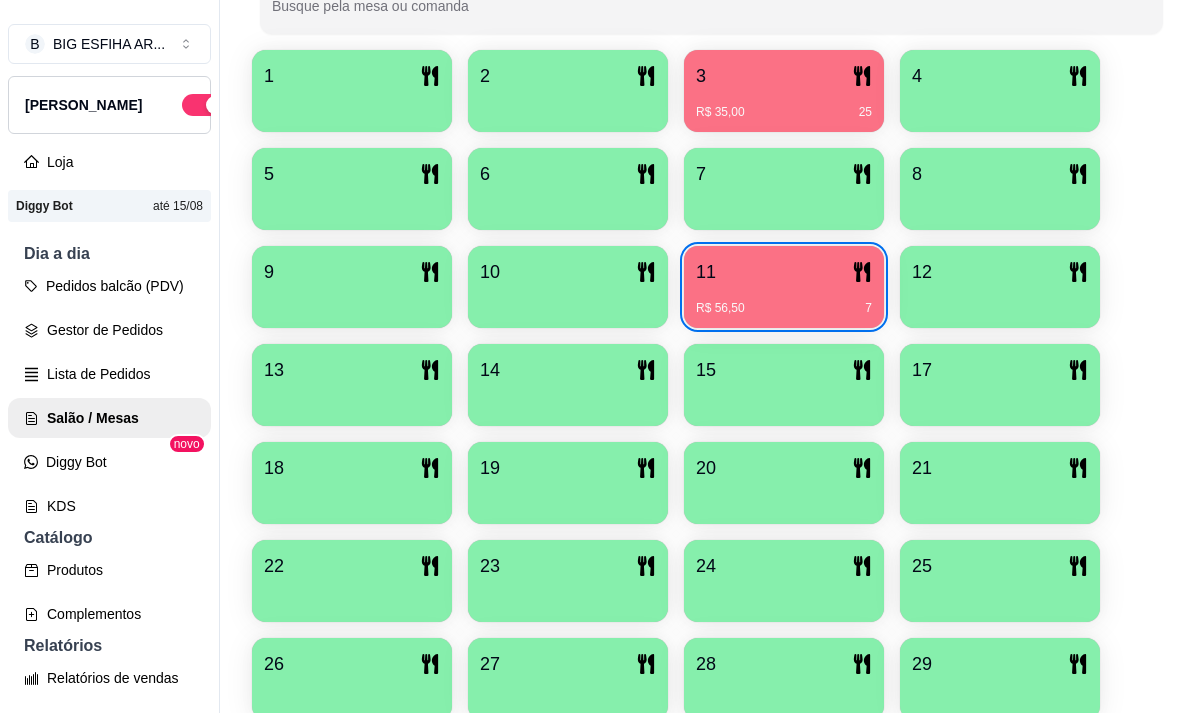 click on "R$ 56,50 7" at bounding box center (784, 308) 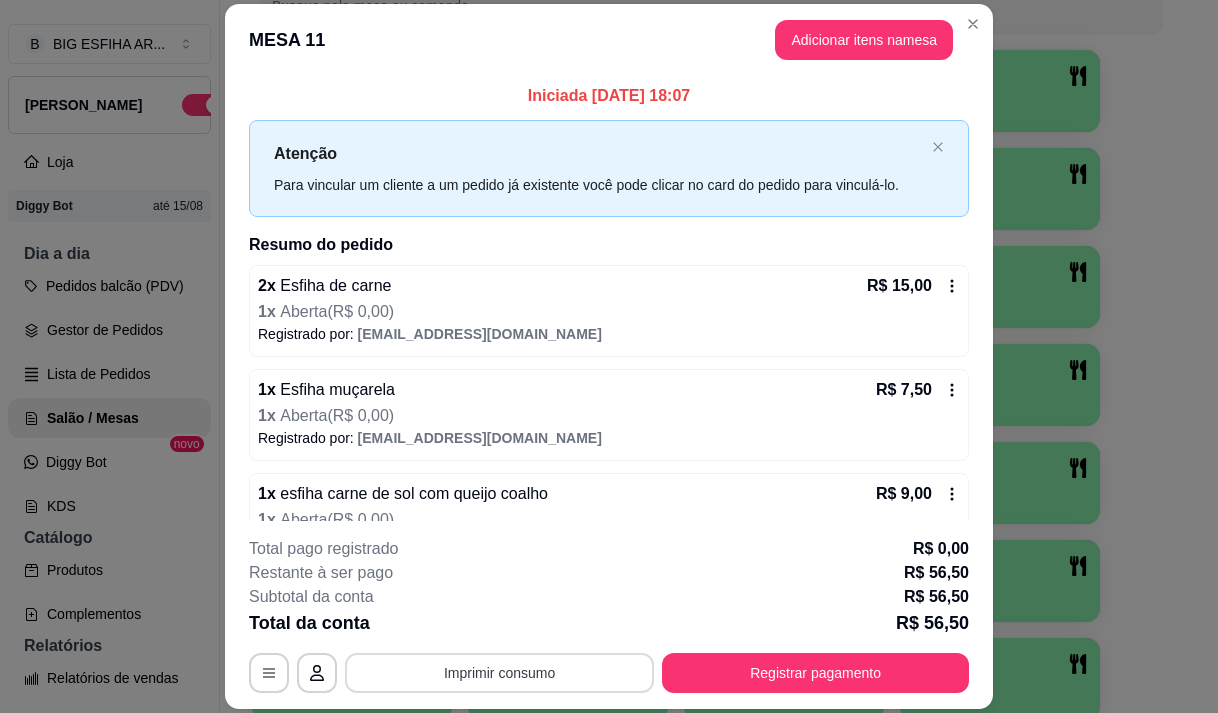 click on "Imprimir consumo" at bounding box center [499, 673] 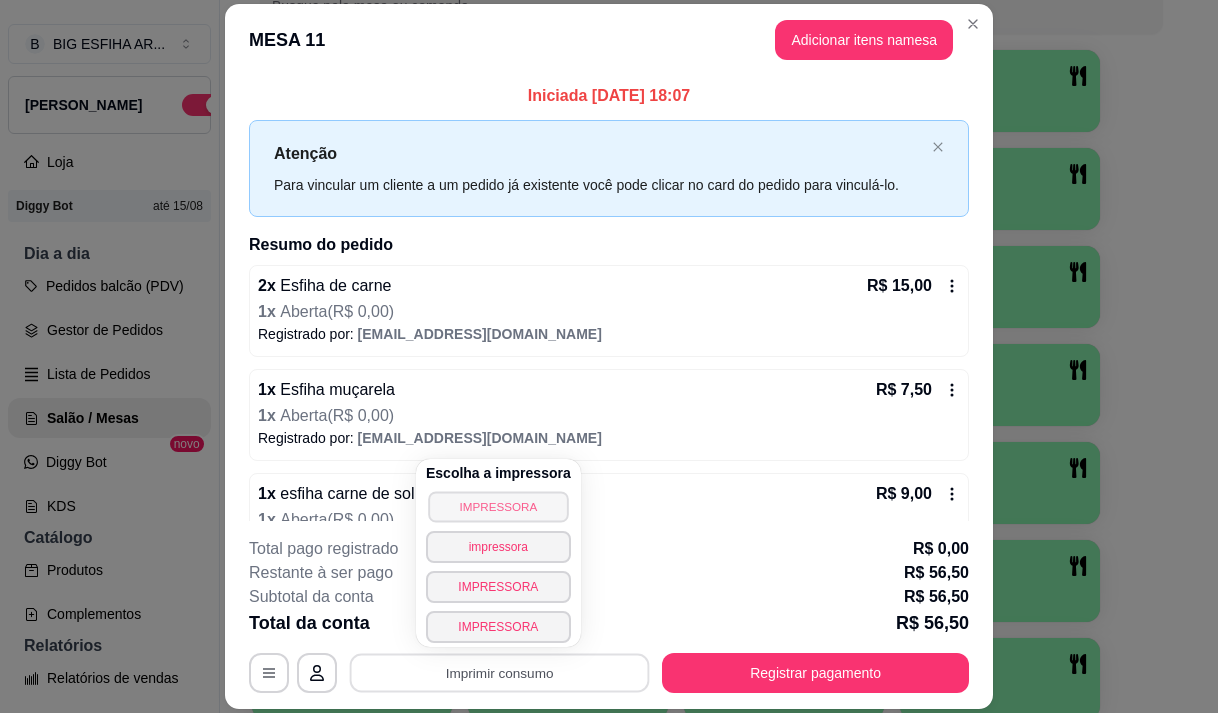 click on "IMPRESSORA" at bounding box center (498, 506) 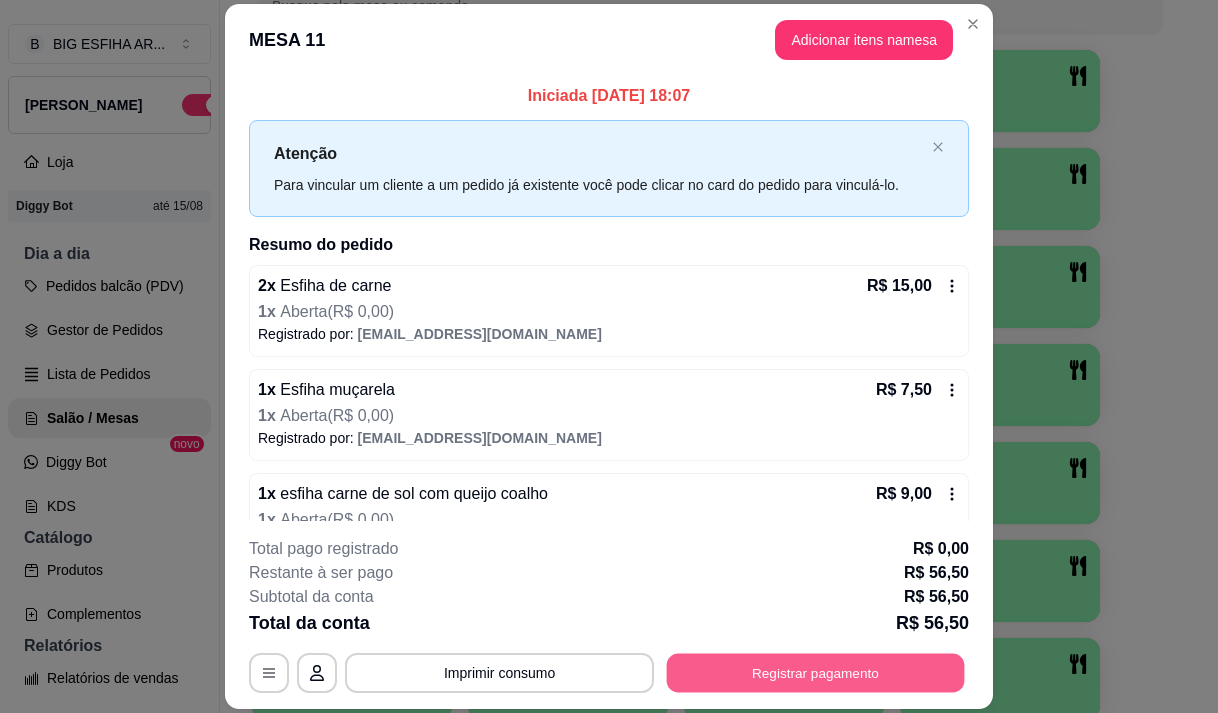 click on "Registrar pagamento" at bounding box center (816, 673) 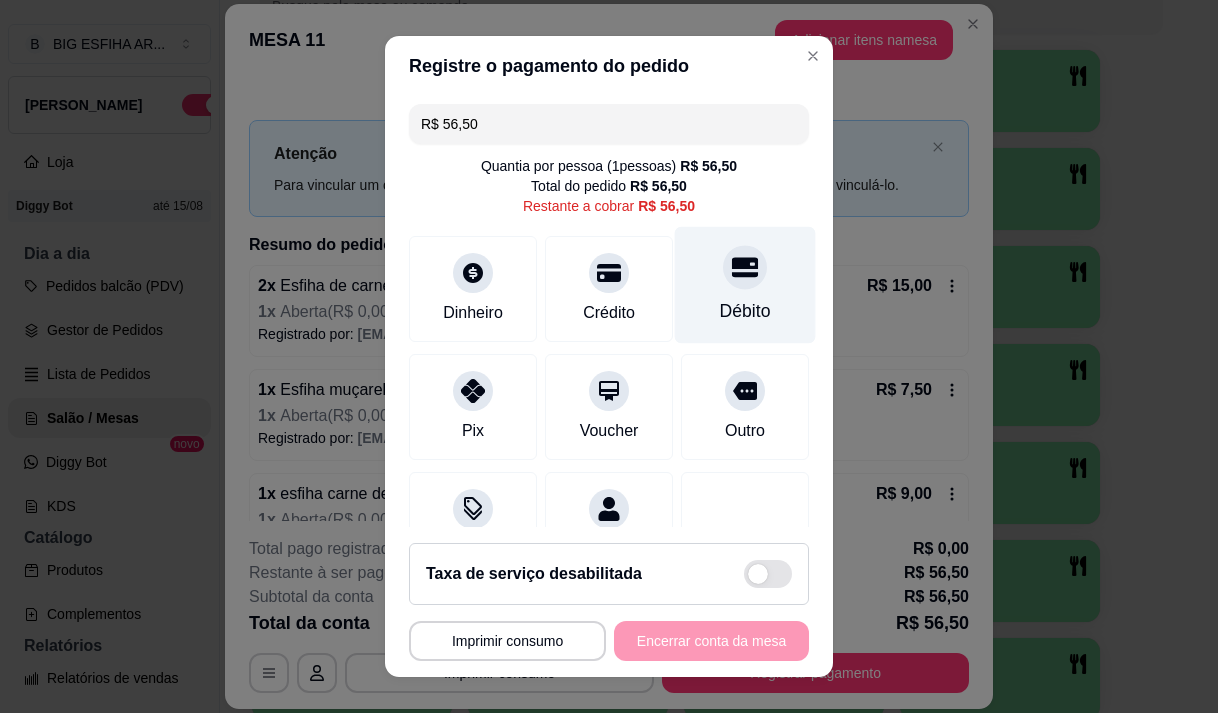 click on "Débito" at bounding box center (745, 311) 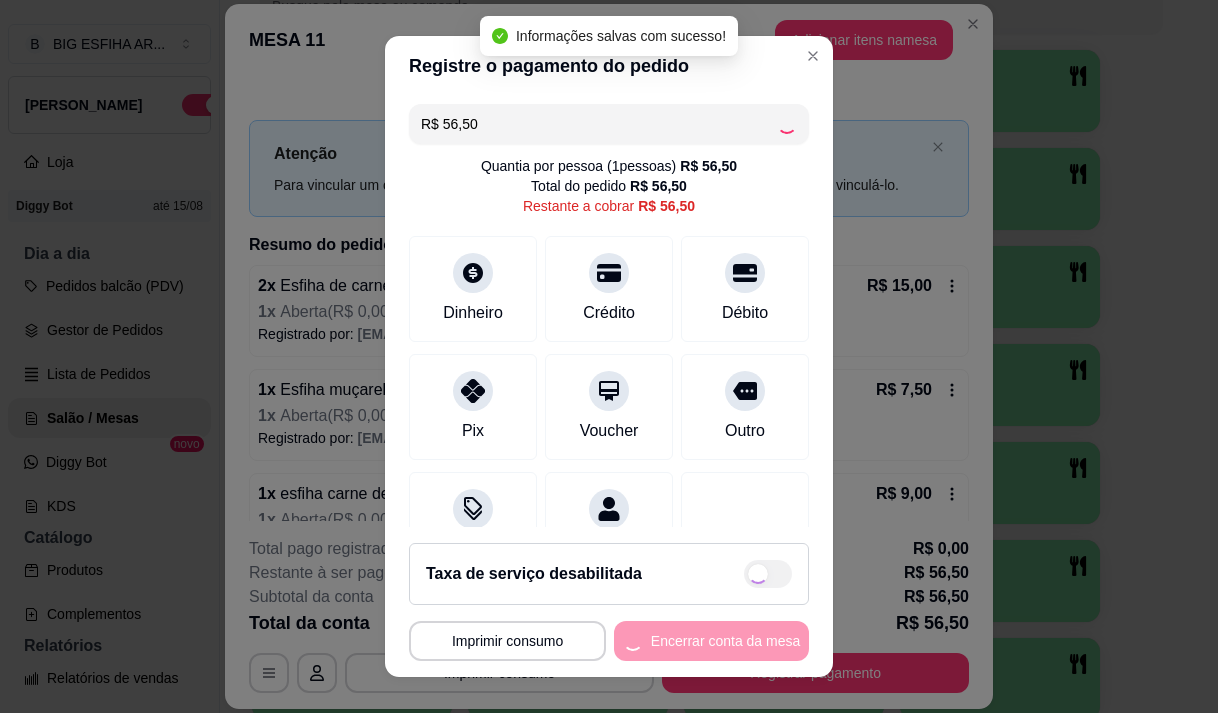 type on "R$ 0,00" 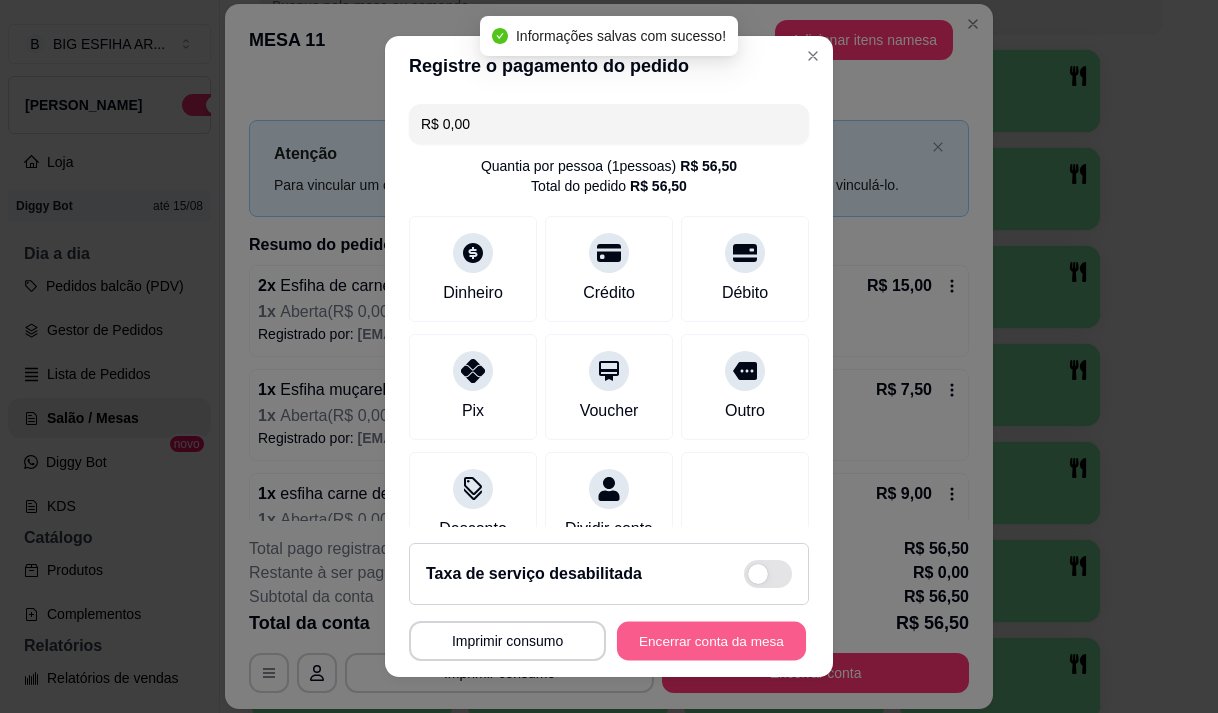 click on "Encerrar conta da mesa" at bounding box center (711, 641) 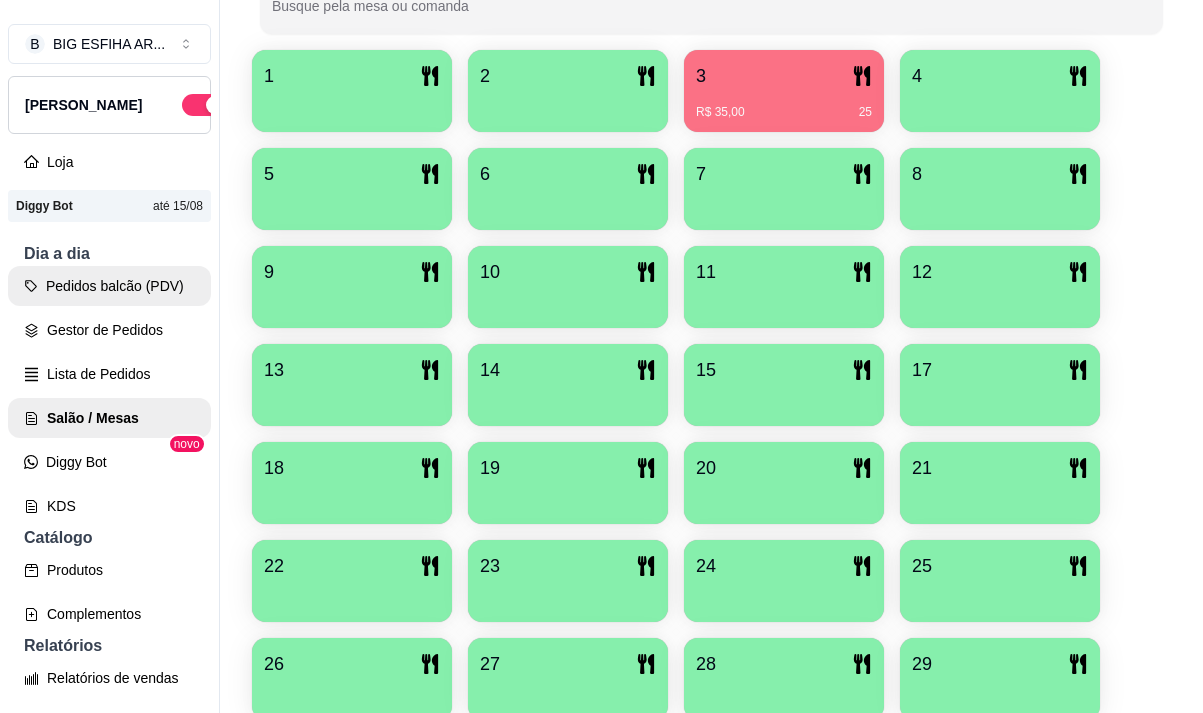 click on "Pedidos balcão (PDV)" at bounding box center (109, 286) 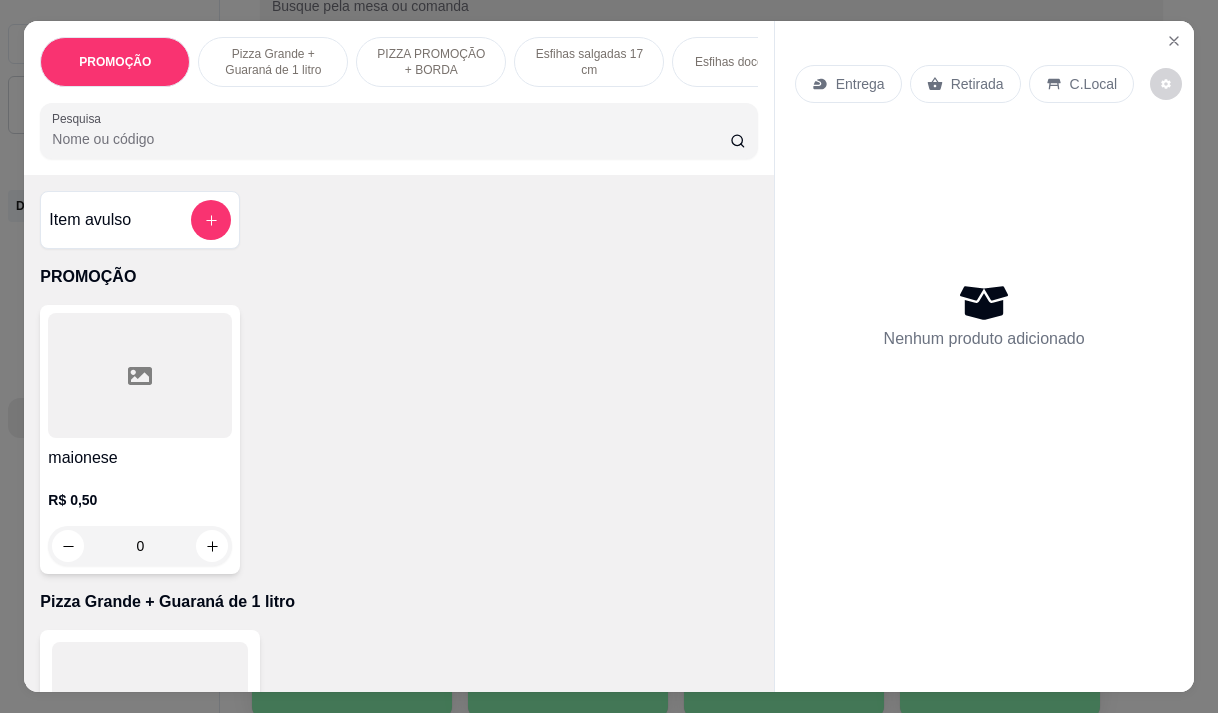 click on "Entrega" at bounding box center [860, 84] 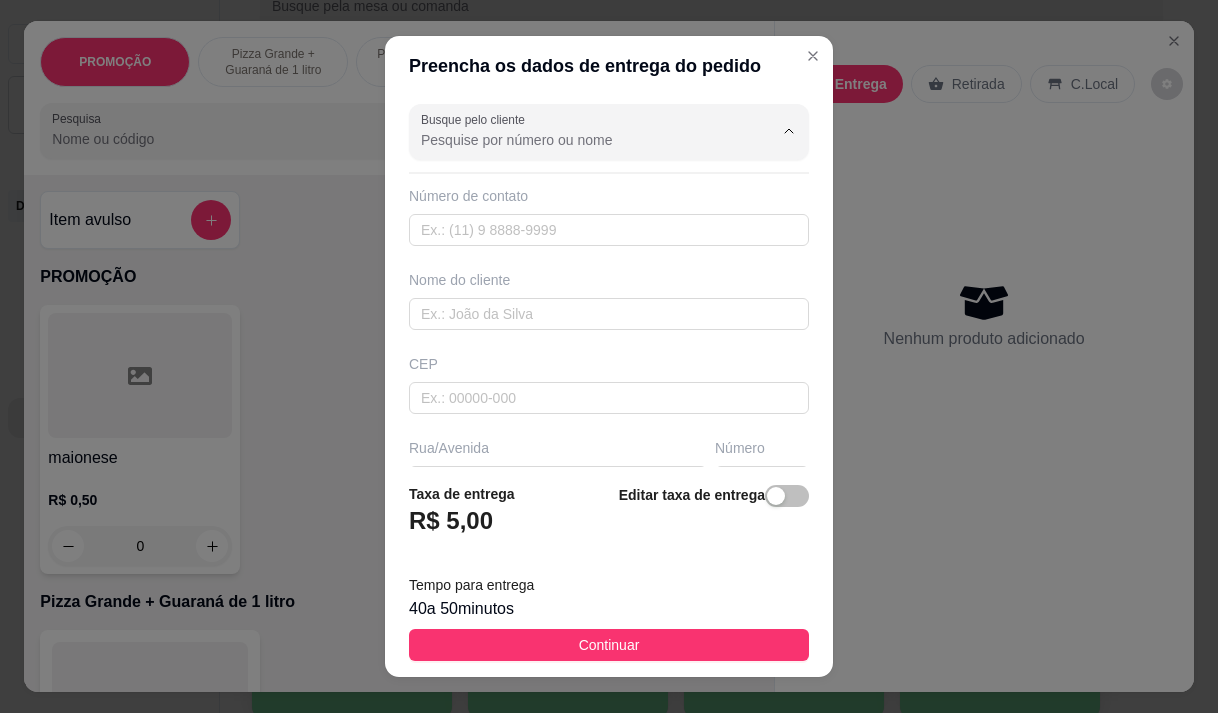 click on "Busque pelo cliente" at bounding box center [581, 140] 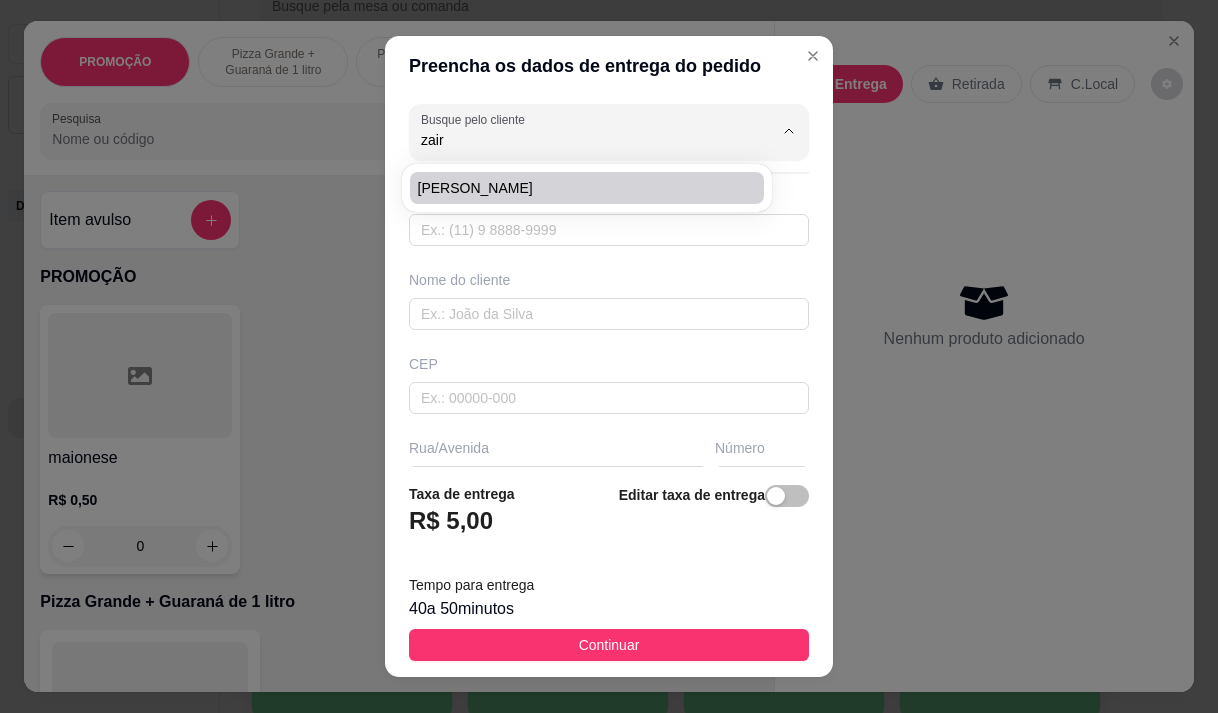 click on "[PERSON_NAME]" at bounding box center (577, 188) 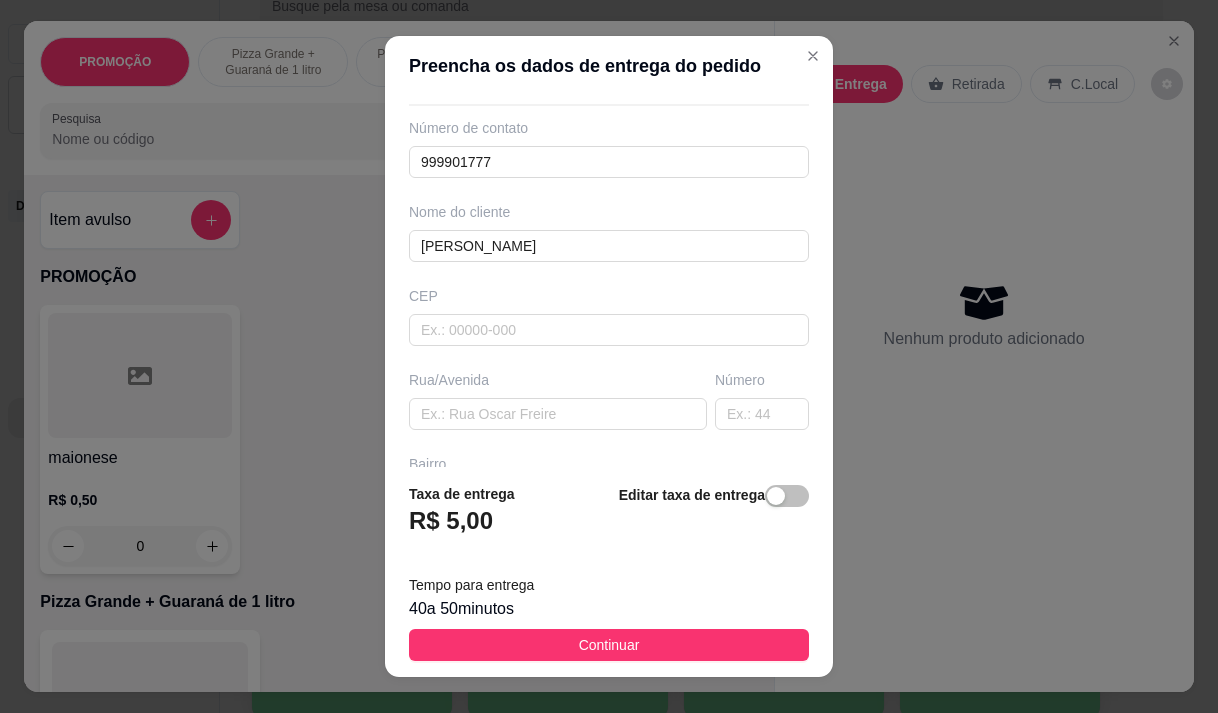scroll, scrollTop: 300, scrollLeft: 0, axis: vertical 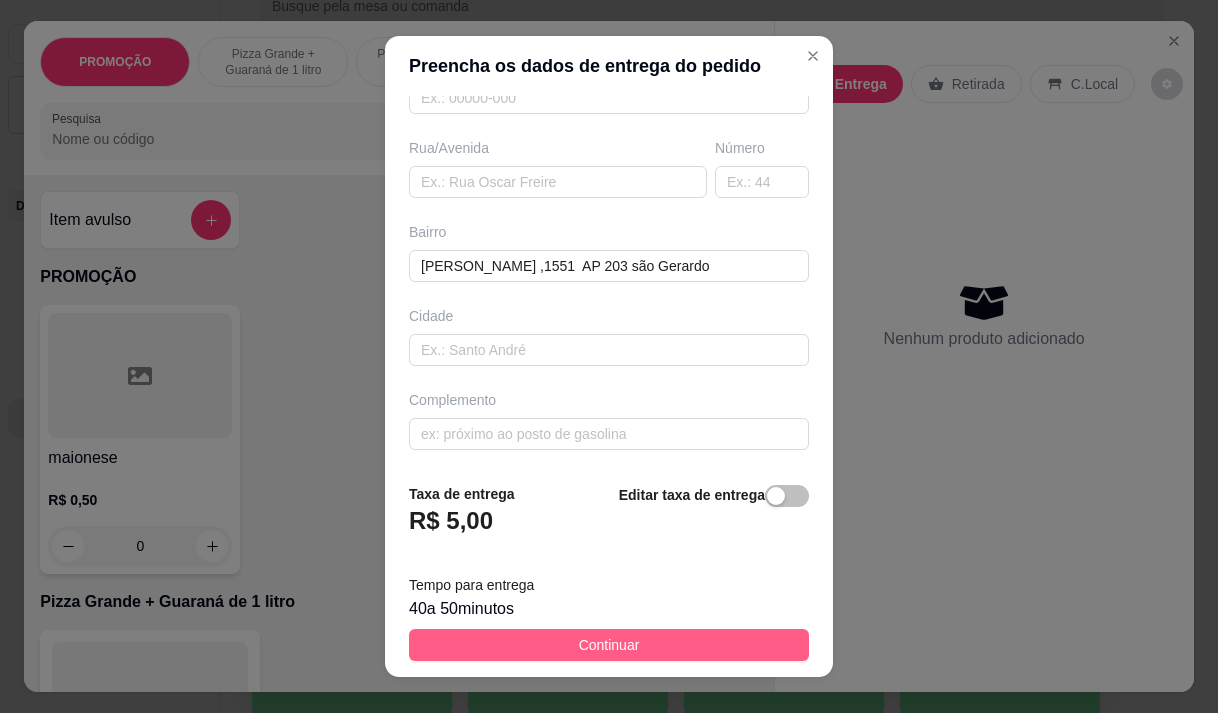 type on "[PERSON_NAME]" 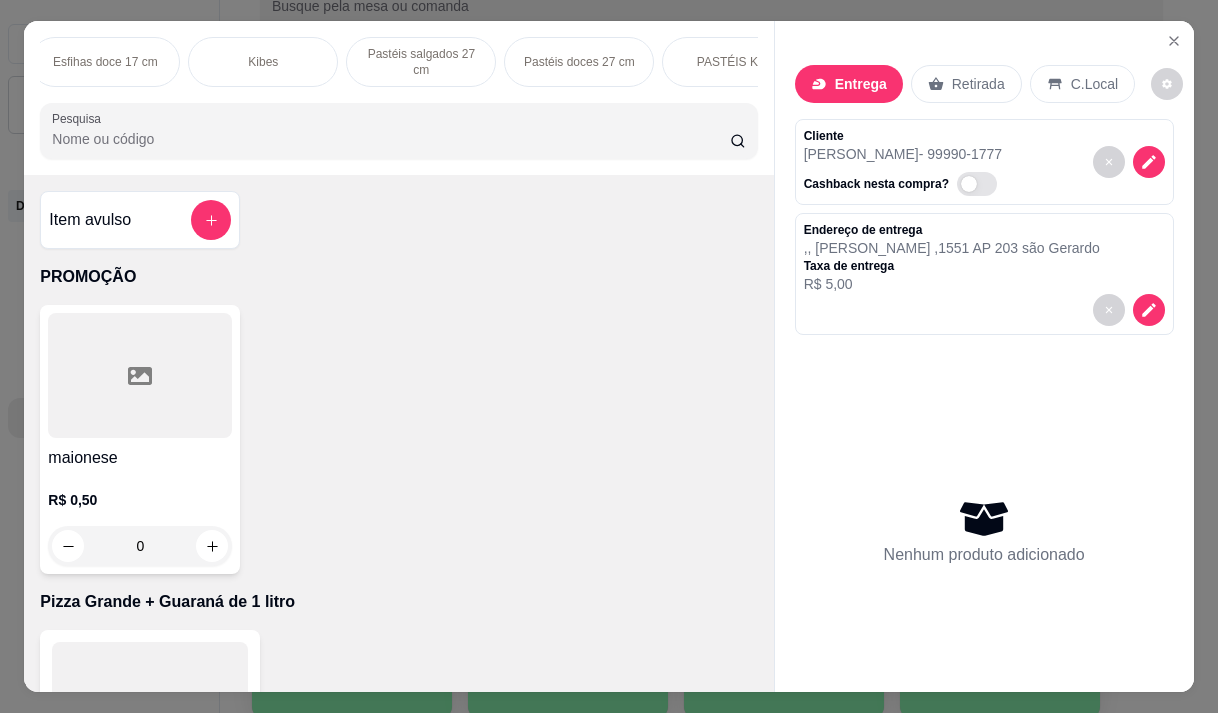 scroll, scrollTop: 0, scrollLeft: 680, axis: horizontal 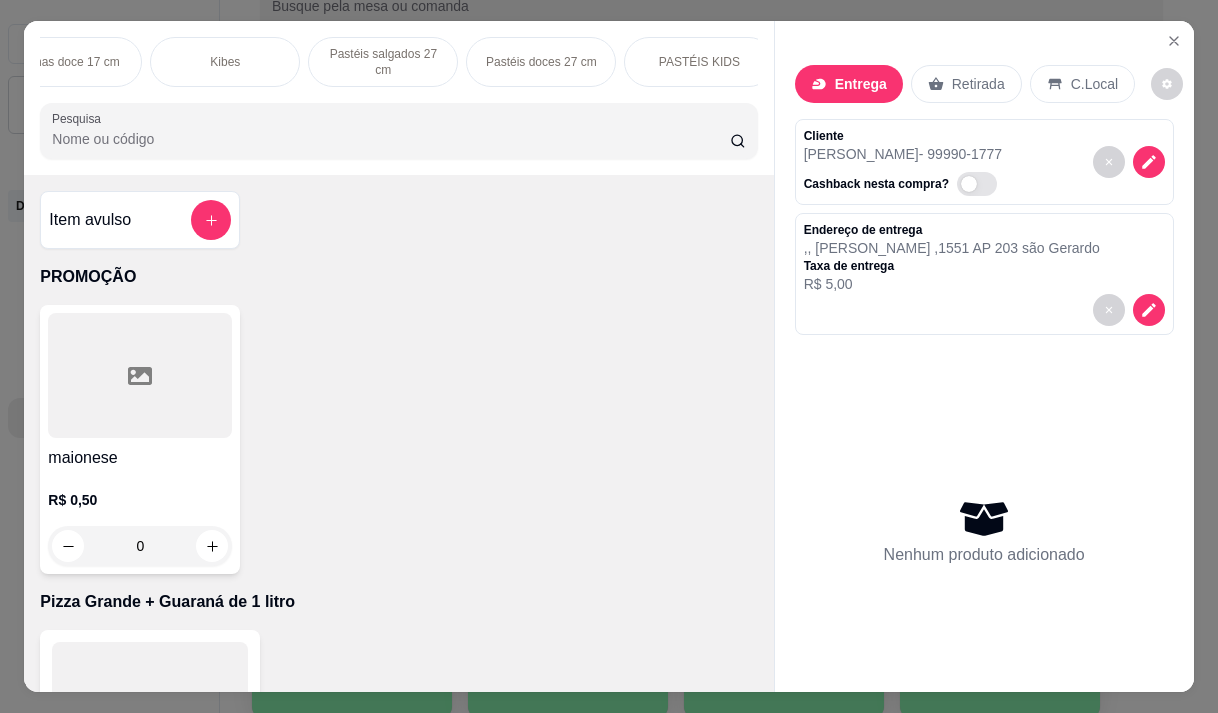 click on "Pastéis salgados 27 cm" at bounding box center [383, 62] 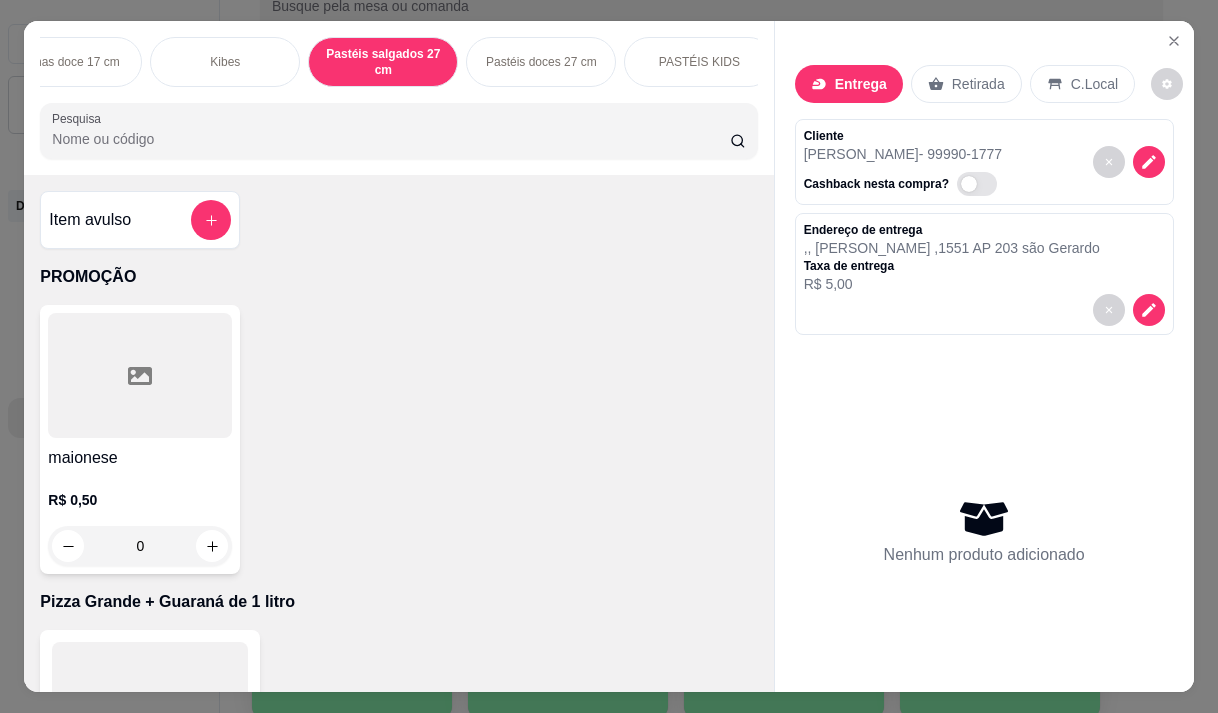 scroll, scrollTop: 7386, scrollLeft: 0, axis: vertical 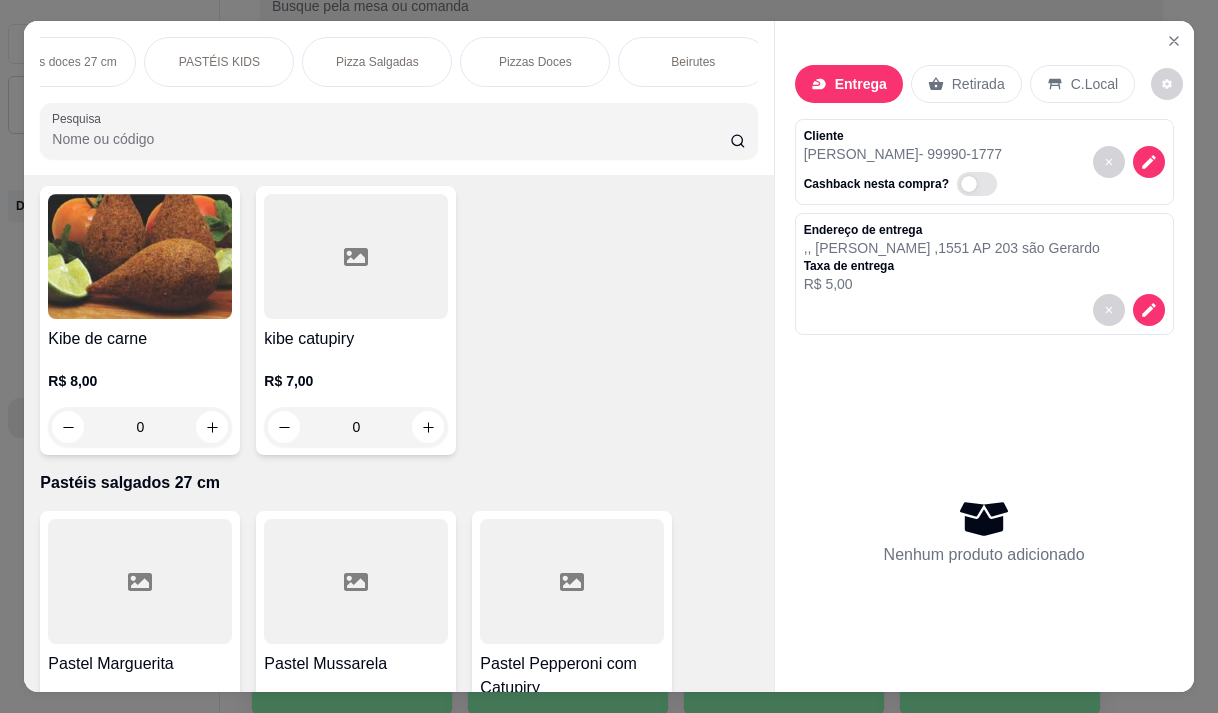 click on "Pizza Salgadas" at bounding box center (377, 62) 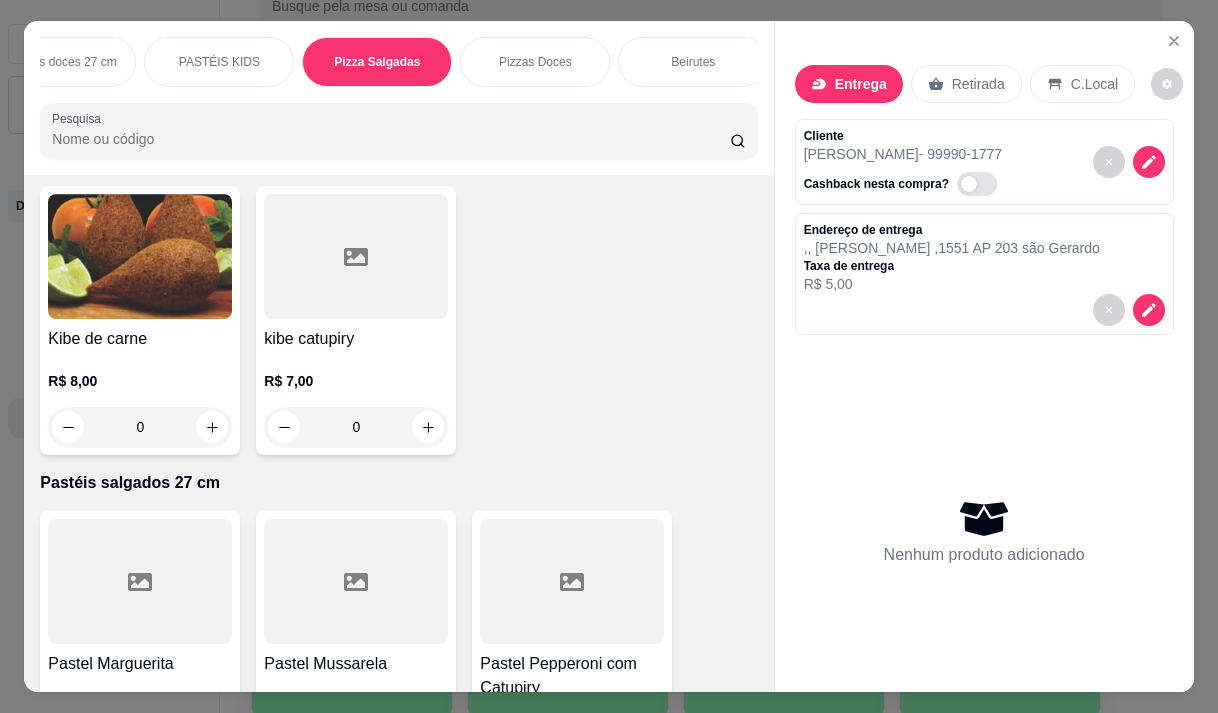 scroll, scrollTop: 15444, scrollLeft: 0, axis: vertical 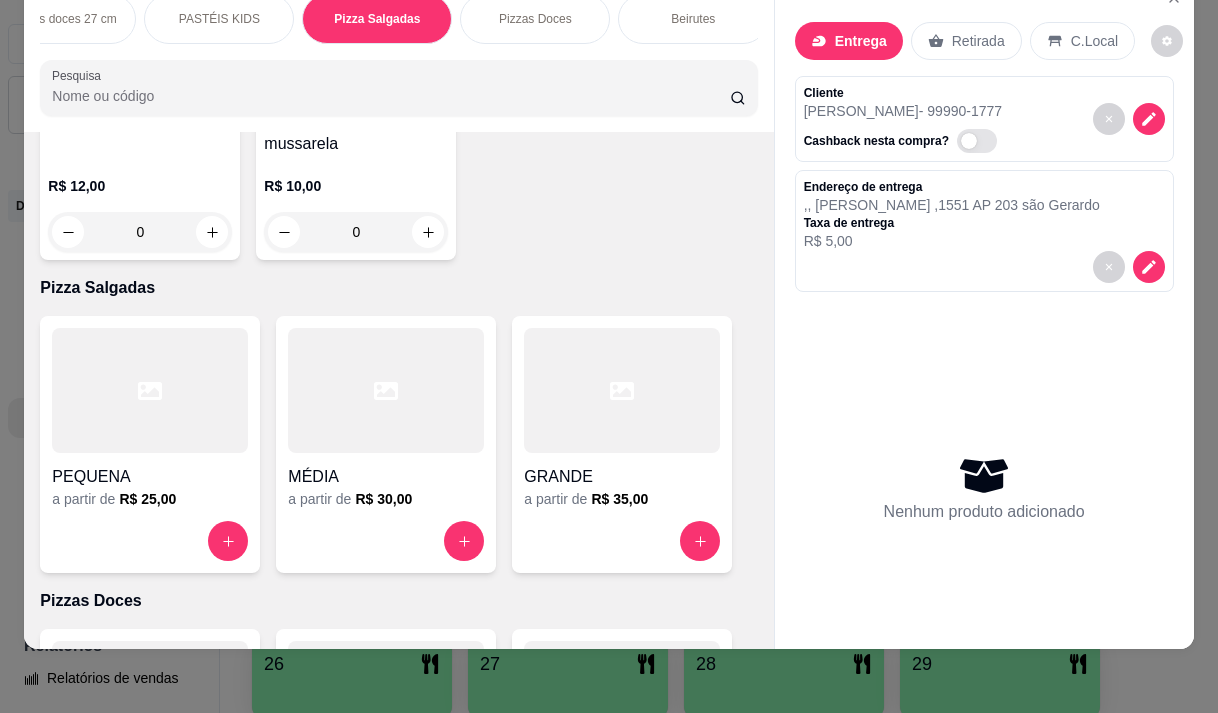click on "a partir de     R$ 35,00" at bounding box center [622, 499] 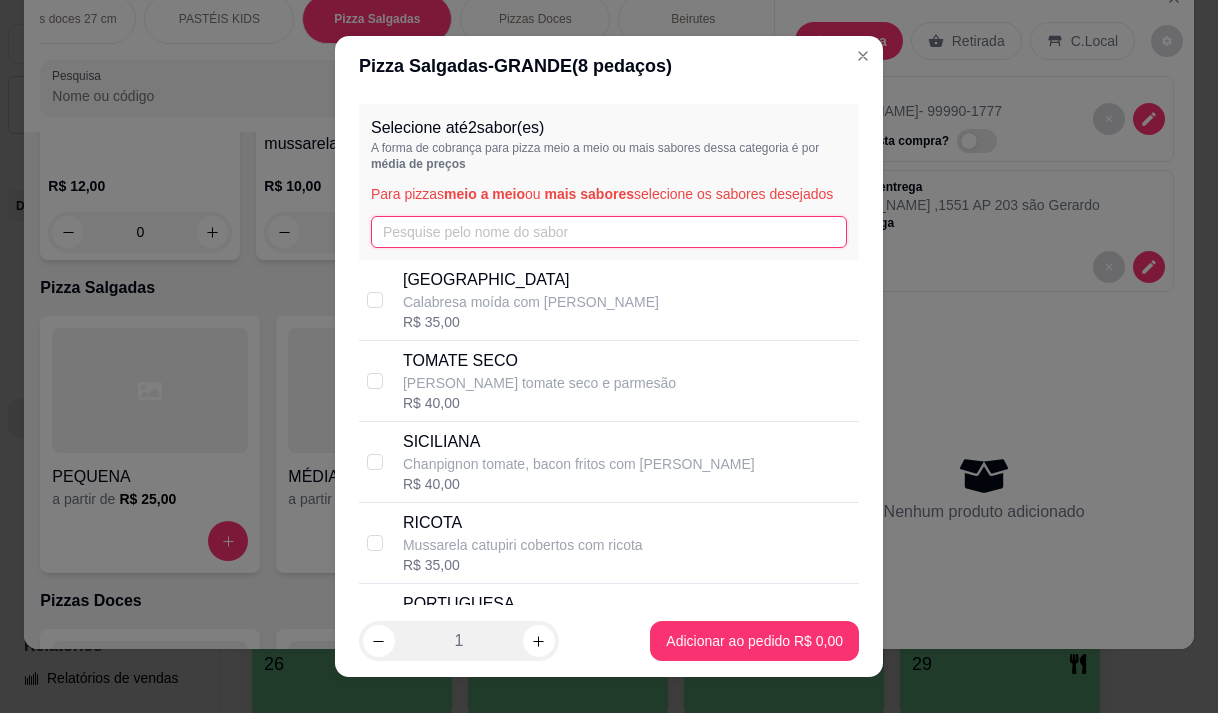 click at bounding box center (609, 232) 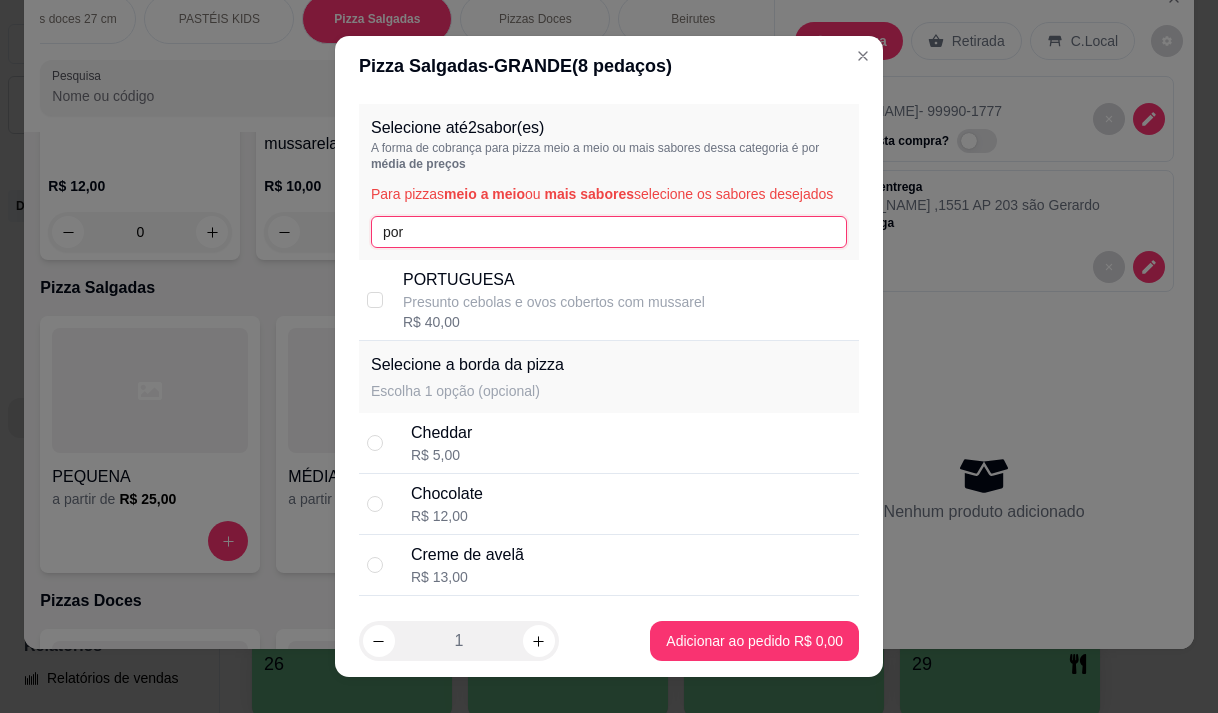 type on "por" 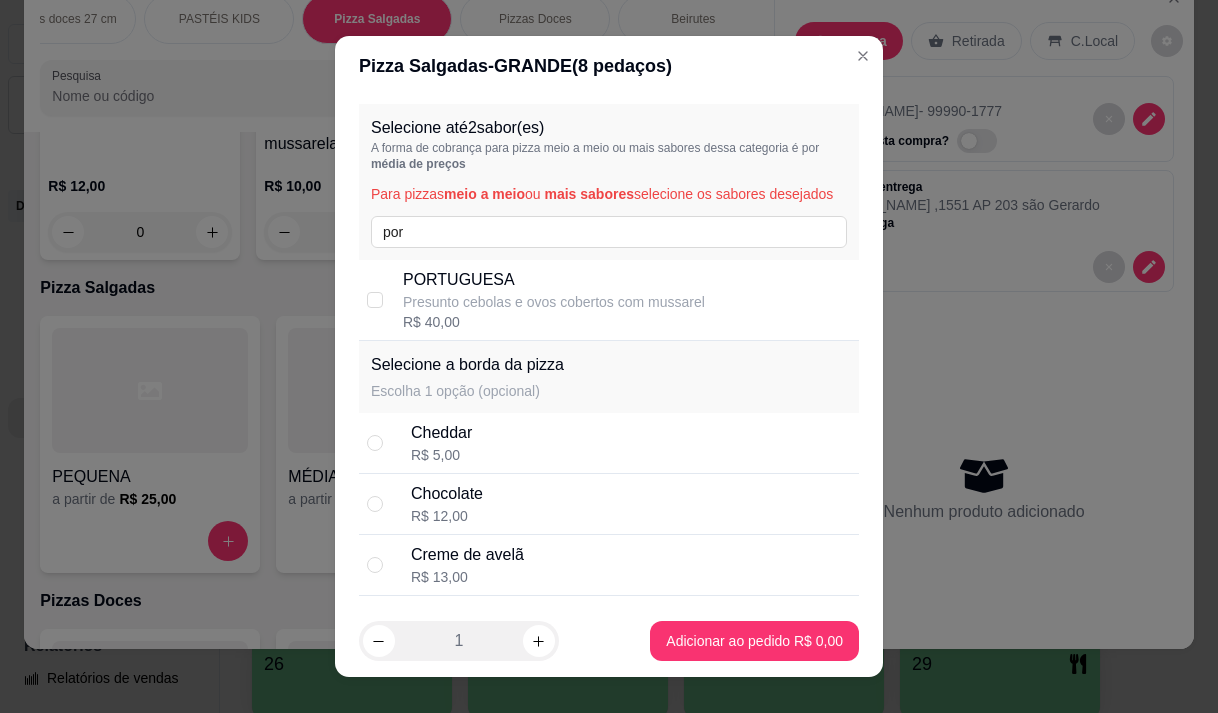 click on "Presunto cebolas e ovos cobertos com mussarel" at bounding box center [554, 302] 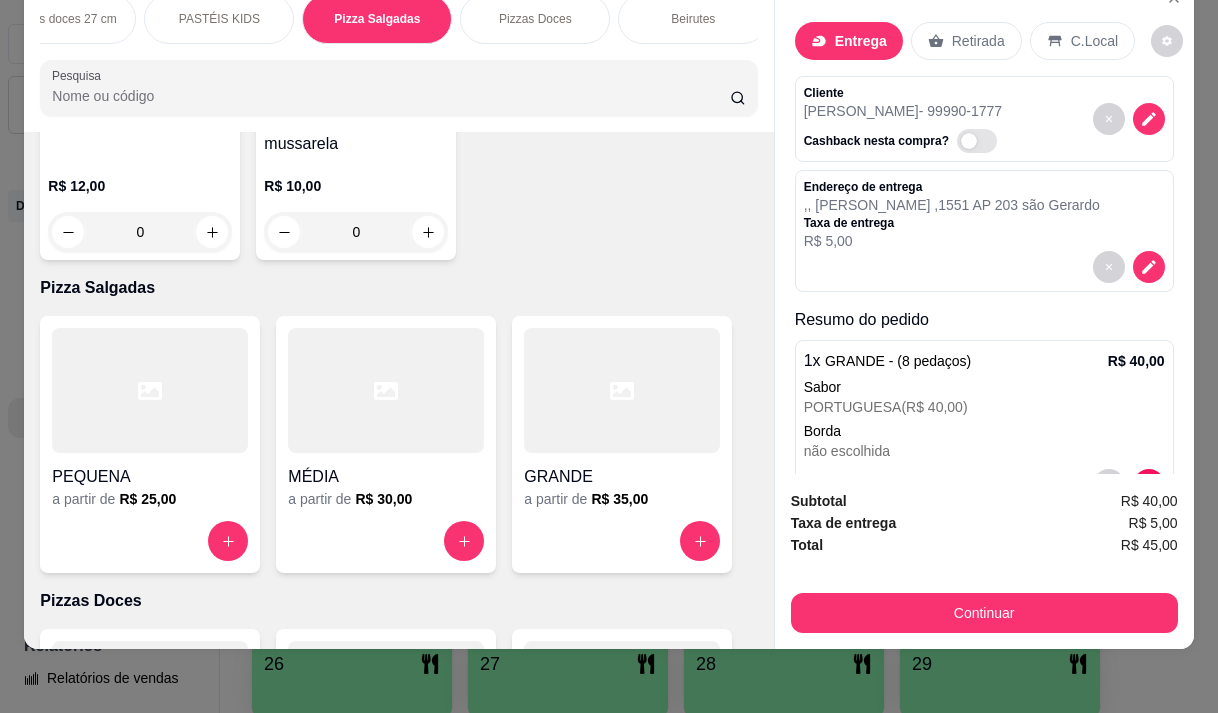 click on "Continuar" at bounding box center (984, 613) 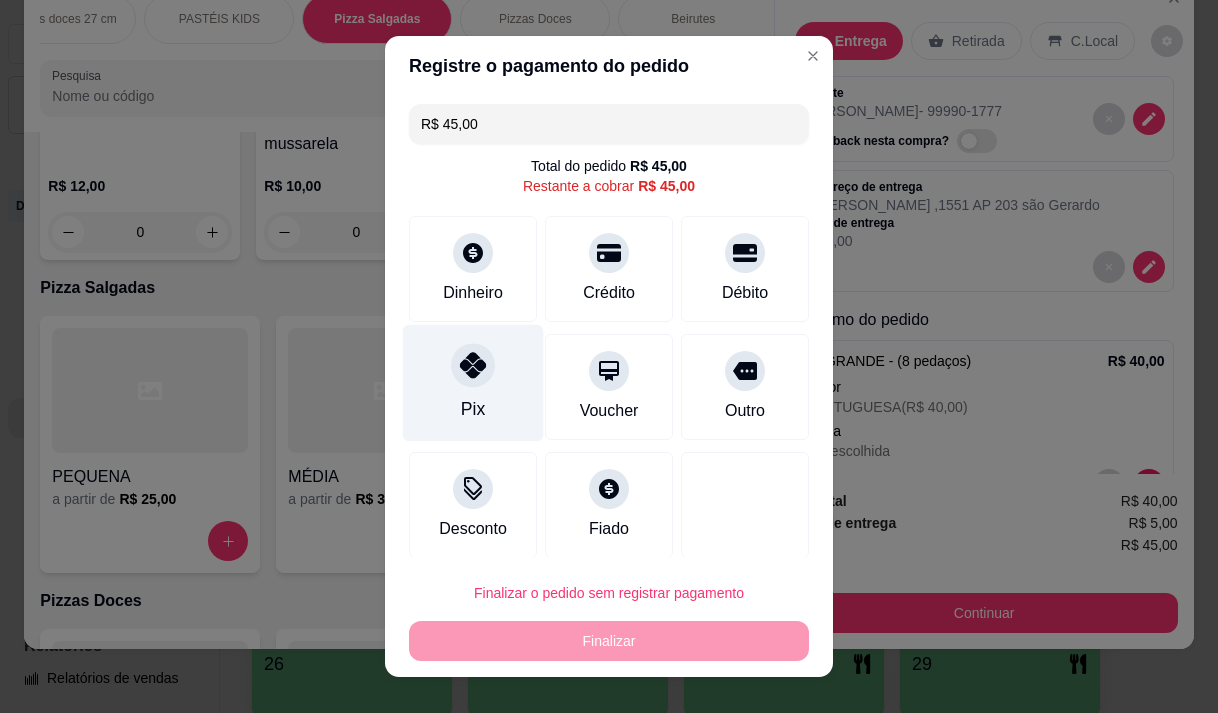 click on "Pix" at bounding box center [473, 409] 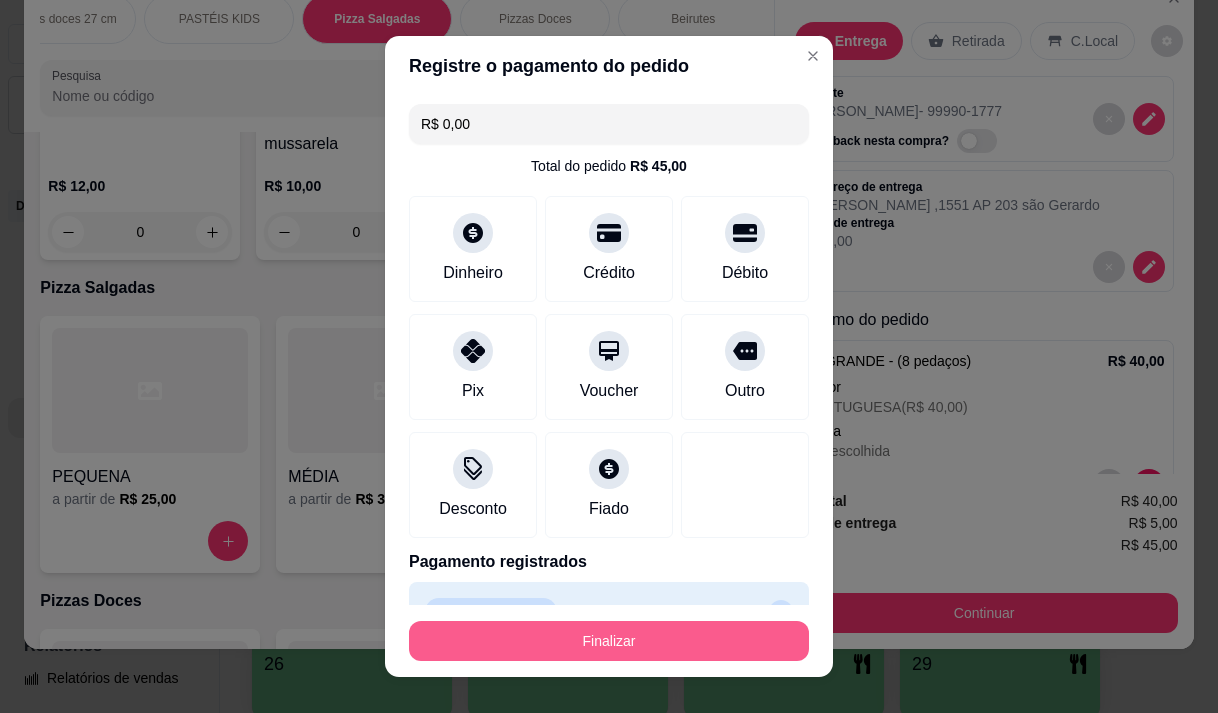 click on "Finalizar" at bounding box center [609, 641] 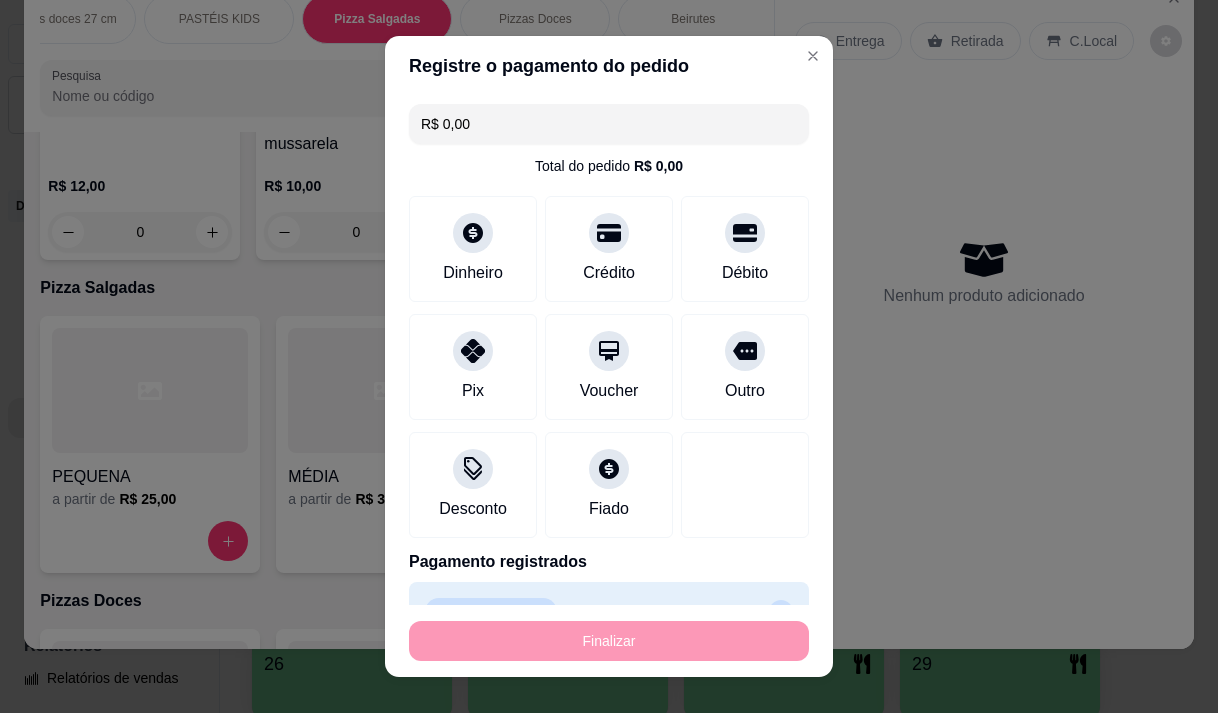 type on "-R$ 45,00" 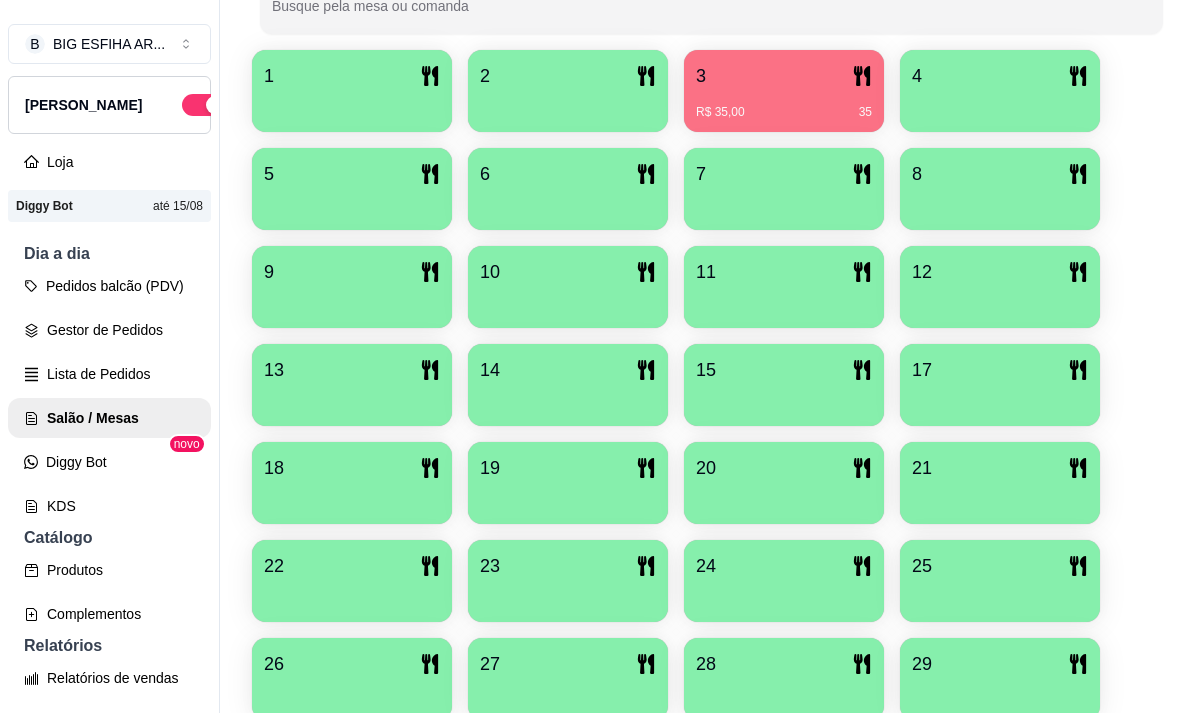 click on "1 2 3 R$ 35,00 35 4 5 6 7 8 9 10 11 12 13 14 15 17 18 19 20 21 22 23 24 25 26 27 28 29 30" at bounding box center [711, 434] 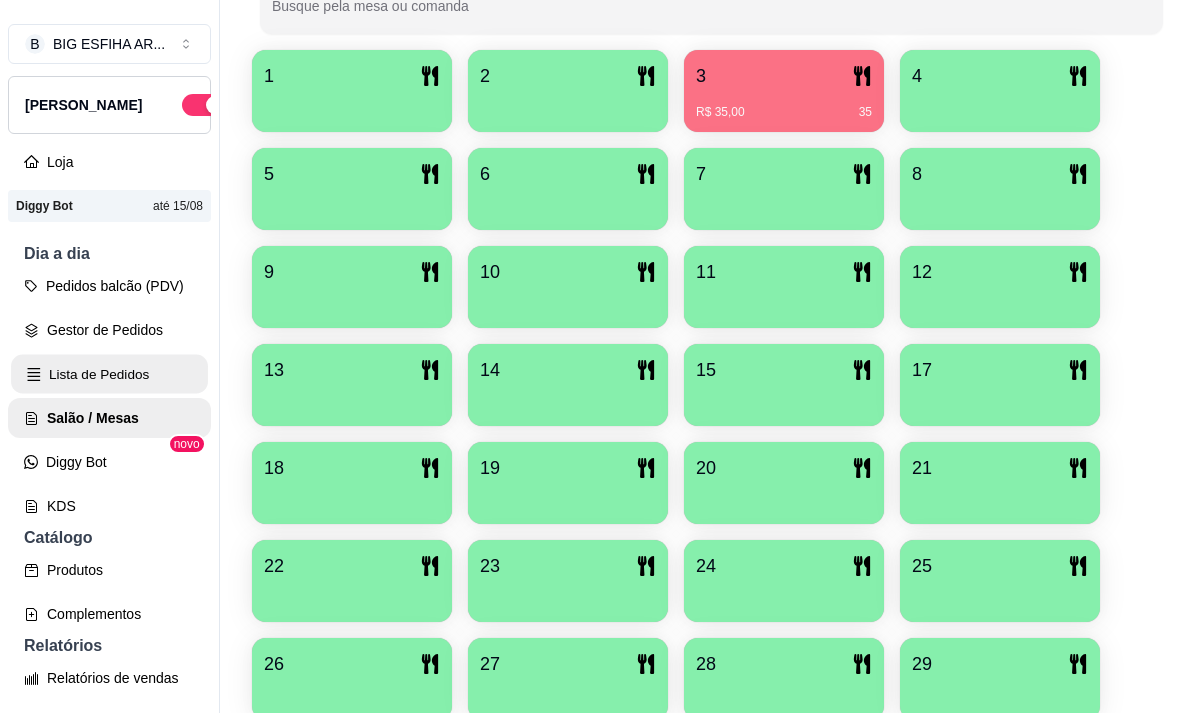 click on "Lista de Pedidos" at bounding box center [109, 374] 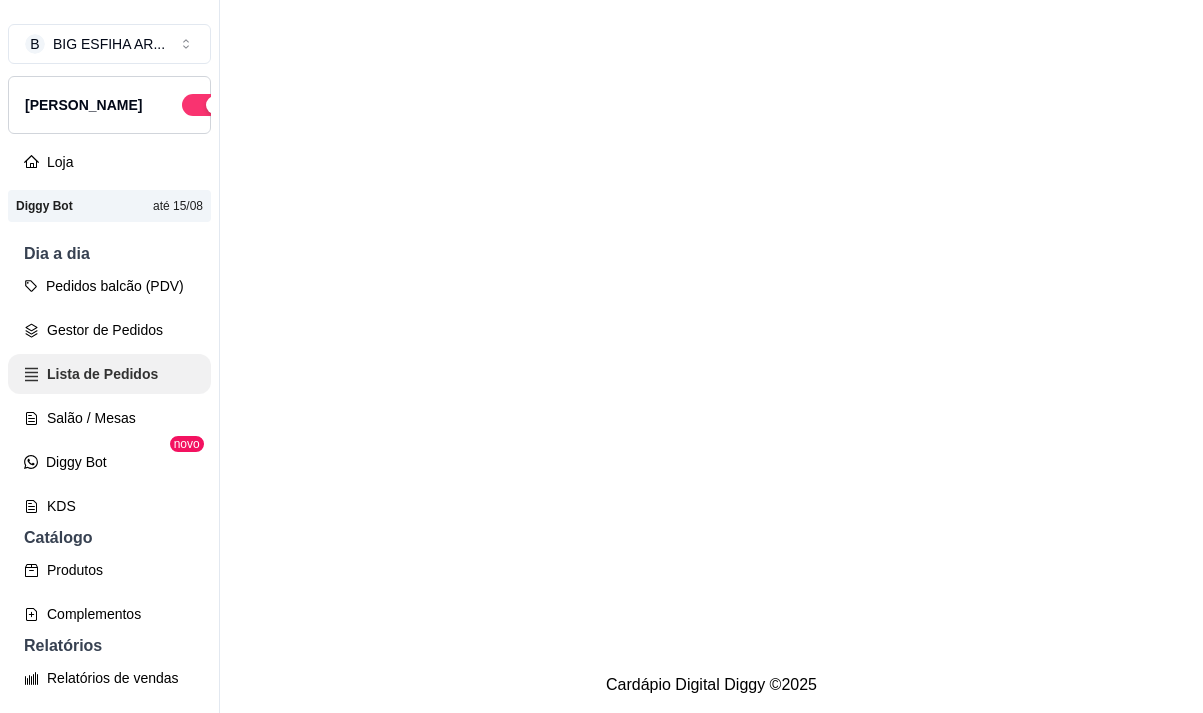 scroll, scrollTop: 0, scrollLeft: 0, axis: both 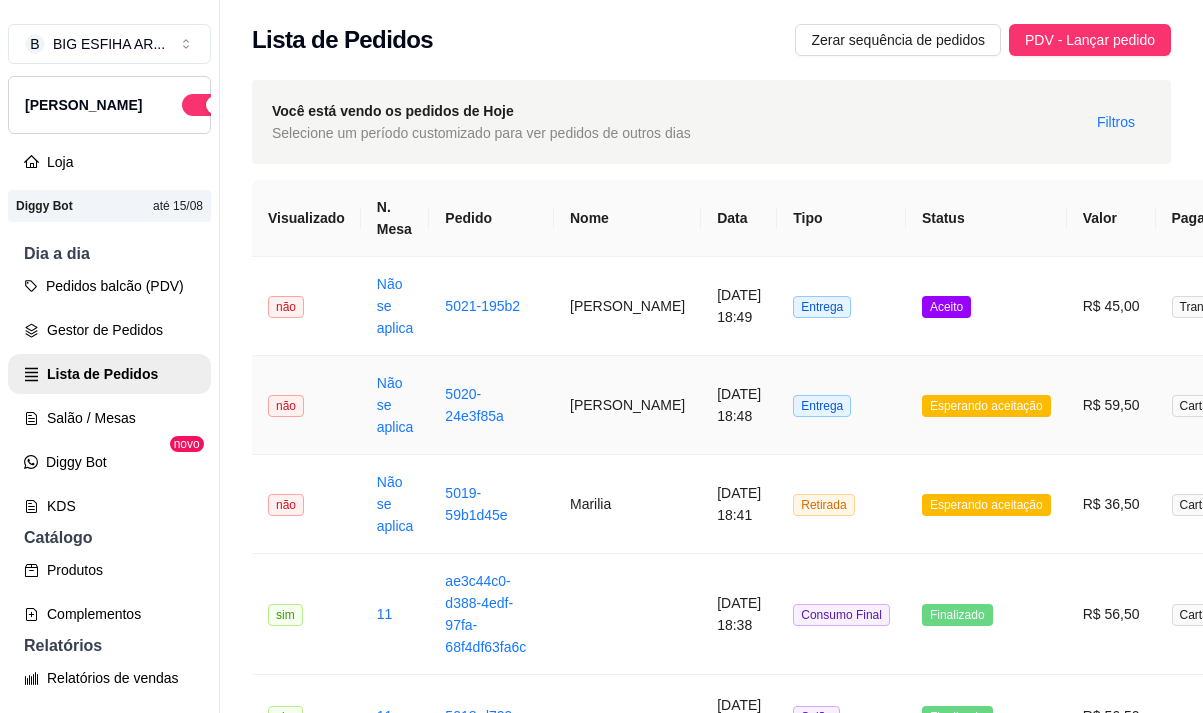 click on "[PERSON_NAME]" at bounding box center [627, 405] 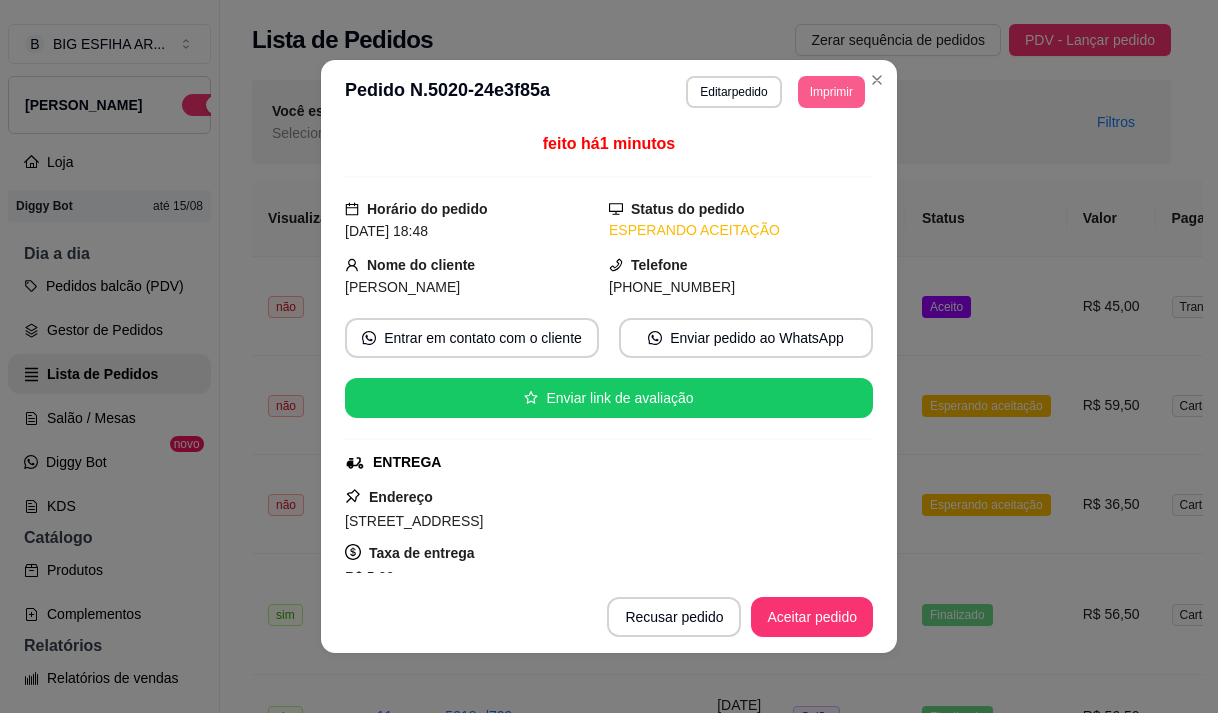 click on "Imprimir" at bounding box center [831, 92] 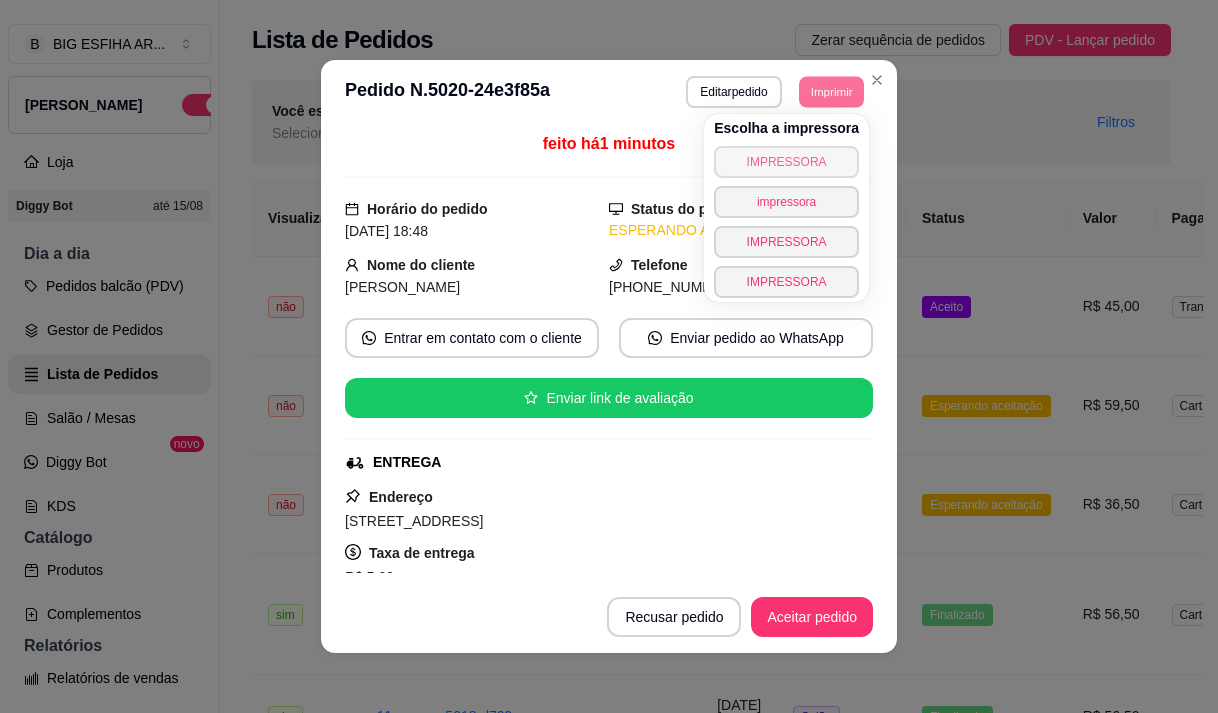click on "IMPRESSORA" at bounding box center [786, 162] 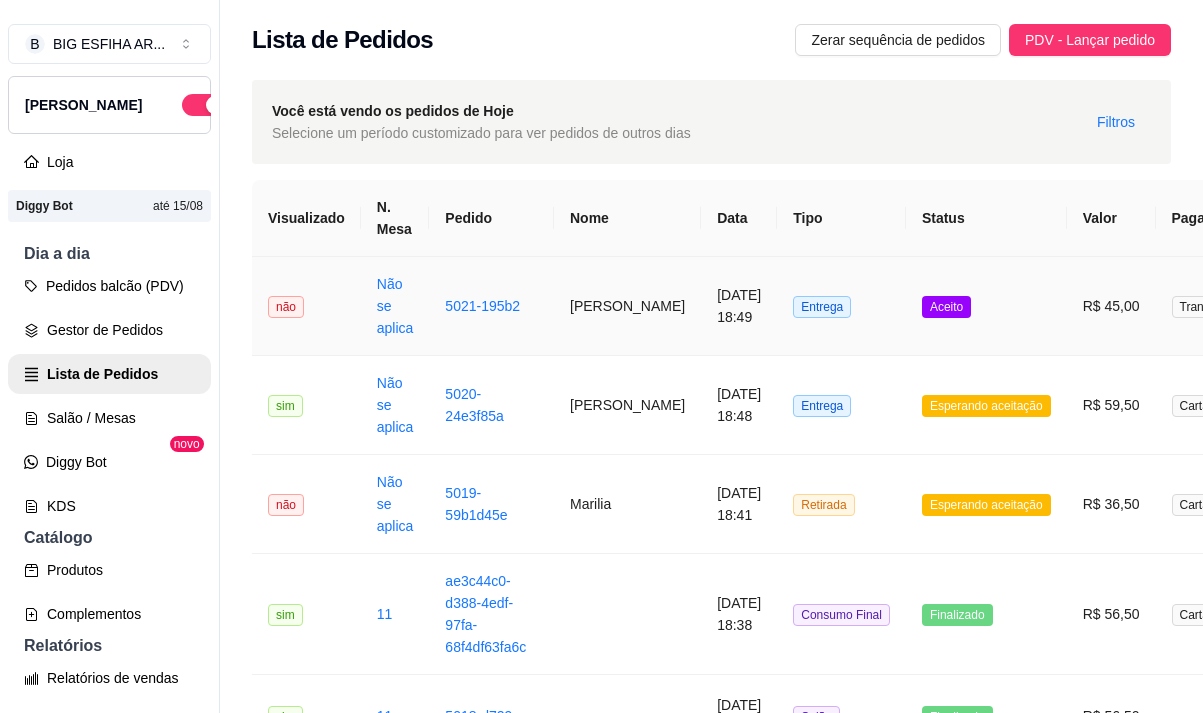 click on "[PERSON_NAME]" at bounding box center [627, 306] 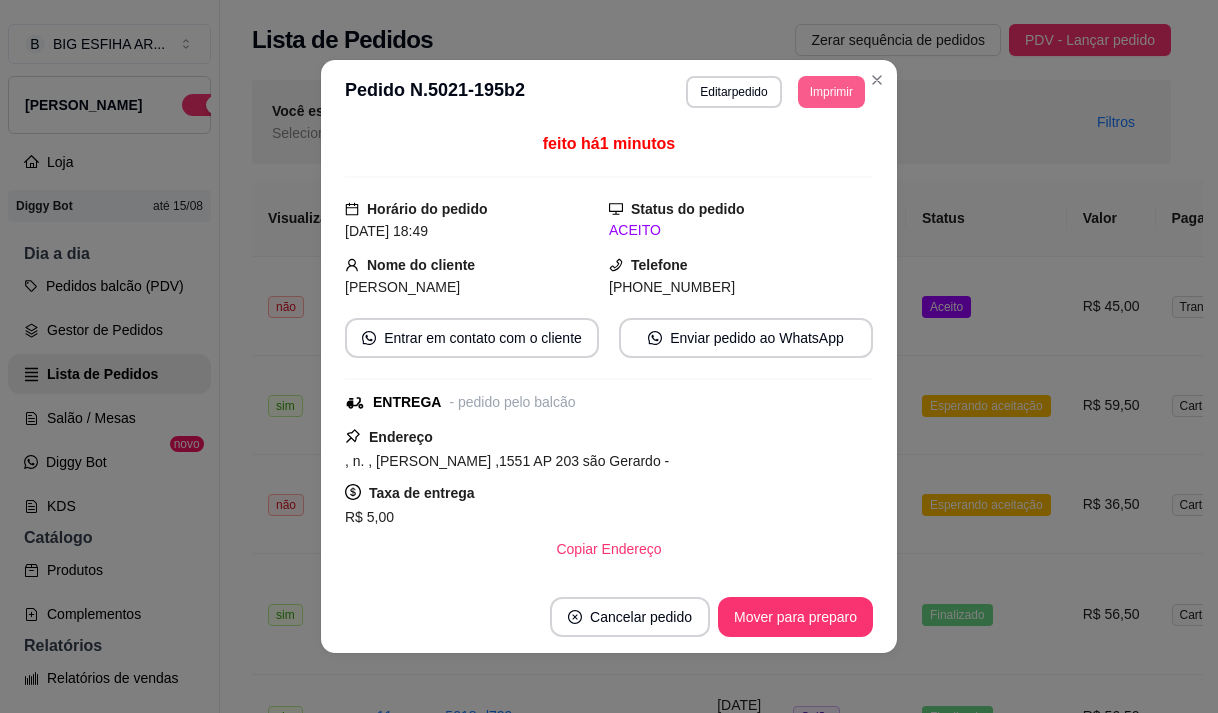 click on "Imprimir" at bounding box center [831, 92] 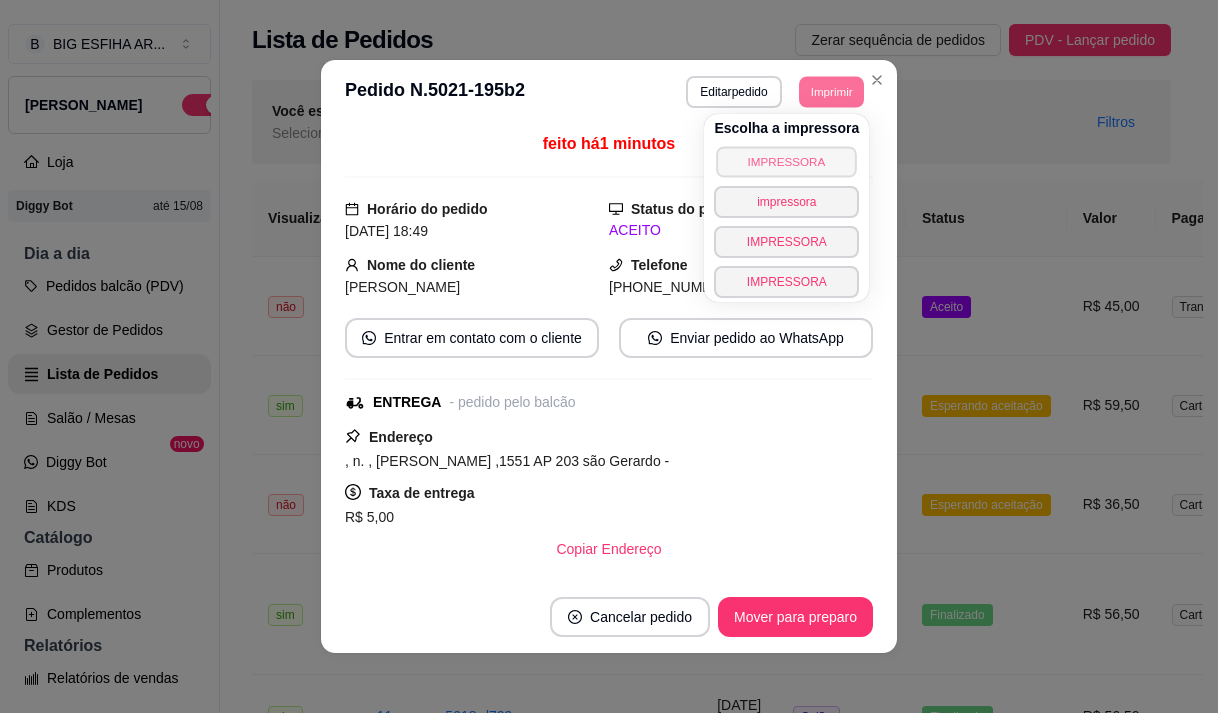 click on "IMPRESSORA" at bounding box center (787, 161) 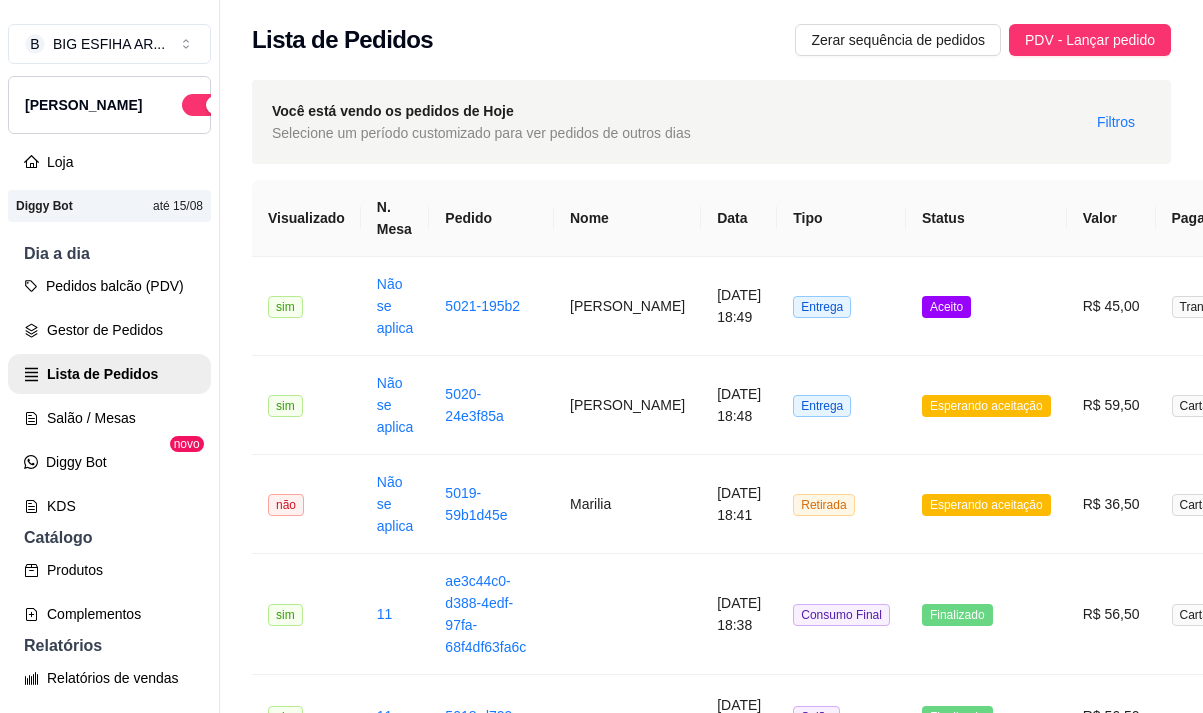 click on "**********" at bounding box center [711, 752] 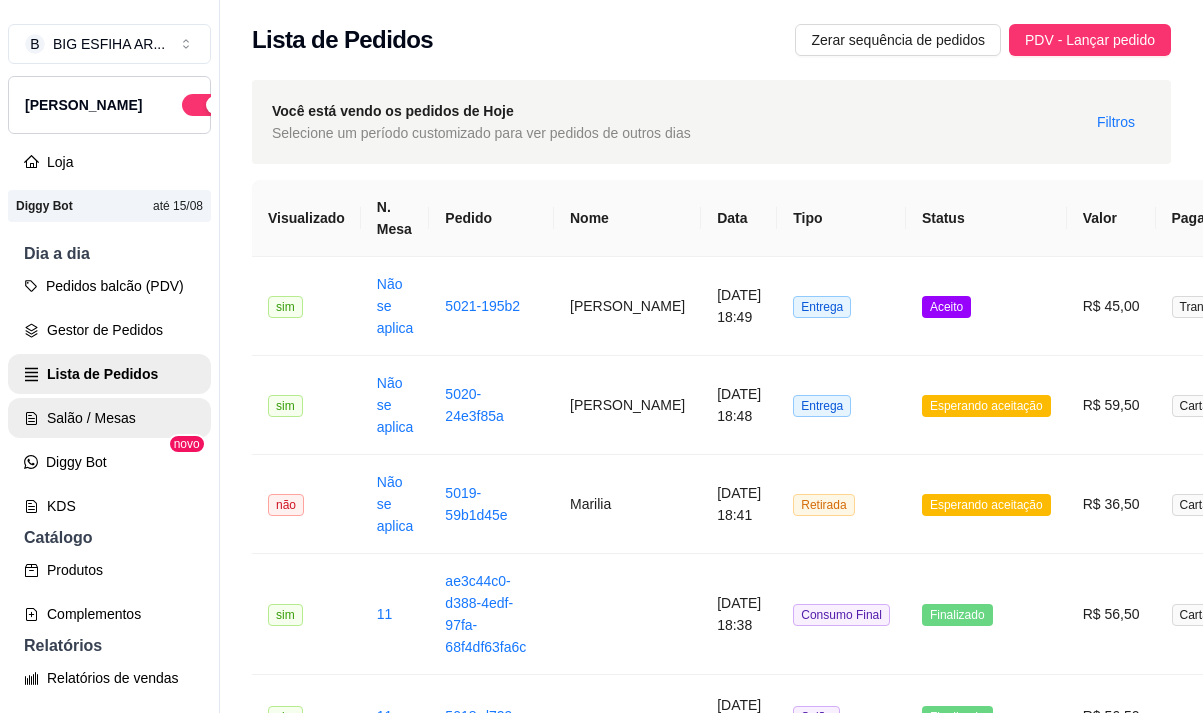 click on "Salão / Mesas" at bounding box center [109, 418] 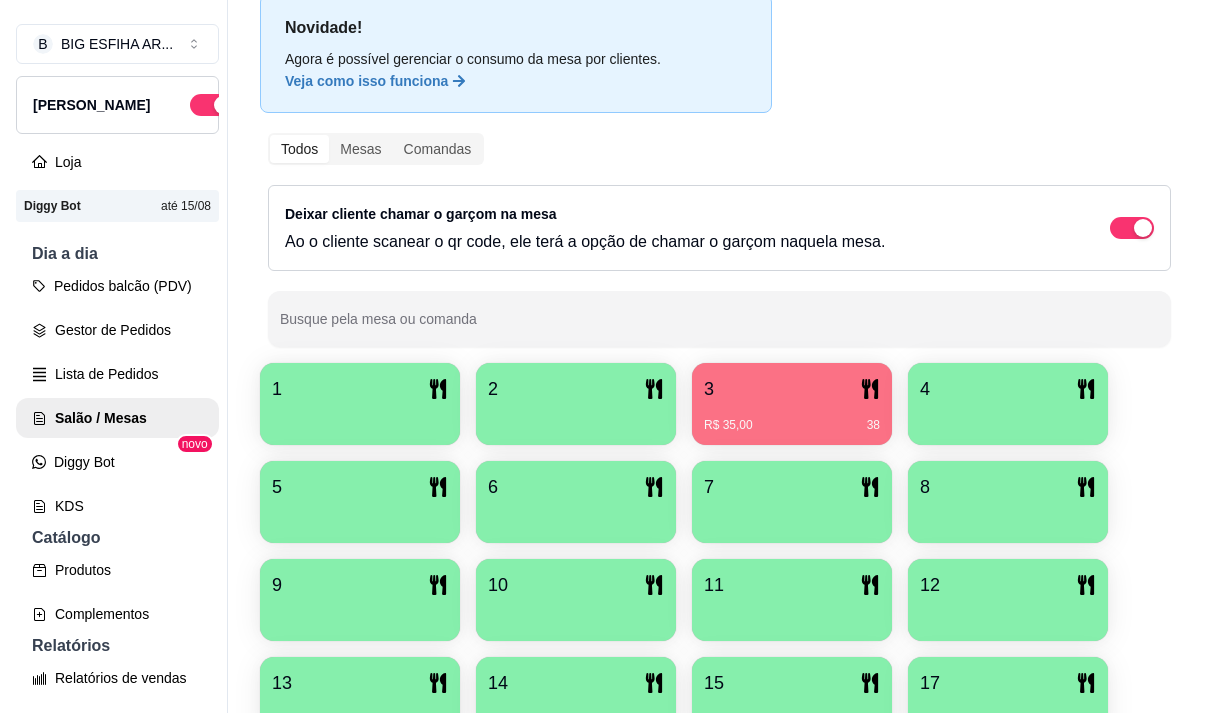 scroll, scrollTop: 400, scrollLeft: 0, axis: vertical 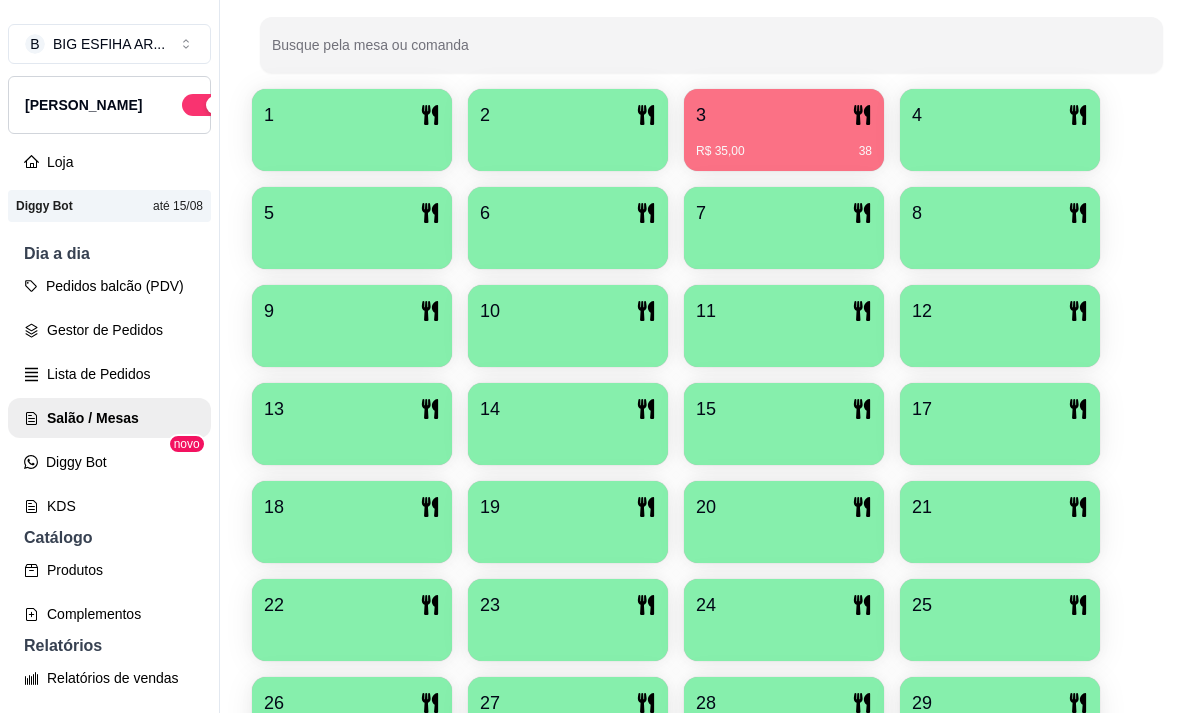 click at bounding box center [352, 438] 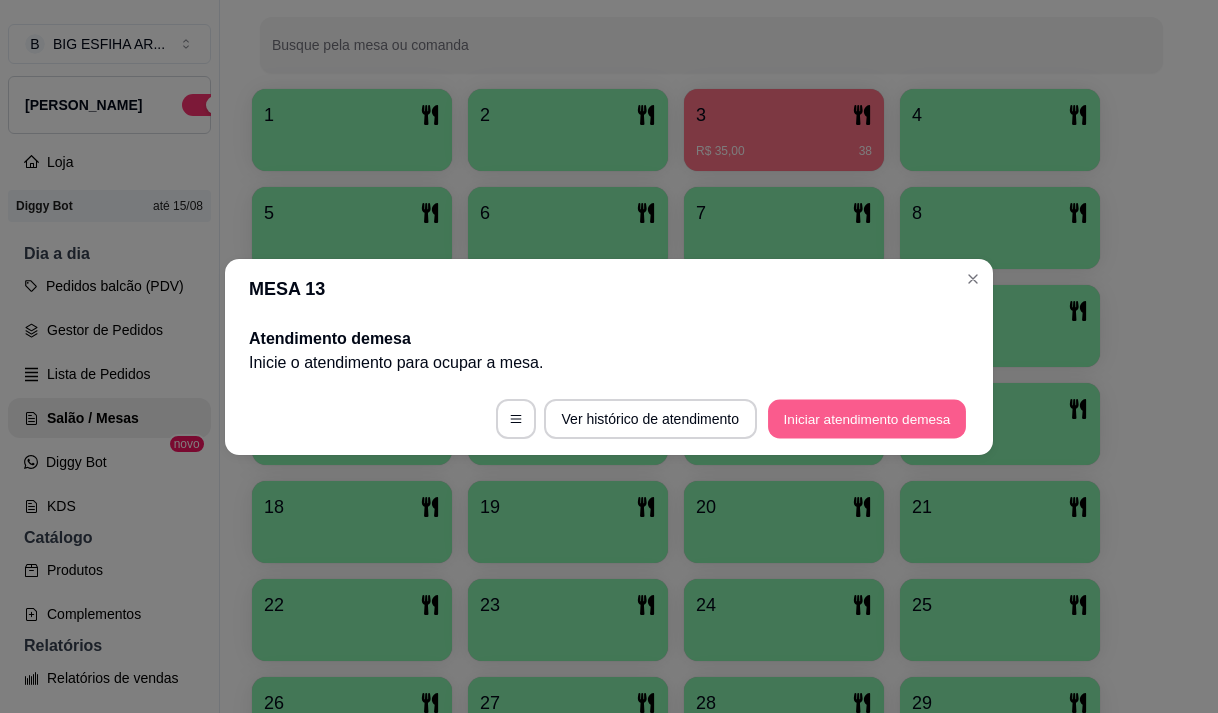 click on "Iniciar atendimento de  mesa" at bounding box center [867, 418] 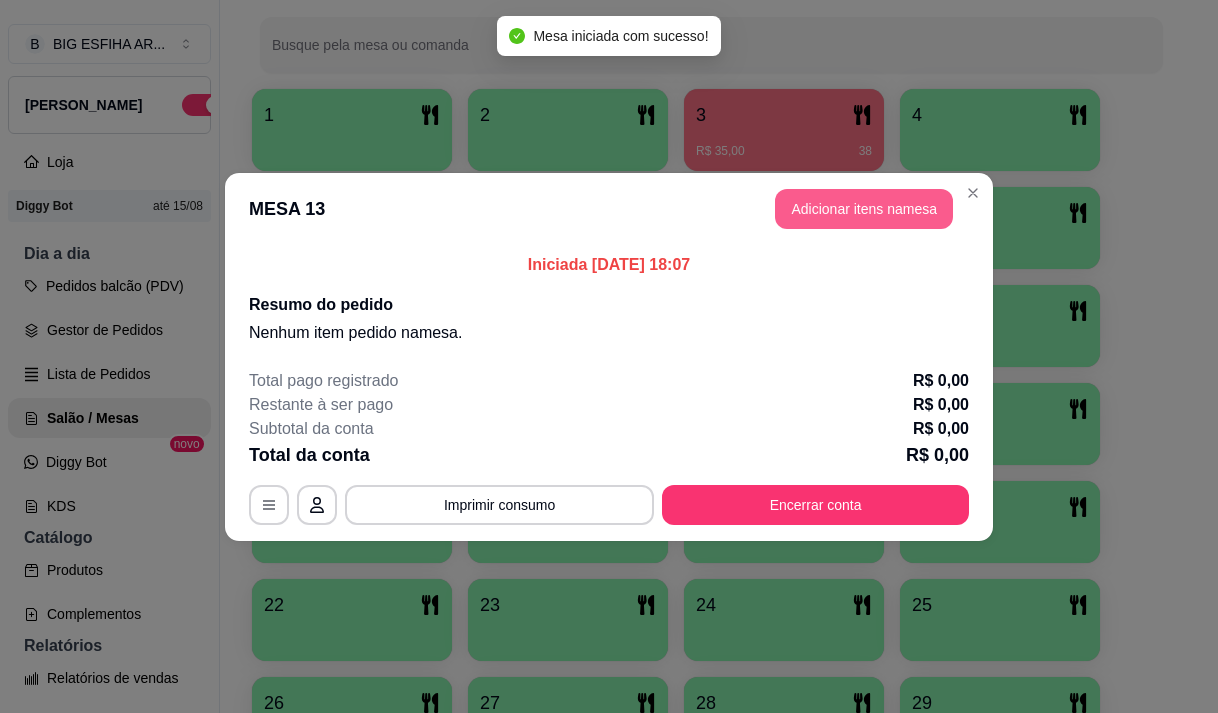 click on "Adicionar itens na  mesa" at bounding box center (864, 209) 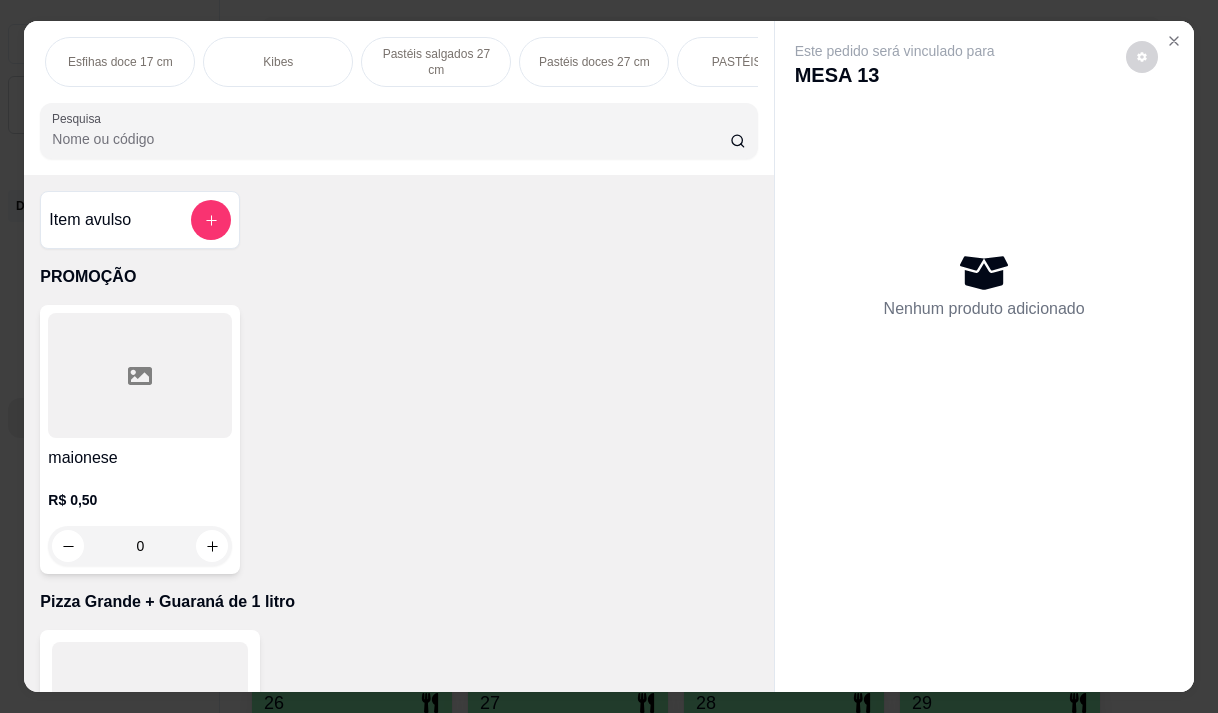 scroll, scrollTop: 0, scrollLeft: 1255, axis: horizontal 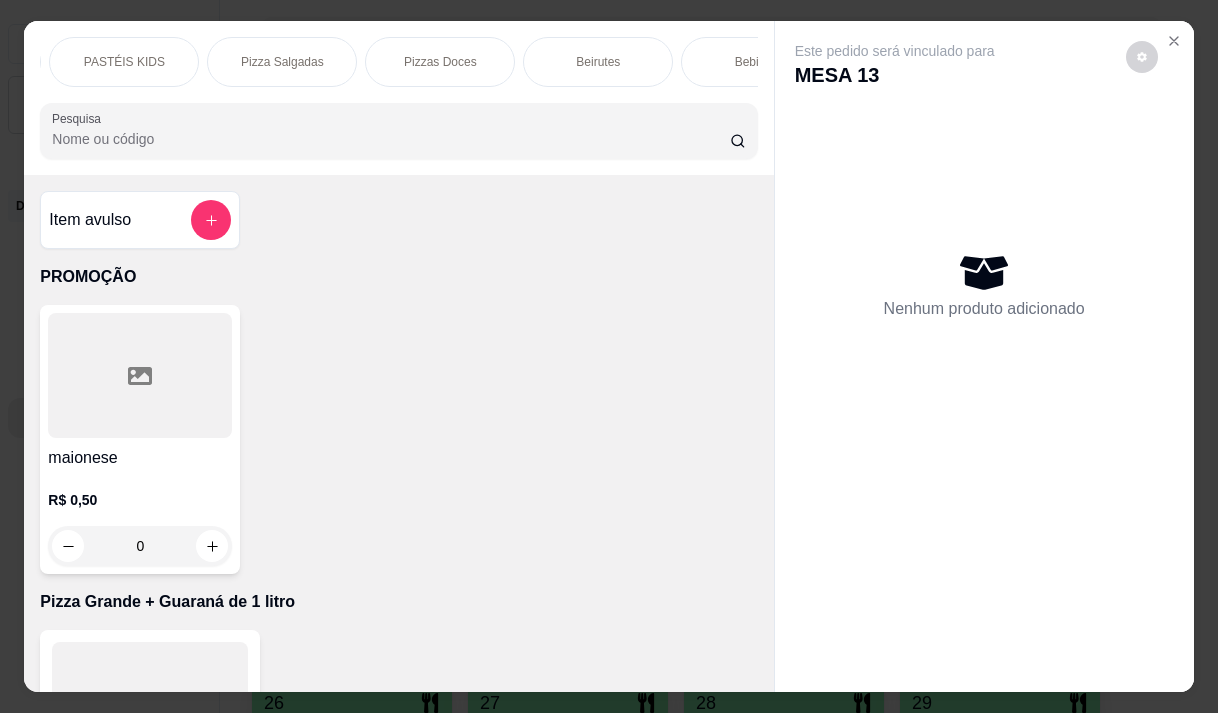 click on "Beirutes" at bounding box center [598, 62] 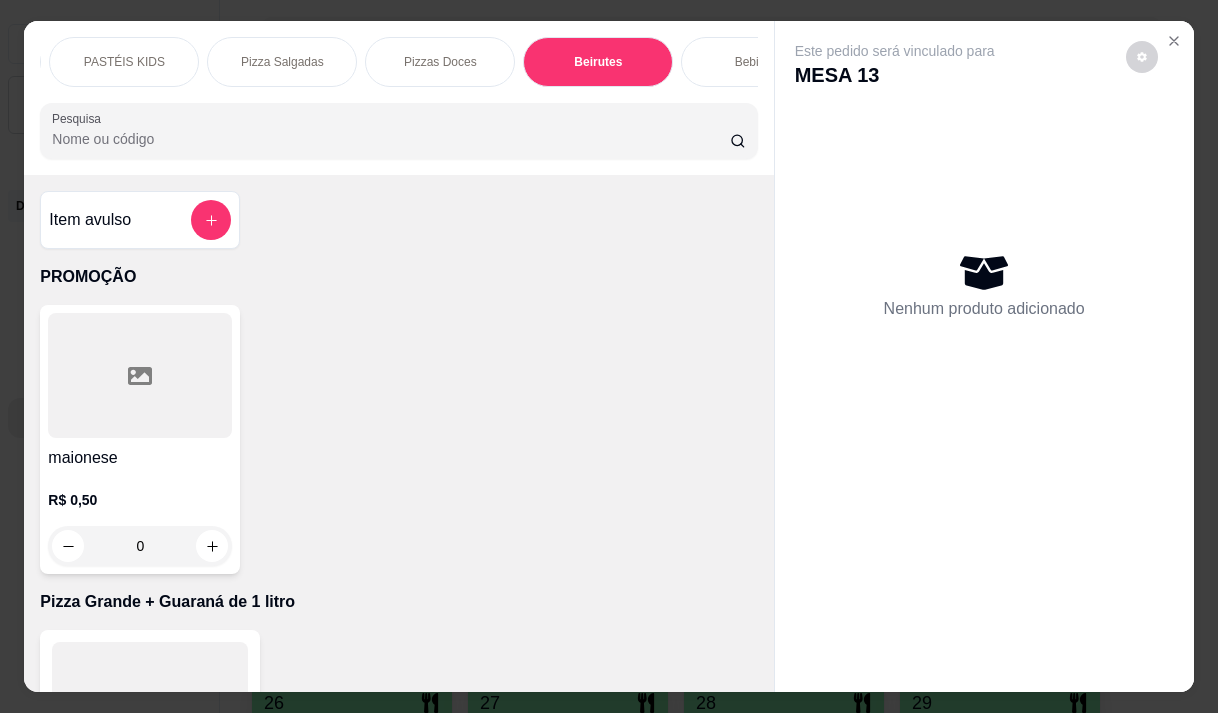 scroll, scrollTop: 16070, scrollLeft: 0, axis: vertical 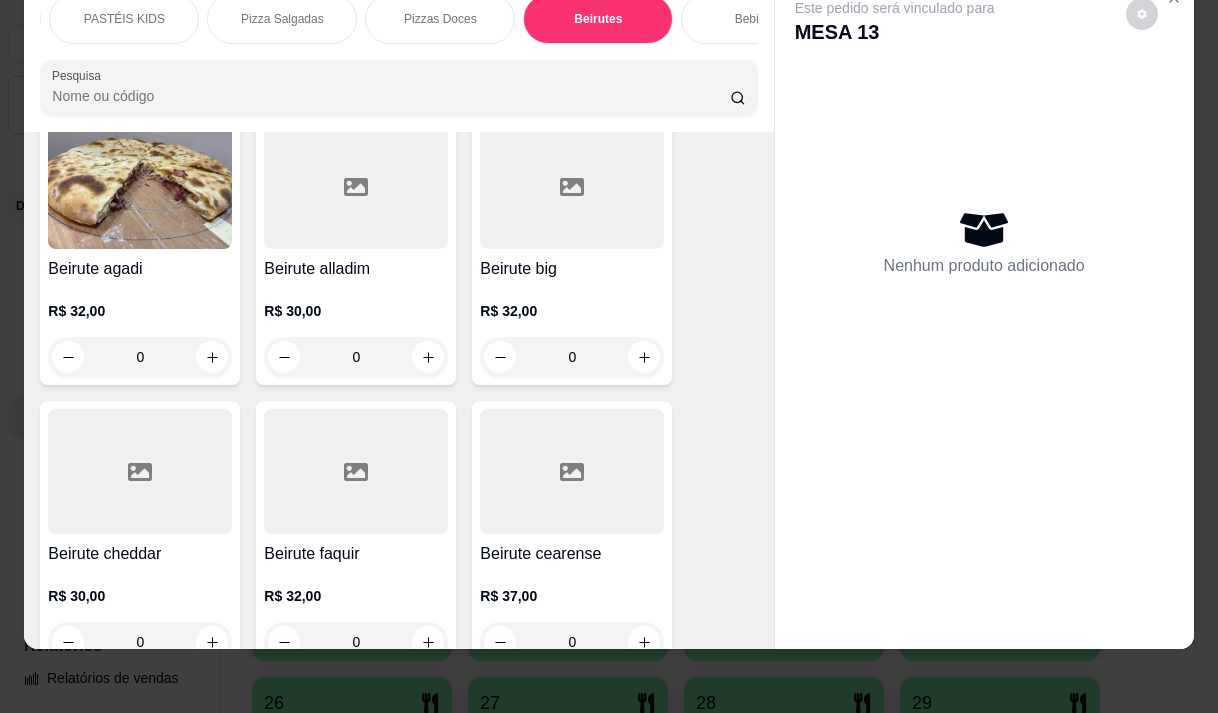 click on "Beirute cearense" at bounding box center (572, 554) 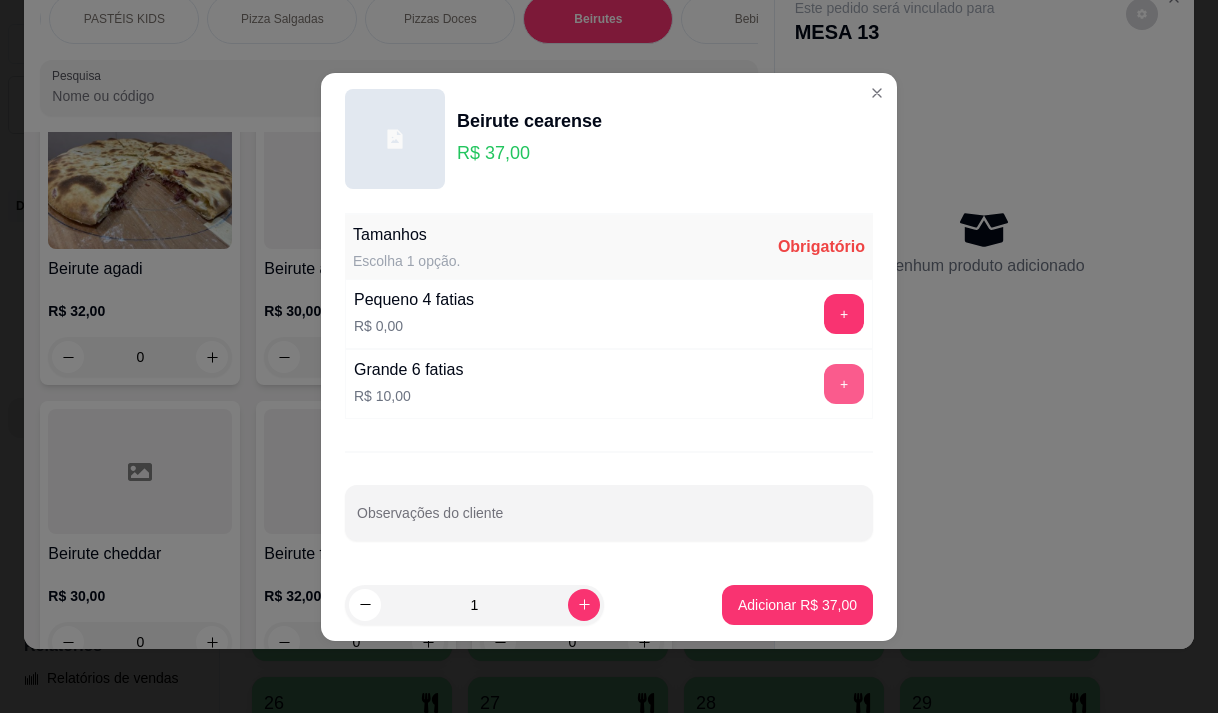 click on "+" at bounding box center (844, 384) 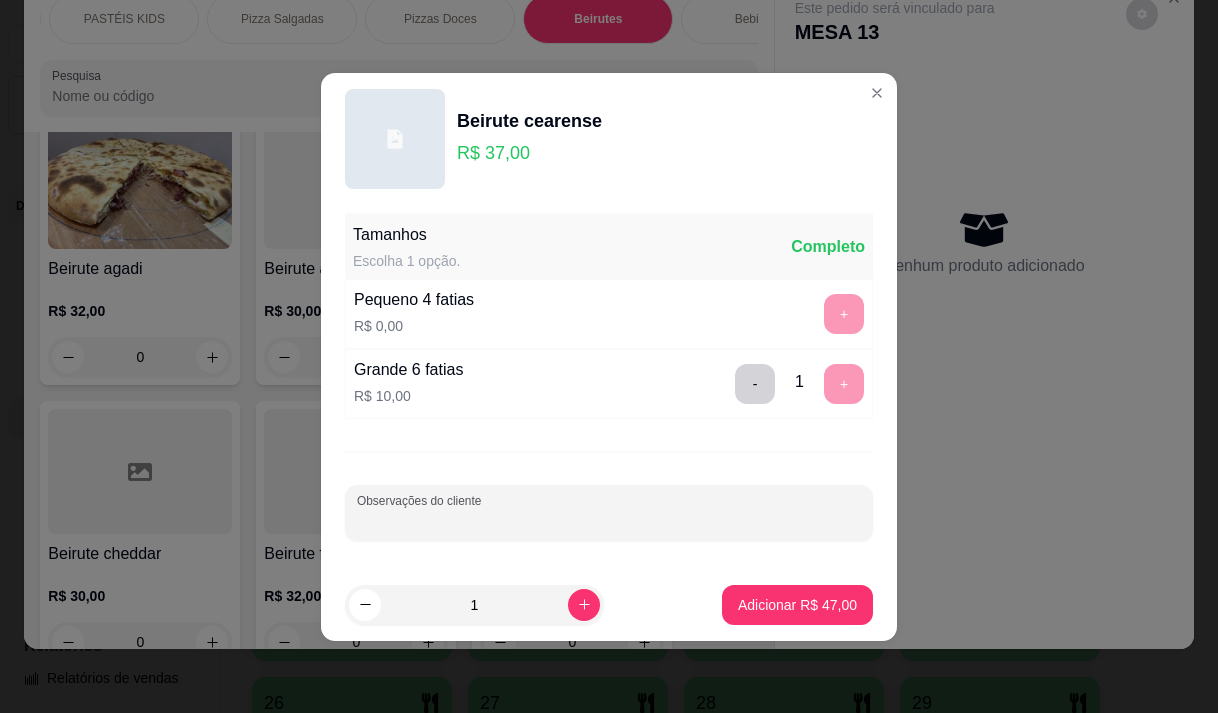 click on "Observações do cliente" at bounding box center (609, 521) 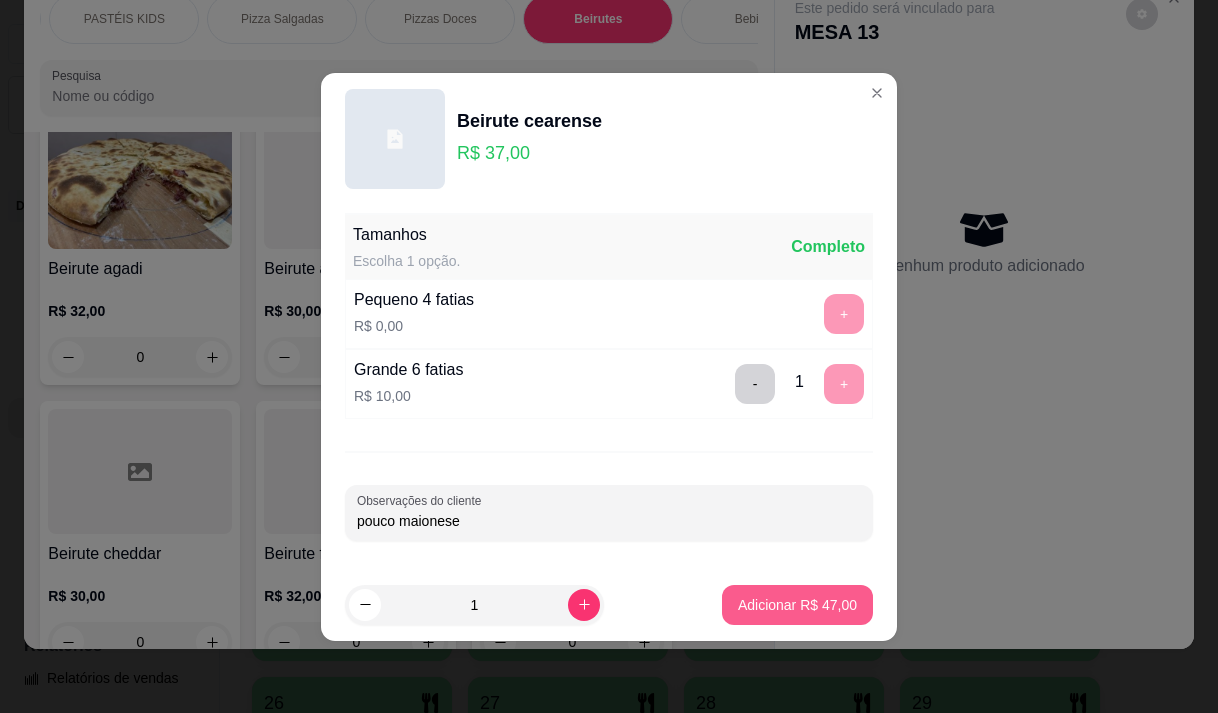 type on "pouco maionese" 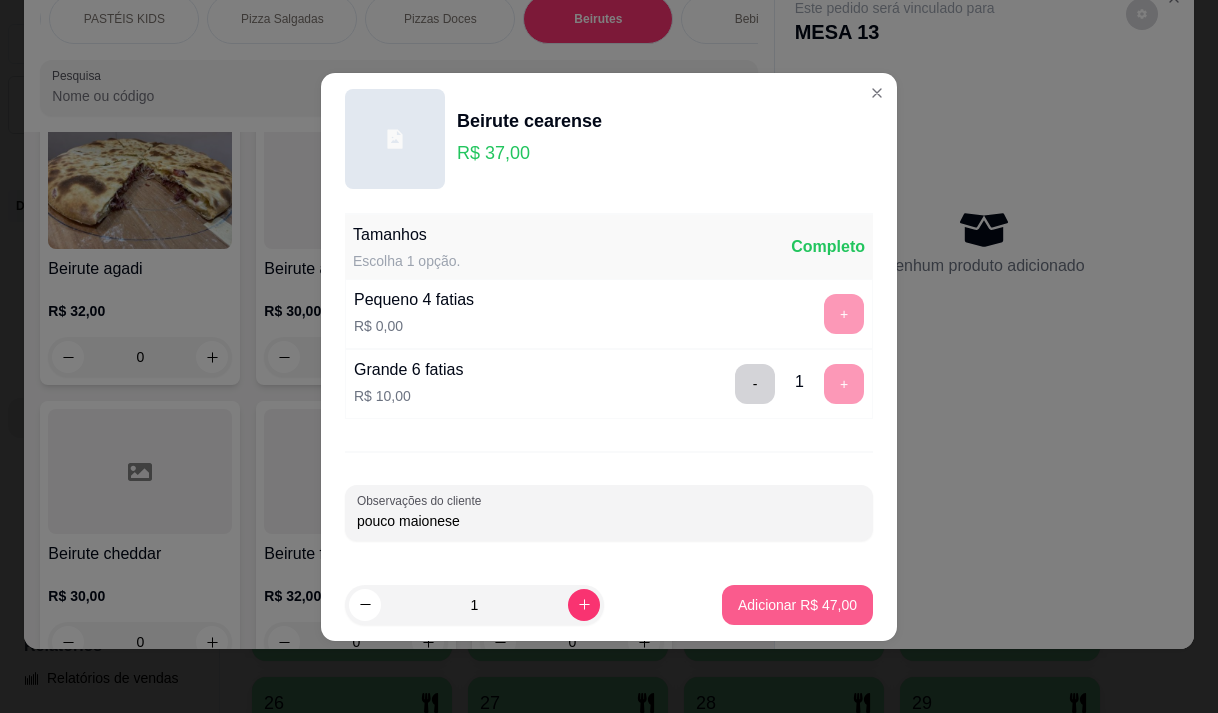 click on "Adicionar   R$ 47,00" at bounding box center [797, 605] 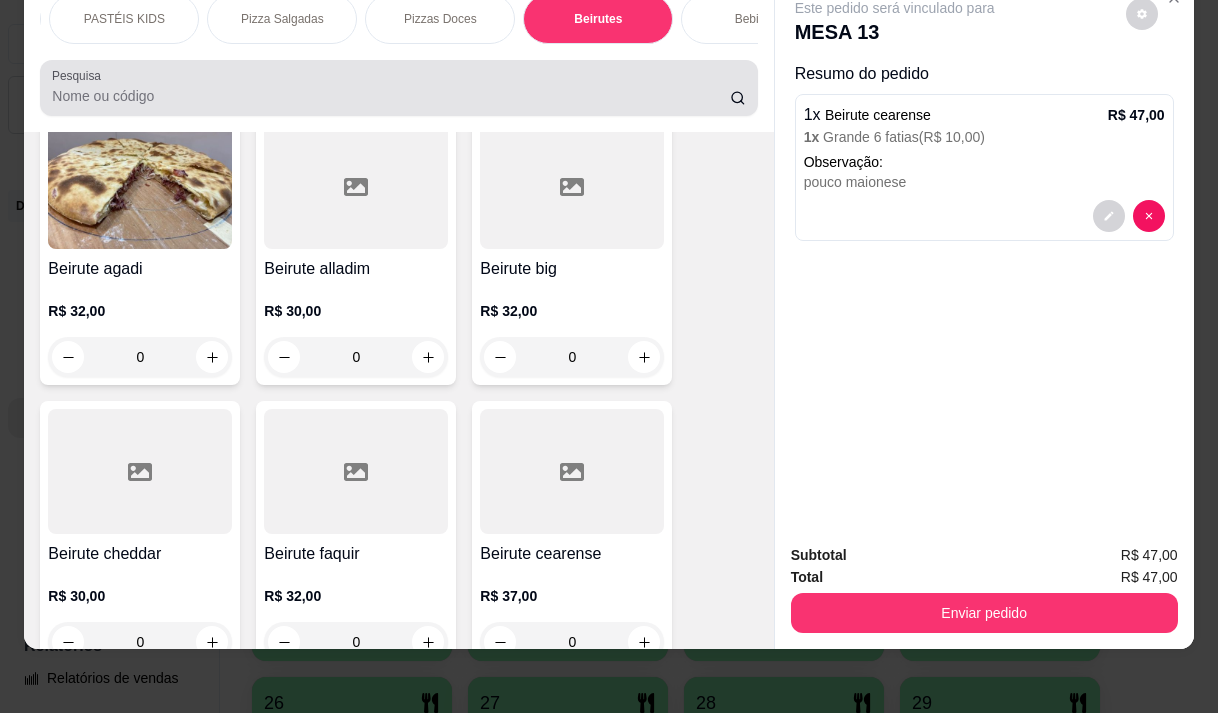 click on "Pesquisa" at bounding box center [391, 96] 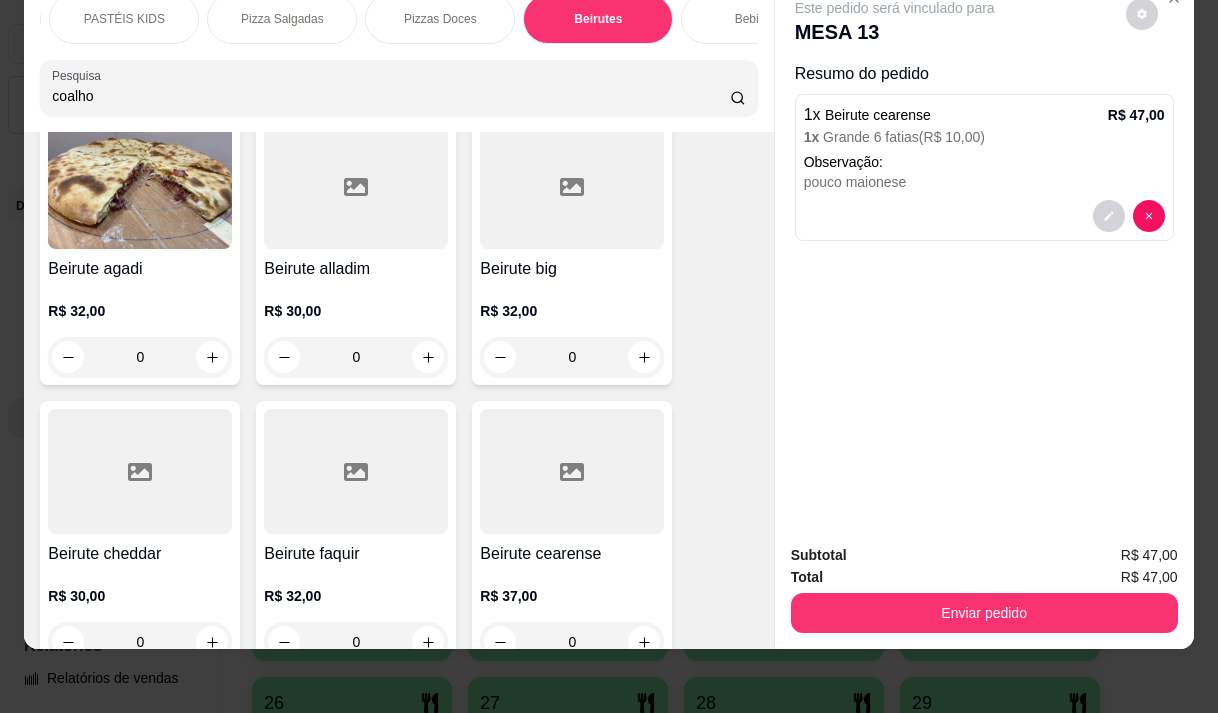 scroll, scrollTop: 17022, scrollLeft: 0, axis: vertical 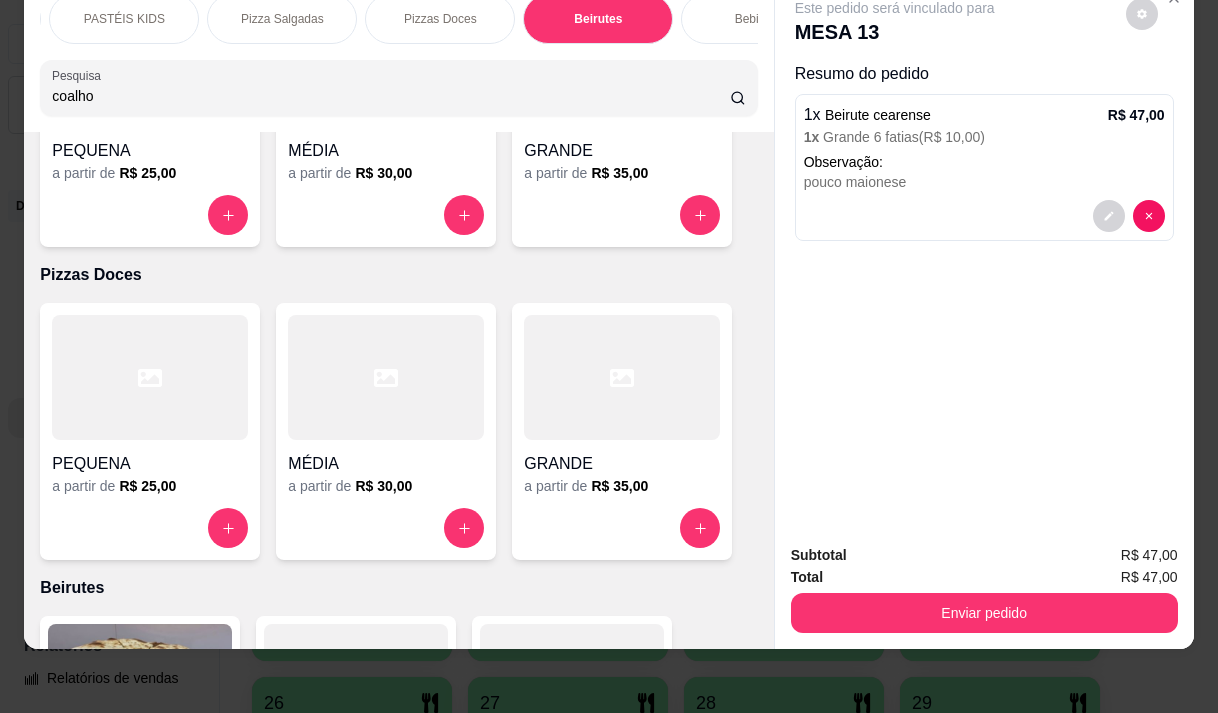 type on "coalho" 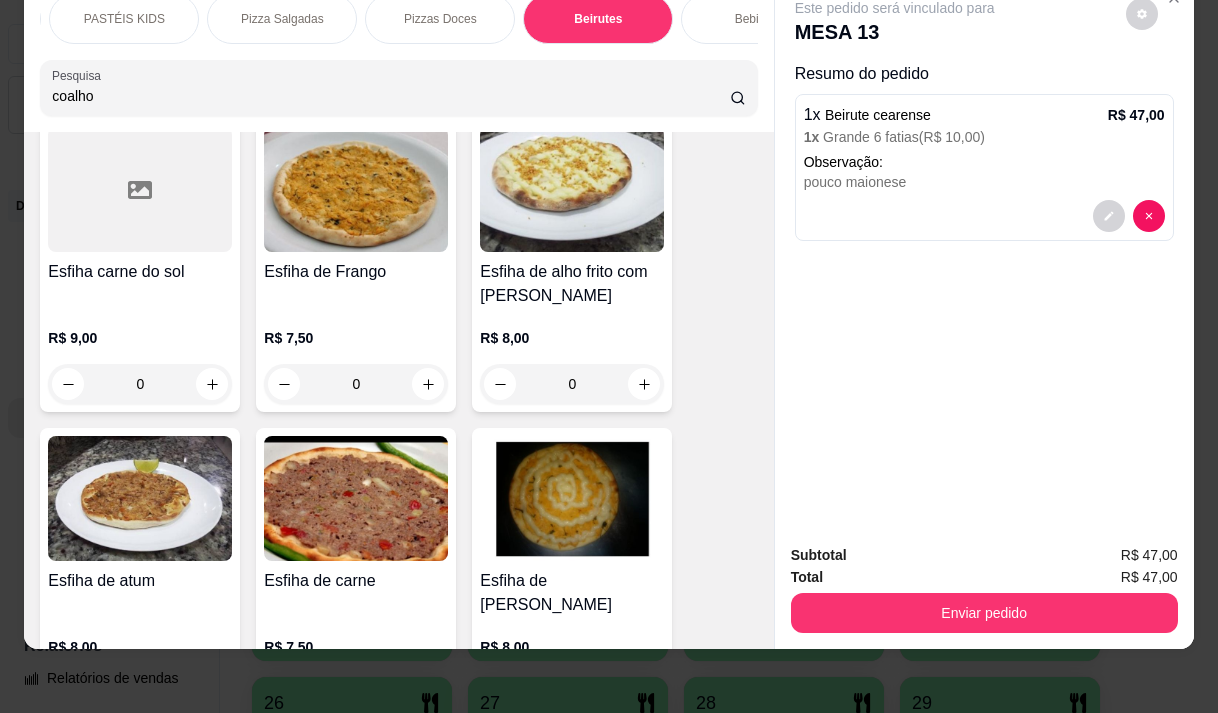 scroll, scrollTop: 1241, scrollLeft: 0, axis: vertical 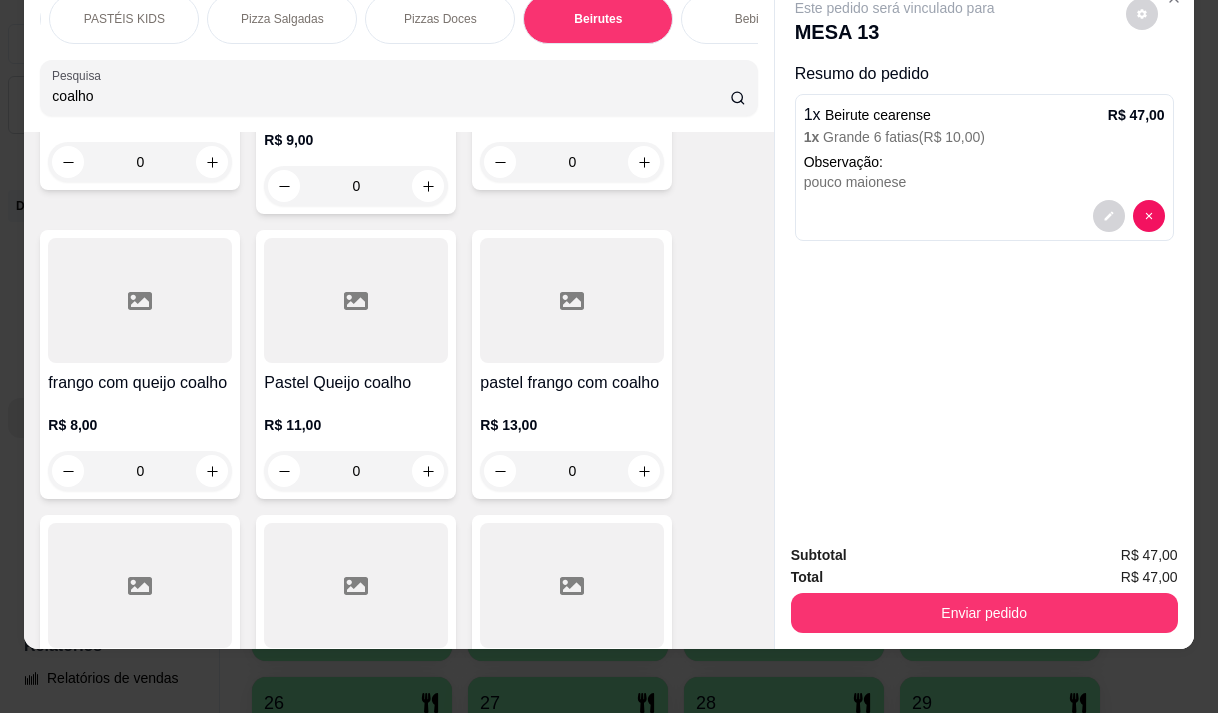 click on "Pastel Queijo coalho" at bounding box center (356, 383) 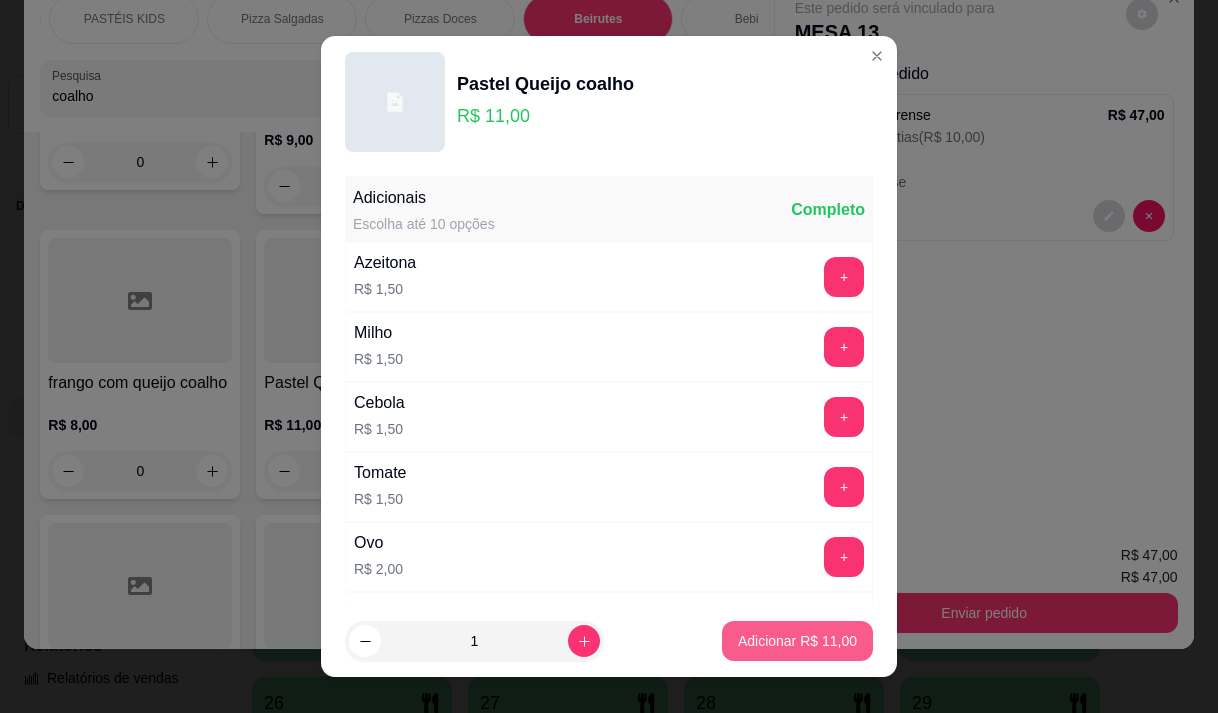 click on "Adicionar   R$ 11,00" at bounding box center (797, 641) 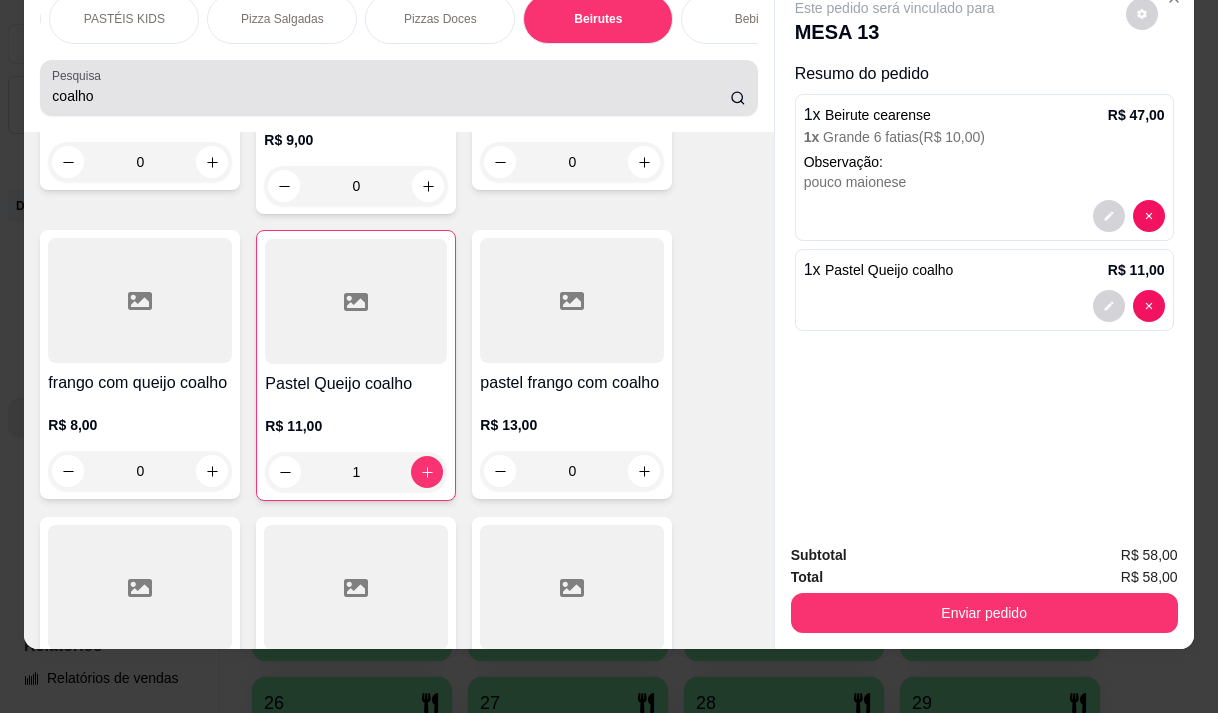 click on "coalho" at bounding box center [391, 96] 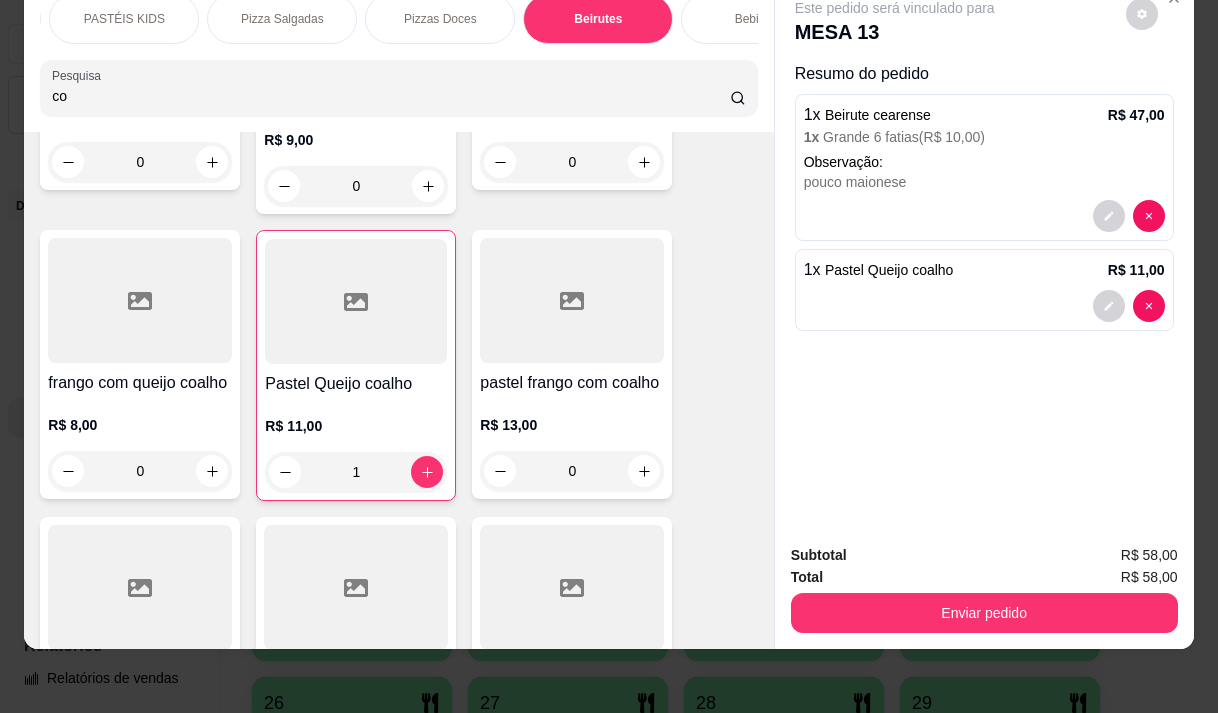 type on "c" 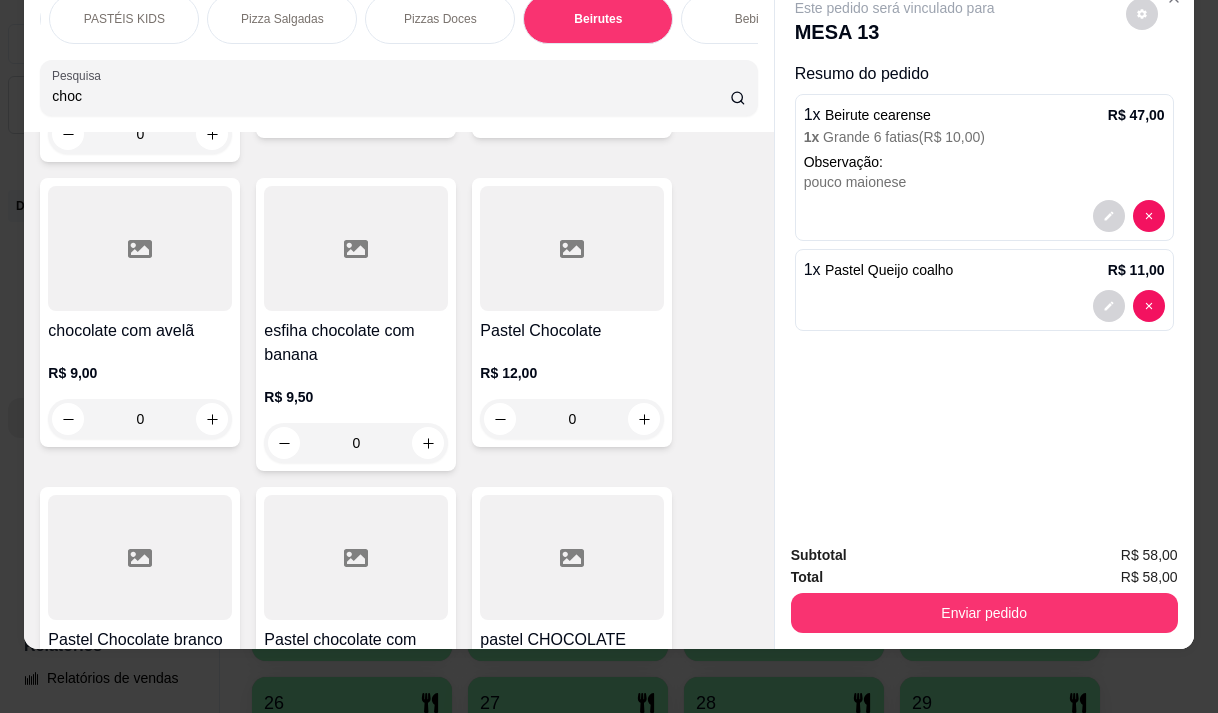 scroll, scrollTop: 0, scrollLeft: 0, axis: both 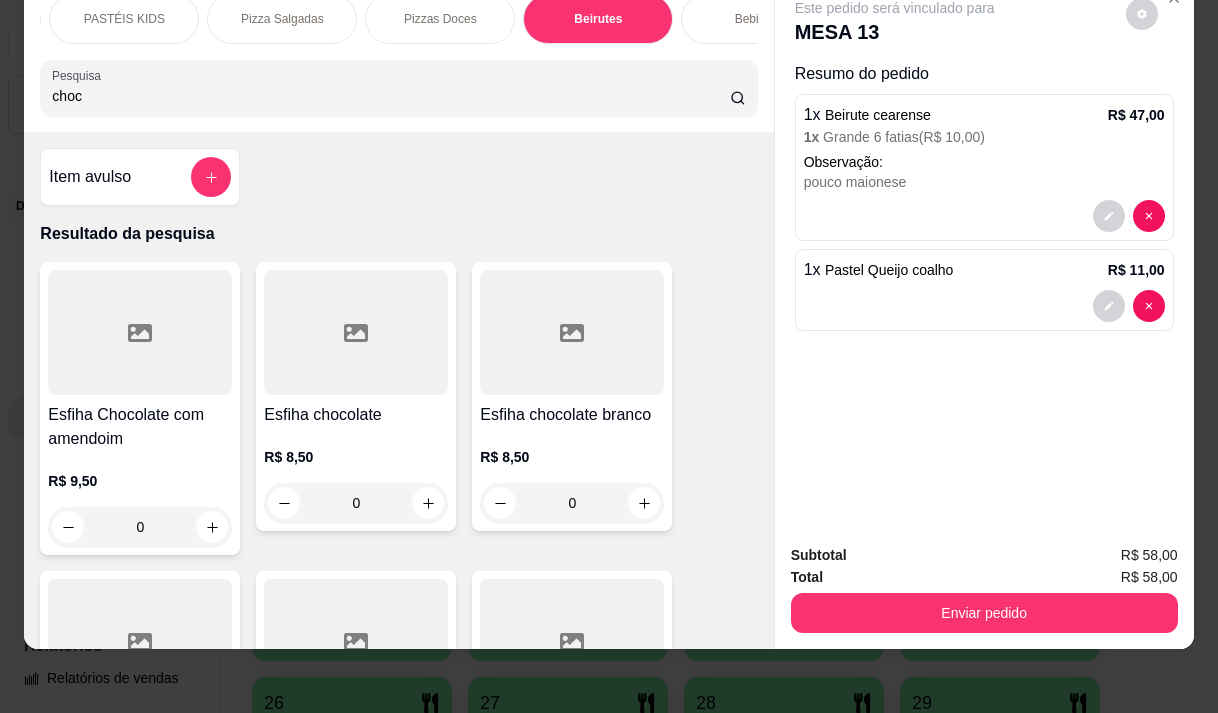 click at bounding box center [356, 332] 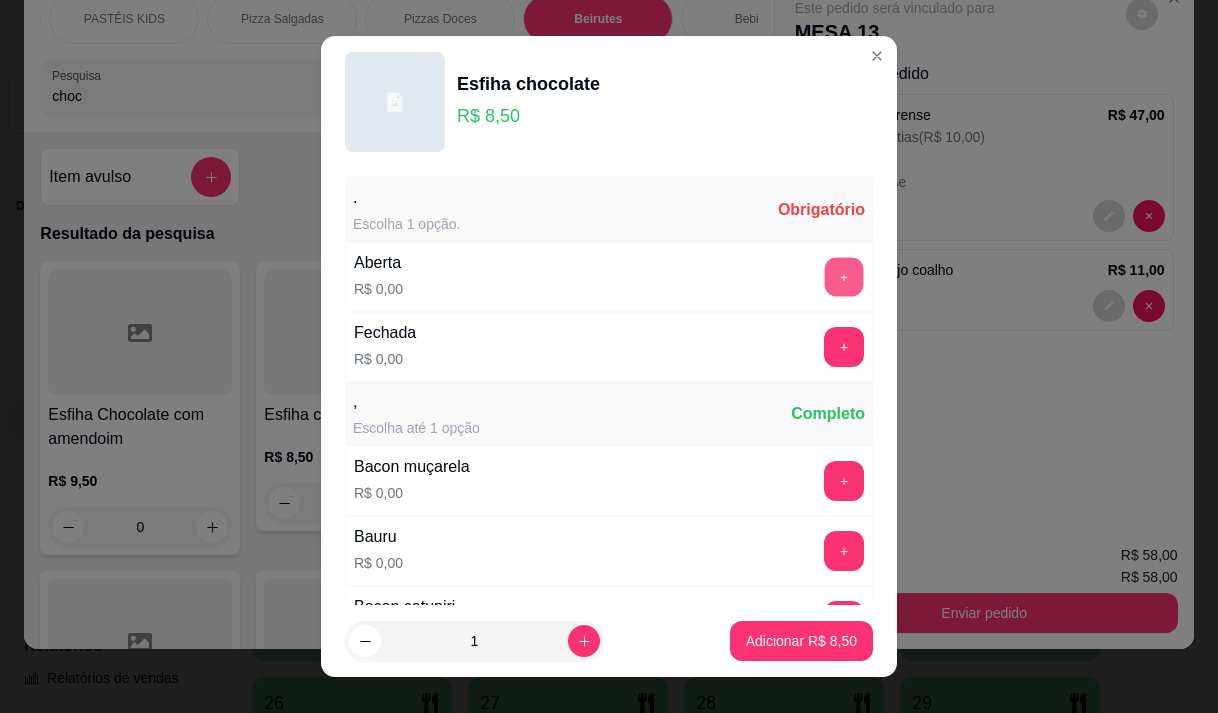 click on "+" at bounding box center (844, 276) 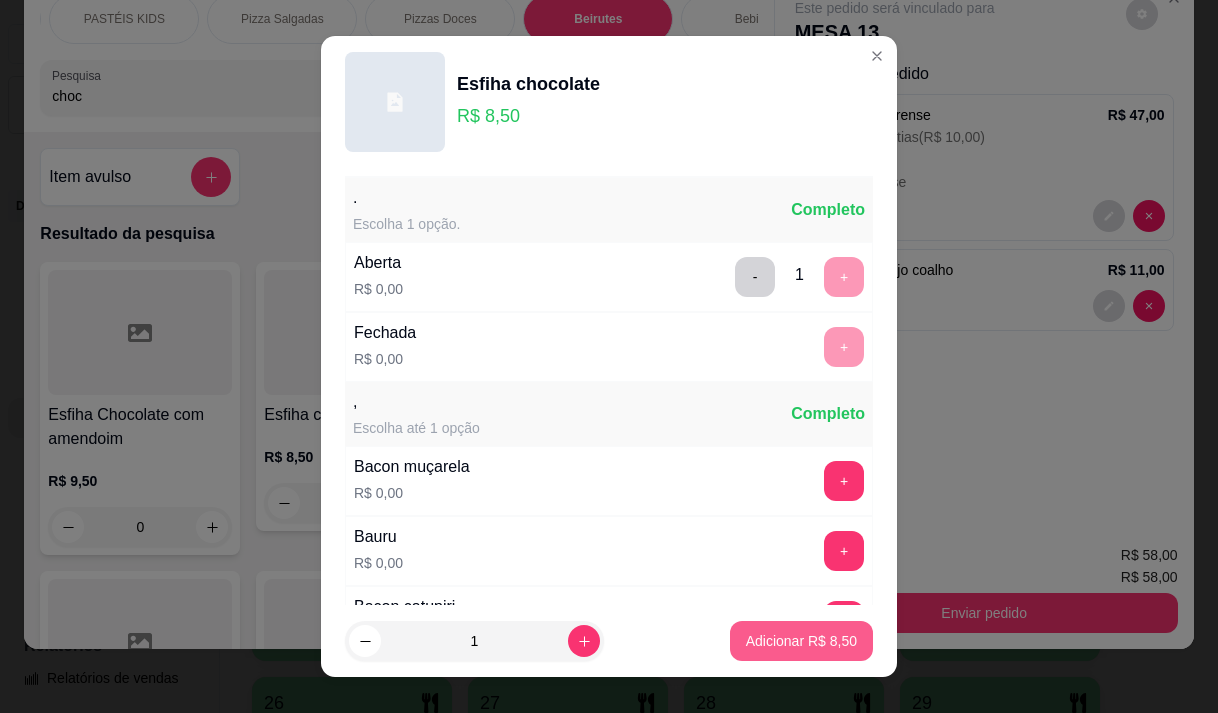 click on "Adicionar   R$ 8,50" at bounding box center (801, 641) 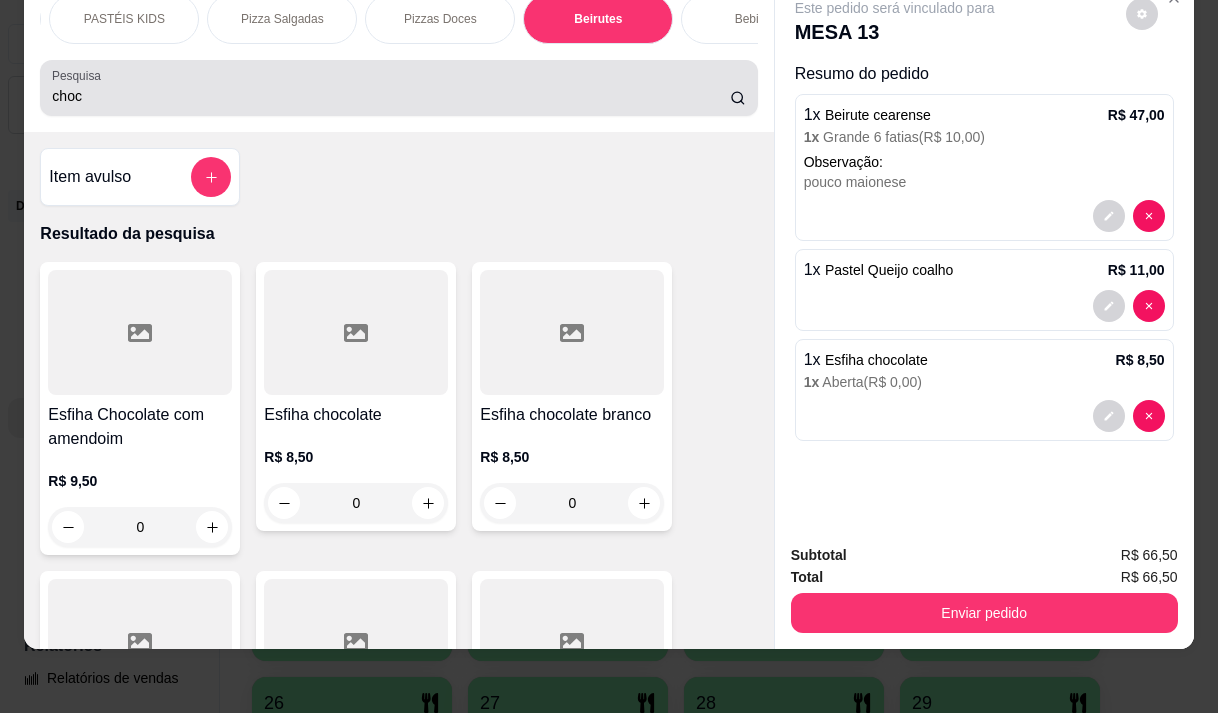click on "choc" at bounding box center (398, 88) 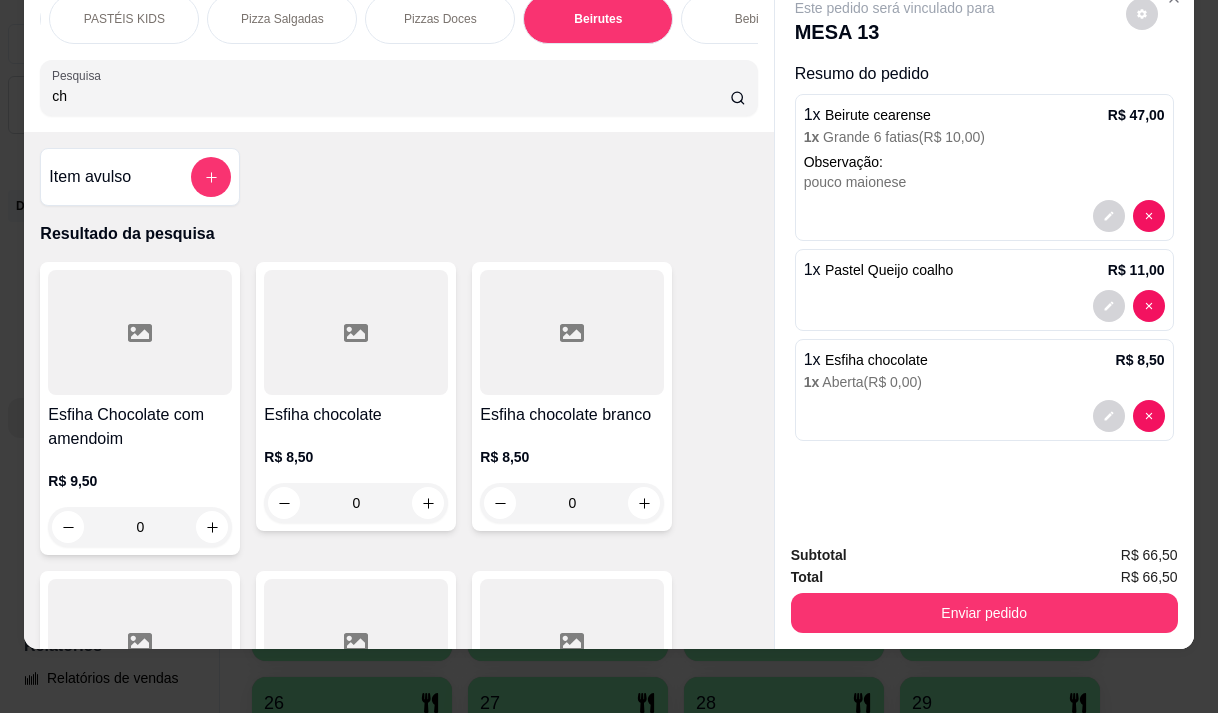 type on "c" 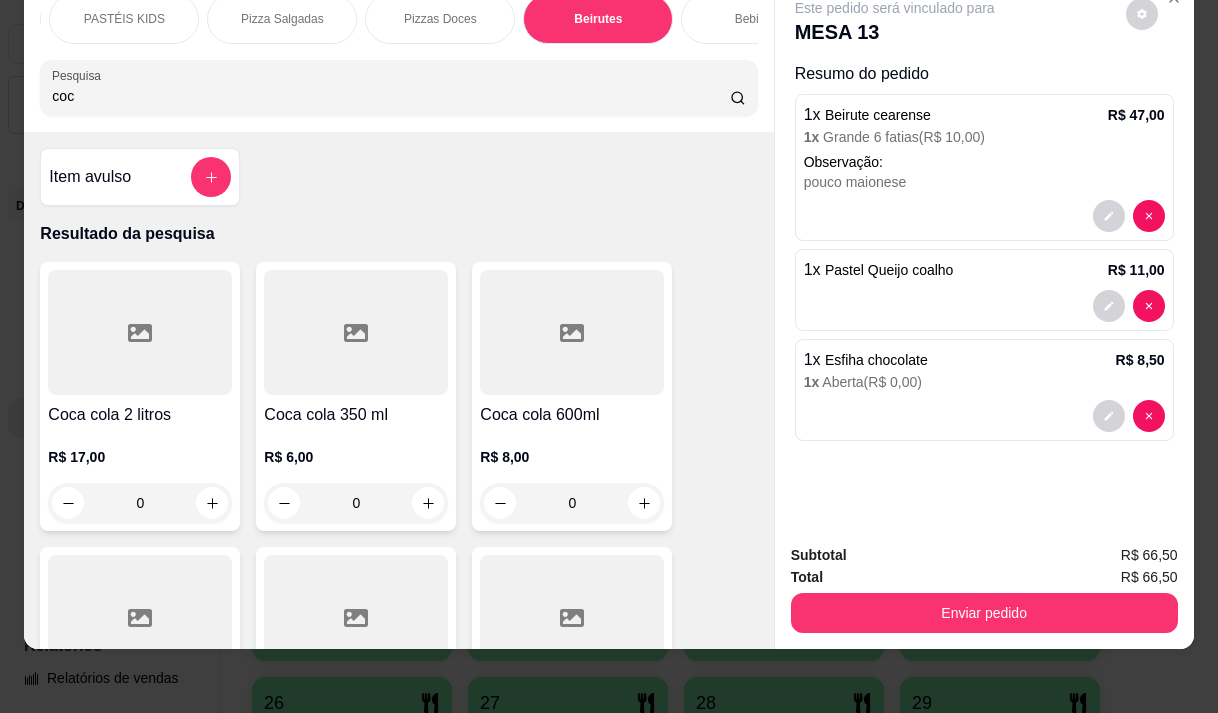 type on "coc" 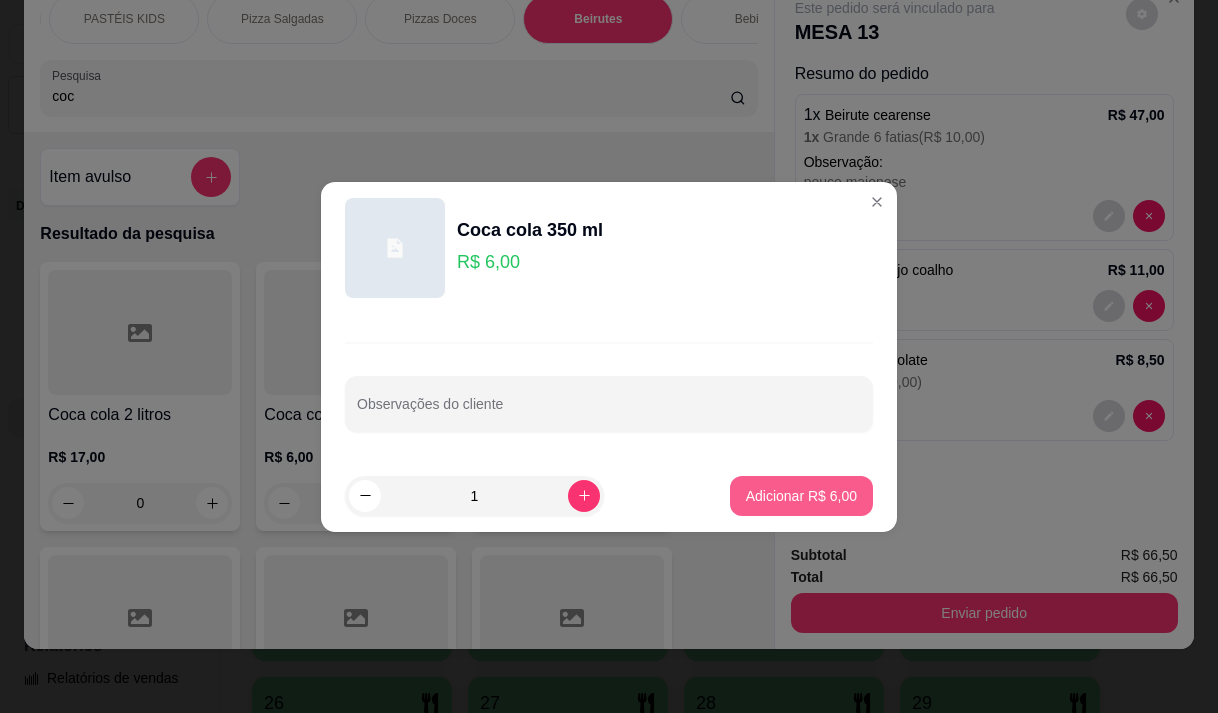 click on "Adicionar   R$ 6,00" at bounding box center (801, 496) 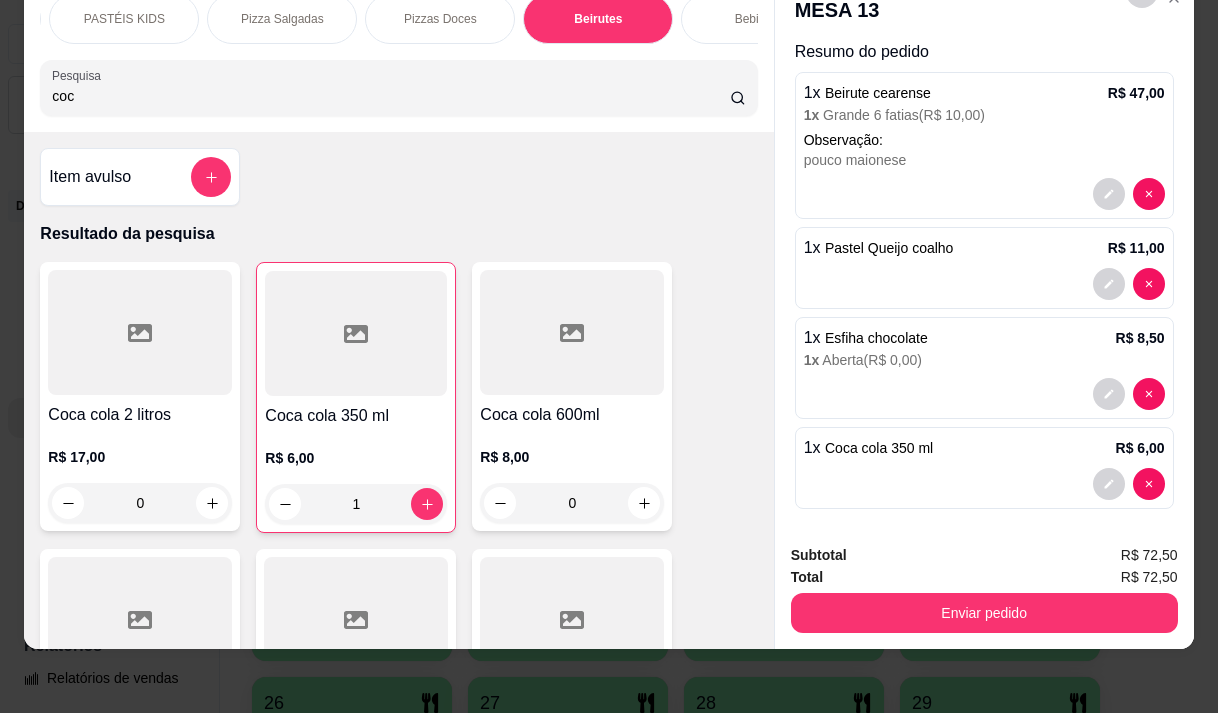 scroll, scrollTop: 32, scrollLeft: 0, axis: vertical 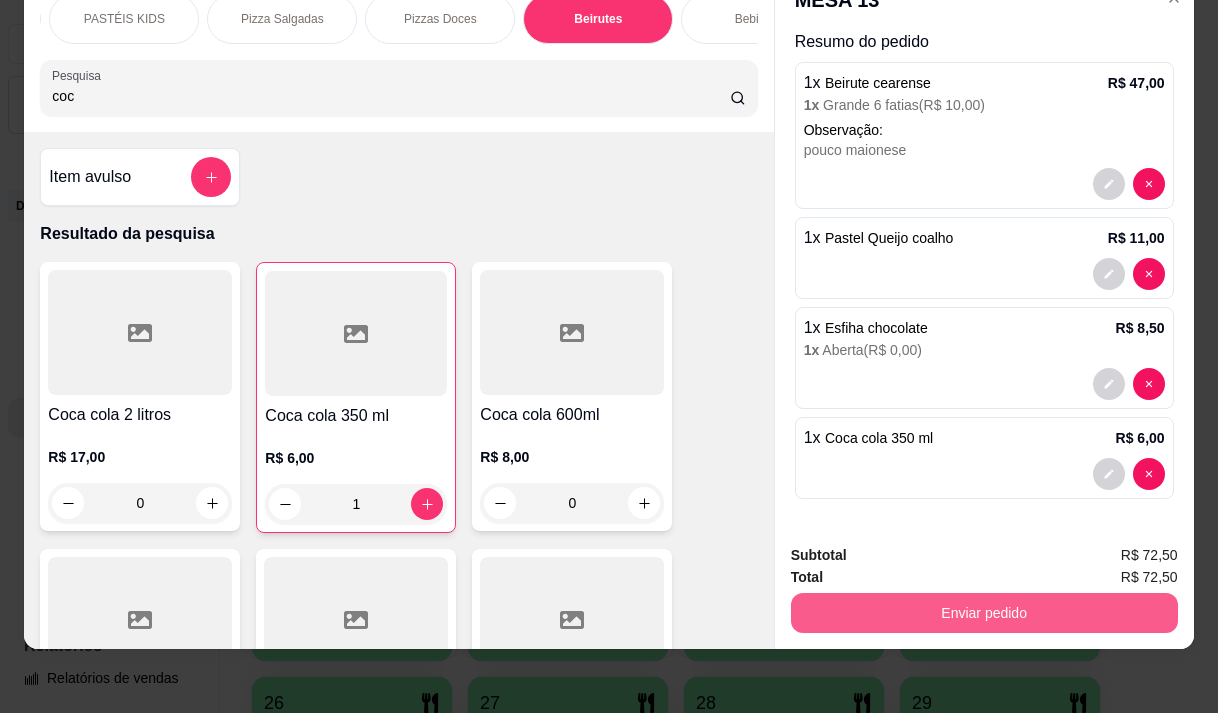 click on "Enviar pedido" at bounding box center (984, 613) 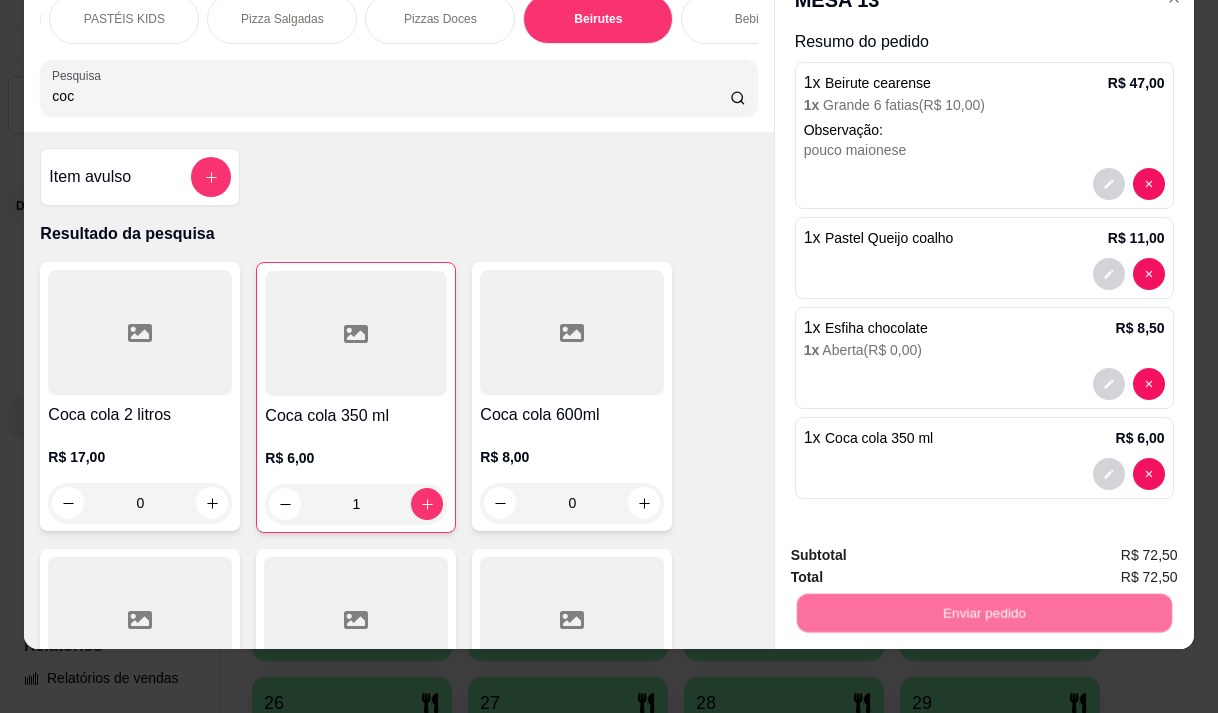 click on "Não registrar e enviar pedido" at bounding box center (918, 549) 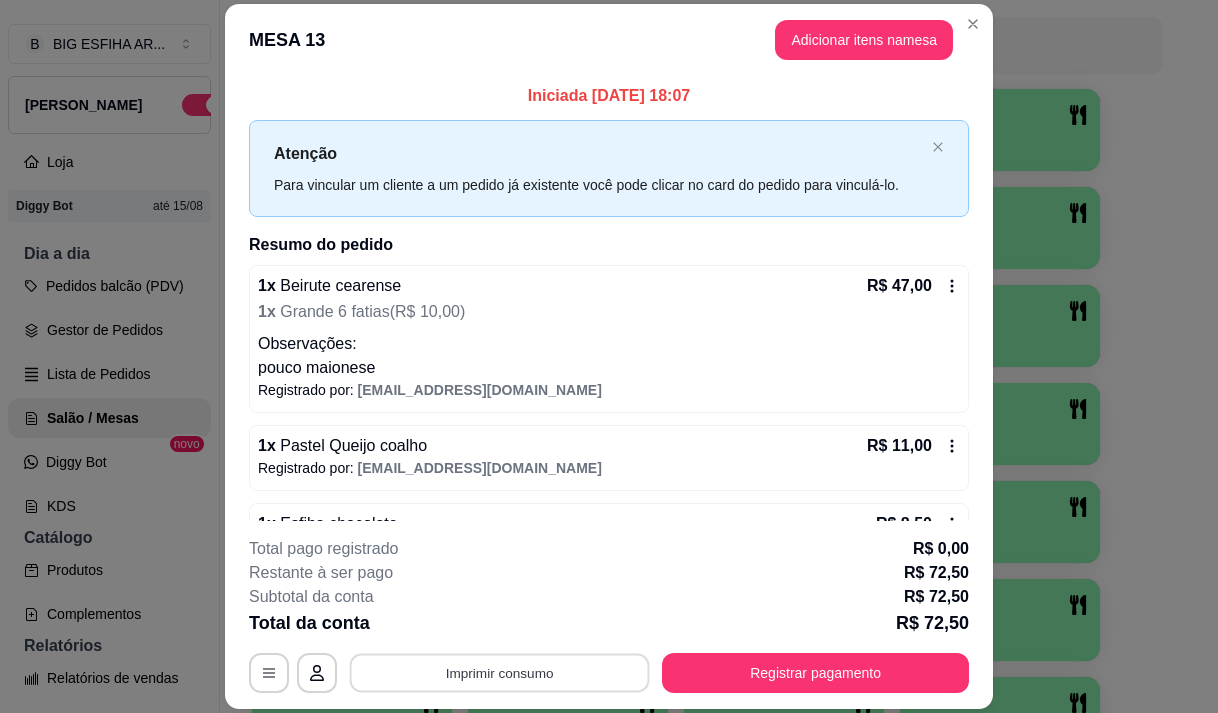 click on "Imprimir consumo" at bounding box center [500, 673] 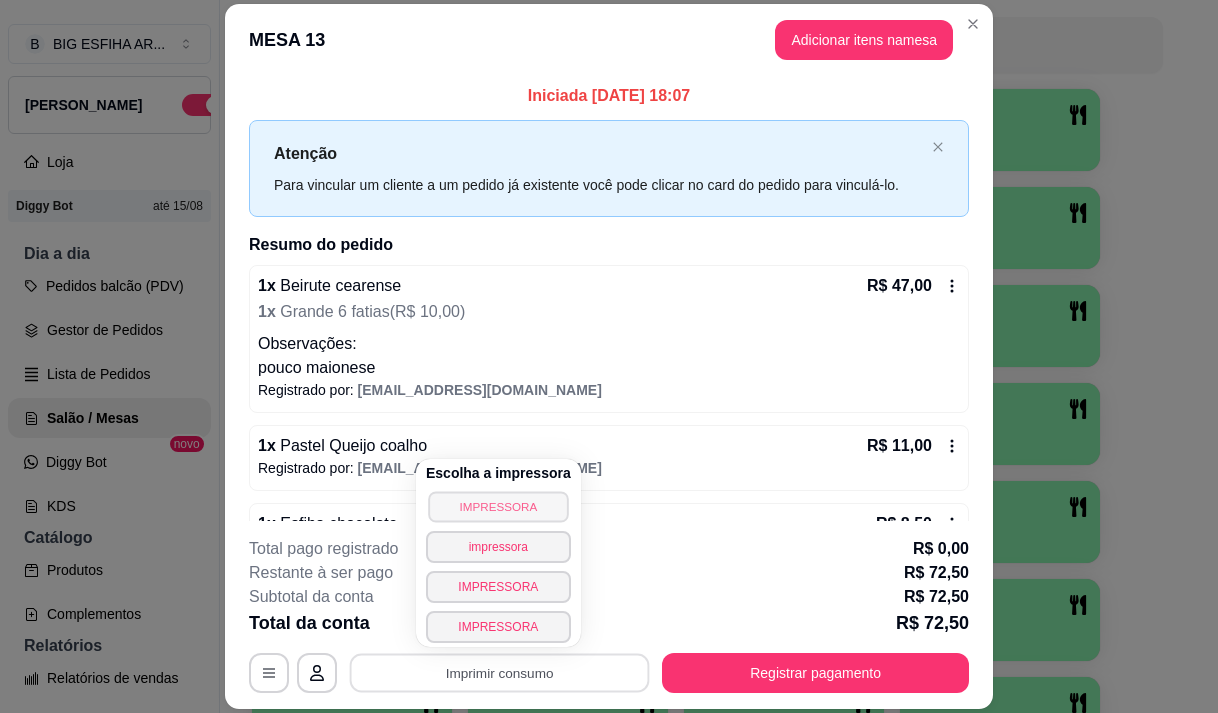 click on "IMPRESSORA" at bounding box center (498, 506) 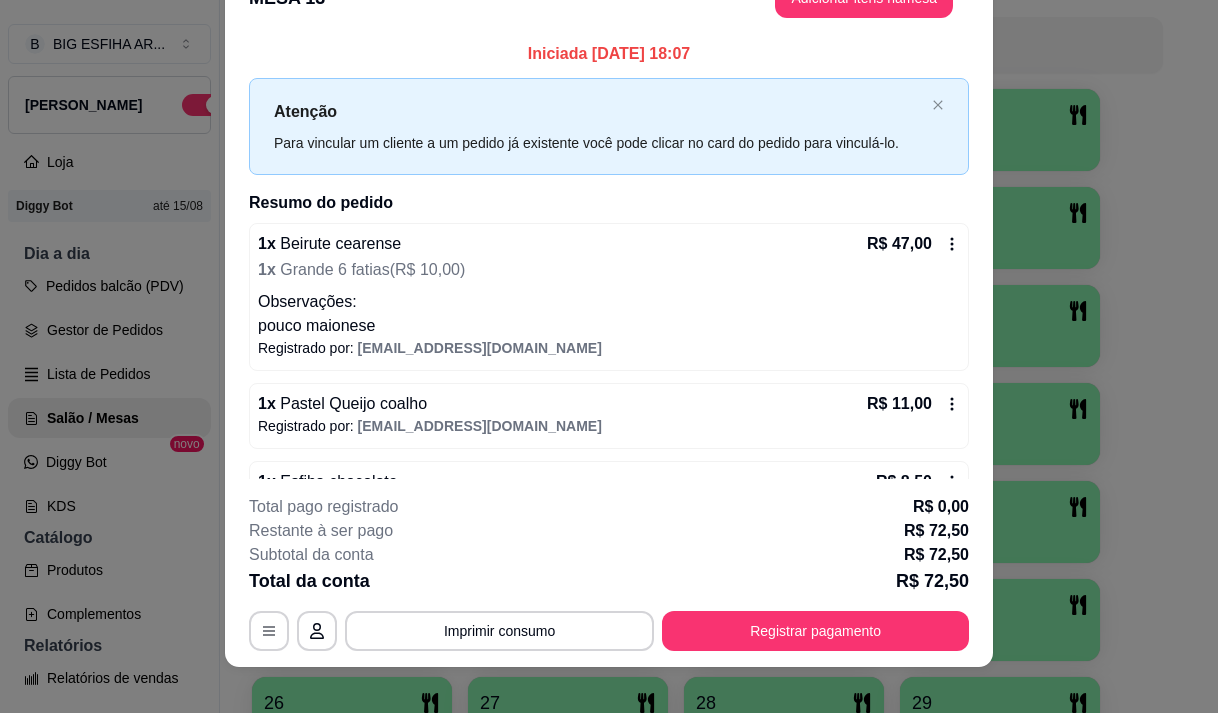 scroll, scrollTop: 60, scrollLeft: 0, axis: vertical 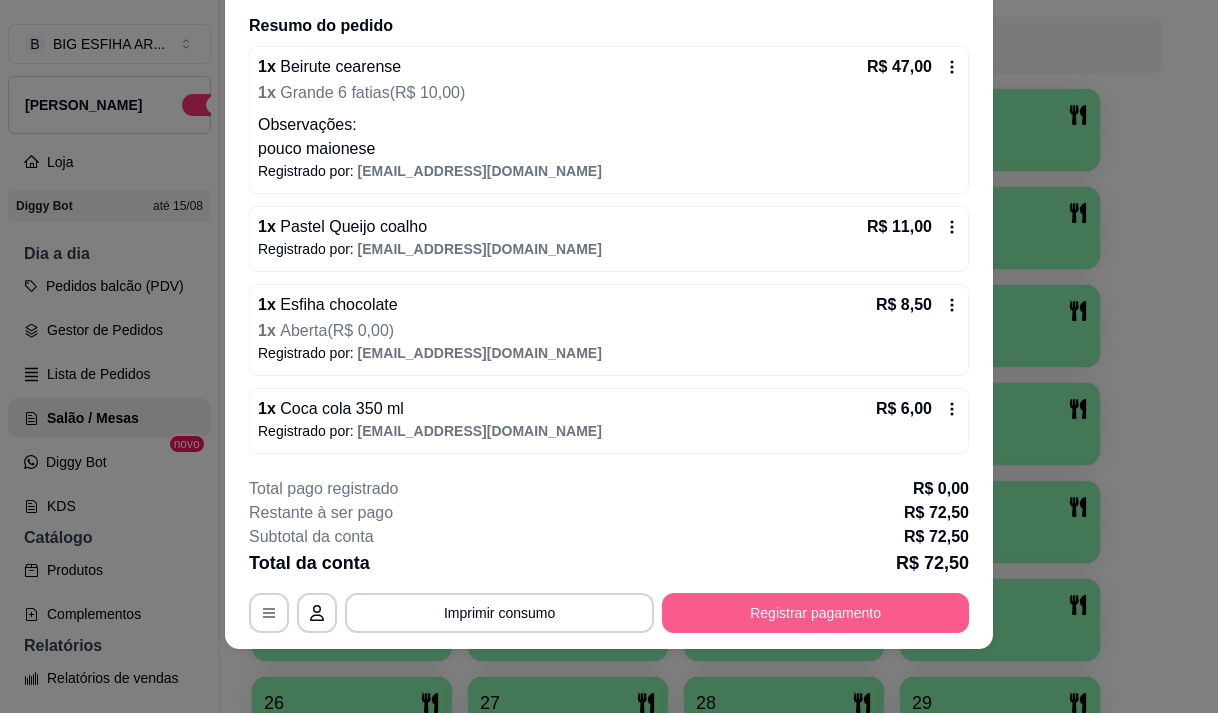 click on "Registrar pagamento" at bounding box center [815, 613] 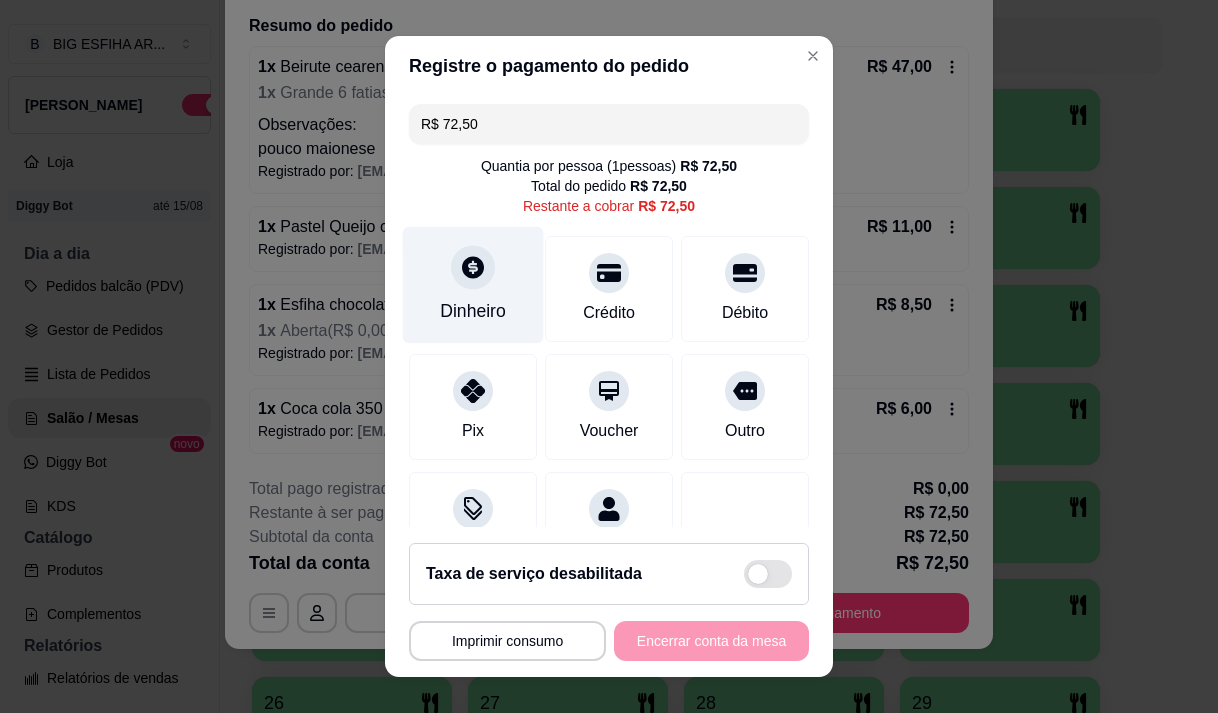 click on "Dinheiro" at bounding box center (473, 311) 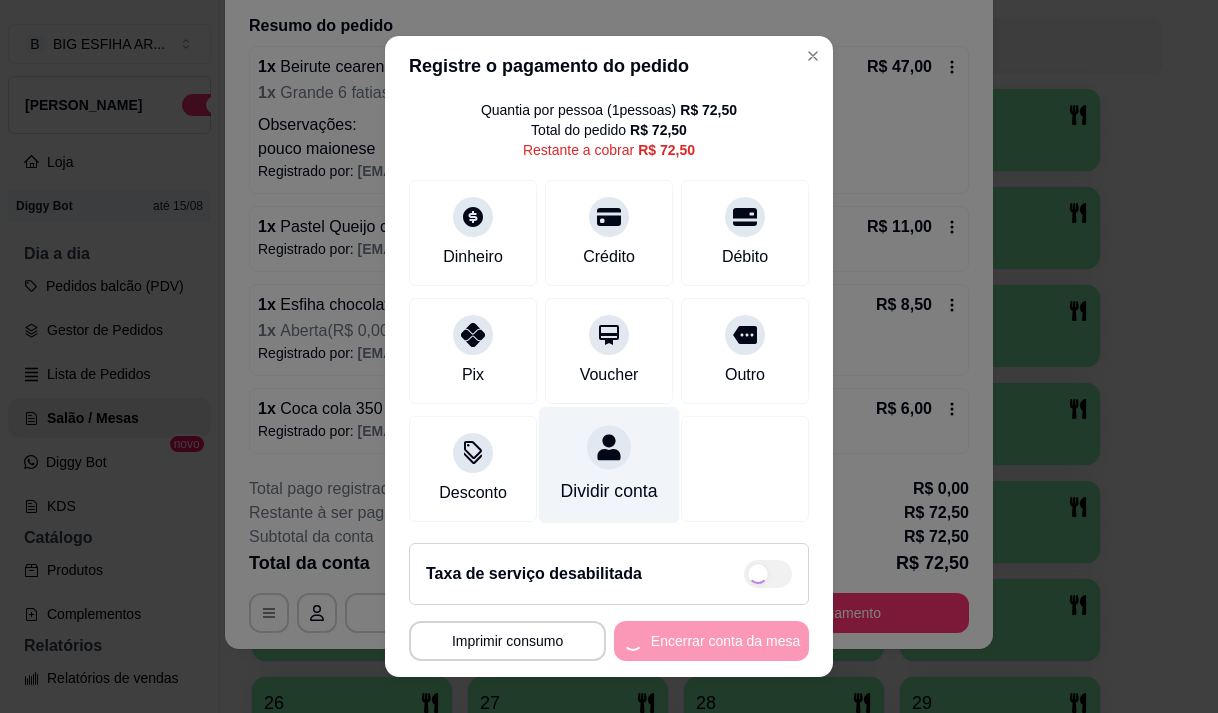 scroll, scrollTop: 82, scrollLeft: 0, axis: vertical 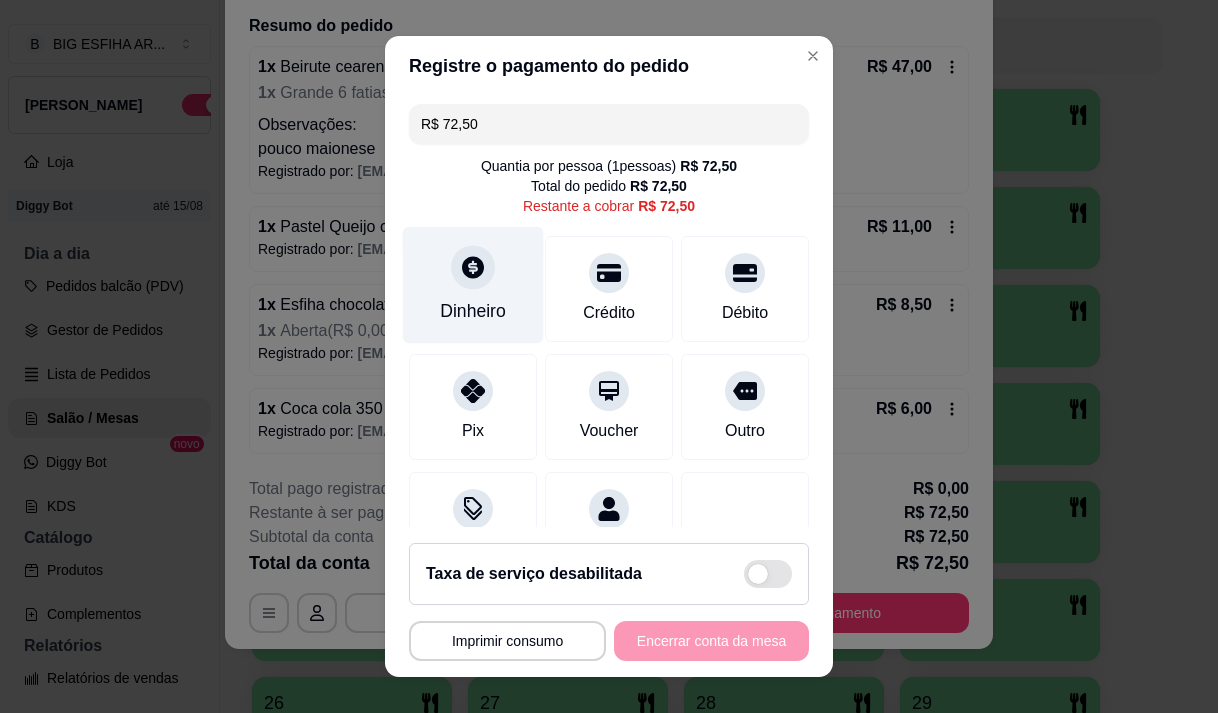 click on "Dinheiro" at bounding box center [473, 311] 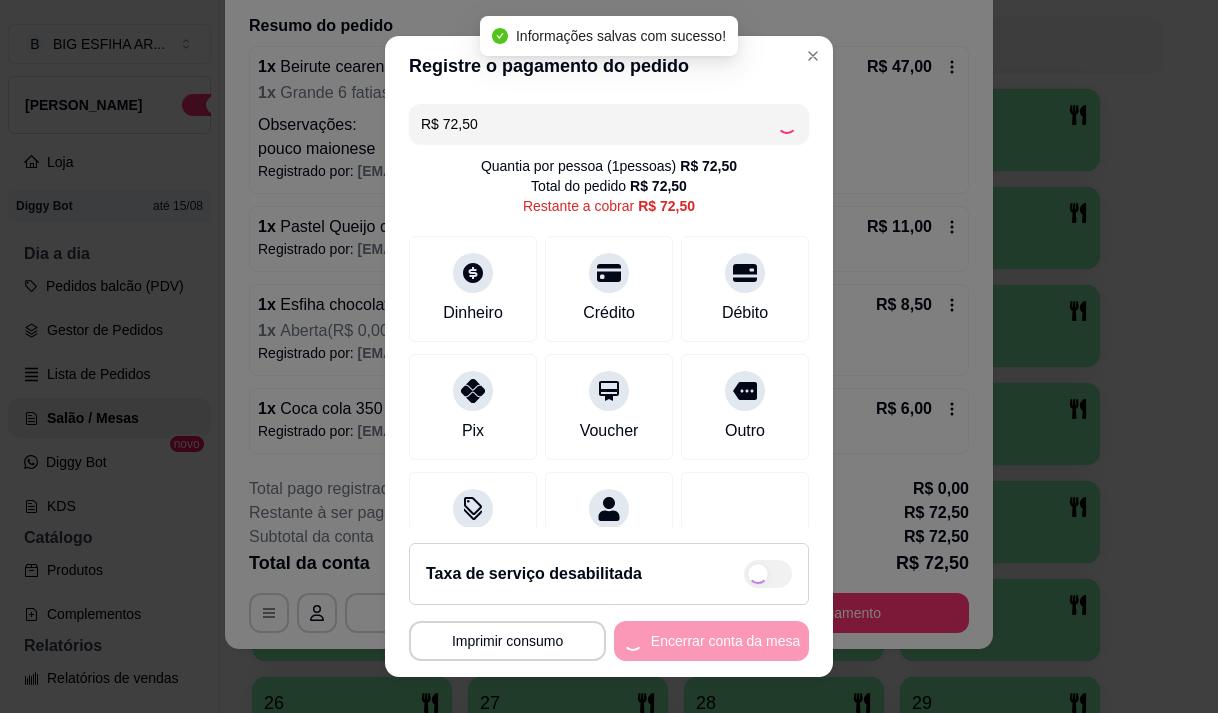 type on "R$ 0,00" 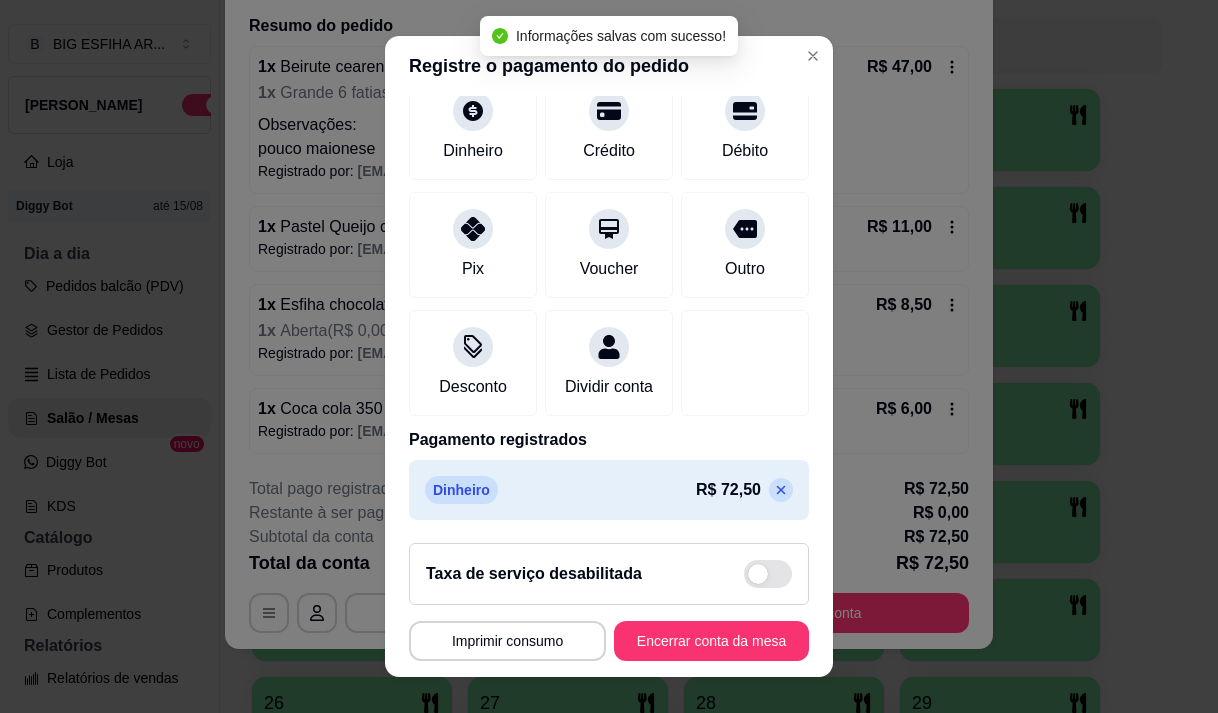 scroll, scrollTop: 166, scrollLeft: 0, axis: vertical 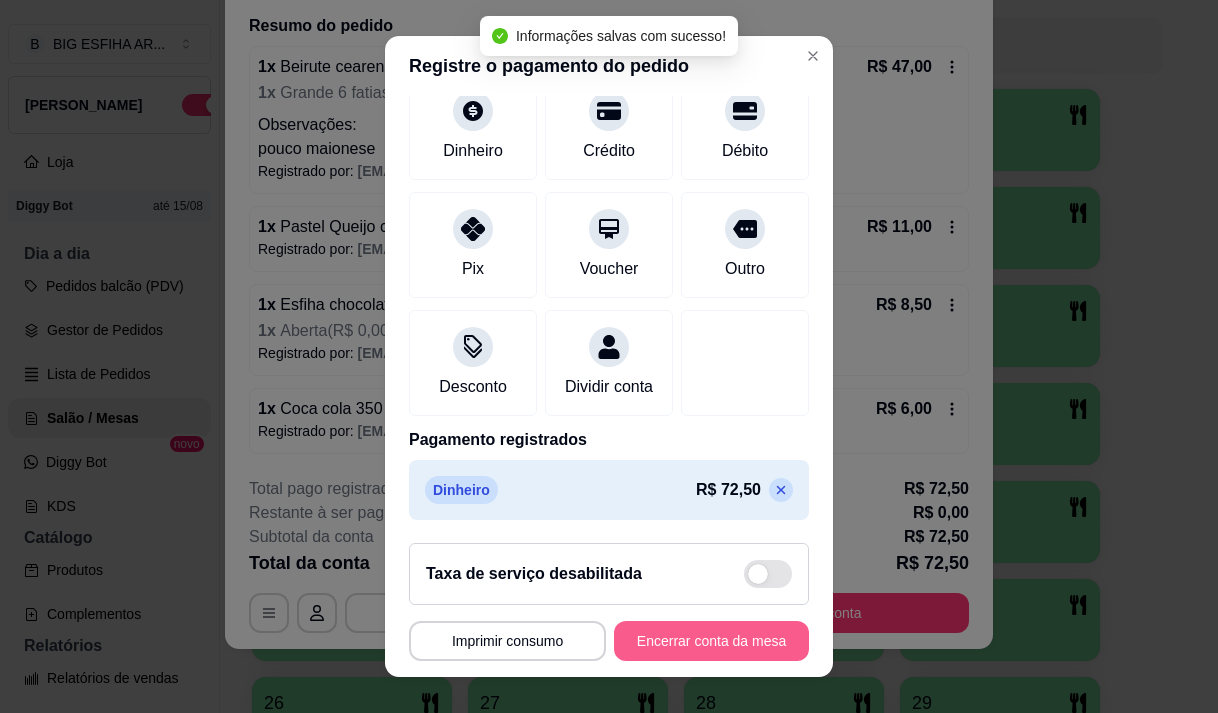 click on "Encerrar conta da mesa" at bounding box center [711, 641] 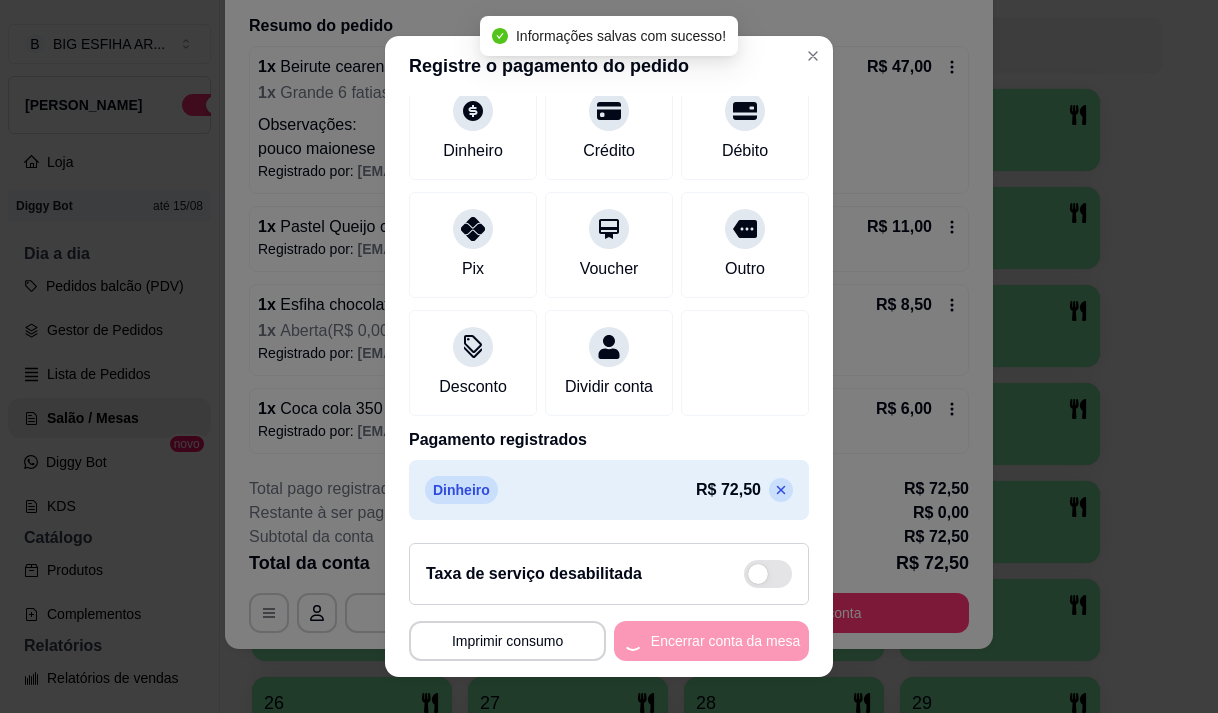 scroll, scrollTop: 0, scrollLeft: 0, axis: both 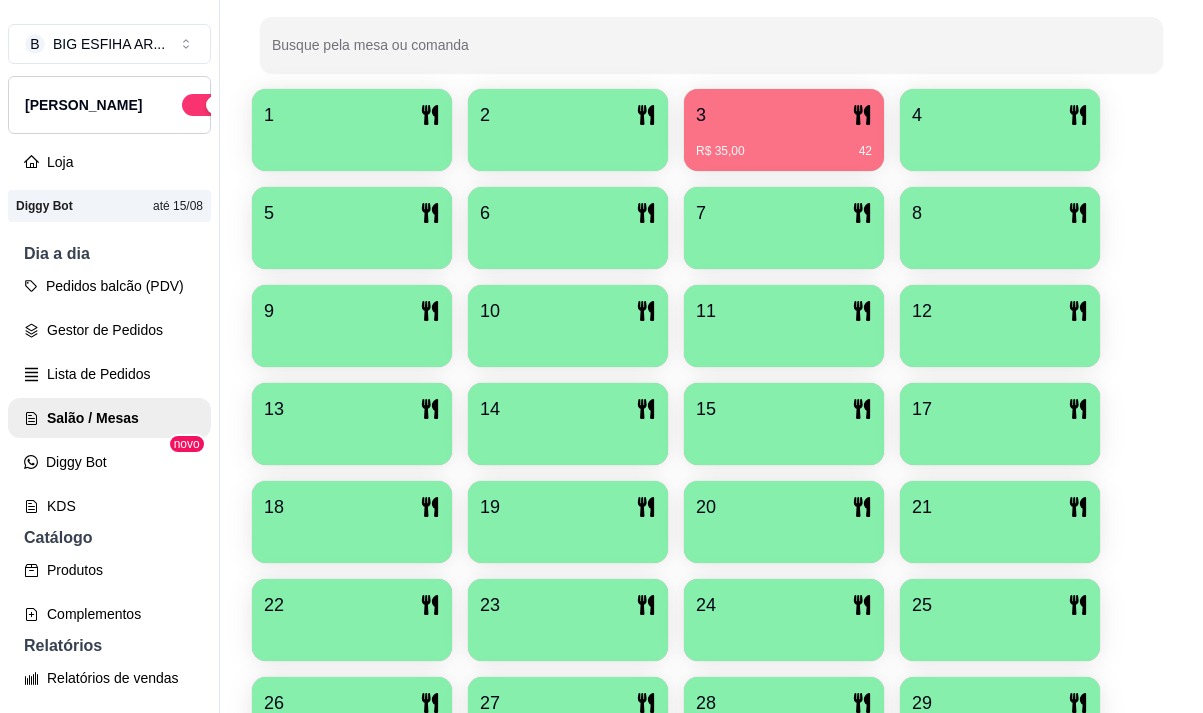 click at bounding box center (352, 340) 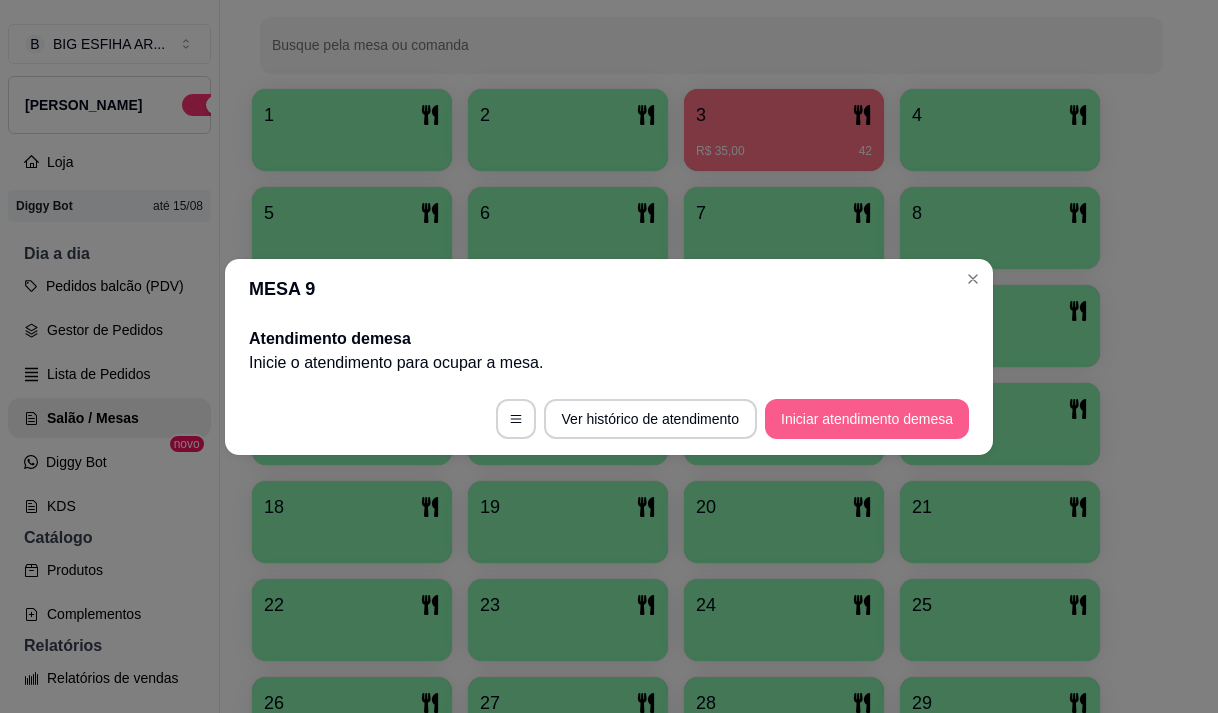 click on "Iniciar atendimento de  mesa" at bounding box center [867, 419] 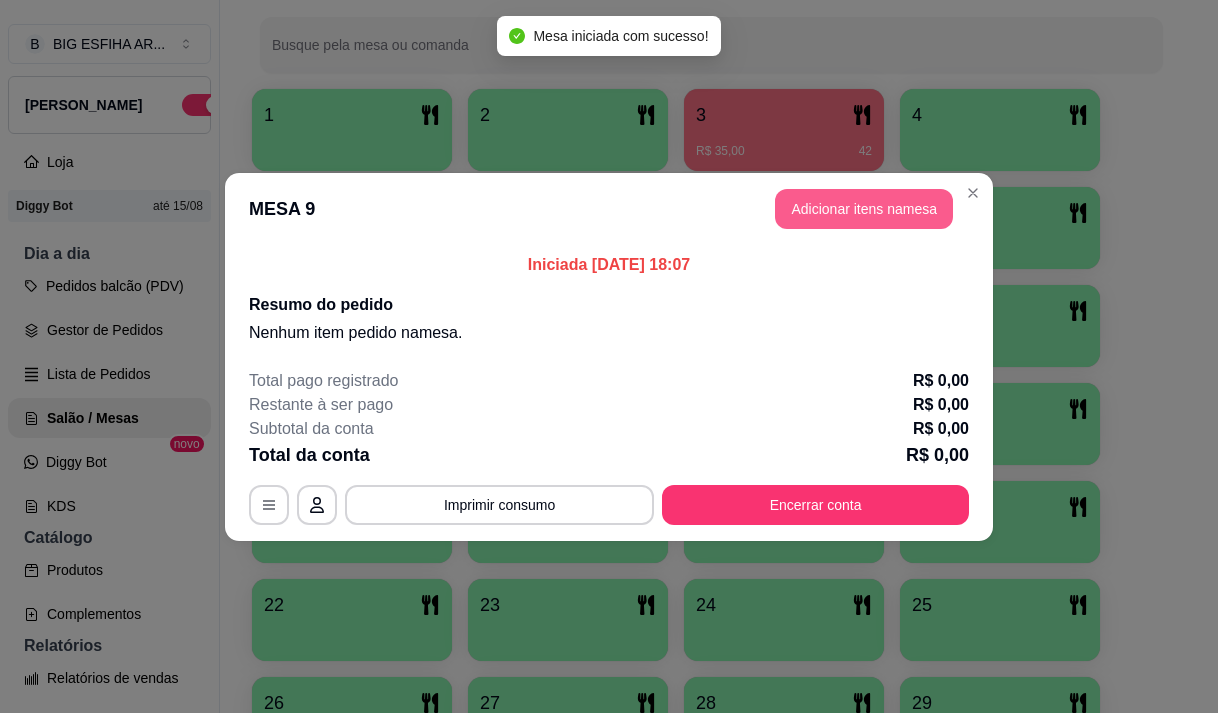 click on "Adicionar itens na  mesa" at bounding box center (864, 209) 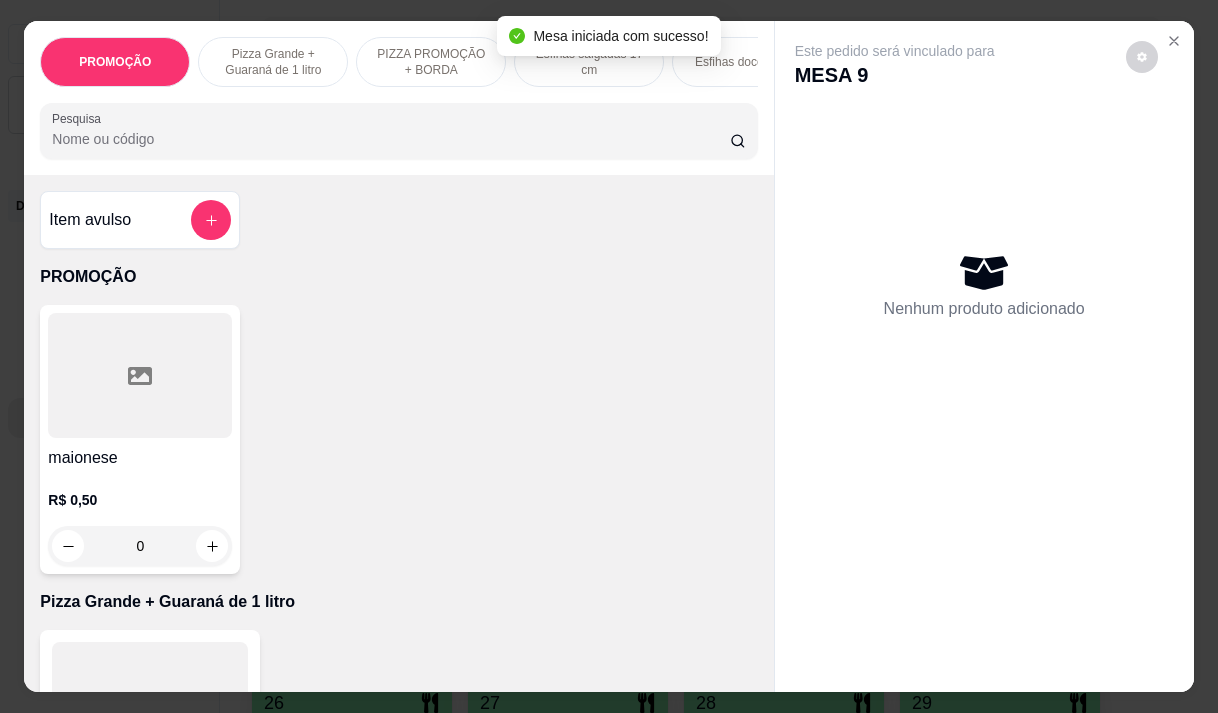 click on "Pesquisa" at bounding box center (391, 139) 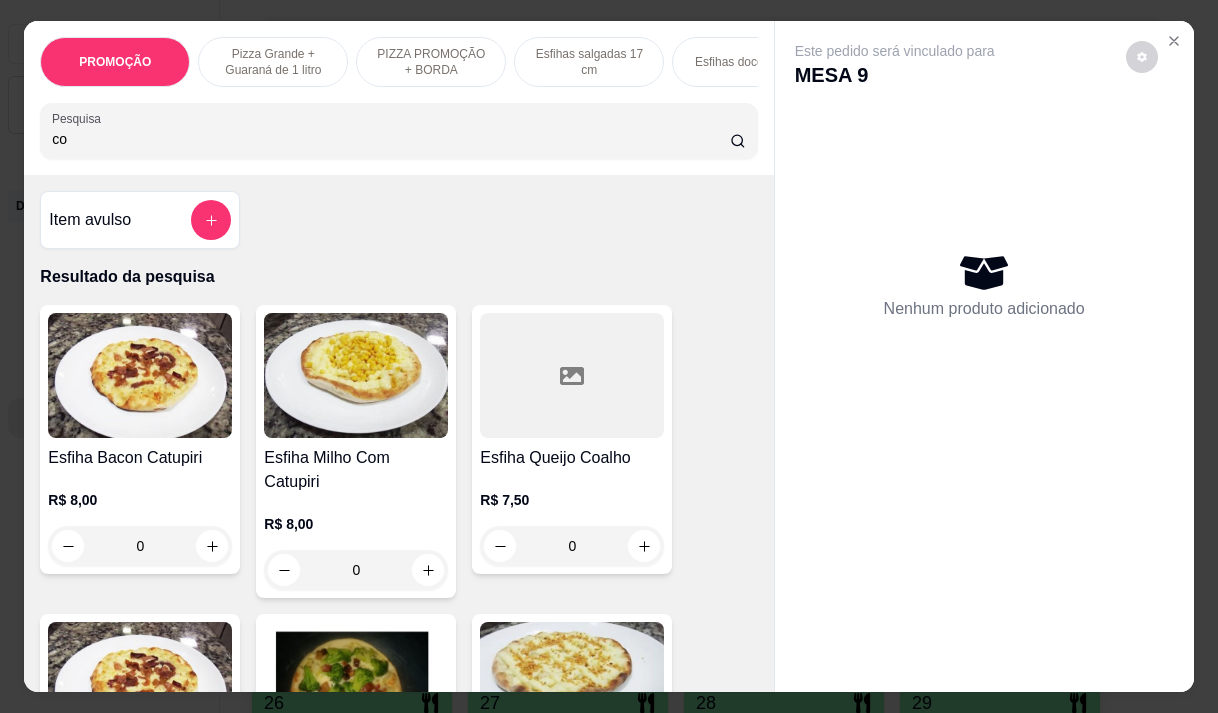 type on "c" 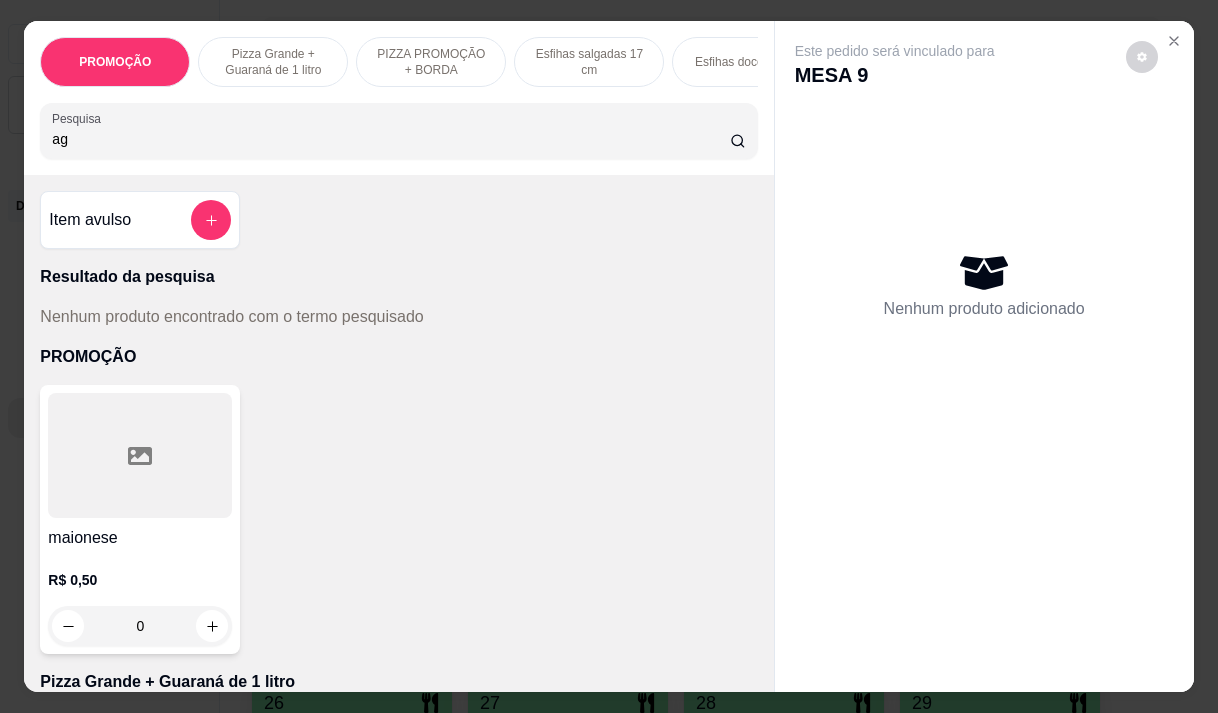 type on "a" 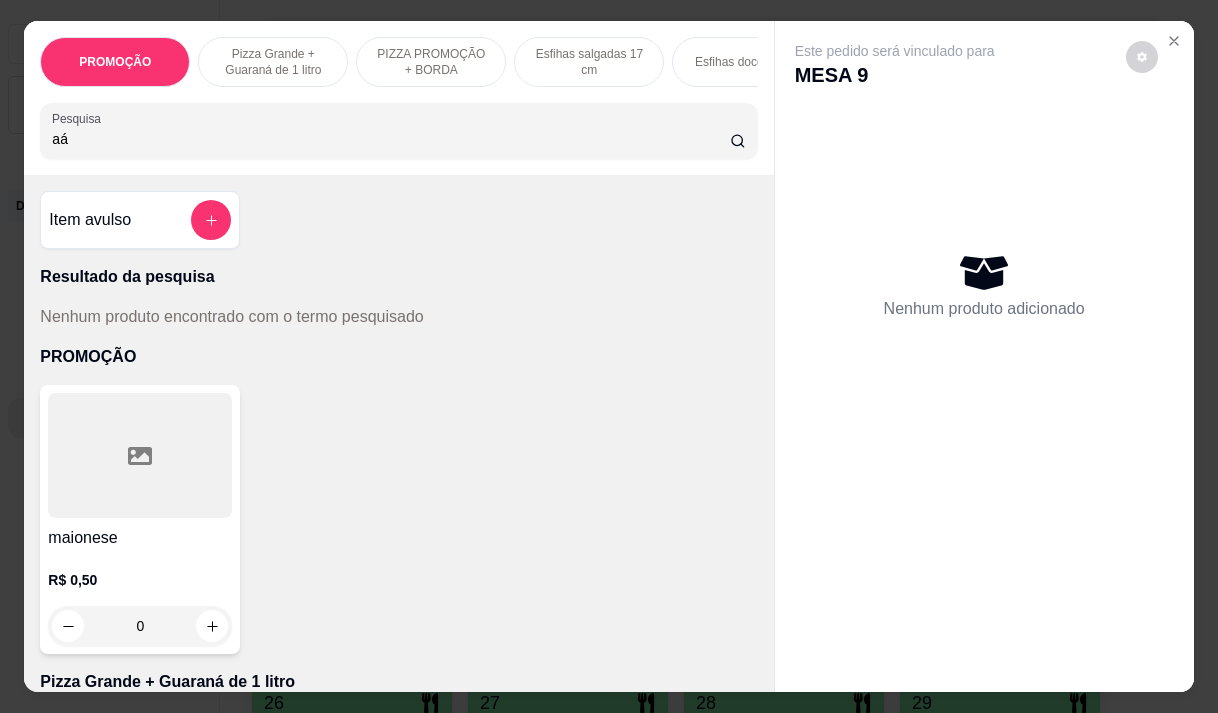 click on "aá" at bounding box center (391, 139) 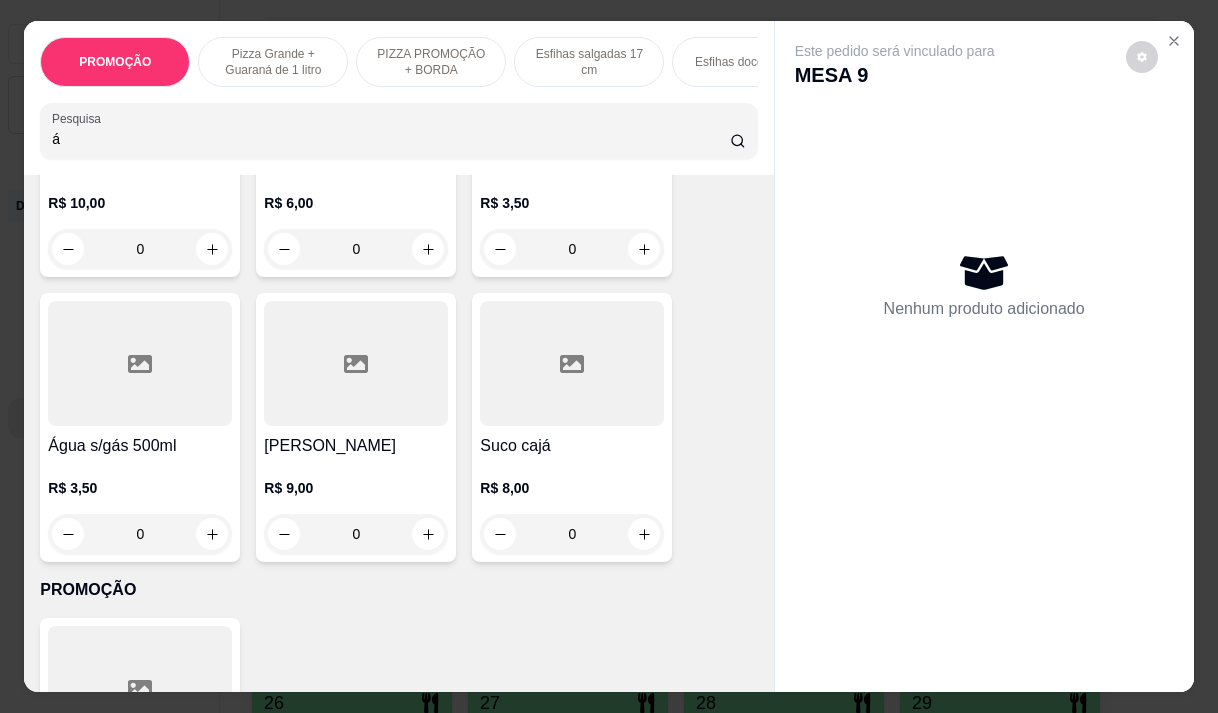scroll, scrollTop: 300, scrollLeft: 0, axis: vertical 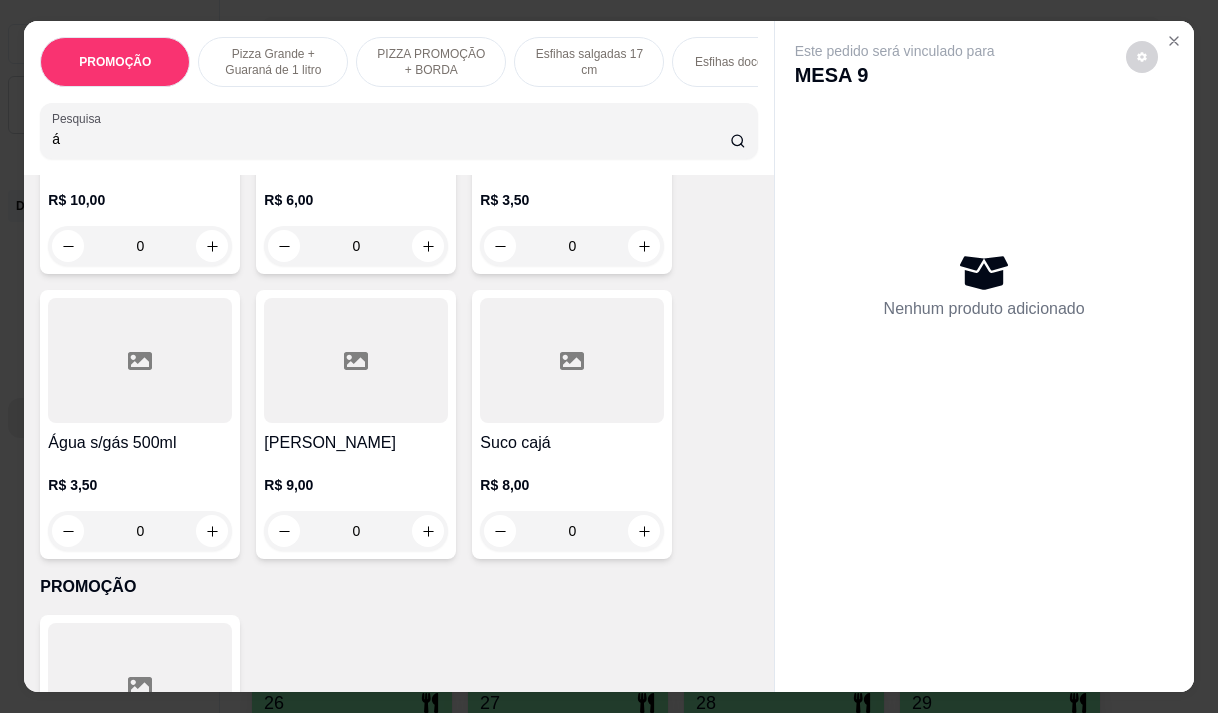 type on "á" 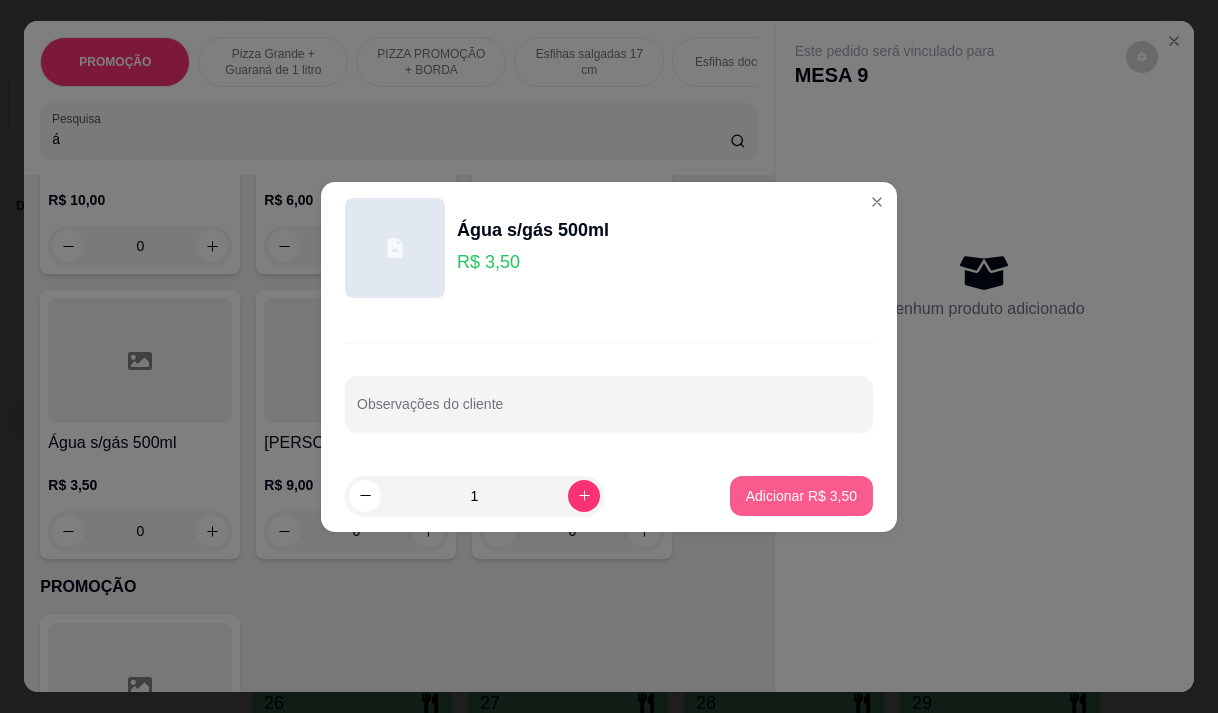 click on "Adicionar   R$ 3,50" at bounding box center (801, 496) 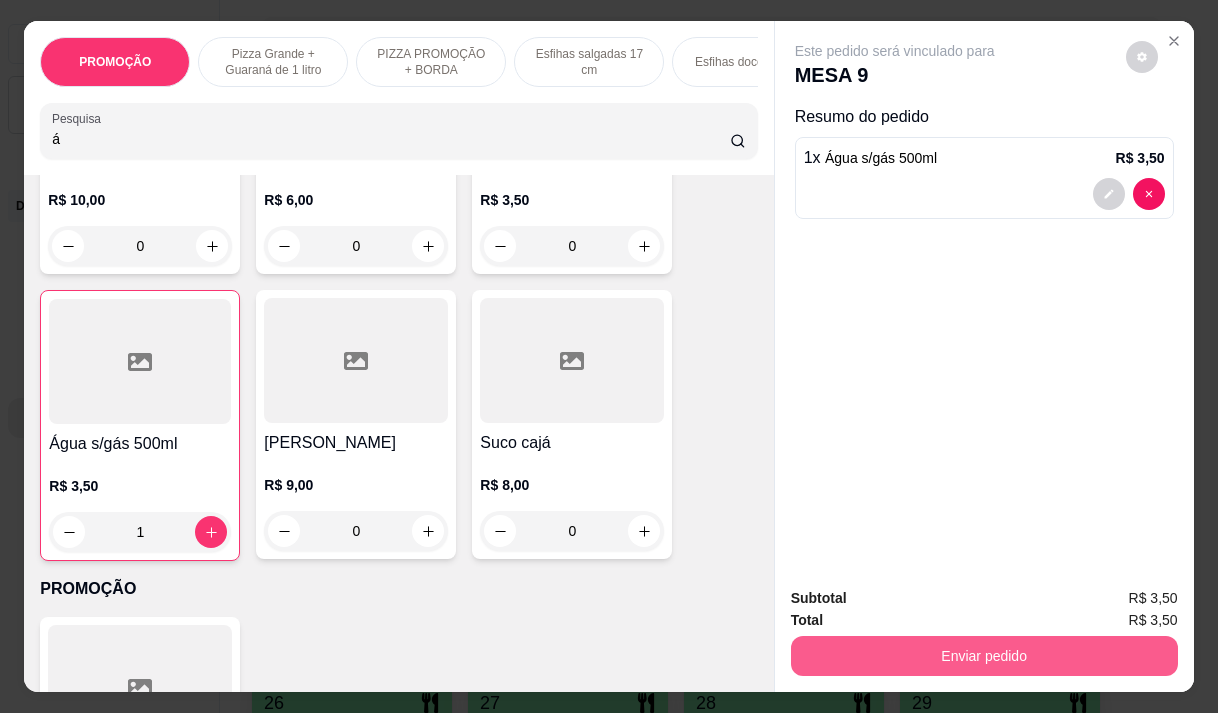 click on "Enviar pedido" at bounding box center (984, 656) 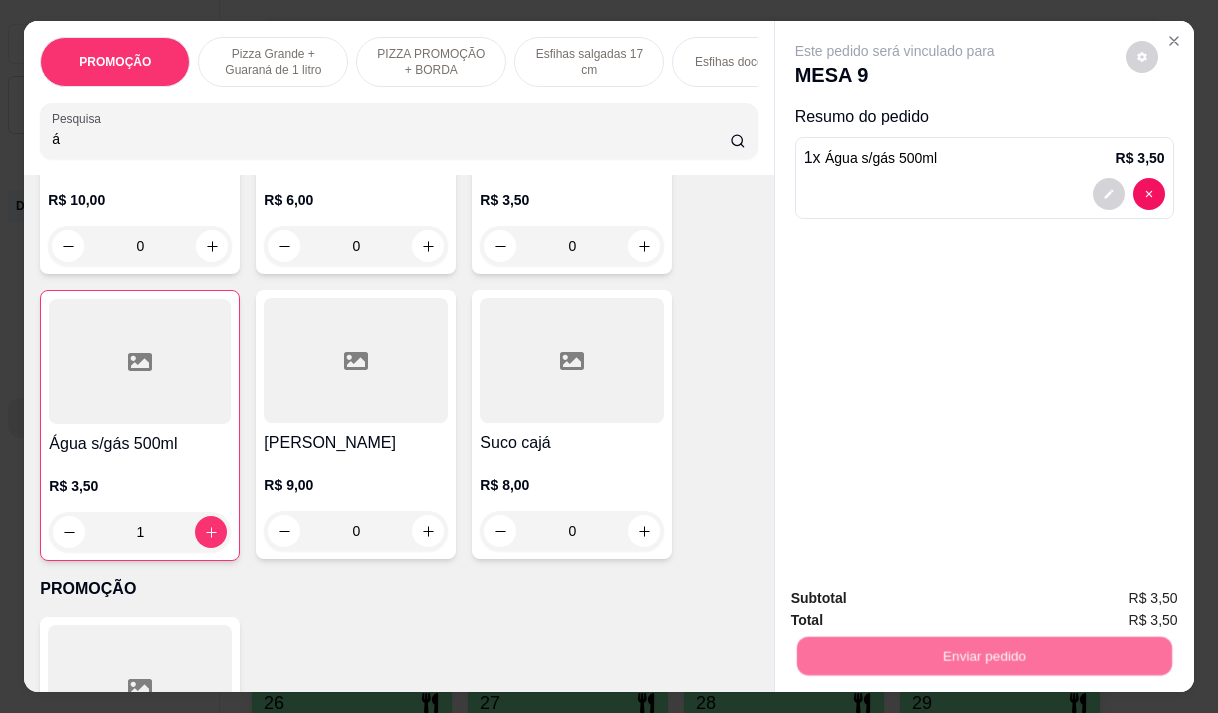 click on "Não registrar e enviar pedido" at bounding box center [918, 599] 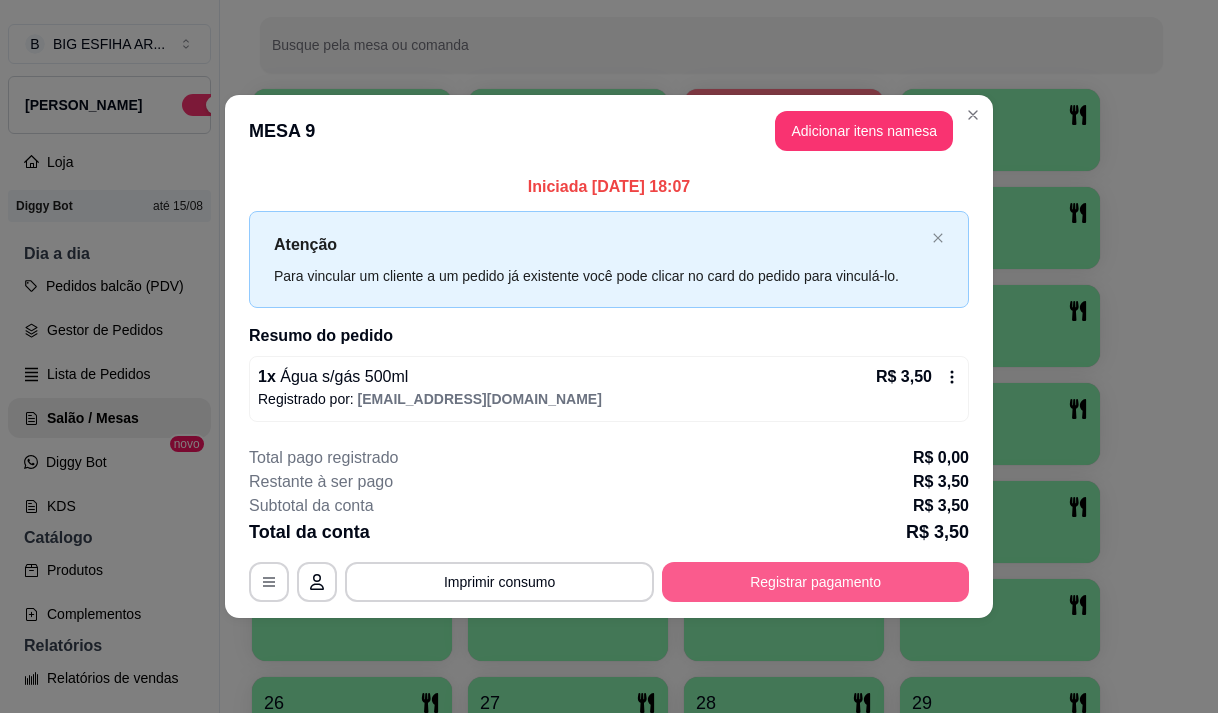 click on "Registrar pagamento" at bounding box center [815, 582] 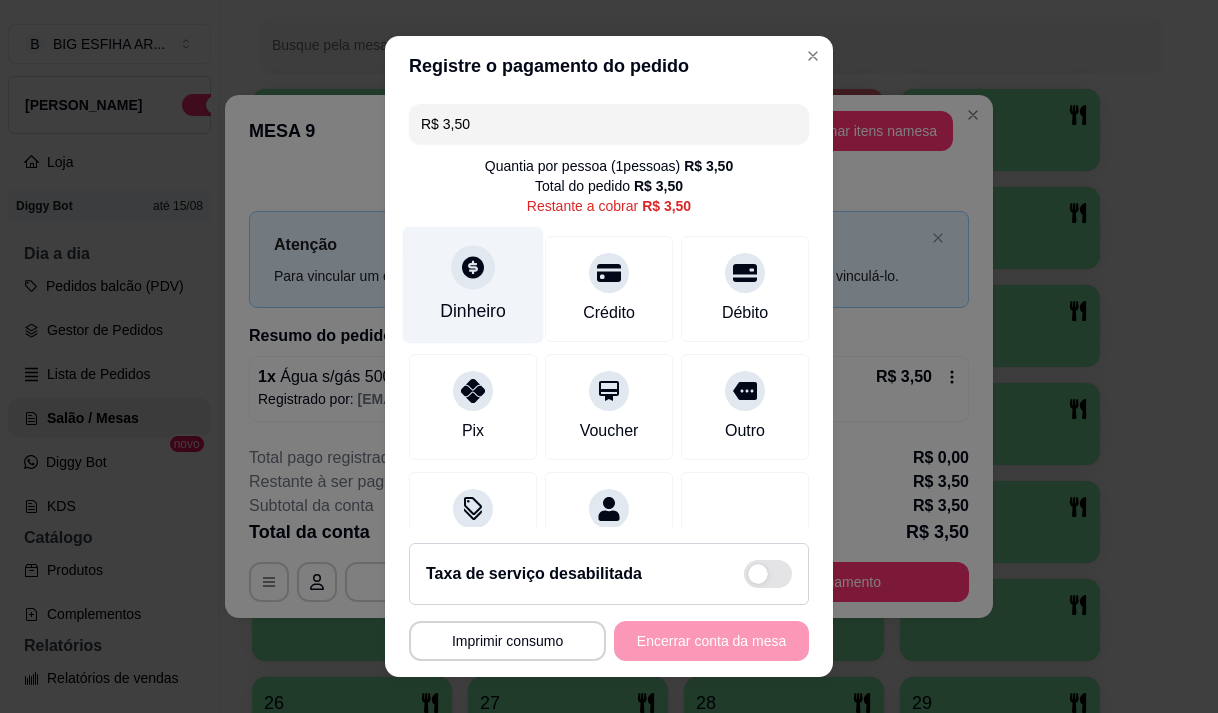 click at bounding box center [473, 267] 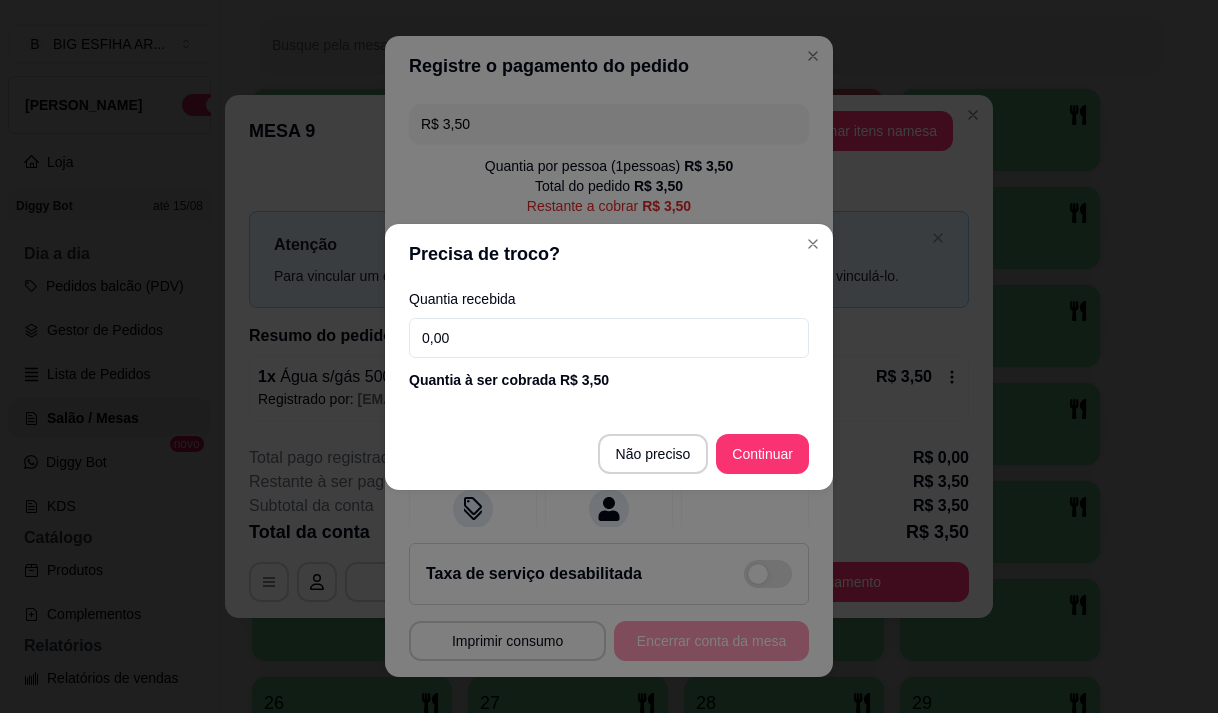 click on "0,00" at bounding box center (609, 338) 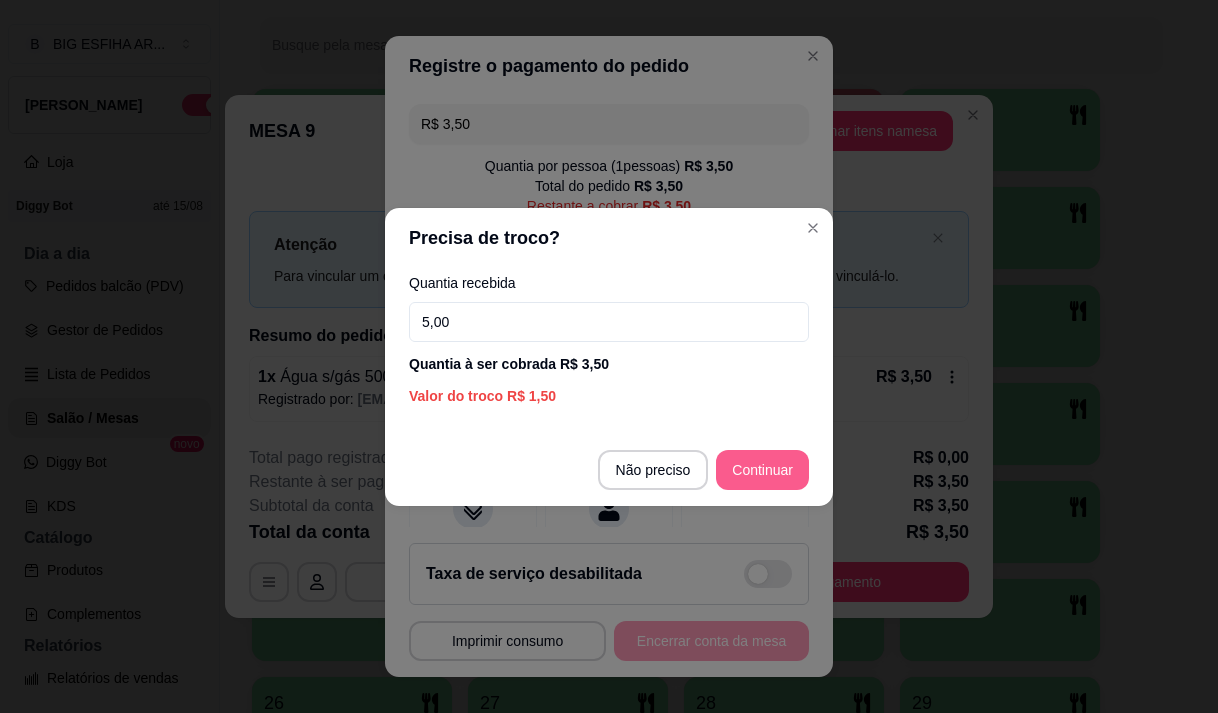 type on "5,00" 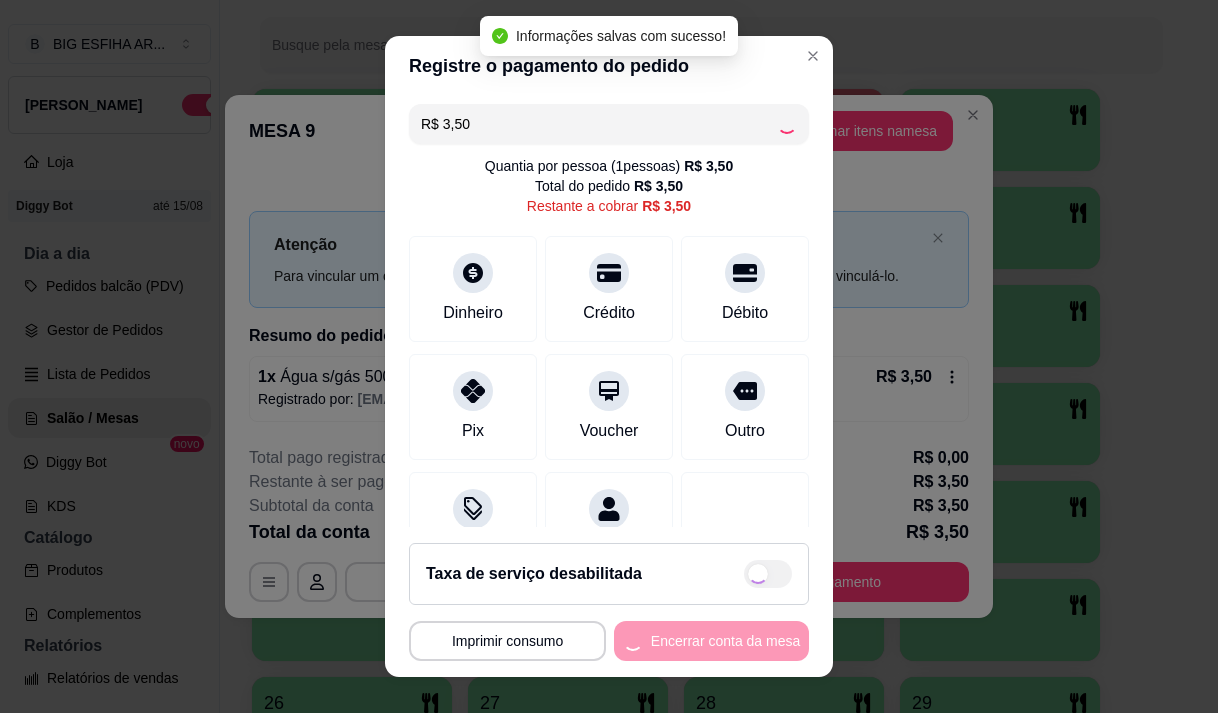 type on "R$ 0,00" 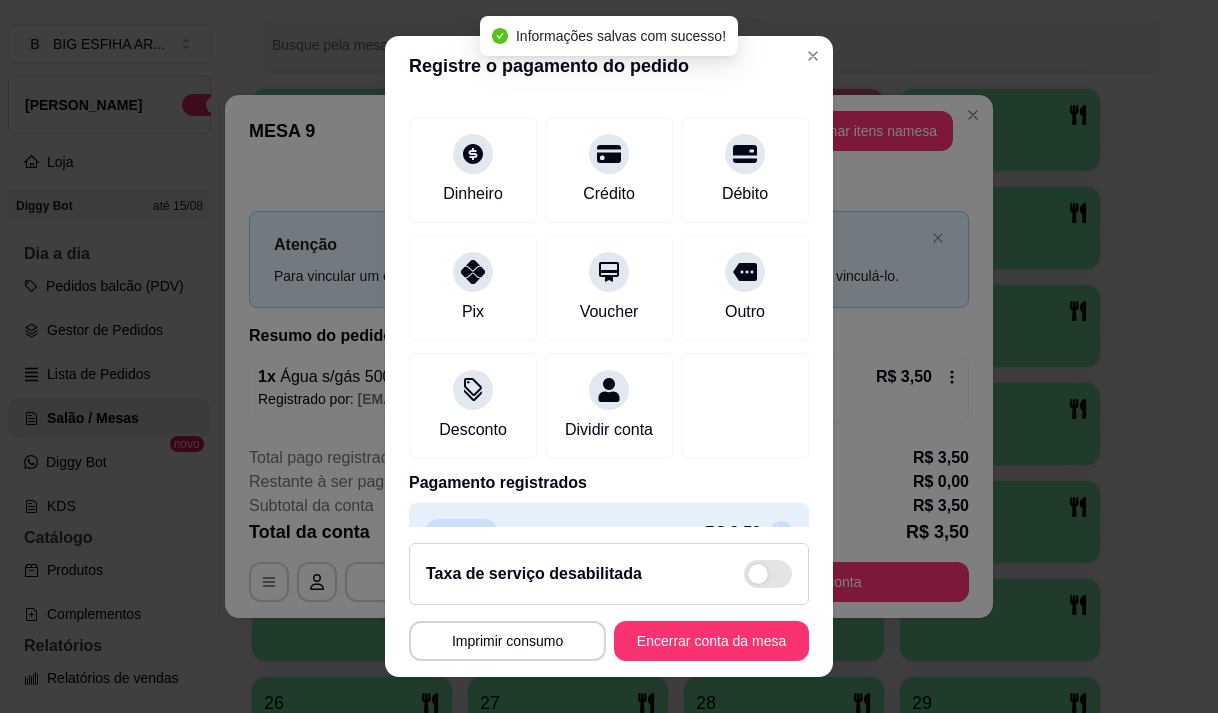 scroll, scrollTop: 166, scrollLeft: 0, axis: vertical 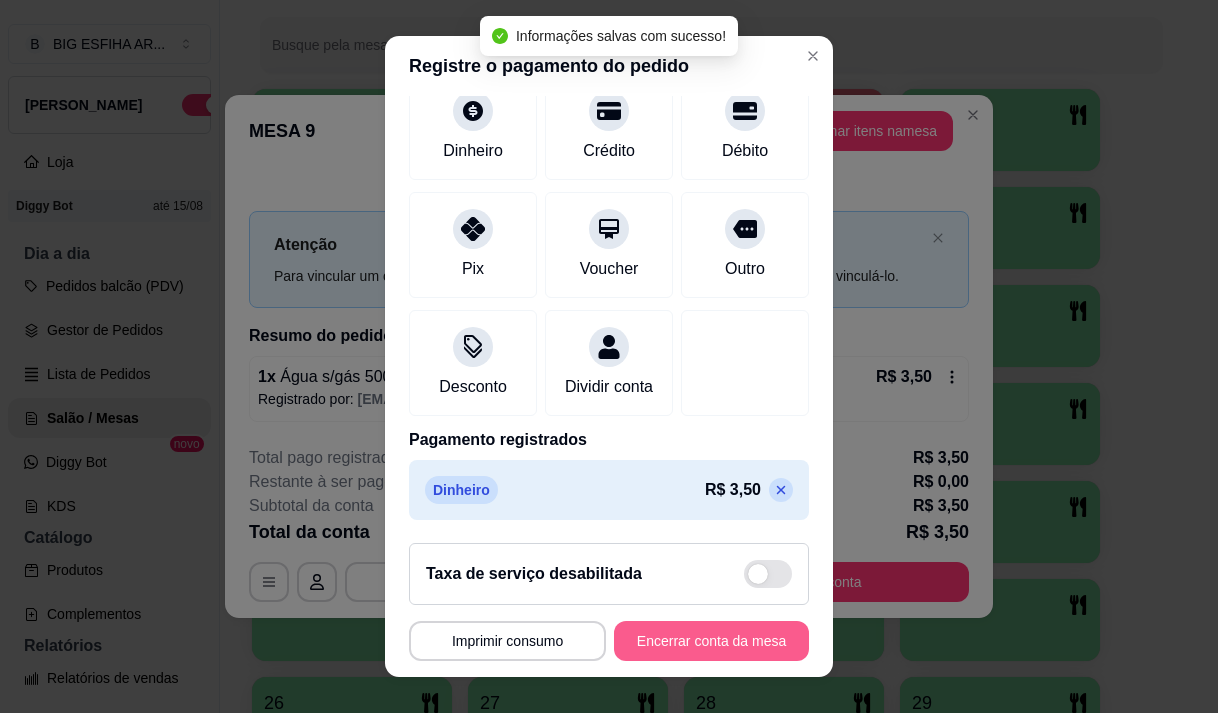 click on "Encerrar conta da mesa" at bounding box center (711, 641) 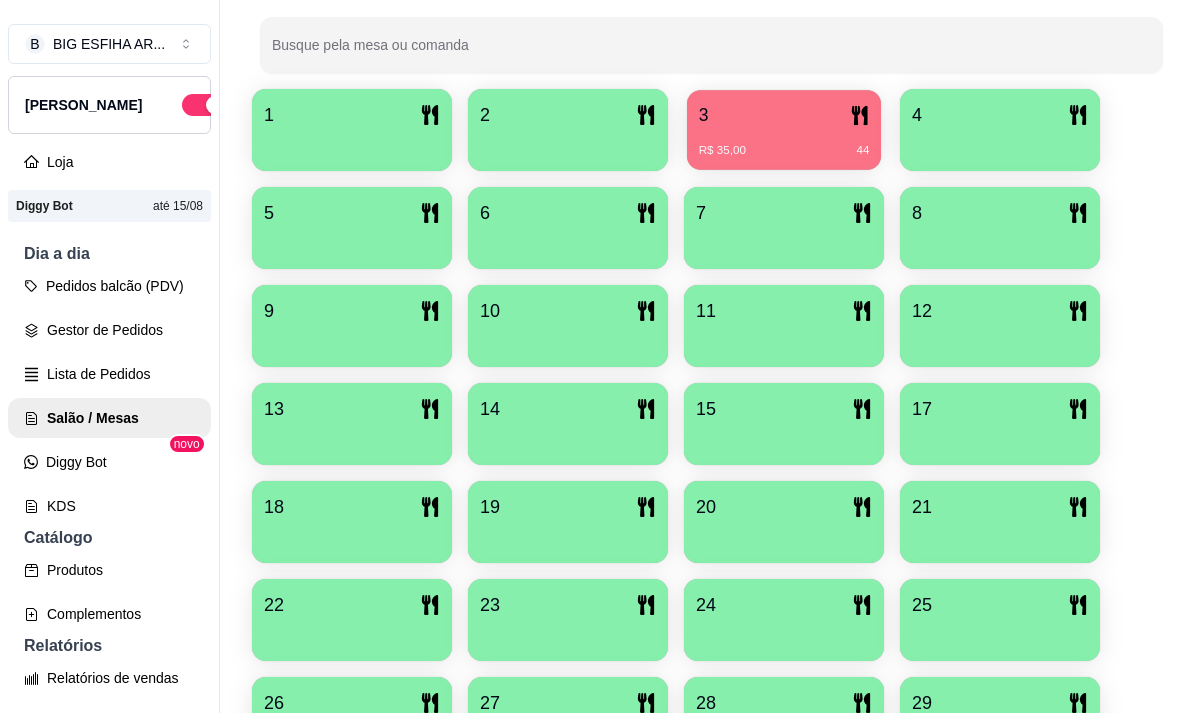 click on "R$ 35,00" at bounding box center (722, 151) 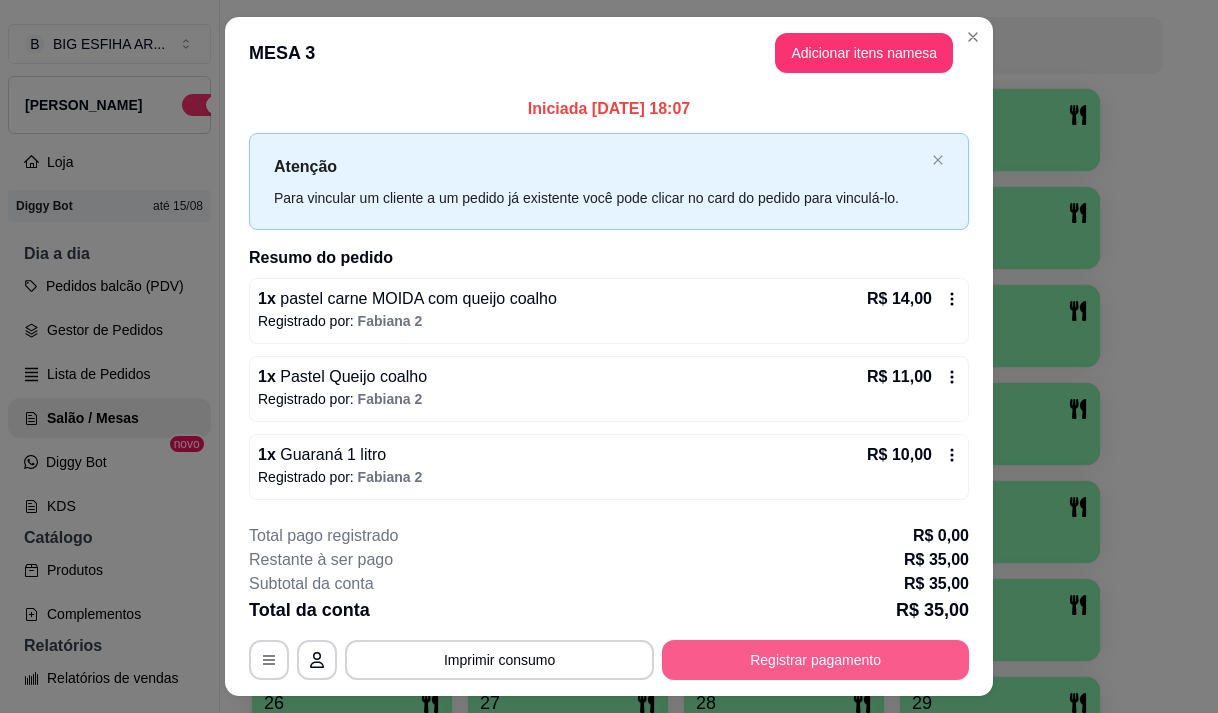 click on "Registrar pagamento" at bounding box center [815, 660] 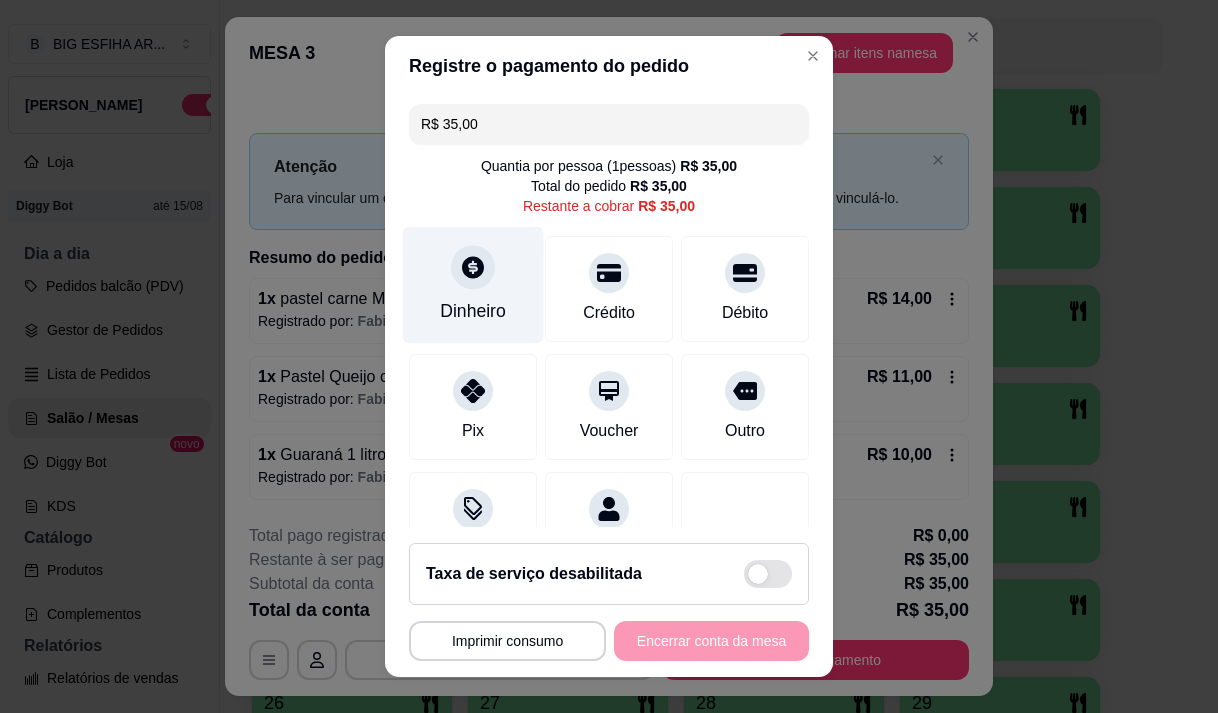 click at bounding box center [473, 267] 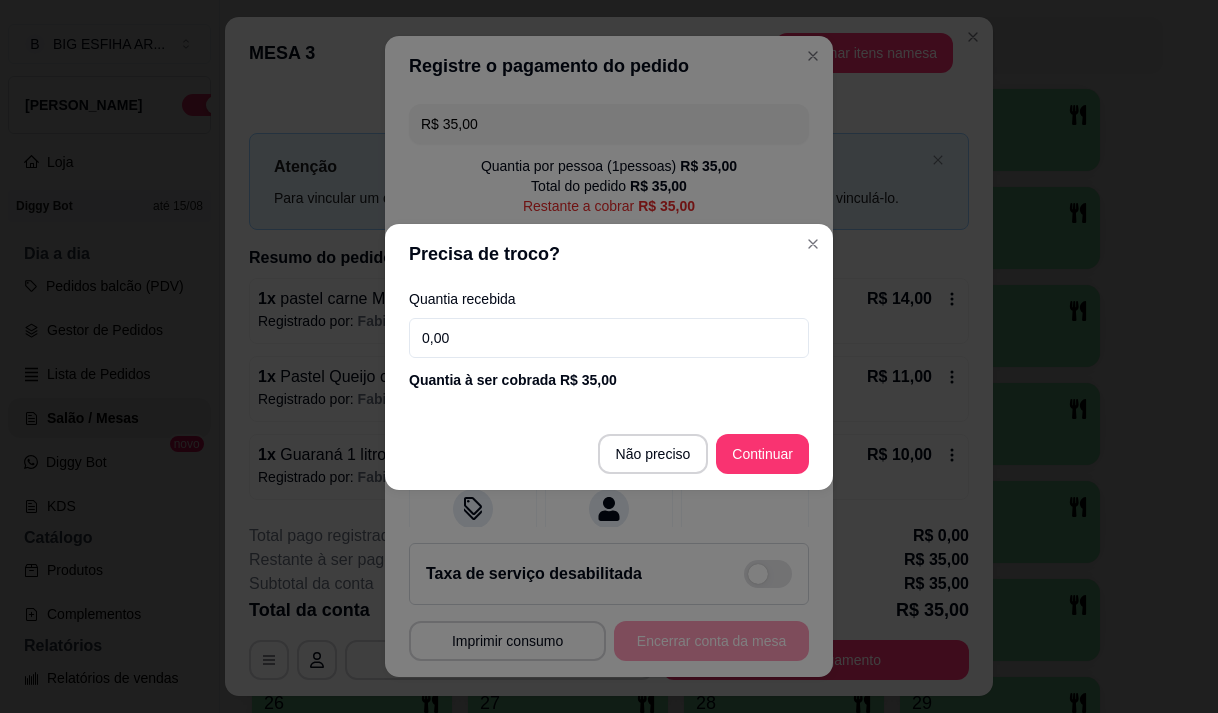 click on "0,00" at bounding box center (609, 338) 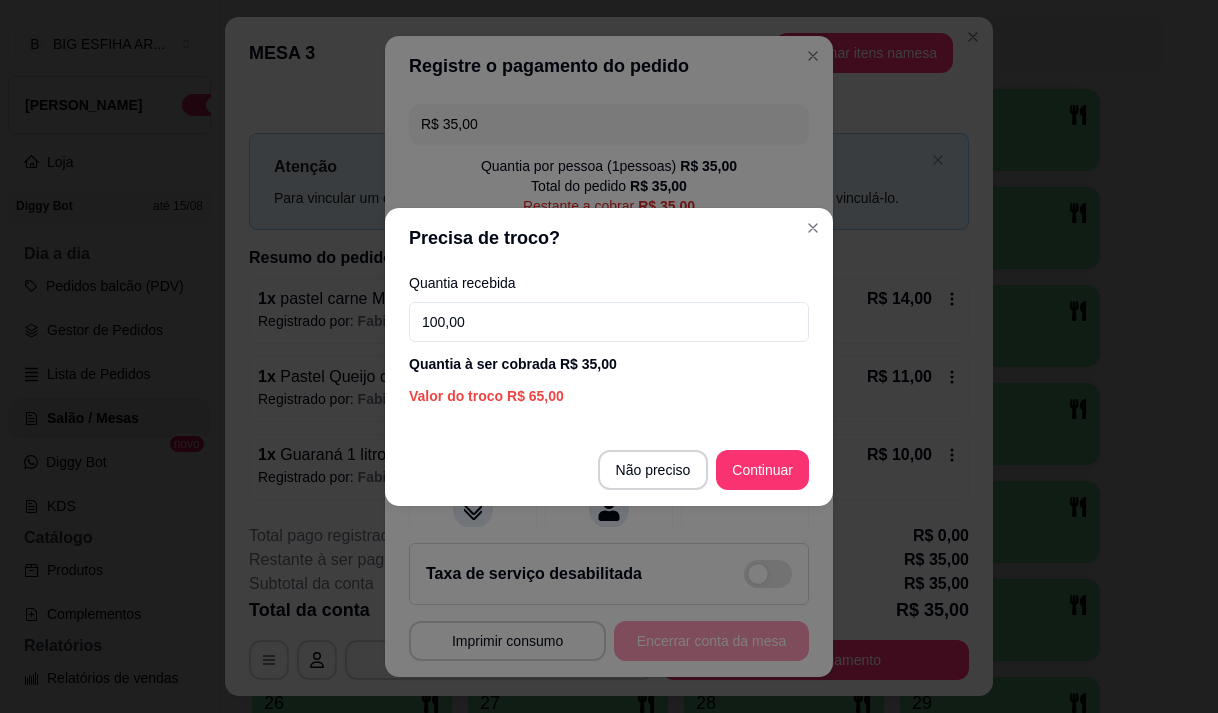 type on "100,00" 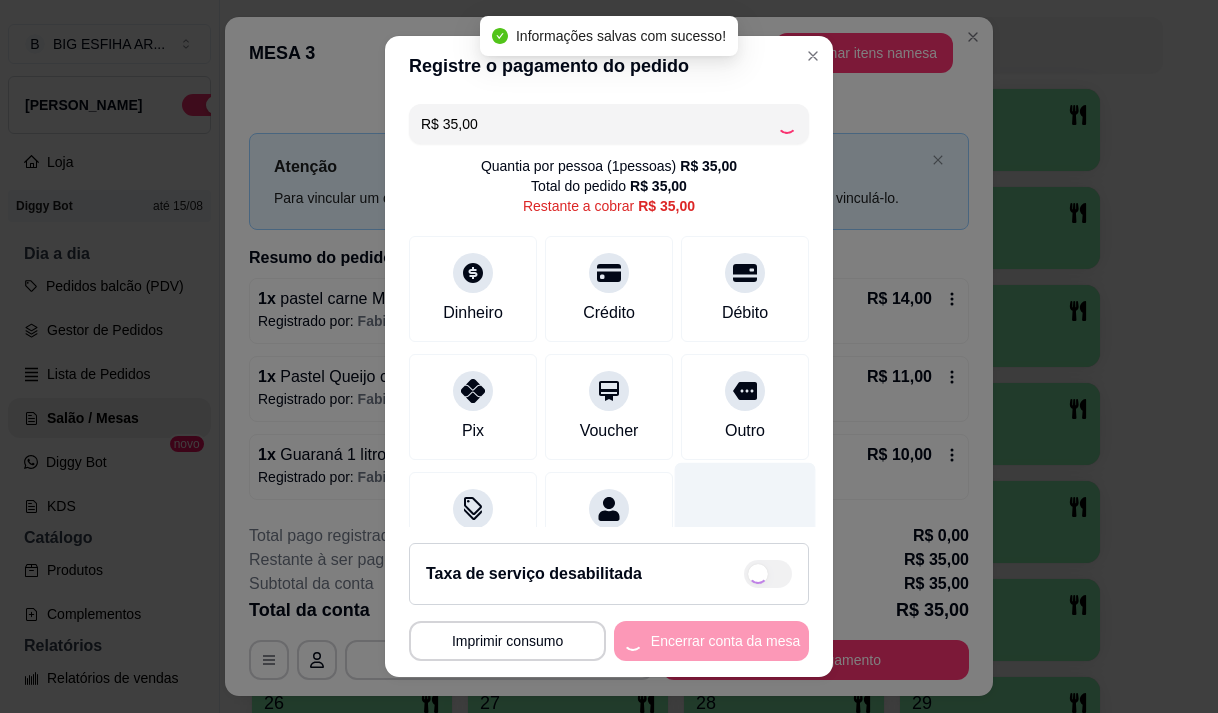 type on "R$ 0,00" 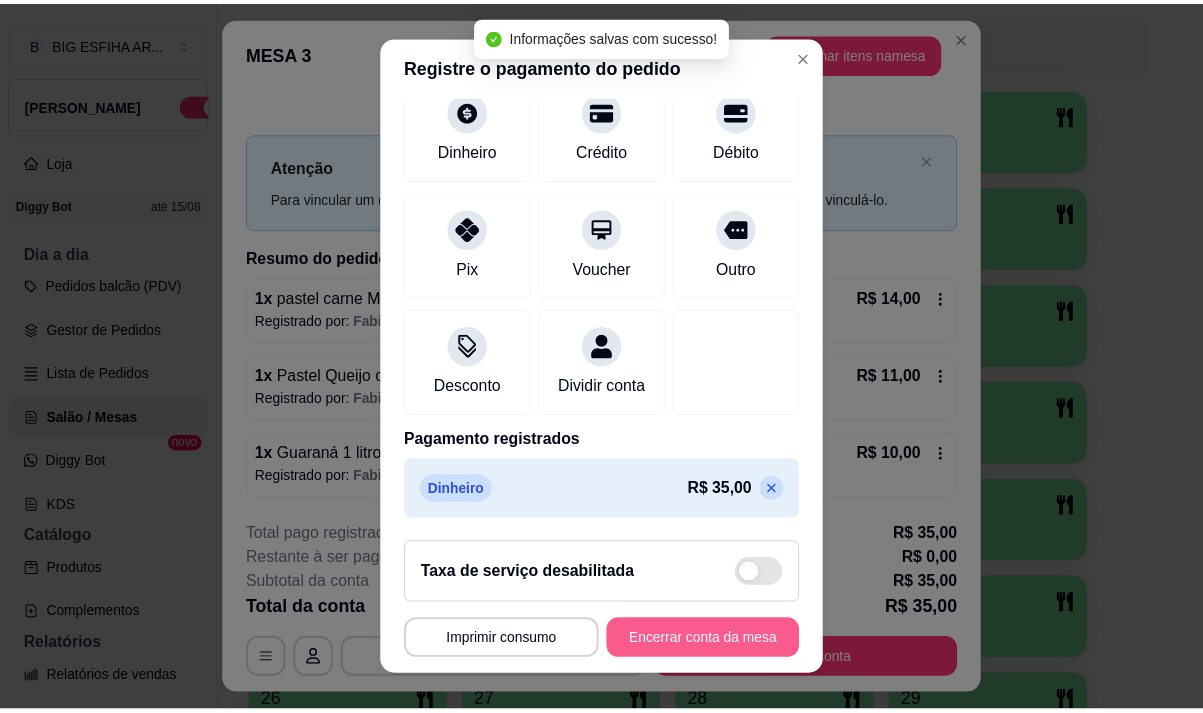 scroll, scrollTop: 166, scrollLeft: 0, axis: vertical 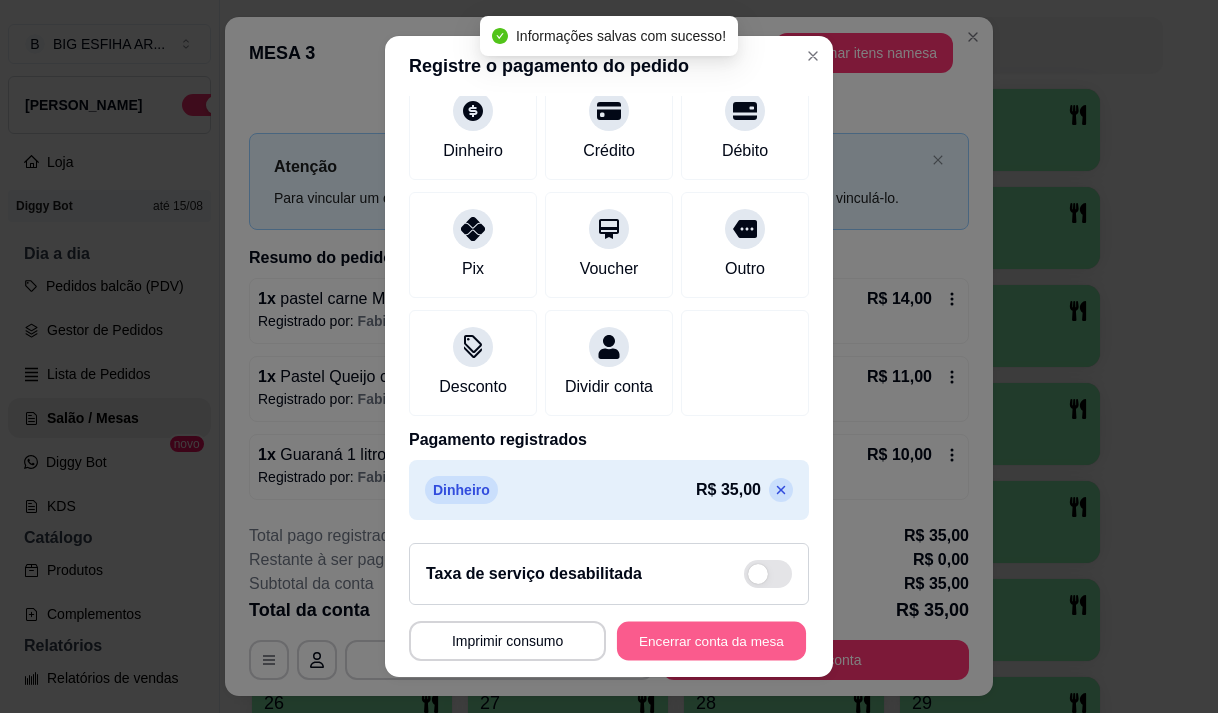 click on "Encerrar conta da mesa" at bounding box center (711, 641) 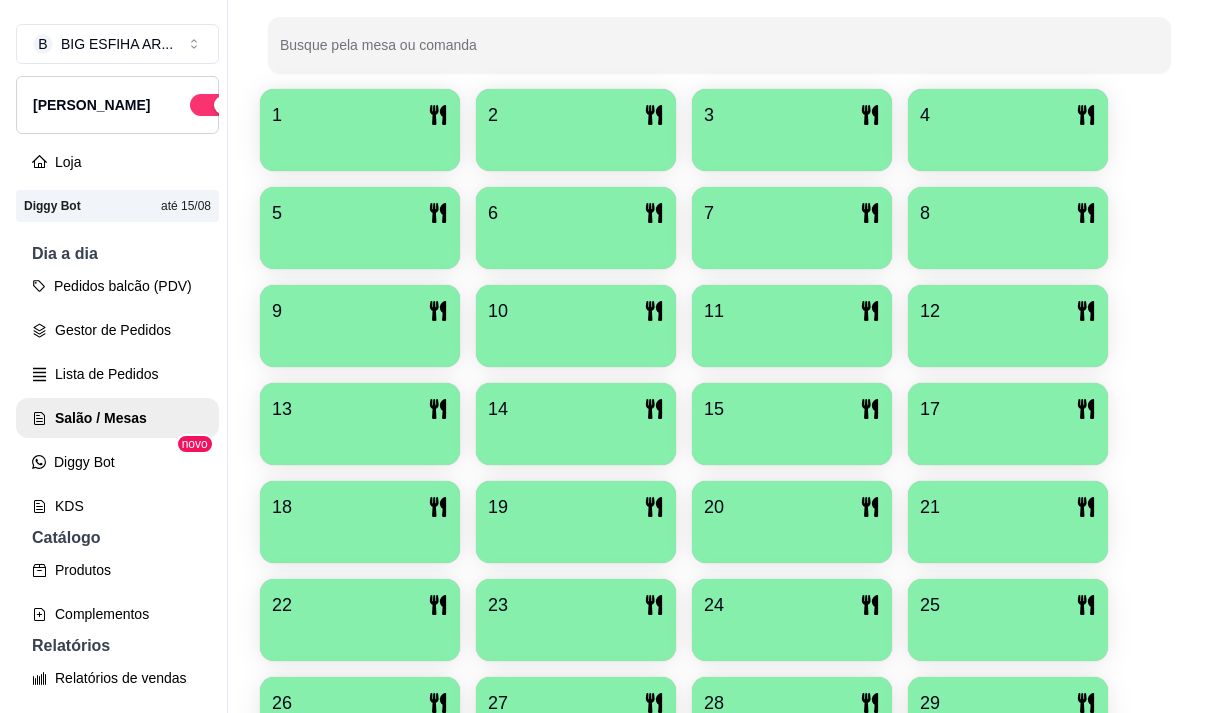 scroll, scrollTop: 639, scrollLeft: 0, axis: vertical 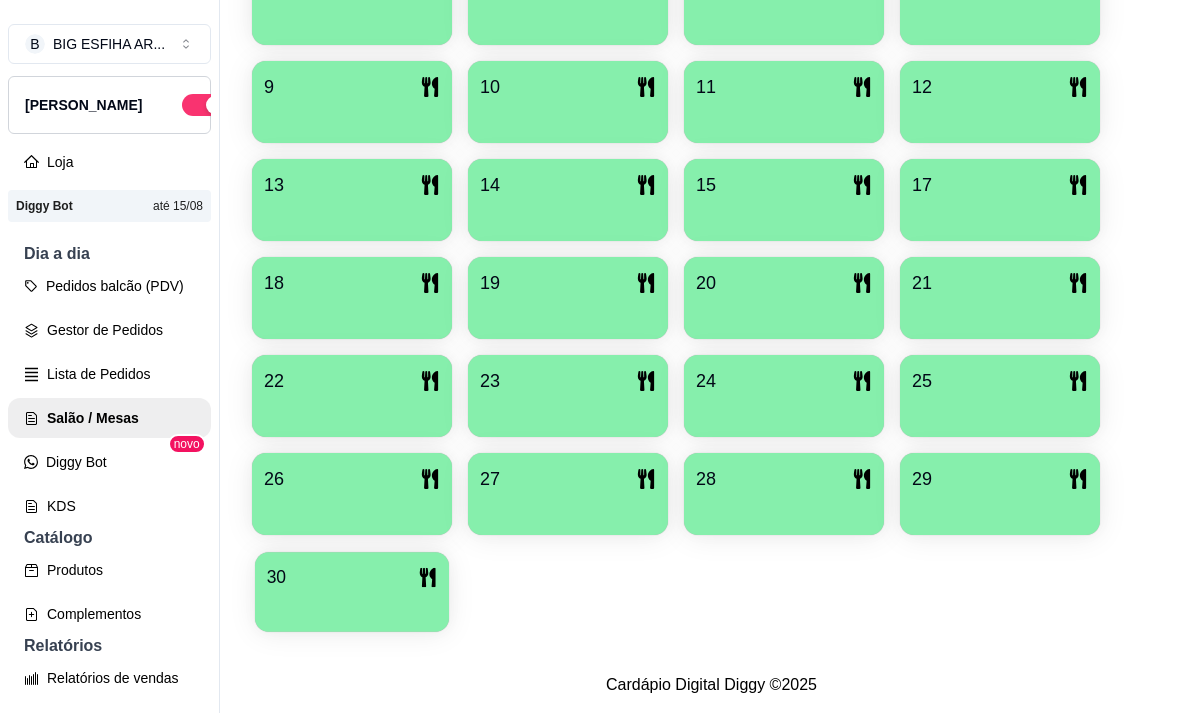 click on "30" at bounding box center [352, 577] 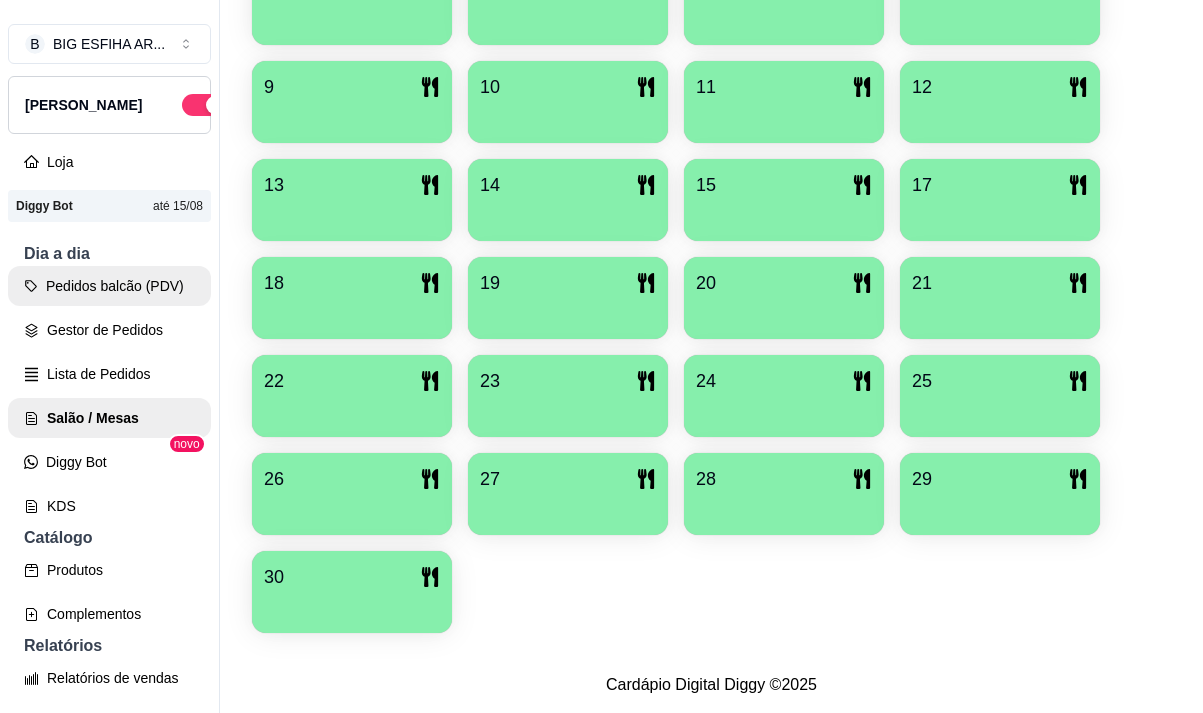 click on "Pedidos balcão (PDV)" at bounding box center [109, 286] 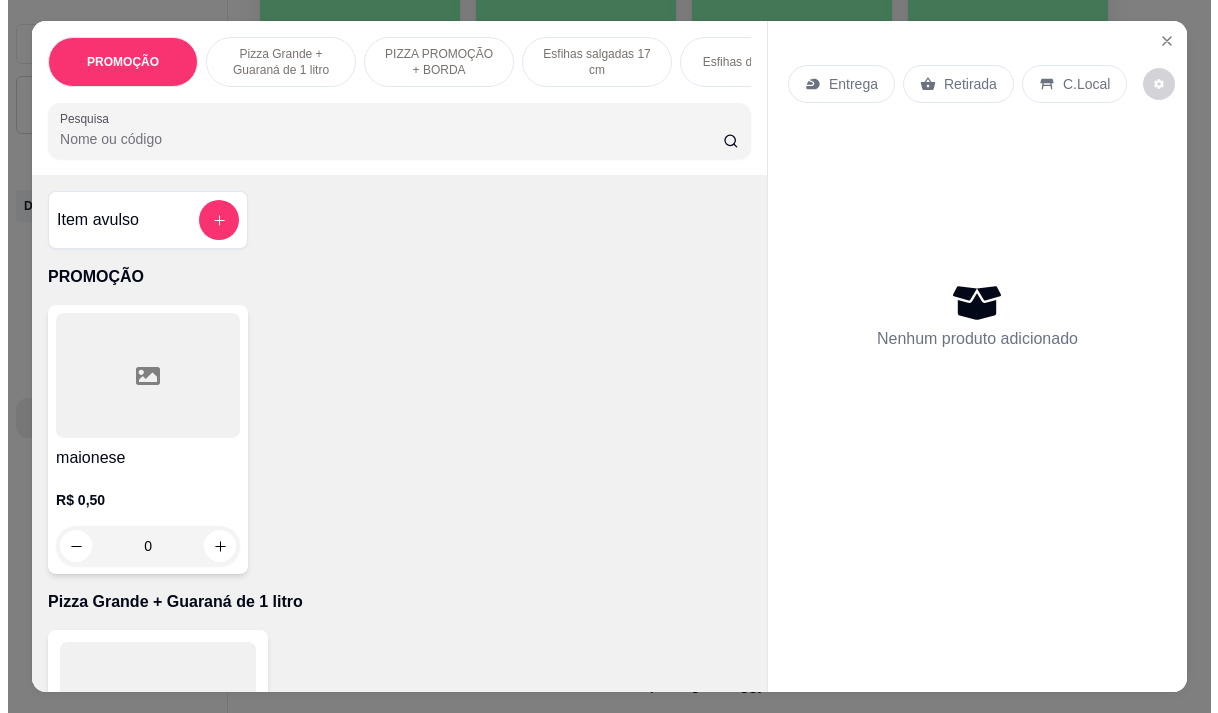 scroll, scrollTop: 239, scrollLeft: 0, axis: vertical 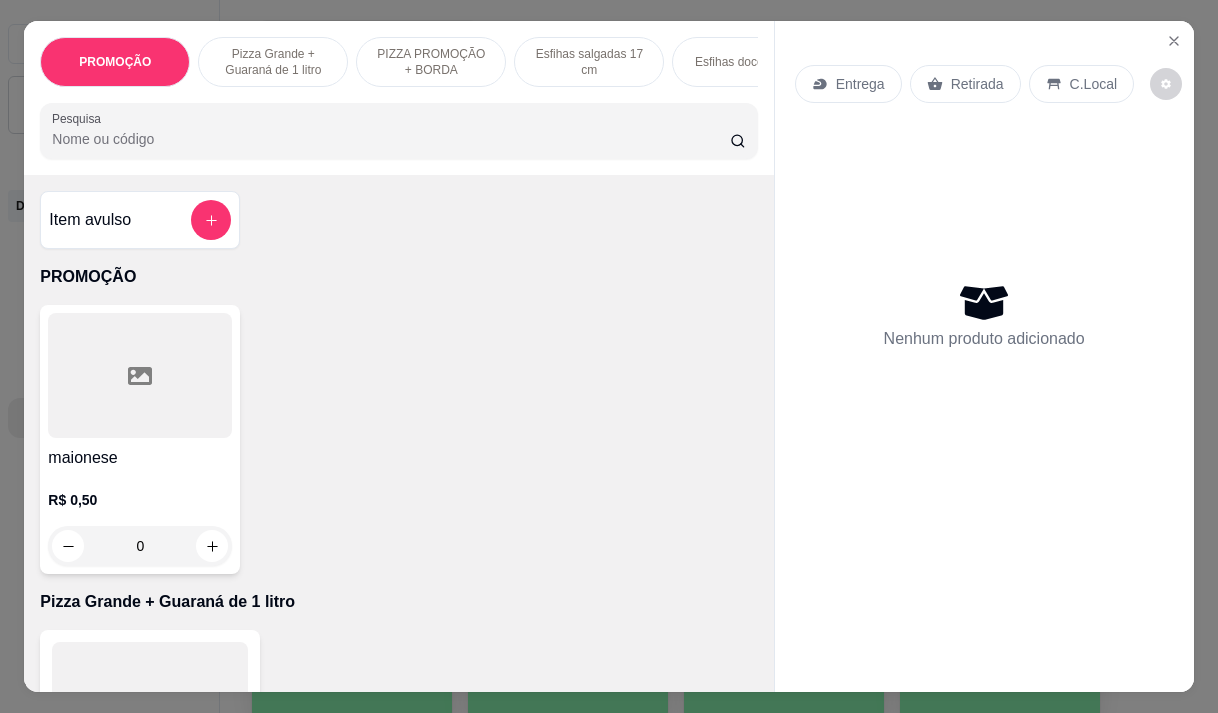 click on "Entrega" at bounding box center (860, 84) 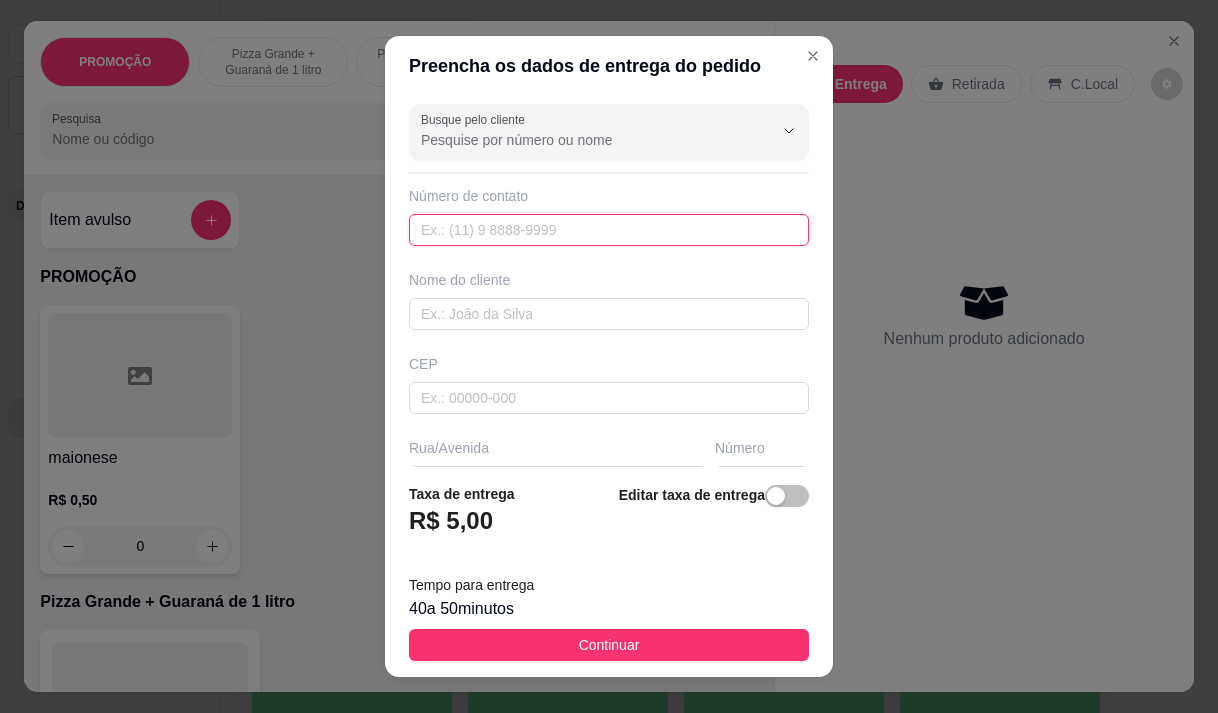 click at bounding box center [609, 230] 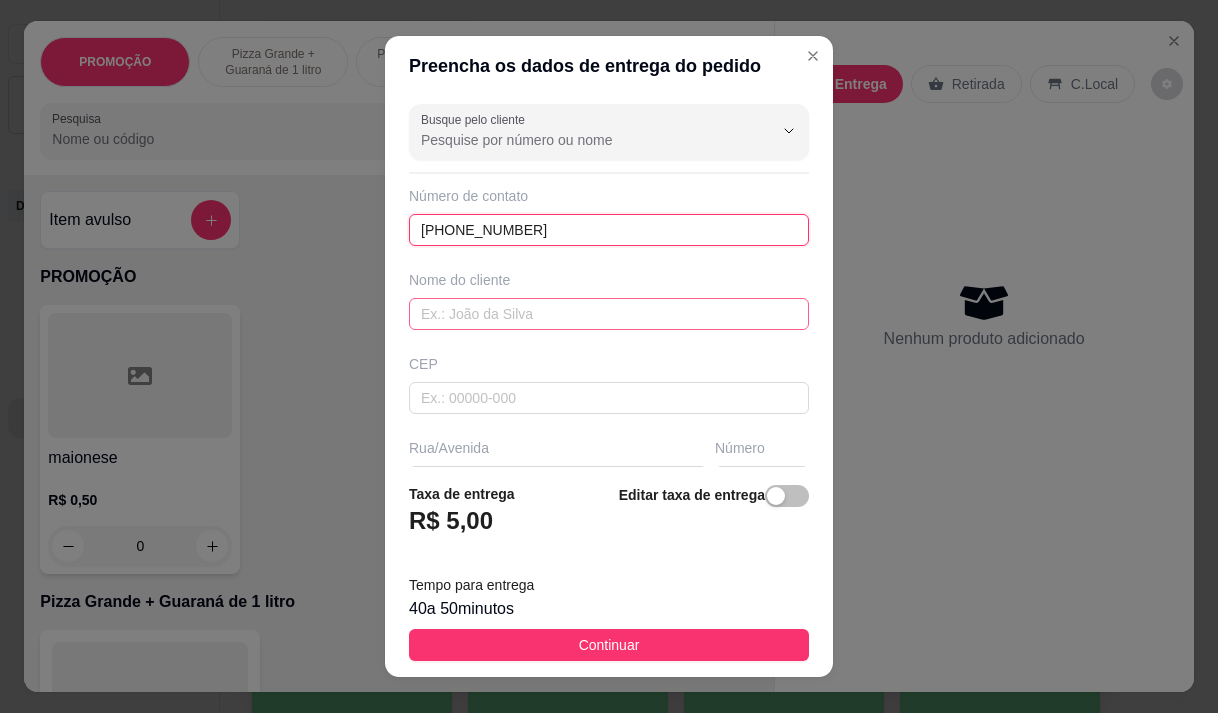 type on "[PHONE_NUMBER]" 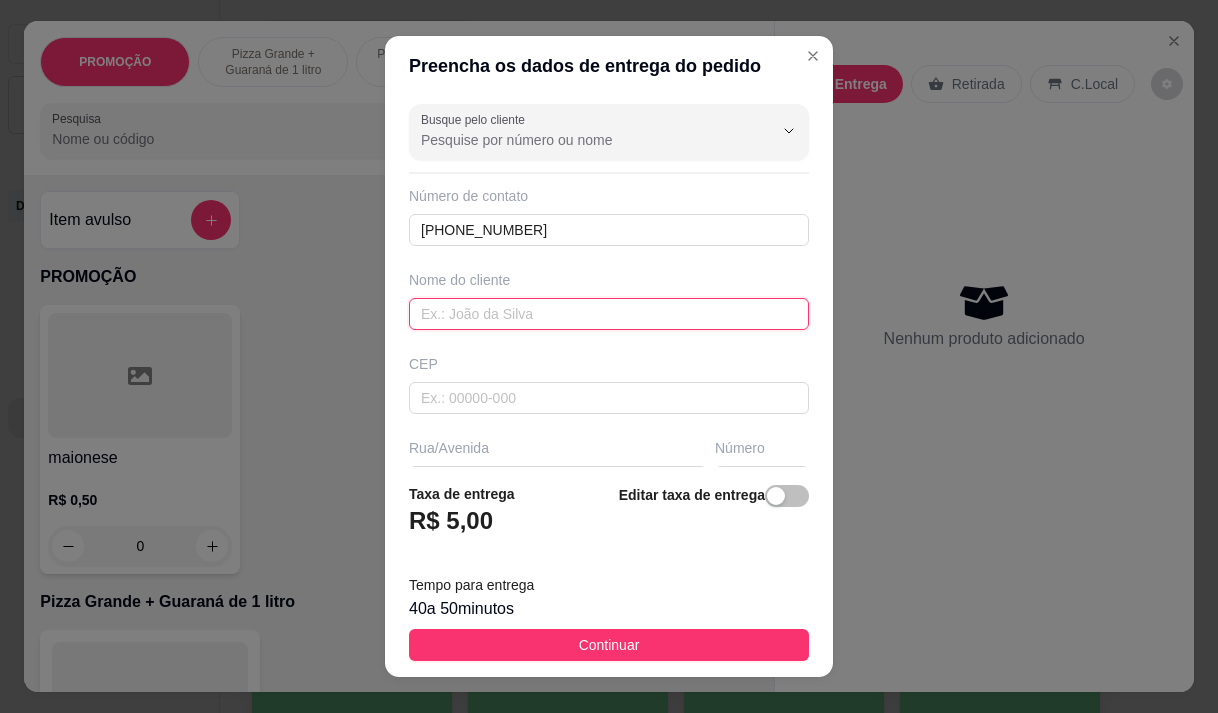 click at bounding box center (609, 314) 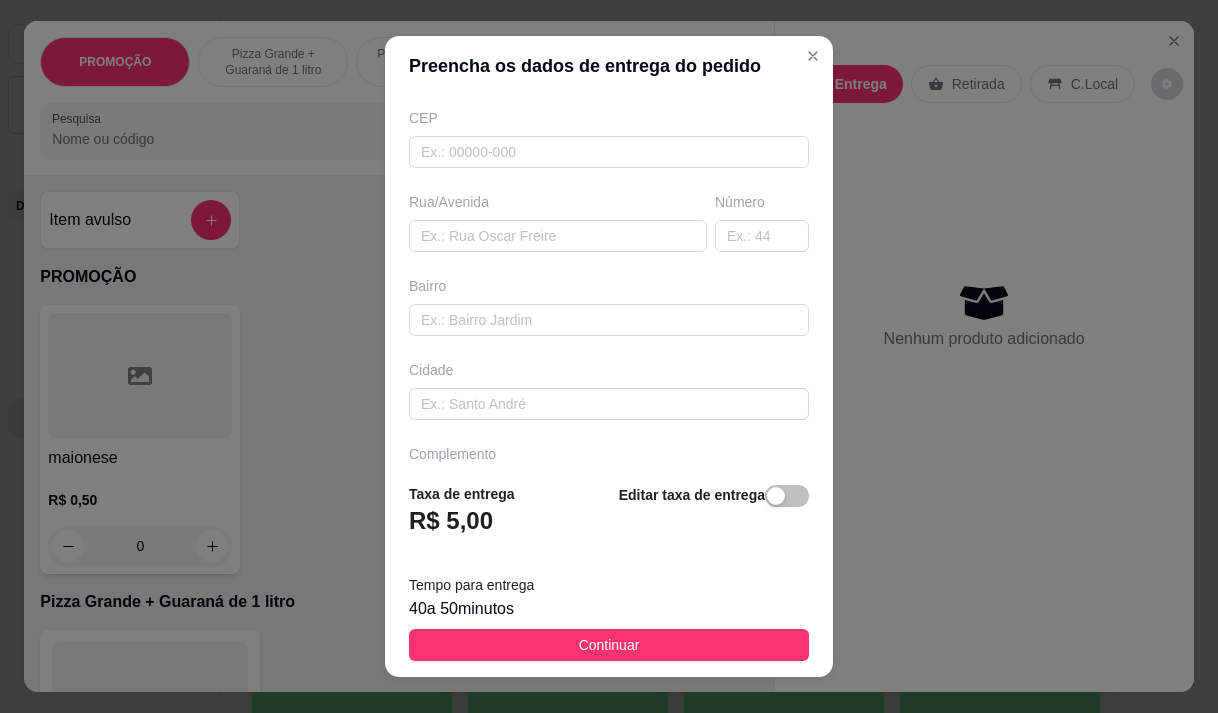 scroll, scrollTop: 300, scrollLeft: 0, axis: vertical 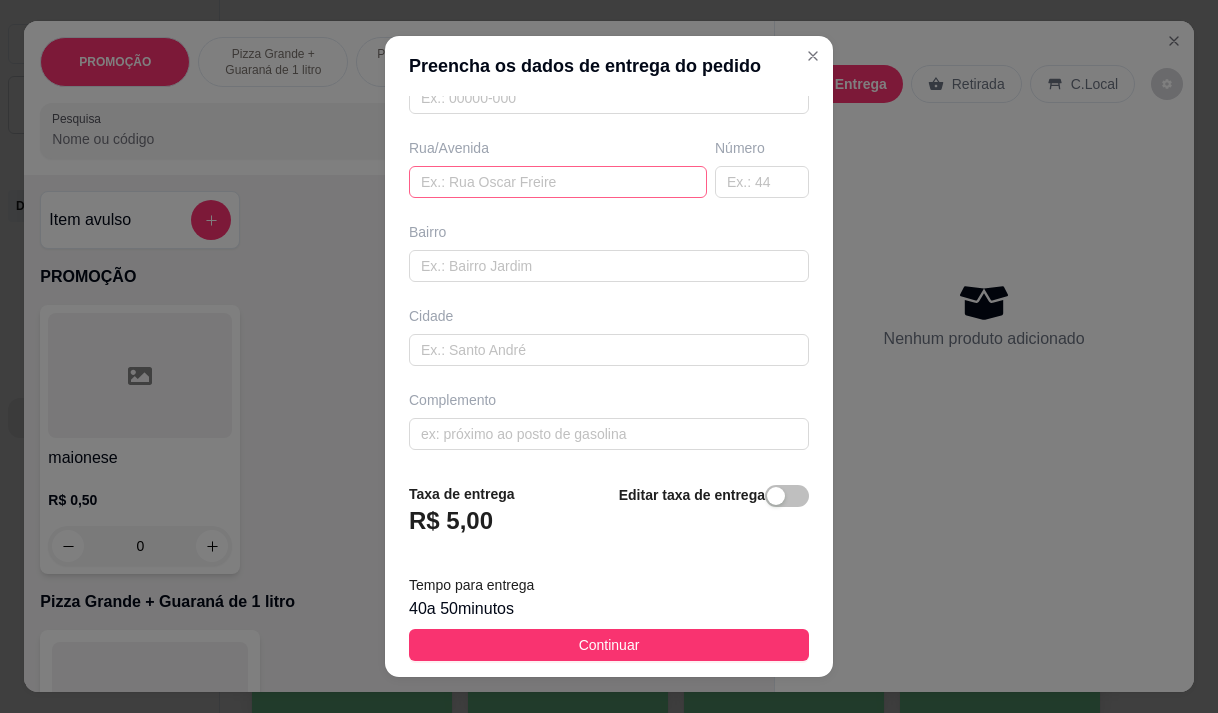 type on "hermeson" 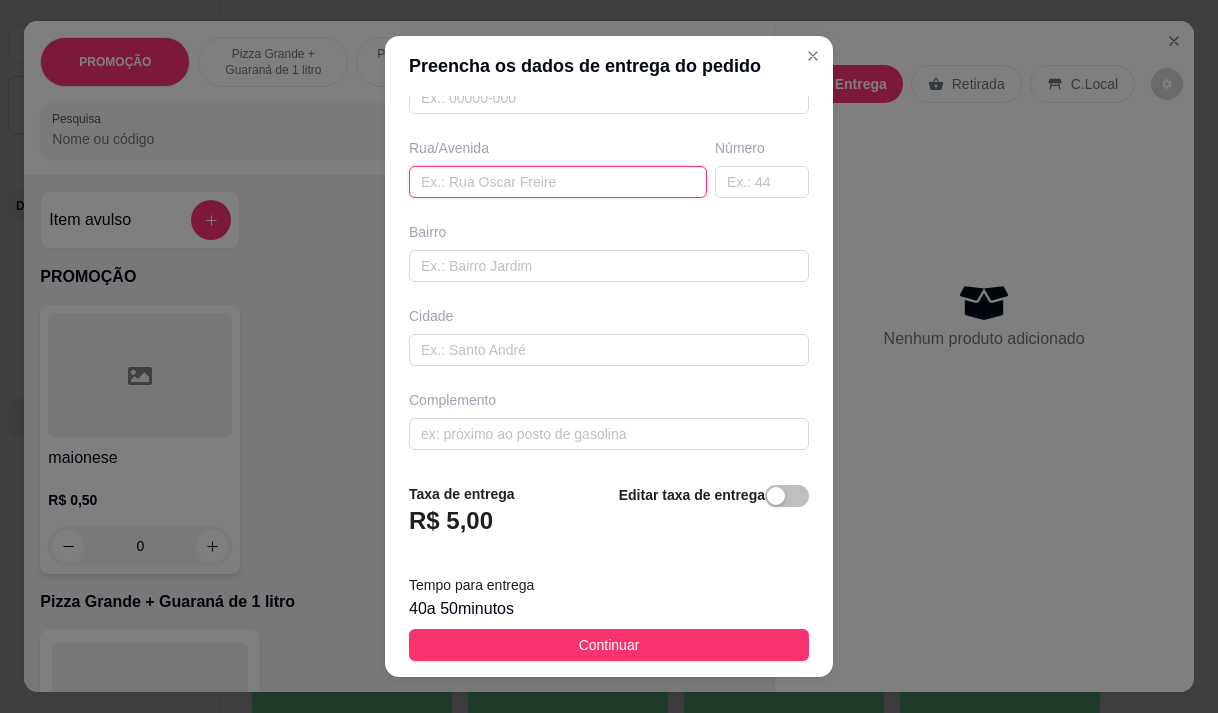 click at bounding box center [558, 182] 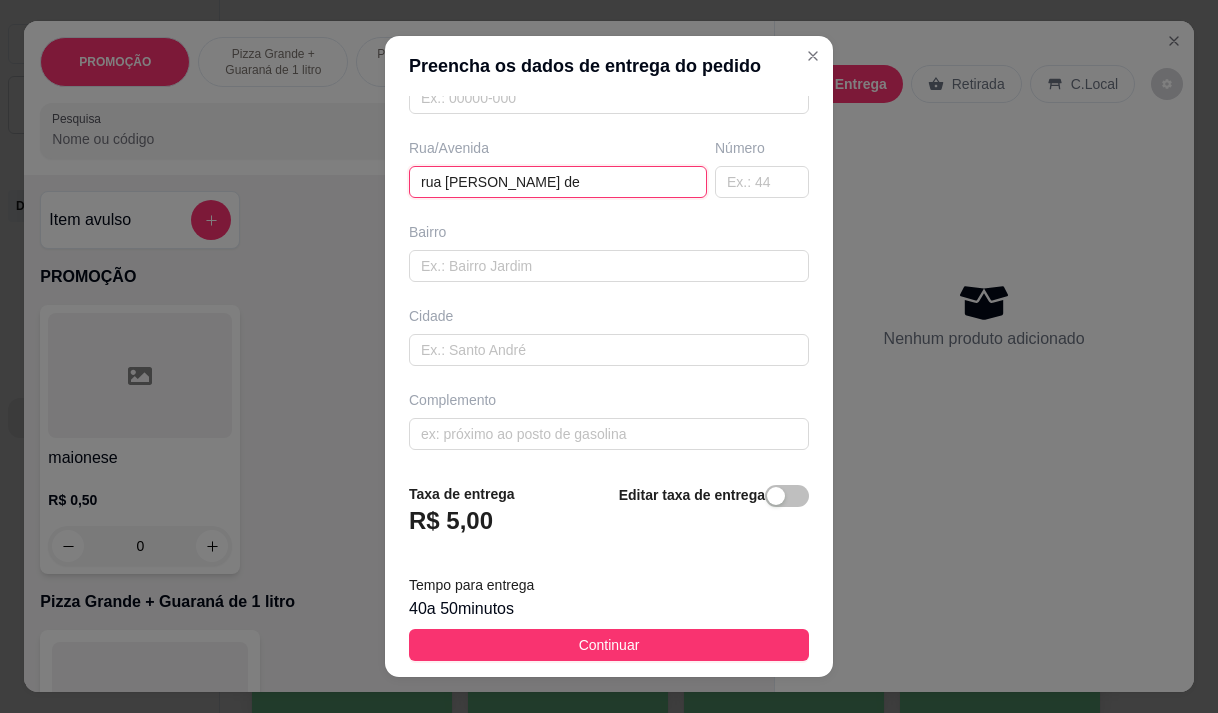 click on "rua [PERSON_NAME] de" at bounding box center [558, 182] 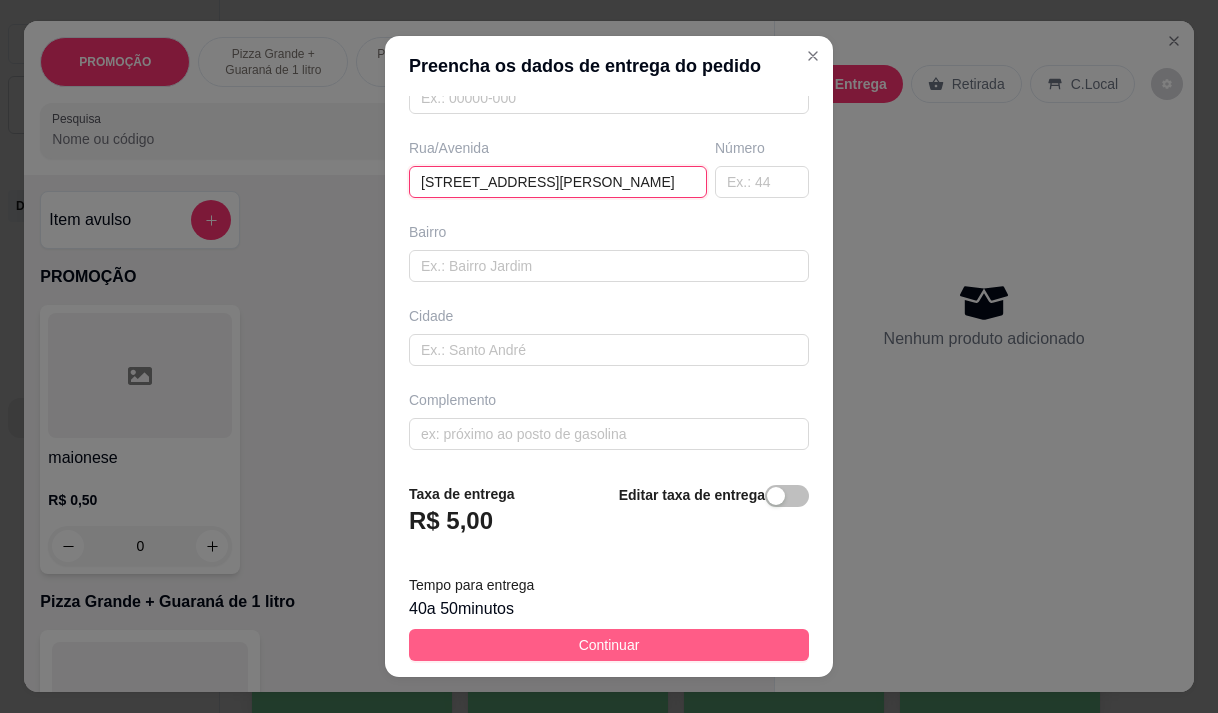 type on "[STREET_ADDRESS][PERSON_NAME]" 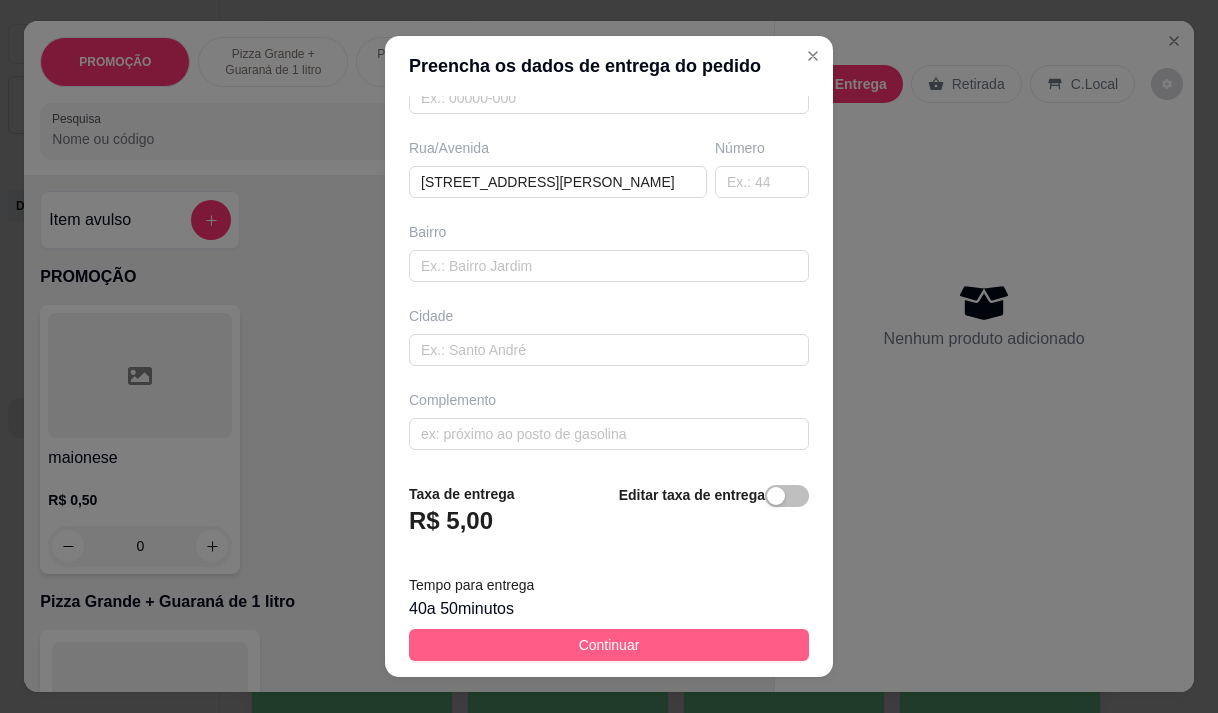 click on "Continuar" at bounding box center (609, 645) 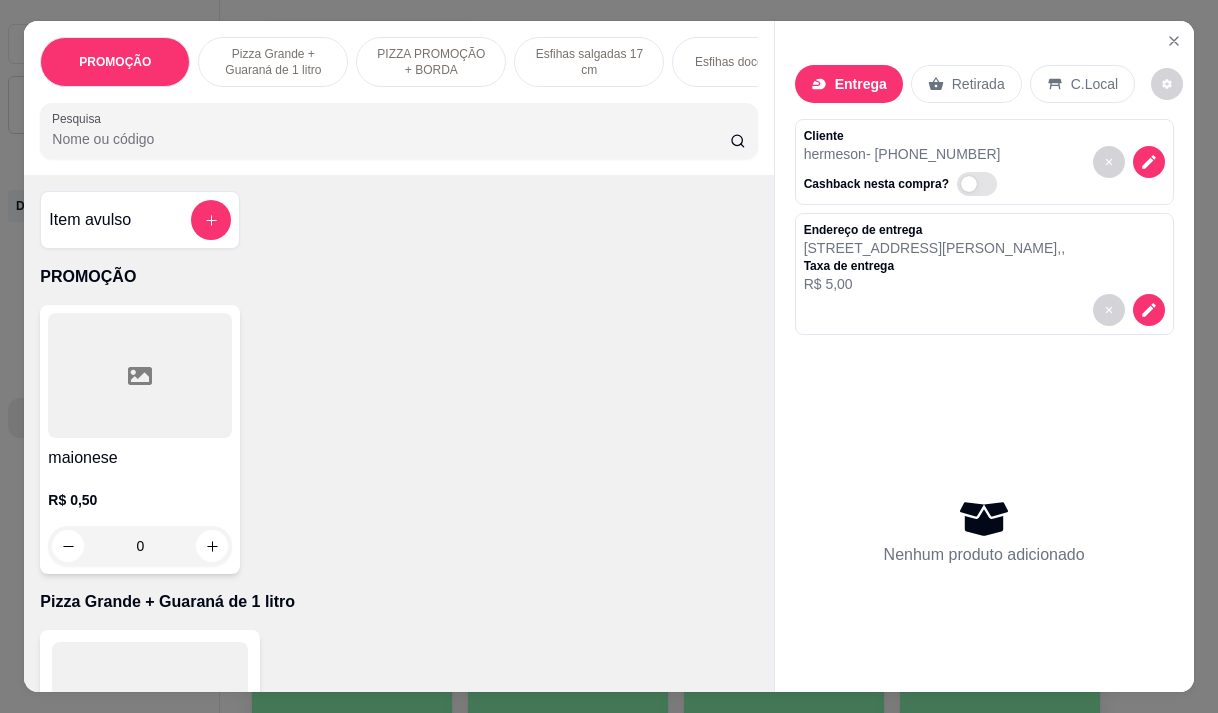 click on "Pesquisa" at bounding box center [391, 139] 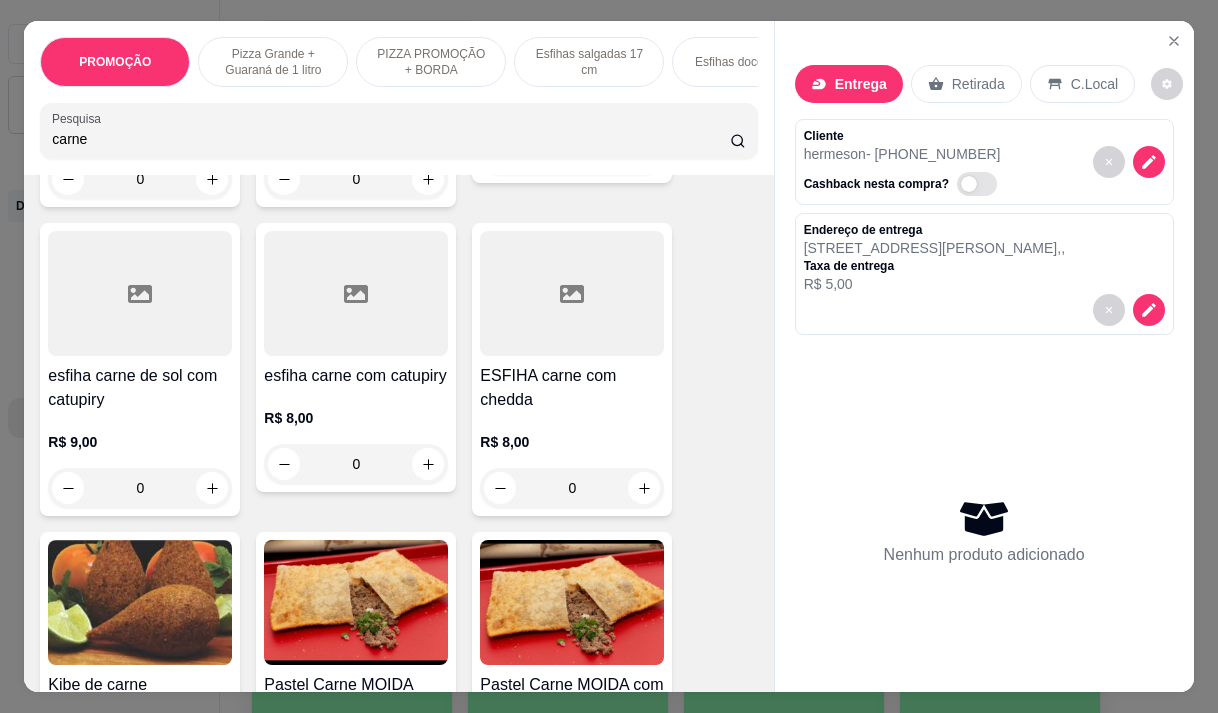 scroll, scrollTop: 1100, scrollLeft: 0, axis: vertical 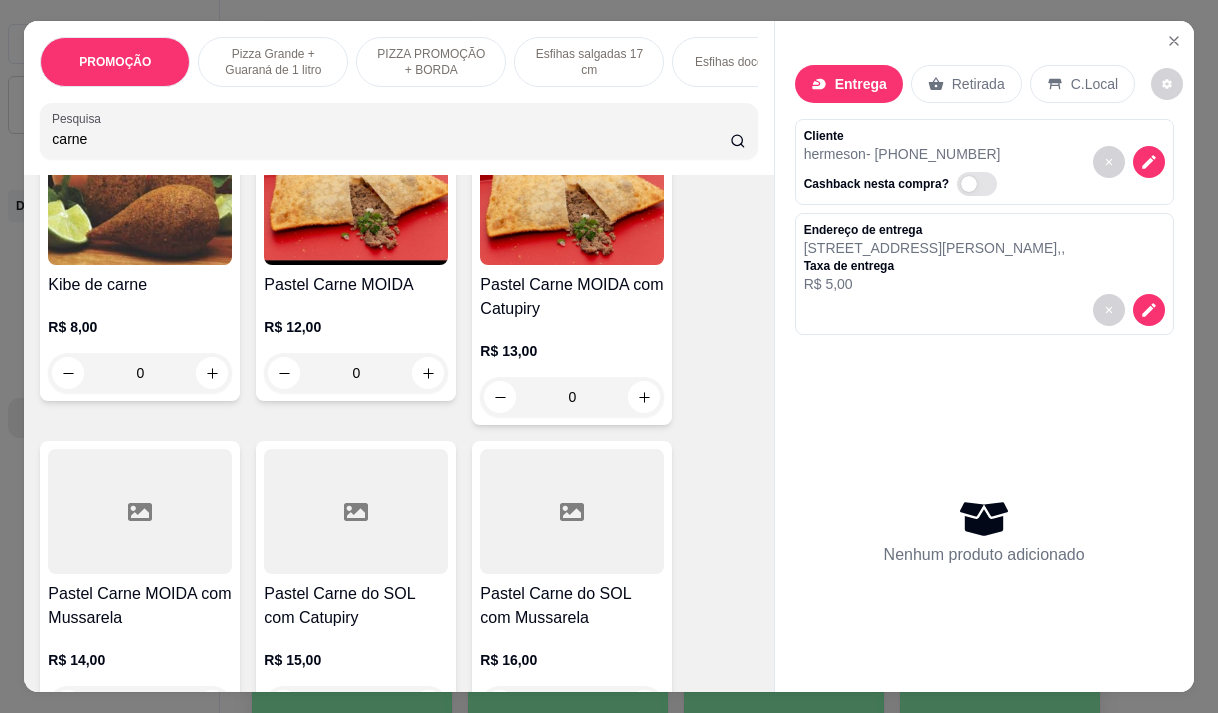 type on "carne" 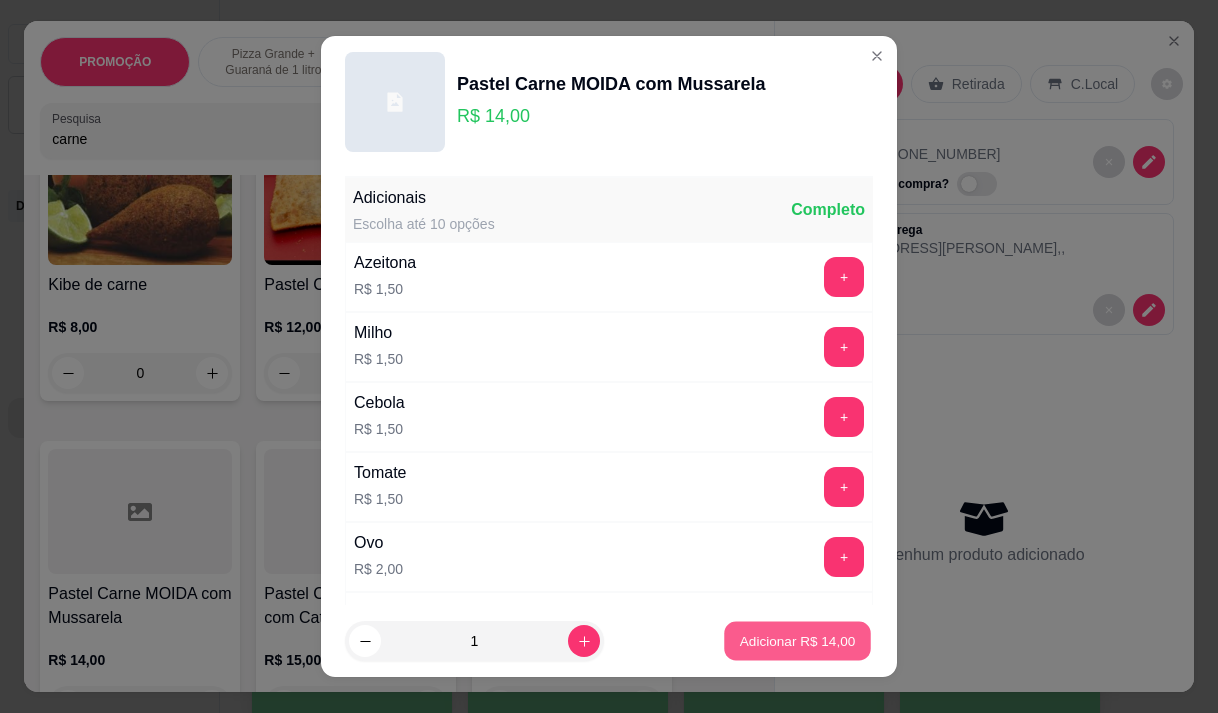 click on "Adicionar   R$ 14,00" at bounding box center (797, 641) 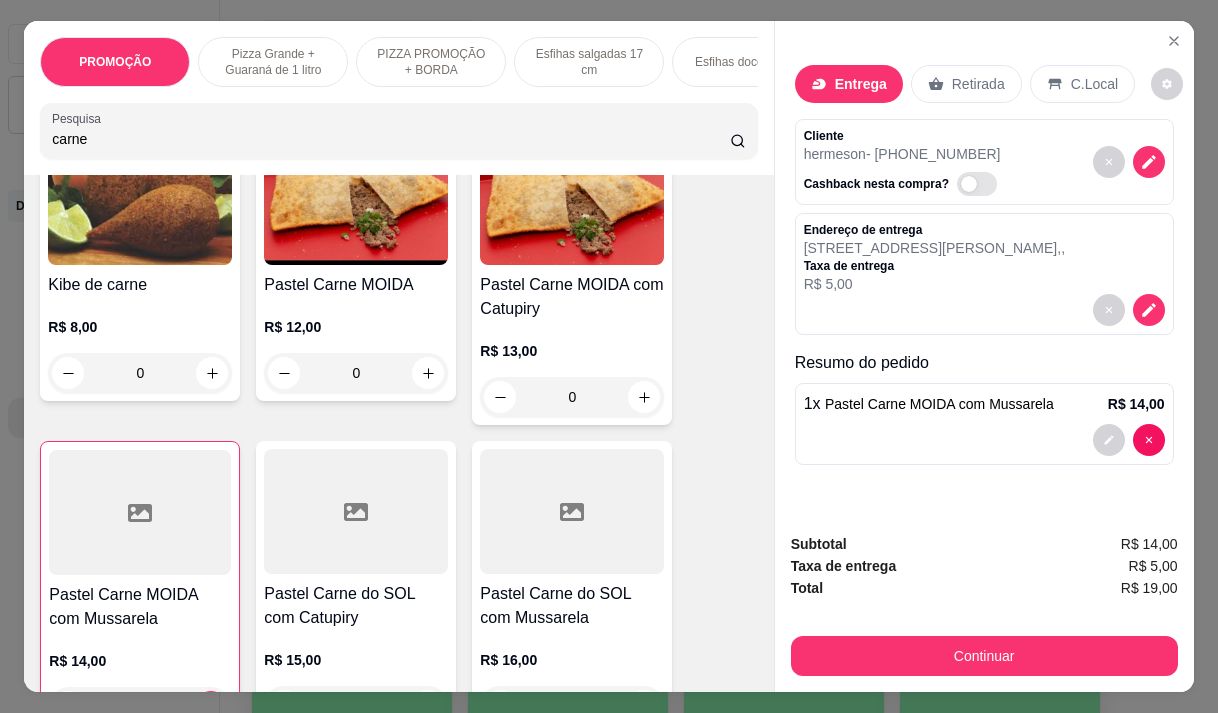 click on "carne" at bounding box center [391, 139] 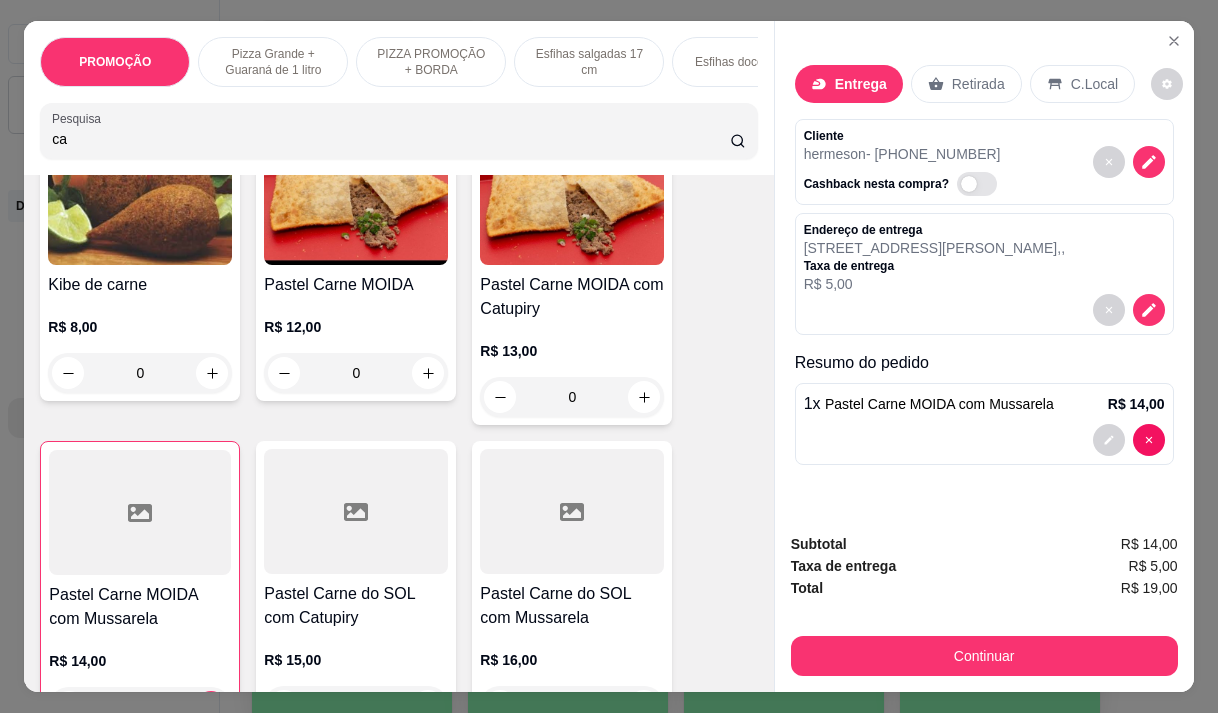 type on "c" 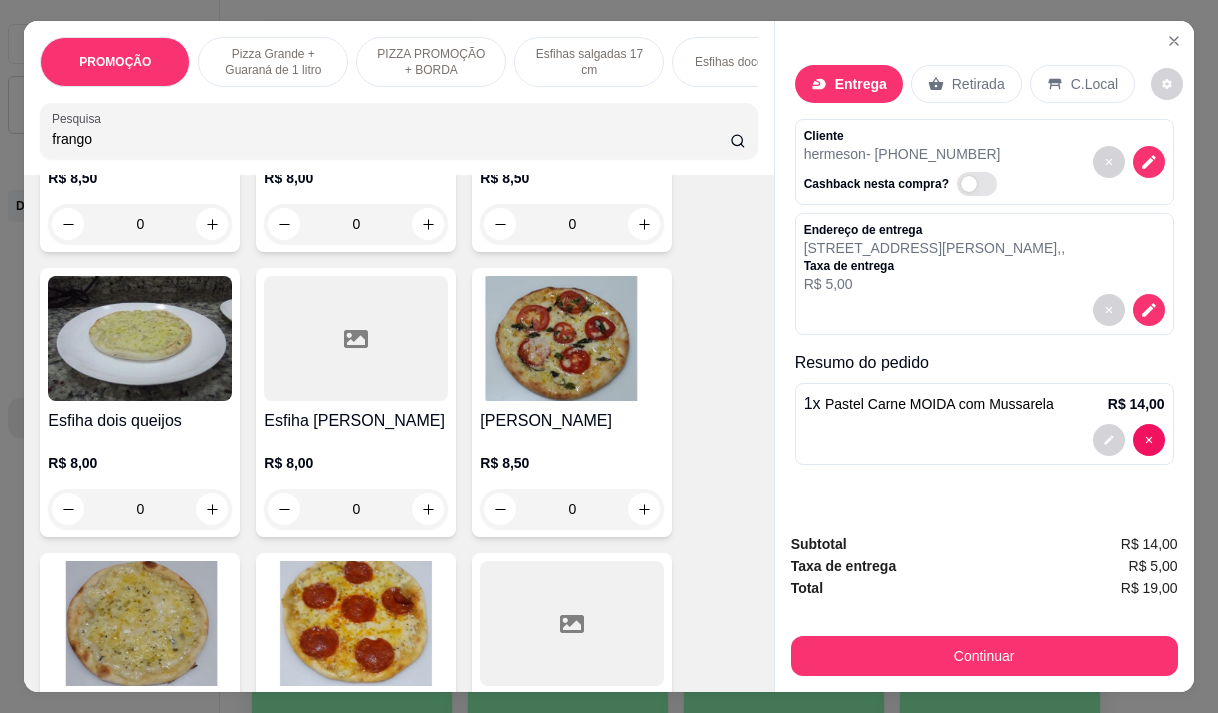scroll, scrollTop: 5298, scrollLeft: 0, axis: vertical 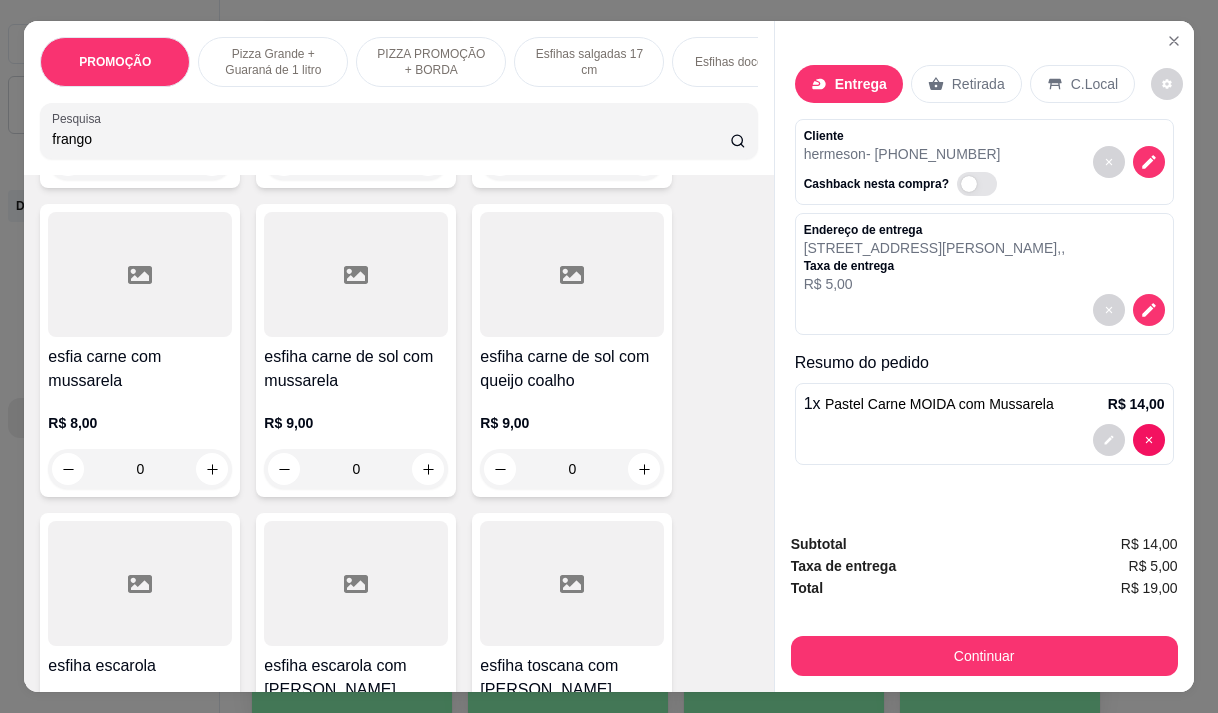 type on "frango" 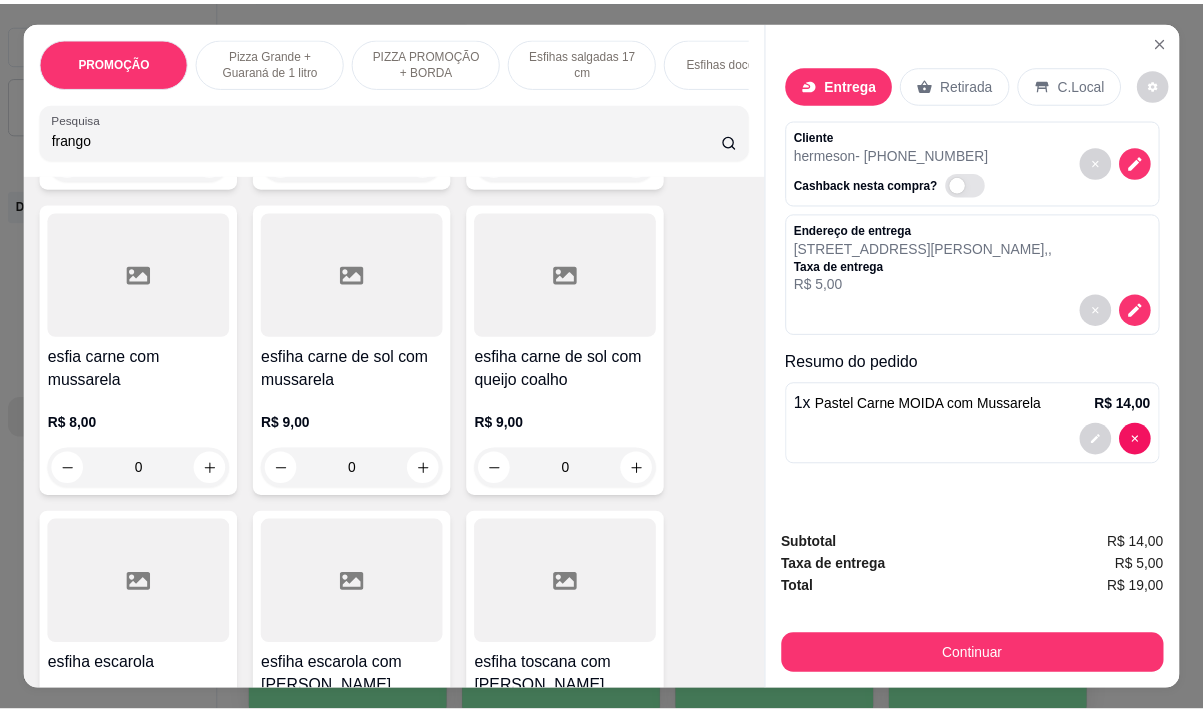 scroll, scrollTop: 0, scrollLeft: 0, axis: both 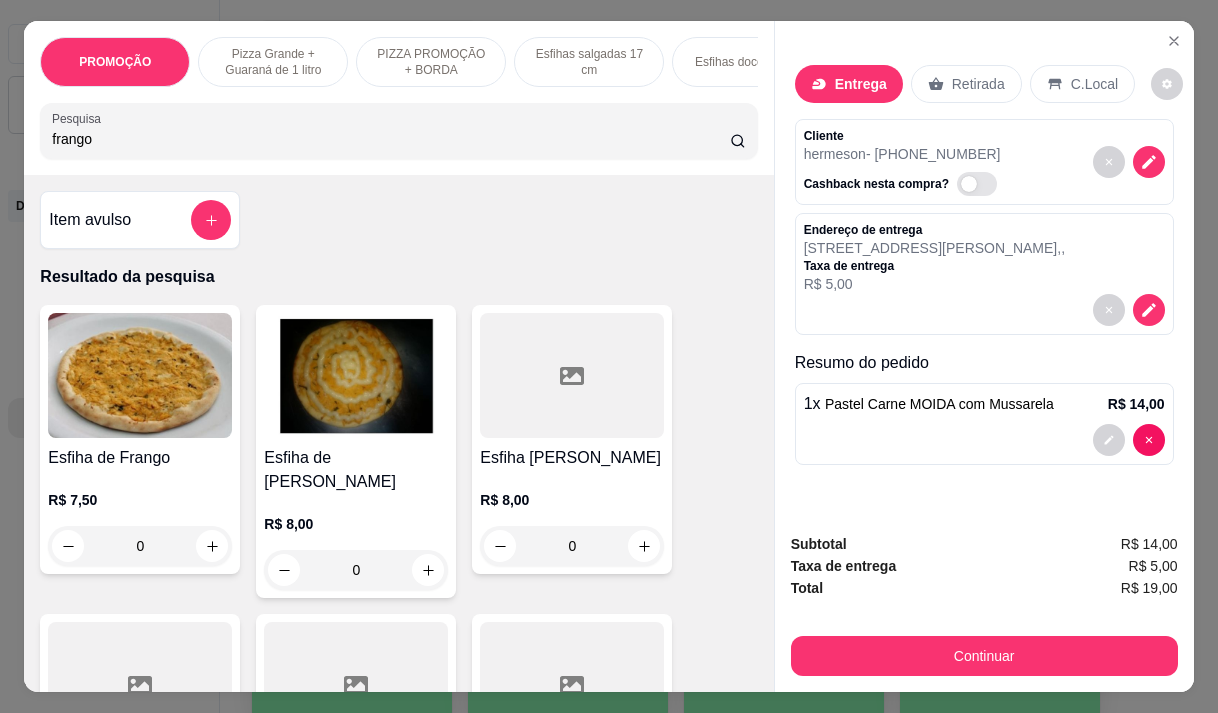 click on "Esfiha de Frango" at bounding box center (140, 458) 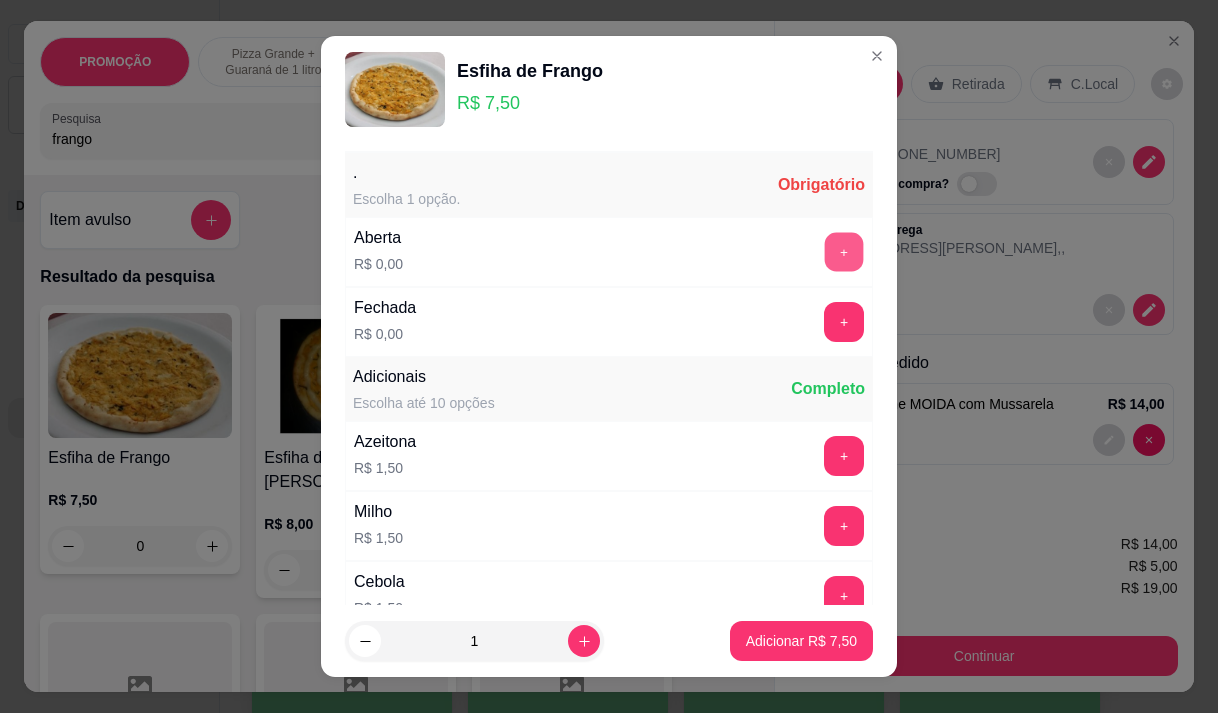 click on "+" at bounding box center (844, 251) 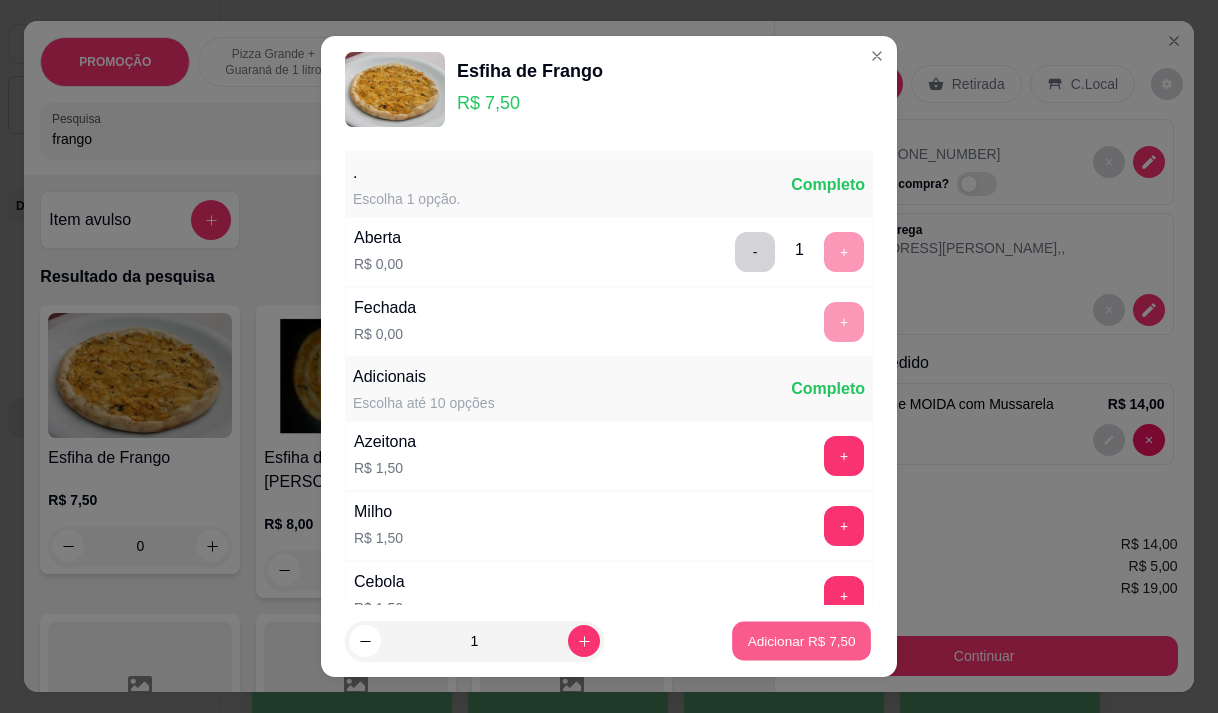 click on "Adicionar   R$ 7,50" at bounding box center (801, 641) 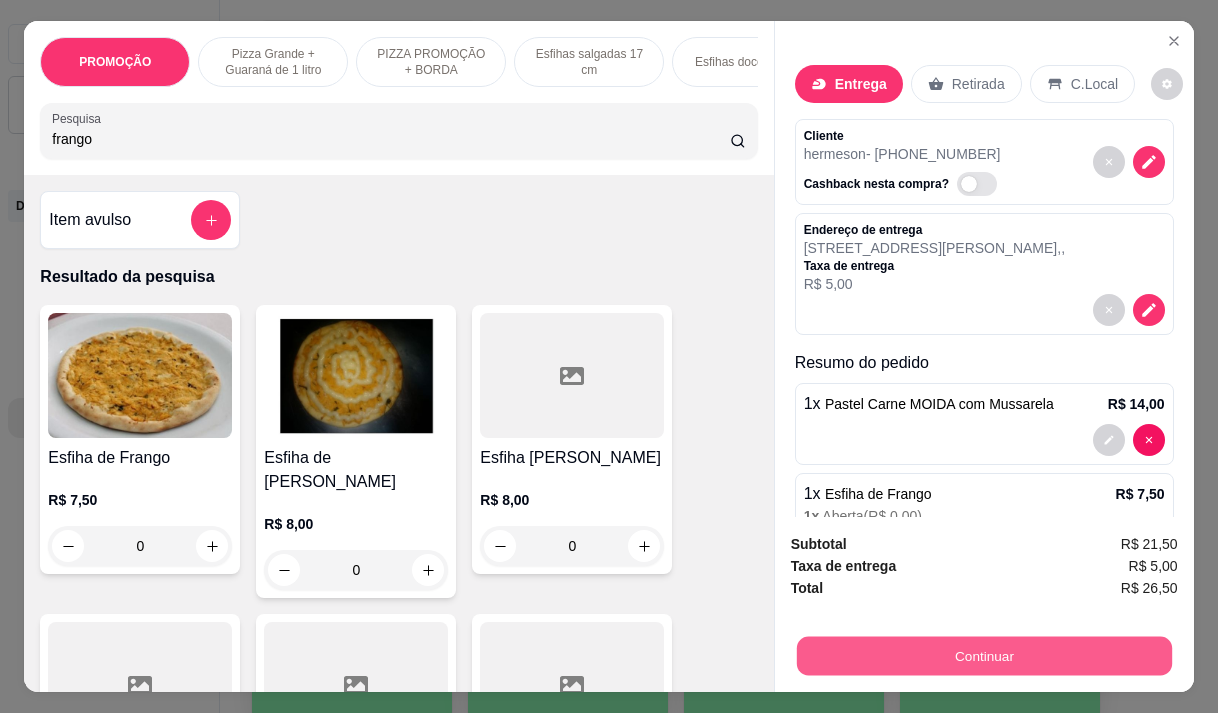 click on "Continuar" at bounding box center (983, 655) 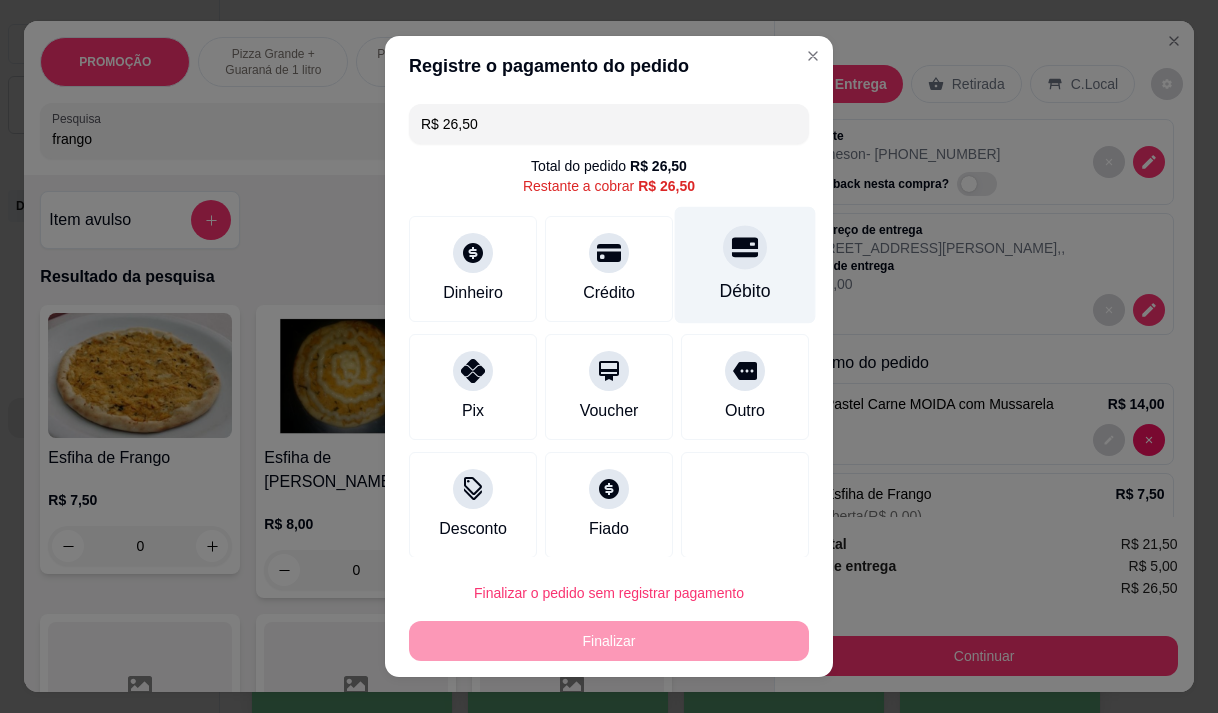 click on "Débito" at bounding box center [745, 264] 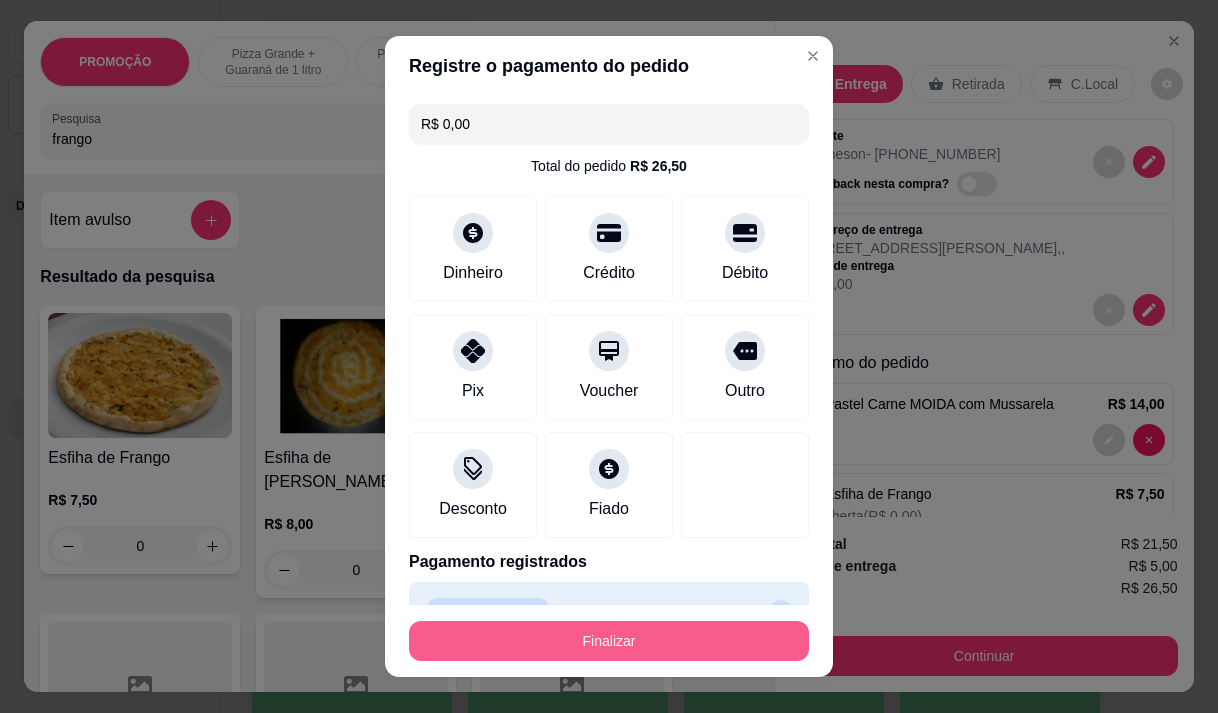 click on "Finalizar" at bounding box center (609, 641) 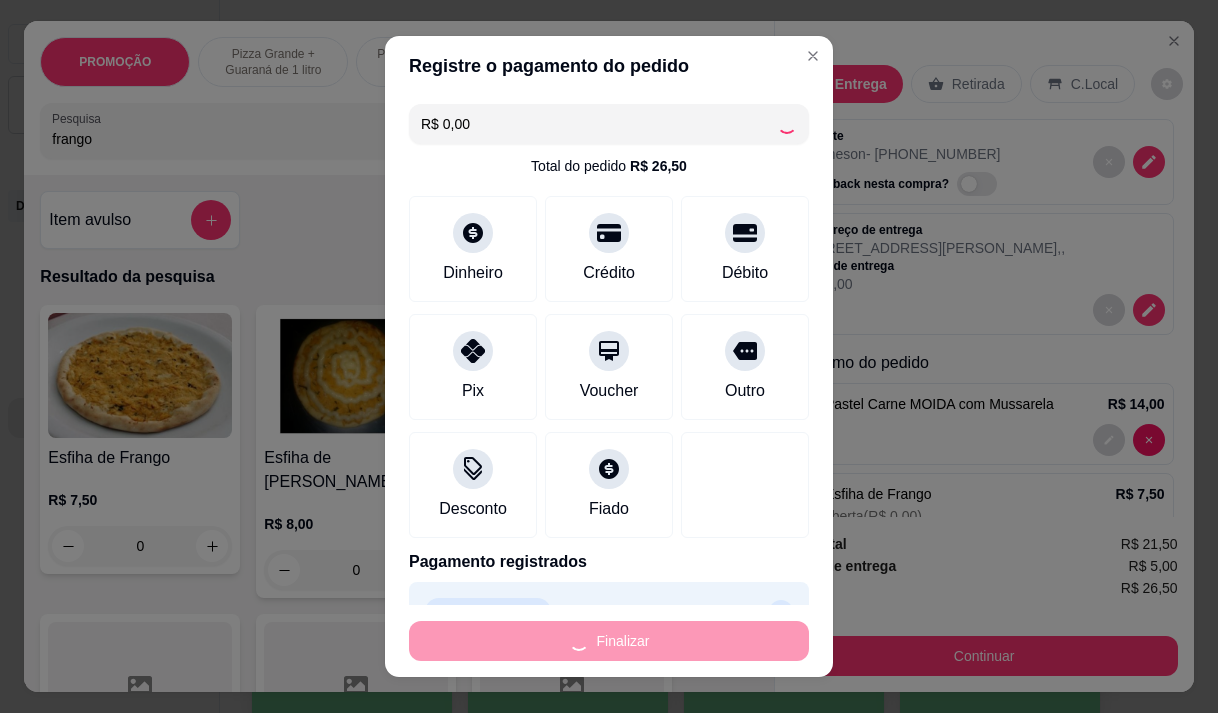 type on "0" 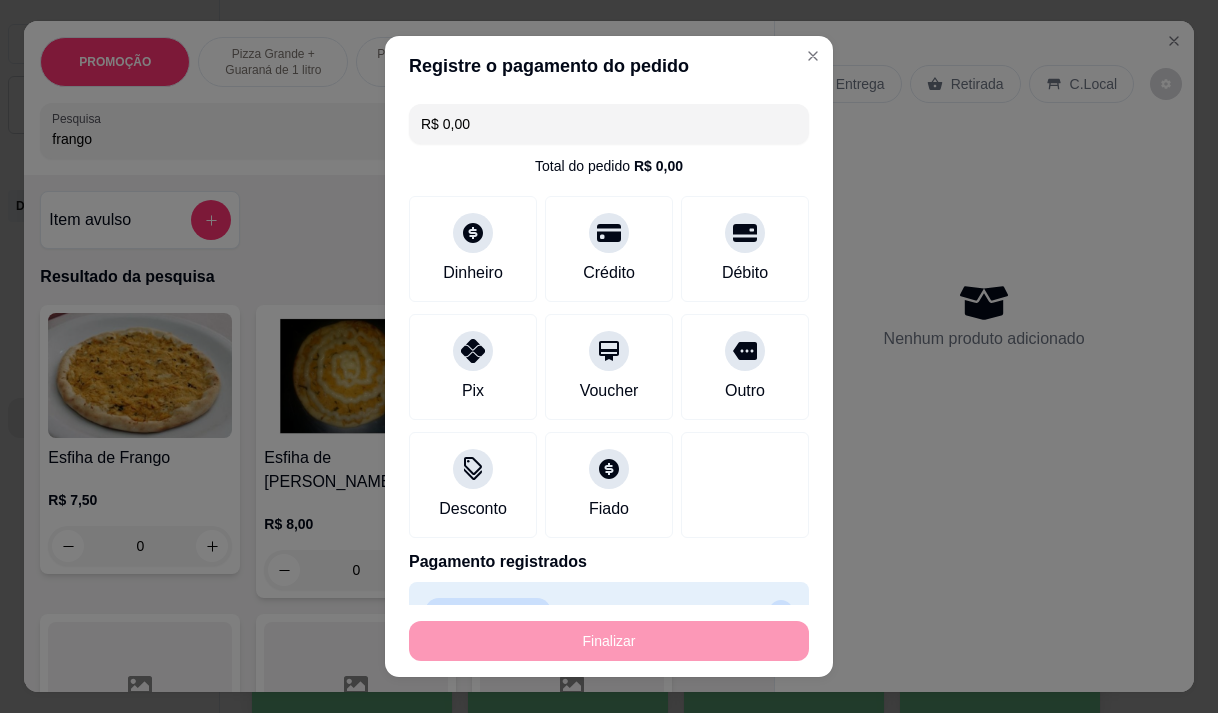 type on "-R$ 26,50" 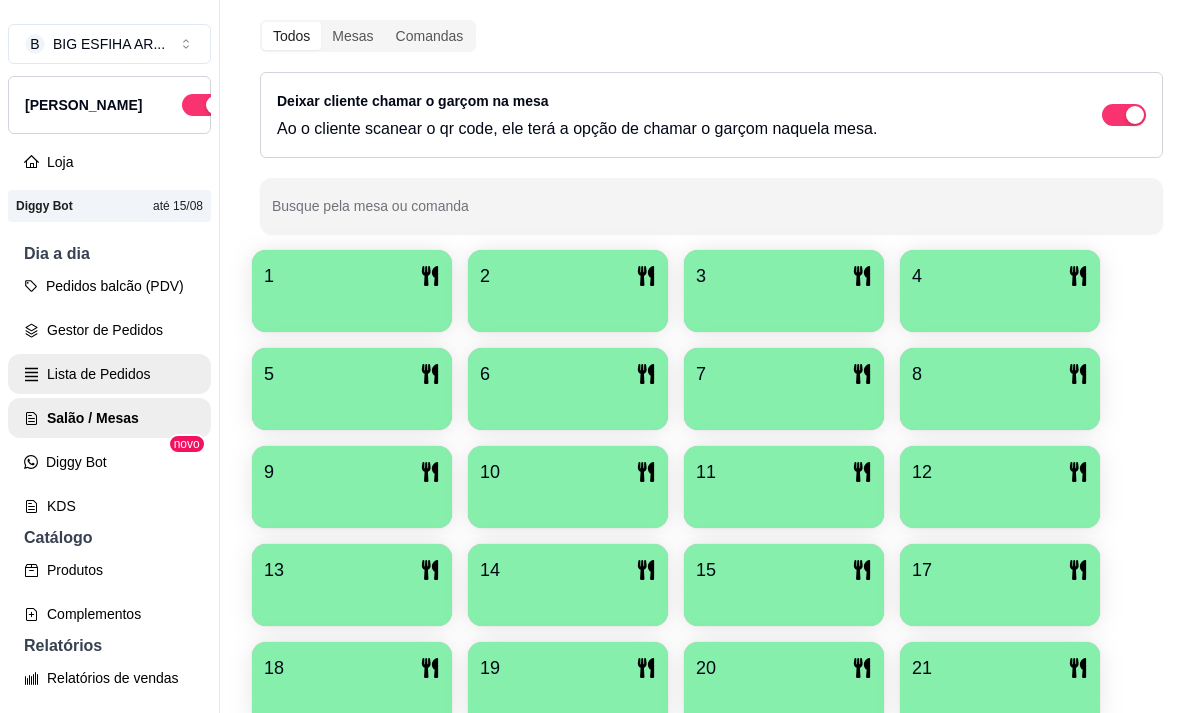 click on "Lista de Pedidos" at bounding box center [109, 374] 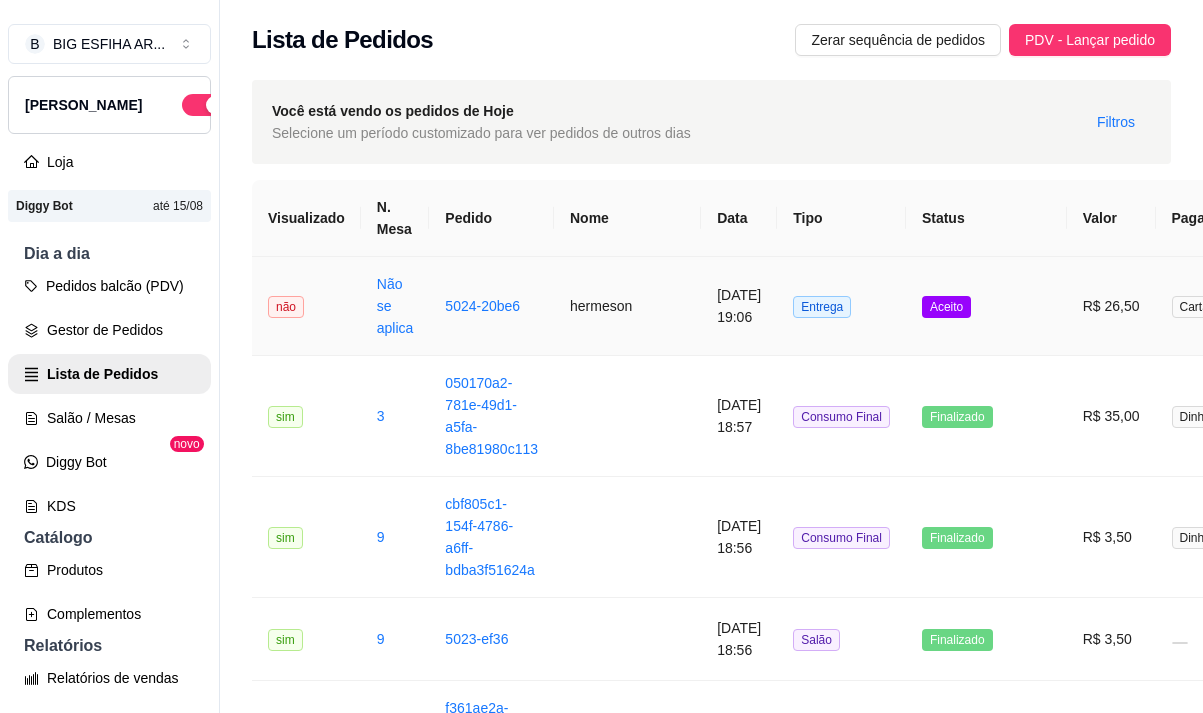 click on "hermeson" at bounding box center [627, 306] 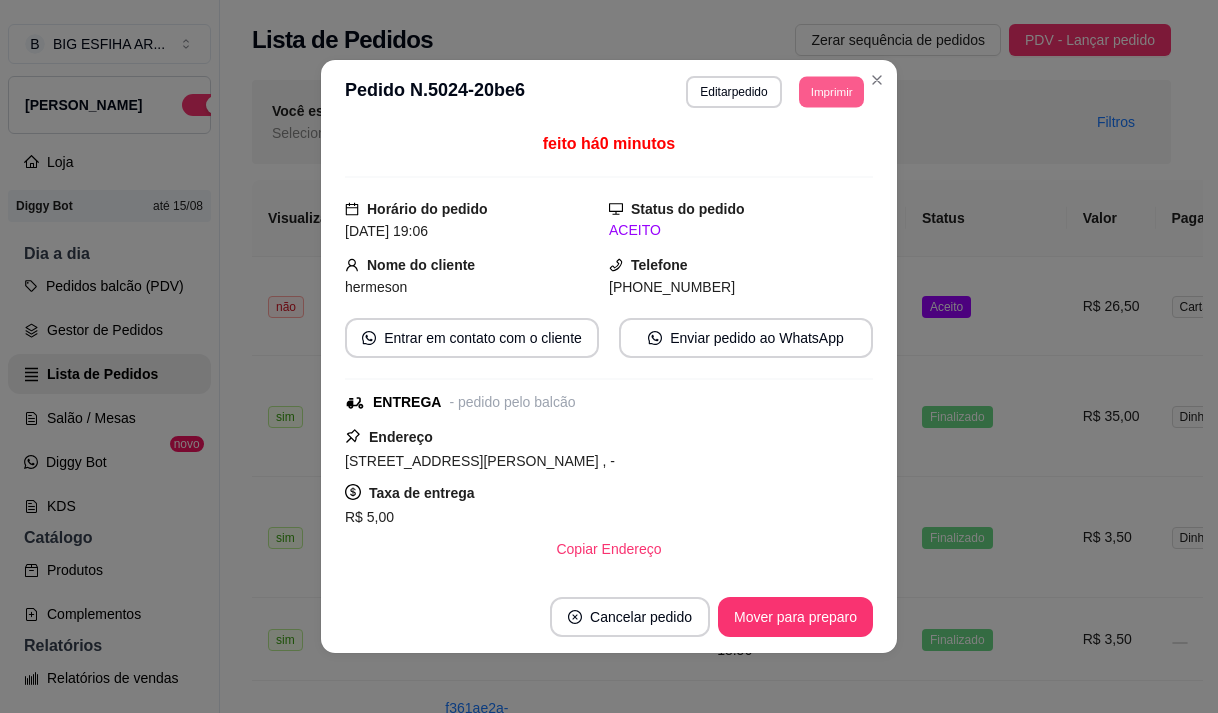 click on "Imprimir" at bounding box center [831, 91] 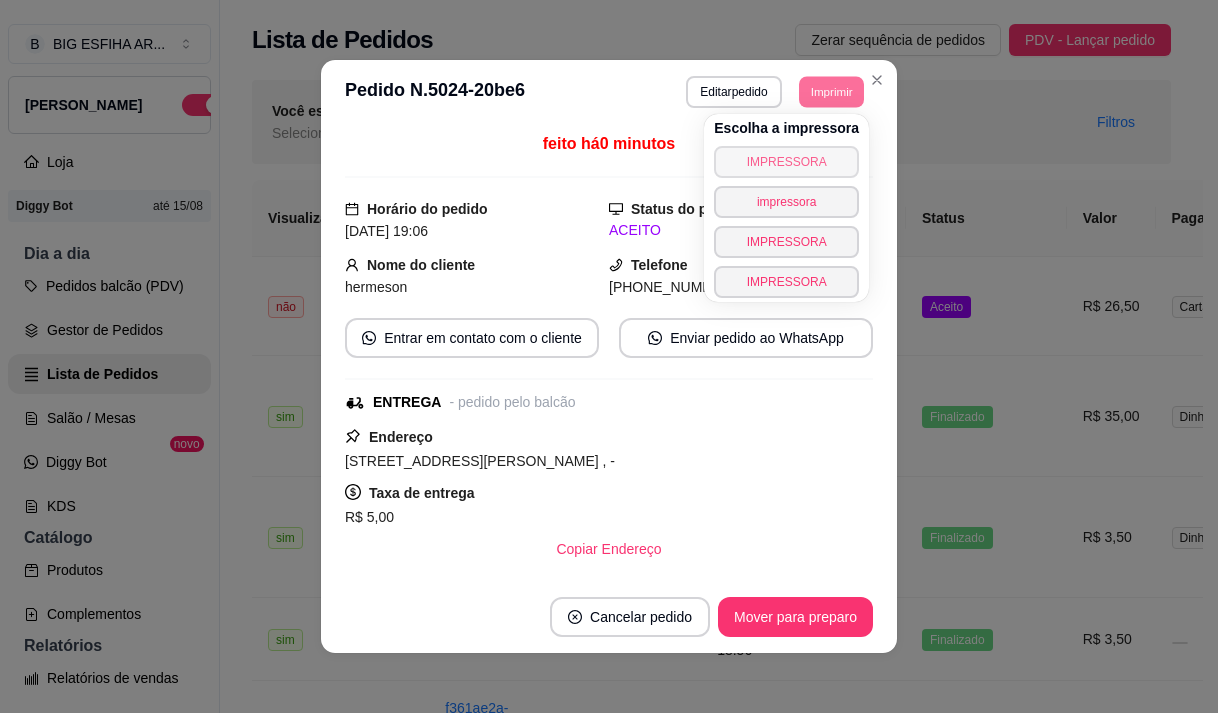 click on "IMPRESSORA" at bounding box center [786, 162] 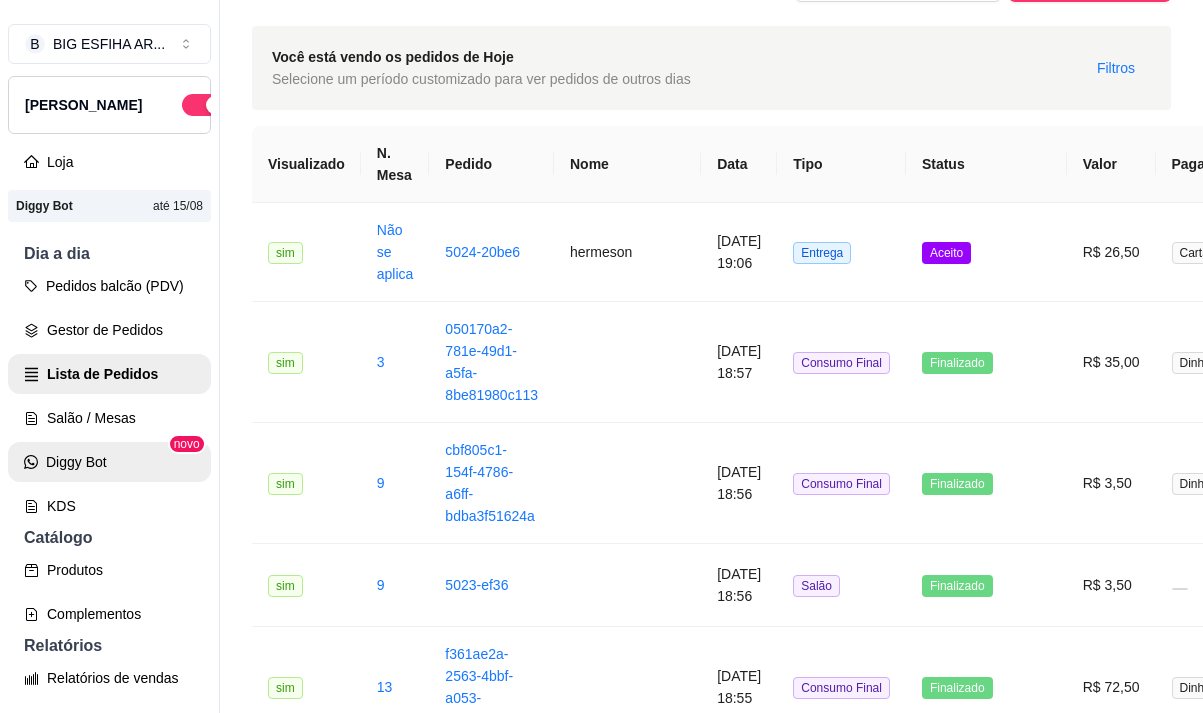 scroll, scrollTop: 200, scrollLeft: 0, axis: vertical 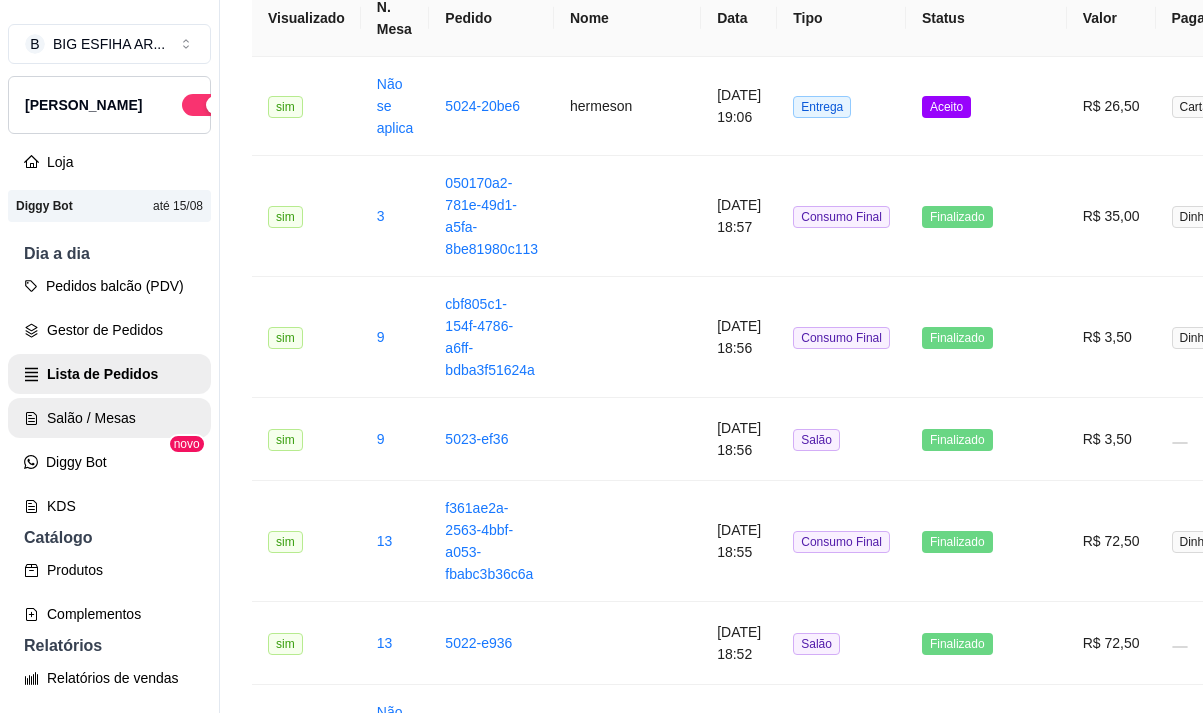 click on "Salão / Mesas" at bounding box center (109, 418) 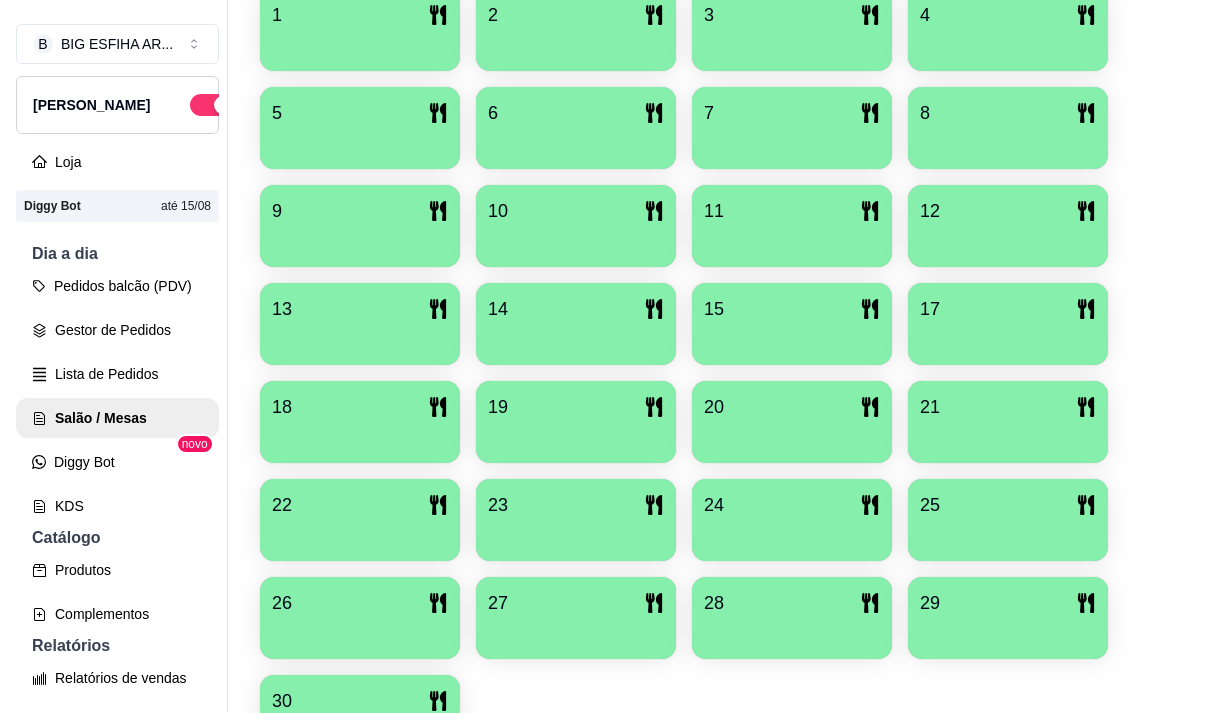 scroll, scrollTop: 639, scrollLeft: 0, axis: vertical 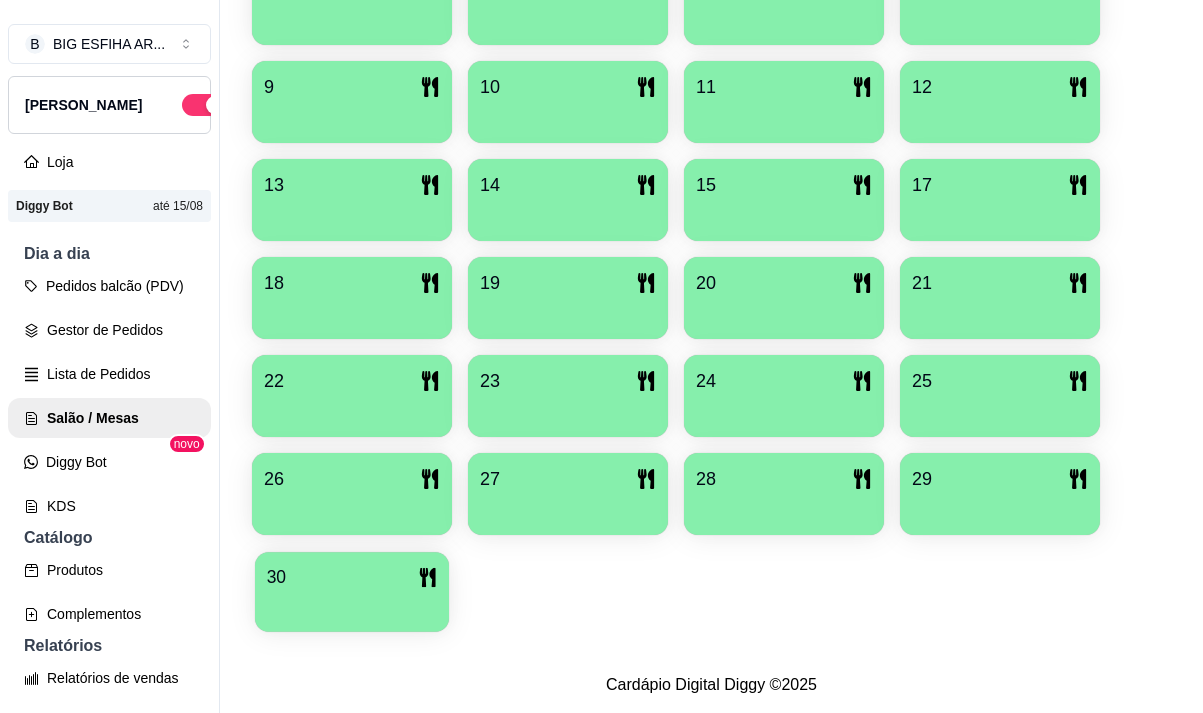 click at bounding box center (352, 605) 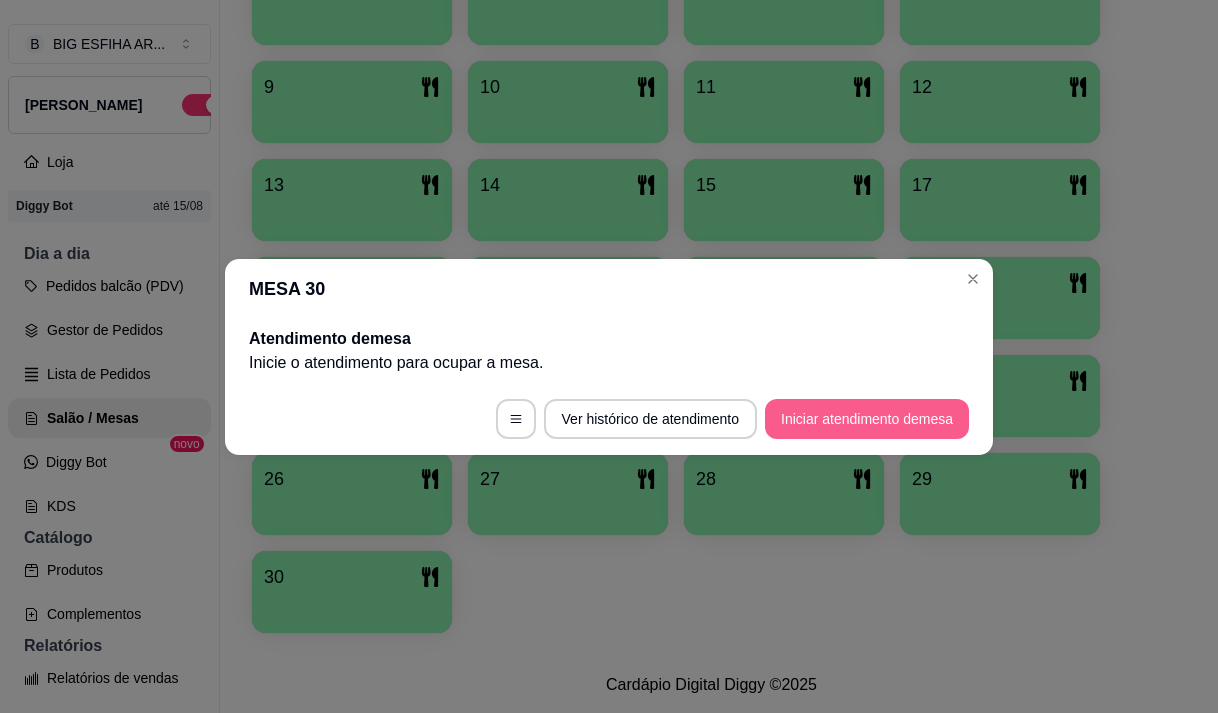 click on "Iniciar atendimento de  mesa" at bounding box center (867, 419) 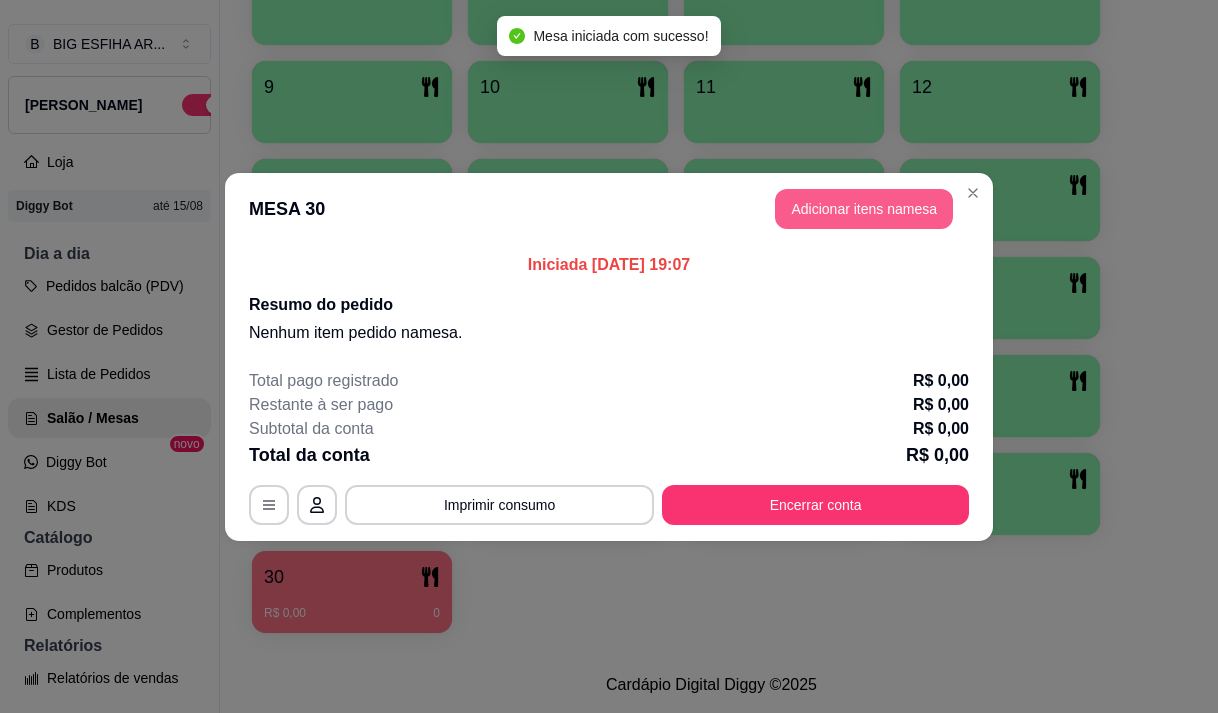 click on "Adicionar itens na  mesa" at bounding box center [864, 209] 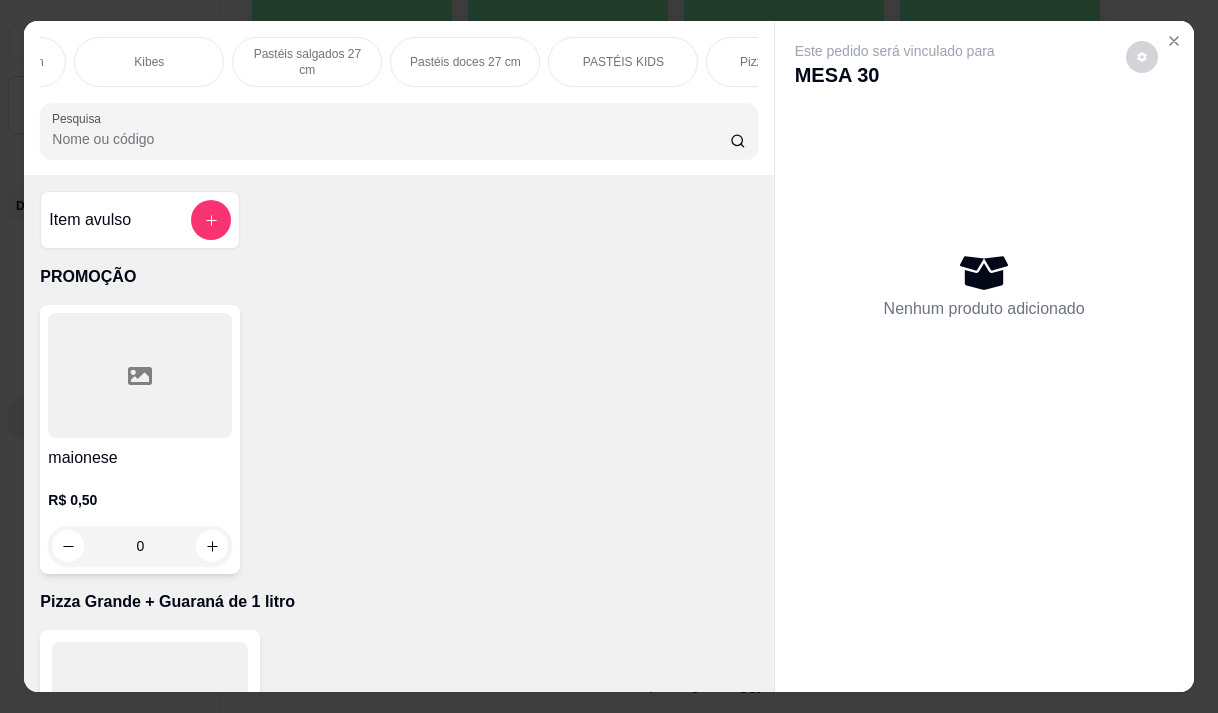 scroll, scrollTop: 0, scrollLeft: 880, axis: horizontal 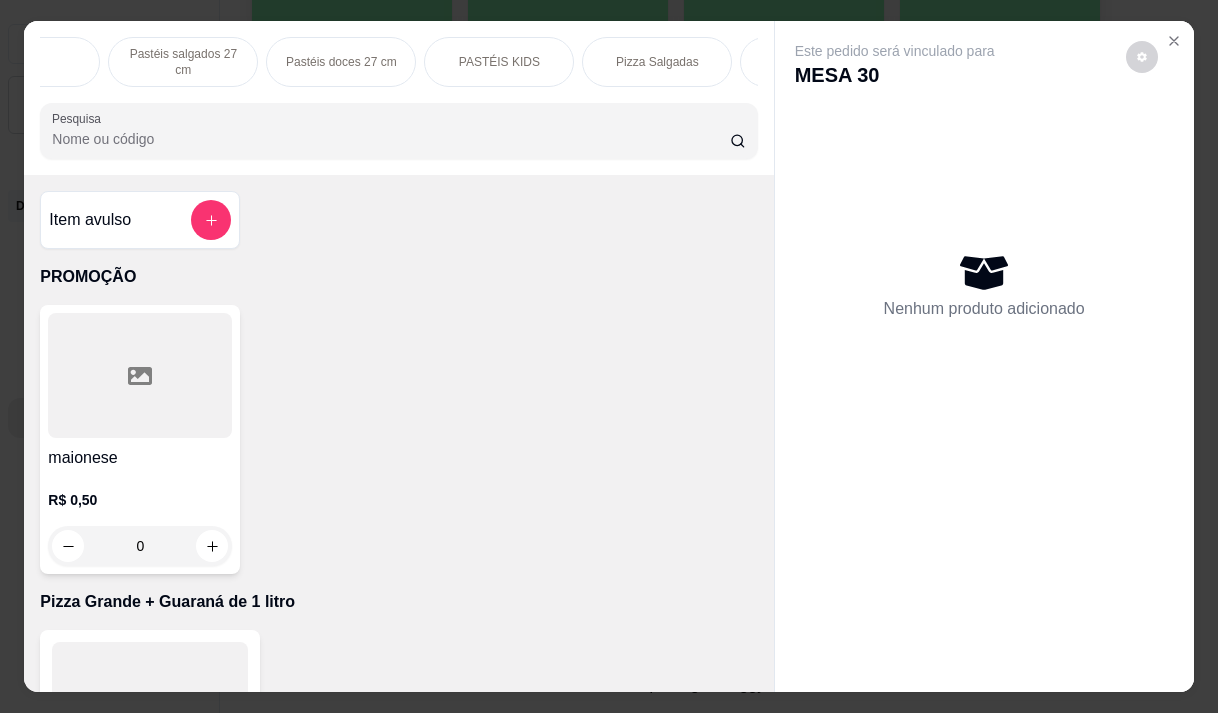 click on "Pizza Salgadas" at bounding box center (657, 62) 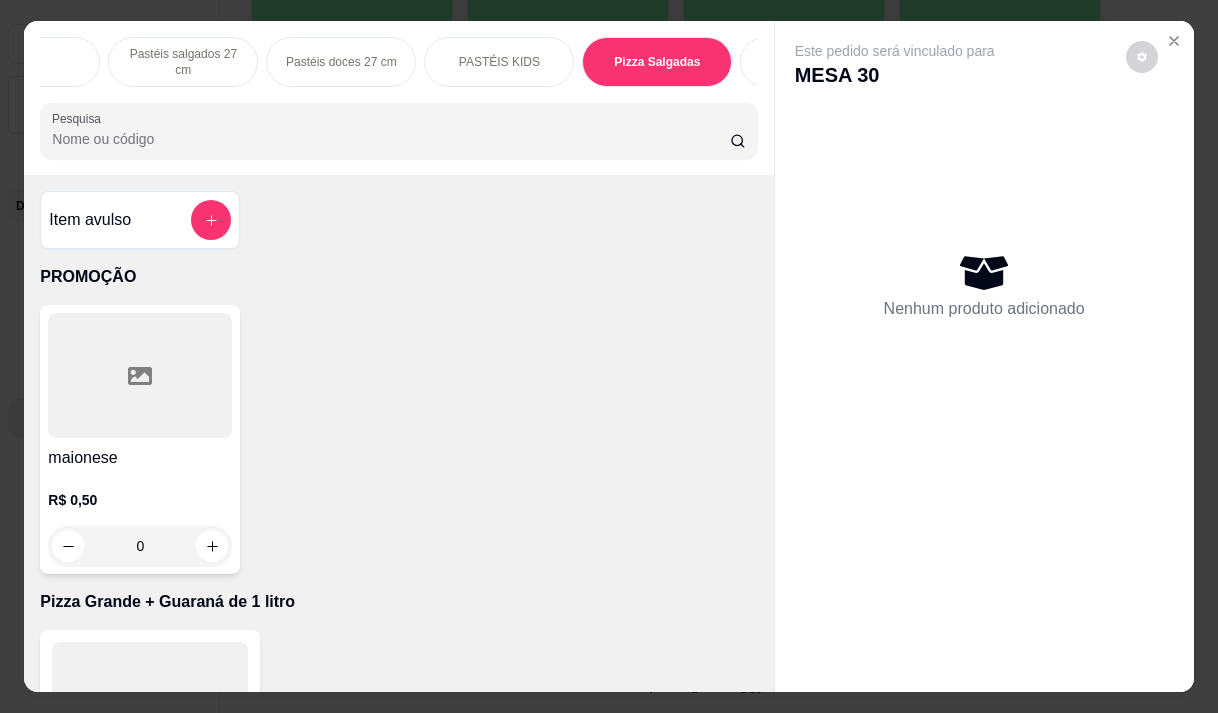 scroll, scrollTop: 15444, scrollLeft: 0, axis: vertical 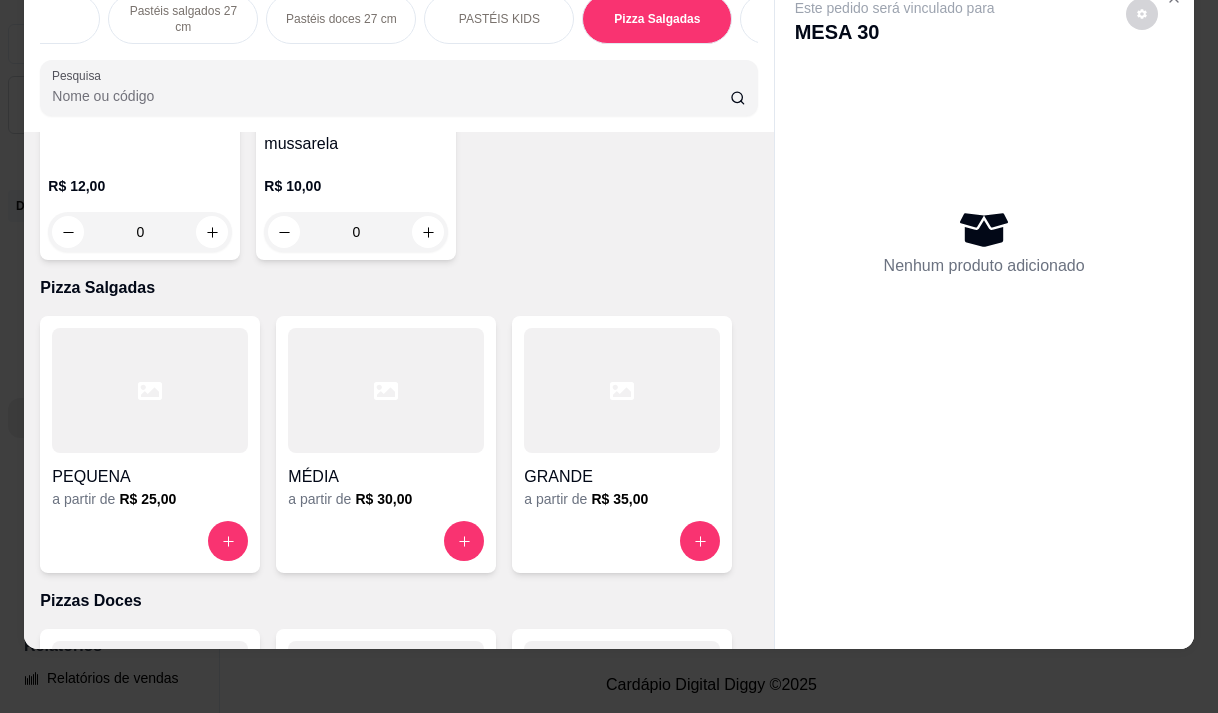click on "GRANDE" at bounding box center [622, 477] 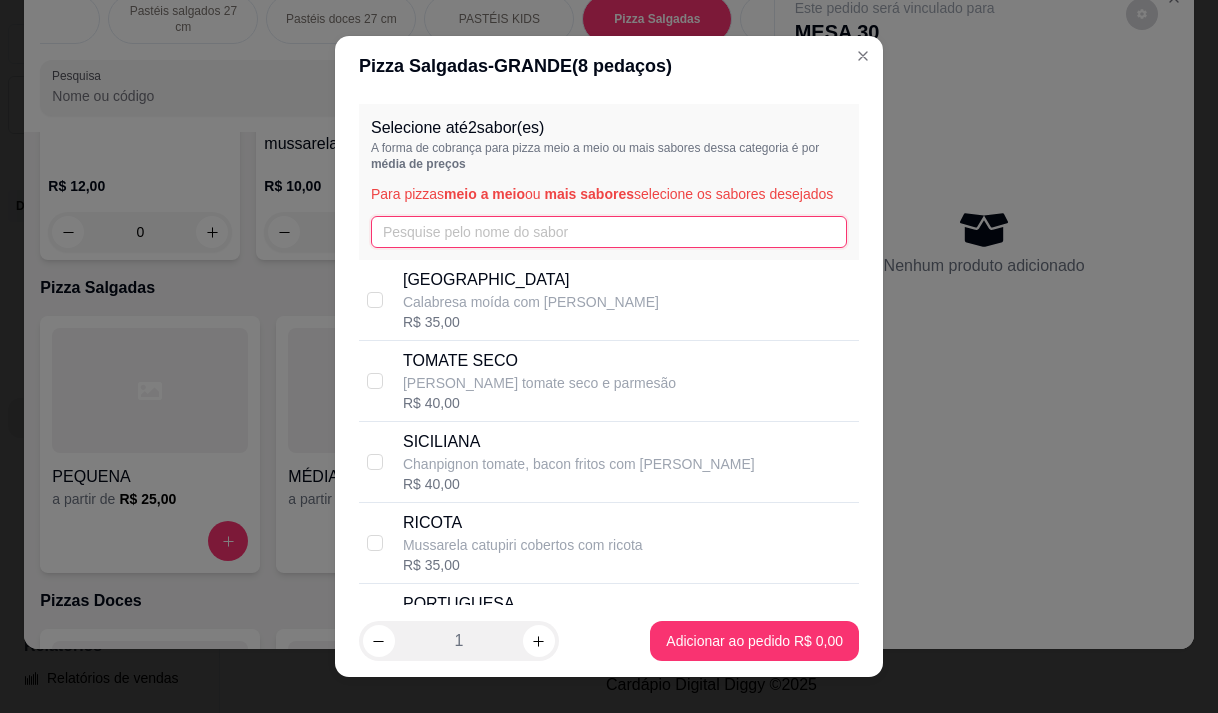 click at bounding box center (609, 232) 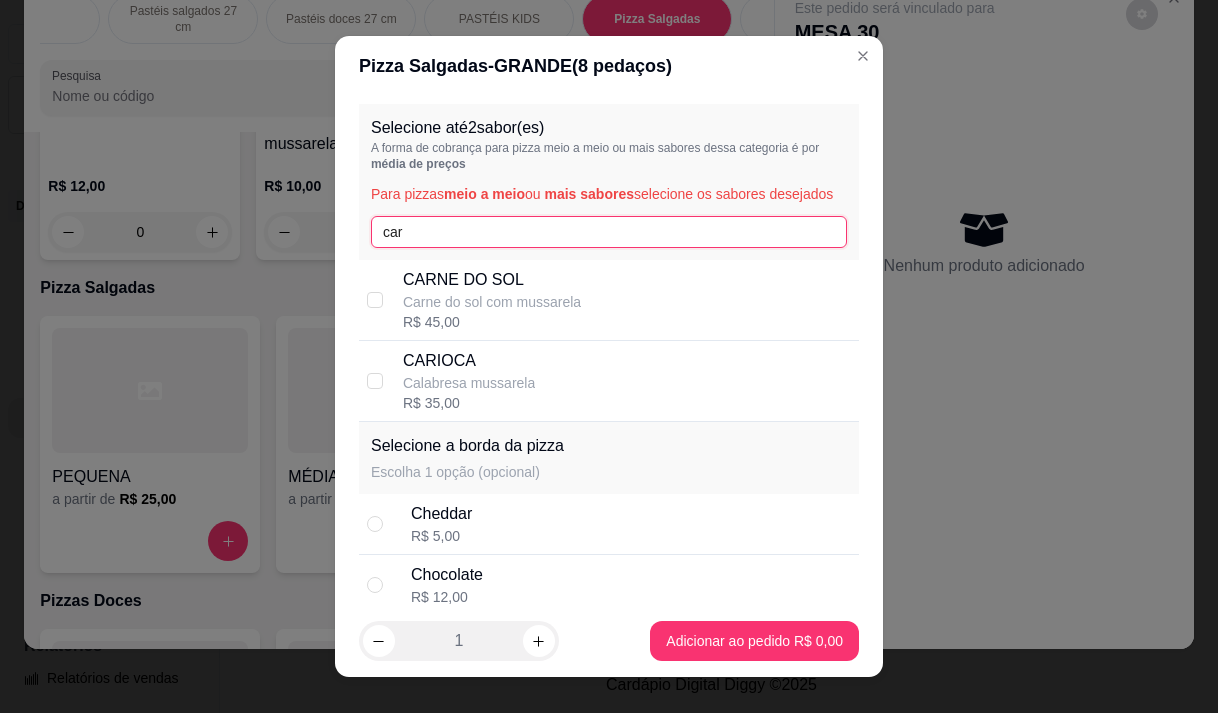 type on "car" 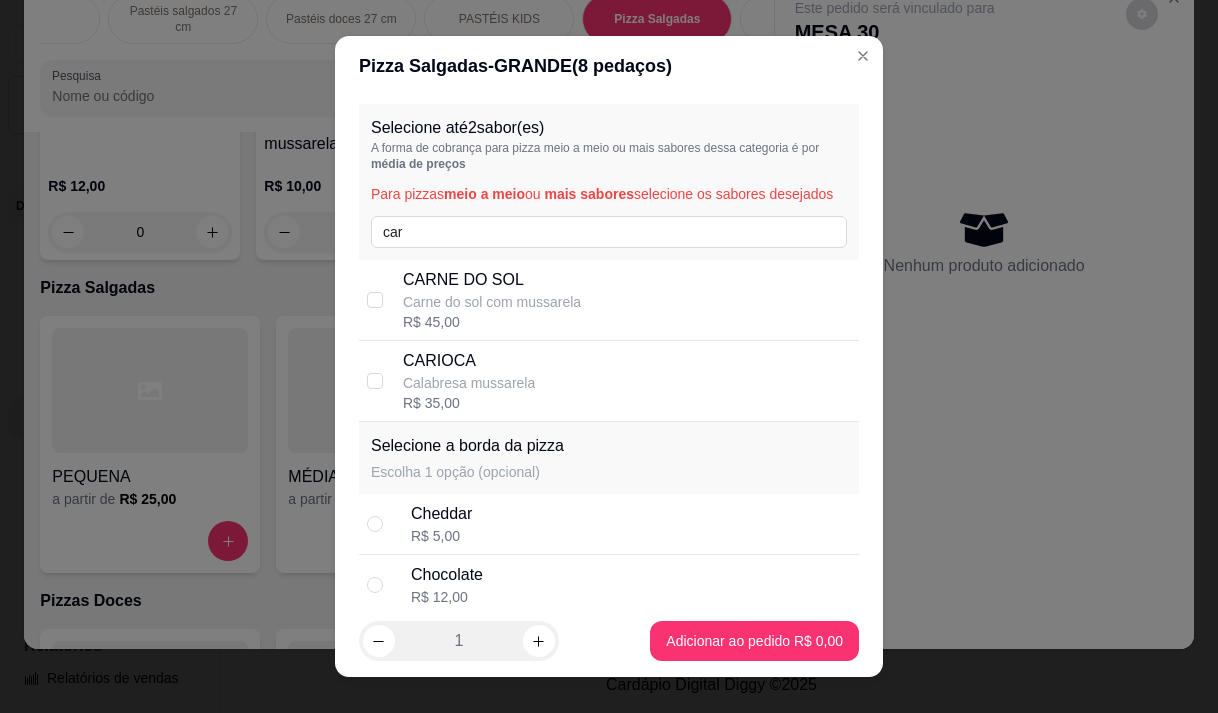 click on "CARIOCA" at bounding box center (469, 361) 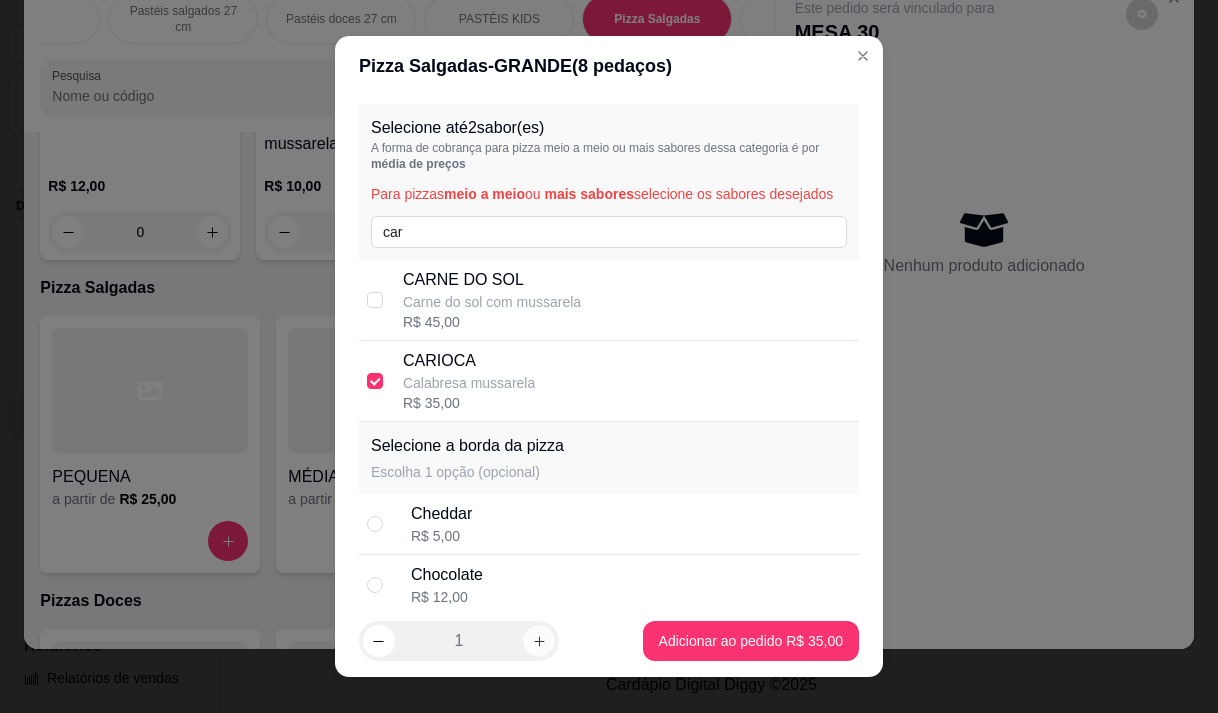 click 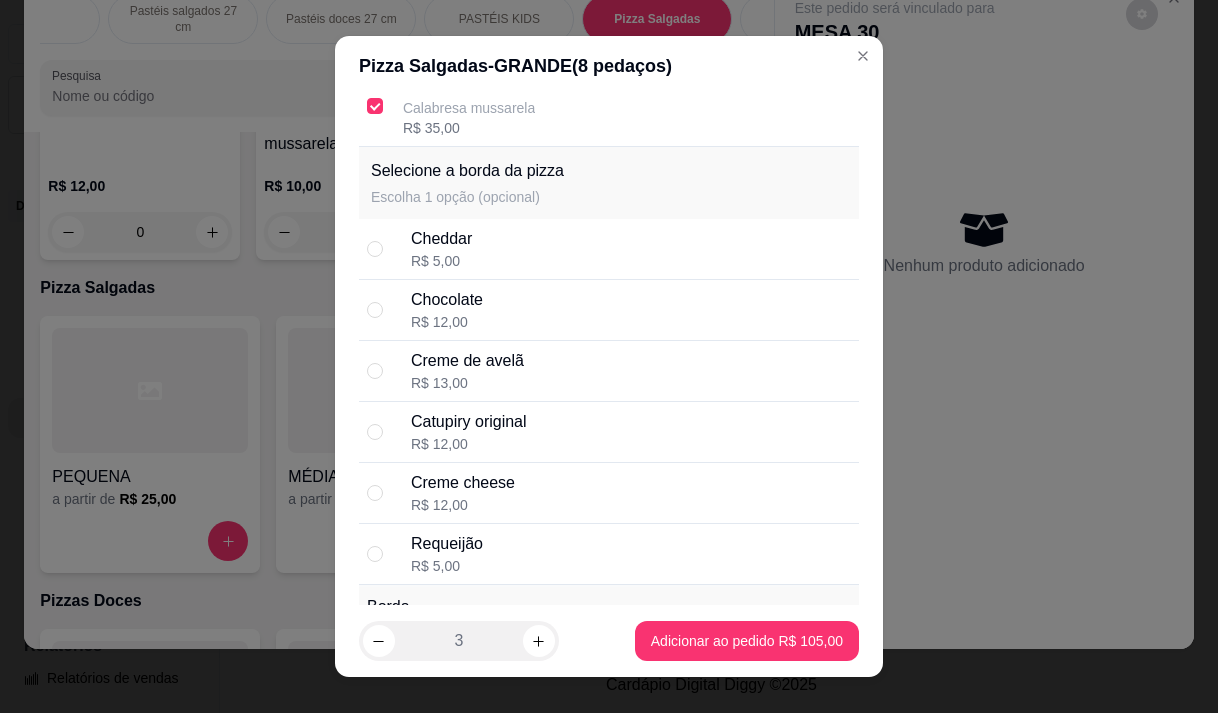 scroll, scrollTop: 400, scrollLeft: 0, axis: vertical 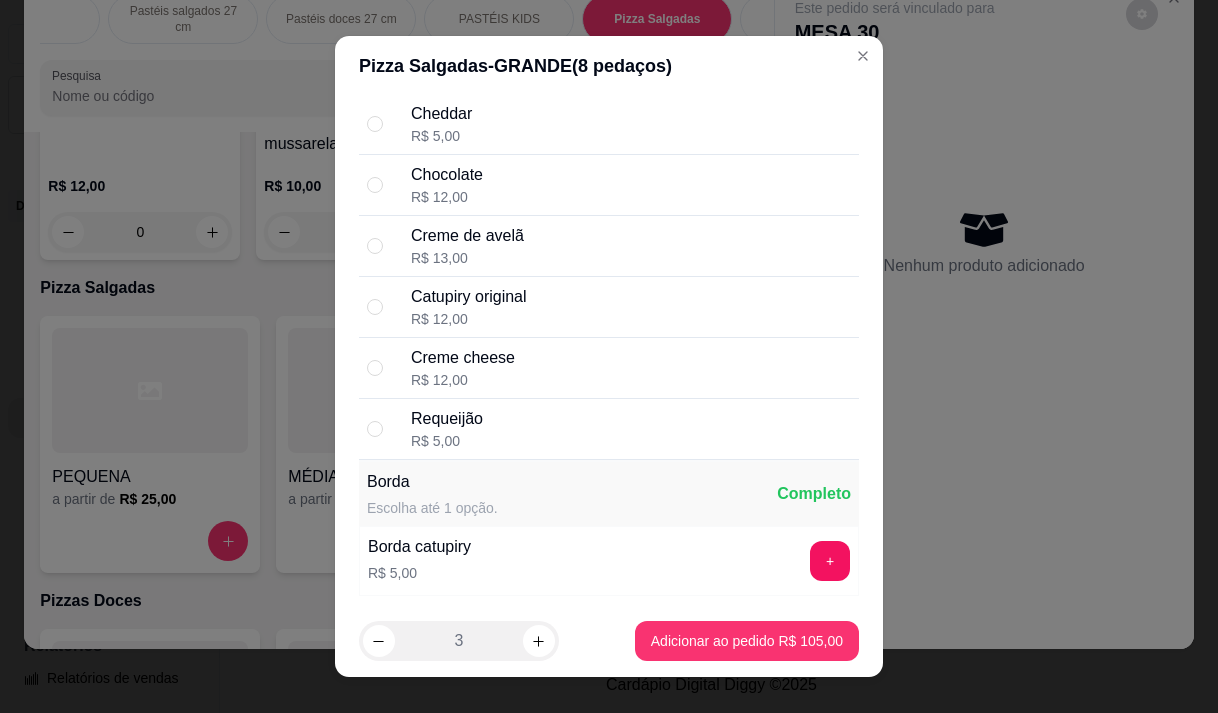 click on "Requeijão  R$ 5,00" at bounding box center [631, 429] 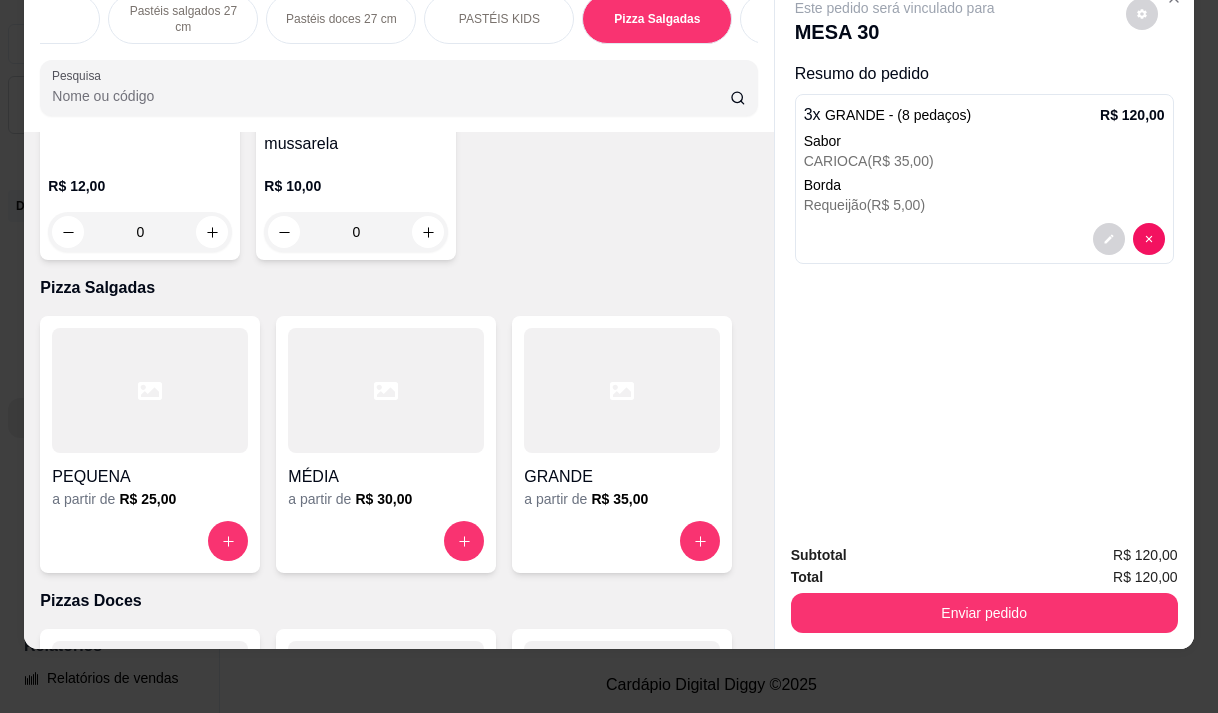click on "Requeijão   ( R$ 5,00 )" at bounding box center [984, 205] 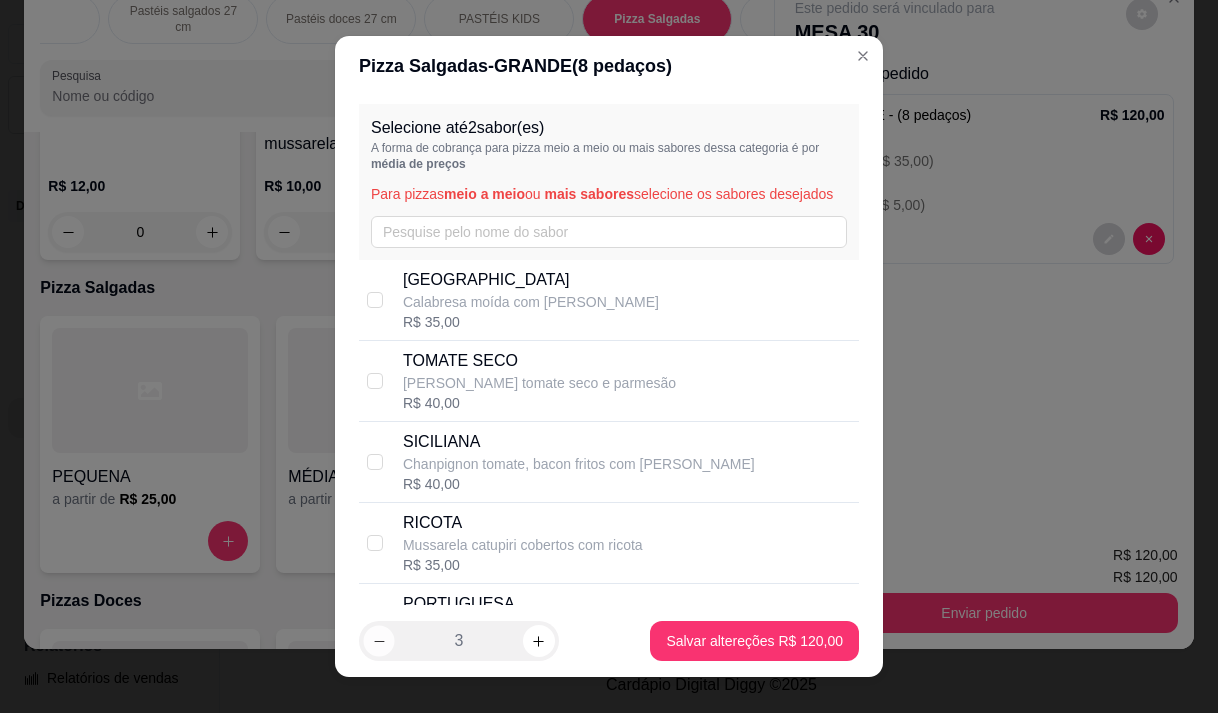 click 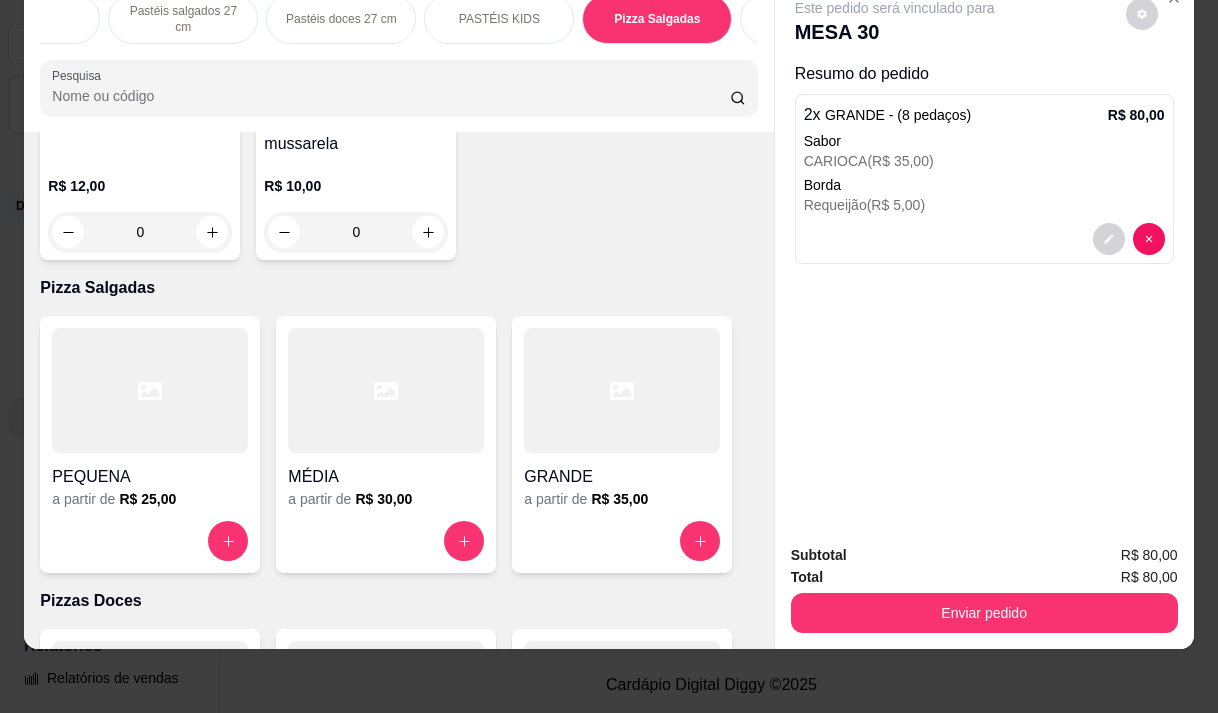 click at bounding box center (150, 703) 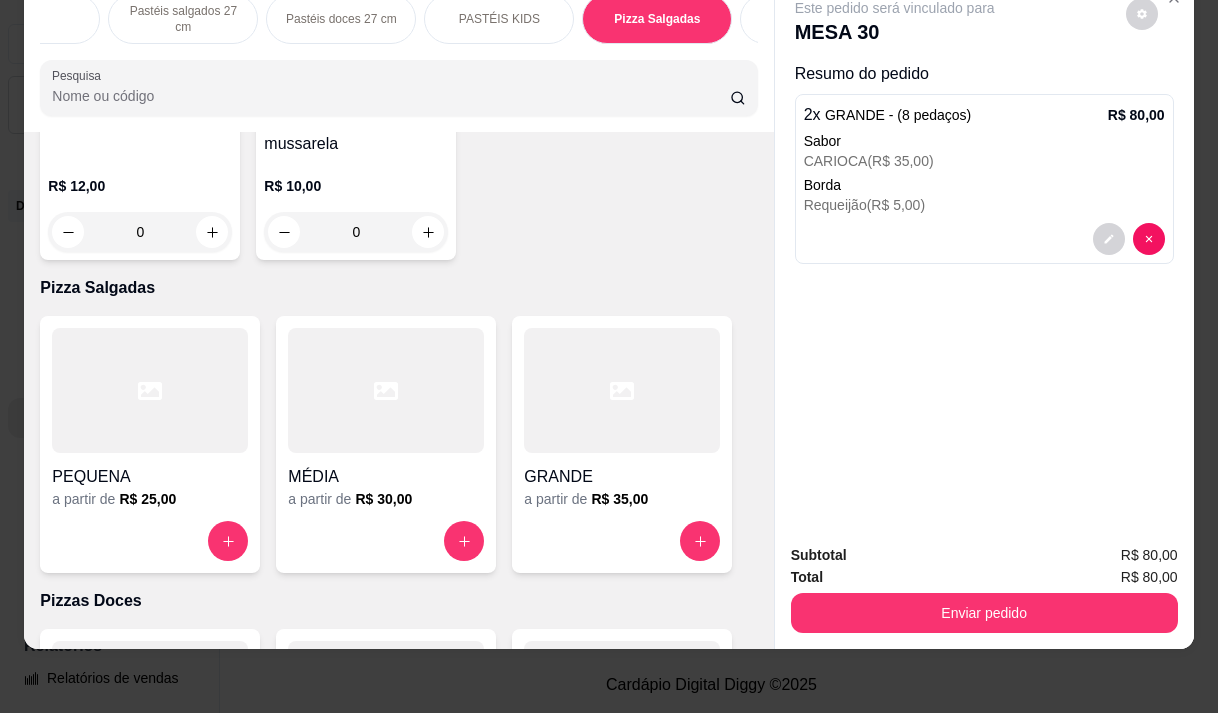 click on "PROMOÇÃO  Pizza Grande + Guaraná de 1 litro  PIZZA PROMOÇÃO + BORDA  Esfihas salgadas 17 cm Esfihas doce 17 cm Kibes Pastéis salgados 27 cm Pastéis doces 27 cm PASTÉIS KIDS Pizza Salgadas Pizzas Doces Beirutes Bebidas Sucos meio adicional  embalagens  Pesquisa Item avulso PROMOÇÃO  maionese   R$ 0,50 0 Pizza Grande + Guaraná de 1 litro  Grande a partir de     R$ 40,00 PIZZA PROMOÇÃO + BORDA  Grande a partir de     R$ 0,00 Esfihas salgadas 17 cm Esfiha Atum Mussarela   R$ 9,00 0 Esfiha Bacon Catupiri   R$ 8,00 0 Esfiha Bauru   R$ 8,50 0 Esfiha Milho Com Catupiri   R$ 8,00 0 Esfiha Palmito   R$ 8,50 0 Esfiha Queijo  Coalho   R$ 7,50 0 Esfiha bacon MUSSARELA   R$ 8,50 0 Esfiha brocolis   R$ 9,00 0 Esfiha calabresa   R$ 7,50 0 Esfiha carne do sol   R$ 9,00 0 Esfiha de Frango   R$ 7,50 0 Esfiha de alho frito com mussarela   R$ 8,00 0 Esfiha de atum   R$ 8,00 0 Esfiha de carne   R$ 7,50 0 Esfiha de frango catupiri   R$ 8,00 0 Esfiha de lombo defumado mussarela    R$ 8,50 0   R$ 8,00" at bounding box center [609, 356] 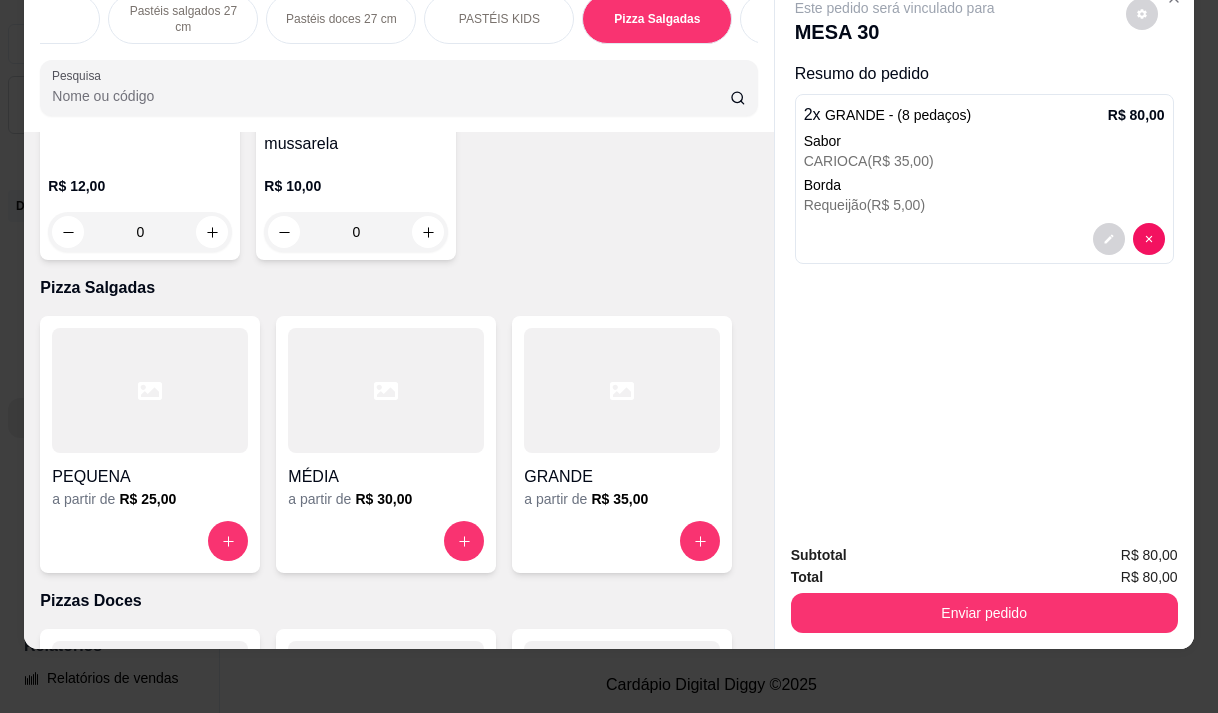 click on "Enviar pedido" at bounding box center [984, 613] 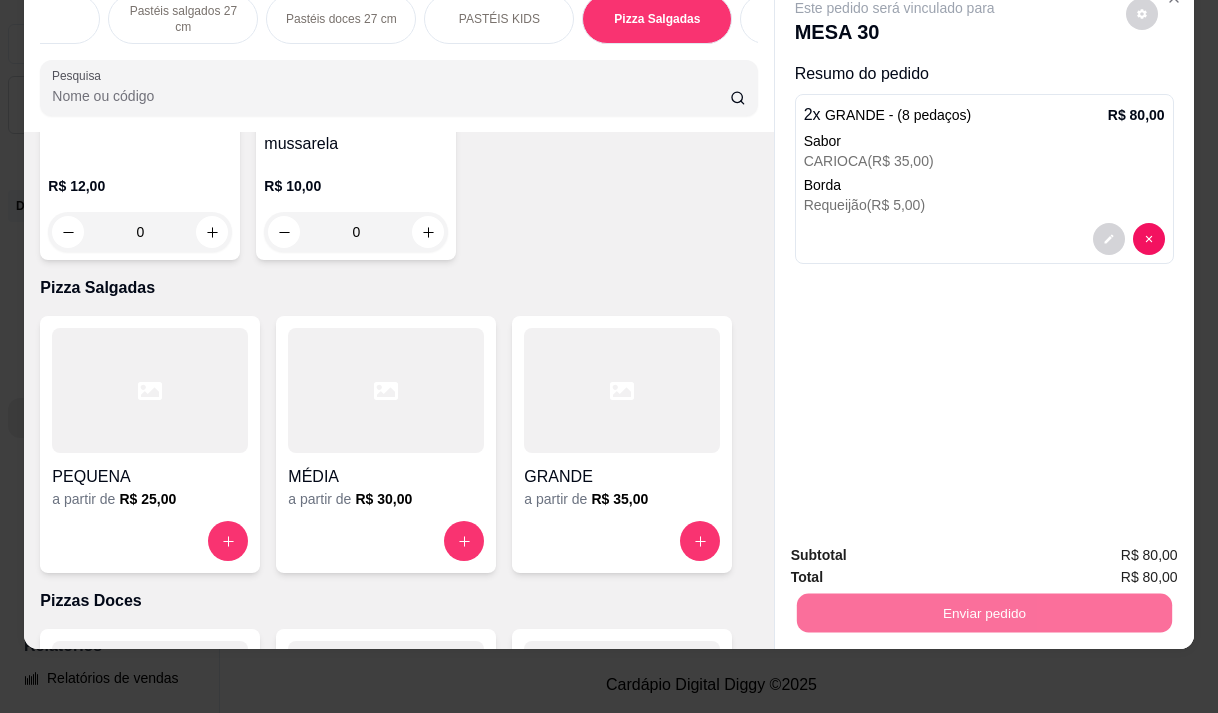 click on "Não registrar e enviar pedido" at bounding box center [918, 548] 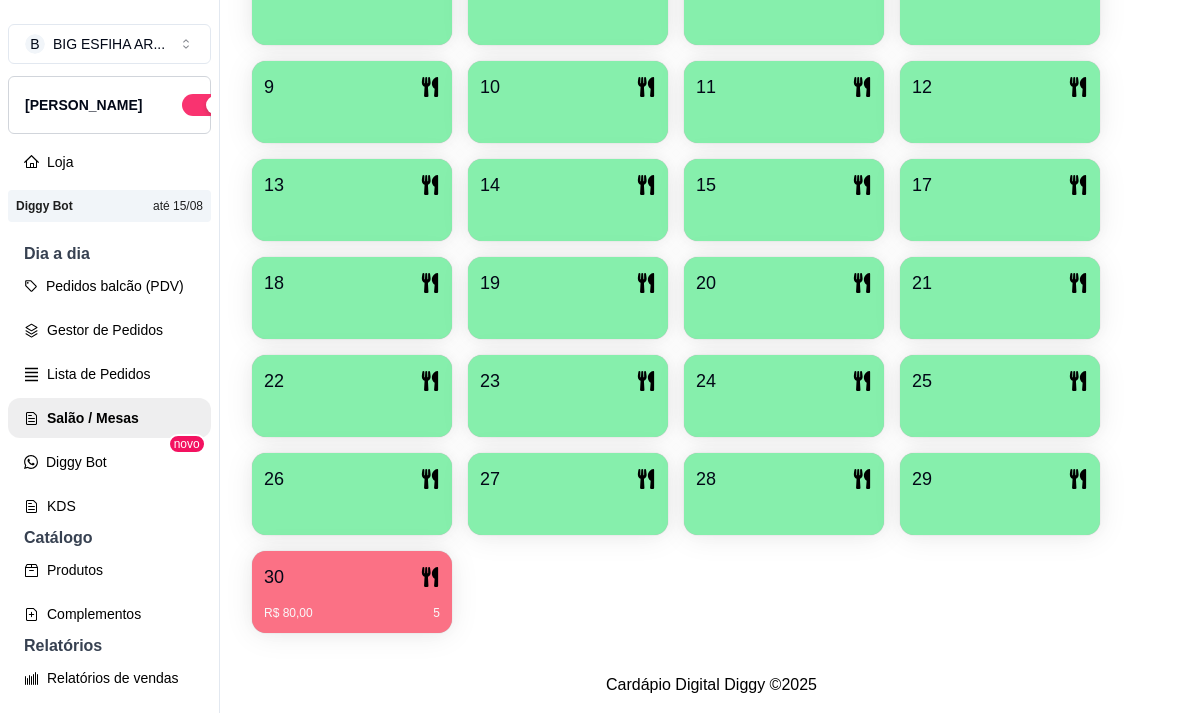 click on "30" at bounding box center (352, 577) 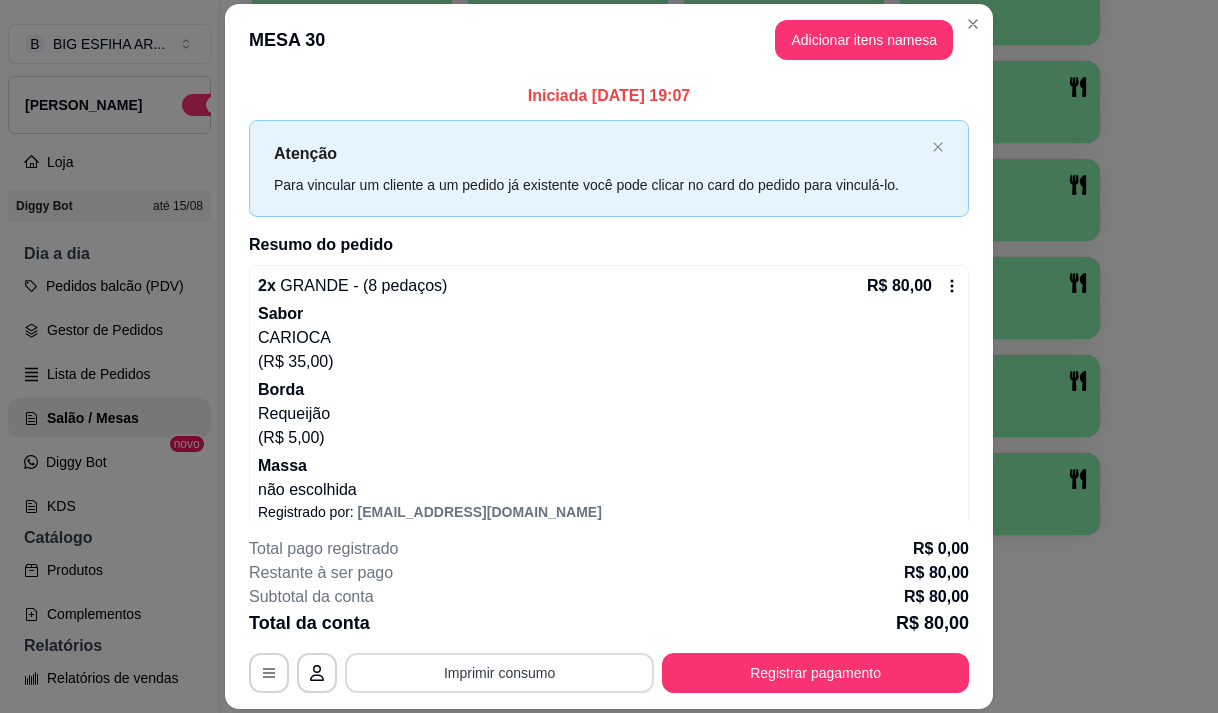 click on "Imprimir consumo" at bounding box center [499, 673] 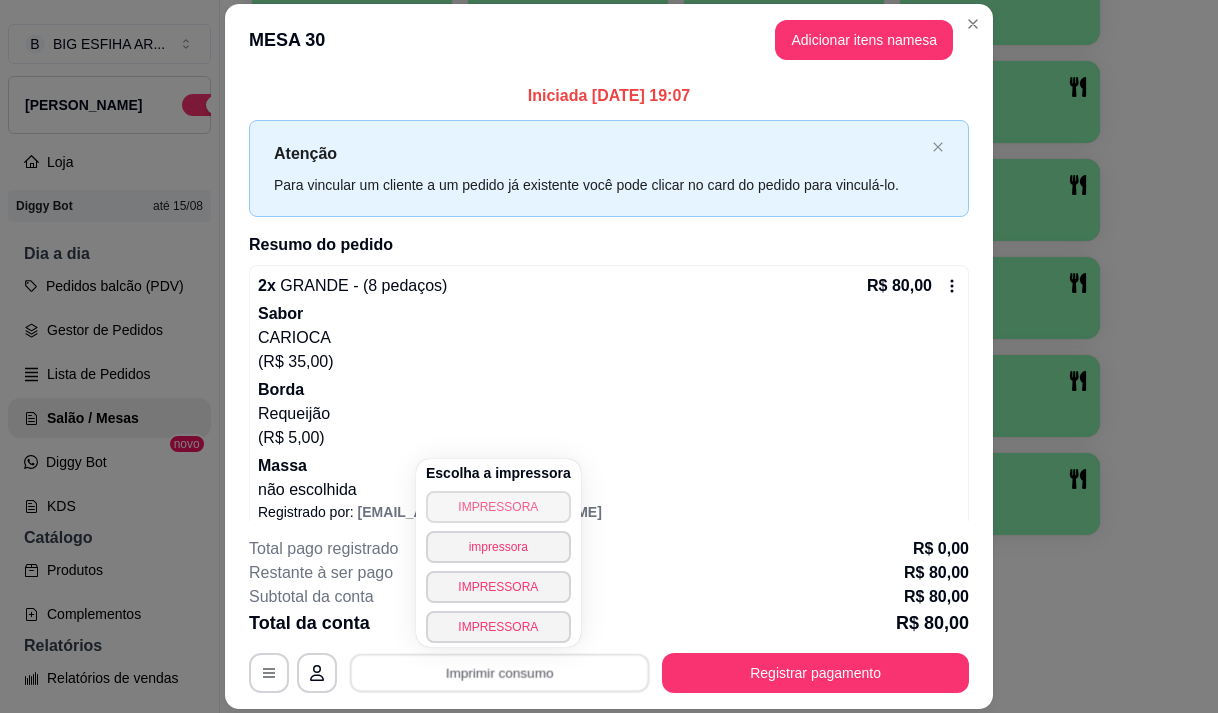 click on "IMPRESSORA" at bounding box center (498, 507) 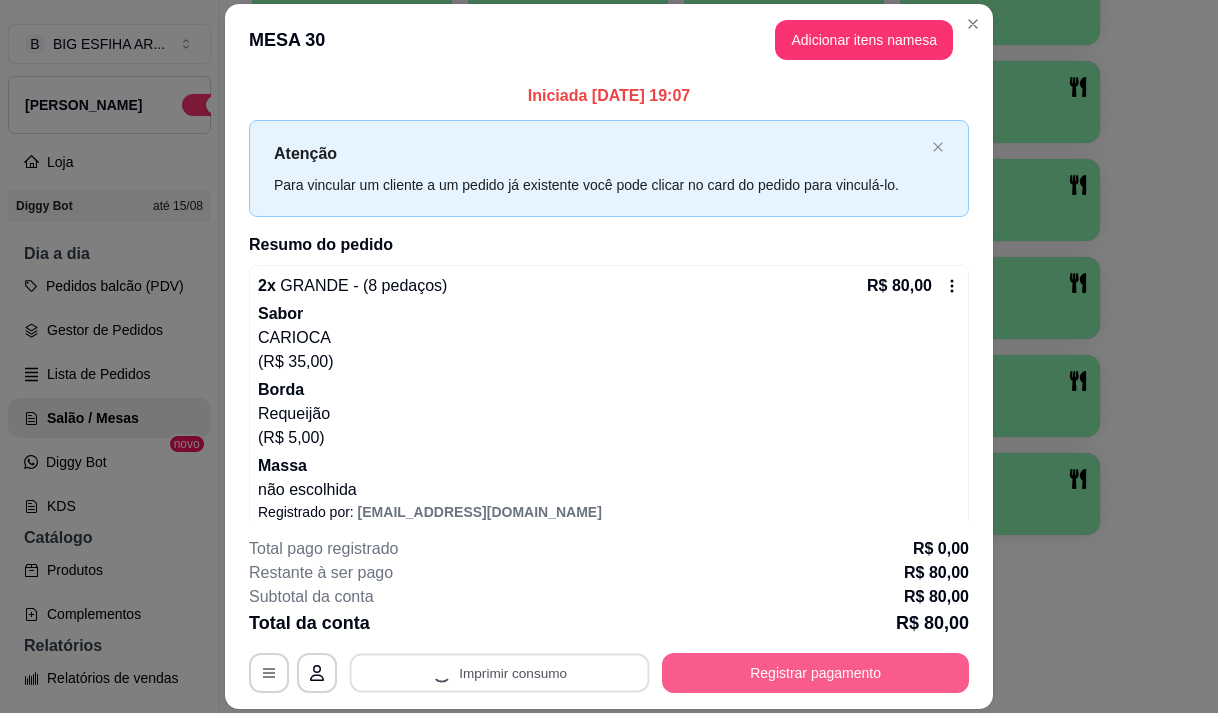 click on "Registrar pagamento" at bounding box center (815, 673) 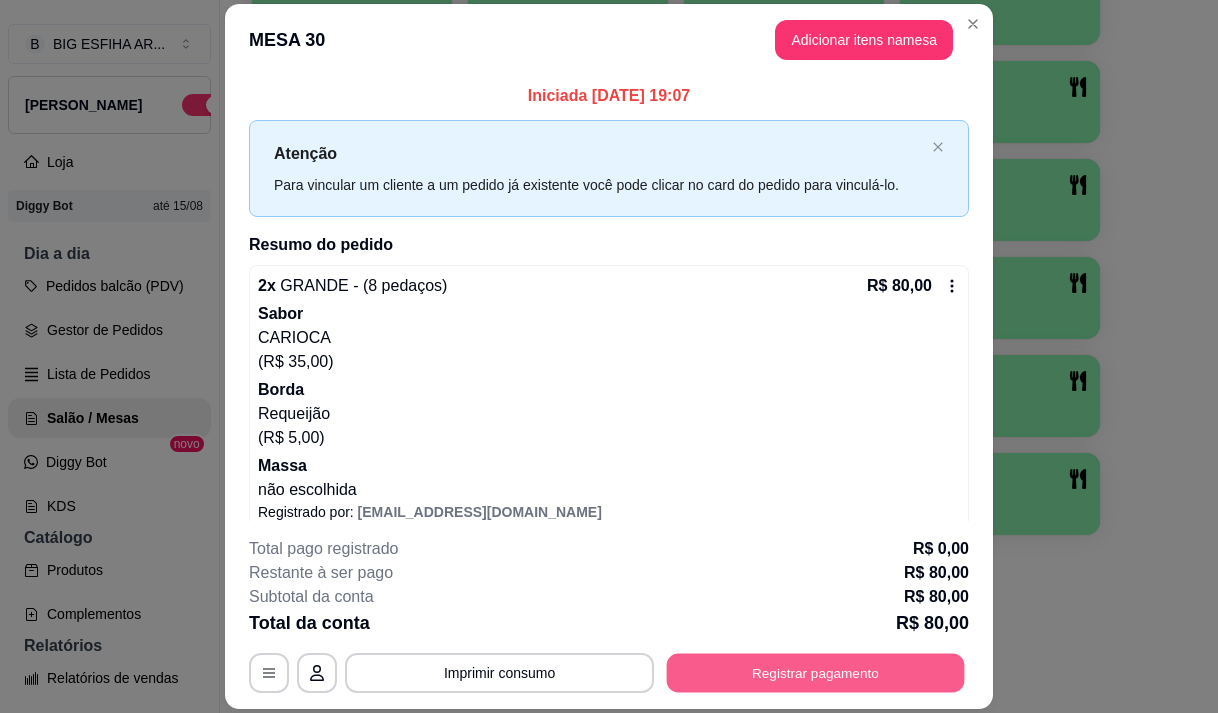 click on "Registrar pagamento" at bounding box center [816, 673] 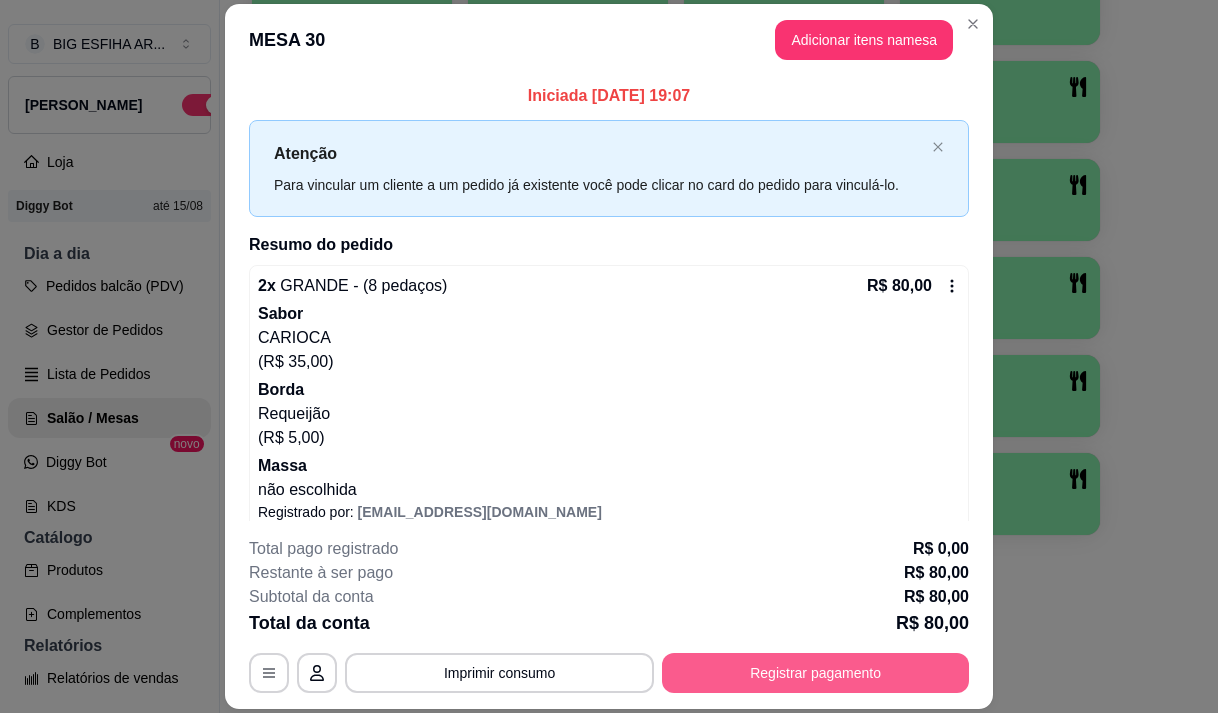 click on "Registrar pagamento" at bounding box center (815, 673) 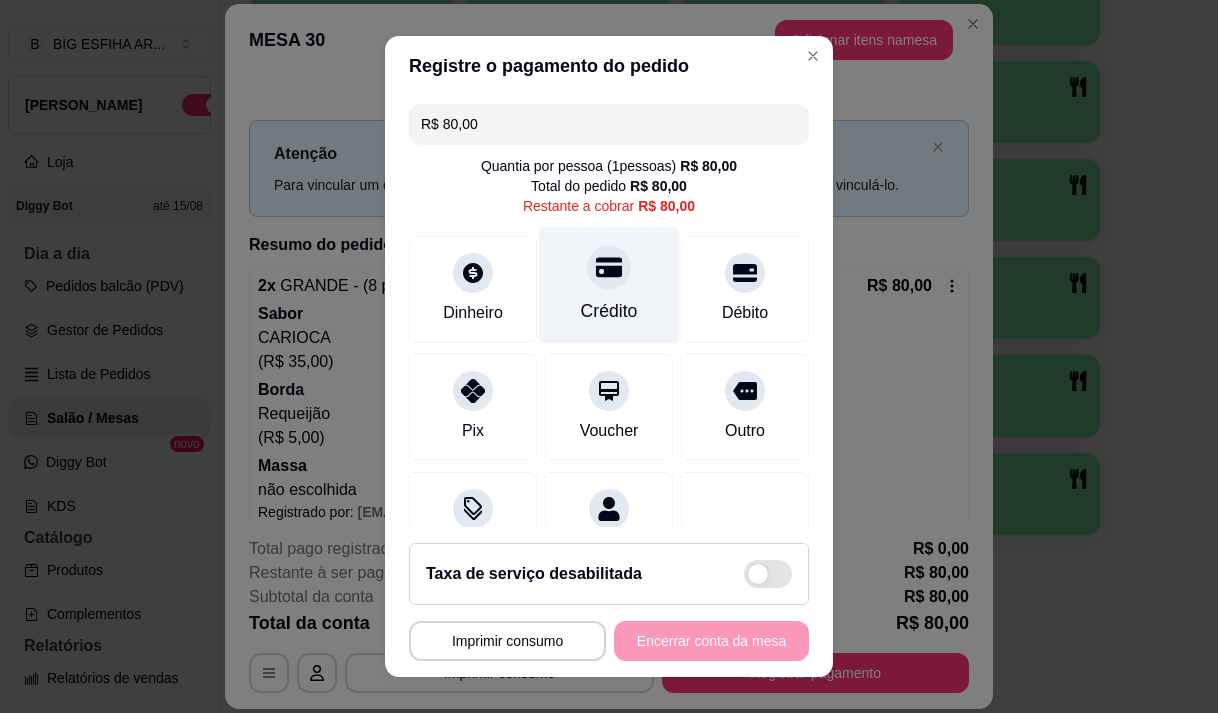 click on "Crédito" at bounding box center (609, 311) 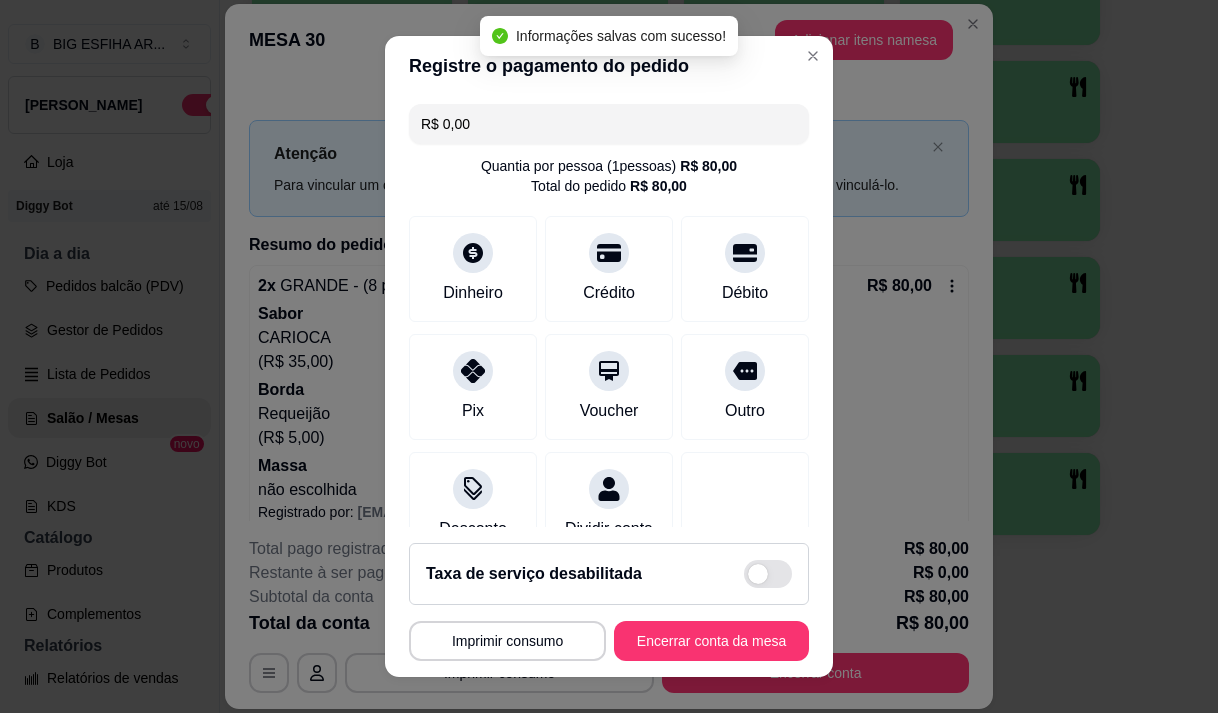type on "R$ 0,00" 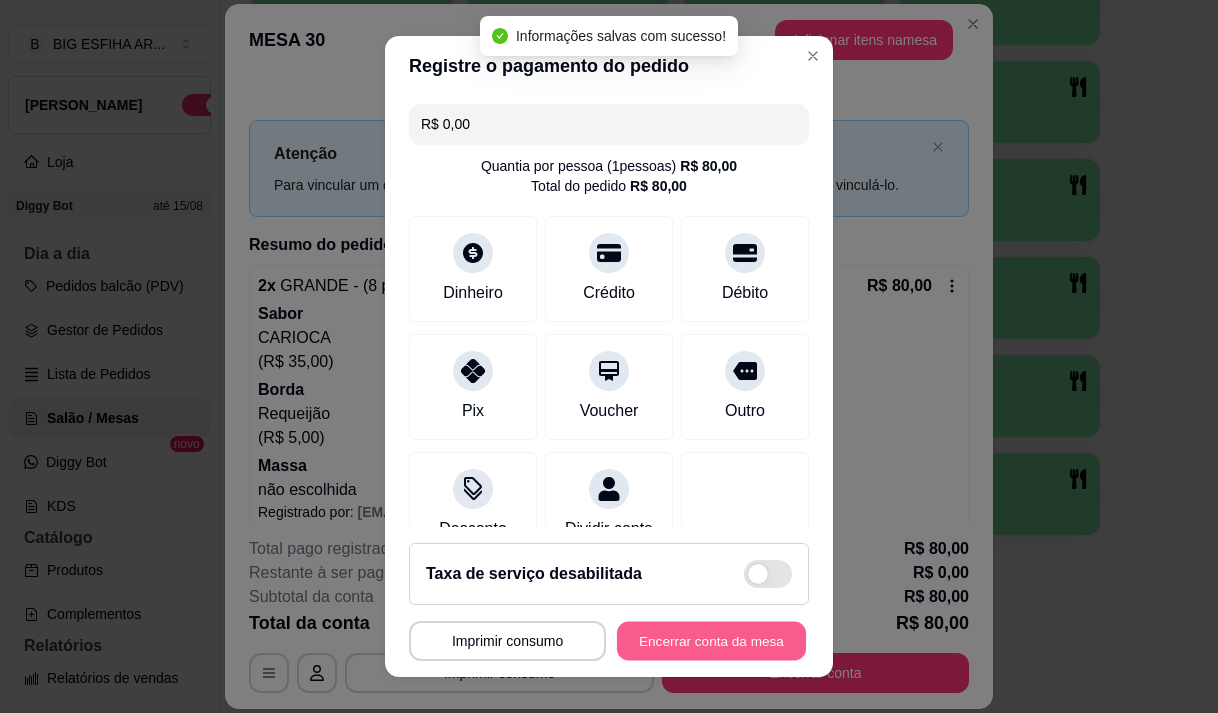 click on "Encerrar conta da mesa" at bounding box center [711, 641] 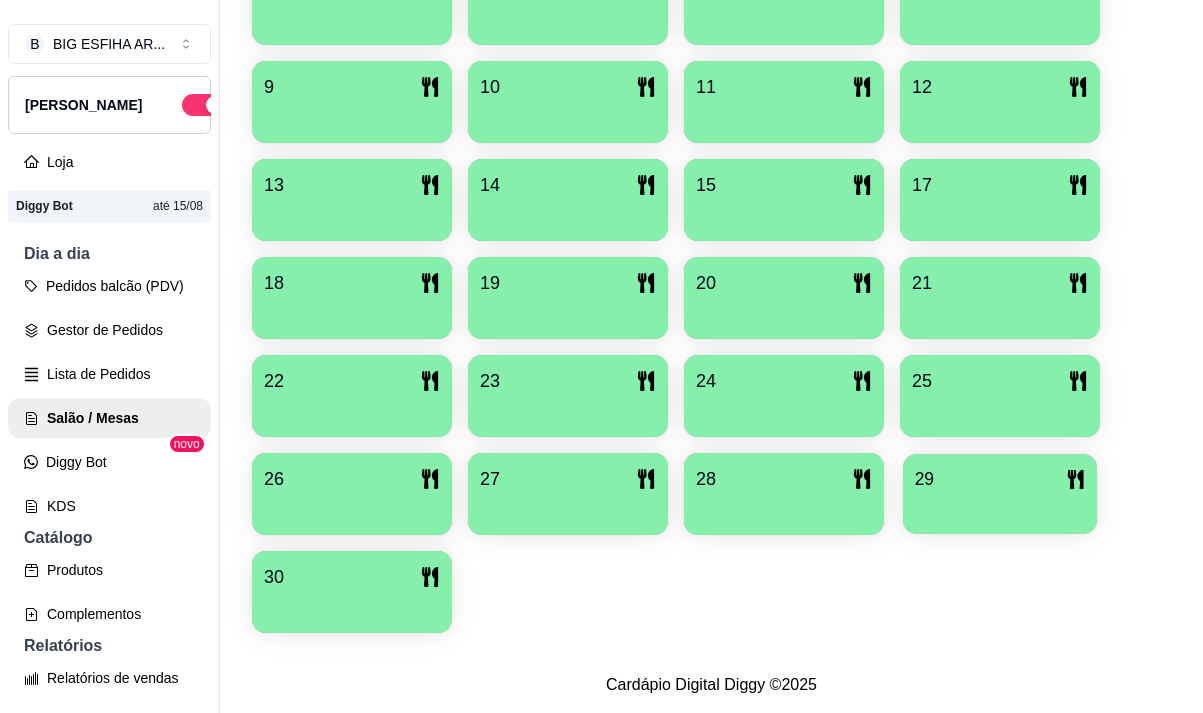 click at bounding box center (1000, 507) 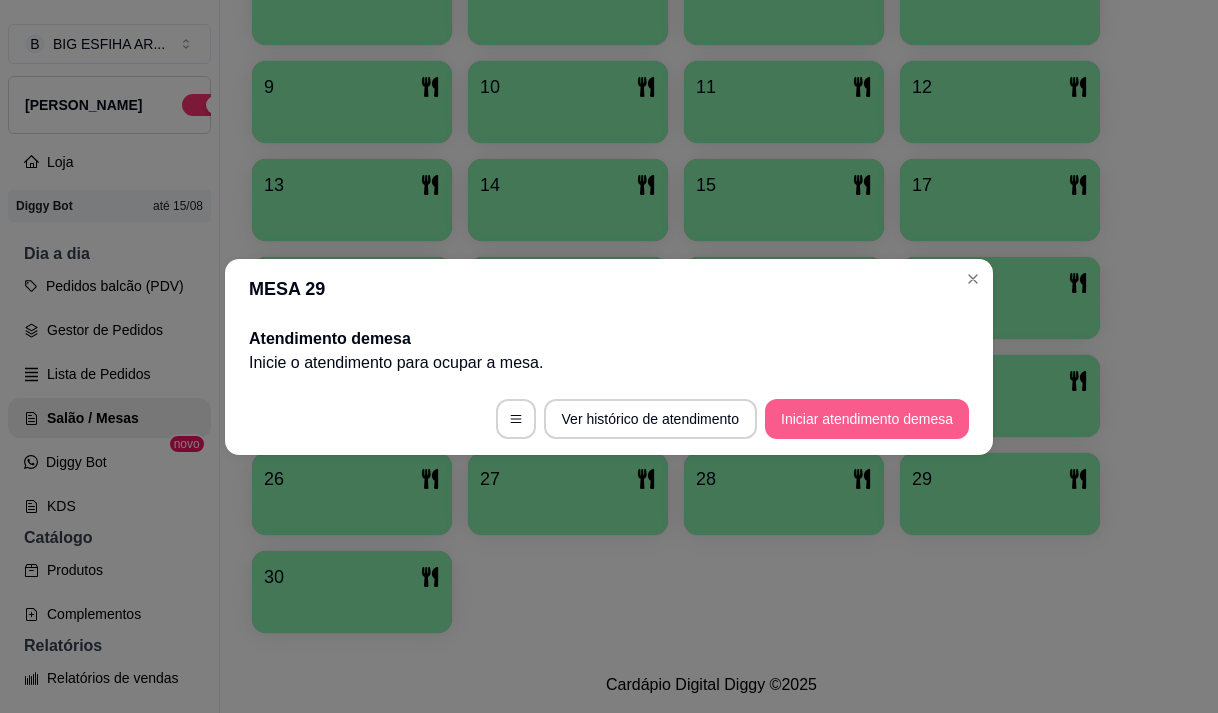 click on "Iniciar atendimento de  mesa" at bounding box center (867, 419) 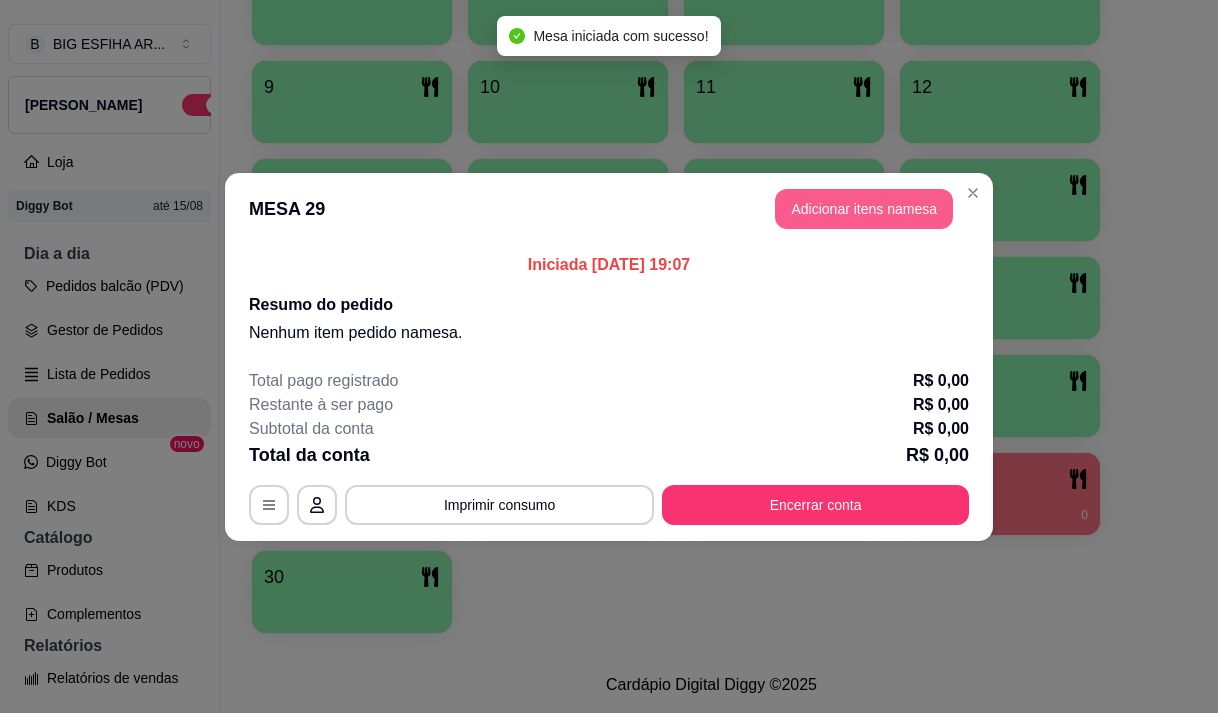 click on "Adicionar itens na  mesa" at bounding box center [864, 209] 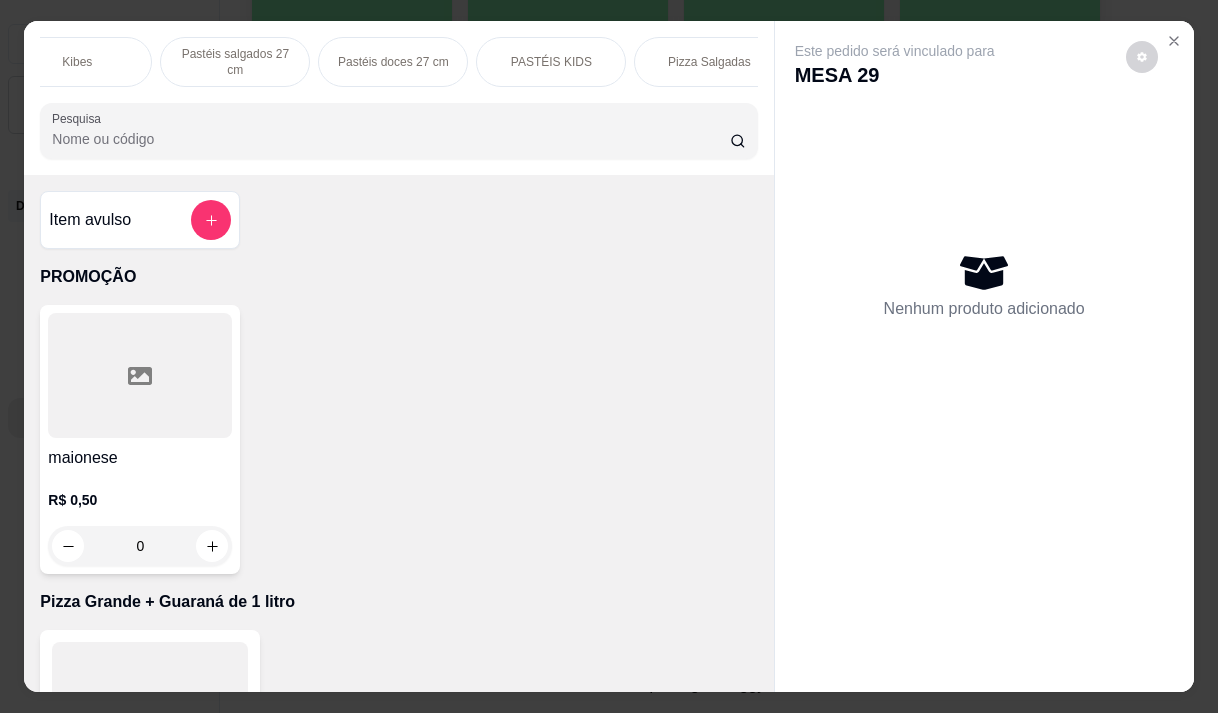 scroll, scrollTop: 0, scrollLeft: 880, axis: horizontal 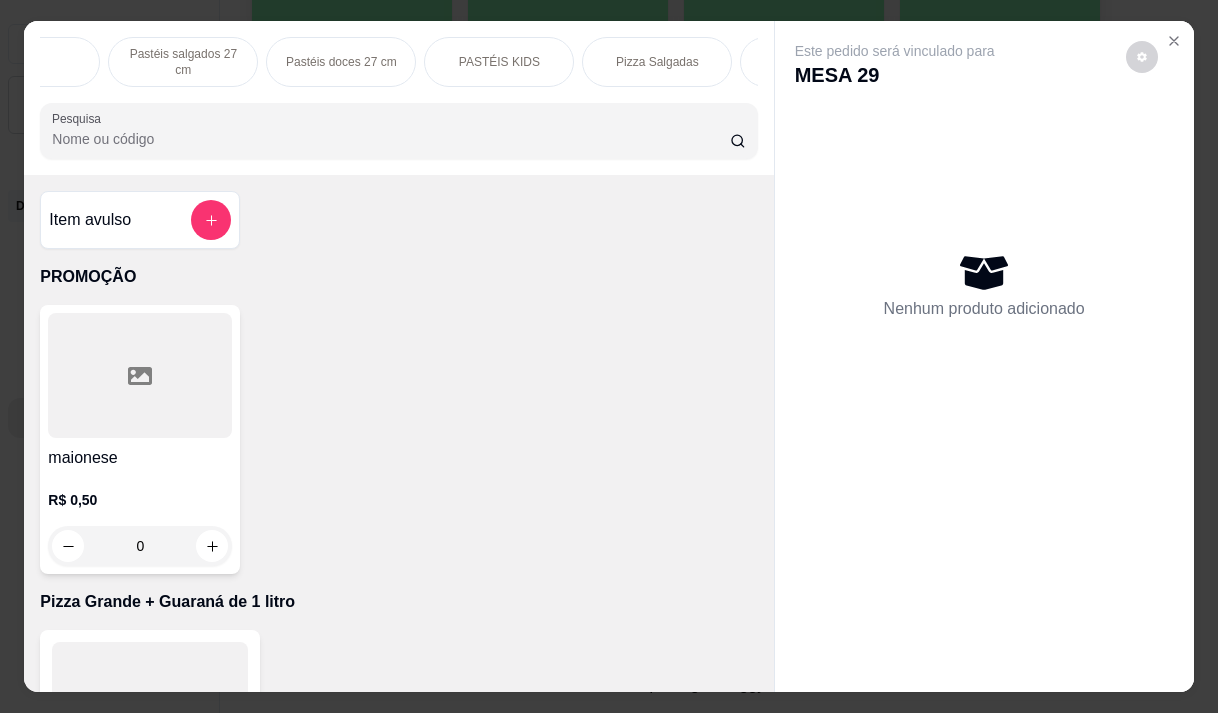 click on "Pizza Salgadas" at bounding box center [657, 62] 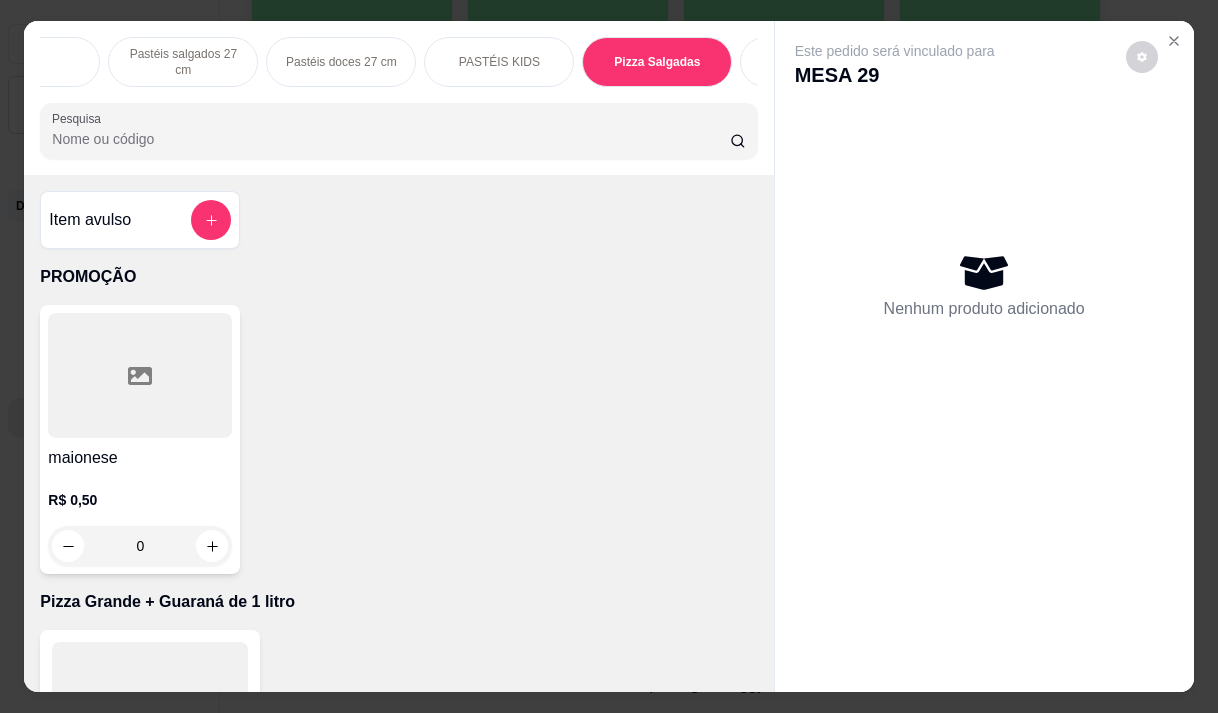 scroll, scrollTop: 15444, scrollLeft: 0, axis: vertical 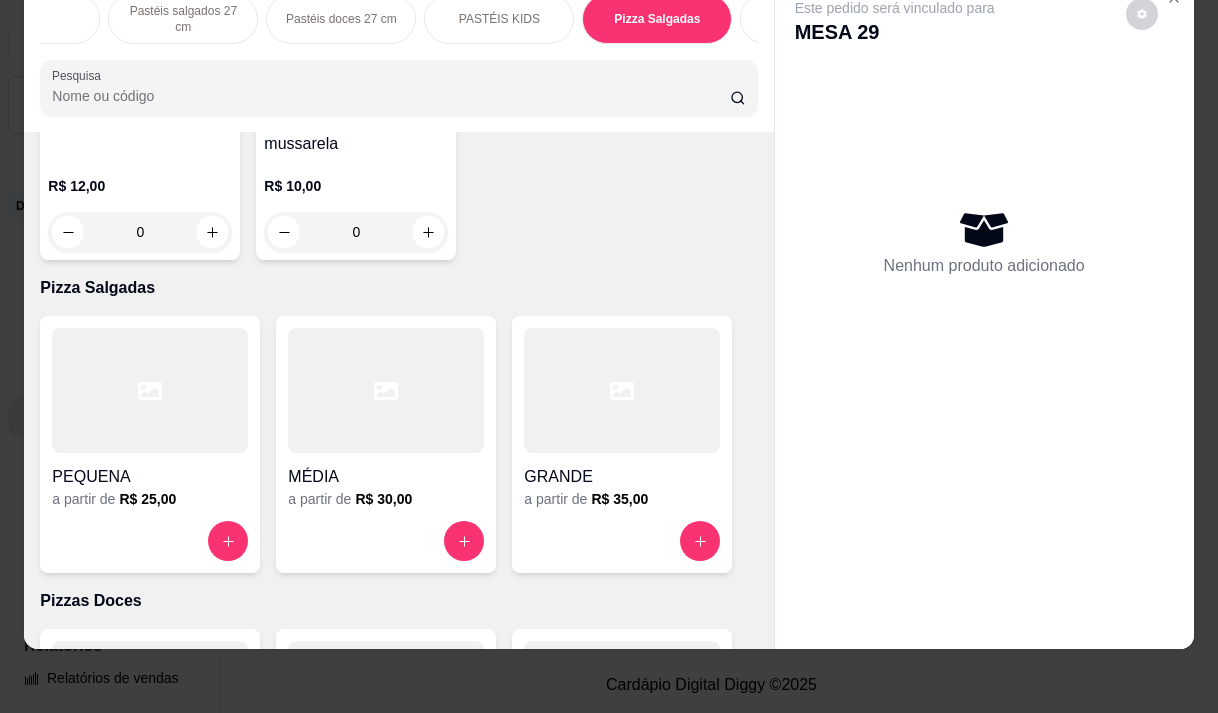 click on "GRANDE" at bounding box center (622, 477) 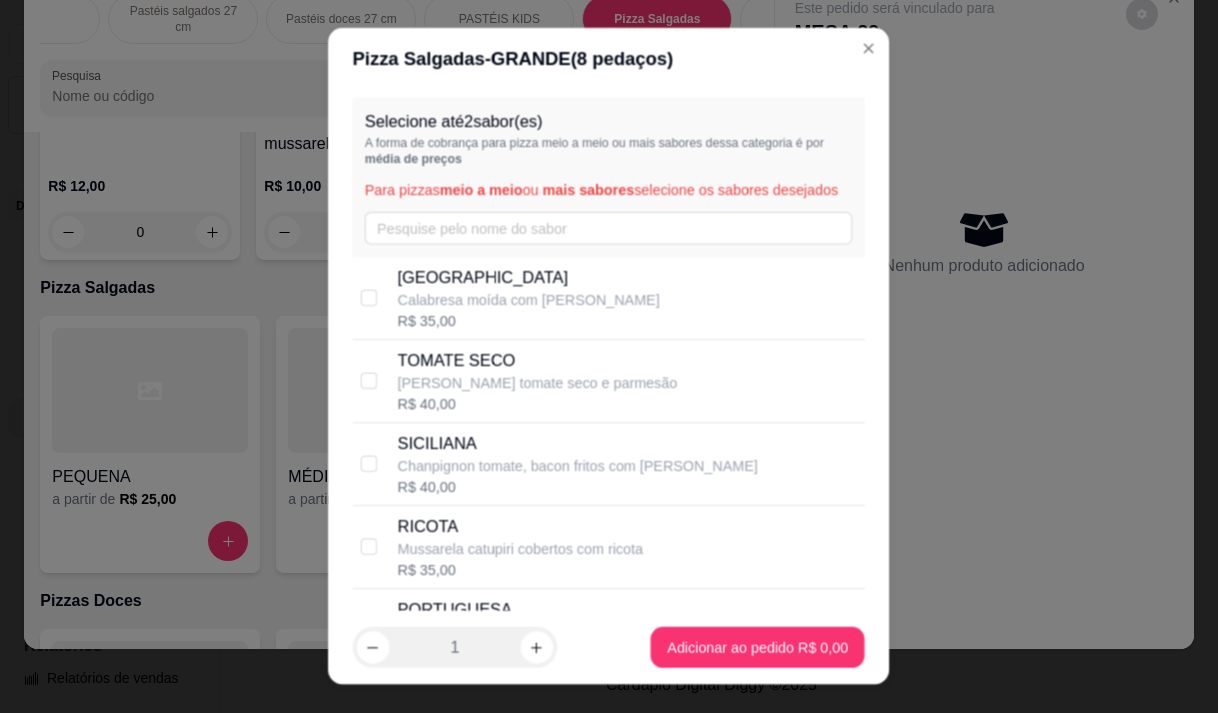 click on "TOSCANA  Calabresa moída com mussarela R$ 35,00" at bounding box center [609, 298] 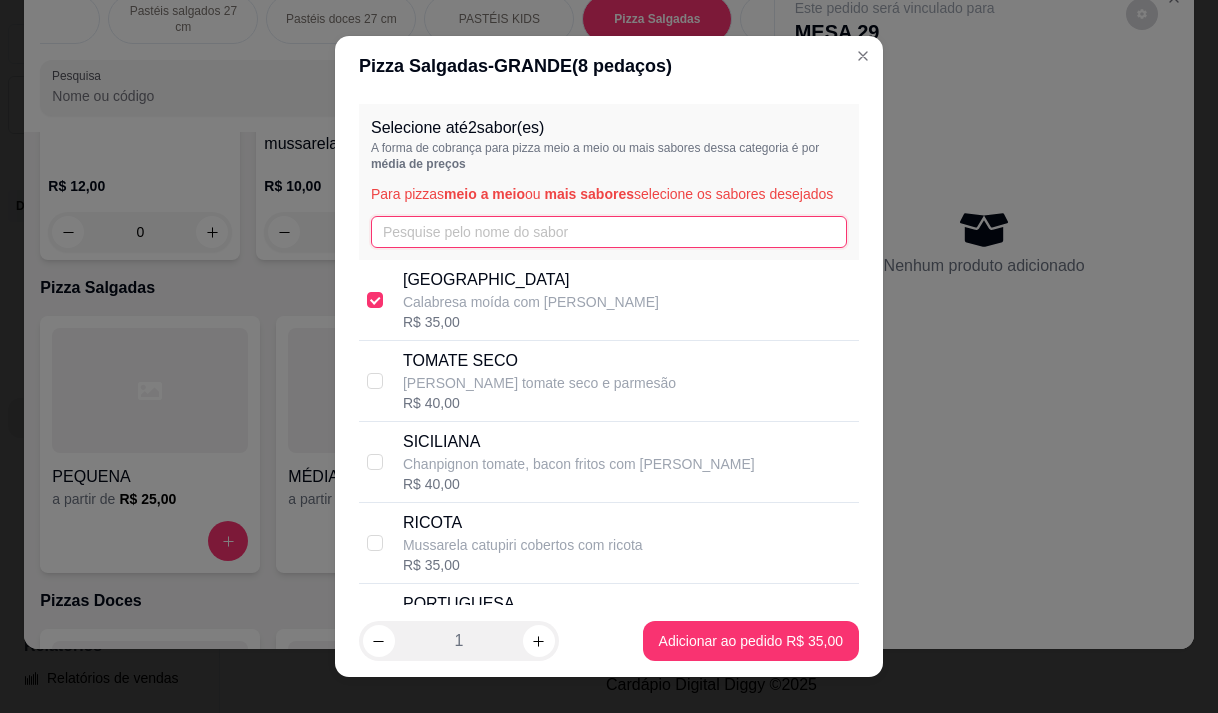 click at bounding box center [609, 232] 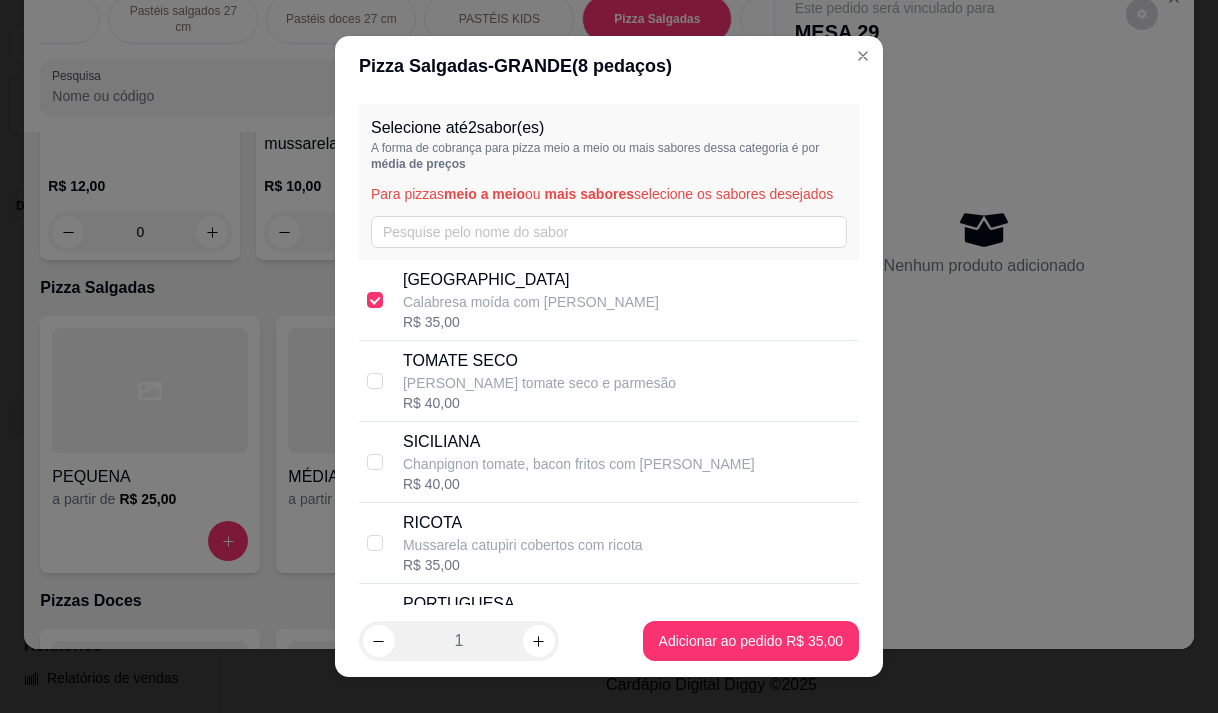 click on "TOSCANA  Calabresa moída com mussarela R$ 35,00" at bounding box center (609, 300) 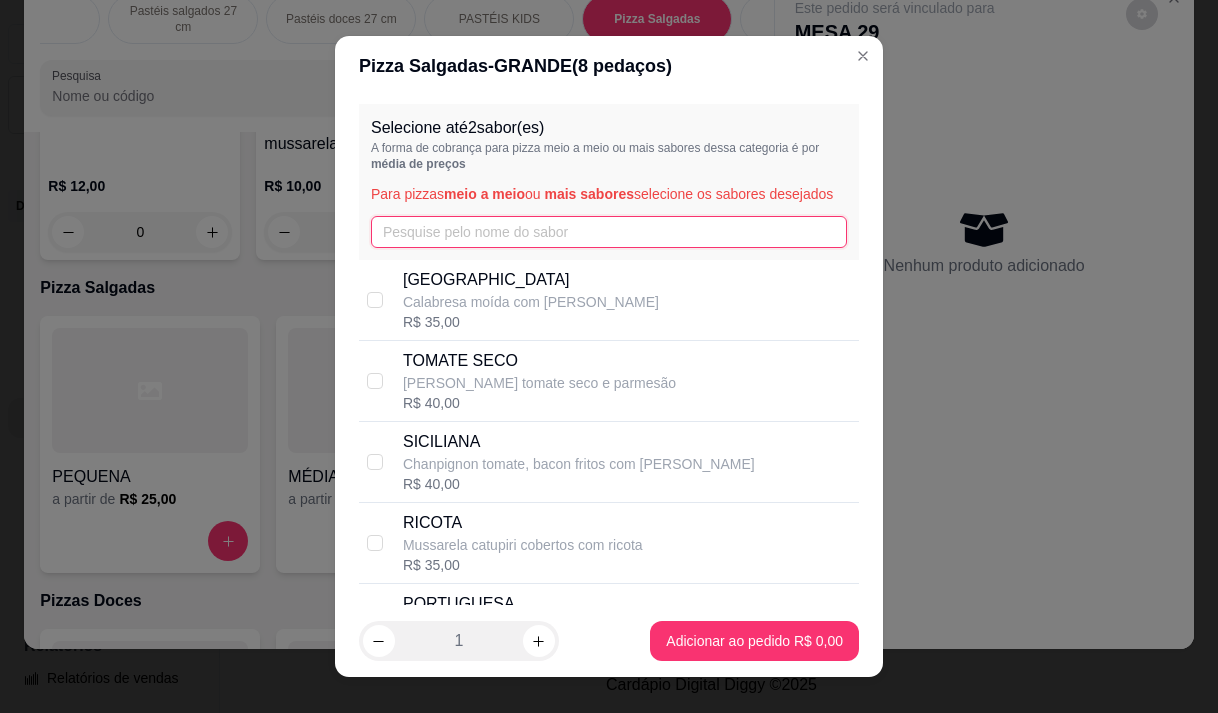 click at bounding box center [609, 232] 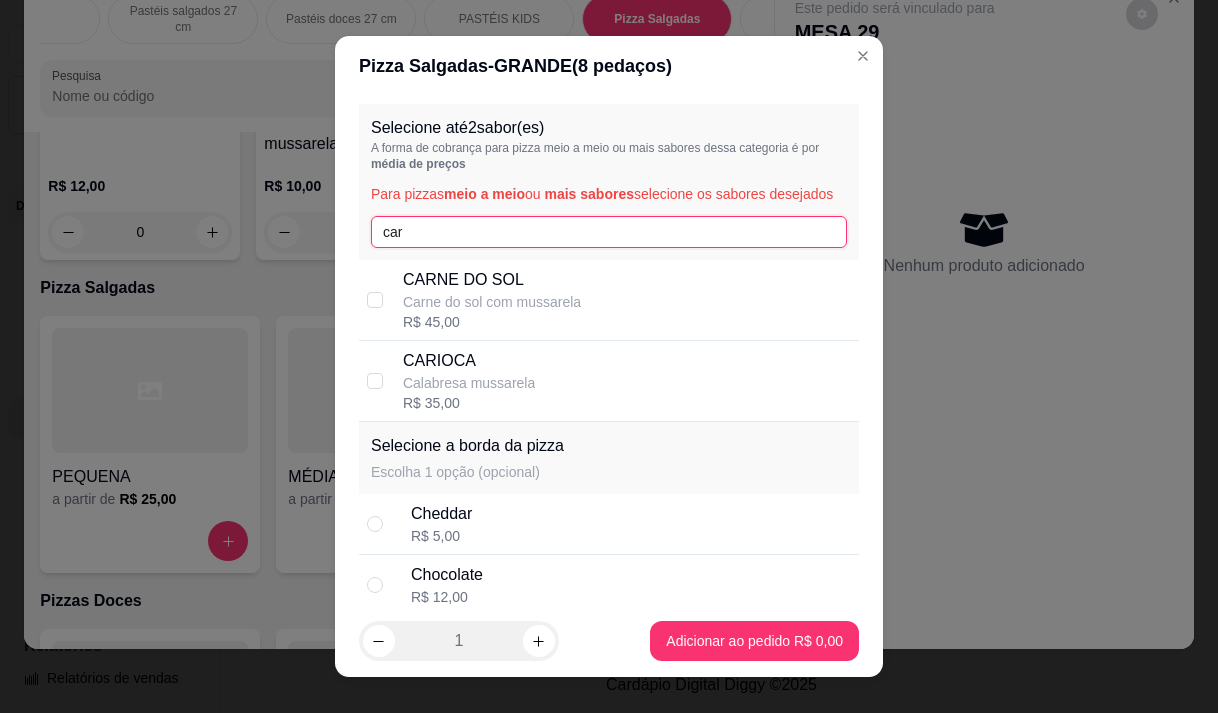type on "car" 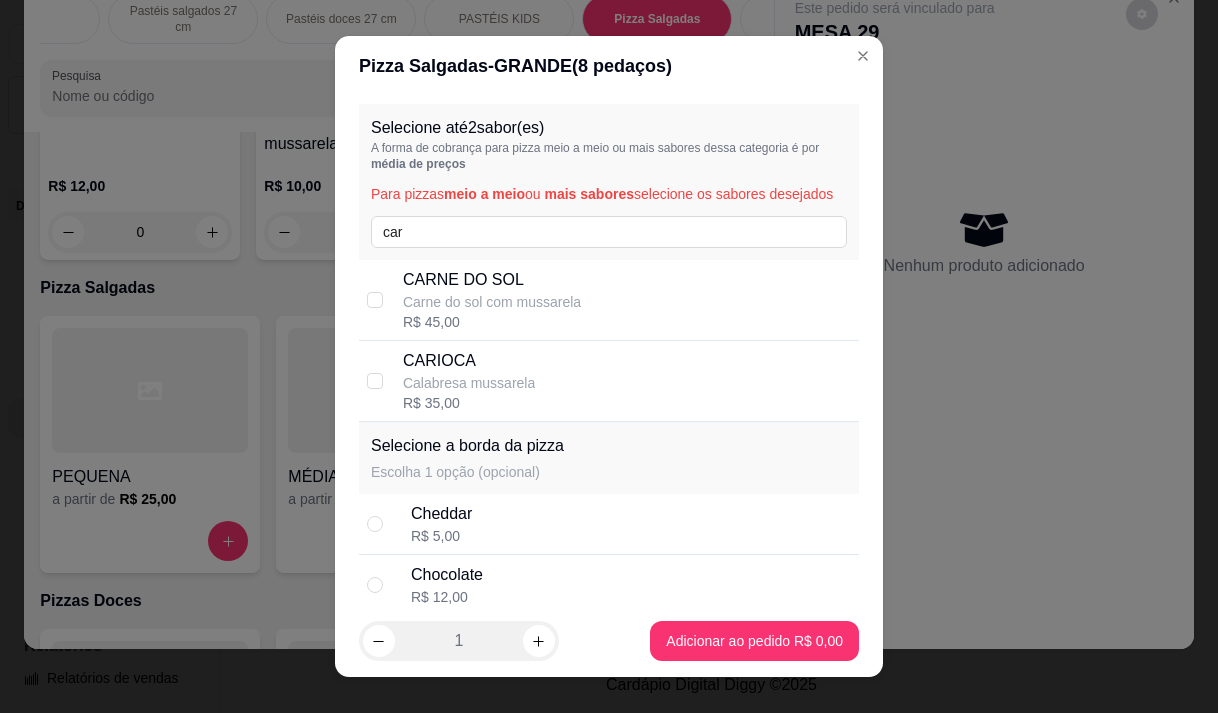 click on "CARIOCA" at bounding box center [469, 361] 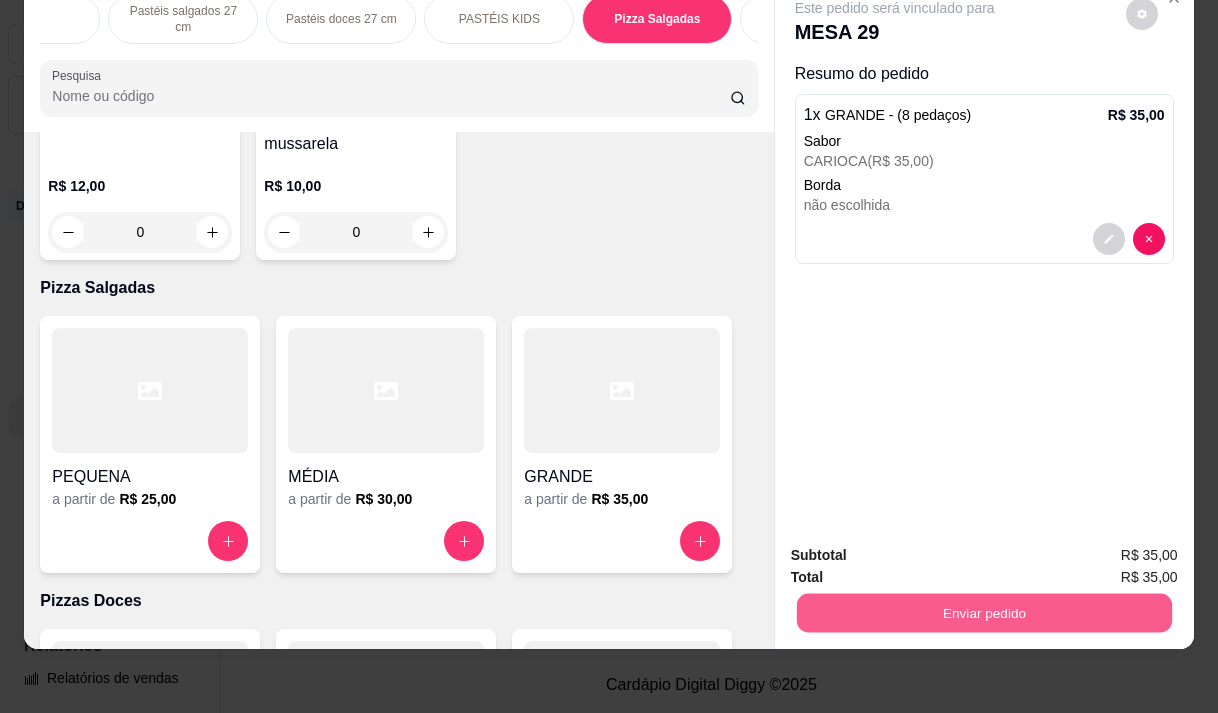 click on "Enviar pedido" at bounding box center (983, 612) 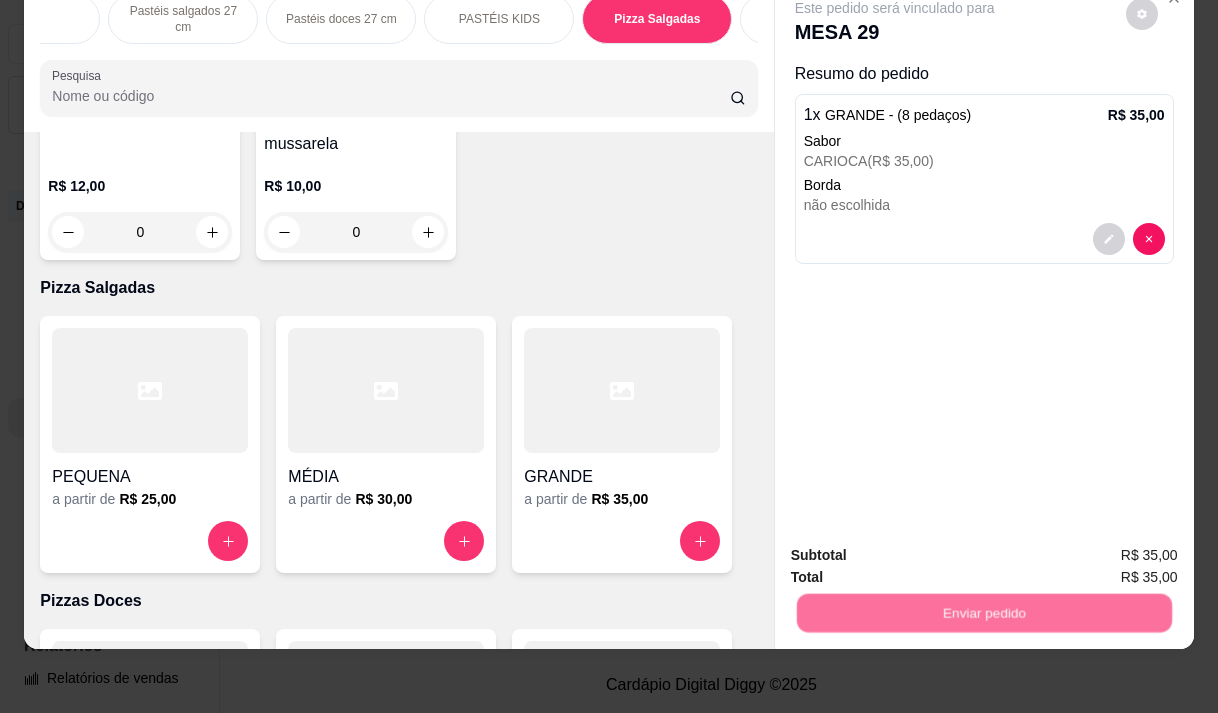 click on "Não registrar e enviar pedido" at bounding box center (918, 549) 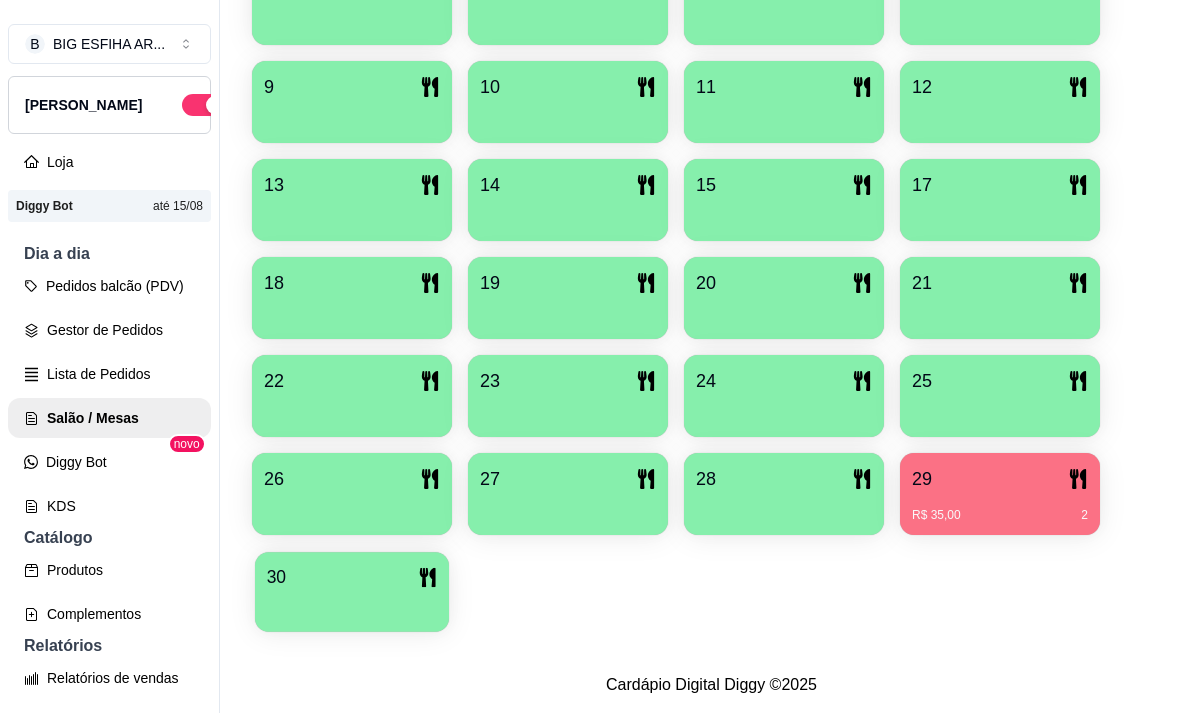 click on "30" at bounding box center (352, 577) 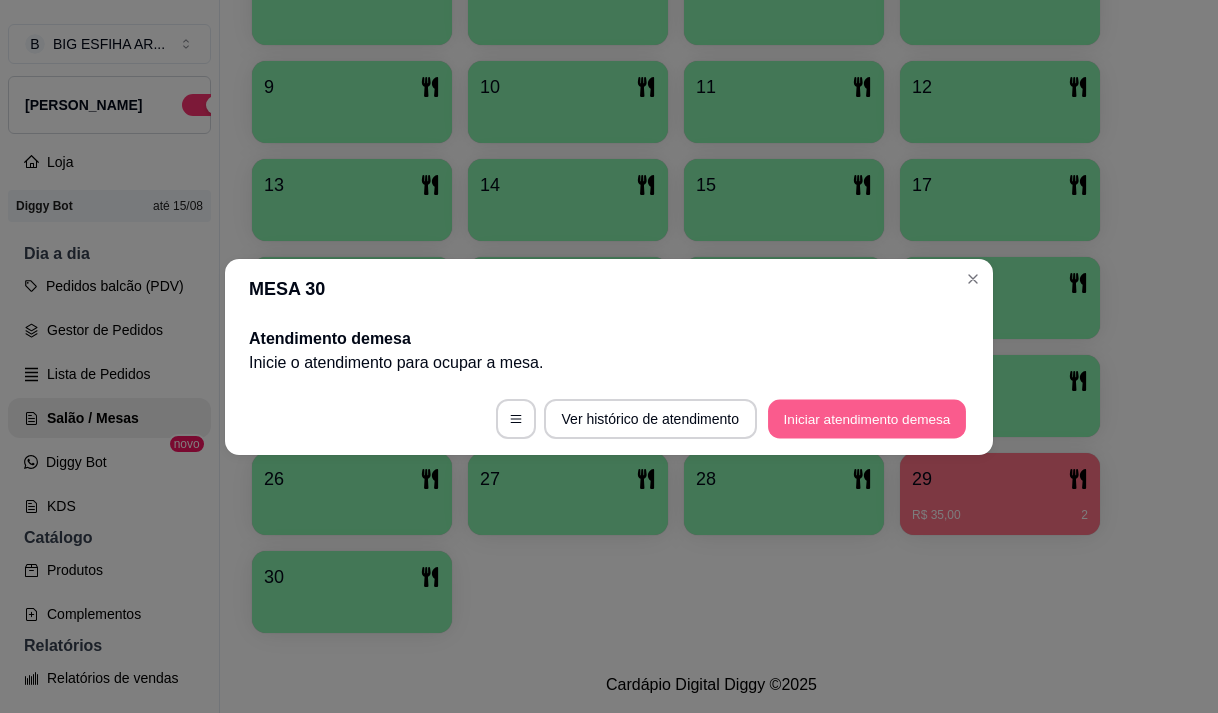 click on "Iniciar atendimento de  mesa" at bounding box center [867, 418] 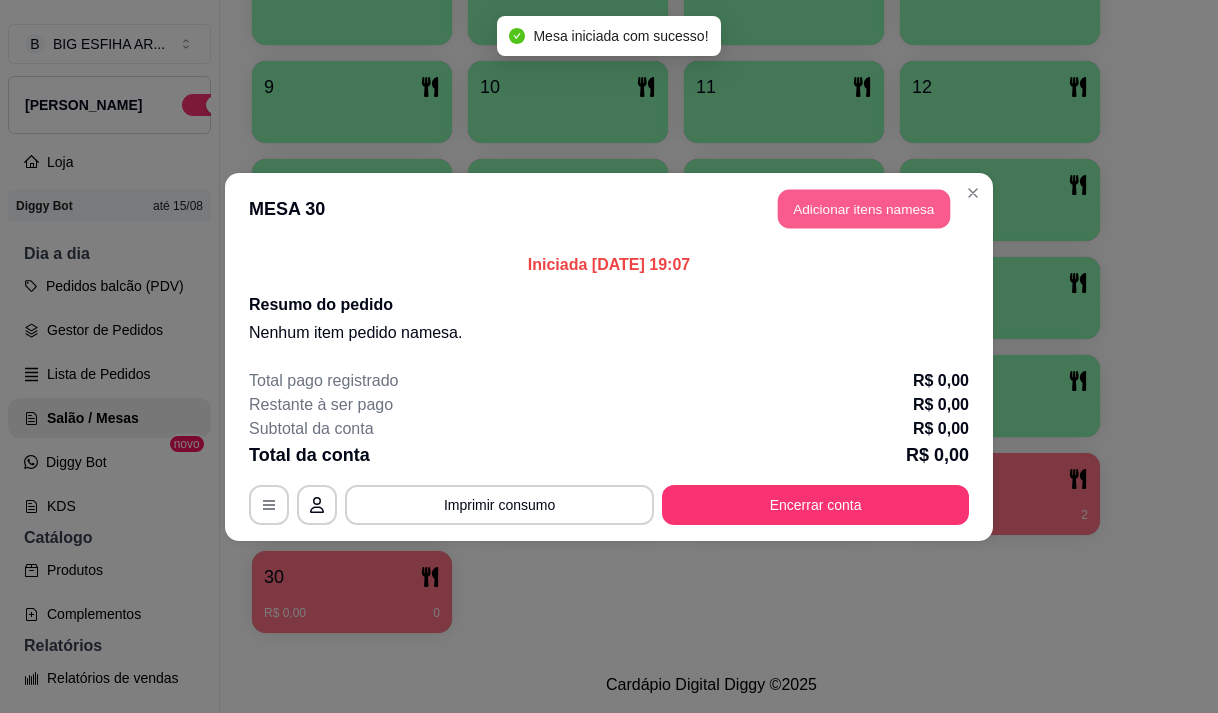 click on "Adicionar itens na  mesa" at bounding box center (864, 208) 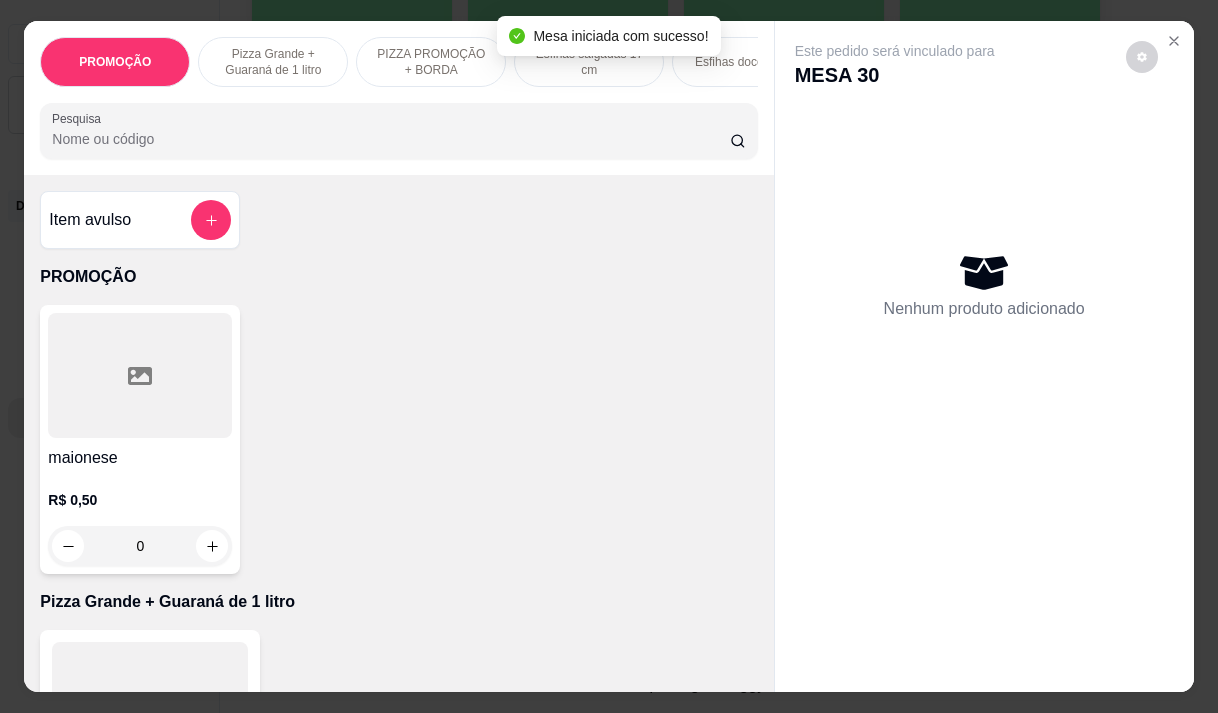 click on "Pesquisa" at bounding box center (391, 139) 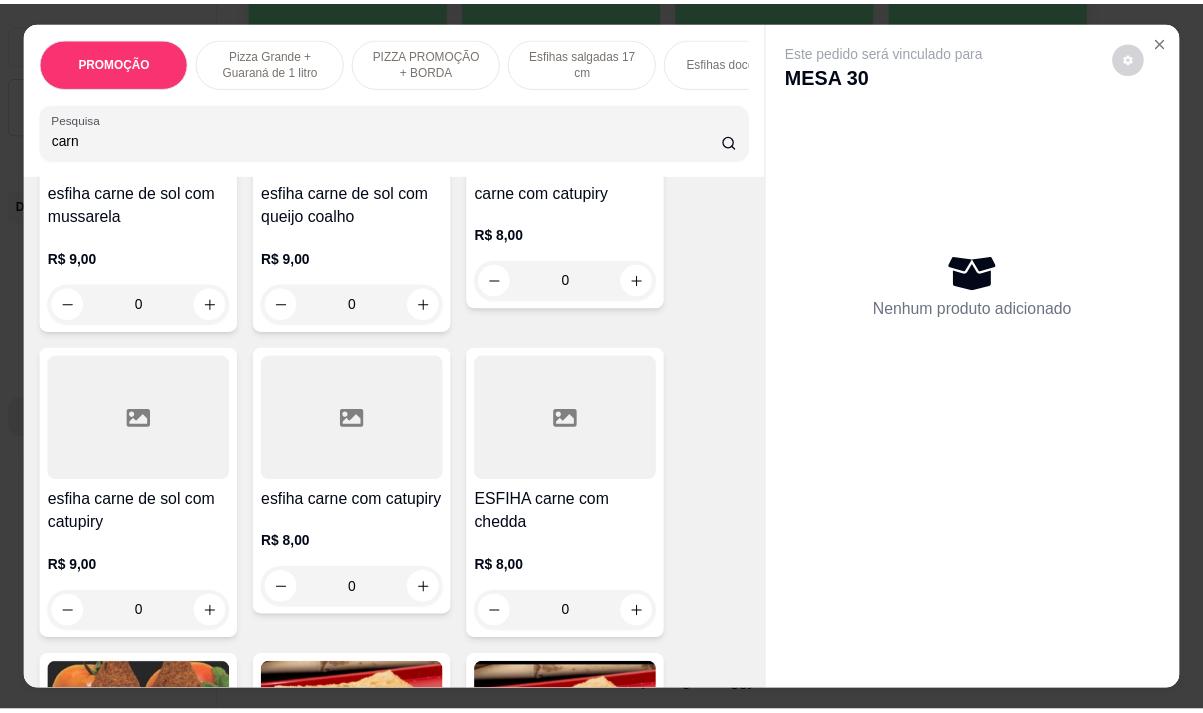 scroll, scrollTop: 900, scrollLeft: 0, axis: vertical 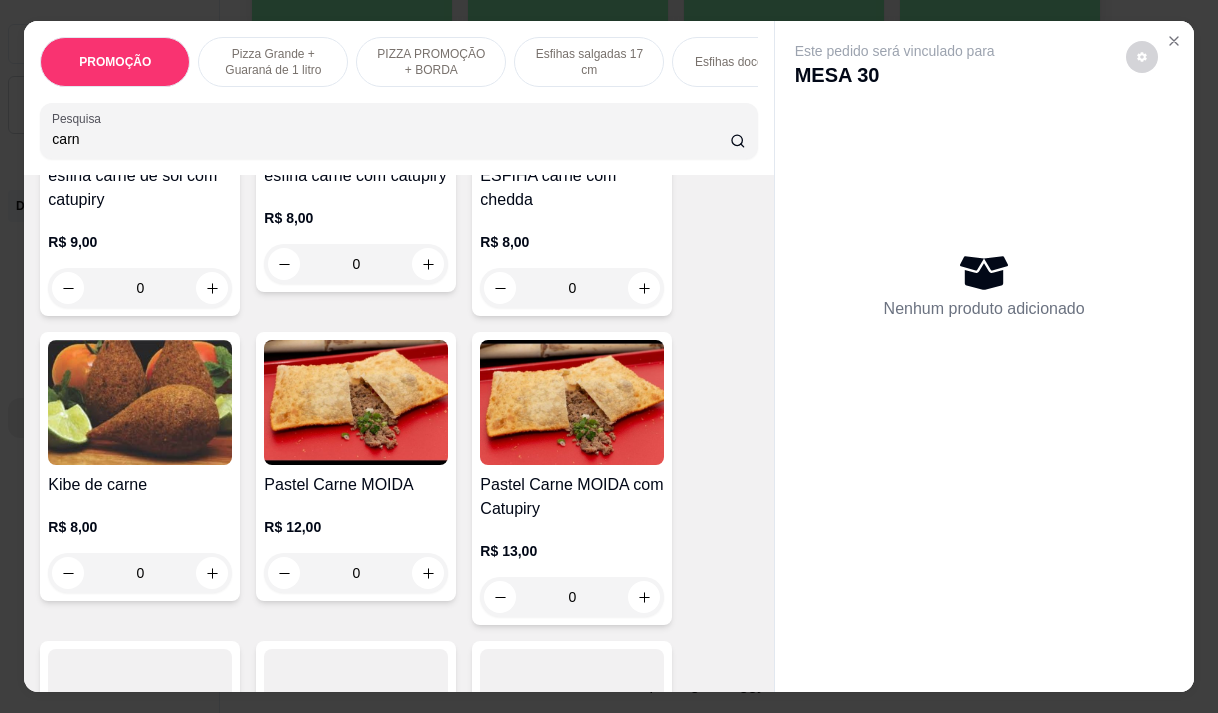 type on "carn" 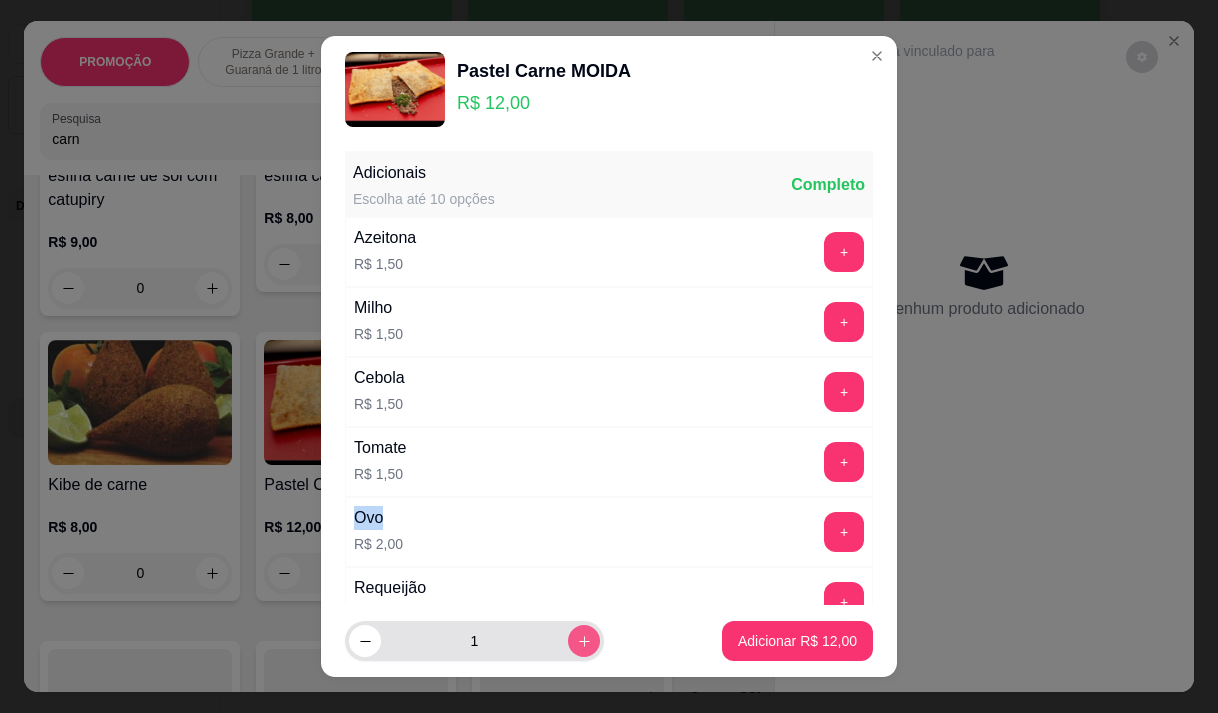 click at bounding box center (584, 641) 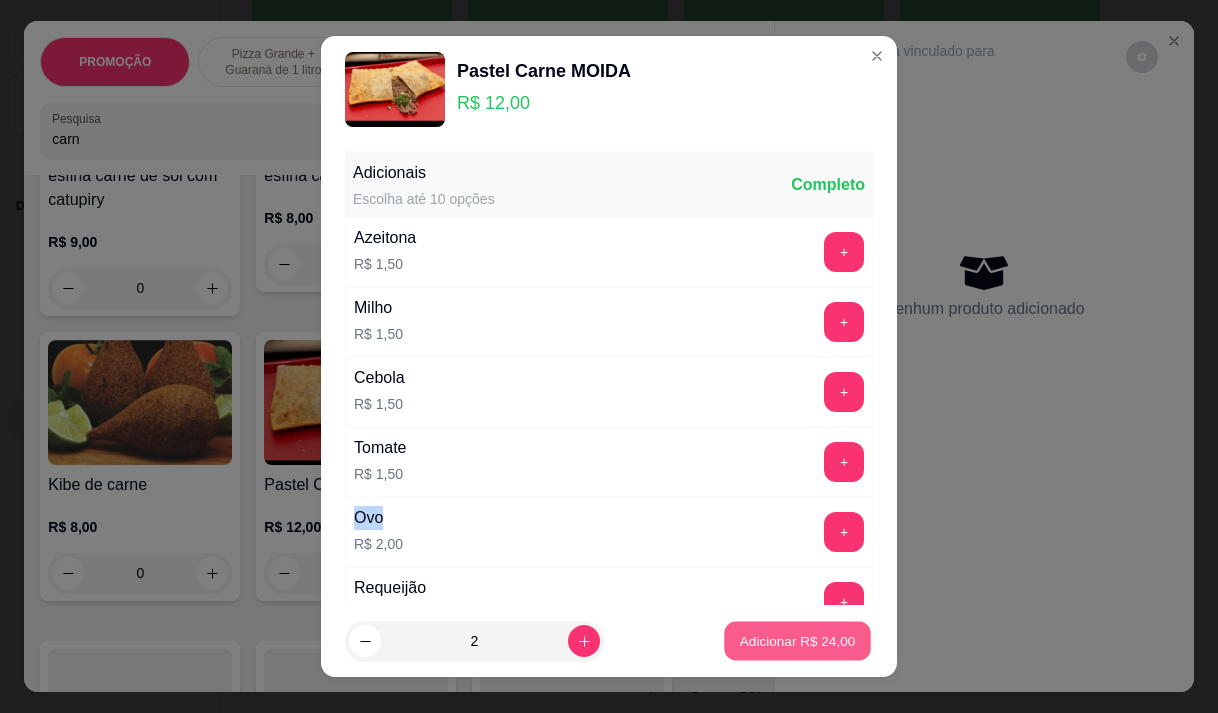 click on "Adicionar   R$ 24,00" at bounding box center [798, 641] 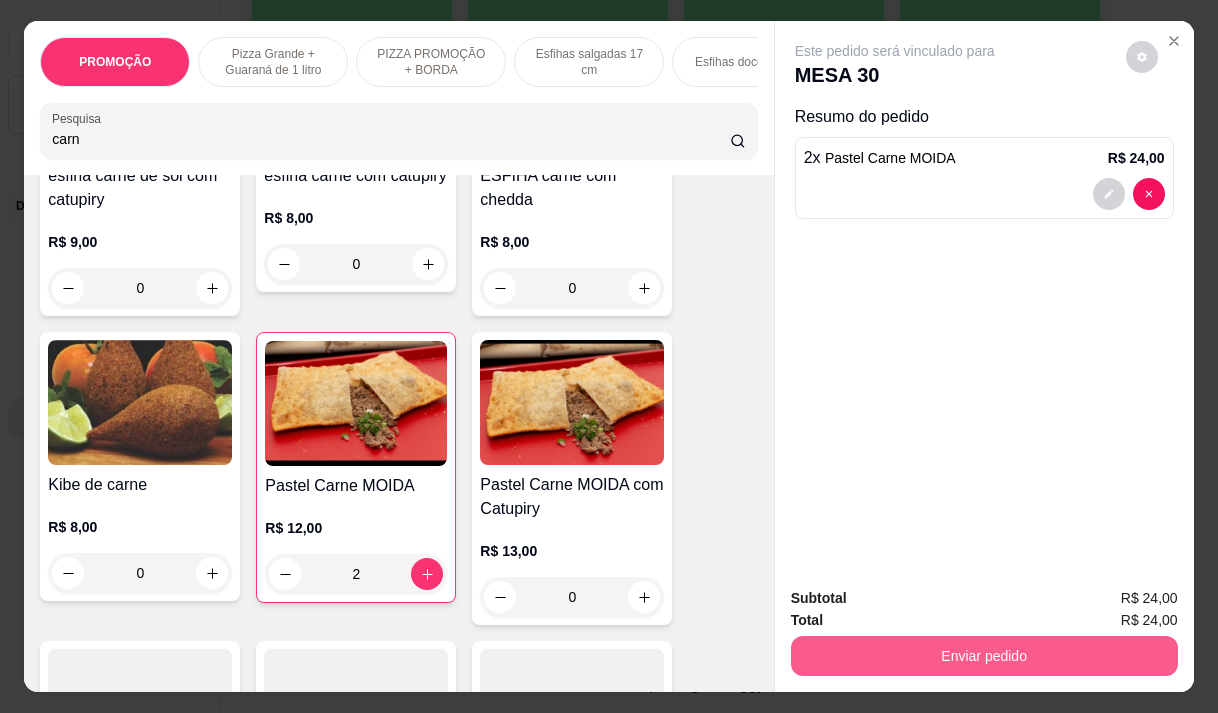 click on "Enviar pedido" at bounding box center (984, 656) 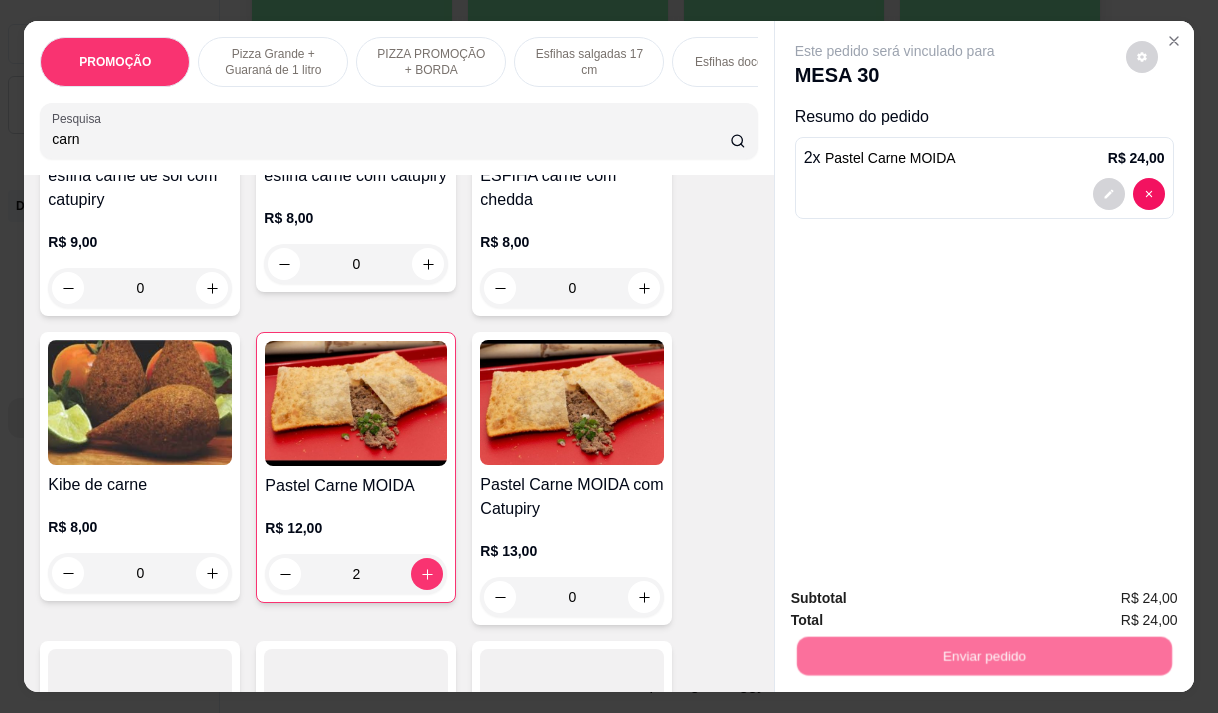 click on "Não registrar e enviar pedido" at bounding box center [918, 599] 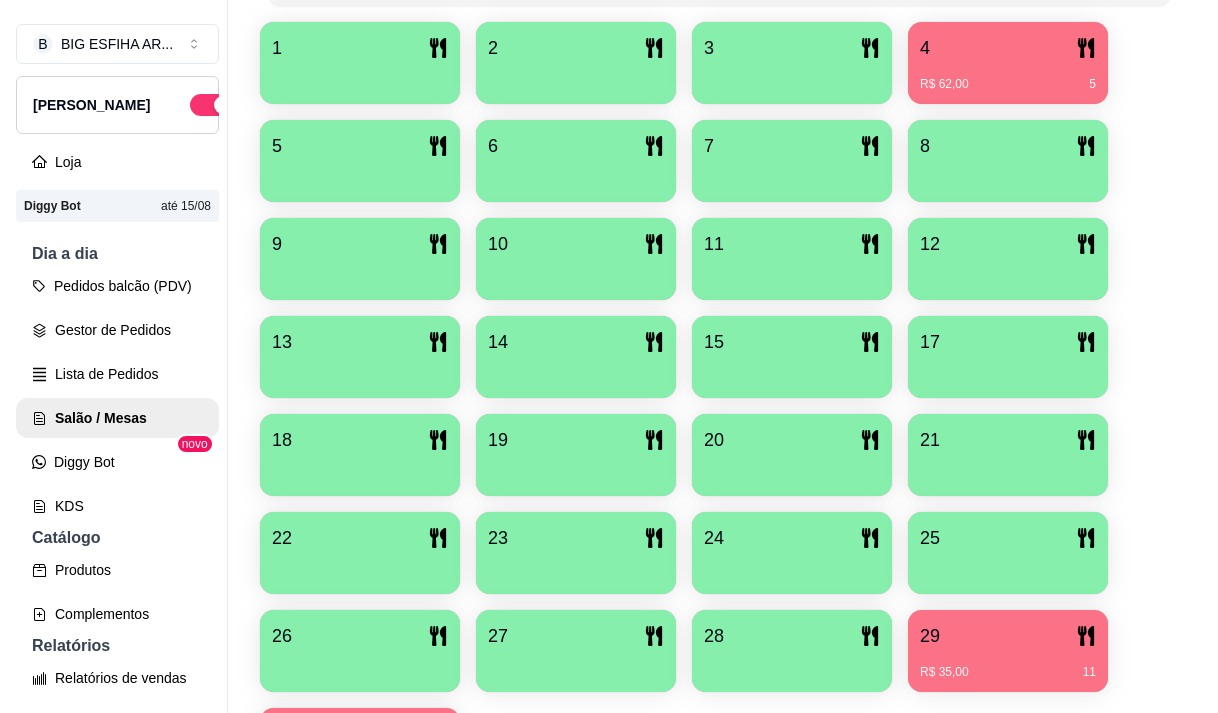 scroll, scrollTop: 339, scrollLeft: 0, axis: vertical 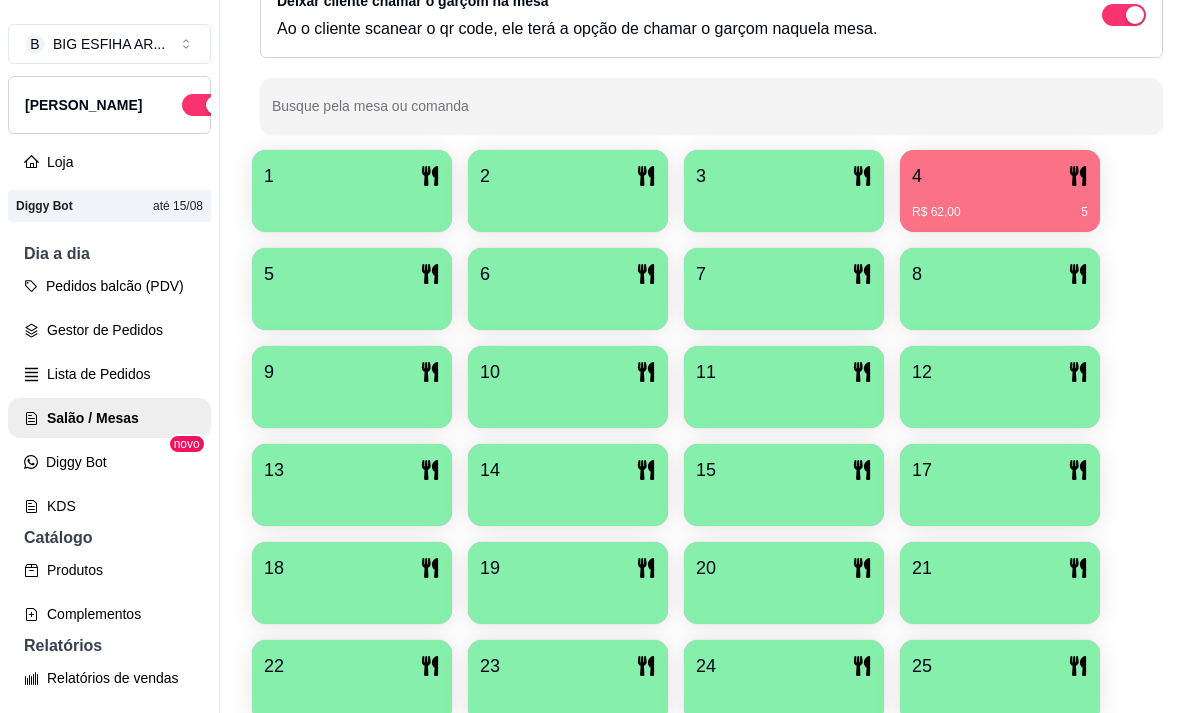 click on "R$ 62,00" at bounding box center [936, 212] 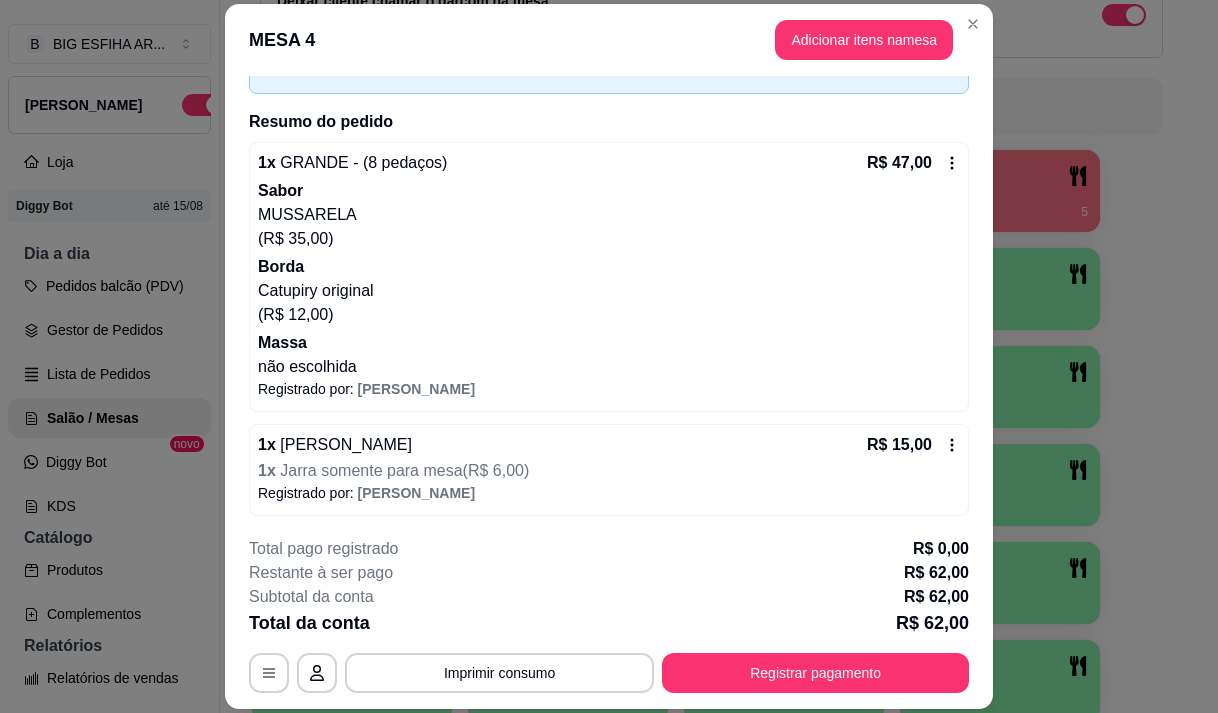 scroll, scrollTop: 125, scrollLeft: 0, axis: vertical 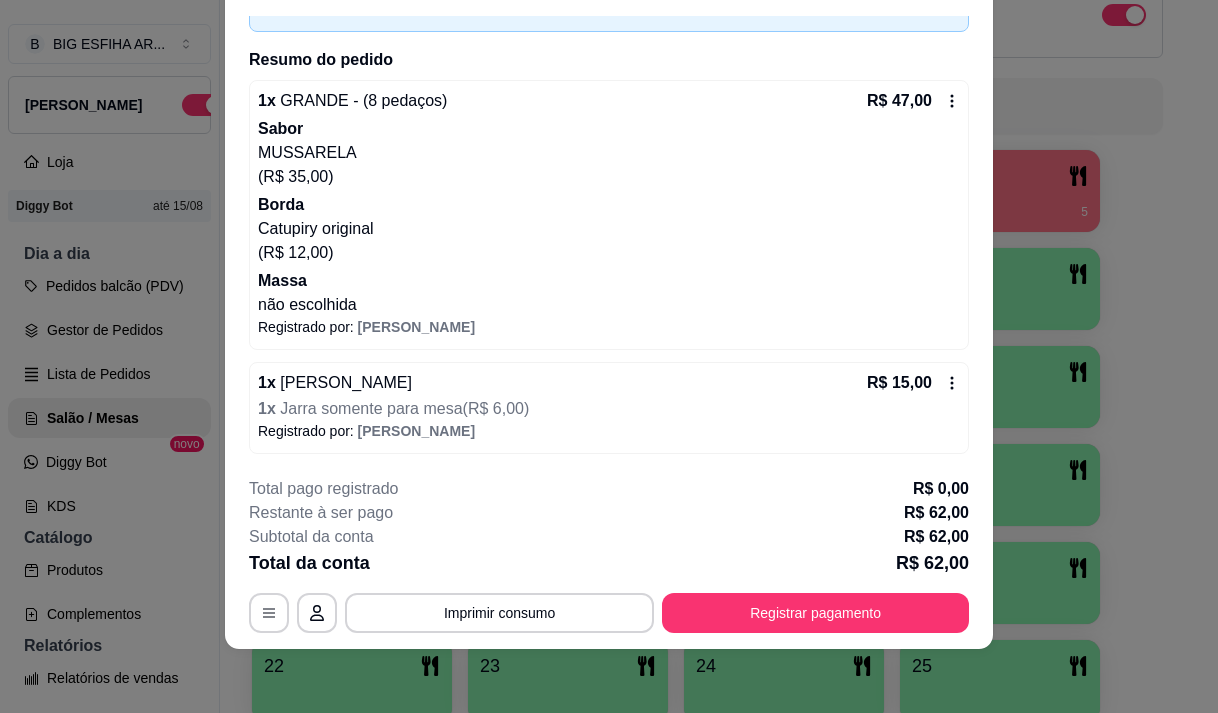 click 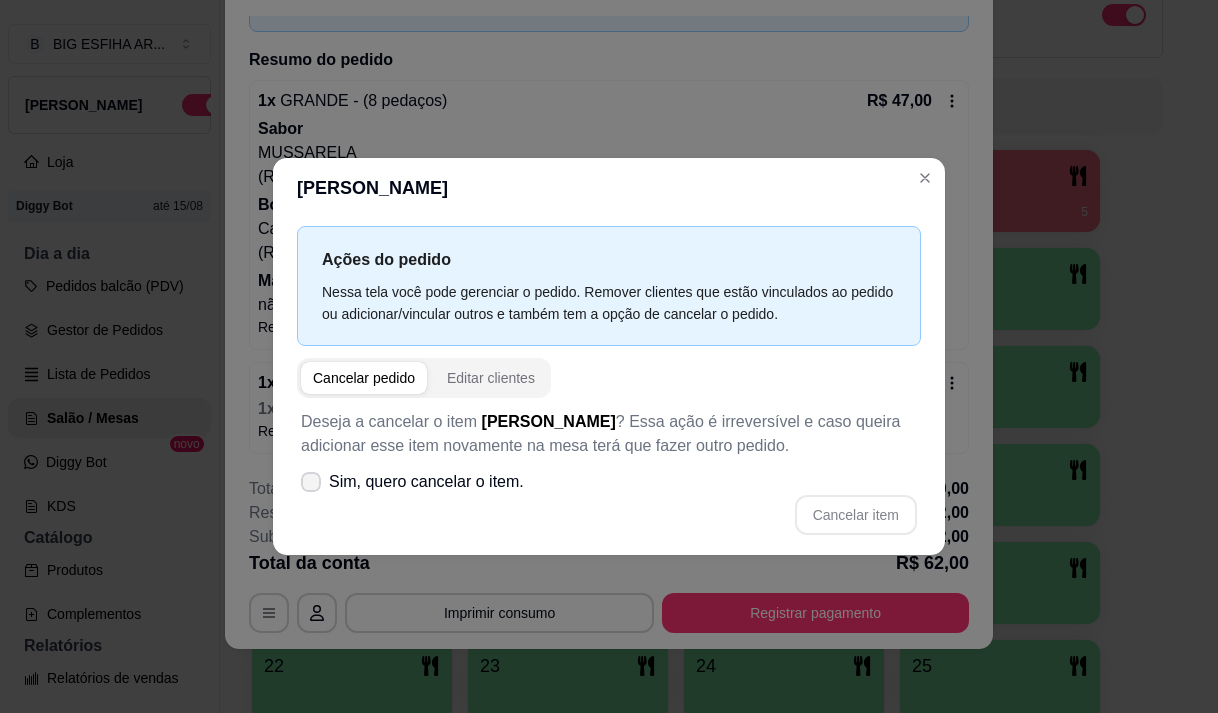 click 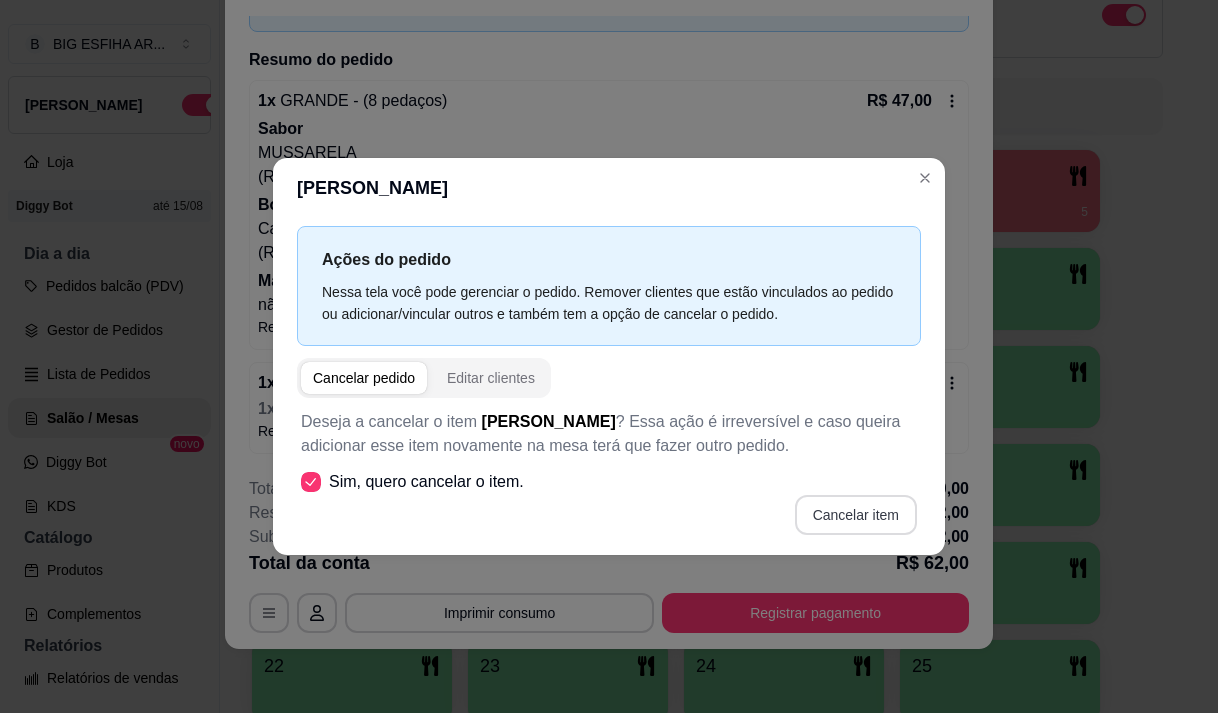 click on "Cancelar item" at bounding box center [856, 515] 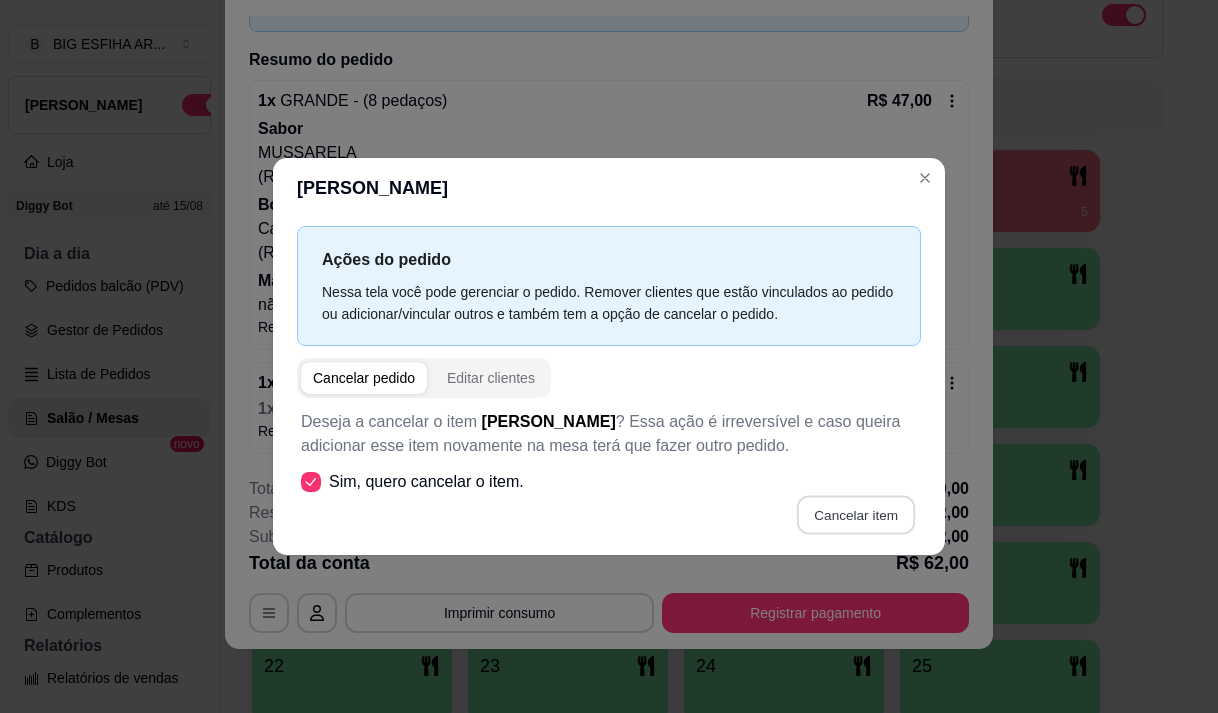 click on "Cancelar item" at bounding box center [609, 515] 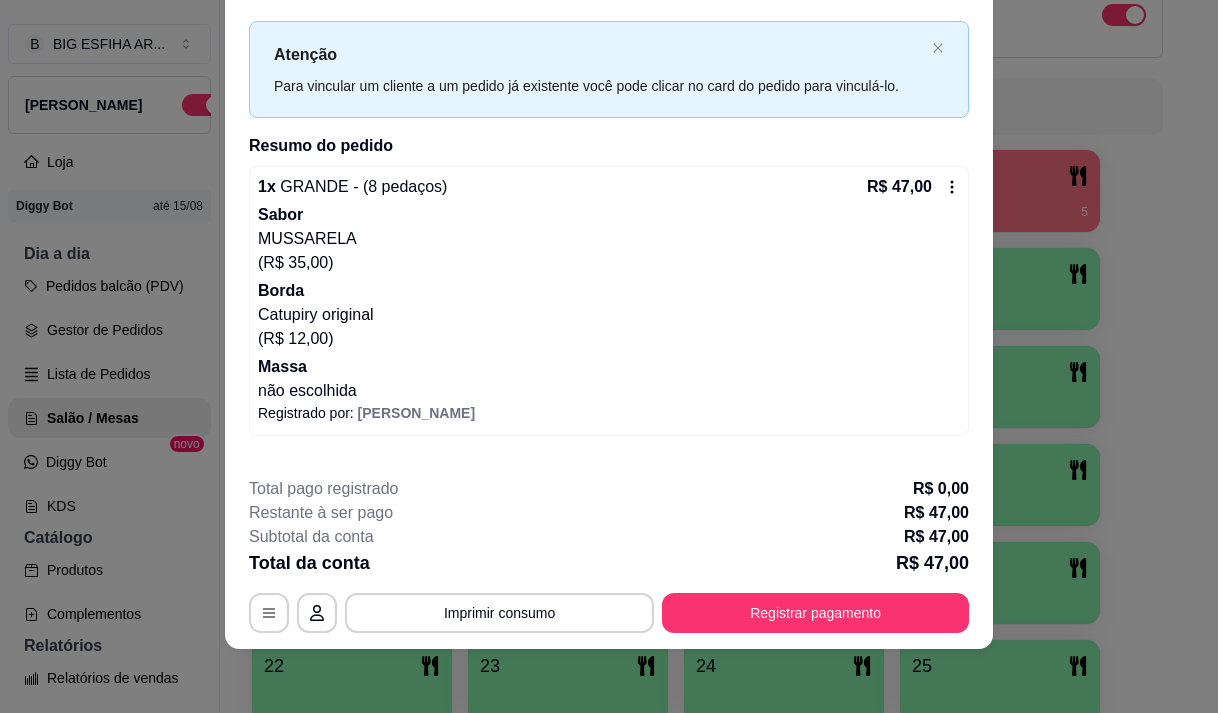 scroll, scrollTop: 0, scrollLeft: 0, axis: both 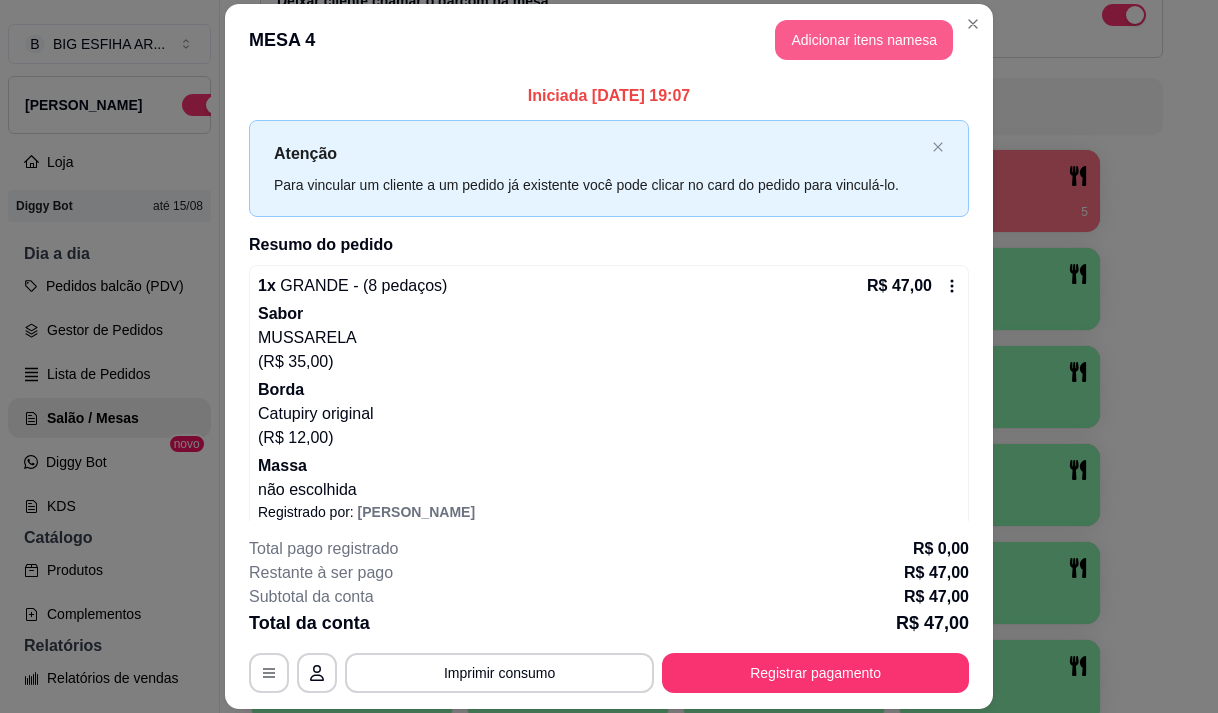 click on "Adicionar itens na  mesa" at bounding box center (864, 40) 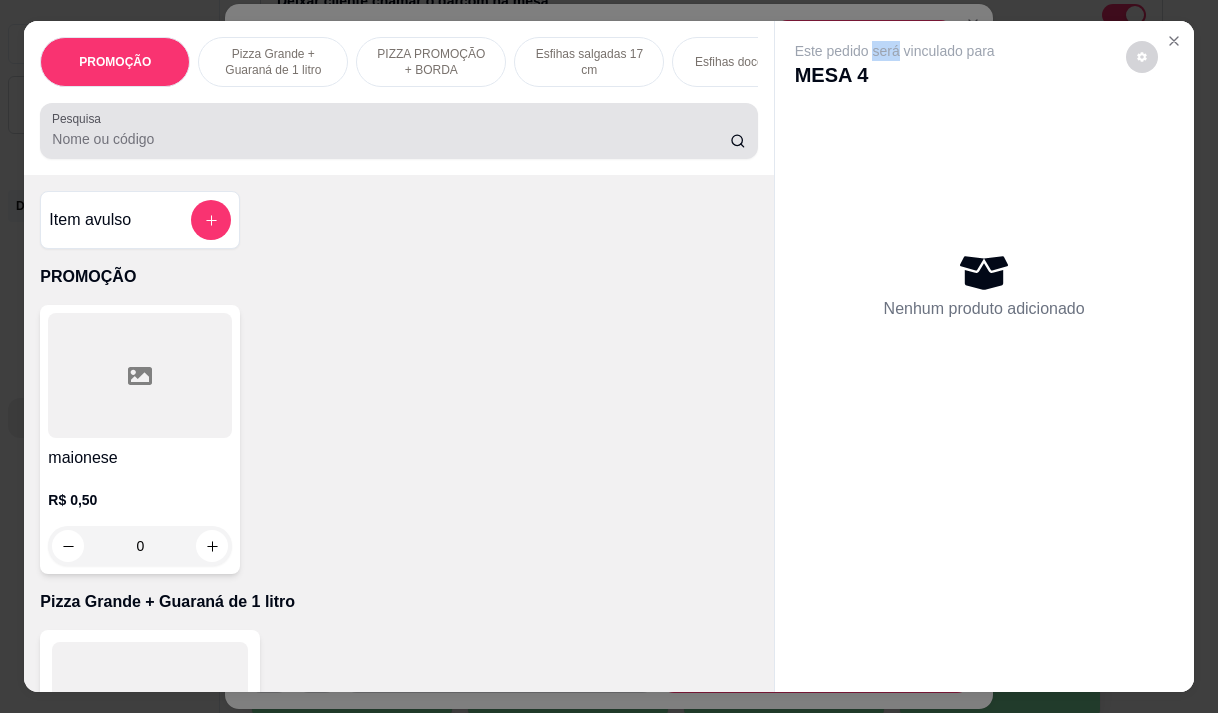 click on "Pesquisa" at bounding box center (391, 139) 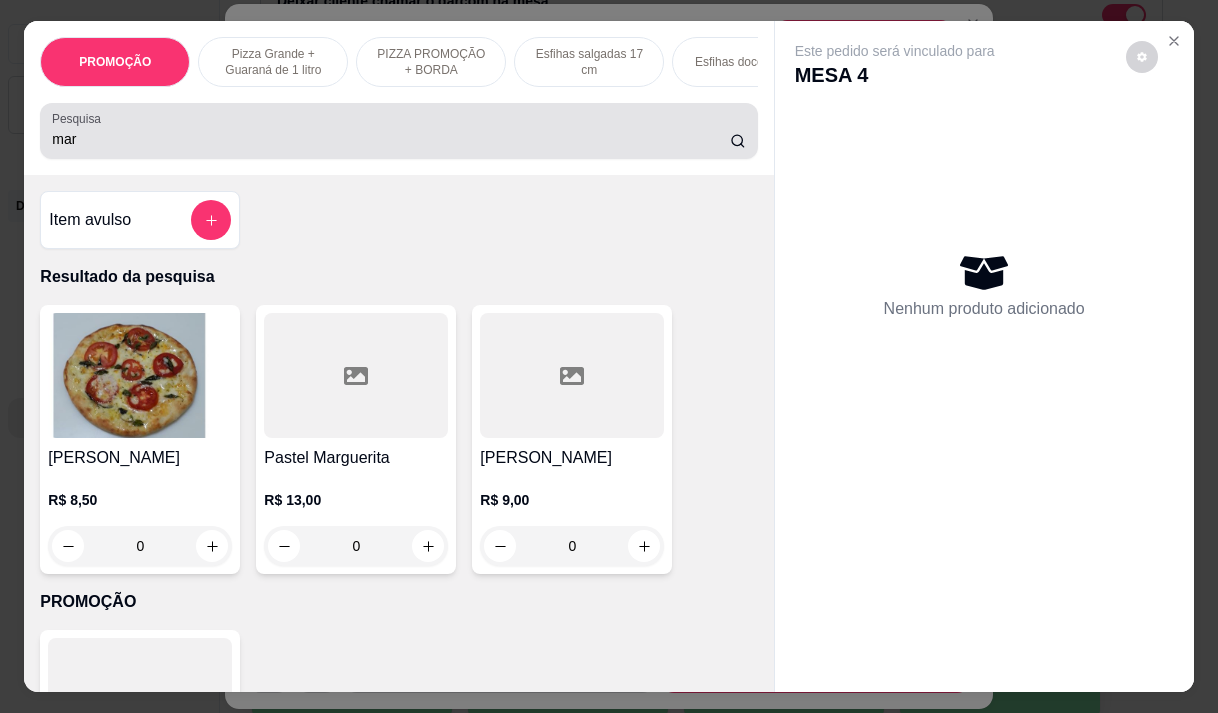 click on "mar" at bounding box center (391, 139) 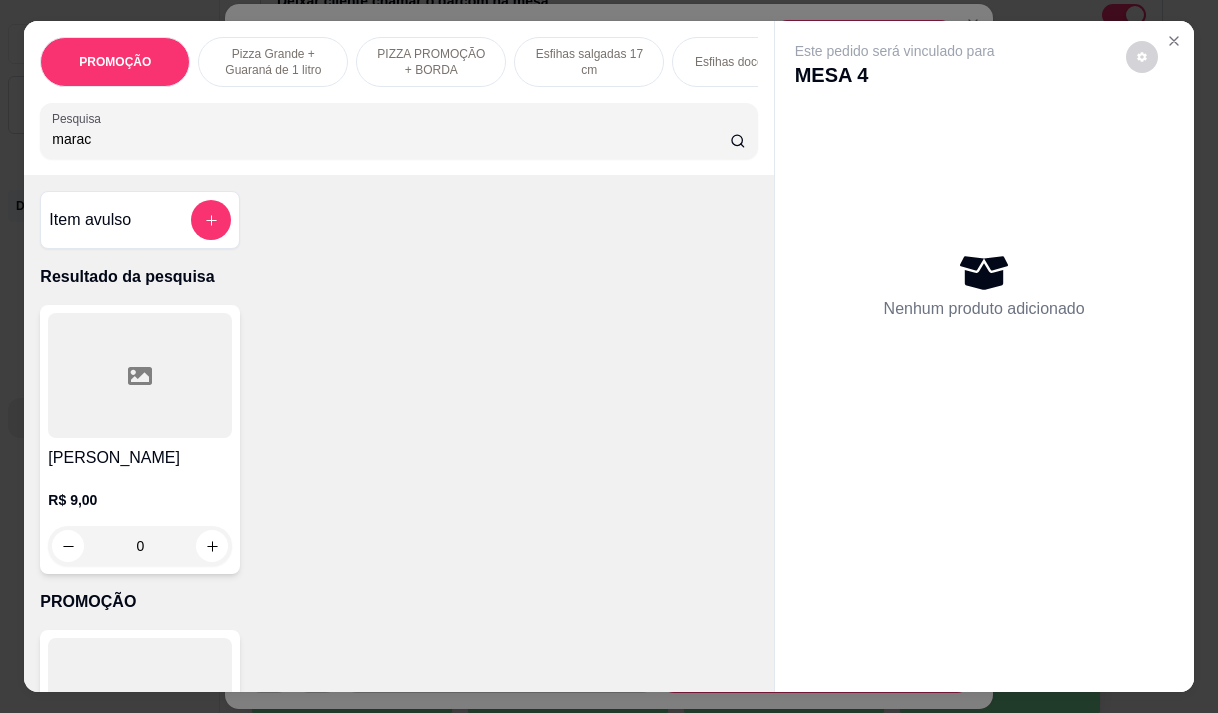 type on "marac" 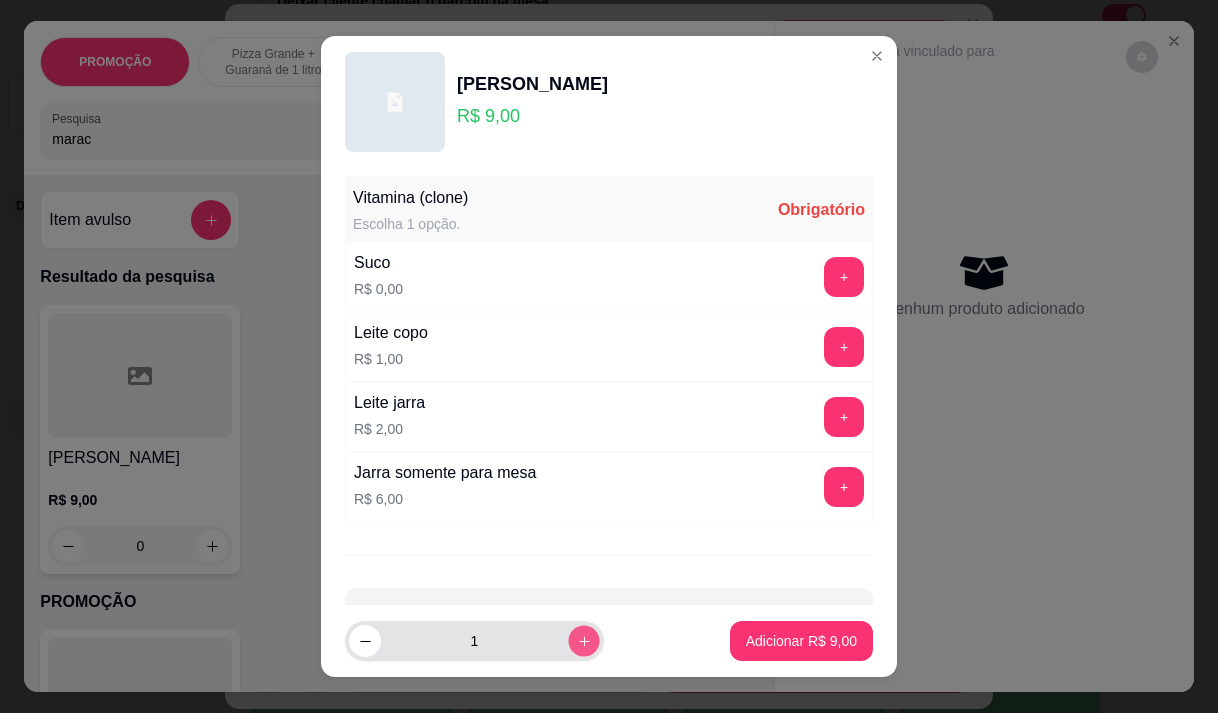 click 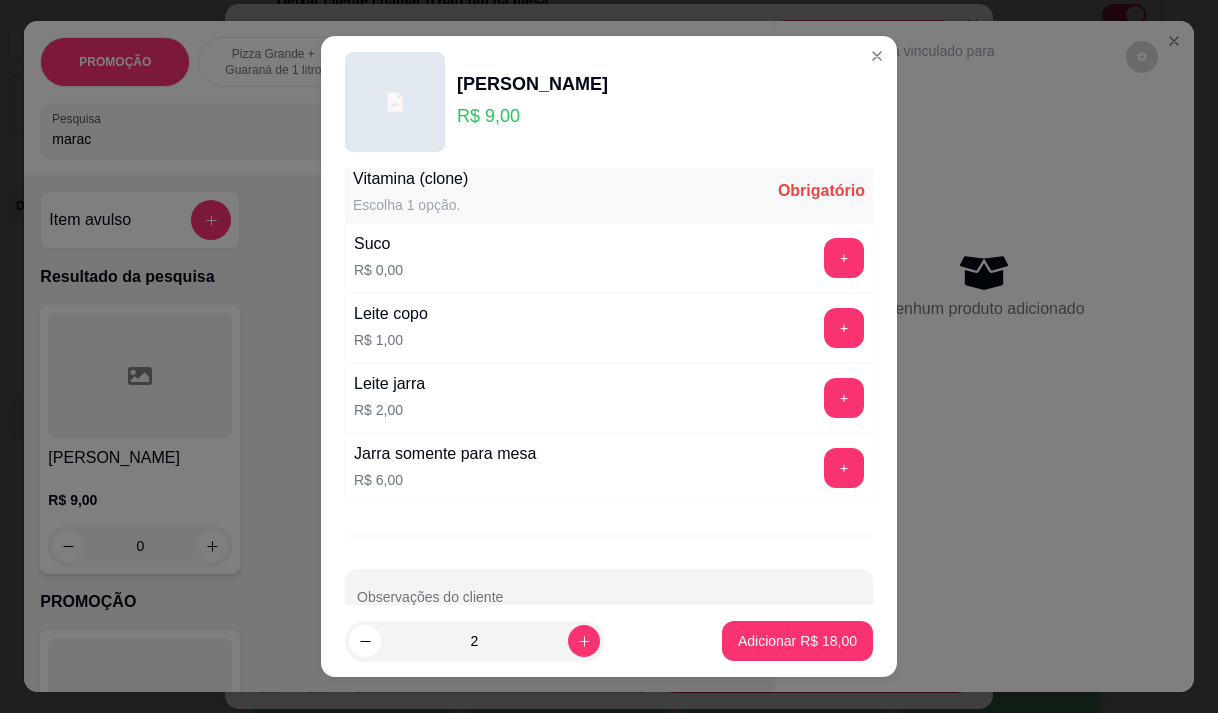 scroll, scrollTop: 0, scrollLeft: 0, axis: both 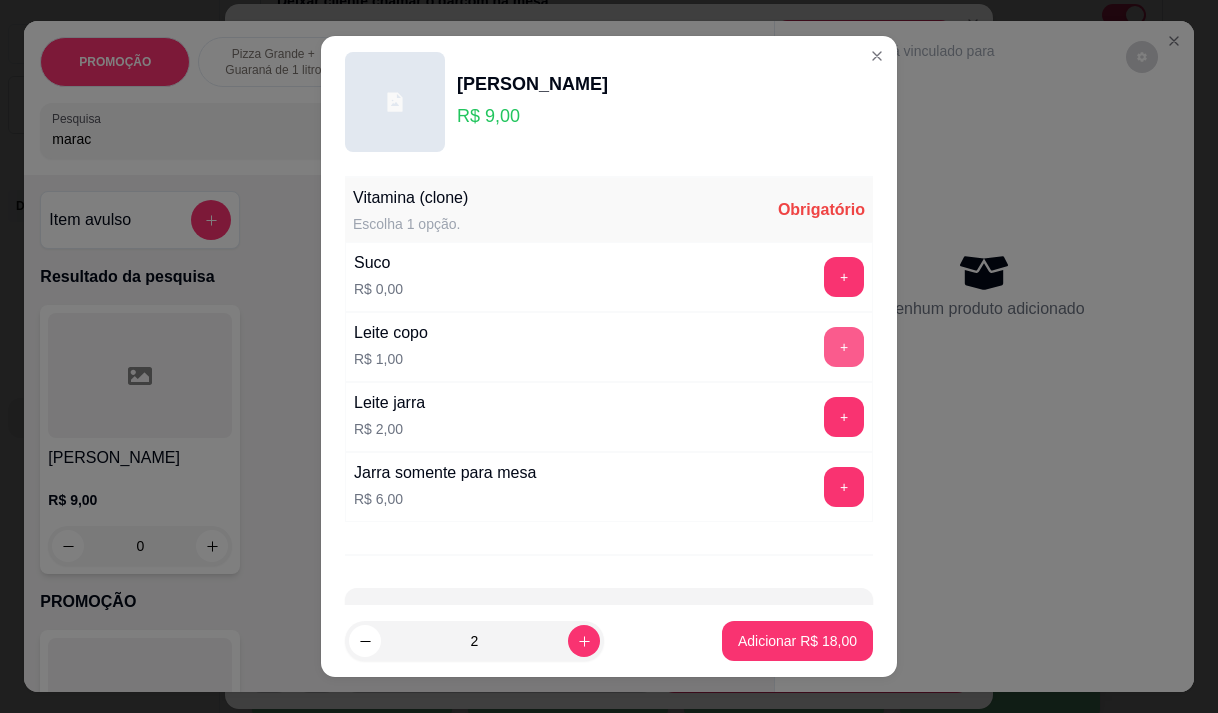 click on "+" at bounding box center (844, 347) 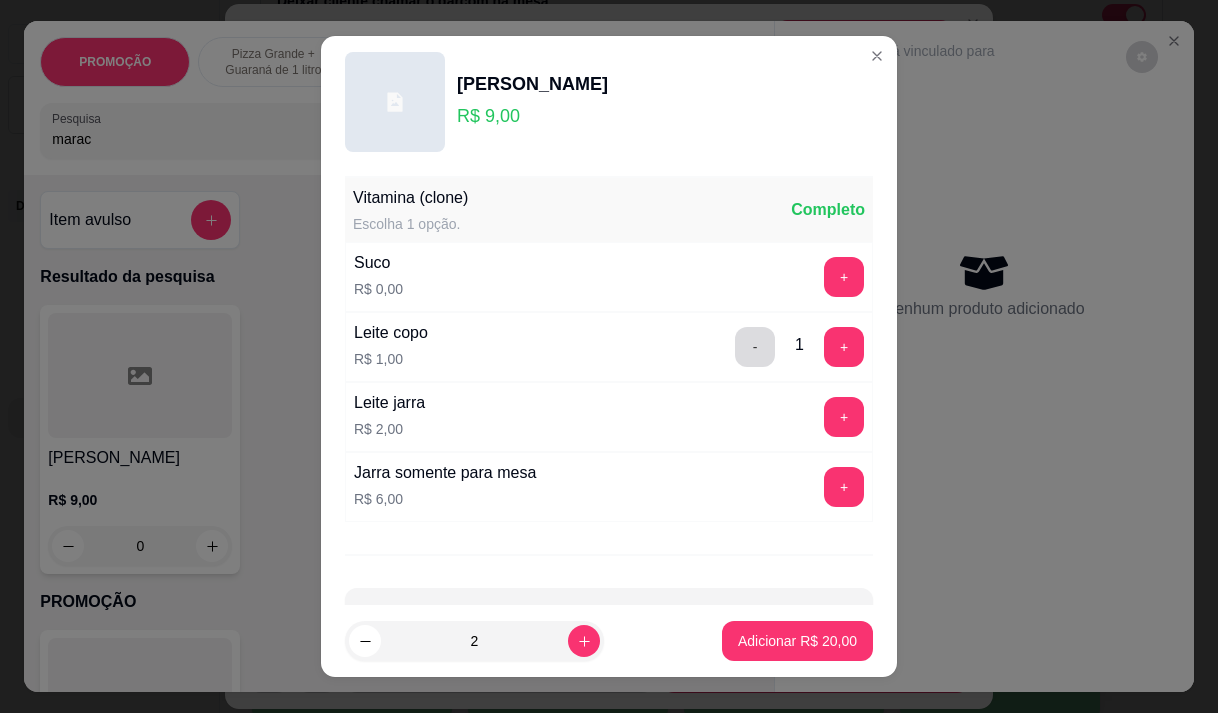 click on "-" at bounding box center [755, 347] 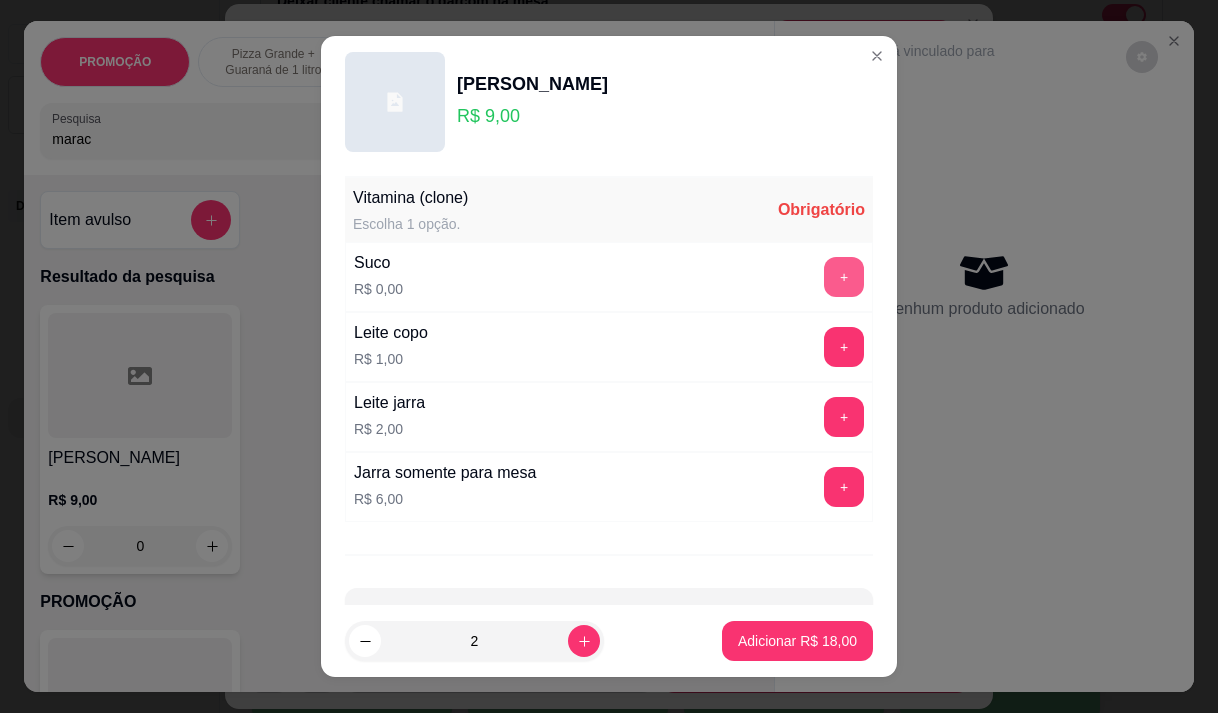 click on "+" at bounding box center [844, 277] 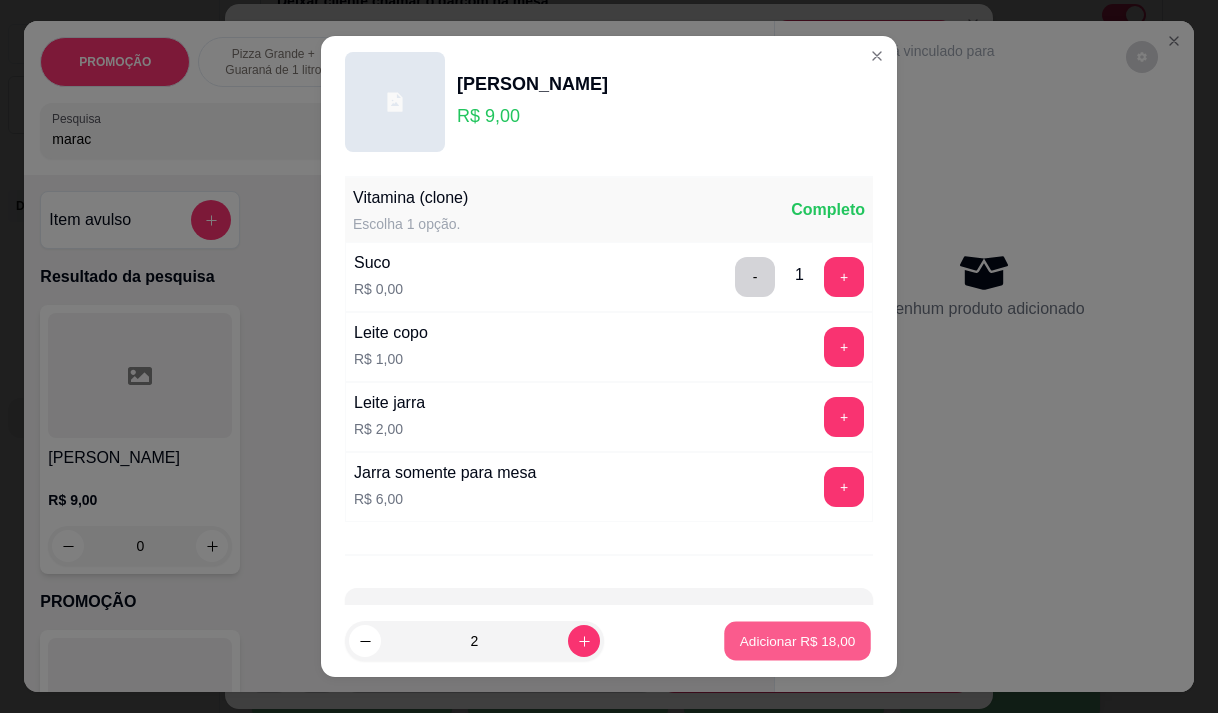 click on "Adicionar   R$ 18,00" at bounding box center [798, 641] 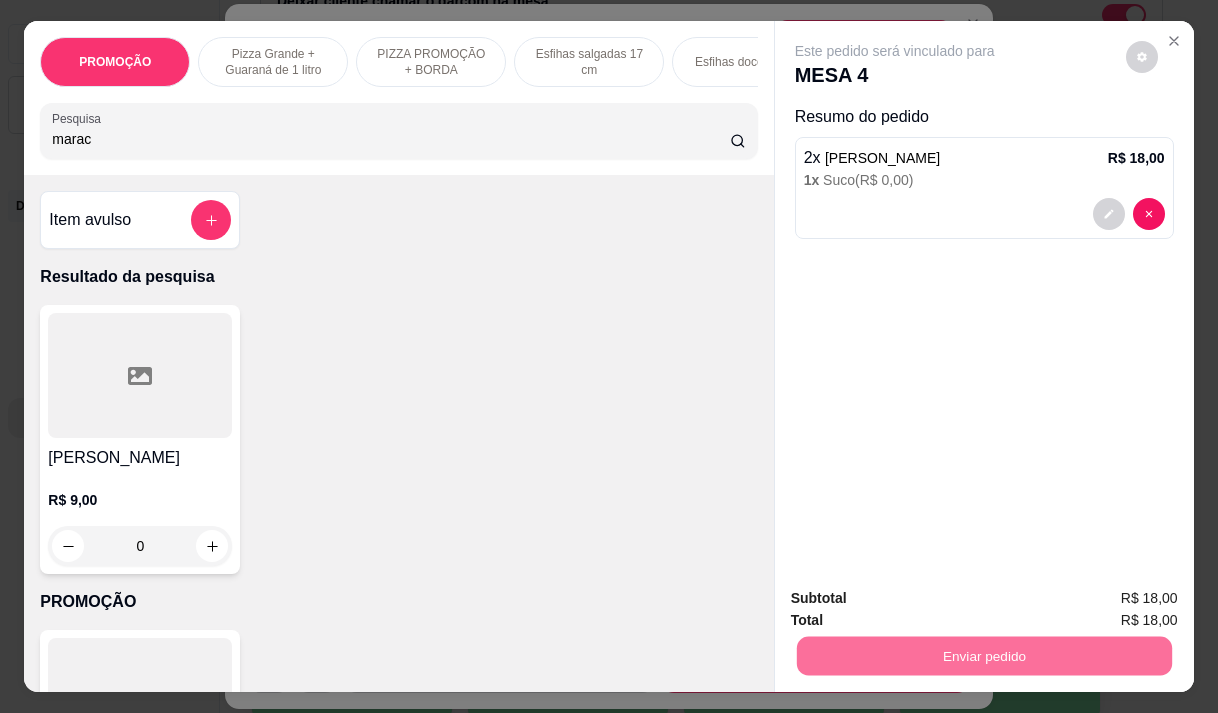 click on "Não registrar e enviar pedido" at bounding box center (918, 598) 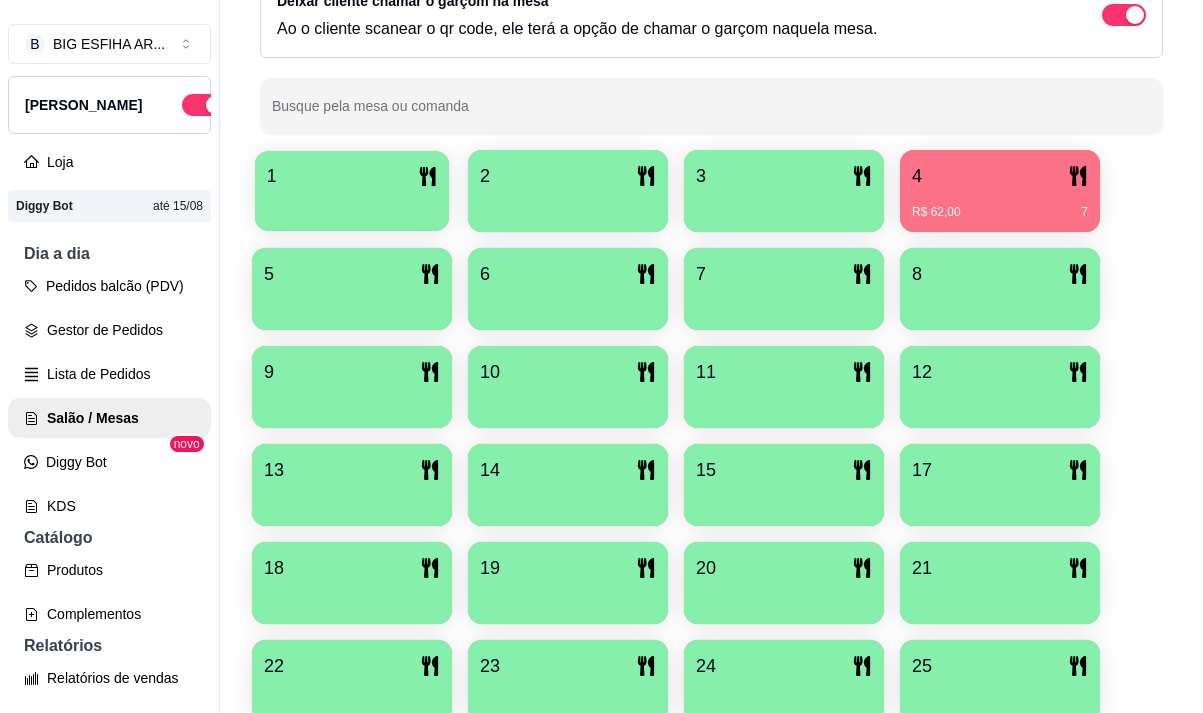 click on "1" at bounding box center (352, 176) 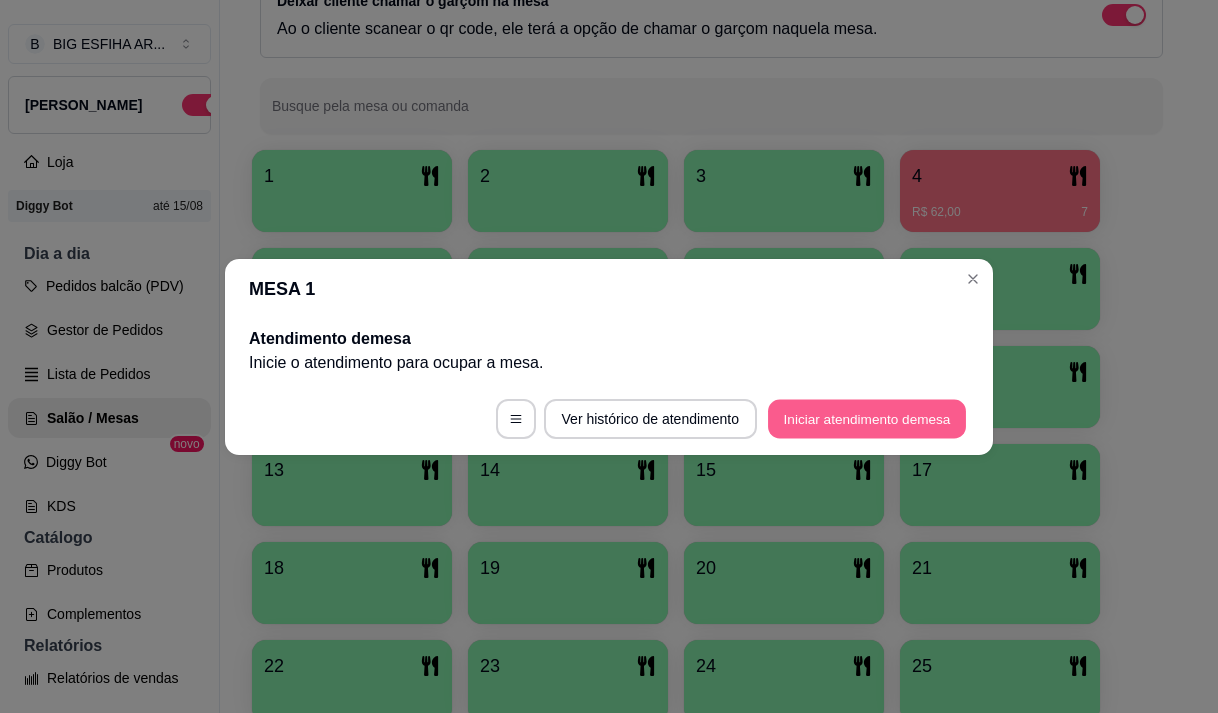 click on "Iniciar atendimento de  mesa" at bounding box center [867, 418] 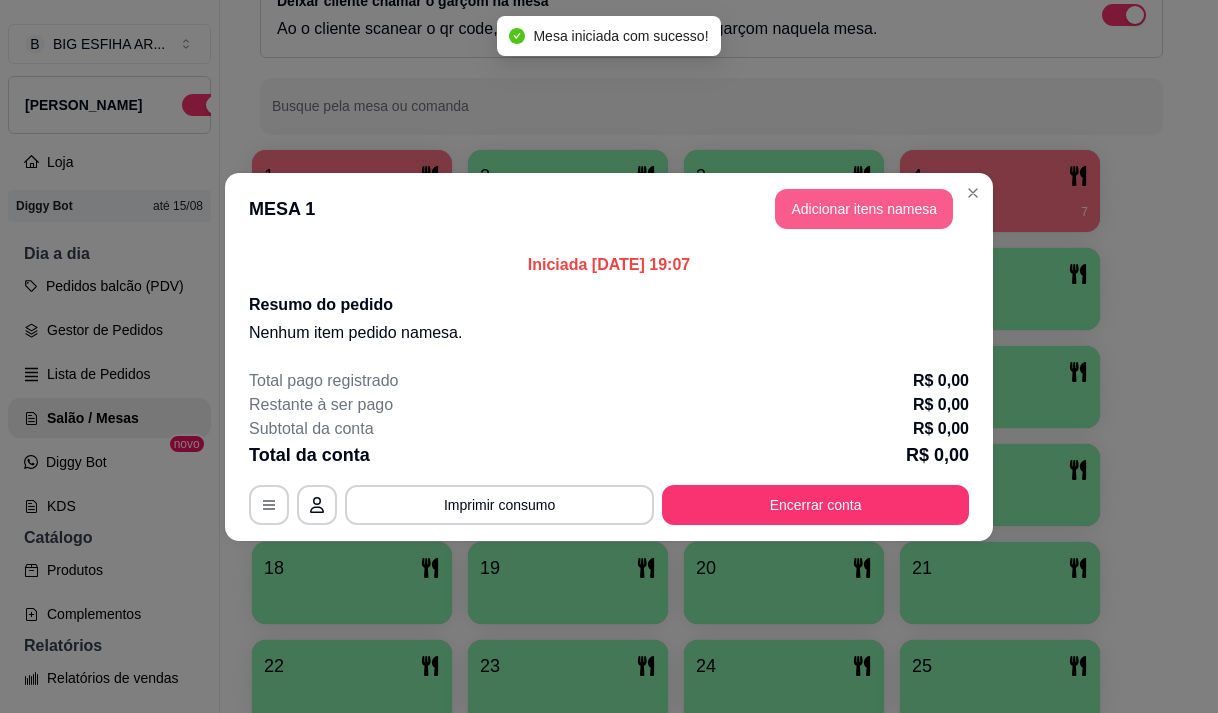 click on "Adicionar itens na  mesa" at bounding box center [864, 209] 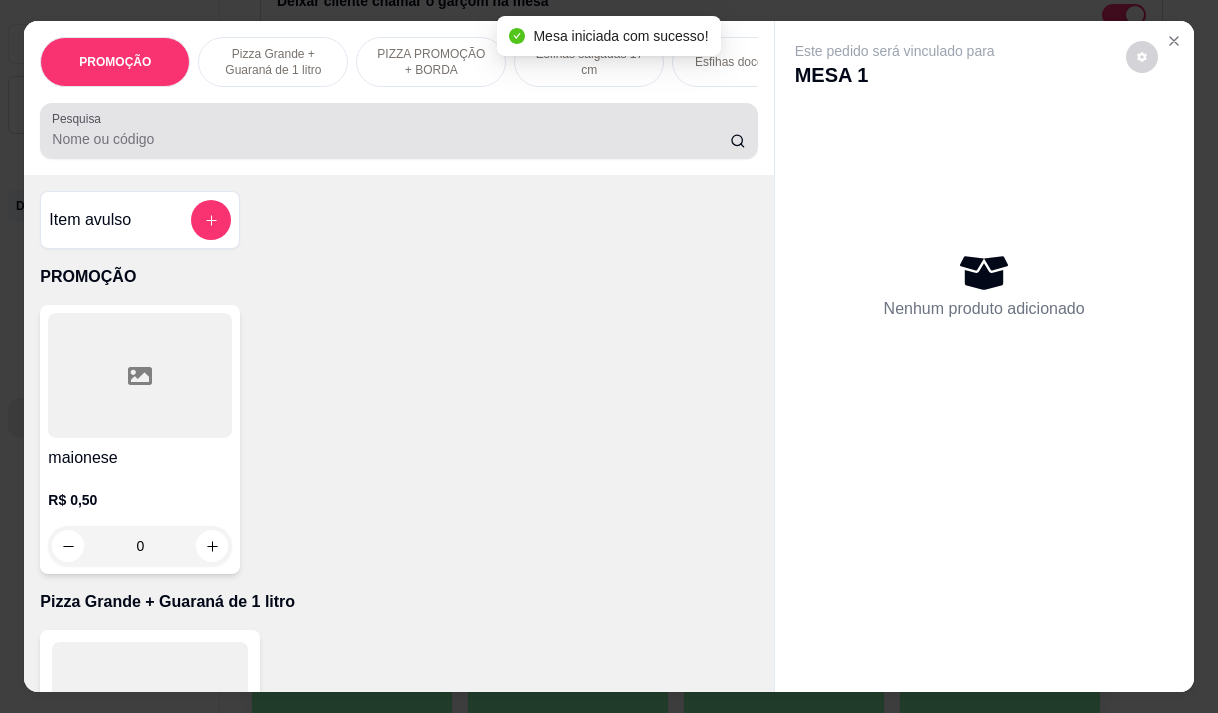 click at bounding box center [398, 131] 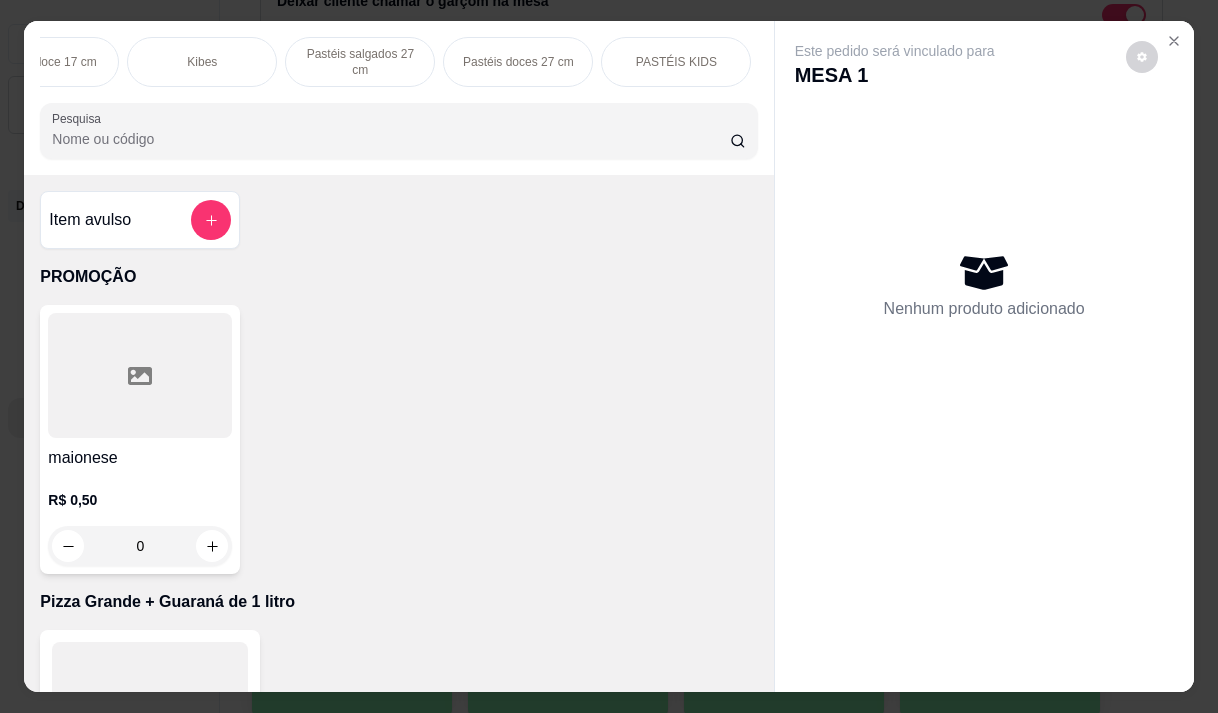 scroll, scrollTop: 0, scrollLeft: 720, axis: horizontal 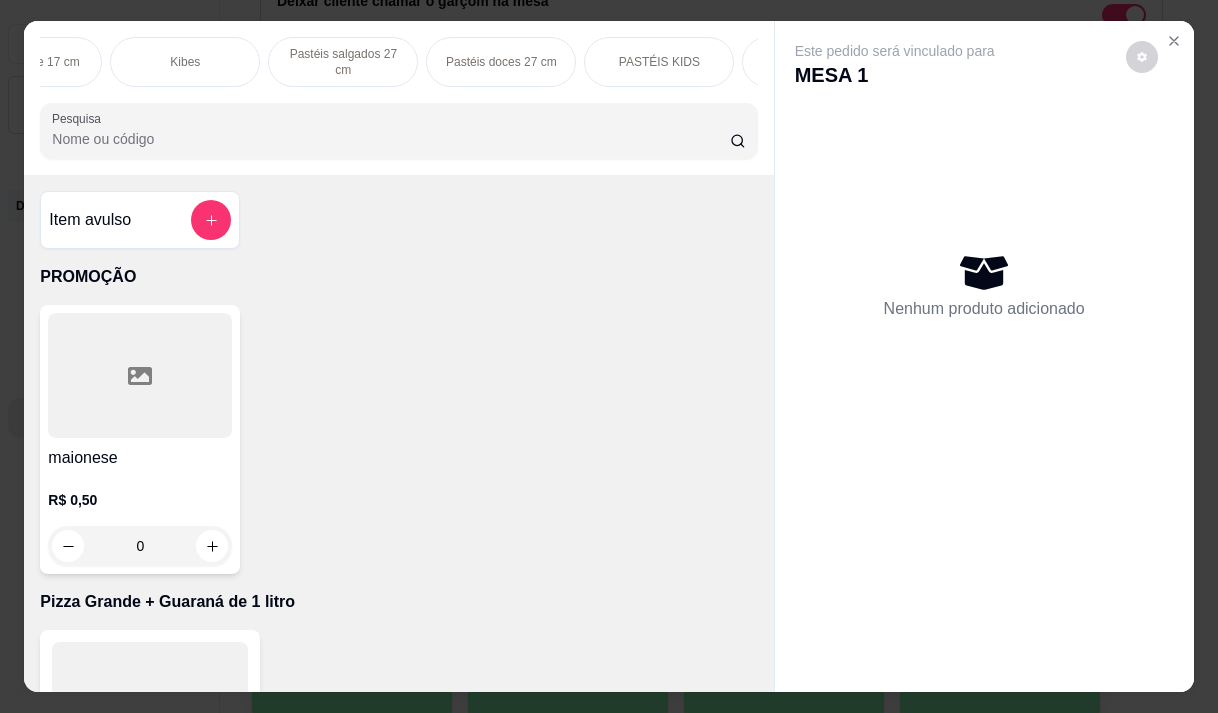 click on "PASTÉIS KIDS" at bounding box center (659, 62) 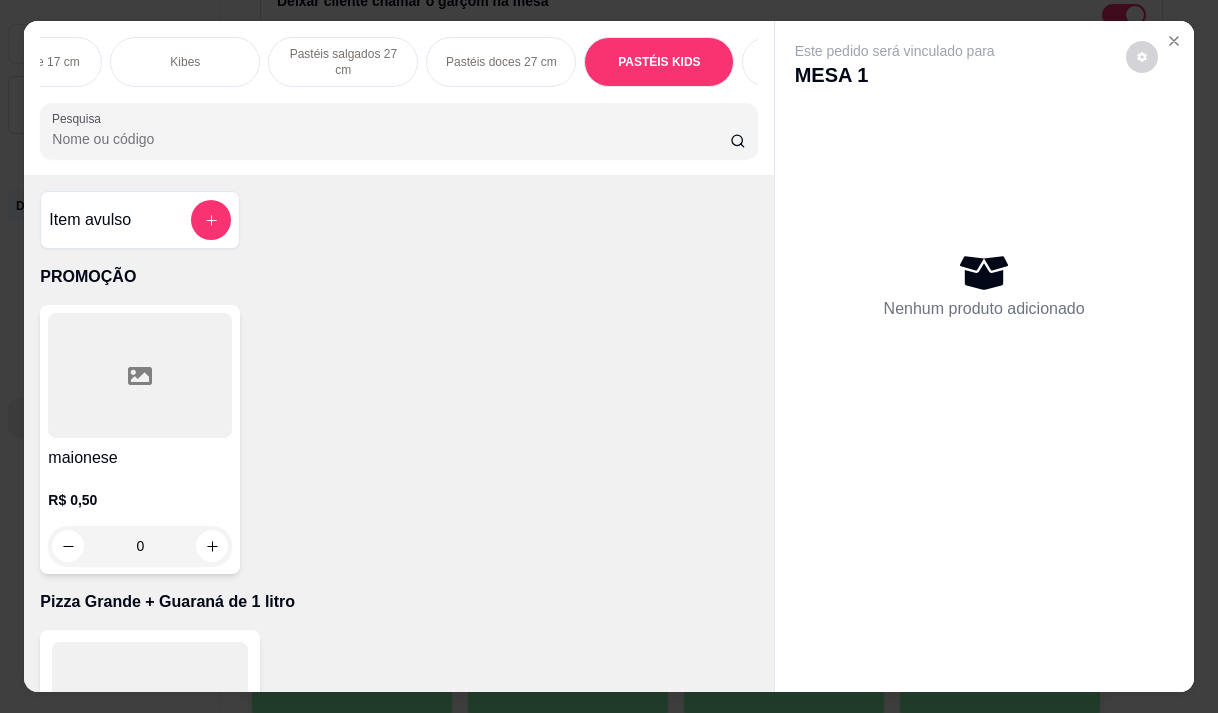 scroll, scrollTop: 13907, scrollLeft: 0, axis: vertical 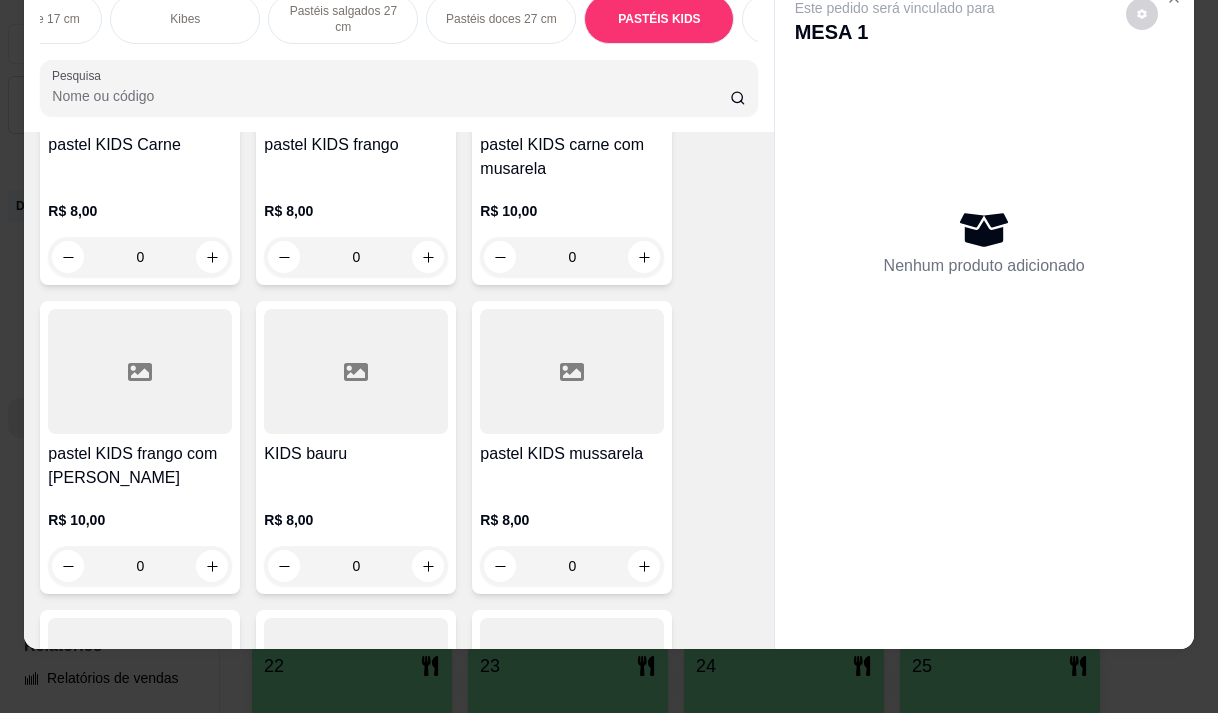 click on "pastel KIDS mussarela" at bounding box center [572, 466] 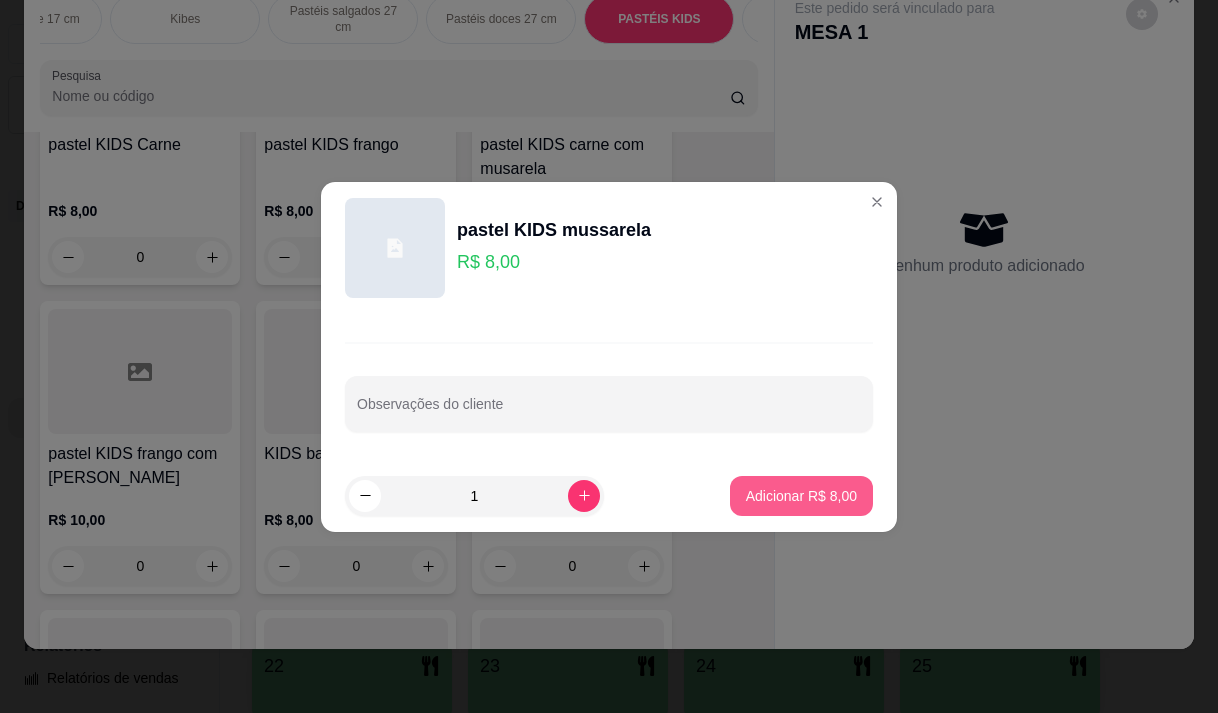 click on "Adicionar   R$ 8,00" at bounding box center [801, 496] 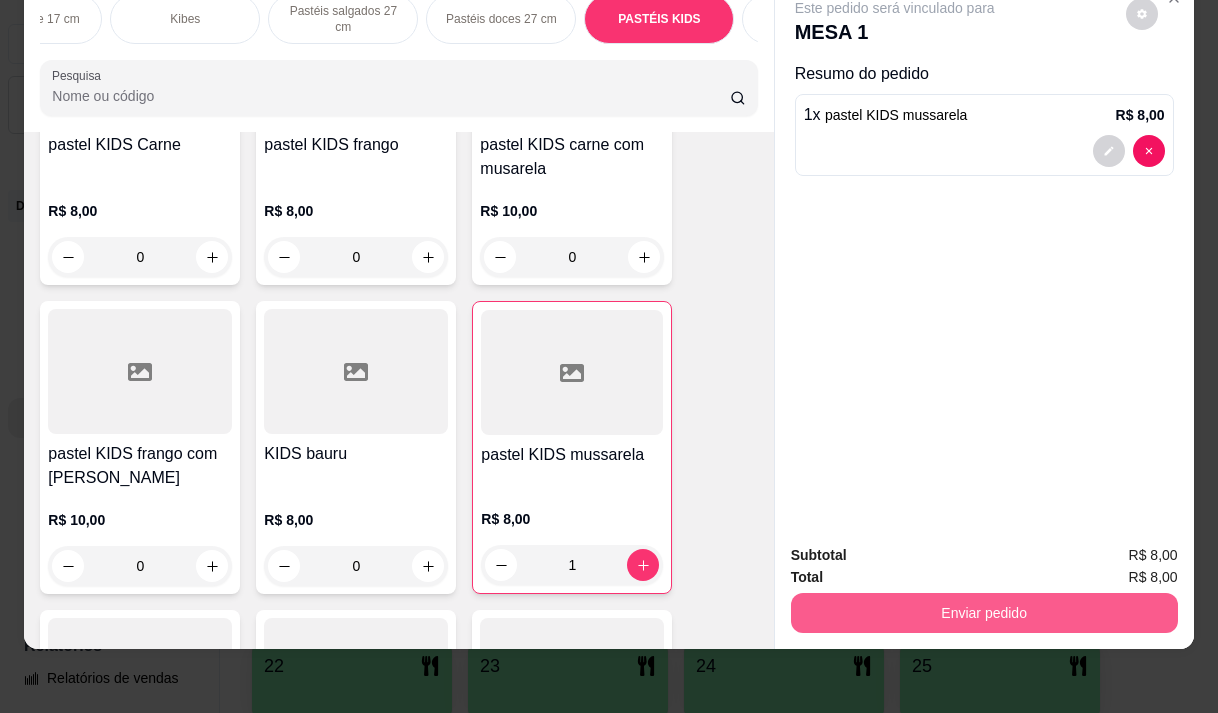 click on "Enviar pedido" at bounding box center (984, 613) 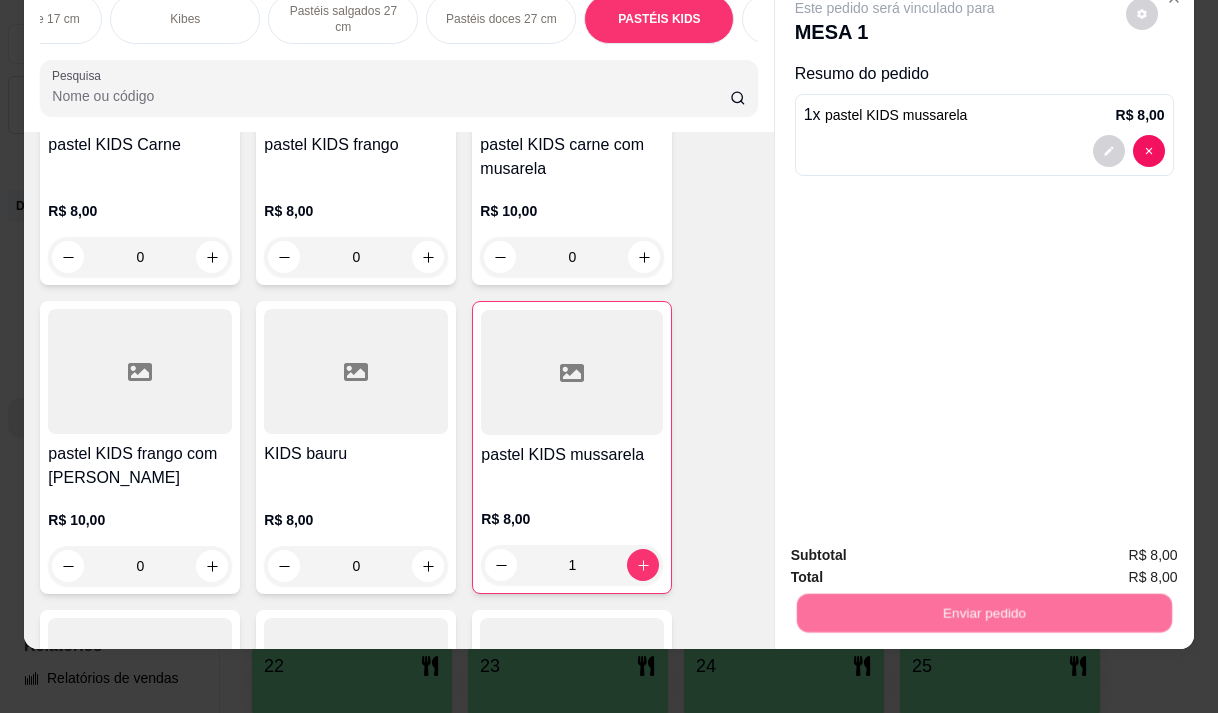 click on "Não registrar e enviar pedido" at bounding box center (918, 549) 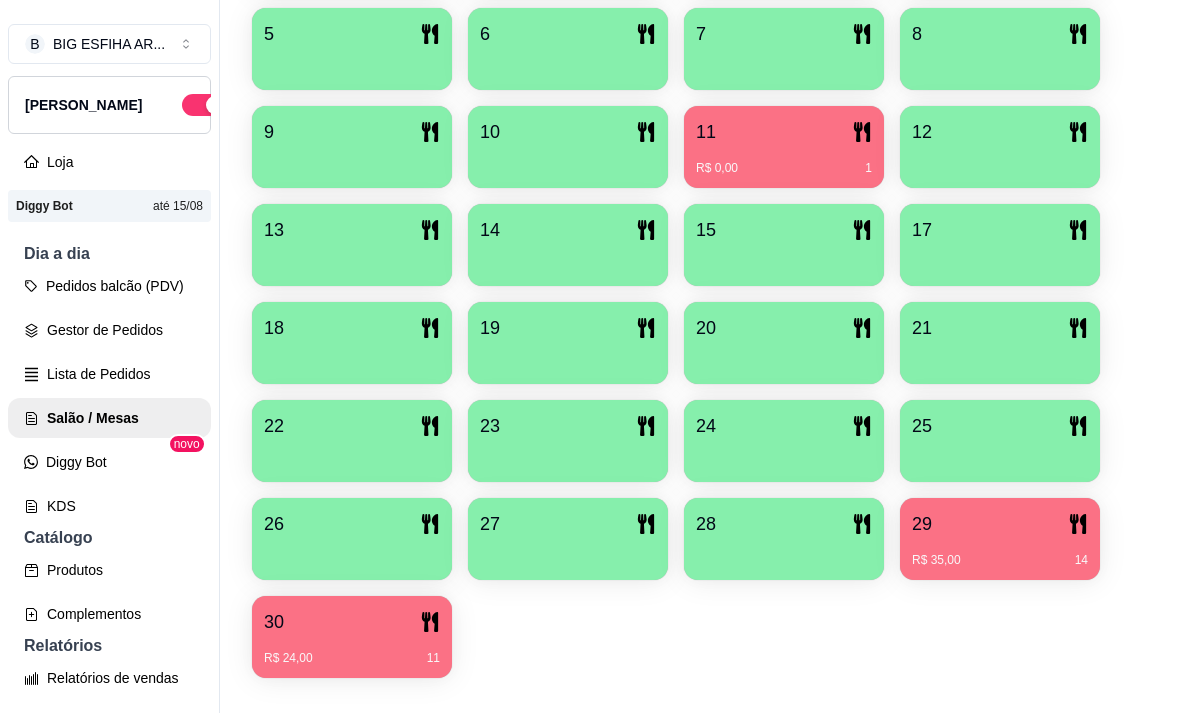 scroll, scrollTop: 639, scrollLeft: 0, axis: vertical 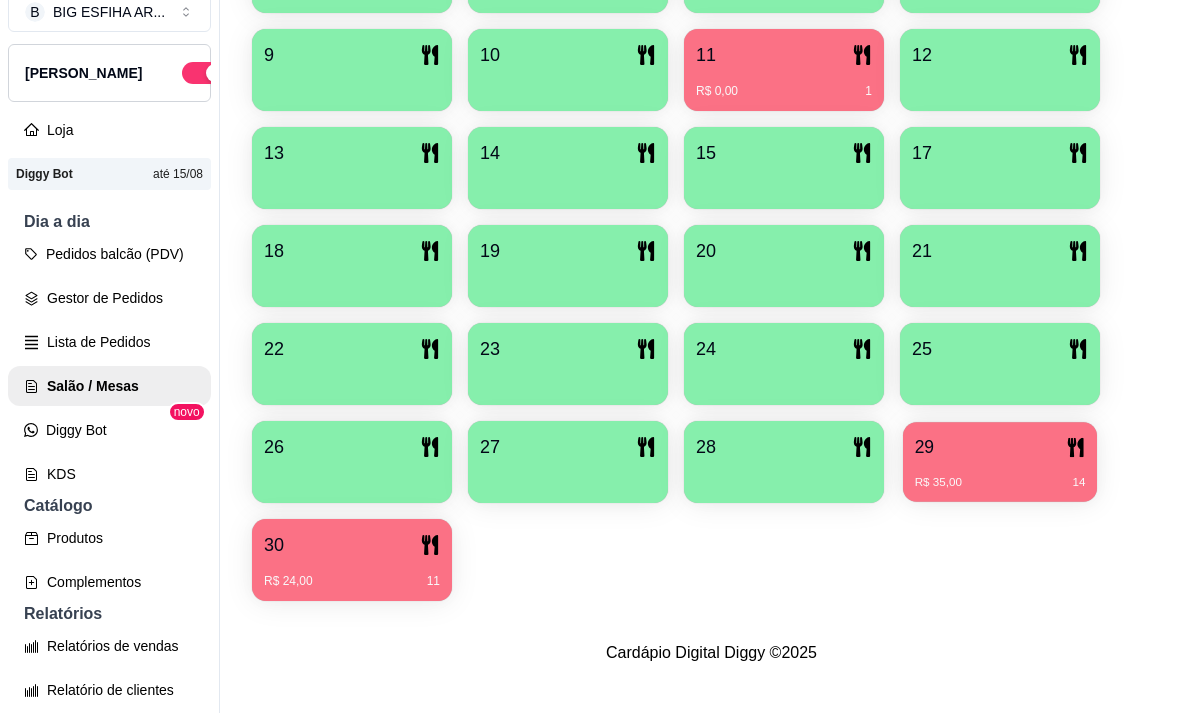 click on "R$ 35,00 14" at bounding box center (1000, 475) 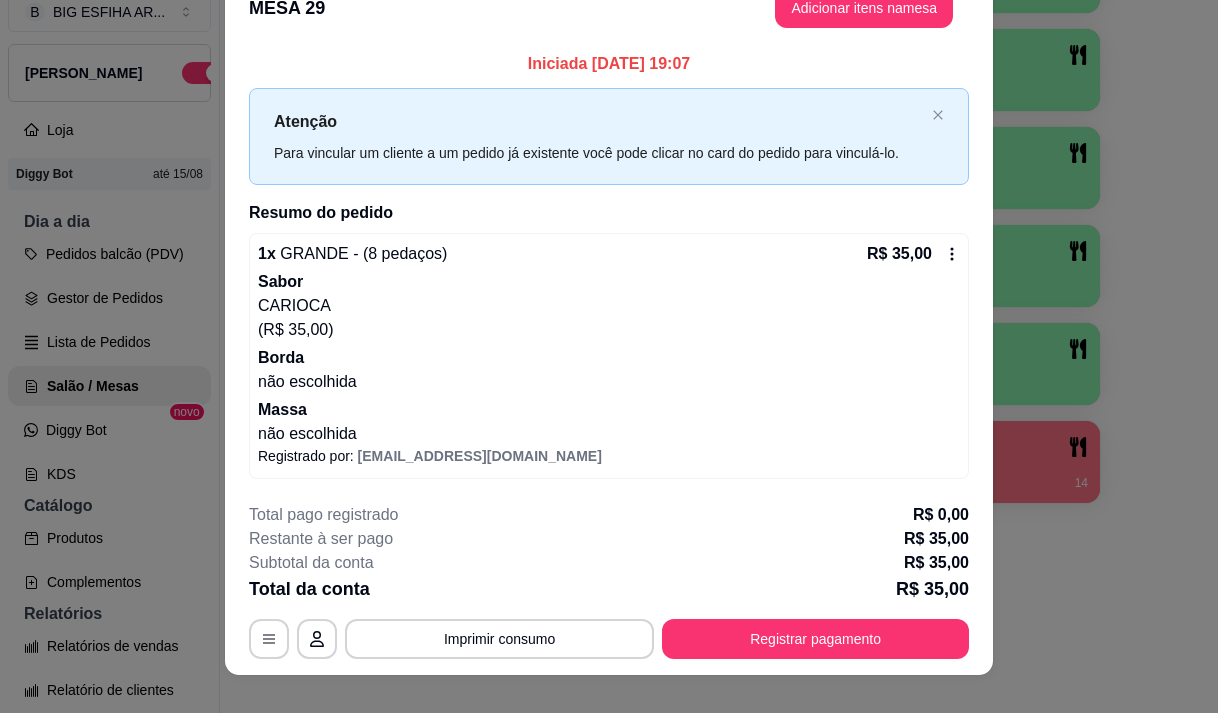 scroll, scrollTop: 59, scrollLeft: 0, axis: vertical 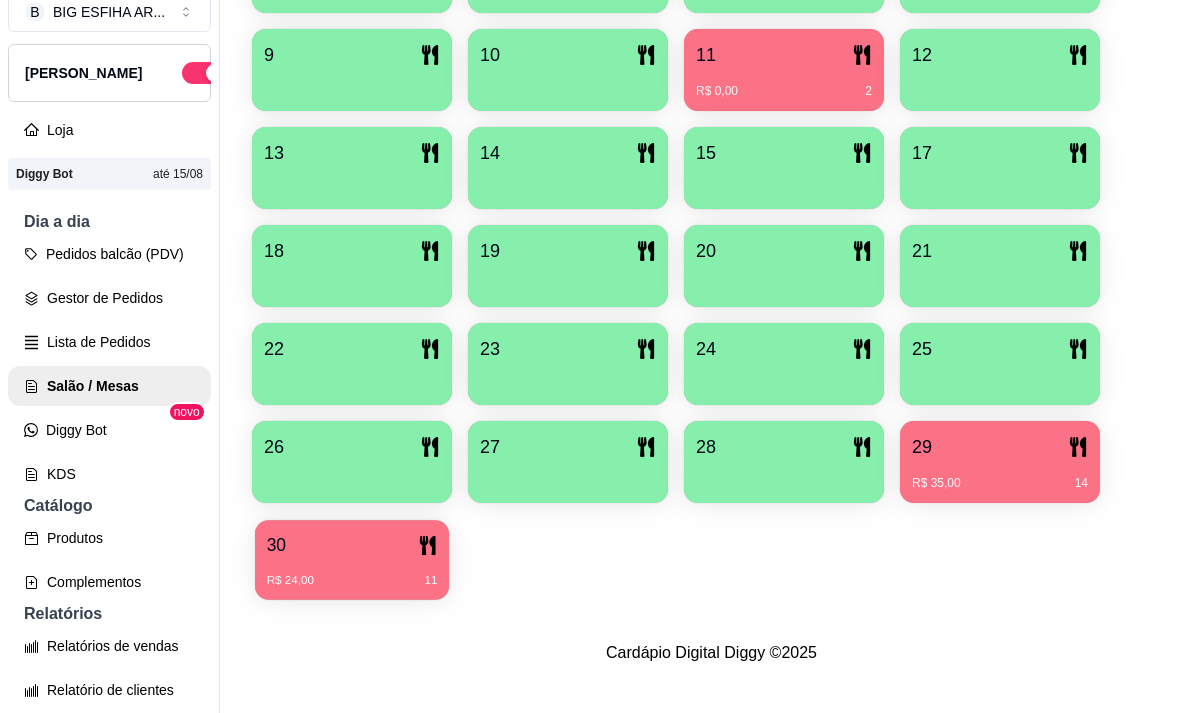 click on "R$ 24,00 11" at bounding box center [352, 581] 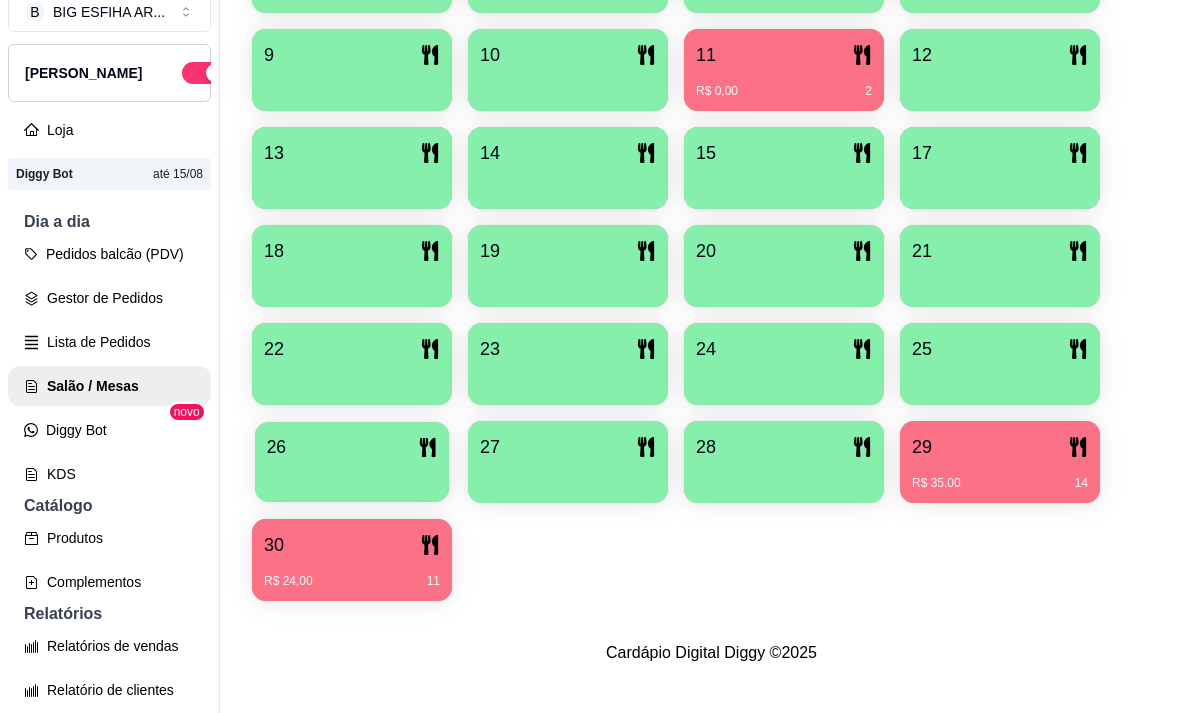 click at bounding box center (352, 475) 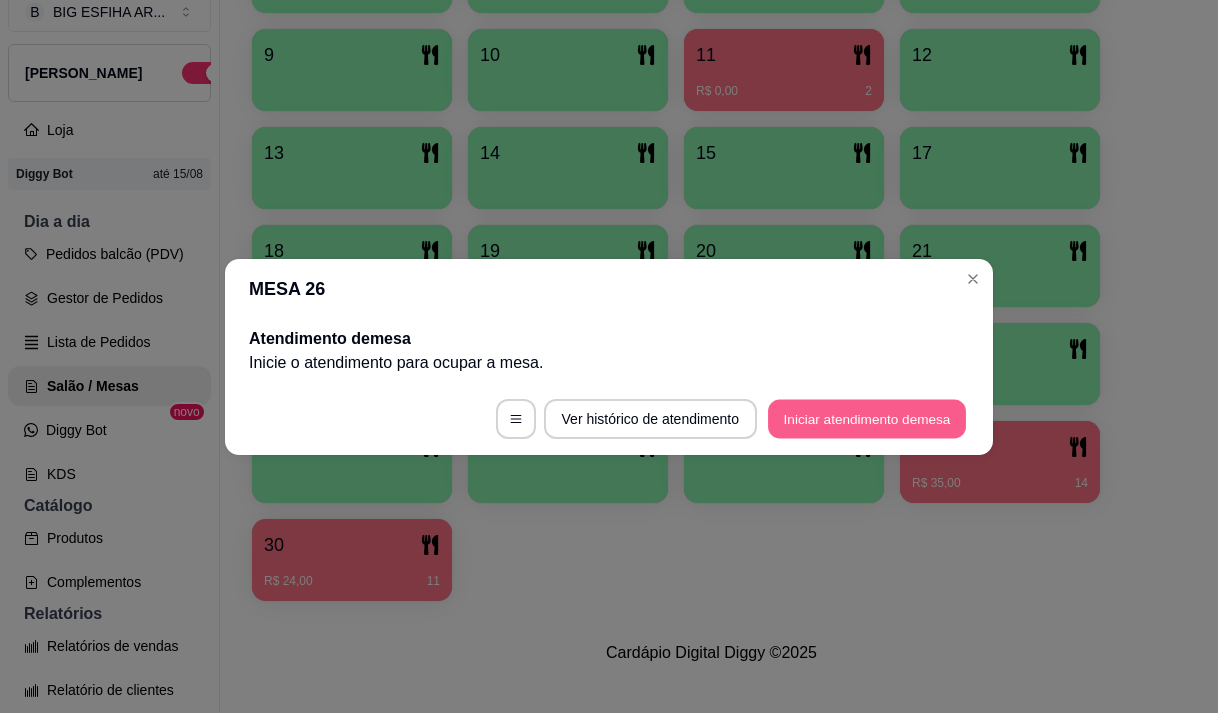 click on "Iniciar atendimento de  mesa" at bounding box center (867, 418) 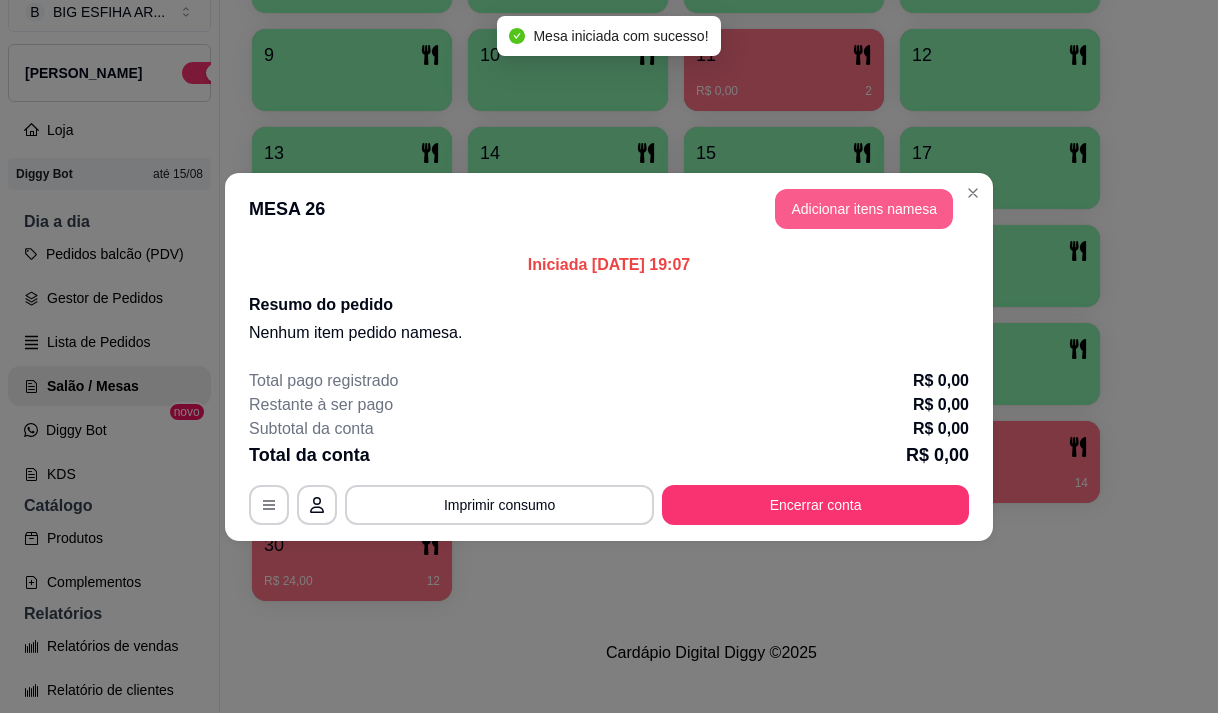 click on "Adicionar itens na  mesa" at bounding box center [864, 209] 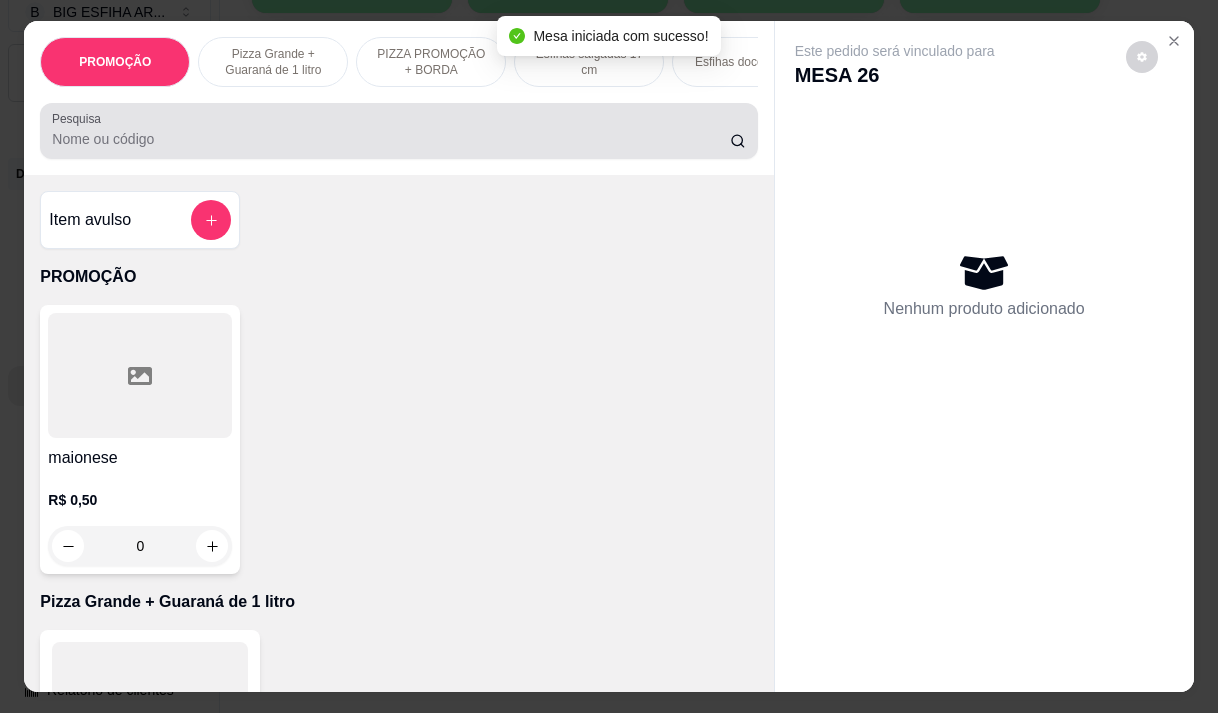 click on "Pesquisa" at bounding box center [391, 139] 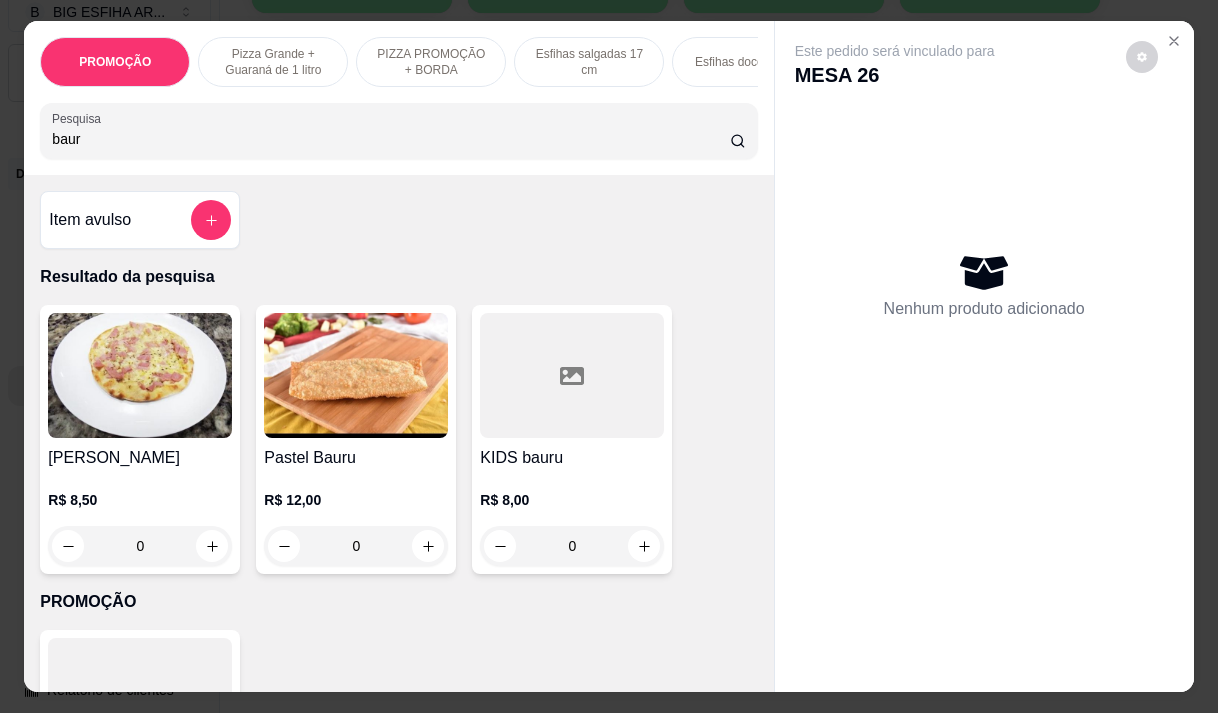 type on "baur" 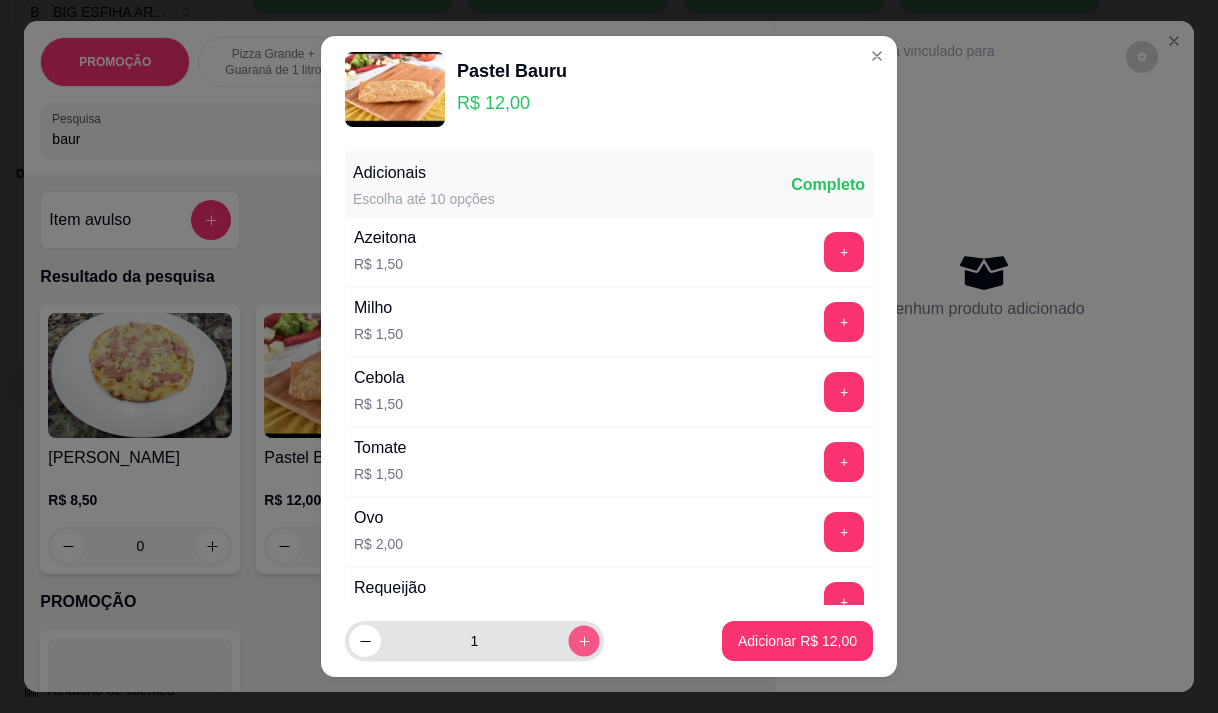 click 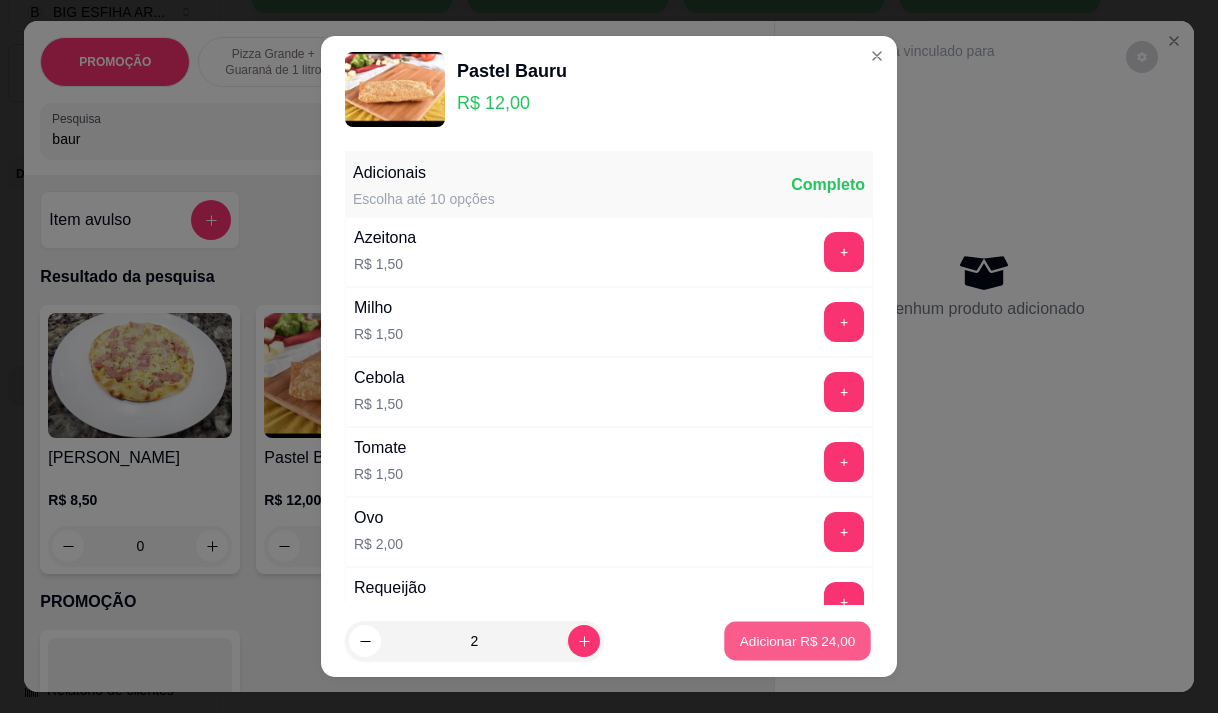 click on "Adicionar   R$ 24,00" at bounding box center (798, 641) 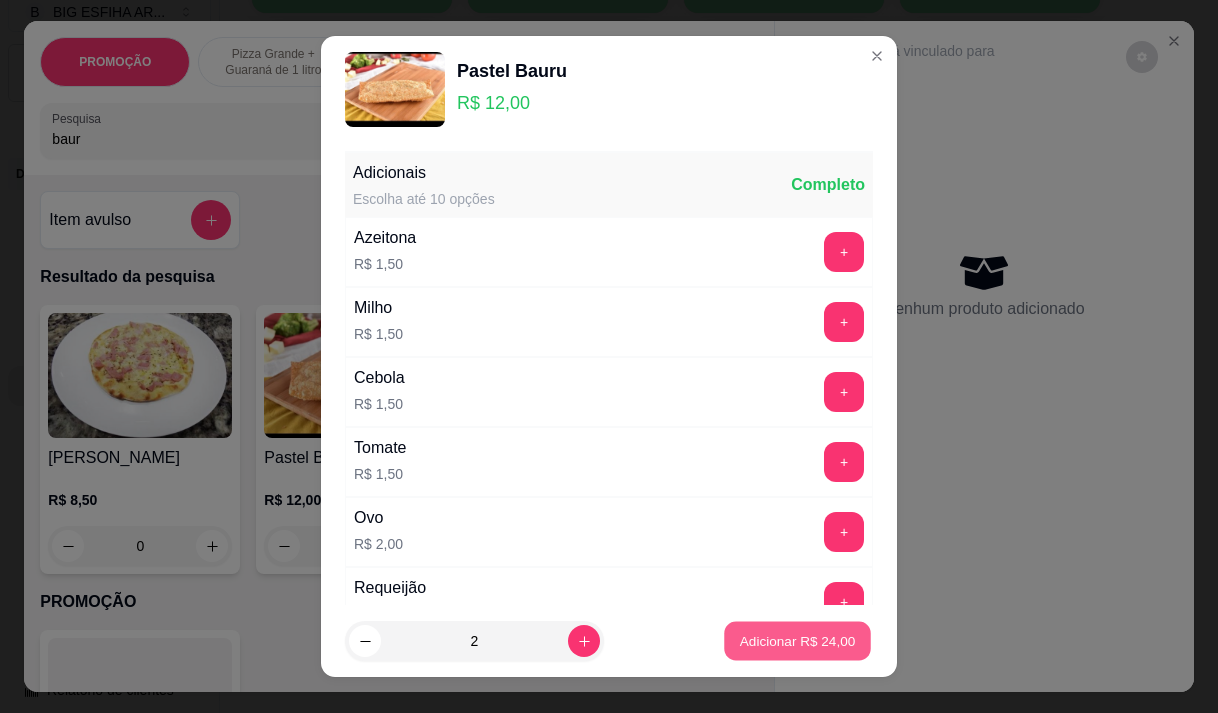 type on "2" 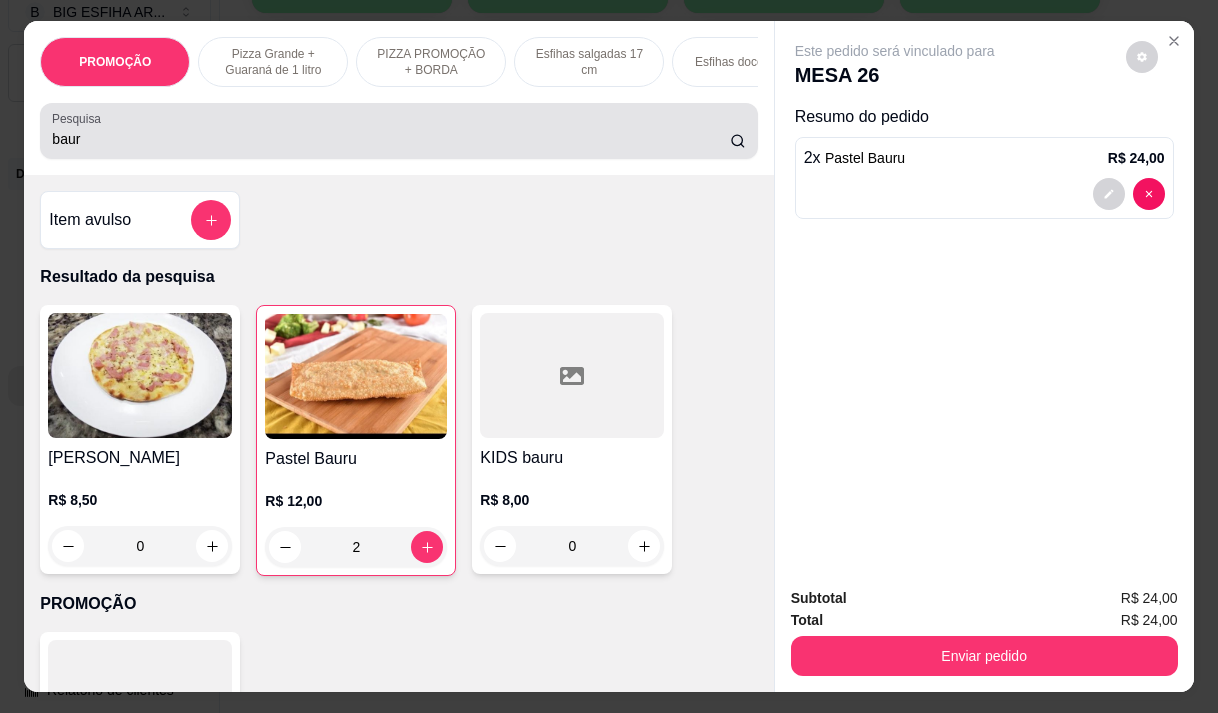 click on "baur" at bounding box center (398, 131) 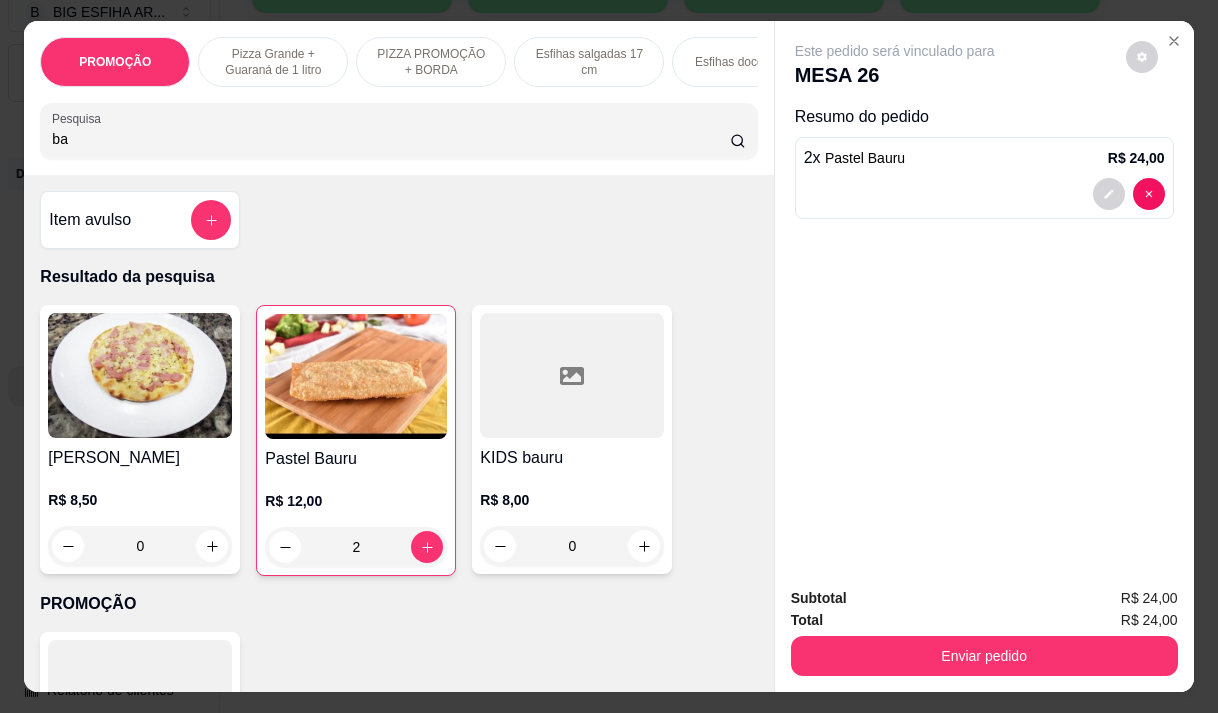 type on "b" 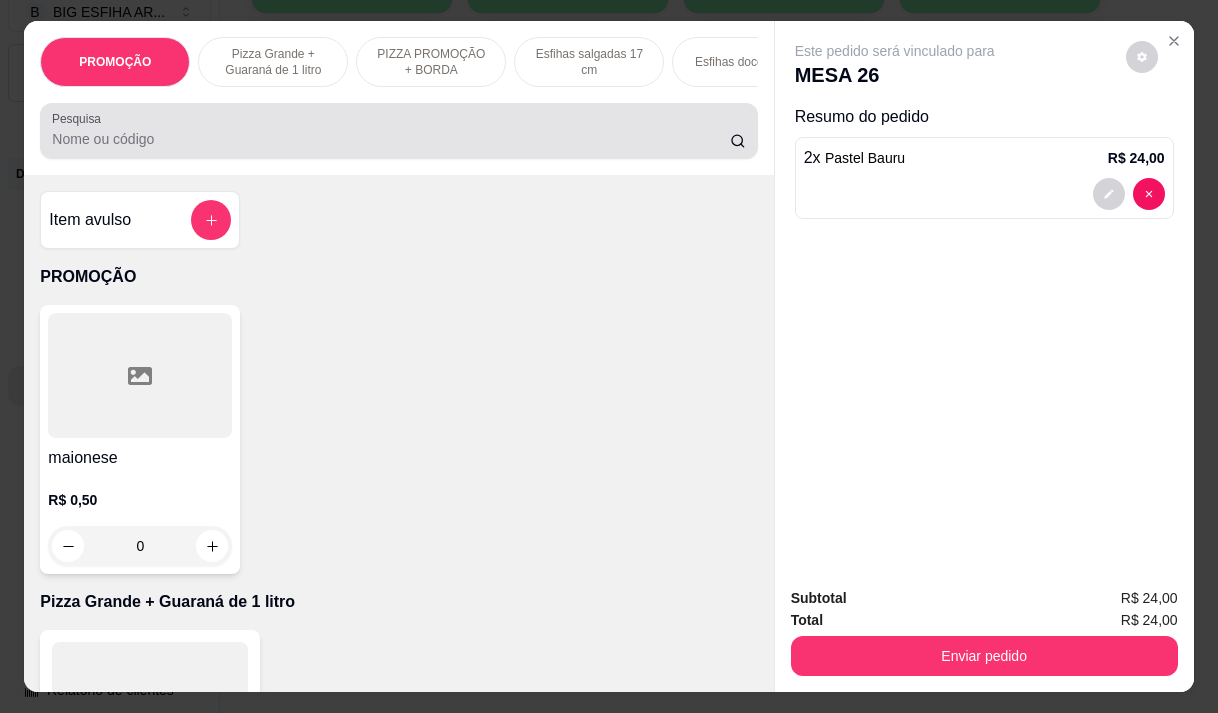 click at bounding box center [398, 131] 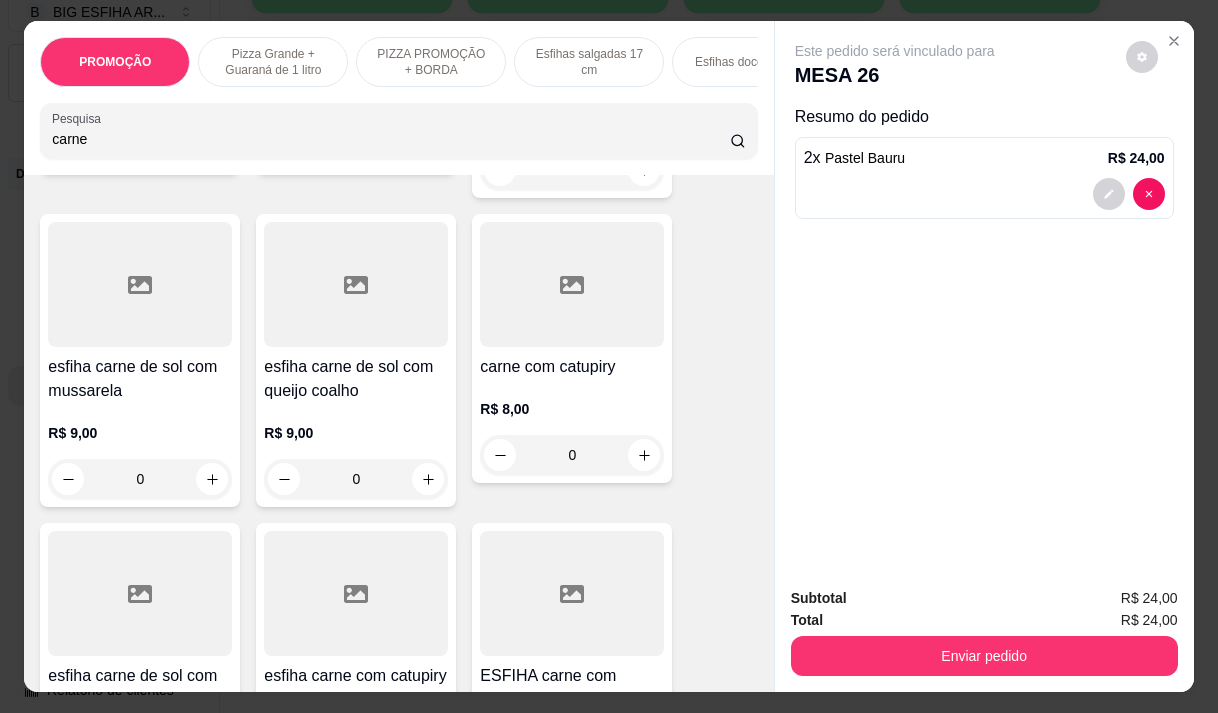 scroll, scrollTop: 800, scrollLeft: 0, axis: vertical 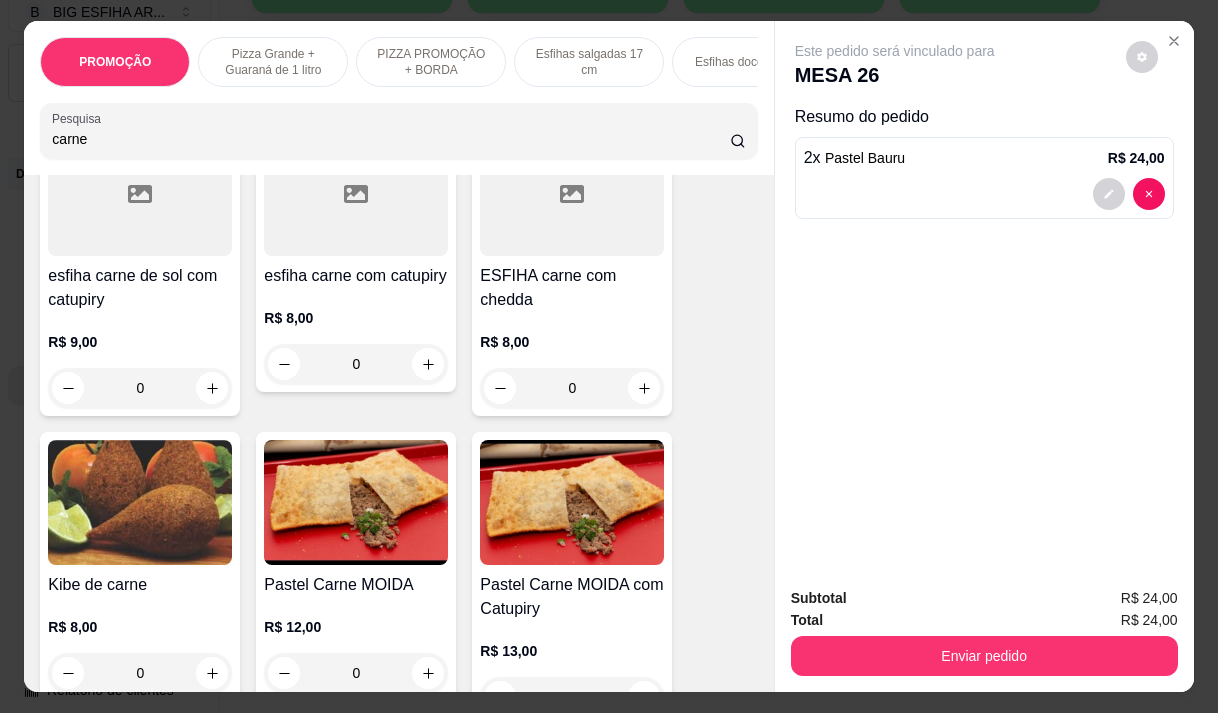 type on "carne" 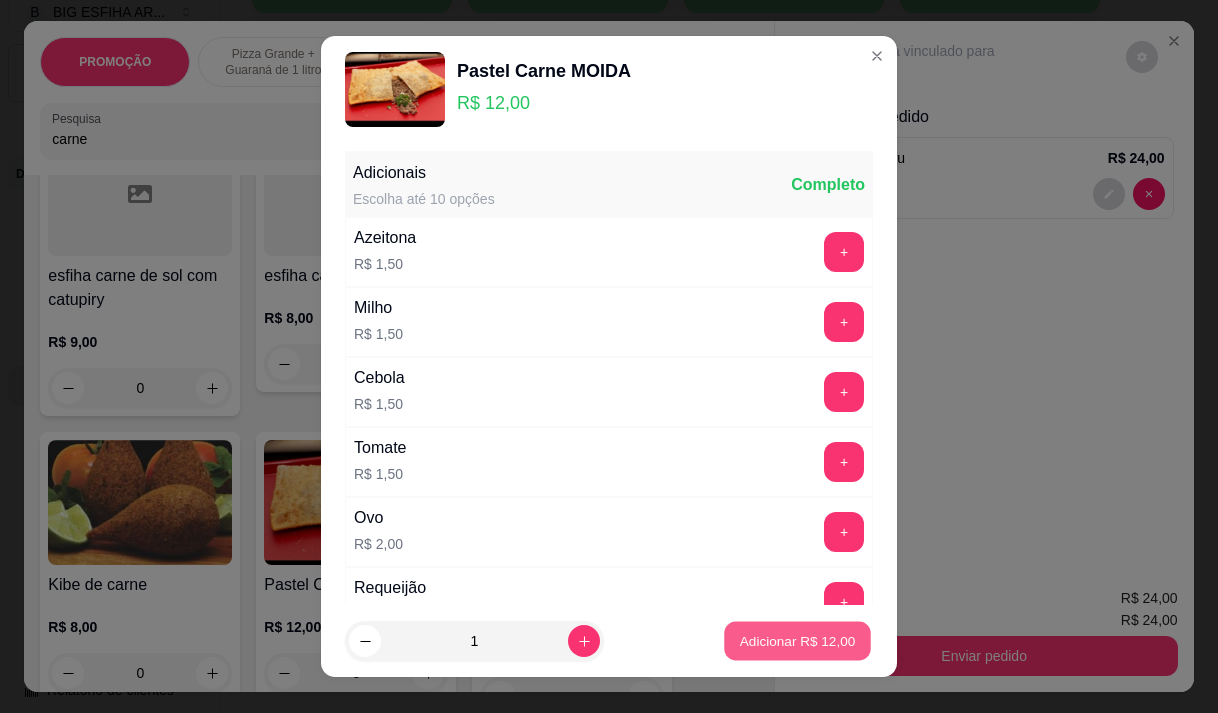 click on "Adicionar   R$ 12,00" at bounding box center (798, 641) 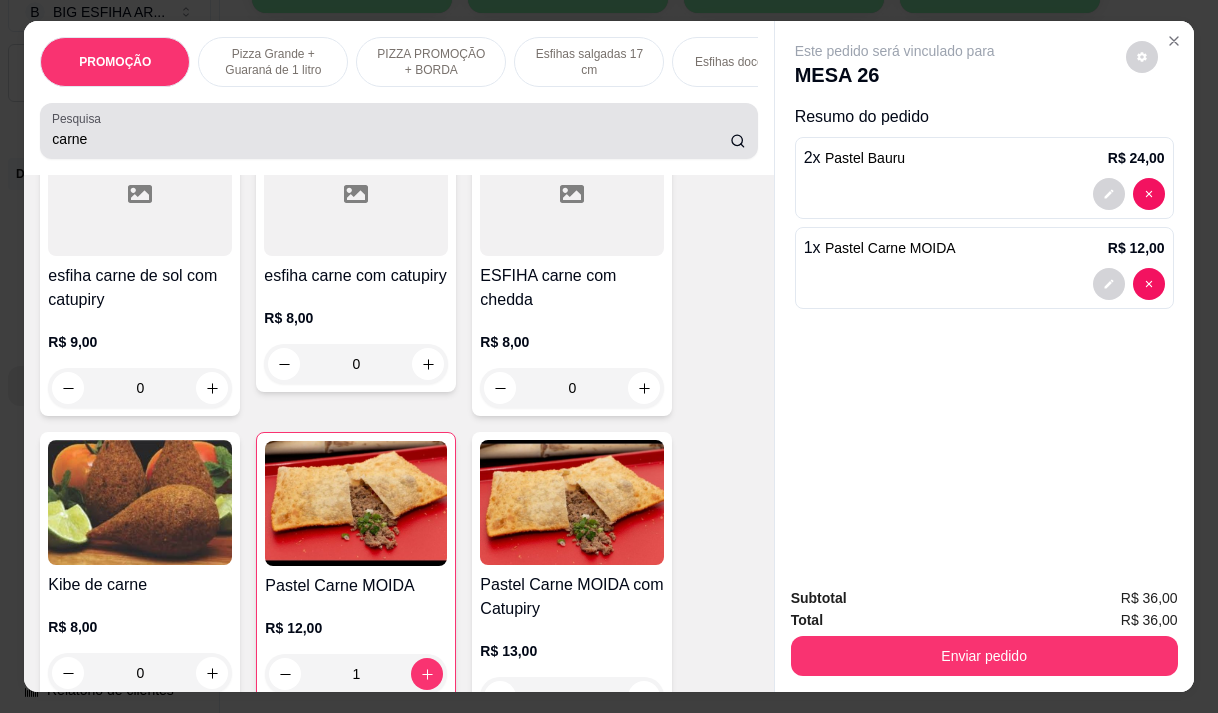 click on "carne" at bounding box center [398, 131] 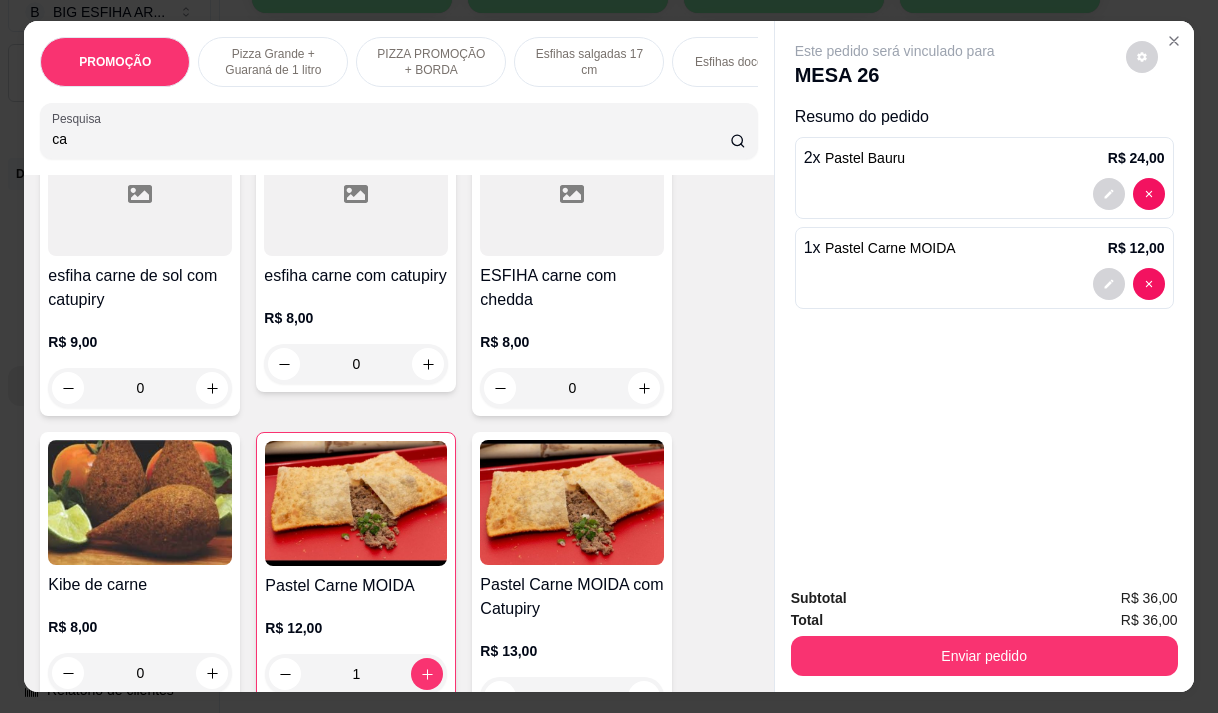 type on "c" 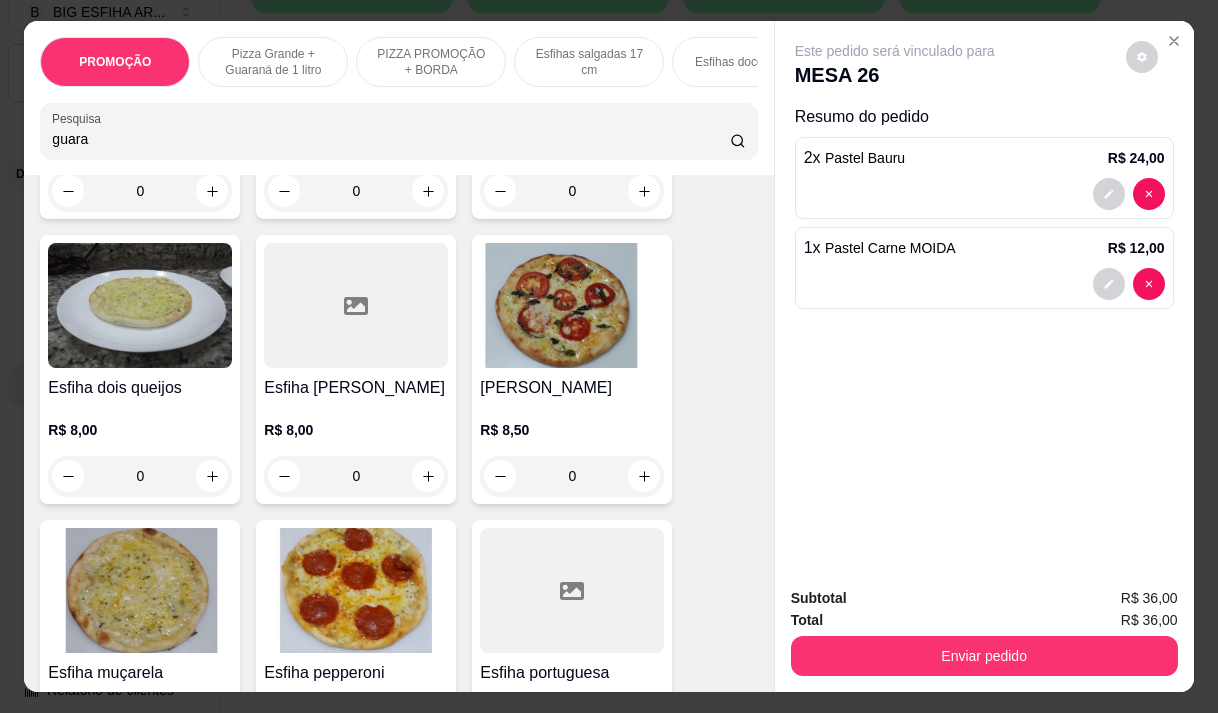 scroll, scrollTop: 3501, scrollLeft: 0, axis: vertical 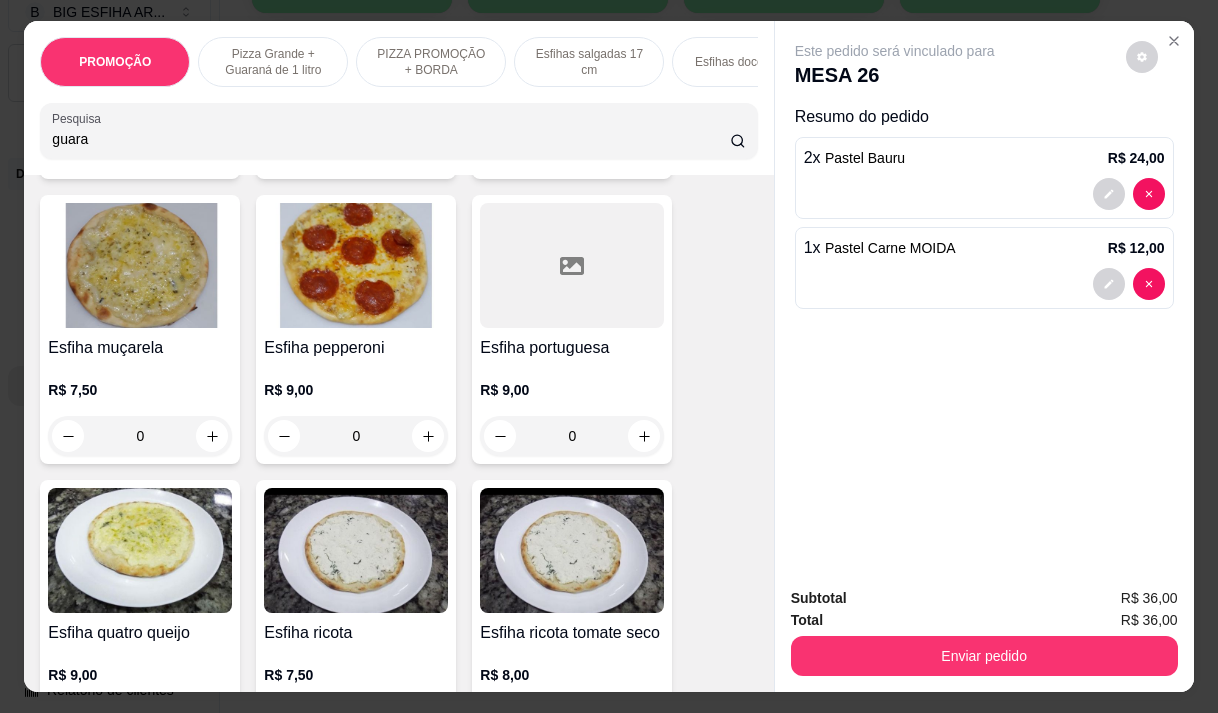 type on "guara" 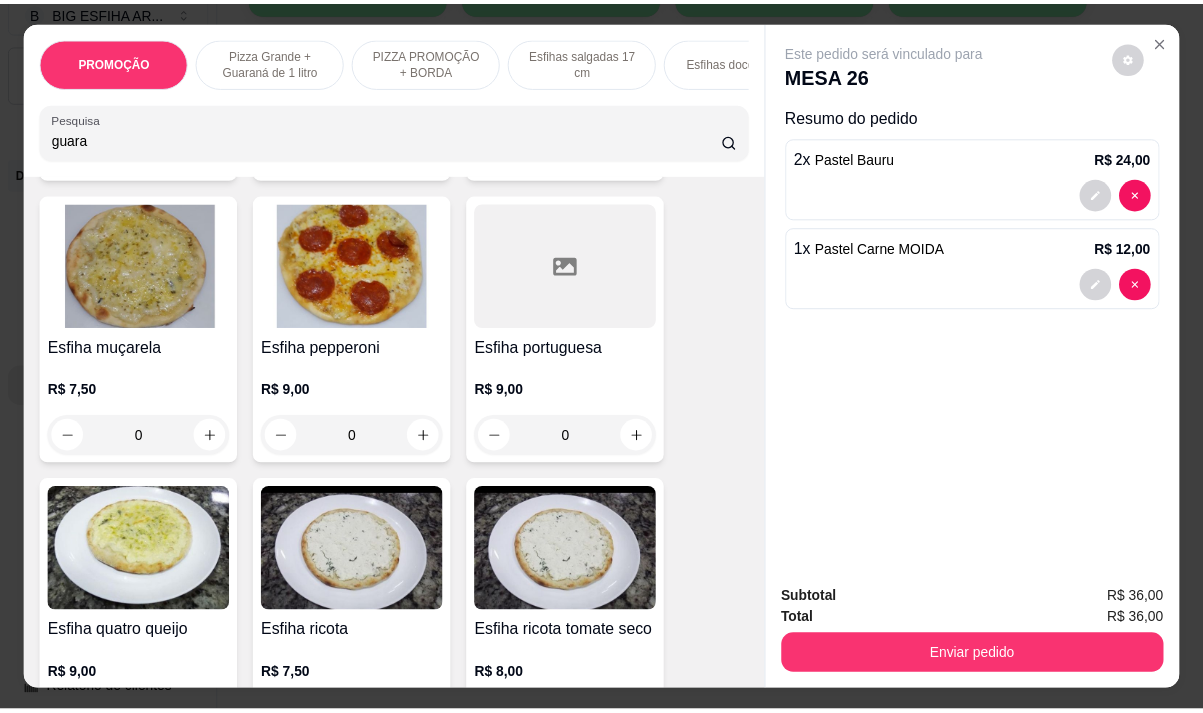 scroll, scrollTop: 0, scrollLeft: 0, axis: both 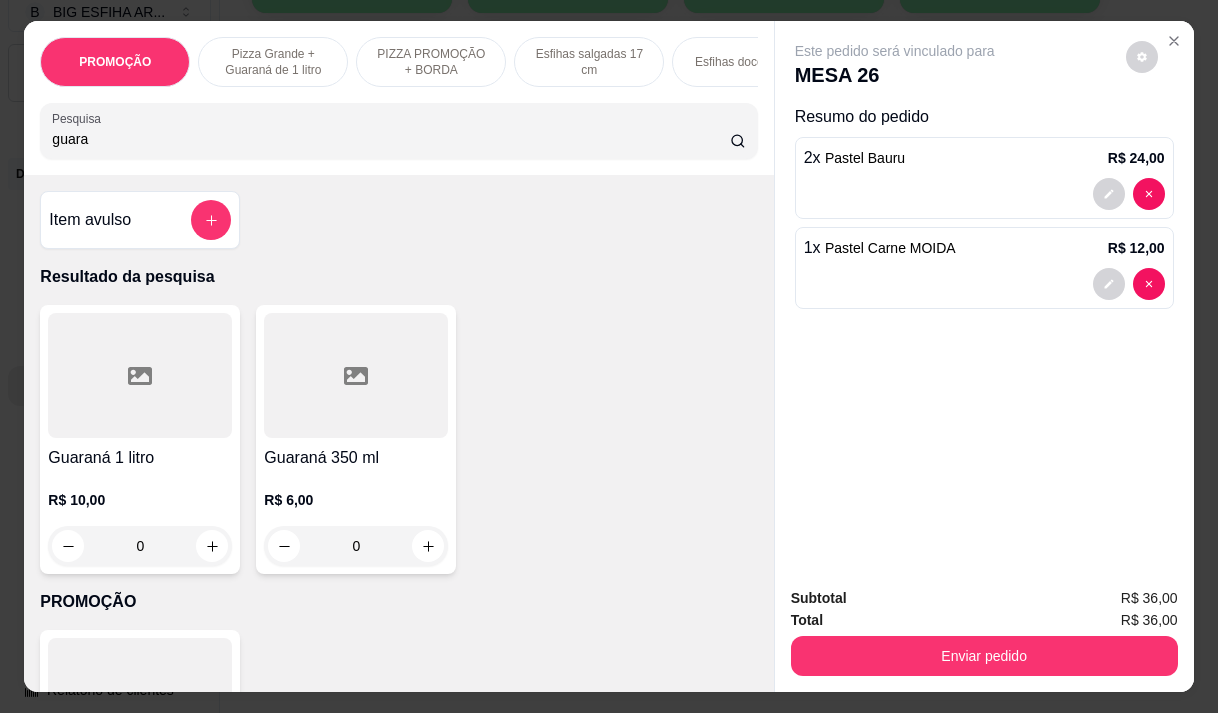 click on "Guaraná 1 litro" at bounding box center [140, 458] 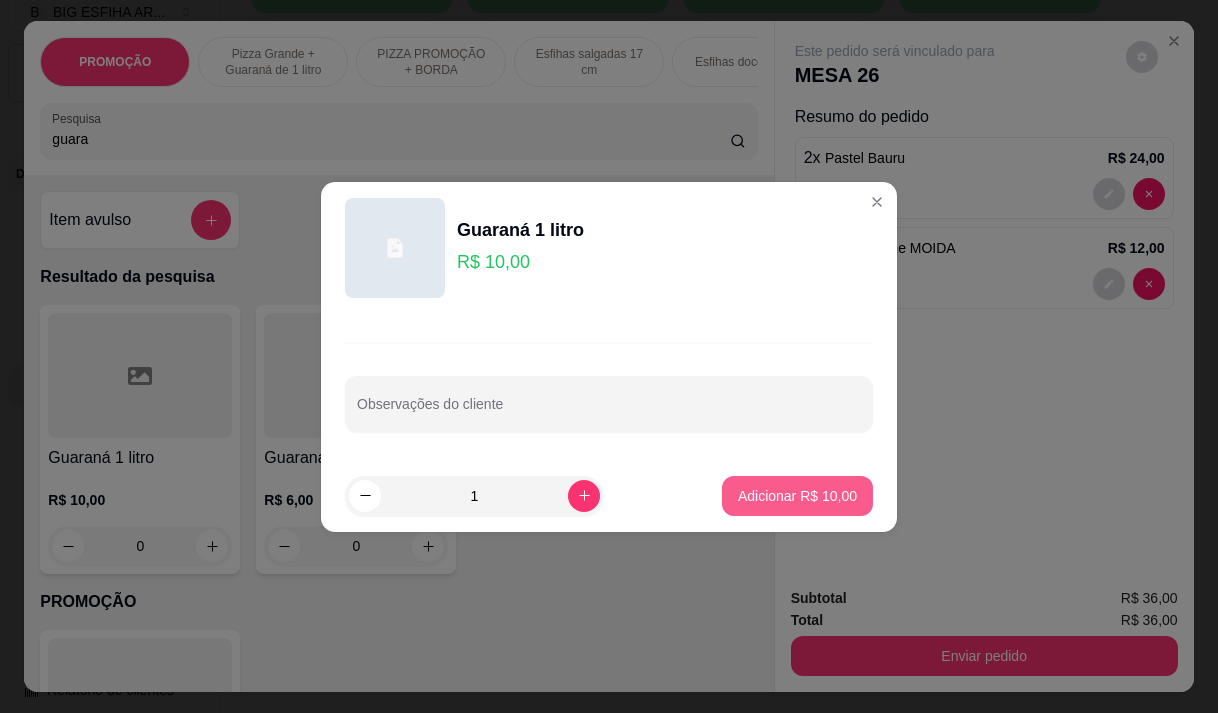 click on "Adicionar   R$ 10,00" at bounding box center [797, 496] 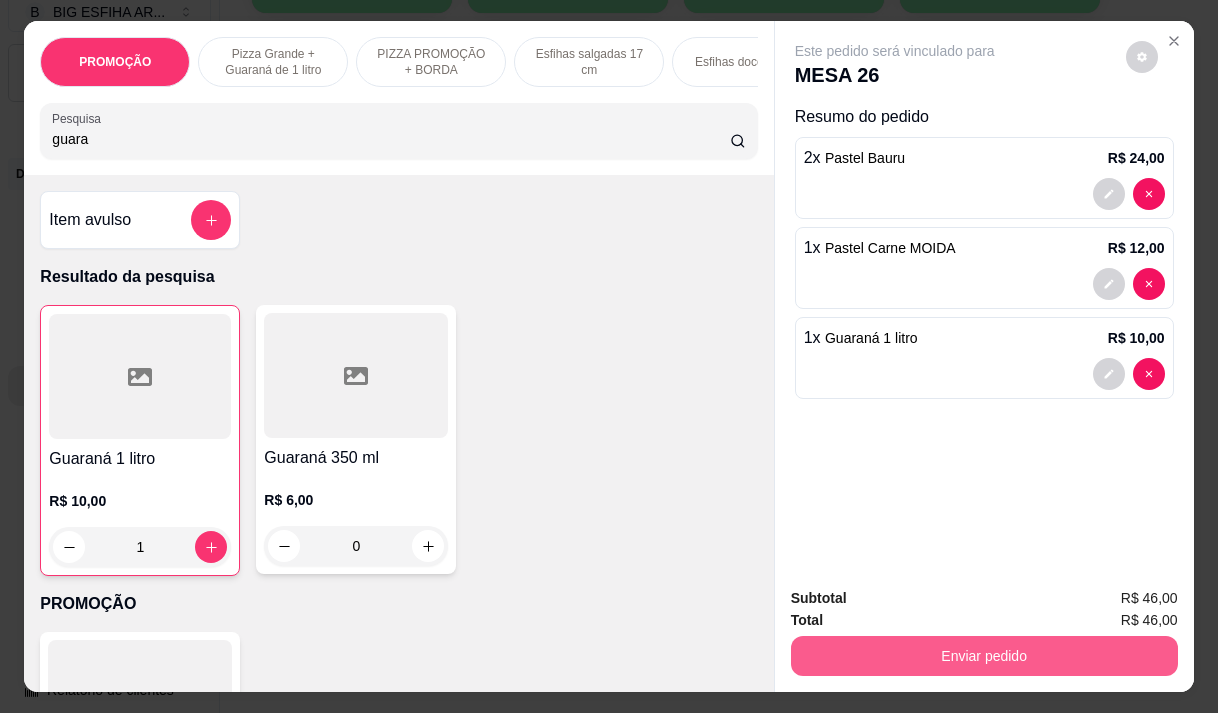 click on "Enviar pedido" at bounding box center (984, 656) 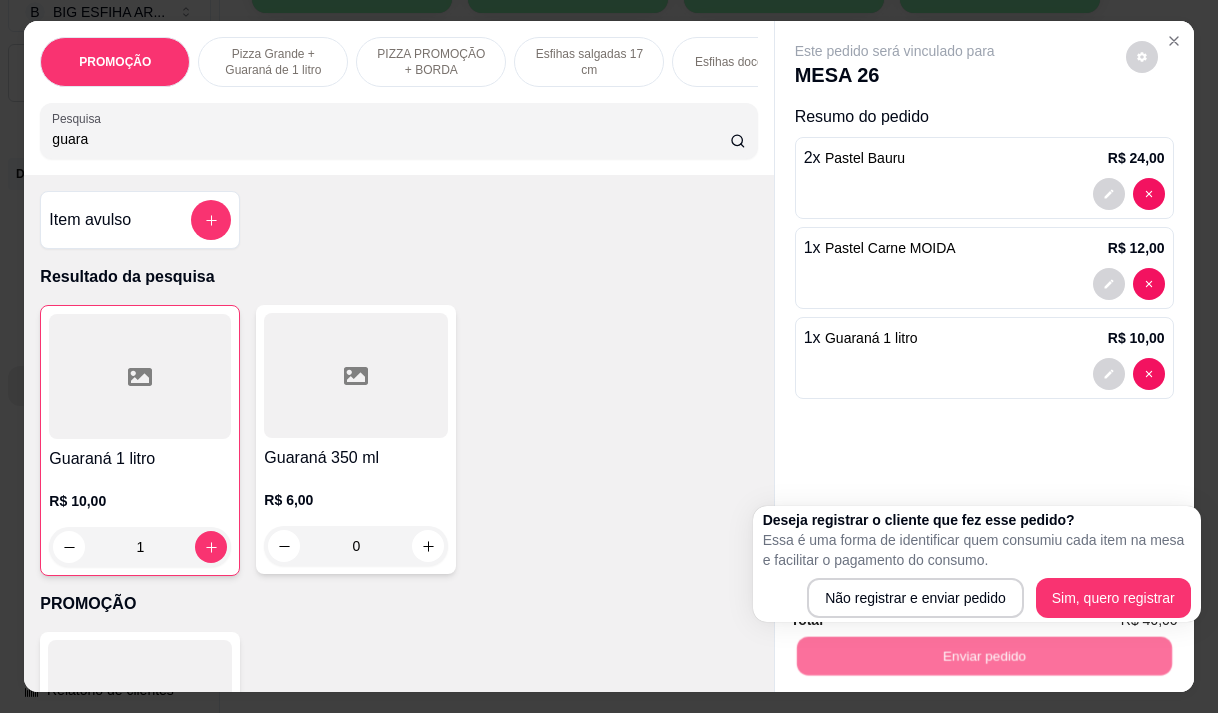 click on "Deseja registrar o cliente que fez esse pedido? Essa é uma forma de identificar quem consumiu cada item na mesa e facilitar o pagamento do consumo. Não registrar e enviar pedido Sim, quero registrar" at bounding box center [977, 564] 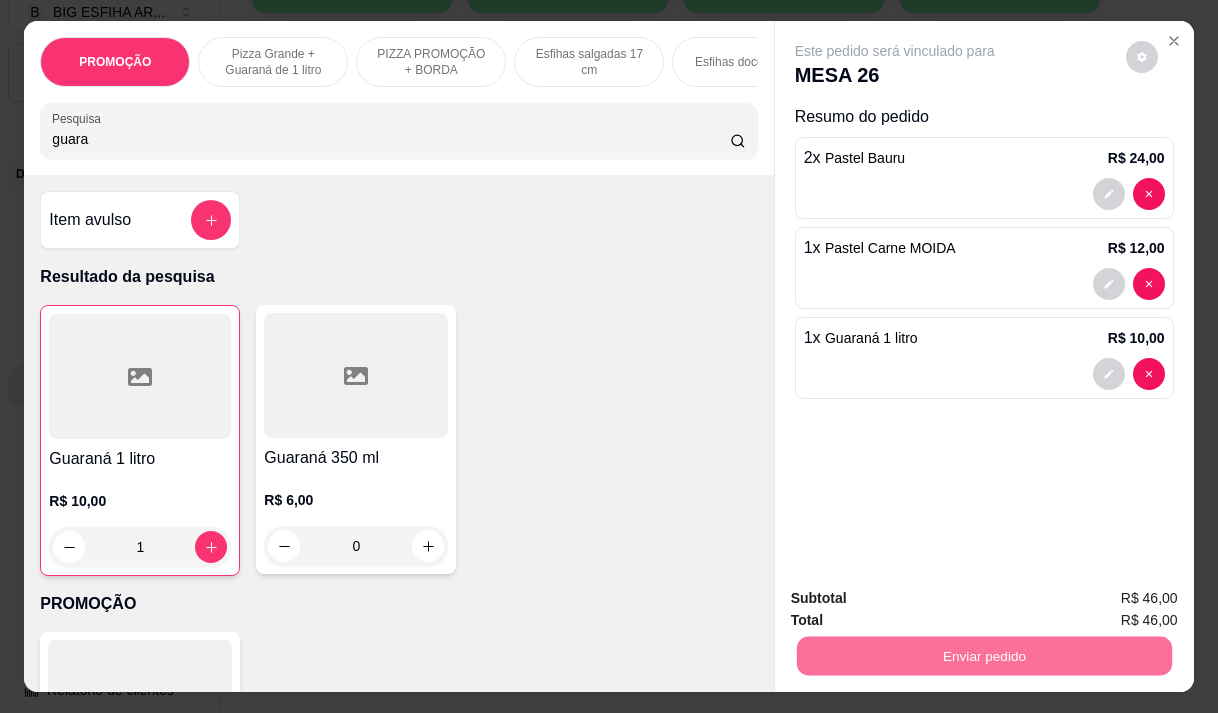 click on "Não registrar e enviar pedido" at bounding box center (918, 598) 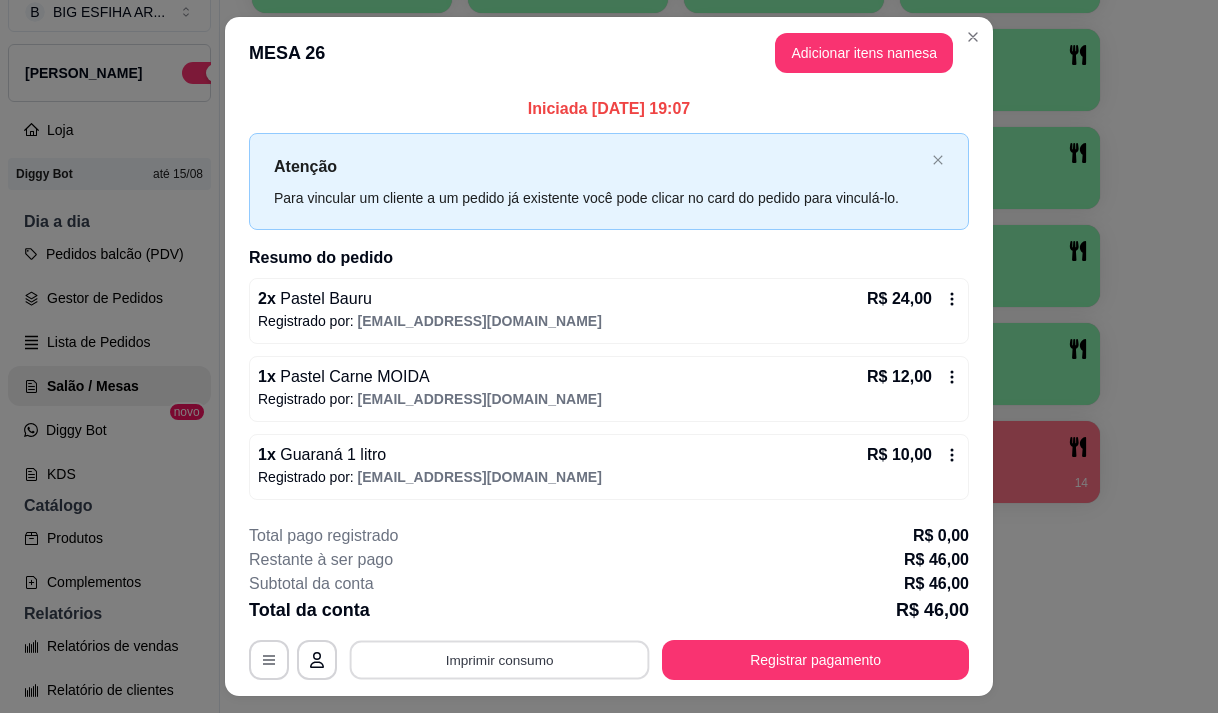 click on "Imprimir consumo" at bounding box center [500, 660] 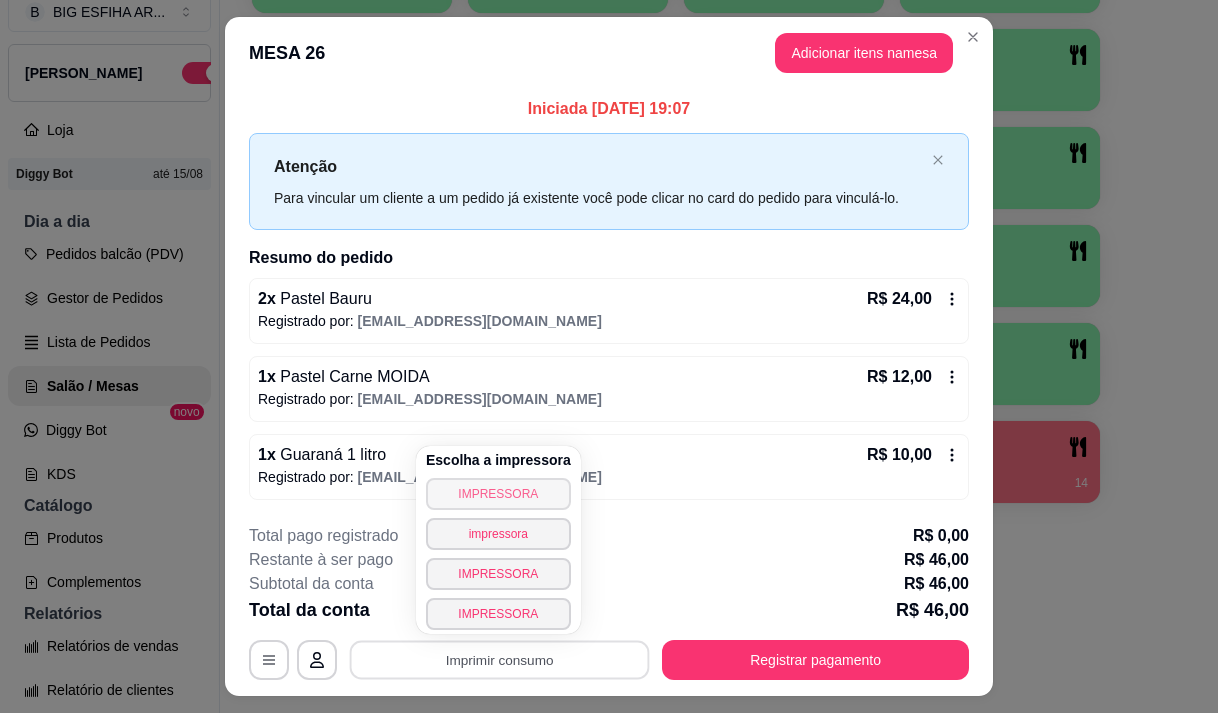 click on "IMPRESSORA" at bounding box center (498, 494) 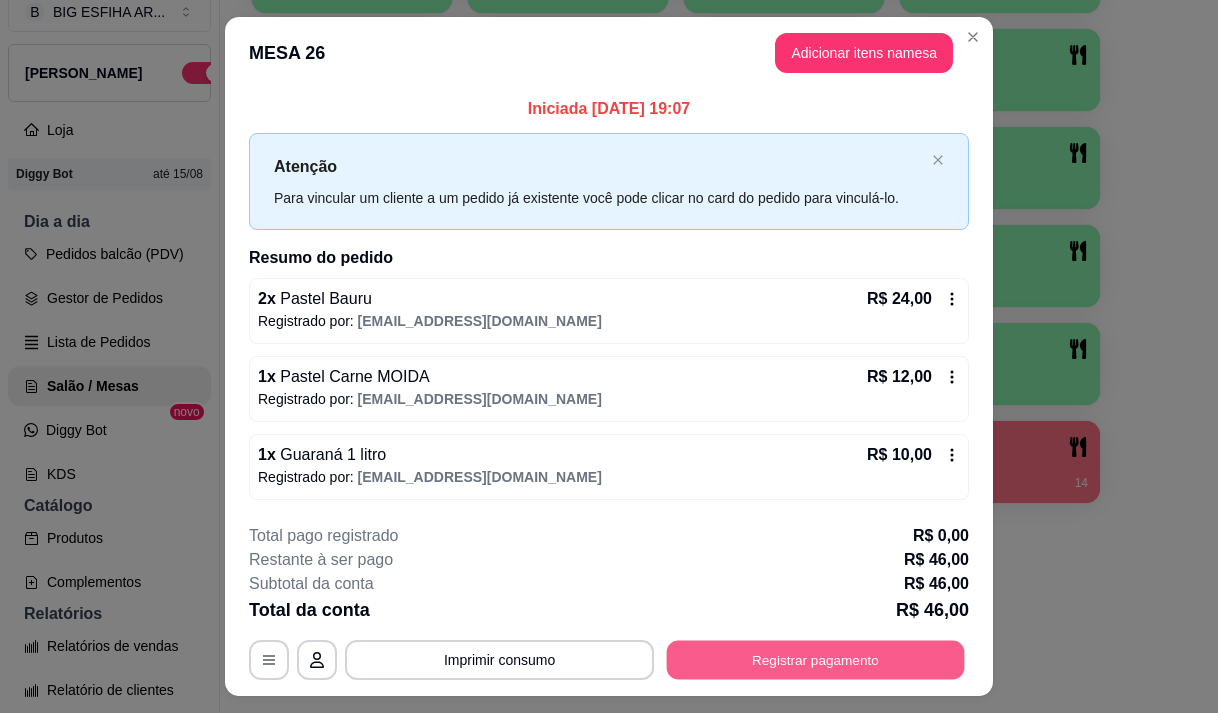 click on "Registrar pagamento" at bounding box center (816, 660) 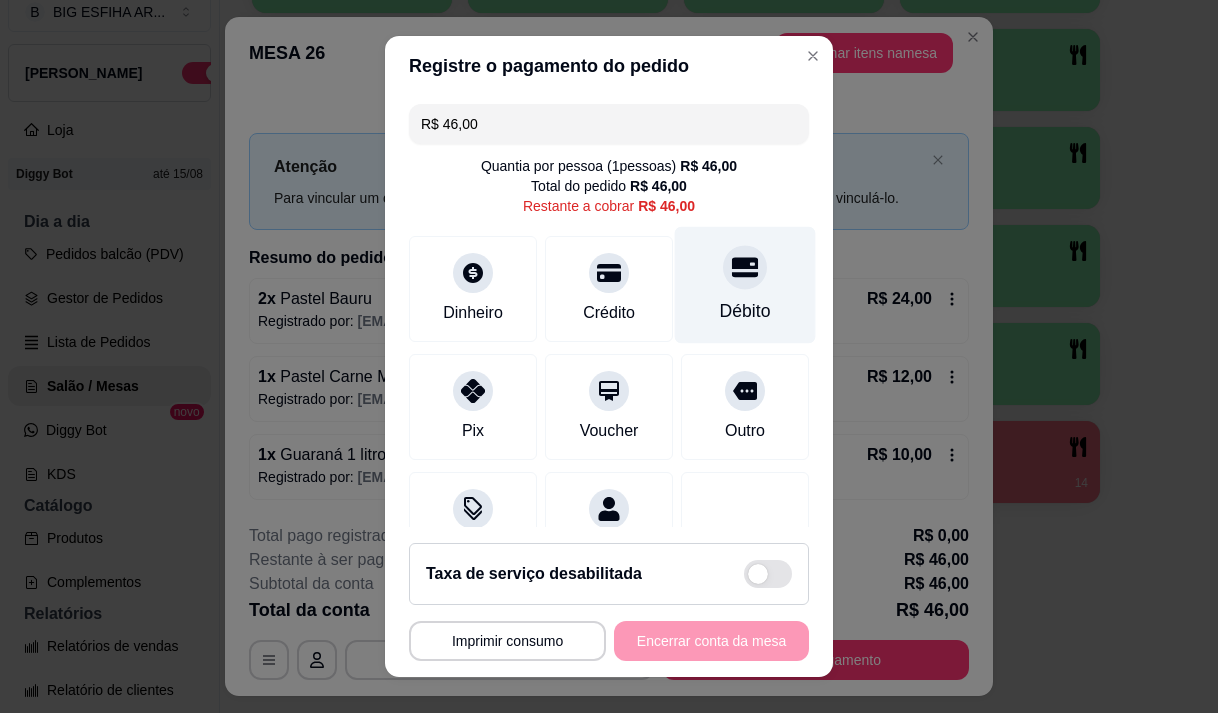 click on "Débito" at bounding box center (745, 311) 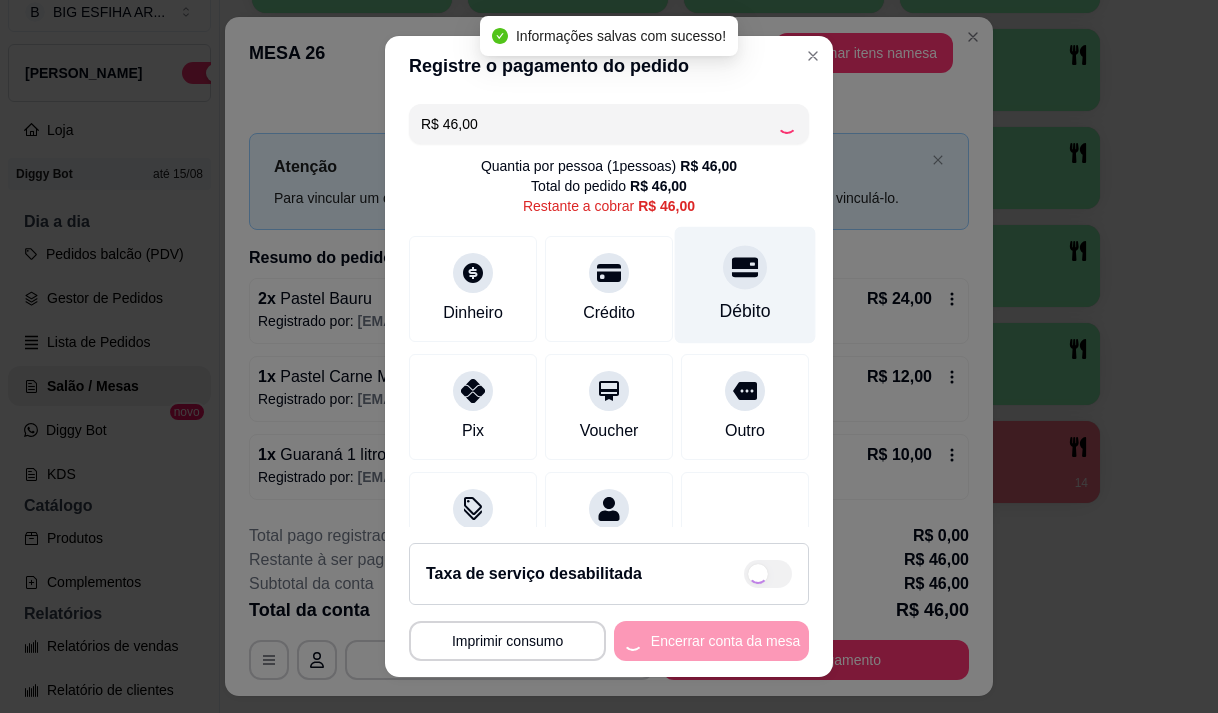 type on "R$ 0,00" 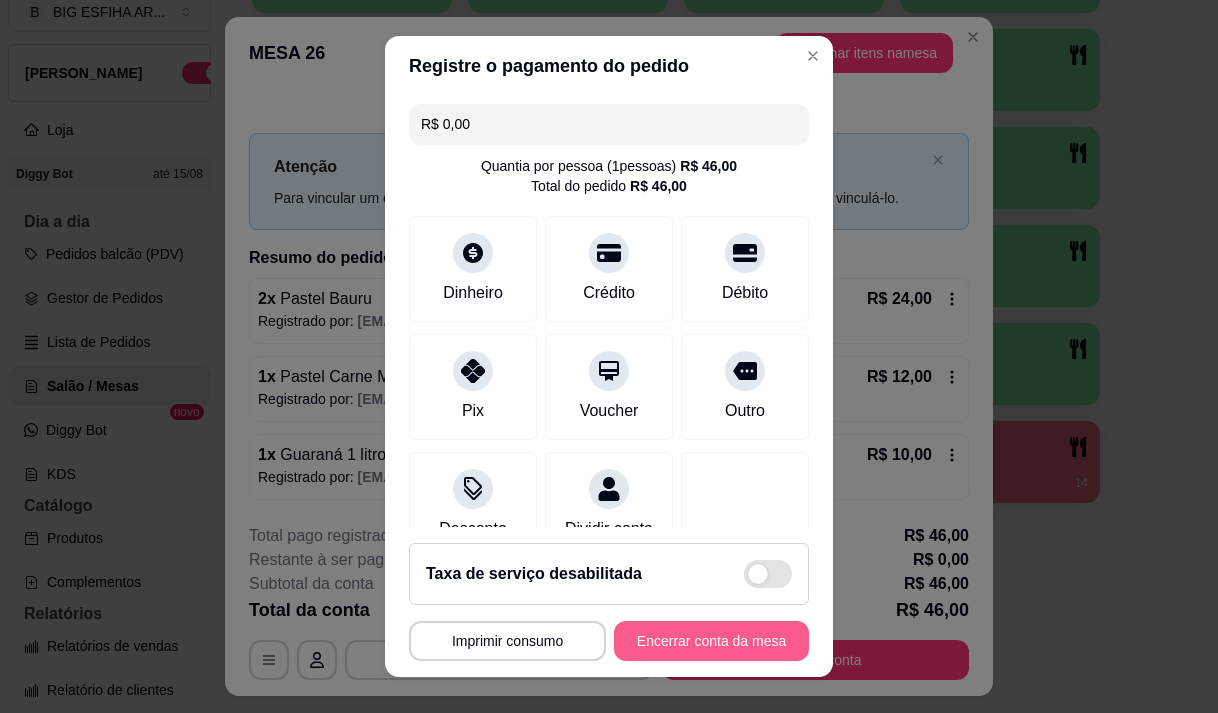 click on "Encerrar conta da mesa" at bounding box center (711, 641) 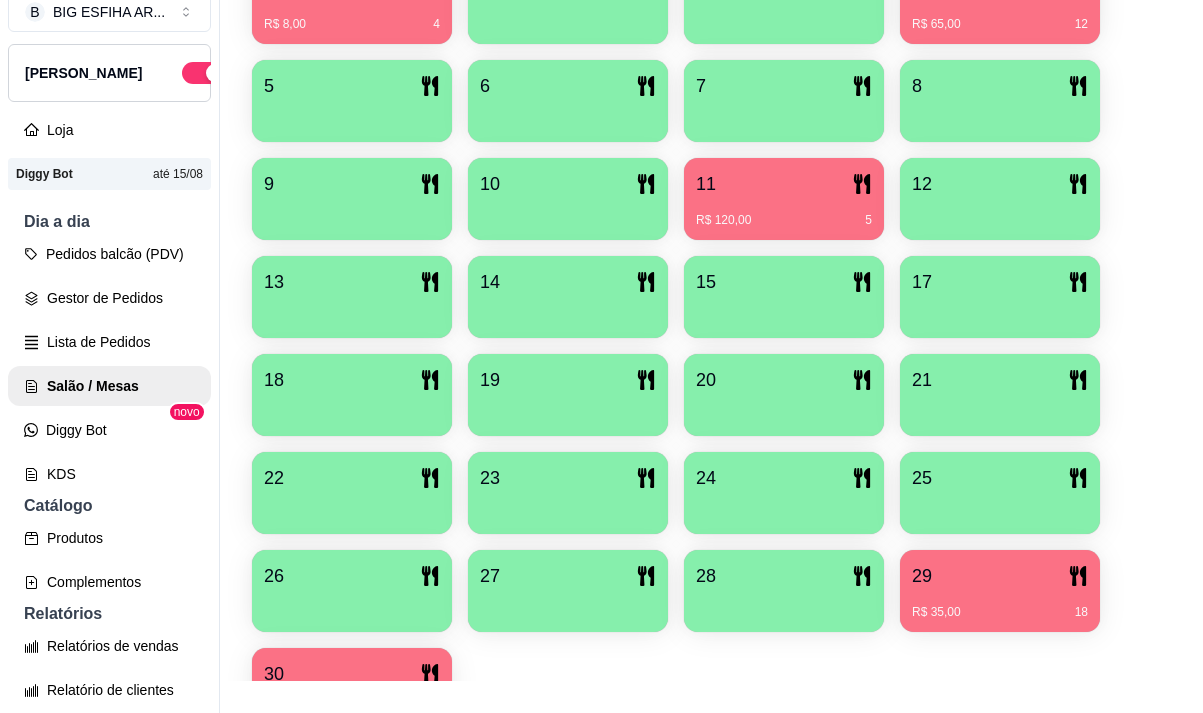 scroll, scrollTop: 439, scrollLeft: 0, axis: vertical 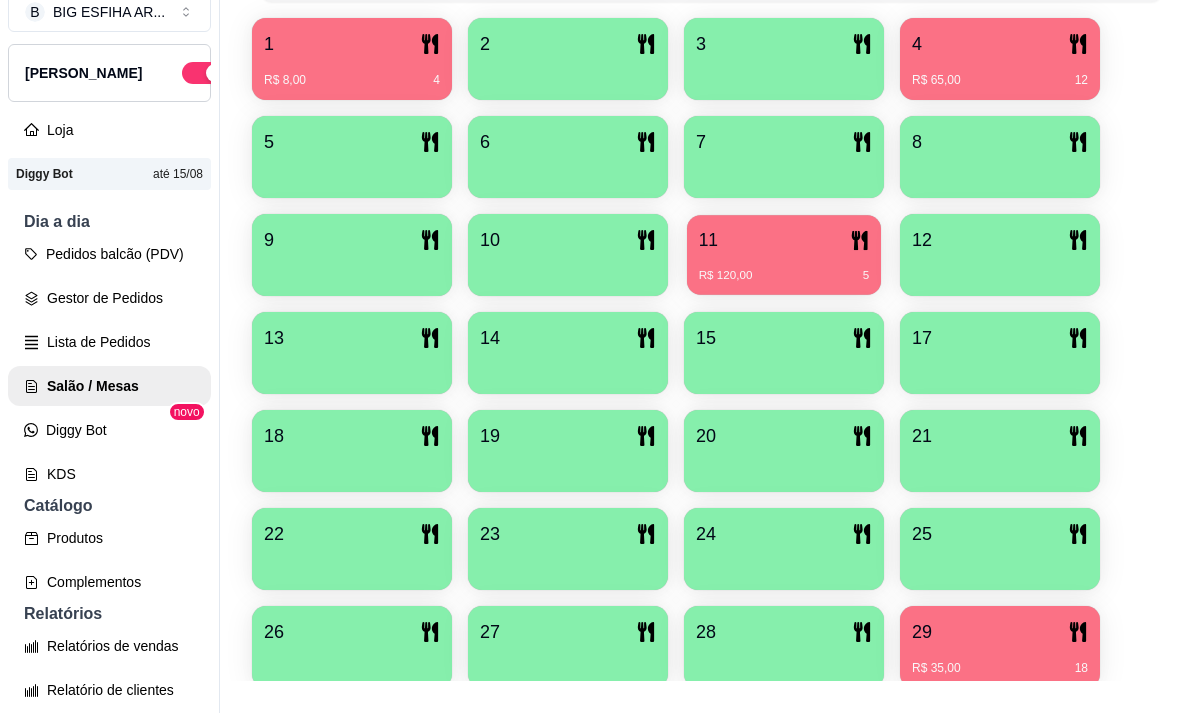 click on "R$ 120,00 5" at bounding box center (784, 268) 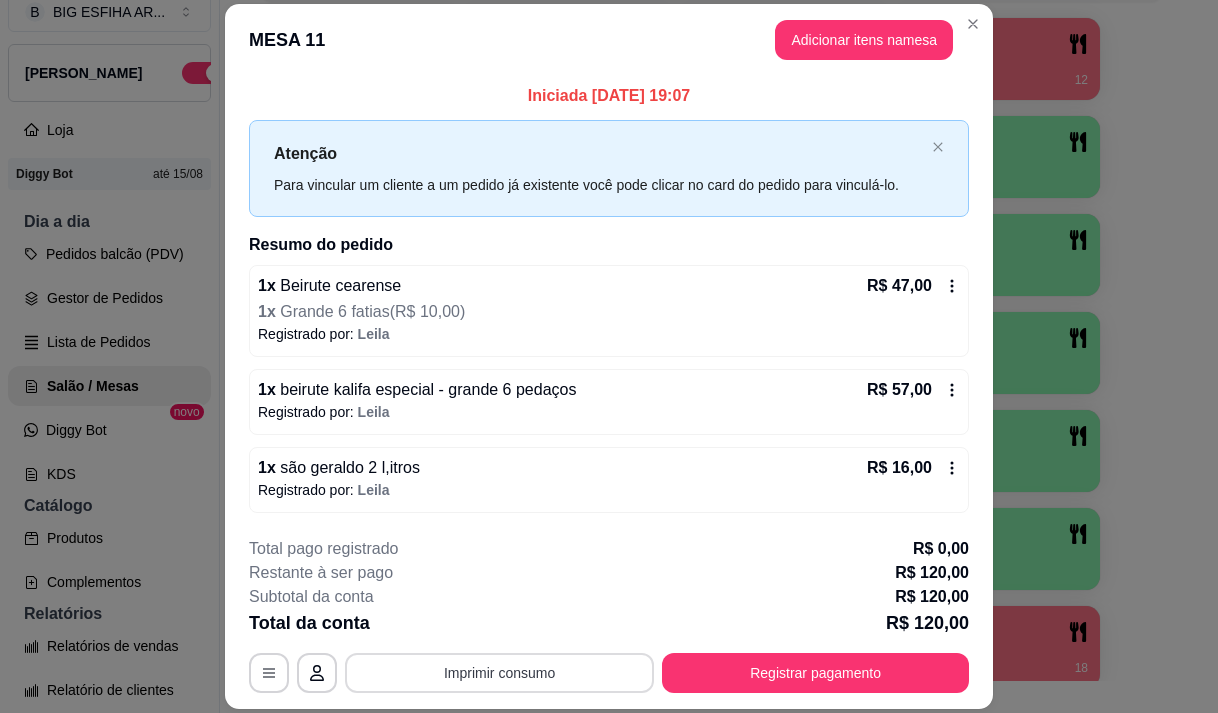 click on "Imprimir consumo" at bounding box center (499, 673) 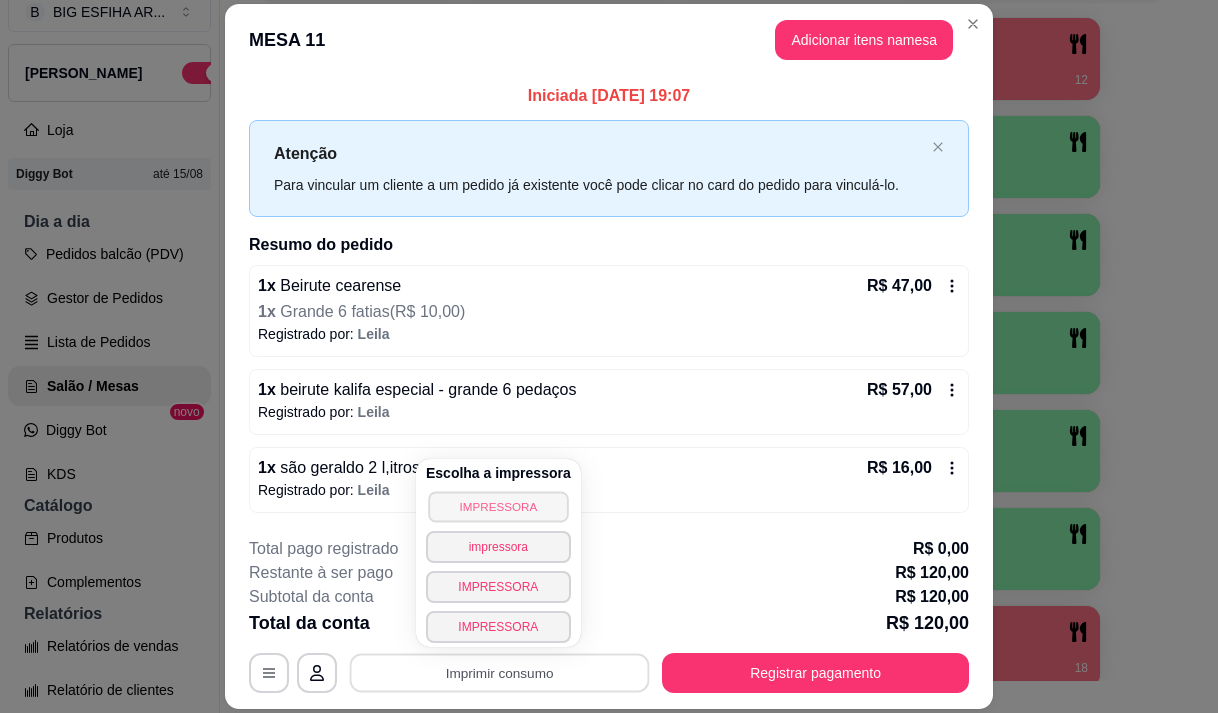 click on "IMPRESSORA" at bounding box center [498, 506] 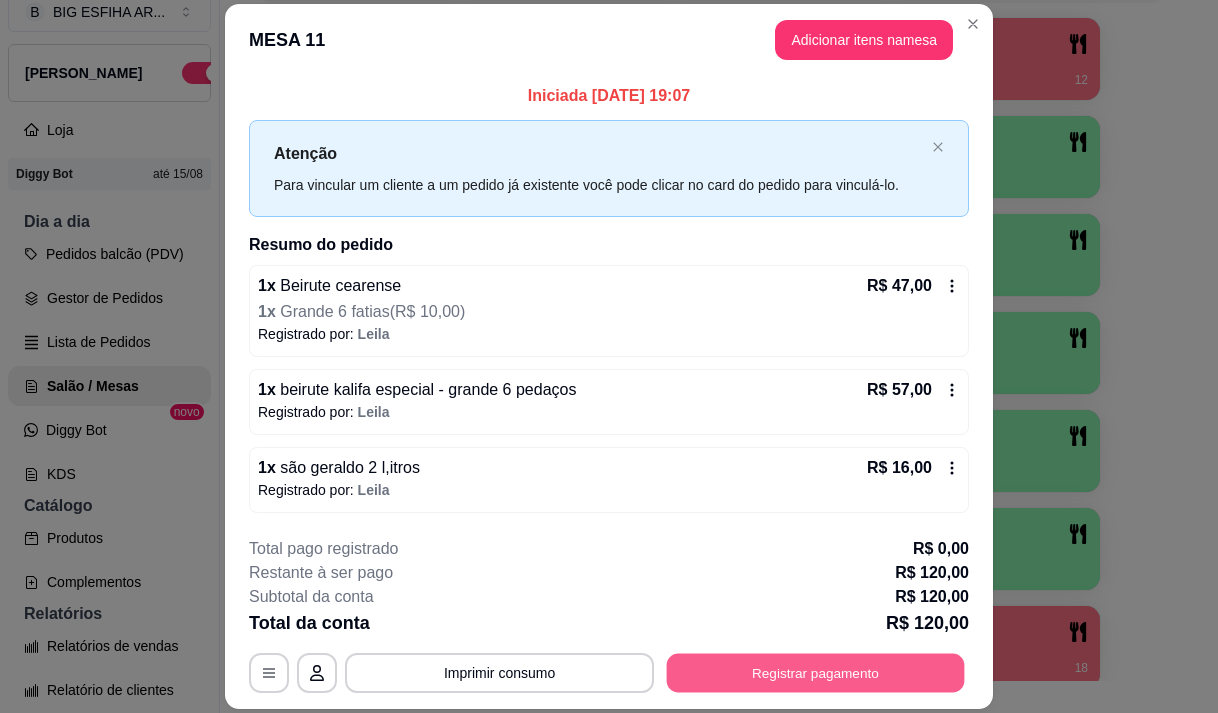 click on "Registrar pagamento" at bounding box center (816, 673) 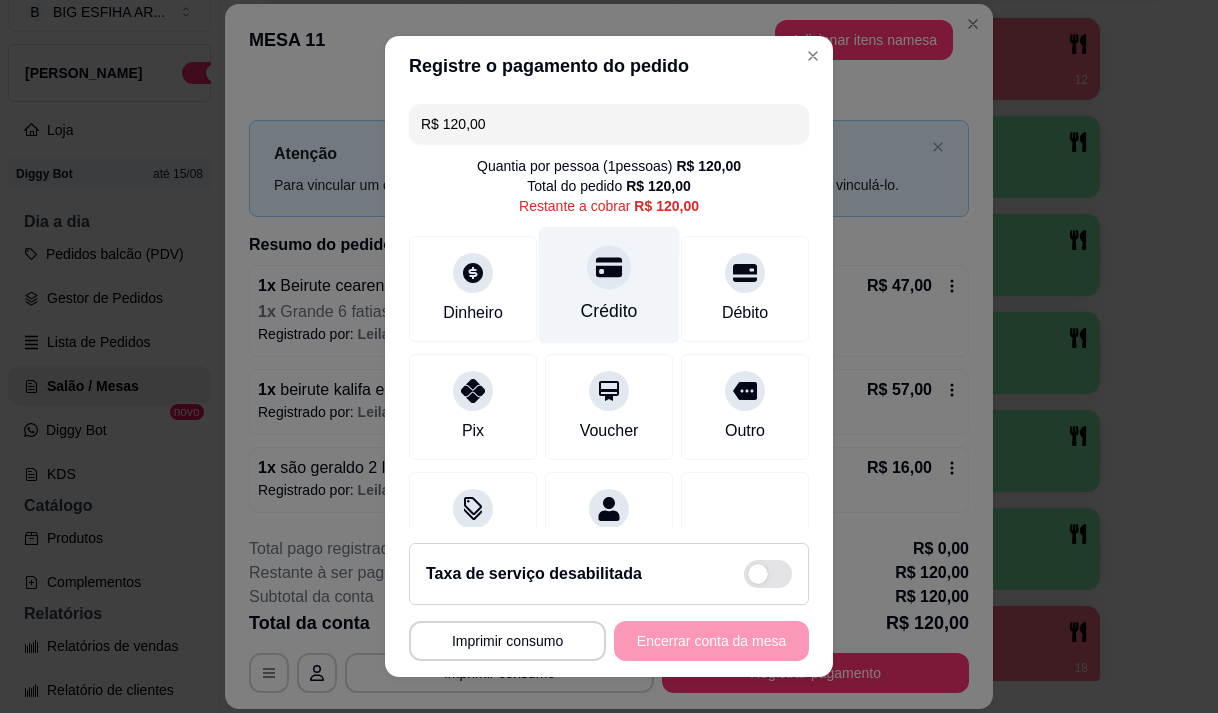 click on "Crédito" at bounding box center (609, 284) 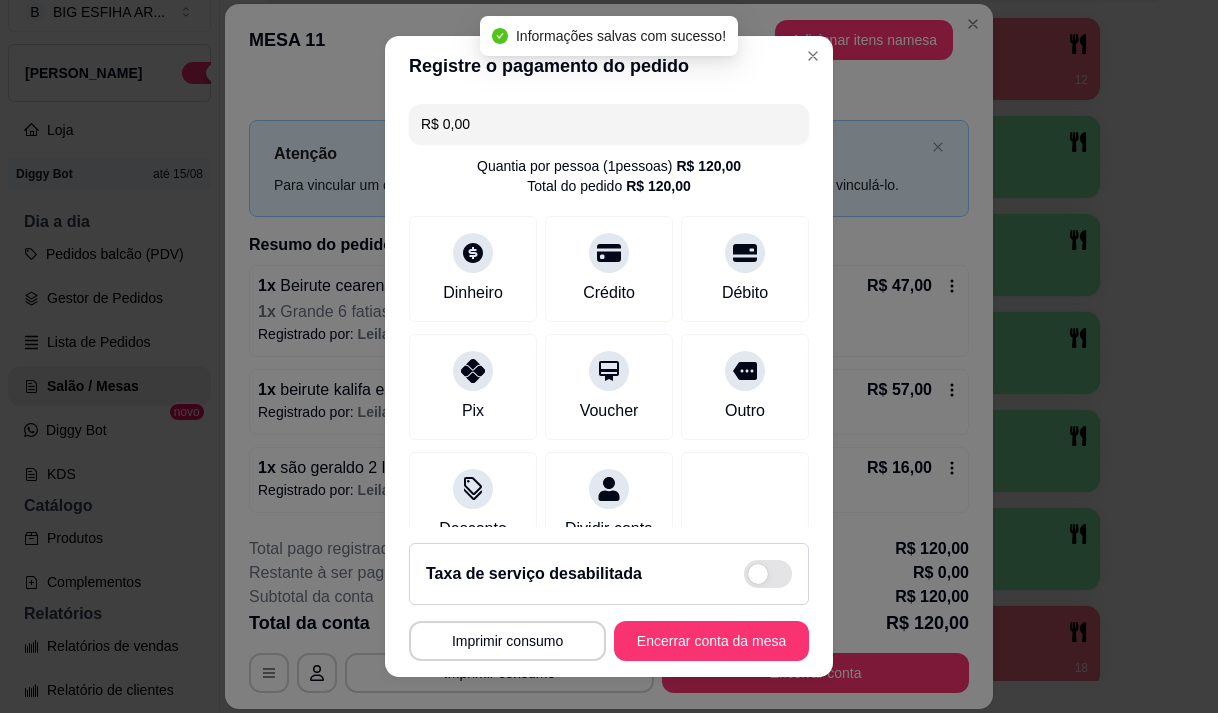 type on "R$ 0,00" 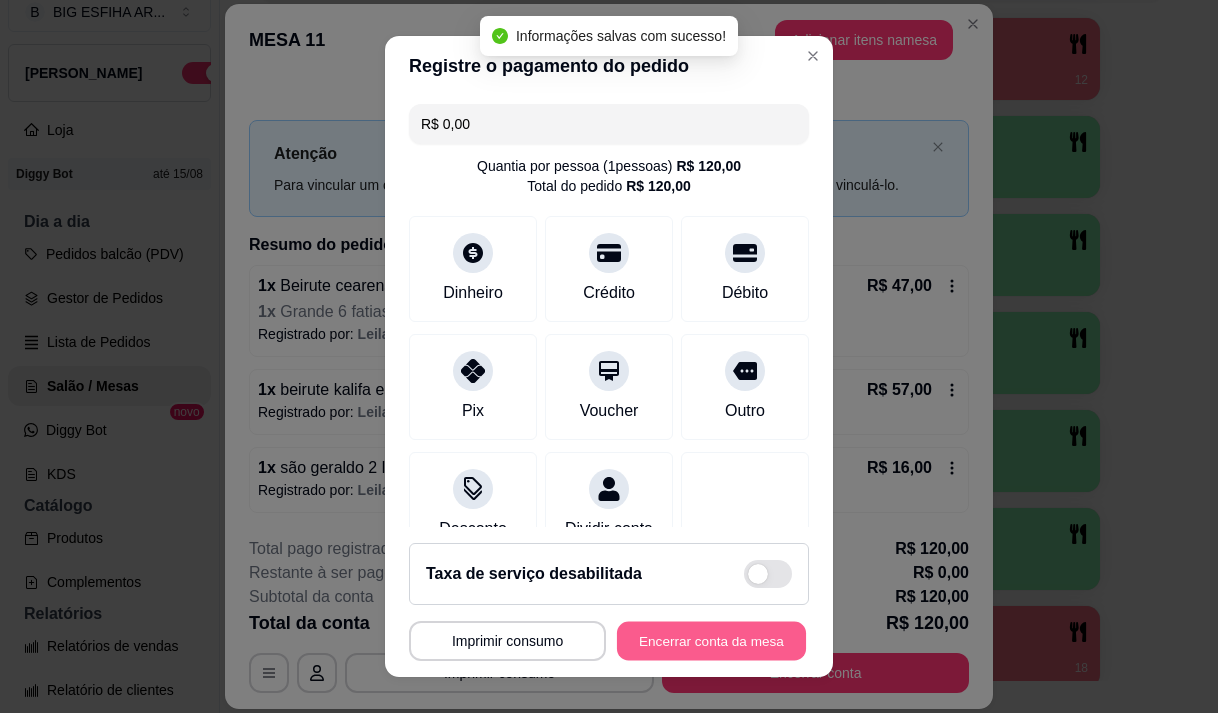 click on "Encerrar conta da mesa" at bounding box center [711, 641] 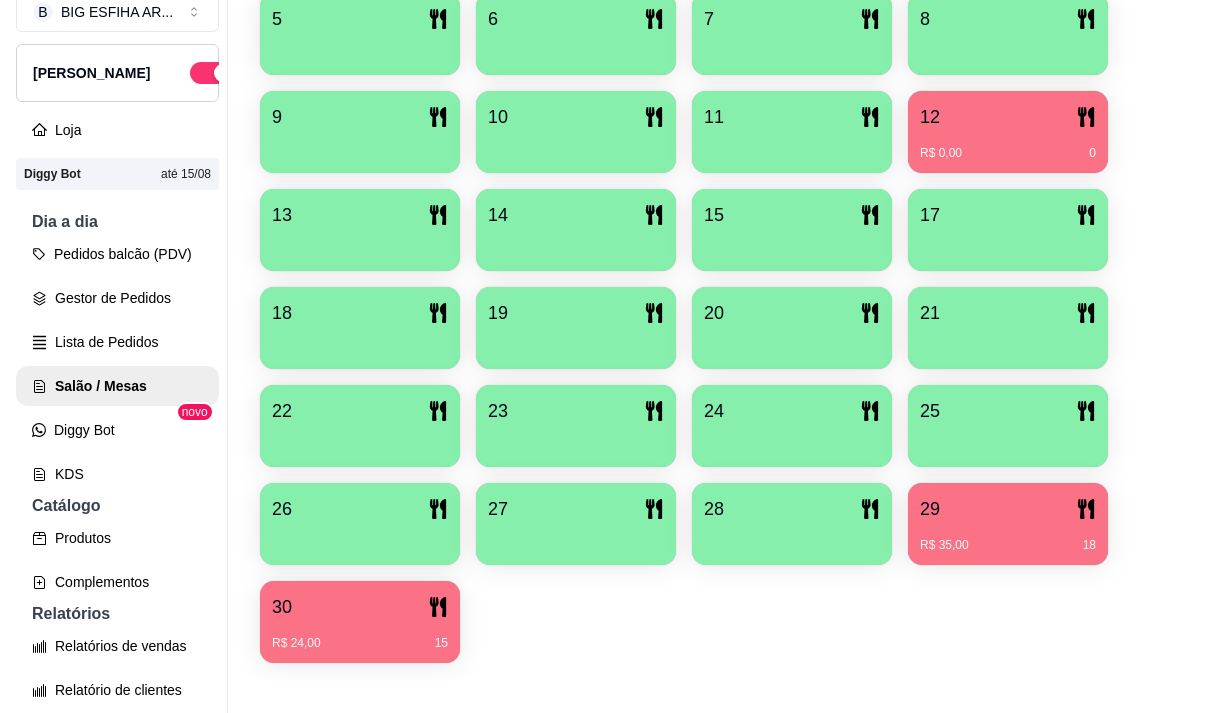 scroll, scrollTop: 639, scrollLeft: 0, axis: vertical 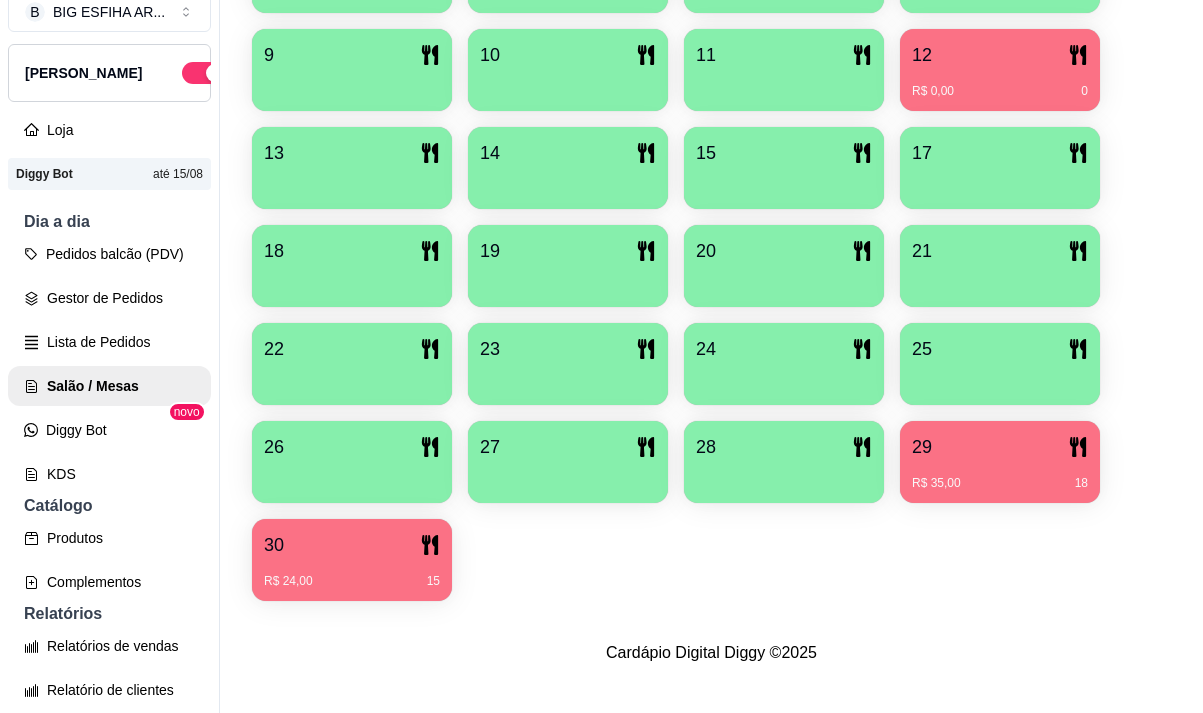 click at bounding box center [784, 476] 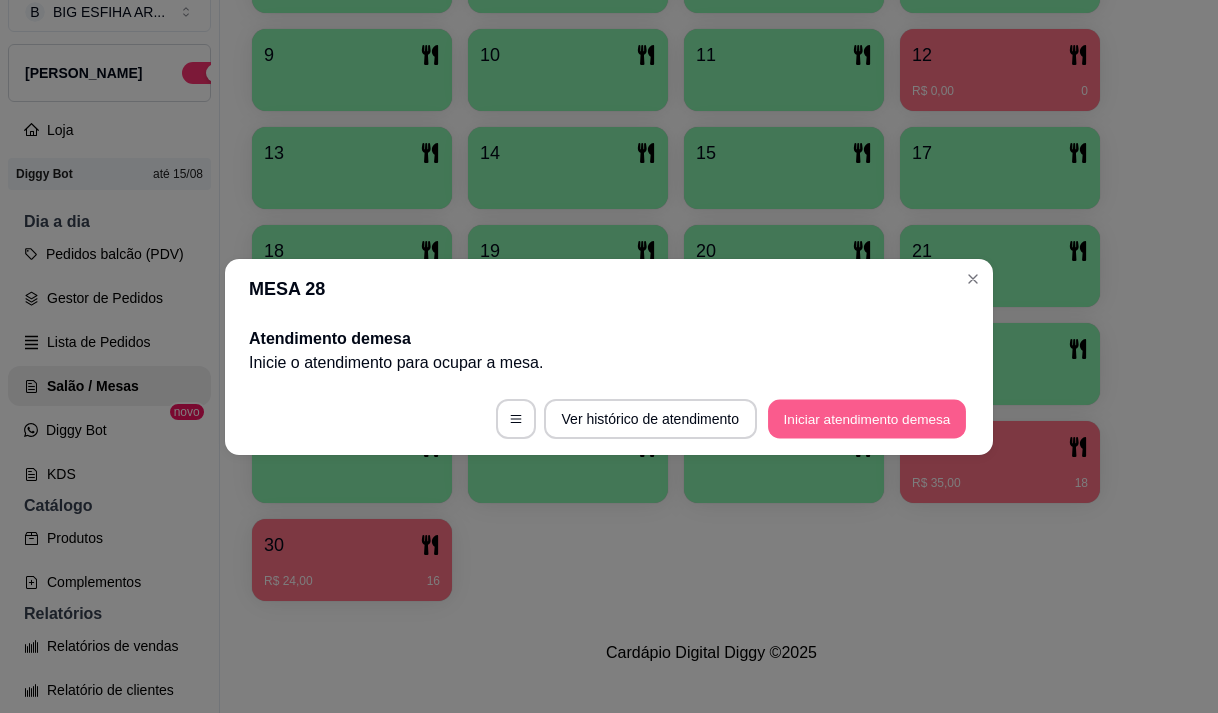 click on "Iniciar atendimento de  mesa" at bounding box center (867, 418) 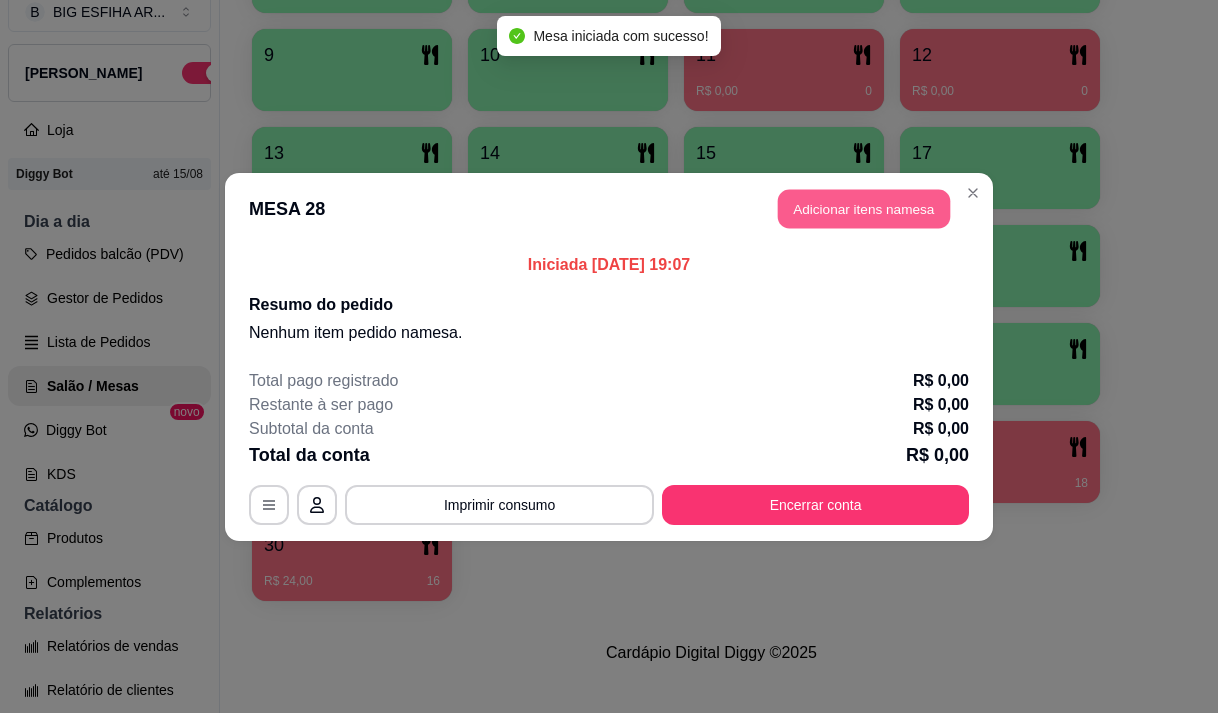 click on "Adicionar itens na  mesa" at bounding box center (864, 208) 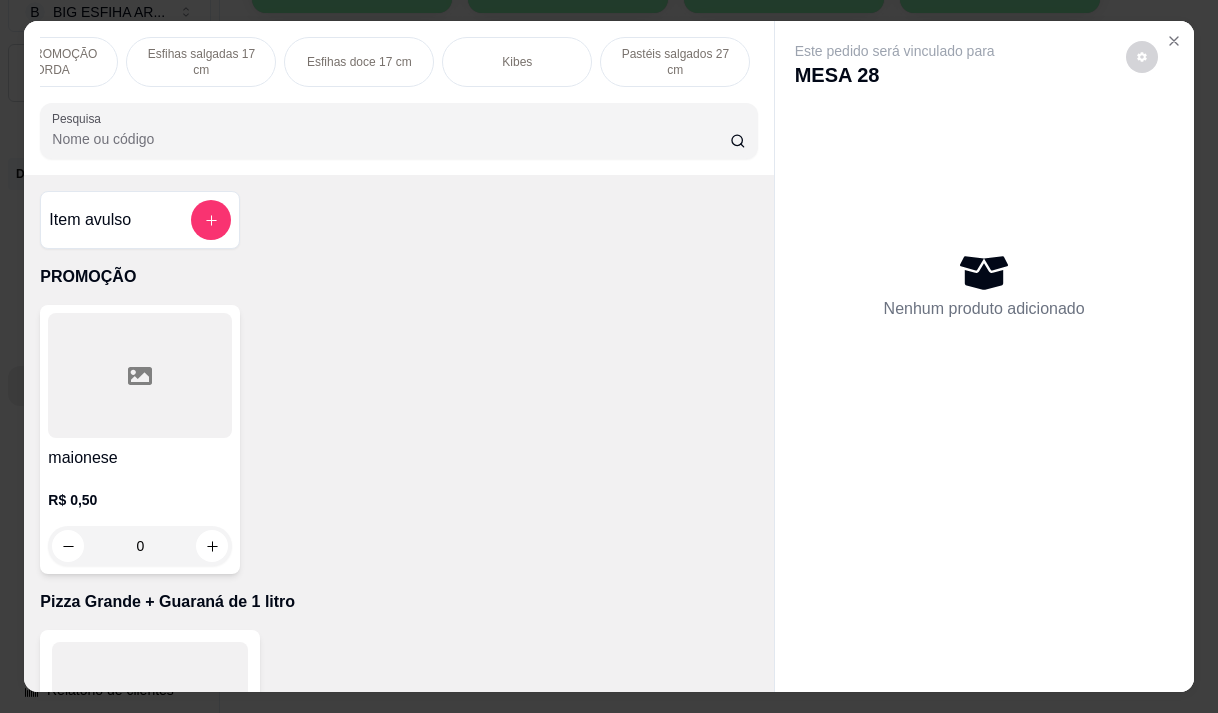 scroll, scrollTop: 0, scrollLeft: 440, axis: horizontal 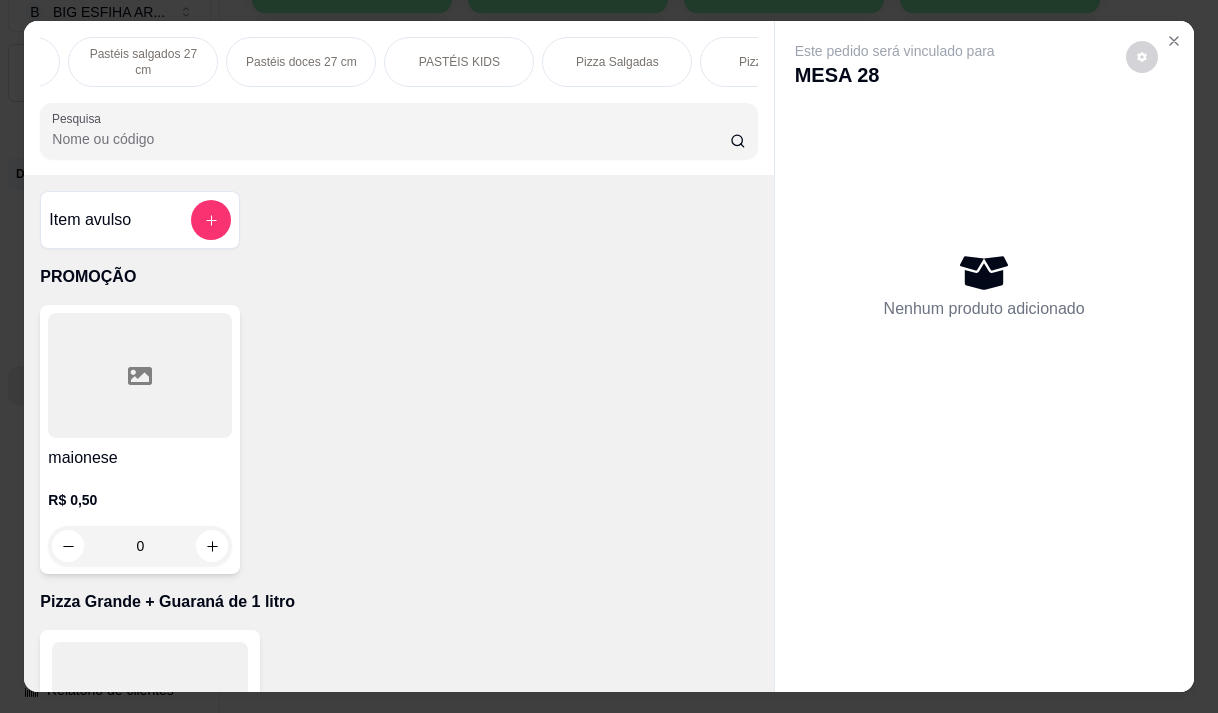 click on "Pizza Salgadas" at bounding box center (617, 62) 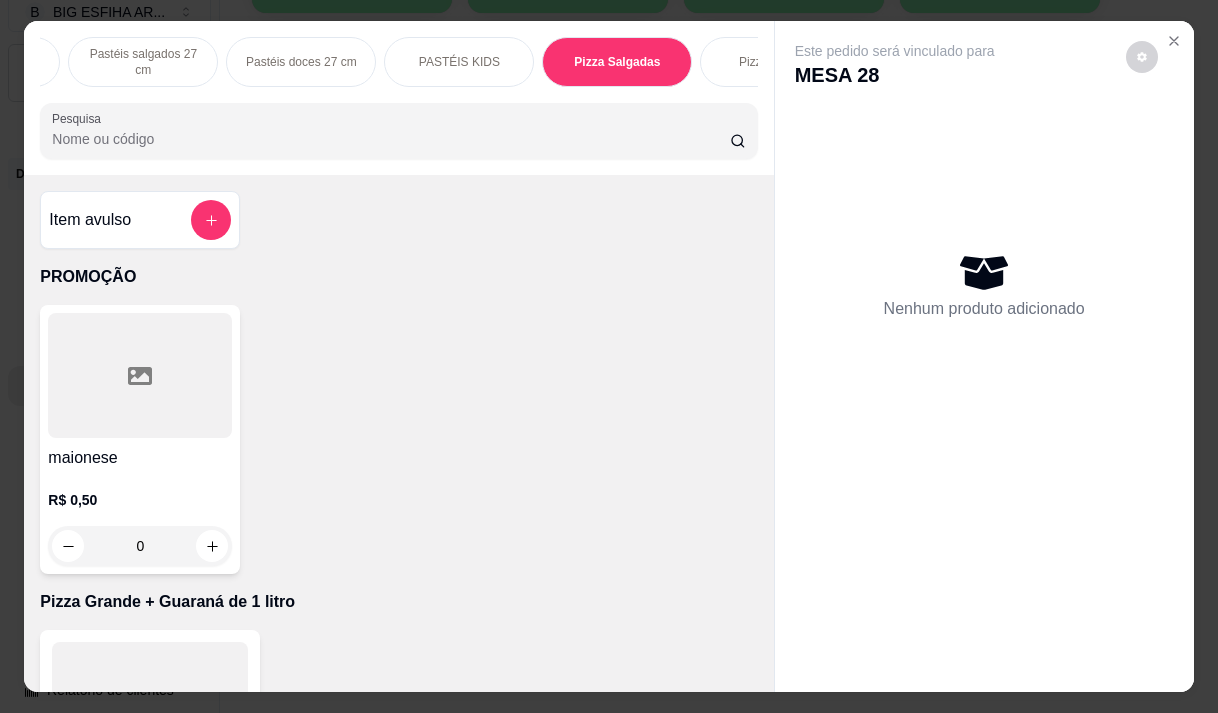 scroll, scrollTop: 15444, scrollLeft: 0, axis: vertical 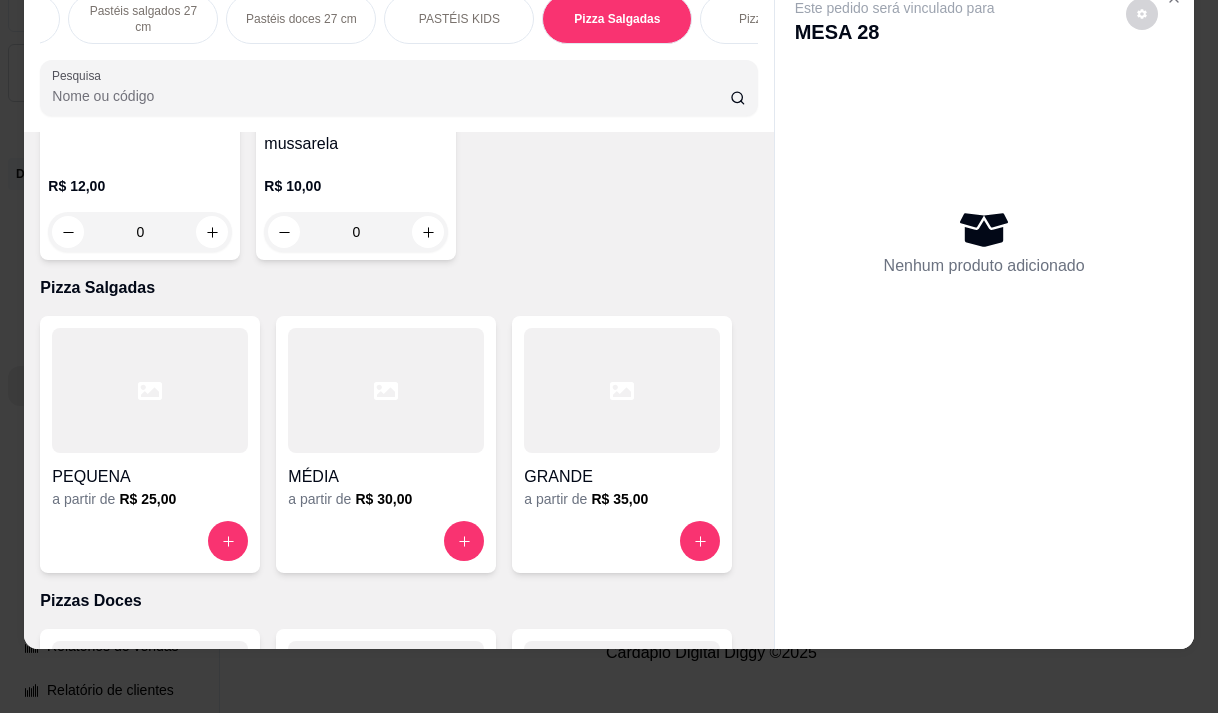 click on "R$ 35,00" at bounding box center (619, 499) 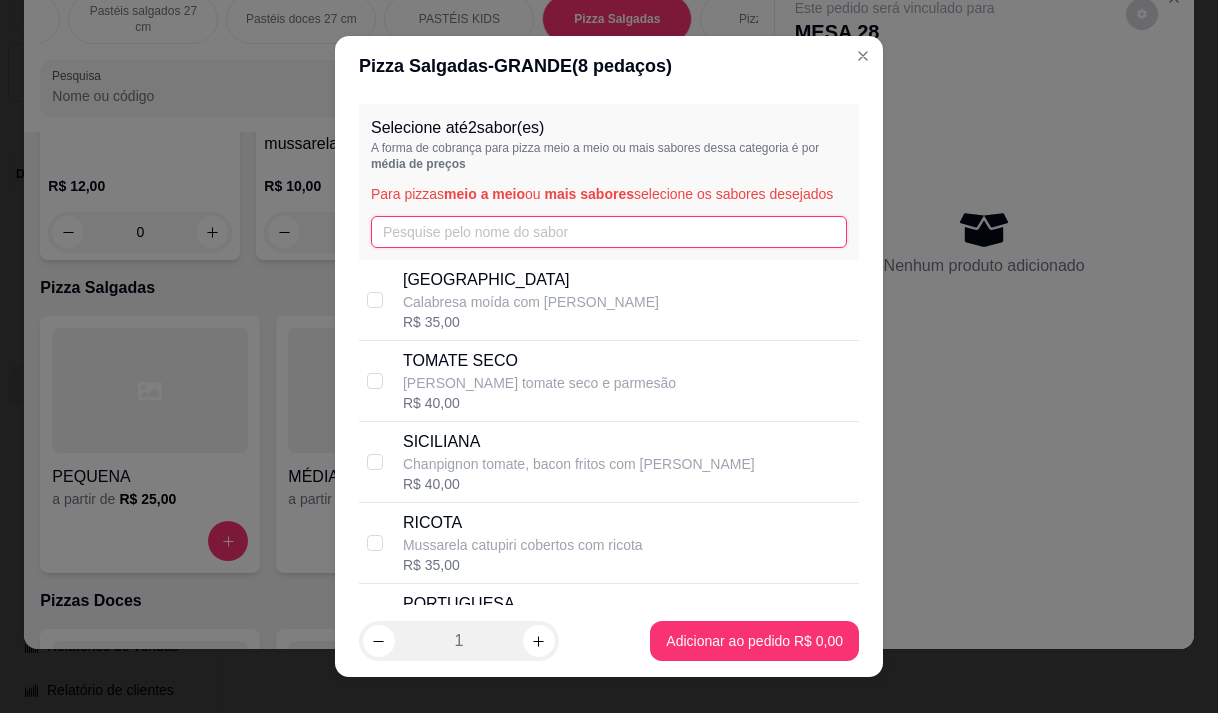 click at bounding box center [609, 232] 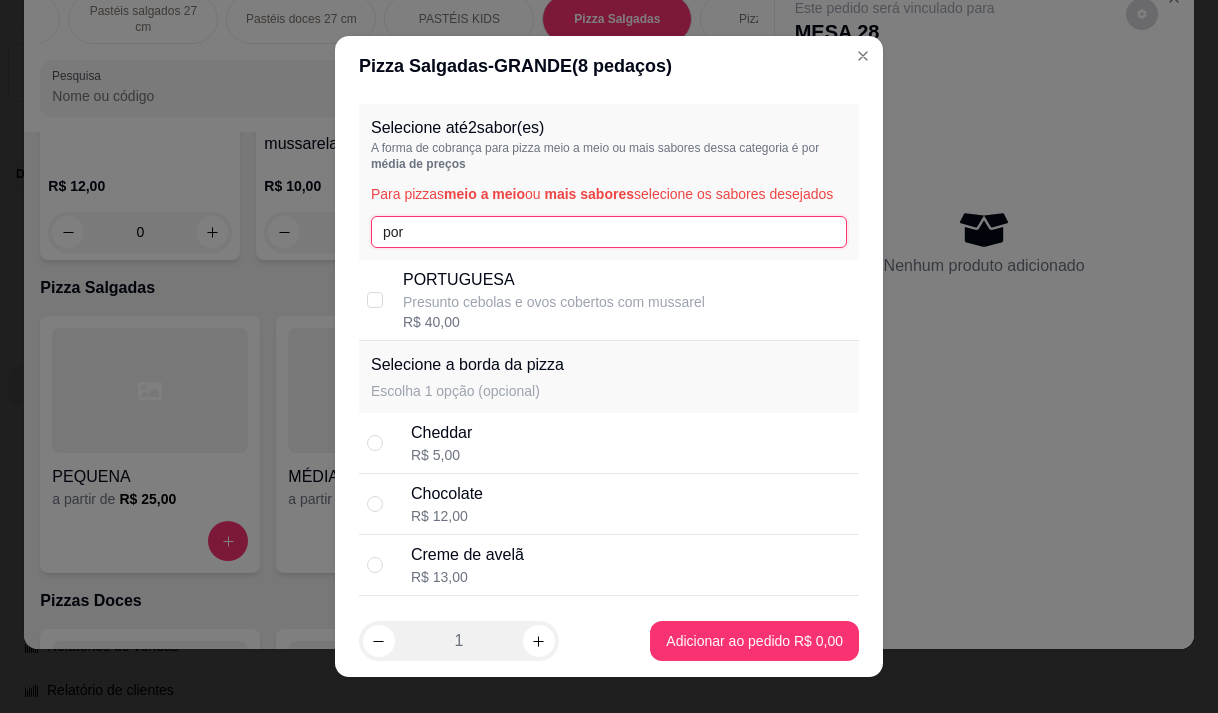 type on "por" 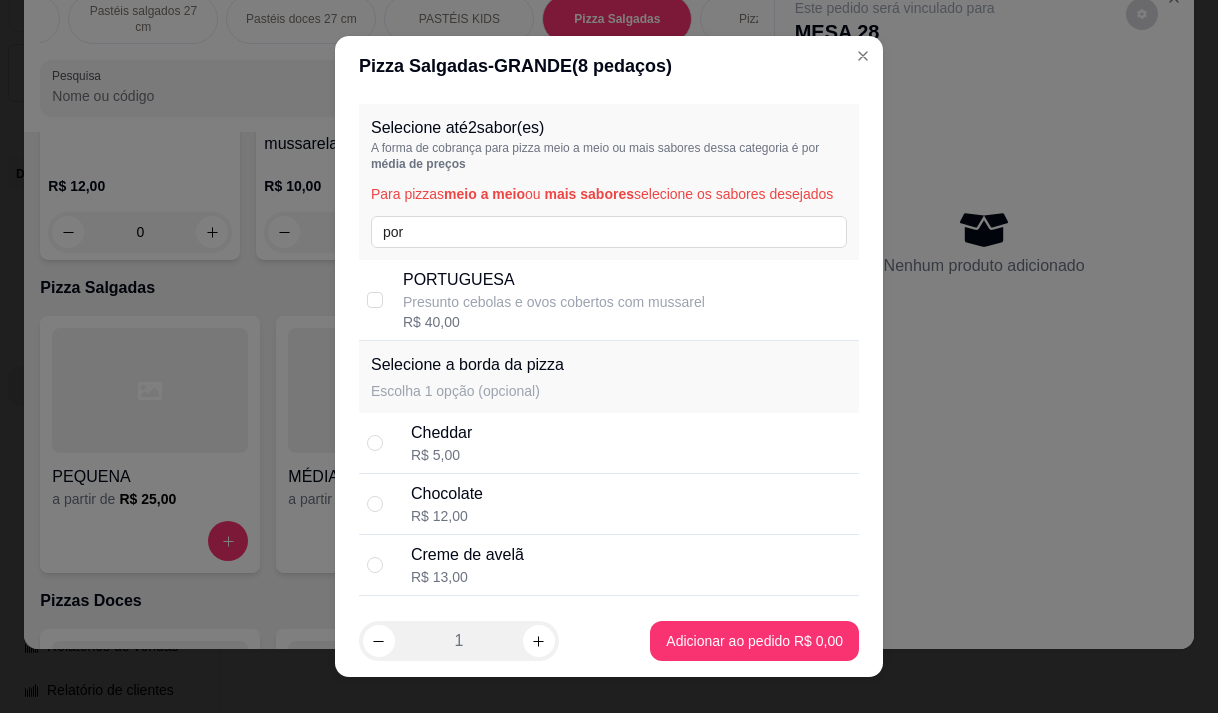 click on "PORTUGUESA" at bounding box center [554, 280] 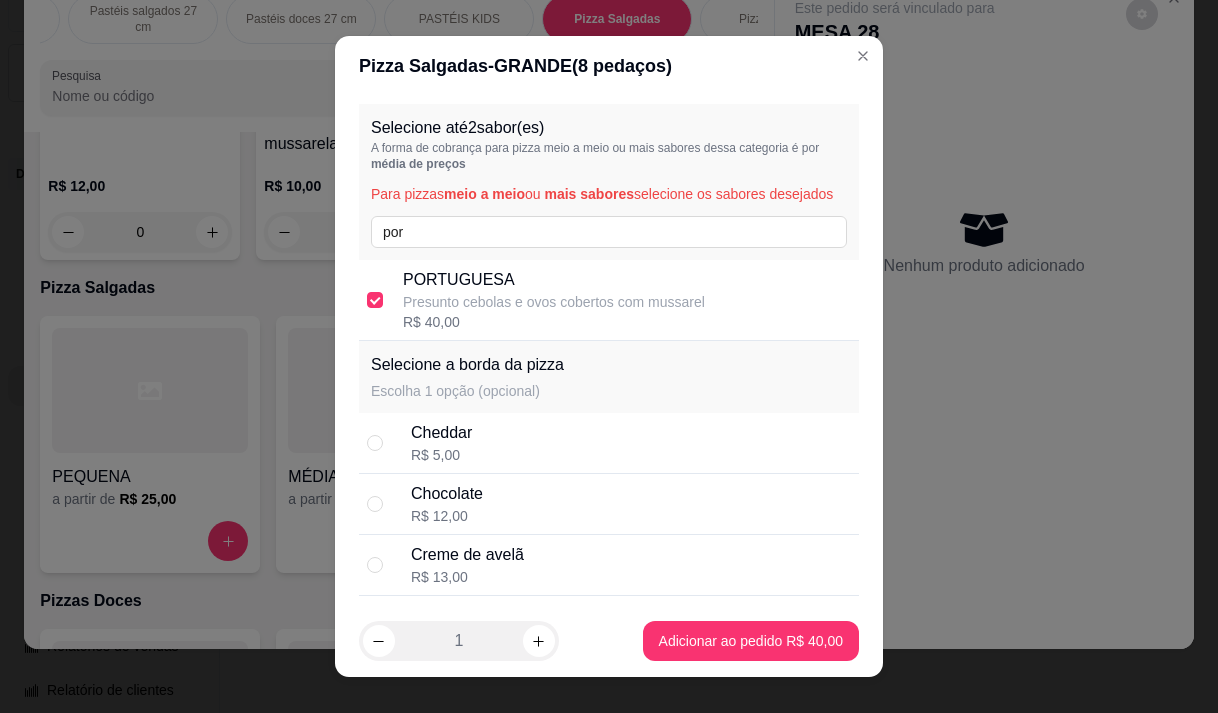 click on "1 Adicionar ao pedido   R$ 40,00" at bounding box center [609, 641] 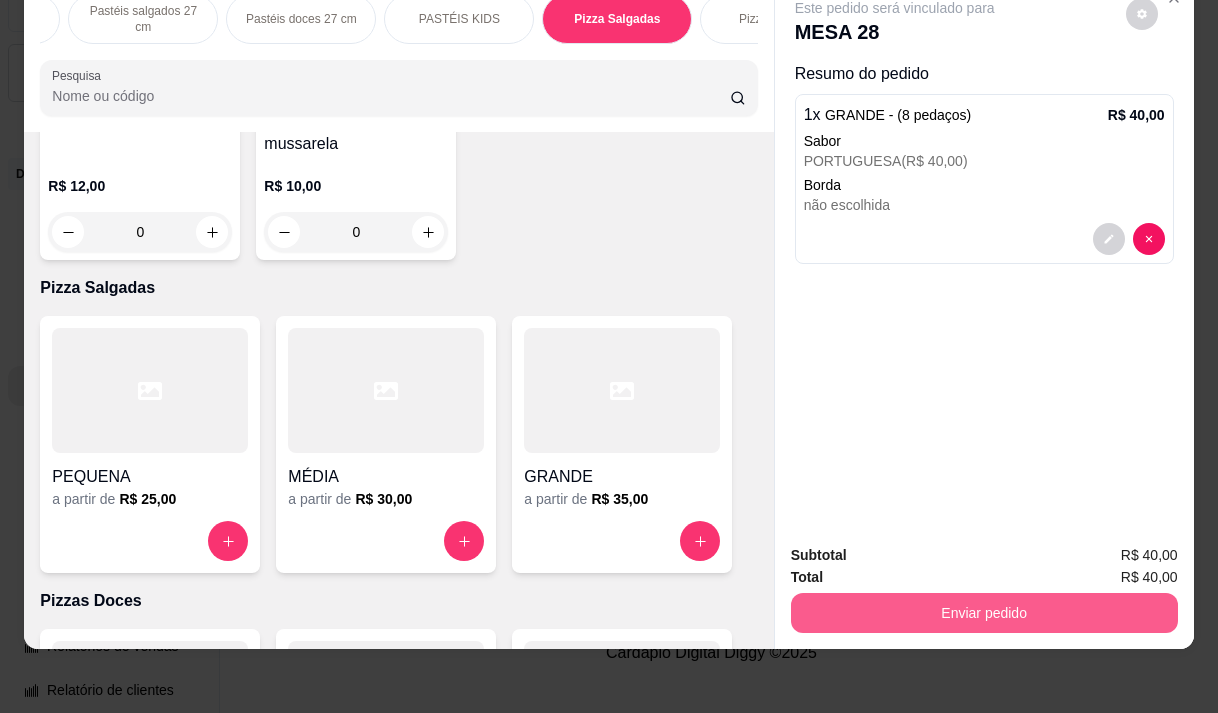 click on "Enviar pedido" at bounding box center [984, 613] 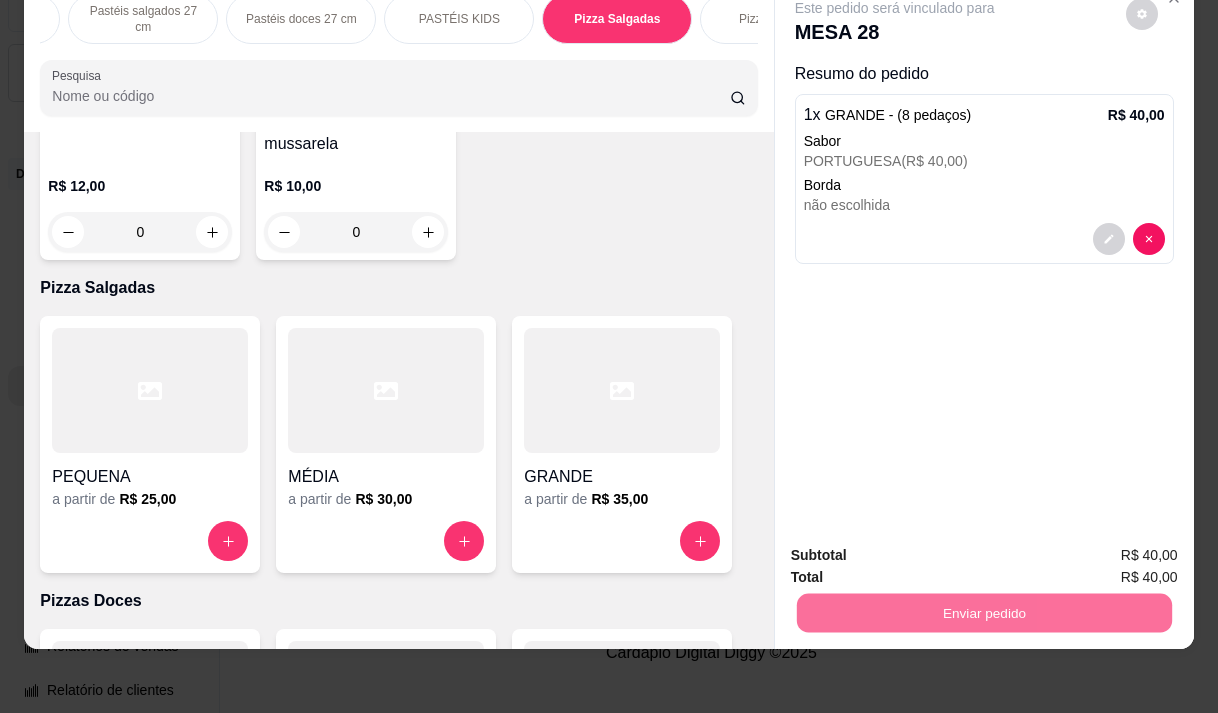 click on "Não registrar e enviar pedido" at bounding box center [918, 548] 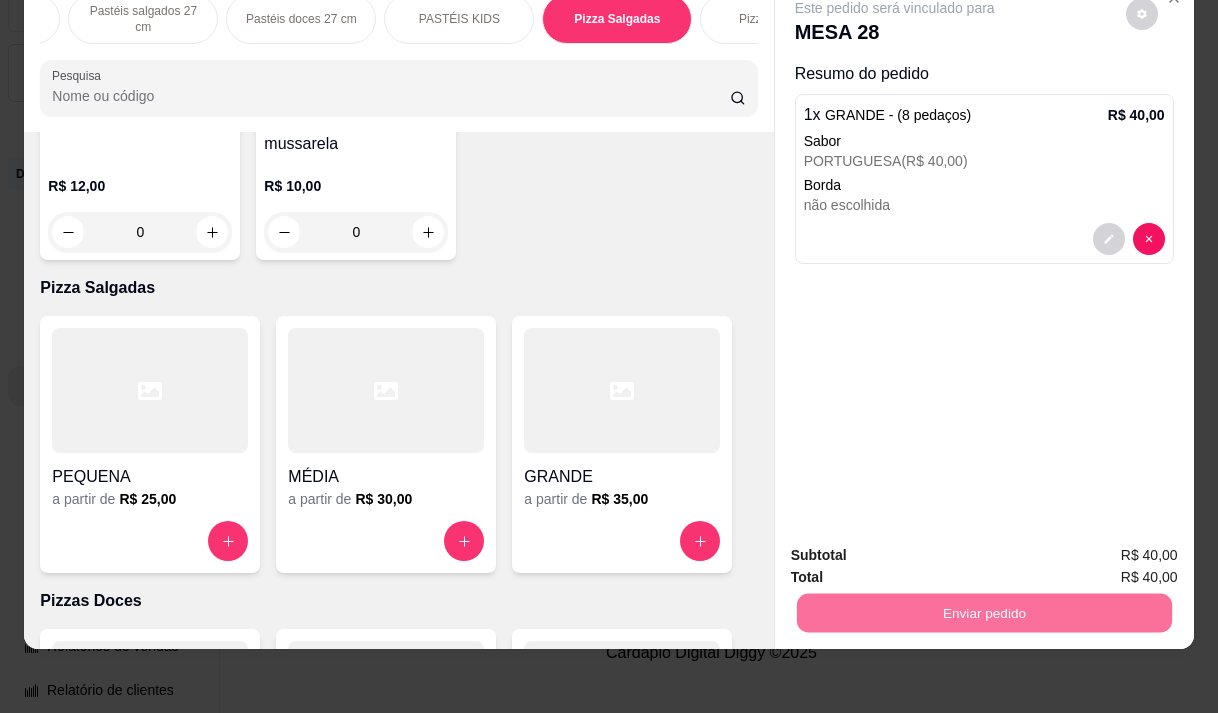 click on "Não registrar e enviar pedido" at bounding box center (918, 548) 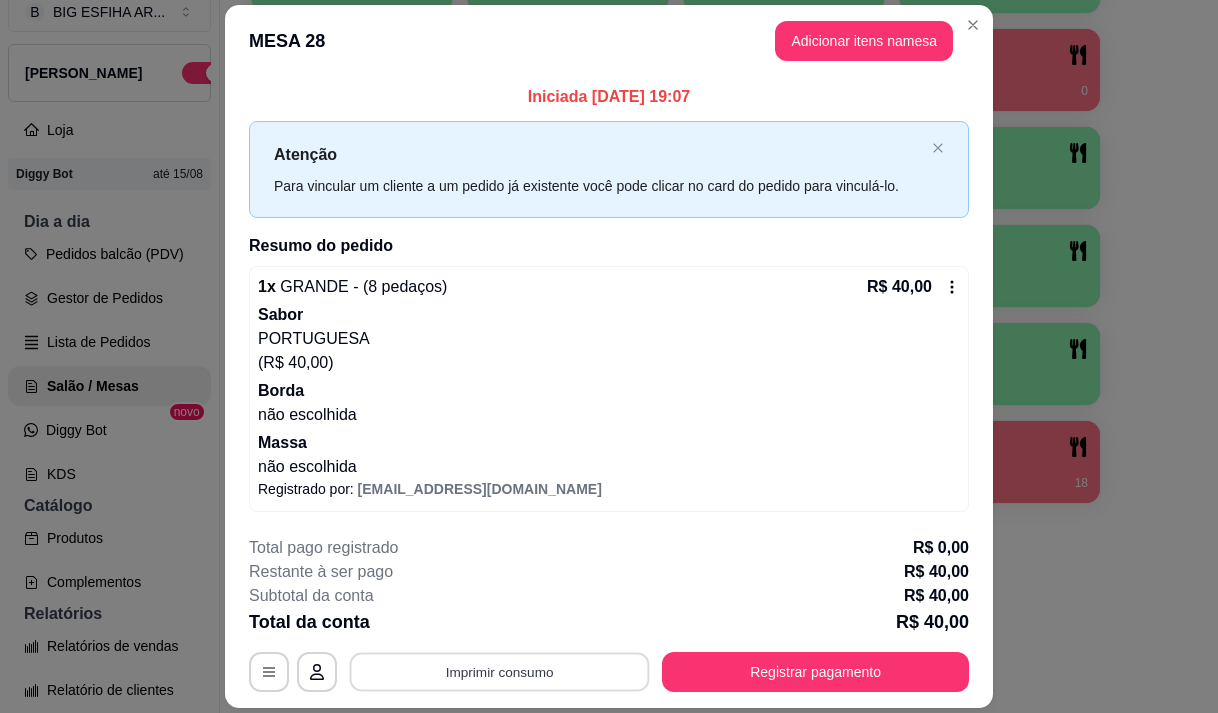 click on "Imprimir consumo" at bounding box center [500, 672] 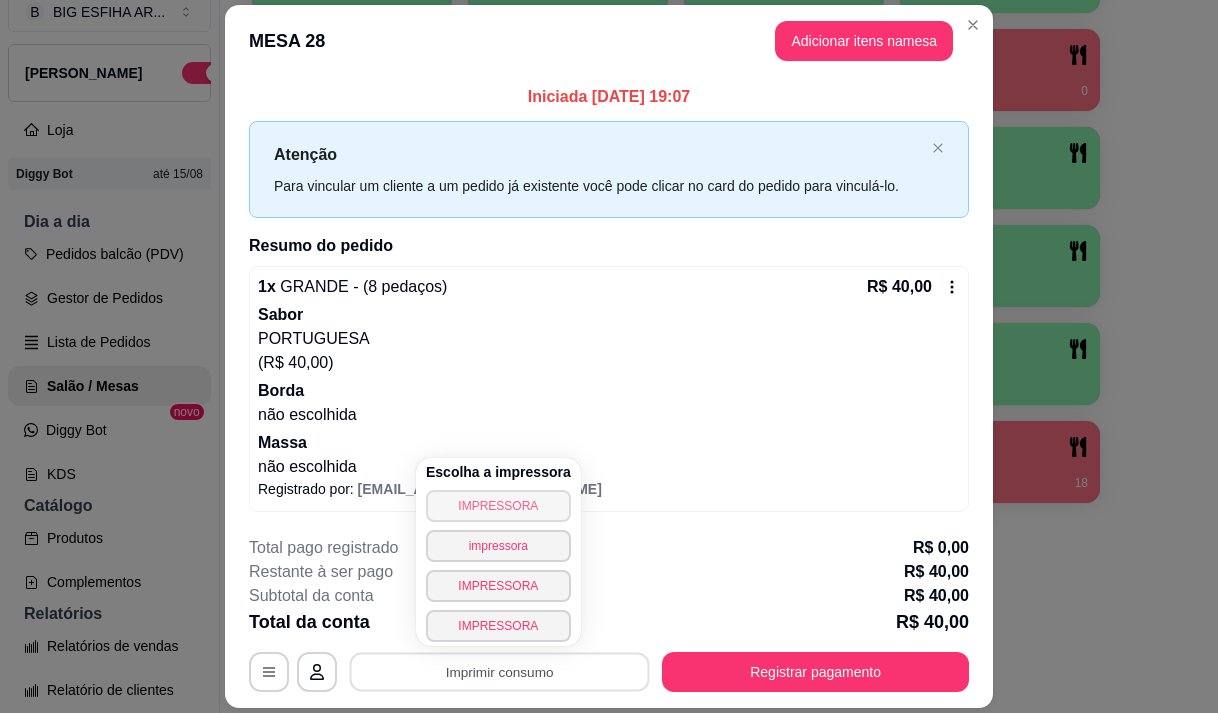 click on "IMPRESSORA" at bounding box center (498, 506) 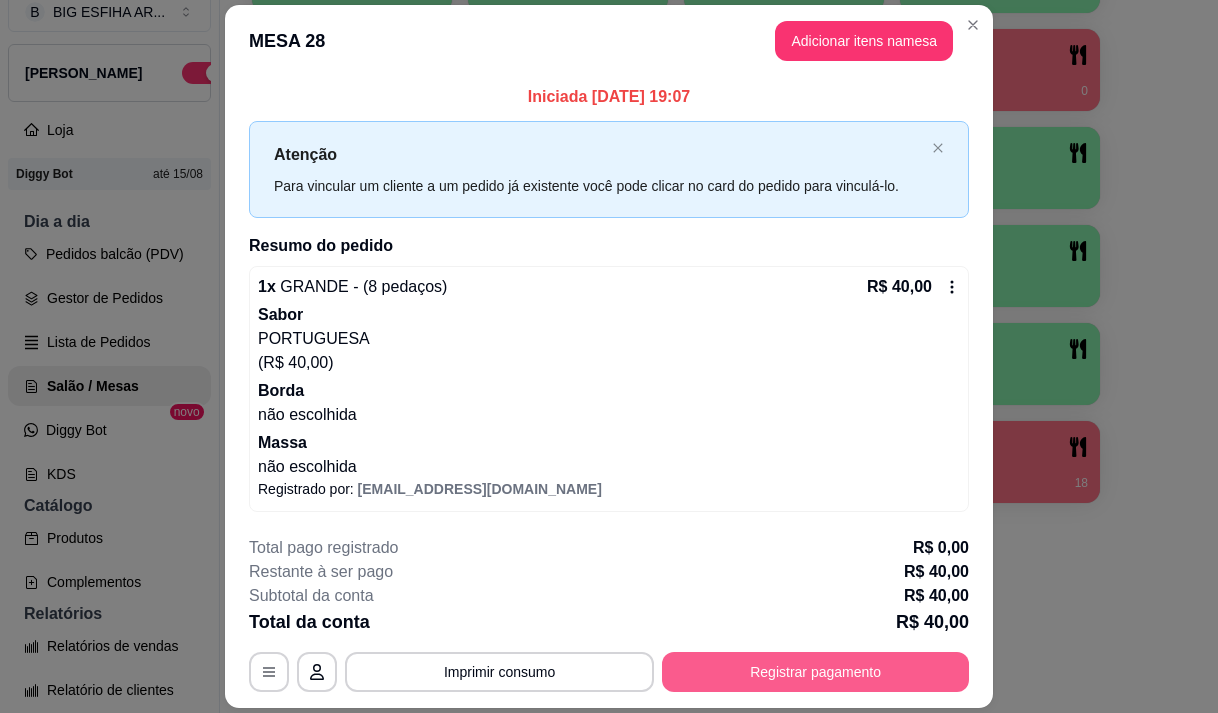 click on "Registrar pagamento" at bounding box center [815, 672] 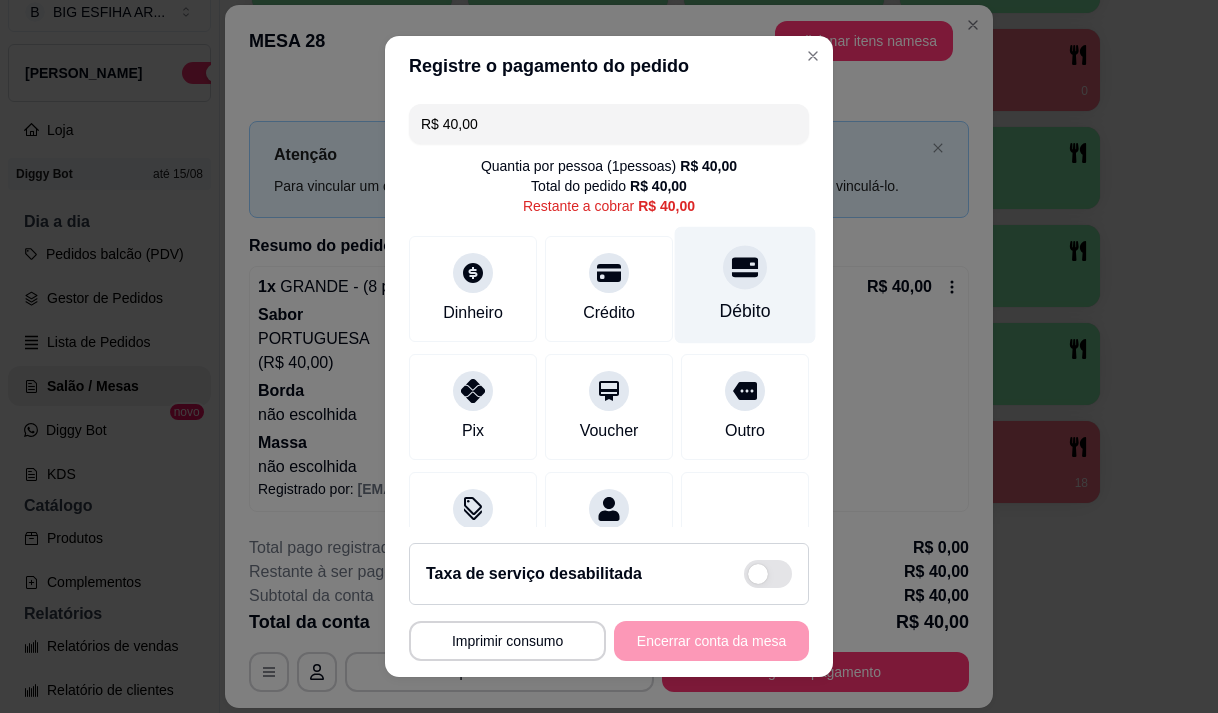 click 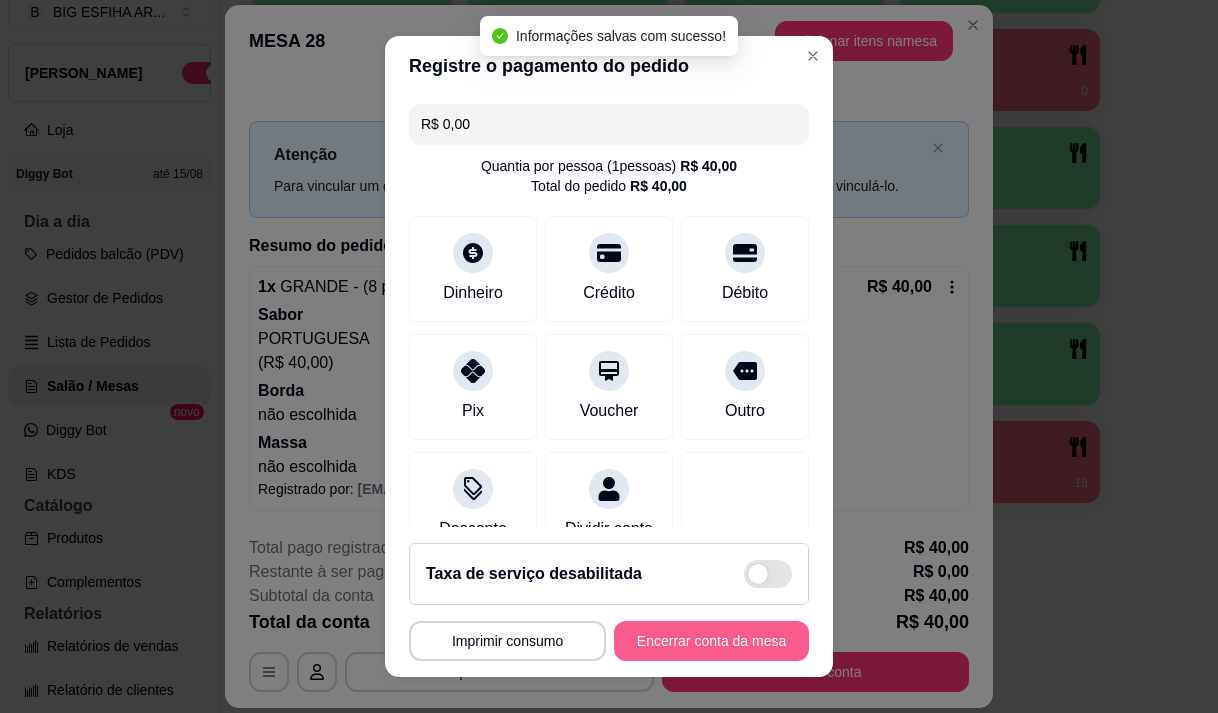 type on "R$ 0,00" 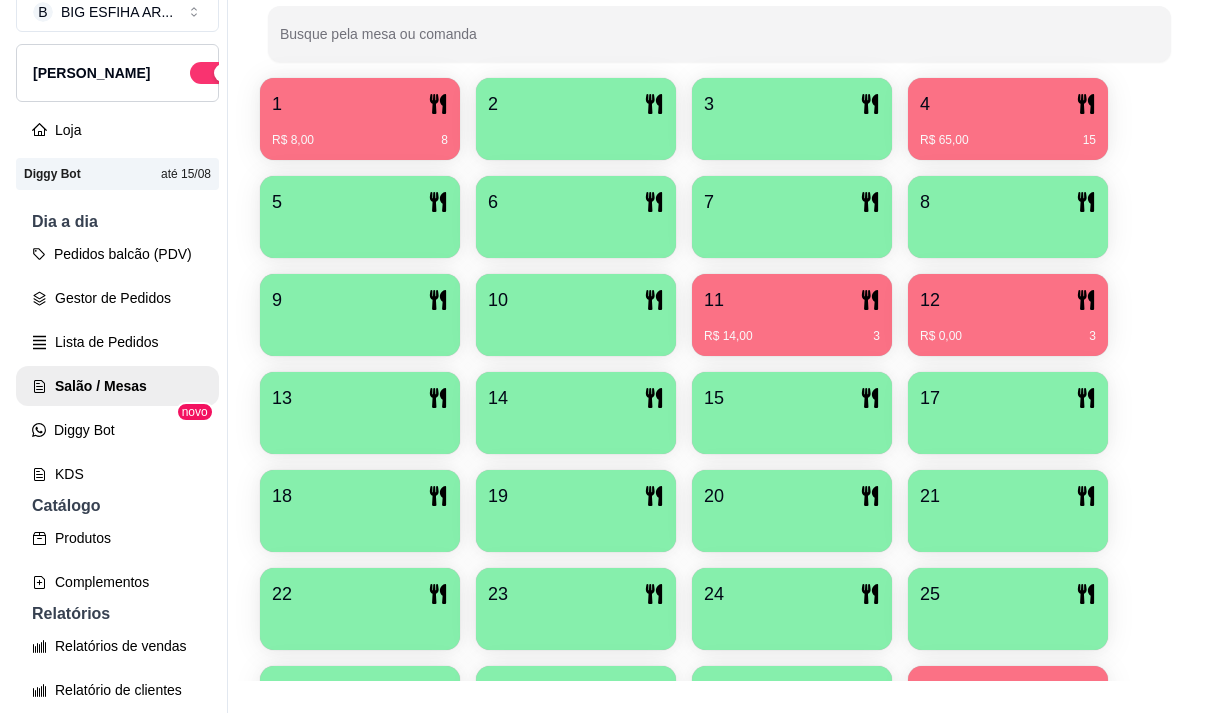 scroll, scrollTop: 339, scrollLeft: 0, axis: vertical 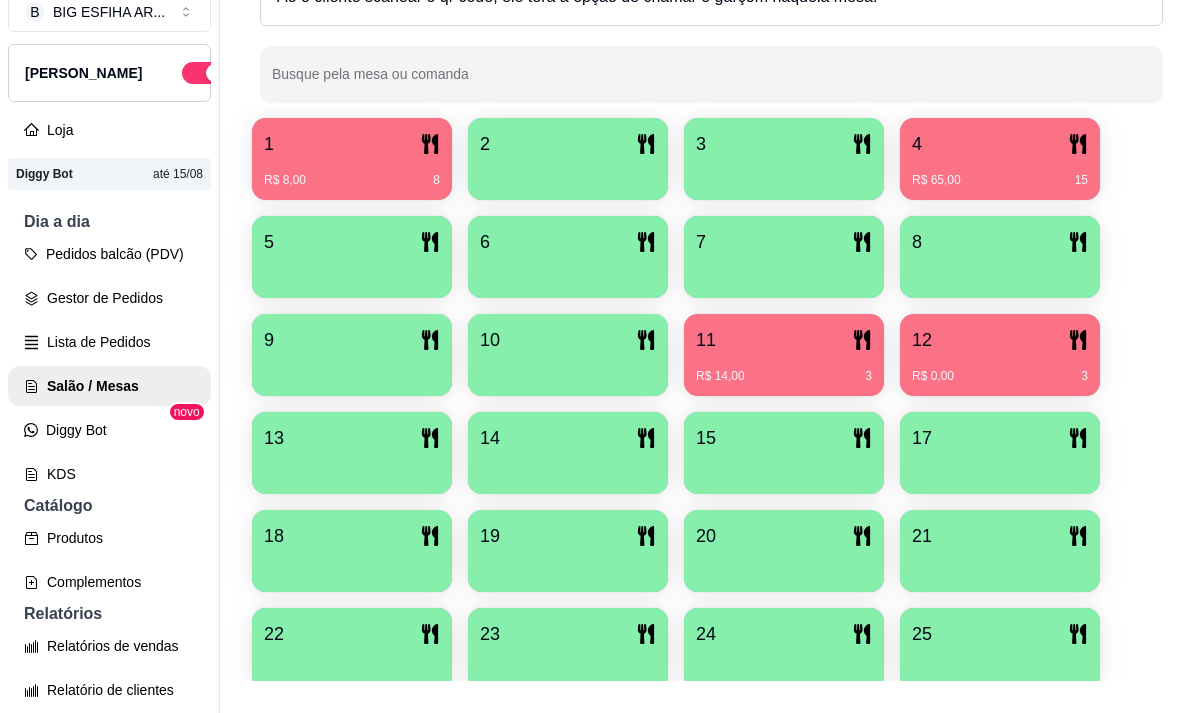 click on "11" at bounding box center (784, 340) 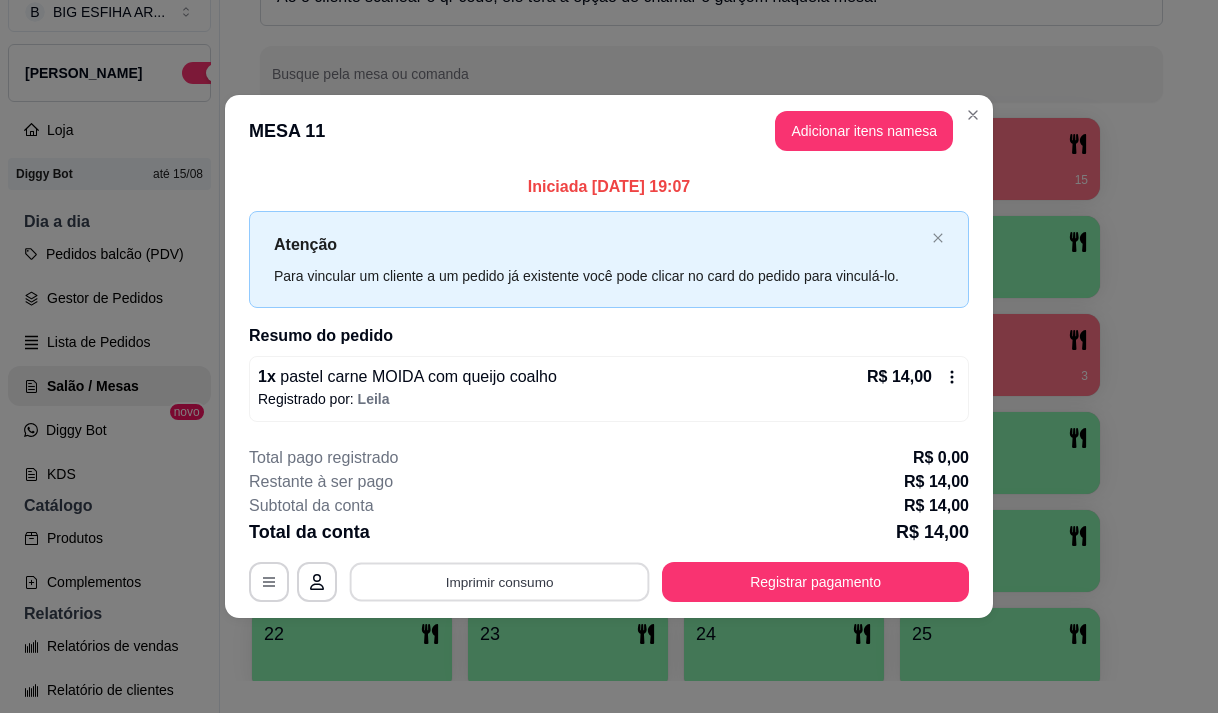 click on "Imprimir consumo" at bounding box center [500, 582] 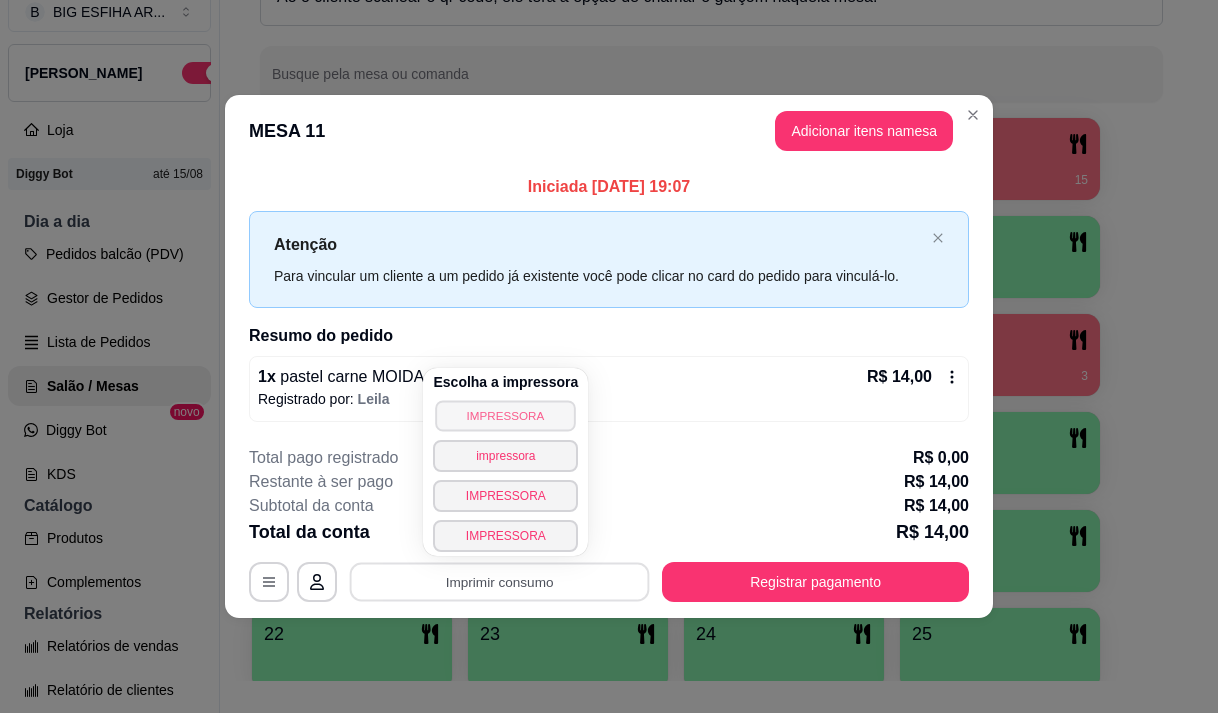 click on "IMPRESSORA" at bounding box center (506, 415) 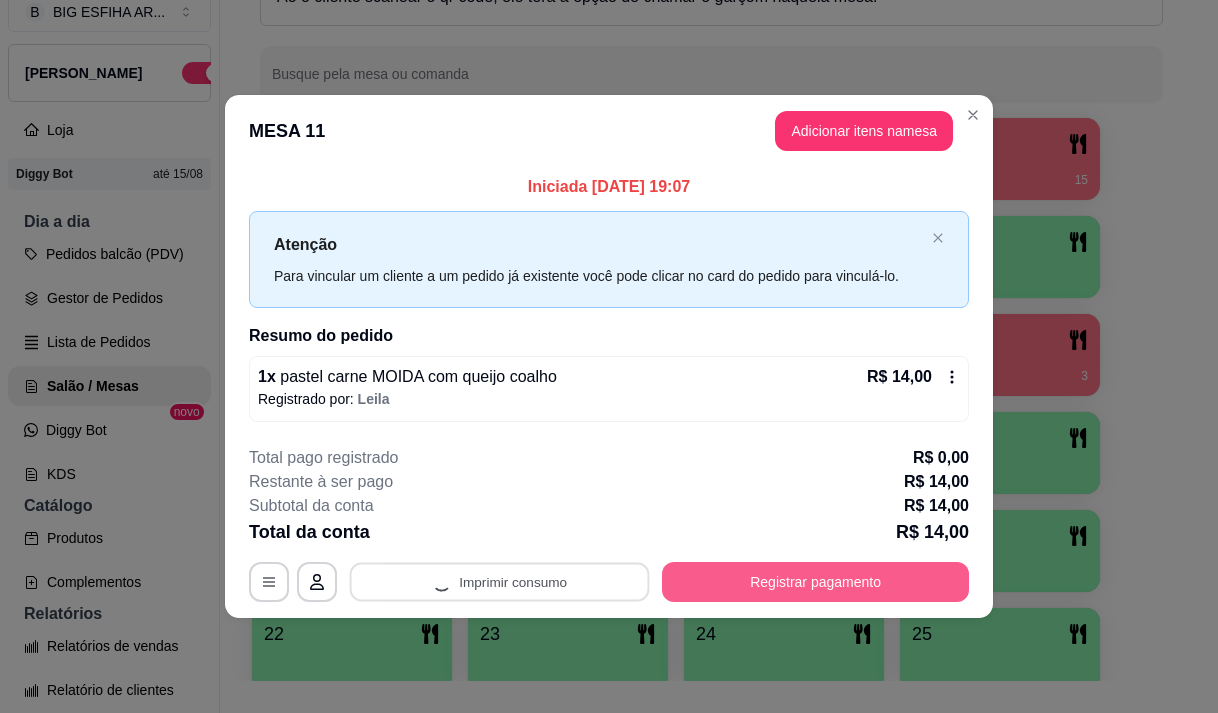 click on "Registrar pagamento" at bounding box center [815, 582] 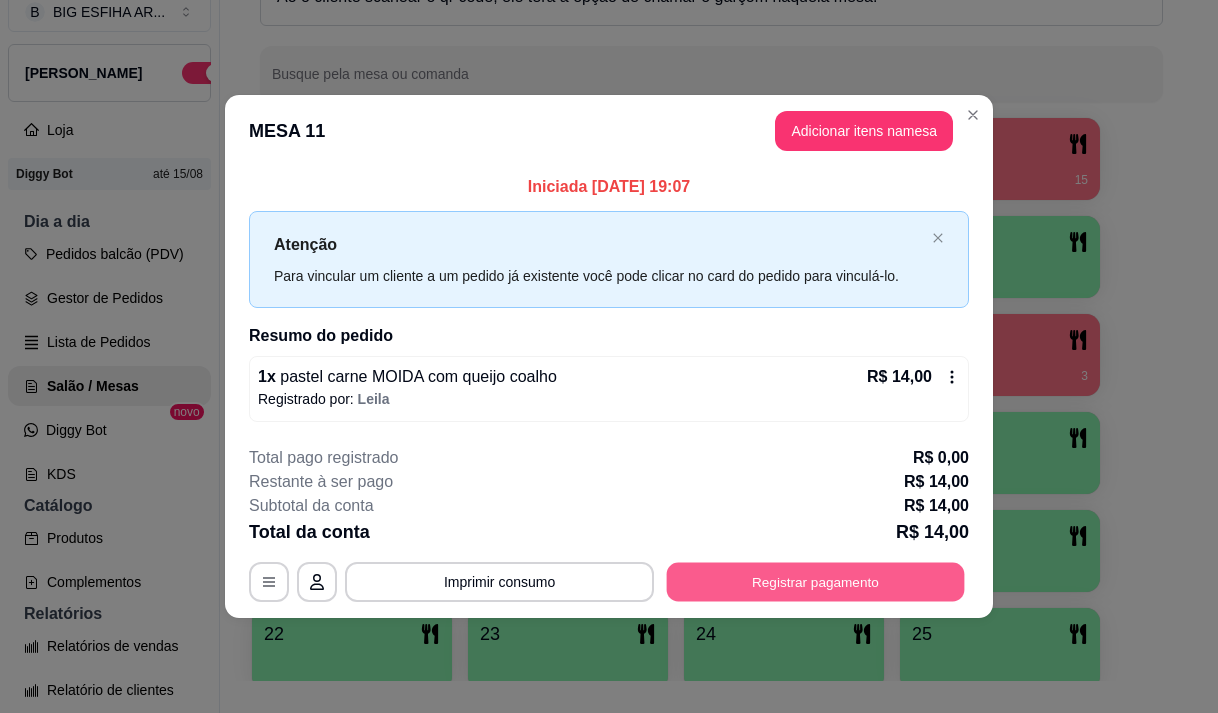 click on "Registrar pagamento" at bounding box center [816, 582] 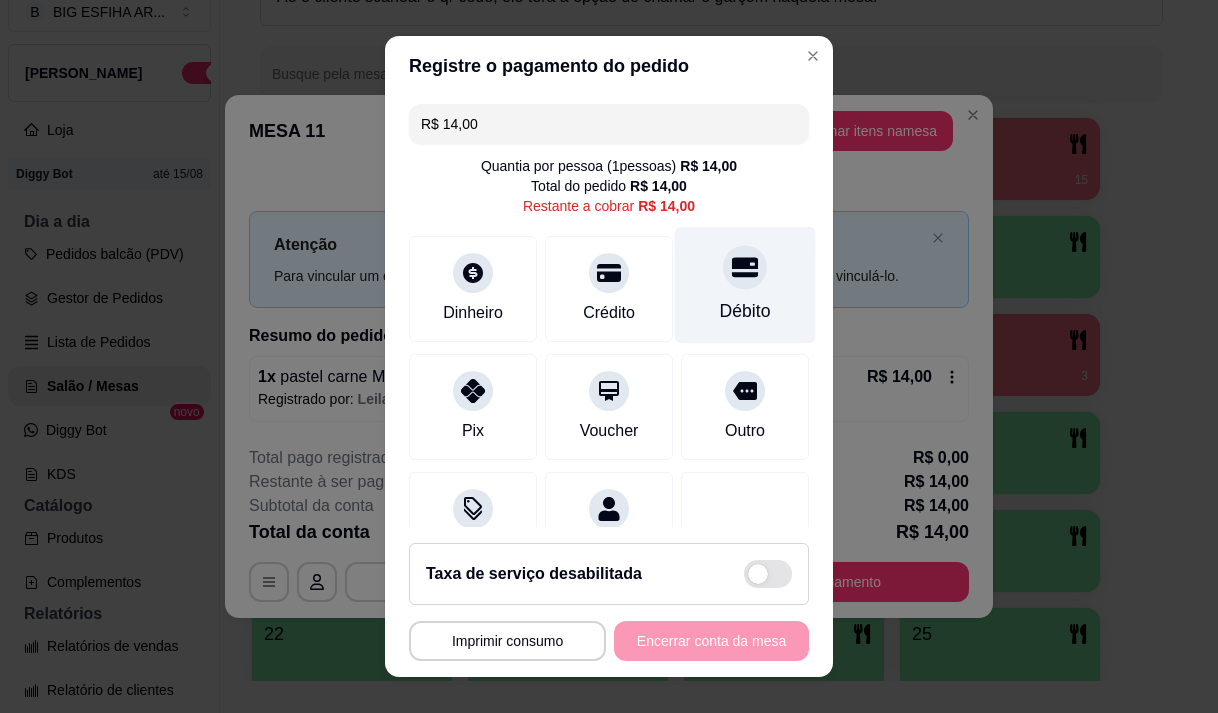 click on "Débito" at bounding box center (745, 284) 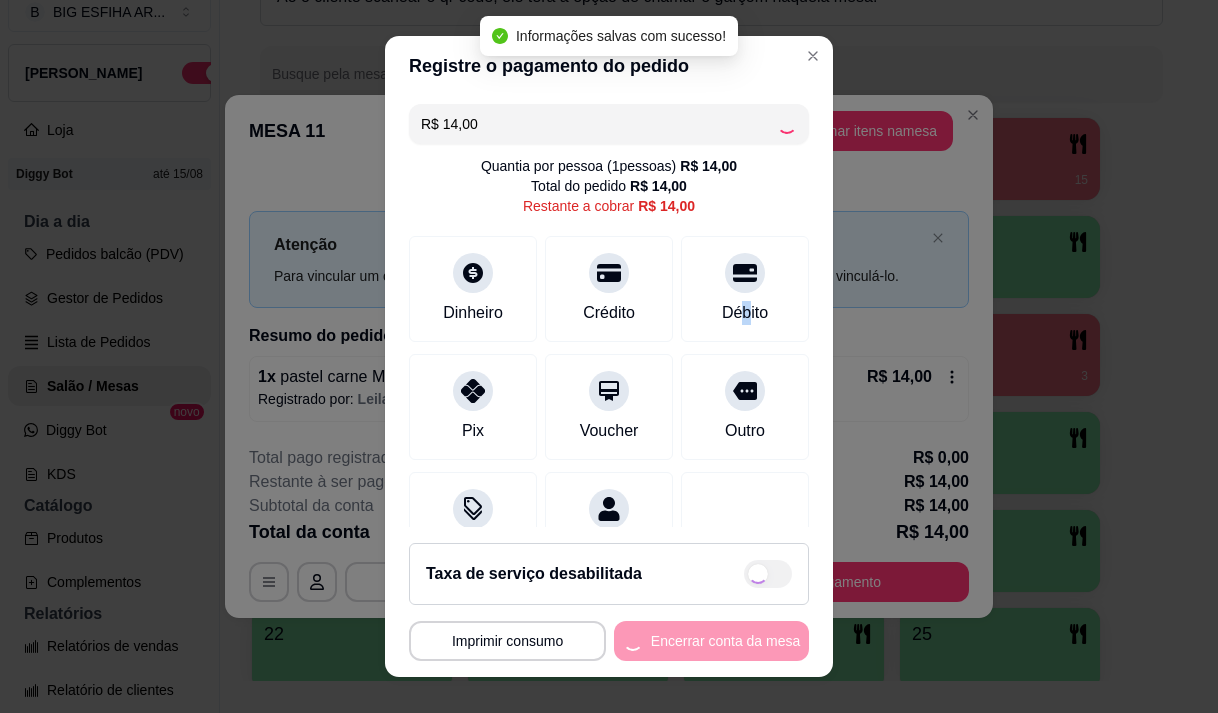 type on "R$ 0,00" 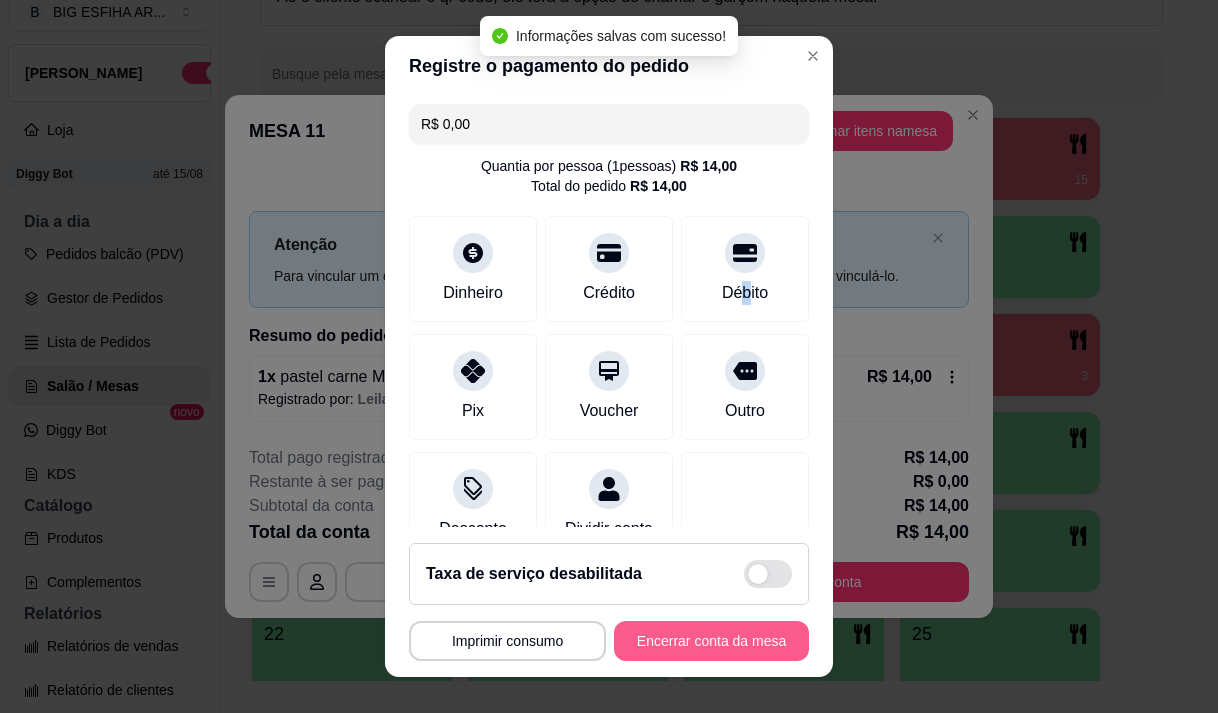 click on "Encerrar conta da mesa" at bounding box center [711, 641] 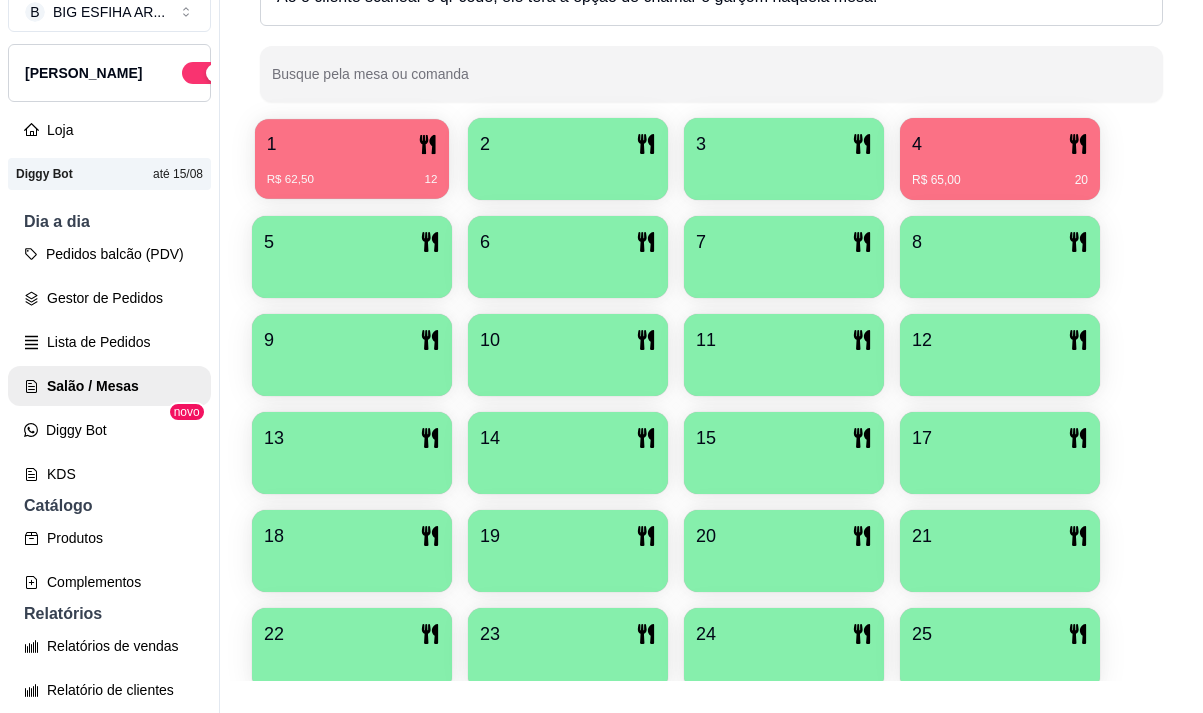 click on "R$ 62,50 12" at bounding box center [352, 172] 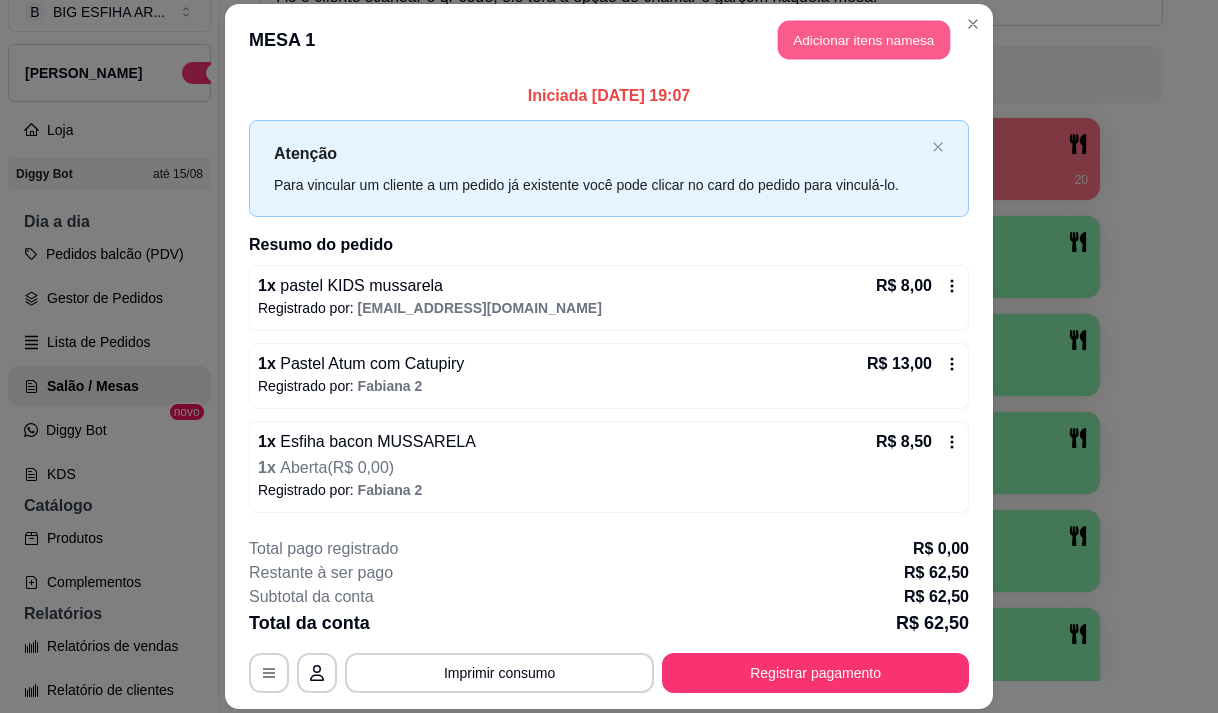 click on "Adicionar itens na  mesa" at bounding box center (864, 39) 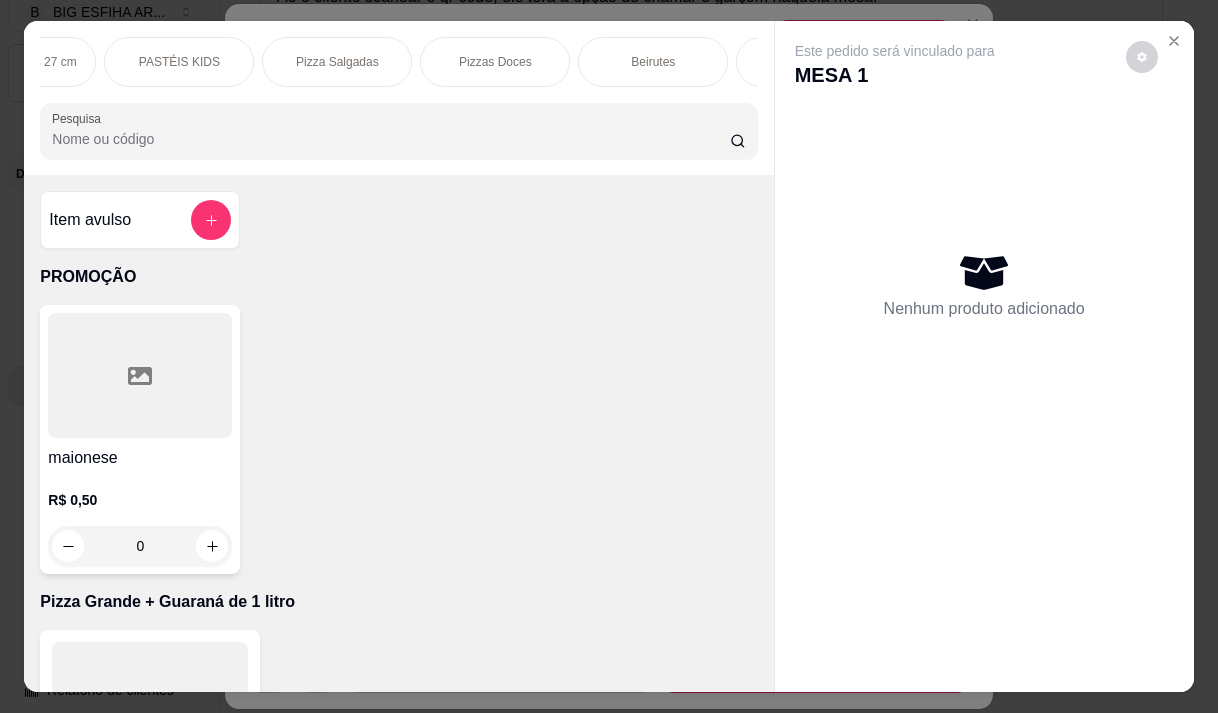 scroll, scrollTop: 0, scrollLeft: 1803, axis: horizontal 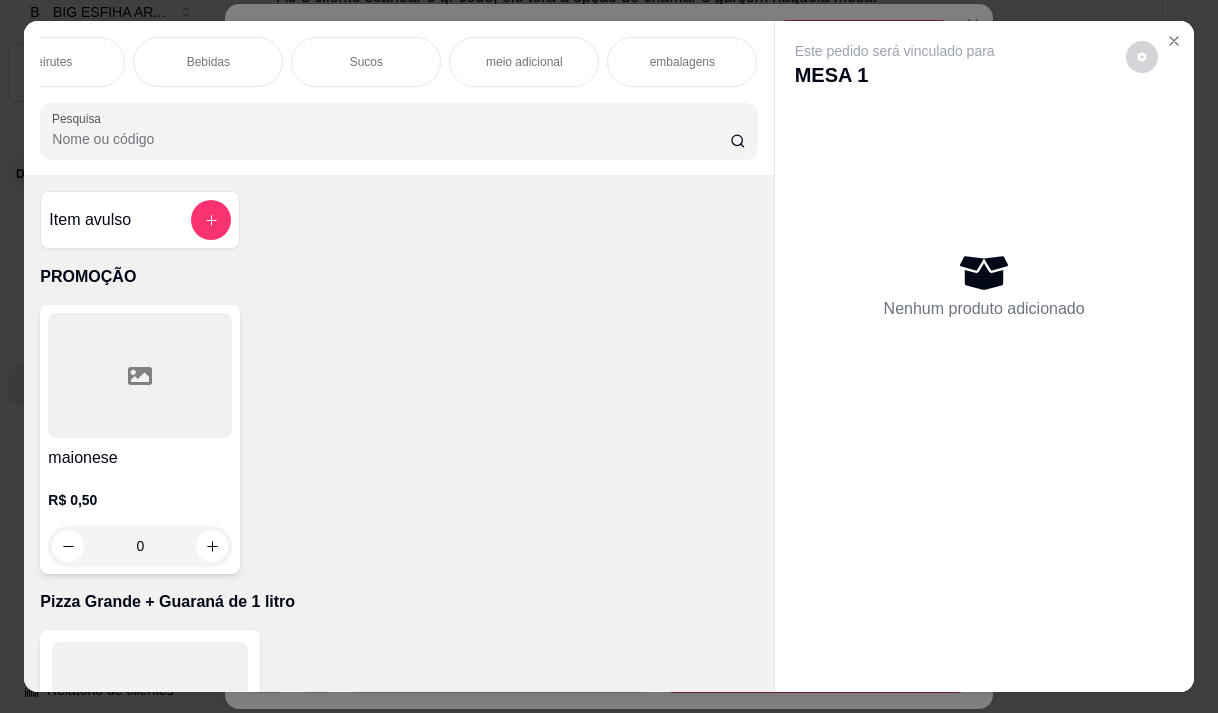 click on "Bebidas" at bounding box center (208, 62) 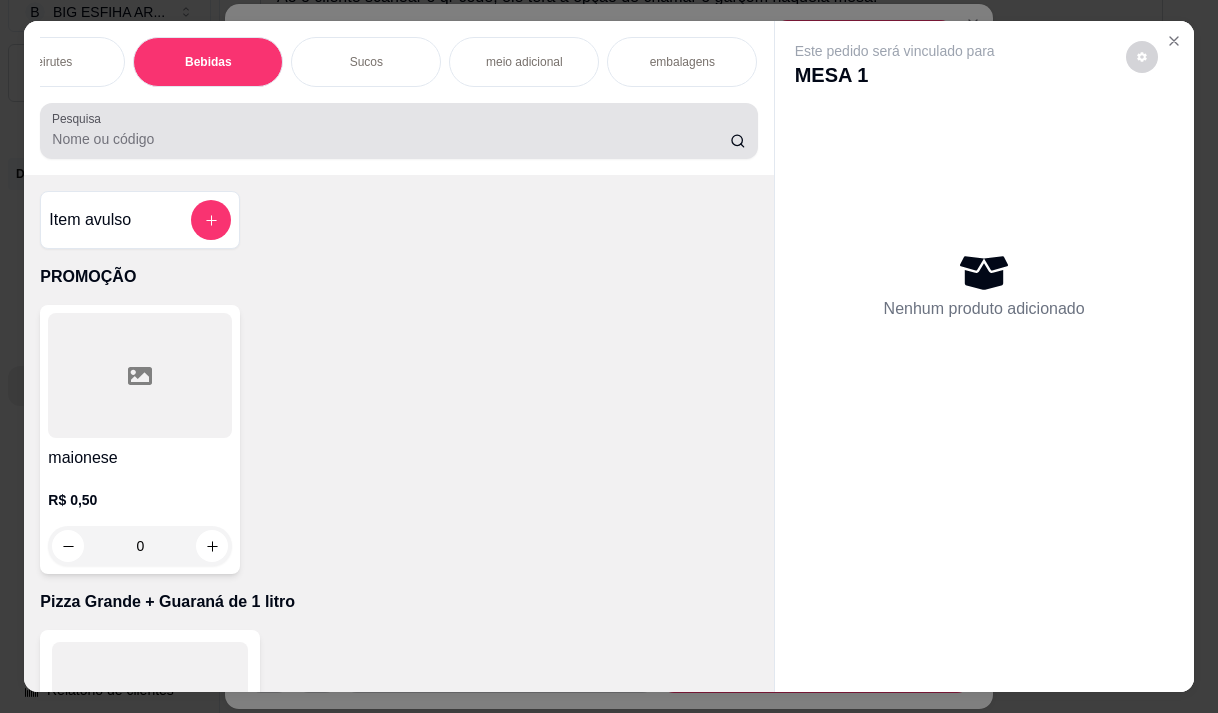scroll, scrollTop: 17250, scrollLeft: 0, axis: vertical 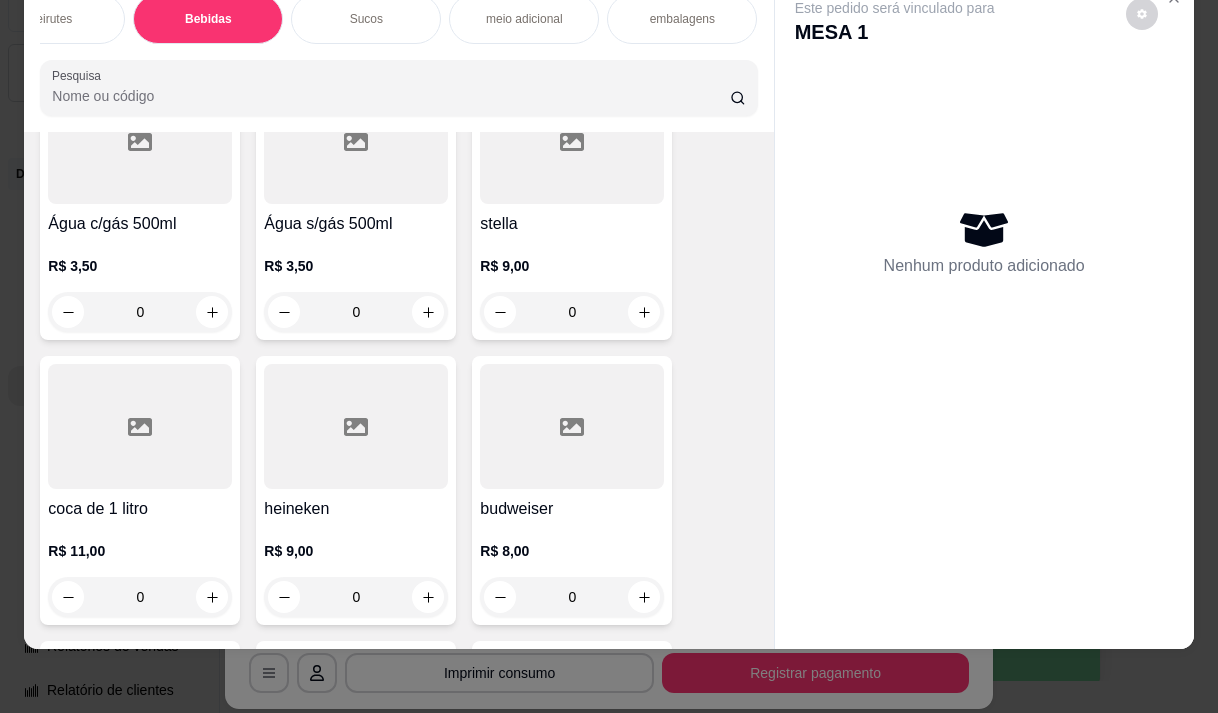 click on "R$ 8,00" at bounding box center [572, 551] 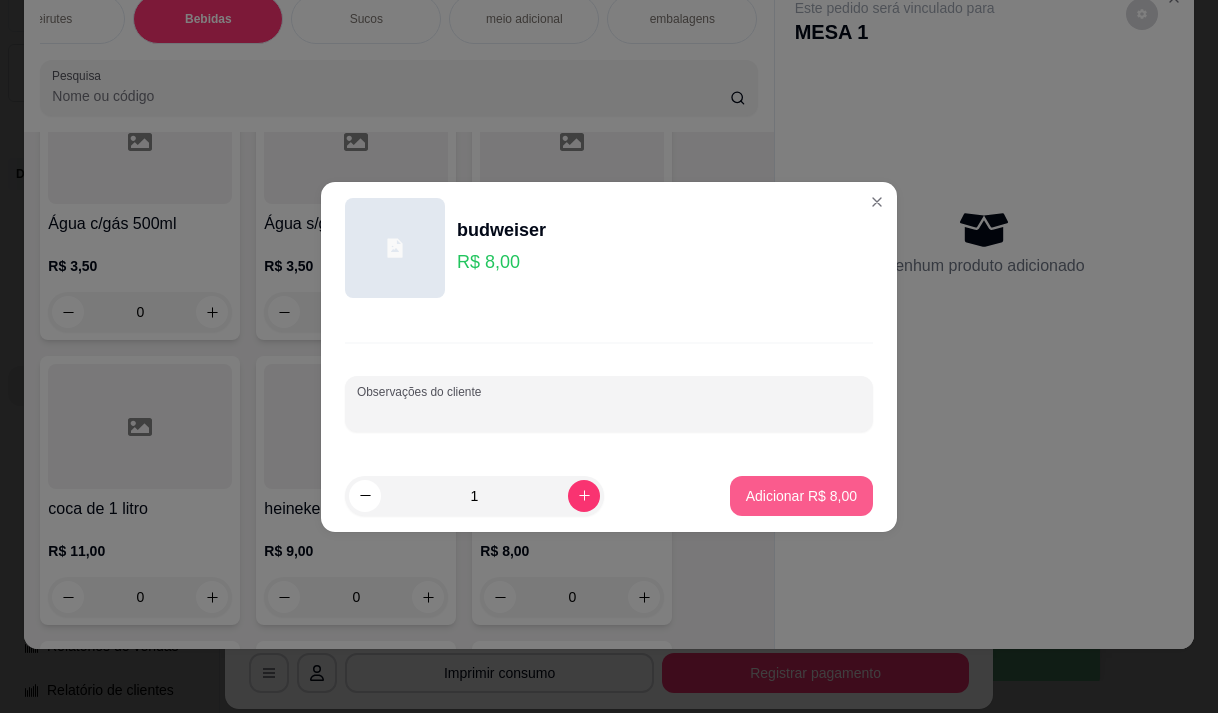 click on "Adicionar   R$ 8,00" at bounding box center (801, 496) 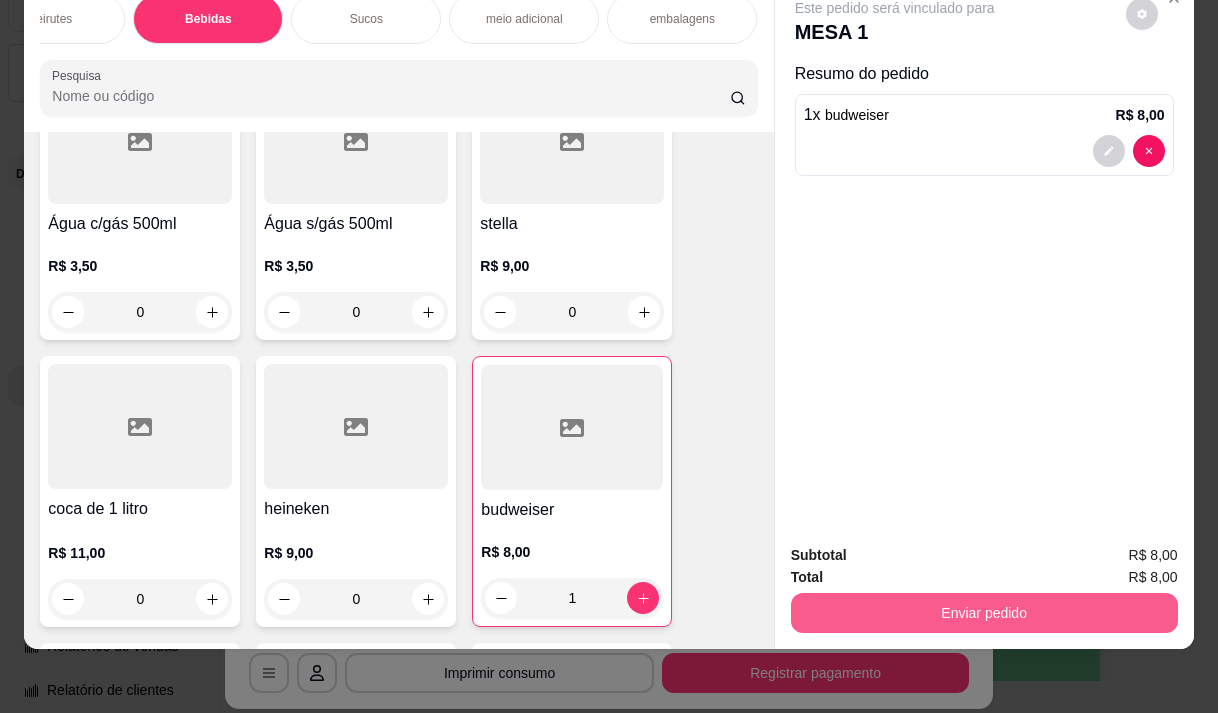 click on "Enviar pedido" at bounding box center (984, 613) 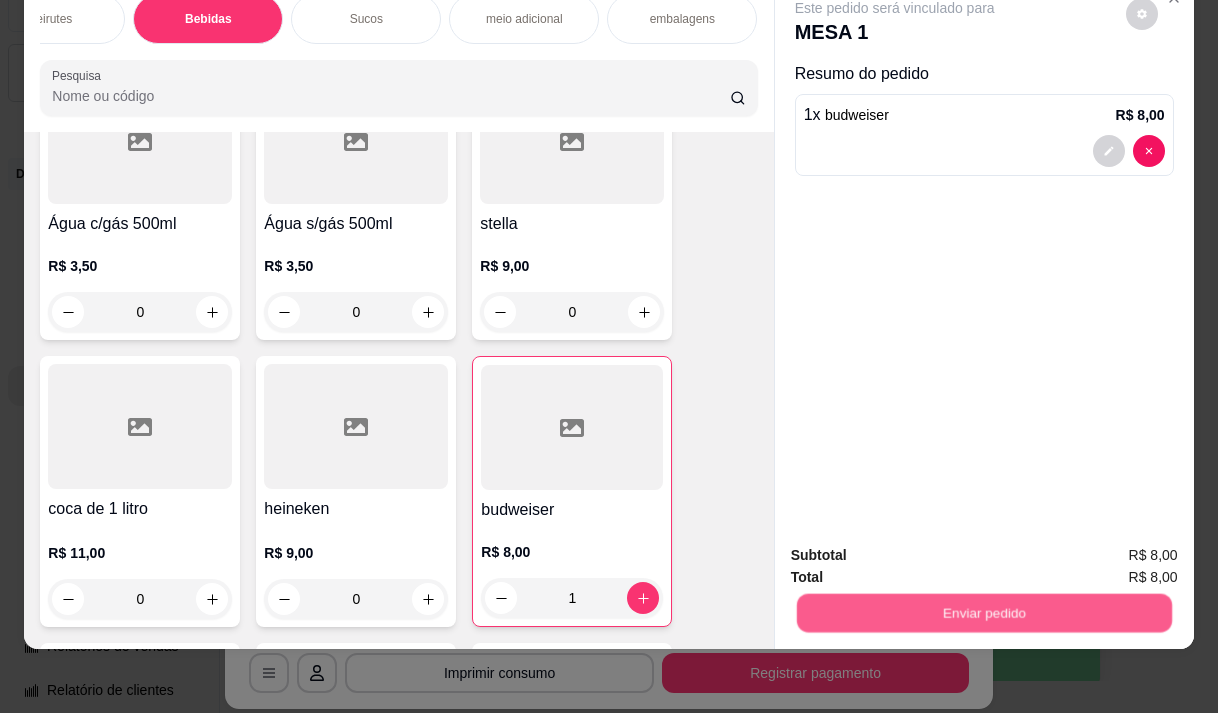 click on "Enviar pedido" at bounding box center [983, 612] 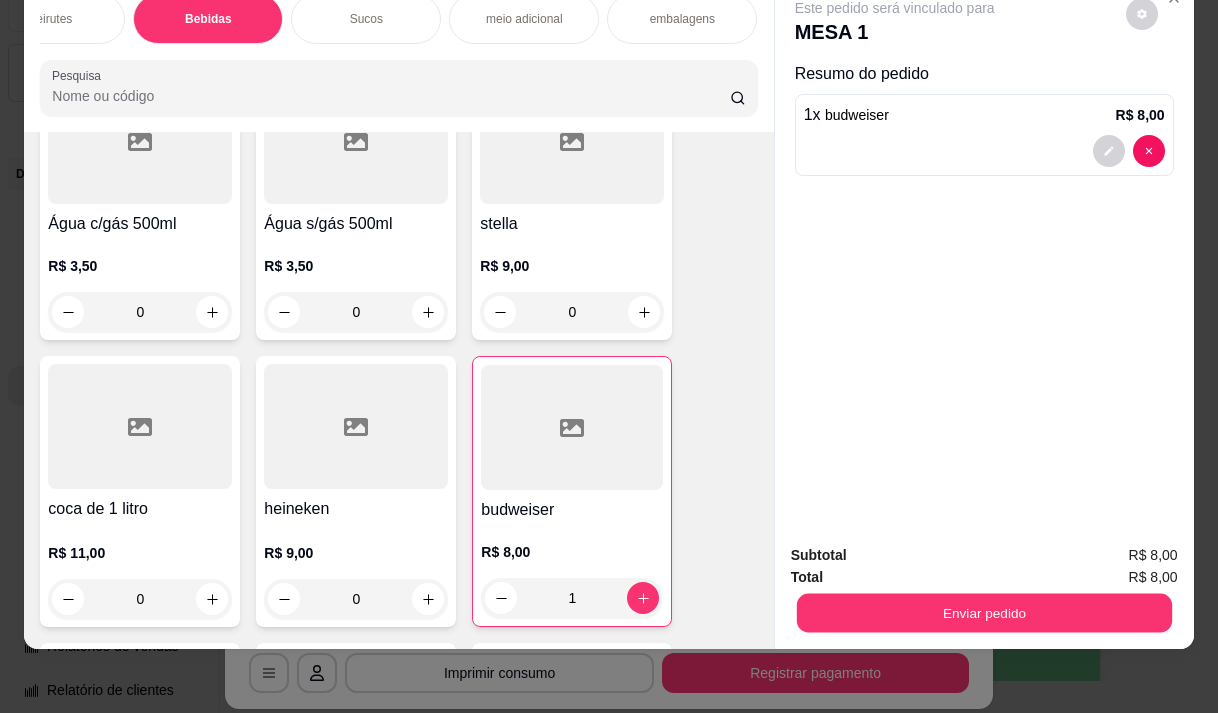 click on "Enviar pedido" at bounding box center (983, 612) 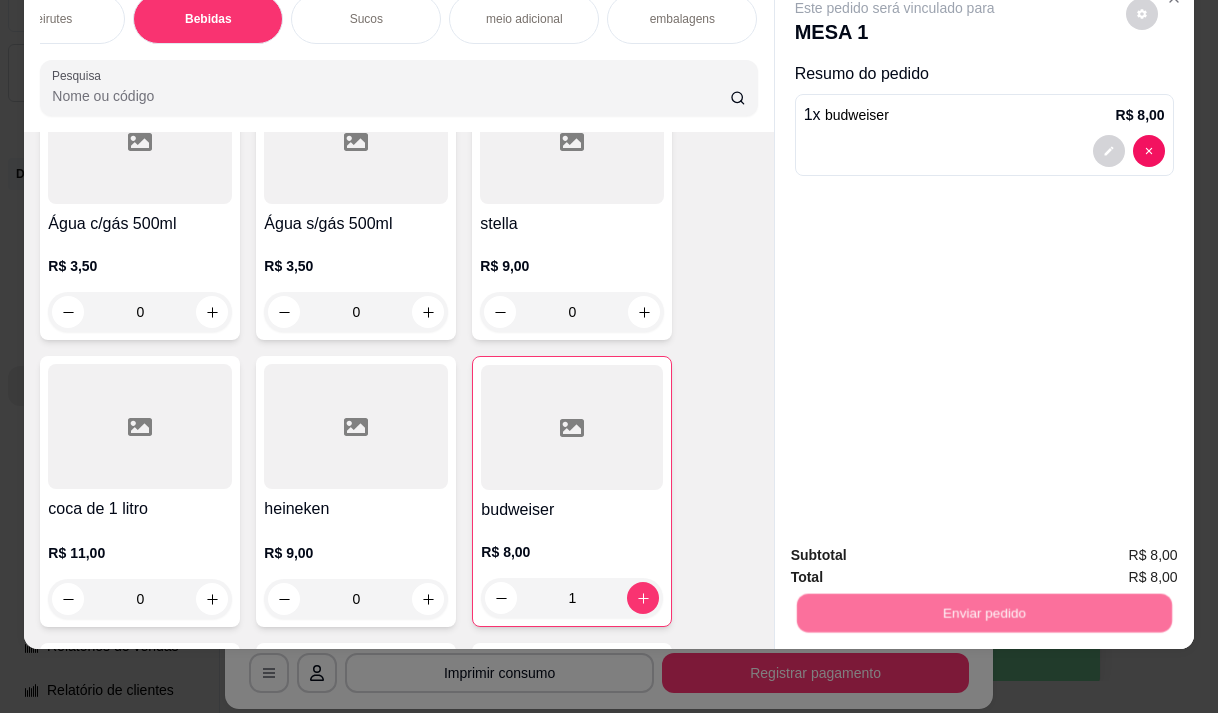 click on "Não registrar e enviar pedido" at bounding box center (918, 549) 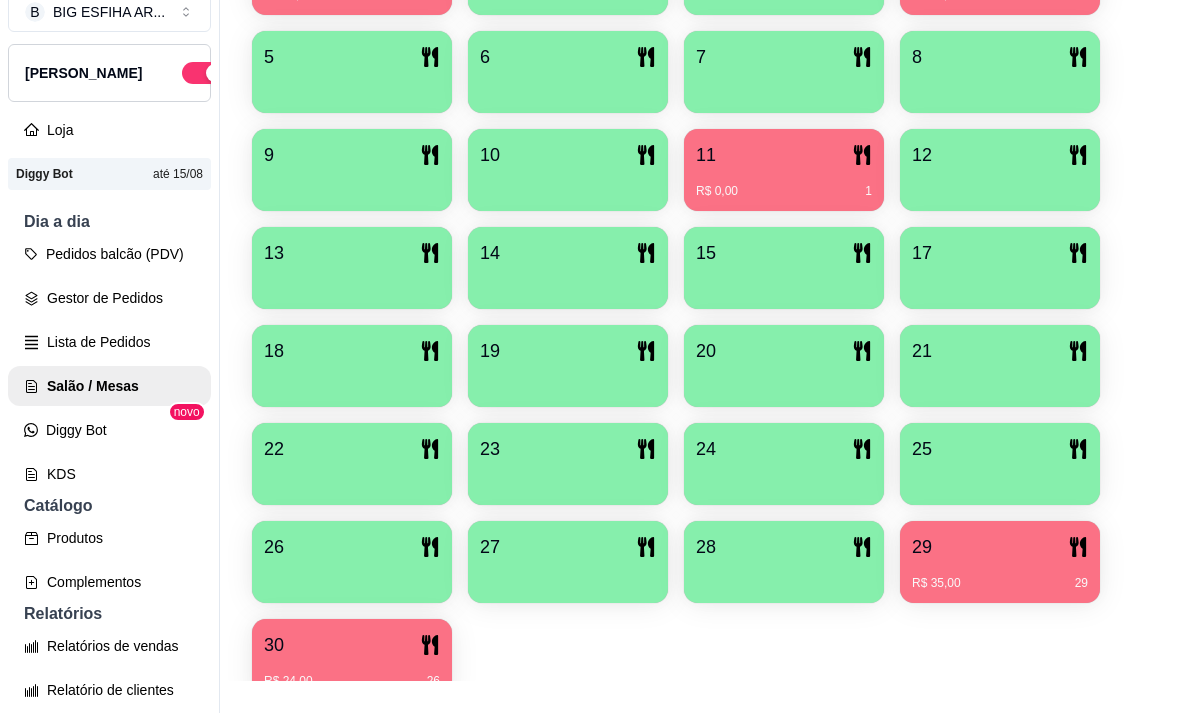 scroll, scrollTop: 639, scrollLeft: 0, axis: vertical 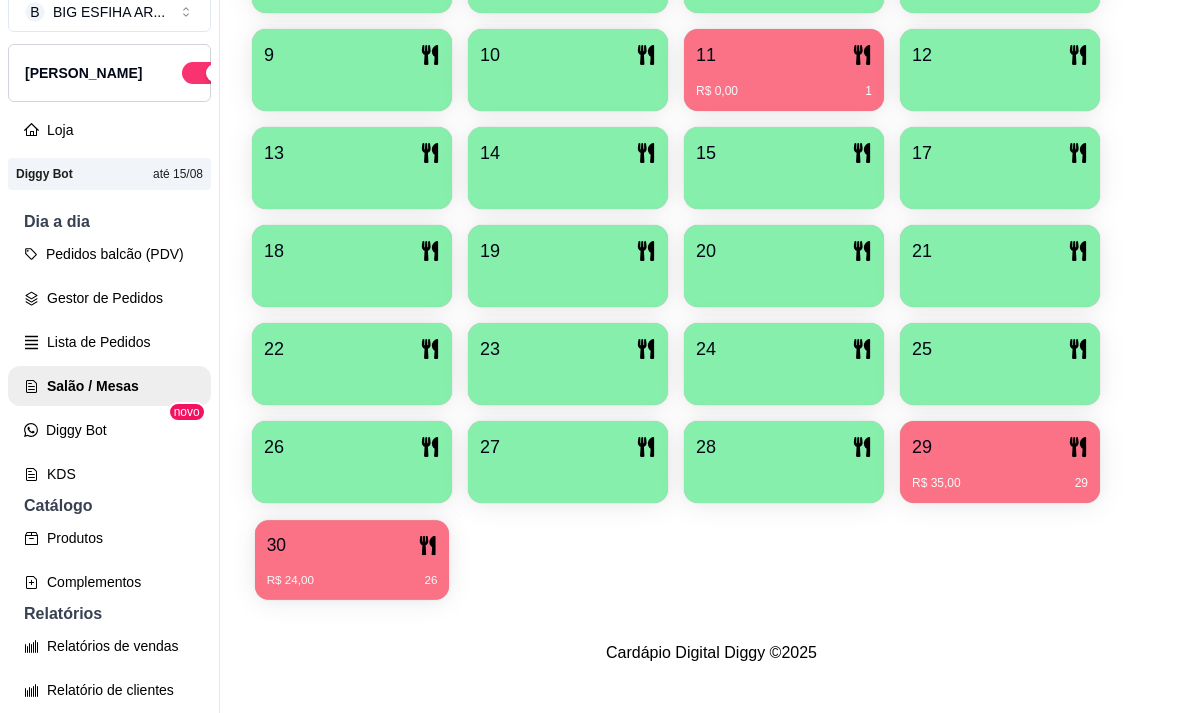 click on "R$ 24,00 26" at bounding box center (352, 573) 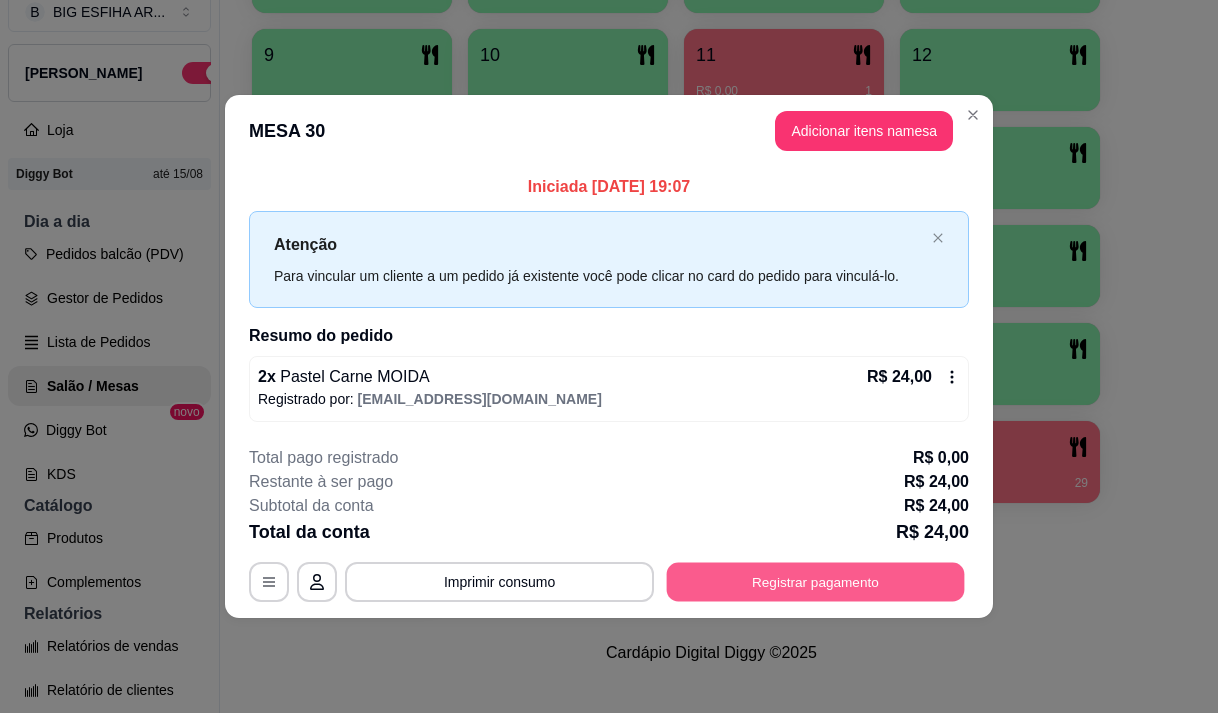 click on "Registrar pagamento" at bounding box center (816, 582) 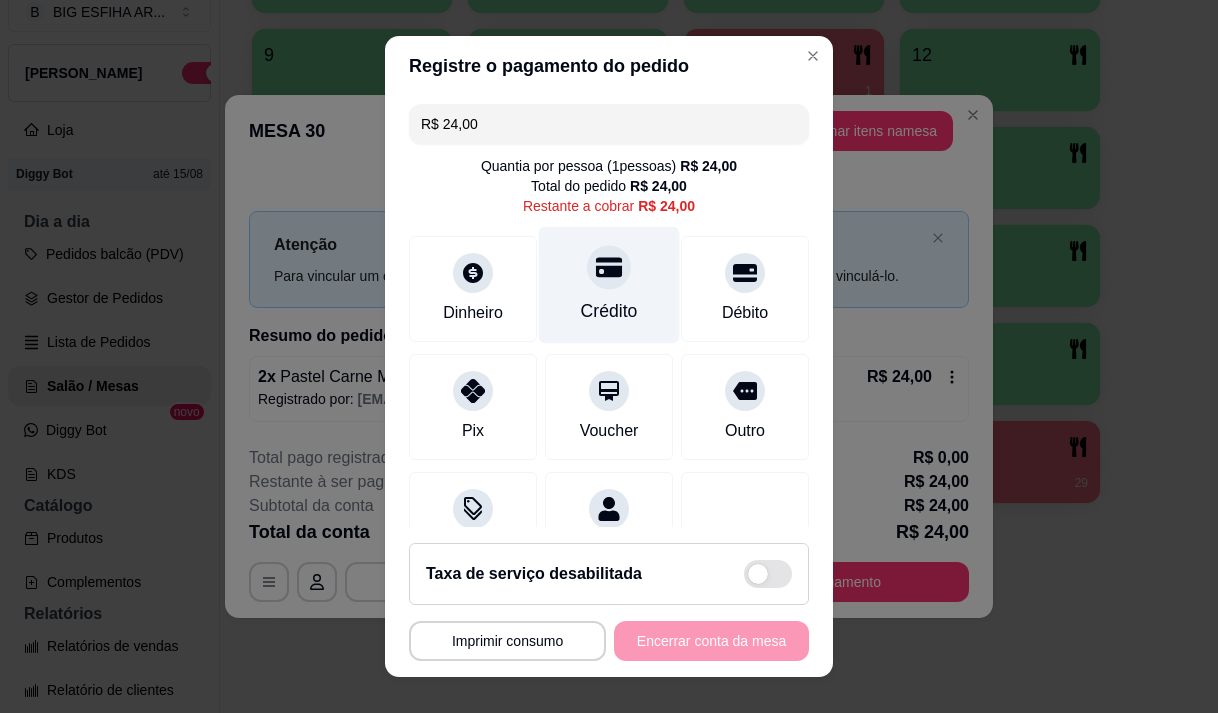 click on "Crédito" at bounding box center (609, 311) 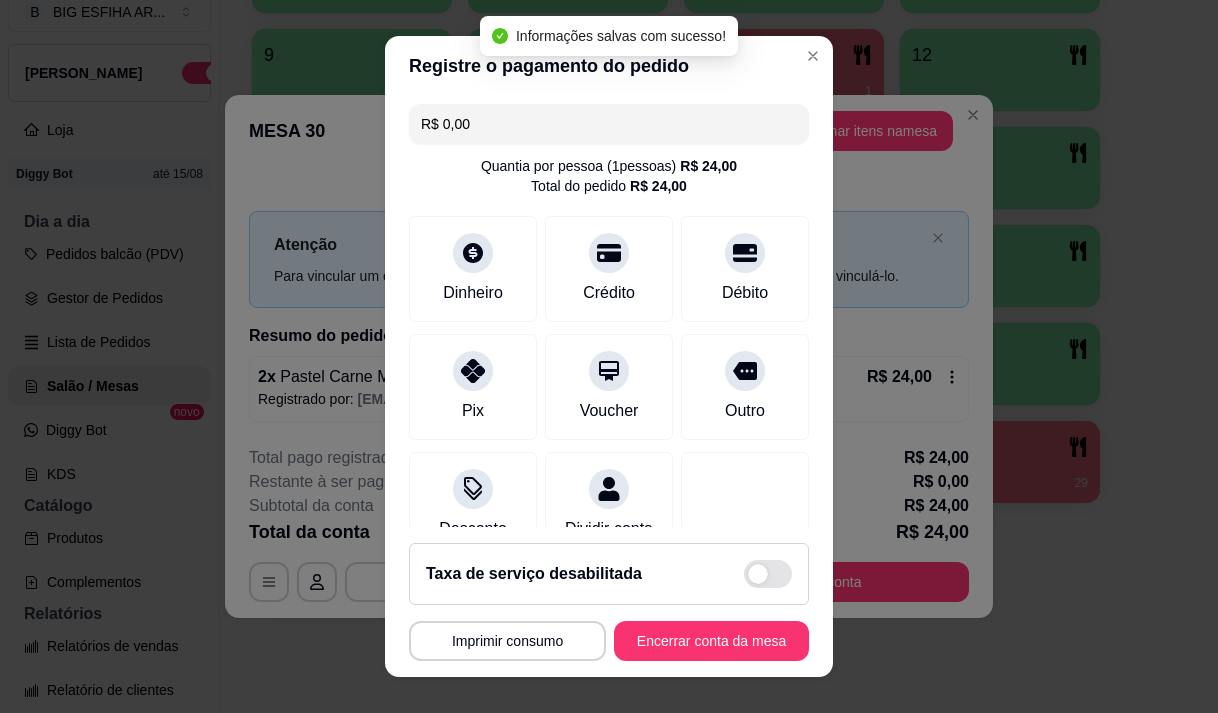 type on "R$ 0,00" 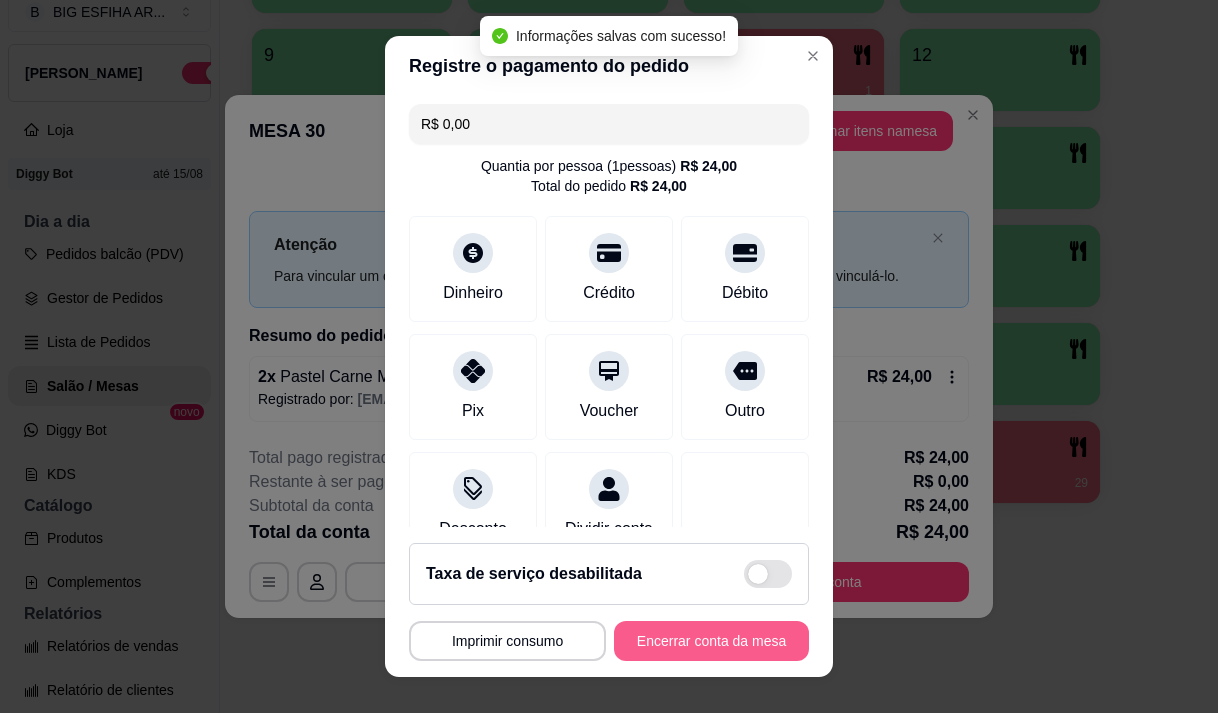 click on "Encerrar conta da mesa" at bounding box center [711, 641] 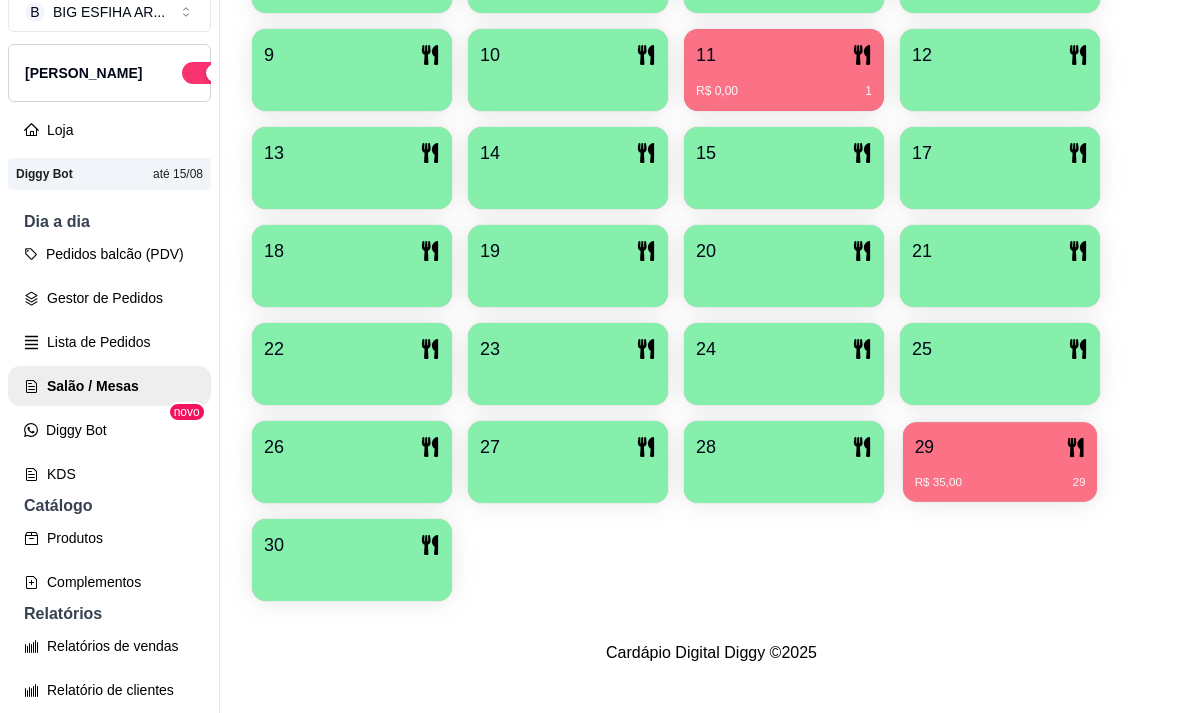 click on "R$ 35,00 29" at bounding box center (1000, 483) 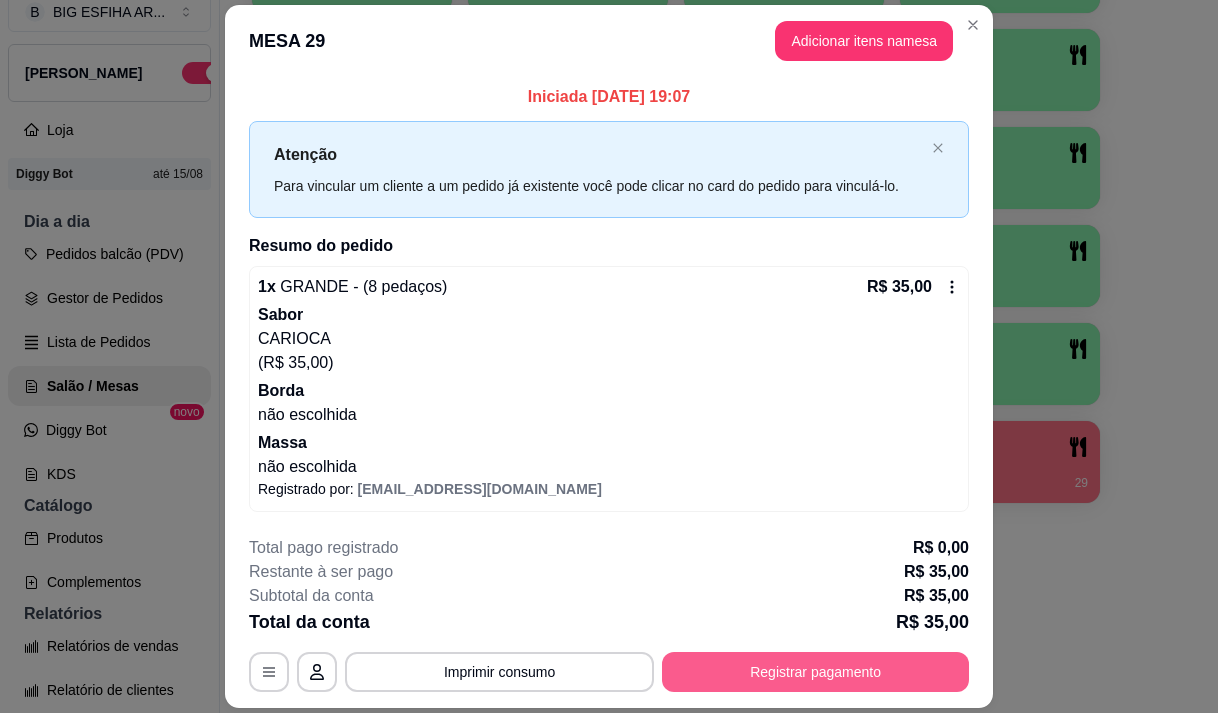 click on "Registrar pagamento" at bounding box center (815, 672) 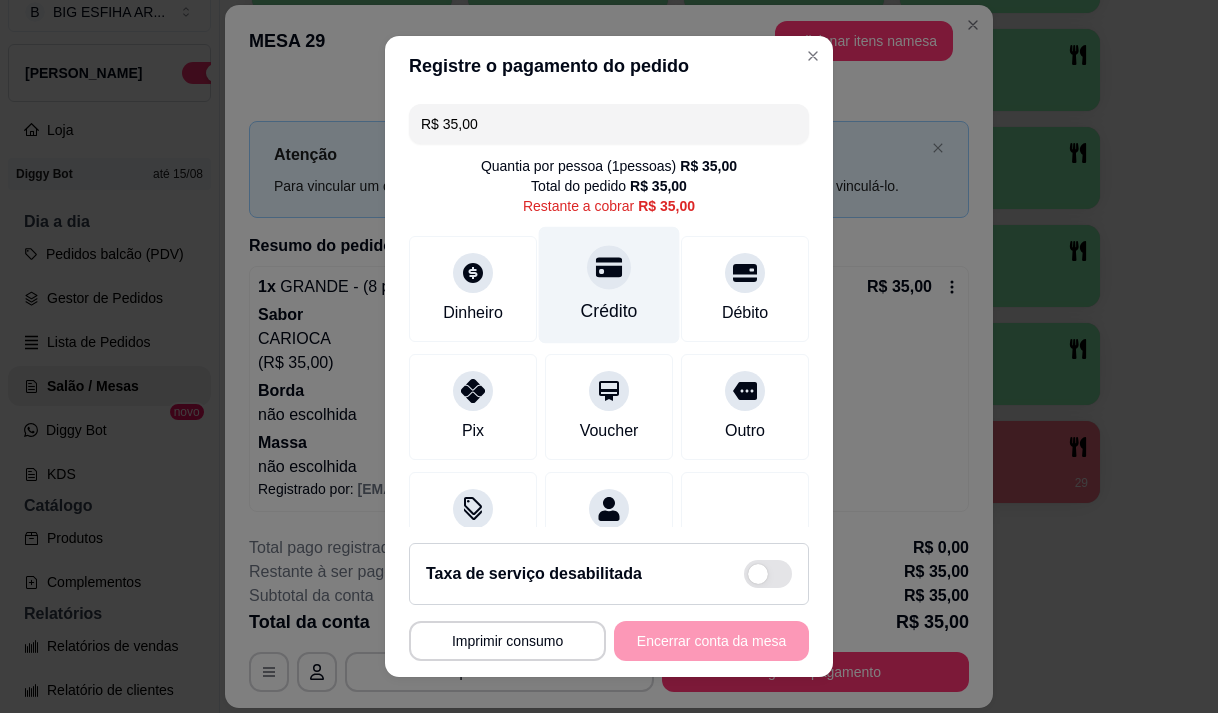 click on "Crédito" at bounding box center [609, 311] 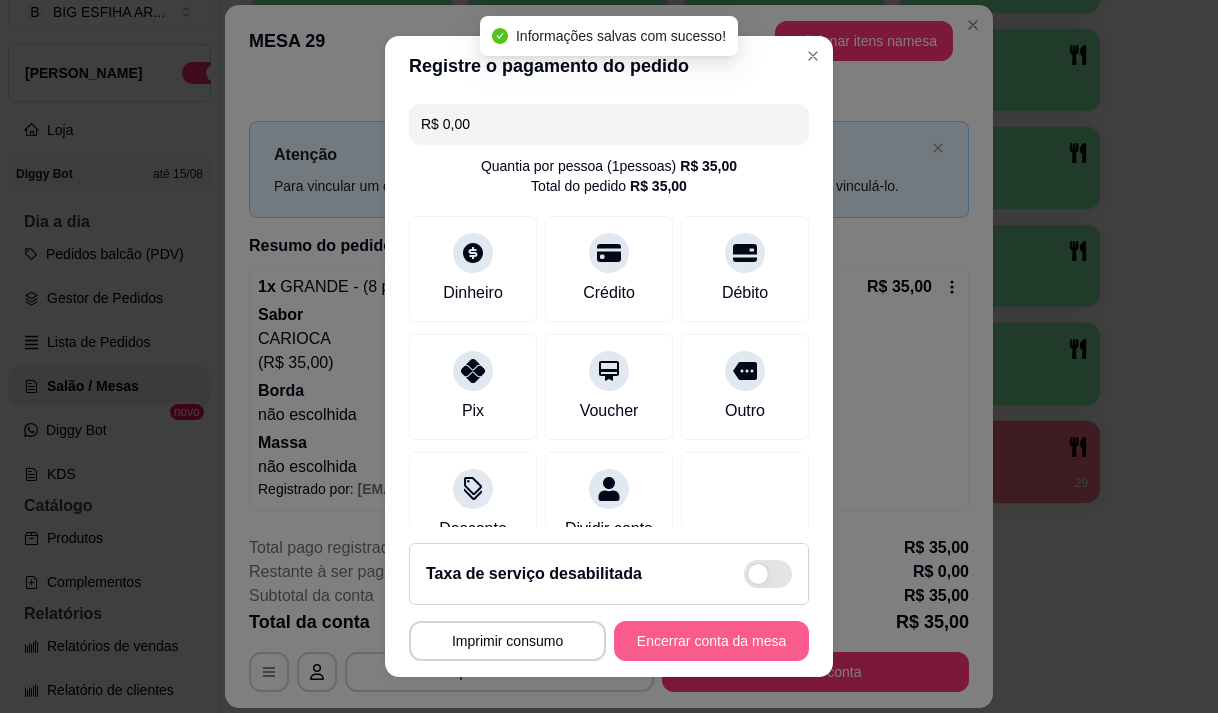 type on "R$ 0,00" 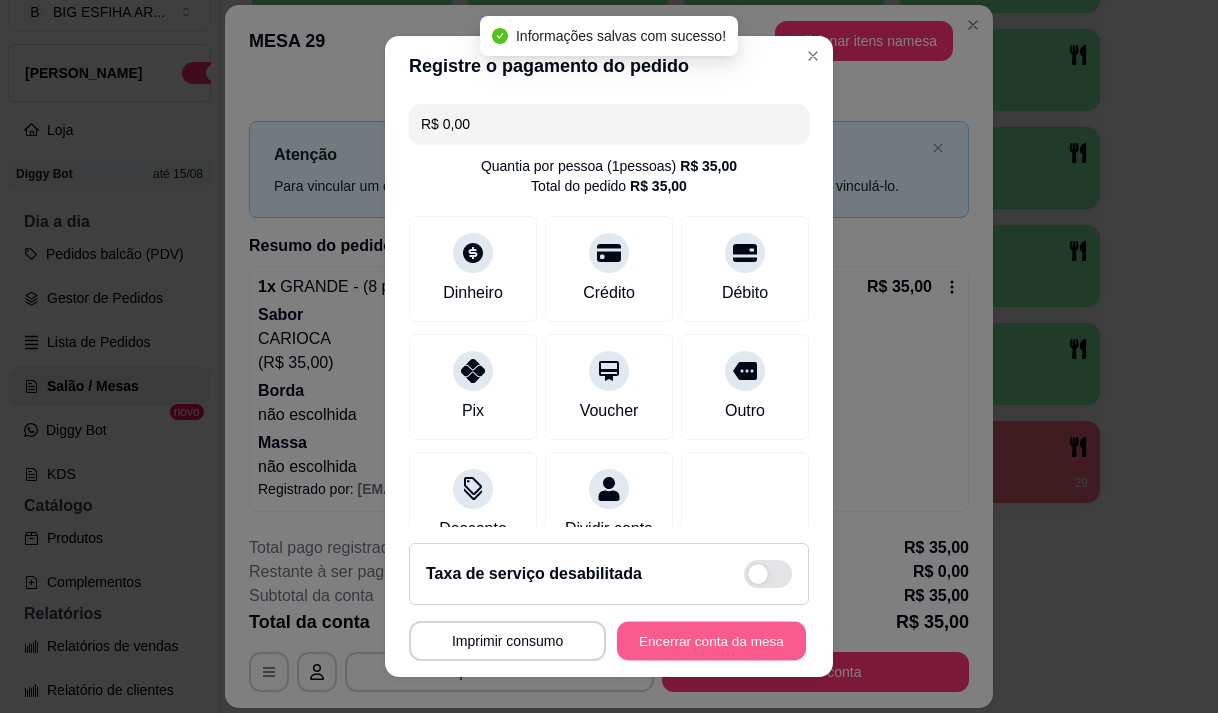 click on "Encerrar conta da mesa" at bounding box center [711, 641] 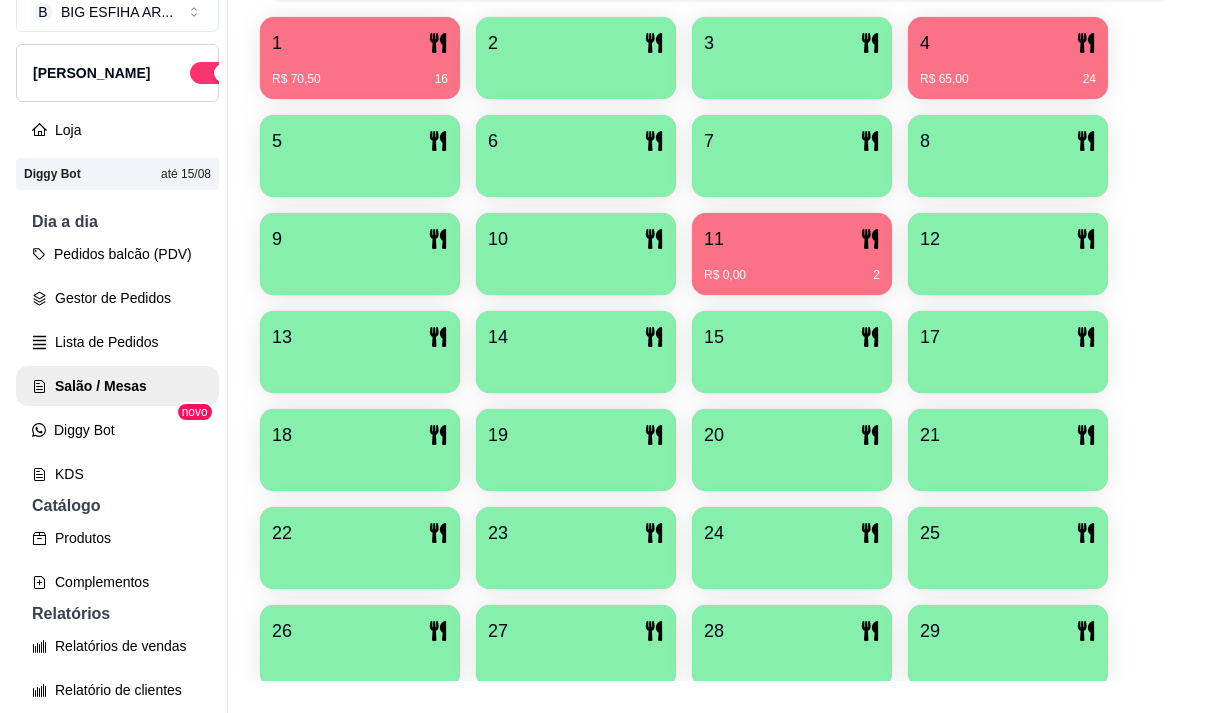 scroll, scrollTop: 639, scrollLeft: 0, axis: vertical 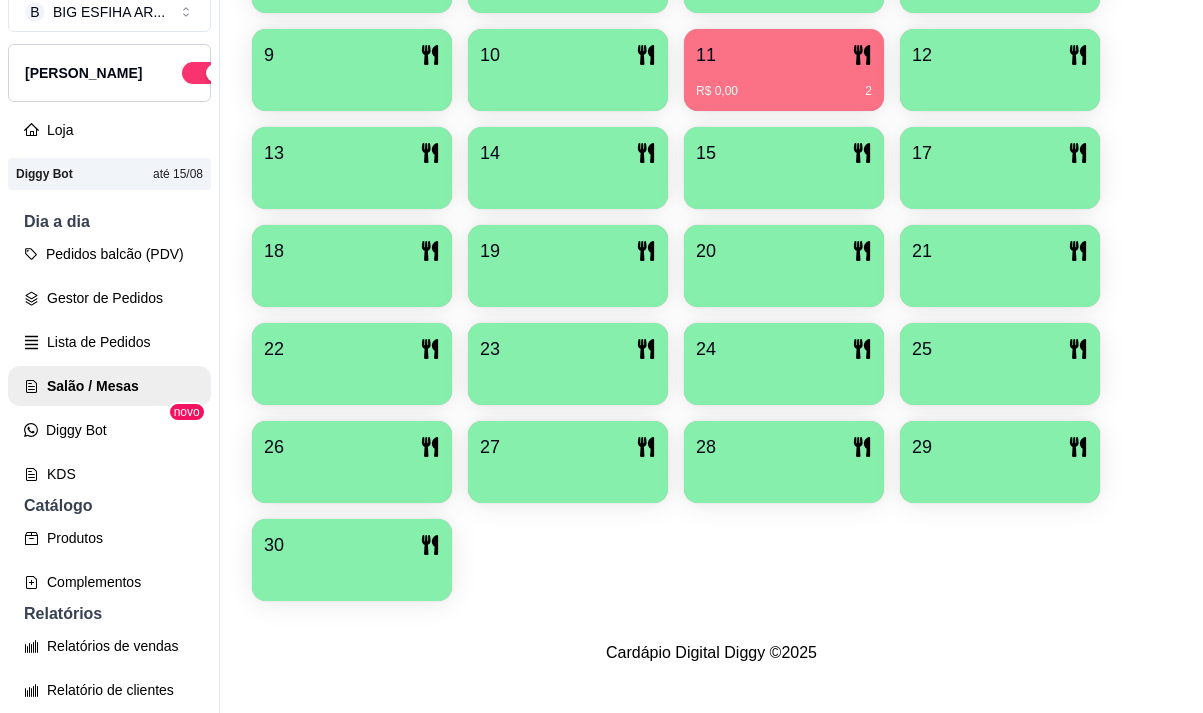 click on "30" at bounding box center (352, 545) 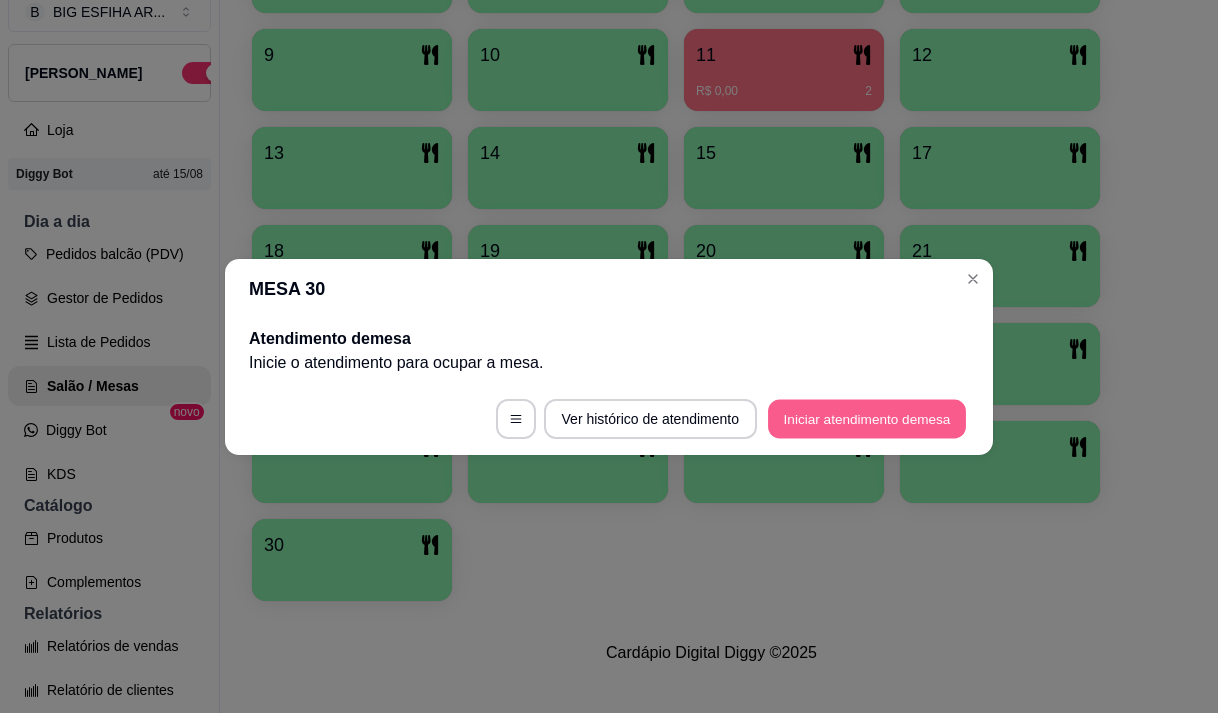 click on "Iniciar atendimento de  mesa" at bounding box center (867, 418) 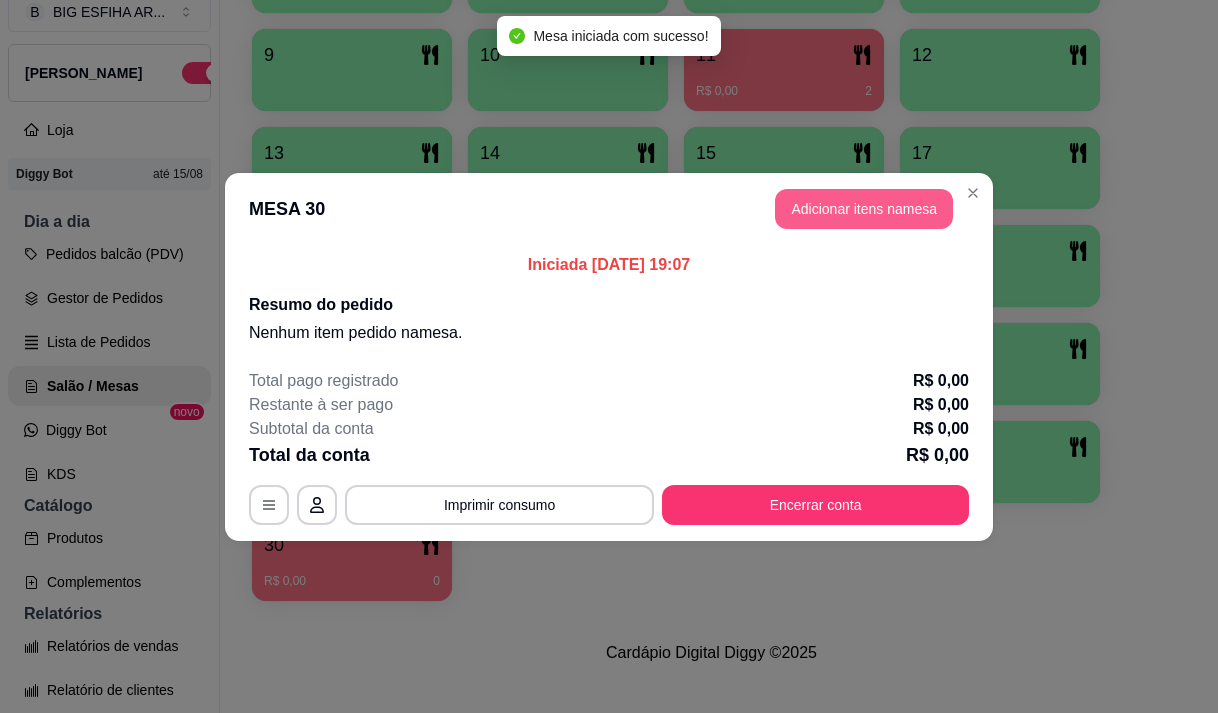click on "Adicionar itens na  mesa" at bounding box center (864, 209) 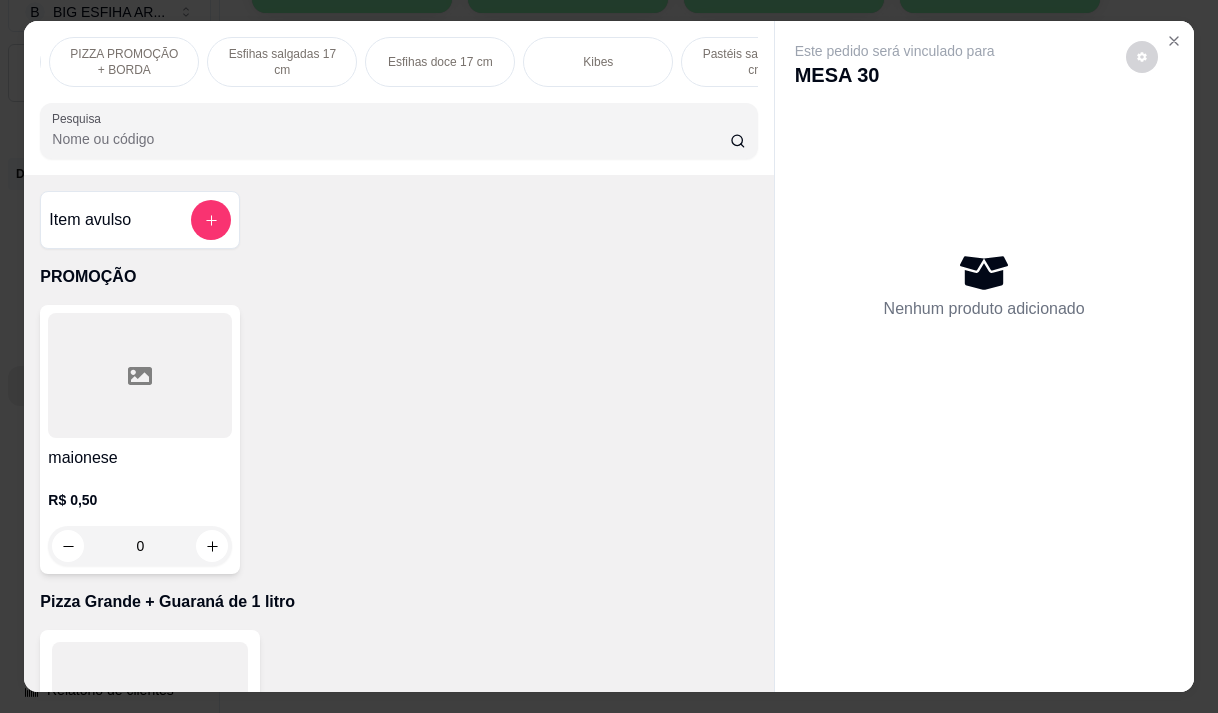 scroll, scrollTop: 0, scrollLeft: 360, axis: horizontal 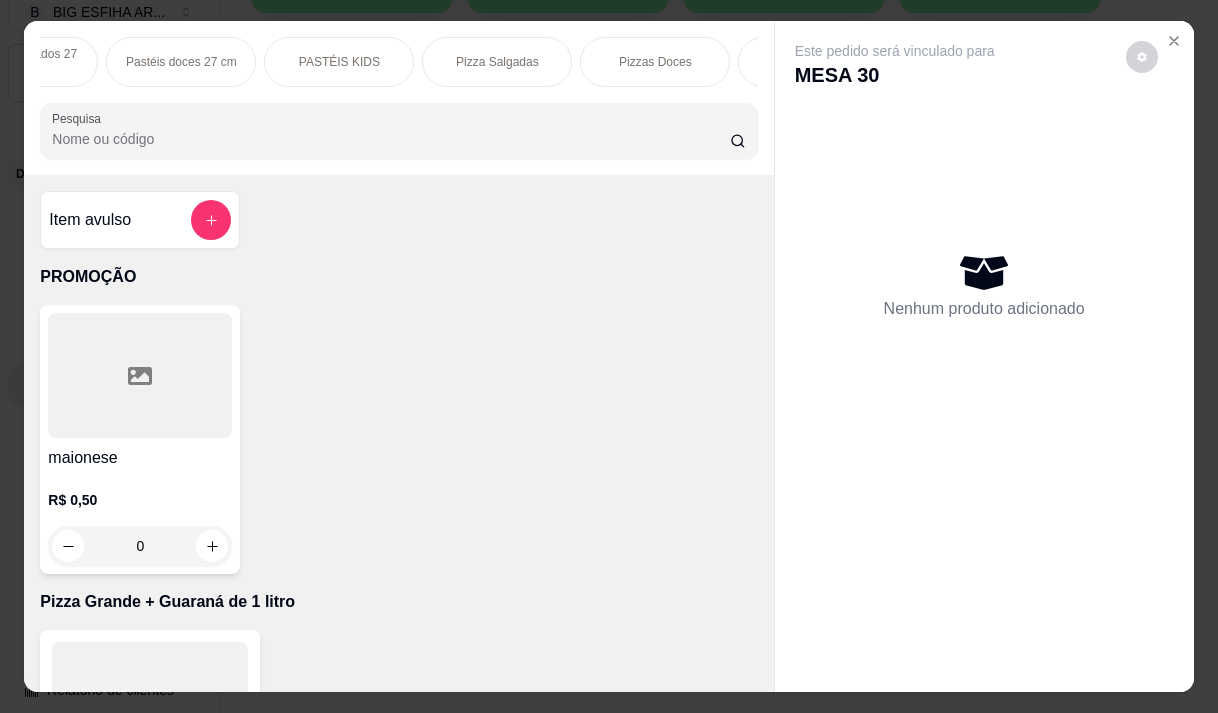 click on "Pizza Salgadas" at bounding box center [497, 62] 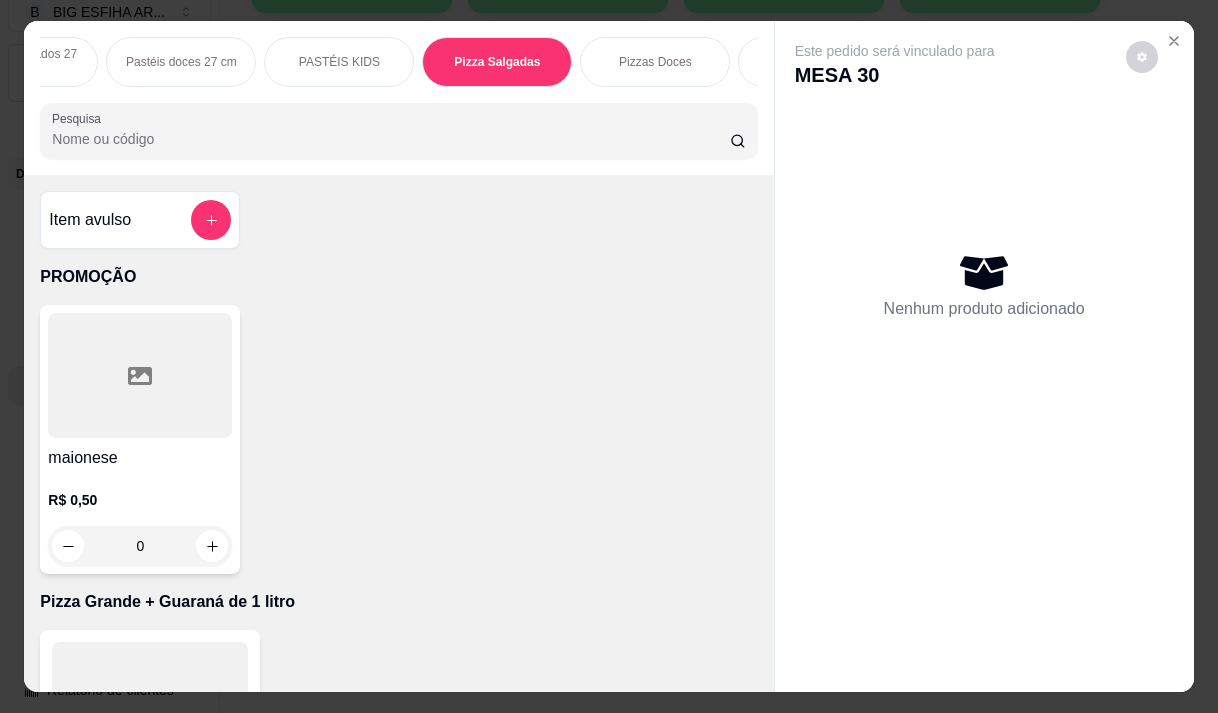 scroll, scrollTop: 15444, scrollLeft: 0, axis: vertical 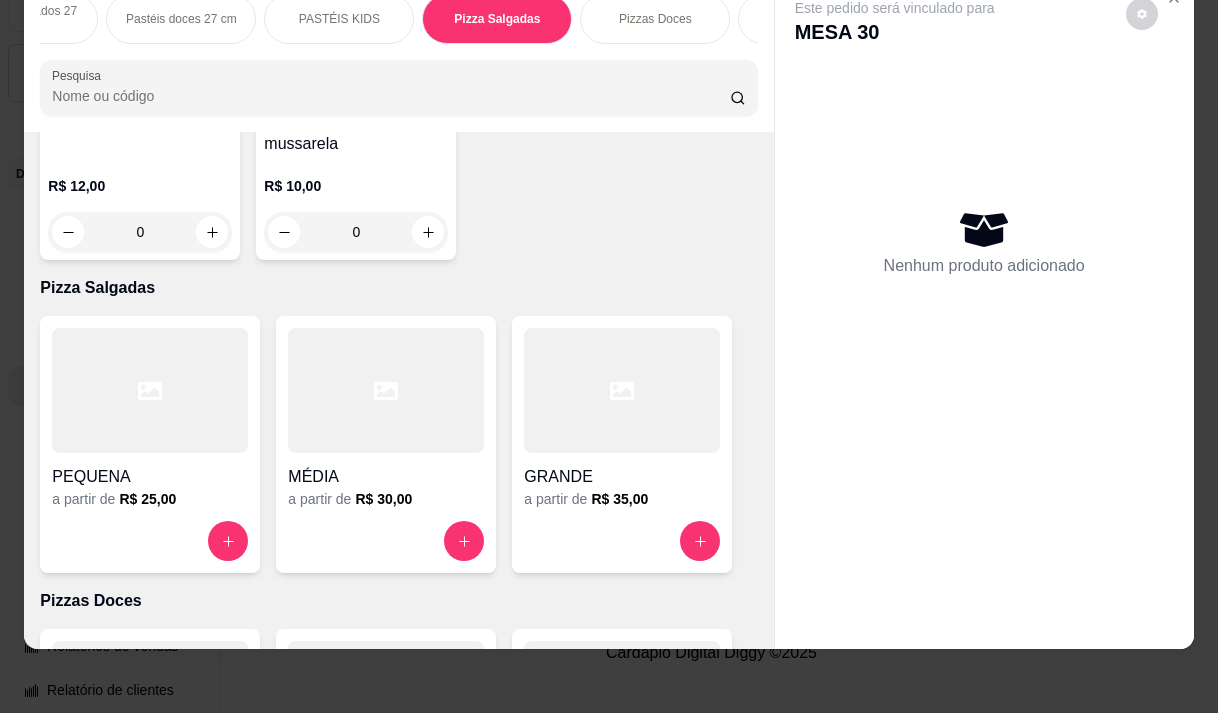 click on "PEQUENA" at bounding box center (150, 477) 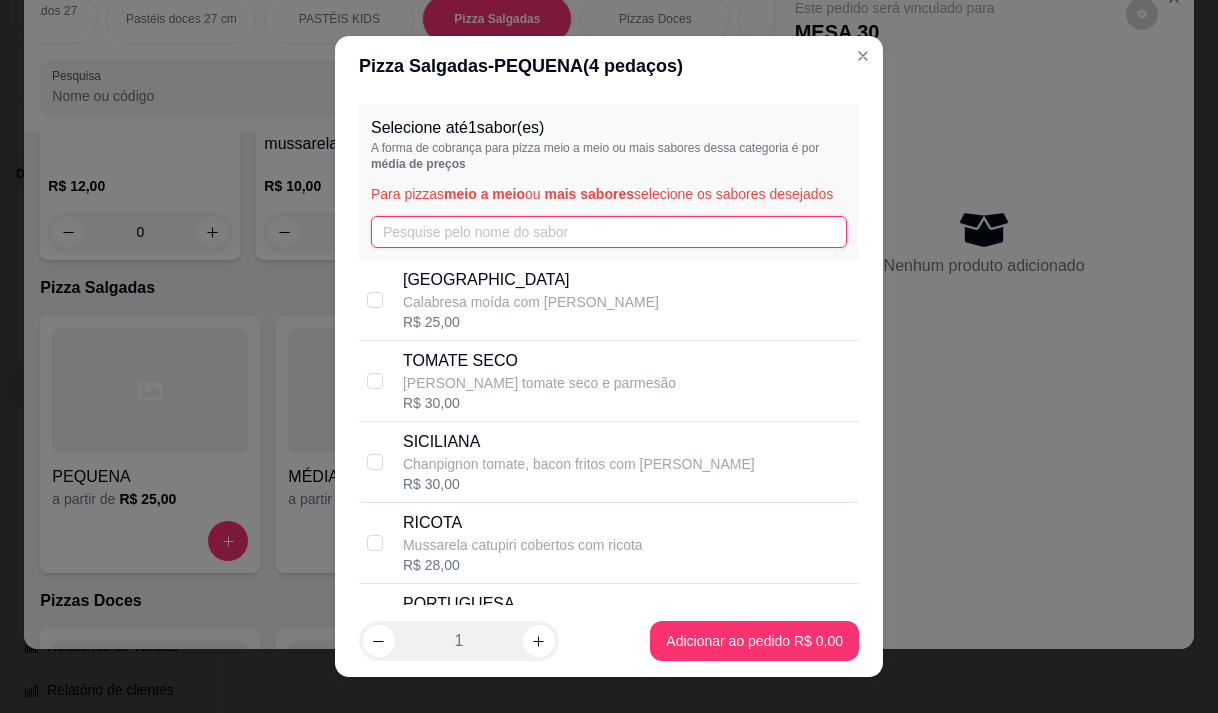 click at bounding box center (609, 232) 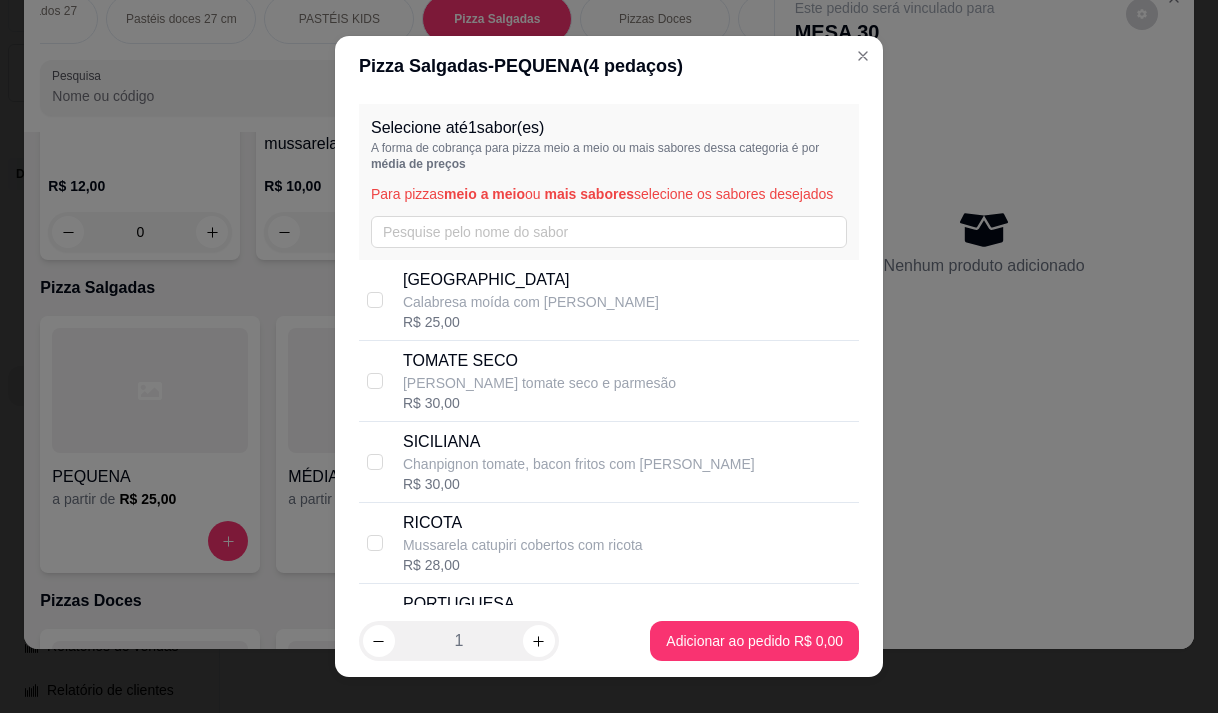 click on "Pizza Salgadas  -  PEQUENA  ( 4   pedaços)" at bounding box center (609, 66) 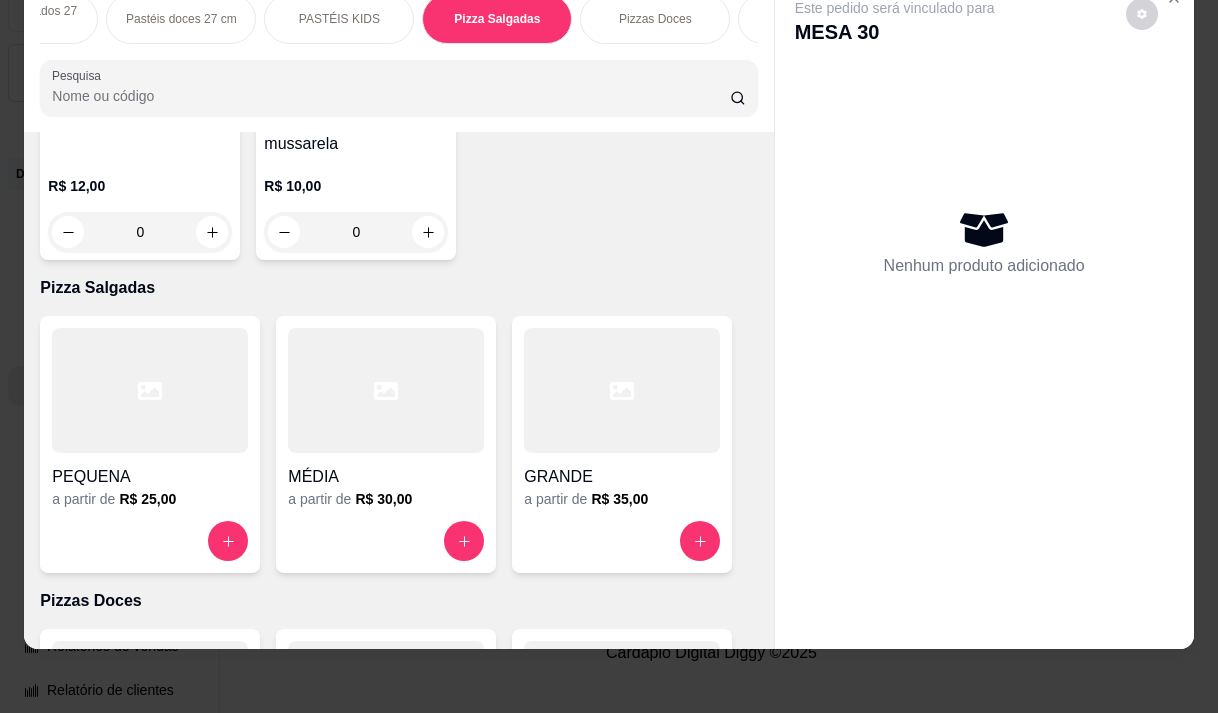 click on "MÉDIA" at bounding box center [386, 477] 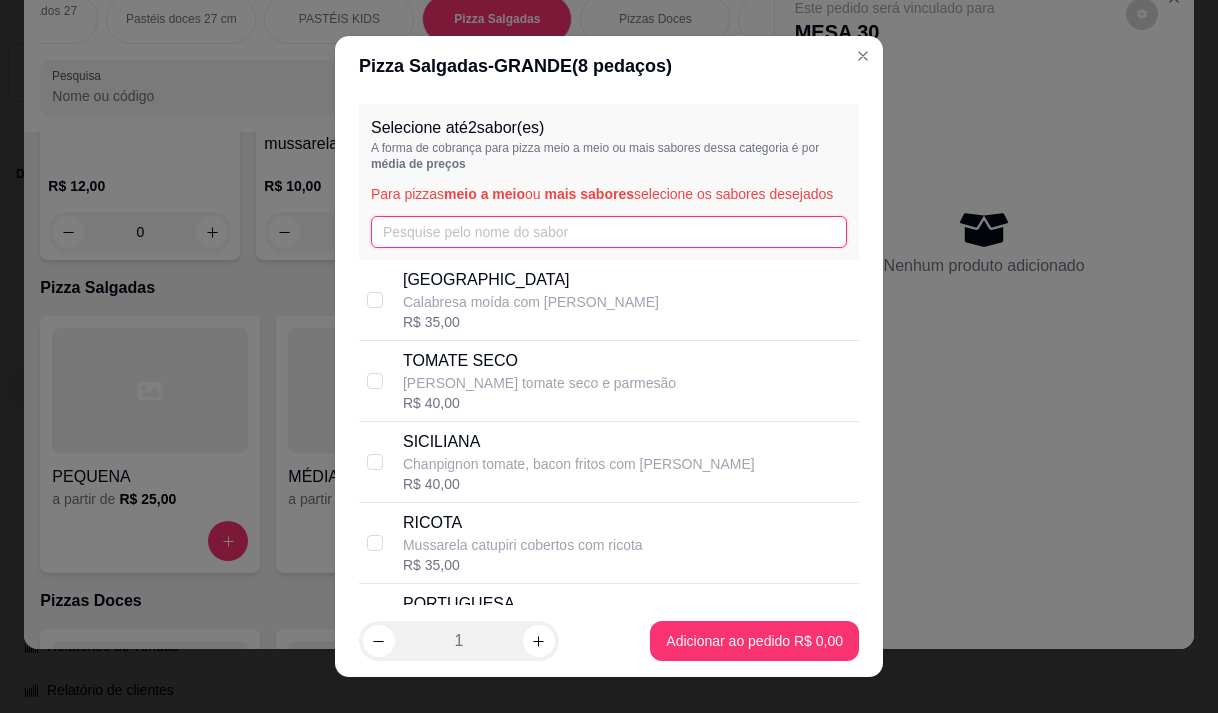 click at bounding box center (609, 232) 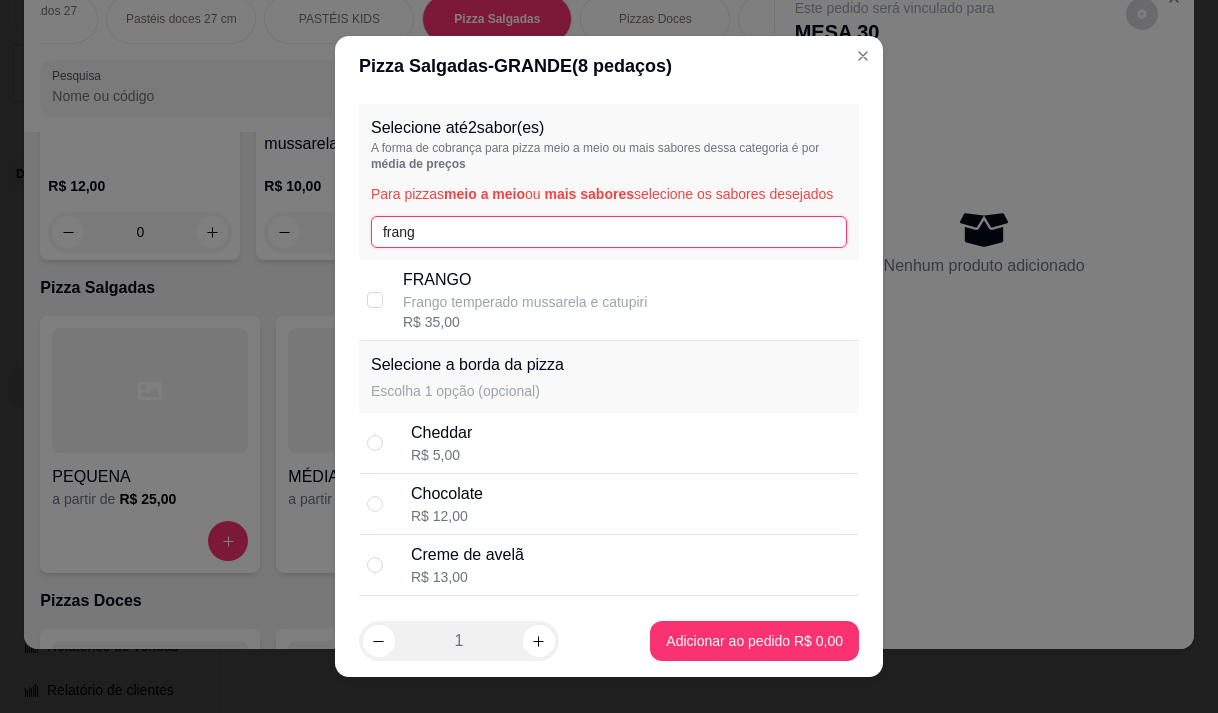 type on "frang" 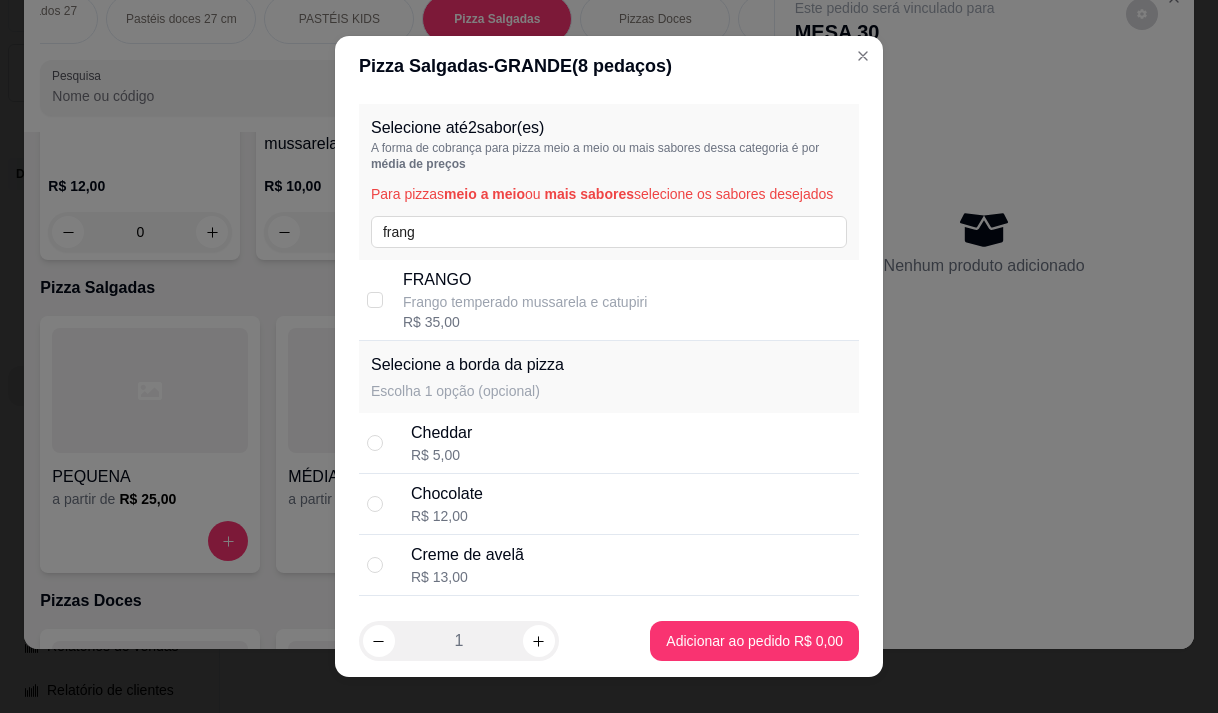 click on "FRANGO" at bounding box center (525, 280) 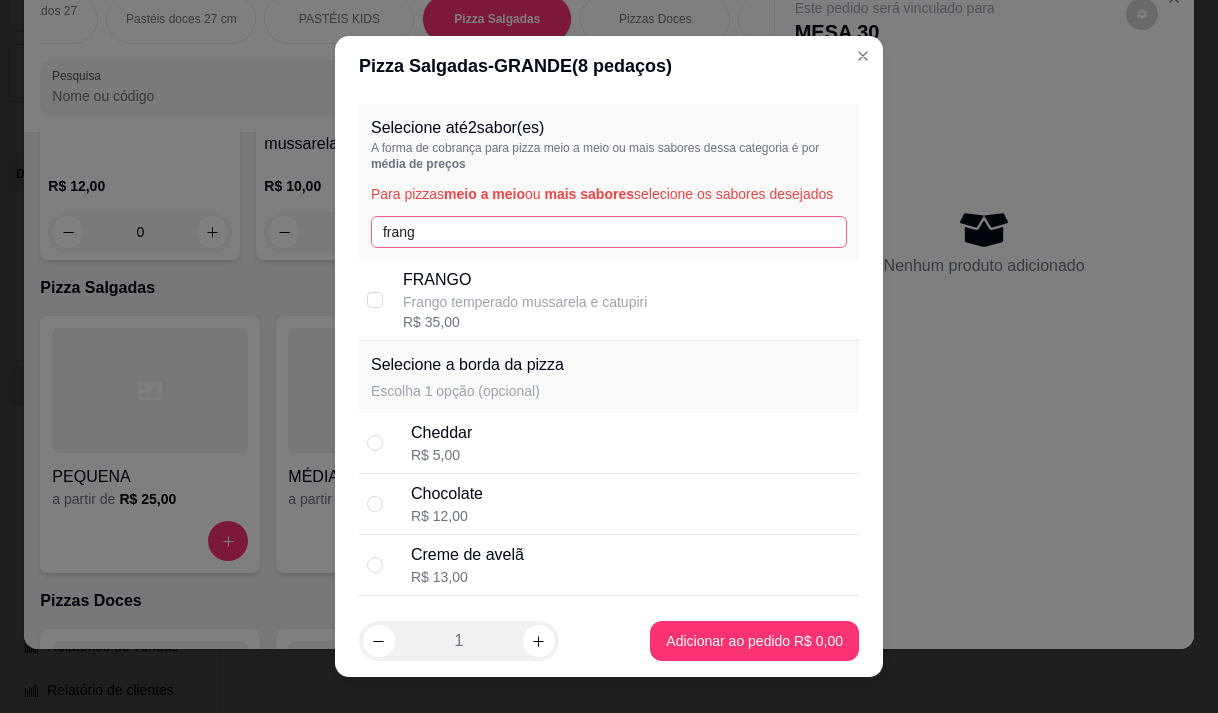 checkbox on "true" 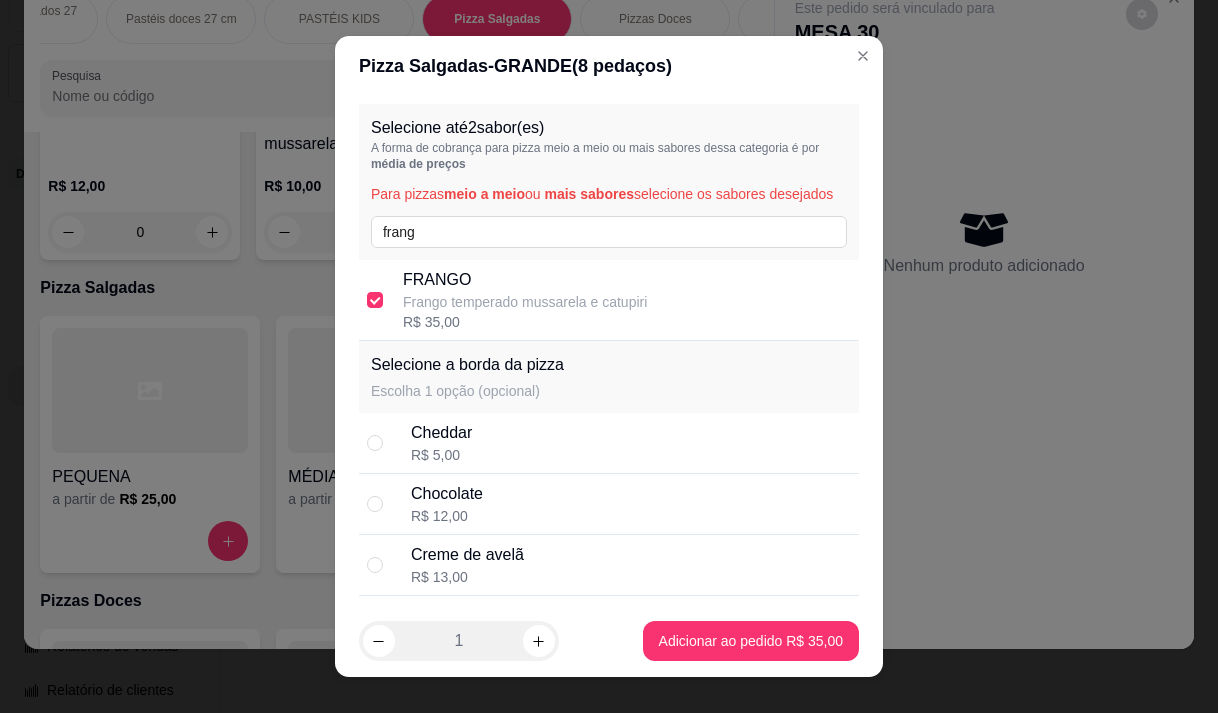 click on "Selecione até  2  sabor(es) A forma de cobrança para pizza meio a meio ou mais sabores dessa categoria é por   média de preços Para pizzas  meio a meio  ou   mais sabores  selecione os sabores desejados frang" at bounding box center [609, 182] 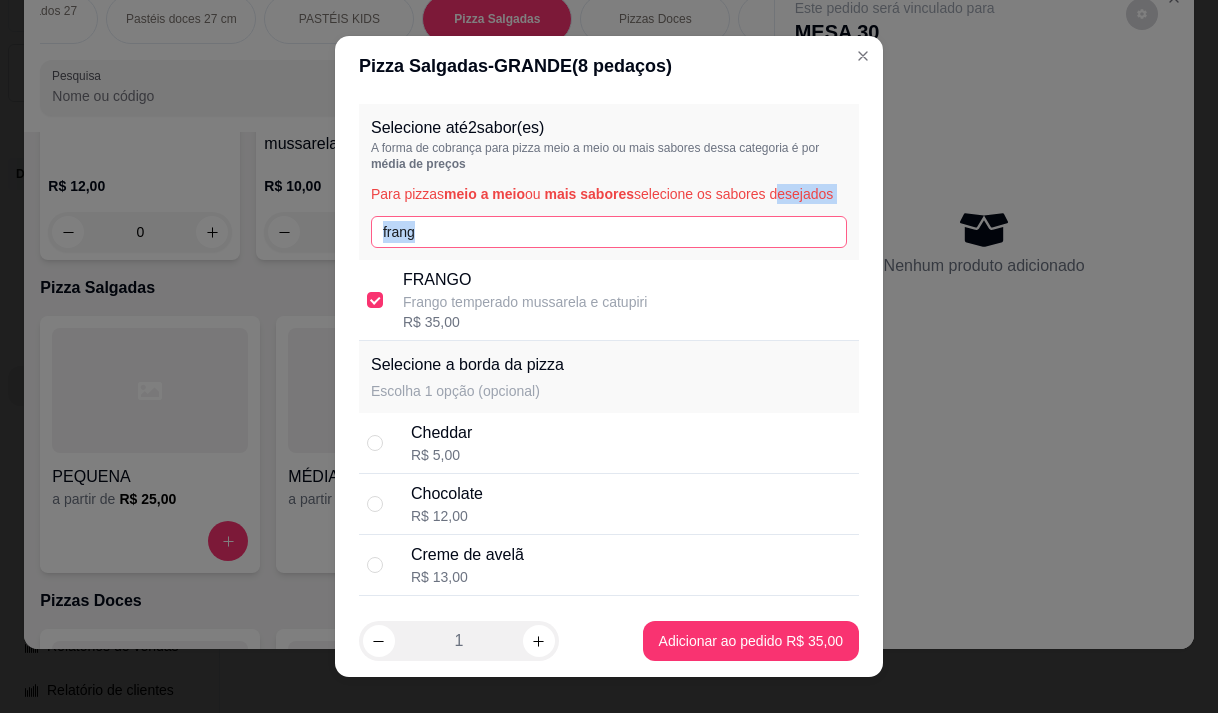 click on "frang" at bounding box center [609, 232] 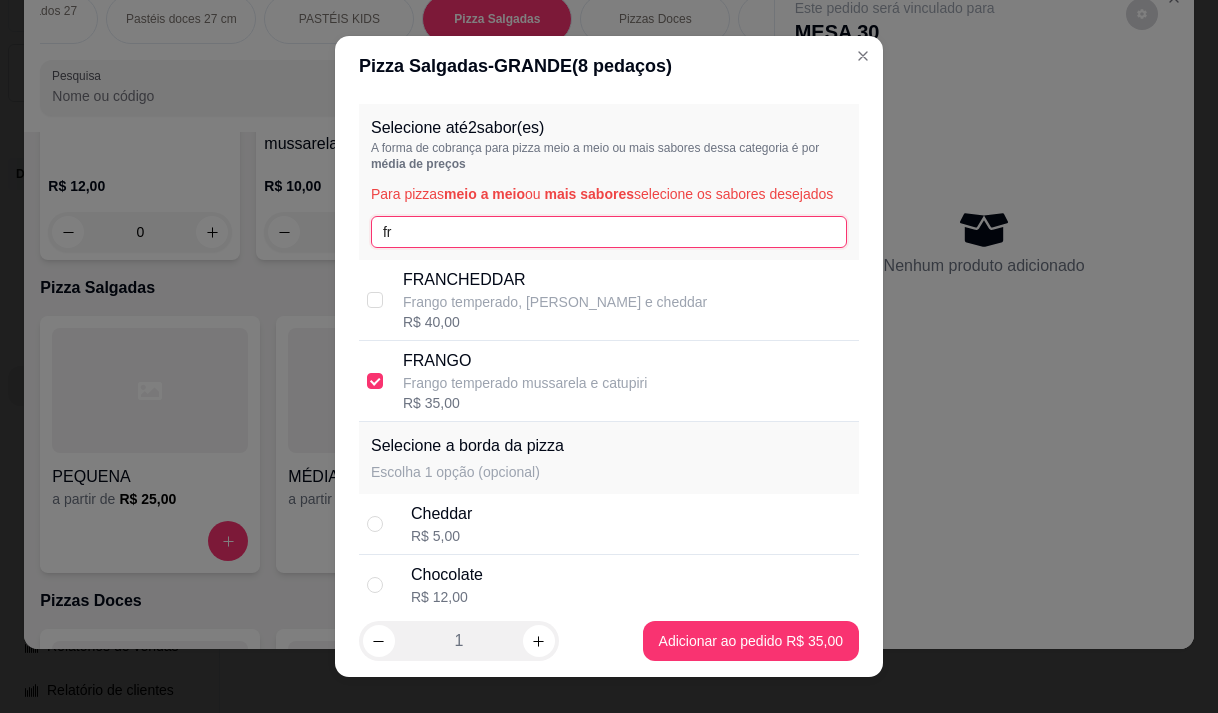type on "f" 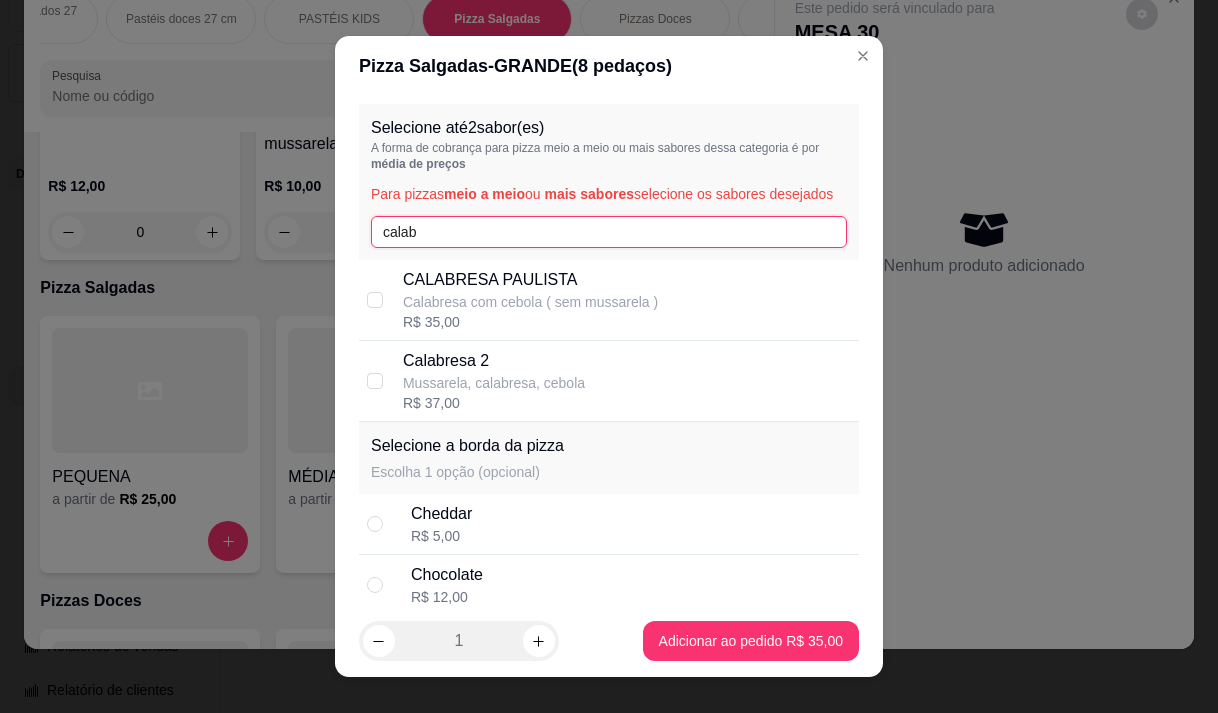 type on "calab" 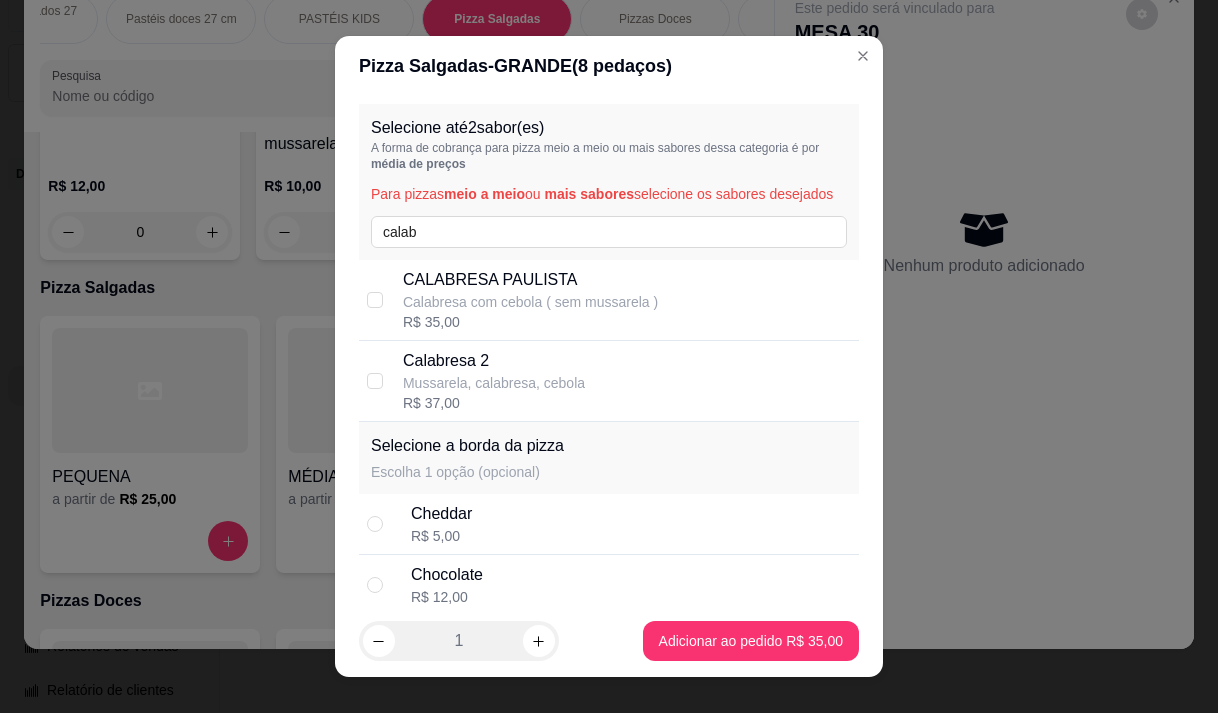 click on "Calabresa com cebola ( sem mussarela )" at bounding box center (530, 302) 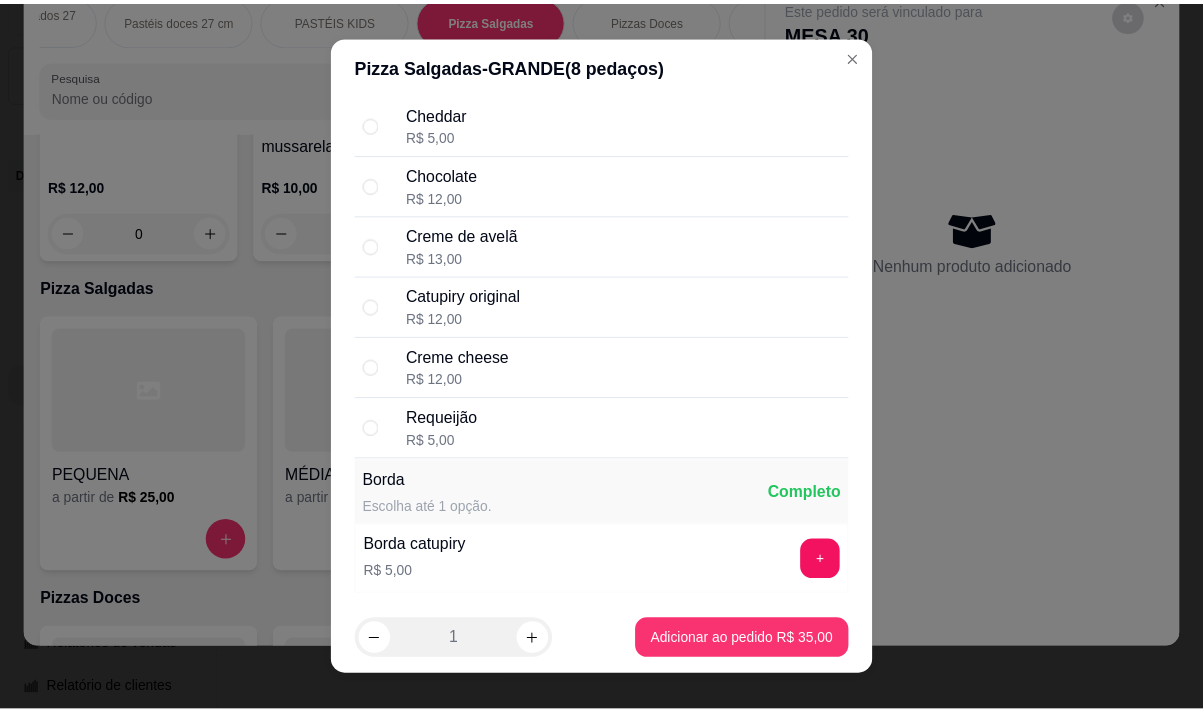 scroll, scrollTop: 498, scrollLeft: 0, axis: vertical 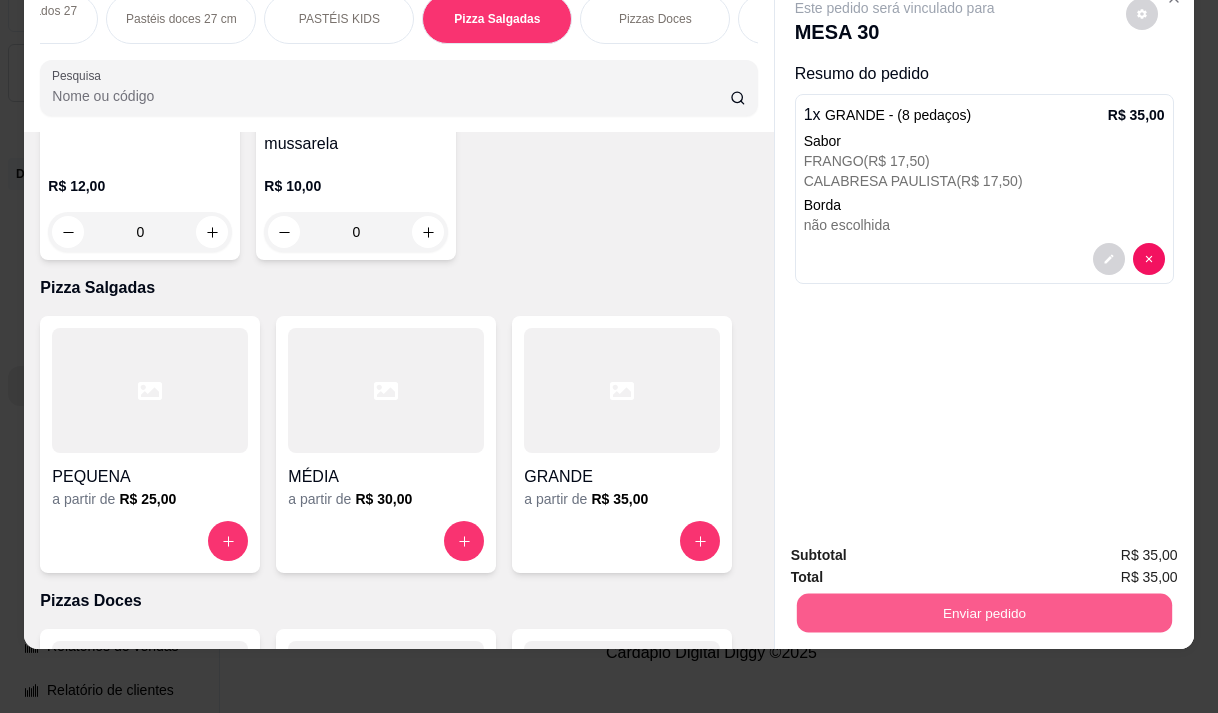 click on "Enviar pedido" at bounding box center (983, 612) 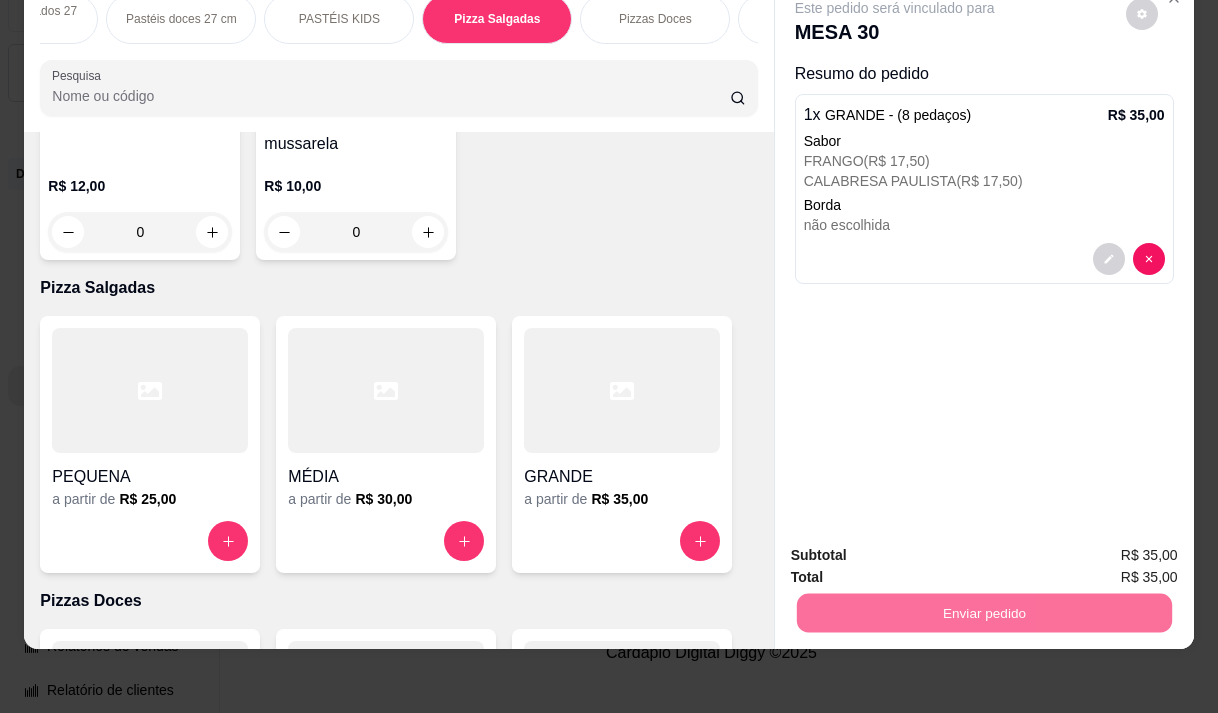 click on "Não registrar e enviar pedido" at bounding box center (918, 549) 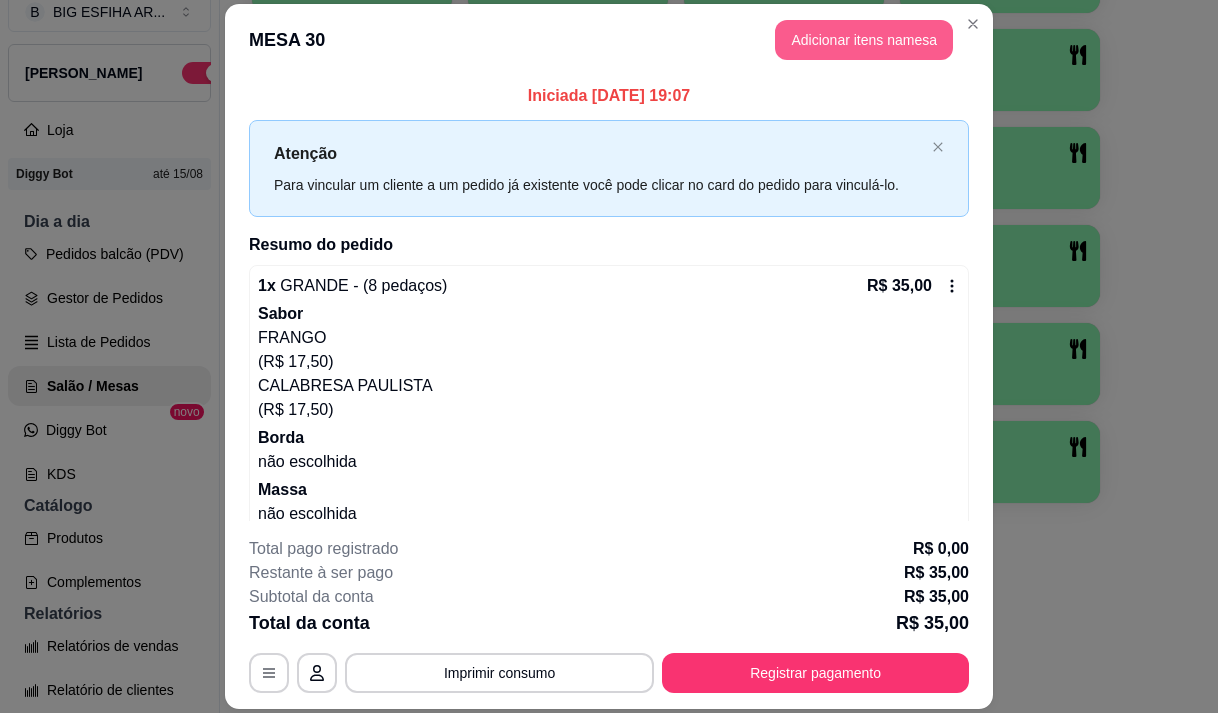 click on "Adicionar itens na  mesa" at bounding box center [864, 40] 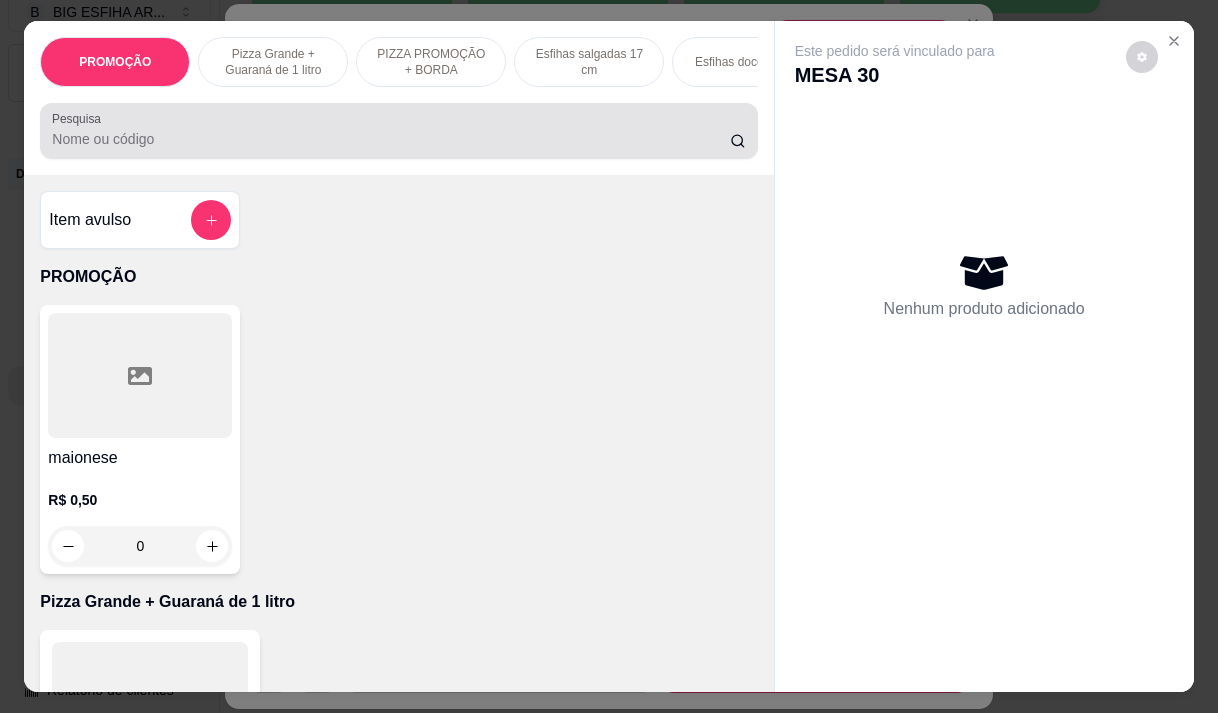 click on "Pesquisa" at bounding box center (391, 139) 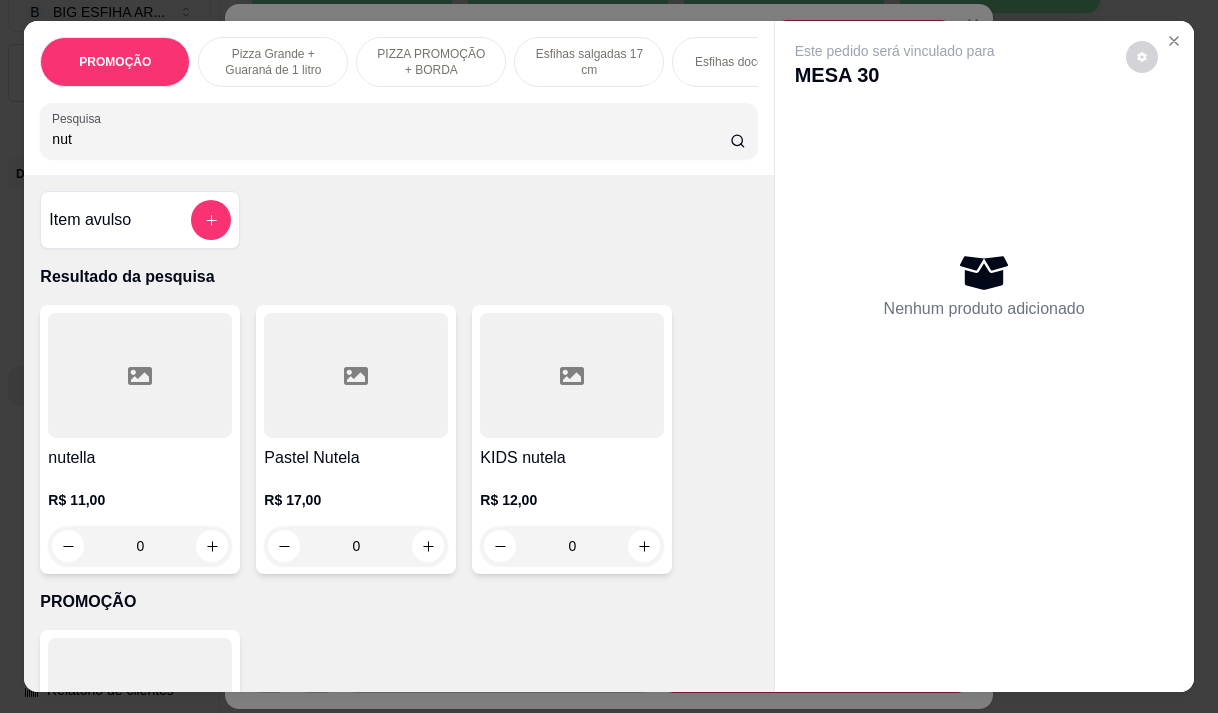 type on "nut" 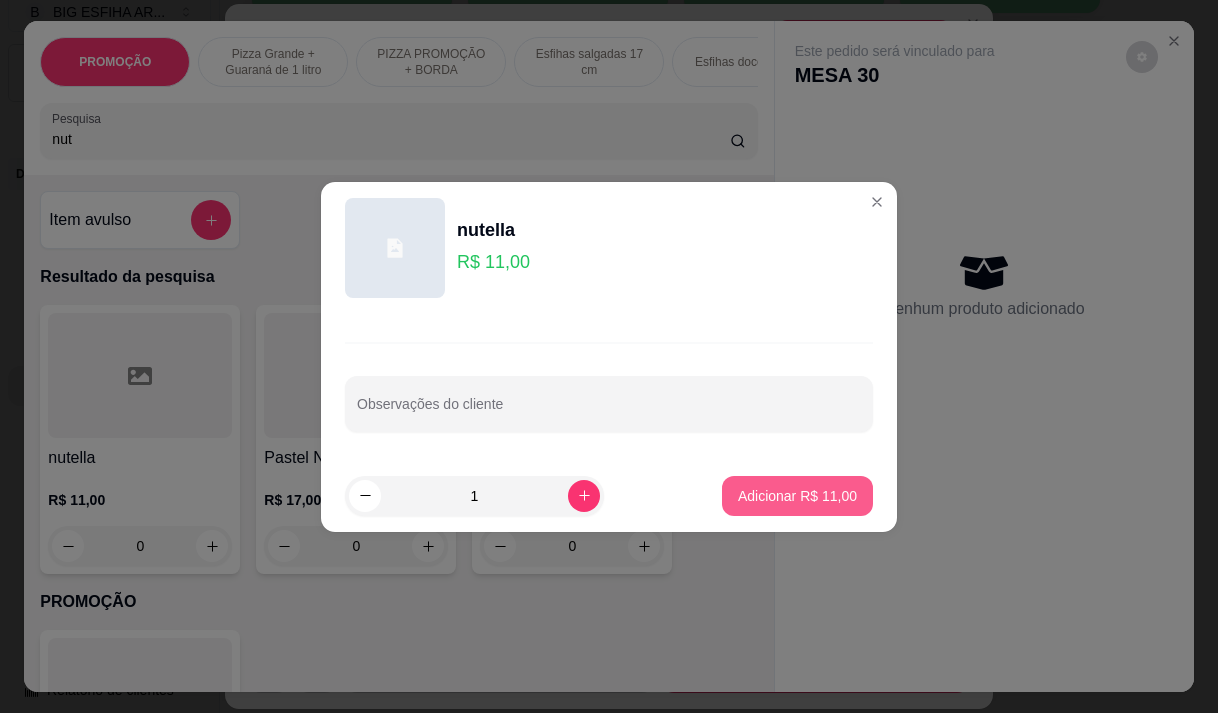 click on "Adicionar   R$ 11,00" at bounding box center (797, 496) 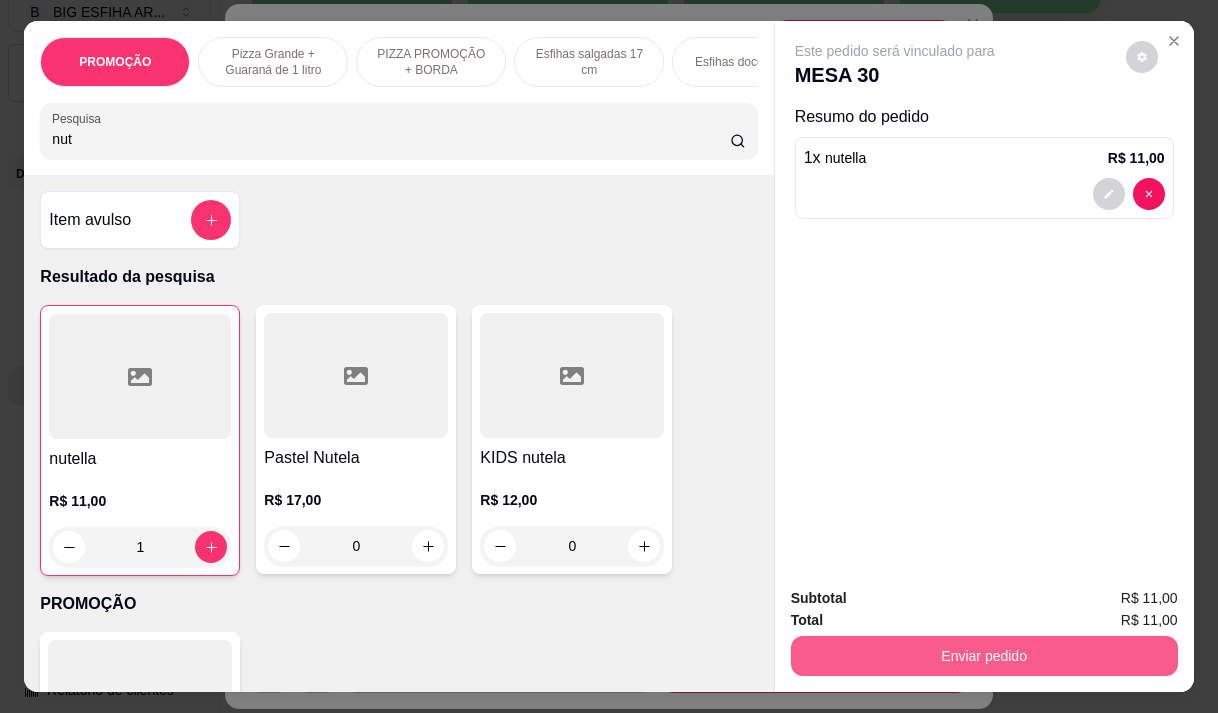 click on "Enviar pedido" at bounding box center [984, 656] 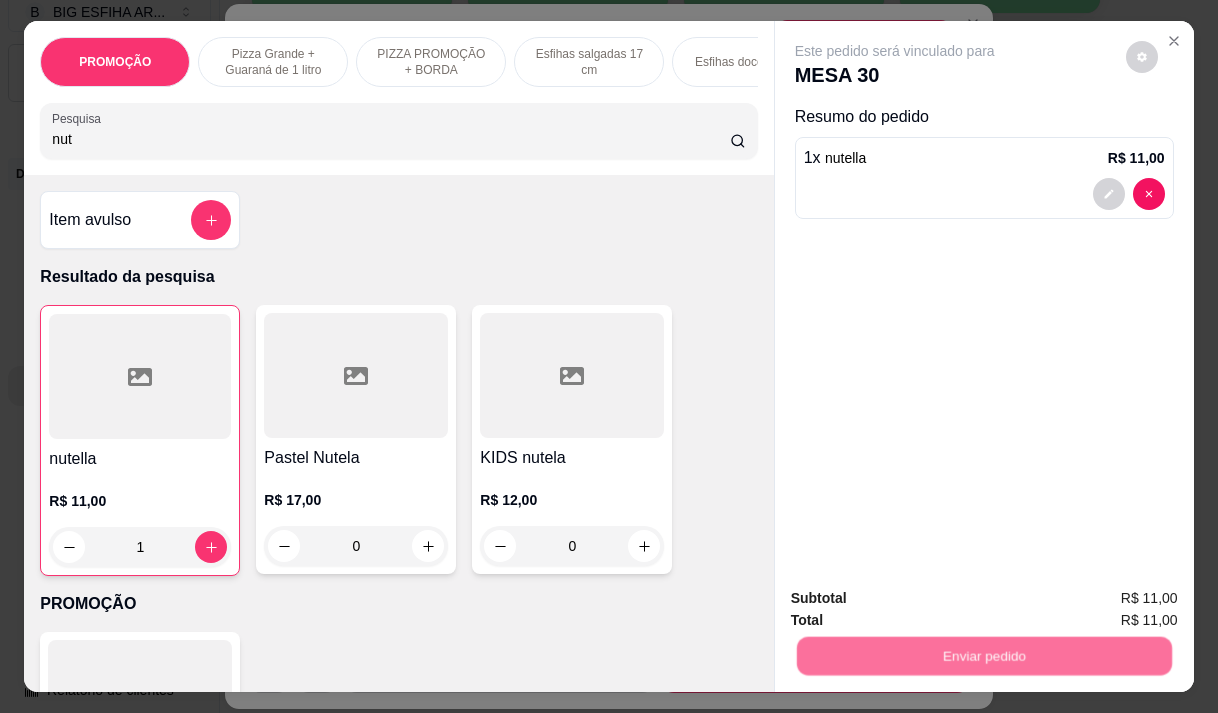 click on "Não registrar e enviar pedido" at bounding box center (918, 598) 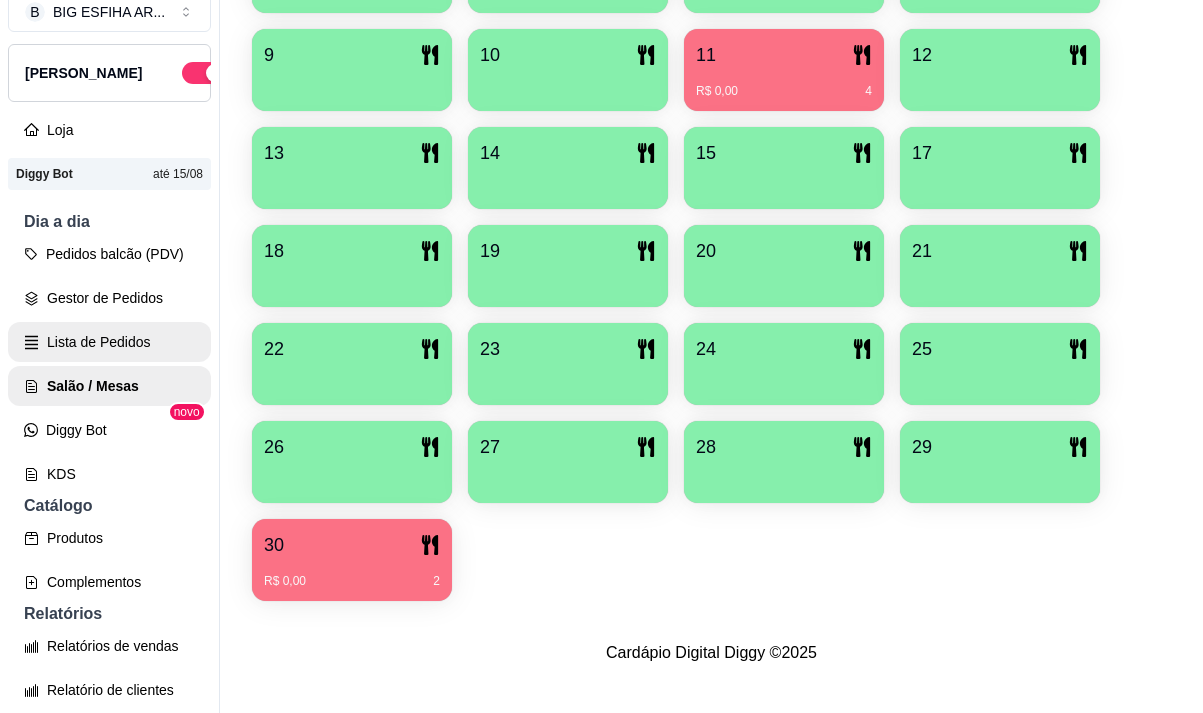 click on "Lista de Pedidos" at bounding box center [109, 342] 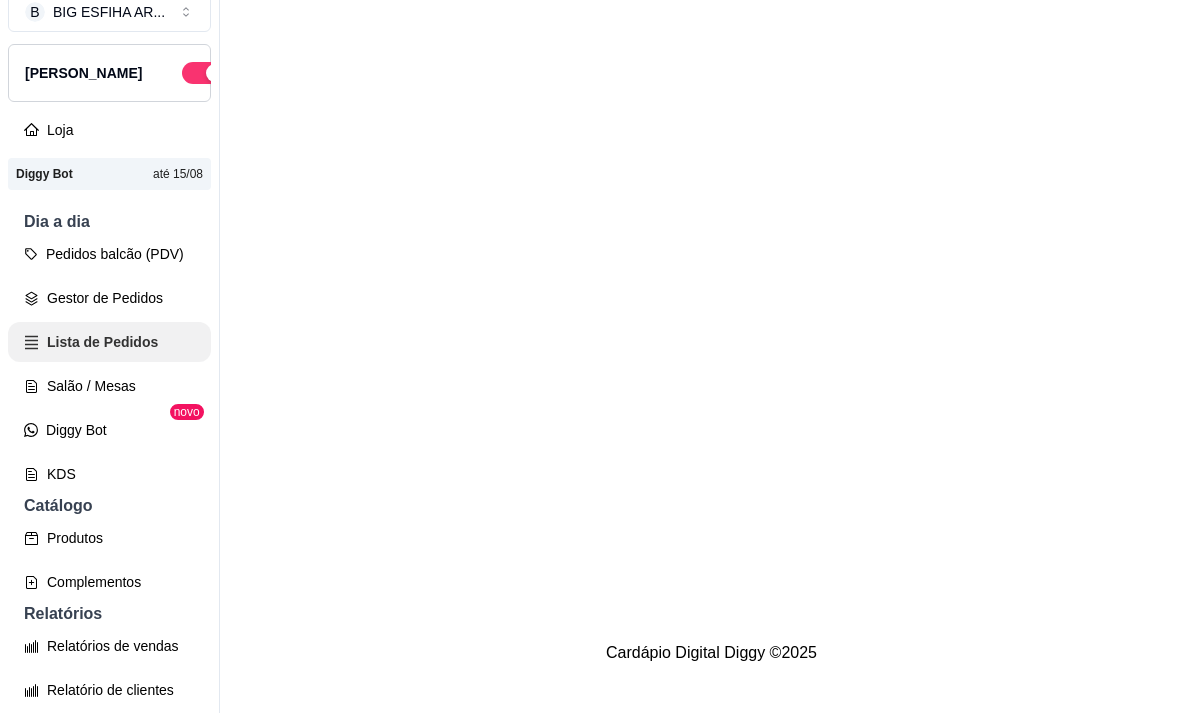 scroll, scrollTop: 0, scrollLeft: 0, axis: both 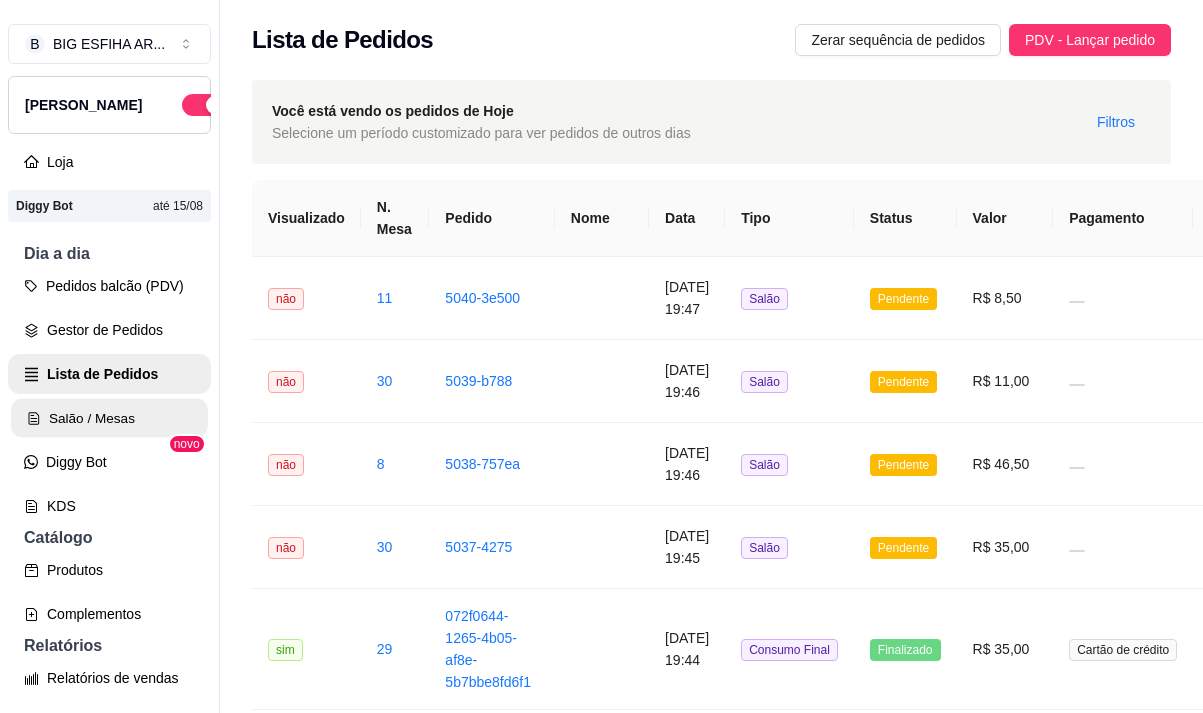 click on "Salão / Mesas" at bounding box center (109, 418) 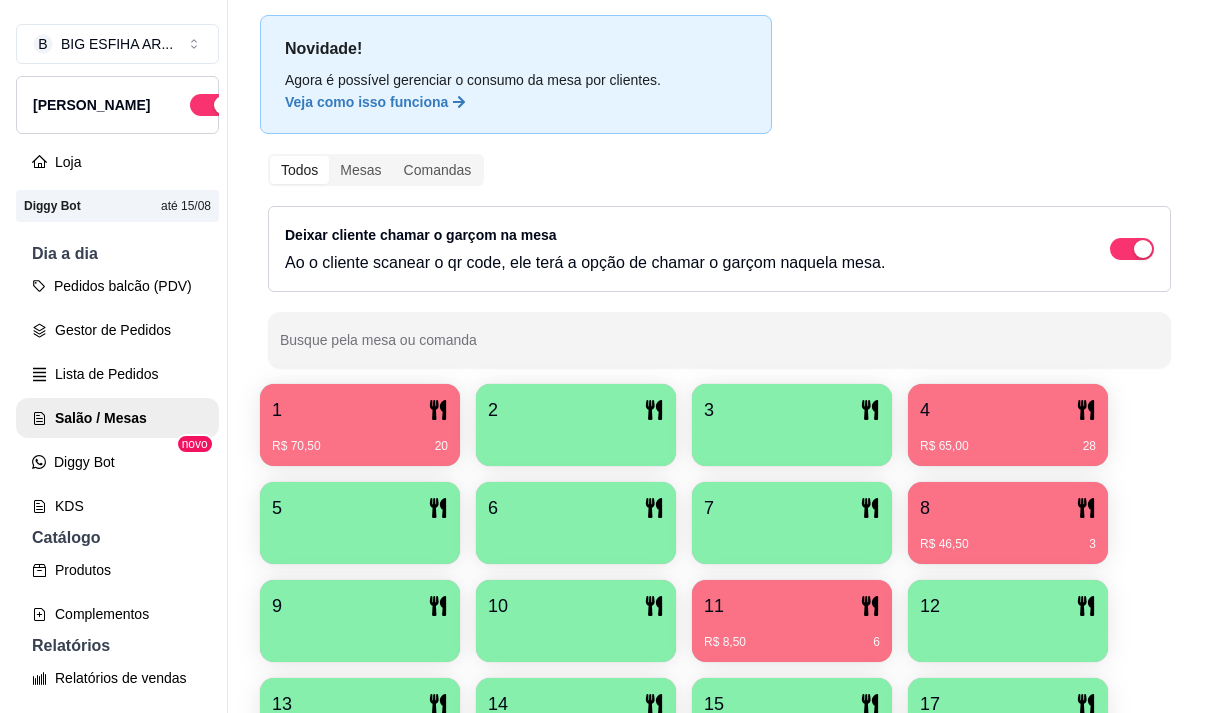scroll, scrollTop: 200, scrollLeft: 0, axis: vertical 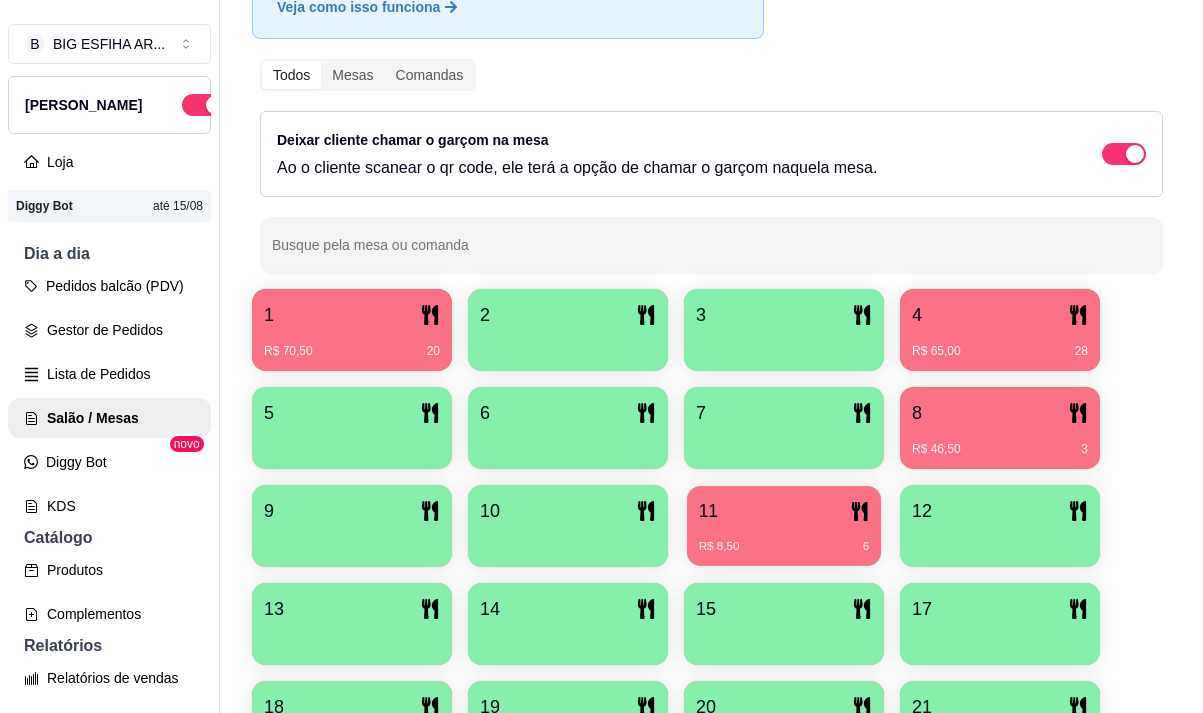click on "11" at bounding box center (784, 511) 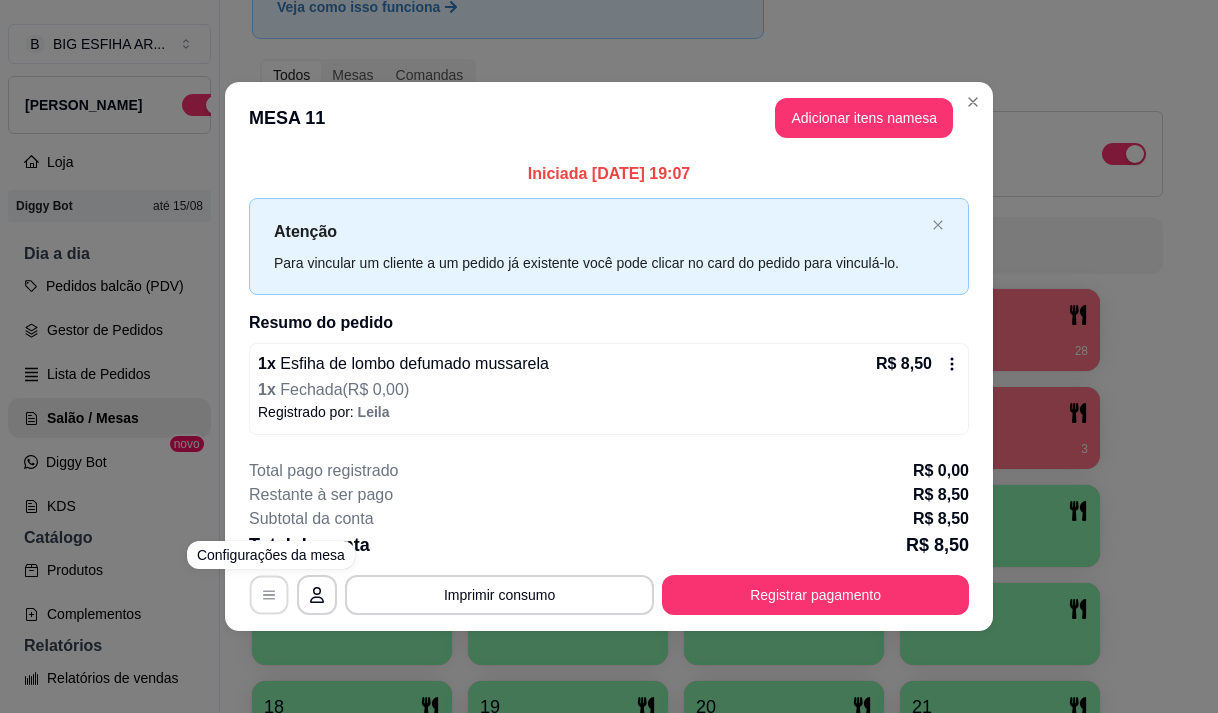 click 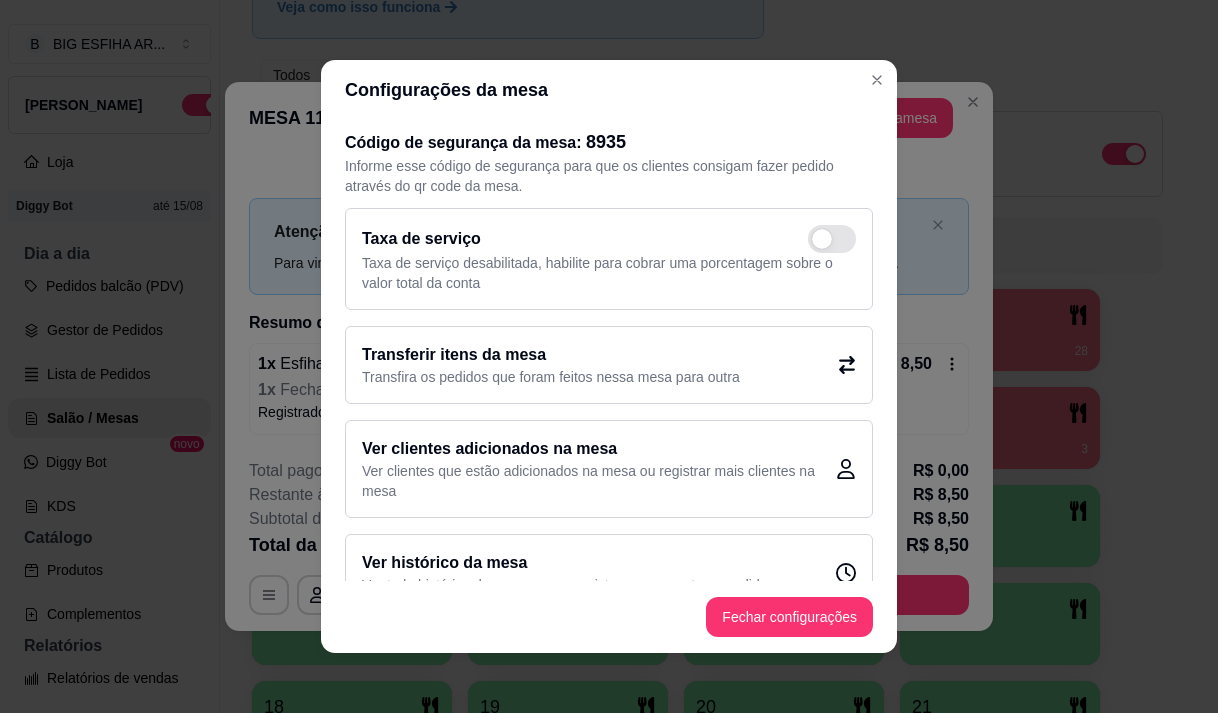 click on "Transferir itens da mesa" at bounding box center (551, 355) 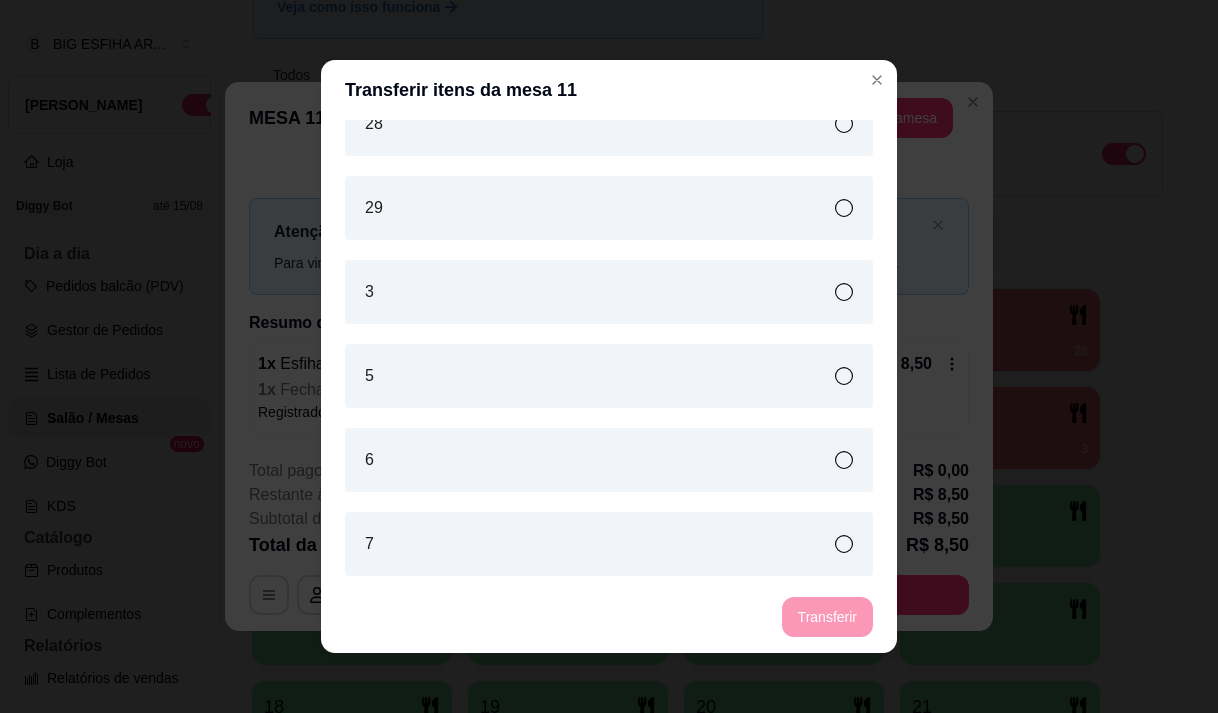 scroll, scrollTop: 1500, scrollLeft: 0, axis: vertical 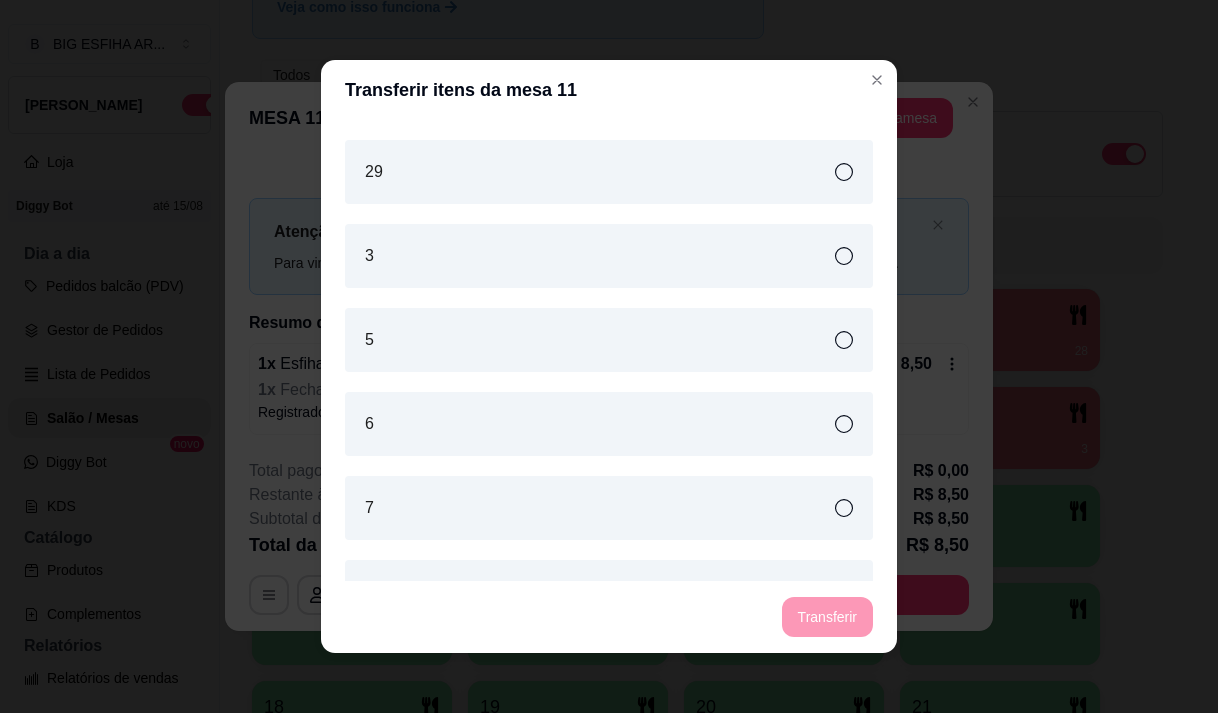 click on "5" at bounding box center [609, 340] 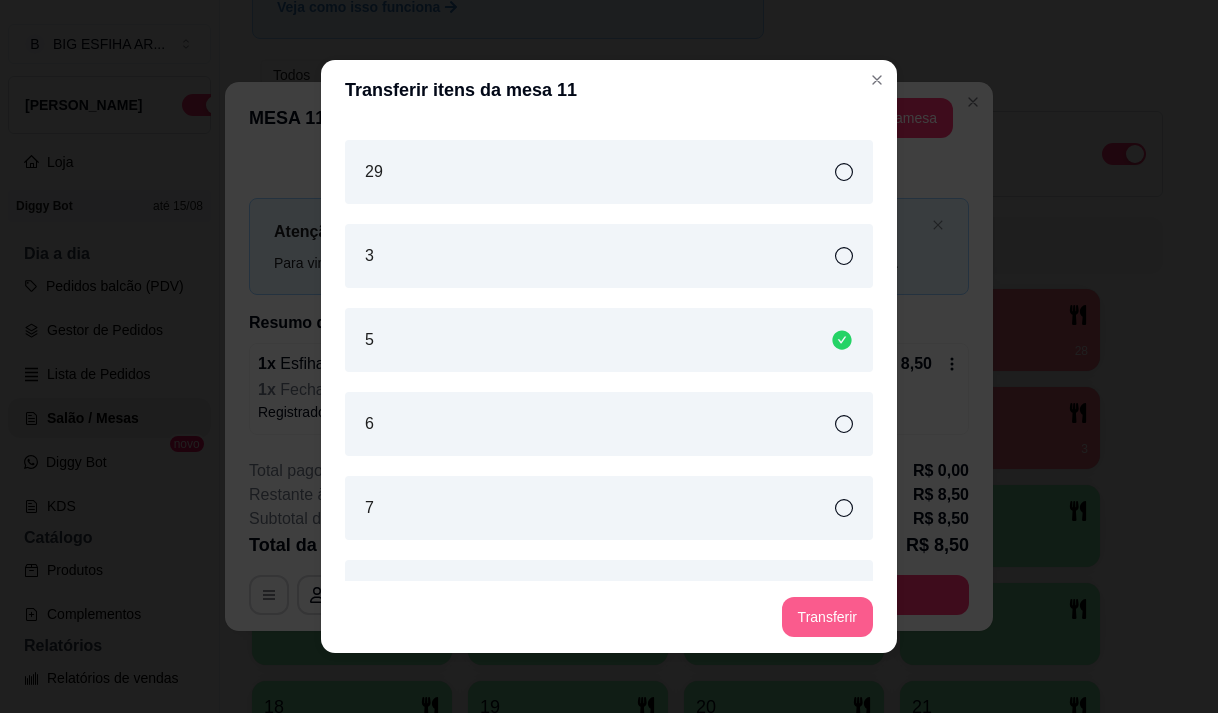 click on "Transferir" at bounding box center (827, 617) 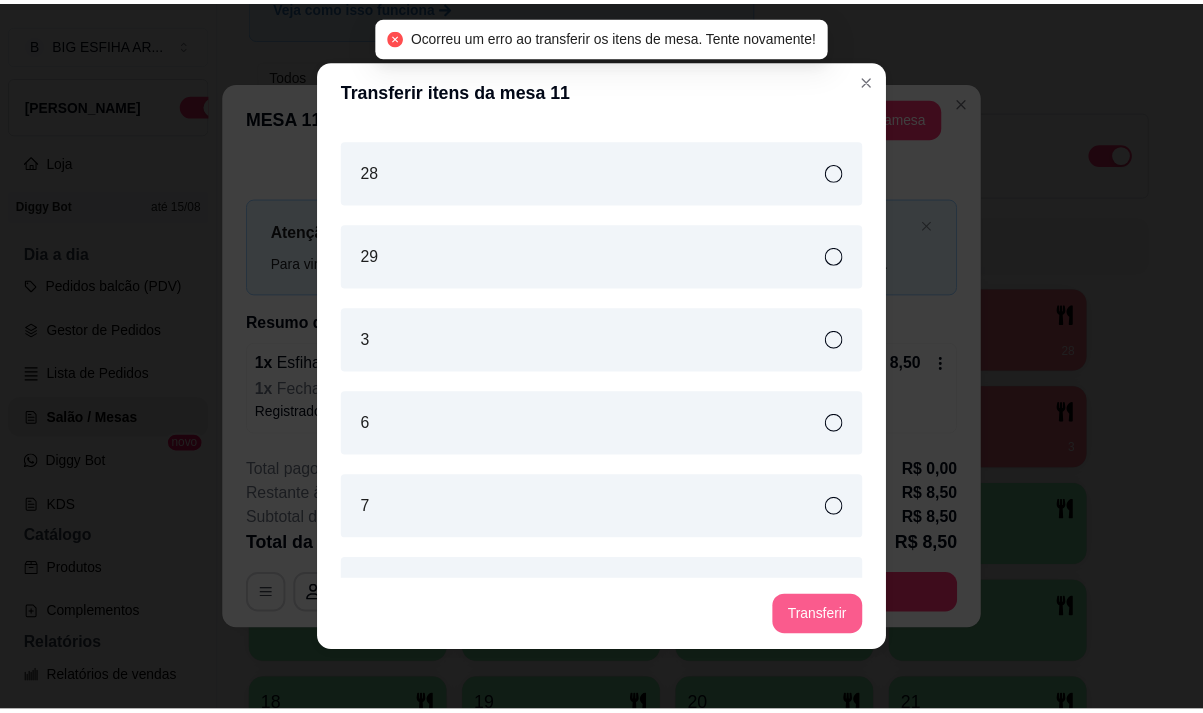 scroll, scrollTop: 1551, scrollLeft: 0, axis: vertical 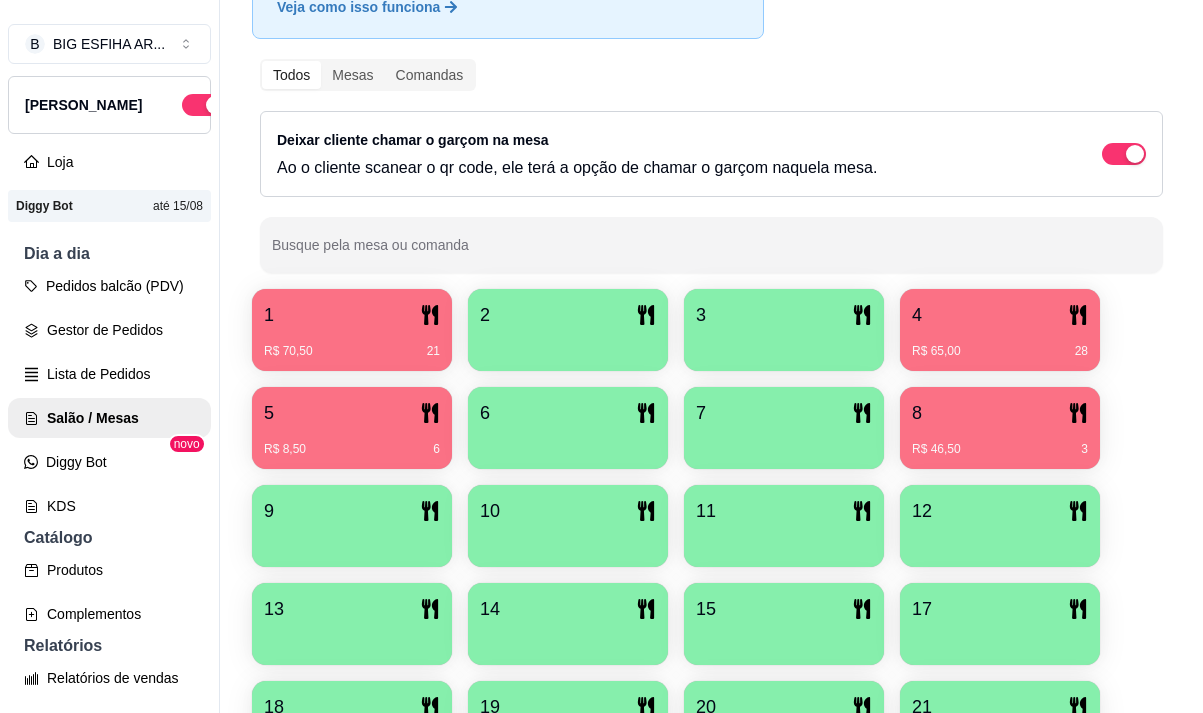 click on "B BIG ESFIHA AR ... Loja Aberta Loja Diggy Bot até 15/08   Dia a dia Pedidos balcão (PDV) Gestor de Pedidos Lista de Pedidos Salão / Mesas Diggy Bot novo KDS Catálogo Produtos Complementos Relatórios Relatórios de vendas Relatório de clientes Relatório de fidelidade novo Gerenciar Entregadores novo Nota Fiscal (NFC-e) Controle de caixa Controle de fiado Cupons Clientes Estoque Configurações Diggy Planos Precisa de ajuda? Sair" at bounding box center [110, 372] 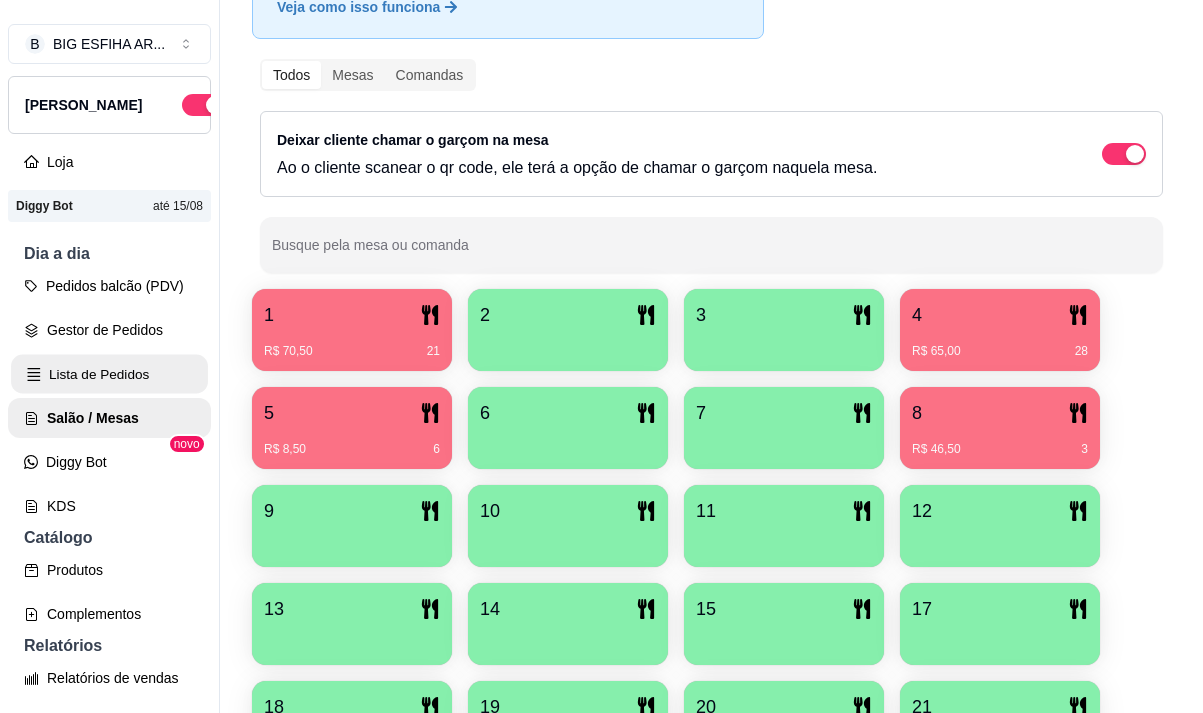 click on "Lista de Pedidos" at bounding box center (109, 374) 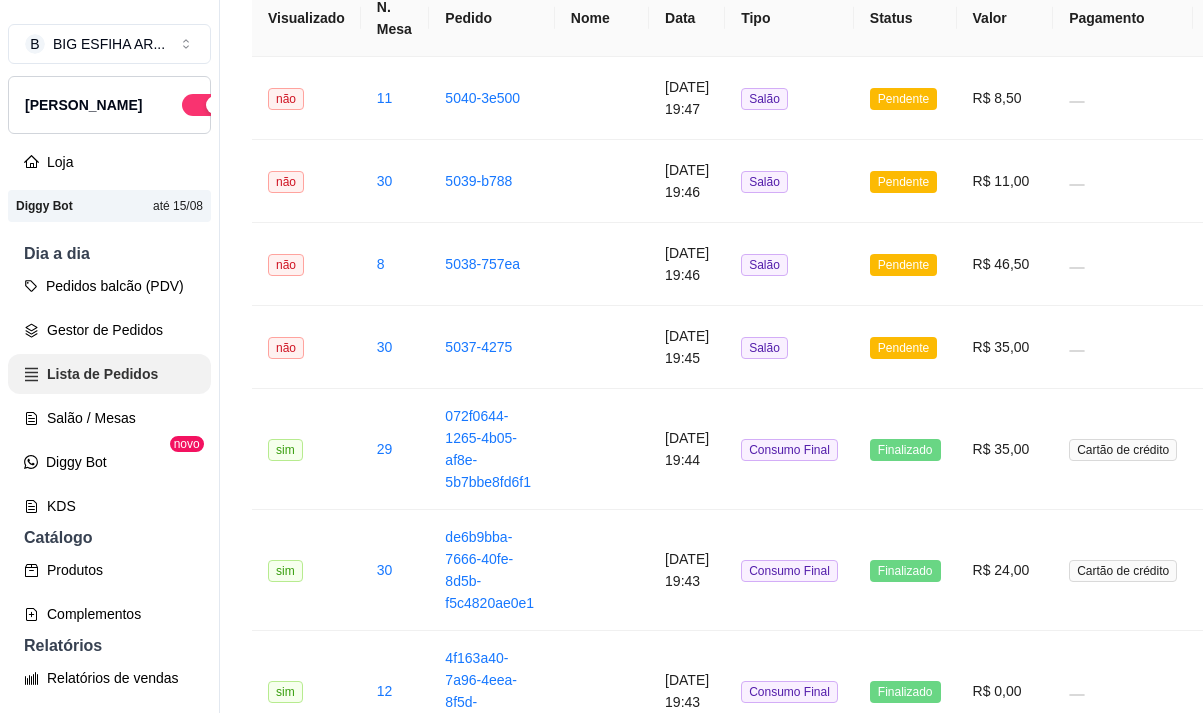 scroll, scrollTop: 0, scrollLeft: 0, axis: both 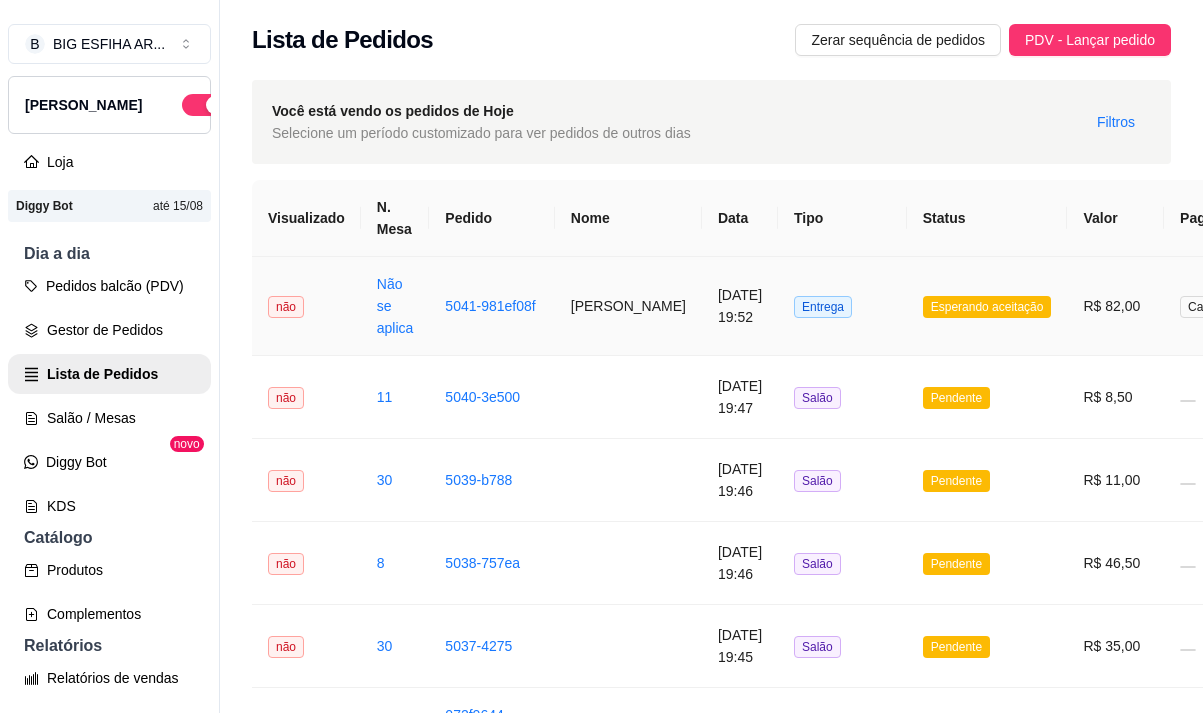 click on "[PERSON_NAME]" at bounding box center [628, 306] 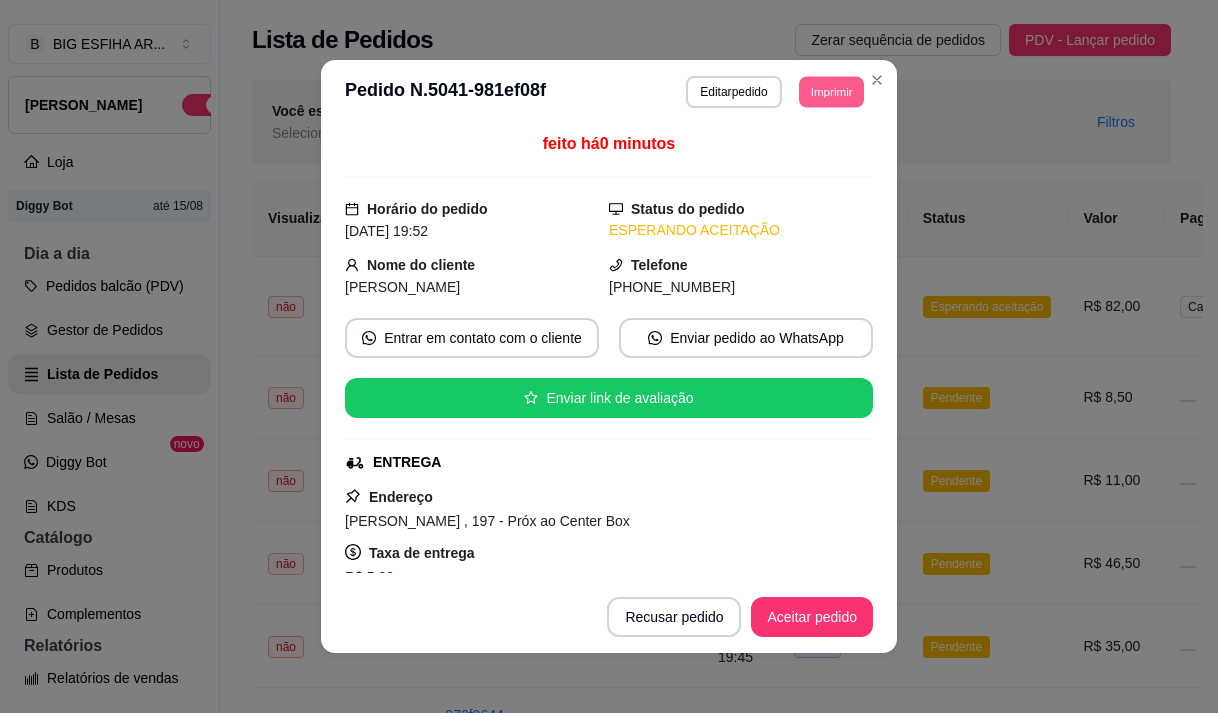 click on "Imprimir" at bounding box center (831, 91) 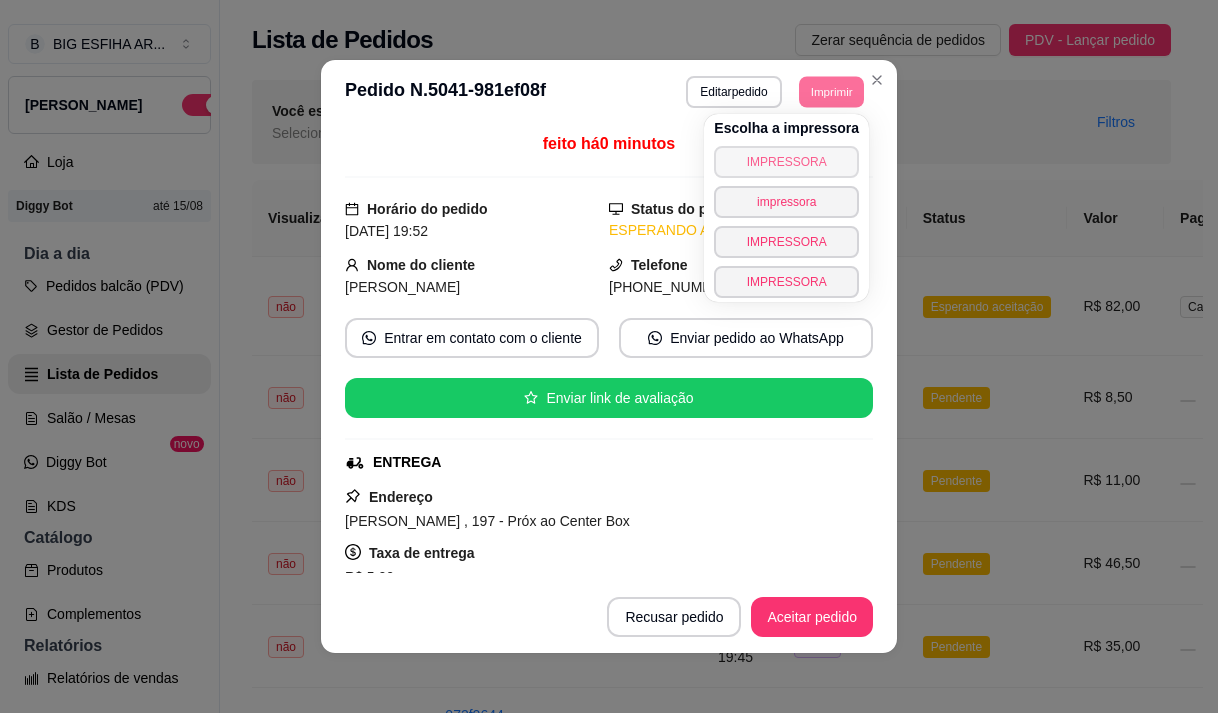 click on "IMPRESSORA" at bounding box center [786, 162] 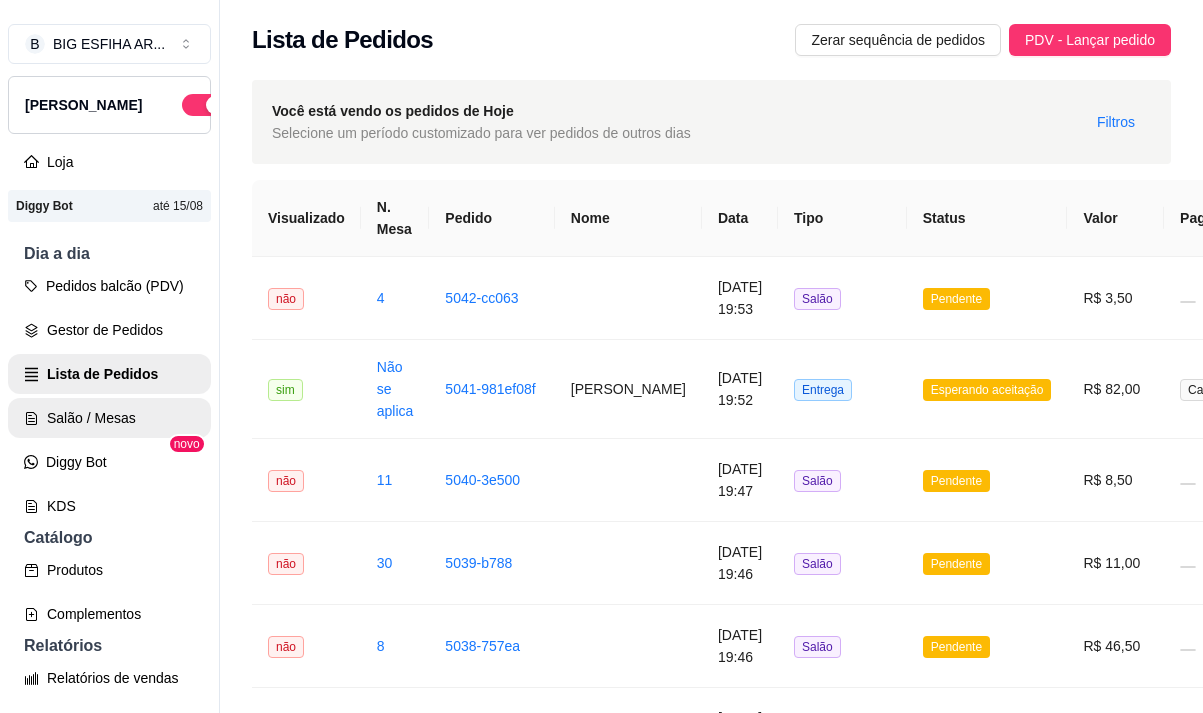 click on "Salão / Mesas" at bounding box center [109, 418] 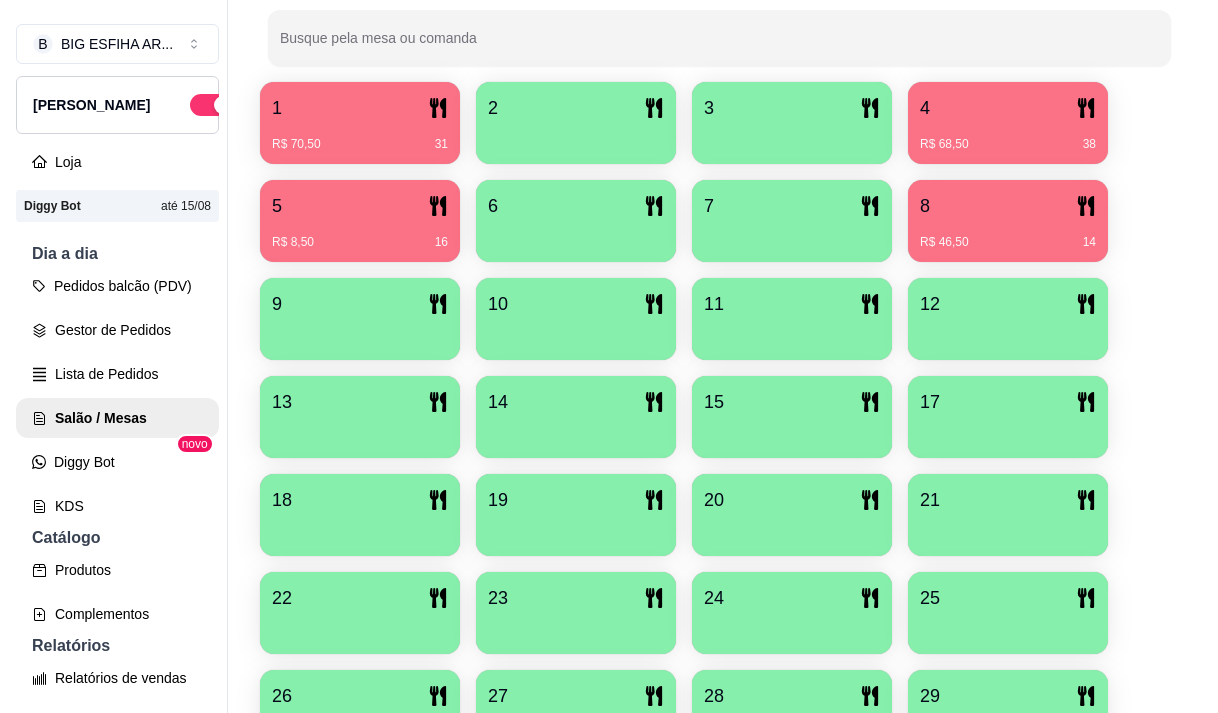 scroll, scrollTop: 639, scrollLeft: 0, axis: vertical 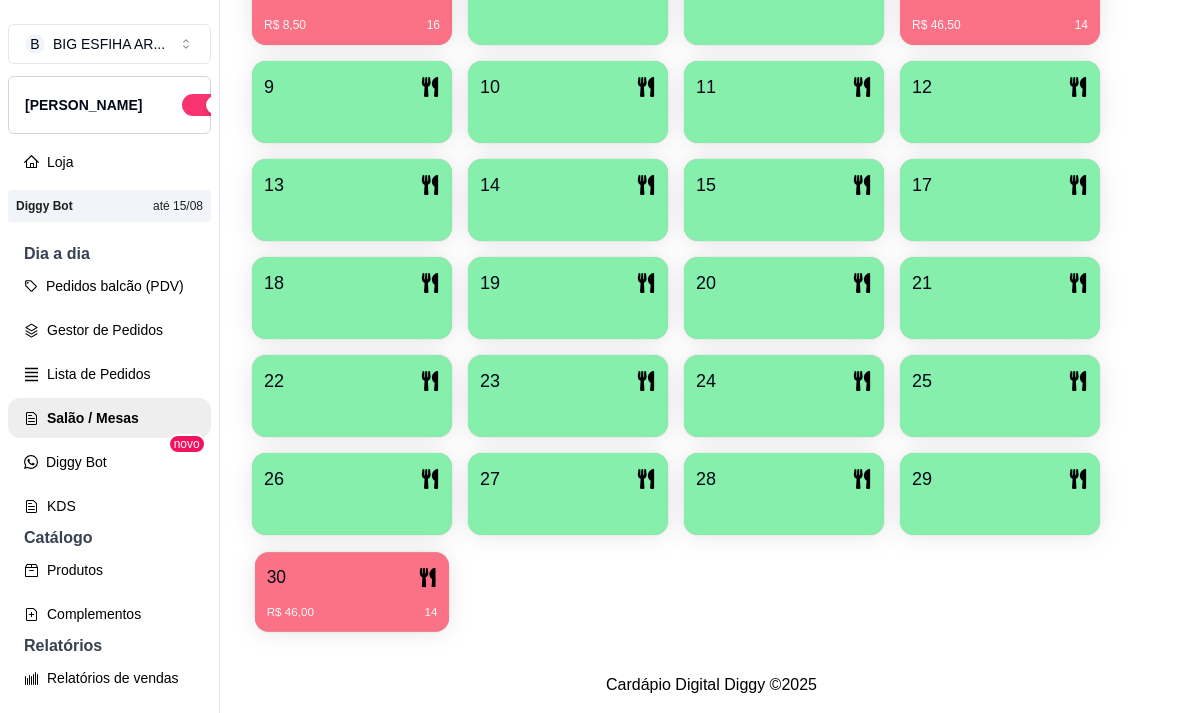click on "R$ 46,00 14" at bounding box center [352, 613] 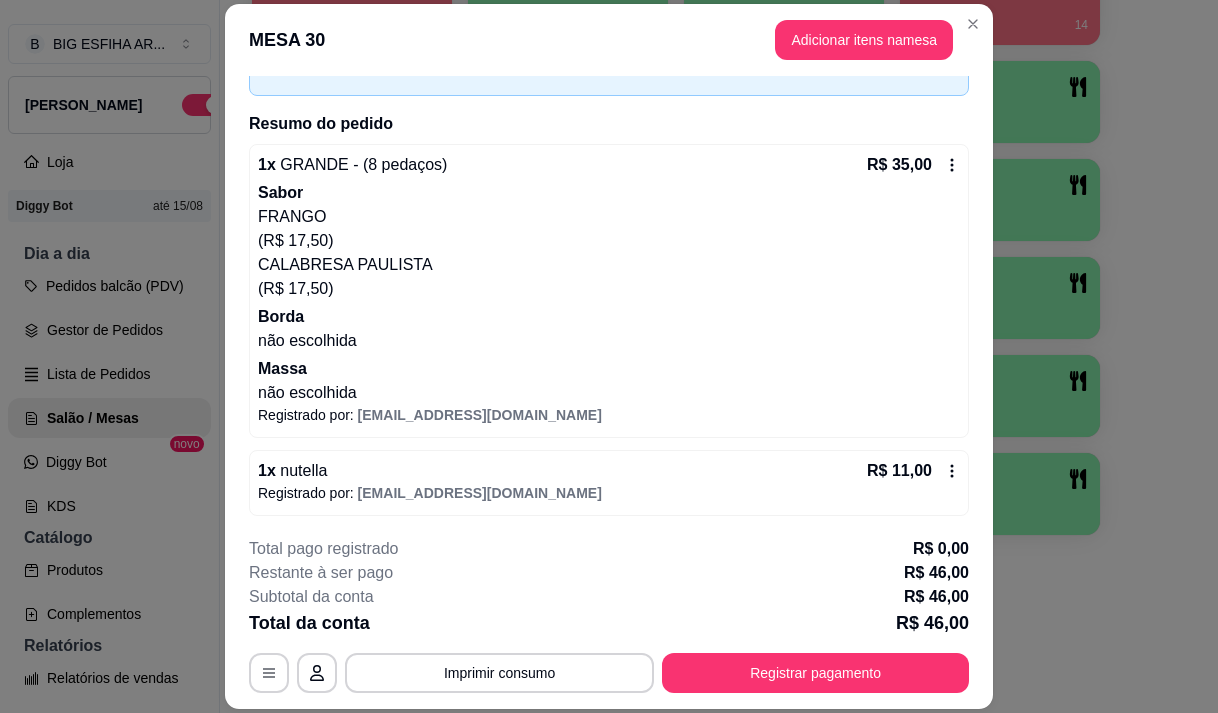 scroll, scrollTop: 123, scrollLeft: 0, axis: vertical 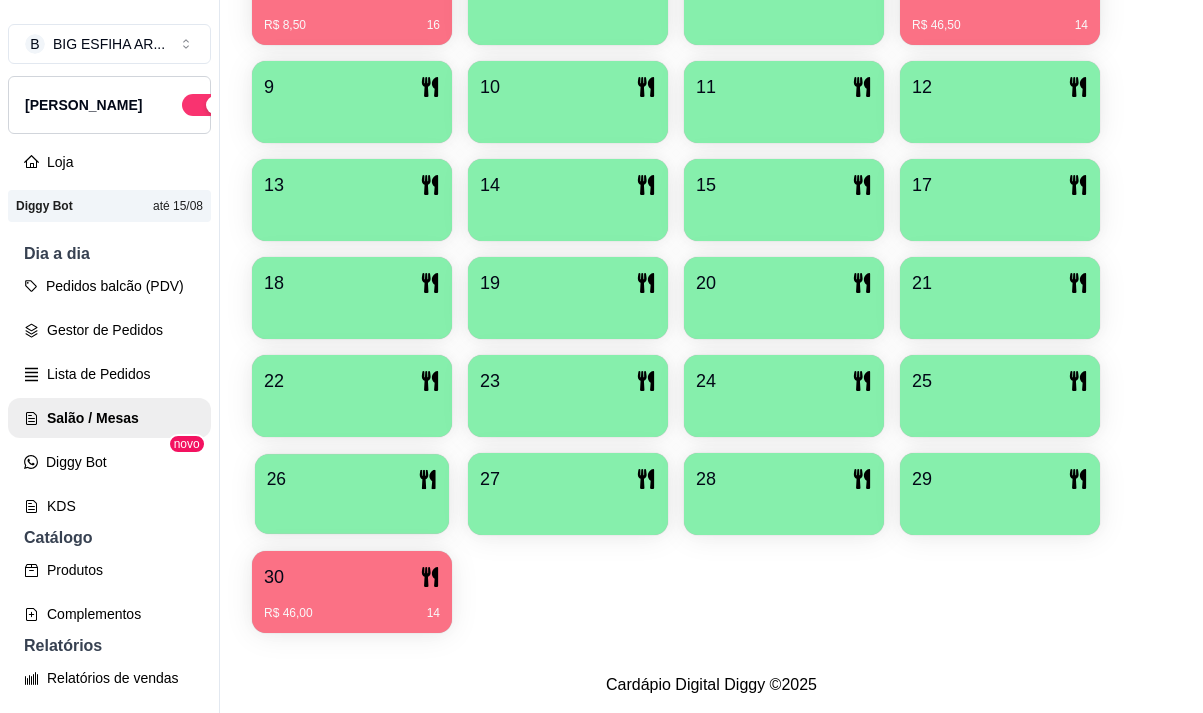 click on "26" at bounding box center [352, 479] 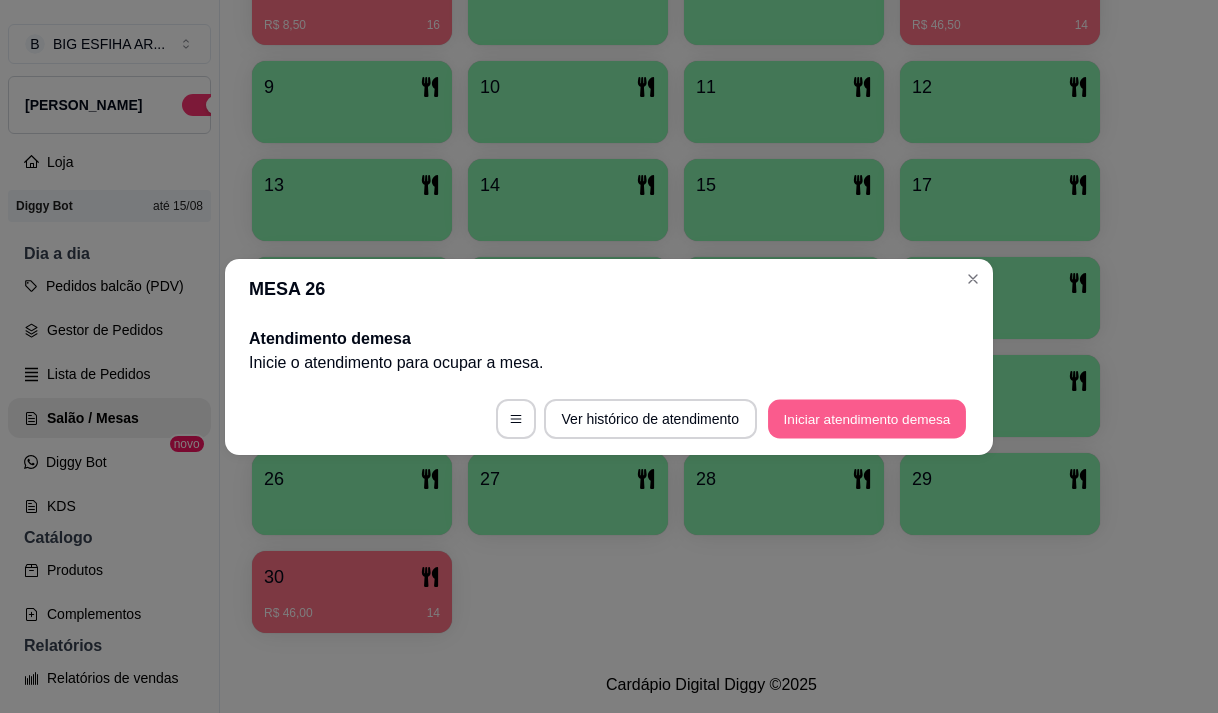 click on "Iniciar atendimento de  mesa" at bounding box center [867, 418] 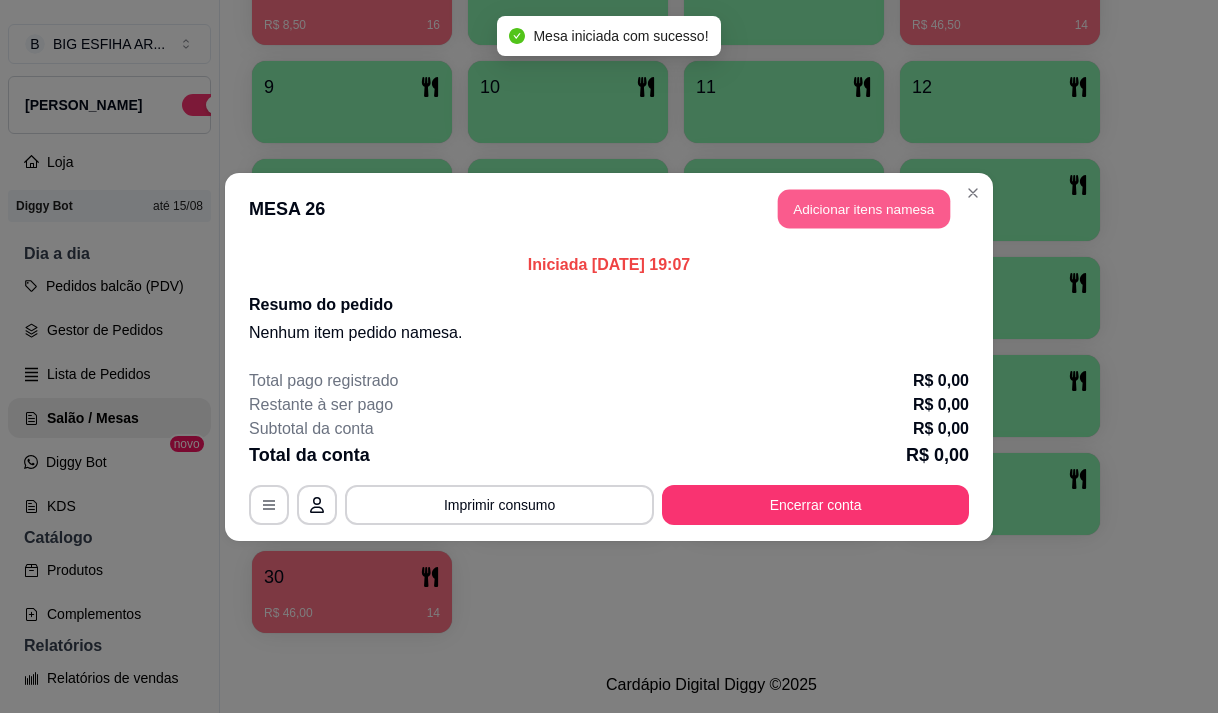 click on "Adicionar itens na  mesa" at bounding box center [864, 208] 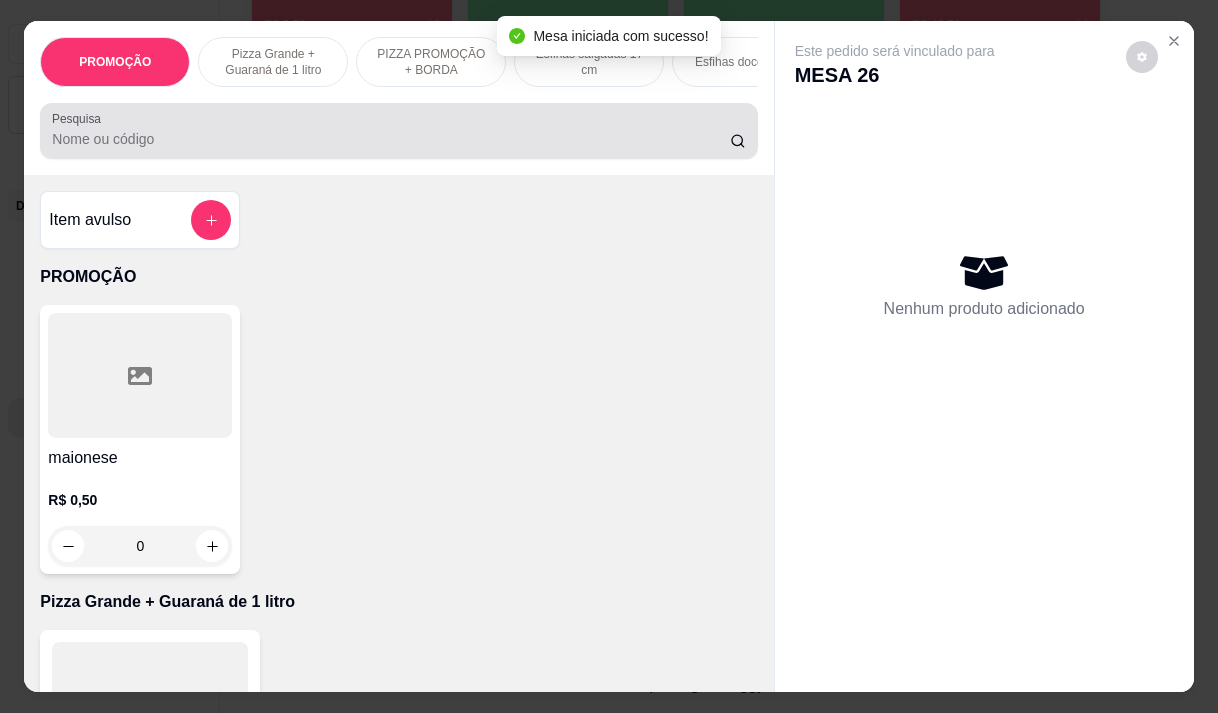click at bounding box center [398, 131] 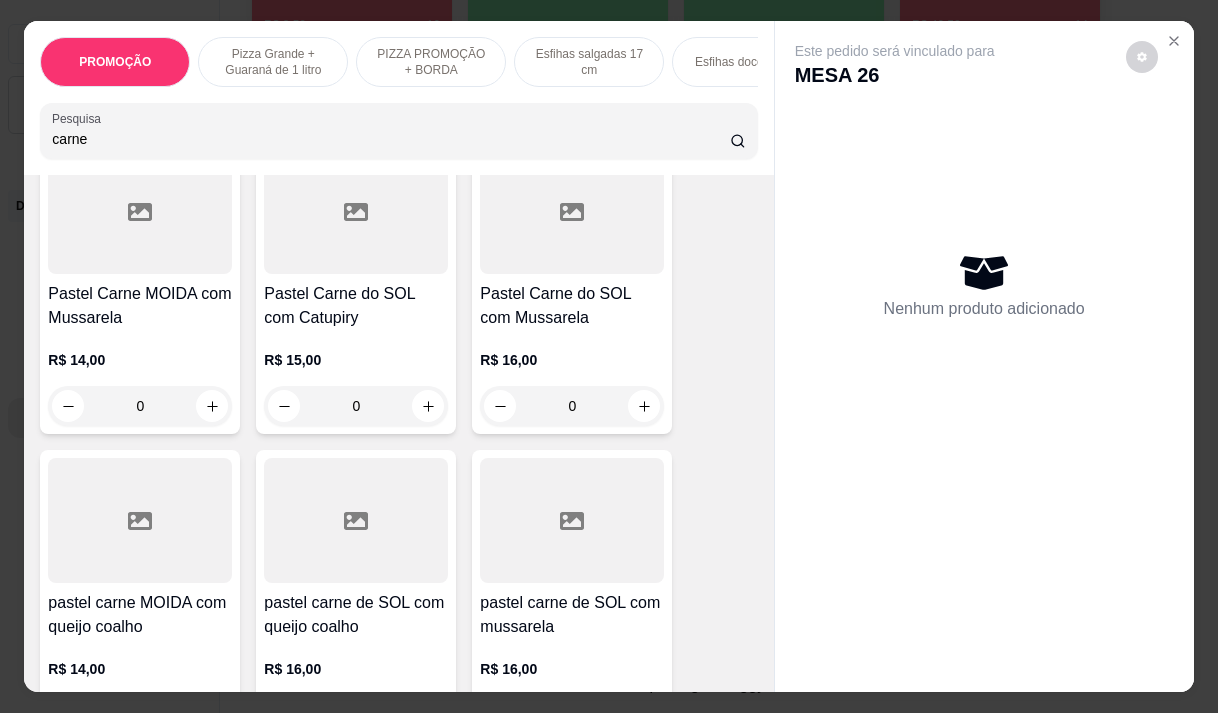 scroll, scrollTop: 1300, scrollLeft: 0, axis: vertical 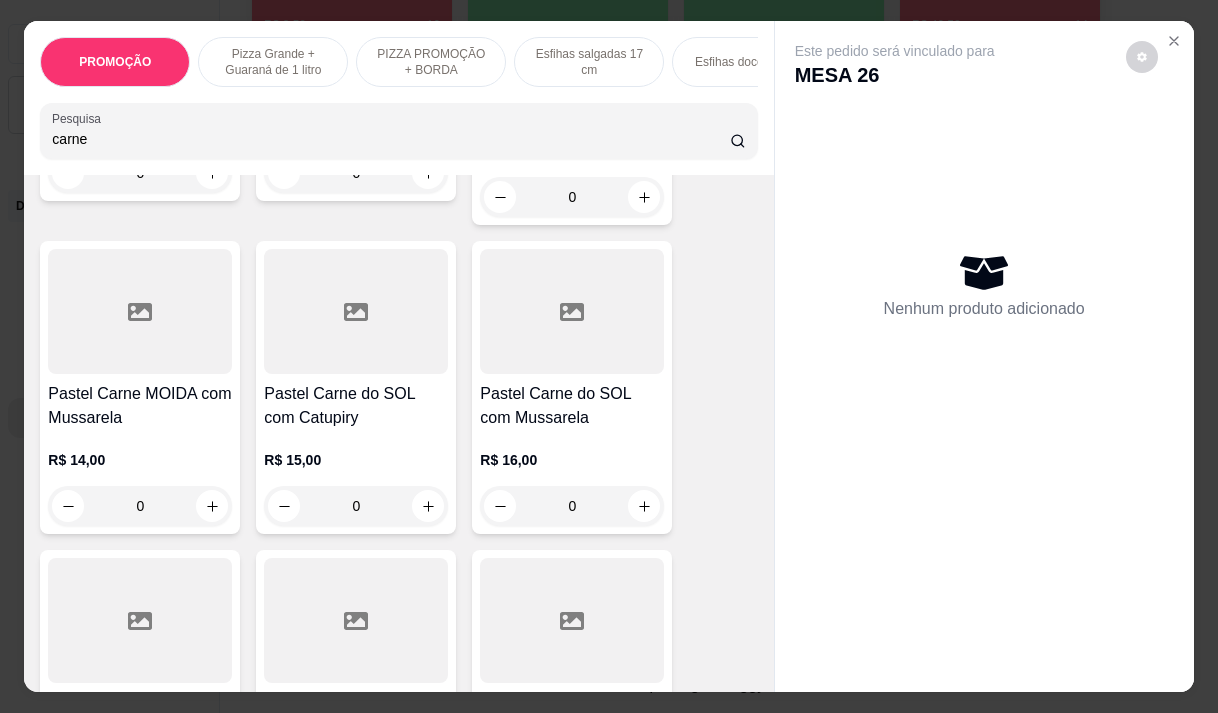 type on "carne" 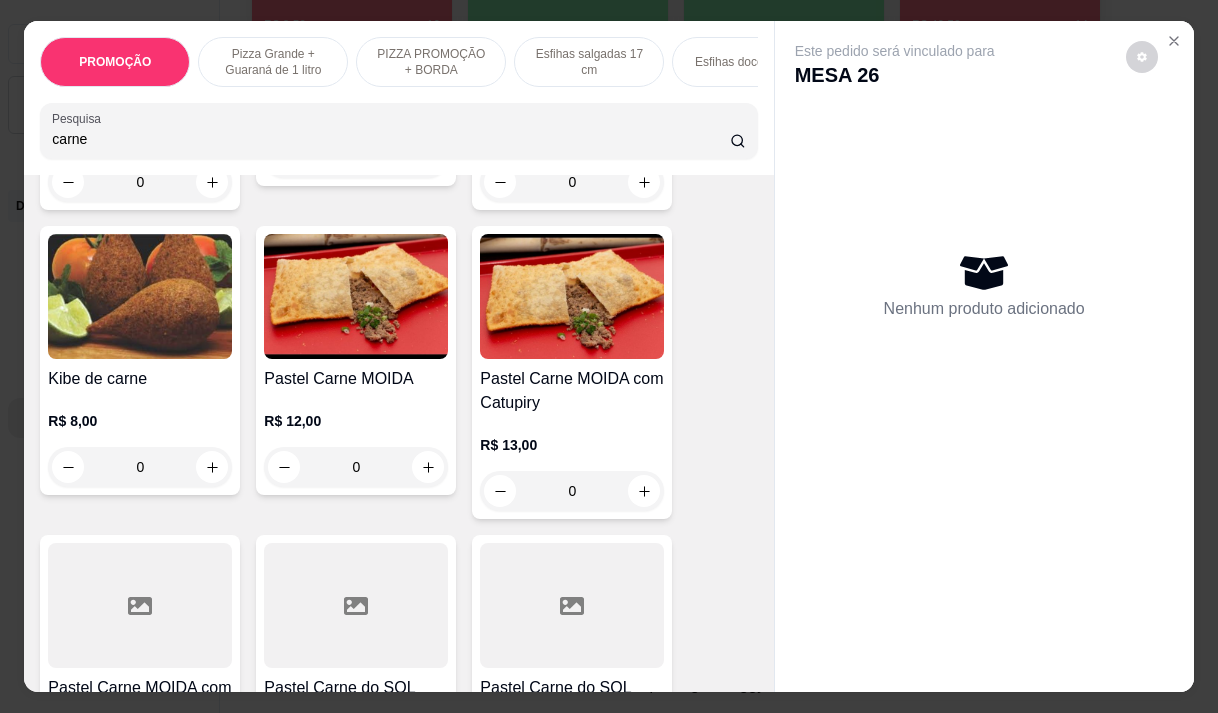 scroll, scrollTop: 1000, scrollLeft: 0, axis: vertical 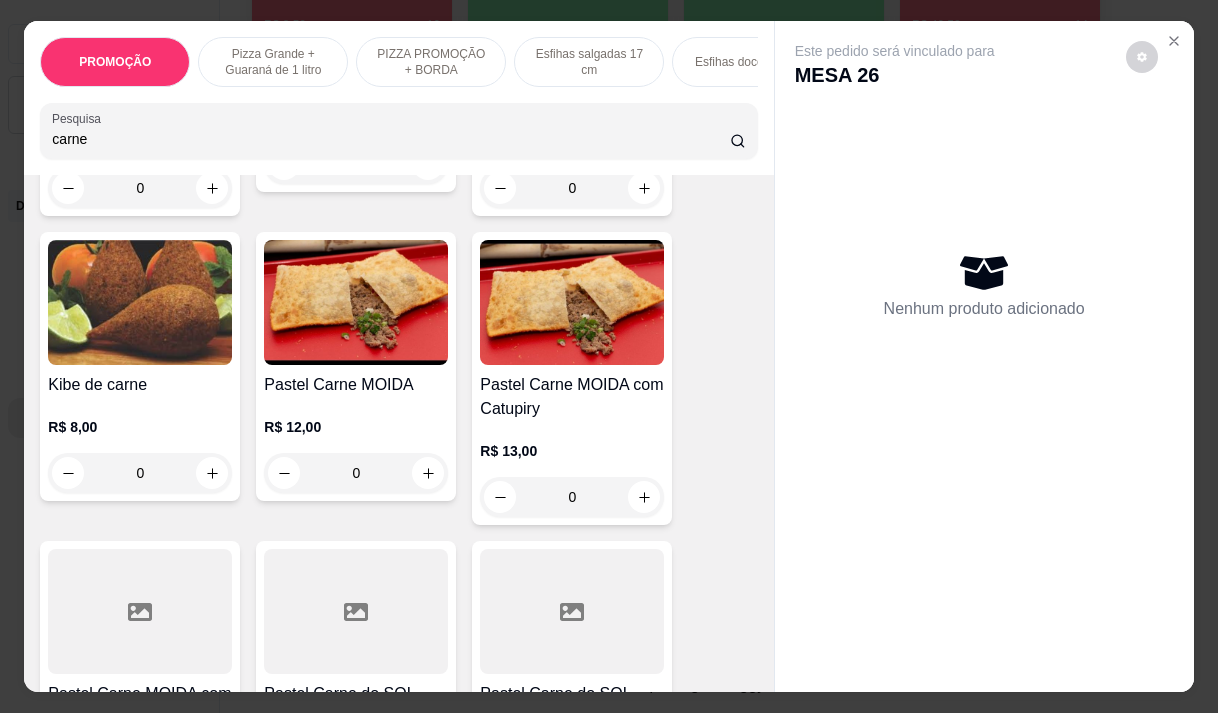 click on "R$ 8,00 0" at bounding box center [140, 445] 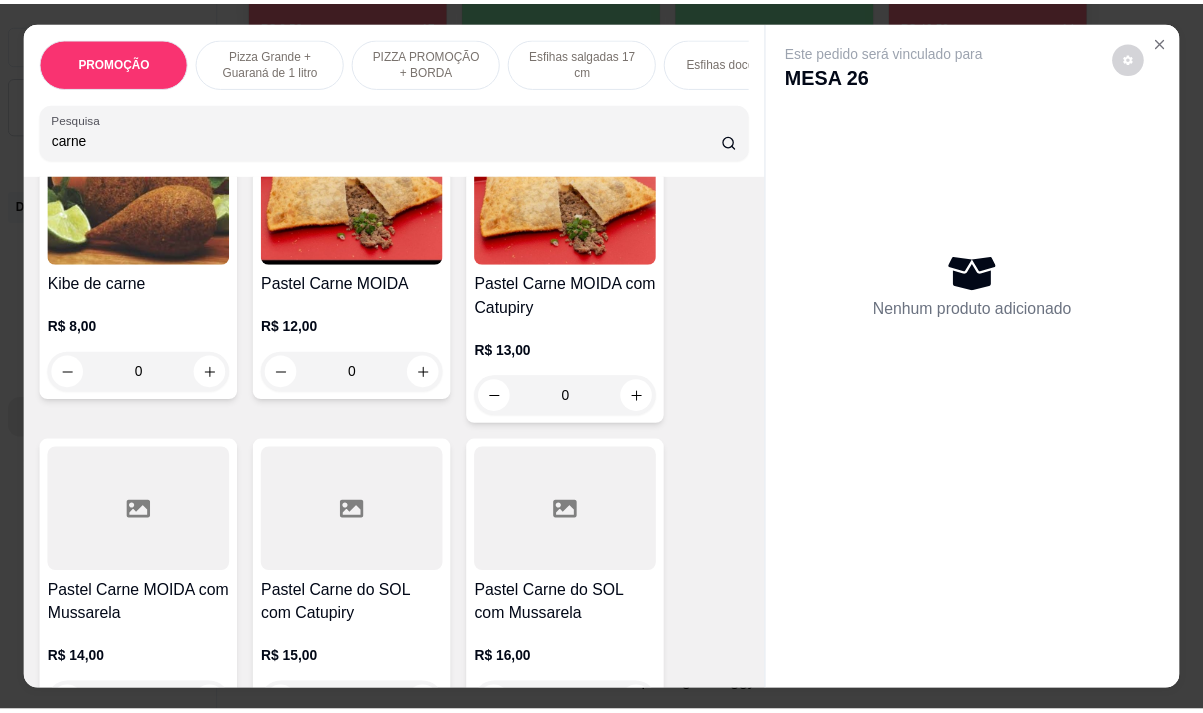scroll, scrollTop: 1100, scrollLeft: 0, axis: vertical 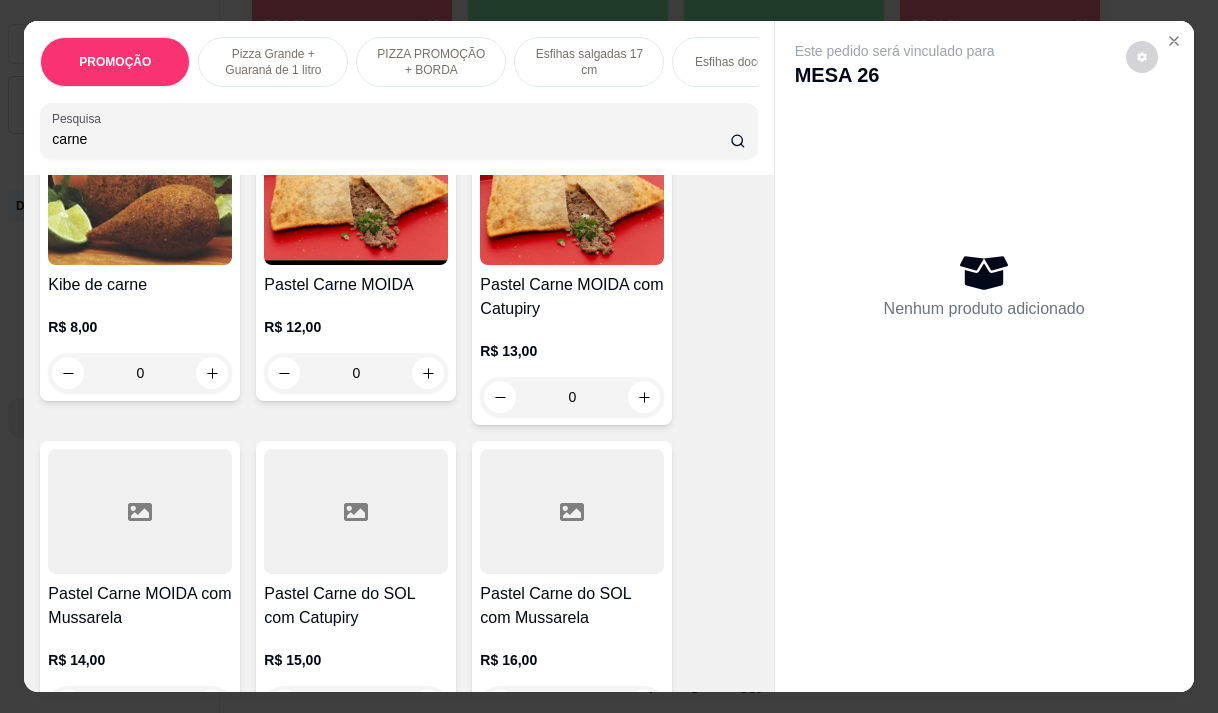 click at bounding box center [140, 511] 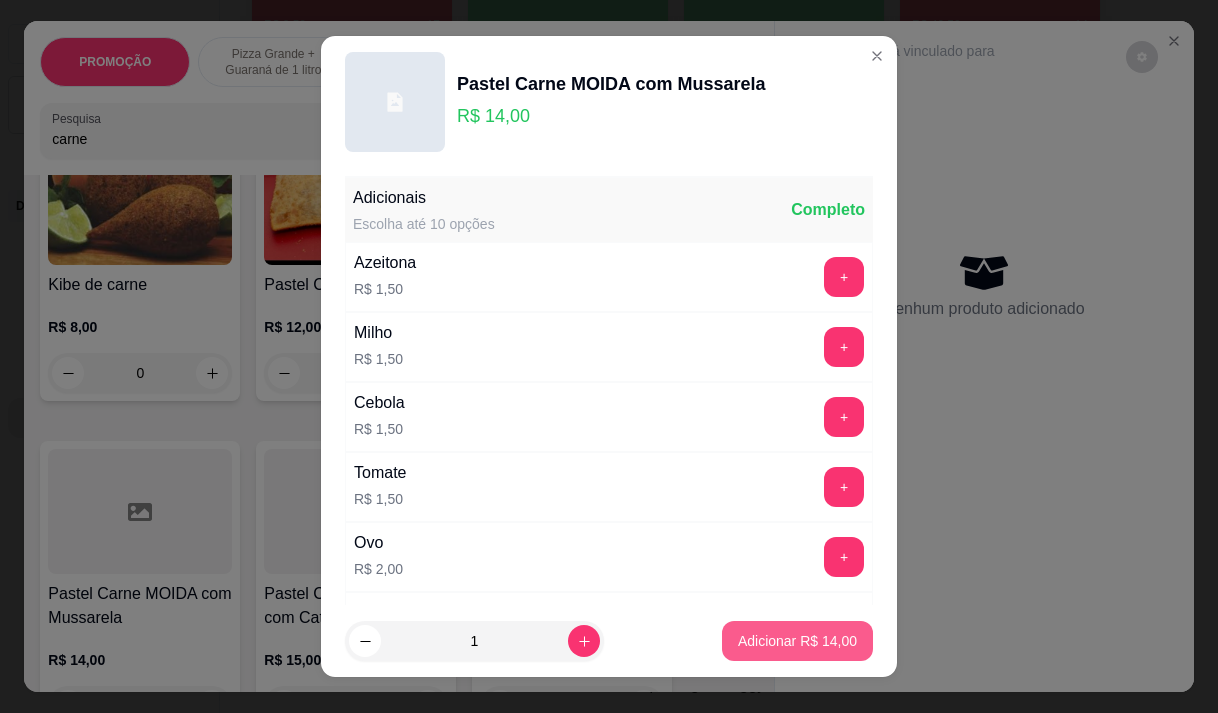 click on "Adicionar   R$ 14,00" at bounding box center [797, 641] 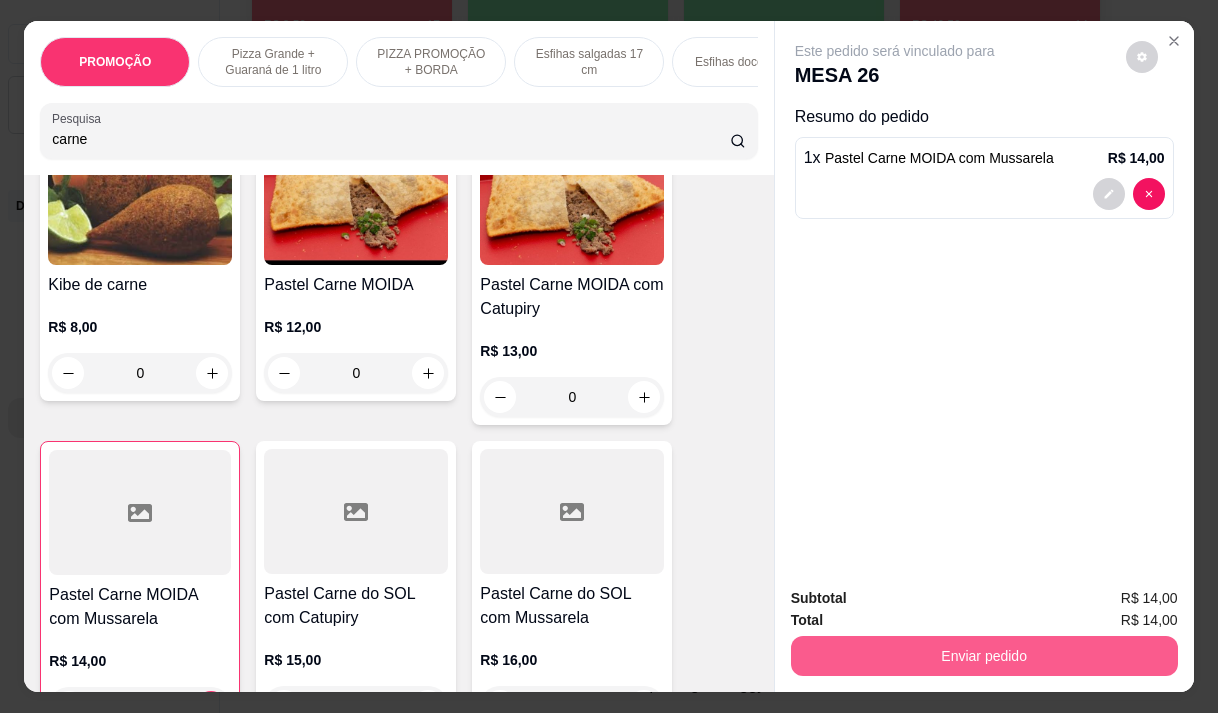click on "Enviar pedido" at bounding box center [984, 656] 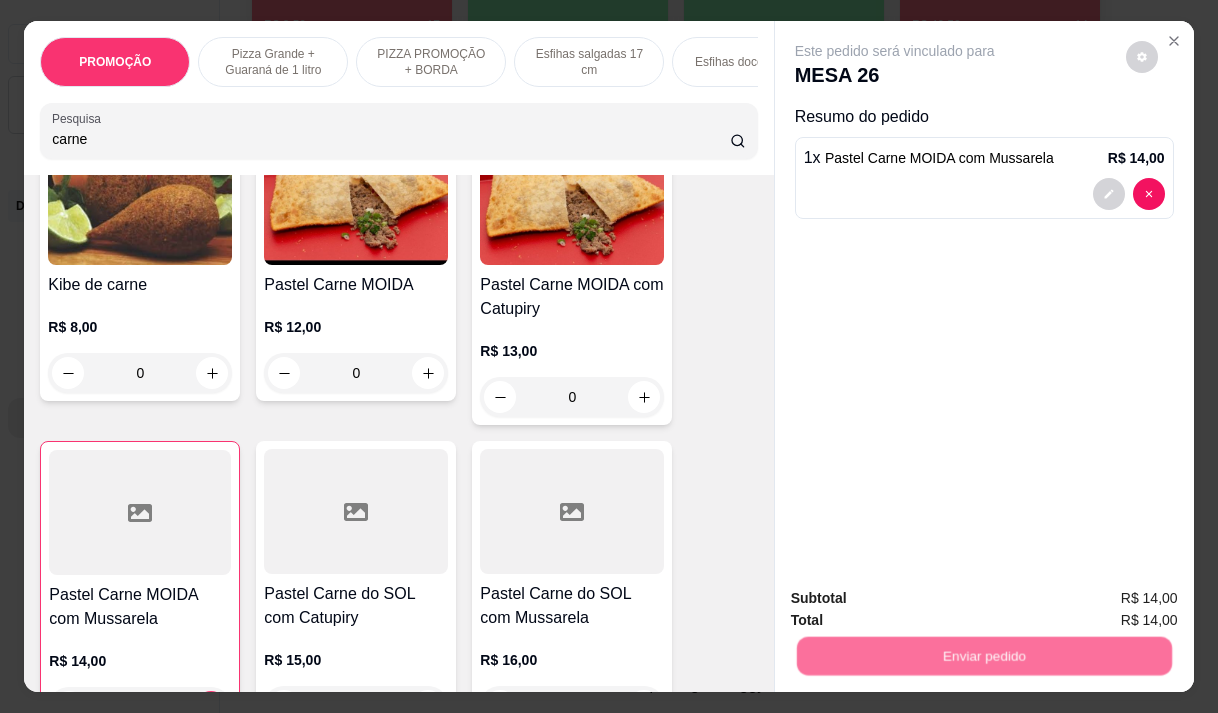 click on "Não registrar e enviar pedido" at bounding box center (918, 599) 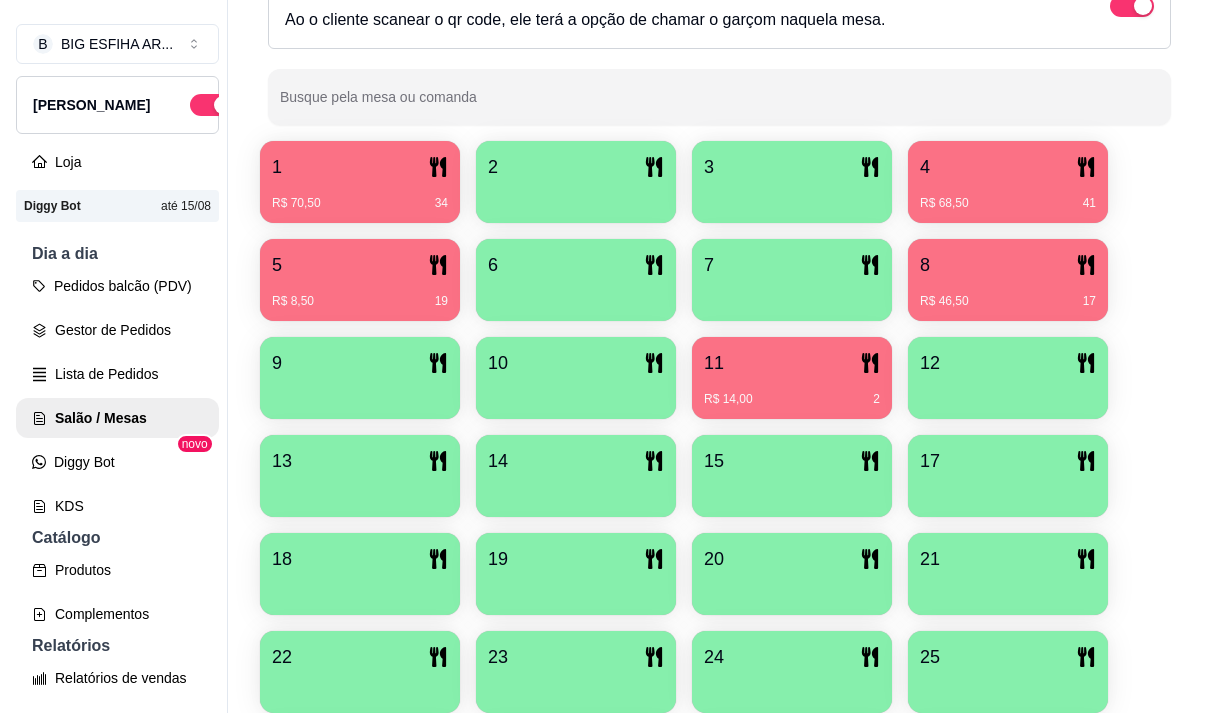 scroll, scrollTop: 339, scrollLeft: 0, axis: vertical 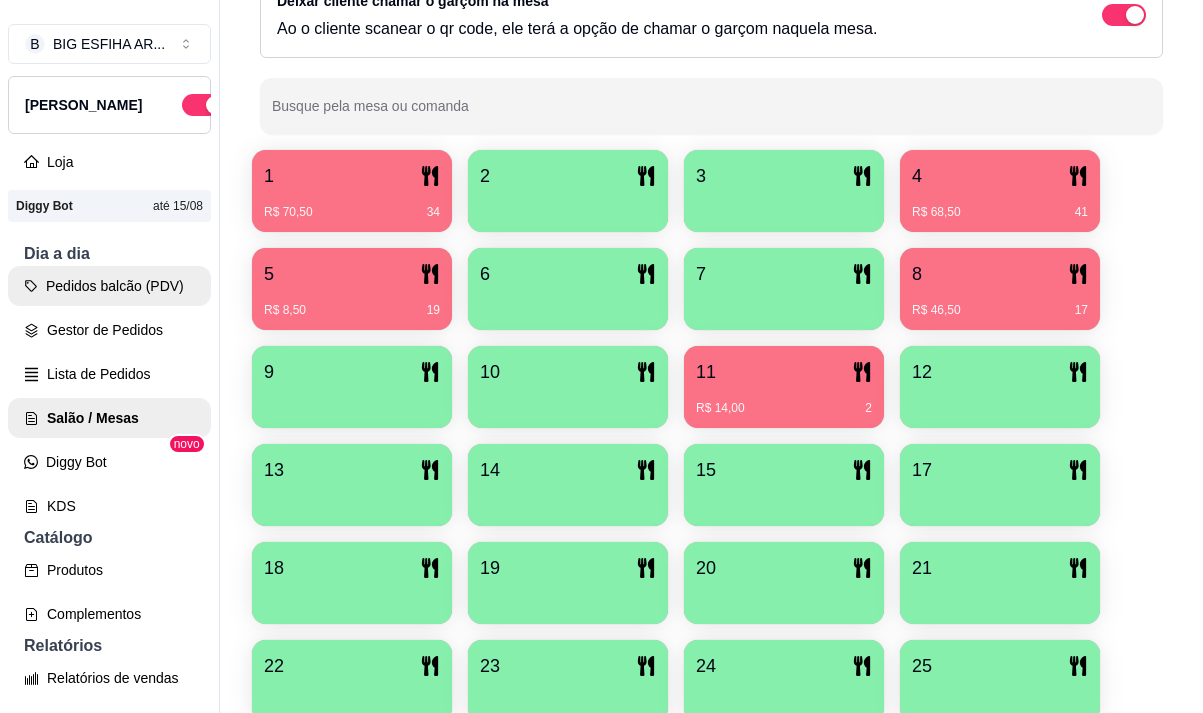 click on "Pedidos balcão (PDV)" at bounding box center [109, 286] 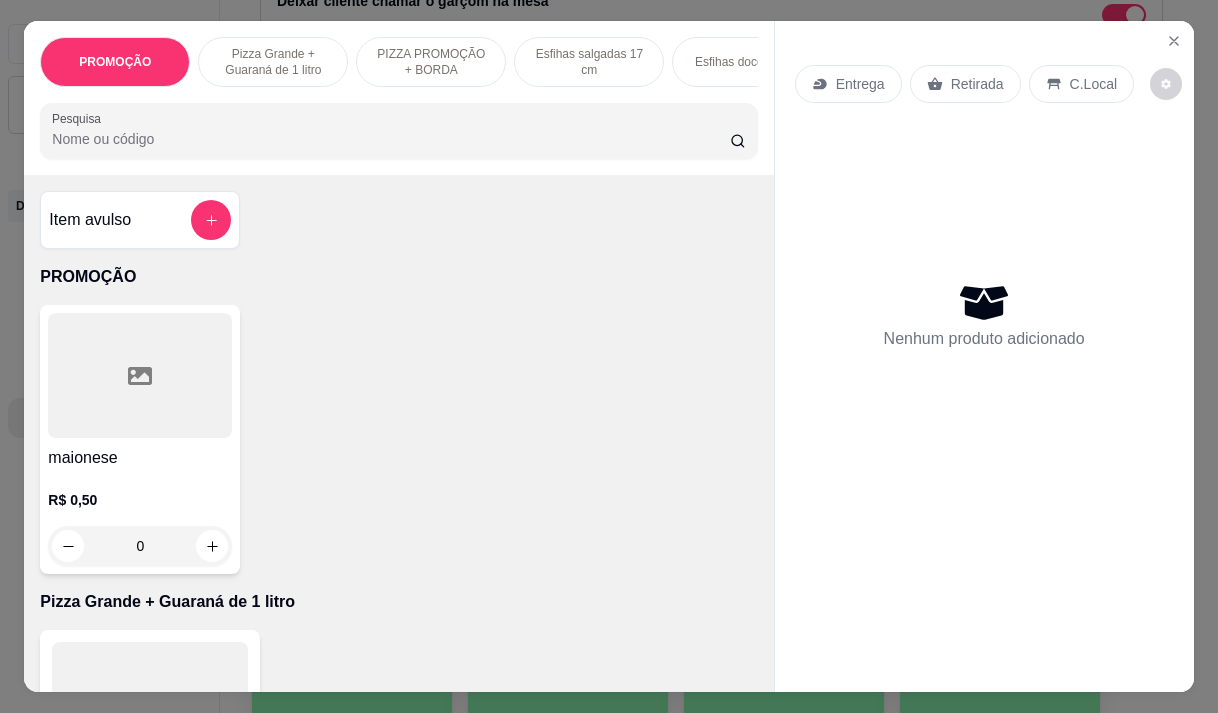 click 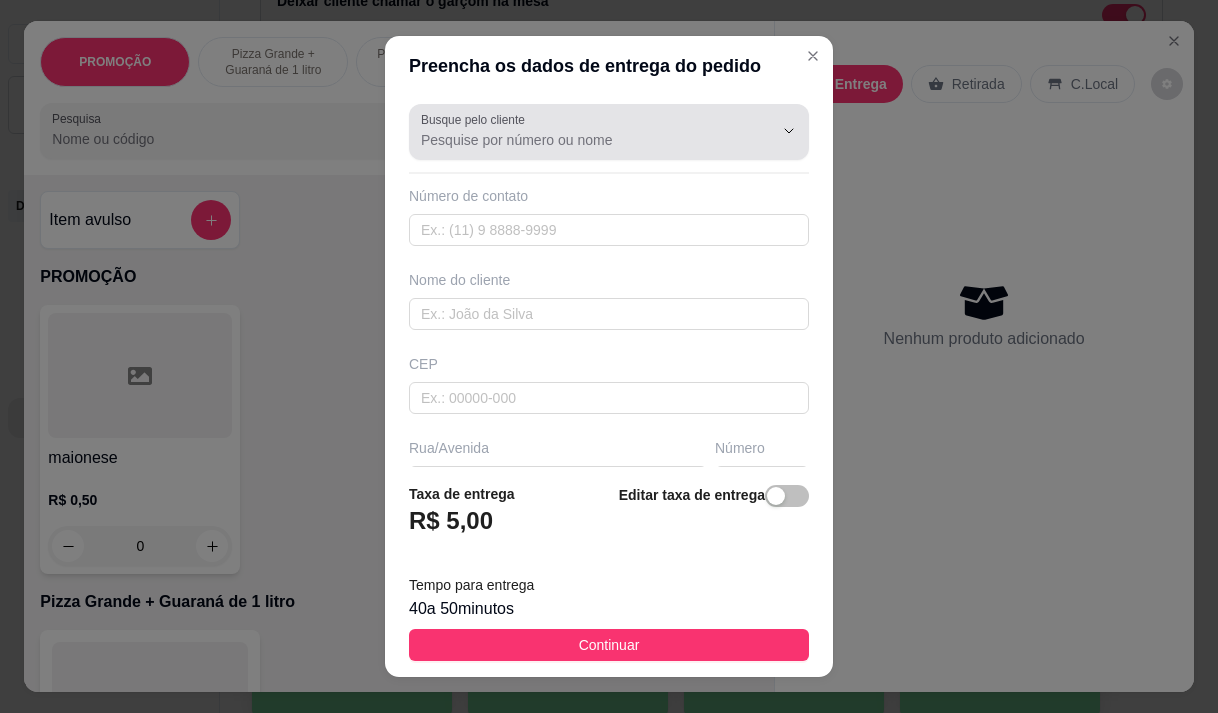 click on "Busque pelo cliente" at bounding box center (581, 140) 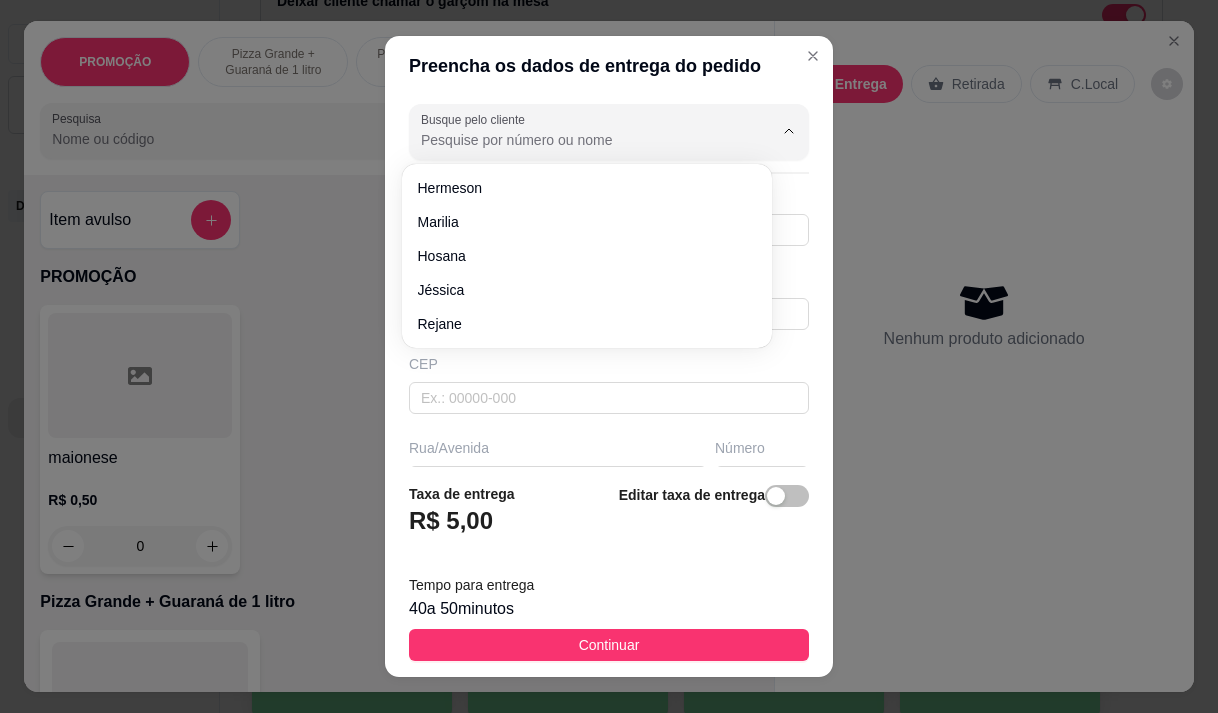 type on "g" 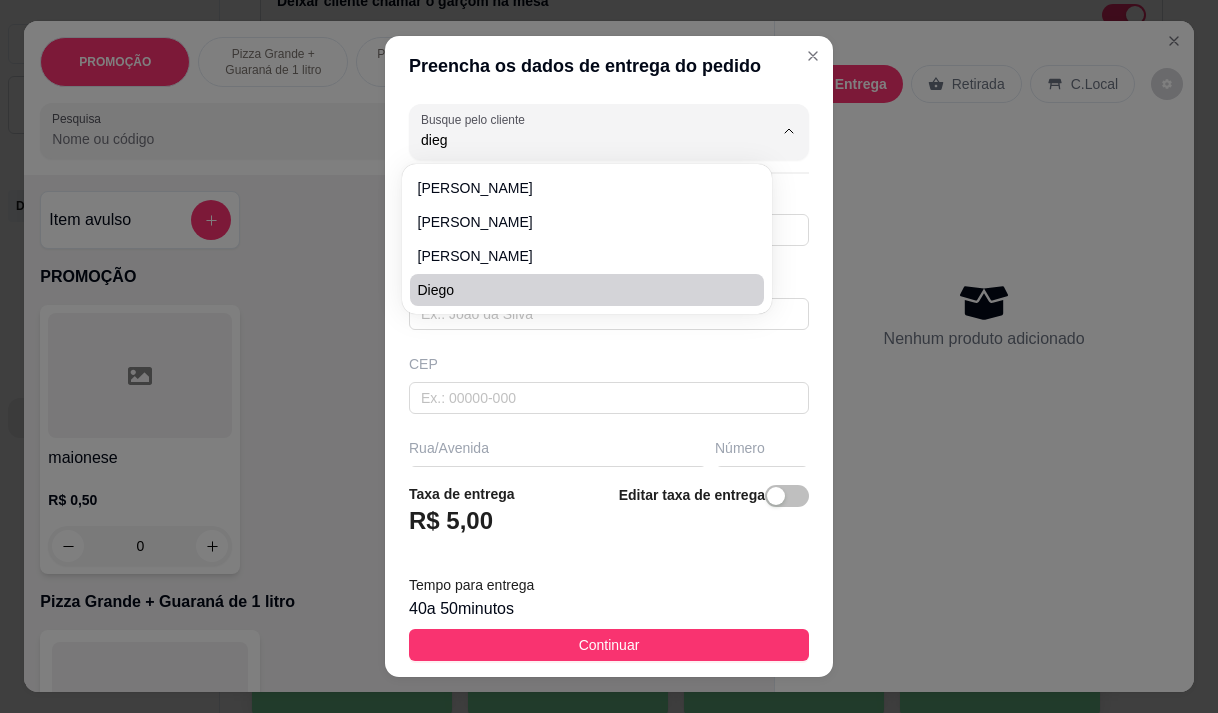 click on "Diego" at bounding box center (577, 290) 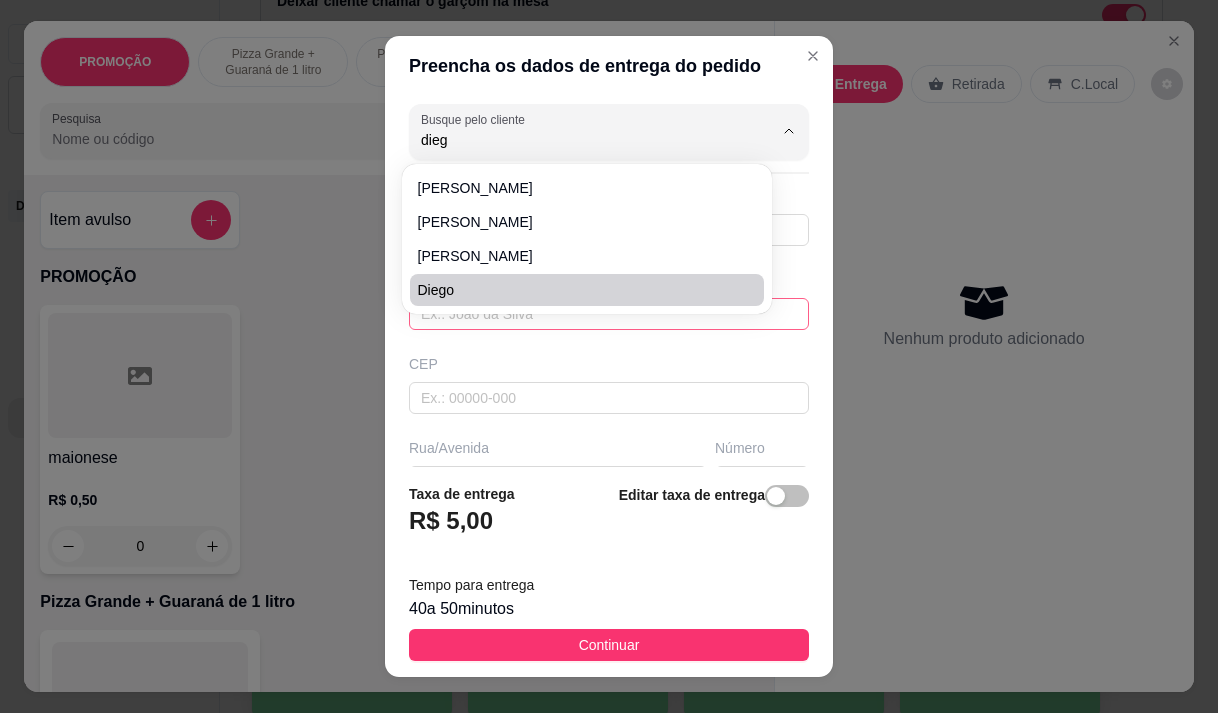 type on "Diego" 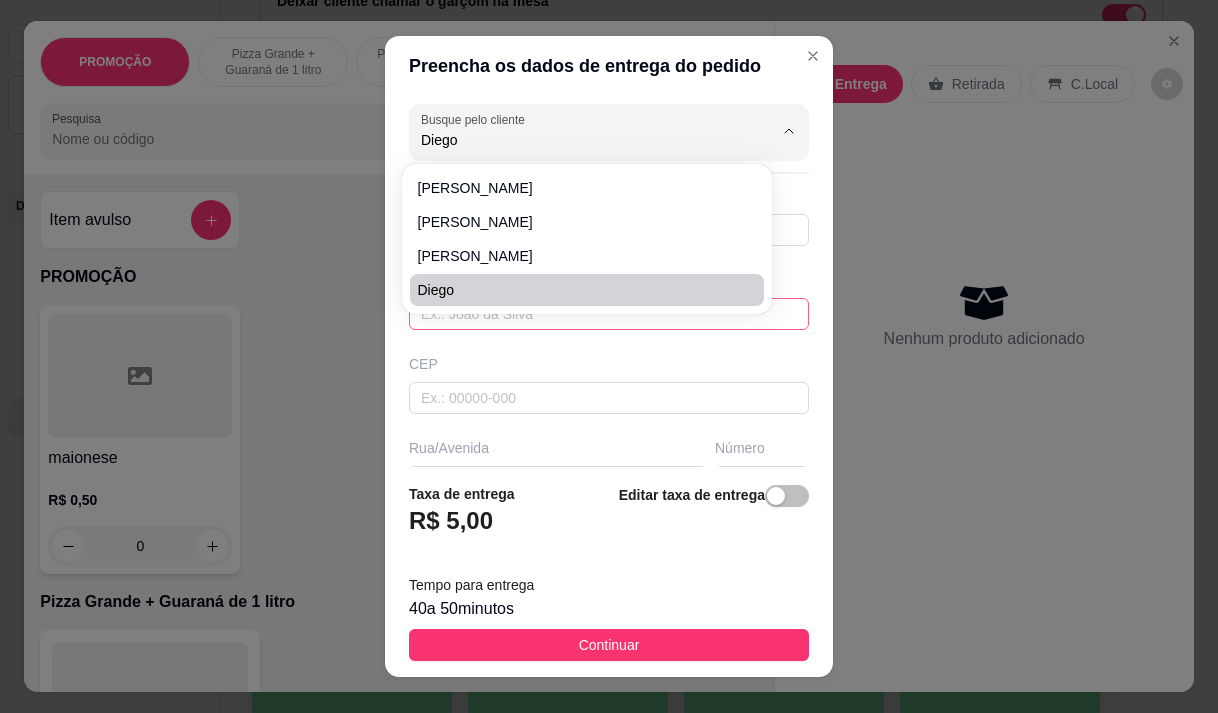 type on "85999050002" 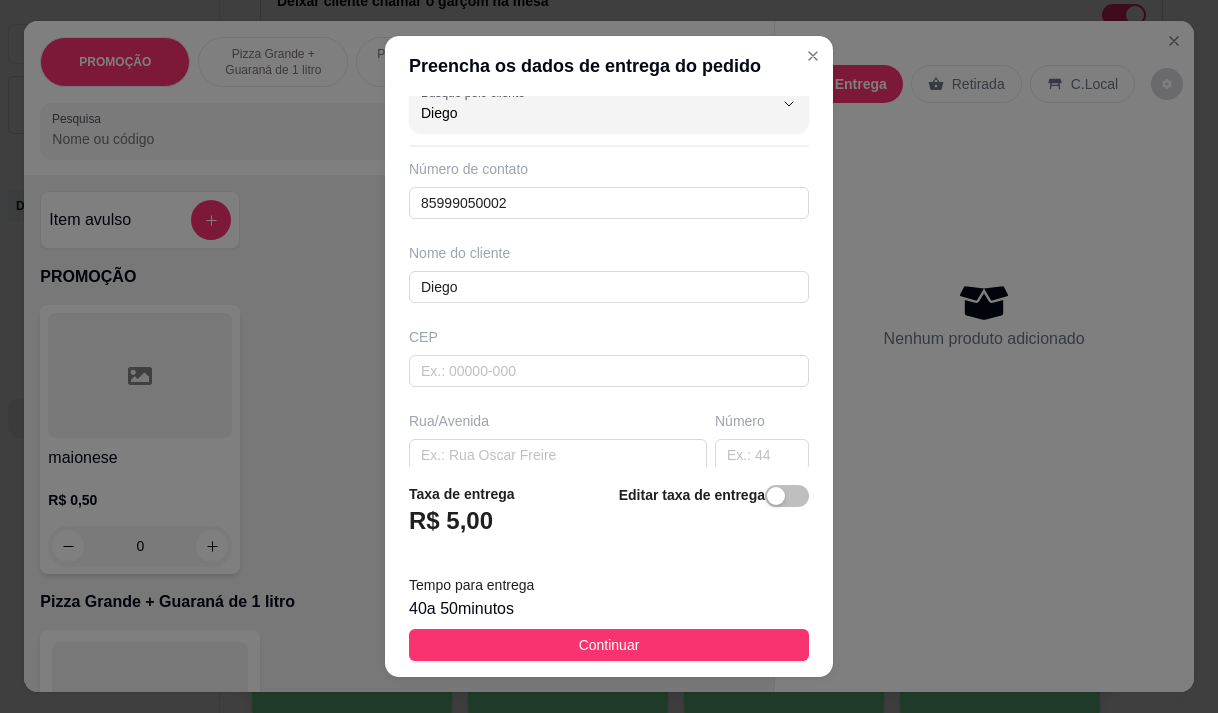 scroll, scrollTop: 3, scrollLeft: 0, axis: vertical 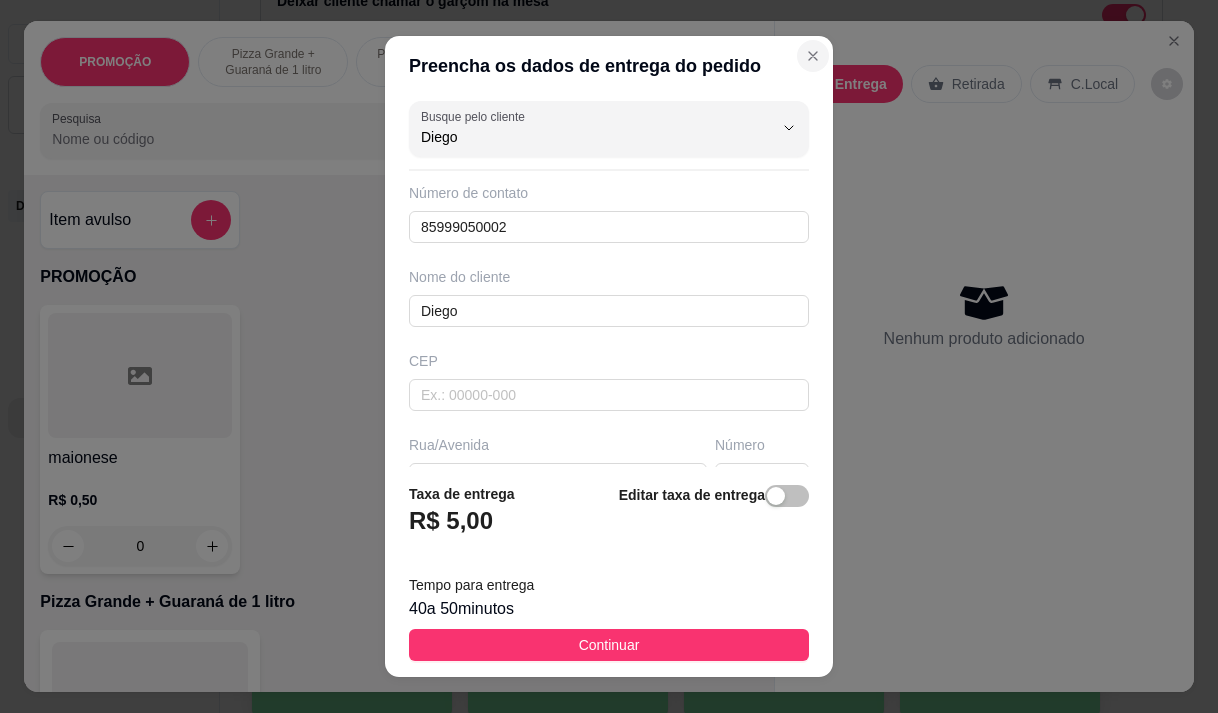 type on "Diego" 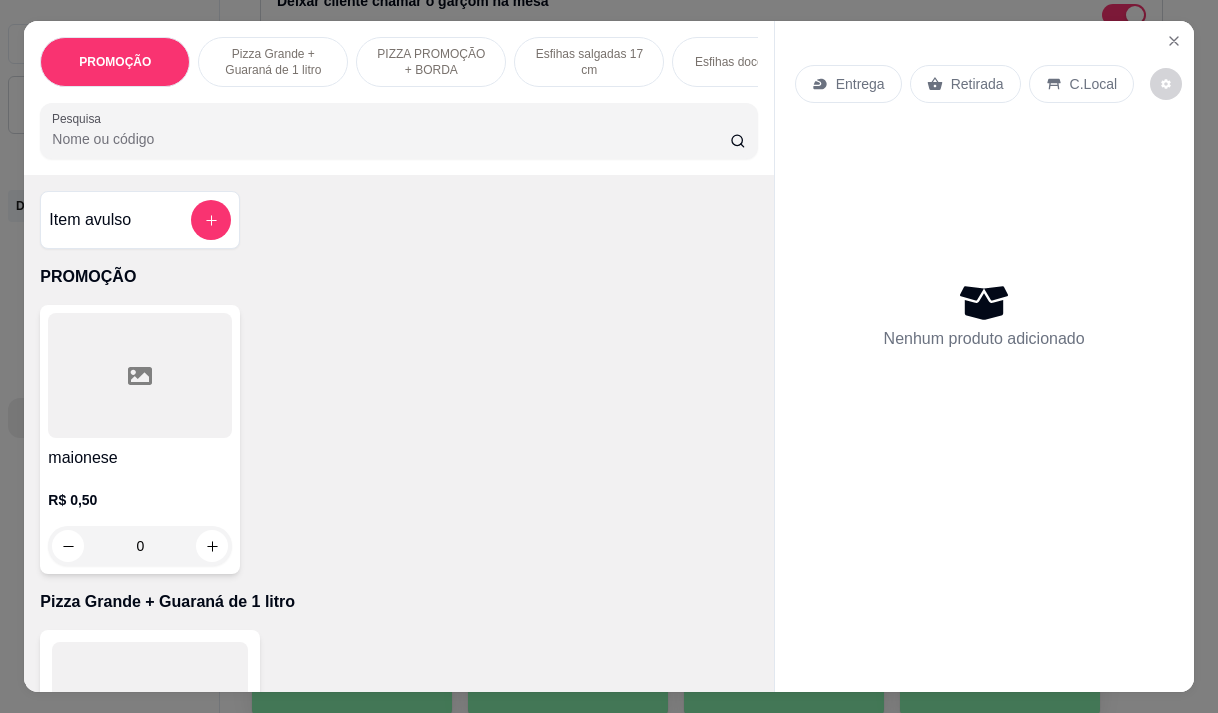 click 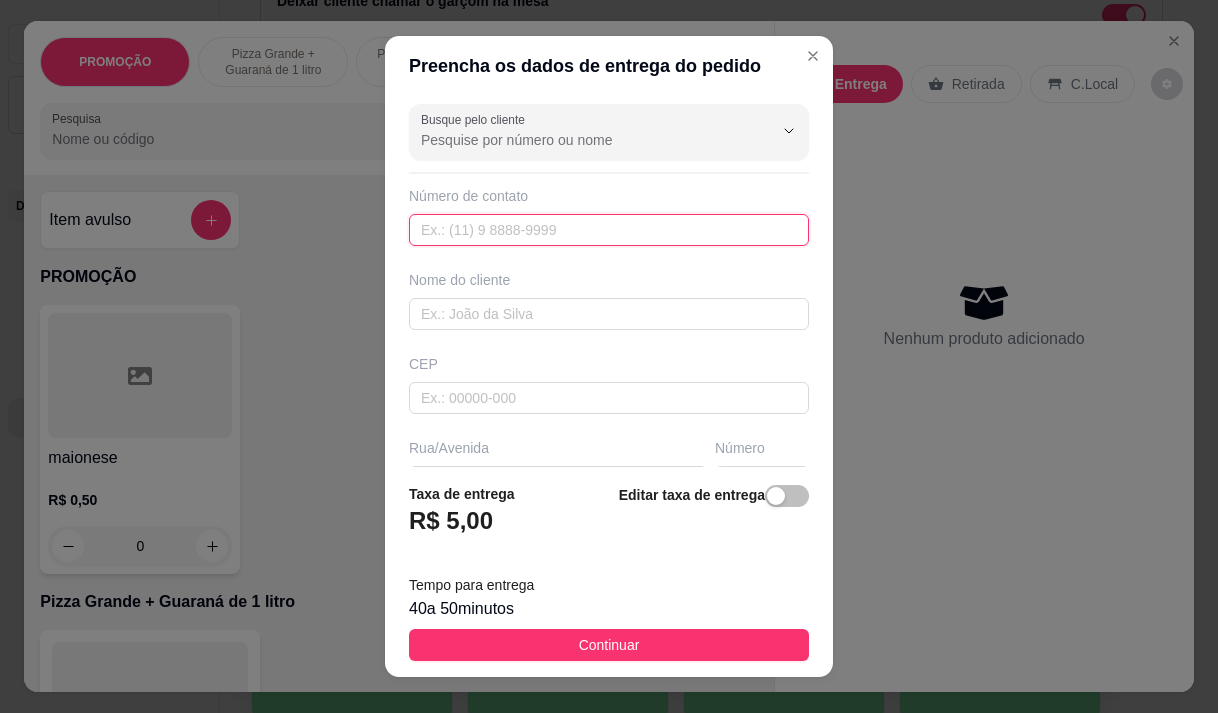 click at bounding box center [609, 230] 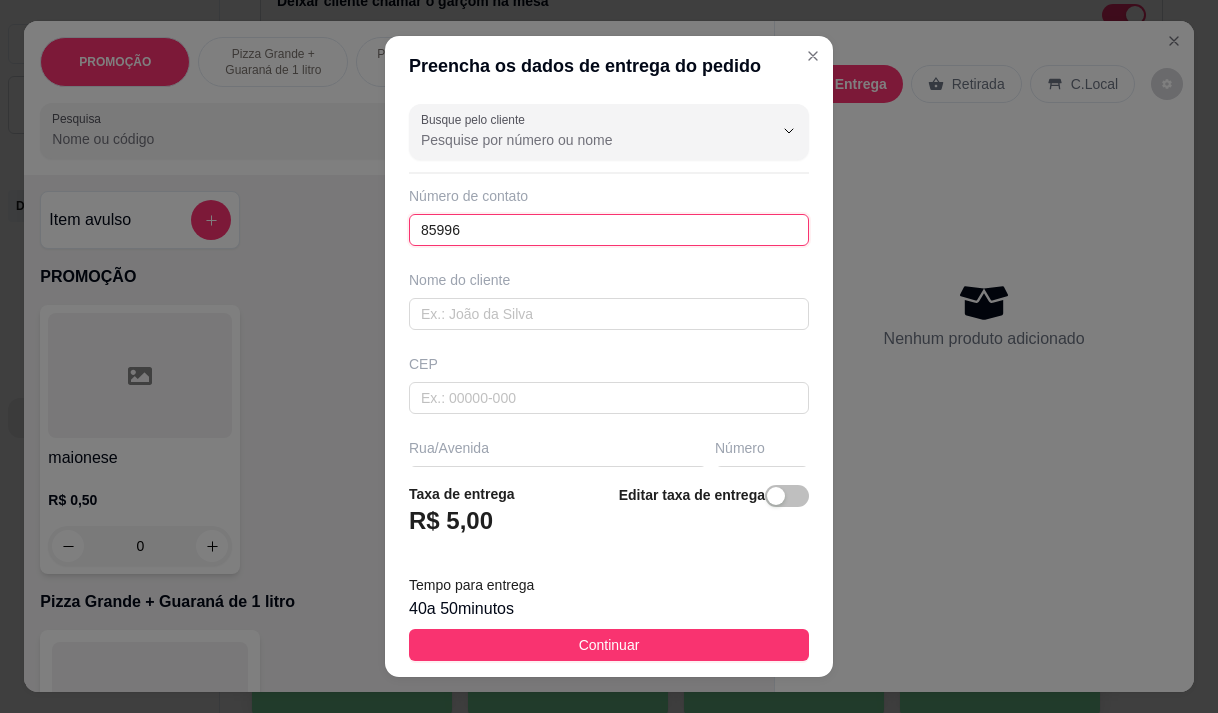 type on "85996" 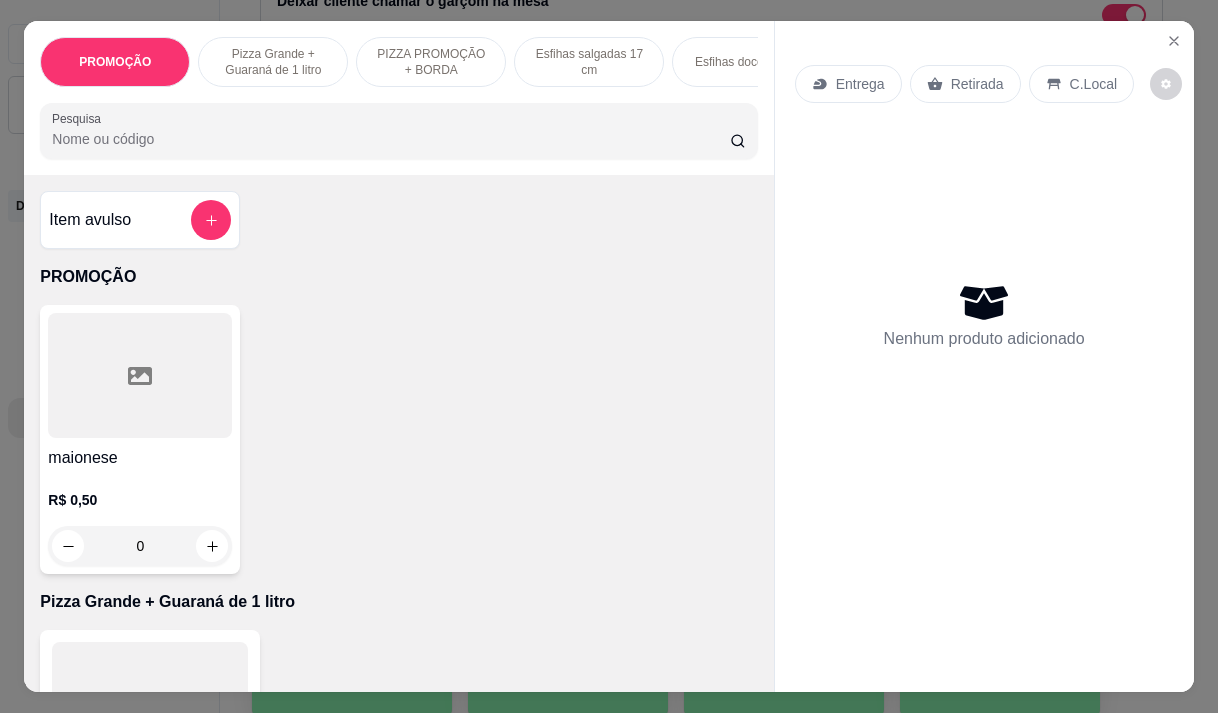 click 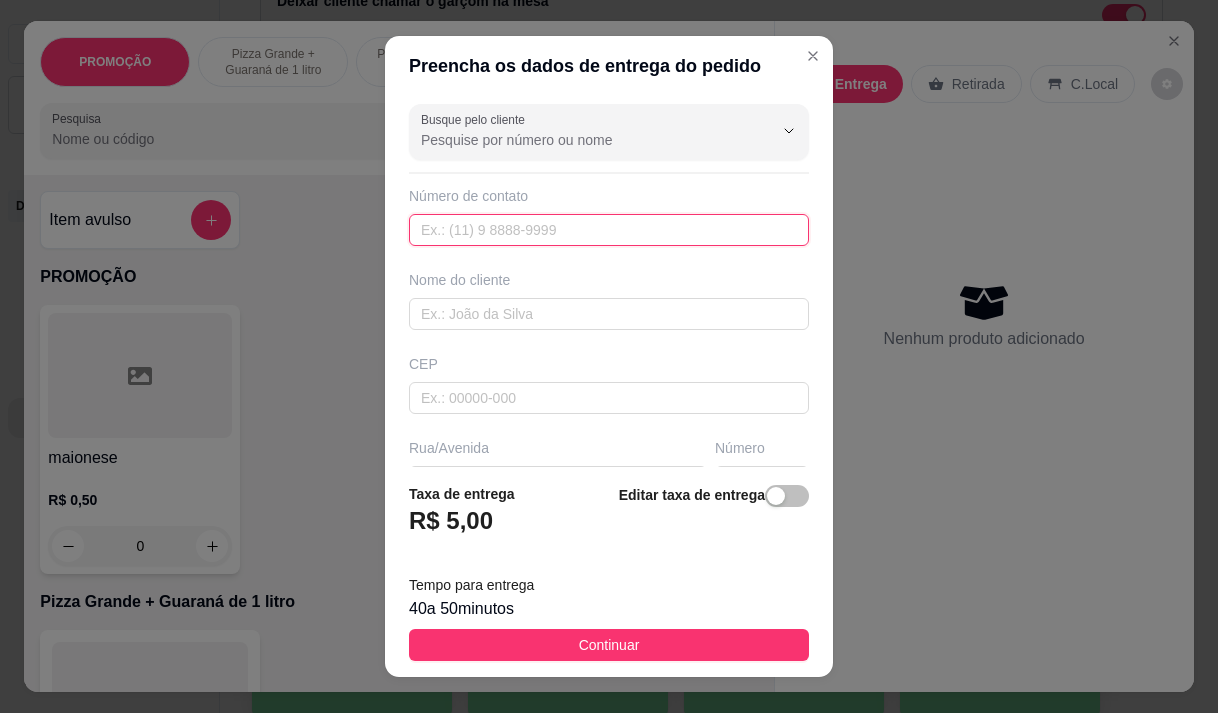 click at bounding box center [609, 230] 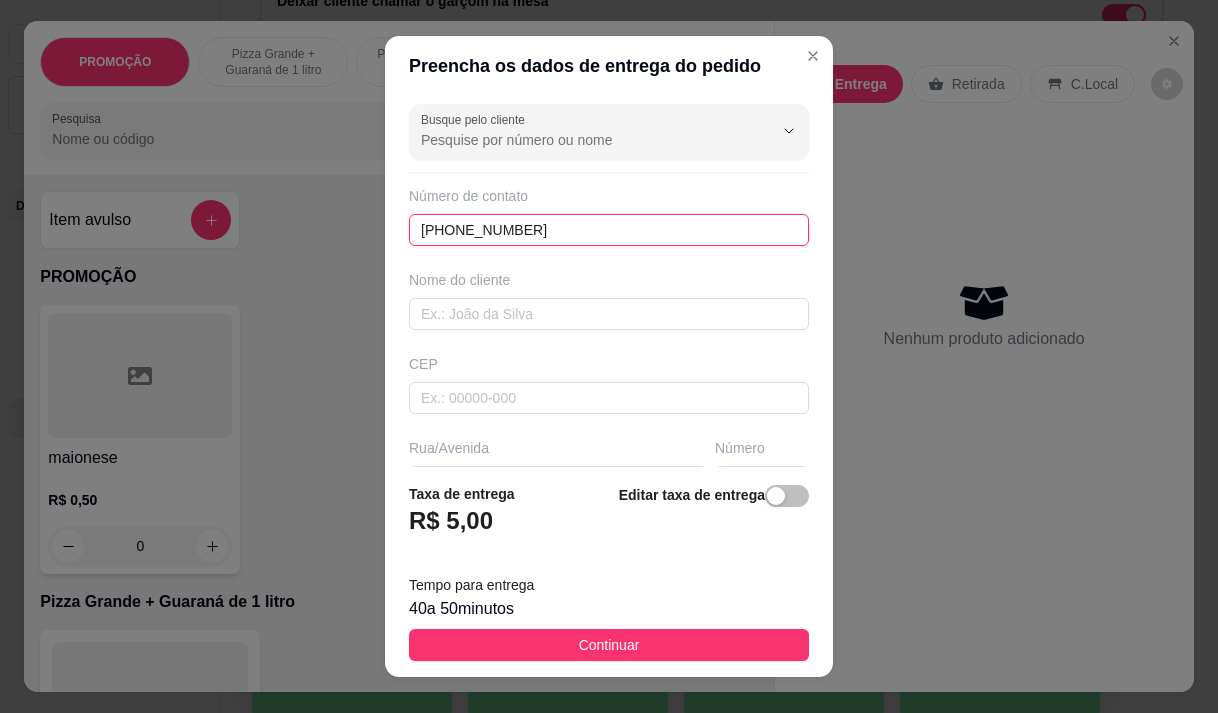 type on "[PHONE_NUMBER]" 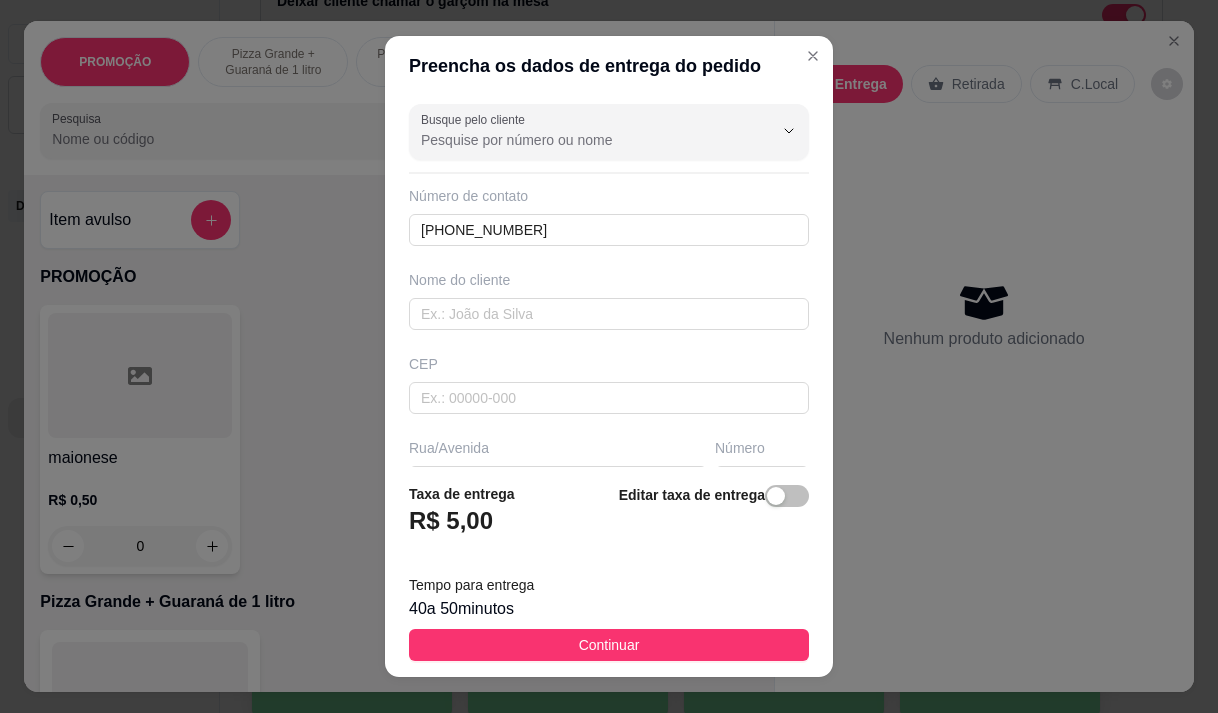 click on "Busque pelo cliente Número de contato [PHONE_NUMBER] Nome do cliente CEP Rua/[GEOGRAPHIC_DATA]" at bounding box center (609, 282) 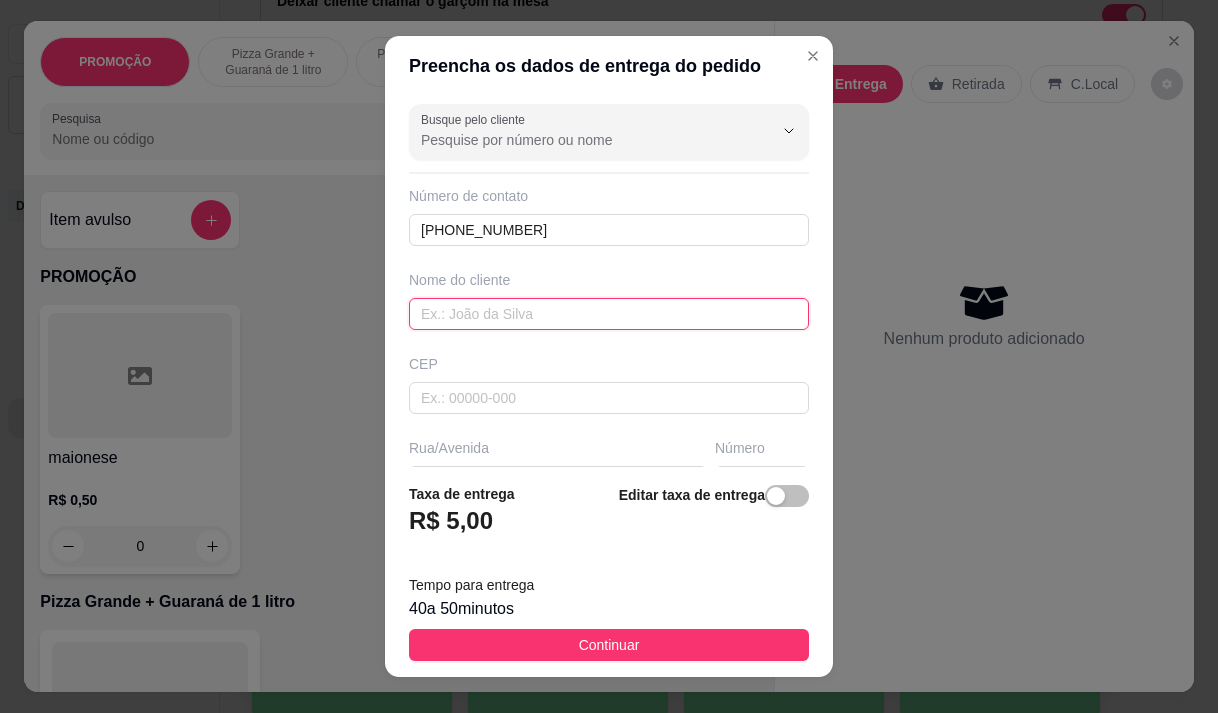 click at bounding box center (609, 314) 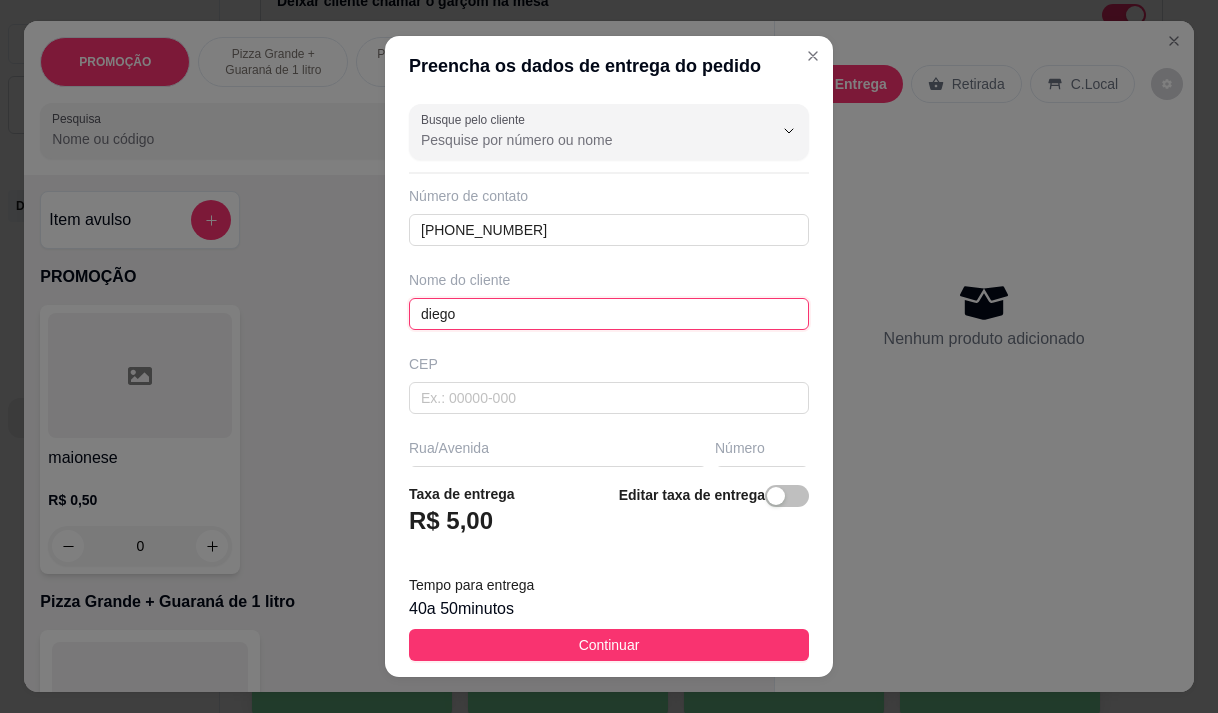 type on "diego" 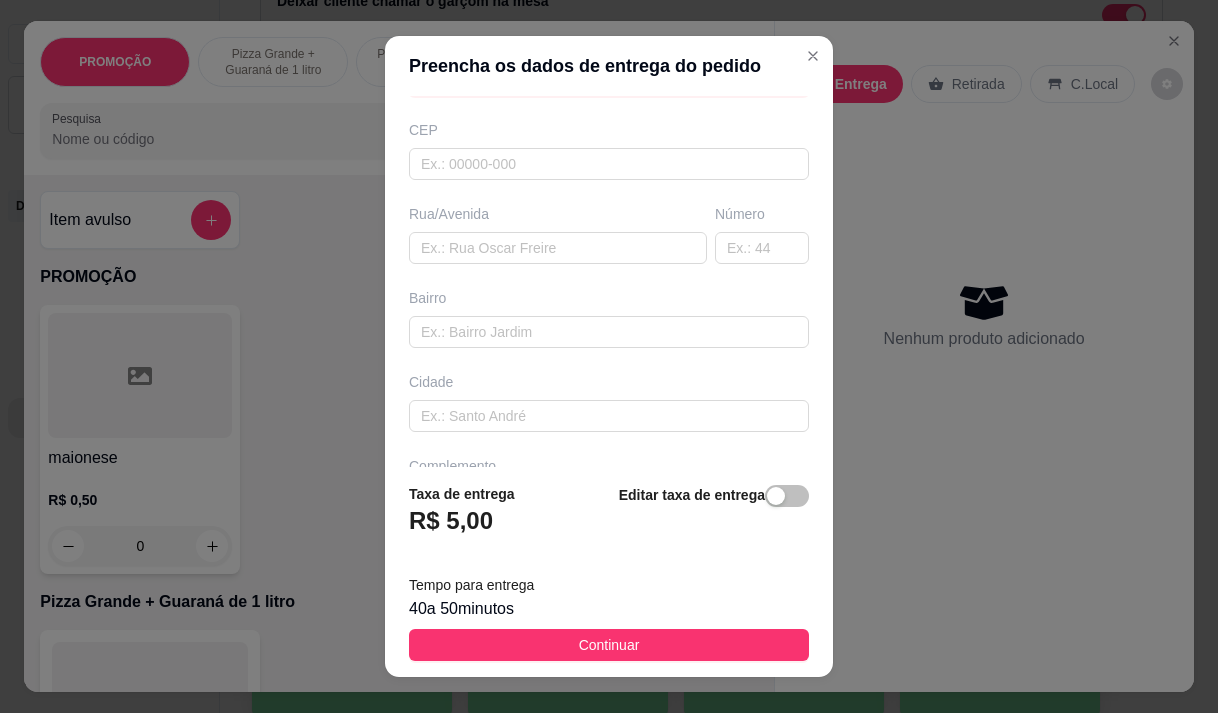 scroll, scrollTop: 202, scrollLeft: 0, axis: vertical 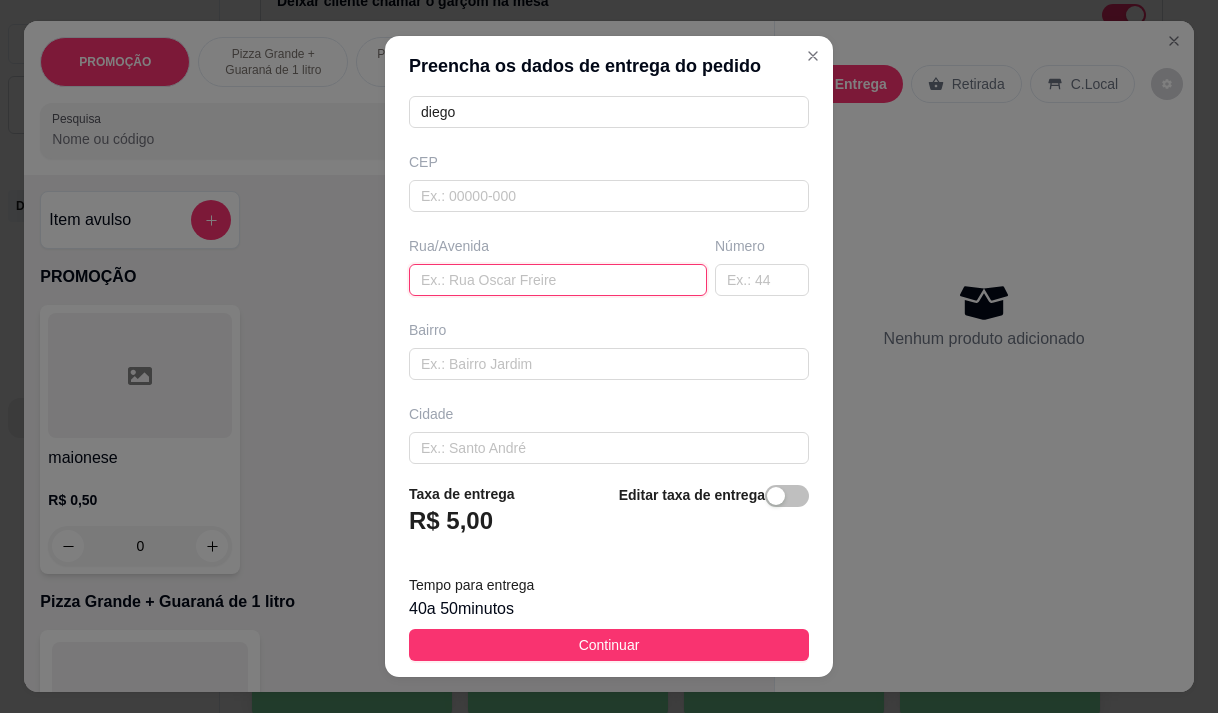 paste on "[STREET_ADDRESS]" 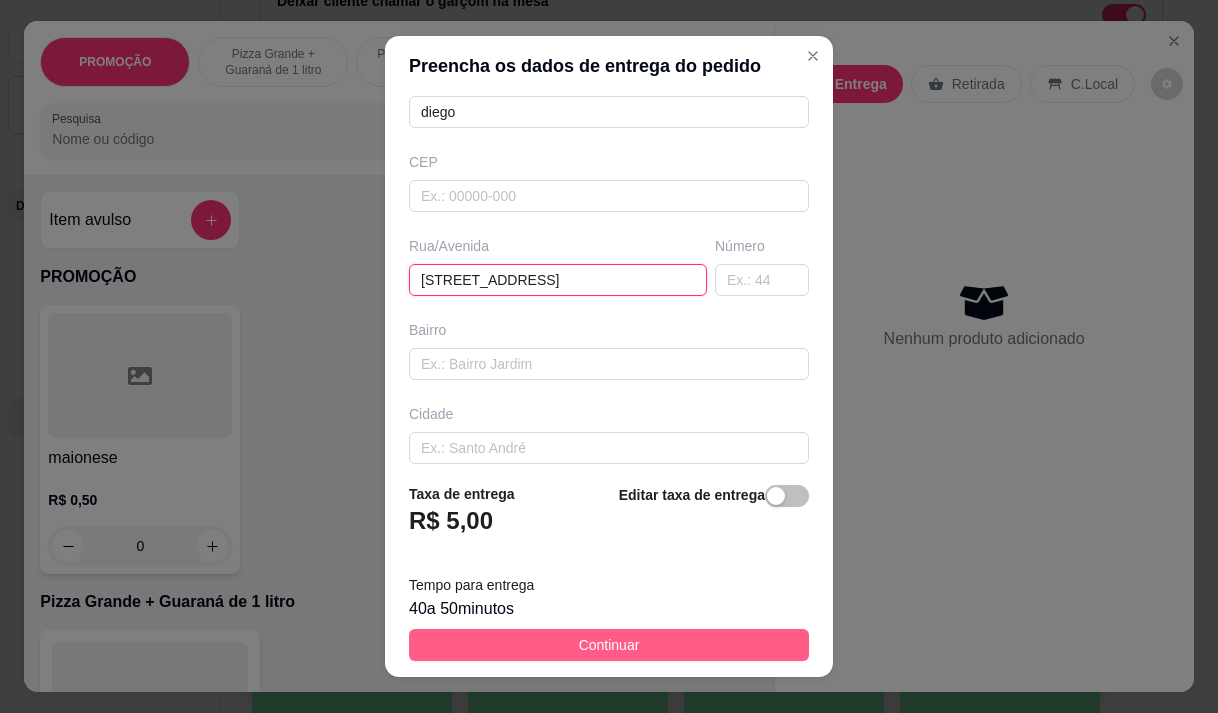 type on "[STREET_ADDRESS]" 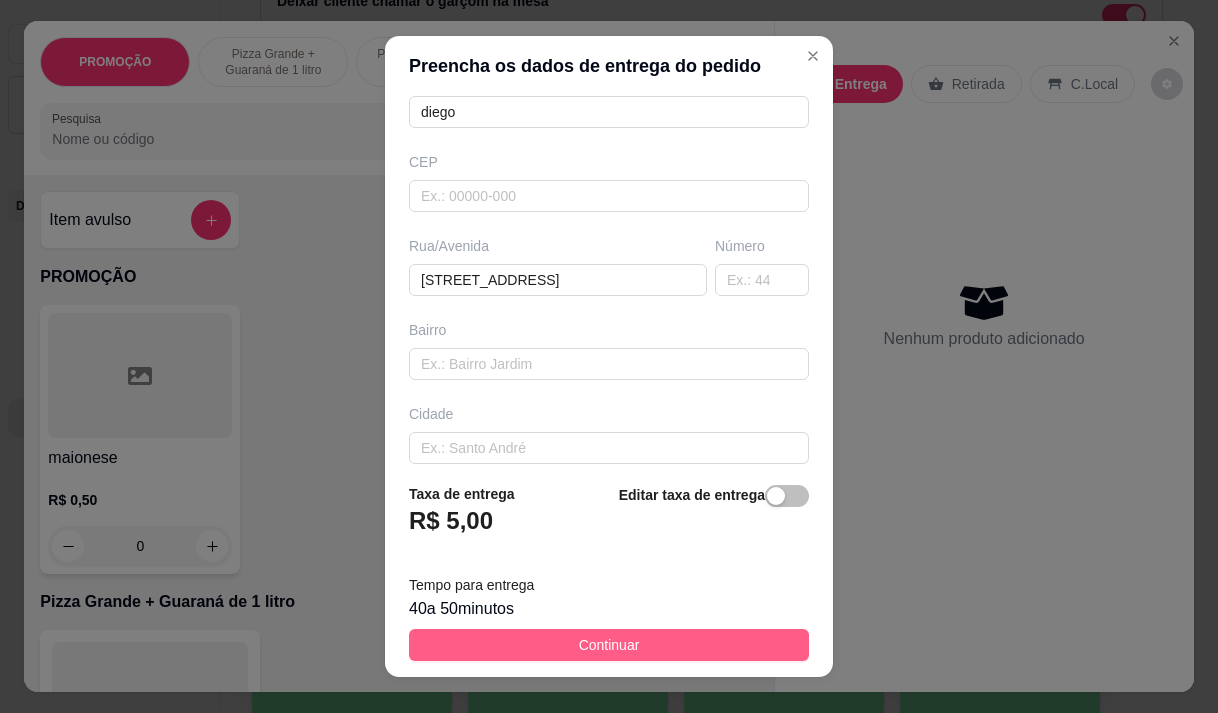 click on "Continuar" at bounding box center [609, 645] 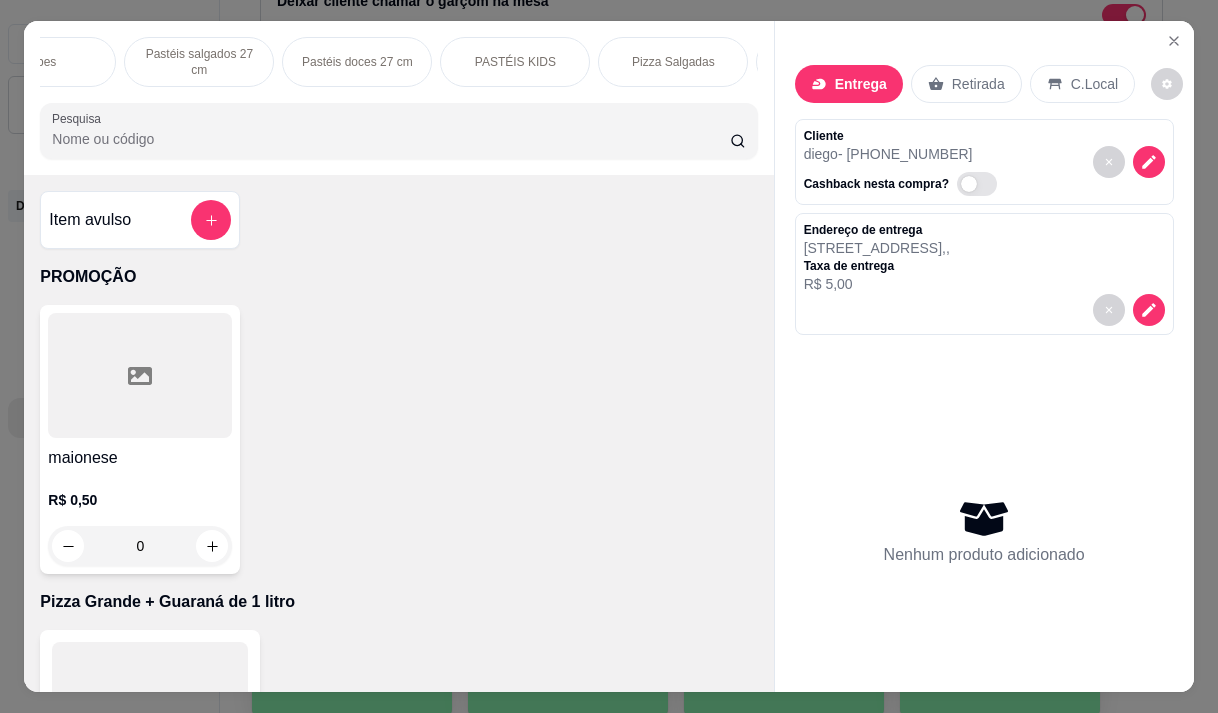 scroll, scrollTop: 0, scrollLeft: 880, axis: horizontal 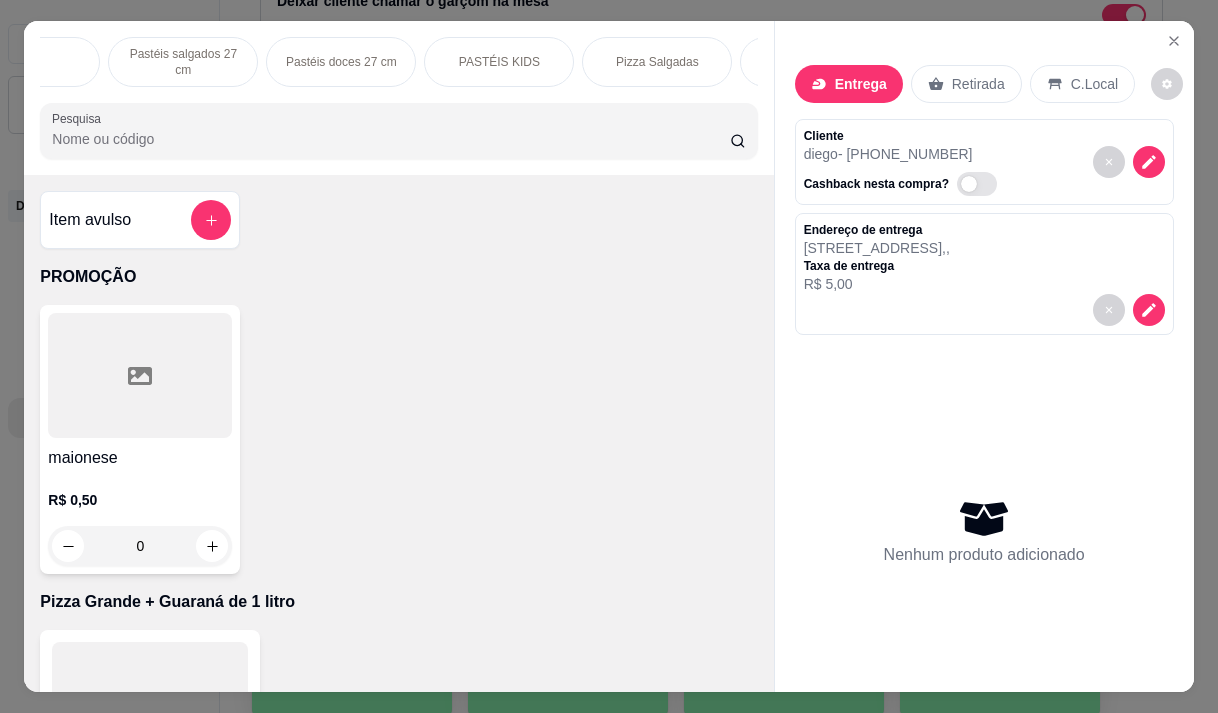 click on "Pizza Salgadas" at bounding box center [657, 62] 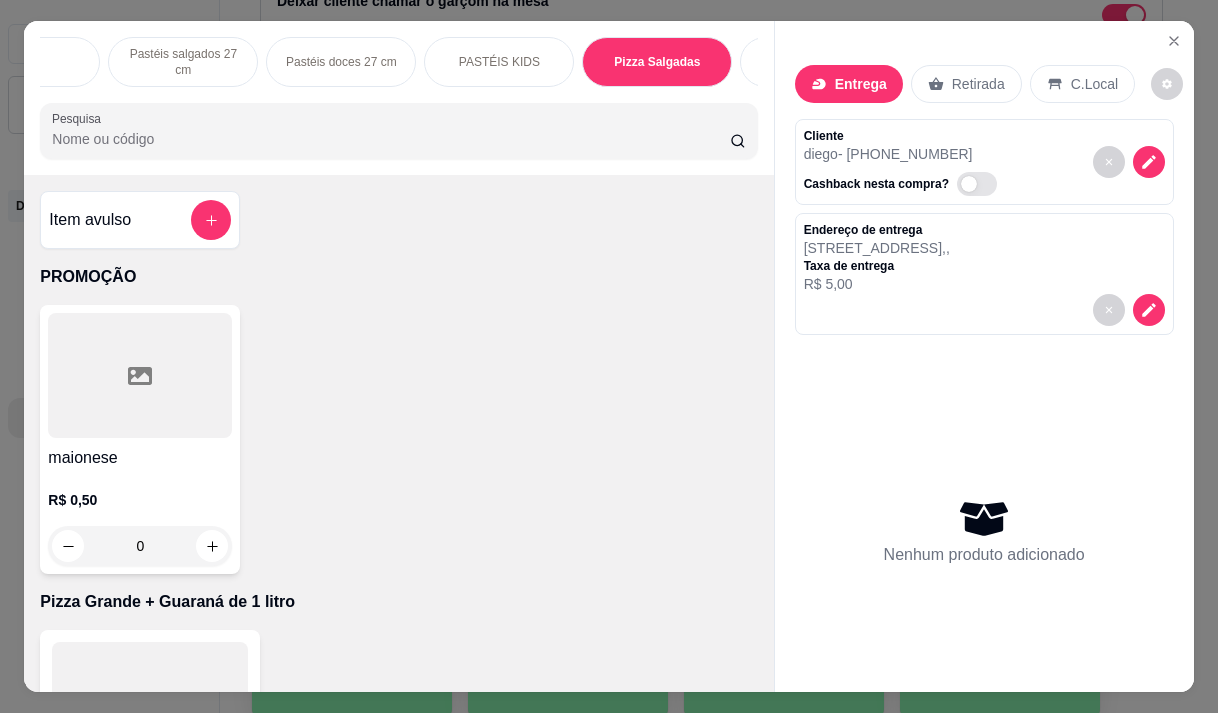 scroll, scrollTop: 15444, scrollLeft: 0, axis: vertical 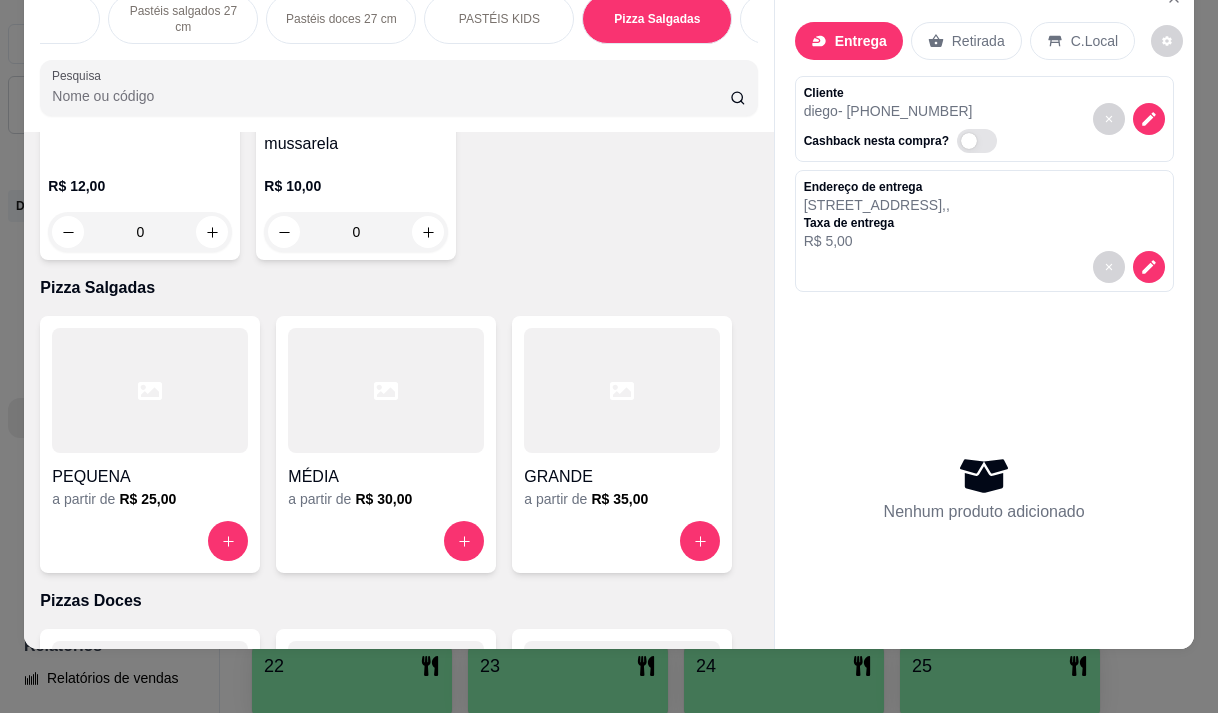 click on "GRANDE" at bounding box center [622, 477] 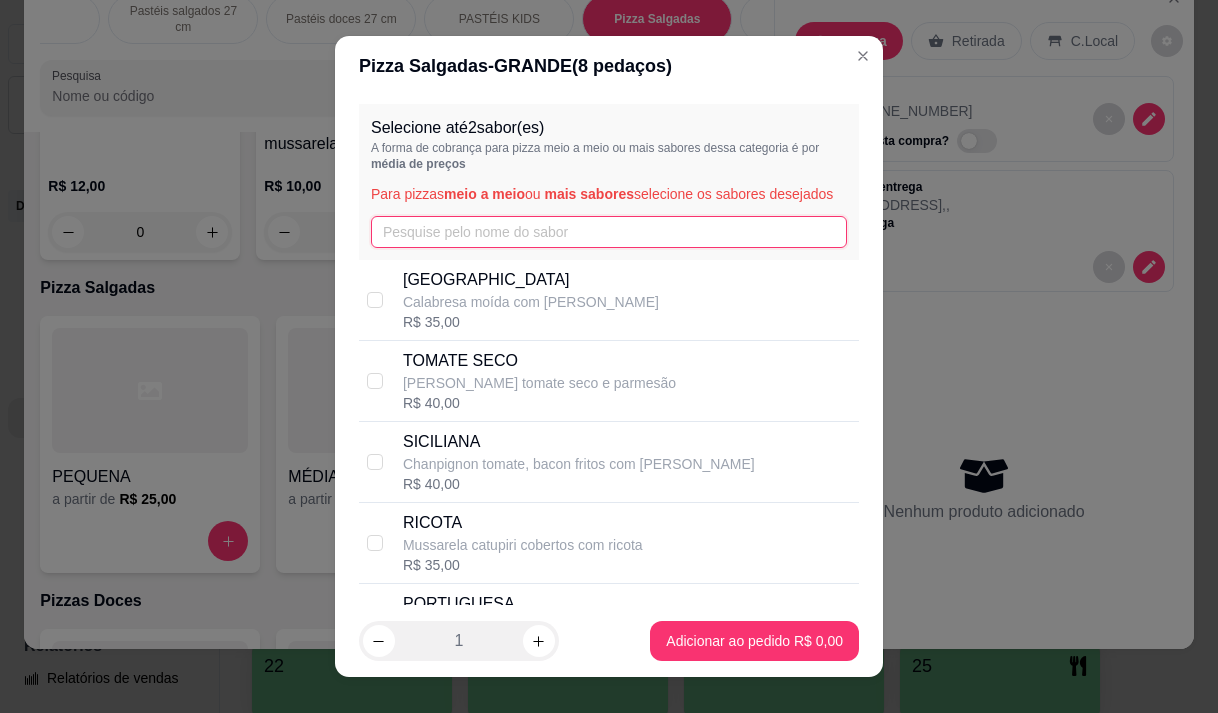 click at bounding box center [609, 232] 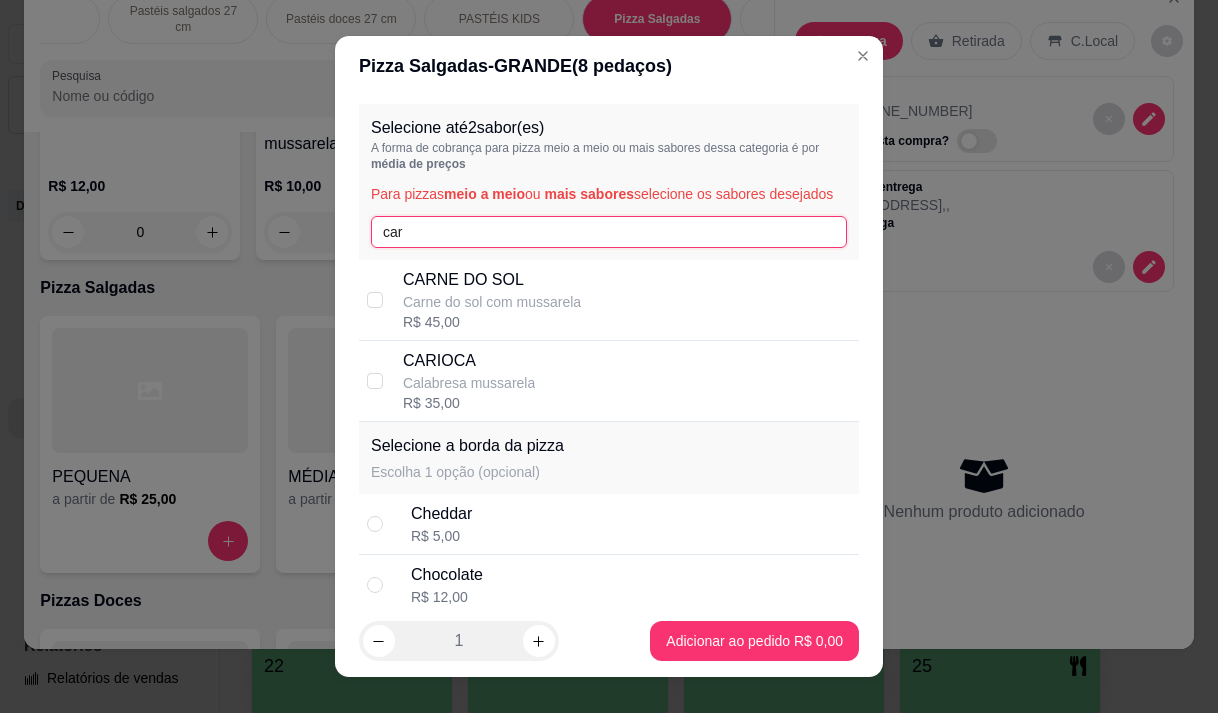 type on "car" 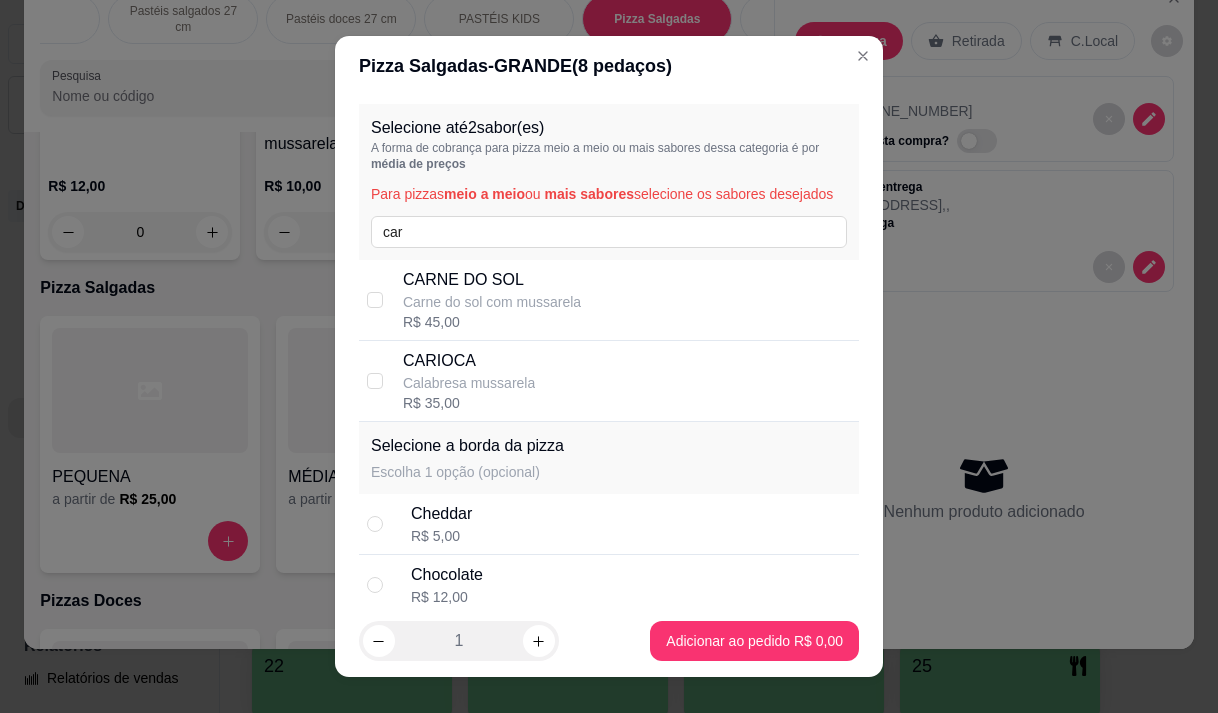 click on "Calabresa mussarela" at bounding box center [469, 383] 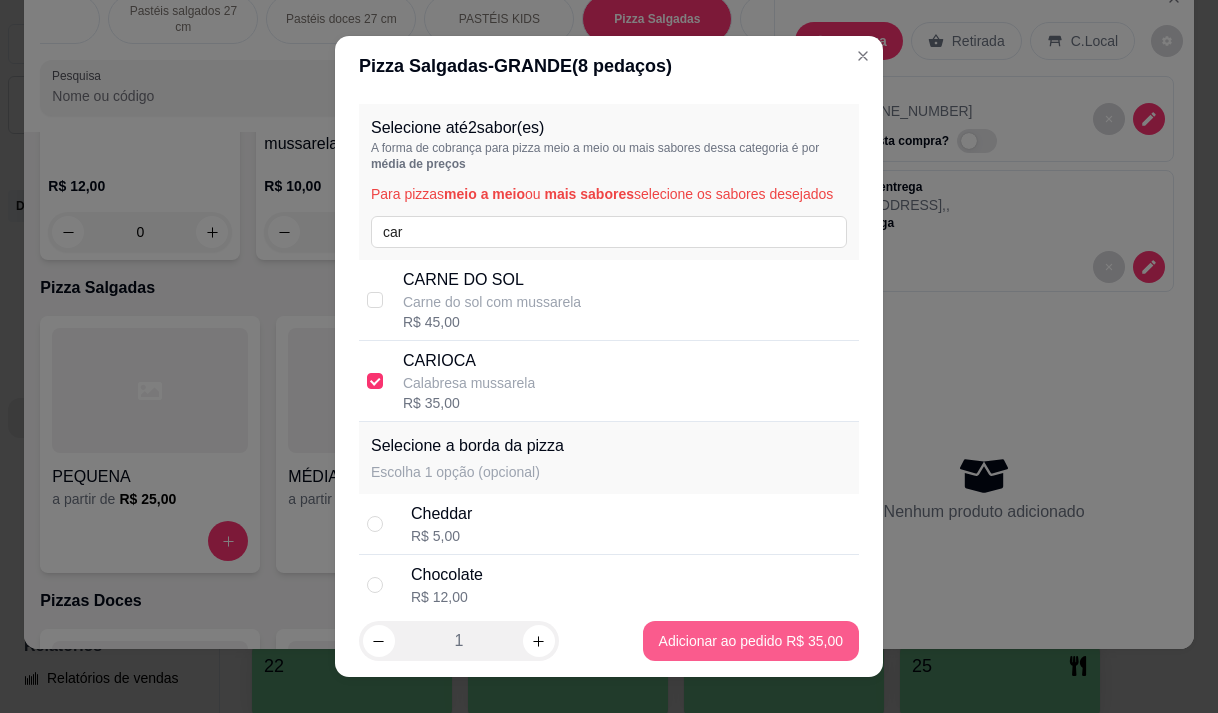 drag, startPoint x: 757, startPoint y: 643, endPoint x: 798, endPoint y: 636, distance: 41.59327 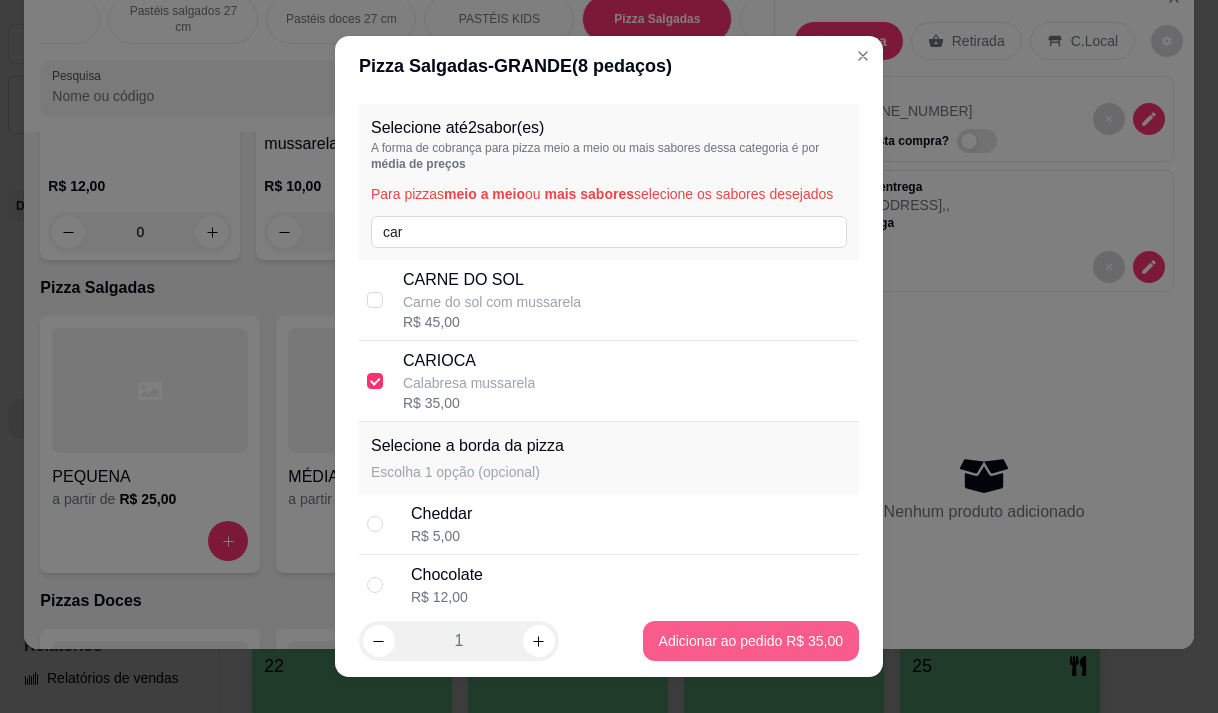 click on "PROMOÇÃO  Pizza Grande + Guaraná de 1 litro  PIZZA PROMOÇÃO + BORDA  Esfihas salgadas 17 cm Esfihas doce 17 cm Kibes Pastéis salgados 27 cm Pastéis doces 27 cm PASTÉIS KIDS Pizza Salgadas Pizzas Doces Beirutes Bebidas Sucos meio adicional  embalagens  Pesquisa Item avulso PROMOÇÃO  maionese   R$ 0,50 0 Pizza Grande + Guaraná de 1 litro  Grande a partir de     R$ 40,00 PIZZA PROMOÇÃO + BORDA  Grande a partir de     R$ 0,00 Esfihas salgadas 17 cm Esfiha Atum Mussarela   R$ 9,00 0 Esfiha Bacon Catupiri   R$ 8,00 0 Esfiha Bauru   R$ 8,50 0 Esfiha Milho Com Catupiri   R$ 8,00 0 Esfiha Palmito   R$ 8,50 0 Esfiha Queijo  Coalho   R$ 7,50 0 Esfiha bacon MUSSARELA   R$ 8,50 0 Esfiha brocolis   R$ 9,00 0 Esfiha calabresa   R$ 7,50 0 Esfiha carne do sol   R$ 9,00 0 Esfiha de Frango   R$ 7,50 0 Esfiha de alho frito com mussarela   R$ 8,00 0 Esfiha de atum   R$ 8,00 0 Esfiha de carne   R$ 7,50 0 Esfiha de frango catupiri   R$ 8,00 0 Esfiha de lombo defumado mussarela    R$ 8,50 0   R$ 8,00" at bounding box center (609, 356) 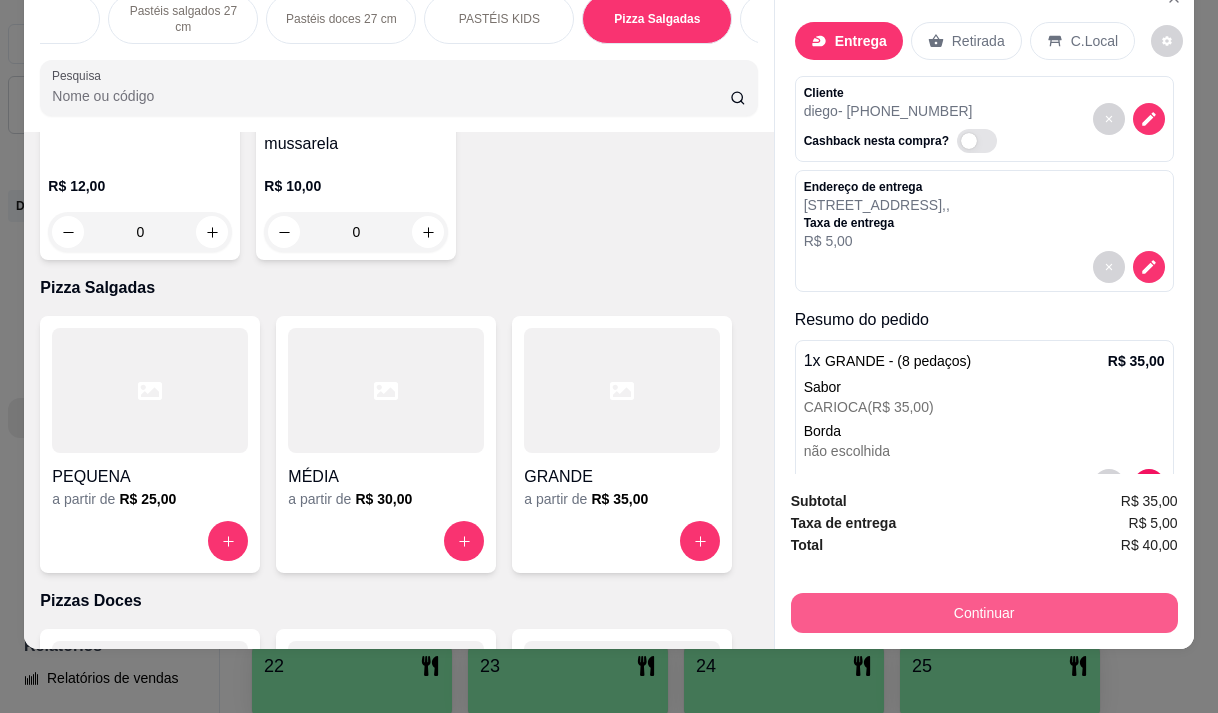 click on "Continuar" at bounding box center [984, 613] 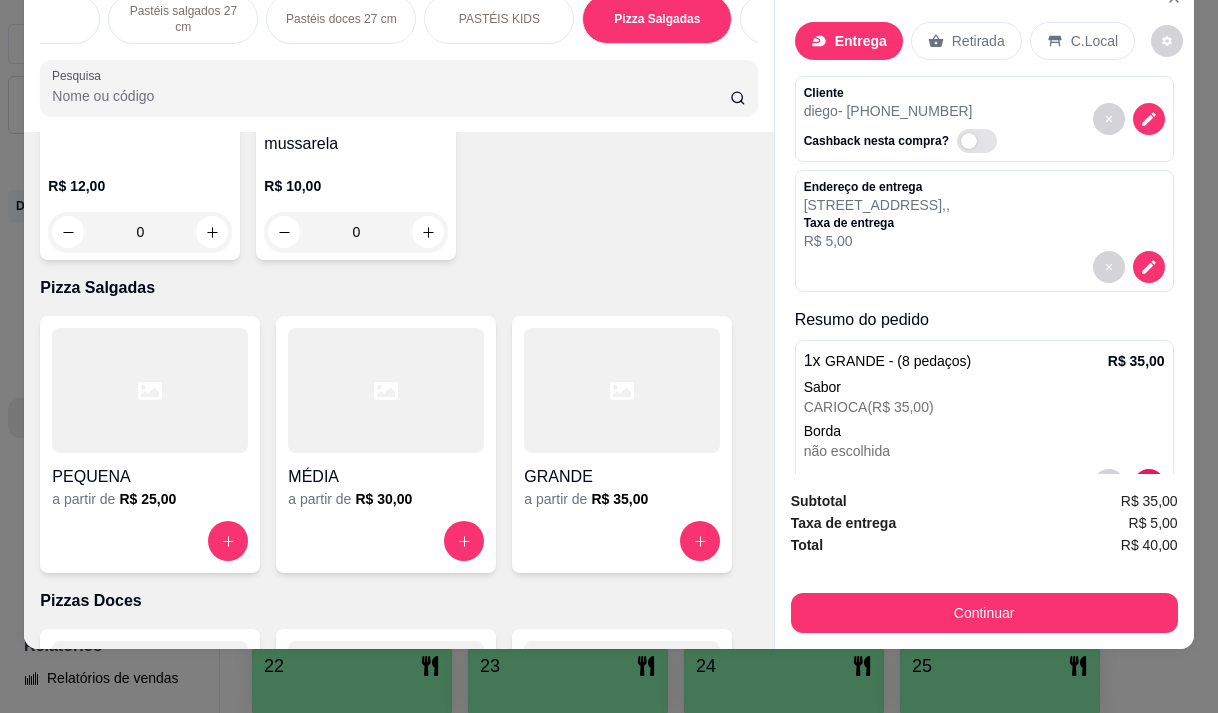 click on "Entrega Retirada C.Local Cliente diego   -   [PHONE_NUMBER] Cashback nesta compra?   Endereço de entrega Rua padre guerra n°45 ,  ,   Taxa de entrega R$ 5,00 Resumo do pedido 1 x   GRANDE - (8 pedaços) R$ 35,00 Sabor CARIOCA   ( R$ 35,00 ) Borda não escolhida" at bounding box center (984, 225) 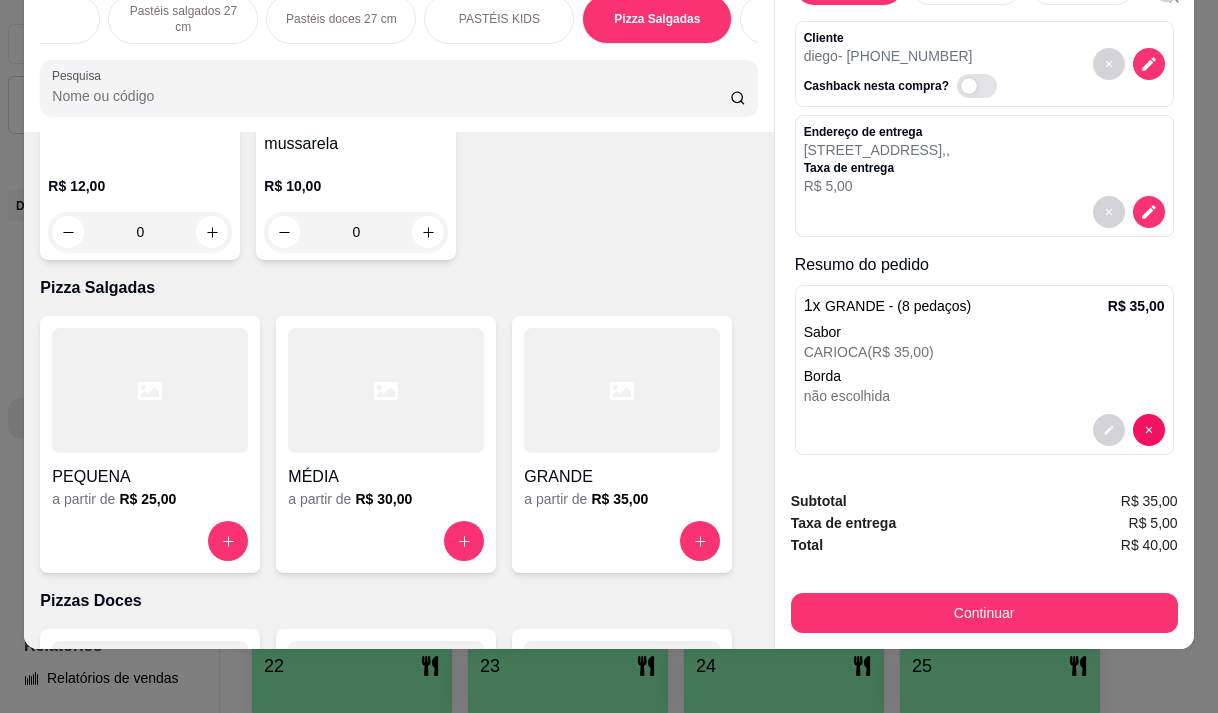 scroll, scrollTop: 65, scrollLeft: 0, axis: vertical 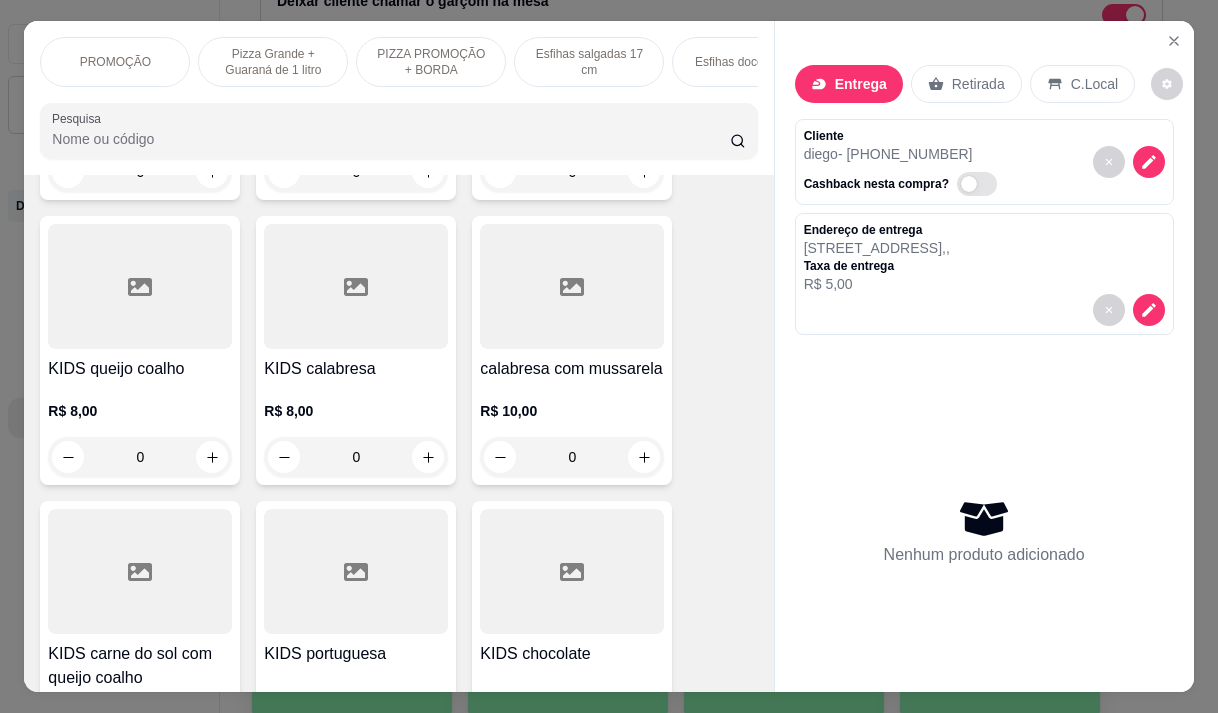 click on "Pizza Grande + Guaraná de 1 litro" at bounding box center (273, 62) 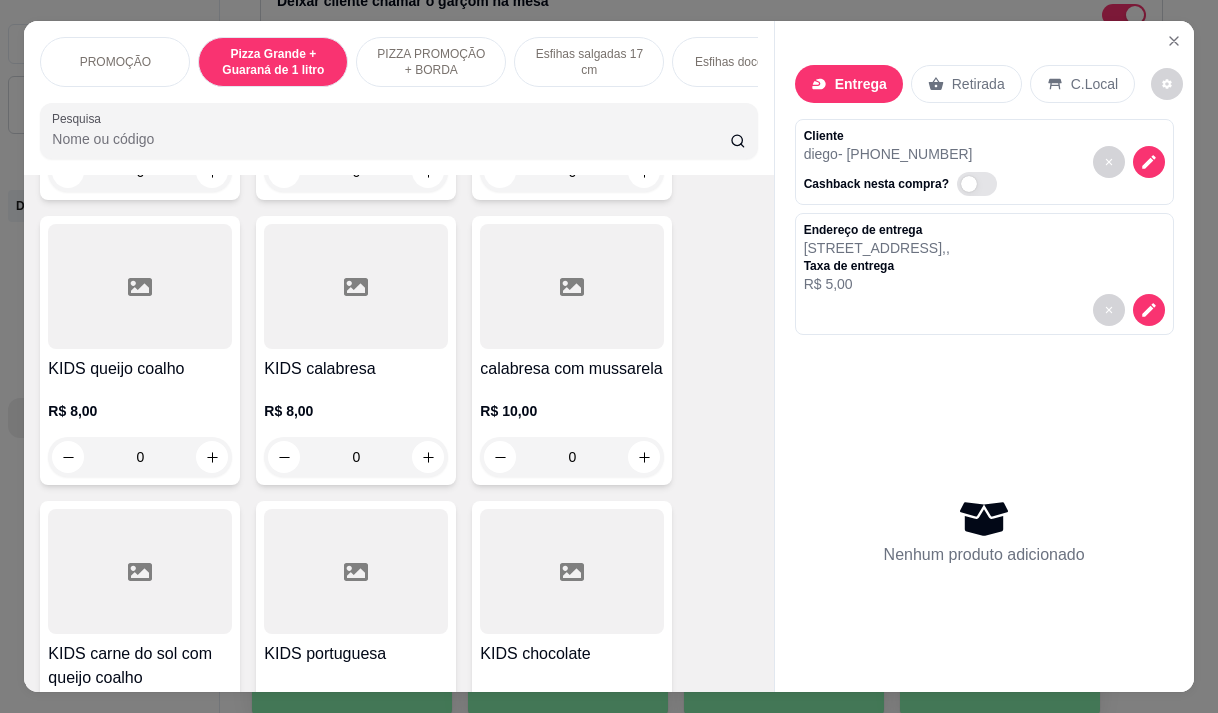 scroll, scrollTop: 415, scrollLeft: 0, axis: vertical 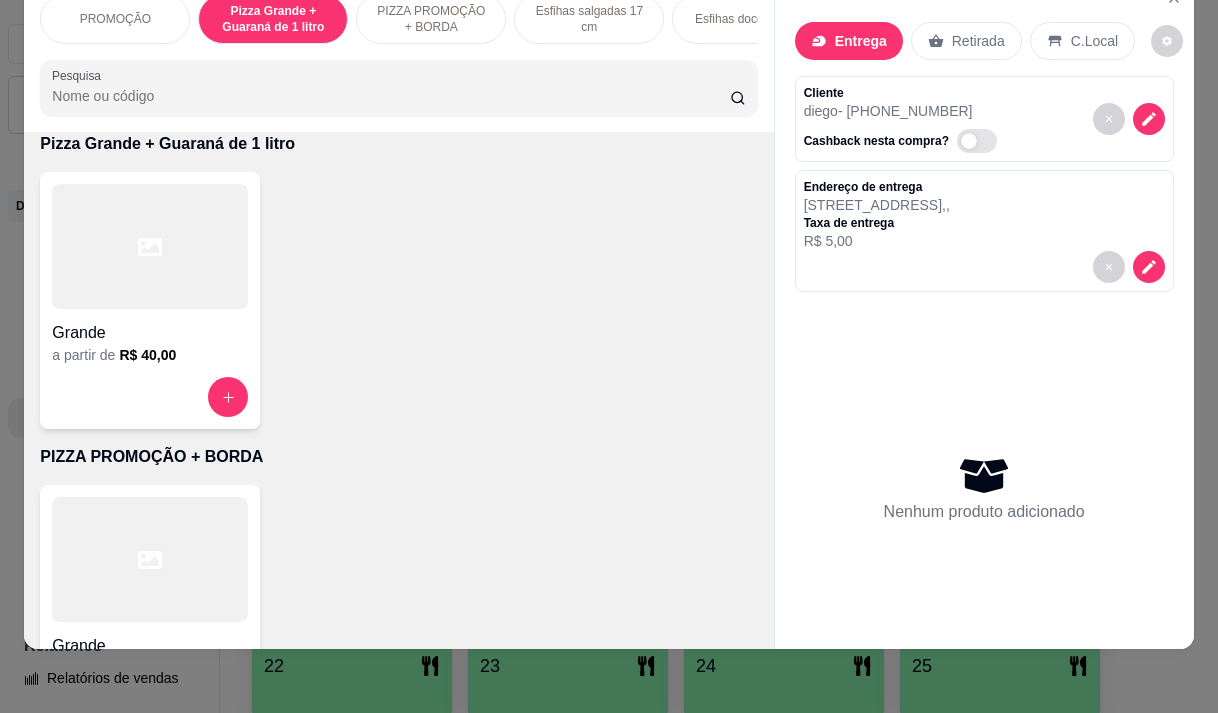 click at bounding box center [150, 397] 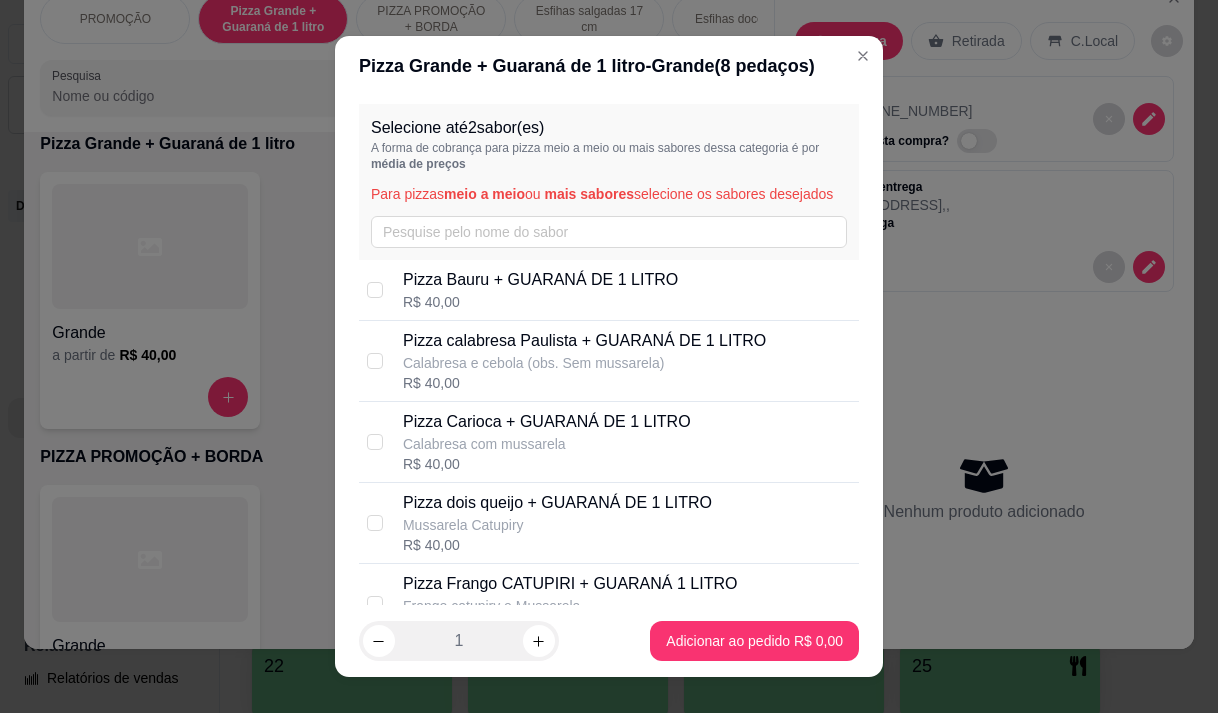click on "Pizza Carioca + GUARANÁ DE 1 LITRO" at bounding box center [547, 422] 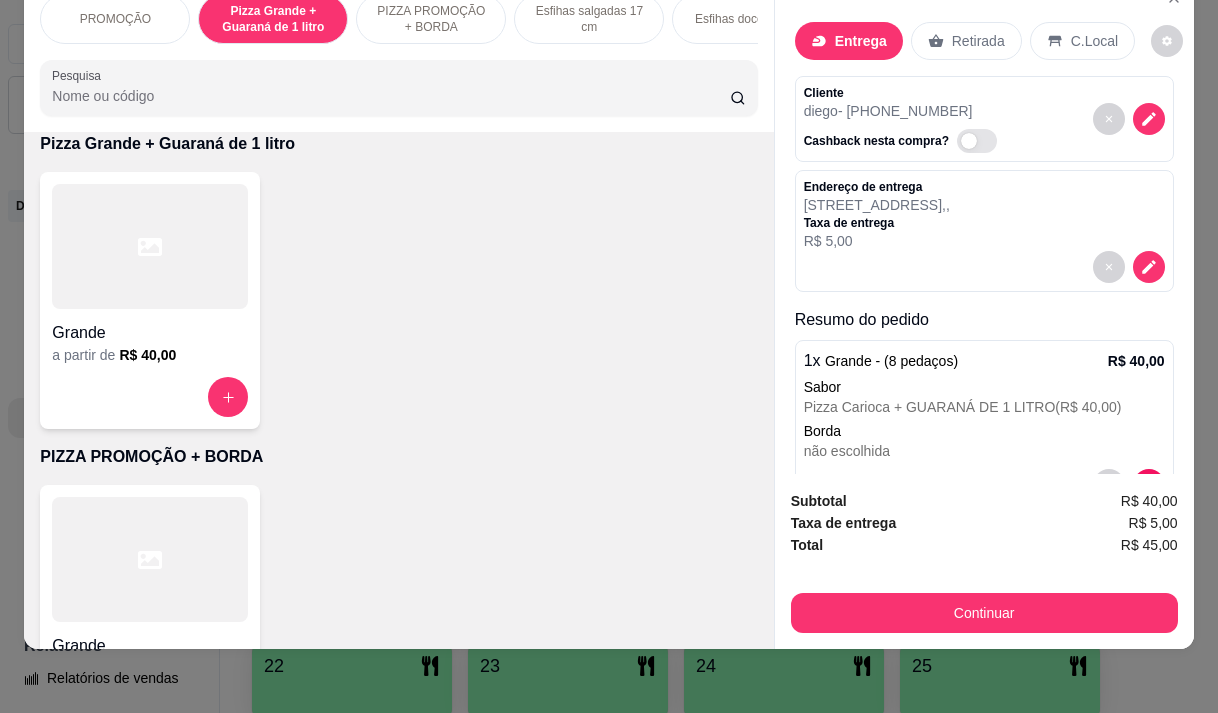 click on "Grande a partir de     R$ 40,00" at bounding box center [150, 300] 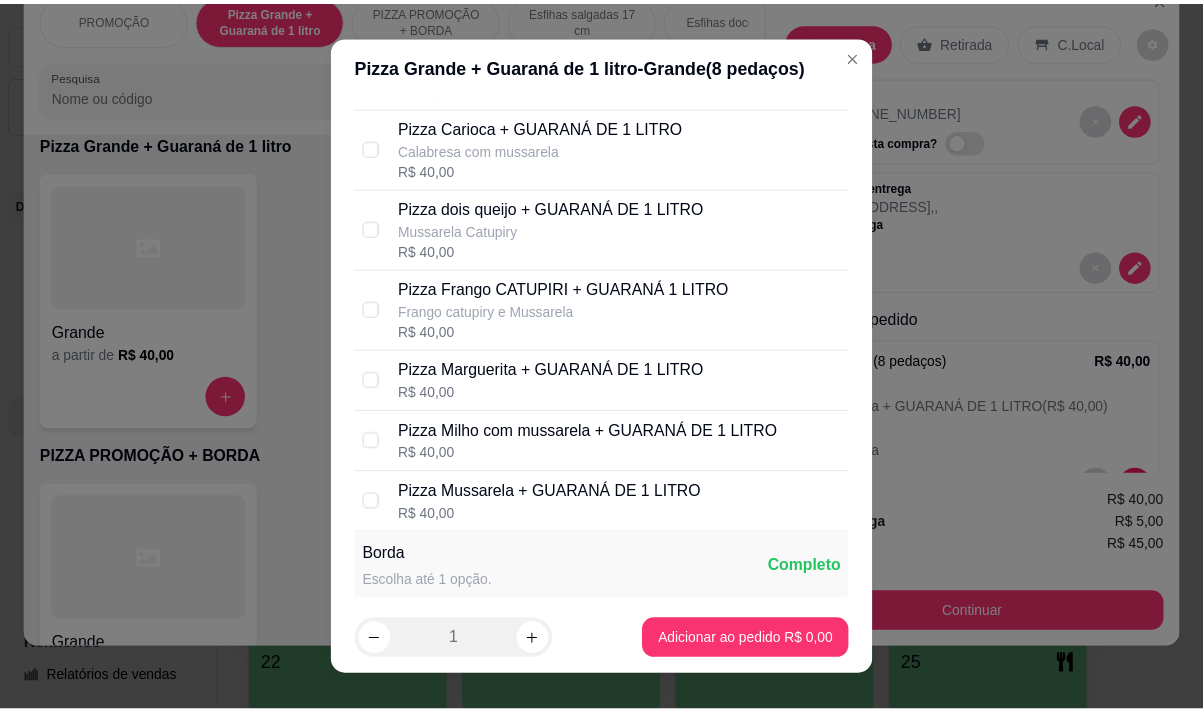 scroll, scrollTop: 400, scrollLeft: 0, axis: vertical 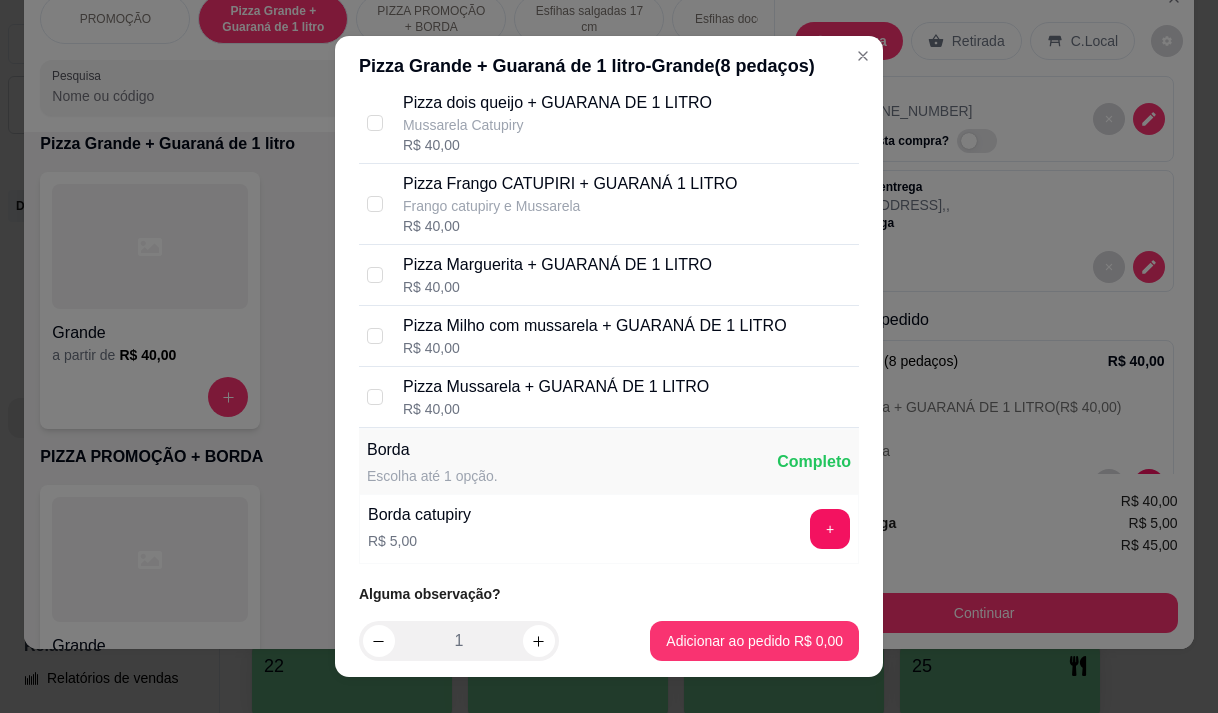 click on "Pizza Mussarela + GUARANÁ DE 1 LITRO" at bounding box center (556, 387) 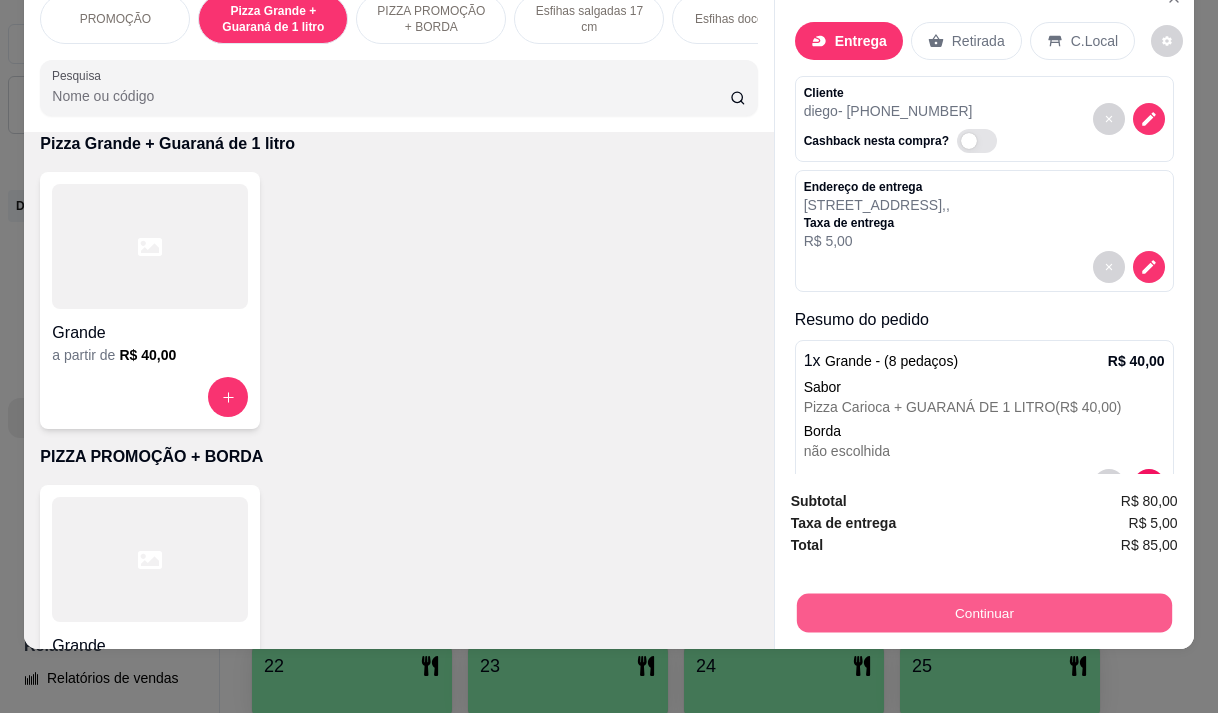 click on "Continuar" at bounding box center [983, 612] 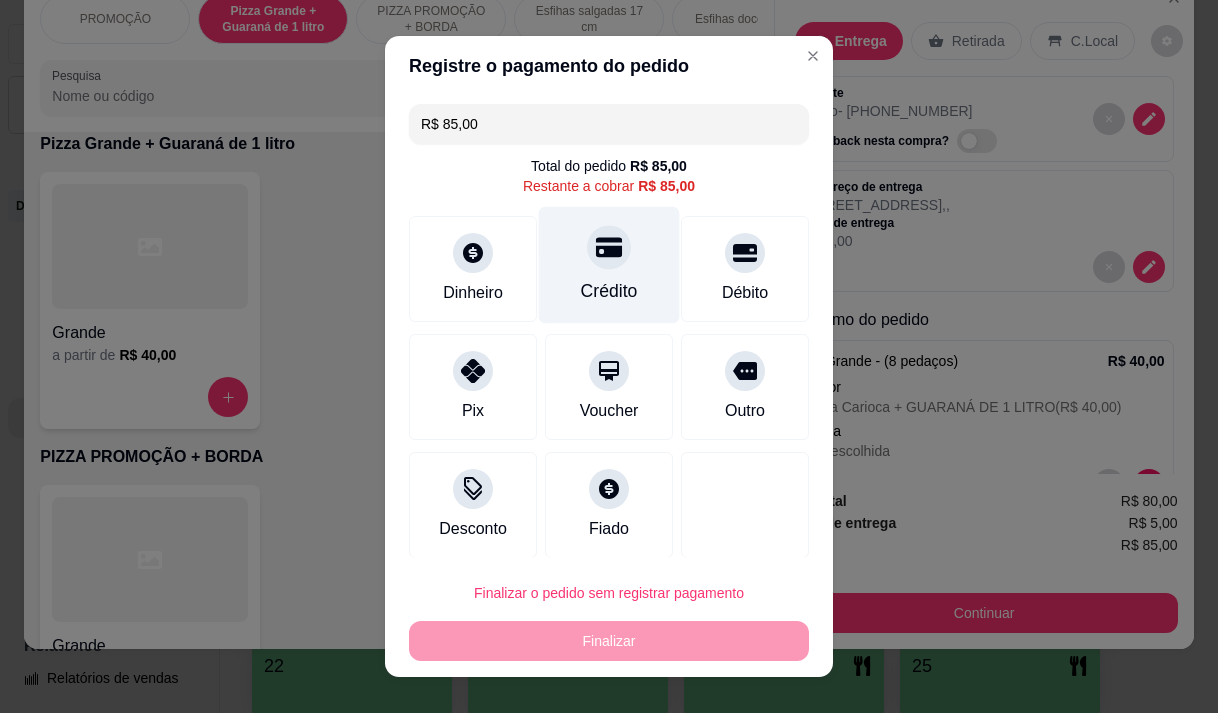 click on "Crédito" at bounding box center [609, 264] 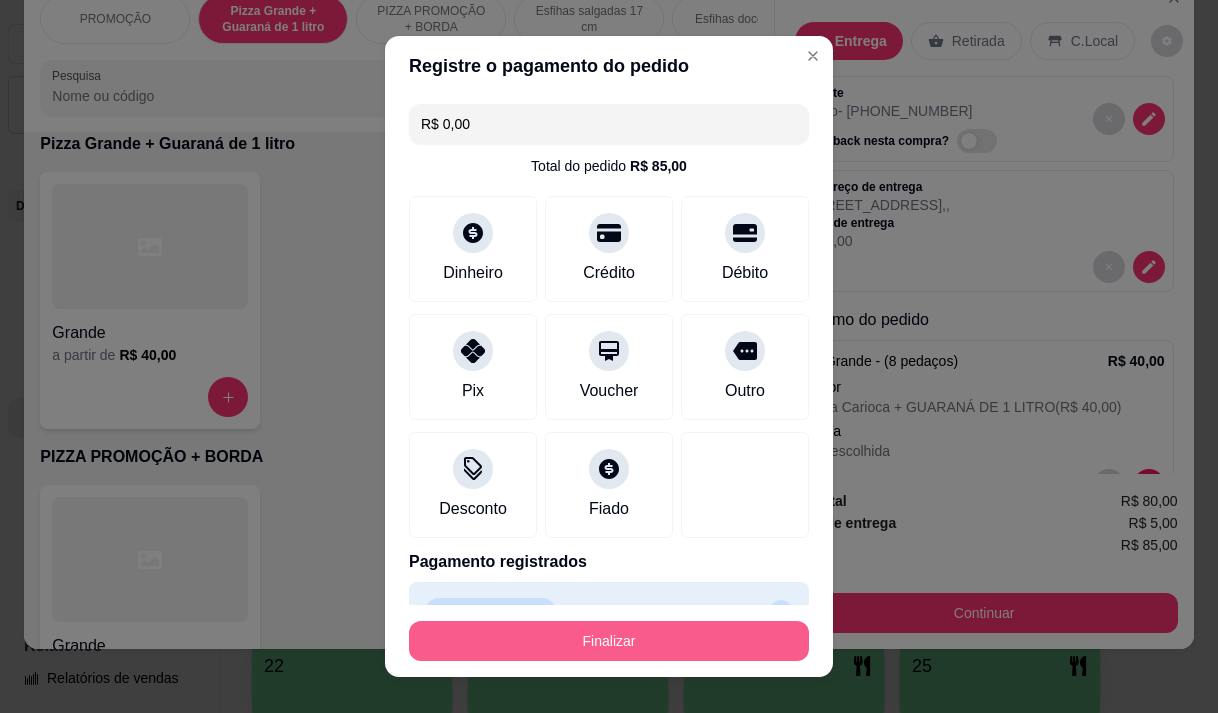 click on "Finalizar" at bounding box center (609, 641) 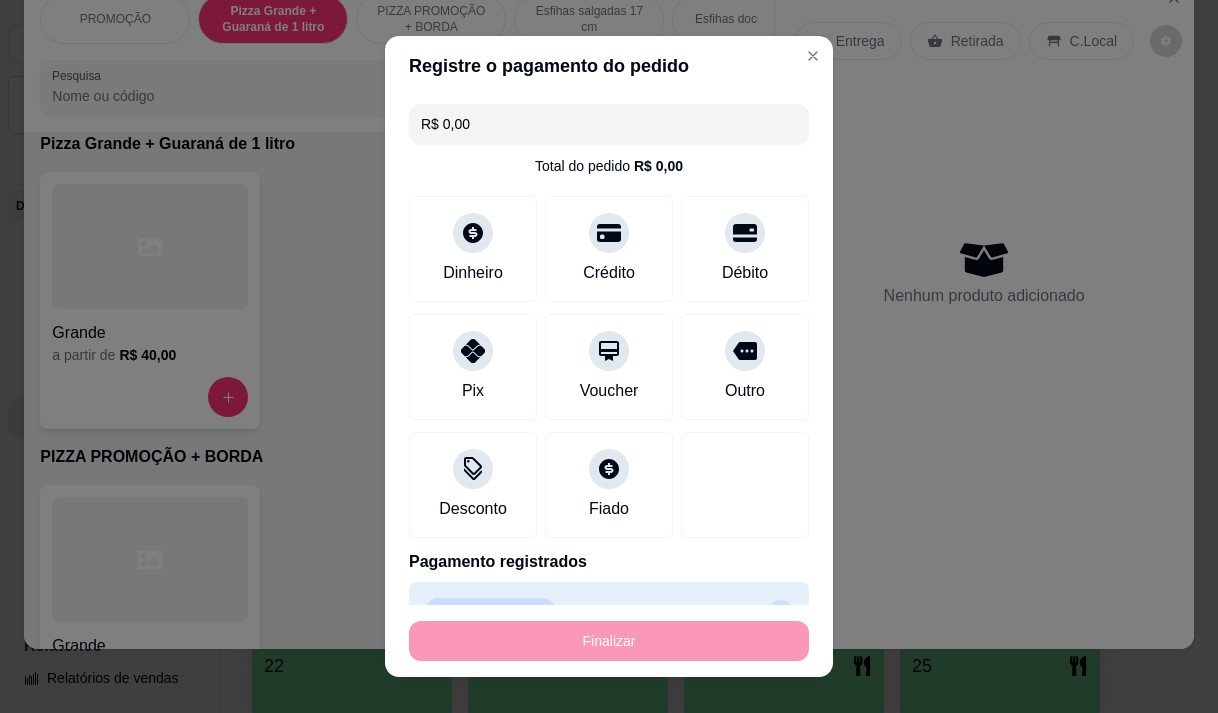 type on "-R$ 85,00" 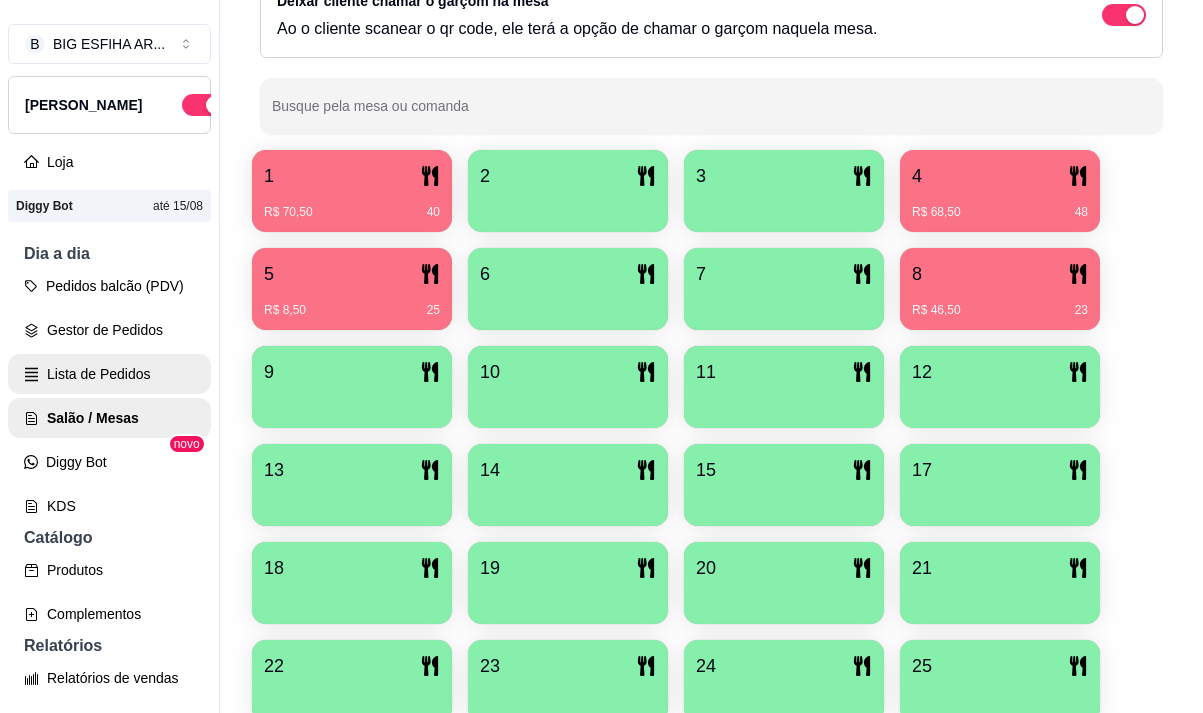 click on "Lista de Pedidos" at bounding box center [109, 374] 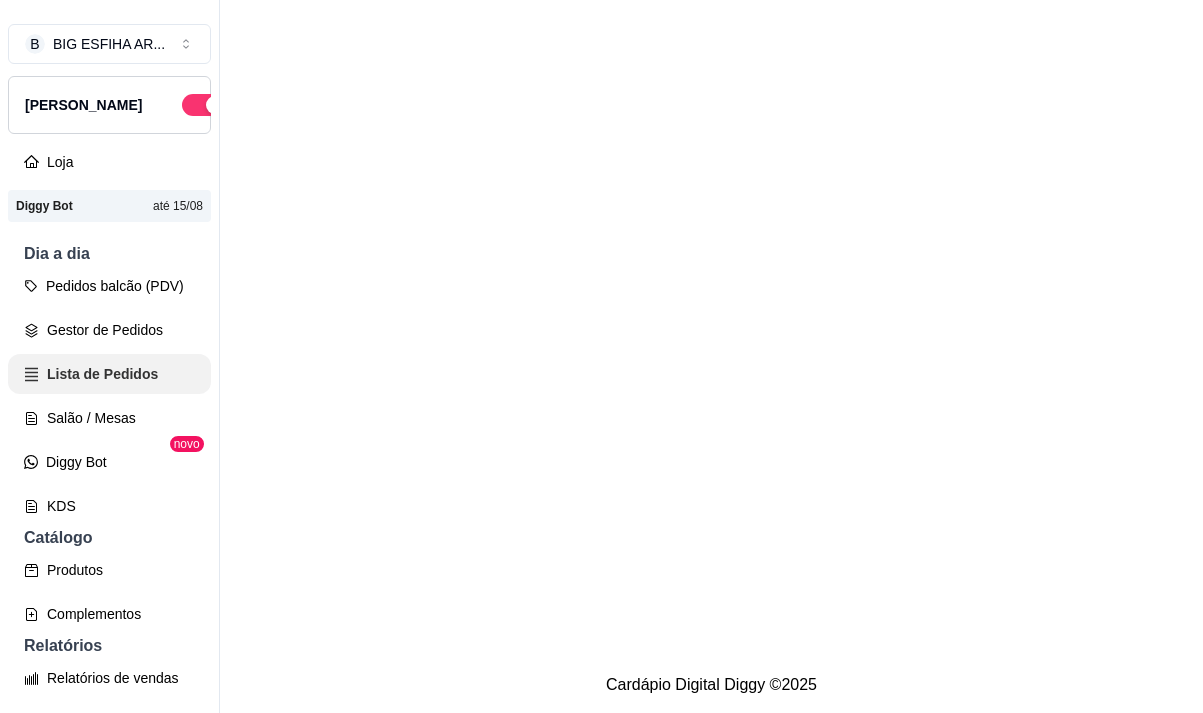scroll, scrollTop: 0, scrollLeft: 0, axis: both 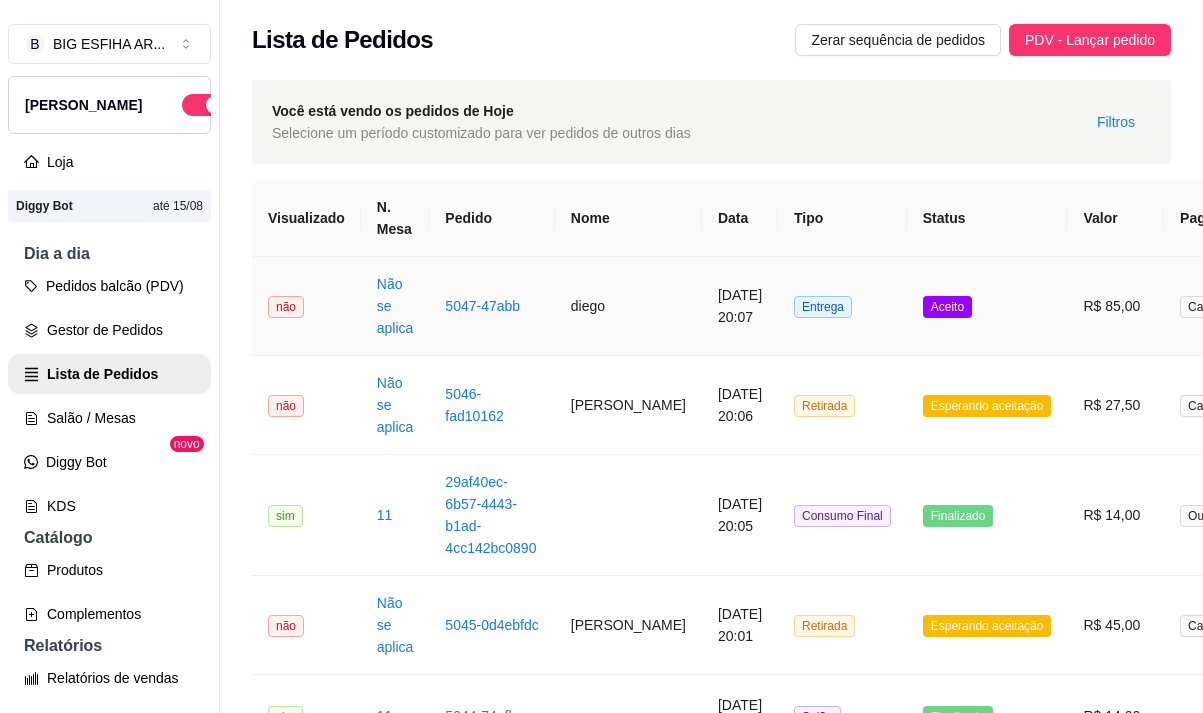 click on "diego" at bounding box center [628, 306] 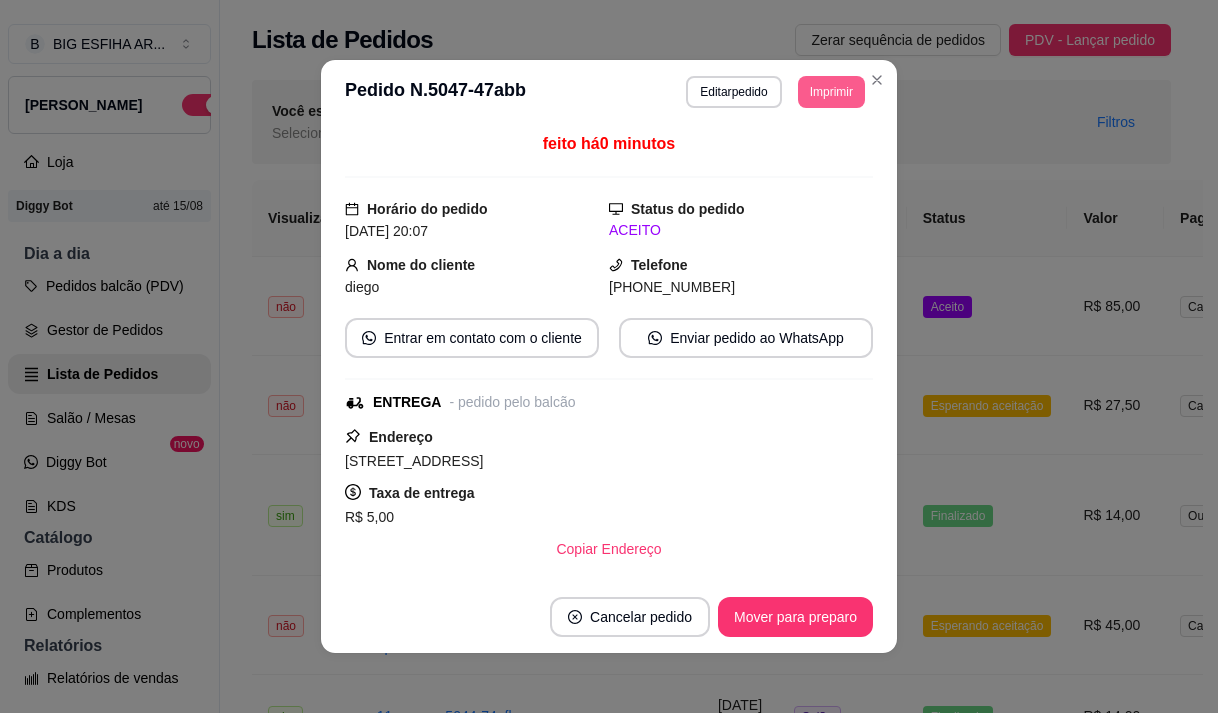 click on "Imprimir" at bounding box center [831, 92] 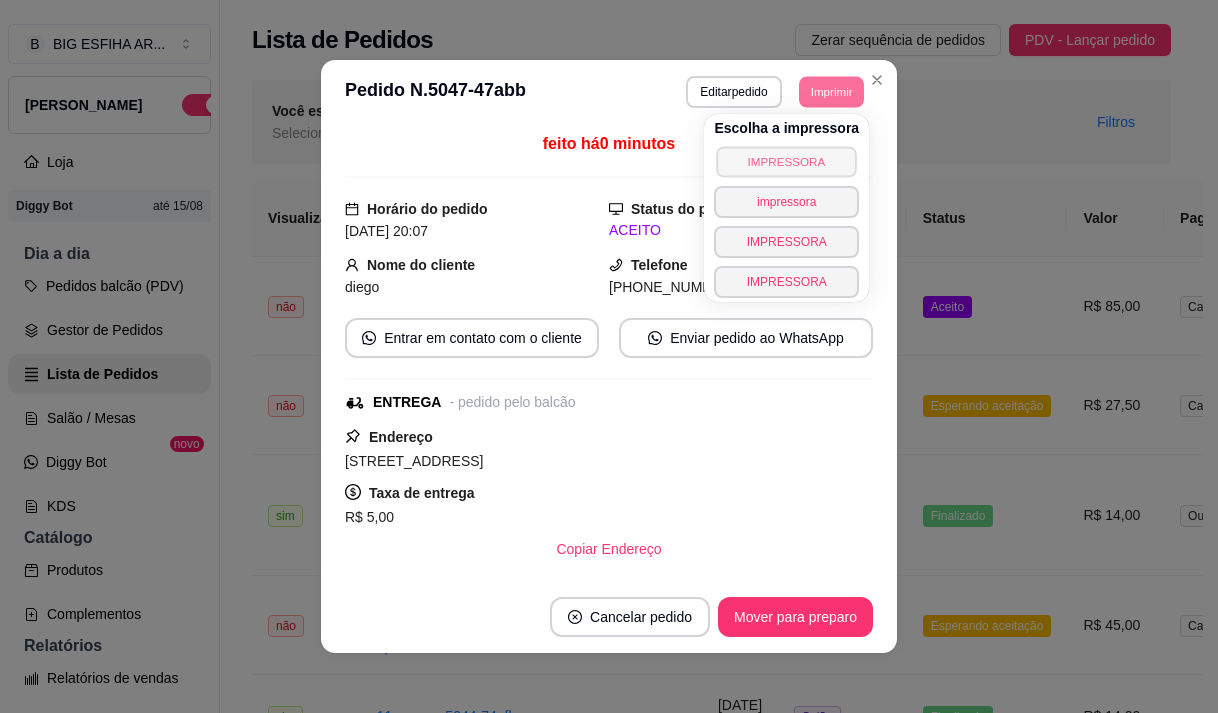 click on "IMPRESSORA" at bounding box center [787, 161] 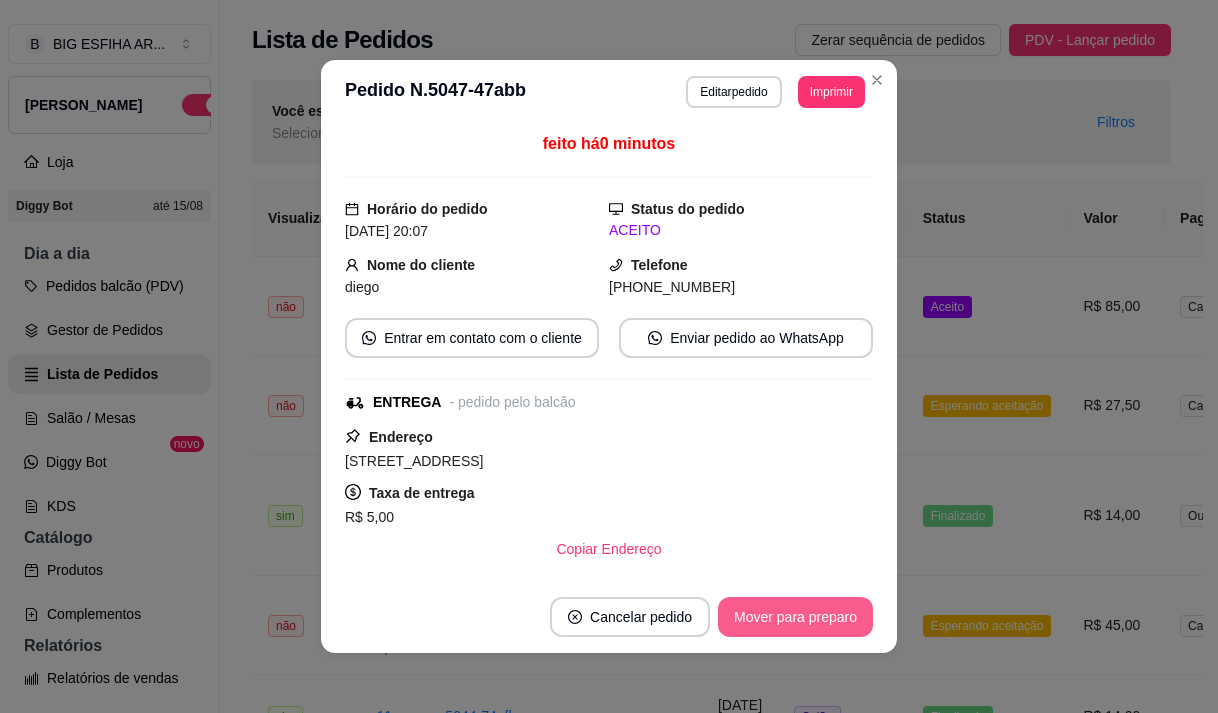 click on "Mover para preparo" at bounding box center (795, 617) 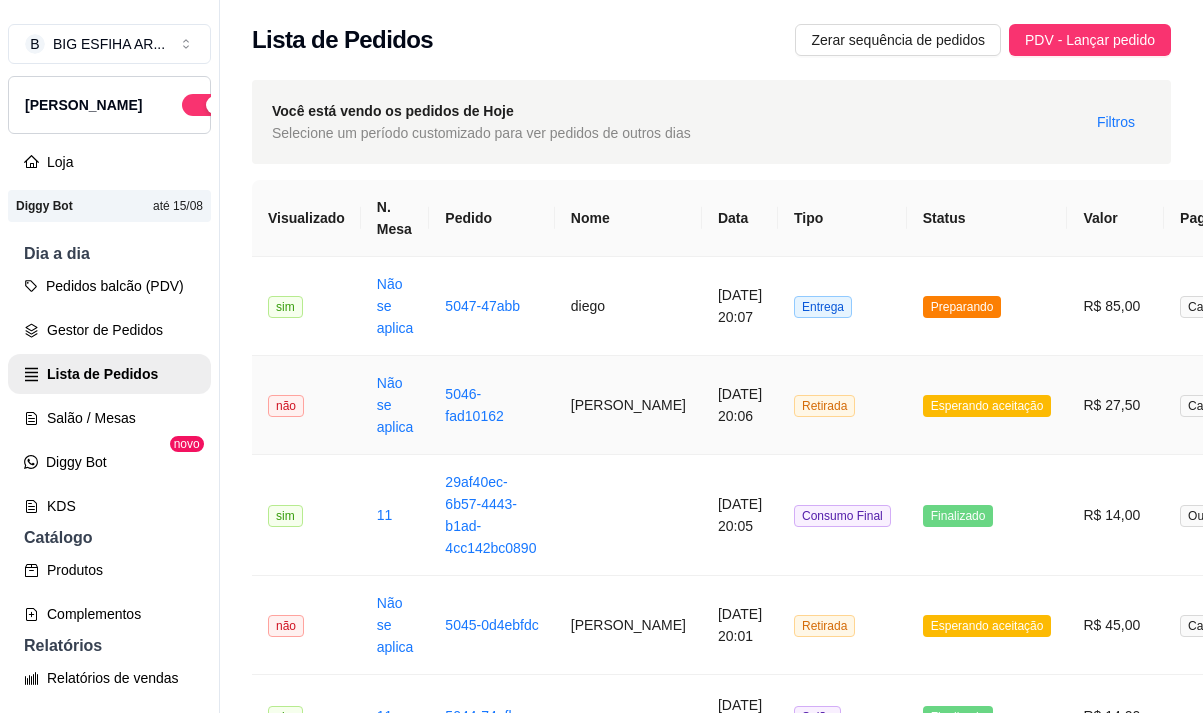 click on "[PERSON_NAME]" at bounding box center (628, 405) 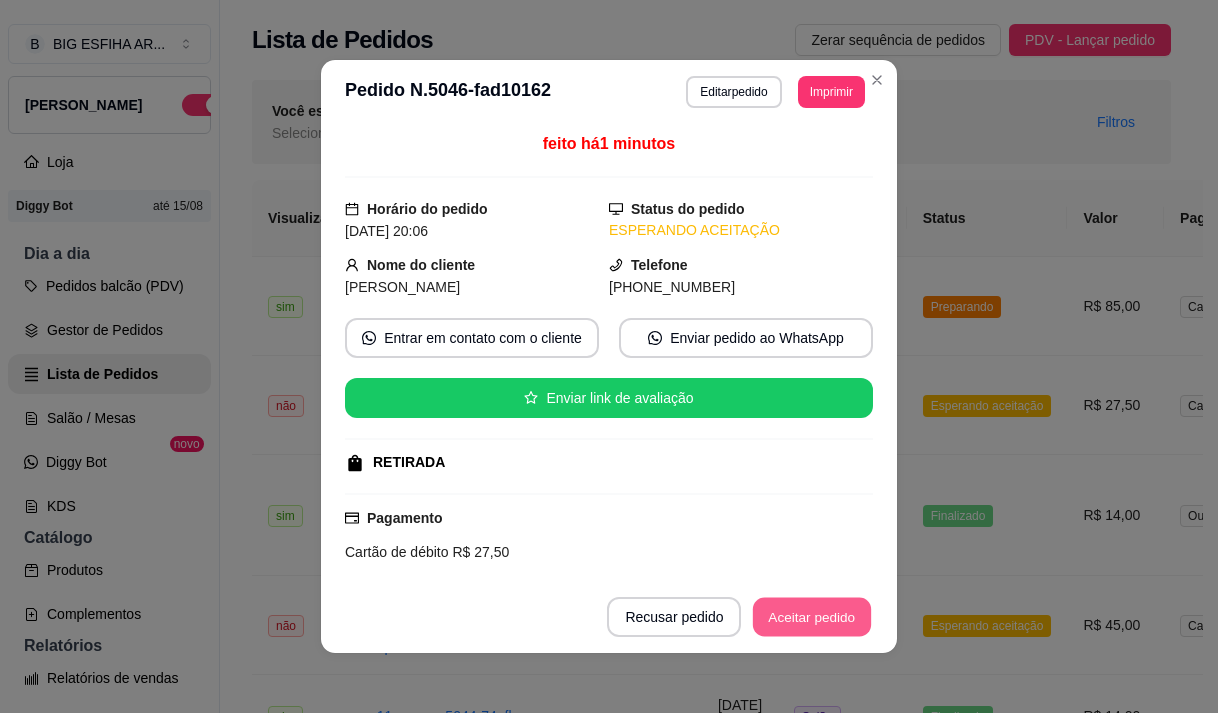 click on "Aceitar pedido" at bounding box center (812, 617) 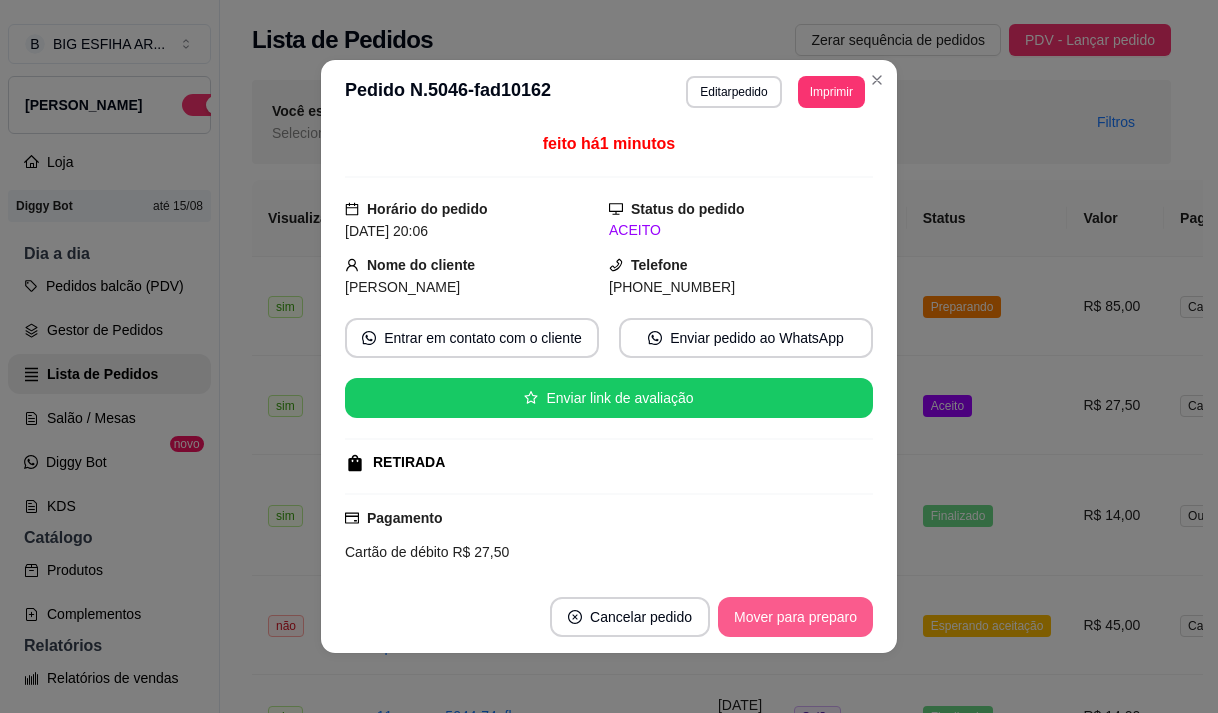 click on "Mover para preparo" at bounding box center [795, 617] 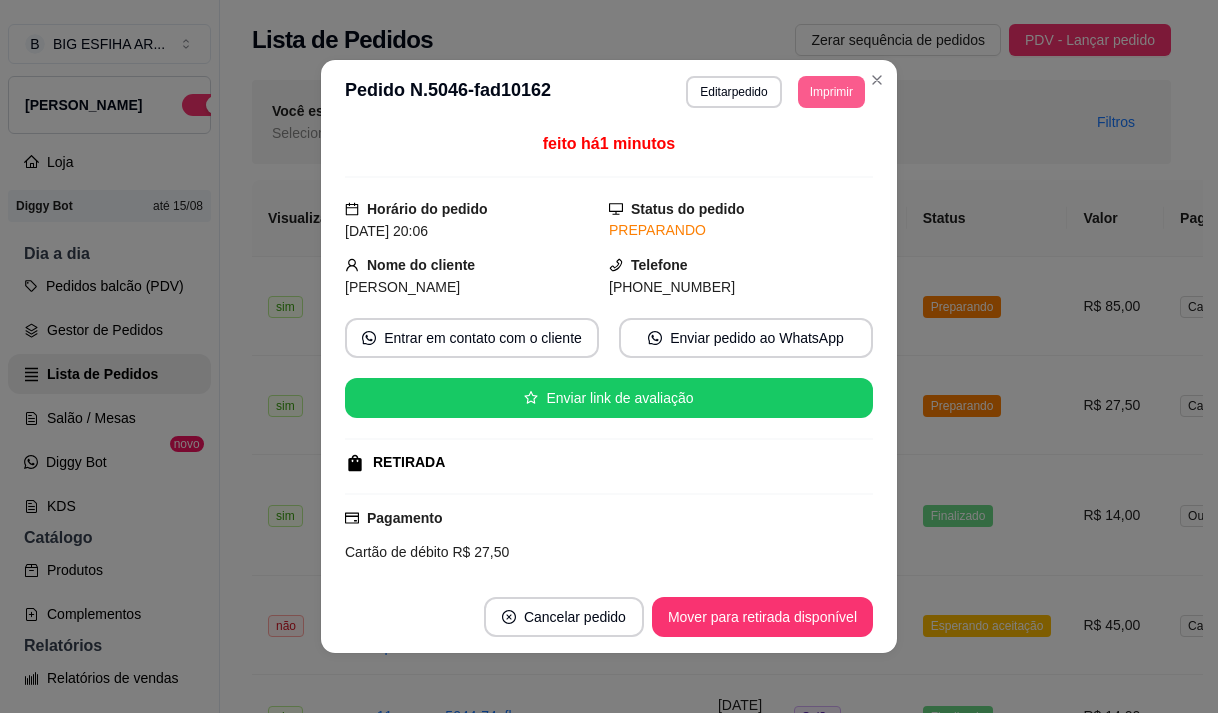click on "Imprimir" at bounding box center [831, 92] 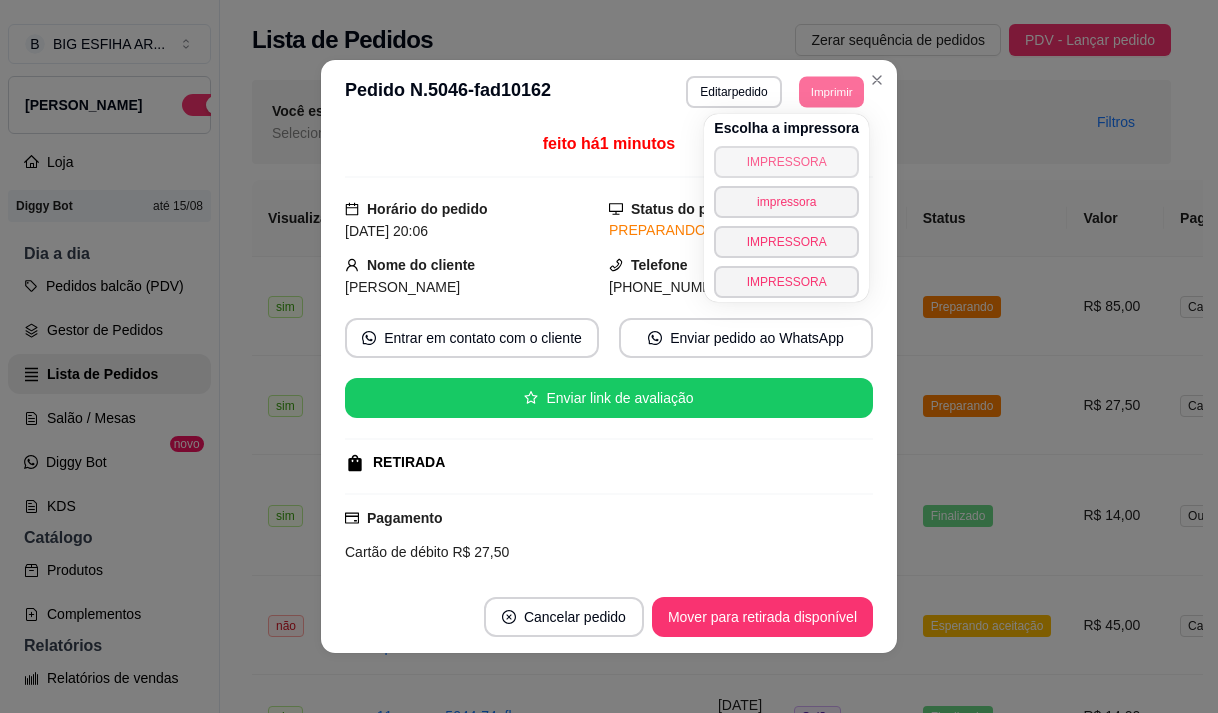 click on "IMPRESSORA" at bounding box center (786, 162) 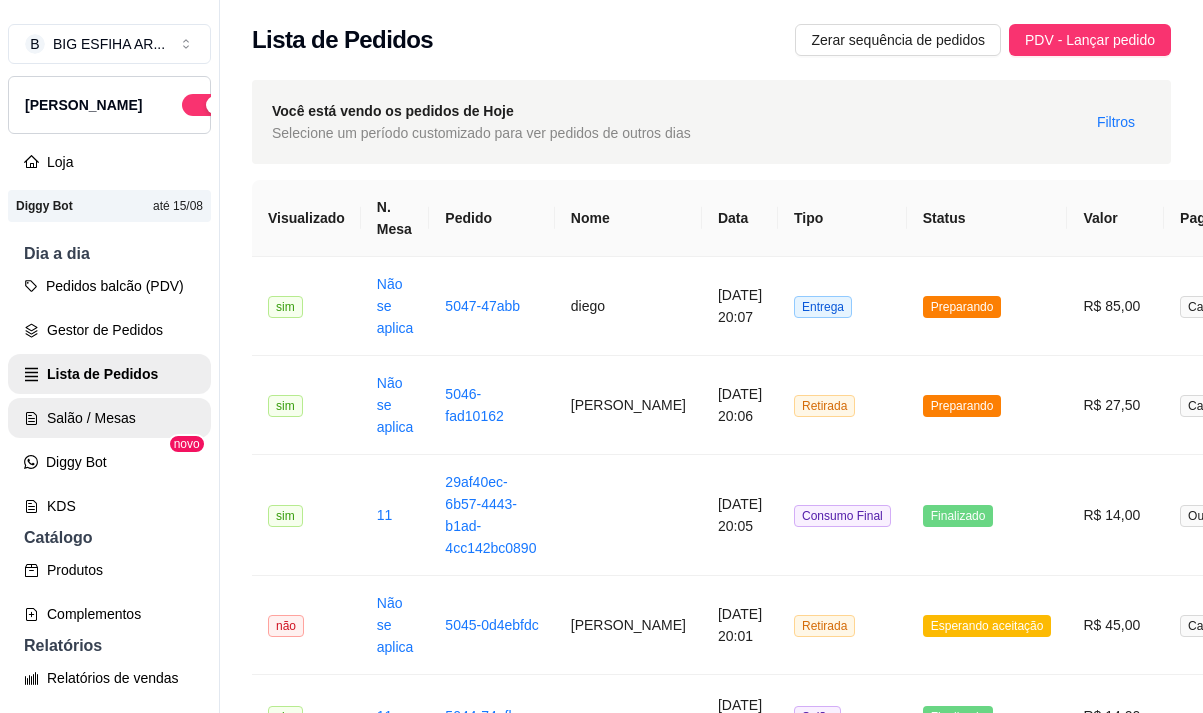 click on "Salão / Mesas" at bounding box center [109, 418] 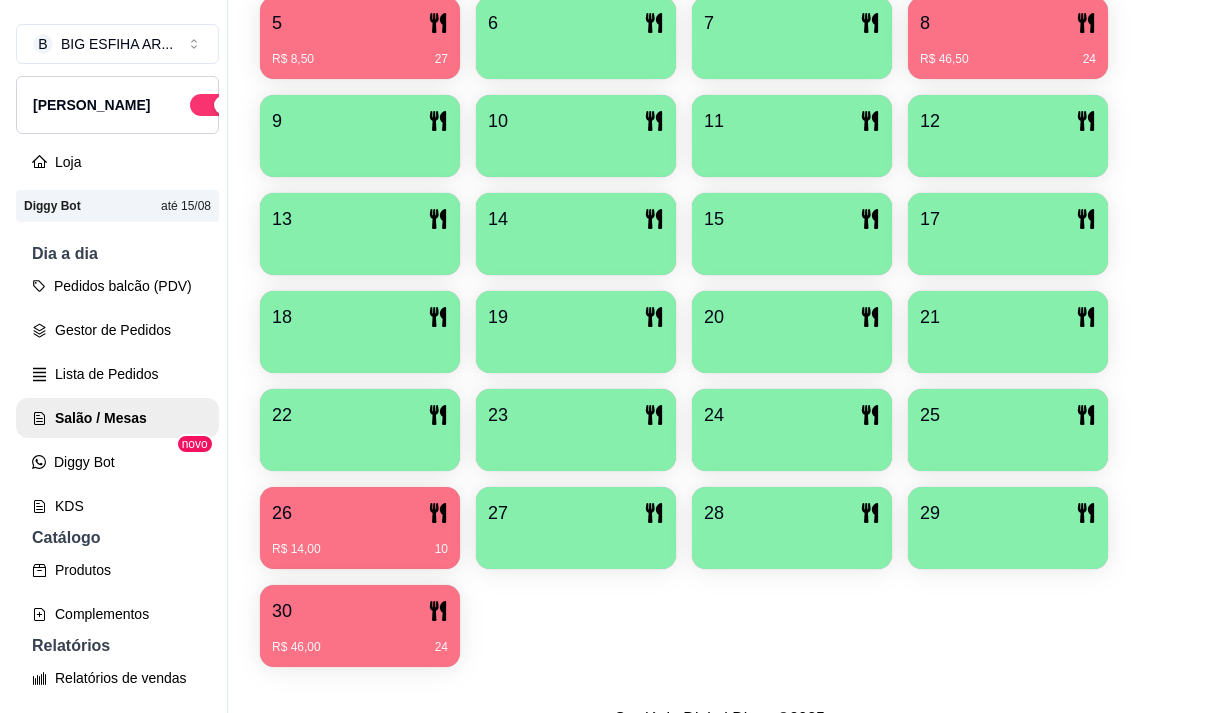 scroll, scrollTop: 639, scrollLeft: 0, axis: vertical 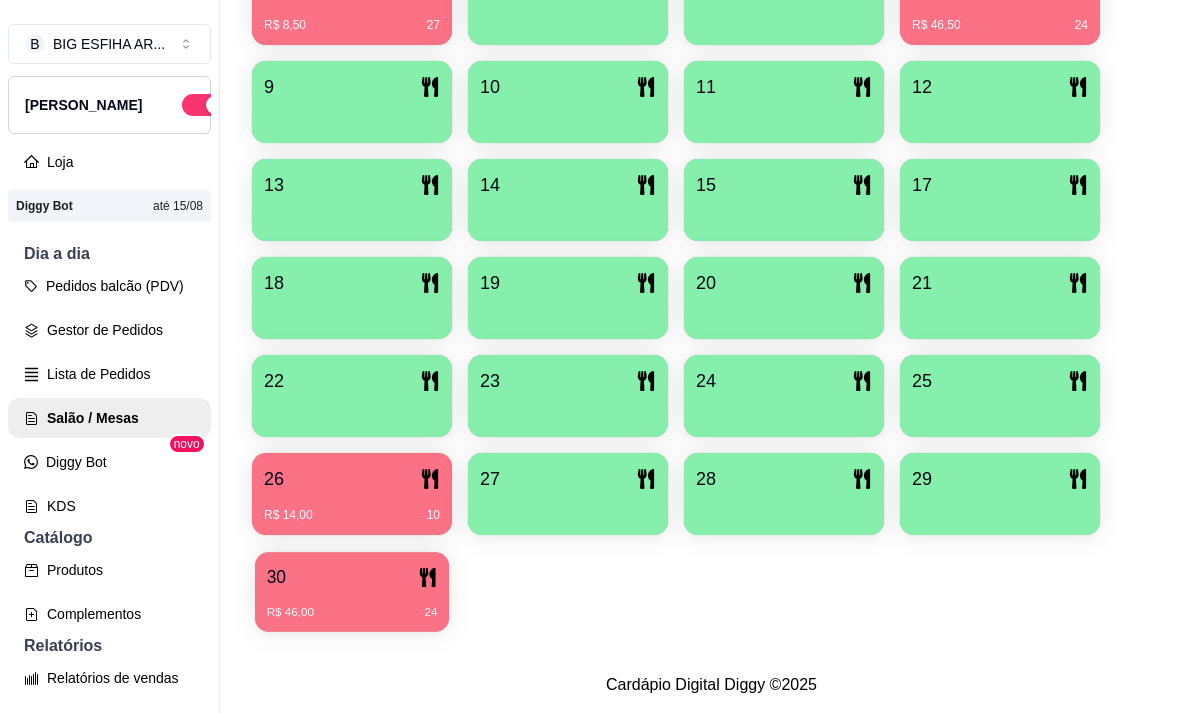 click on "R$ 46,00 24" at bounding box center (352, 605) 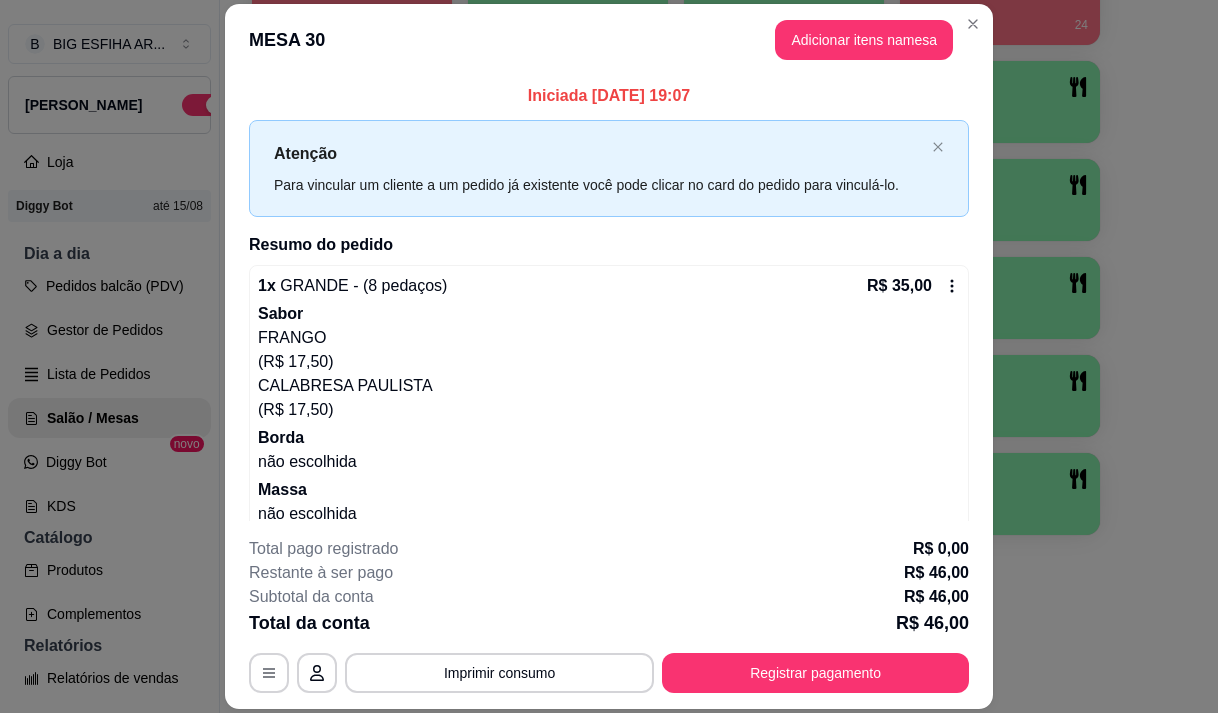 scroll, scrollTop: 123, scrollLeft: 0, axis: vertical 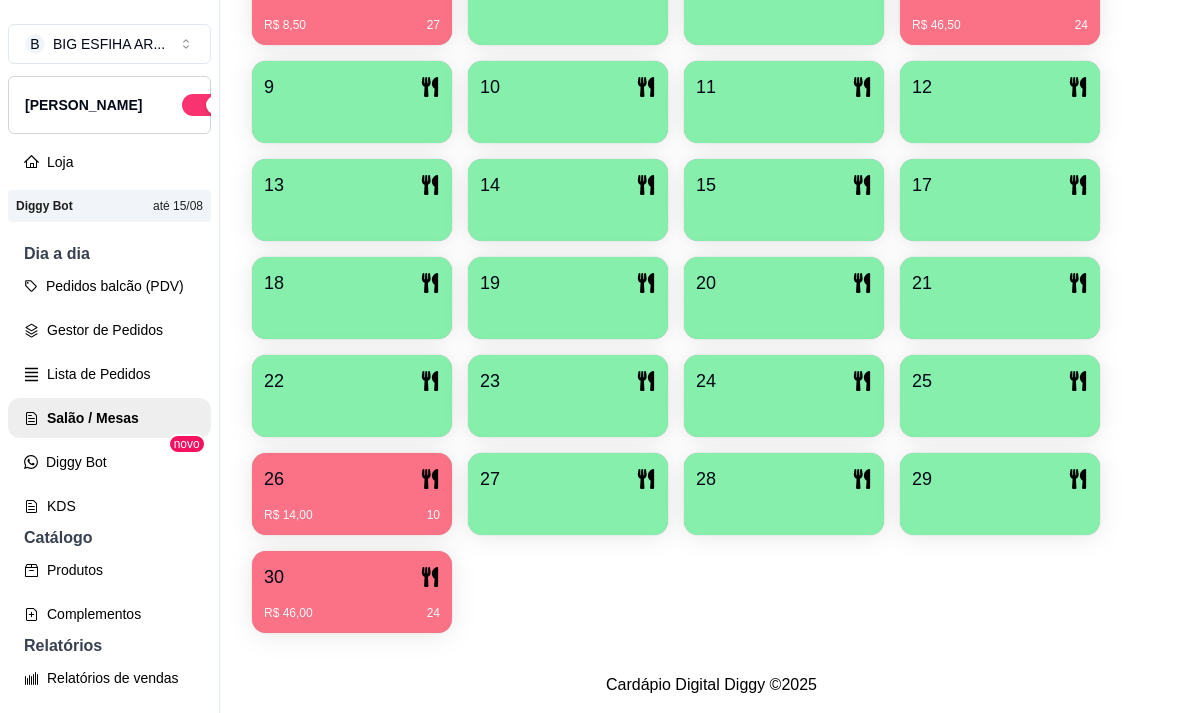 click on "R$ 14,00 10" at bounding box center [352, 508] 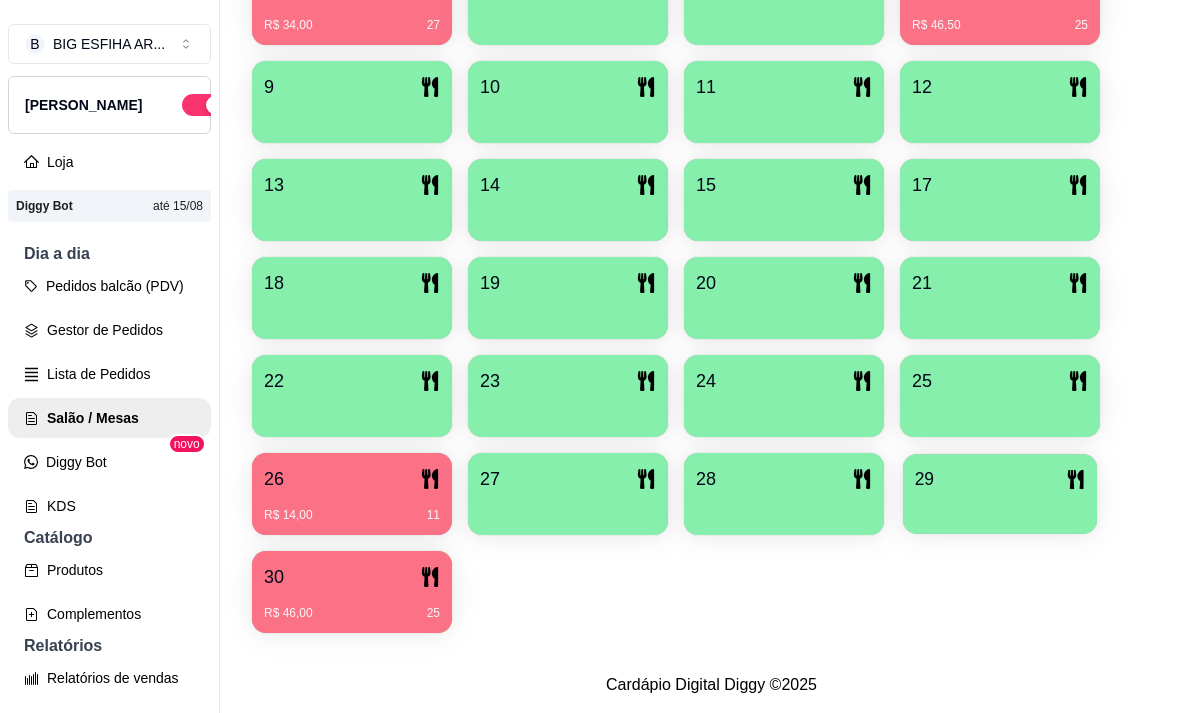 click on "29" at bounding box center (1000, 479) 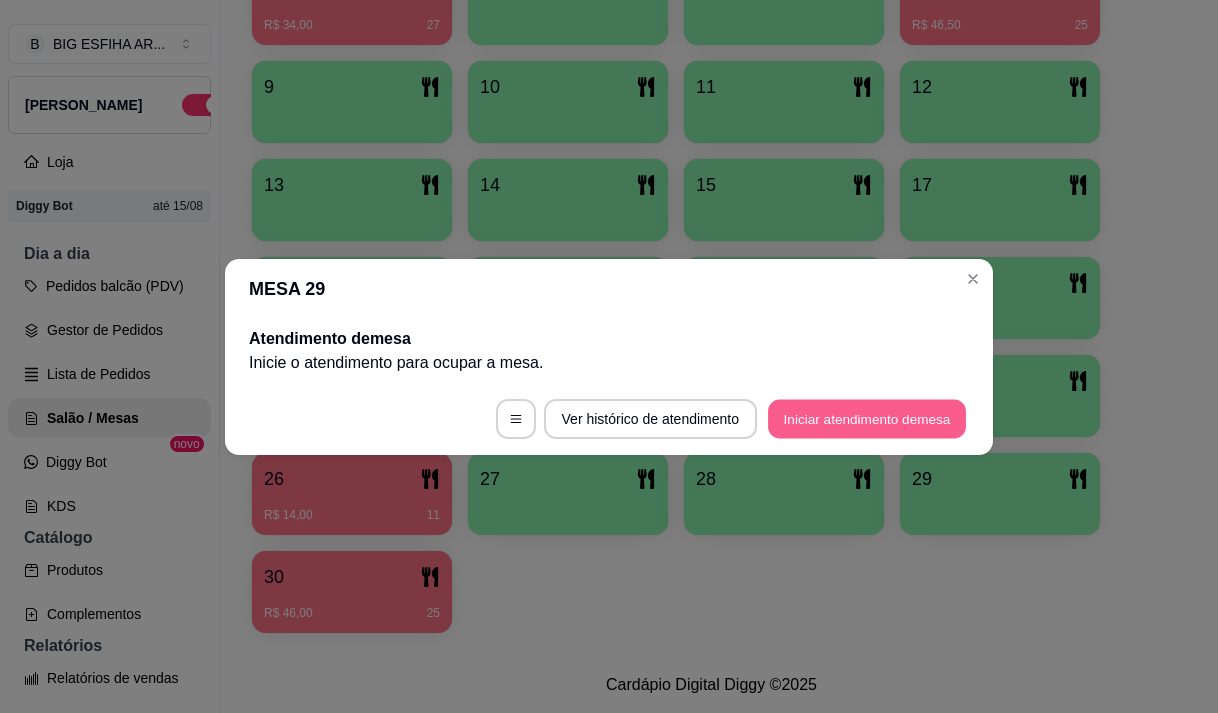 click on "Iniciar atendimento de  mesa" at bounding box center (867, 418) 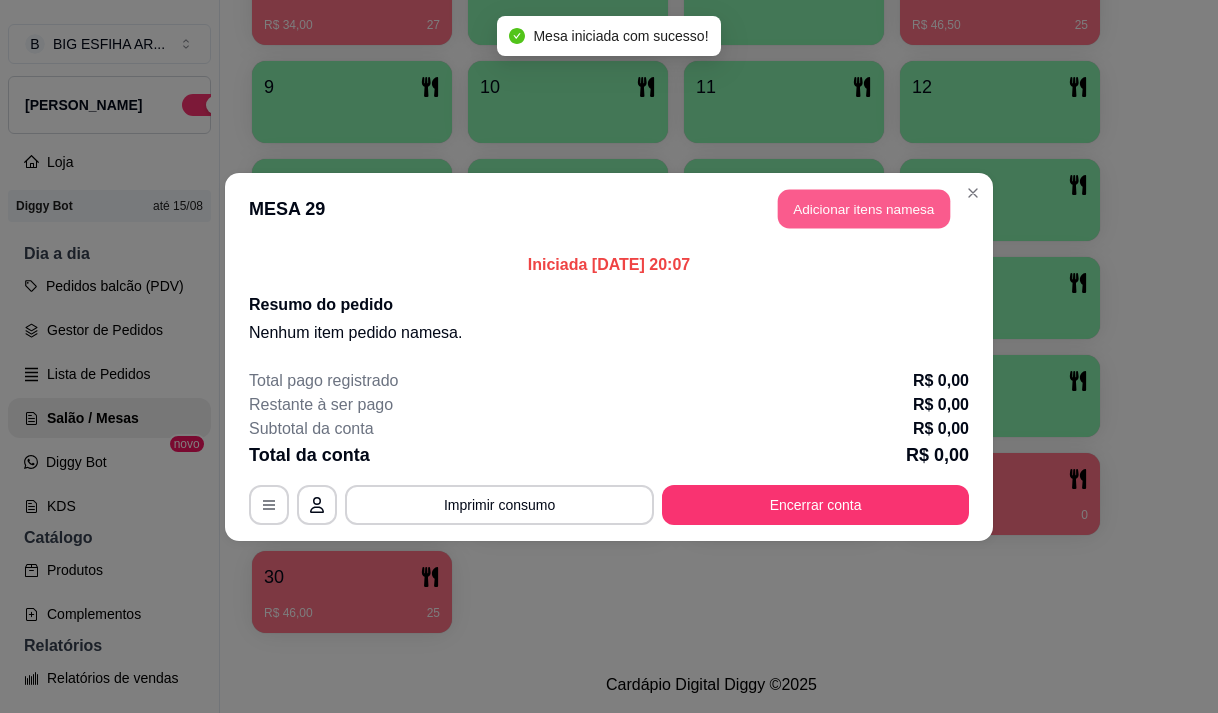 click on "Adicionar itens na  mesa" at bounding box center [864, 208] 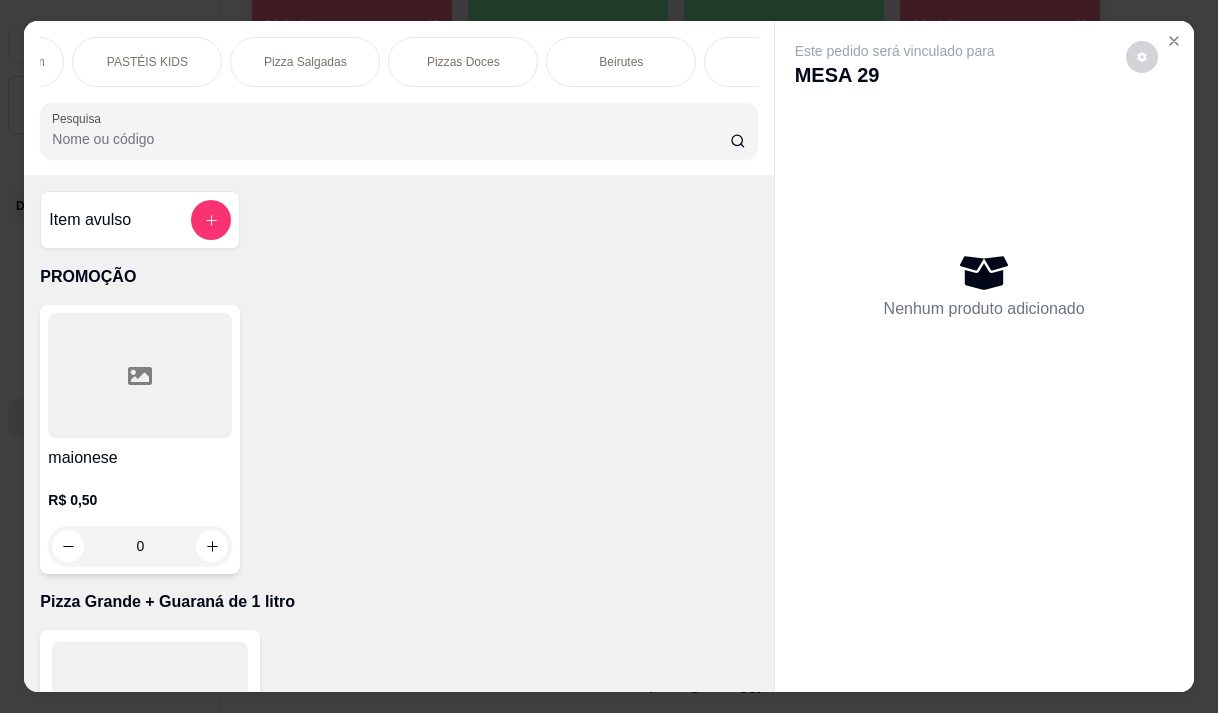scroll, scrollTop: 0, scrollLeft: 1240, axis: horizontal 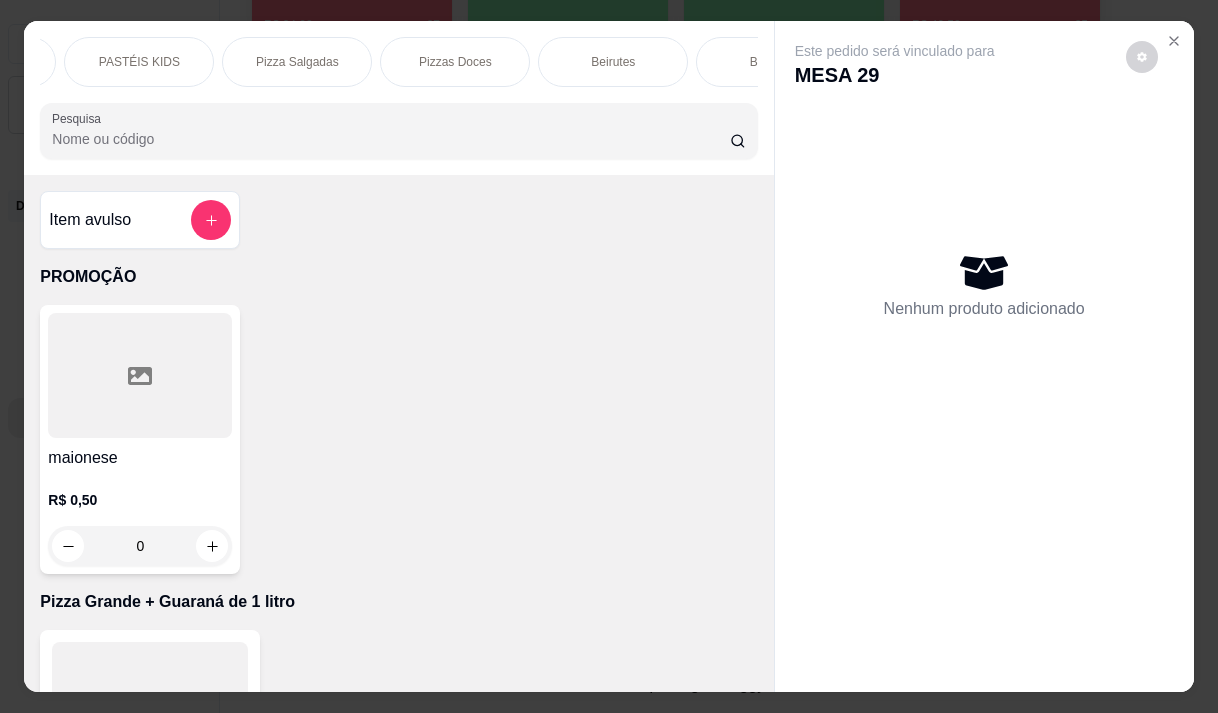 click on "Beirutes" at bounding box center (613, 62) 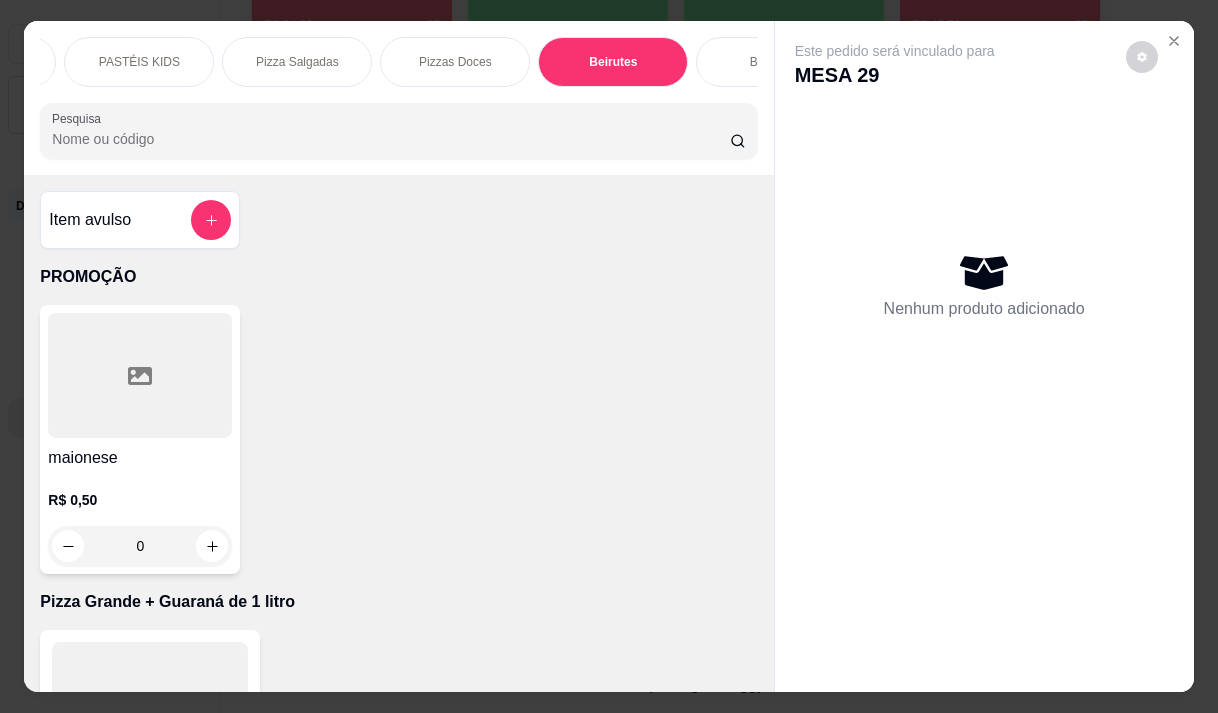 scroll, scrollTop: 16070, scrollLeft: 0, axis: vertical 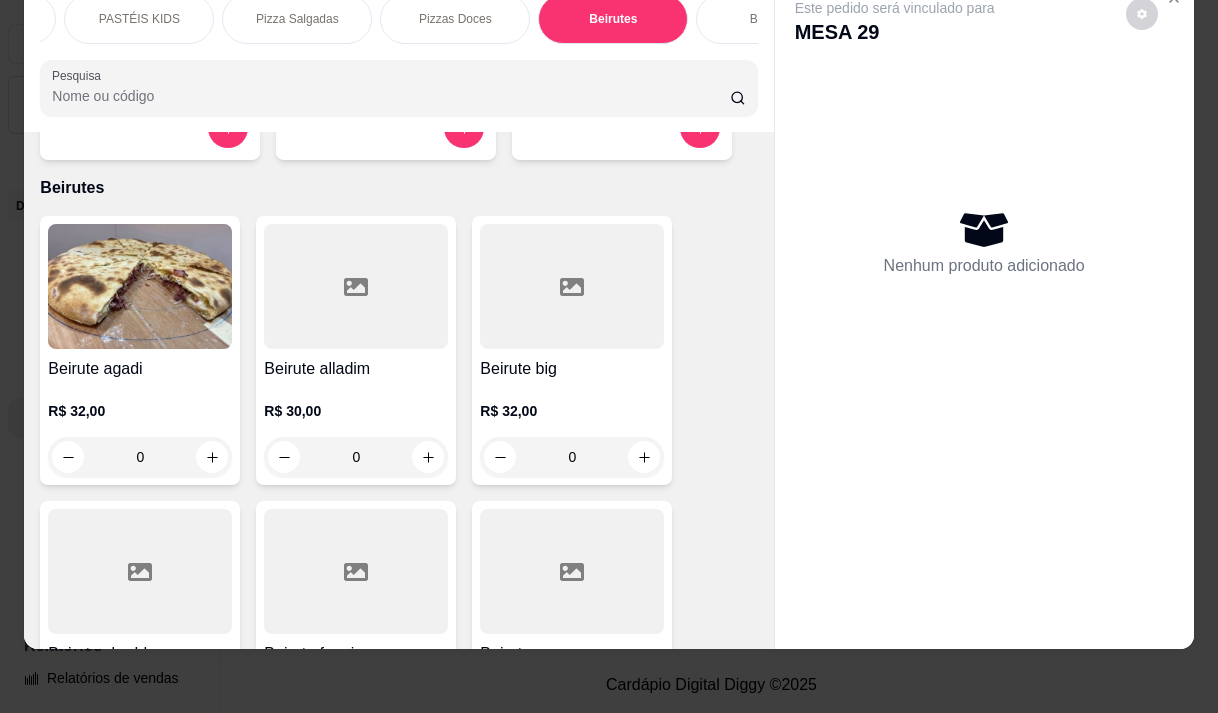 click on "Beirute agadi" at bounding box center (140, 369) 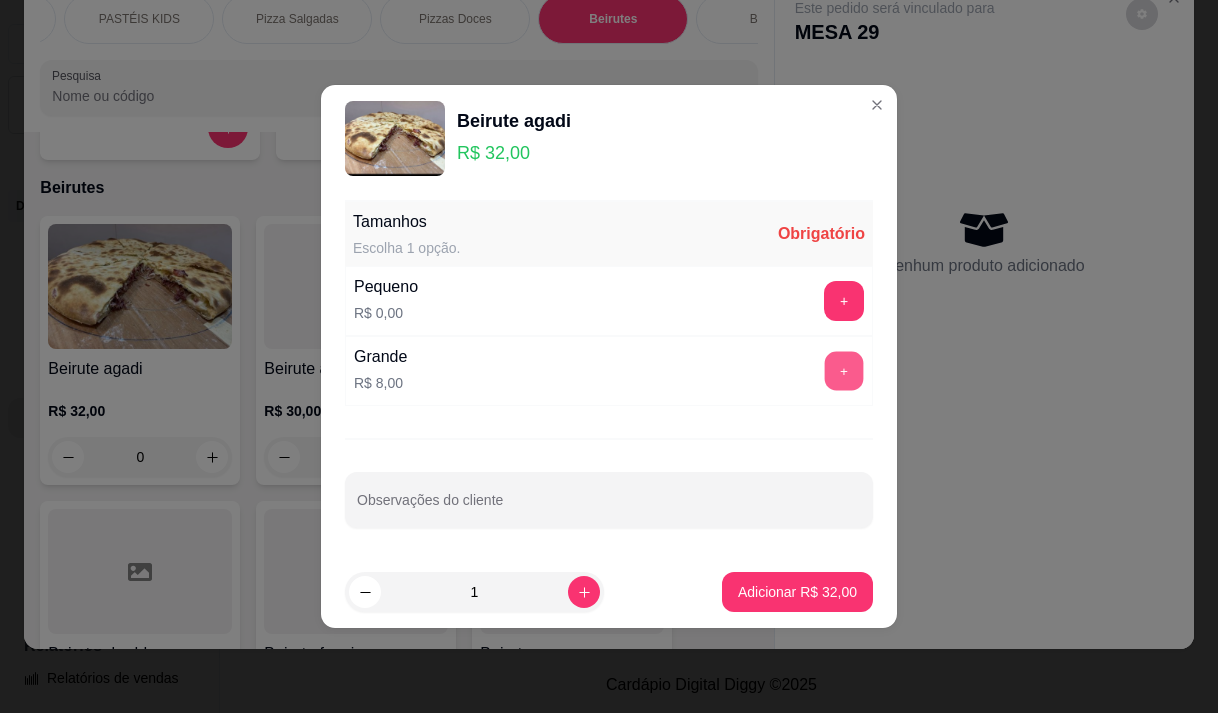 click on "+" at bounding box center (844, 371) 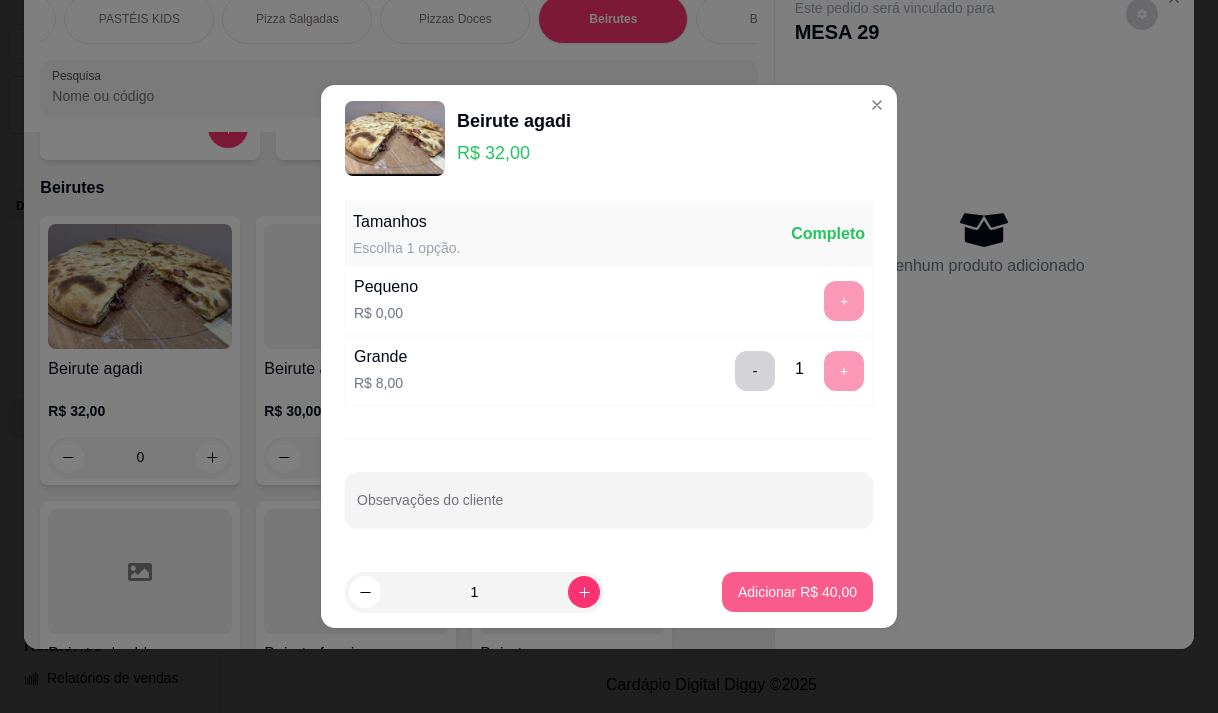 click on "Adicionar   R$ 40,00" at bounding box center (797, 592) 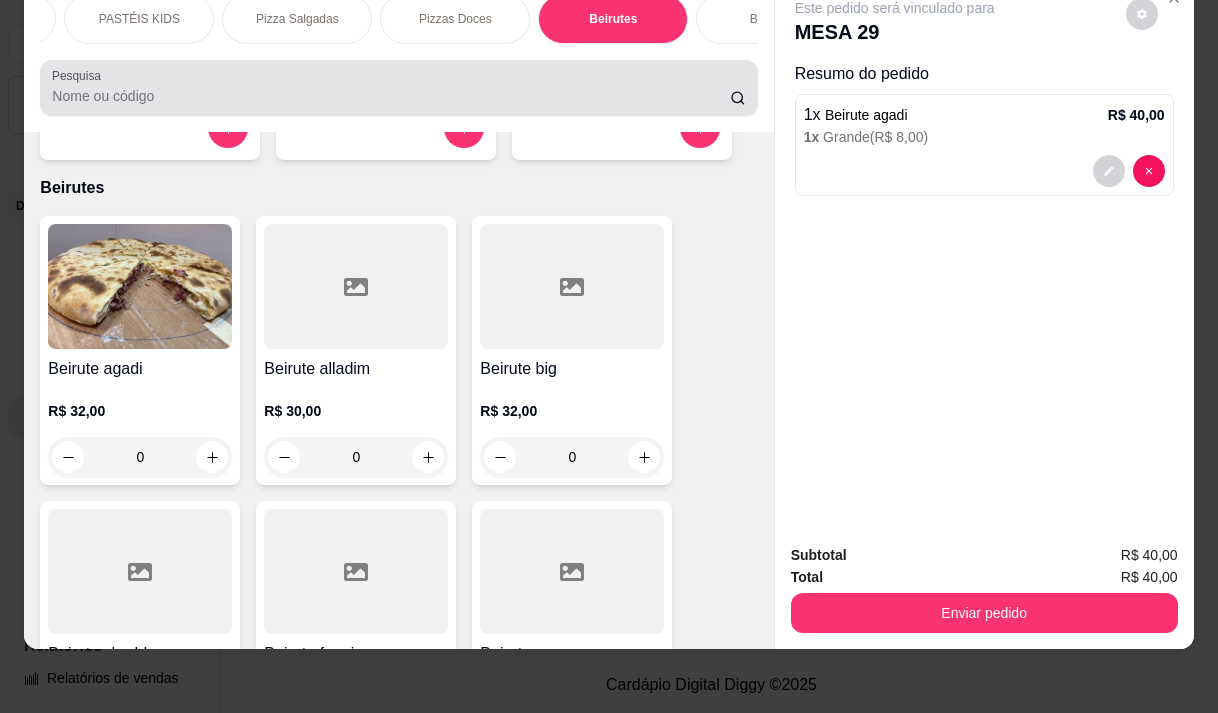 click at bounding box center (398, 88) 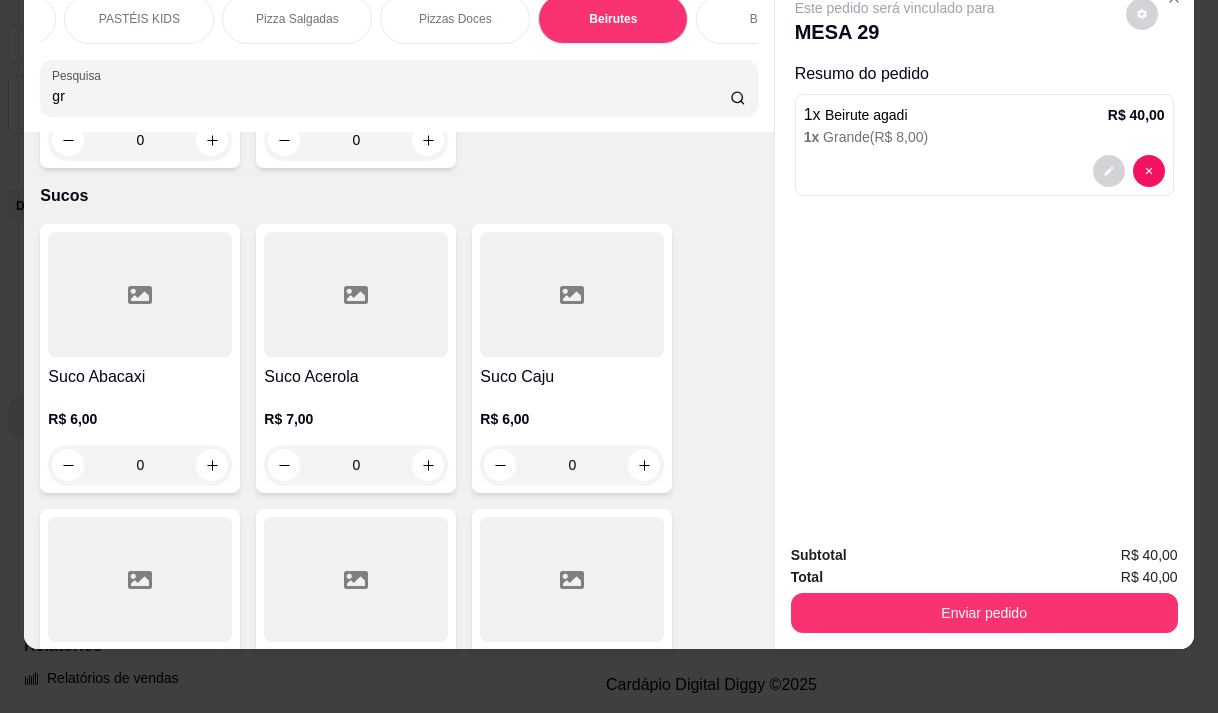 scroll, scrollTop: 16495, scrollLeft: 0, axis: vertical 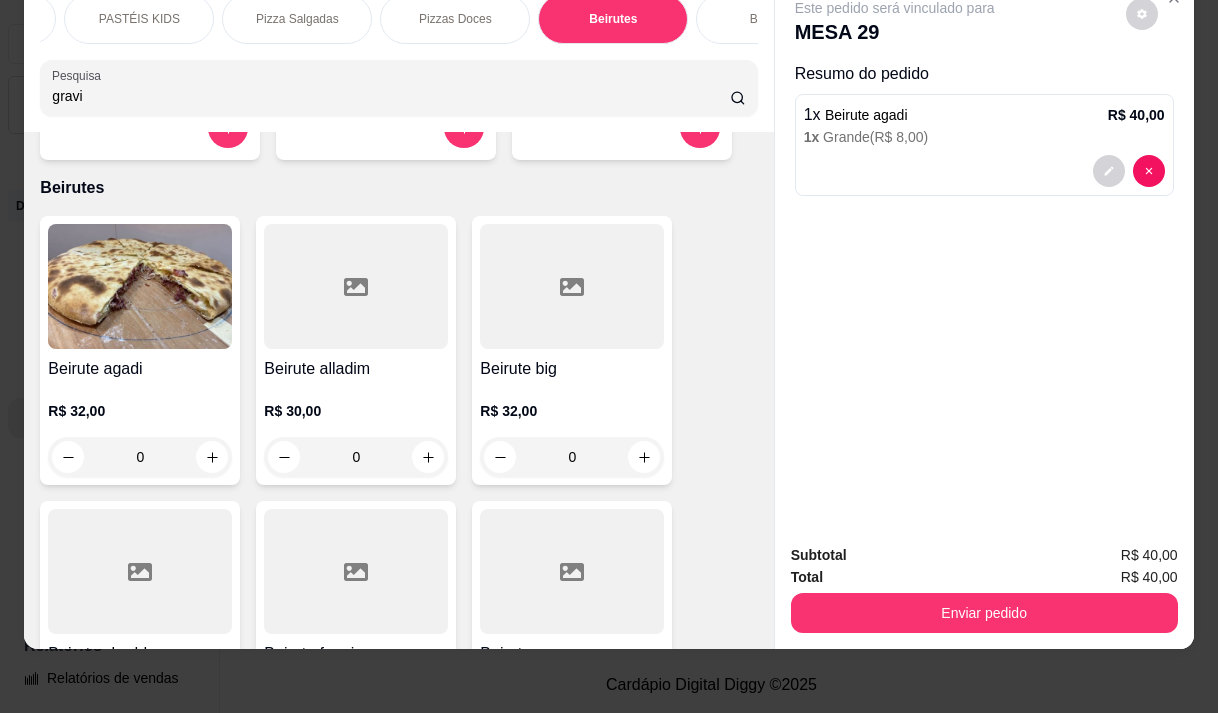 type on "gravi" 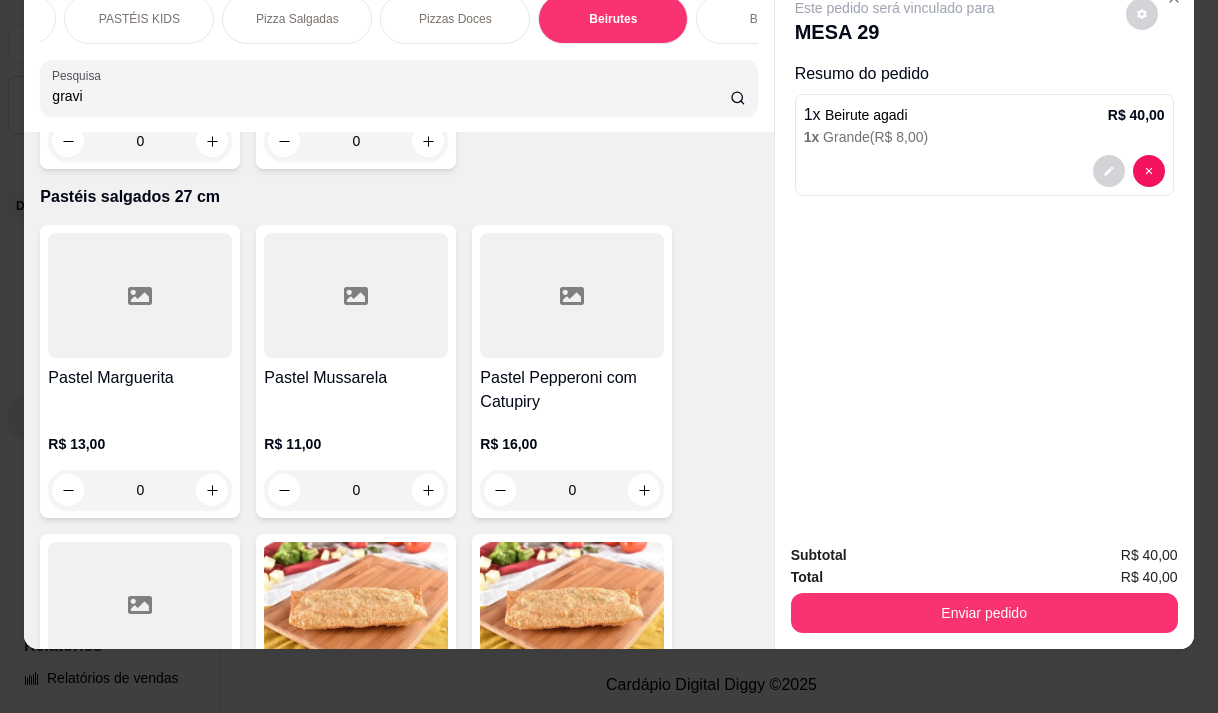 scroll, scrollTop: 0, scrollLeft: 0, axis: both 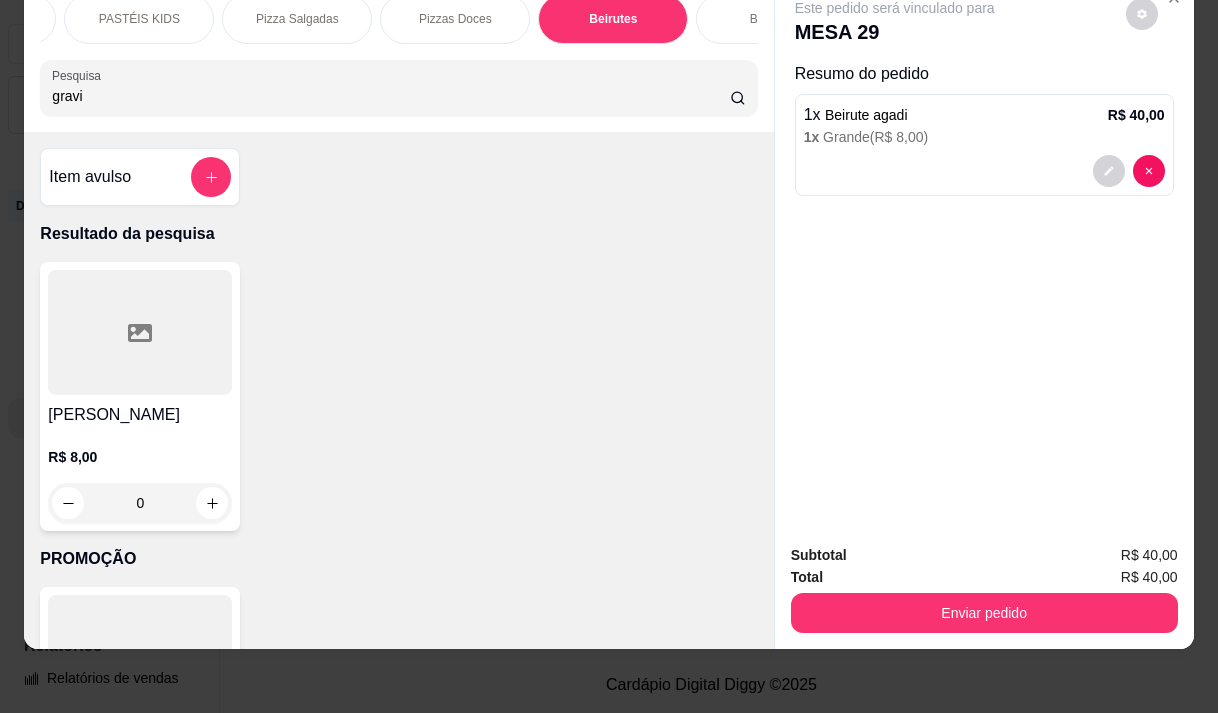 click on "[PERSON_NAME]" at bounding box center (140, 415) 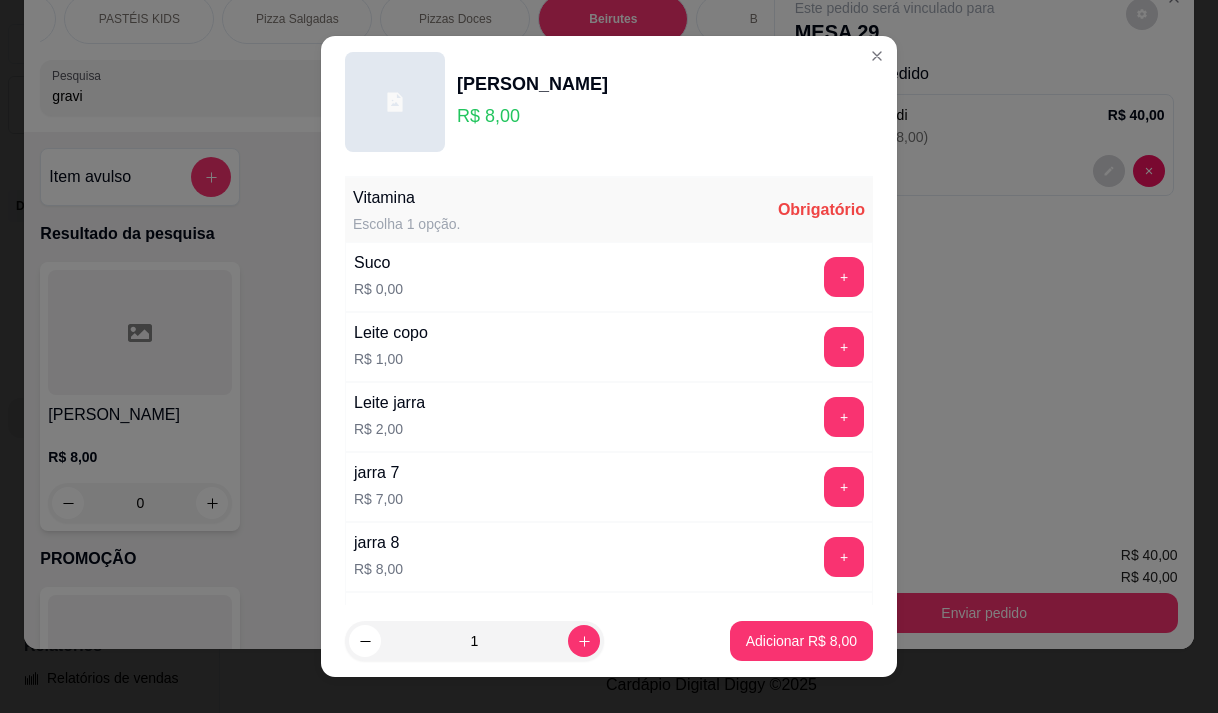 click on "+" at bounding box center [844, 277] 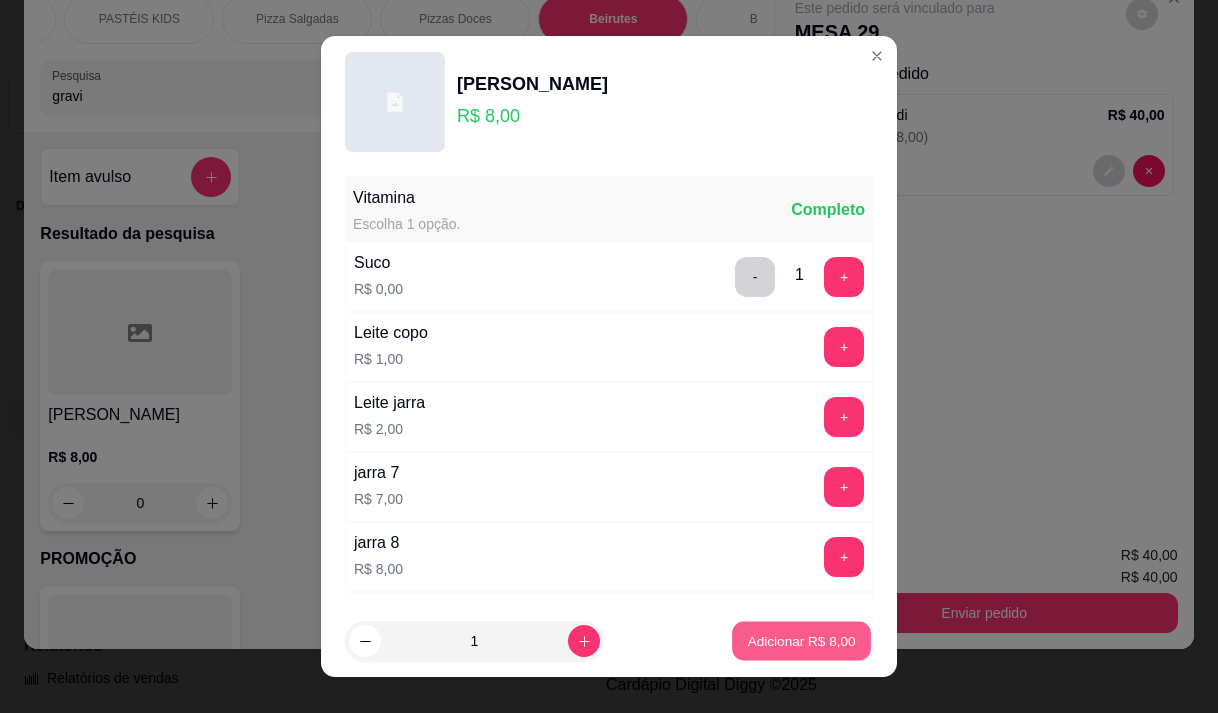 click on "Adicionar   R$ 8,00" at bounding box center [801, 641] 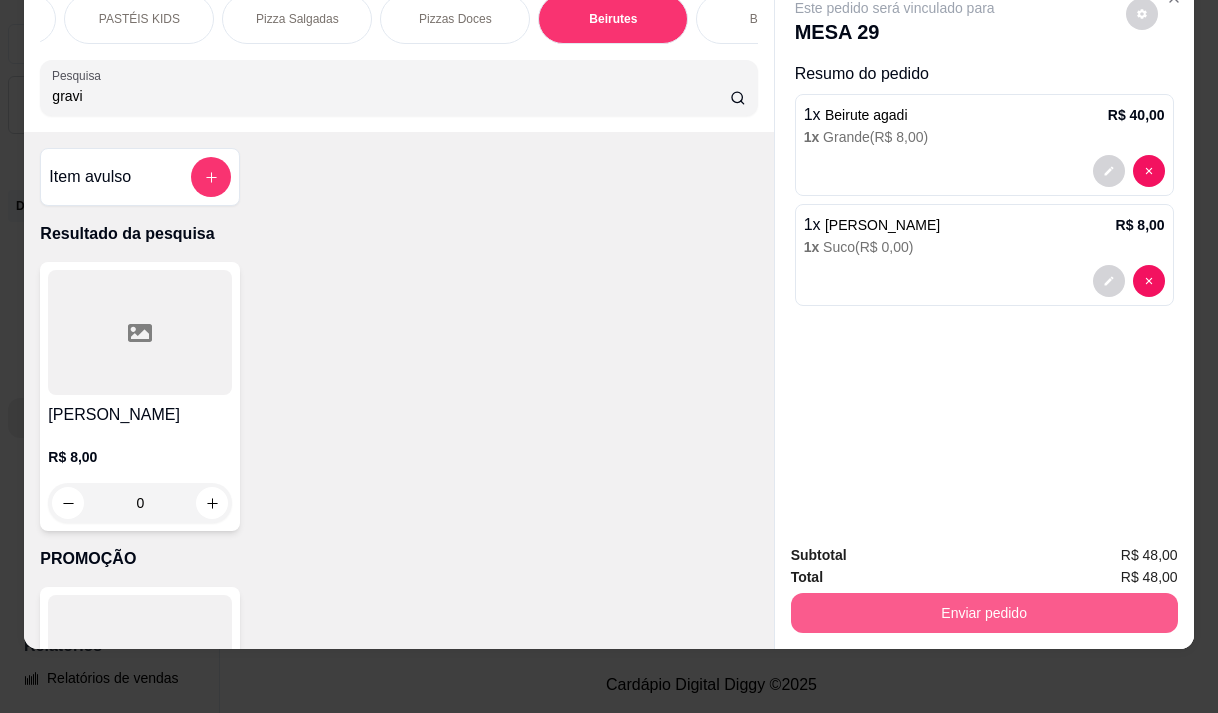 click on "Enviar pedido" at bounding box center (984, 613) 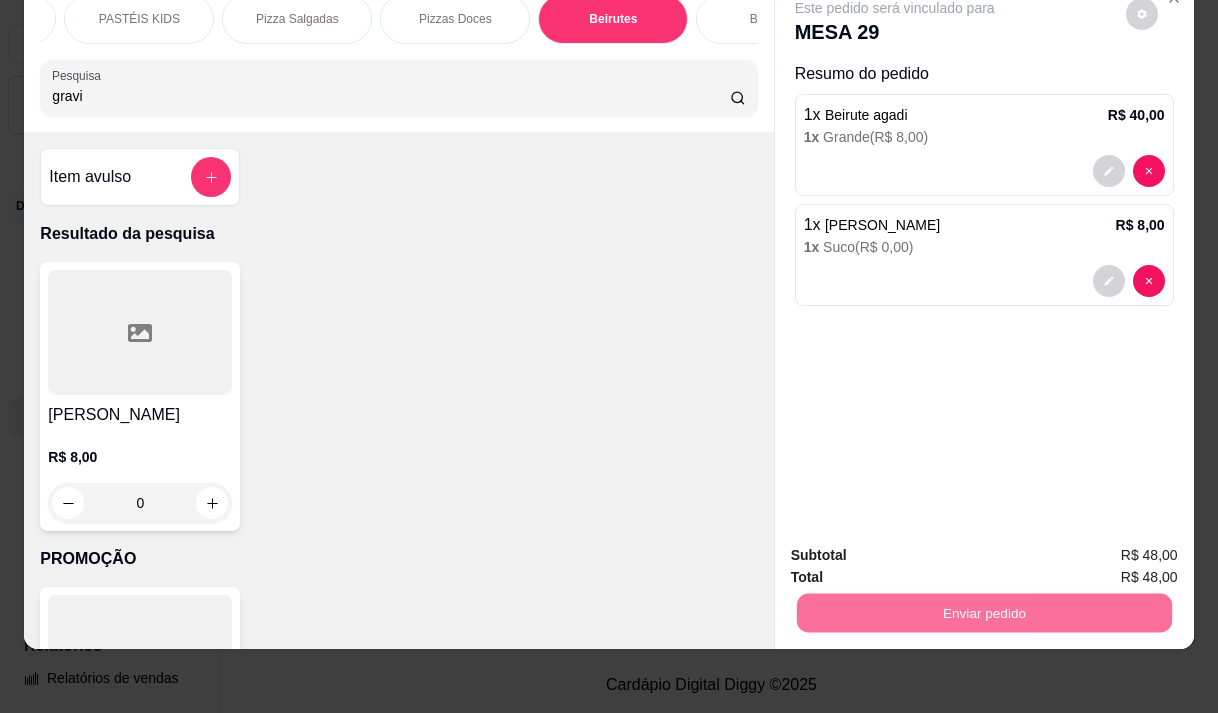 click on "Não registrar e enviar pedido" at bounding box center (918, 549) 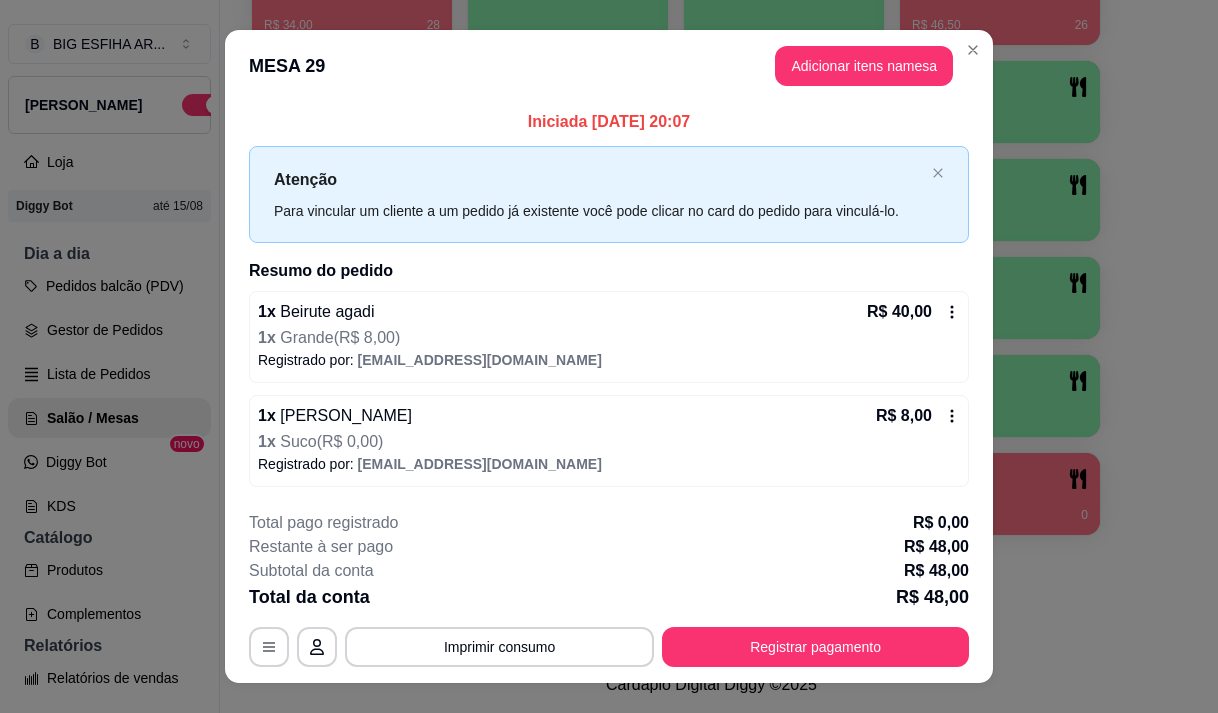 click on "1 R$ 70,50 43 2 3 4 R$ 68,50 50 5 R$ 34,00 28 6 7 8 R$ 46,50 26 9 10 11 12 13 14 15 17 18 19 20 21 22 23 24 25 26 R$ 14,00 11 27 28 29 R$ 0,00 0 30 R$ 46,00 26" at bounding box center (711, 249) 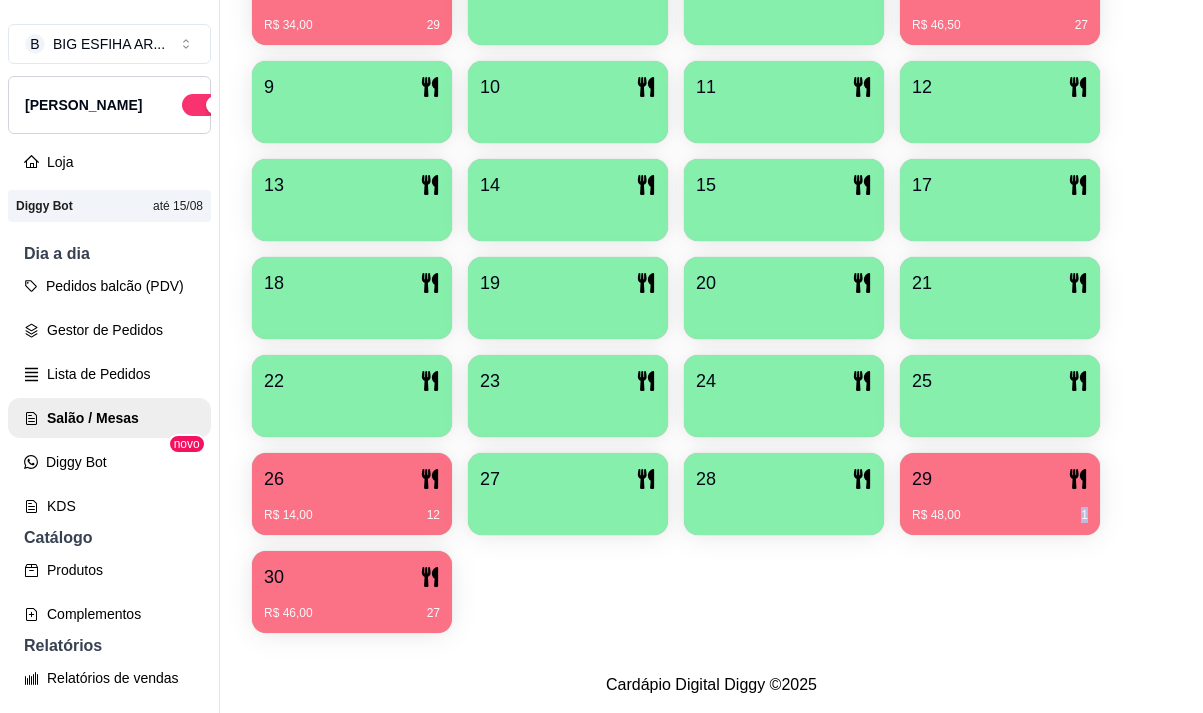 click on "R$ 48,00 1" at bounding box center (1000, 508) 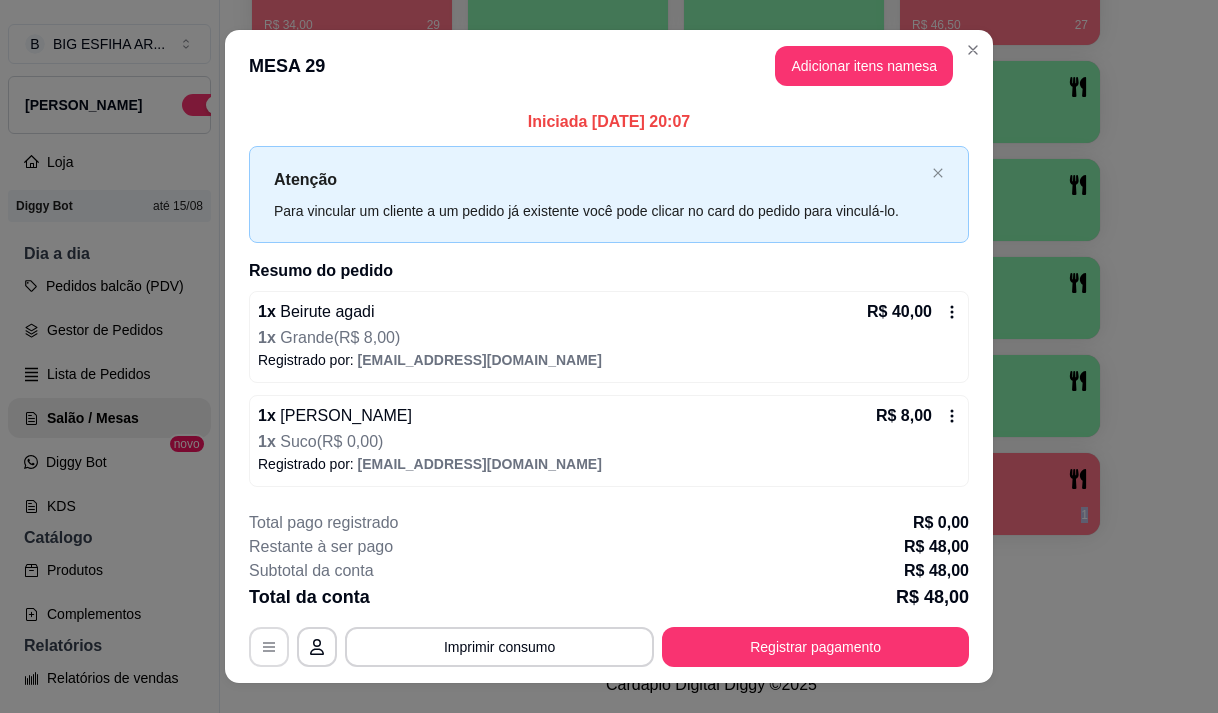 click at bounding box center [269, 647] 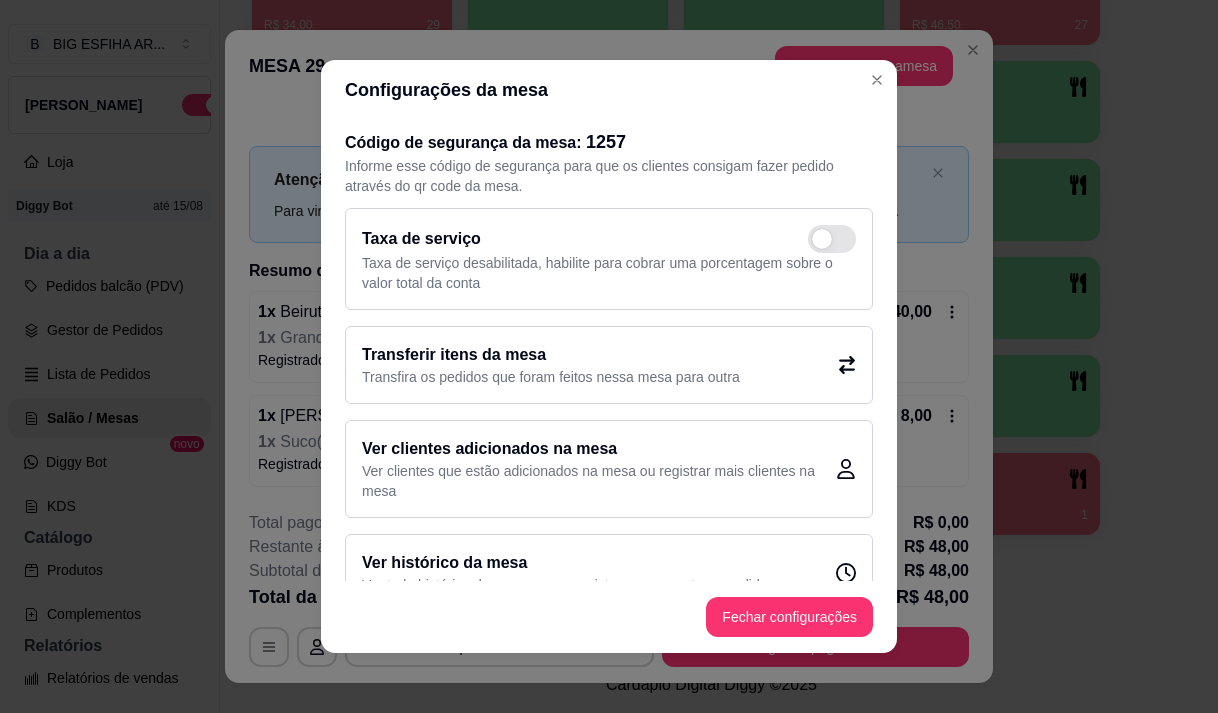 click on "Transfira os pedidos que foram feitos nessa mesa para outra" at bounding box center [551, 377] 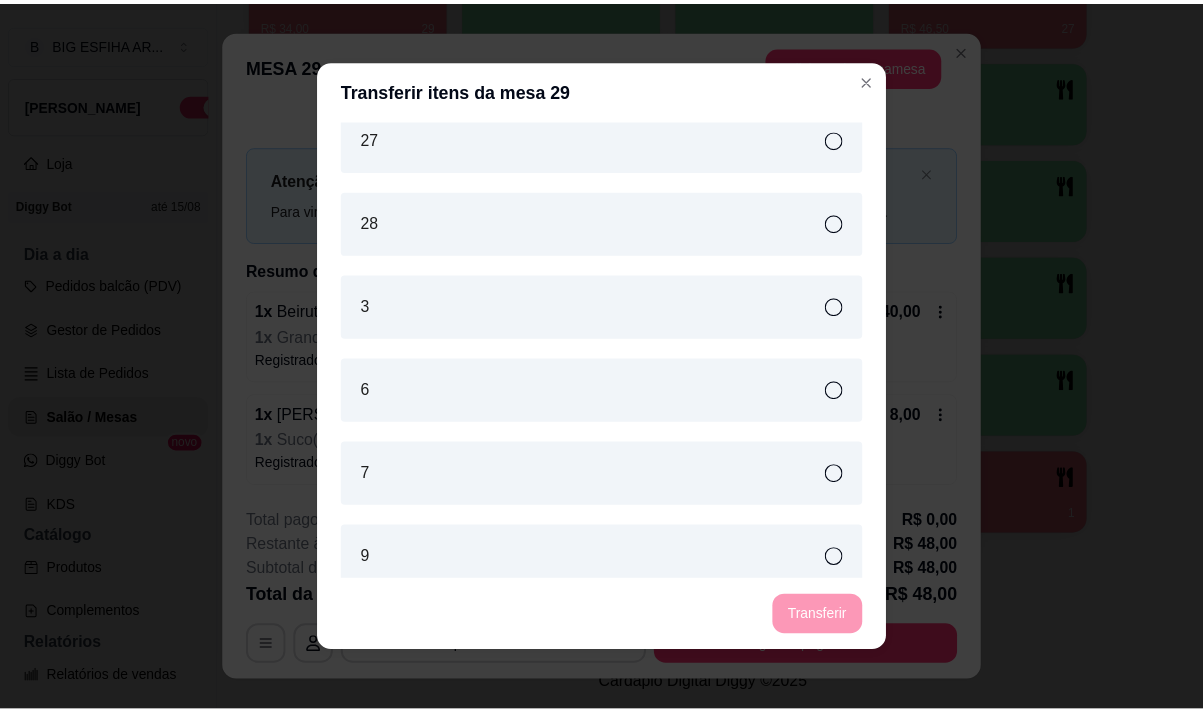 scroll, scrollTop: 1383, scrollLeft: 0, axis: vertical 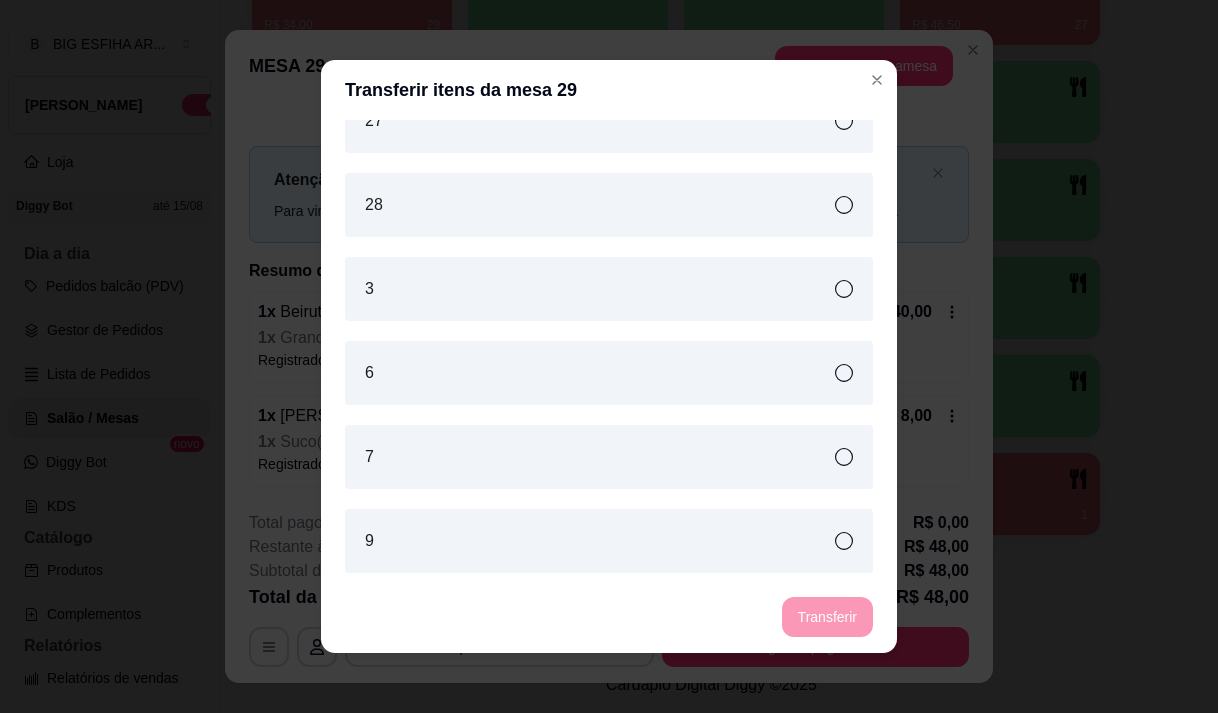 drag, startPoint x: 431, startPoint y: 473, endPoint x: 443, endPoint y: 472, distance: 12.0415945 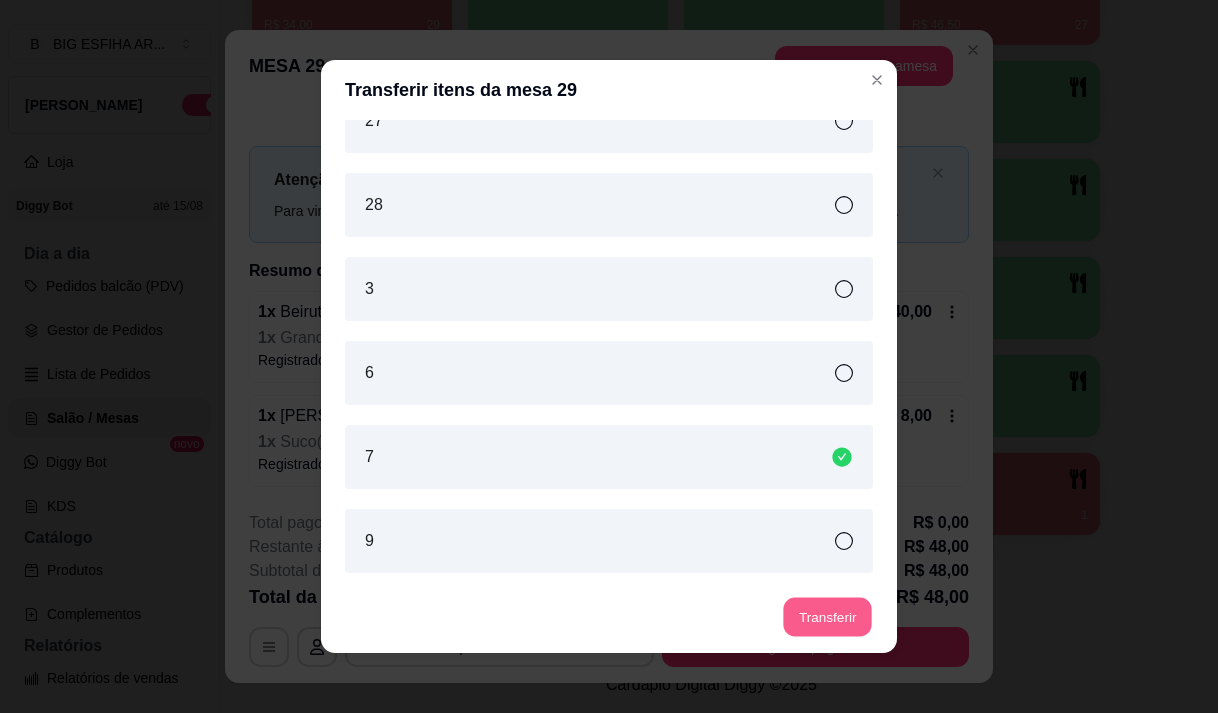 click on "Transferir" at bounding box center (827, 617) 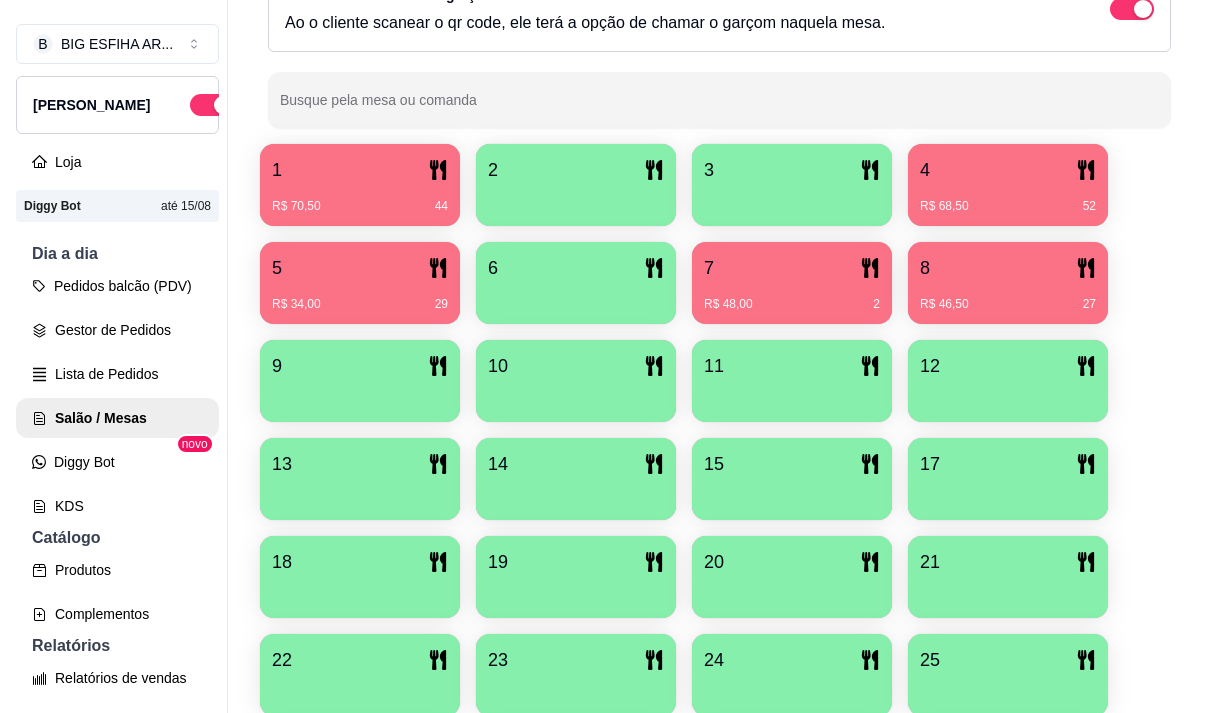scroll, scrollTop: 239, scrollLeft: 0, axis: vertical 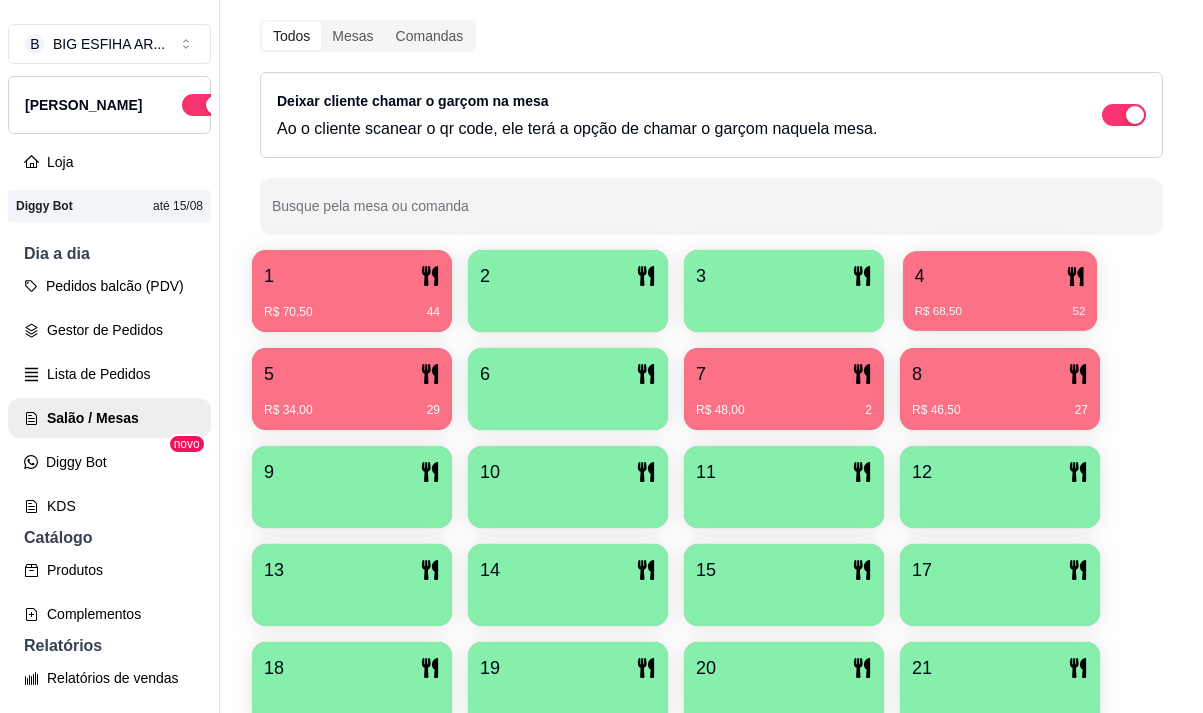 click on "R$ 68,50 52" at bounding box center (1000, 304) 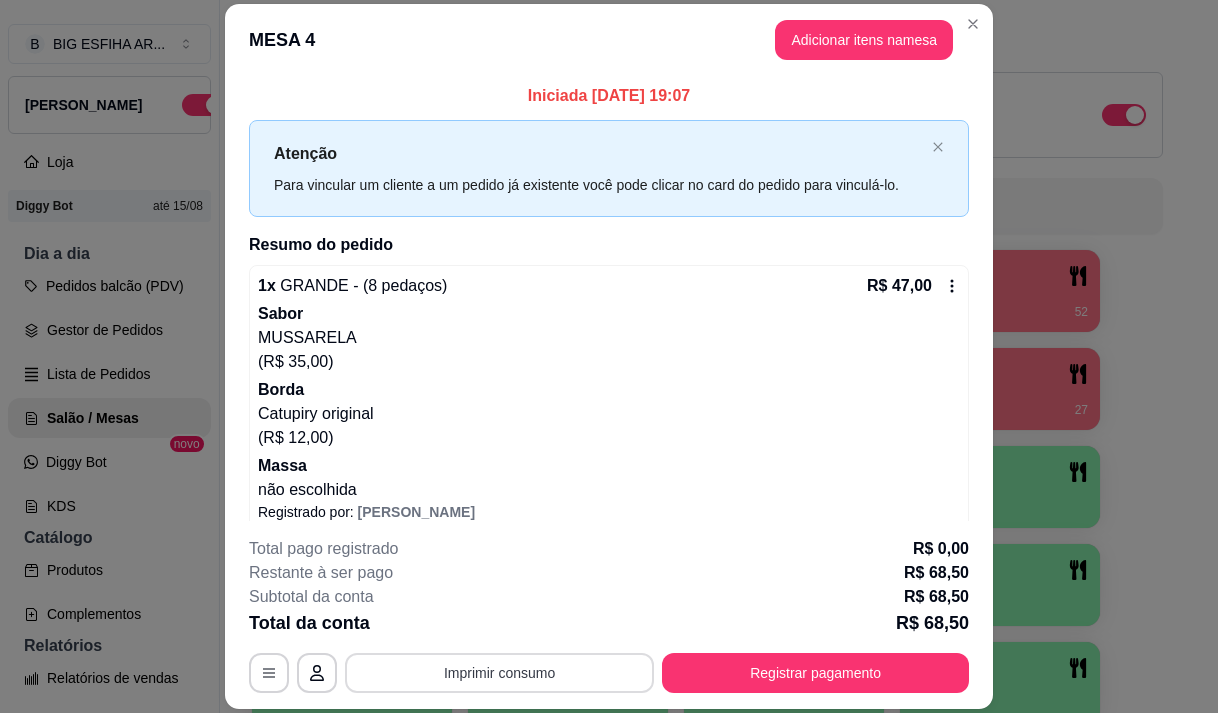 click on "Imprimir consumo" at bounding box center (499, 673) 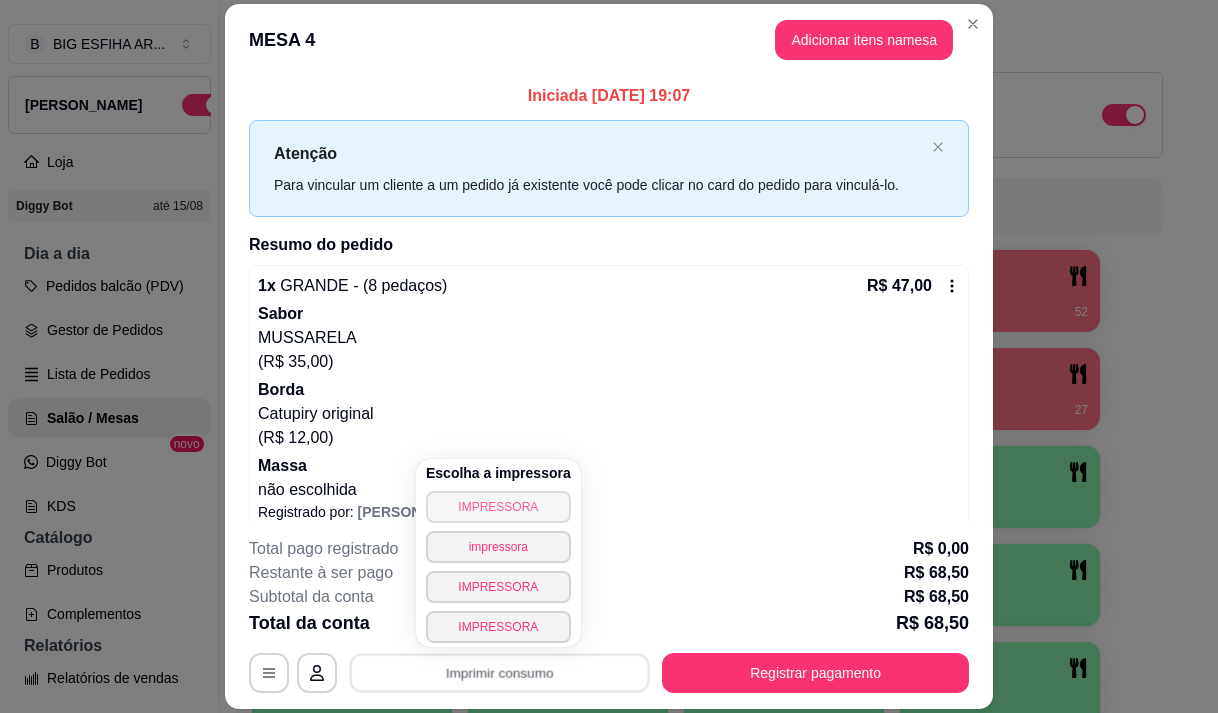 click on "IMPRESSORA" at bounding box center (498, 507) 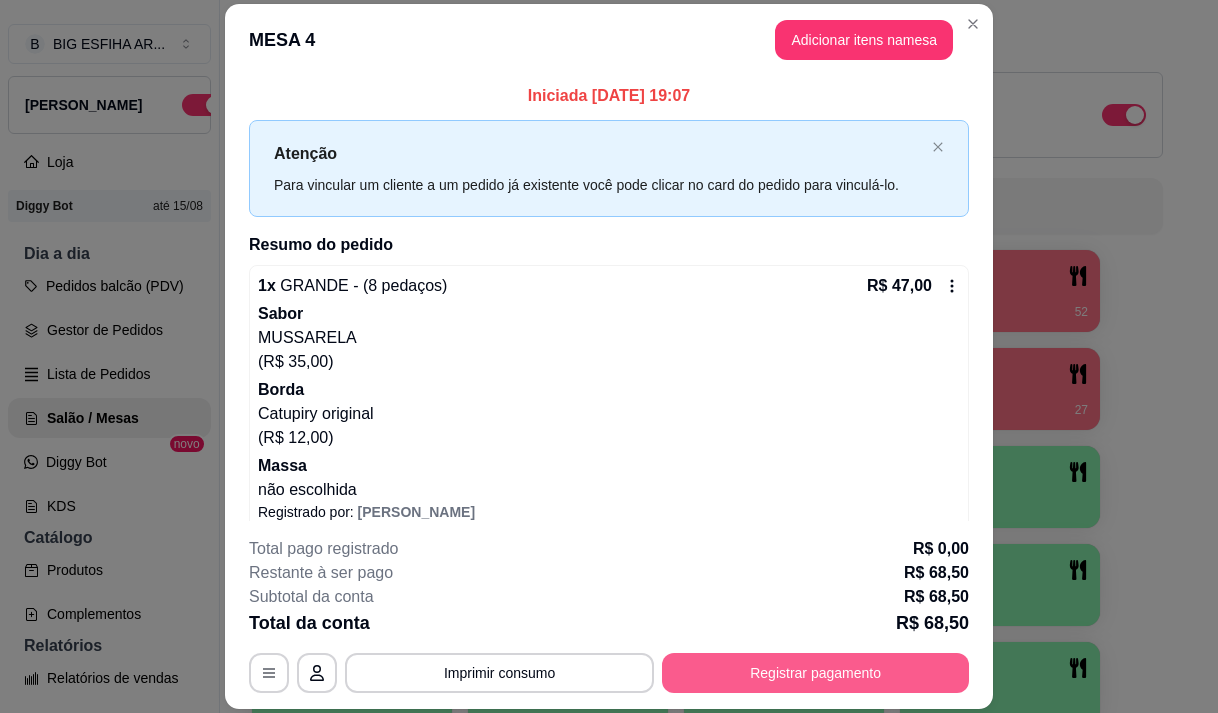 click on "Registrar pagamento" at bounding box center [815, 673] 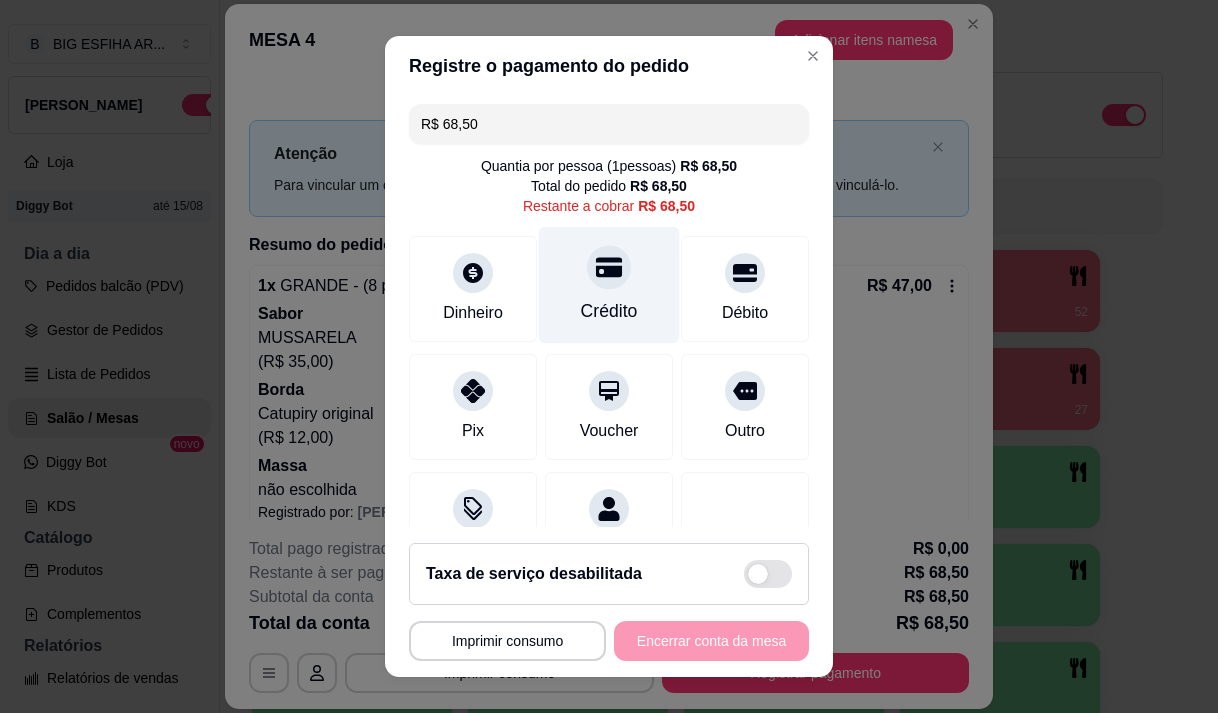 click on "Crédito" at bounding box center [609, 311] 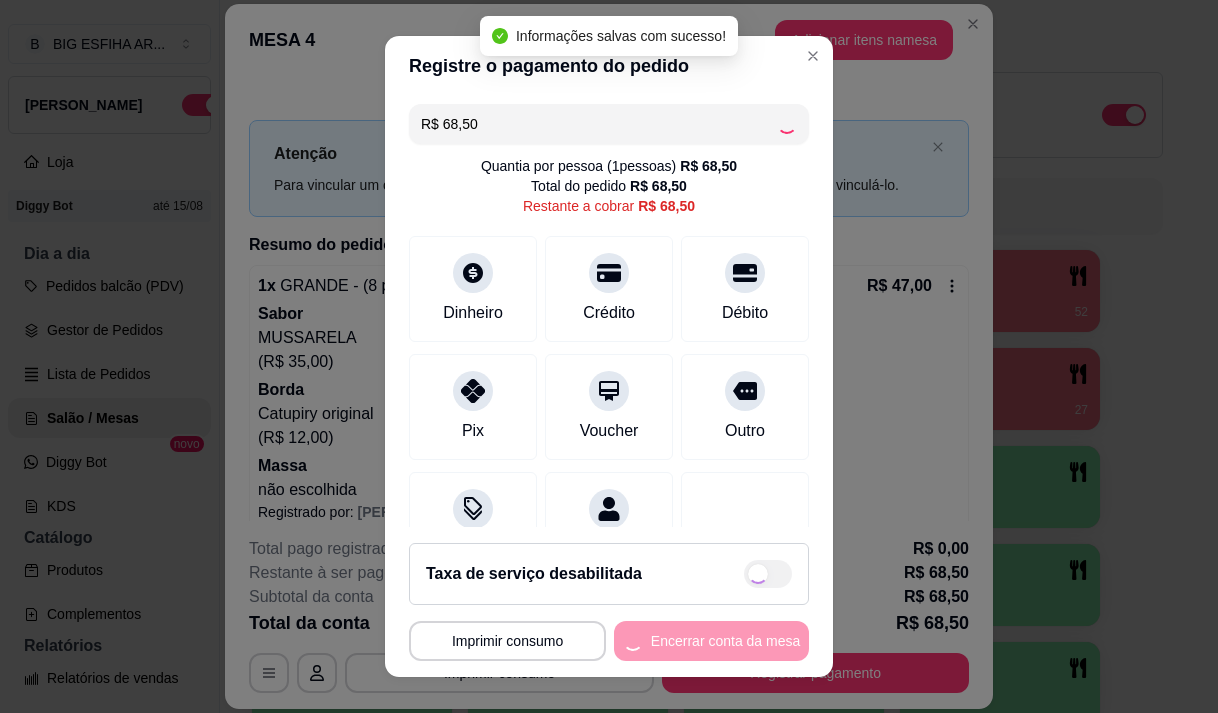 type on "R$ 0,00" 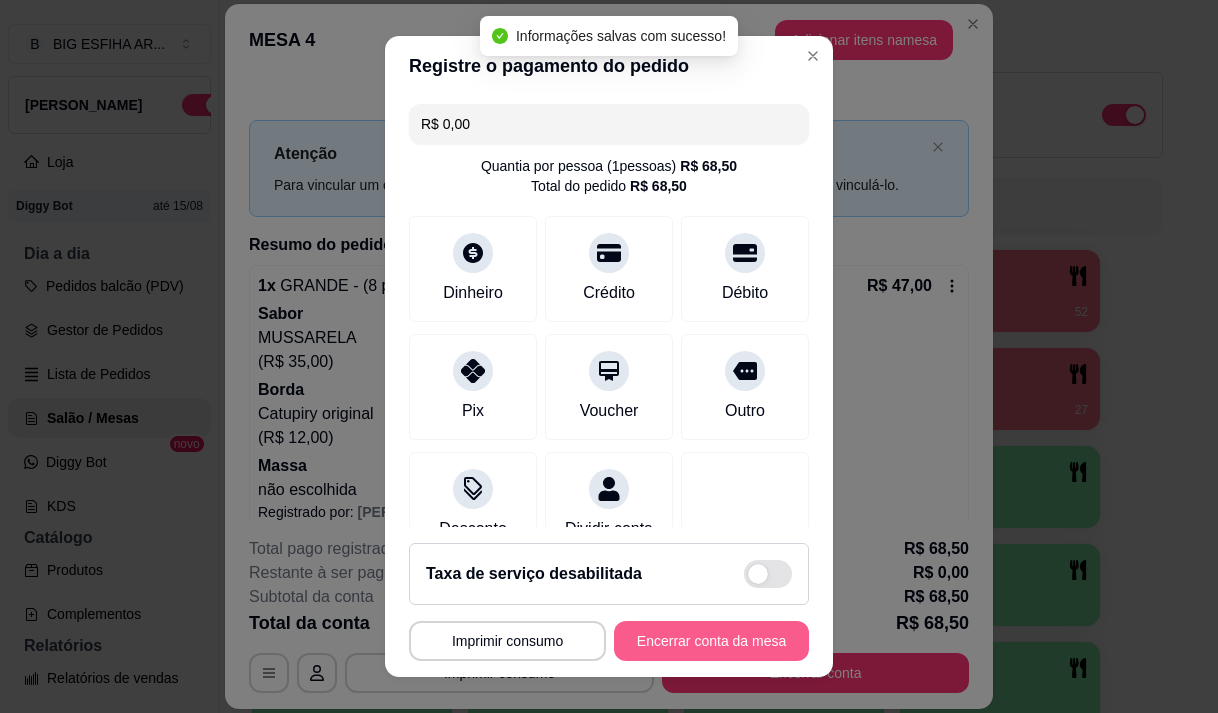 click on "Encerrar conta da mesa" at bounding box center (711, 641) 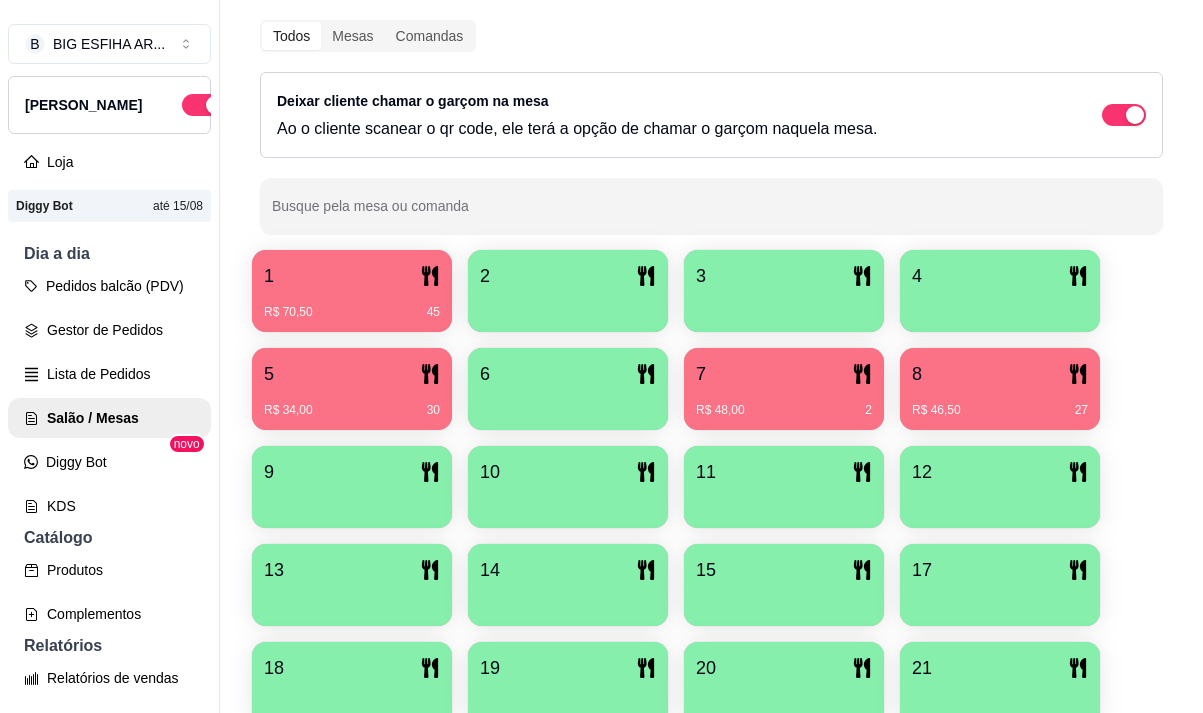 click on "R$ 48,00 2" at bounding box center (784, 410) 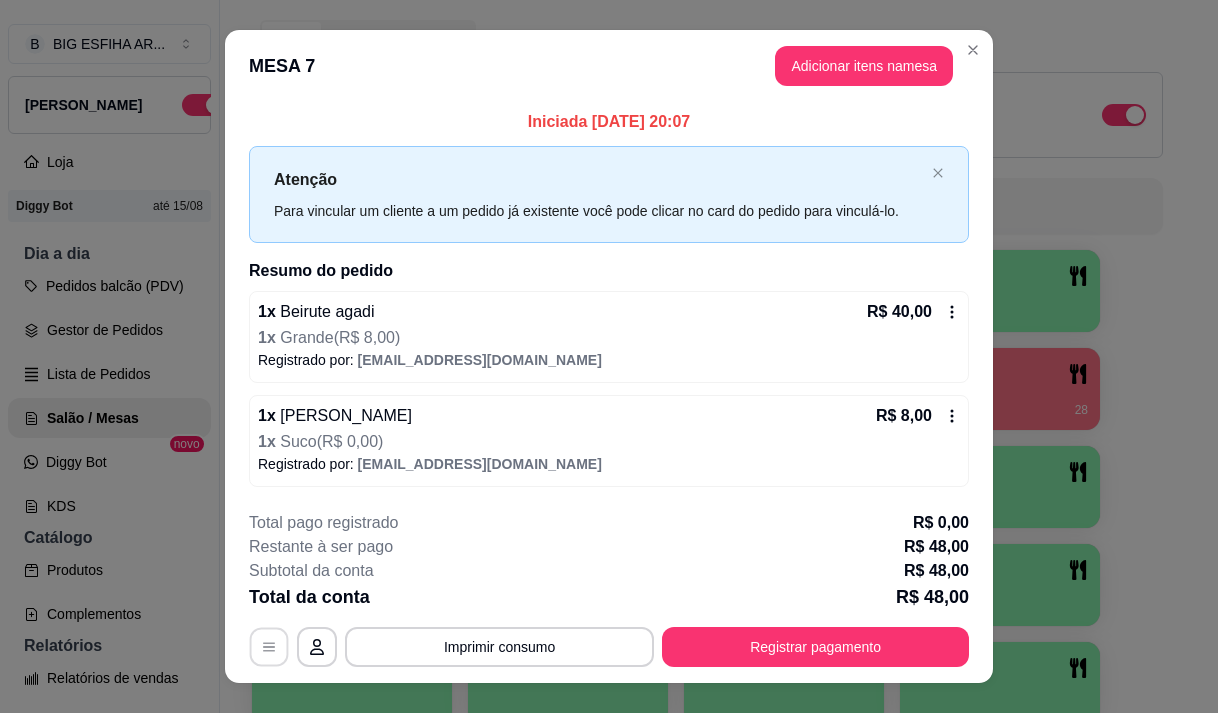 click at bounding box center (269, 647) 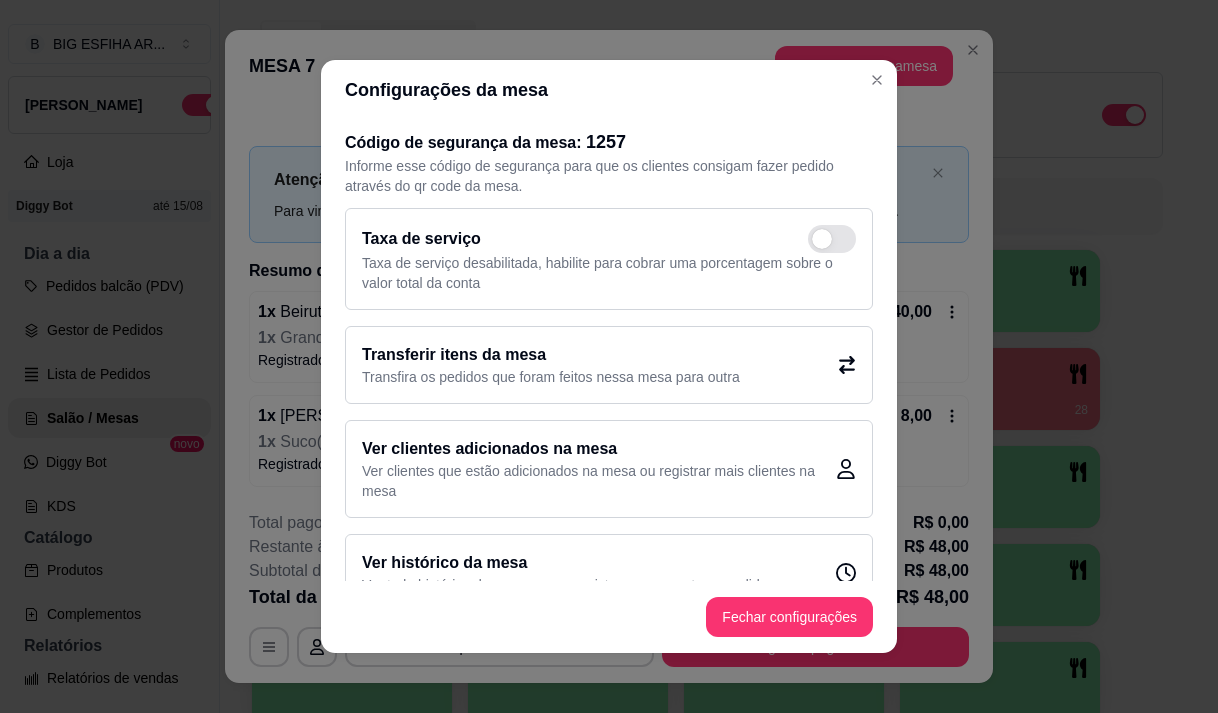 click on "Transfira os pedidos que foram feitos nessa mesa para outra" at bounding box center (551, 377) 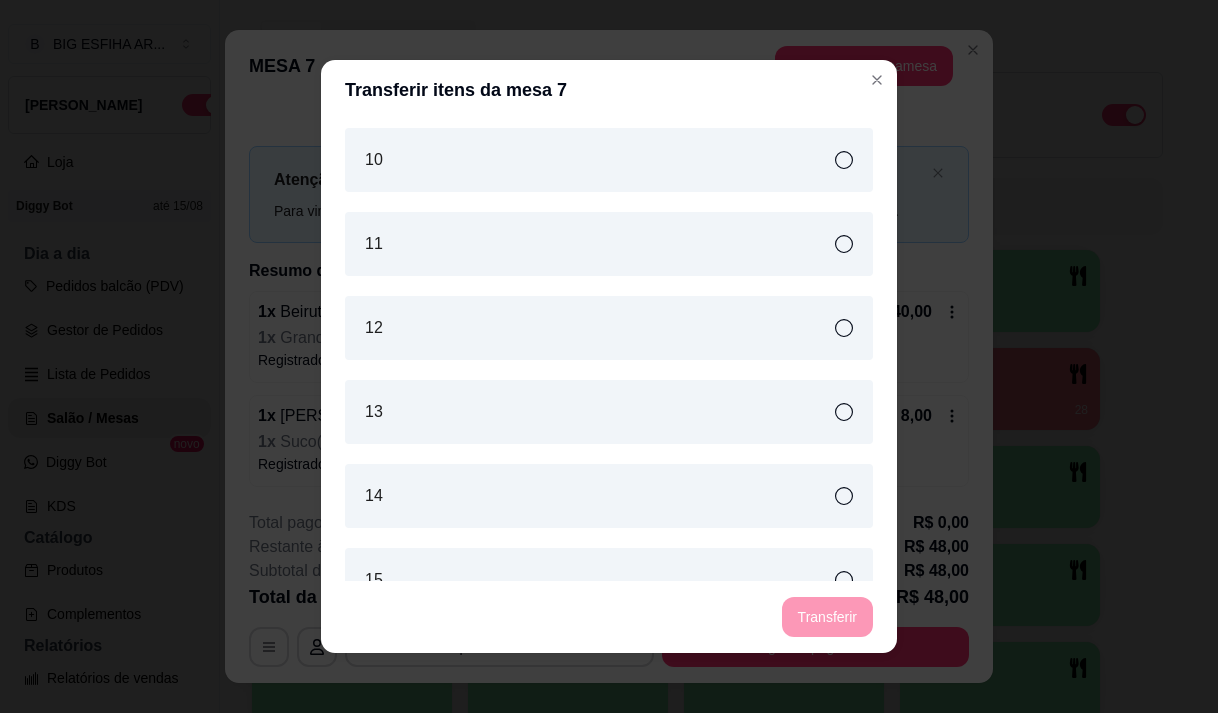 click on "10" at bounding box center (609, 160) 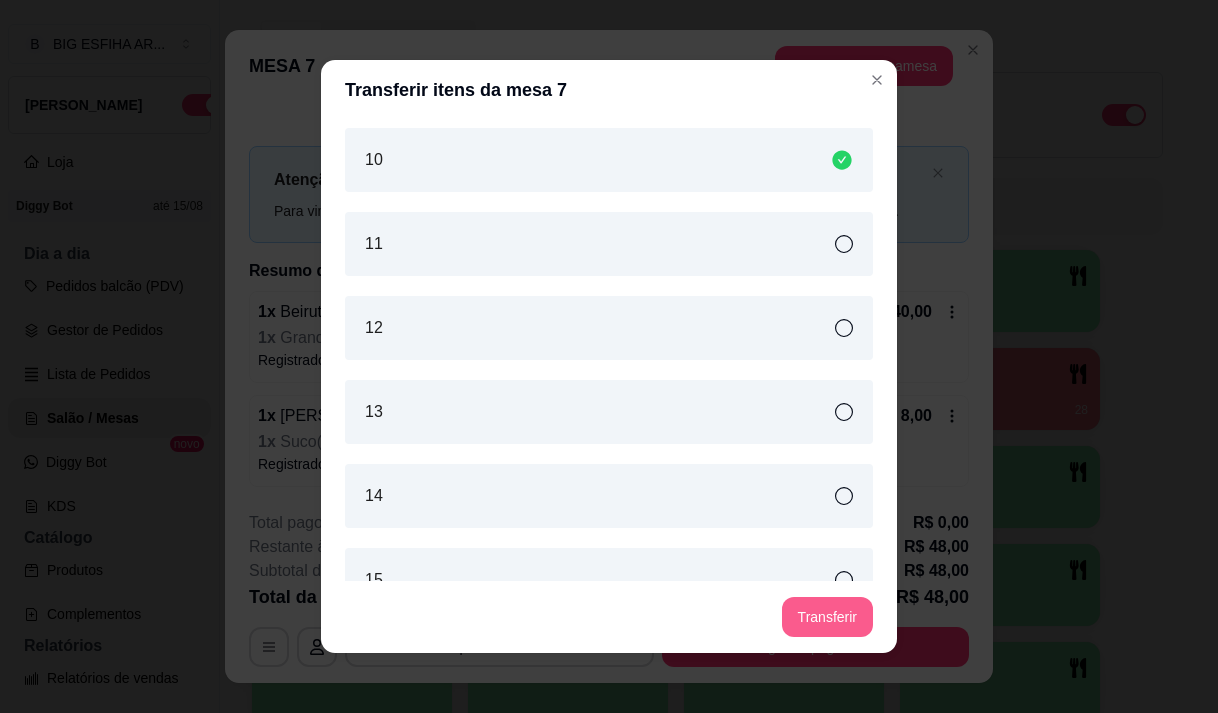 click on "Transferir" at bounding box center [827, 617] 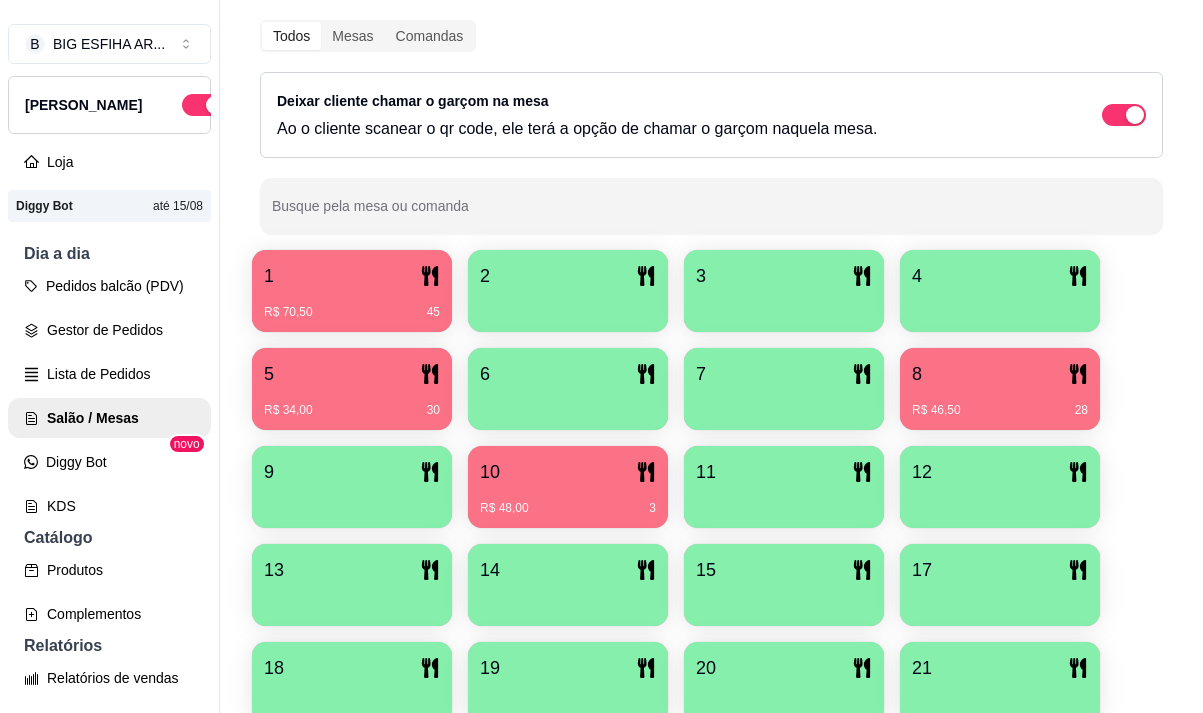 click on "R$ 34,00 30" at bounding box center [352, 403] 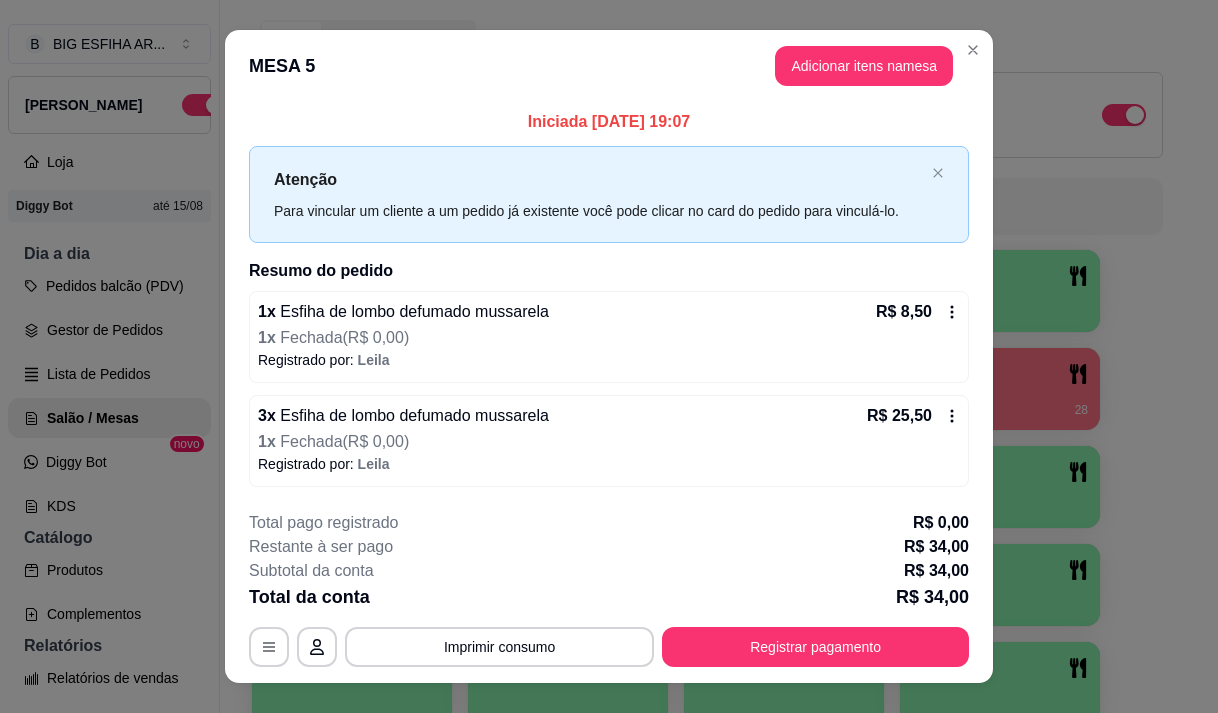 click on "**********" at bounding box center (609, 589) 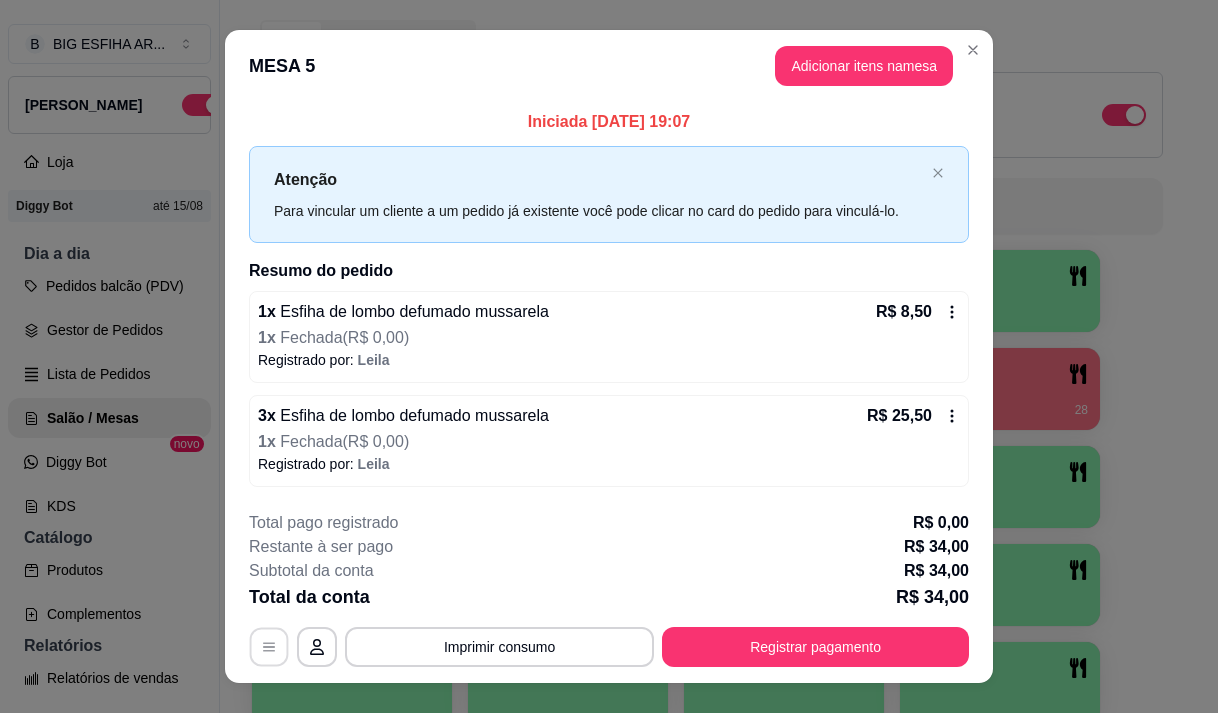 click at bounding box center [269, 647] 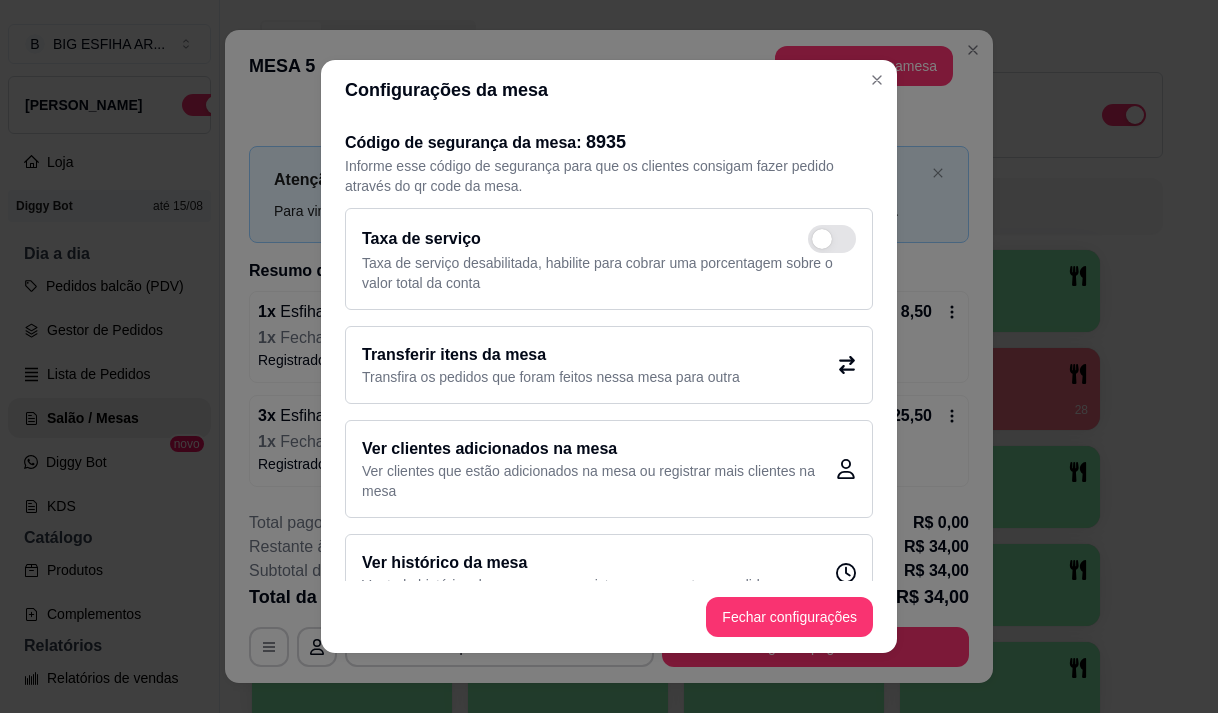 click on "Transfira os pedidos que foram feitos nessa mesa para outra" at bounding box center [551, 377] 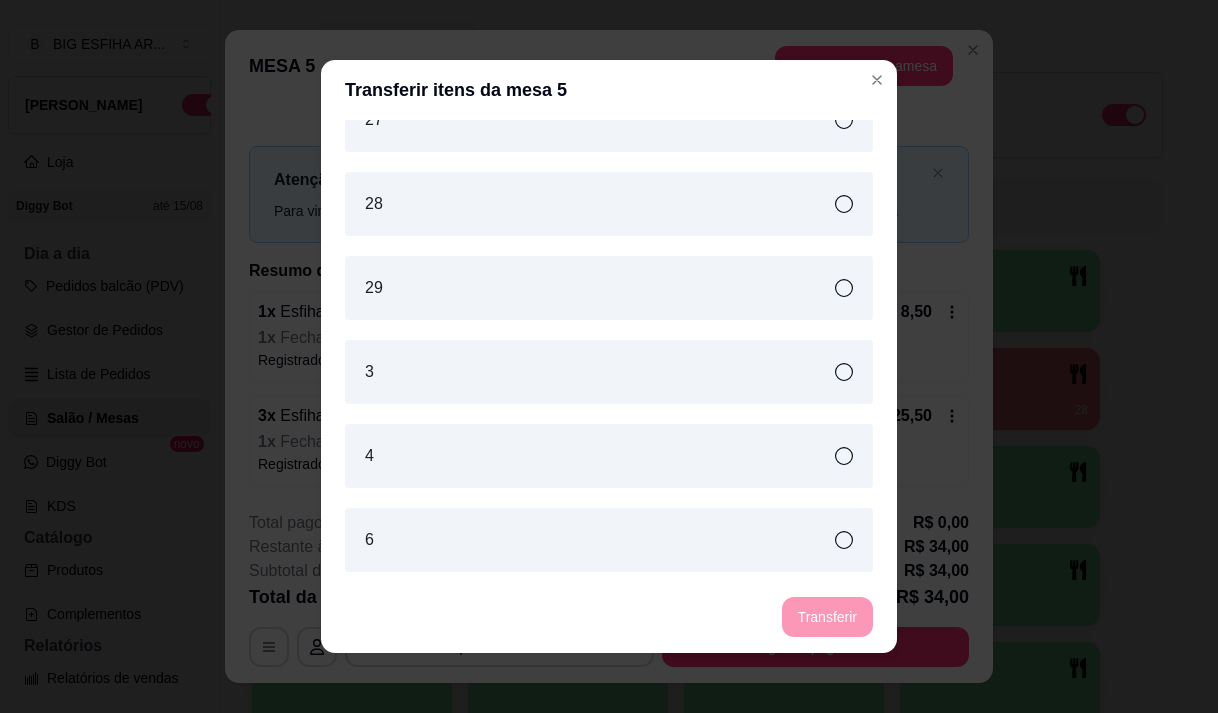 scroll, scrollTop: 1400, scrollLeft: 0, axis: vertical 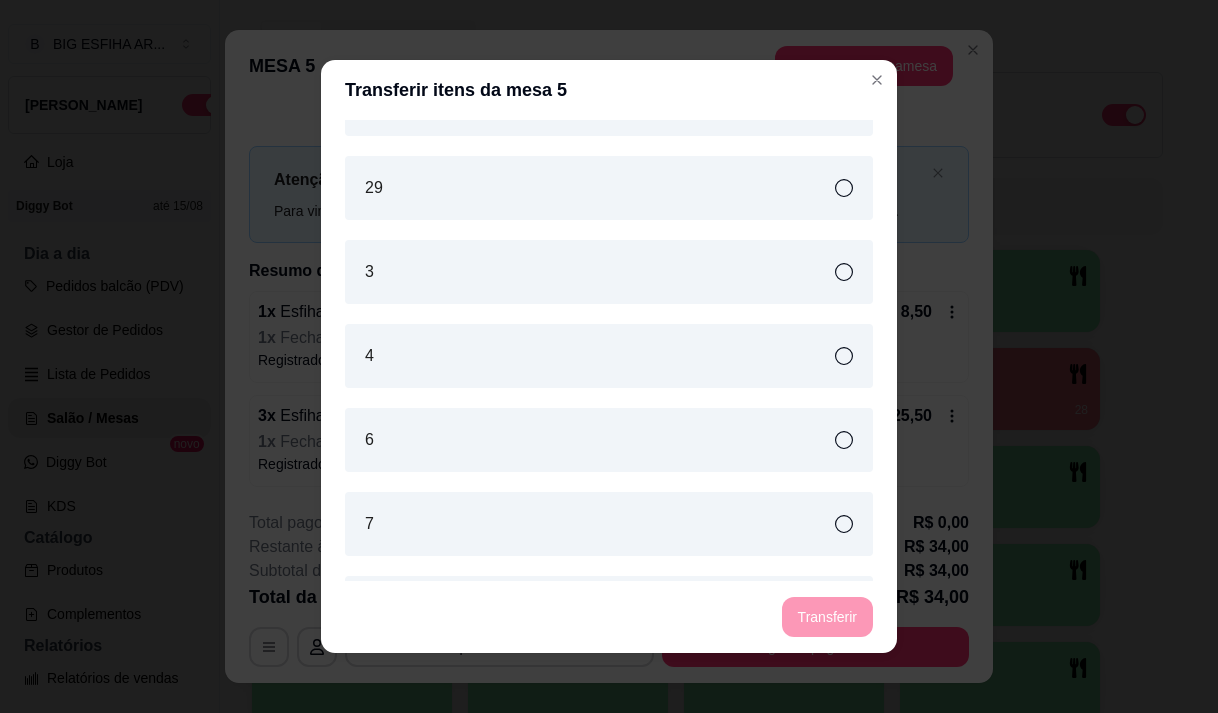 click on "6" at bounding box center (609, 440) 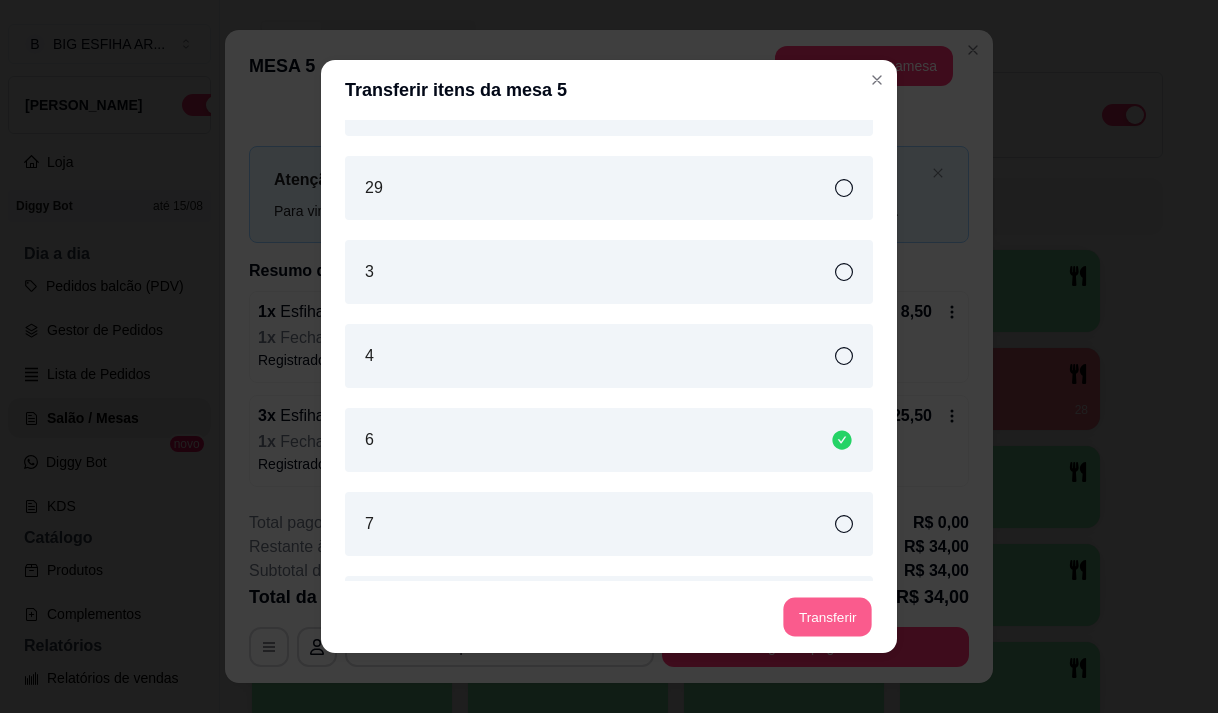 click on "Transferir" at bounding box center (827, 617) 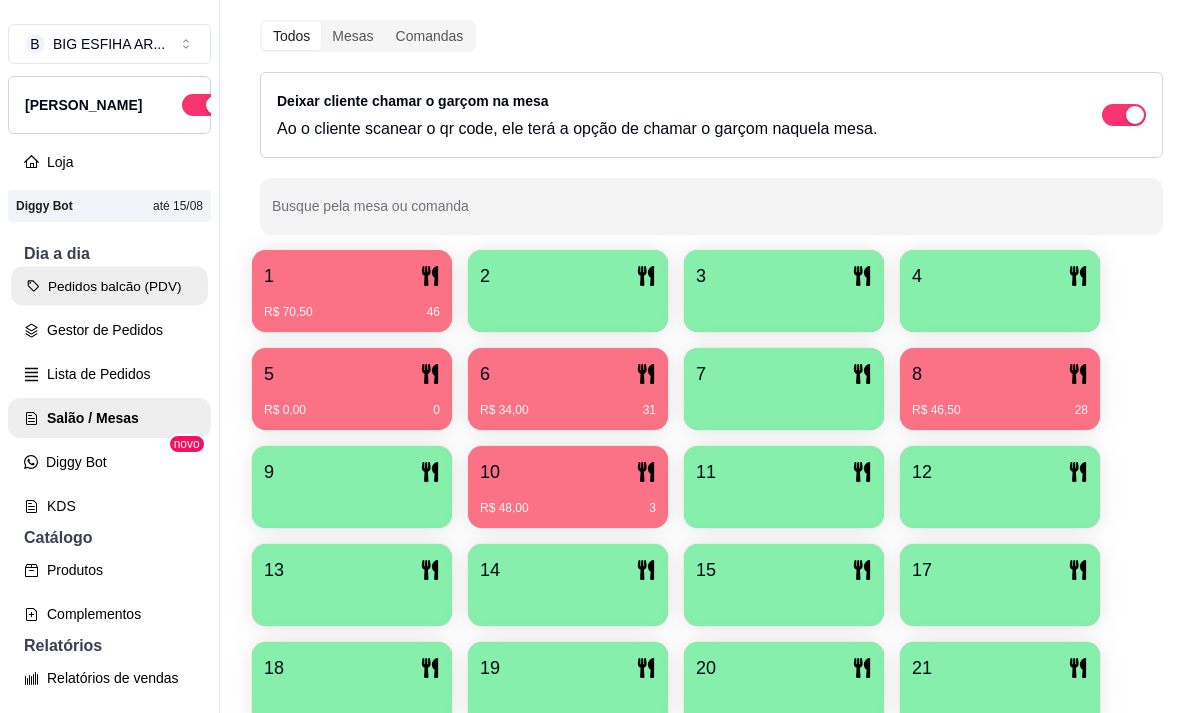 click on "Pedidos balcão (PDV)" at bounding box center [109, 286] 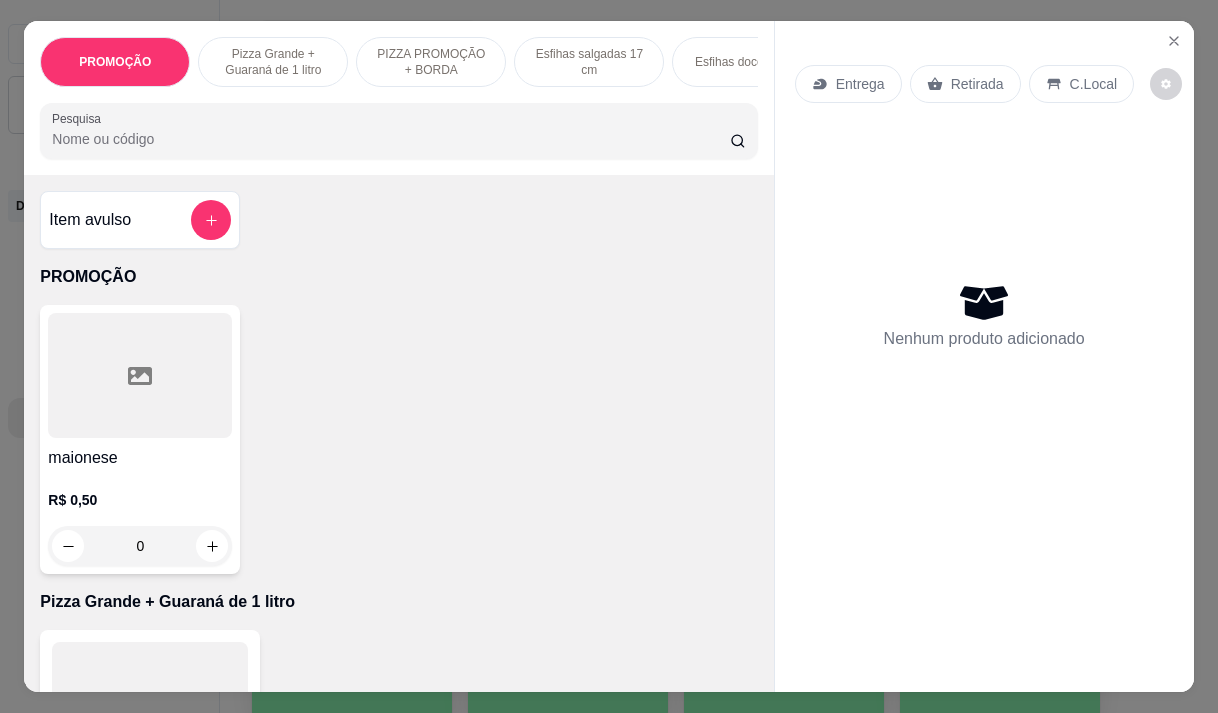 click on "Entrega" at bounding box center (860, 84) 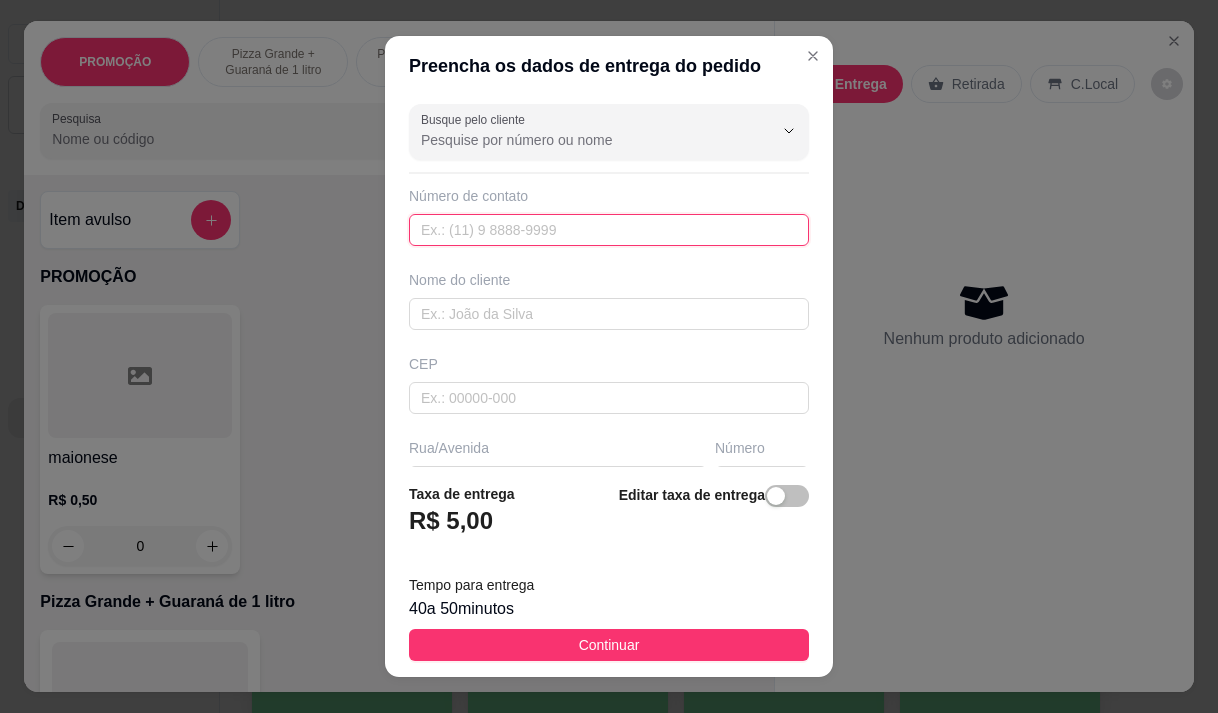 click at bounding box center (609, 230) 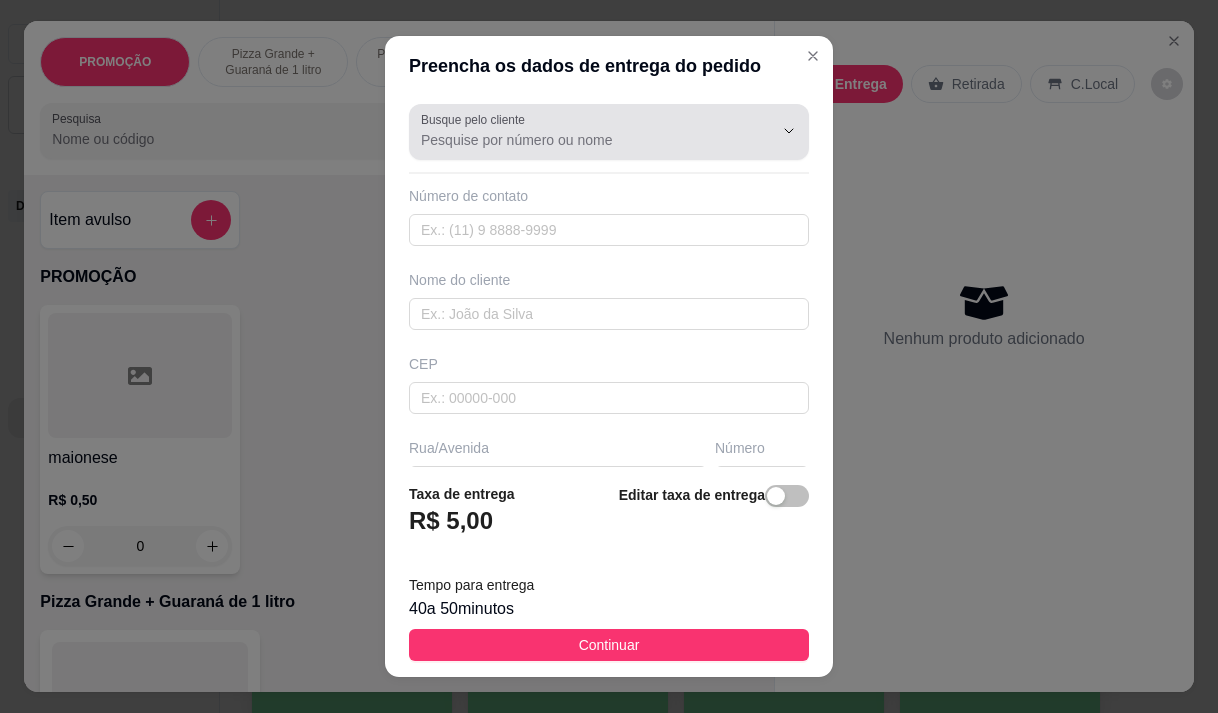 click at bounding box center (609, 132) 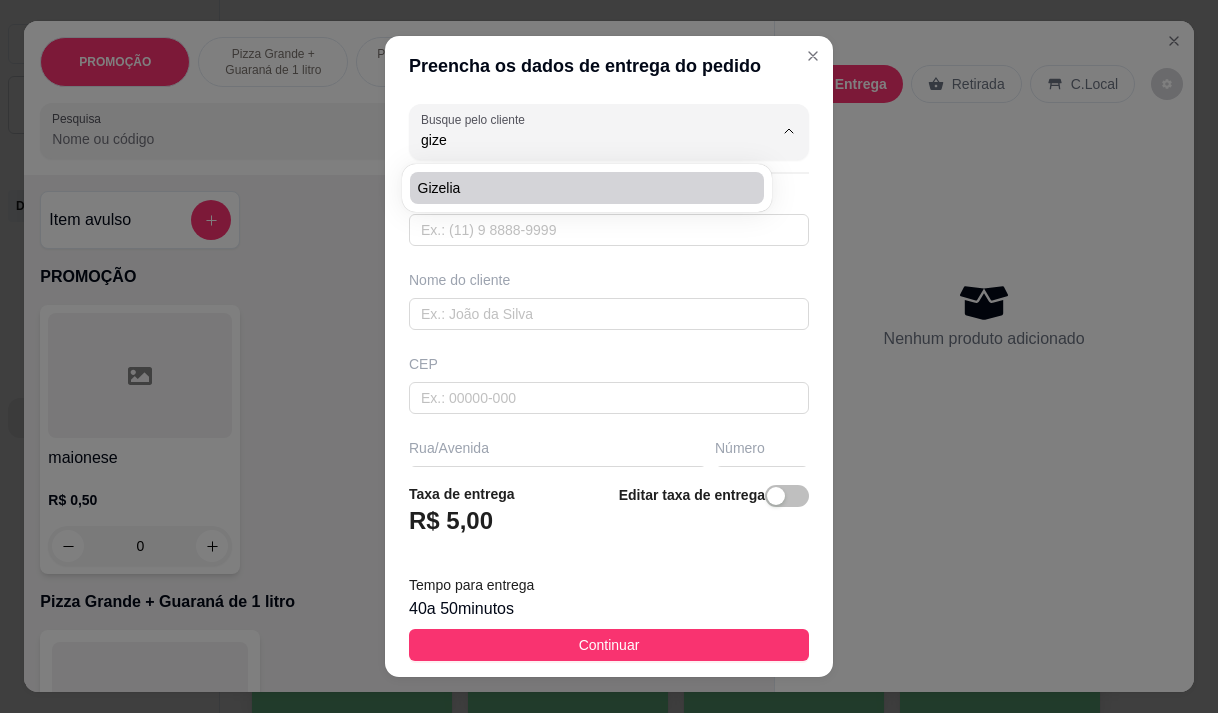 click on "gizelia" at bounding box center (577, 188) 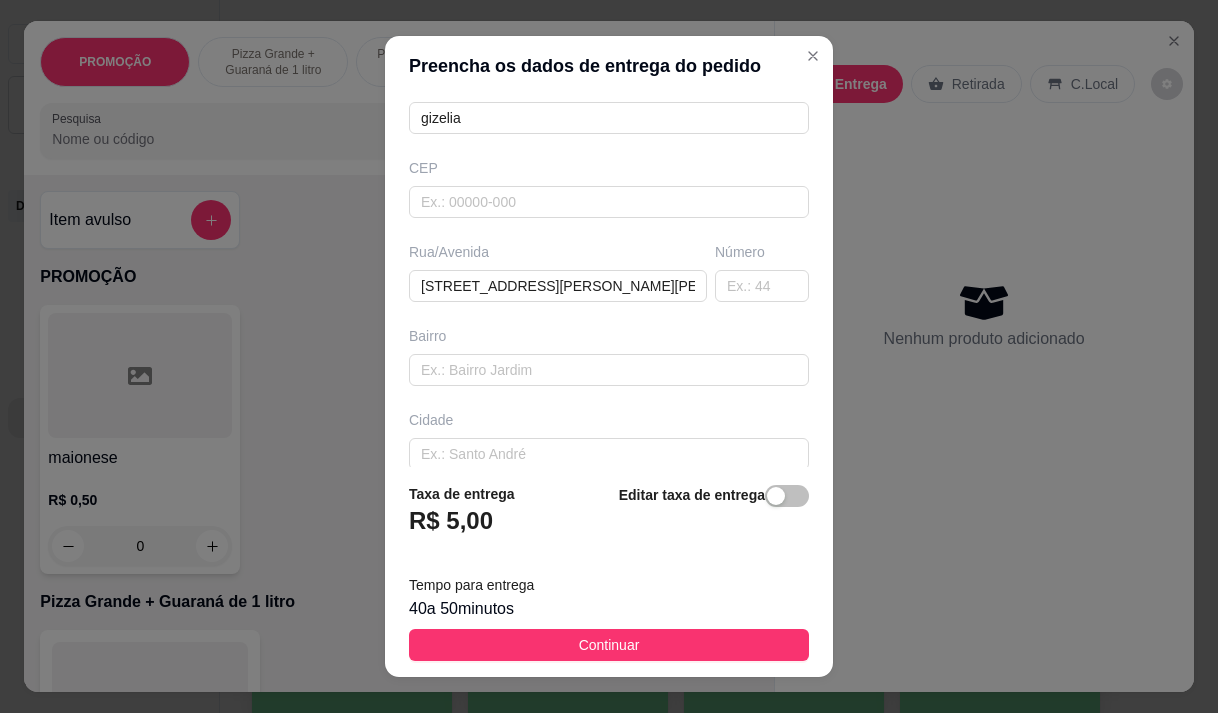 scroll, scrollTop: 200, scrollLeft: 0, axis: vertical 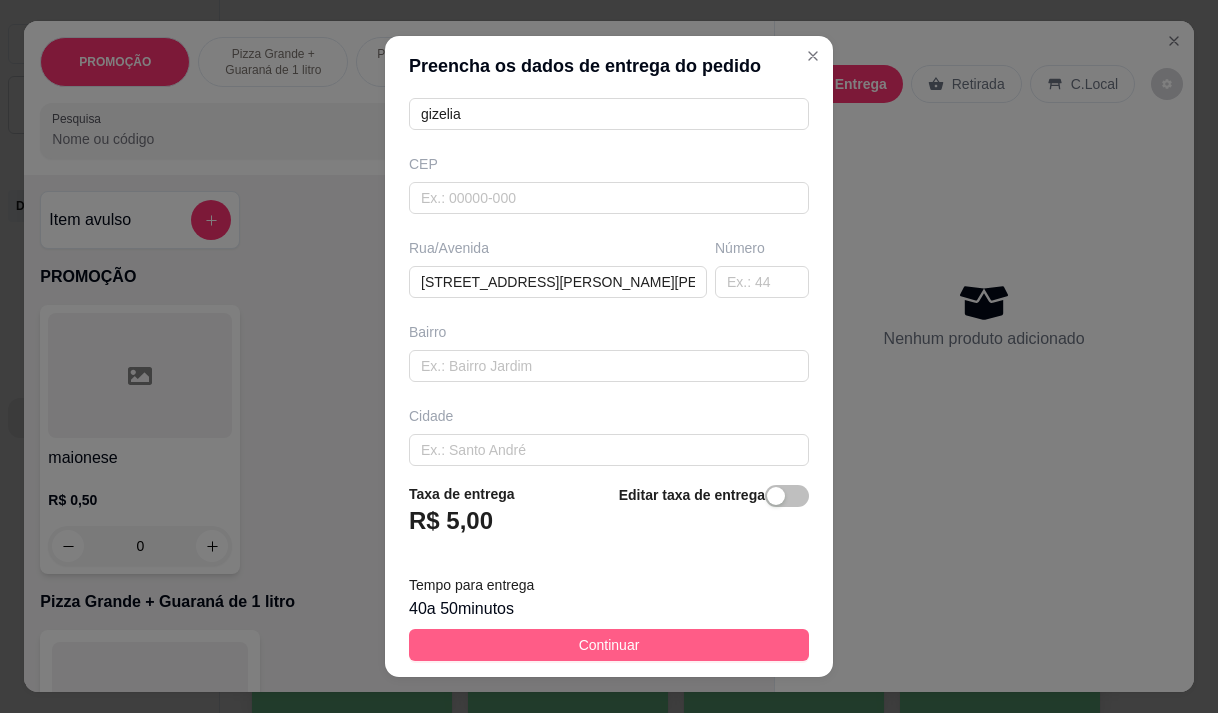 type on "gizelia" 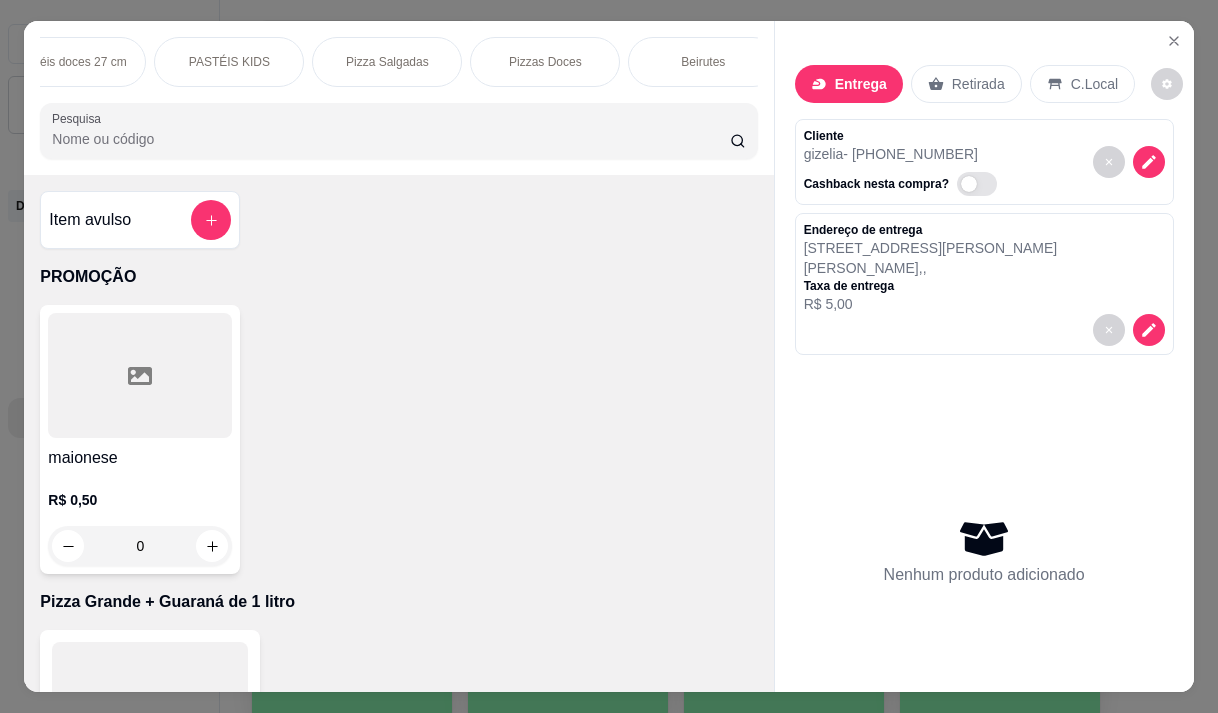 scroll, scrollTop: 0, scrollLeft: 1160, axis: horizontal 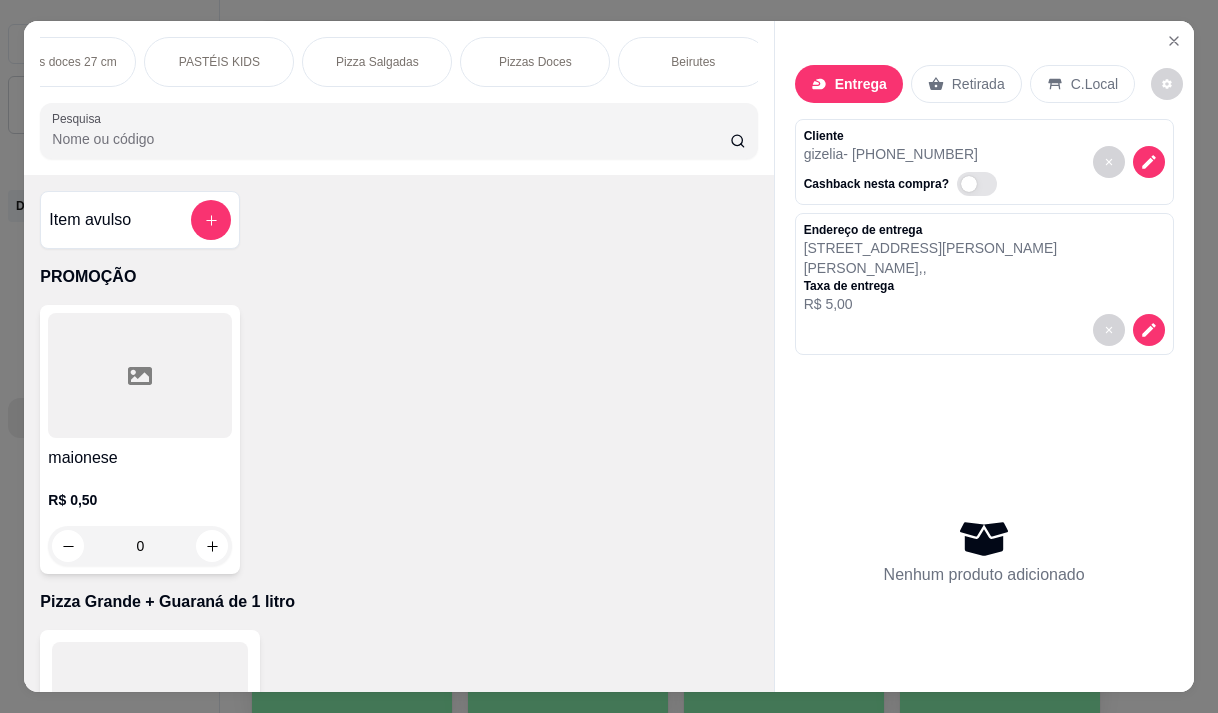 click on "Pizza Salgadas" at bounding box center [377, 62] 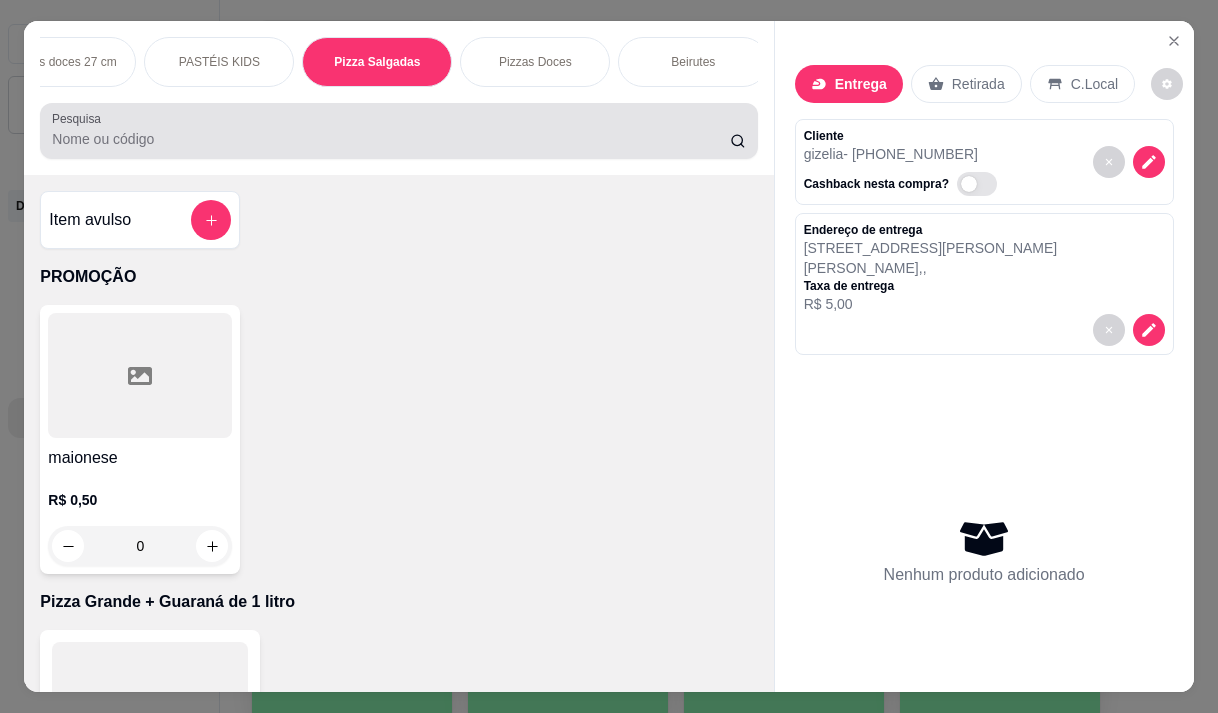 scroll, scrollTop: 15444, scrollLeft: 0, axis: vertical 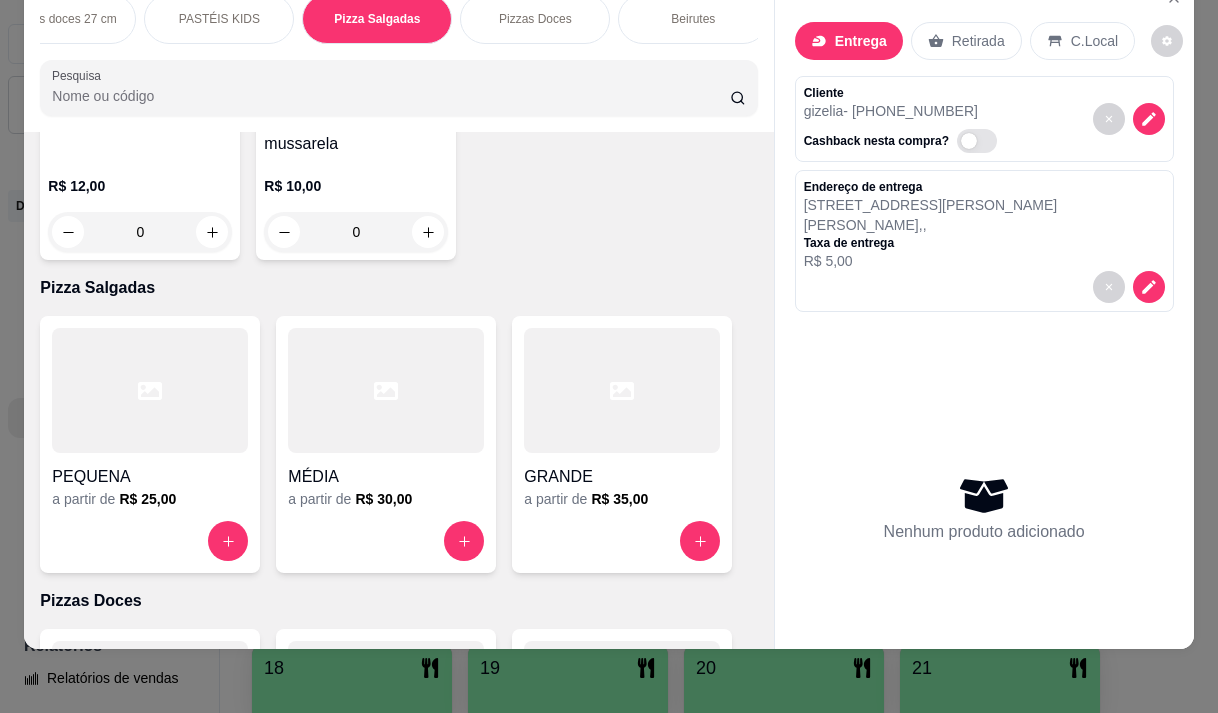 click on "GRANDE" at bounding box center [622, 471] 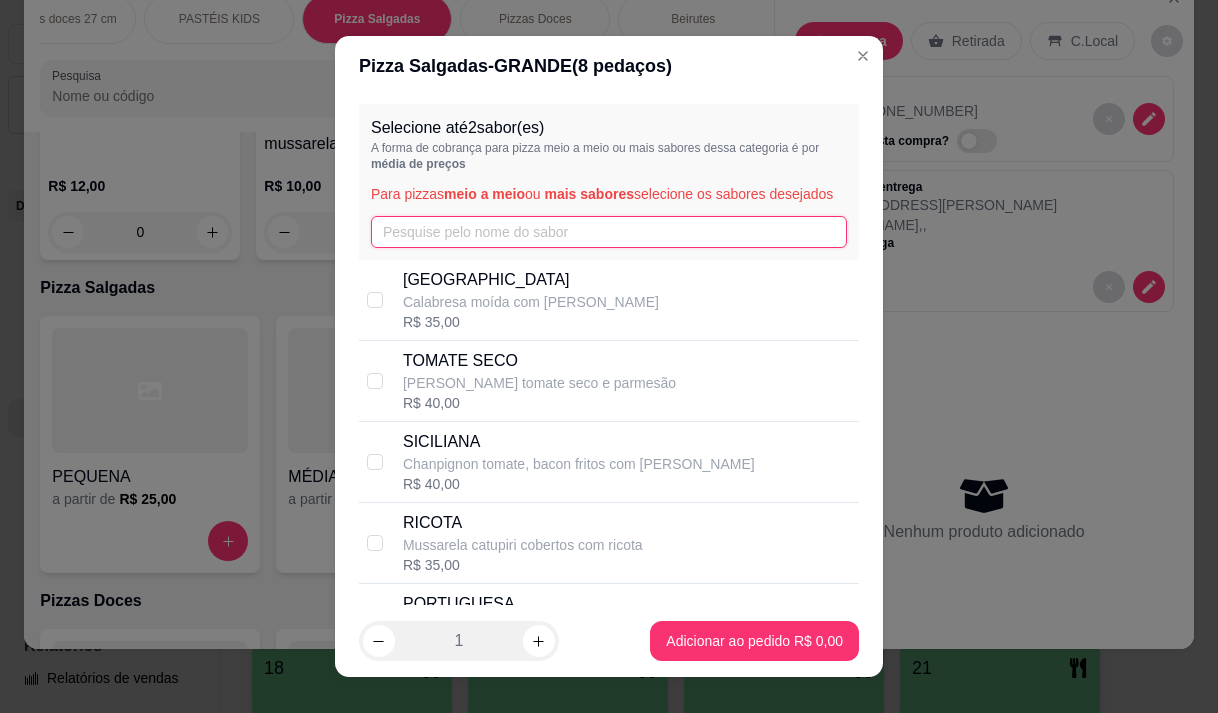 click at bounding box center (609, 232) 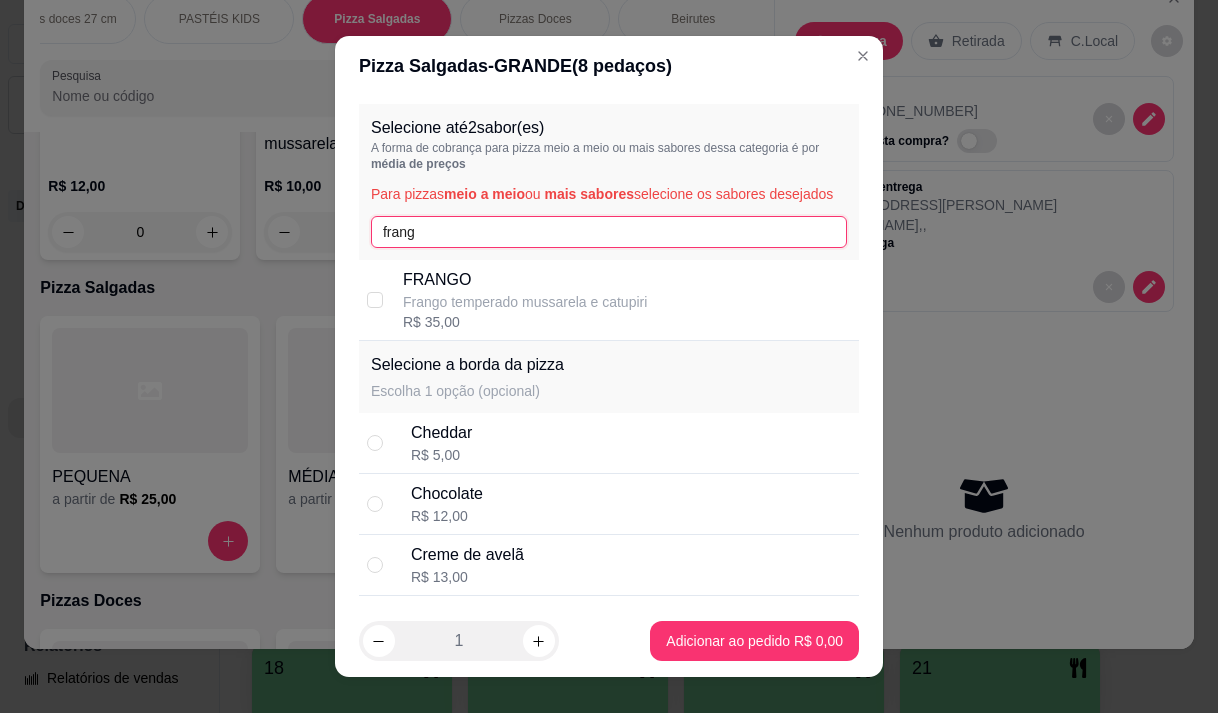 type on "frang" 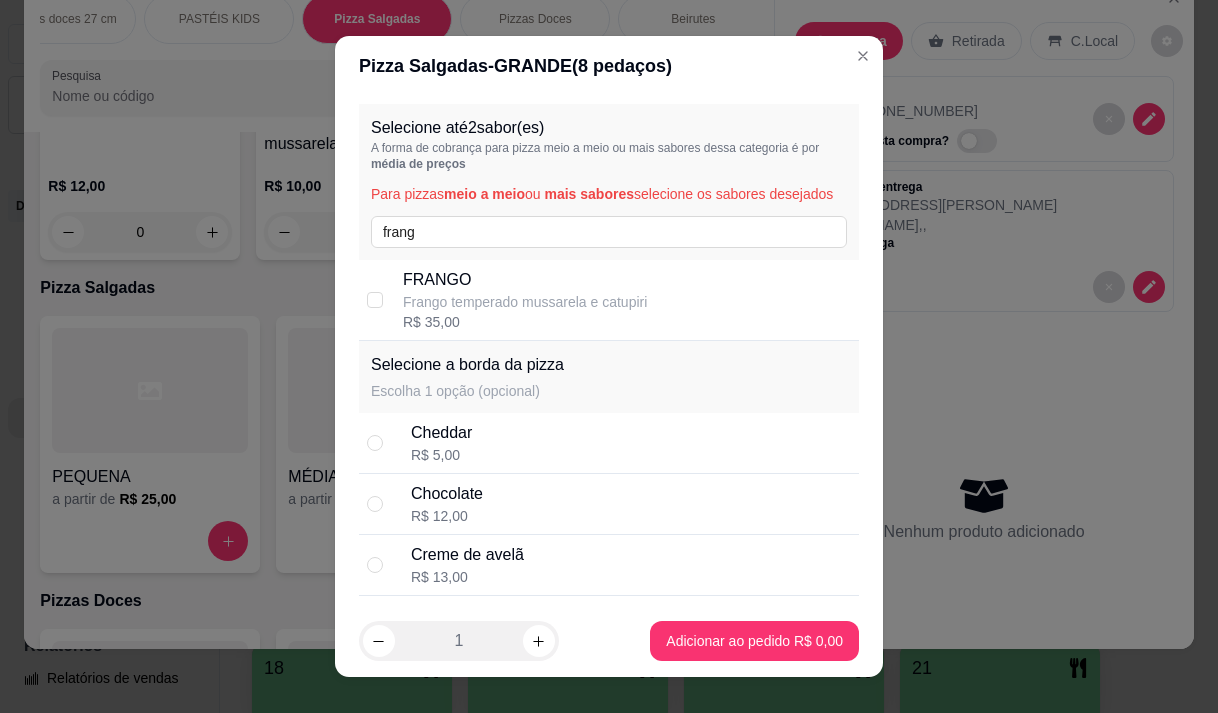 click on "R$ 35,00" at bounding box center (525, 322) 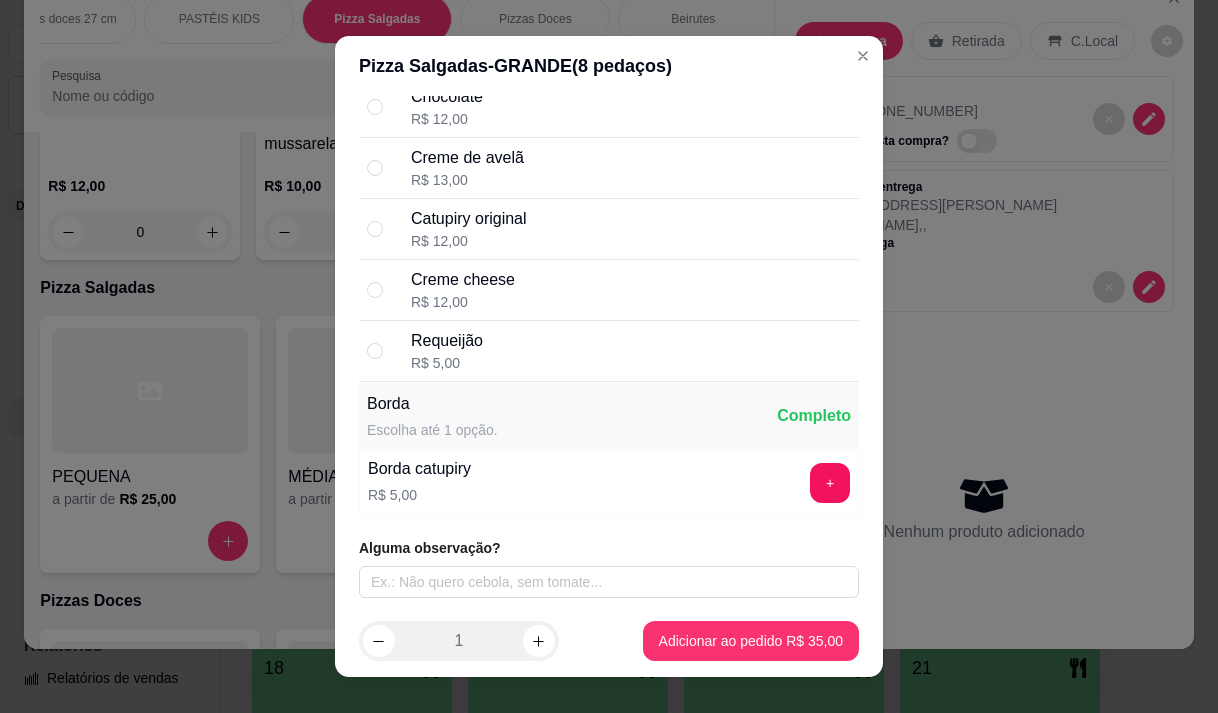 scroll, scrollTop: 300, scrollLeft: 0, axis: vertical 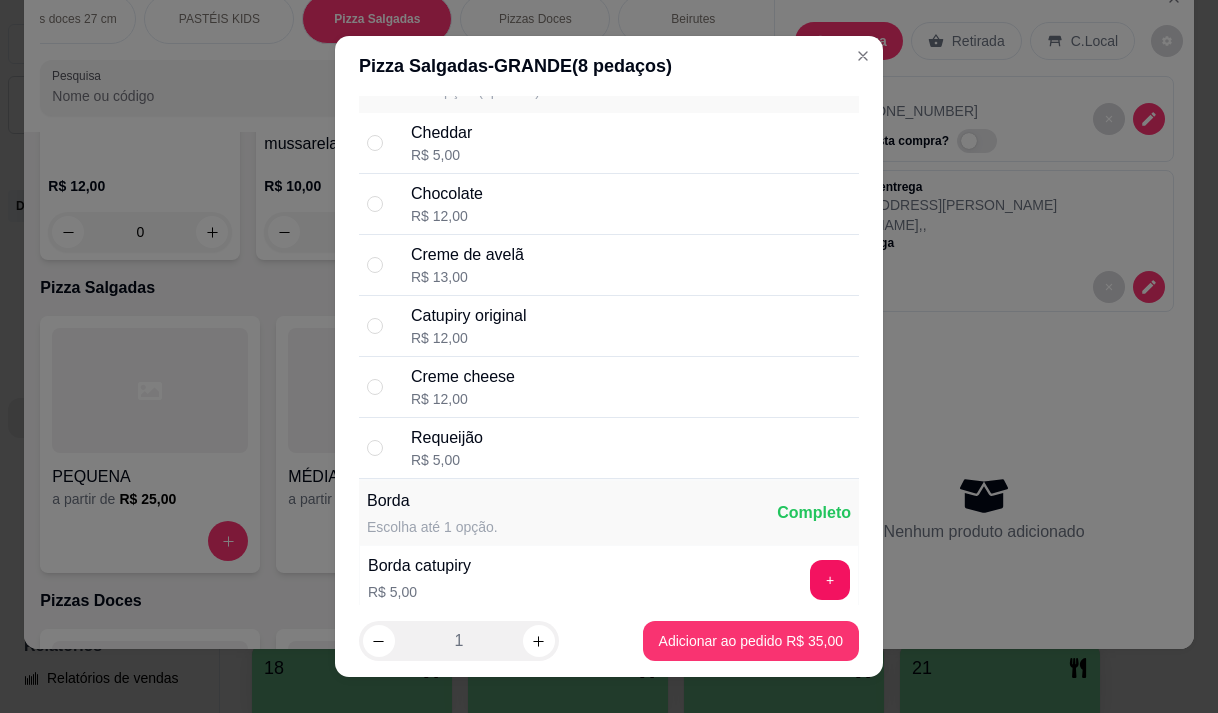 click on "Cheddar R$ 5,00" at bounding box center [631, 143] 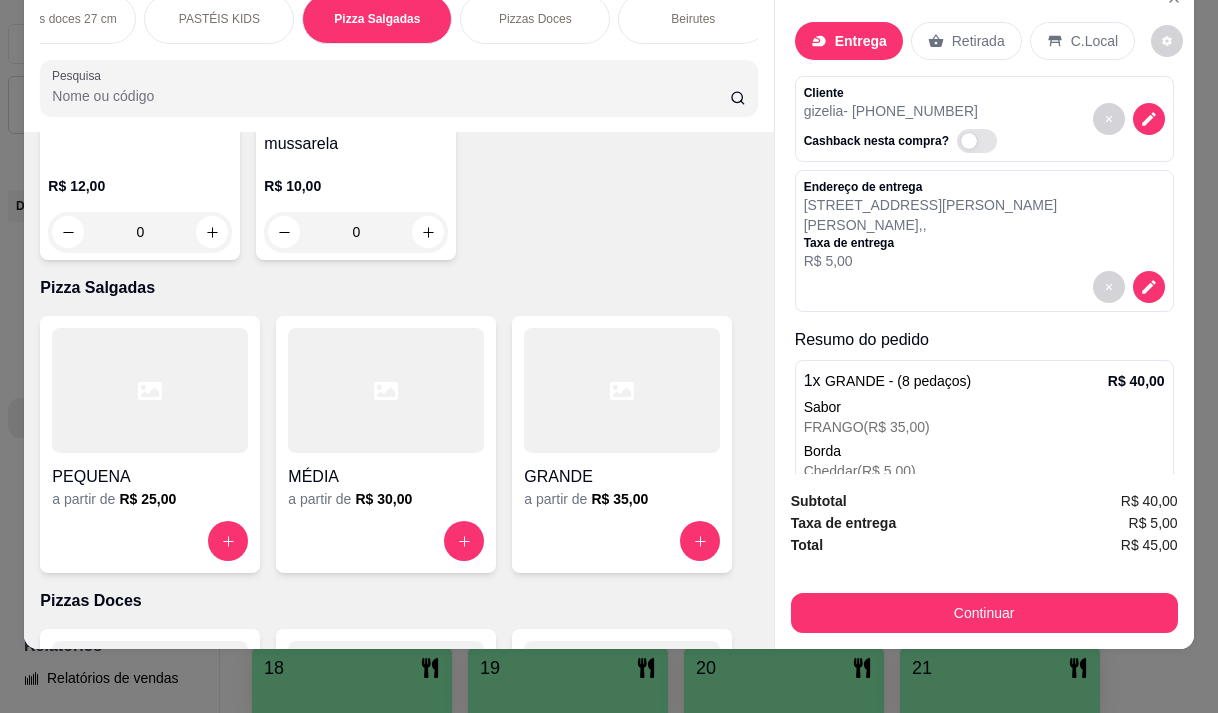 click on "Pesquisa" at bounding box center [391, 96] 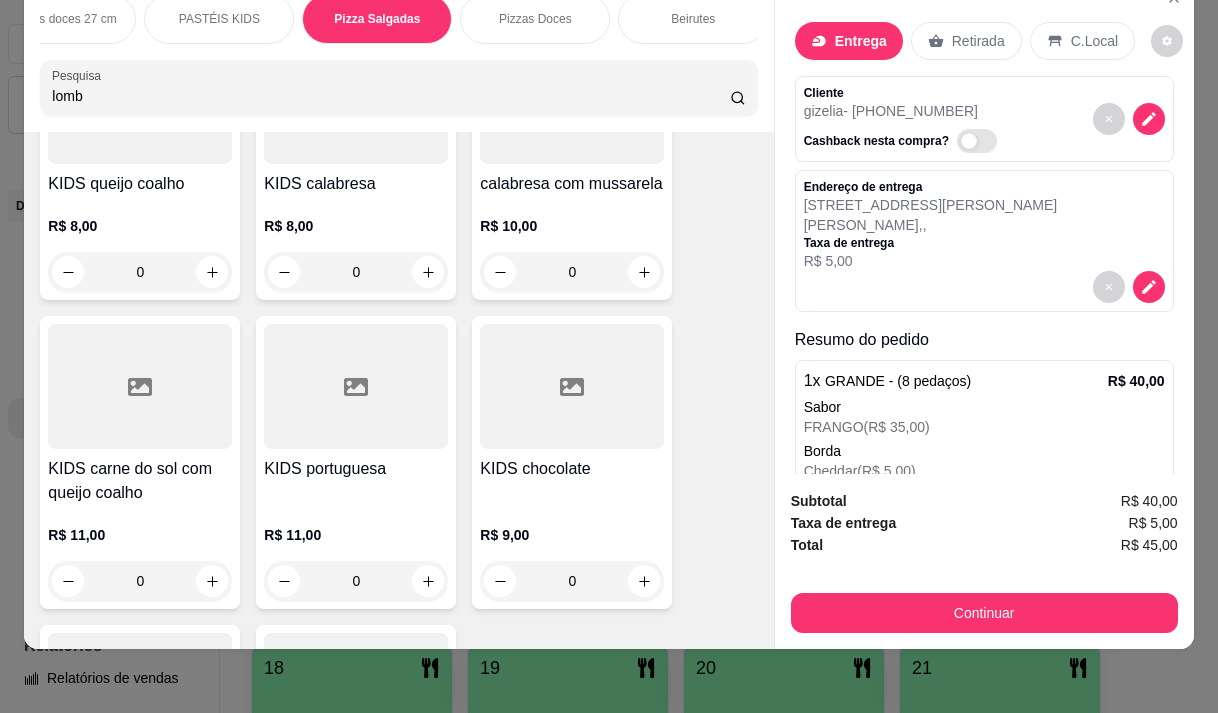 scroll, scrollTop: 16102, scrollLeft: 0, axis: vertical 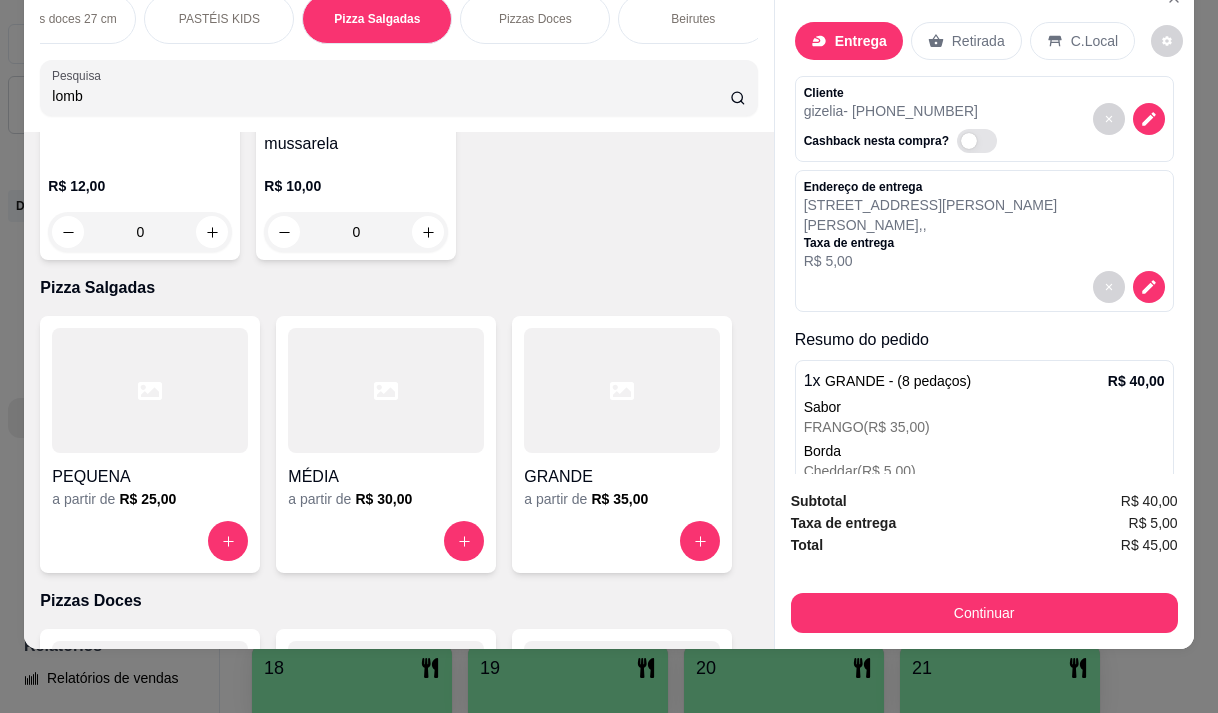 type on "lomb" 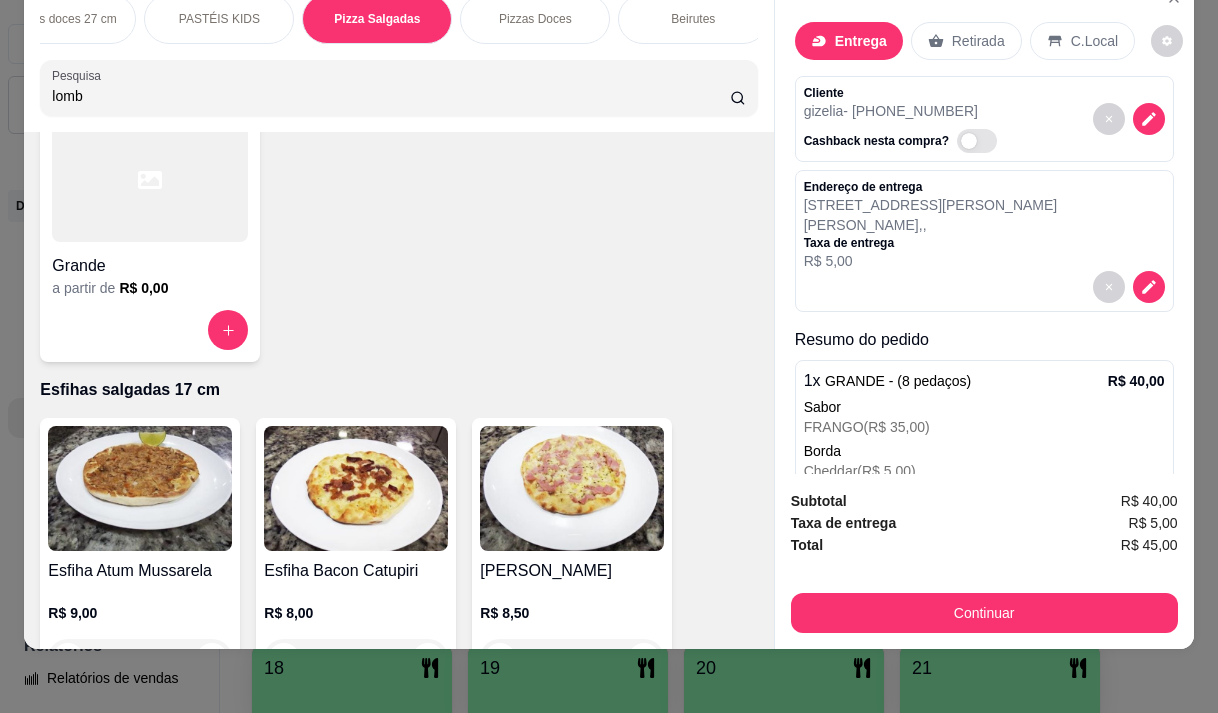 scroll, scrollTop: 0, scrollLeft: 0, axis: both 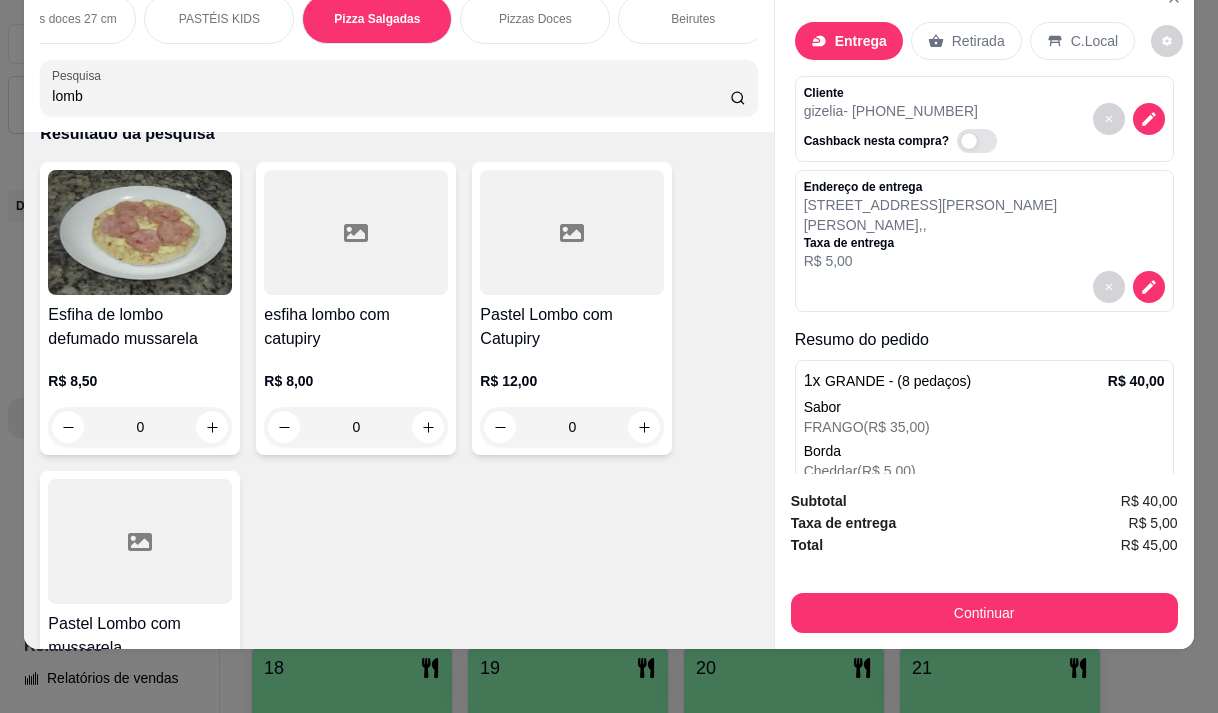 click on "Pastel Lombo com Catupiry" at bounding box center (572, 327) 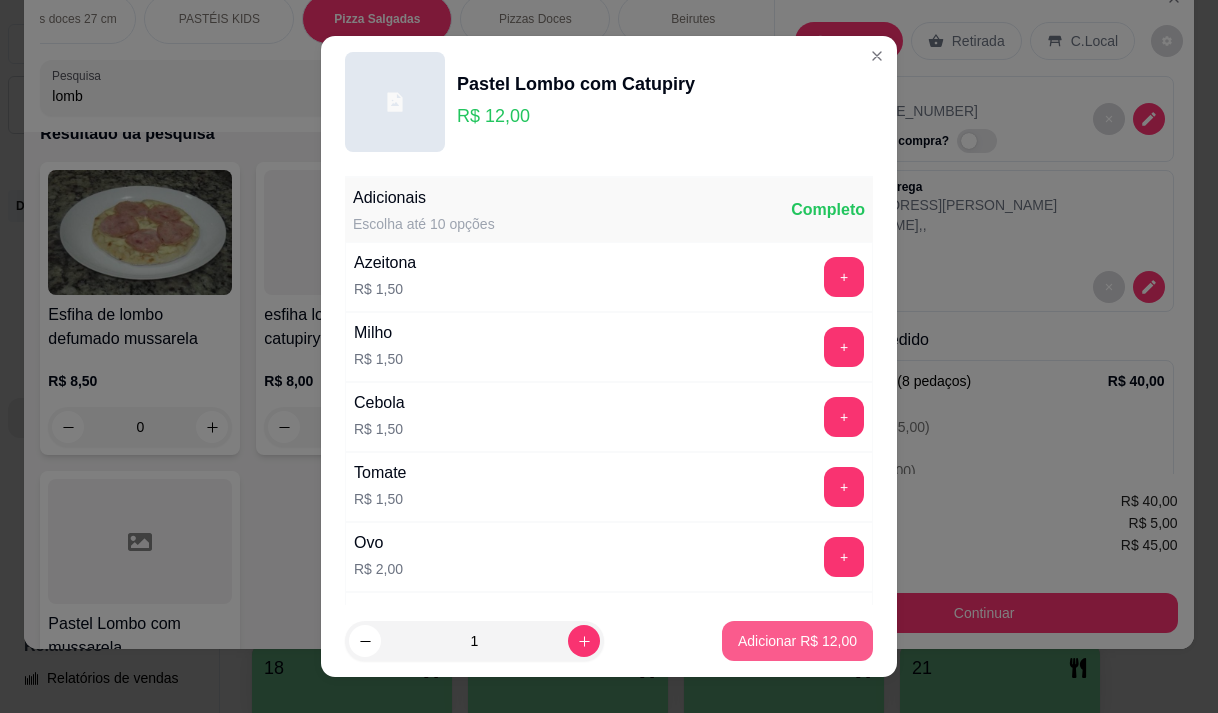click on "Adicionar   R$ 12,00" at bounding box center (797, 641) 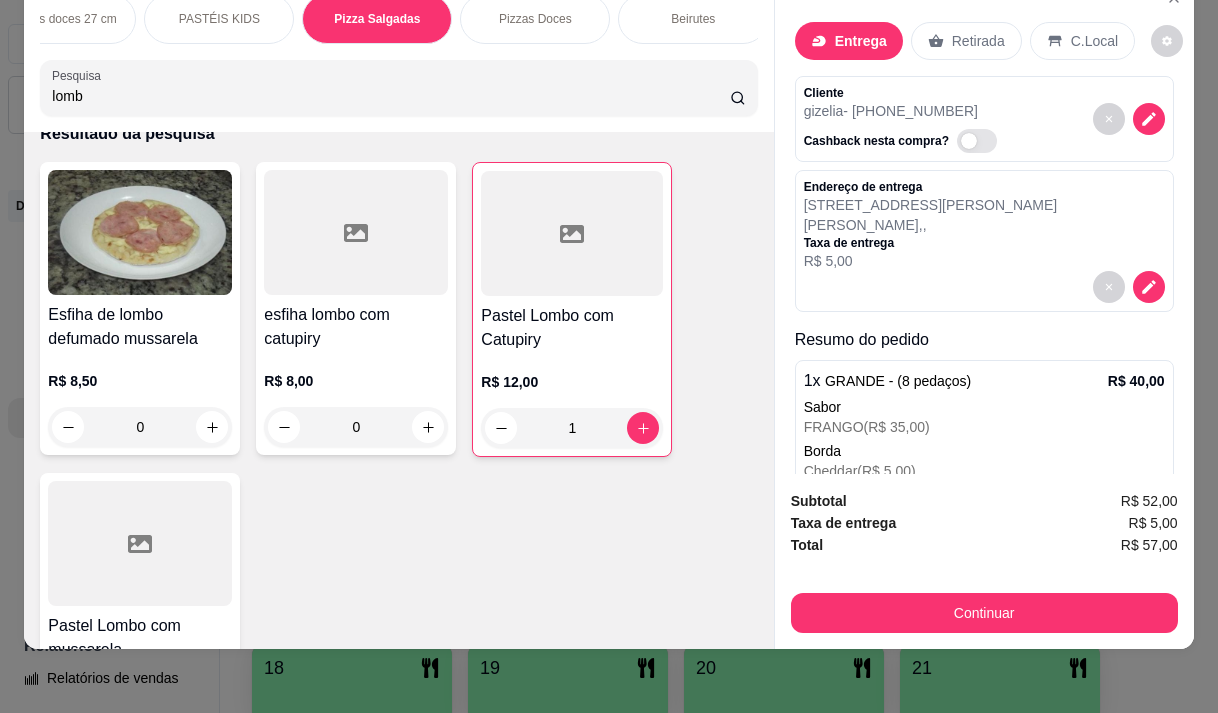type on "1" 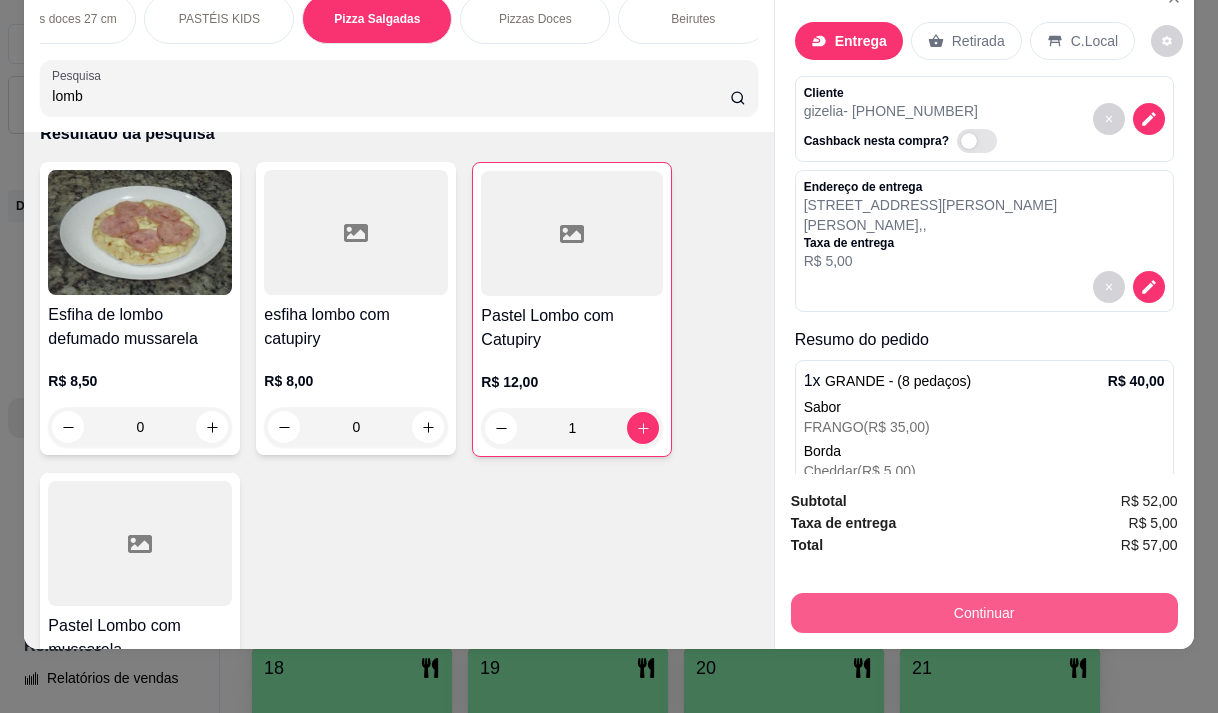 click on "Continuar" at bounding box center [984, 613] 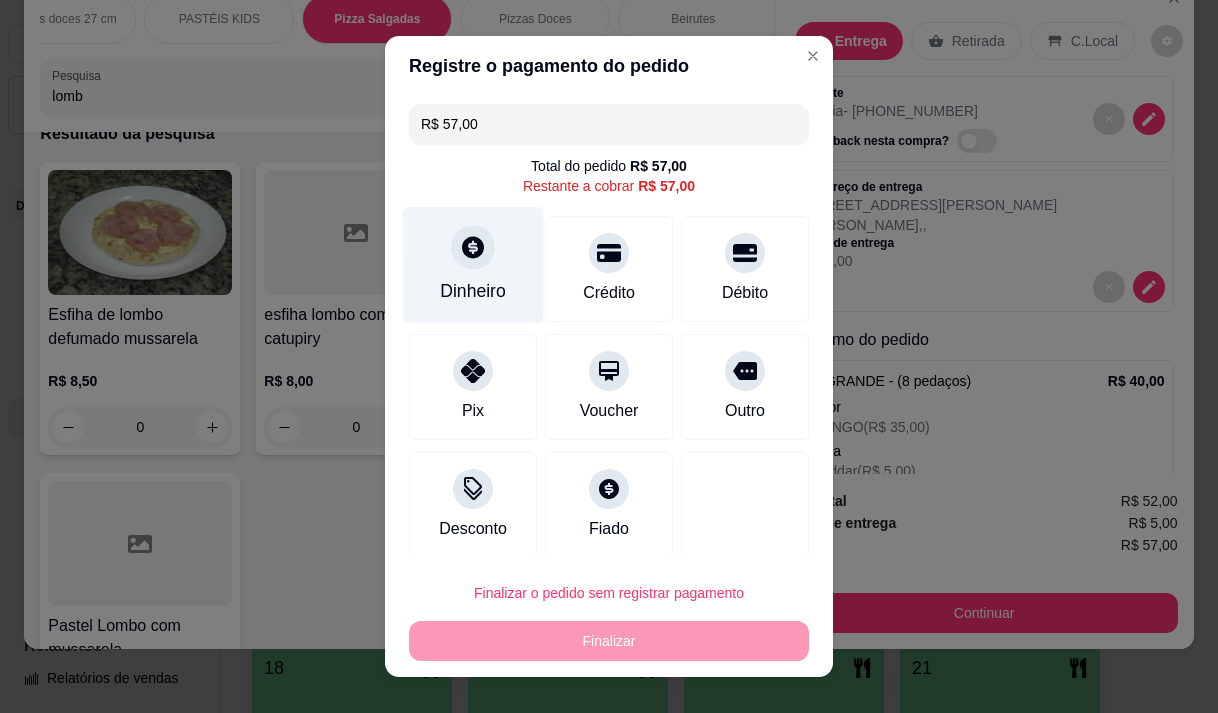 click on "Dinheiro" at bounding box center [473, 291] 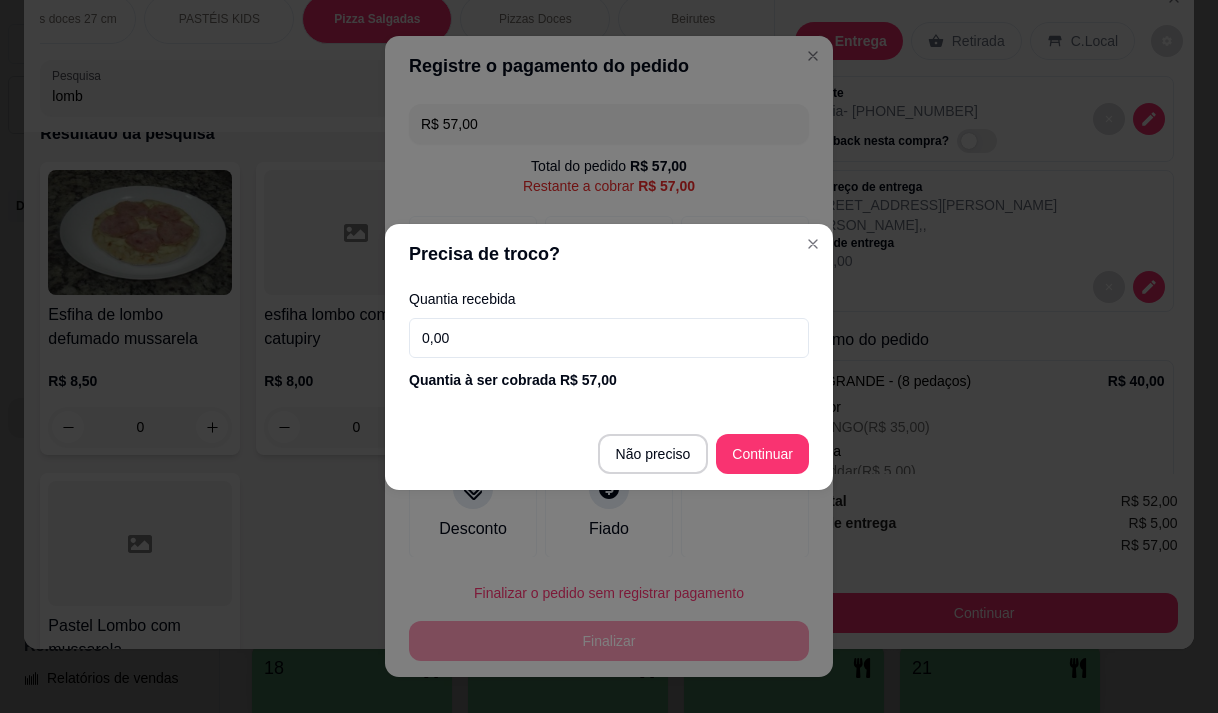 click on "0,00" at bounding box center [609, 338] 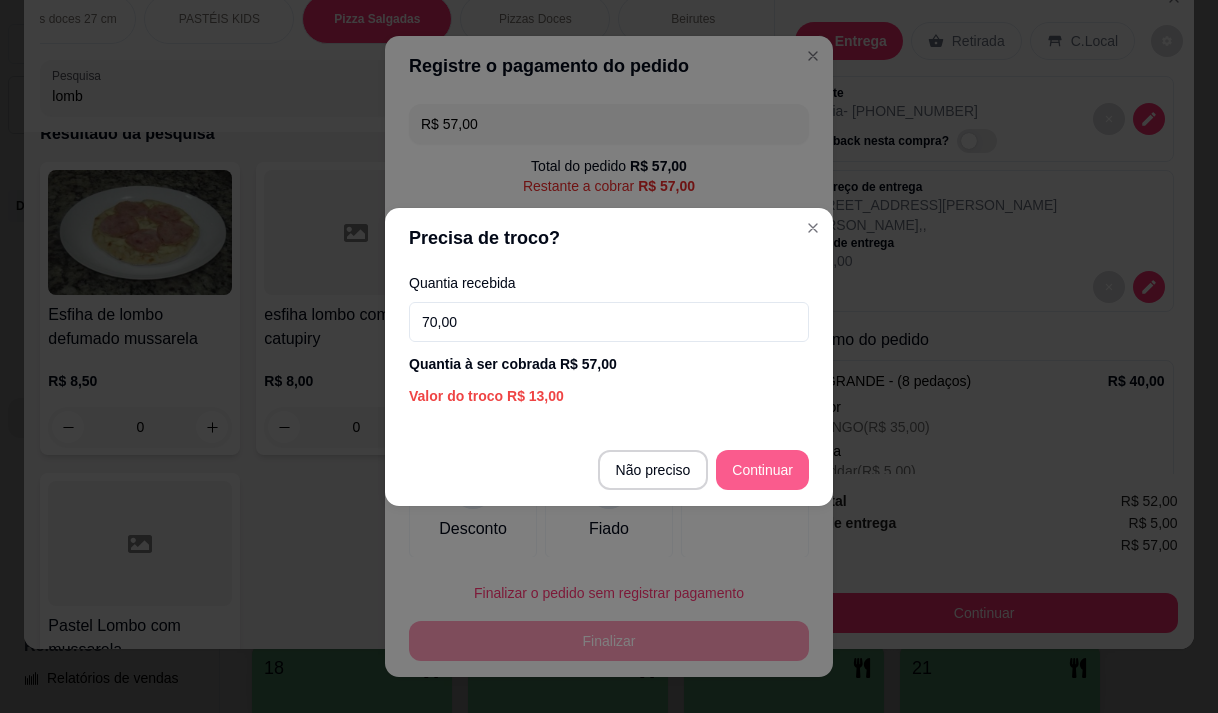 type on "70,00" 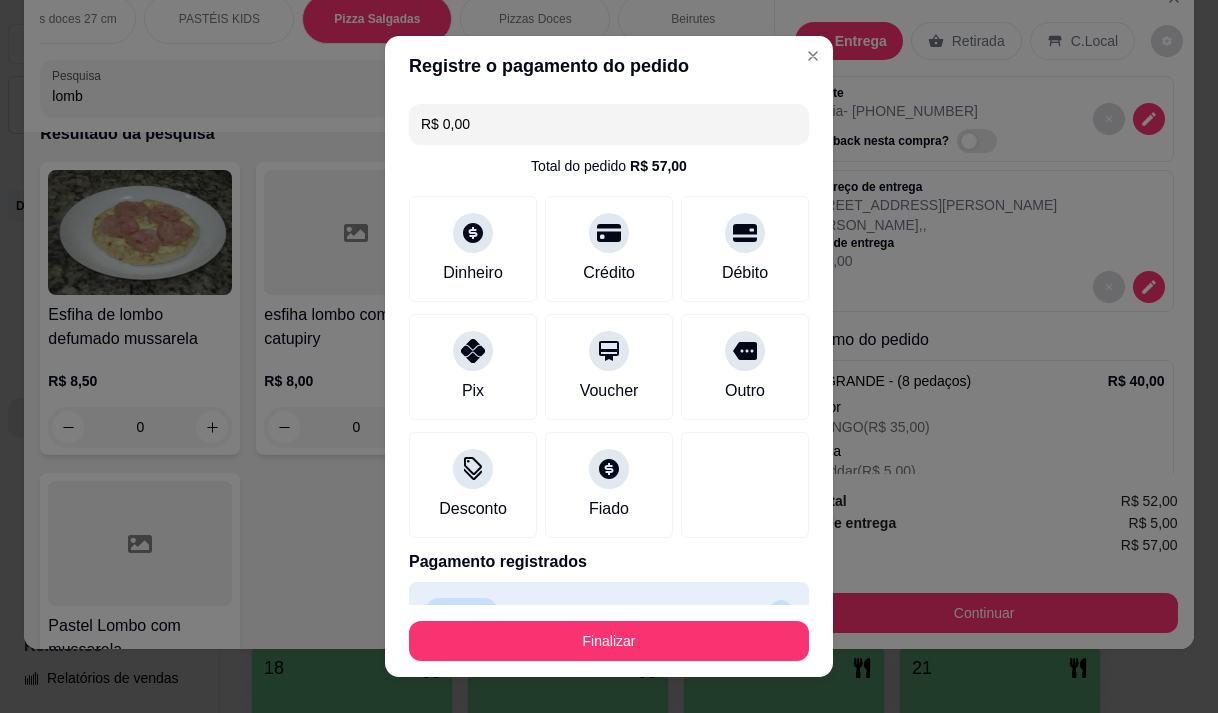 type on "R$ 0,00" 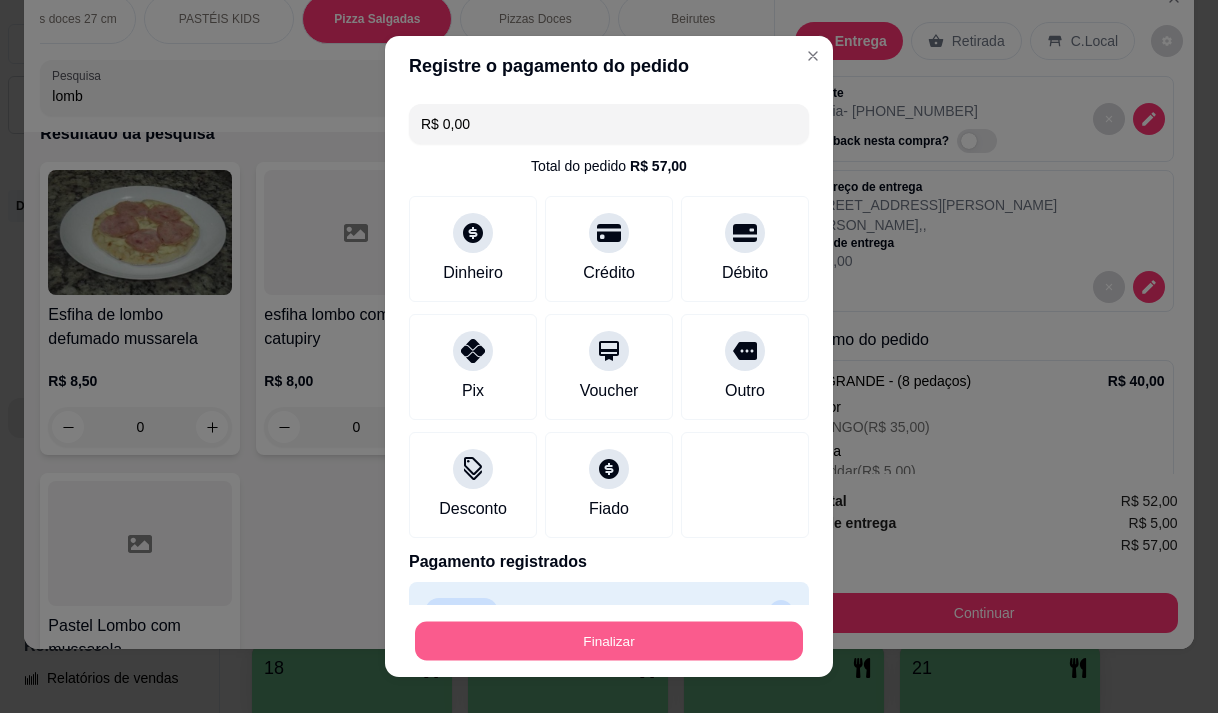 click on "Finalizar" at bounding box center [609, 641] 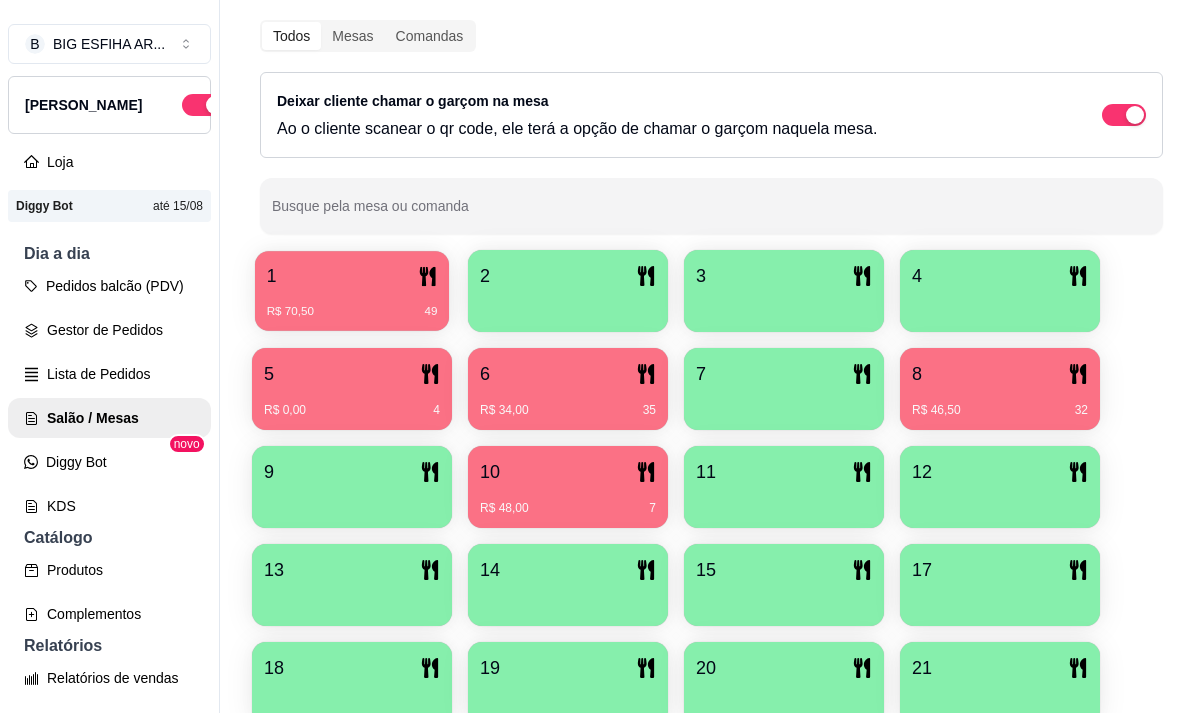 click on "1" at bounding box center [352, 276] 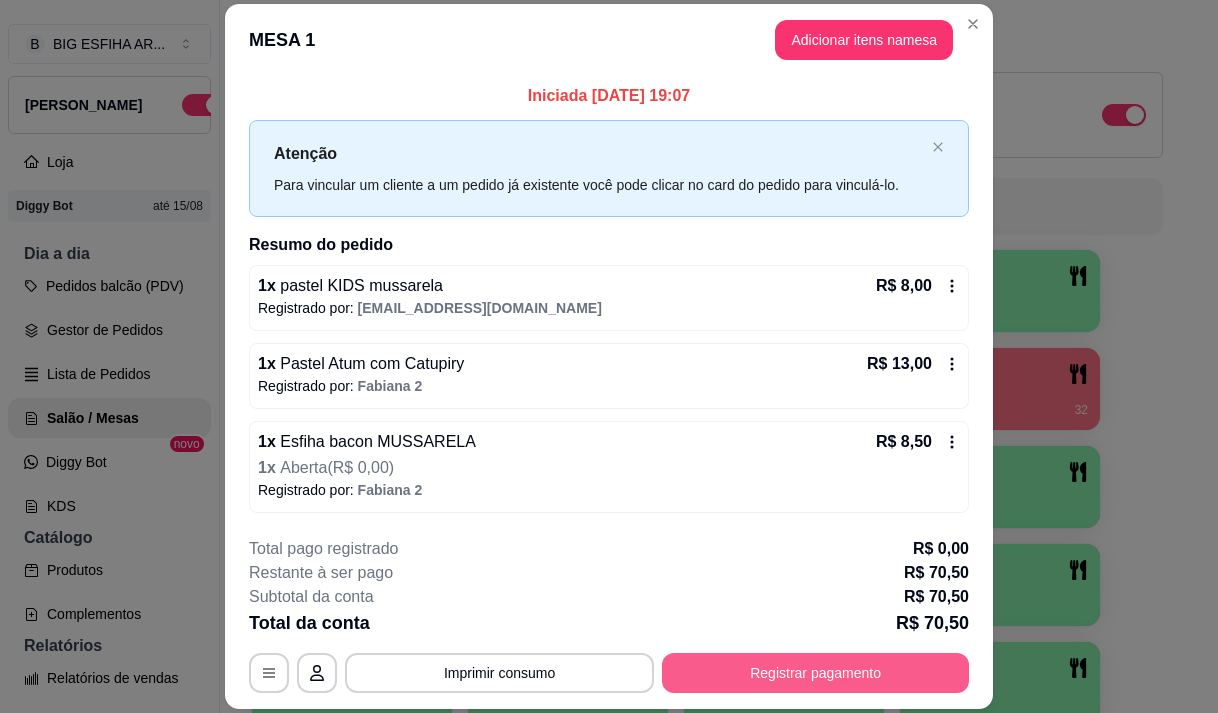click on "Registrar pagamento" at bounding box center (815, 673) 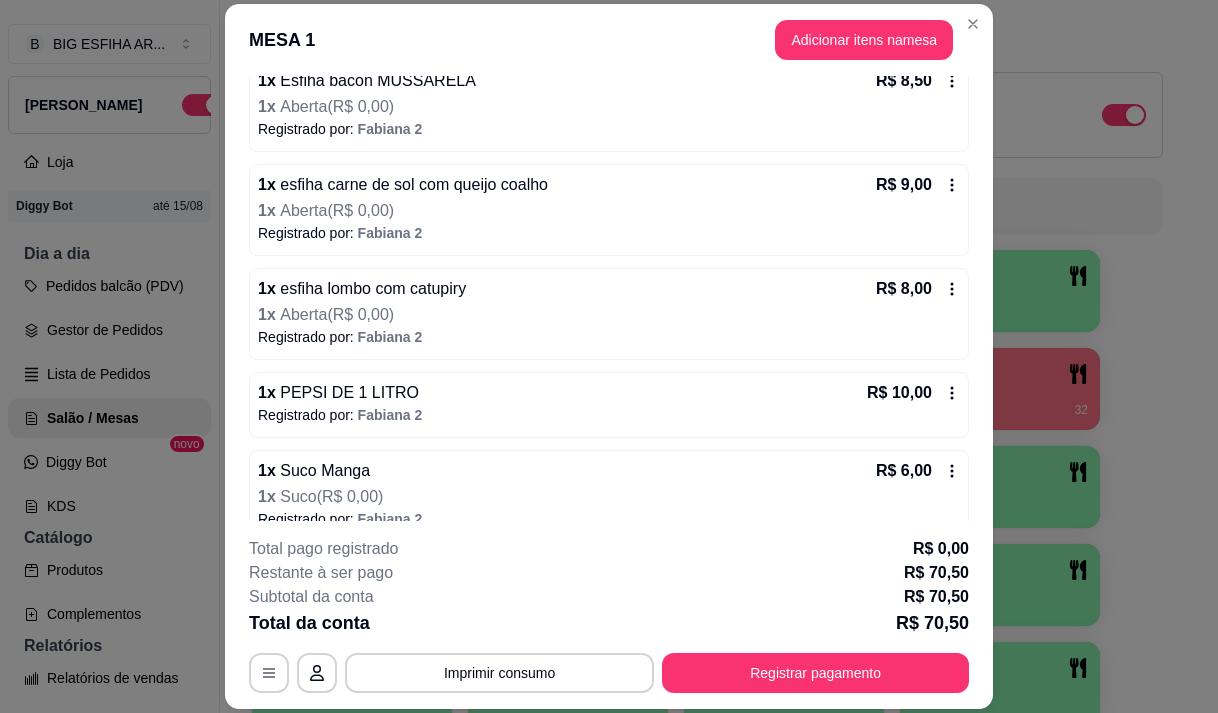 scroll, scrollTop: 400, scrollLeft: 0, axis: vertical 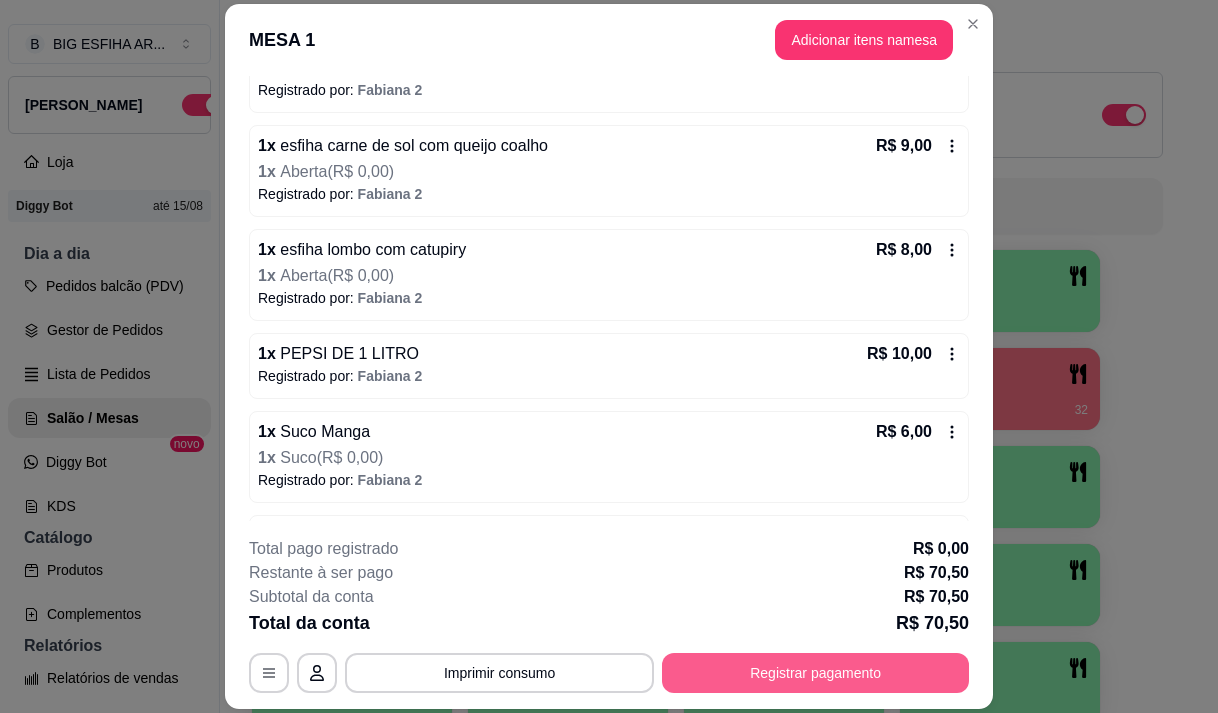 click on "Registrar pagamento" at bounding box center [815, 673] 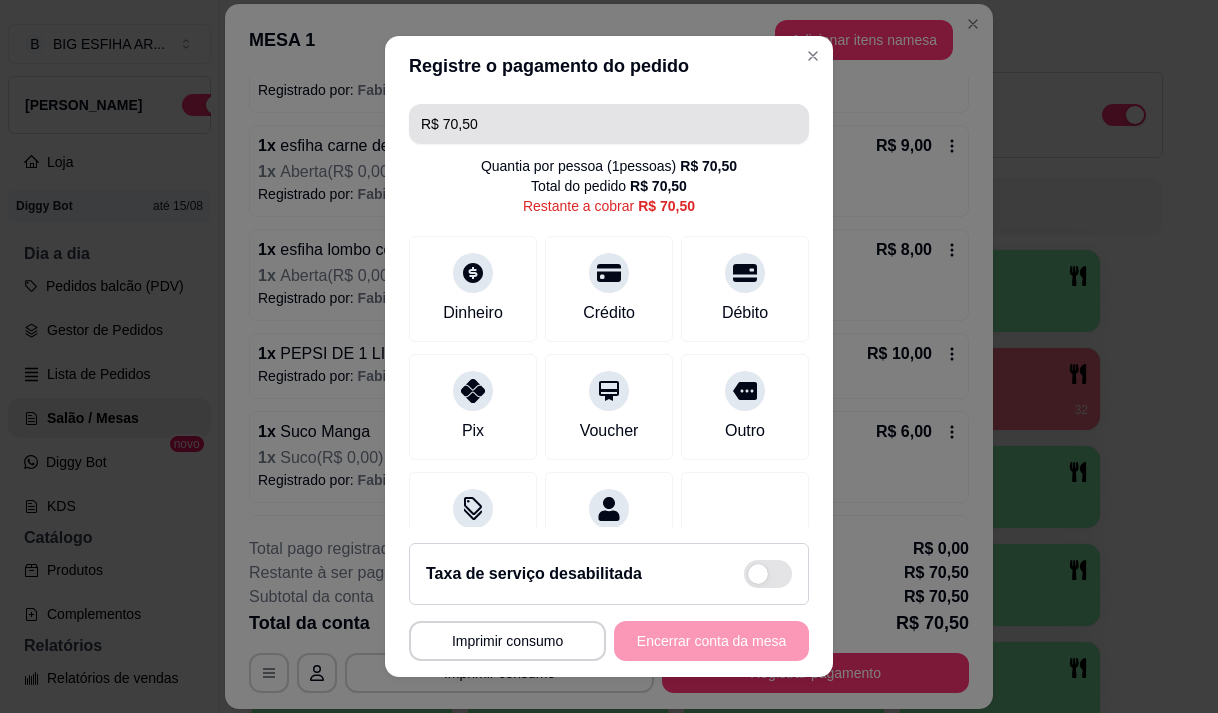 click on "R$ 70,50" at bounding box center [609, 124] 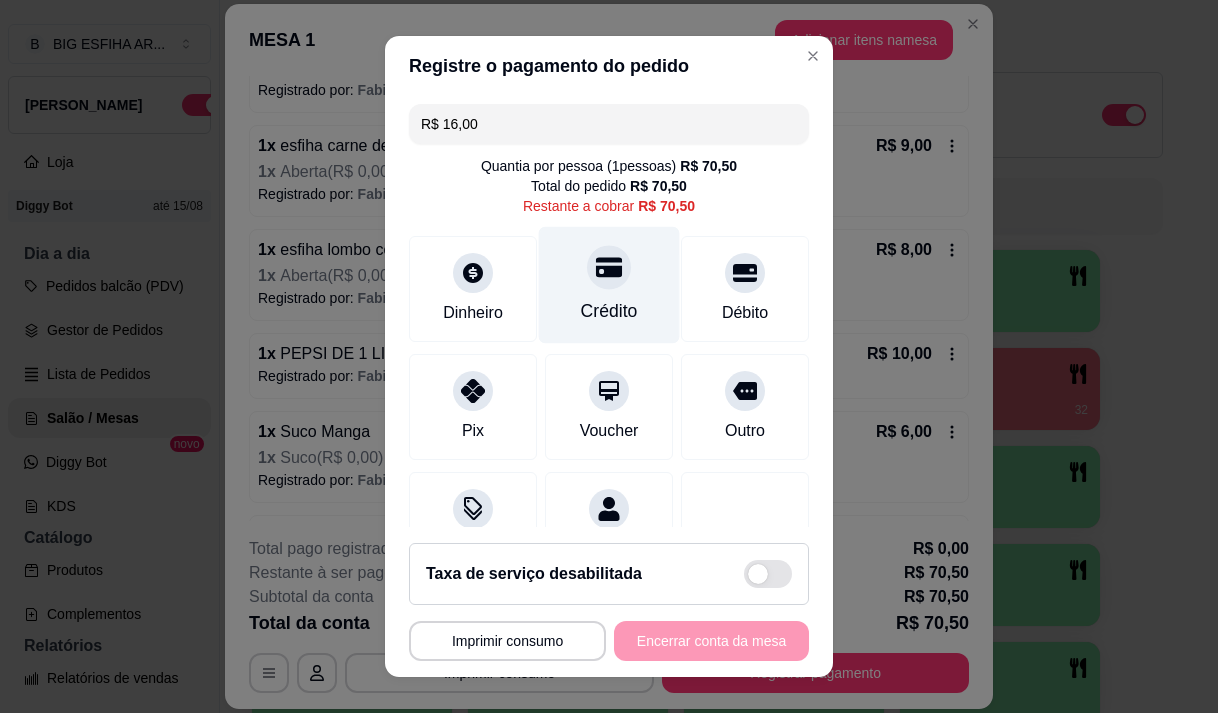 click on "Crédito" at bounding box center [609, 311] 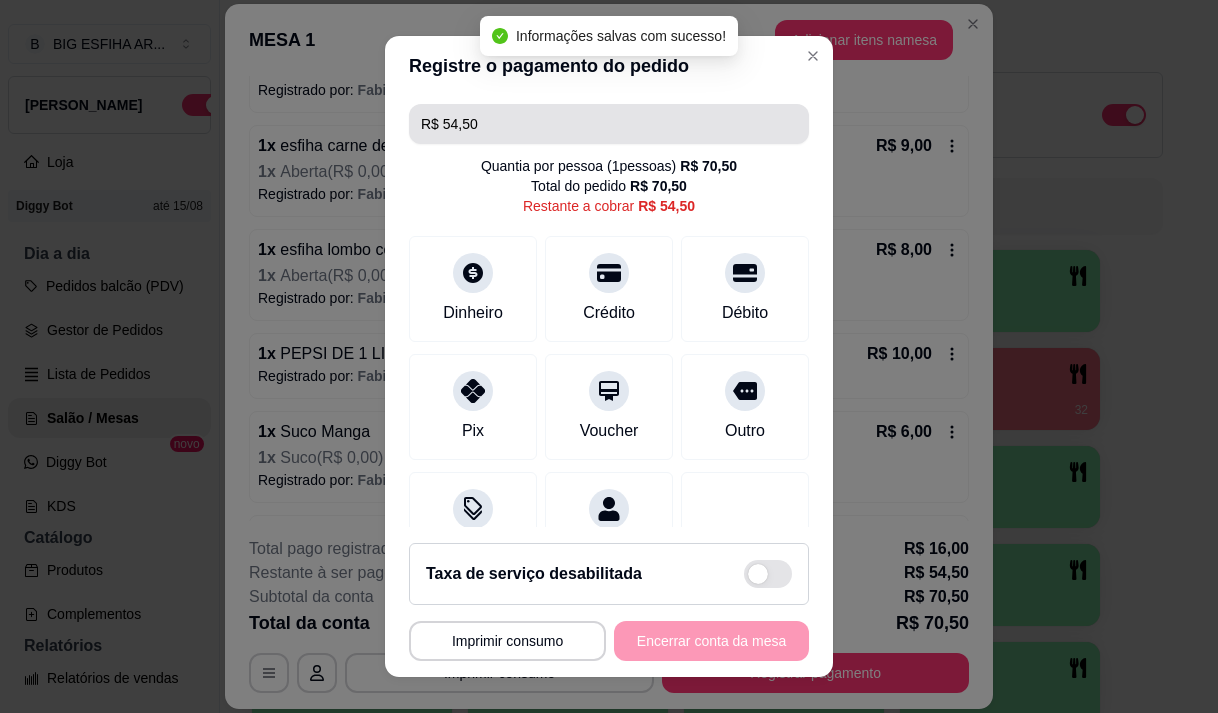 click on "R$ 54,50" at bounding box center [609, 124] 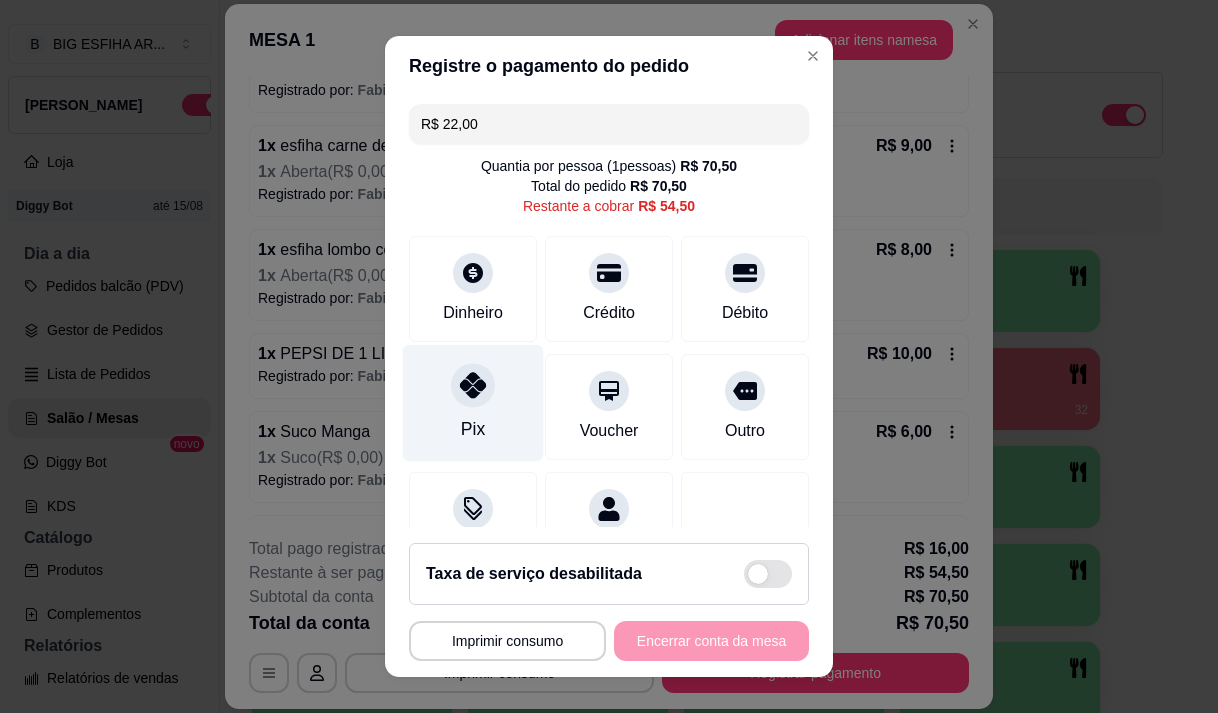 click on "Pix" at bounding box center [473, 402] 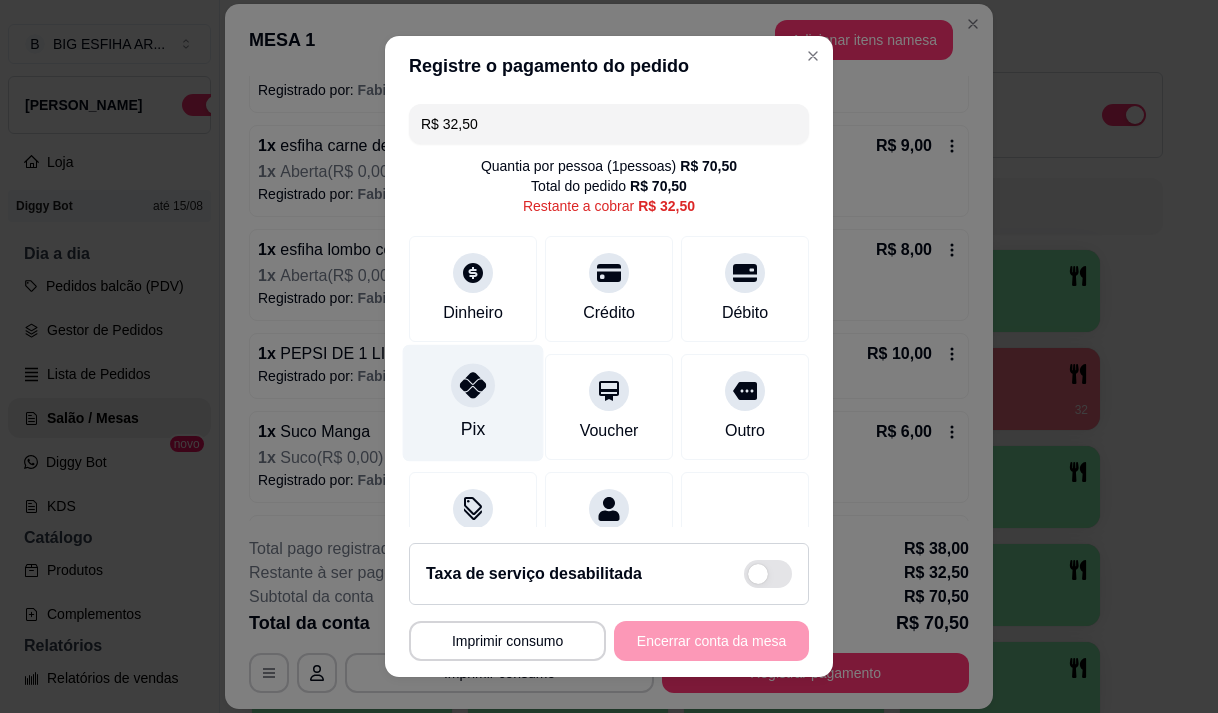 click at bounding box center (473, 385) 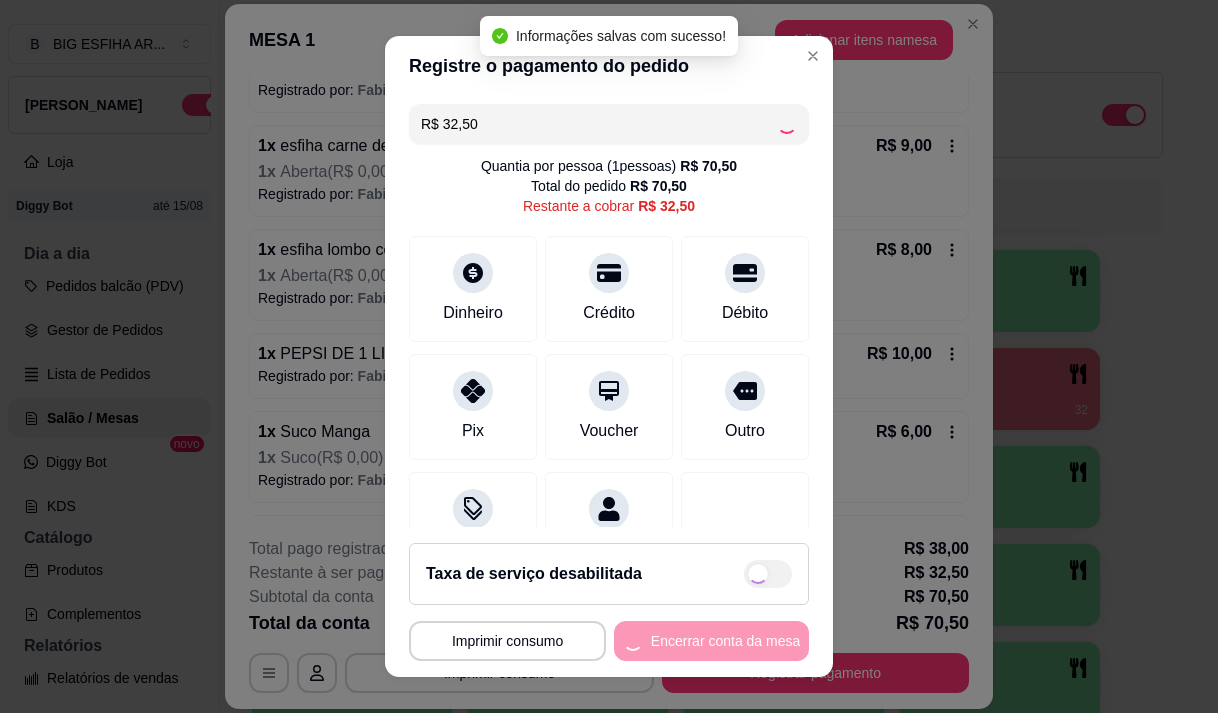 type on "R$ 0,00" 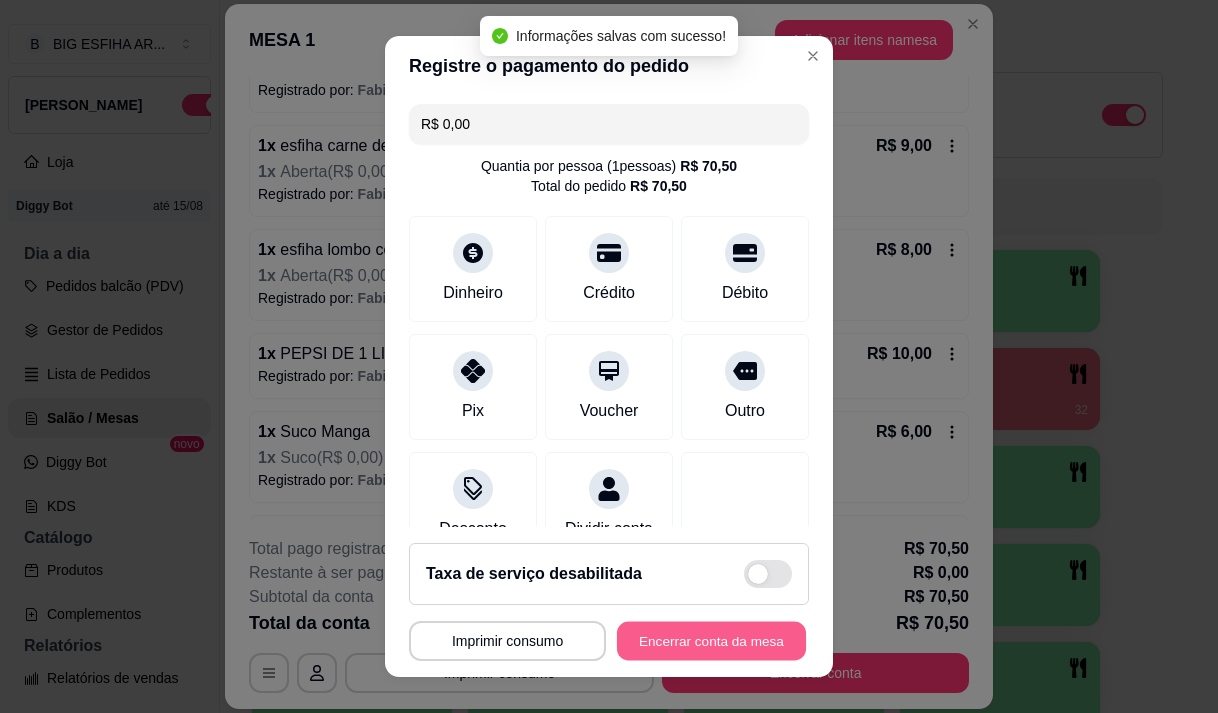 click on "Encerrar conta da mesa" at bounding box center (711, 641) 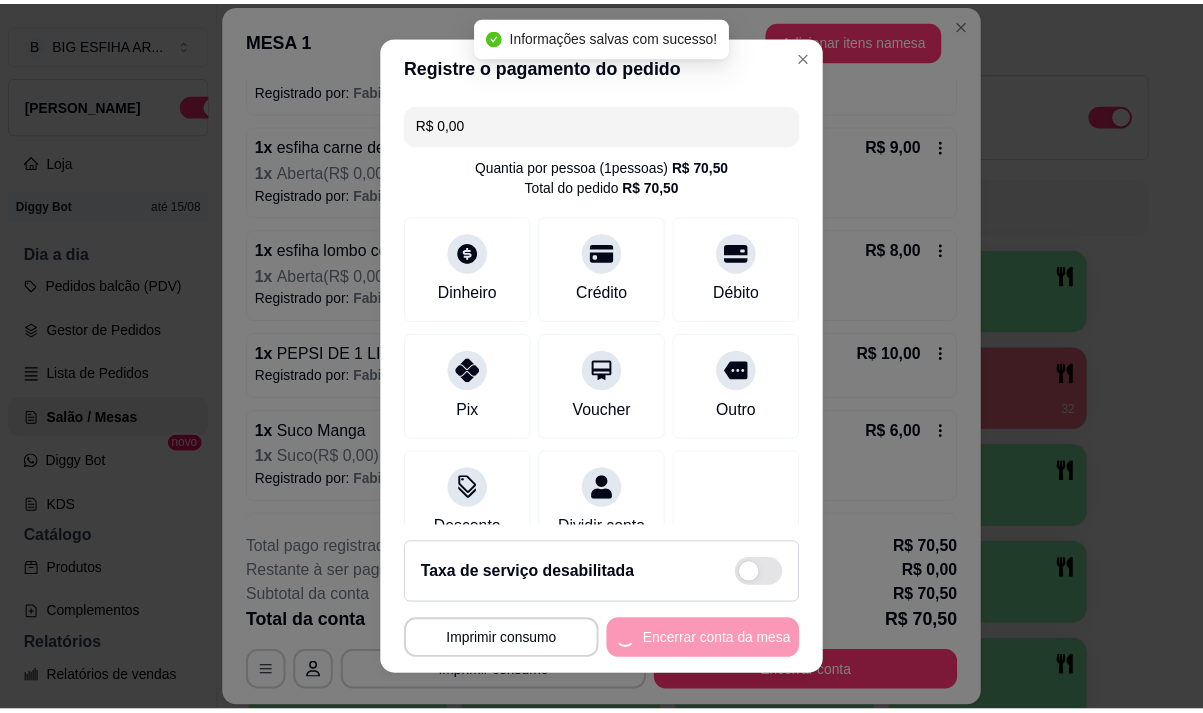 scroll, scrollTop: 0, scrollLeft: 0, axis: both 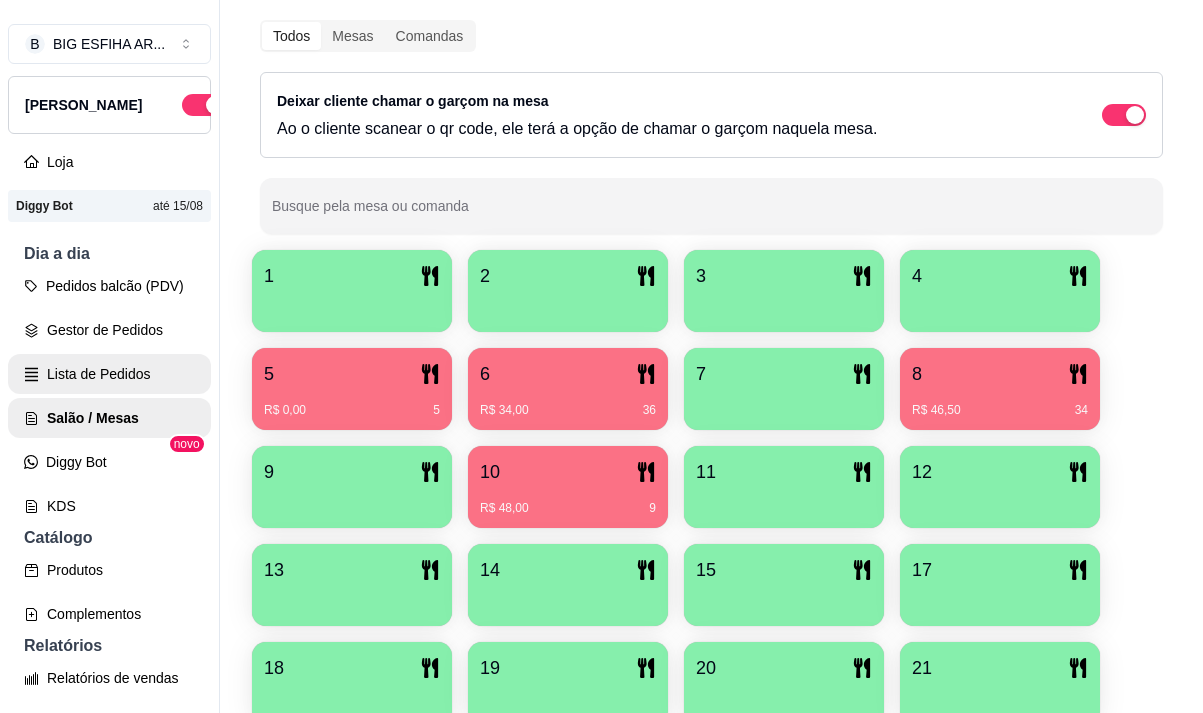 click on "Lista de Pedidos" at bounding box center [109, 374] 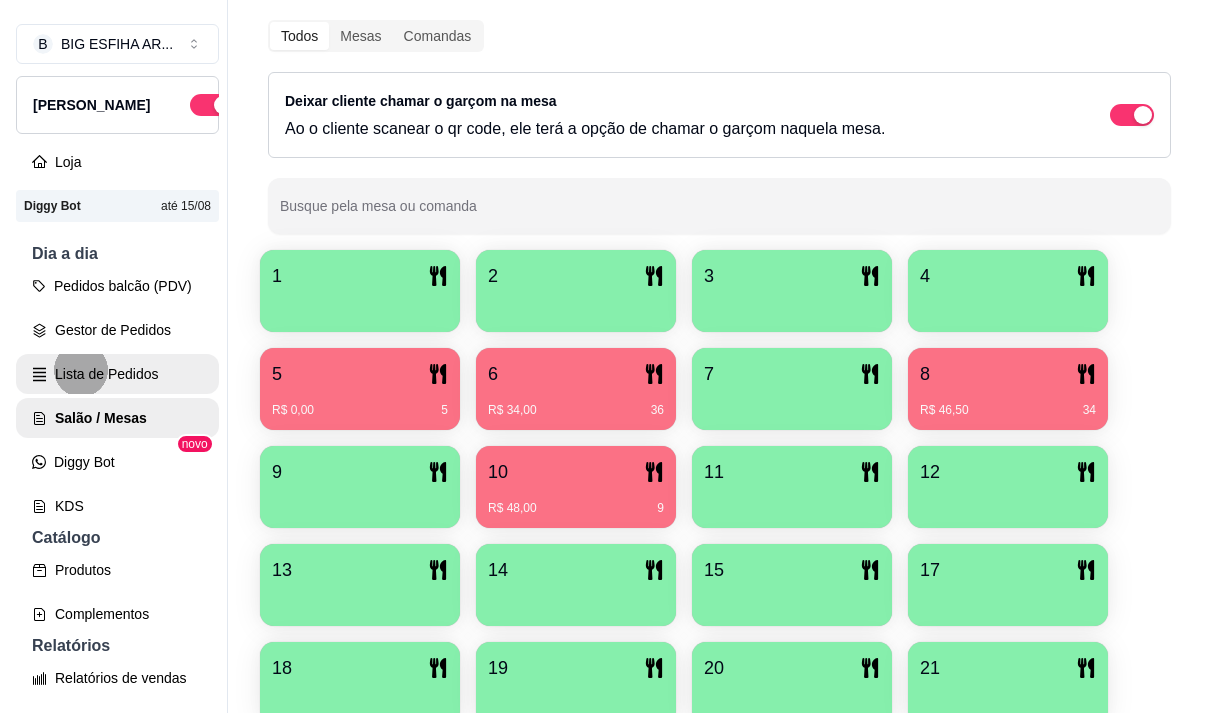 scroll, scrollTop: 0, scrollLeft: 0, axis: both 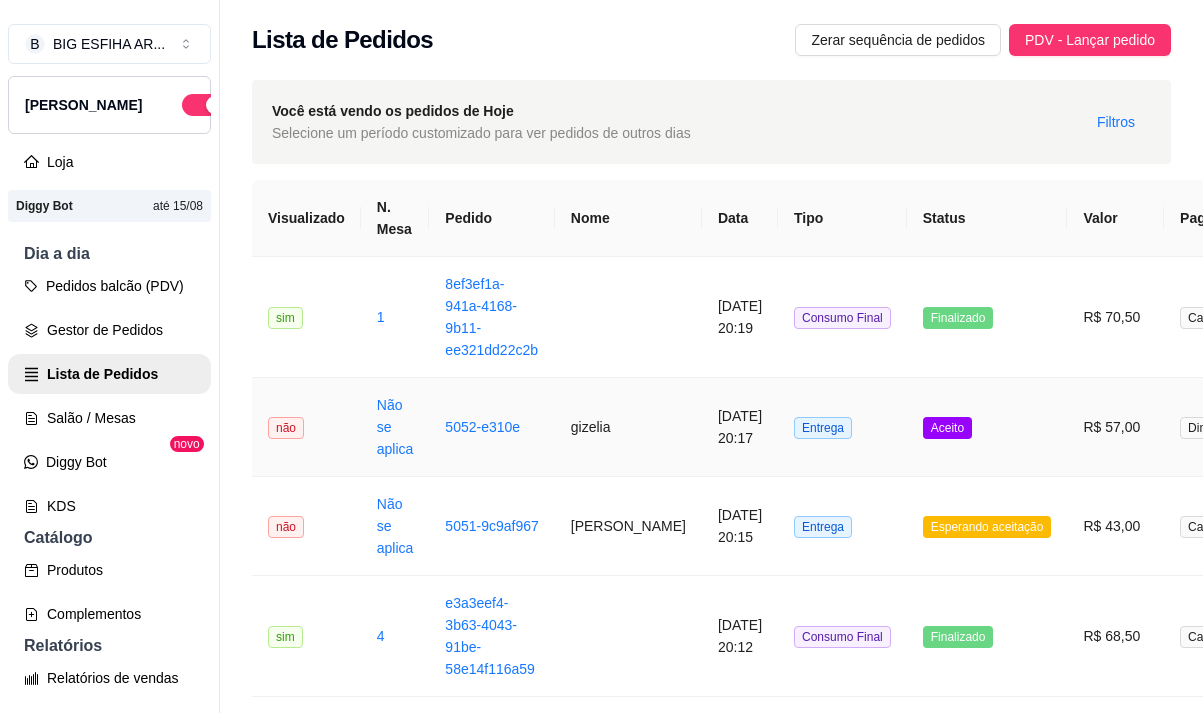 click on "gizelia" at bounding box center [628, 427] 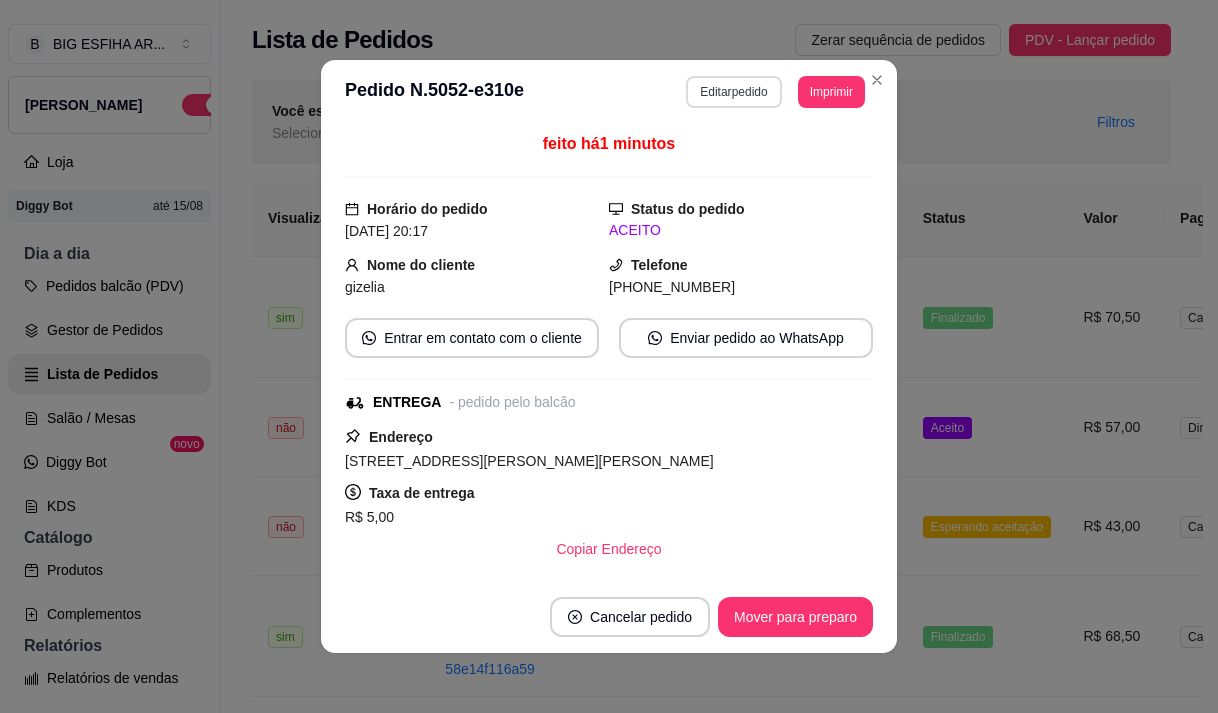 click on "Editar  pedido" at bounding box center (733, 92) 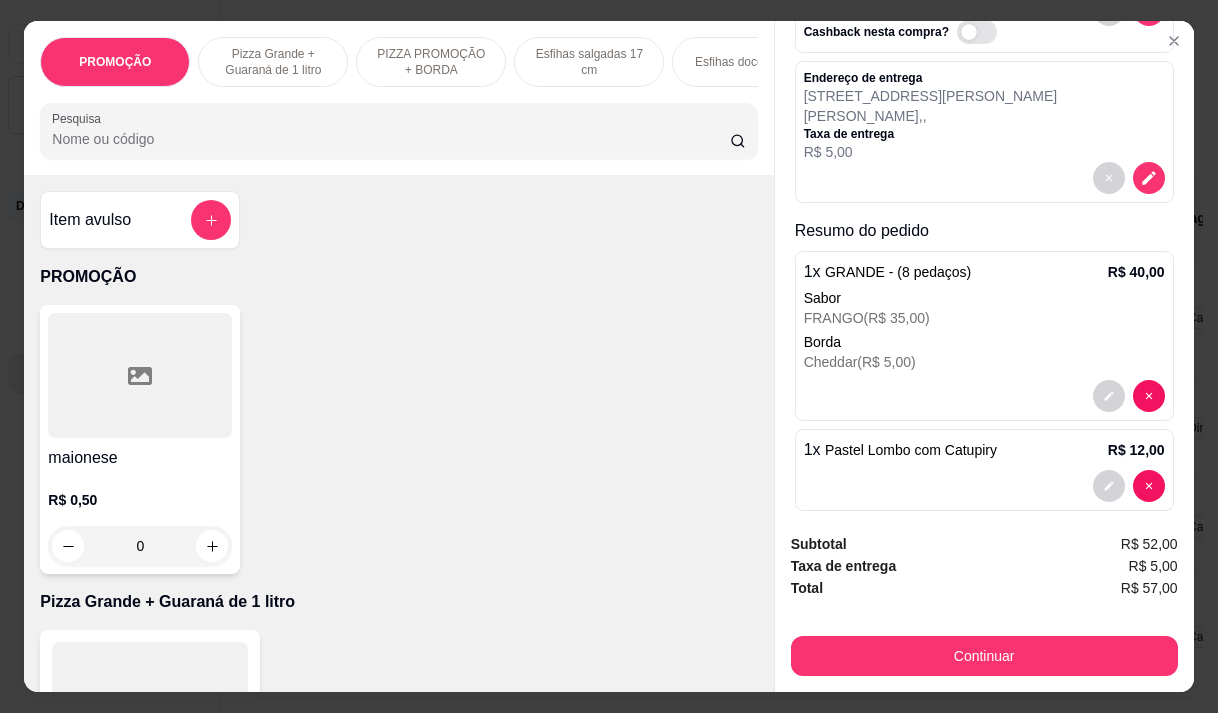 scroll, scrollTop: 175, scrollLeft: 0, axis: vertical 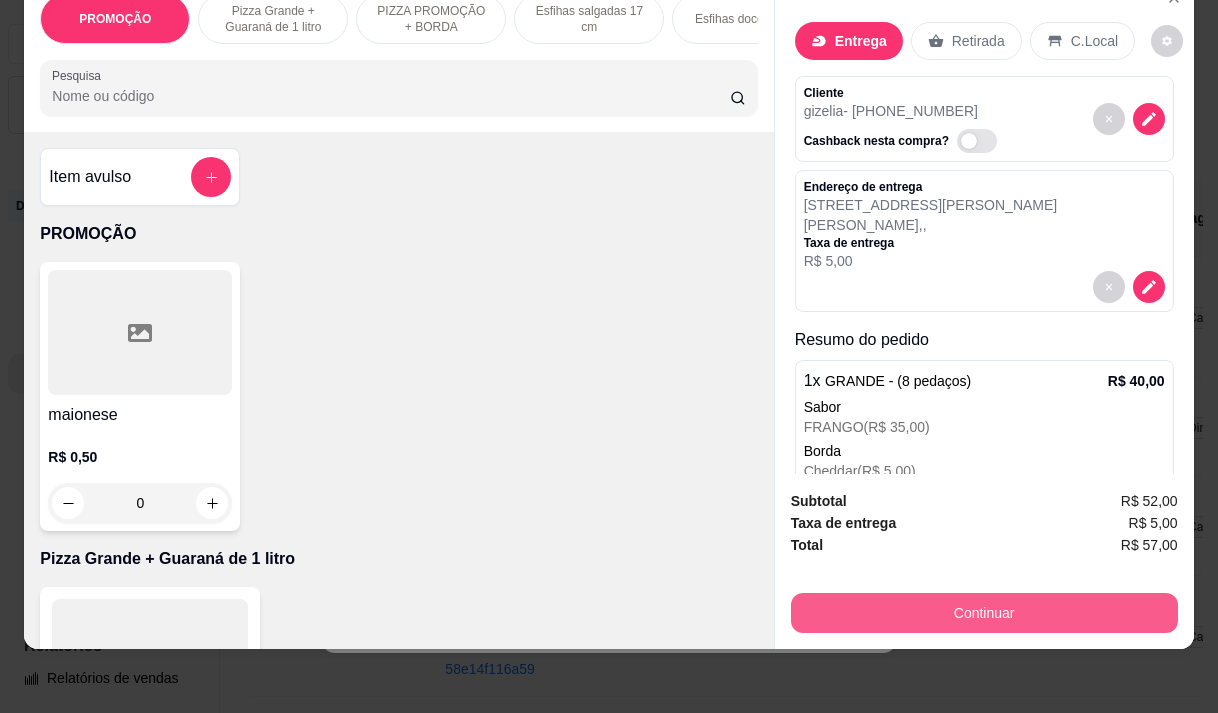 click on "Continuar" at bounding box center [984, 613] 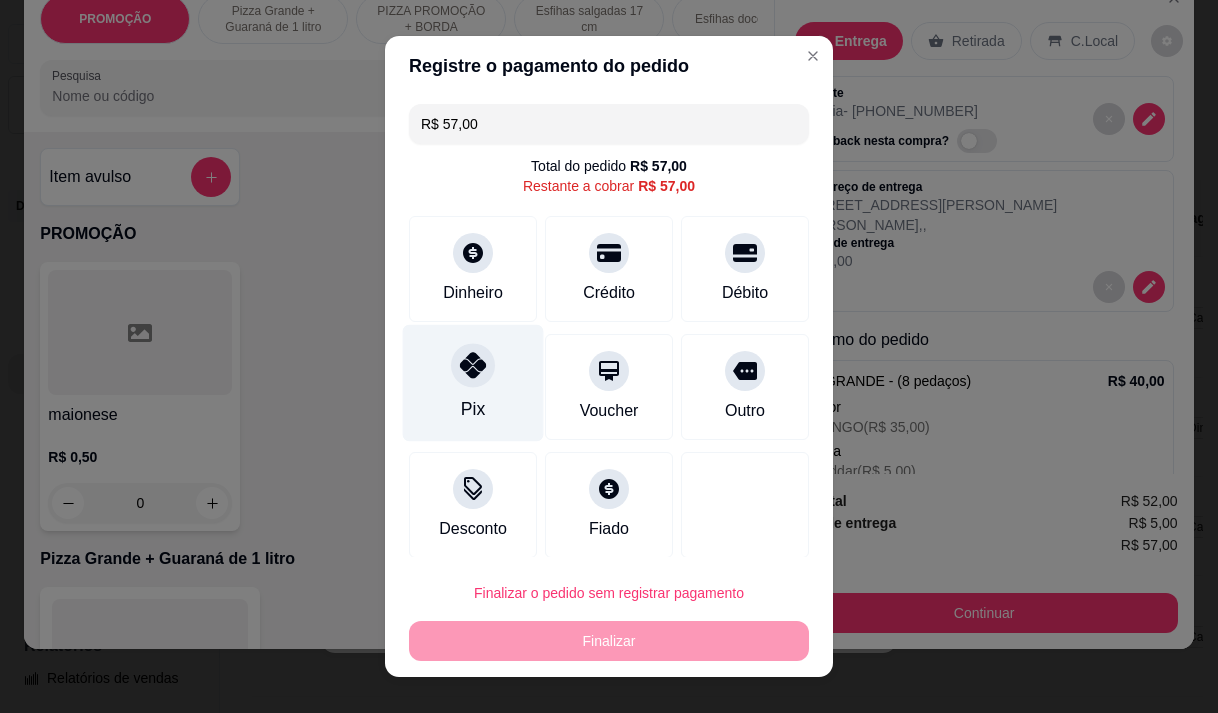 click at bounding box center [473, 365] 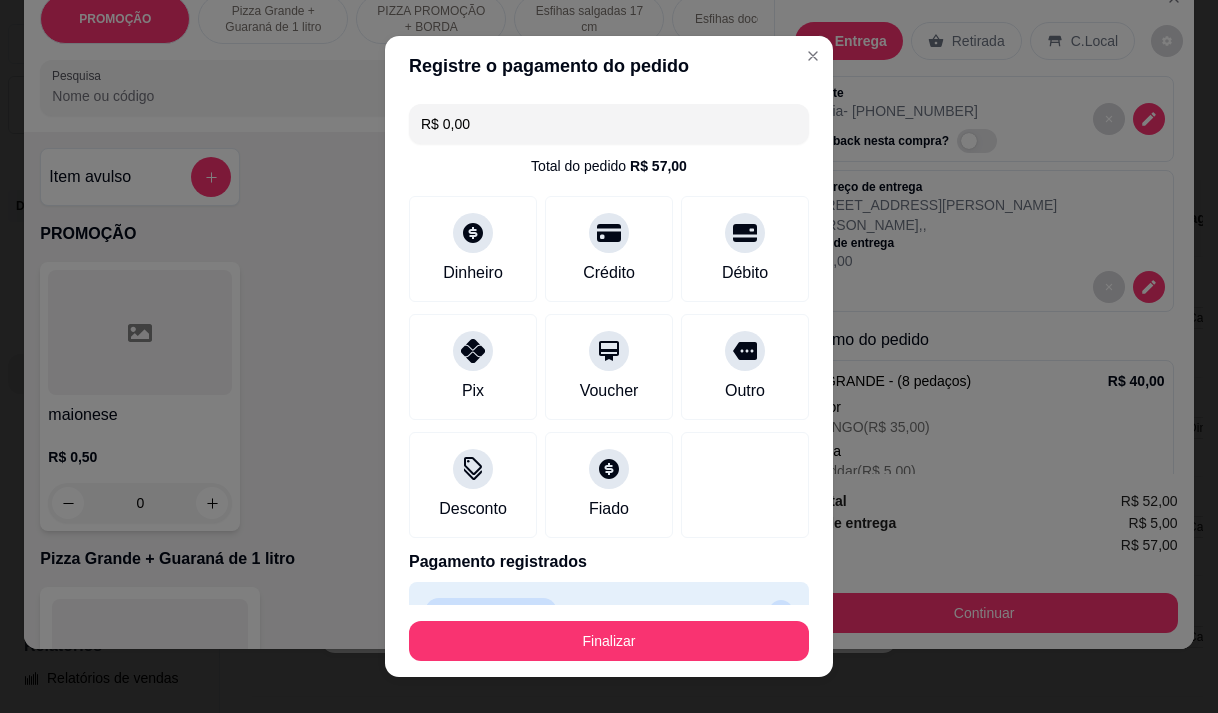 scroll, scrollTop: 44, scrollLeft: 0, axis: vertical 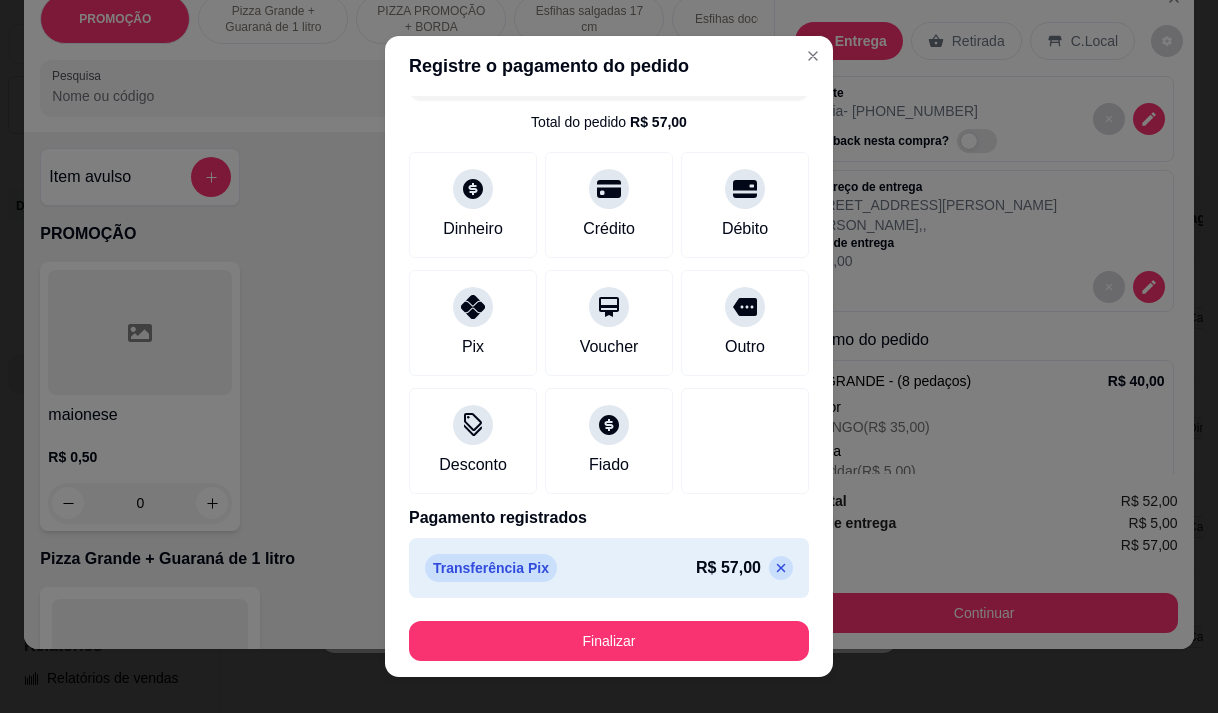 click 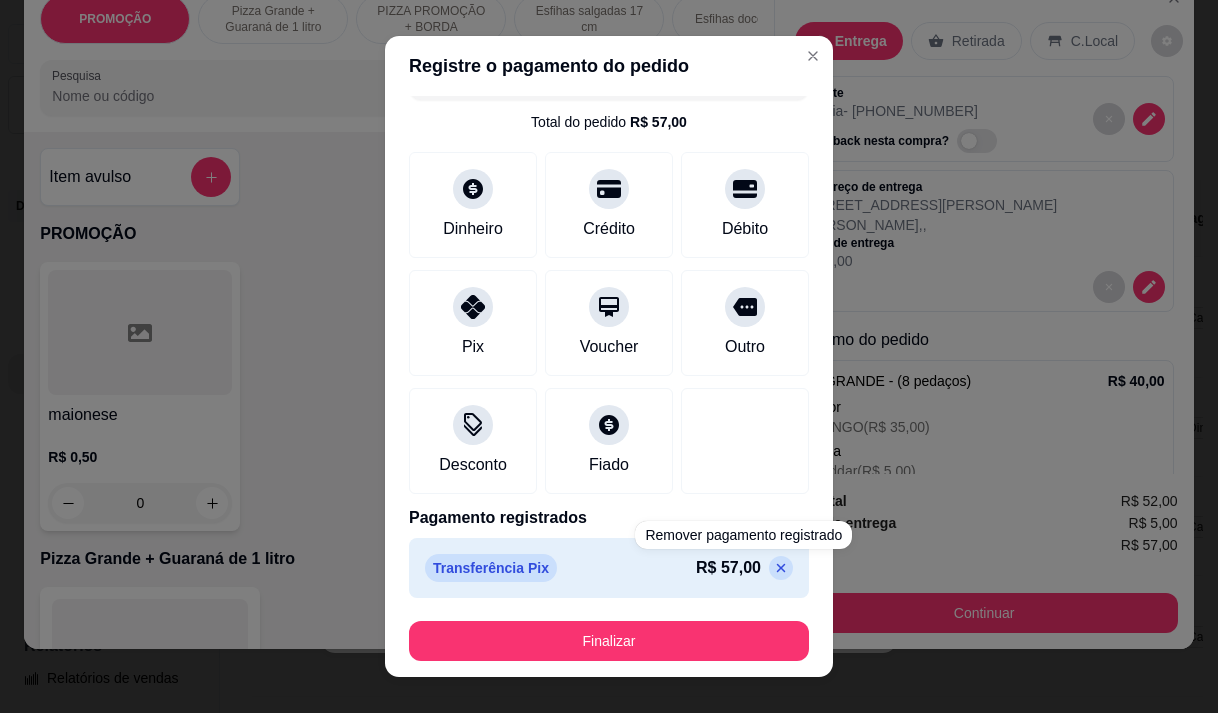 type on "R$ 57,00" 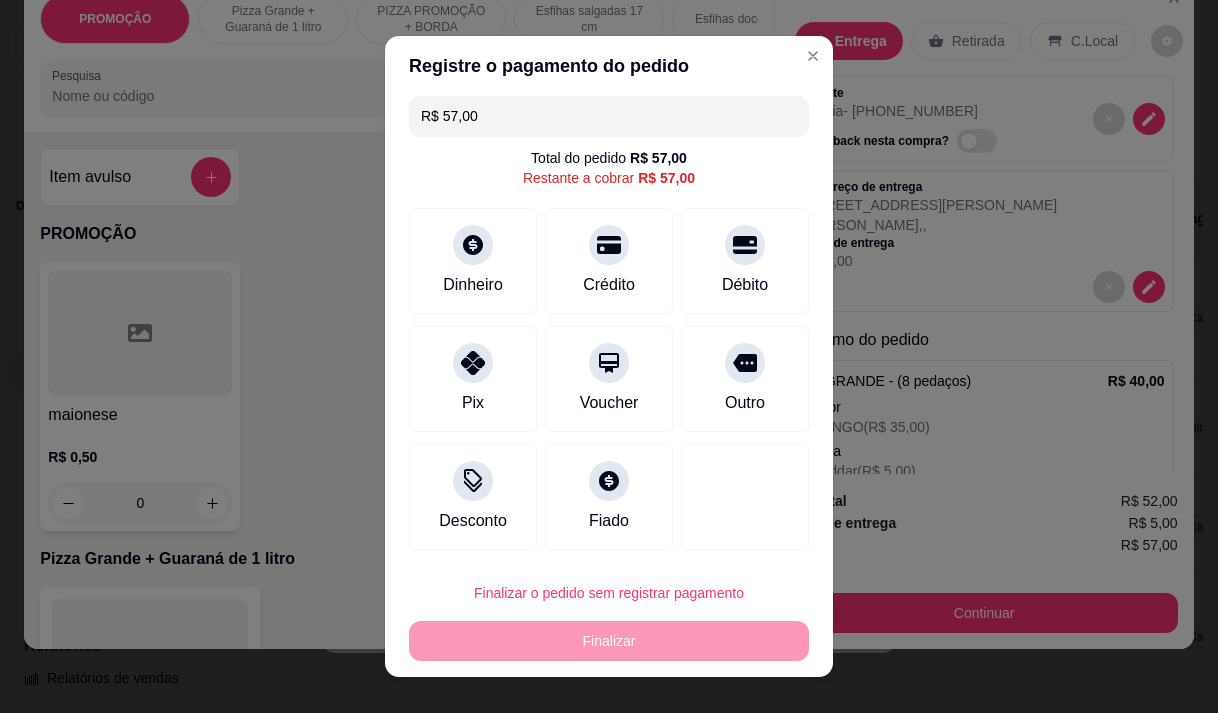 scroll, scrollTop: 8, scrollLeft: 0, axis: vertical 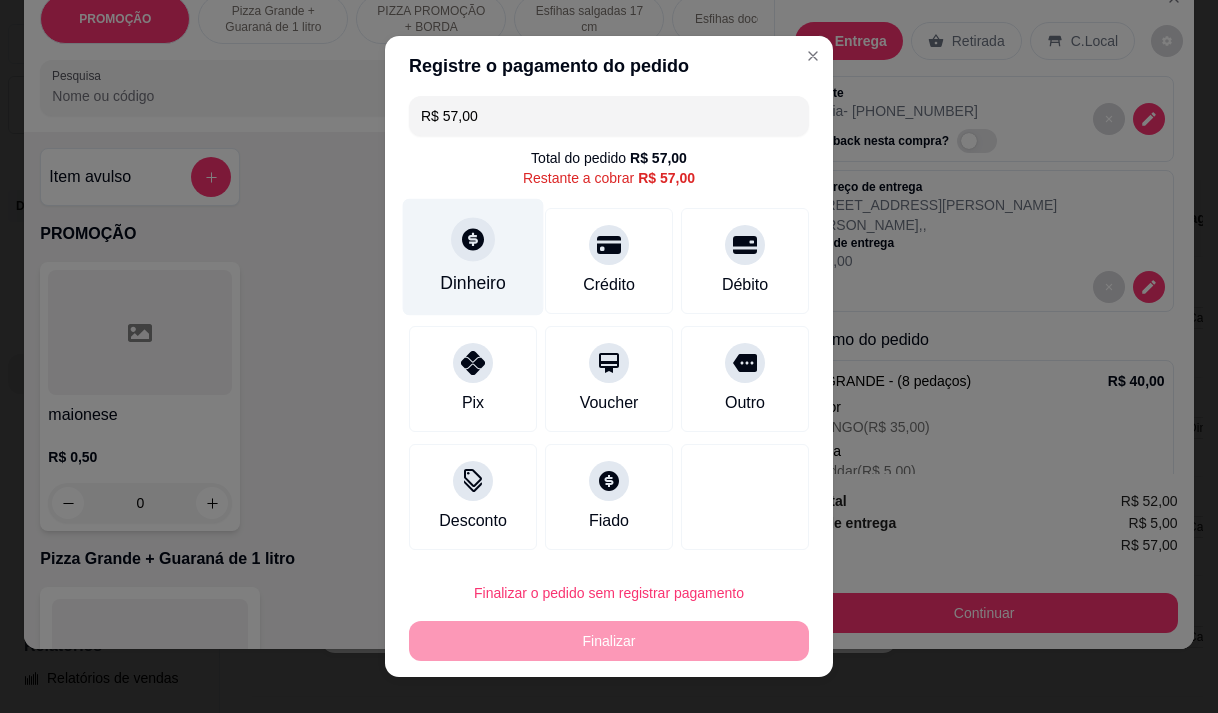 click on "Dinheiro" at bounding box center [473, 256] 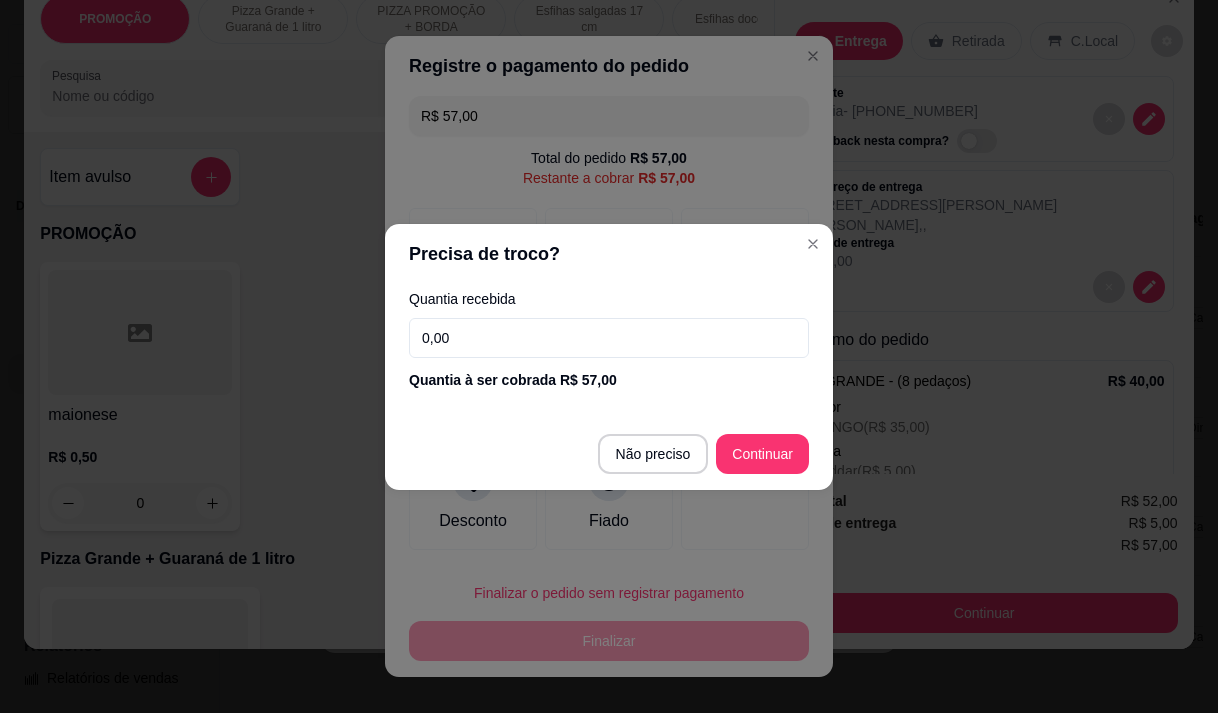 click on "0,00" at bounding box center [609, 338] 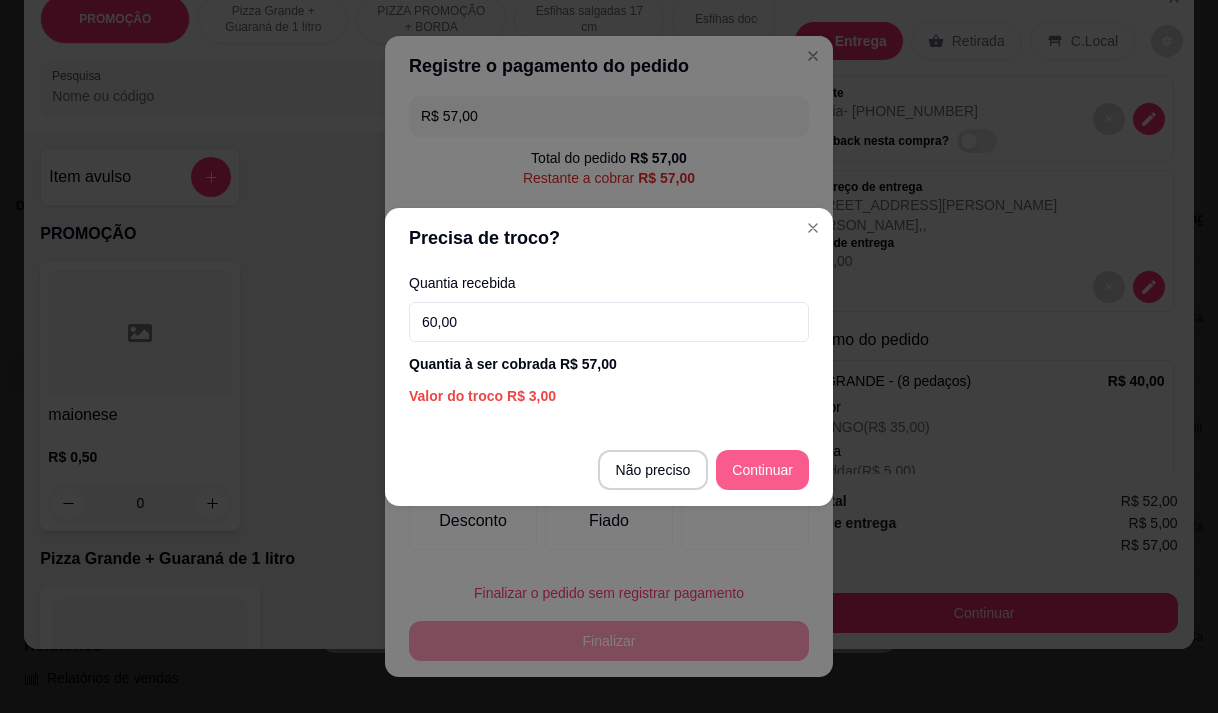 type on "60,00" 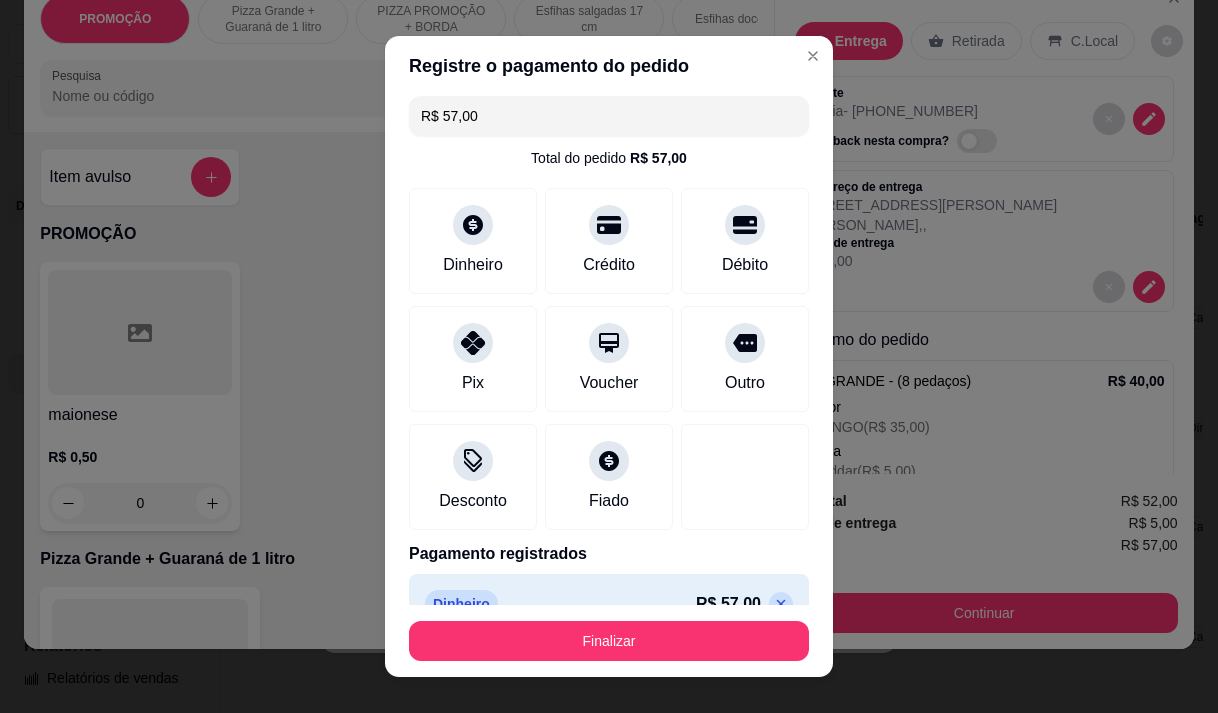 type on "R$ 0,00" 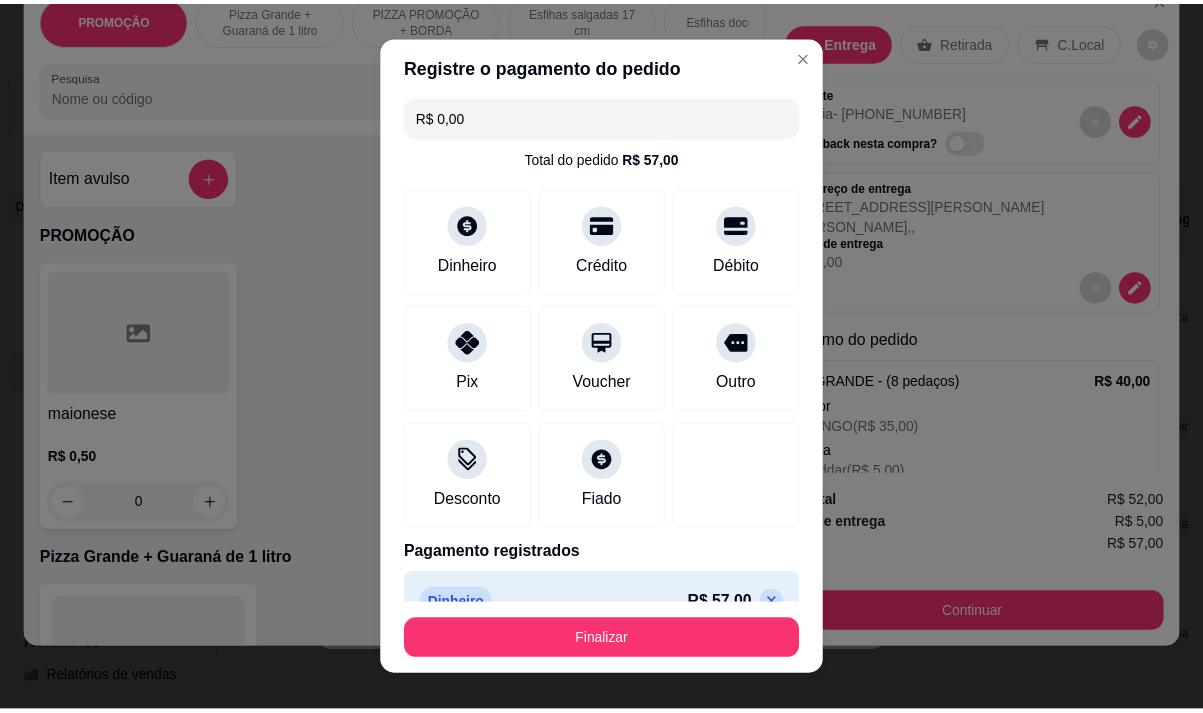 scroll, scrollTop: 44, scrollLeft: 0, axis: vertical 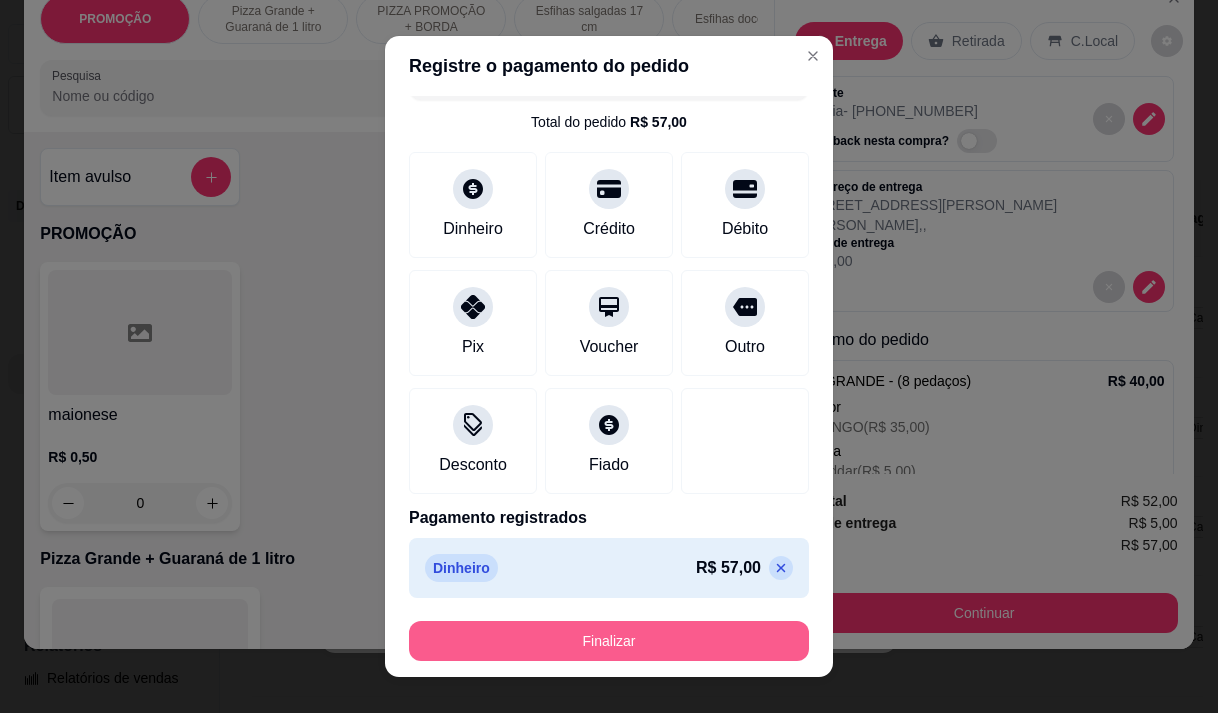 click on "Finalizar" at bounding box center [609, 641] 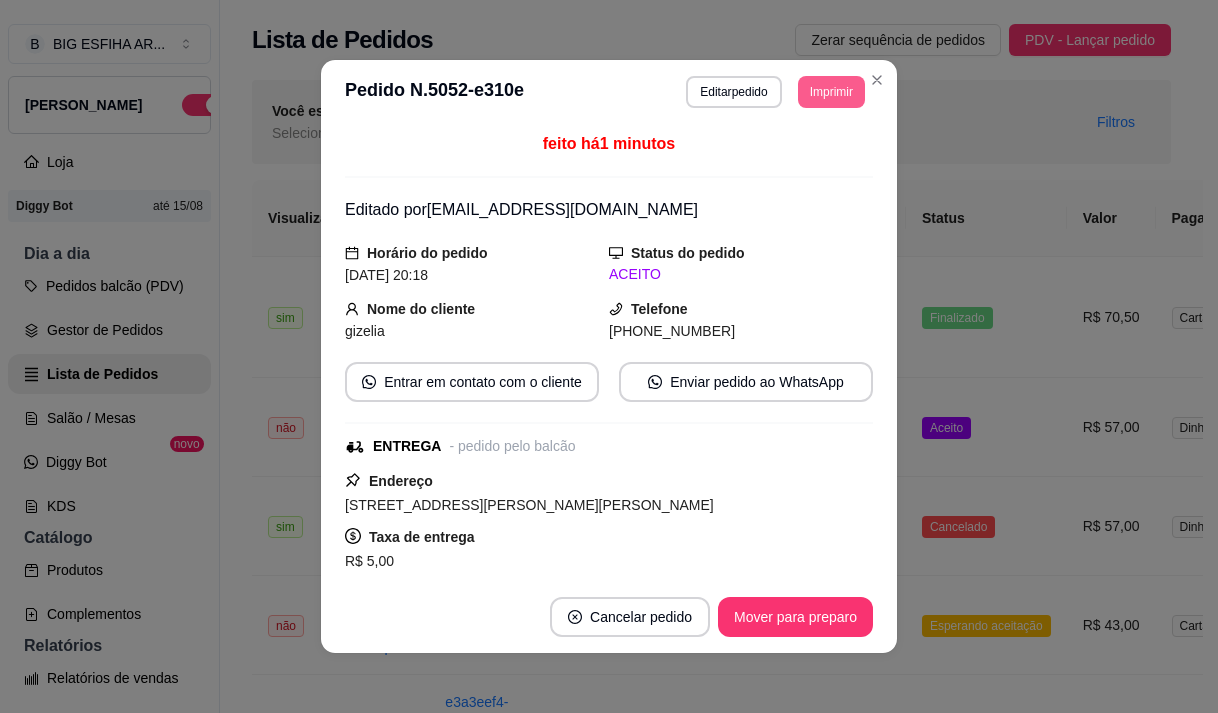 click on "Imprimir" at bounding box center [831, 92] 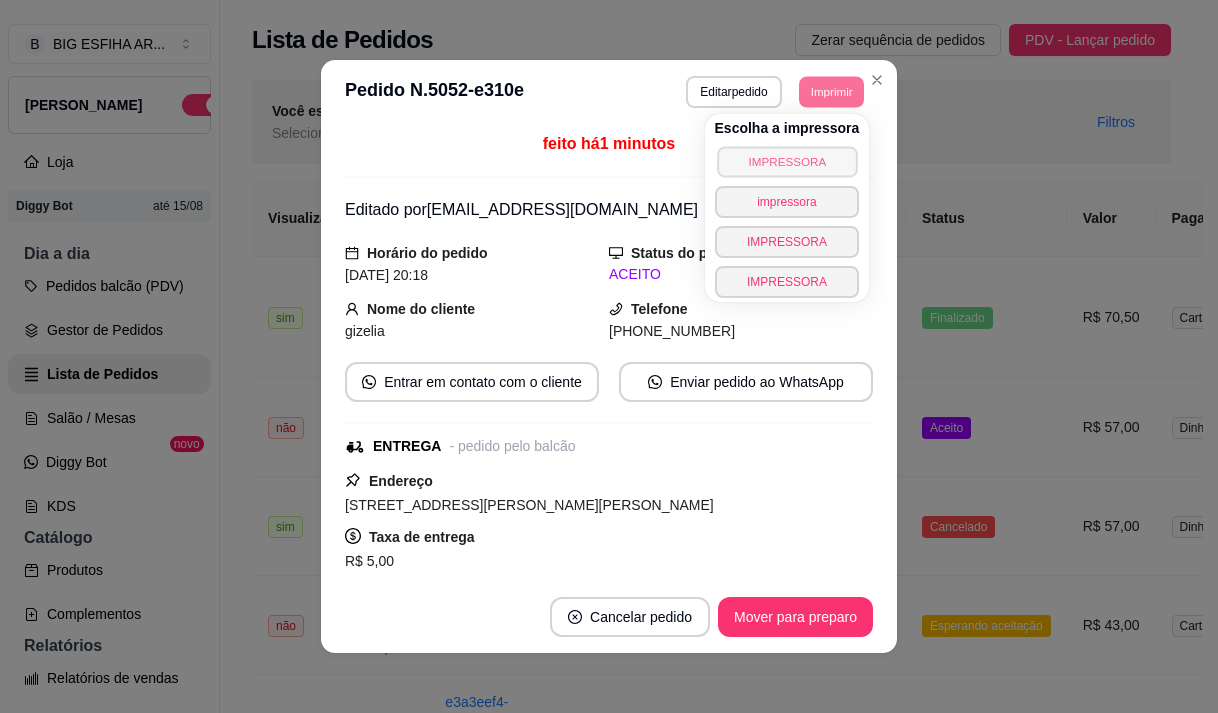 click on "IMPRESSORA" at bounding box center (787, 161) 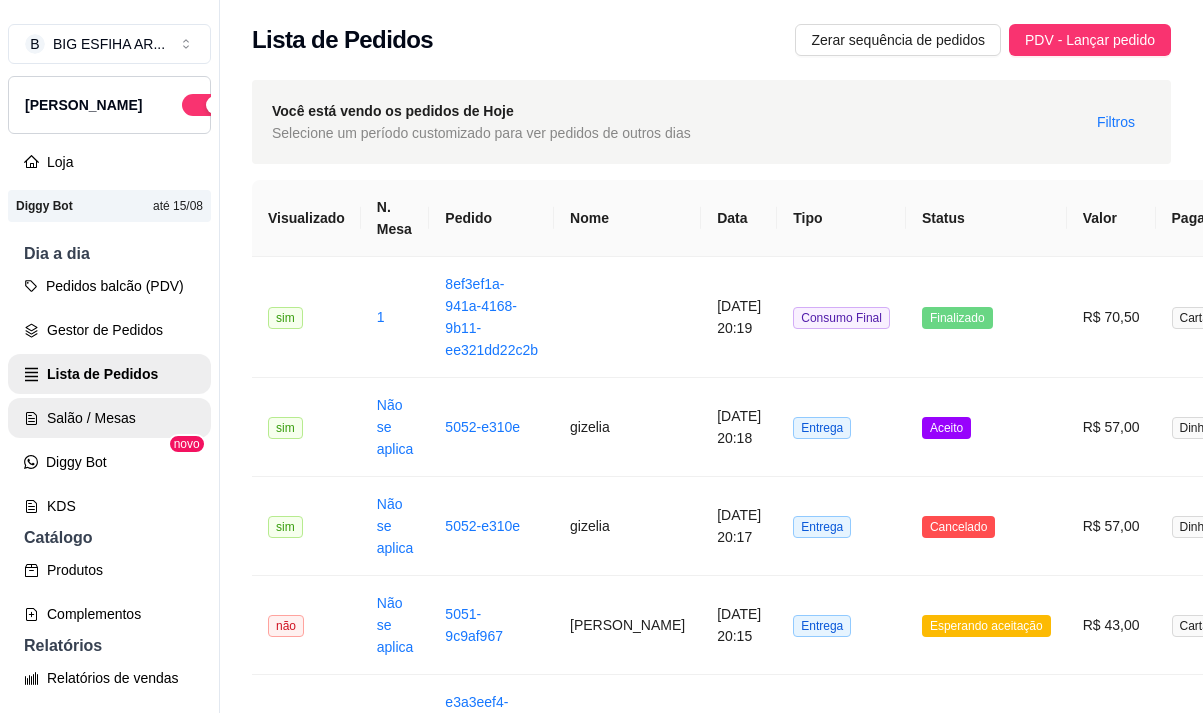 click on "Salão / Mesas" at bounding box center (109, 418) 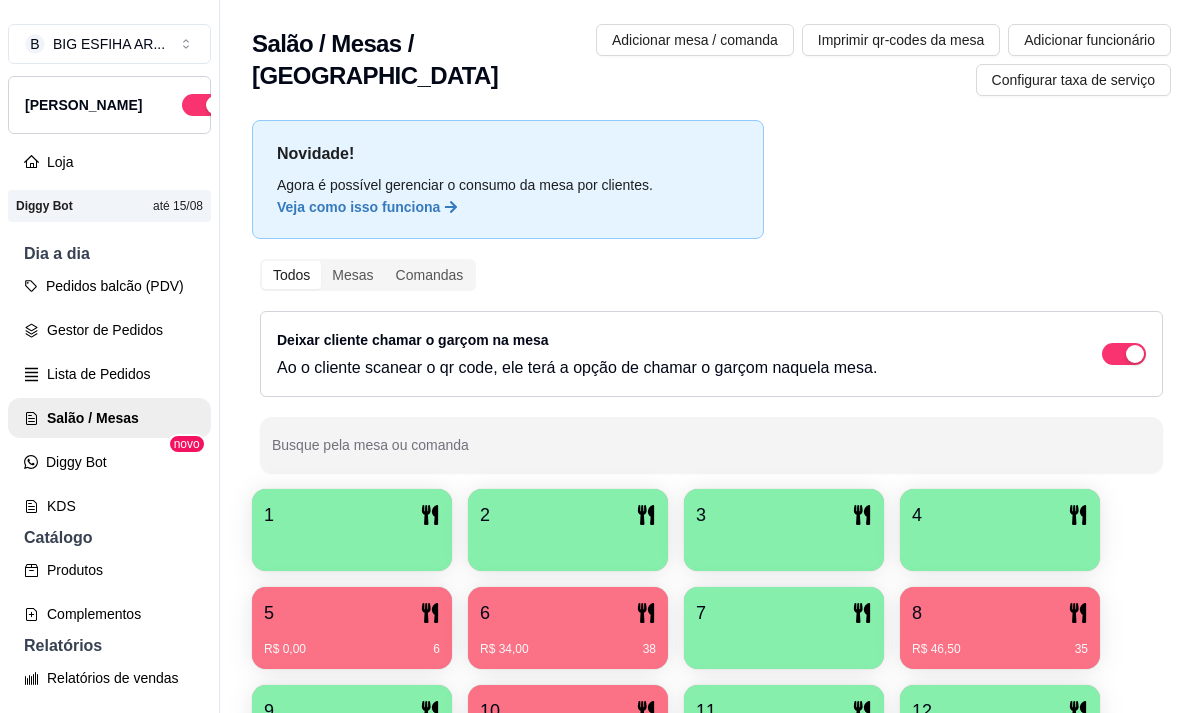 click on "6" at bounding box center (568, 613) 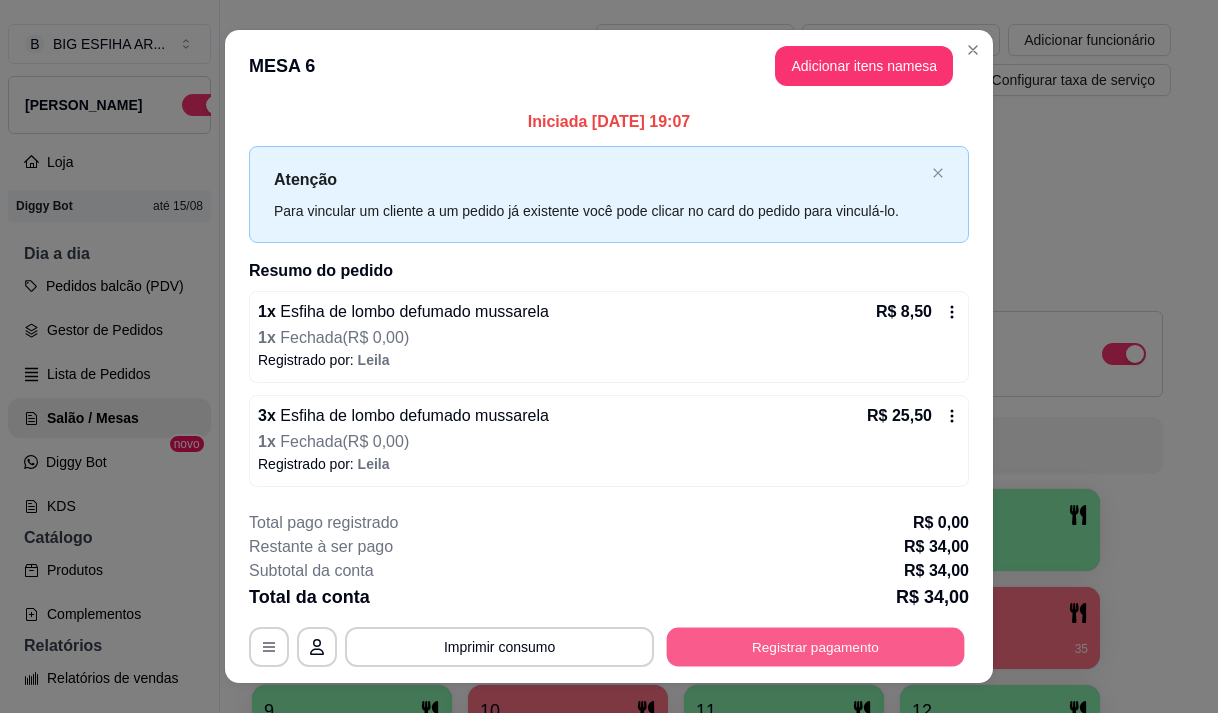 click on "Registrar pagamento" at bounding box center (816, 647) 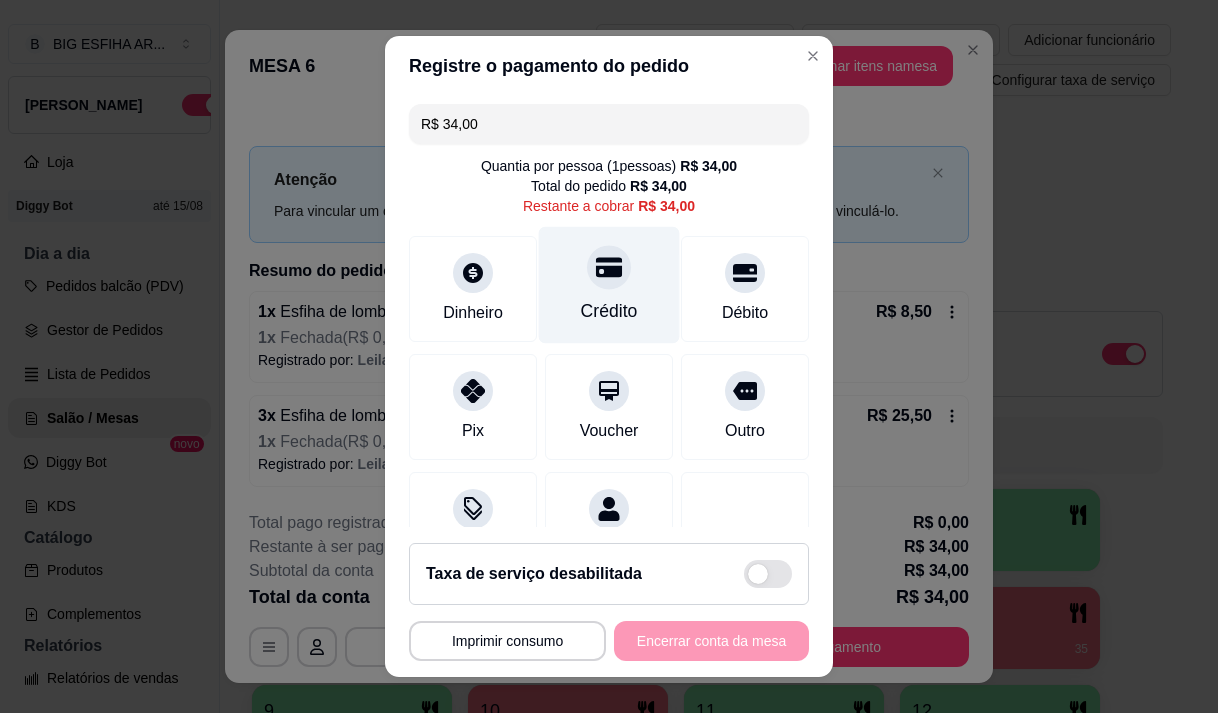 click on "Crédito" at bounding box center [609, 311] 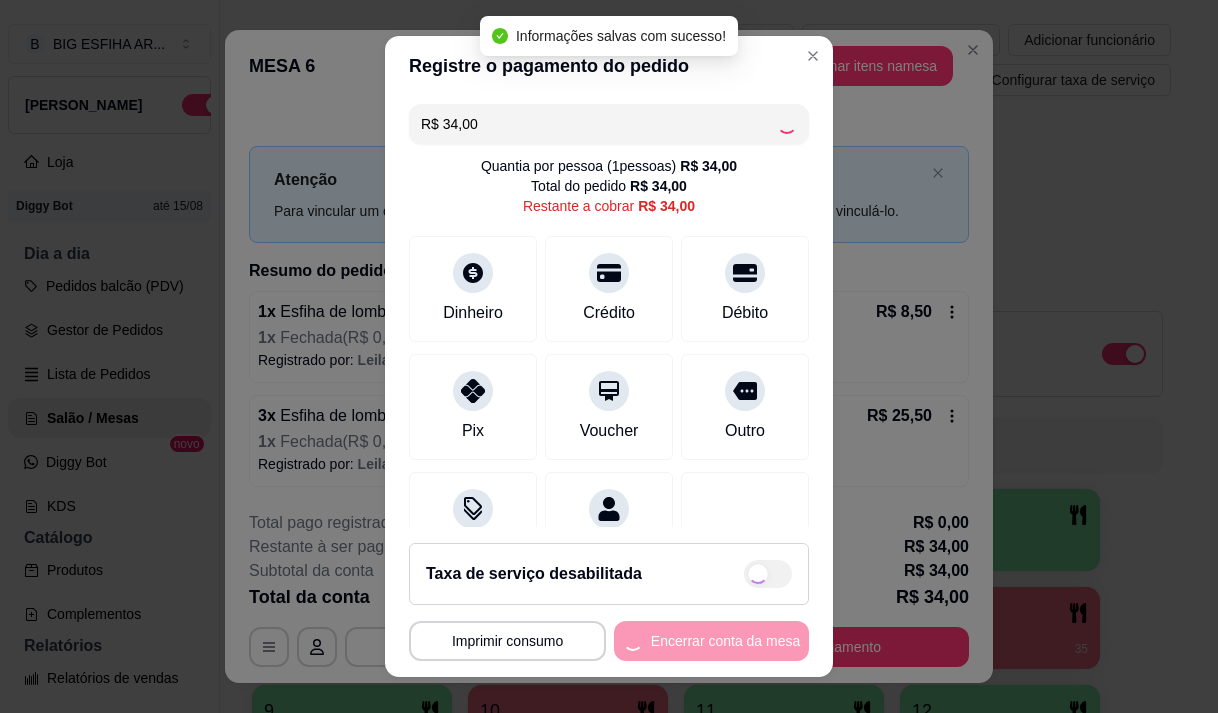type on "R$ 0,00" 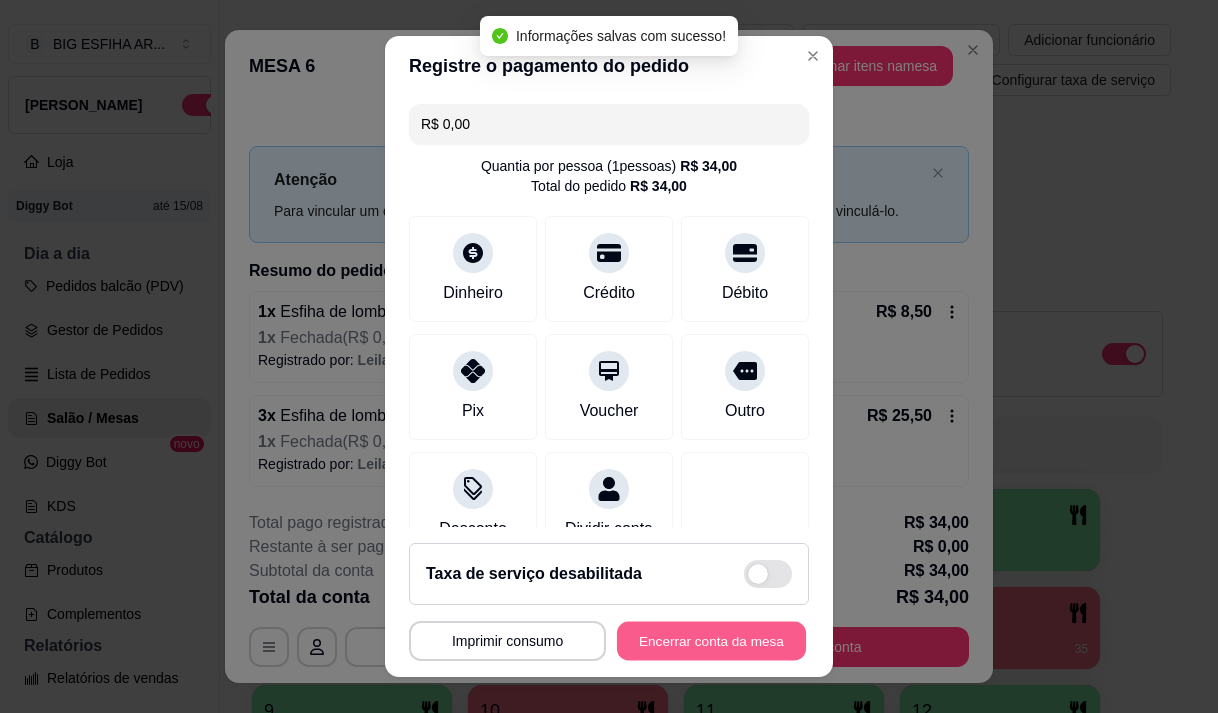 click on "Encerrar conta da mesa" at bounding box center (711, 641) 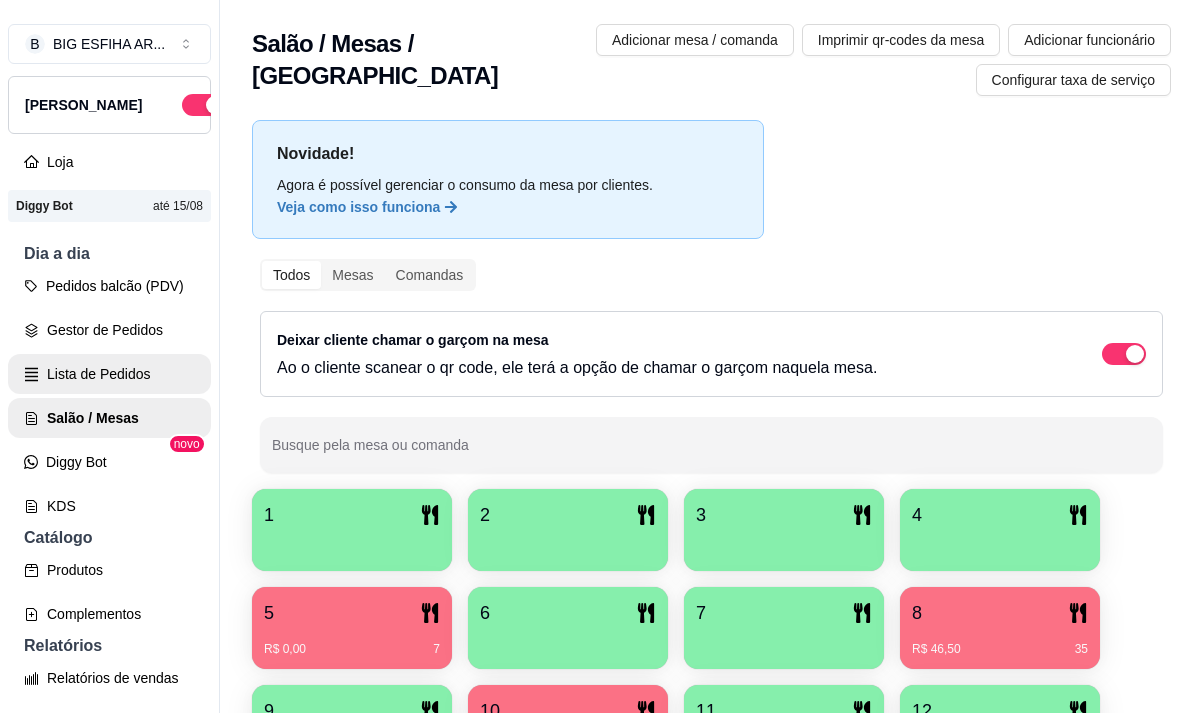 click on "Lista de Pedidos" at bounding box center [109, 374] 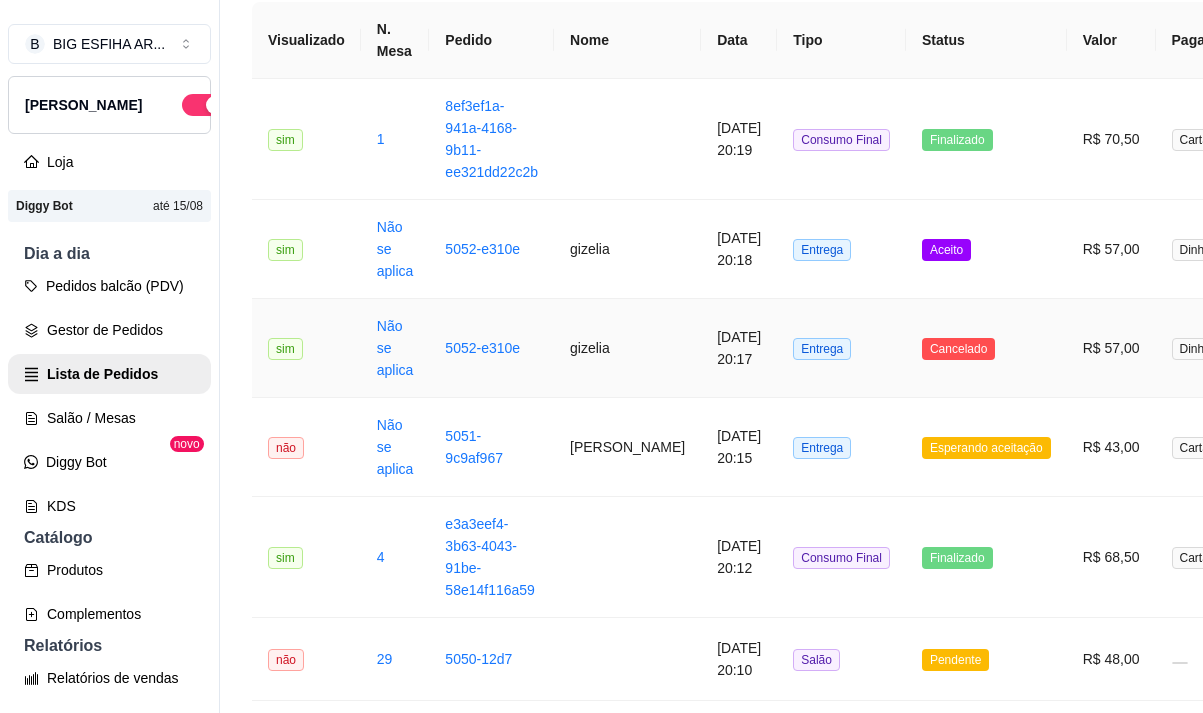 scroll, scrollTop: 200, scrollLeft: 0, axis: vertical 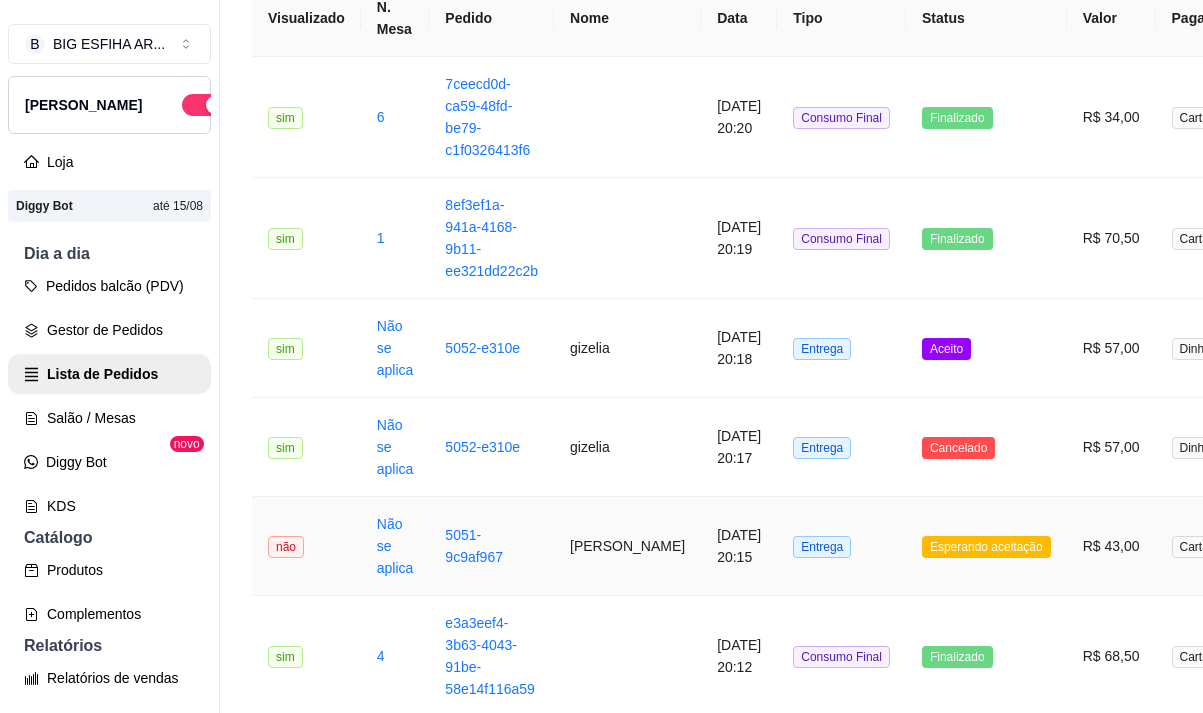 click on "[PERSON_NAME]" at bounding box center (627, 546) 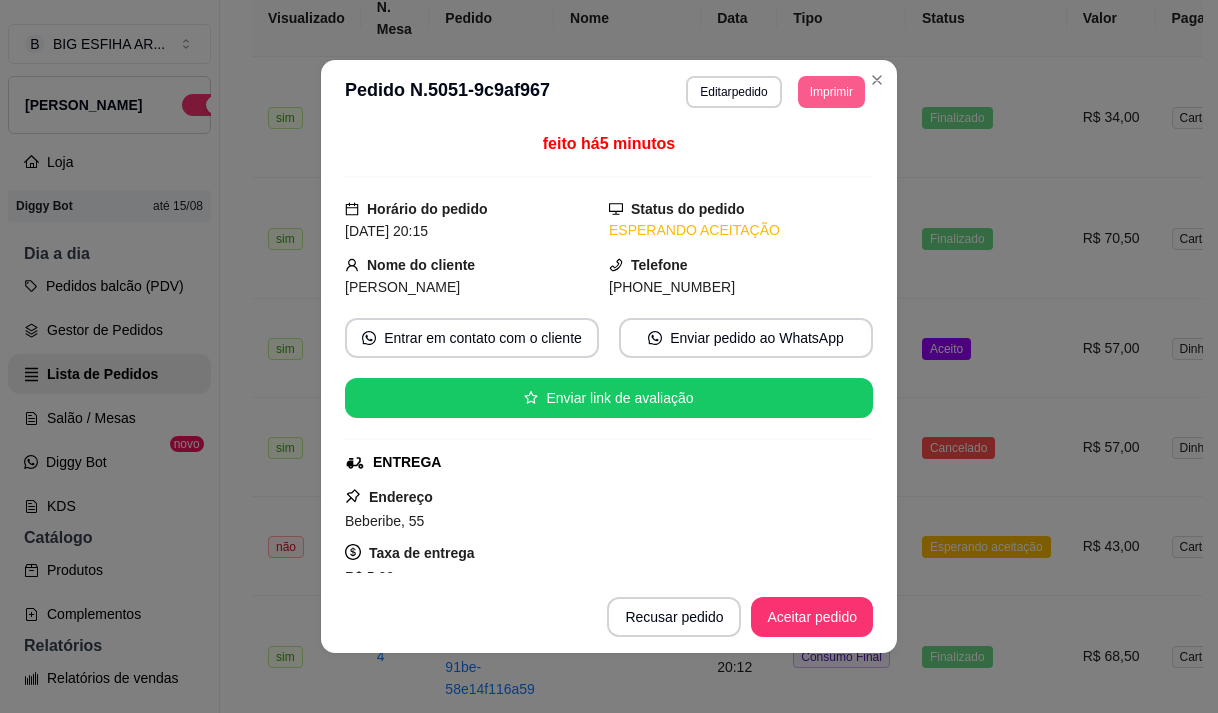 click on "Imprimir" at bounding box center [831, 92] 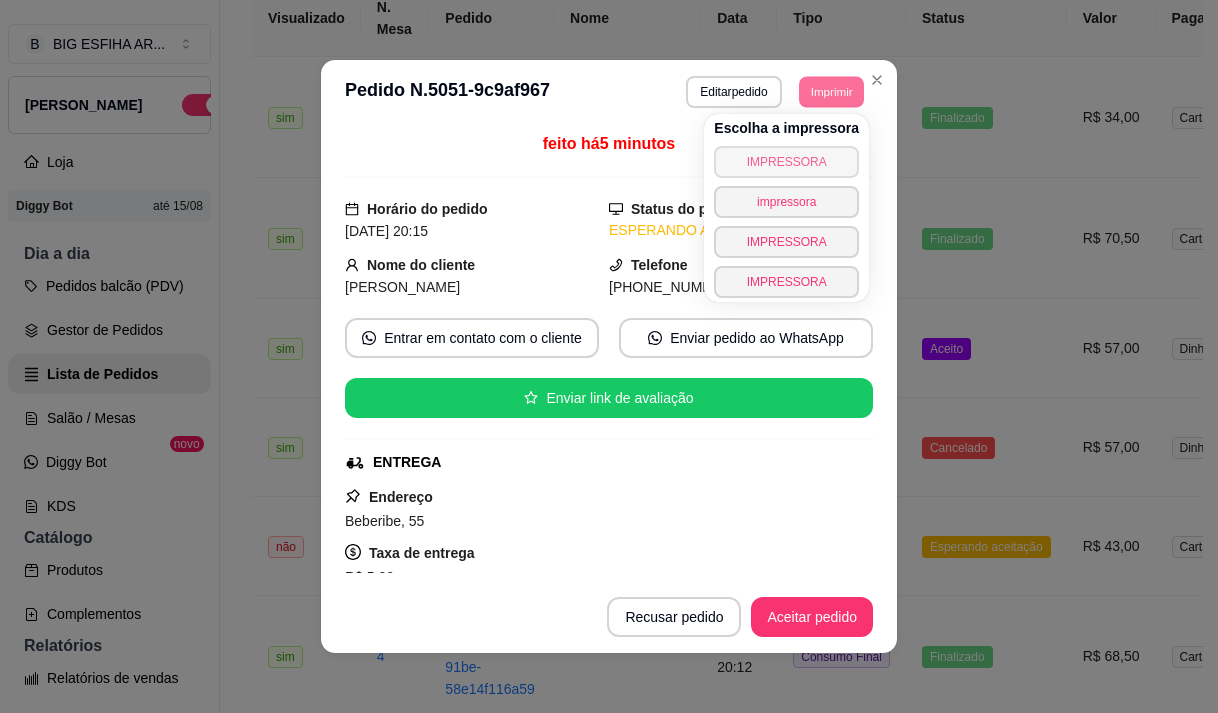 click on "IMPRESSORA" at bounding box center (786, 162) 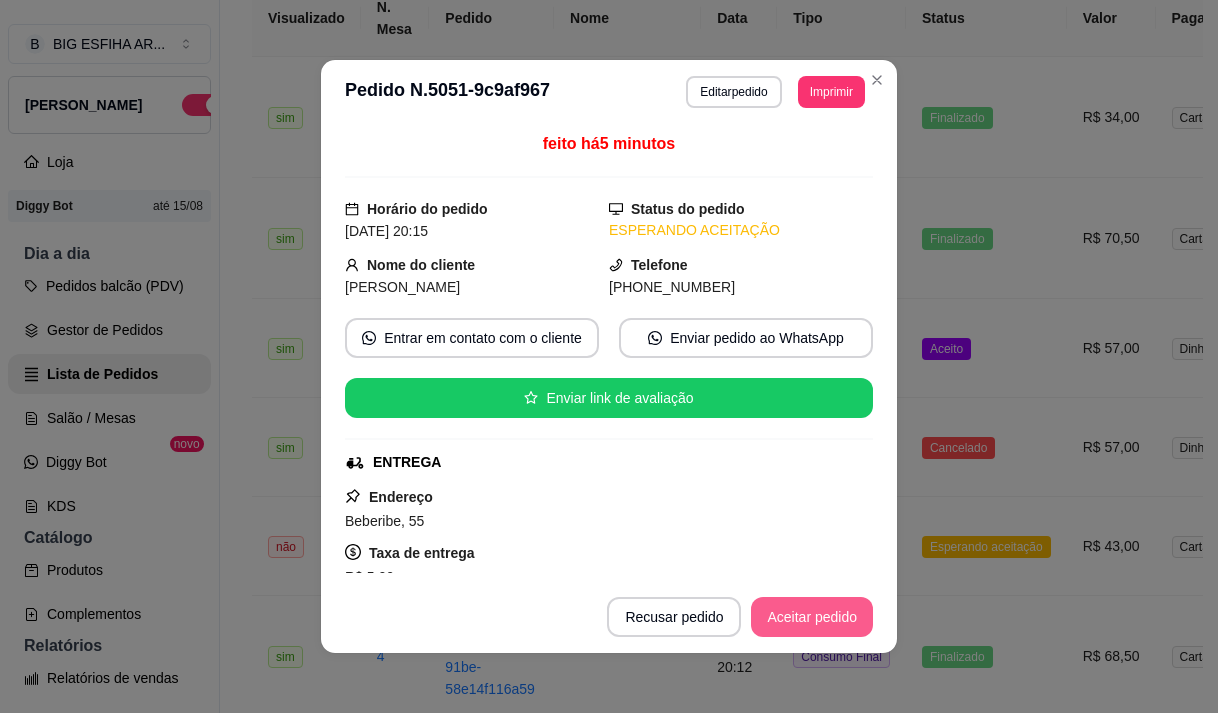 click on "Aceitar pedido" at bounding box center [812, 617] 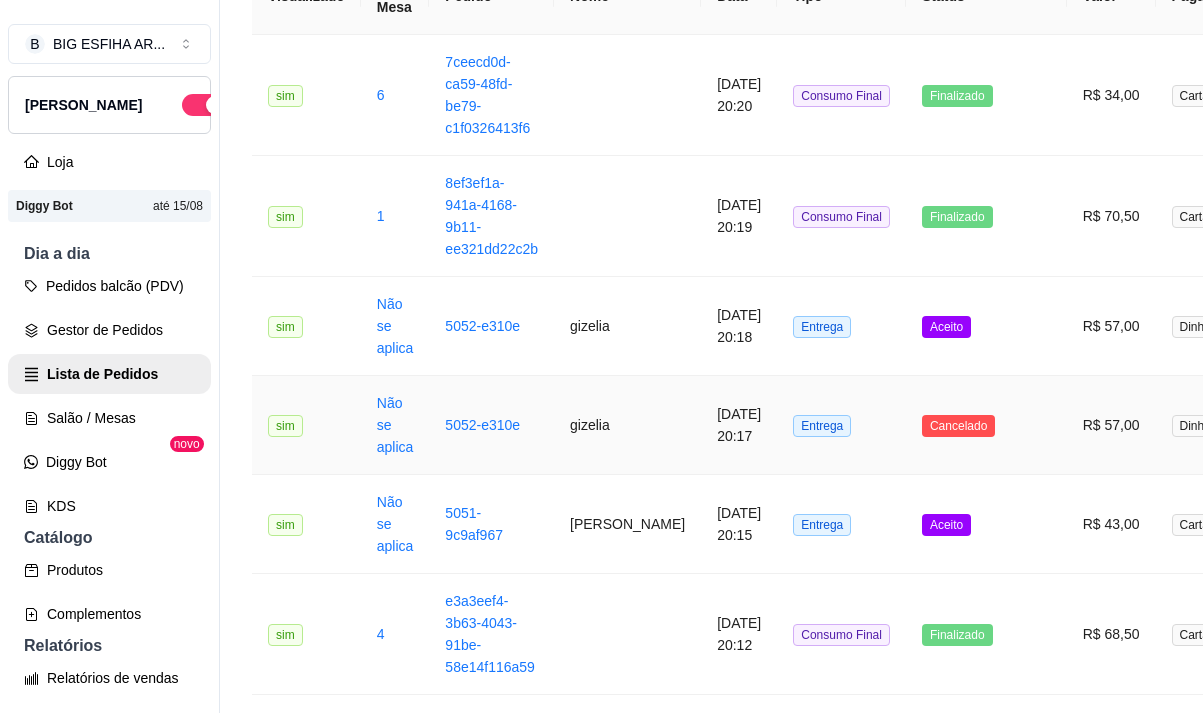 scroll, scrollTop: 200, scrollLeft: 0, axis: vertical 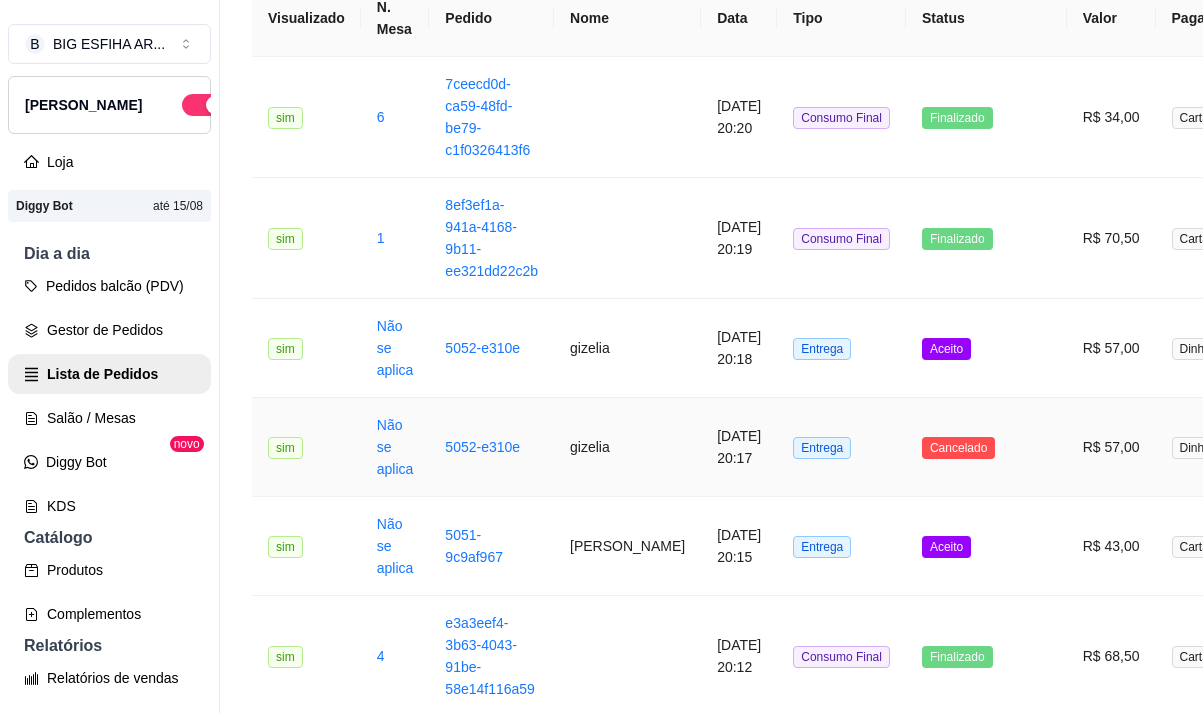 click on "Cancelado" at bounding box center (986, 447) 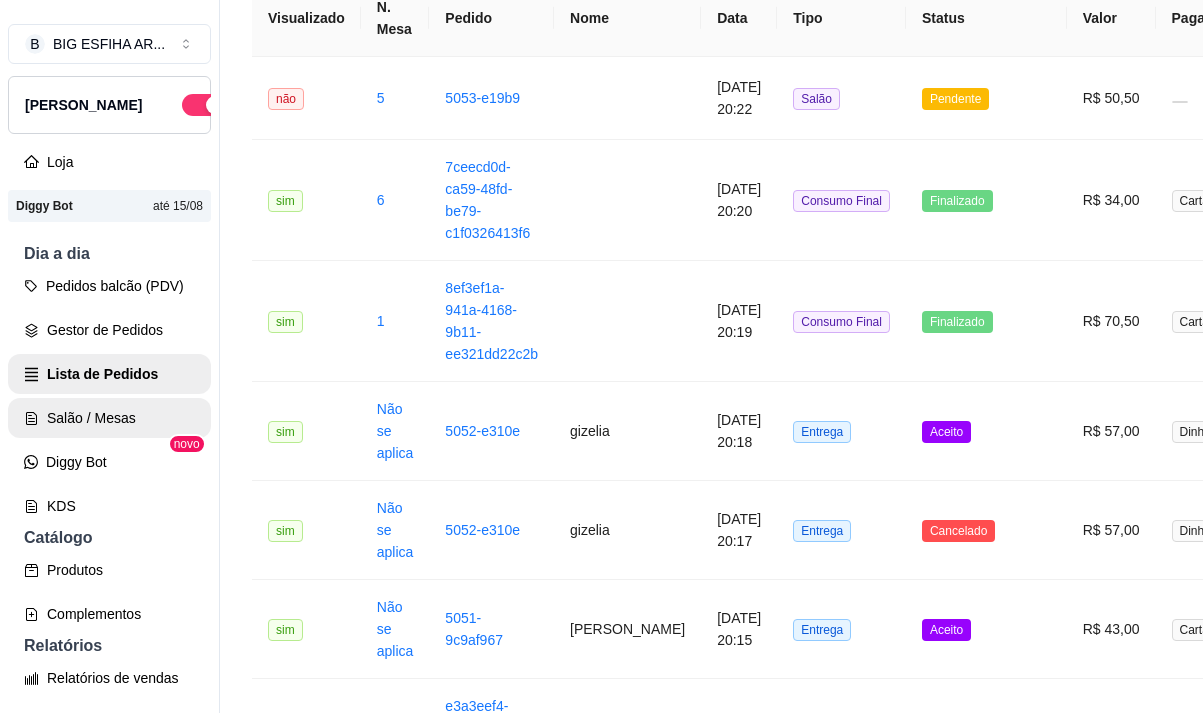 click on "Salão / Mesas" at bounding box center (109, 418) 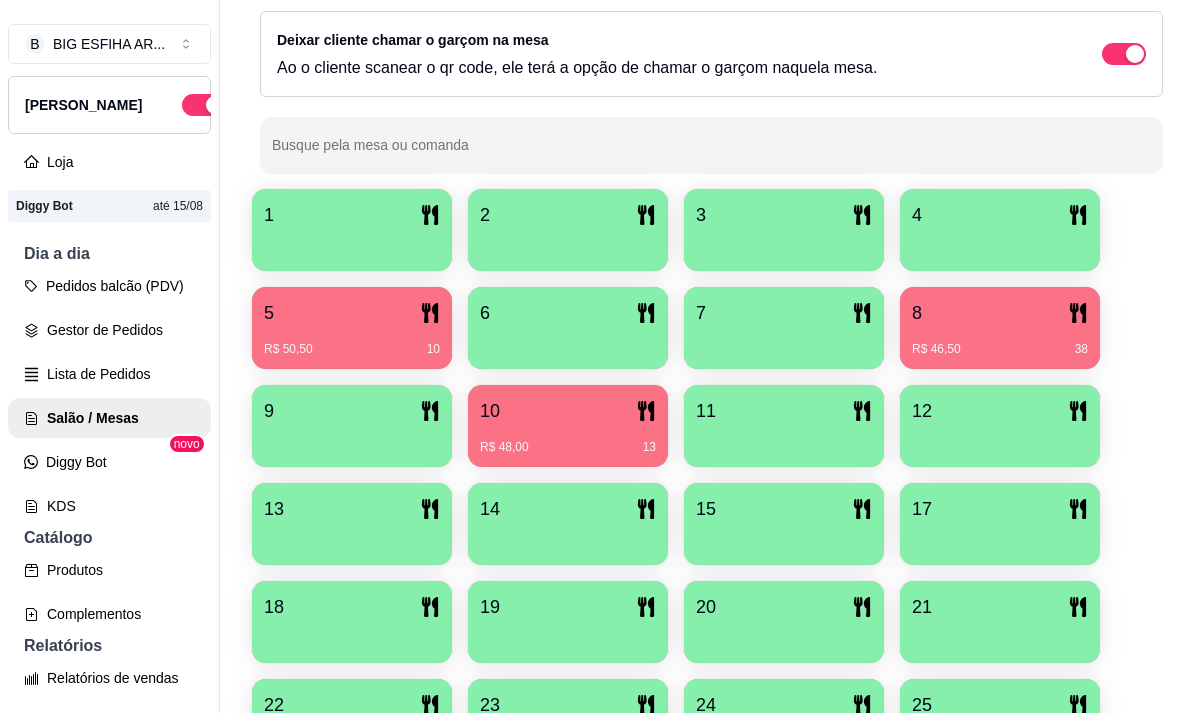 scroll, scrollTop: 639, scrollLeft: 0, axis: vertical 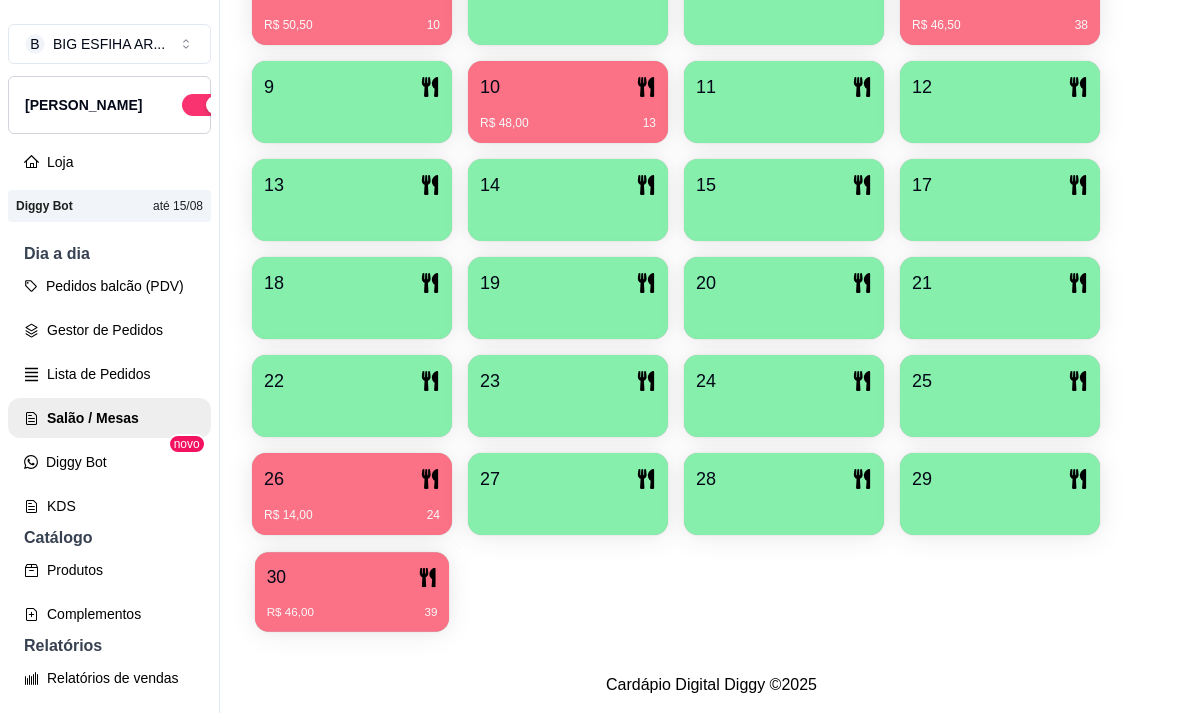 click on "R$ 46,00 39" at bounding box center [352, 613] 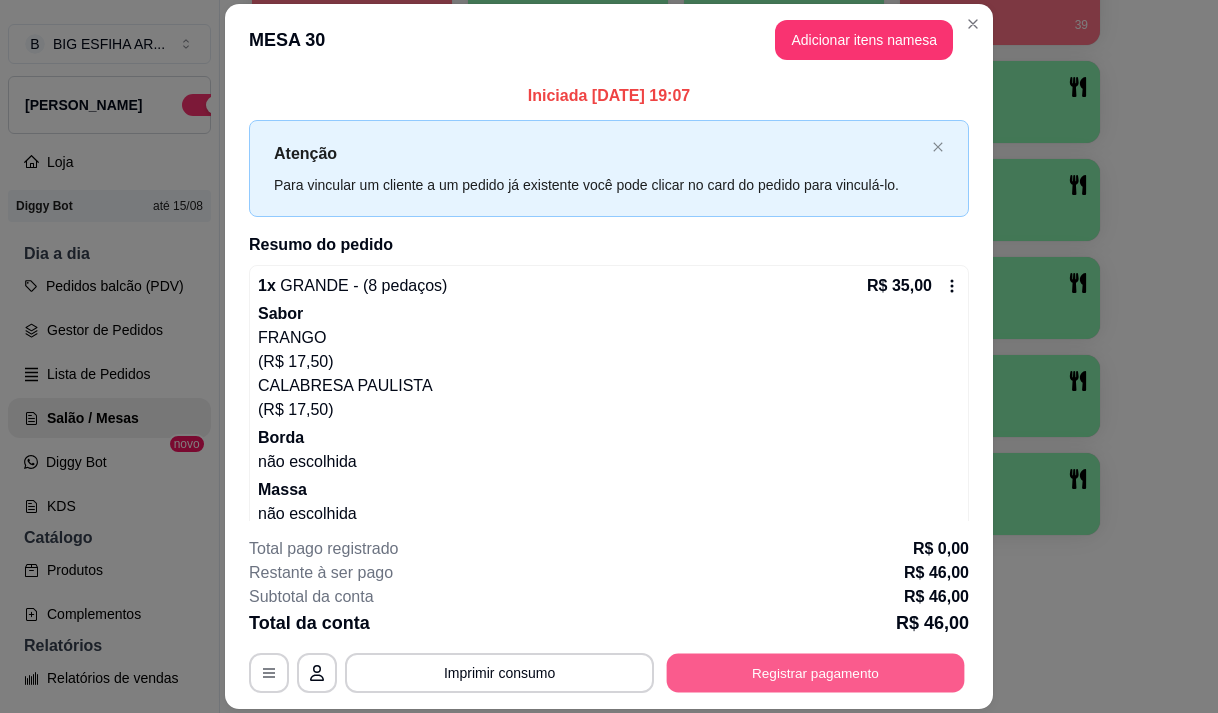 click on "Registrar pagamento" at bounding box center (816, 673) 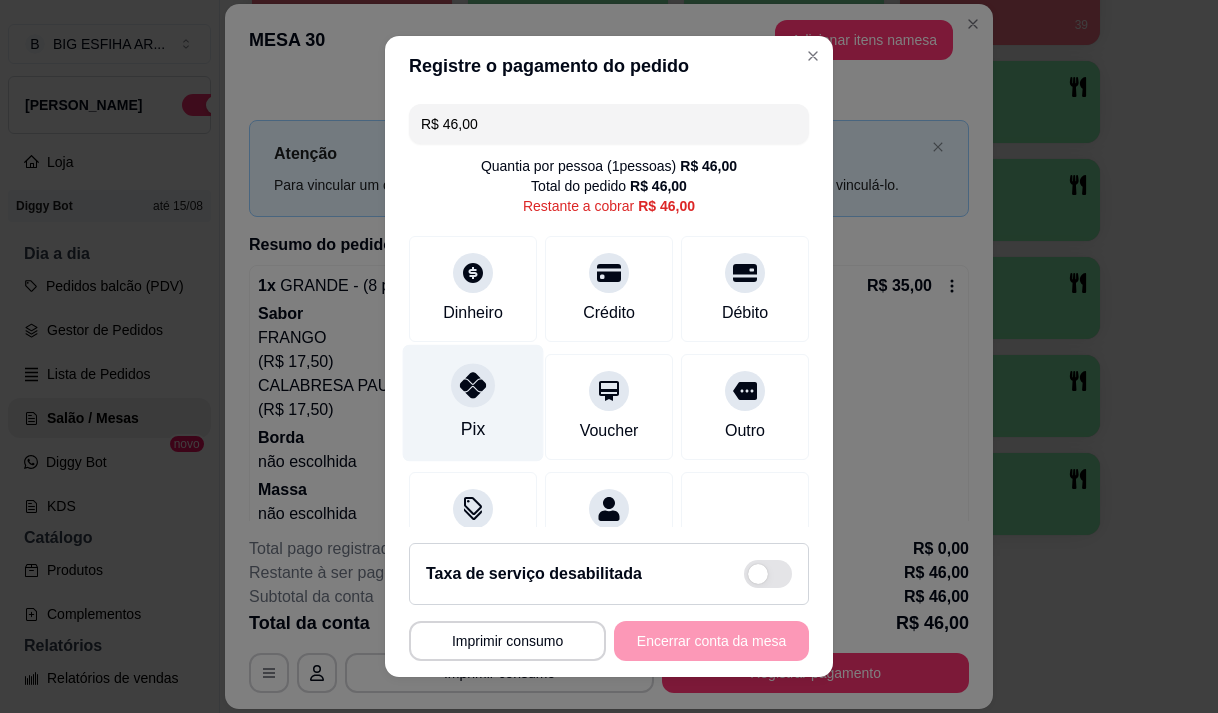 click on "Pix" at bounding box center [473, 429] 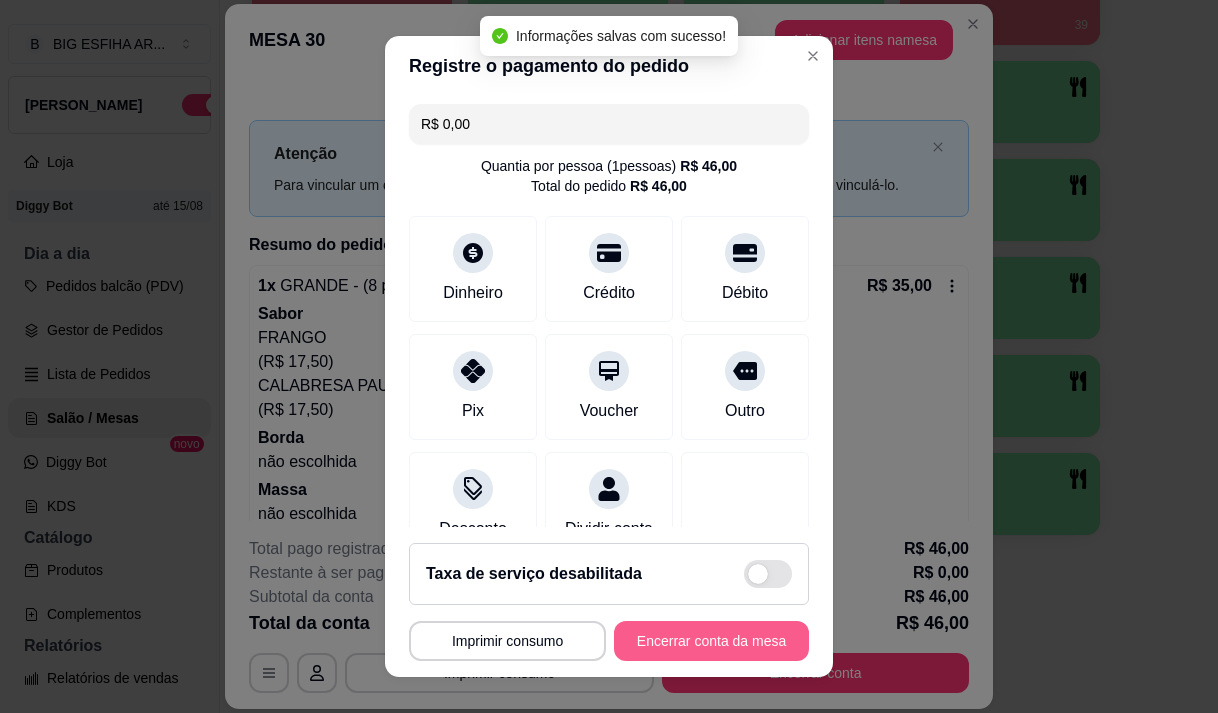 type on "R$ 0,00" 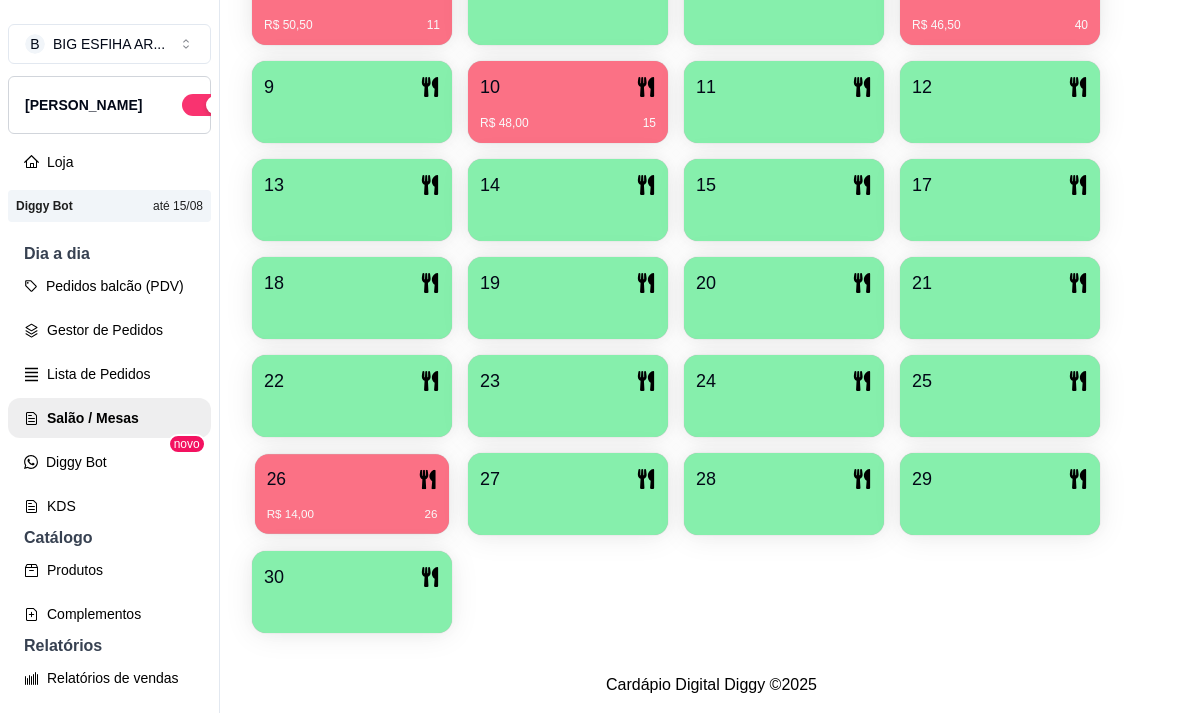 click on "26 R$ 14,00 26" at bounding box center [352, 494] 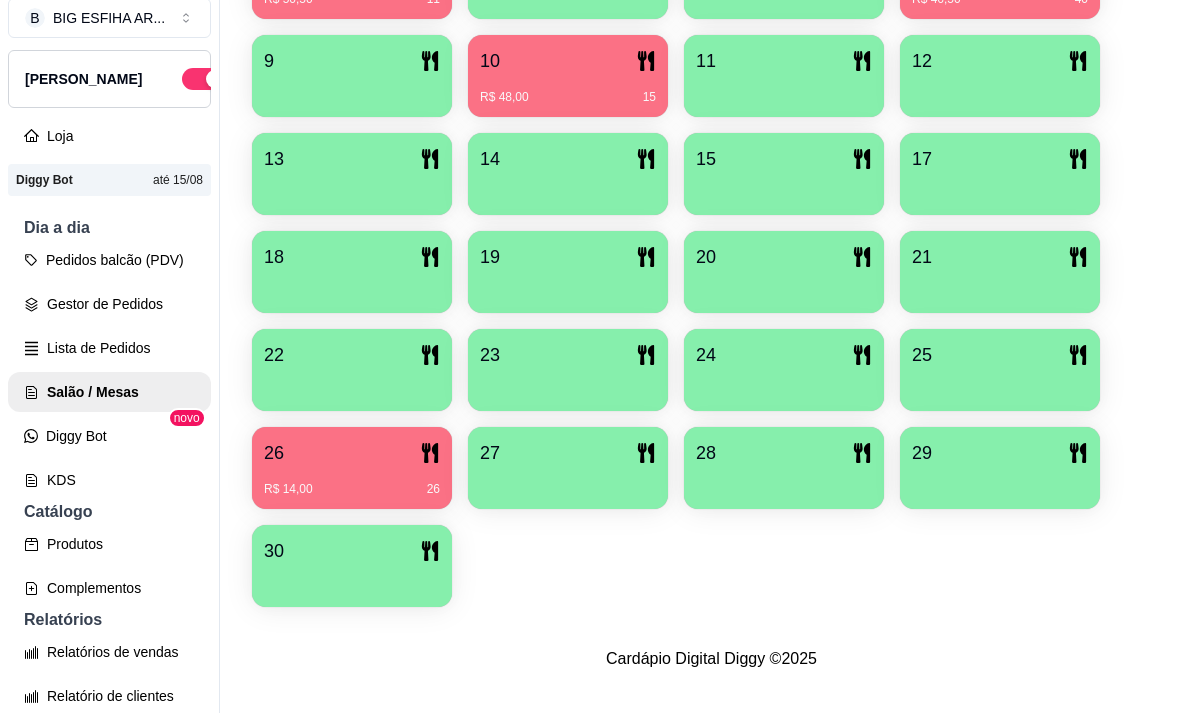 scroll, scrollTop: 32, scrollLeft: 0, axis: vertical 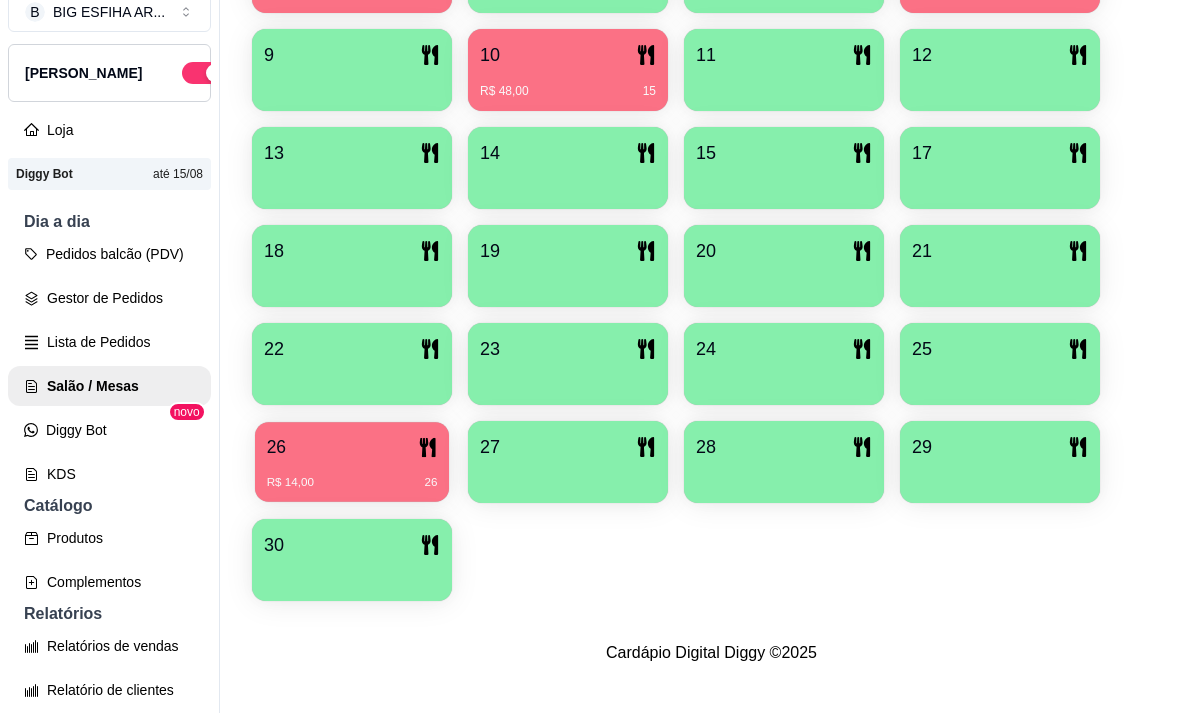 click on "26" at bounding box center [352, 447] 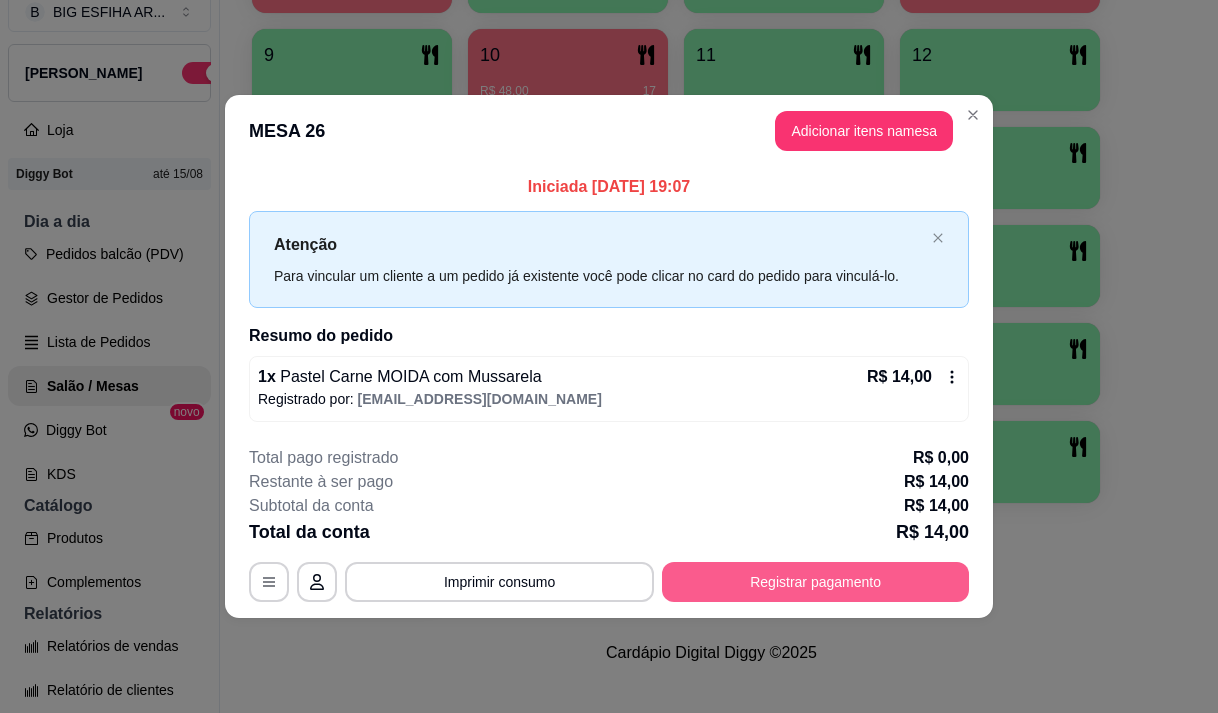 click on "Registrar pagamento" at bounding box center [815, 582] 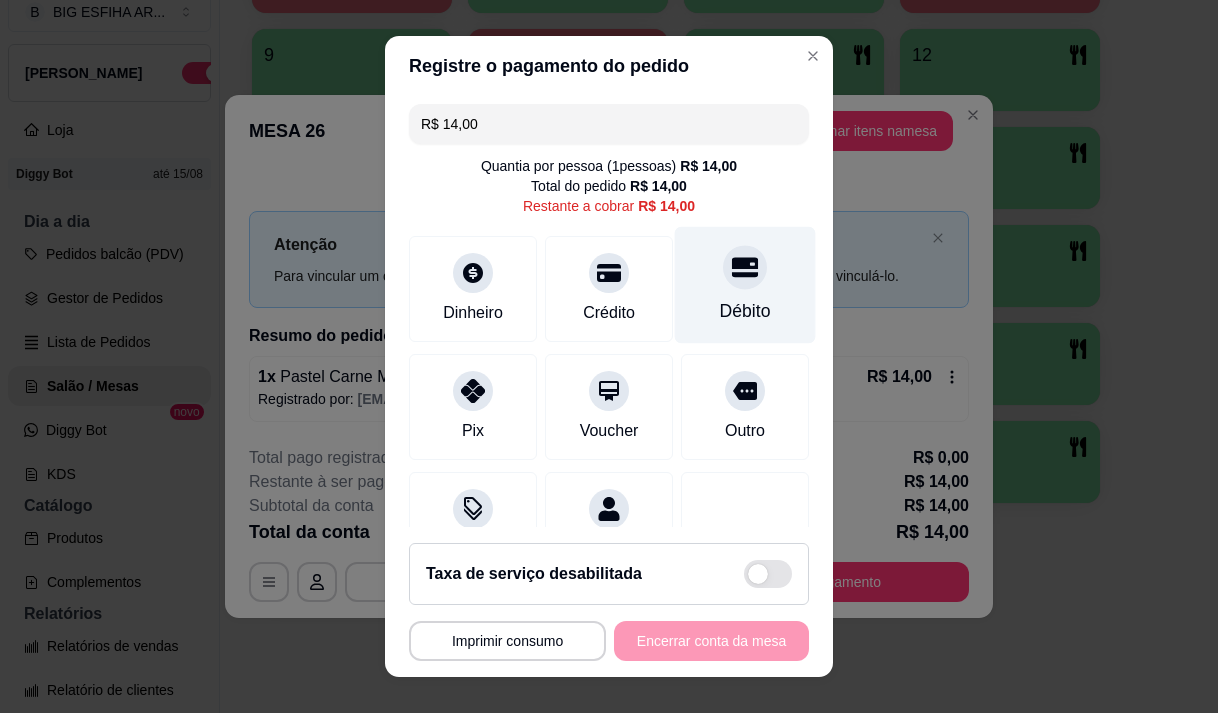 click on "Débito" at bounding box center (745, 311) 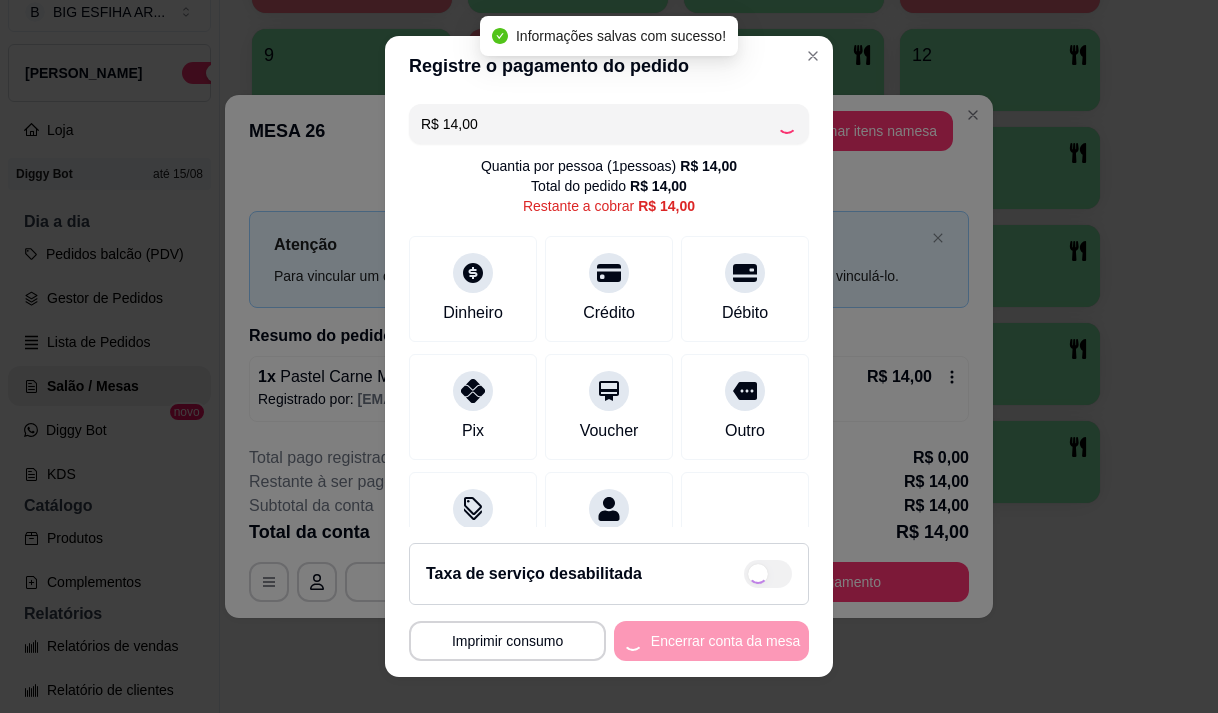 type on "R$ 0,00" 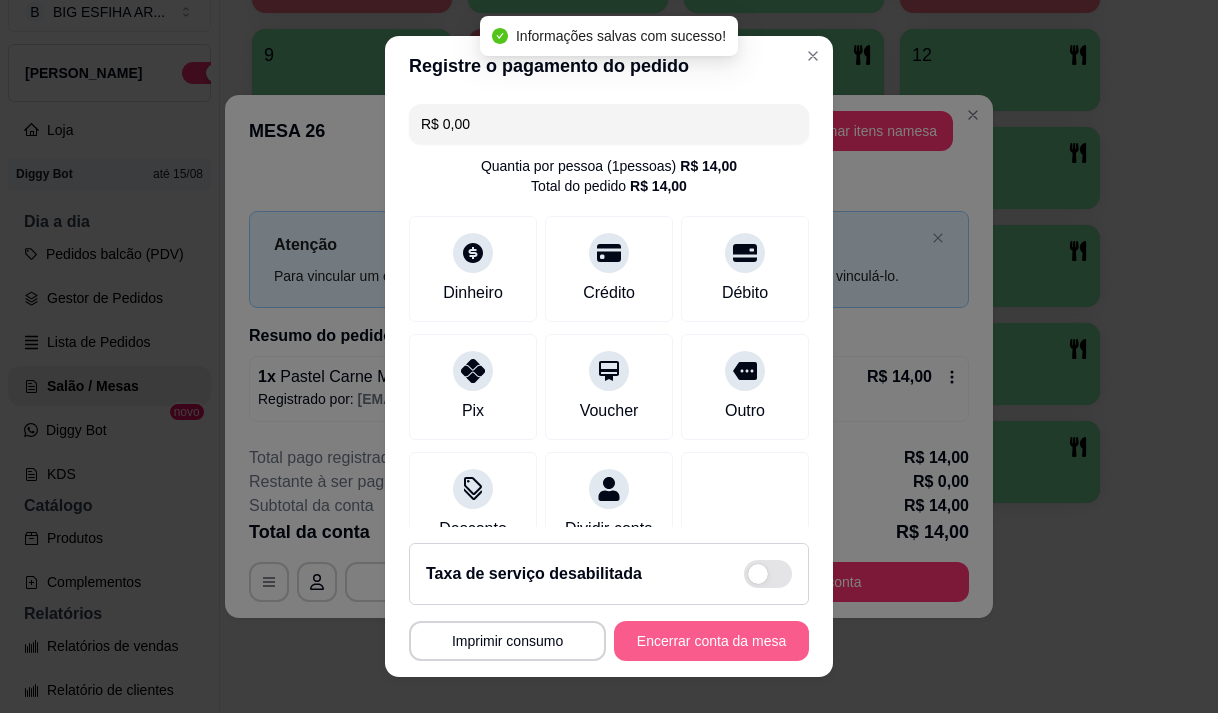 click on "Encerrar conta da mesa" at bounding box center [711, 641] 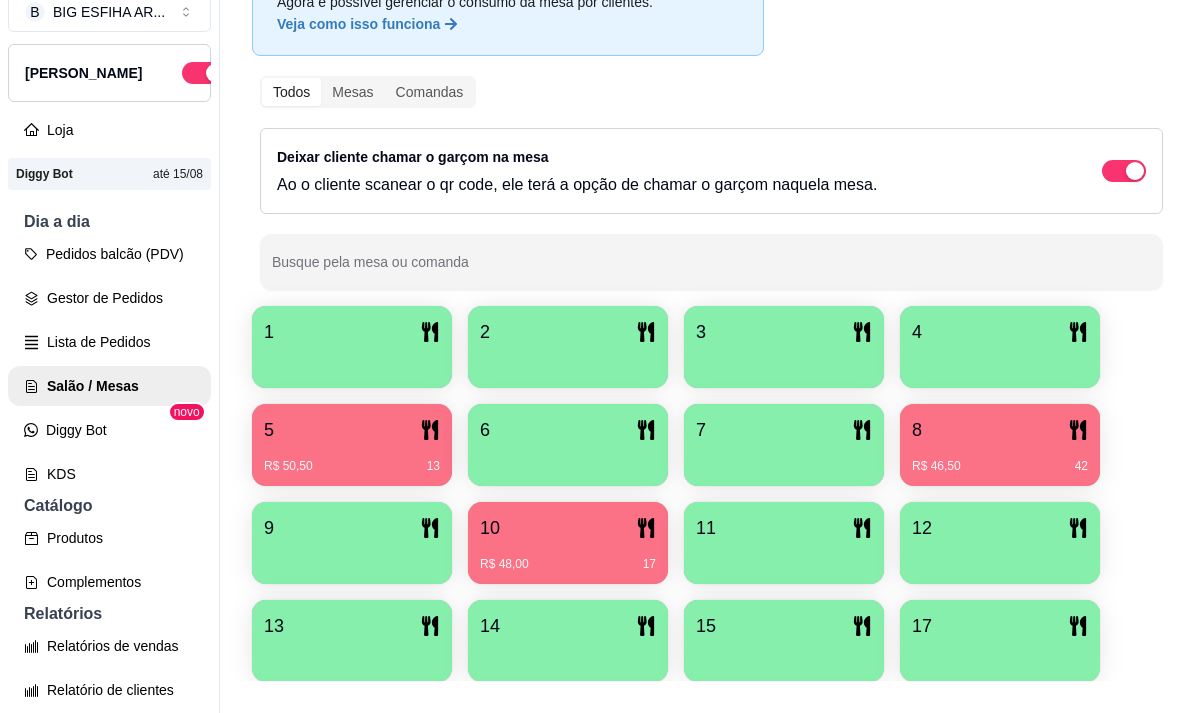 scroll, scrollTop: 139, scrollLeft: 0, axis: vertical 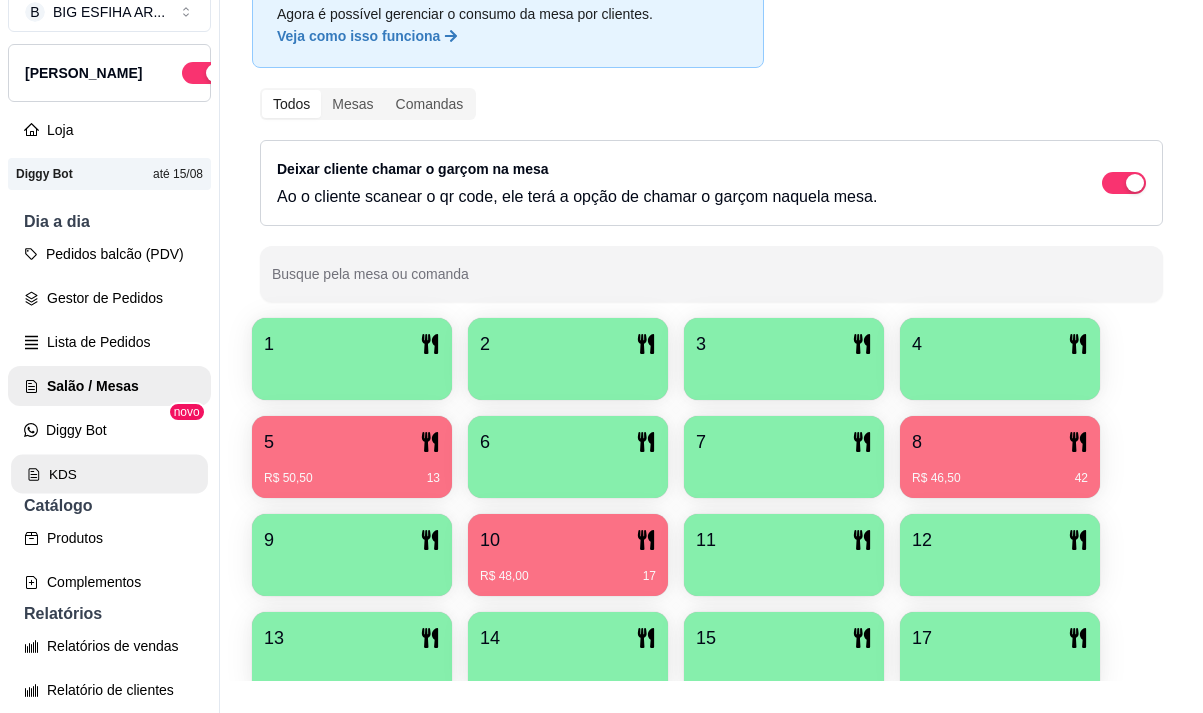click on "KDS" at bounding box center [109, 474] 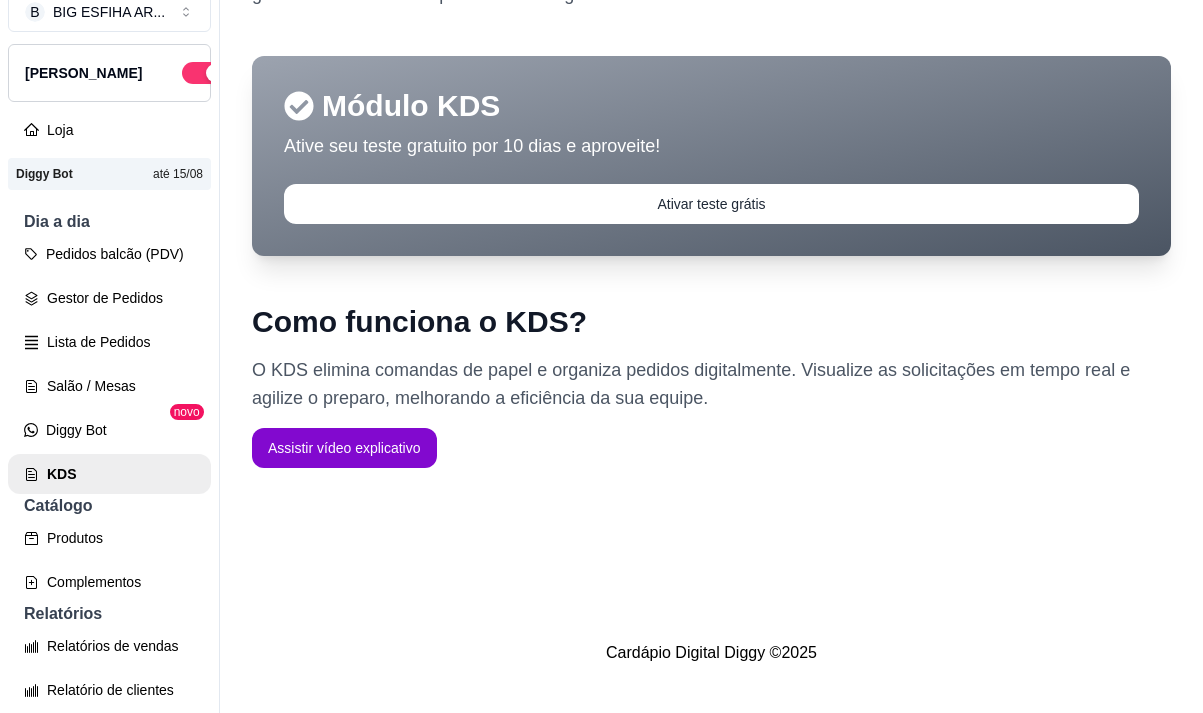 scroll, scrollTop: 0, scrollLeft: 0, axis: both 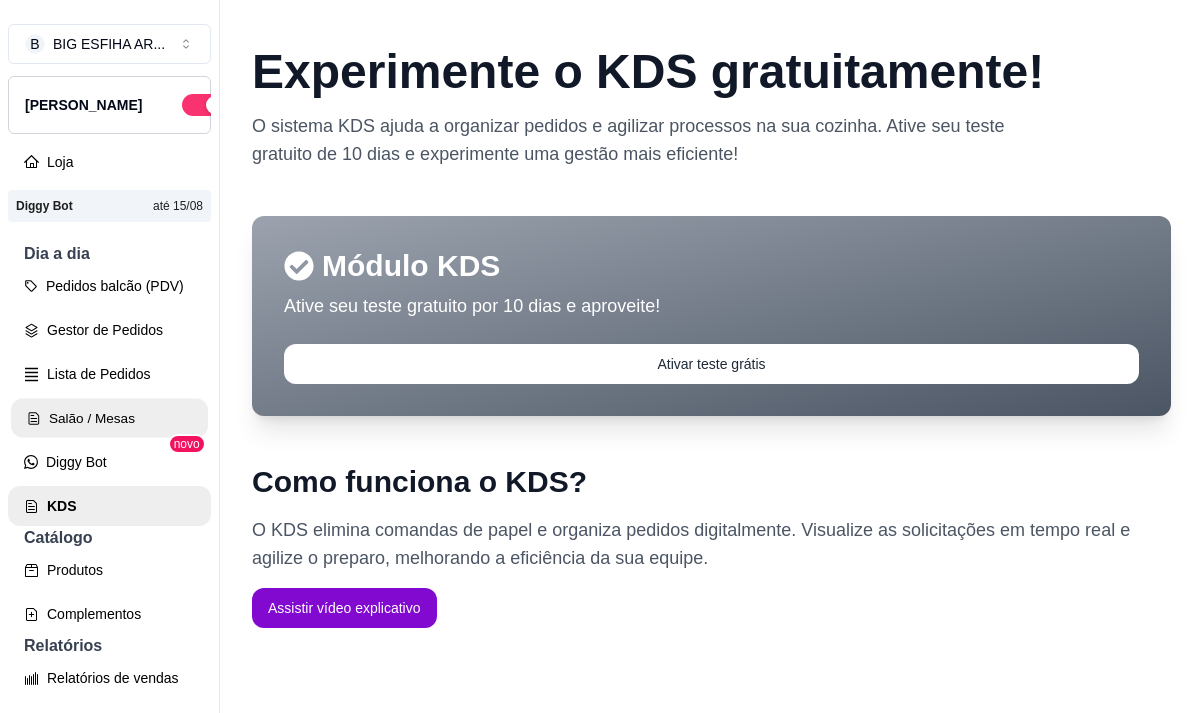 click on "Salão / Mesas" at bounding box center [109, 418] 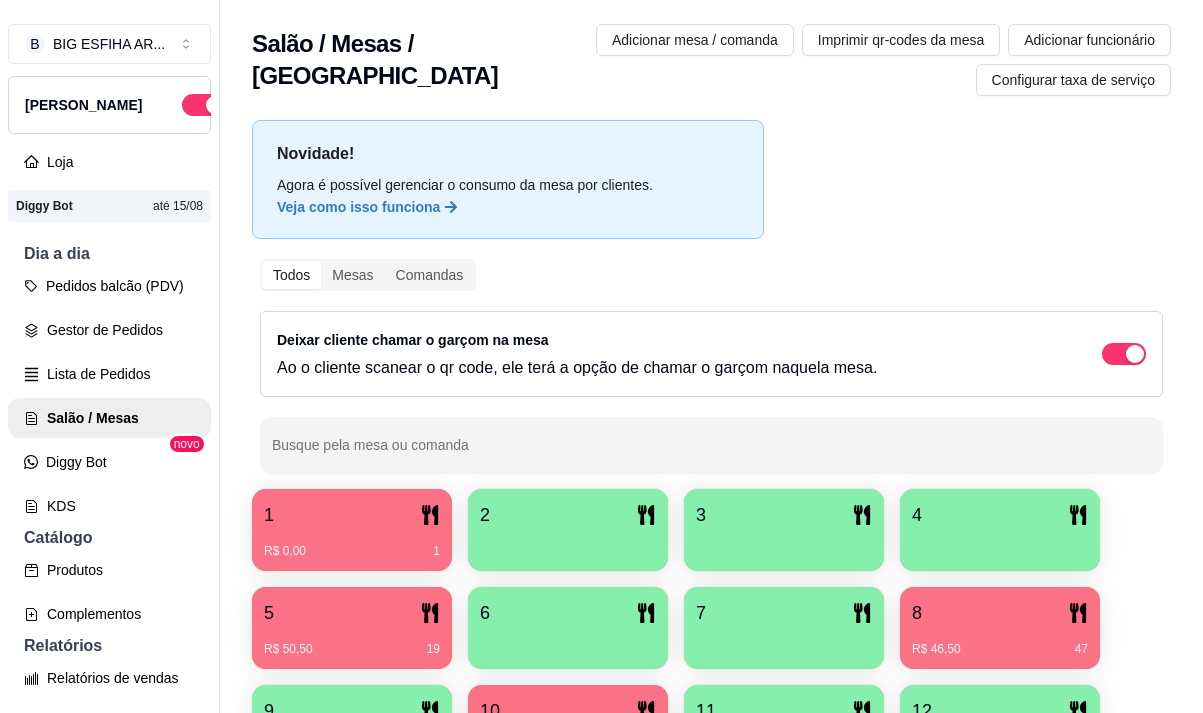scroll, scrollTop: 0, scrollLeft: 0, axis: both 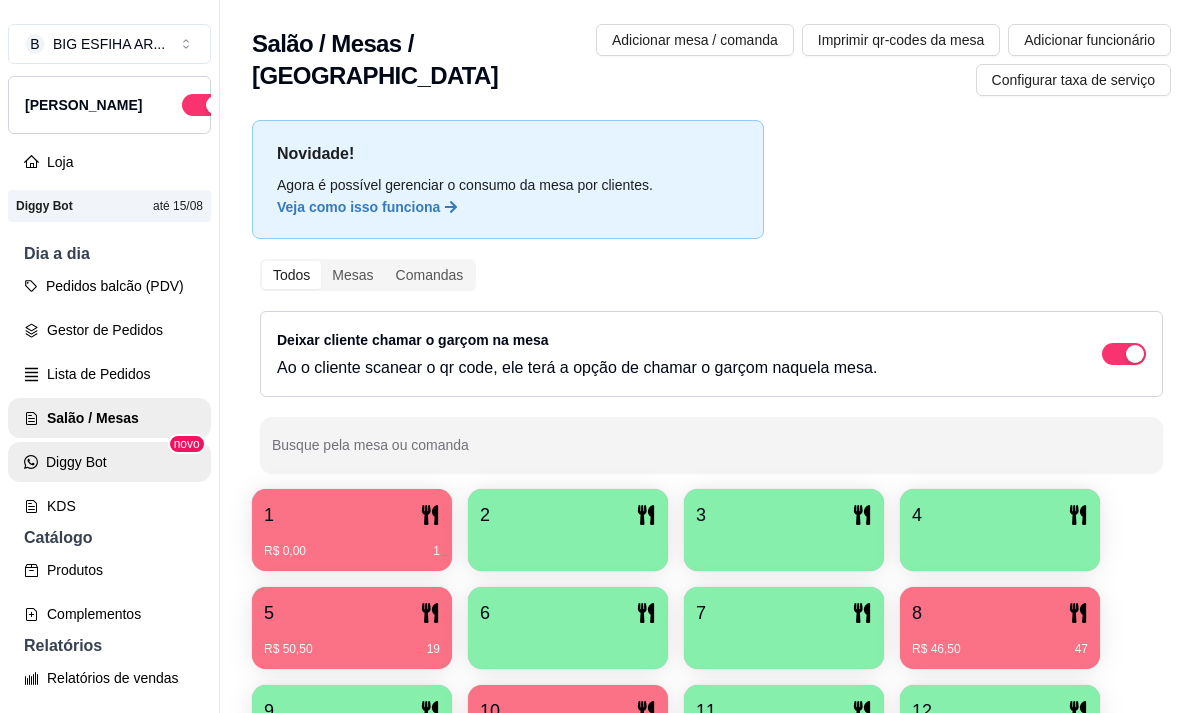 click on "Diggy Bot" at bounding box center (109, 462) 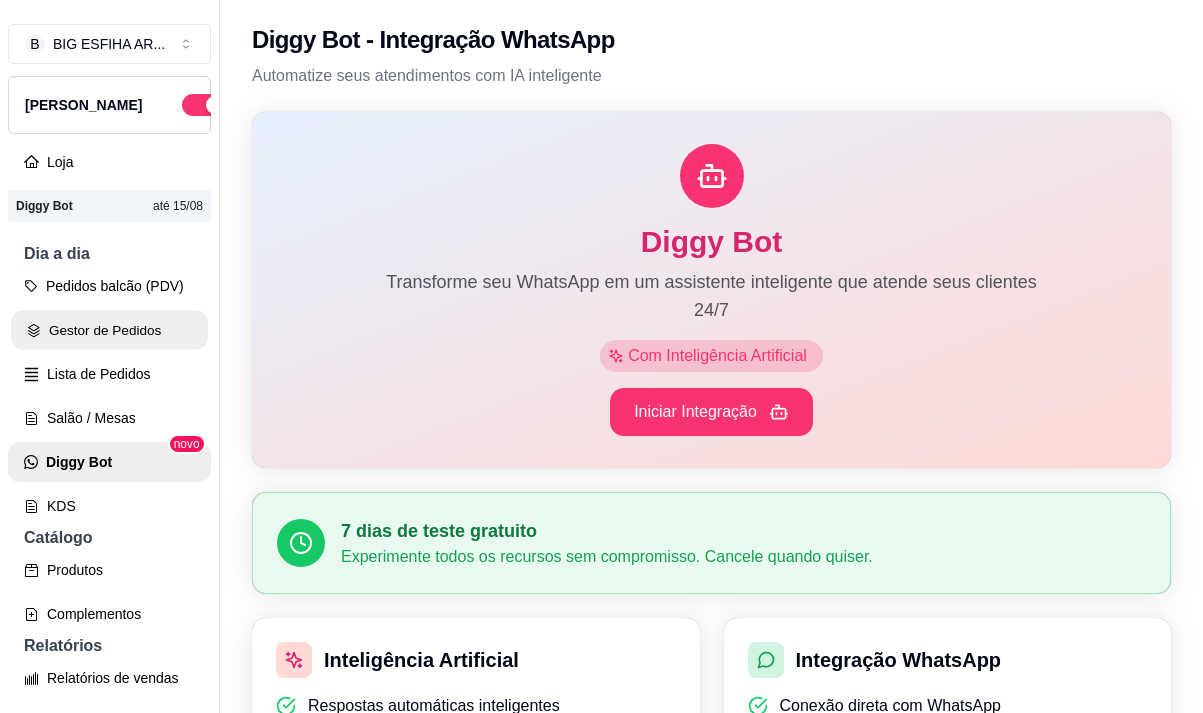 click on "Gestor de Pedidos" at bounding box center (109, 330) 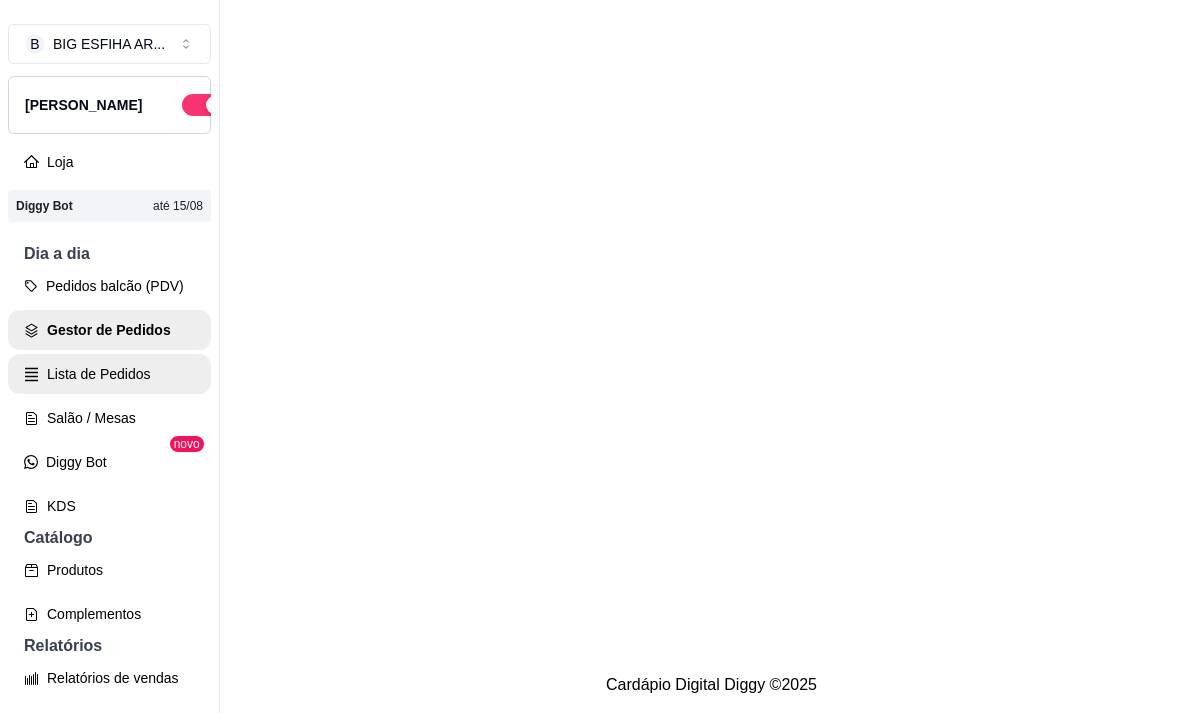 click on "Lista de Pedidos" at bounding box center (109, 374) 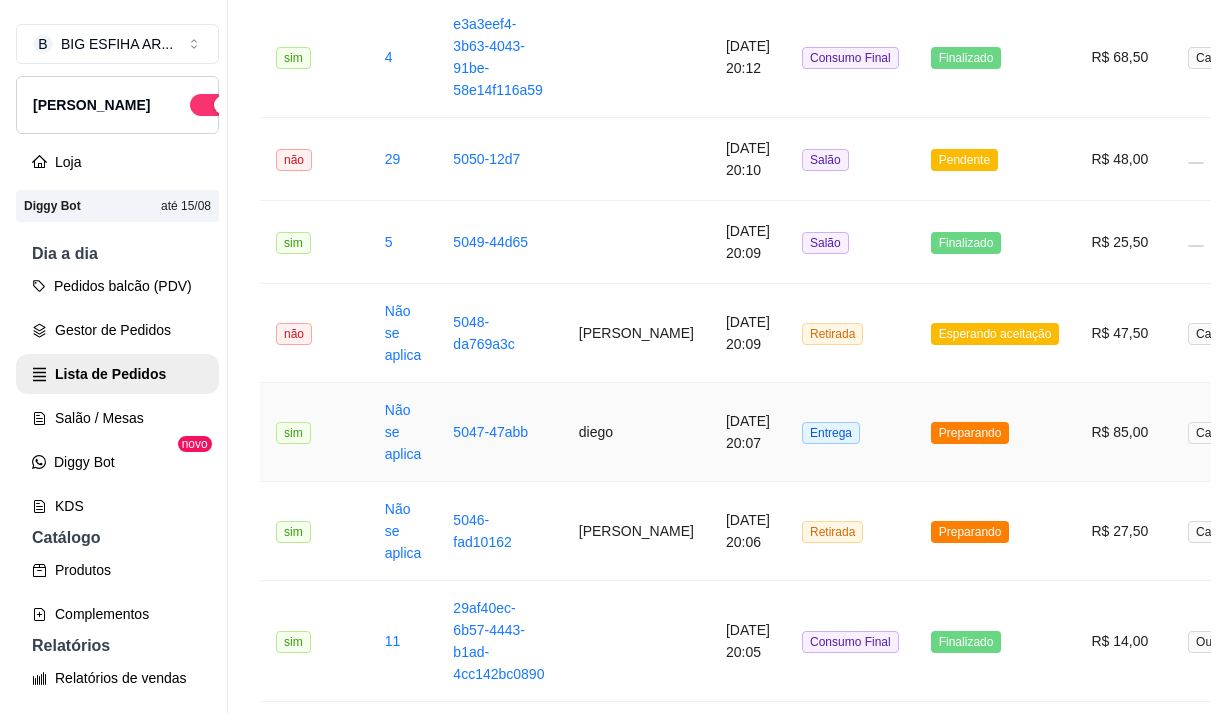 scroll, scrollTop: 1400, scrollLeft: 0, axis: vertical 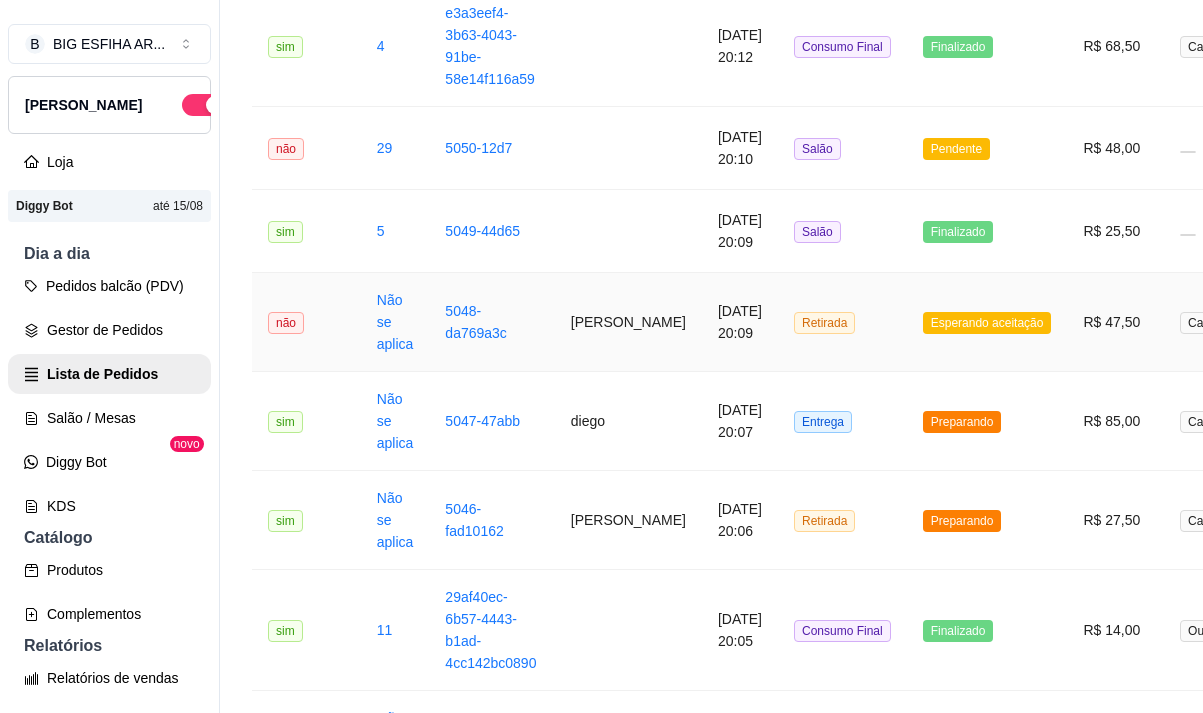 click on "[PERSON_NAME]" at bounding box center [628, 322] 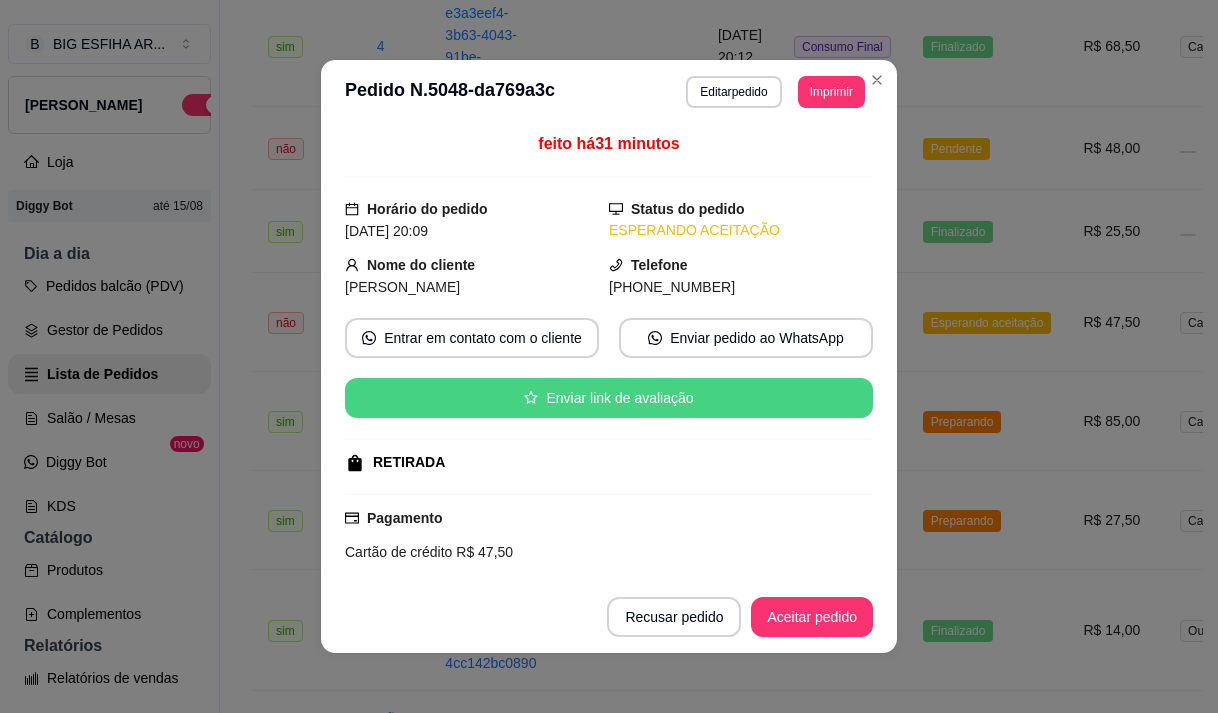 scroll, scrollTop: 470, scrollLeft: 0, axis: vertical 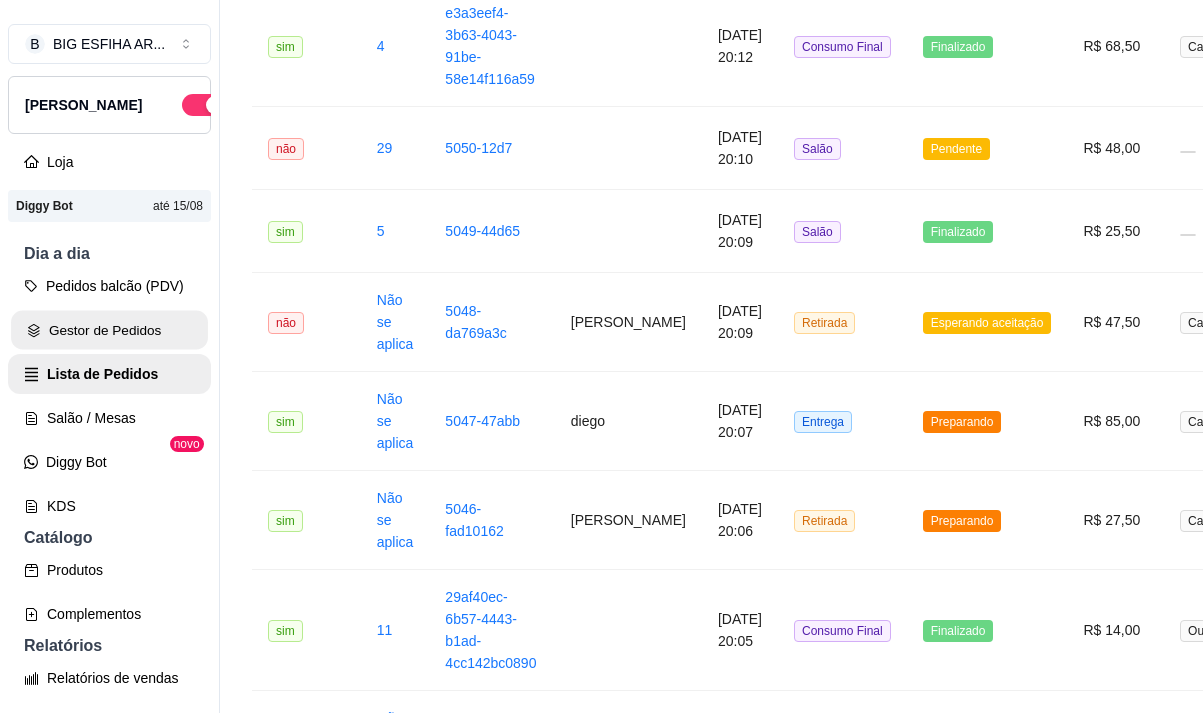 click on "Gestor de Pedidos" at bounding box center [109, 330] 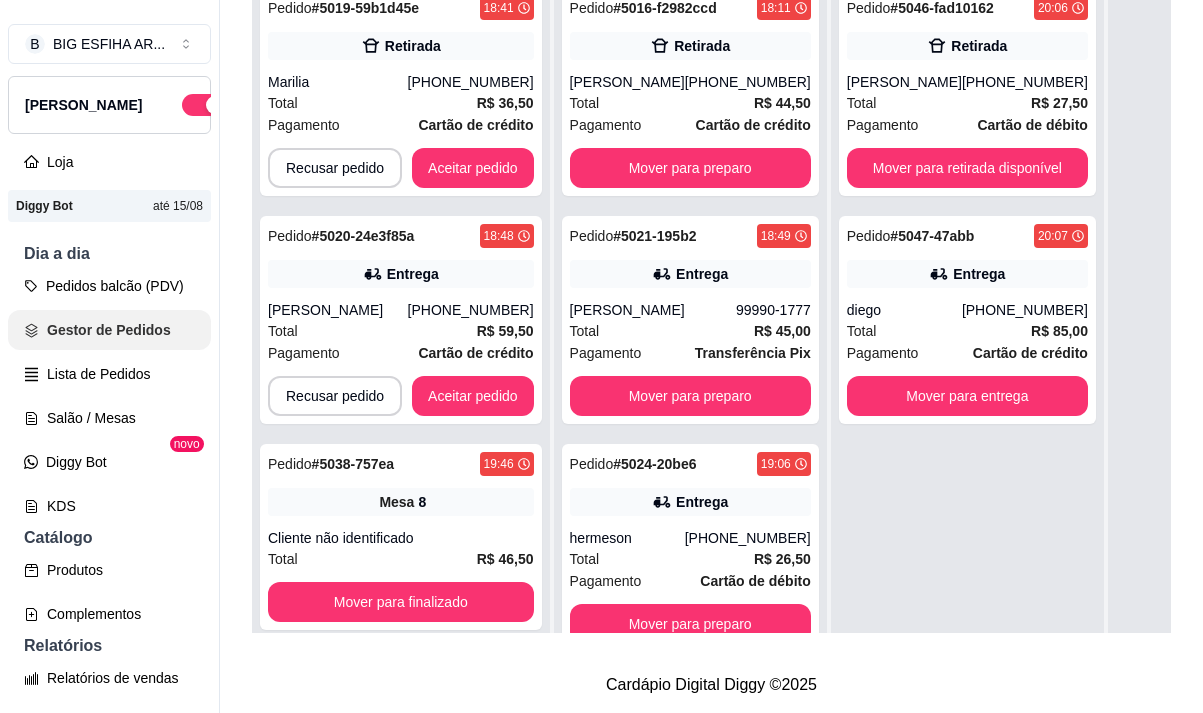 scroll, scrollTop: 0, scrollLeft: 0, axis: both 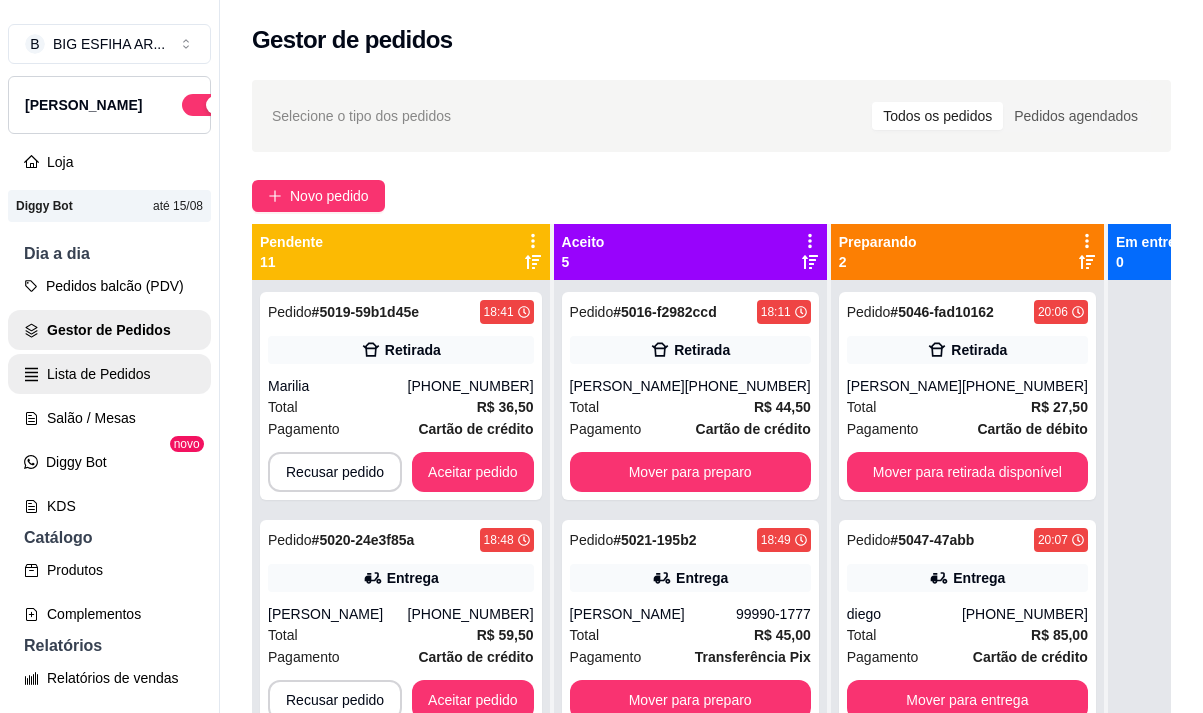 click on "Lista de Pedidos" at bounding box center [109, 374] 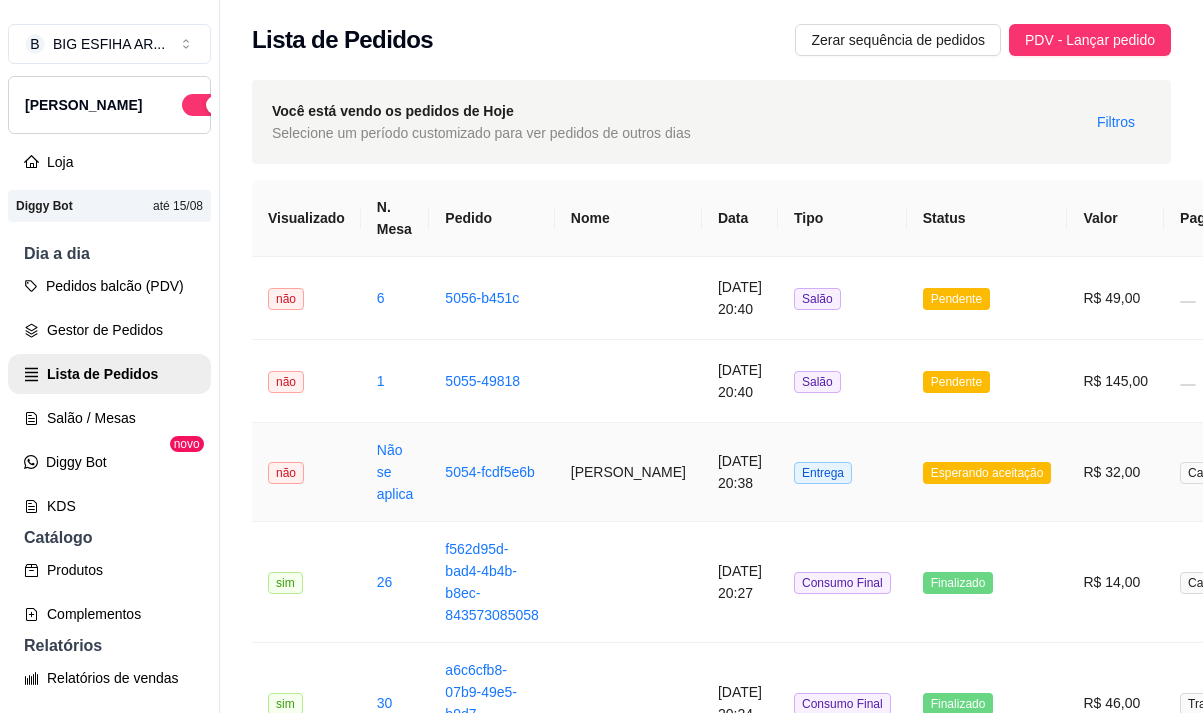 click on "Juliana" at bounding box center [628, 472] 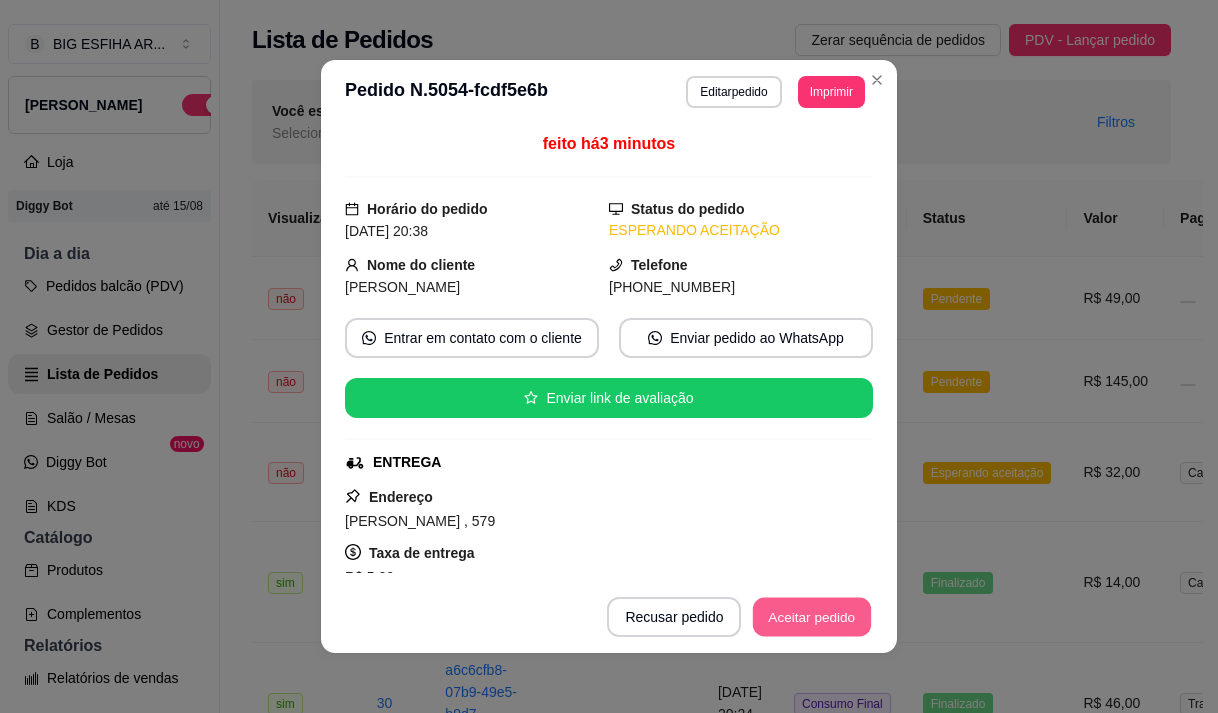 click on "Aceitar pedido" at bounding box center (812, 617) 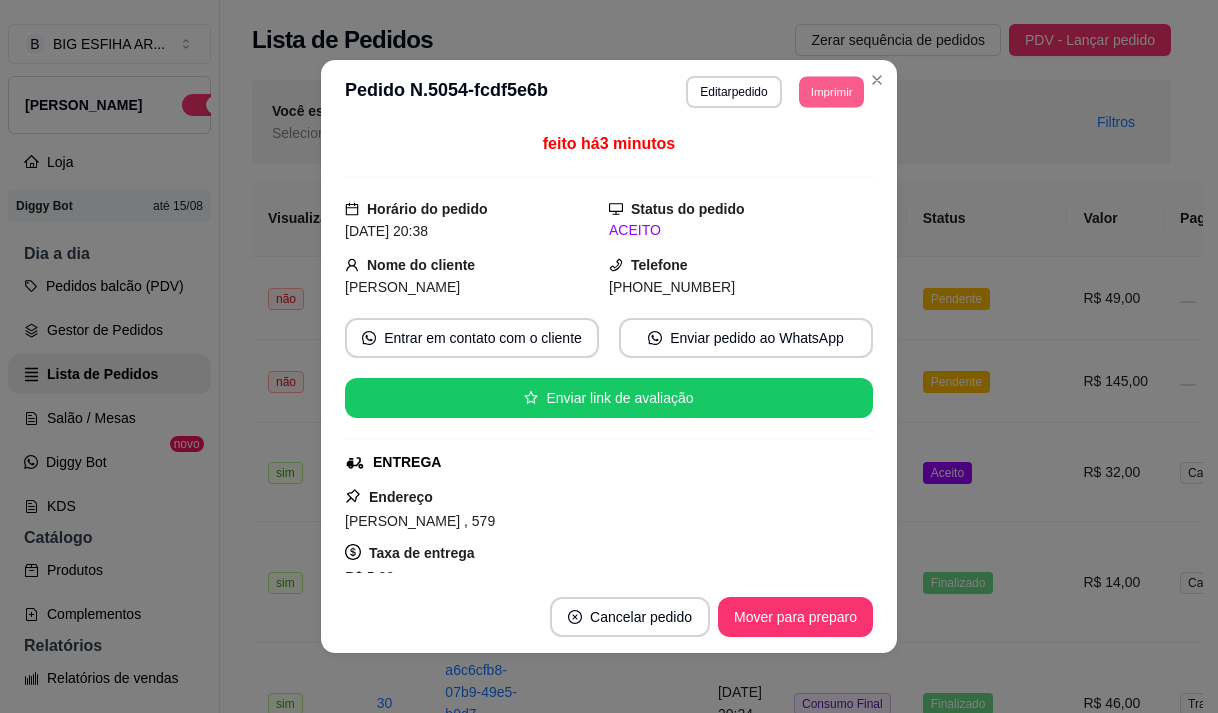 click on "Imprimir" at bounding box center [831, 91] 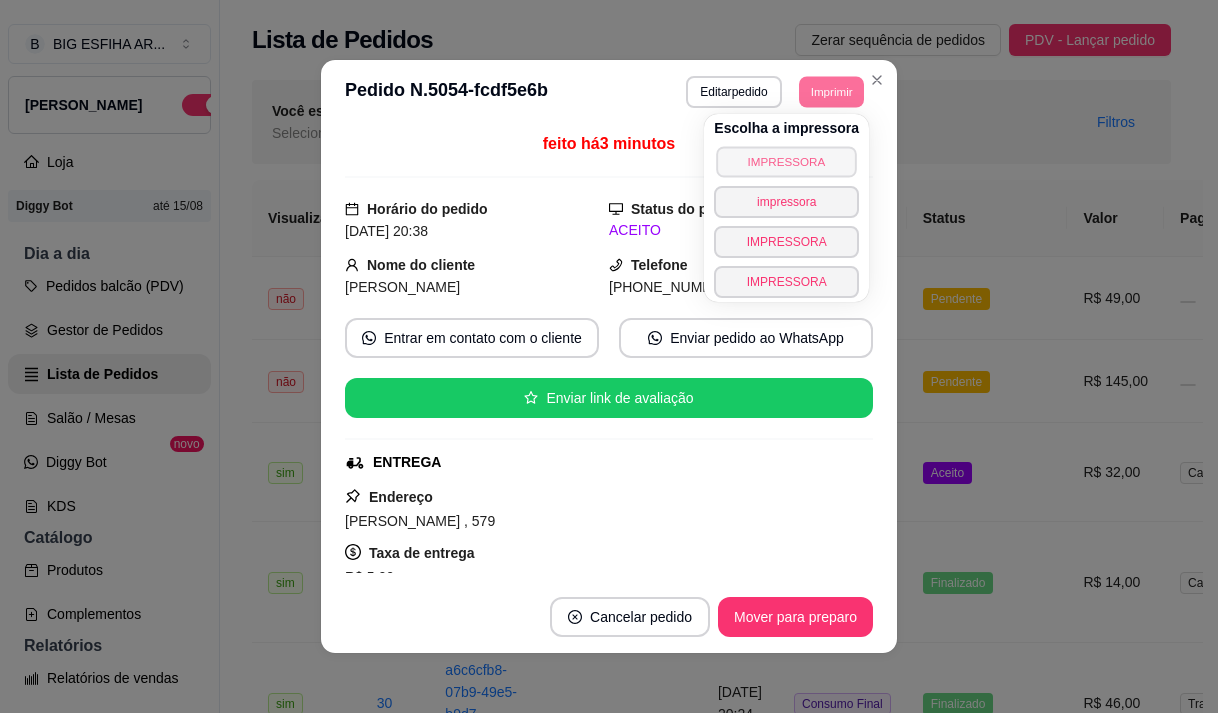 click on "IMPRESSORA" at bounding box center (787, 161) 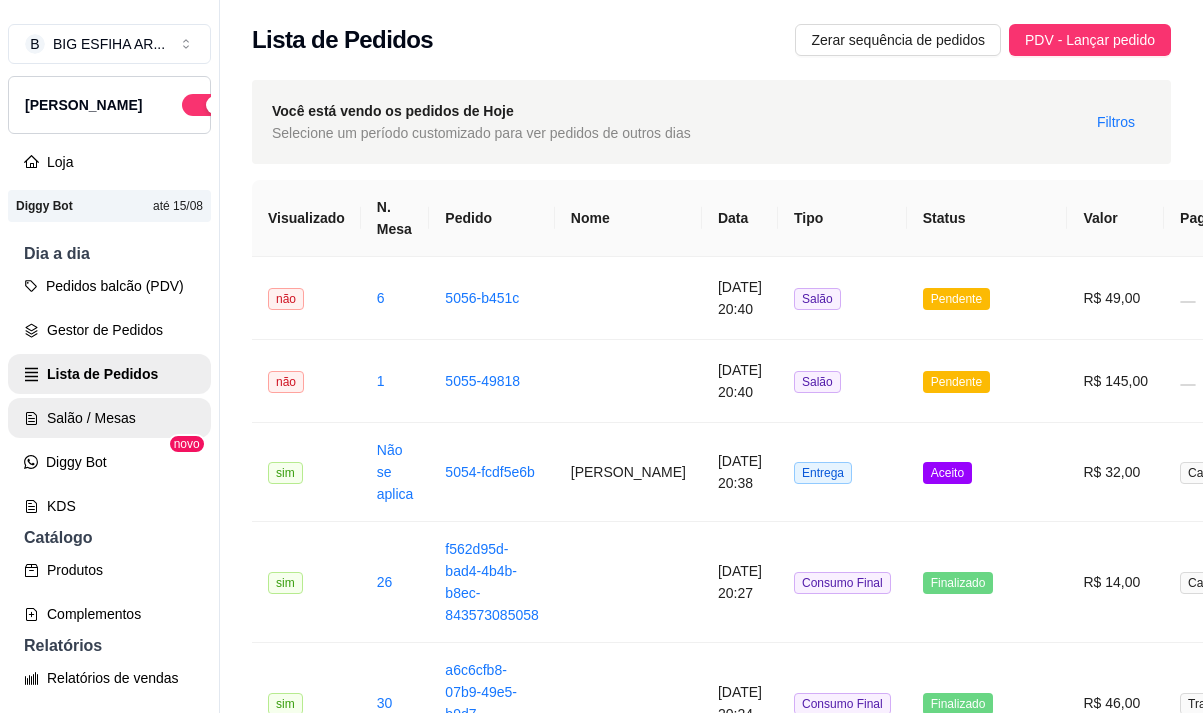 click on "Salão / Mesas" at bounding box center [109, 418] 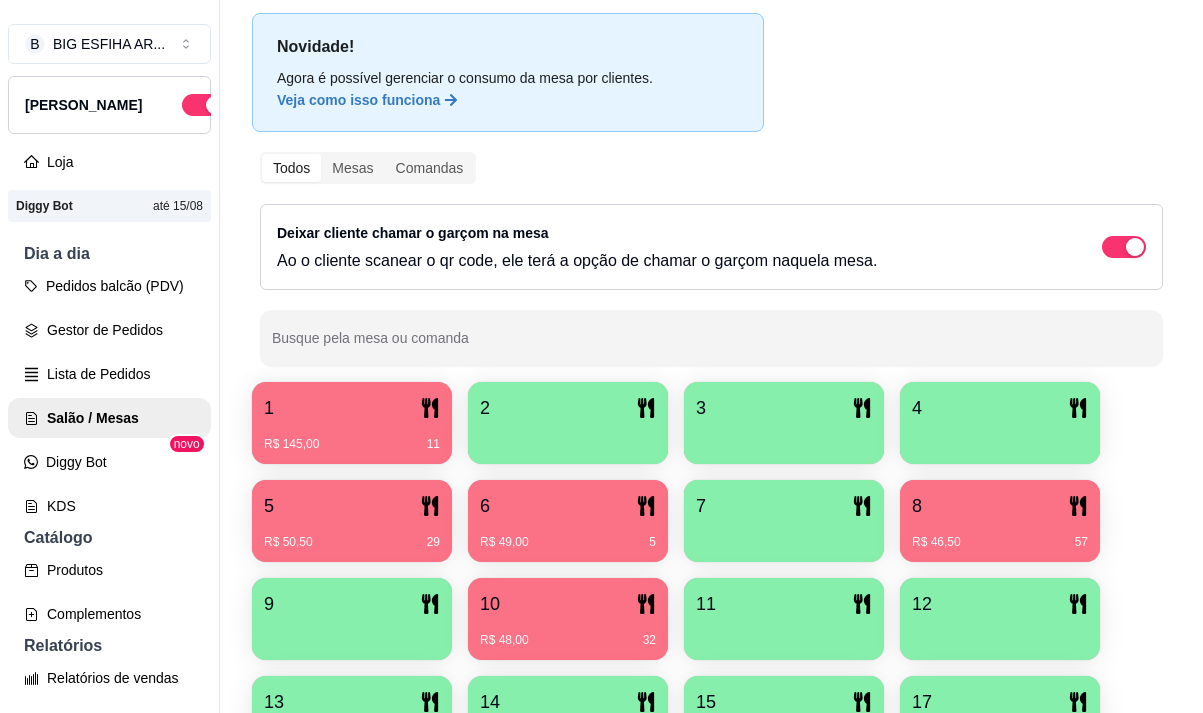 scroll, scrollTop: 300, scrollLeft: 0, axis: vertical 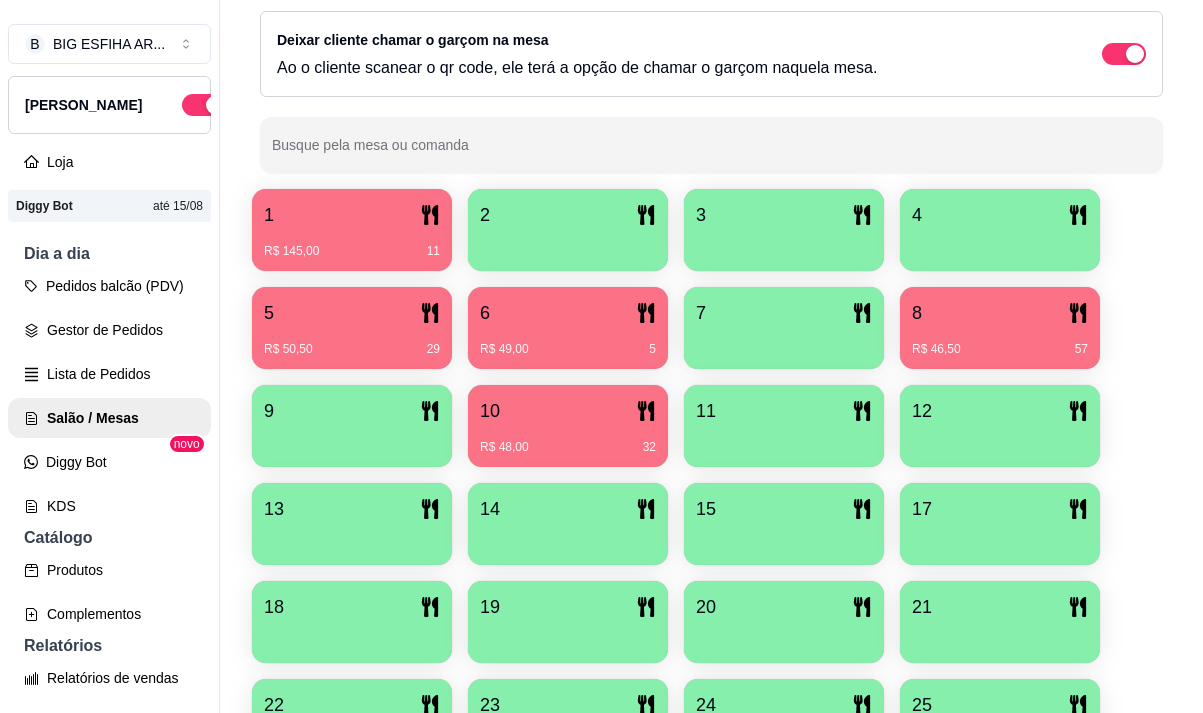 click on "R$ 145,00" at bounding box center [291, 251] 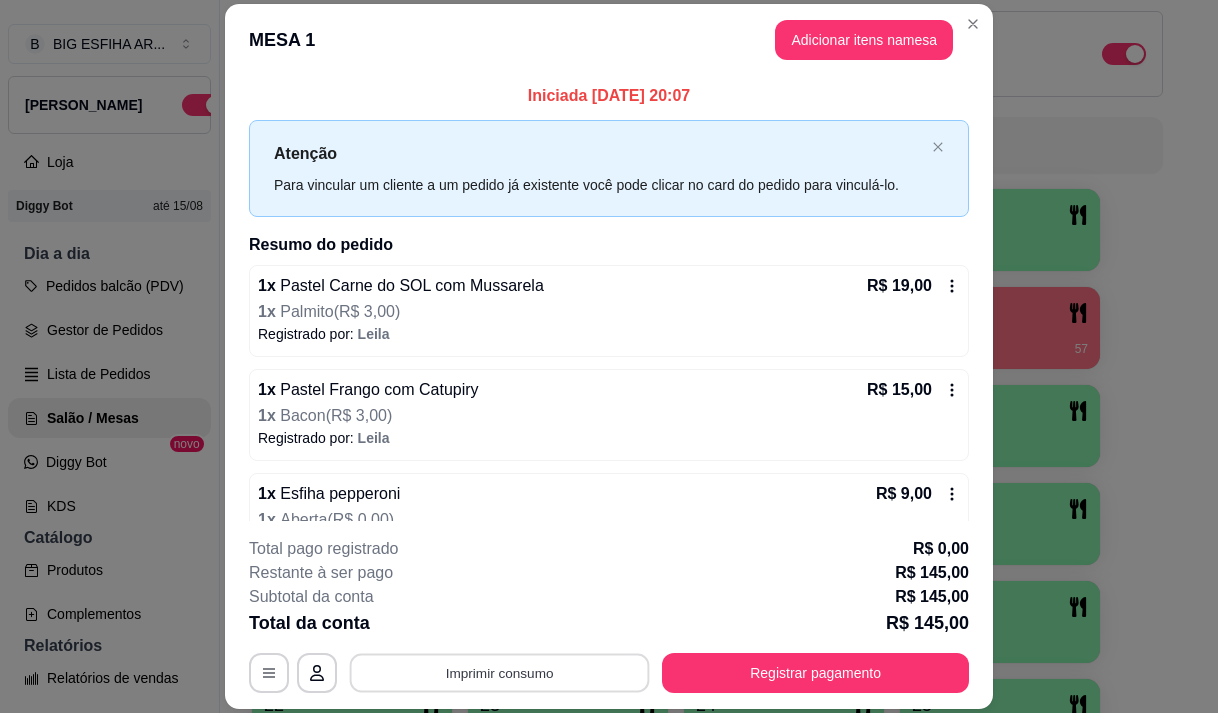 click on "Imprimir consumo" at bounding box center (500, 673) 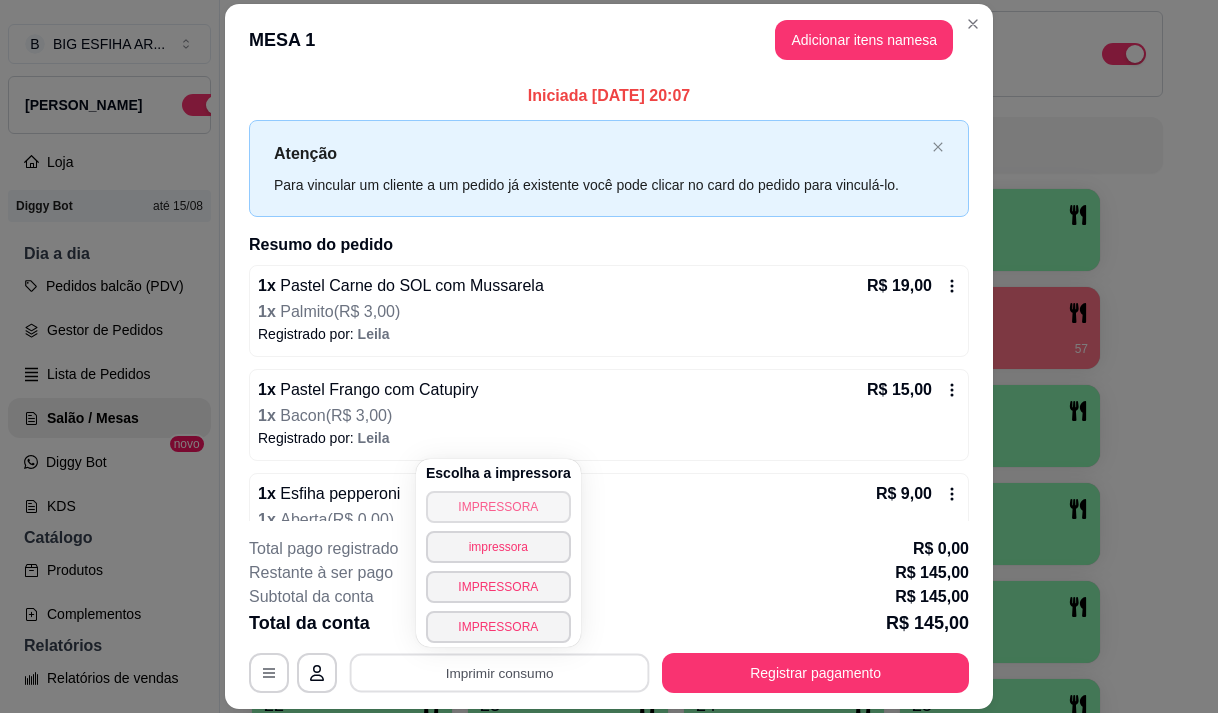 click on "IMPRESSORA" at bounding box center [498, 507] 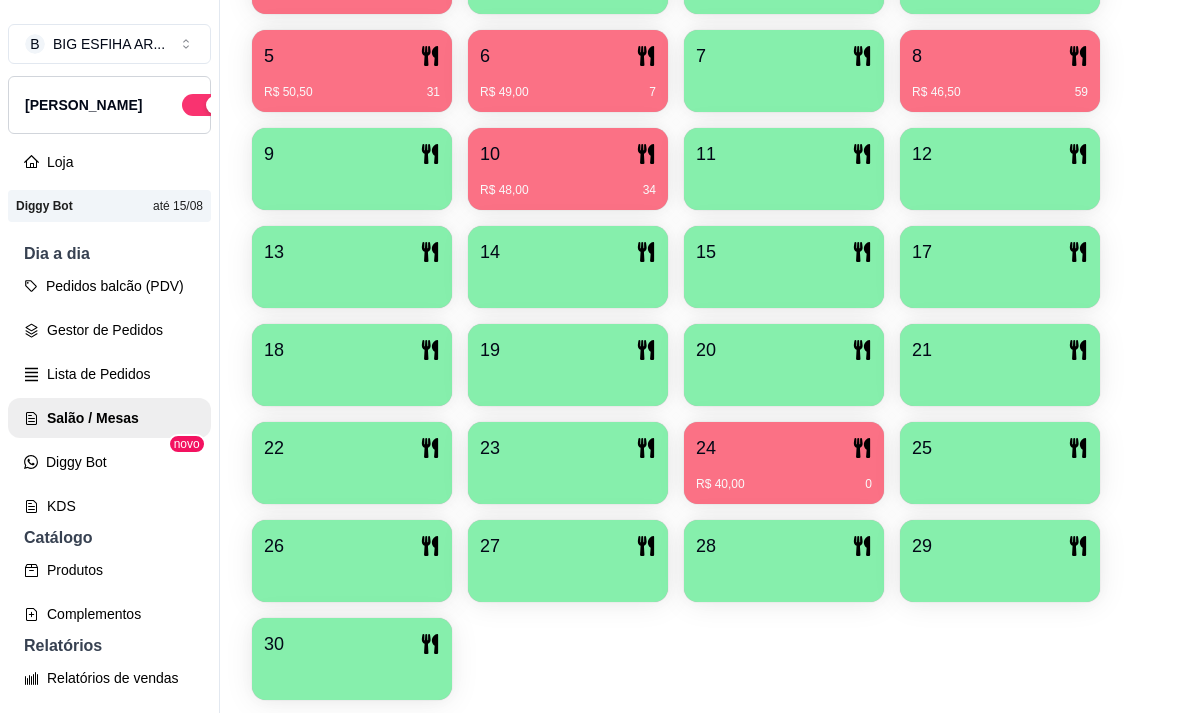 scroll, scrollTop: 600, scrollLeft: 0, axis: vertical 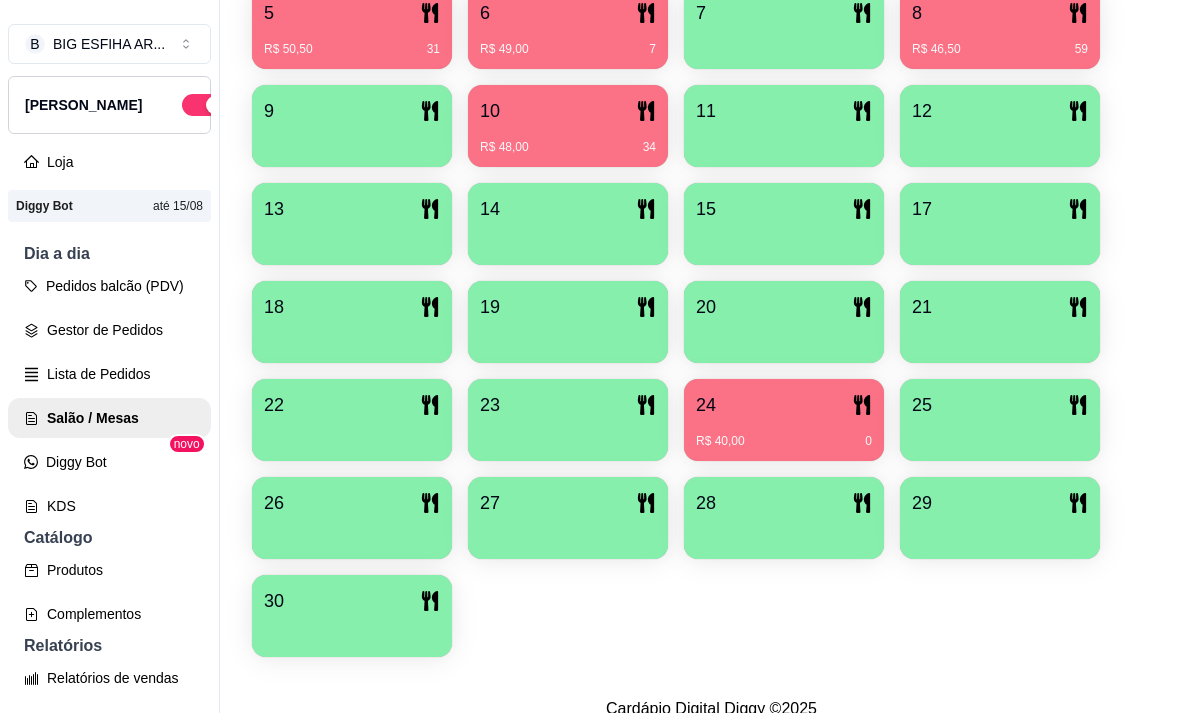 click on "R$ 40,00 0" at bounding box center [784, 434] 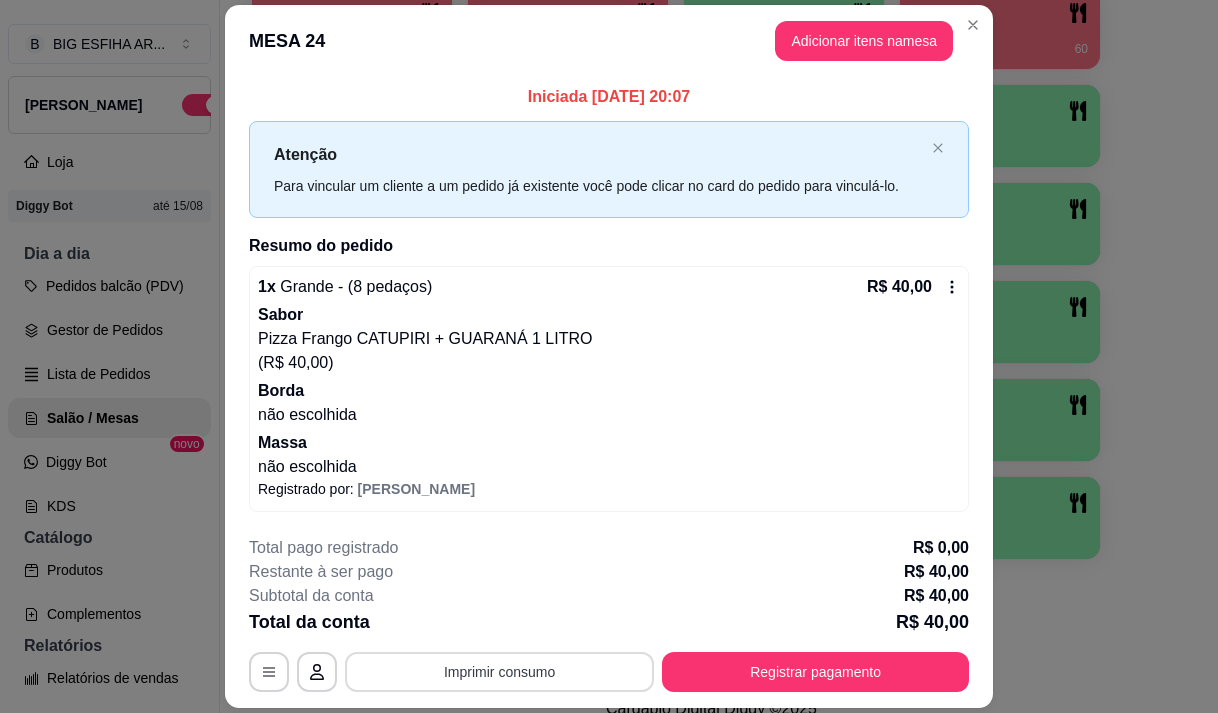 click on "Imprimir consumo" at bounding box center [499, 672] 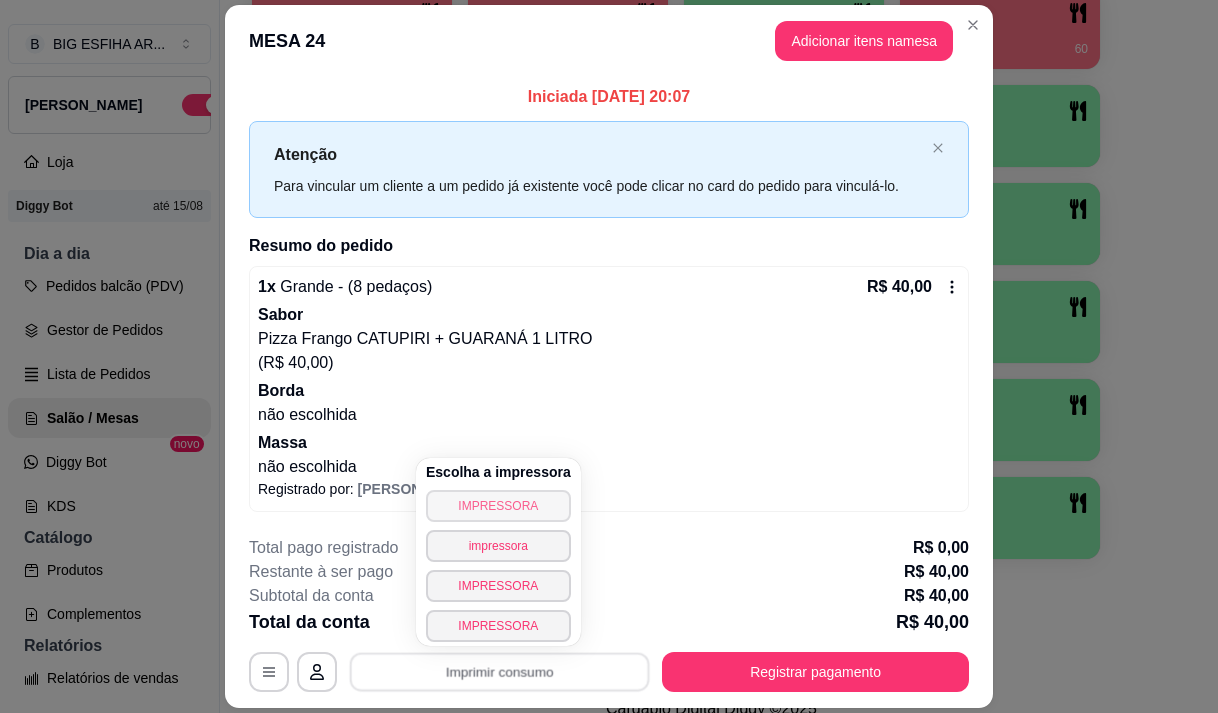 click on "IMPRESSORA" at bounding box center (498, 506) 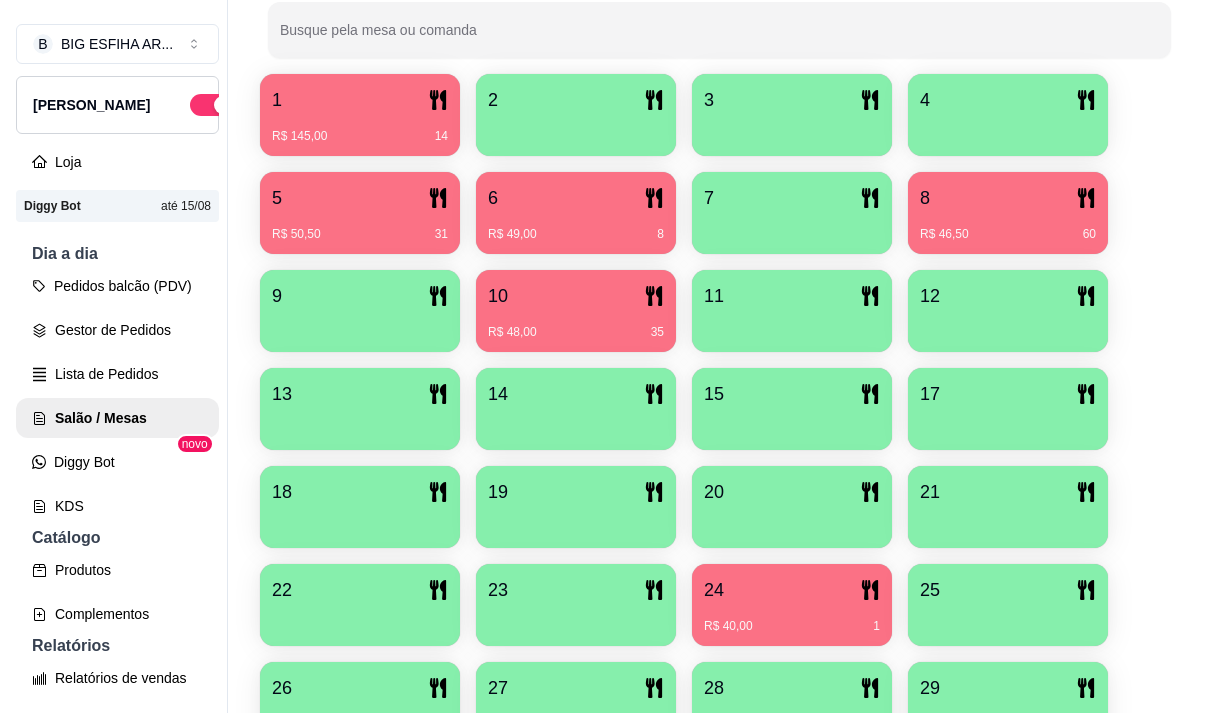 scroll, scrollTop: 400, scrollLeft: 0, axis: vertical 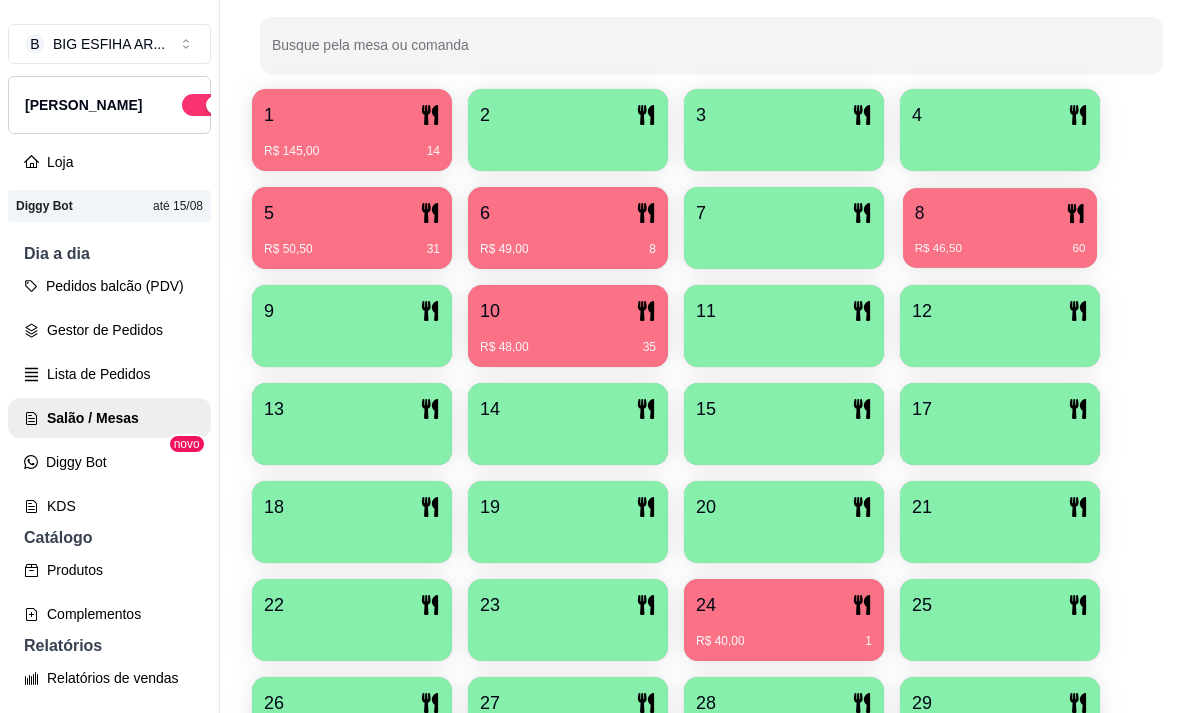 click on "R$ 46,50 60" at bounding box center [1000, 241] 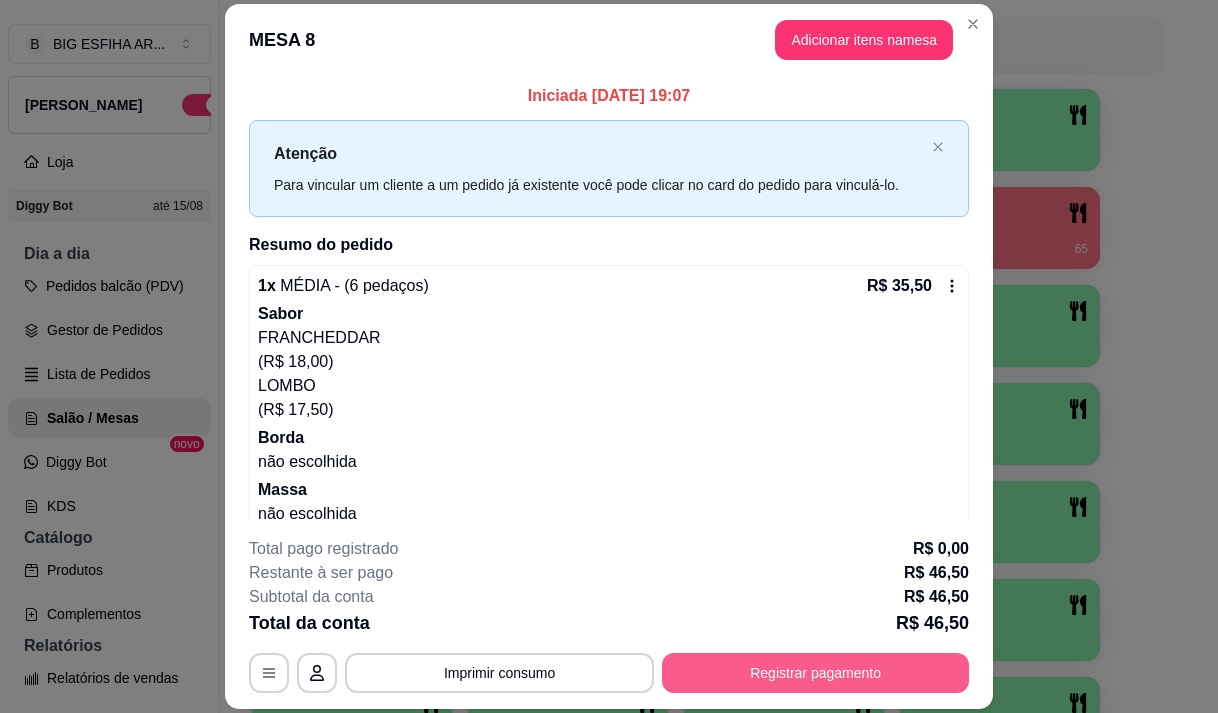 click on "Registrar pagamento" at bounding box center [815, 673] 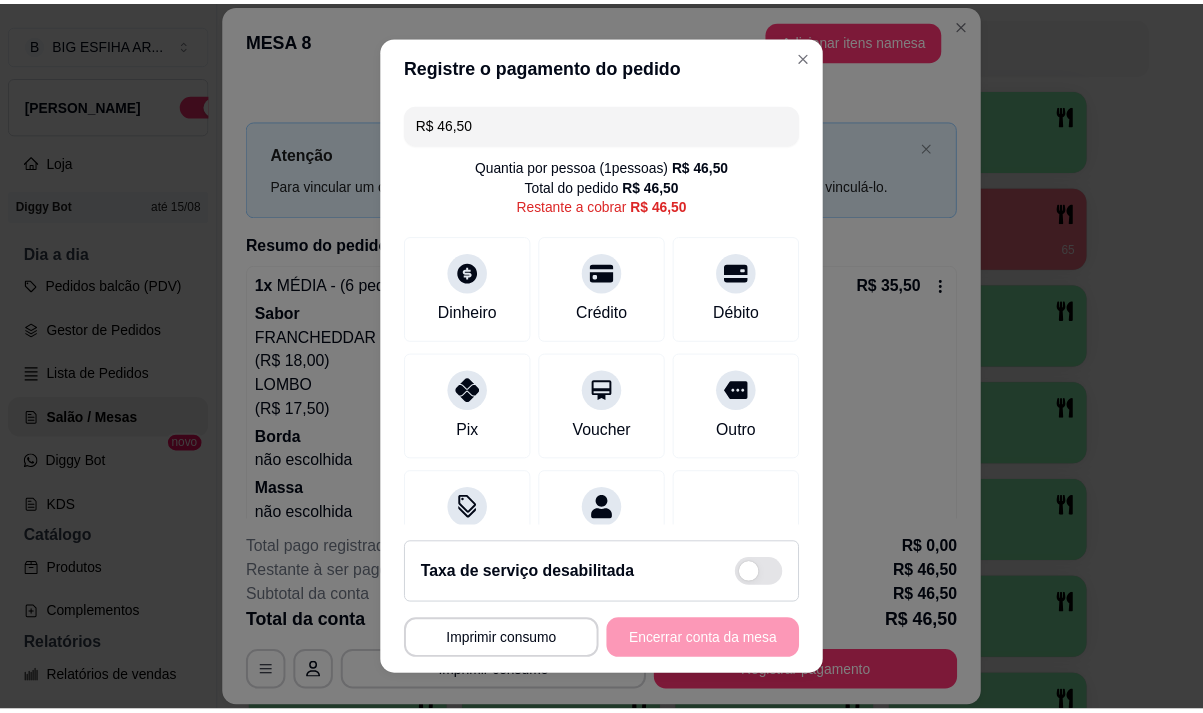 scroll, scrollTop: 82, scrollLeft: 0, axis: vertical 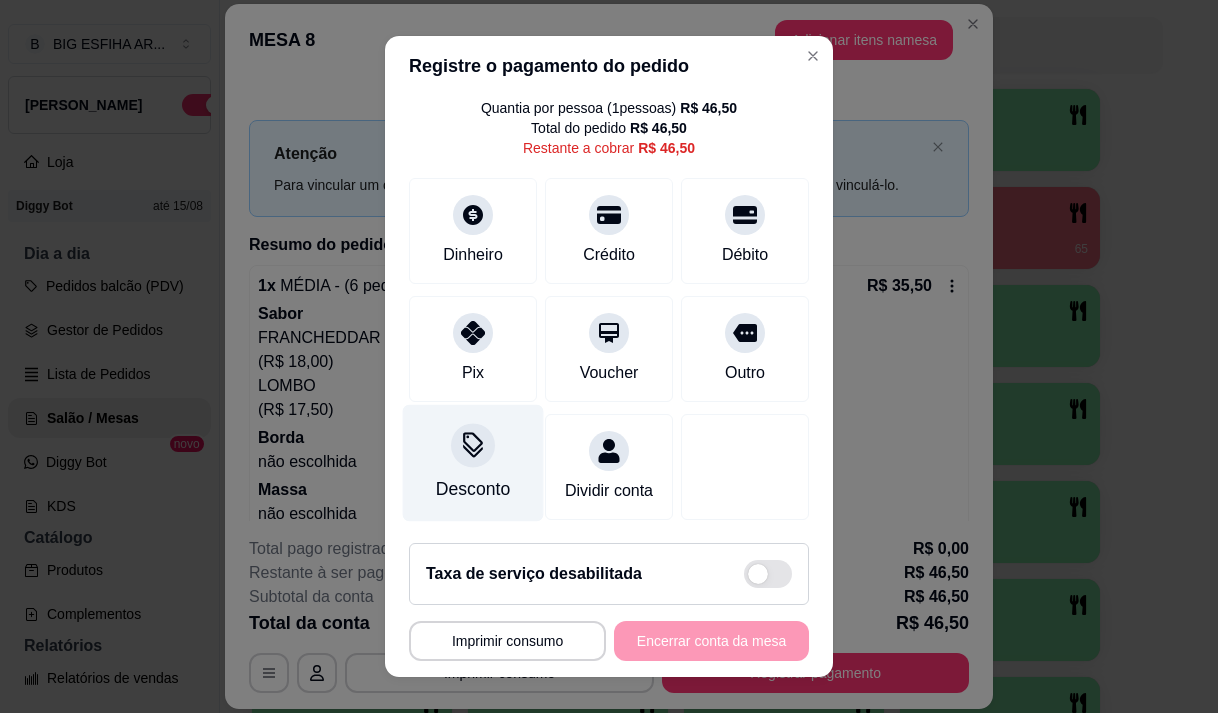 click on "Desconto" at bounding box center [473, 489] 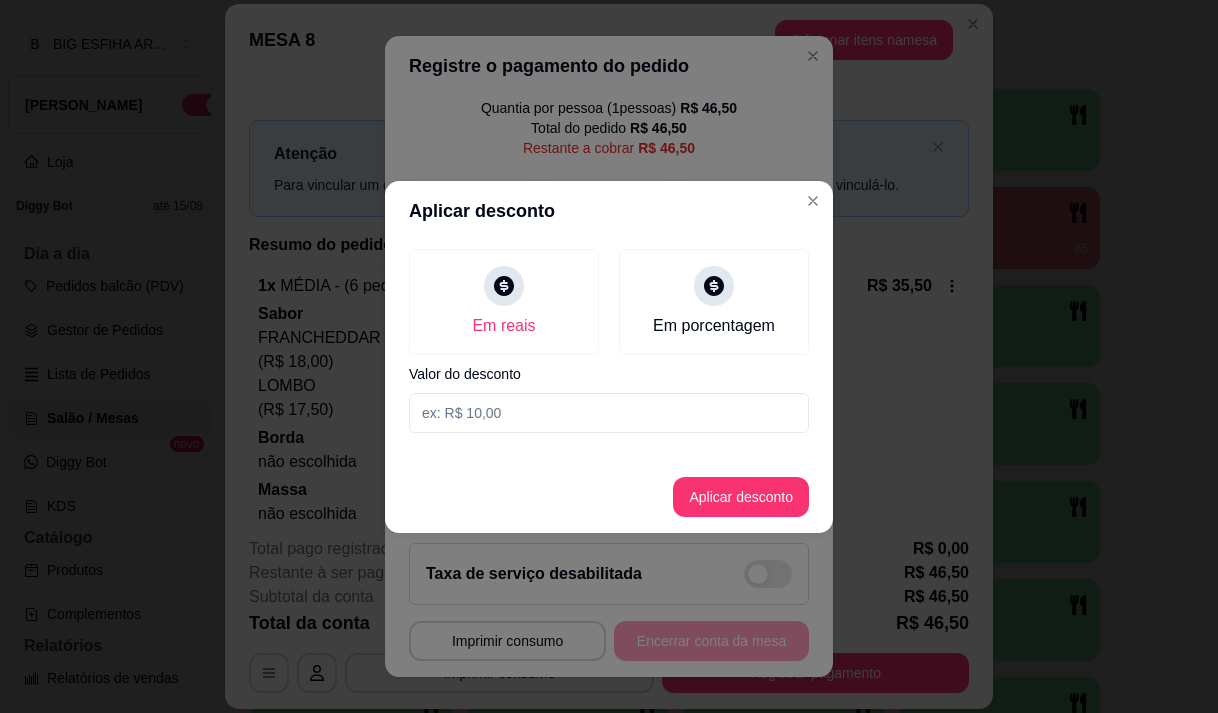 click at bounding box center (609, 413) 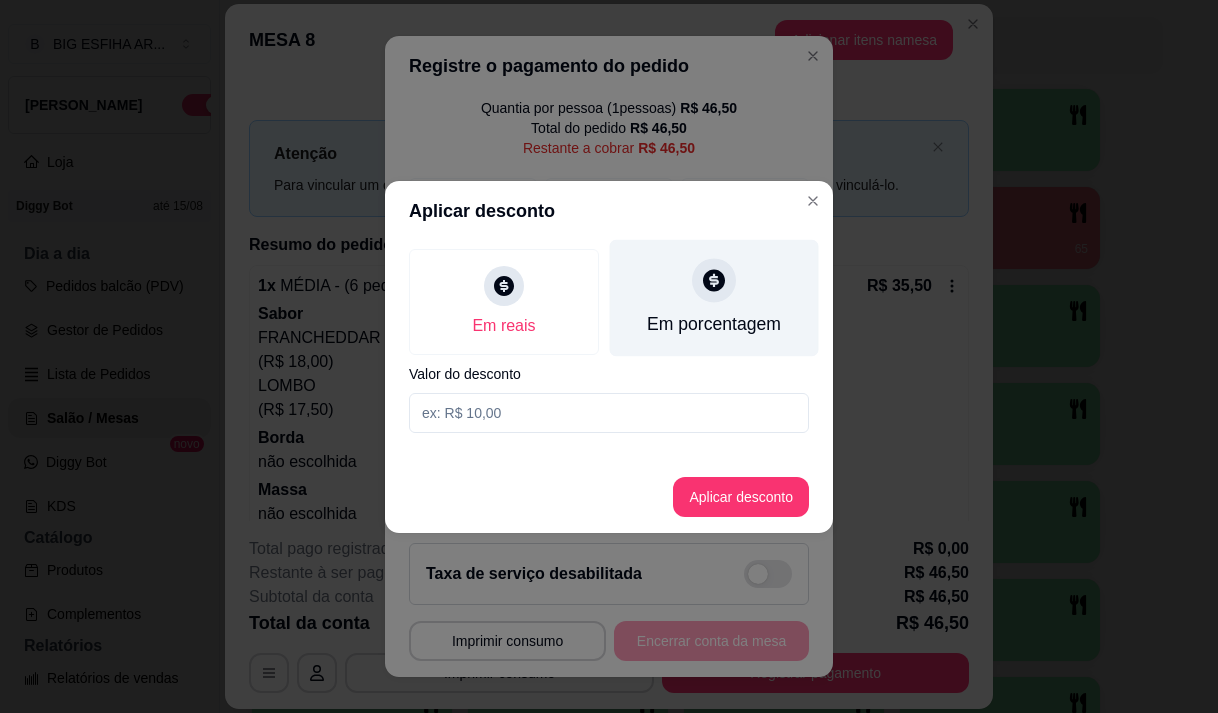 click on "Em porcentagem" at bounding box center (714, 297) 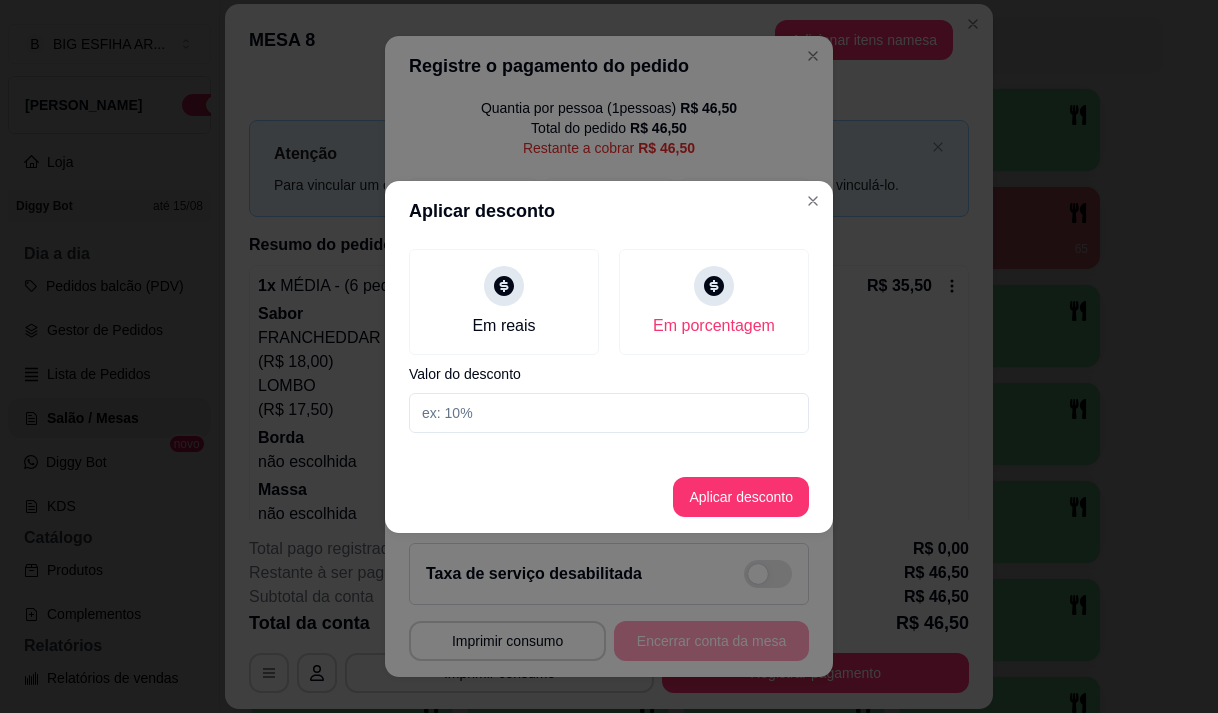 click at bounding box center (609, 413) 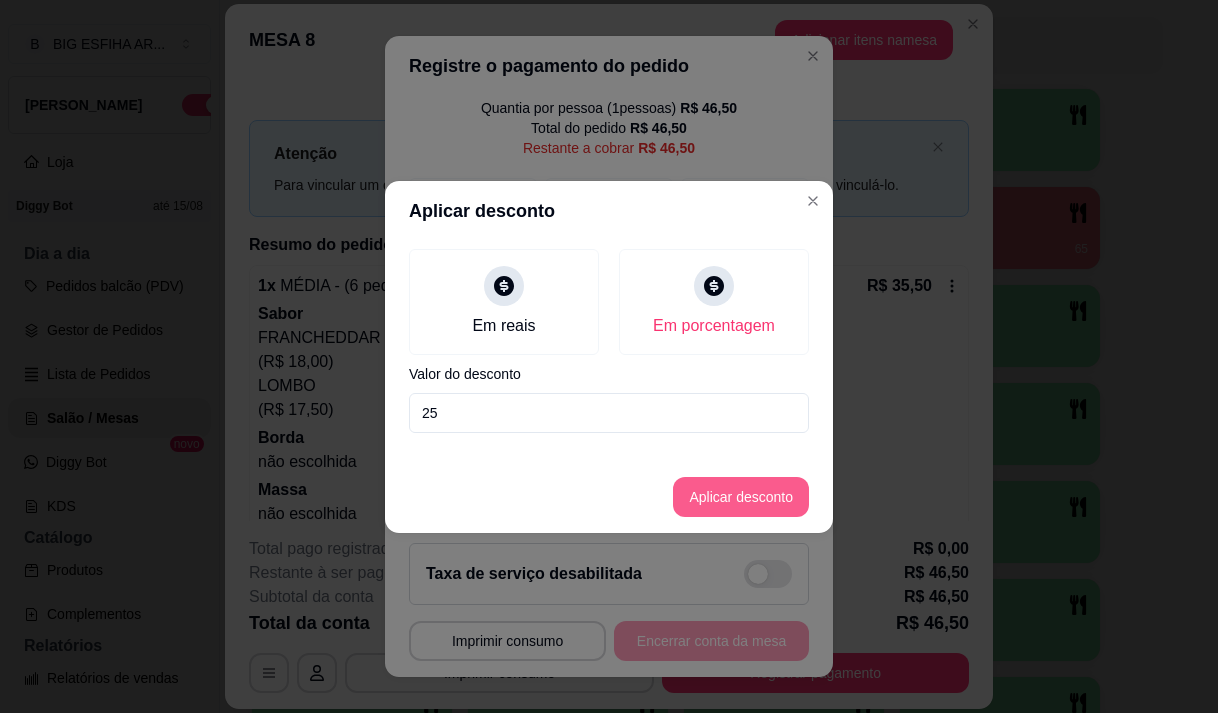 type on "25" 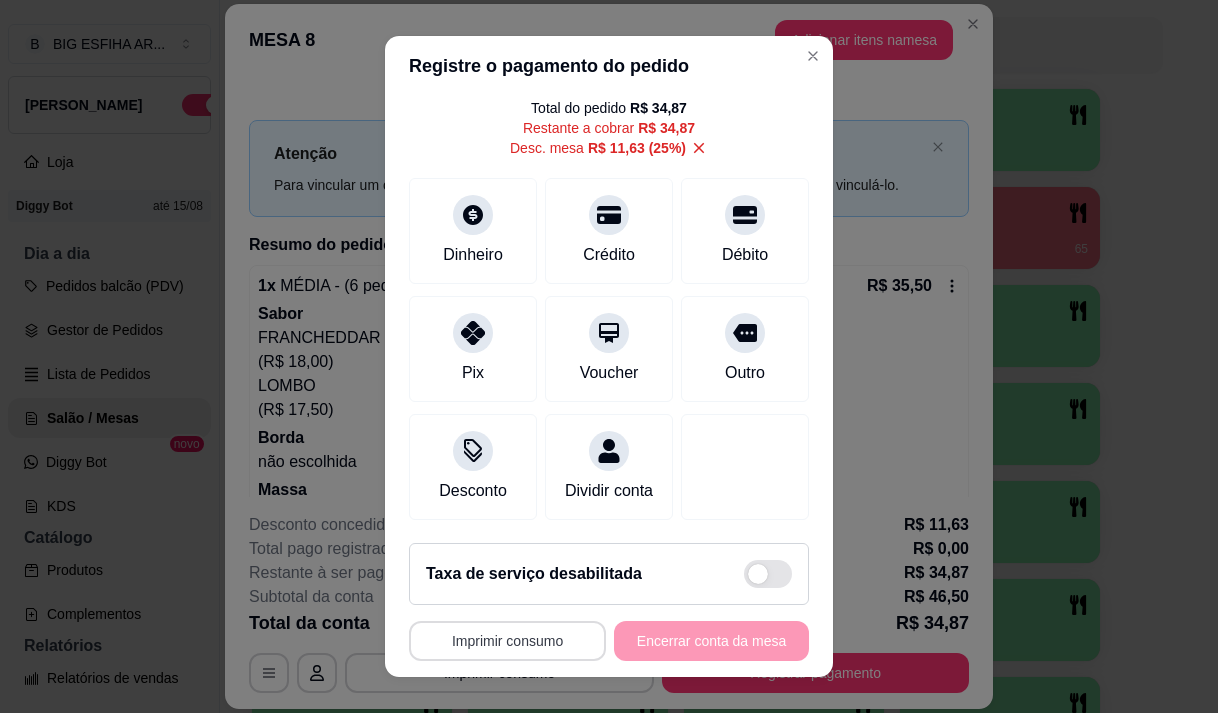 click on "Imprimir consumo" at bounding box center (507, 641) 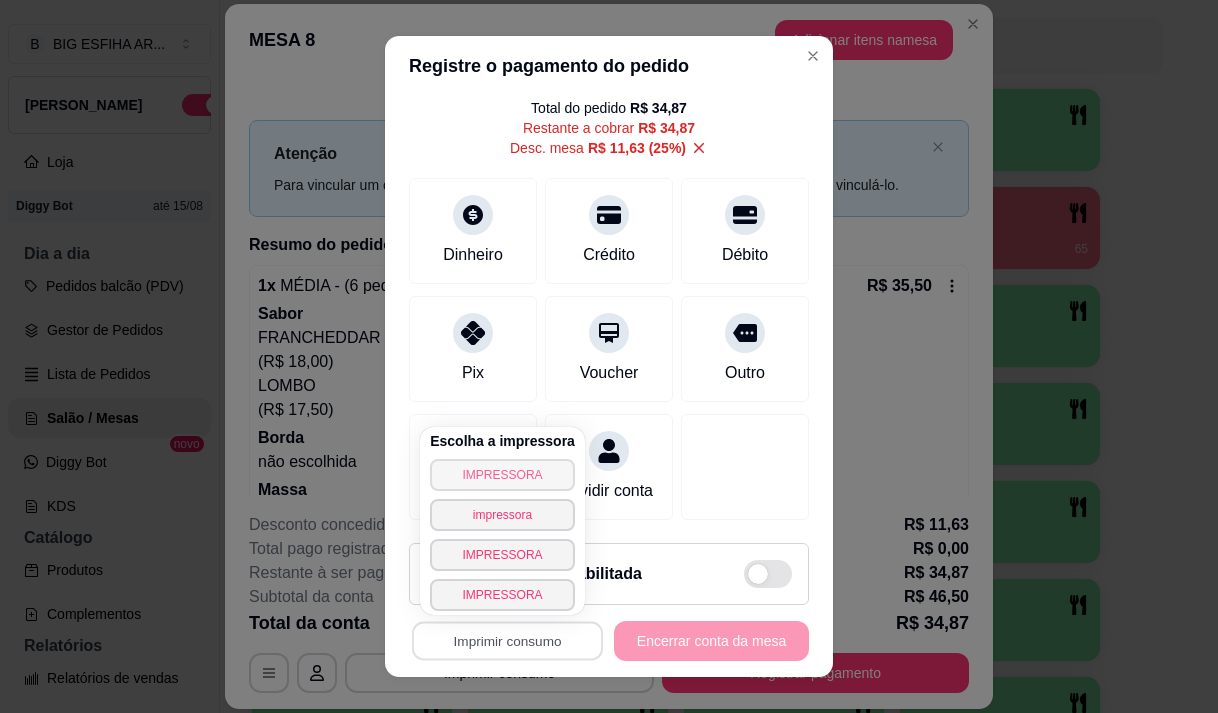 click on "IMPRESSORA" at bounding box center (502, 475) 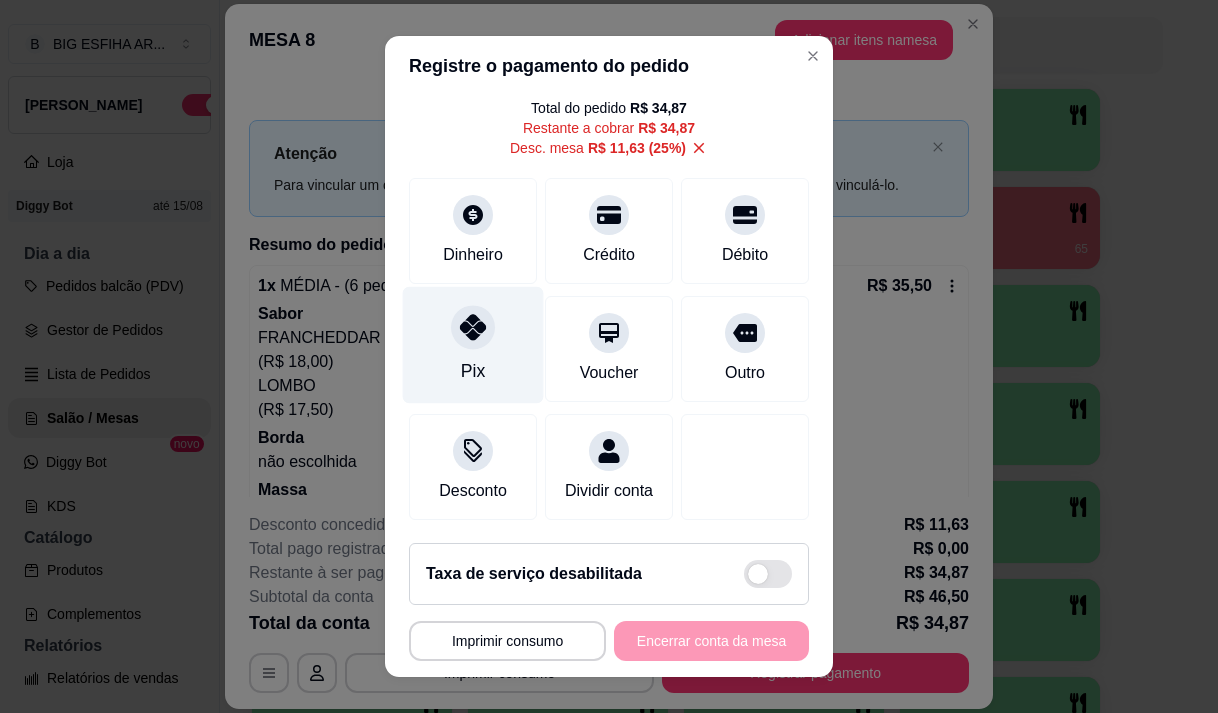 click on "Pix" at bounding box center (473, 371) 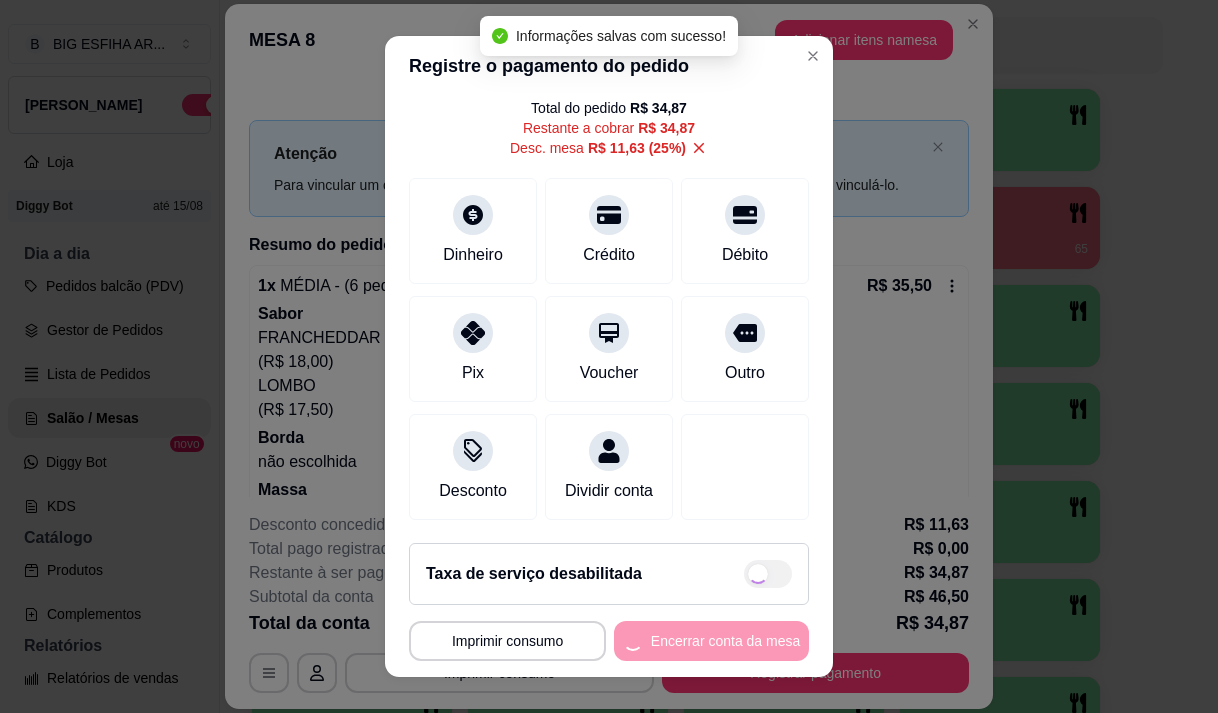 type on "R$ 0,00" 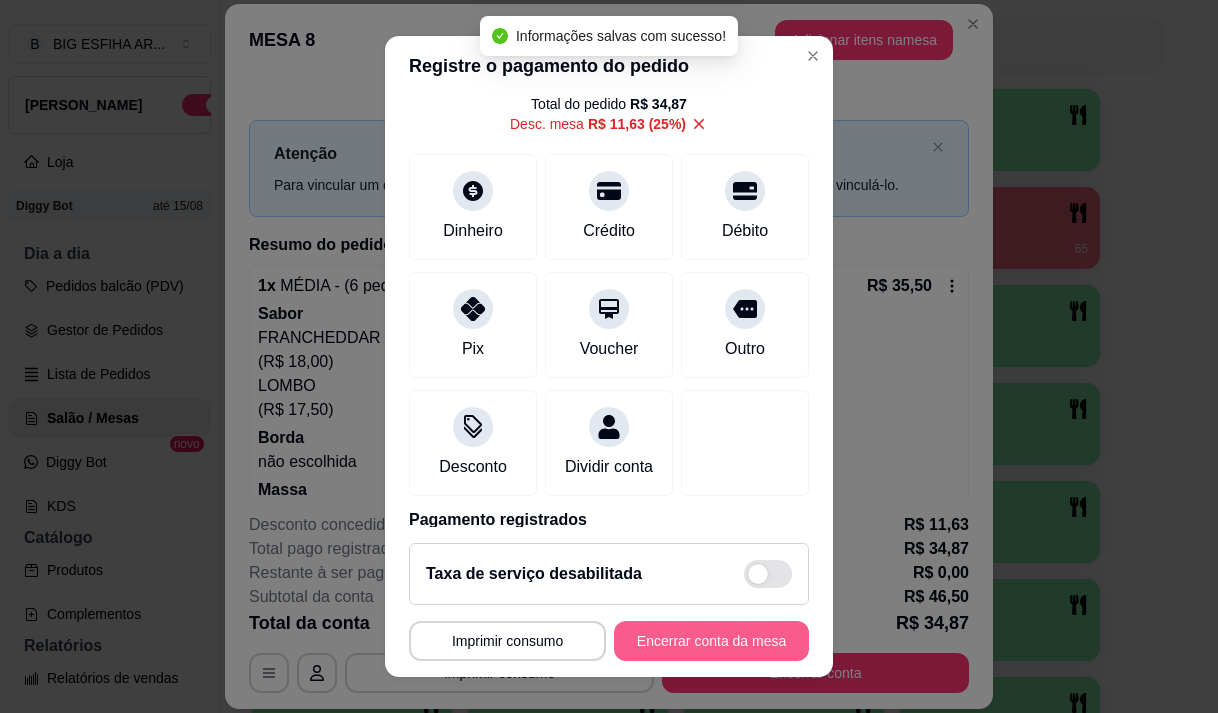 click on "Encerrar conta da mesa" at bounding box center [711, 641] 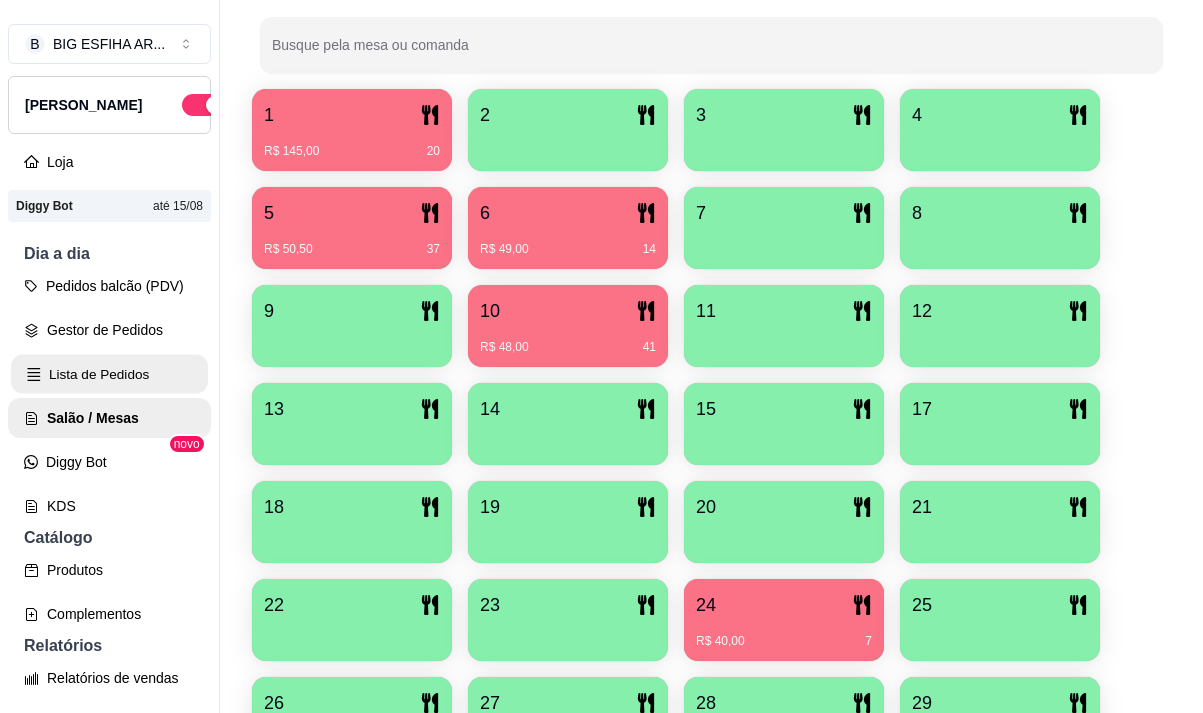 click on "Lista de Pedidos" at bounding box center [109, 374] 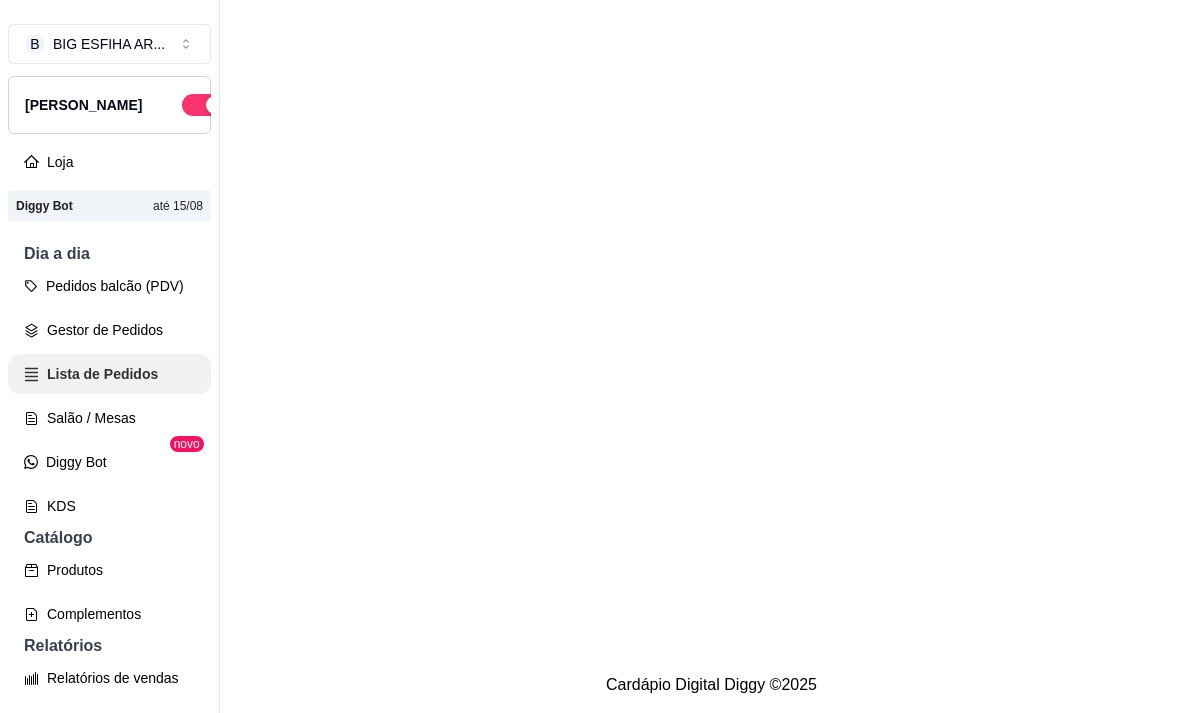 scroll, scrollTop: 0, scrollLeft: 0, axis: both 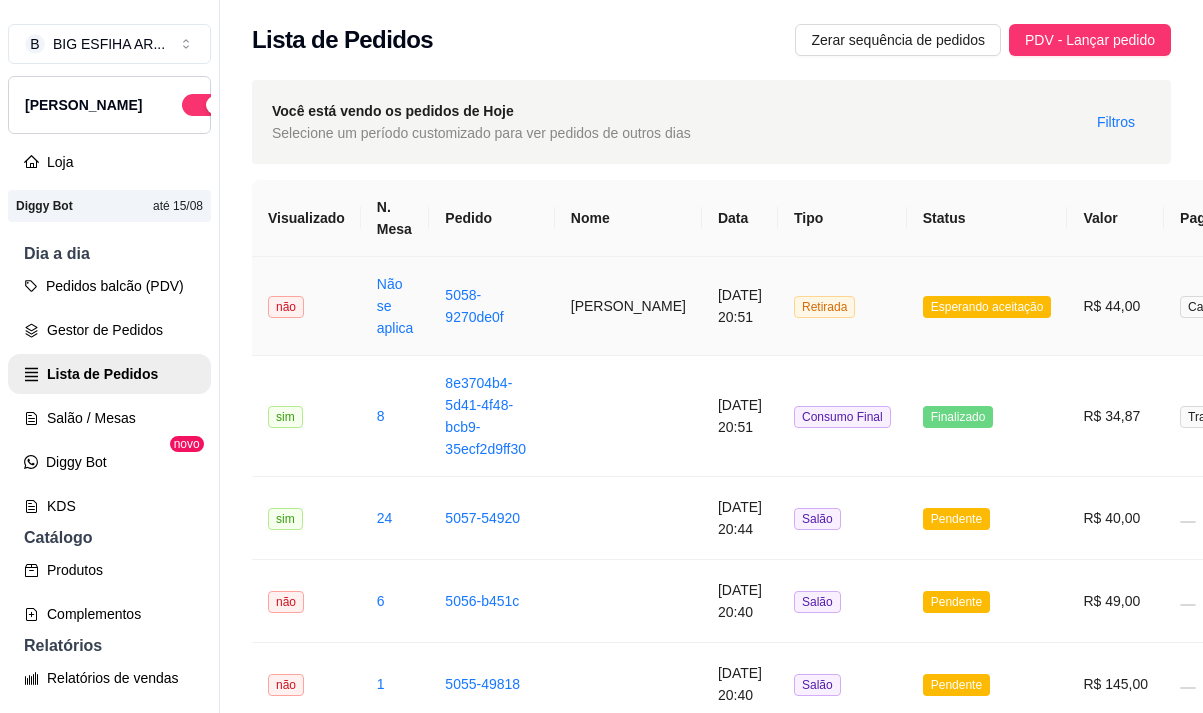 click on "Camila mota" at bounding box center [628, 306] 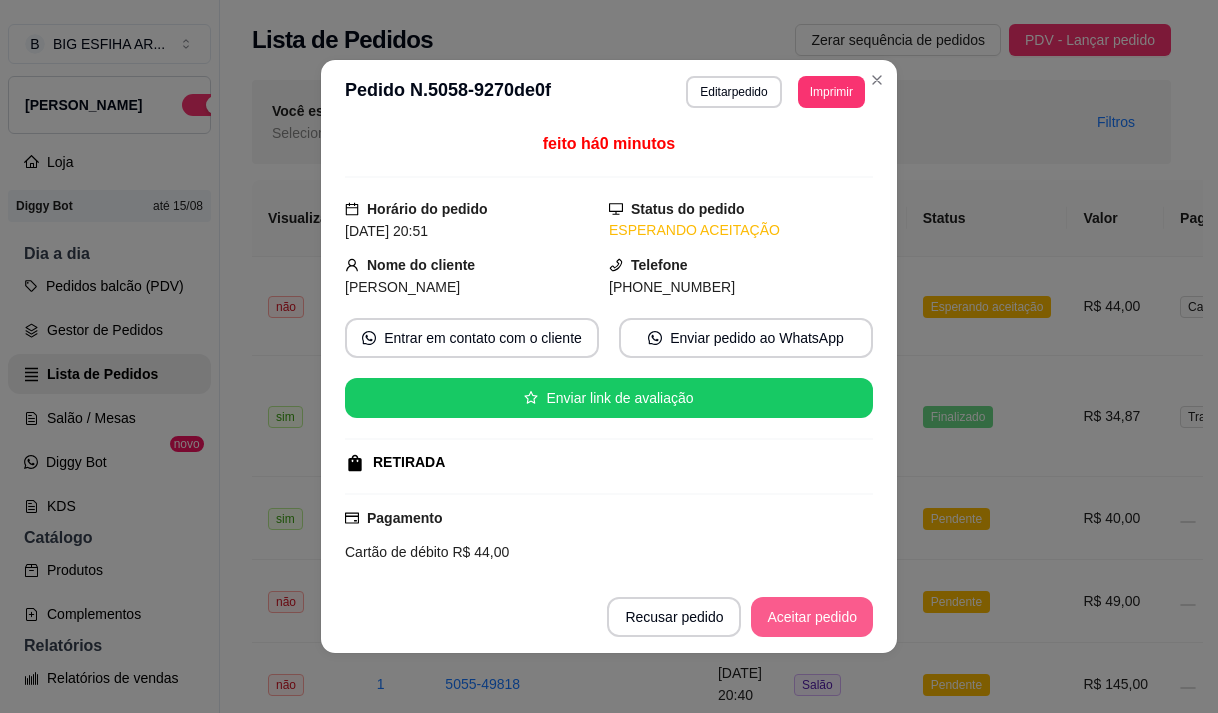 click on "Aceitar pedido" at bounding box center [812, 617] 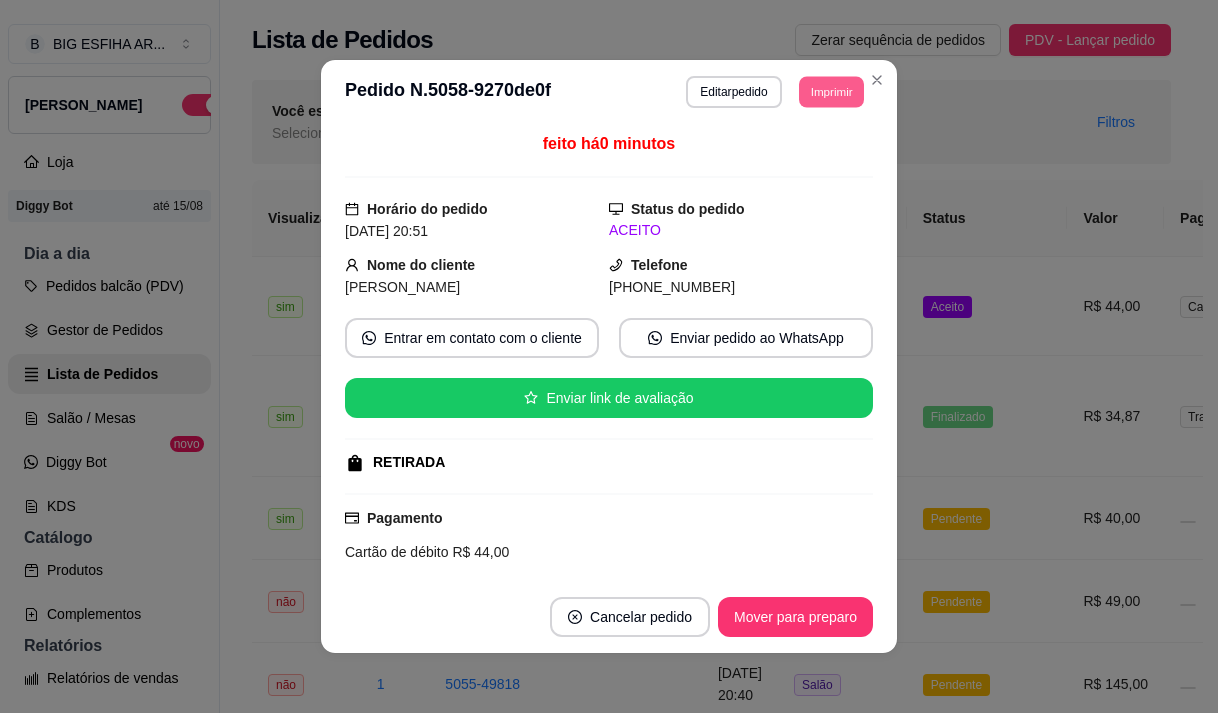 click on "Imprimir" at bounding box center (831, 91) 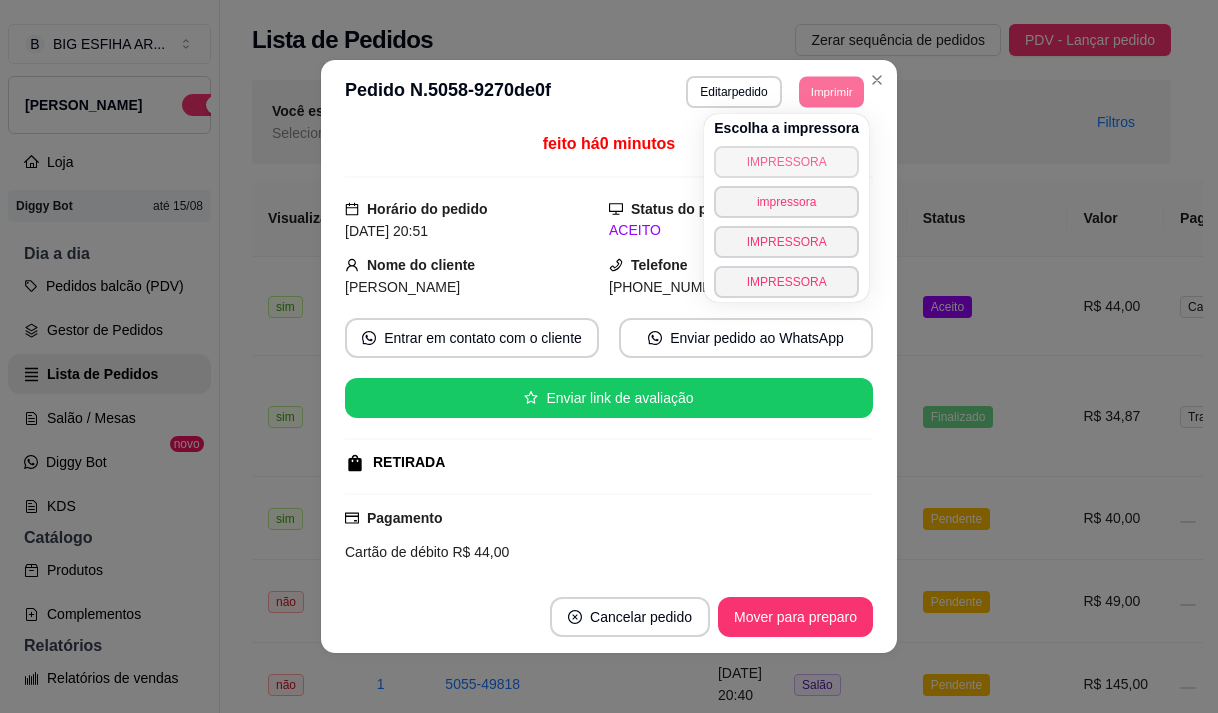 click on "IMPRESSORA" at bounding box center (786, 162) 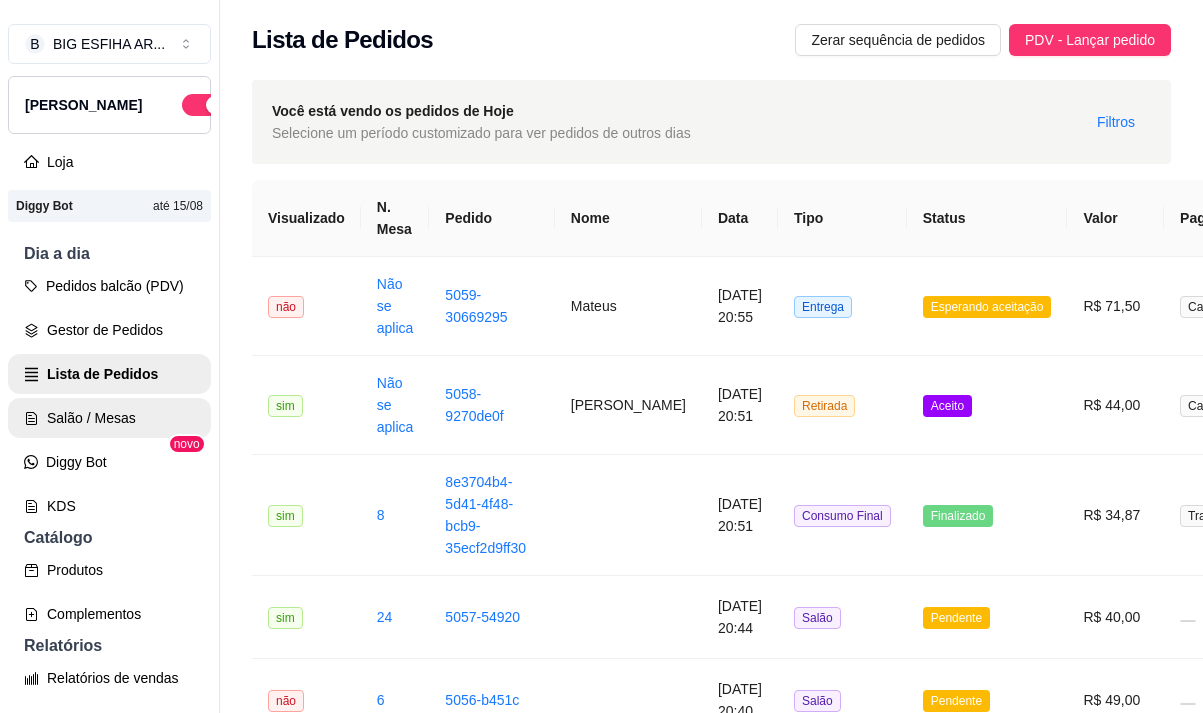 click on "Salão / Mesas" at bounding box center (109, 418) 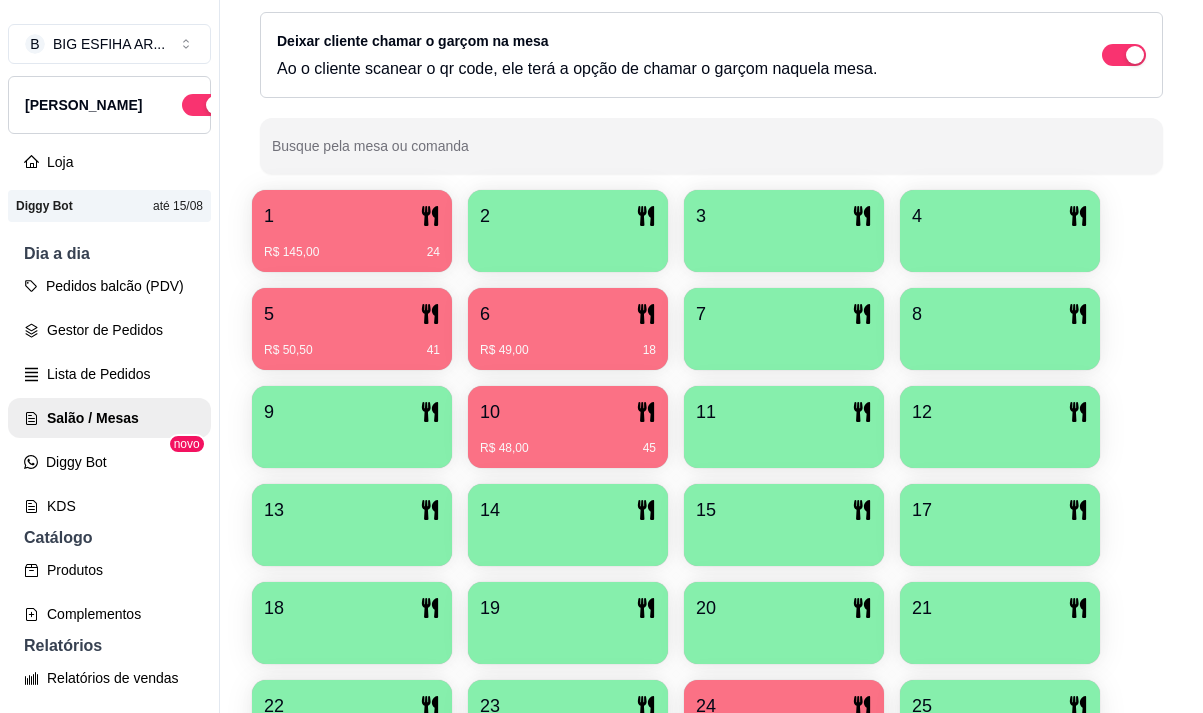 scroll, scrollTop: 300, scrollLeft: 0, axis: vertical 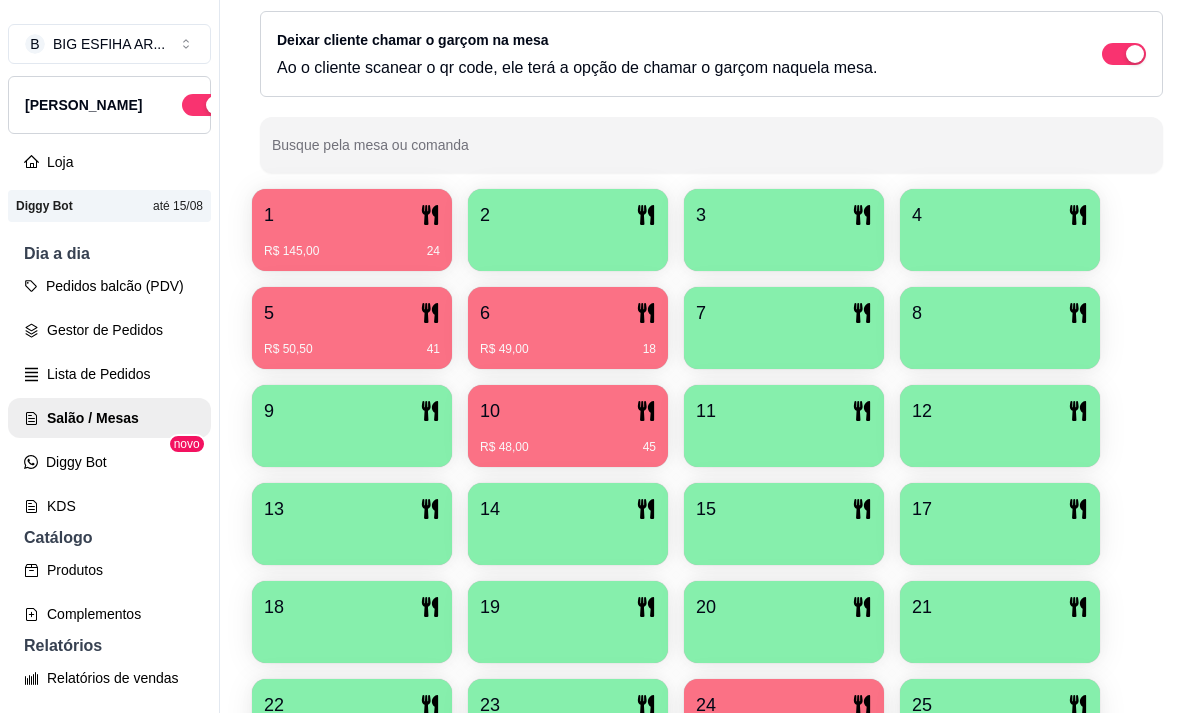 click on "10 R$ 48,00 45" at bounding box center [568, 426] 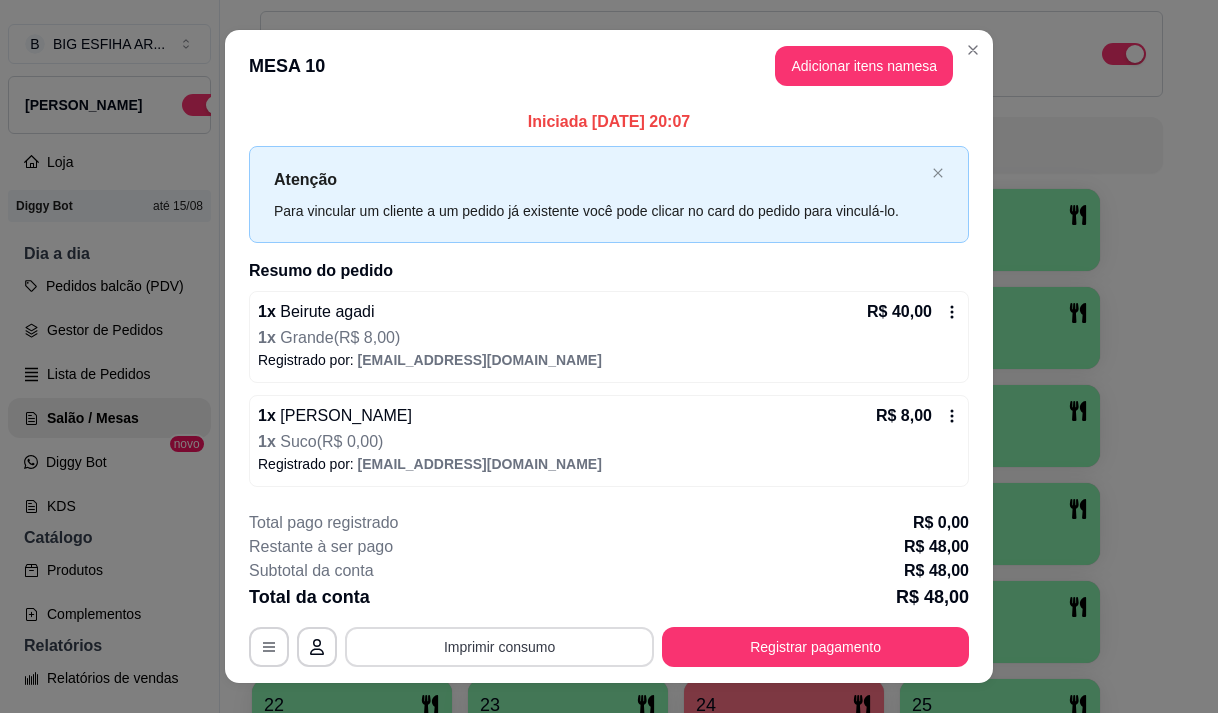 click on "Imprimir consumo" at bounding box center (499, 647) 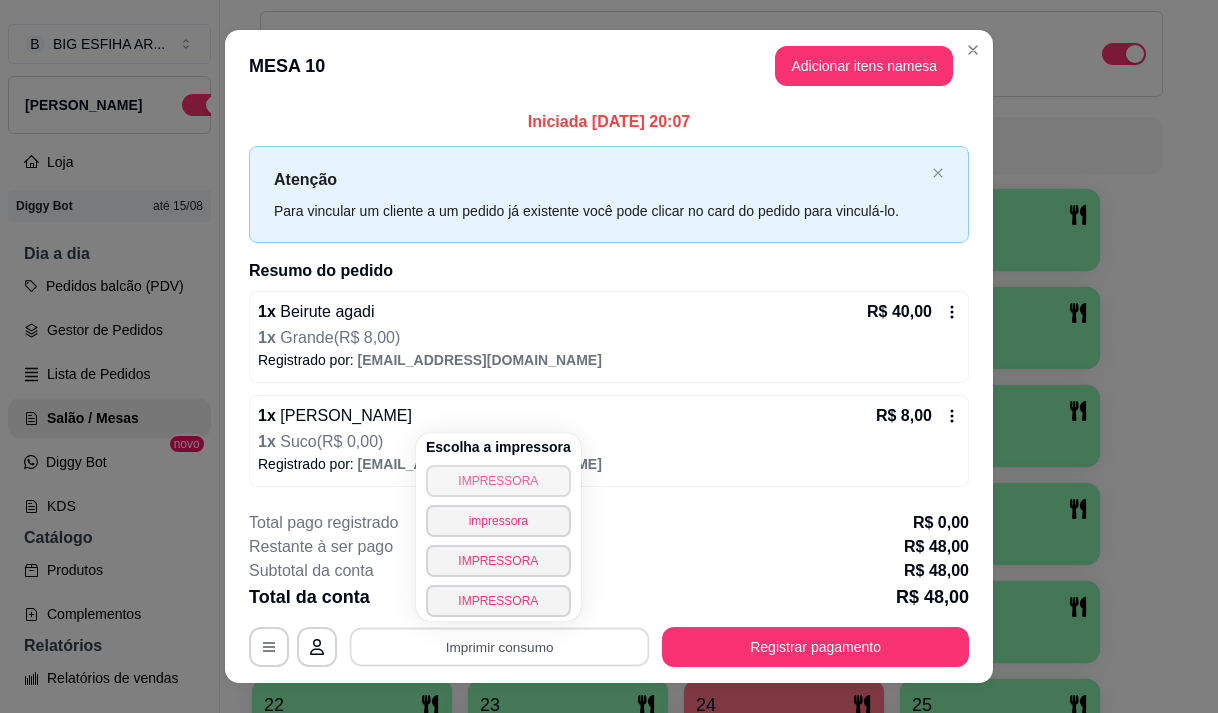 click on "IMPRESSORA" at bounding box center [498, 481] 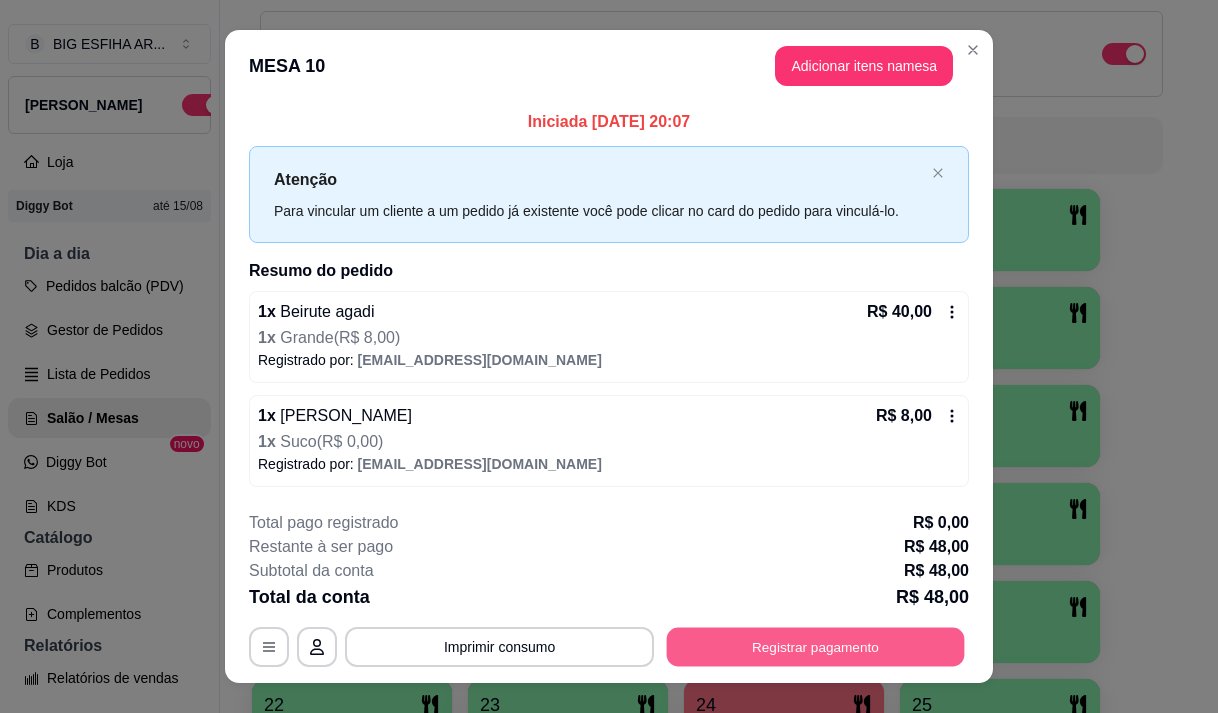 click on "Registrar pagamento" at bounding box center (816, 647) 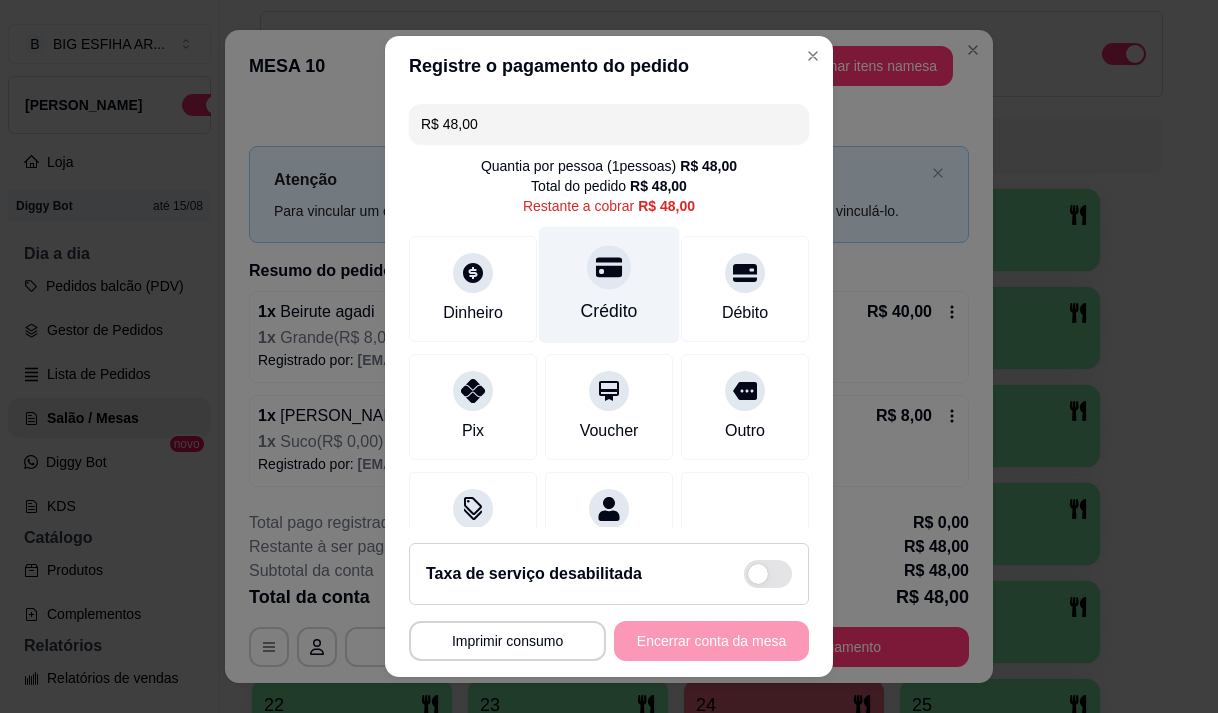 click on "Crédito" at bounding box center (609, 284) 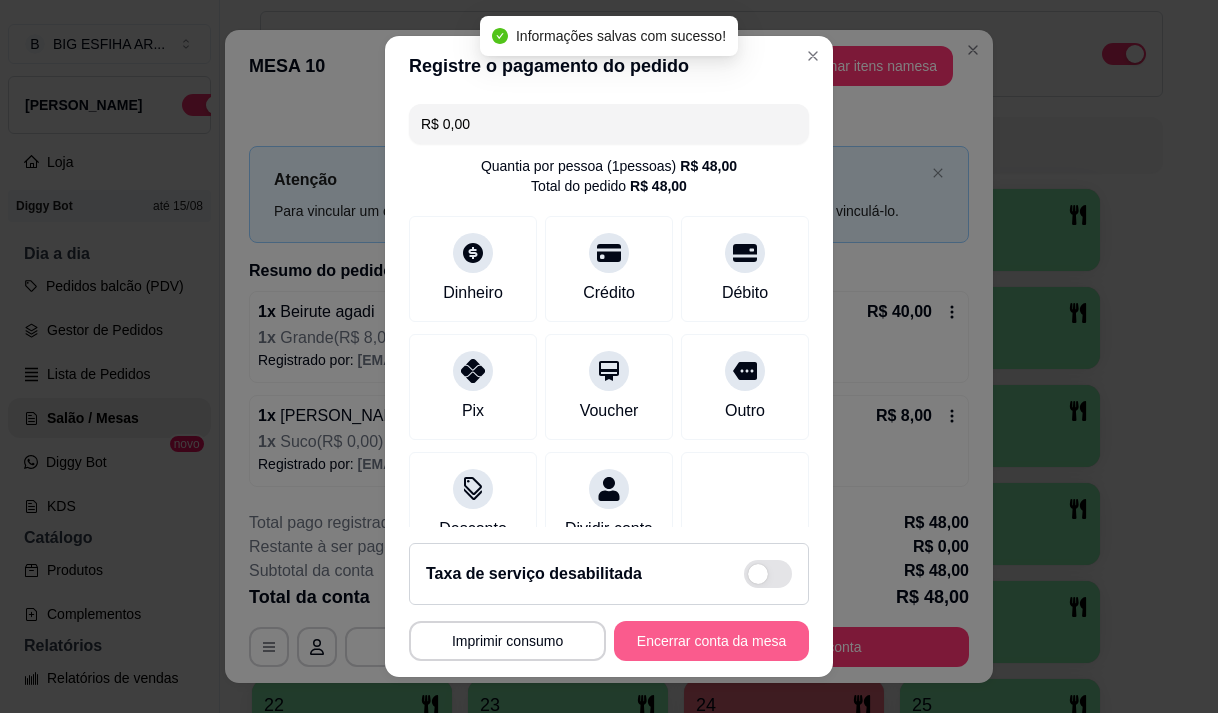 type on "R$ 0,00" 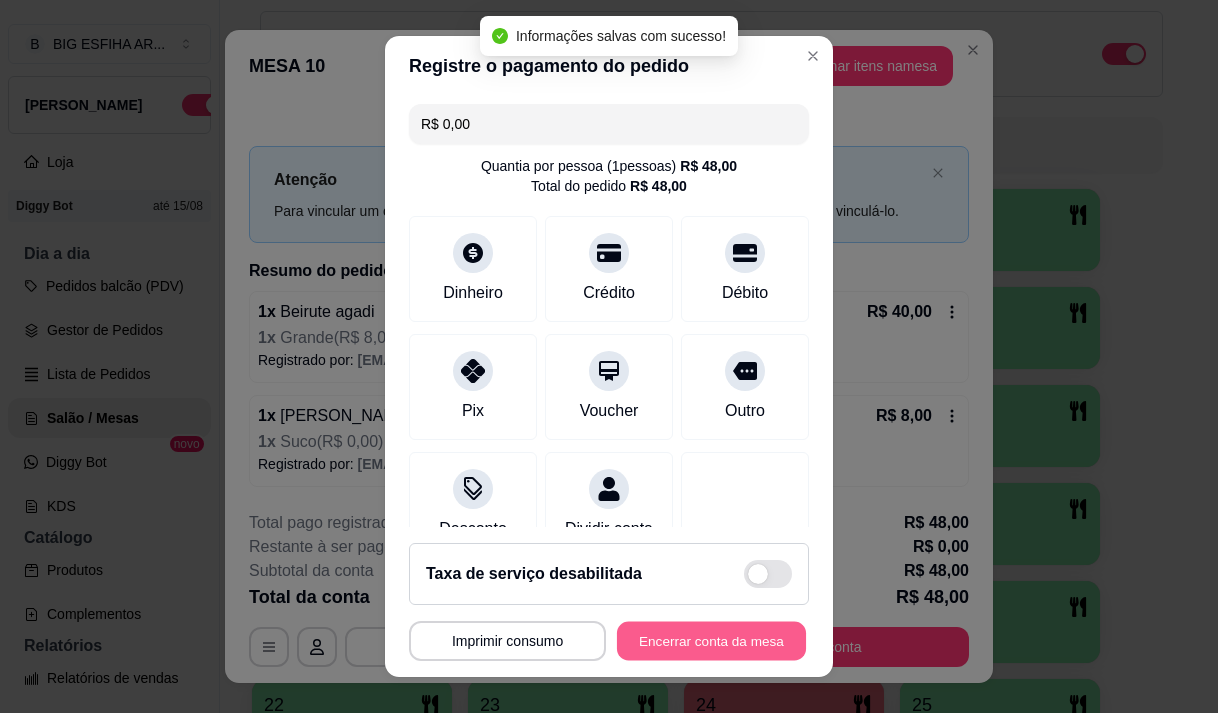click on "Encerrar conta da mesa" at bounding box center (711, 641) 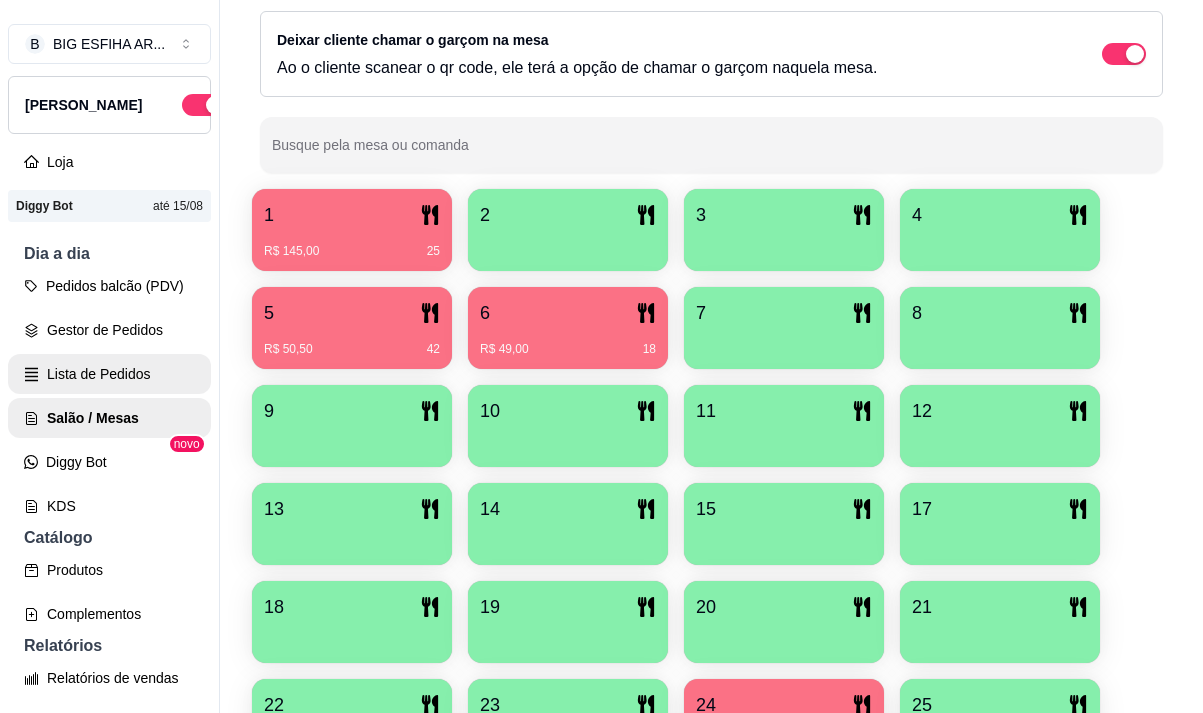 click on "Lista de Pedidos" at bounding box center [109, 374] 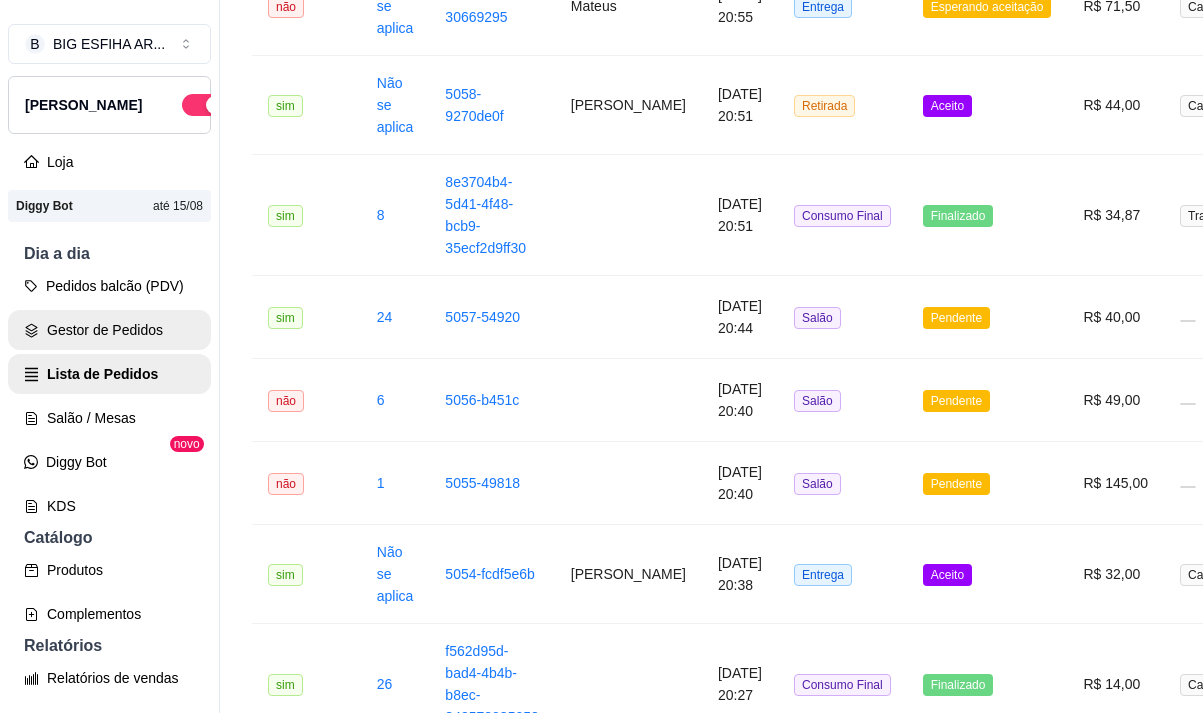 scroll, scrollTop: 0, scrollLeft: 0, axis: both 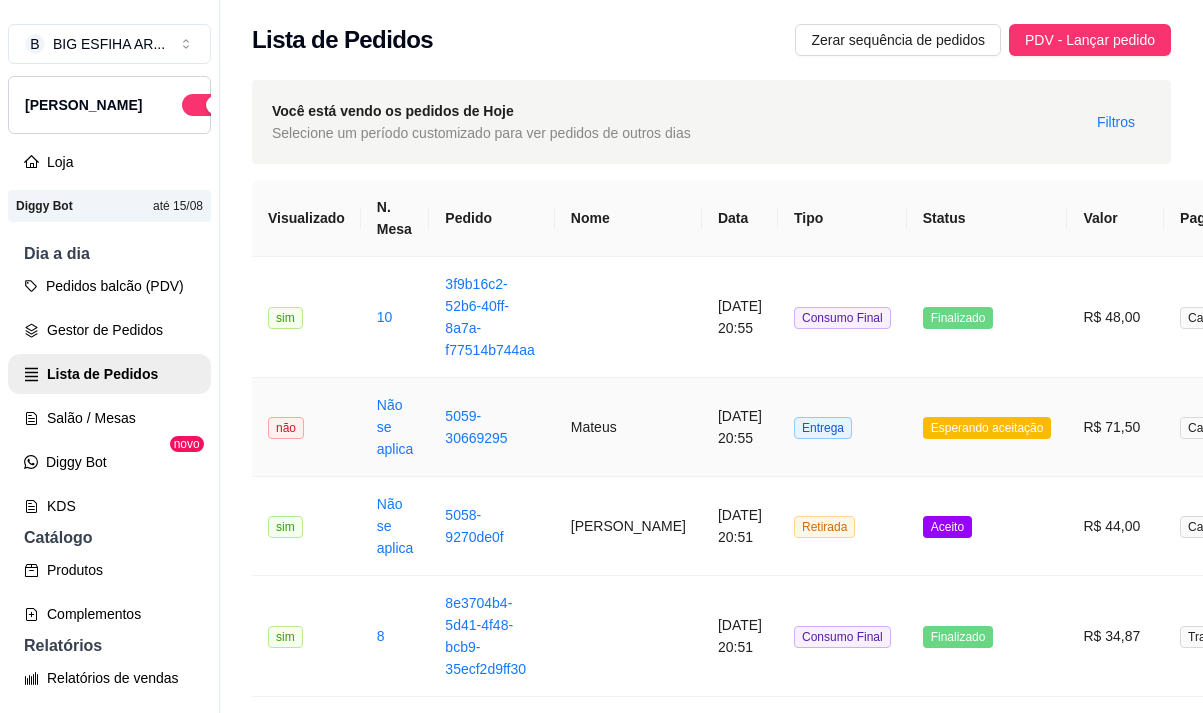 click on "Mateus" at bounding box center [628, 427] 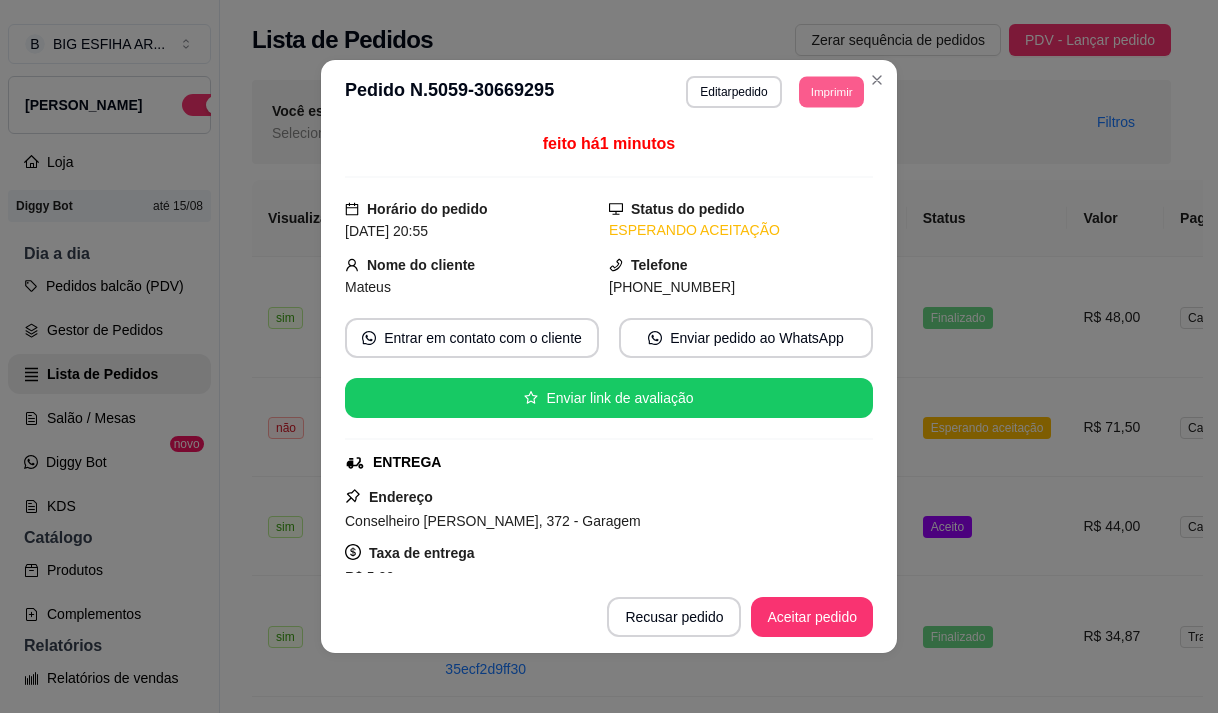 click on "Imprimir" at bounding box center (831, 91) 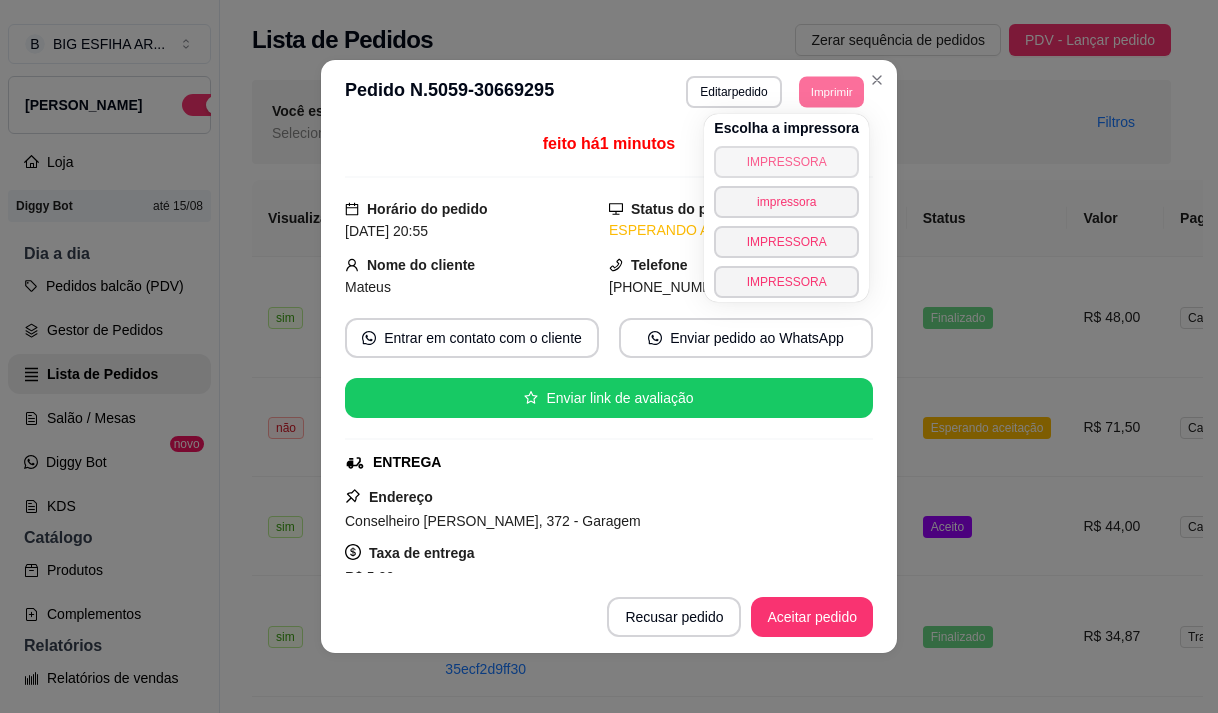 click on "IMPRESSORA" at bounding box center (786, 162) 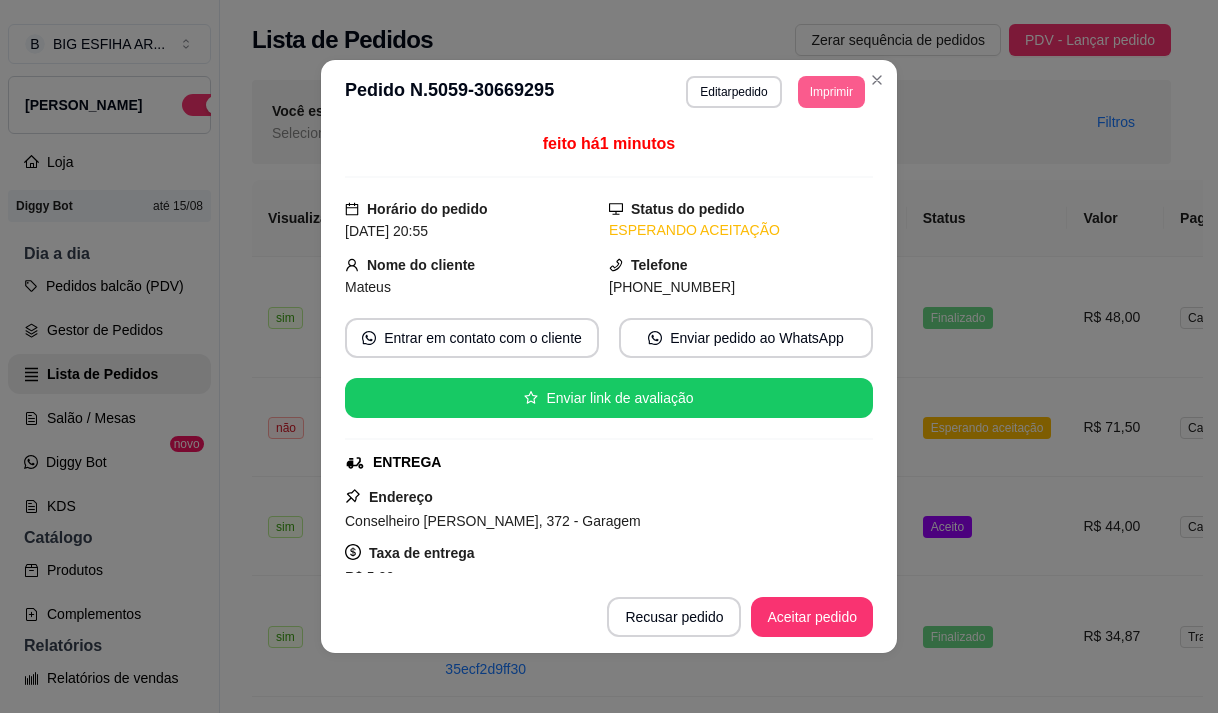 click on "**********" at bounding box center (775, 92) 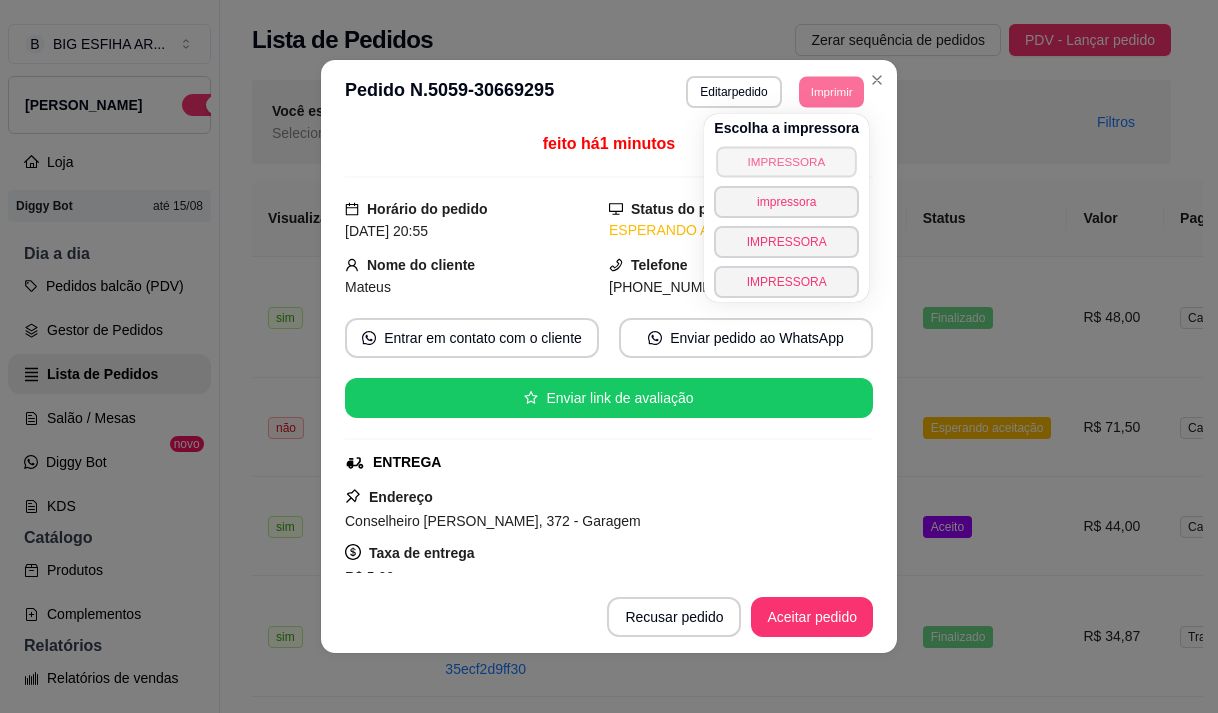 click on "IMPRESSORA" at bounding box center [787, 161] 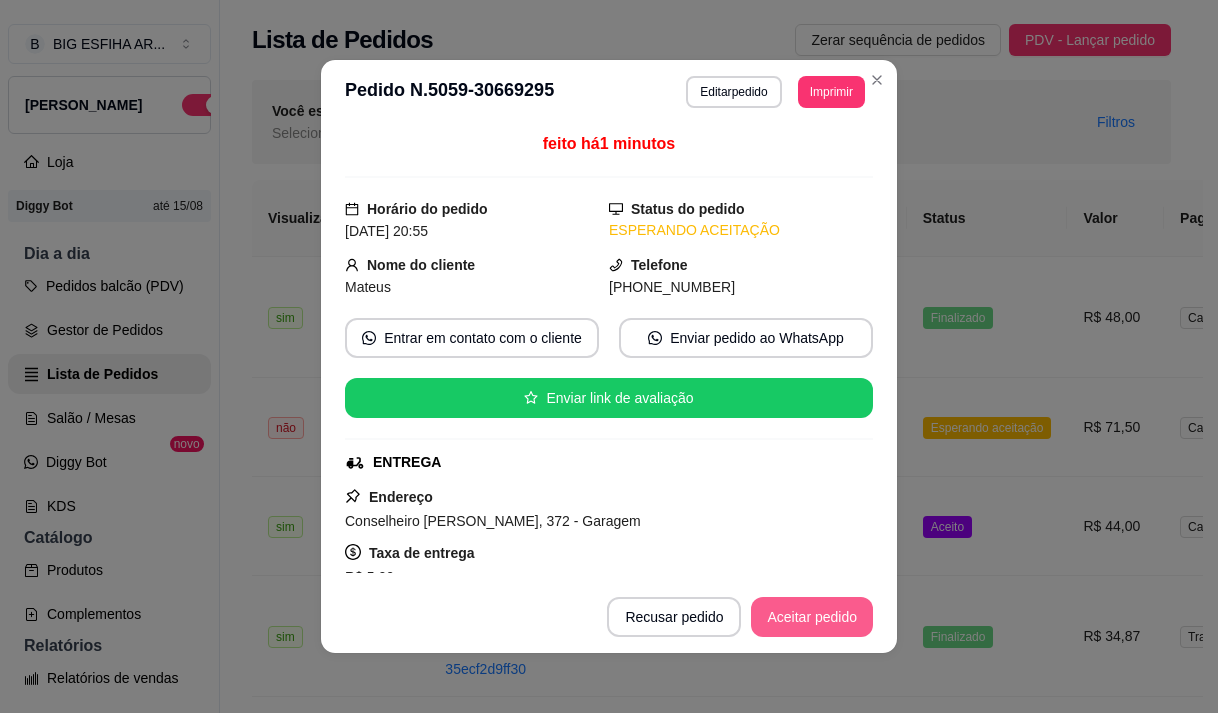 click on "Aceitar pedido" at bounding box center [812, 617] 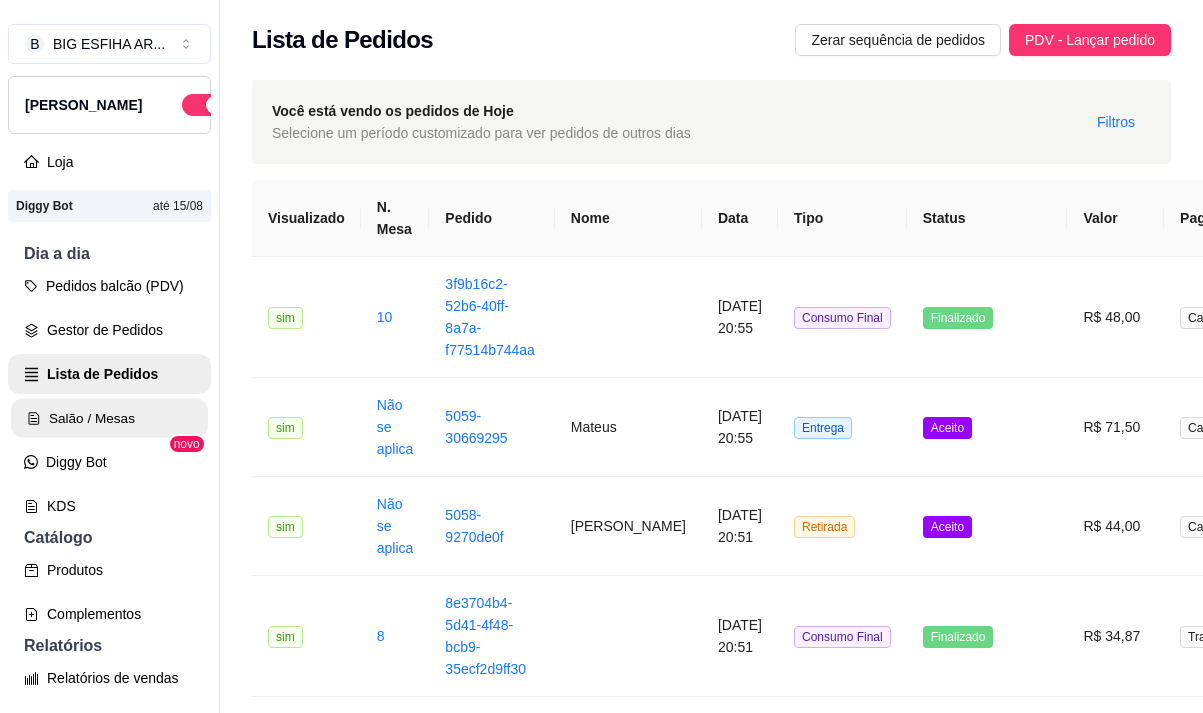 click on "Salão / Mesas" at bounding box center [109, 418] 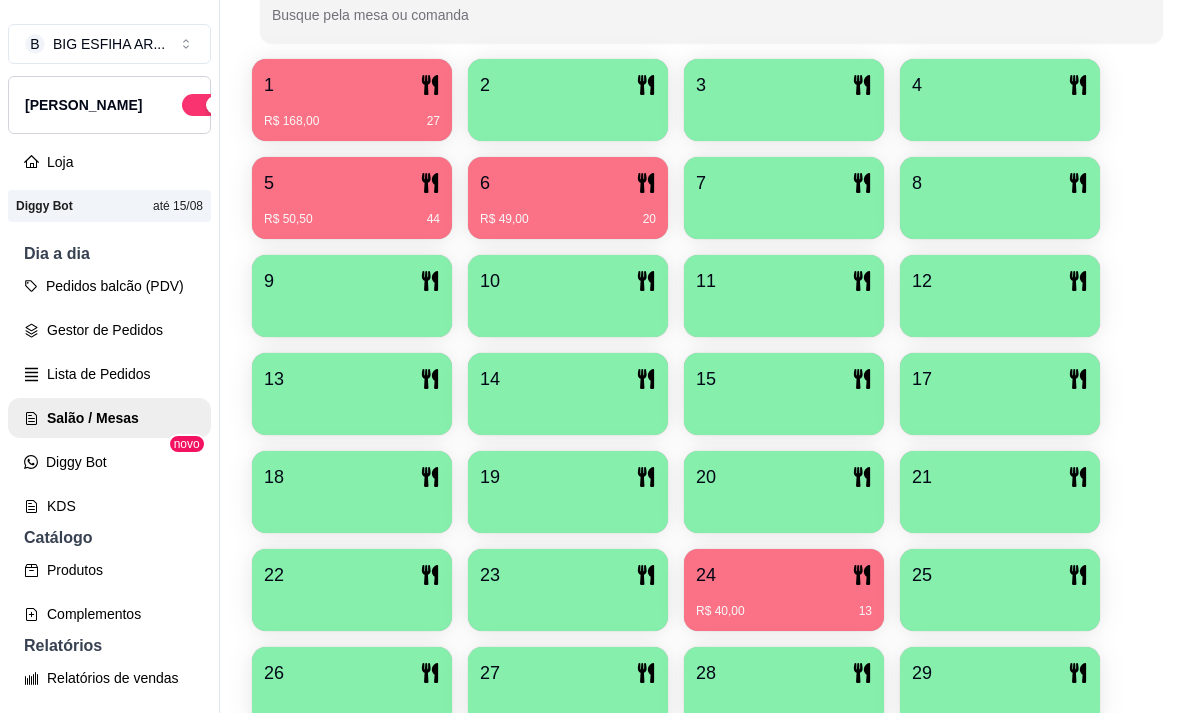 scroll, scrollTop: 400, scrollLeft: 0, axis: vertical 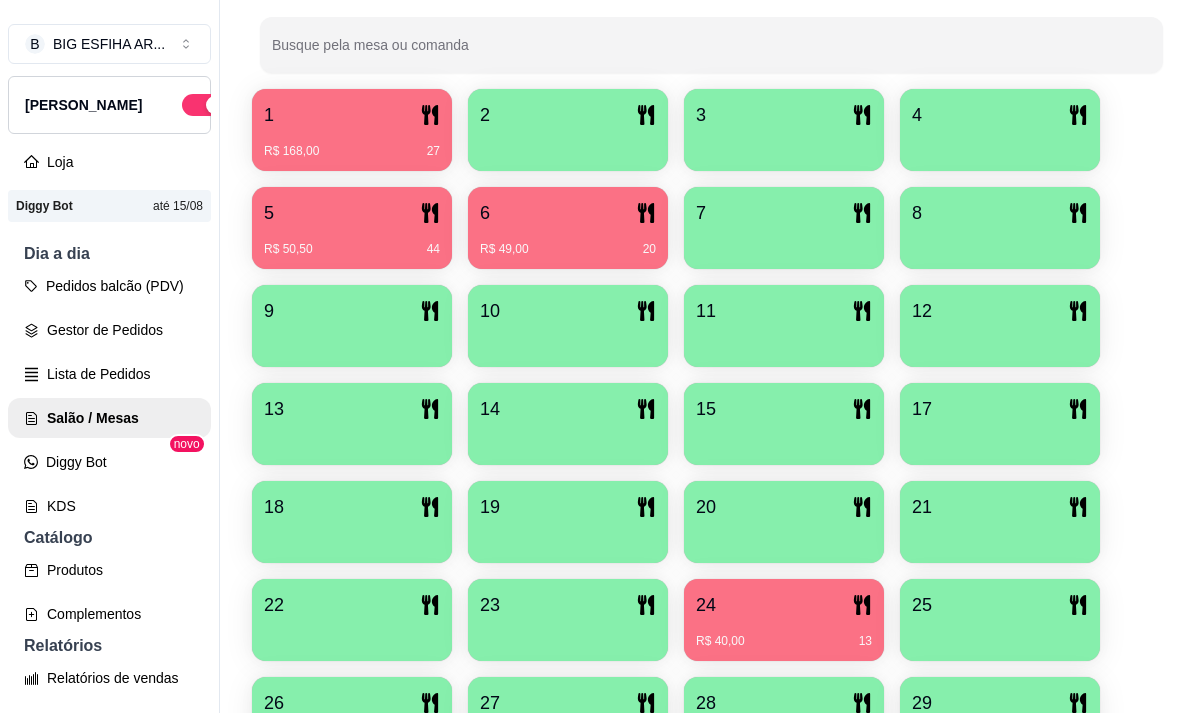 click on "1 R$ 168,00 27" at bounding box center (352, 130) 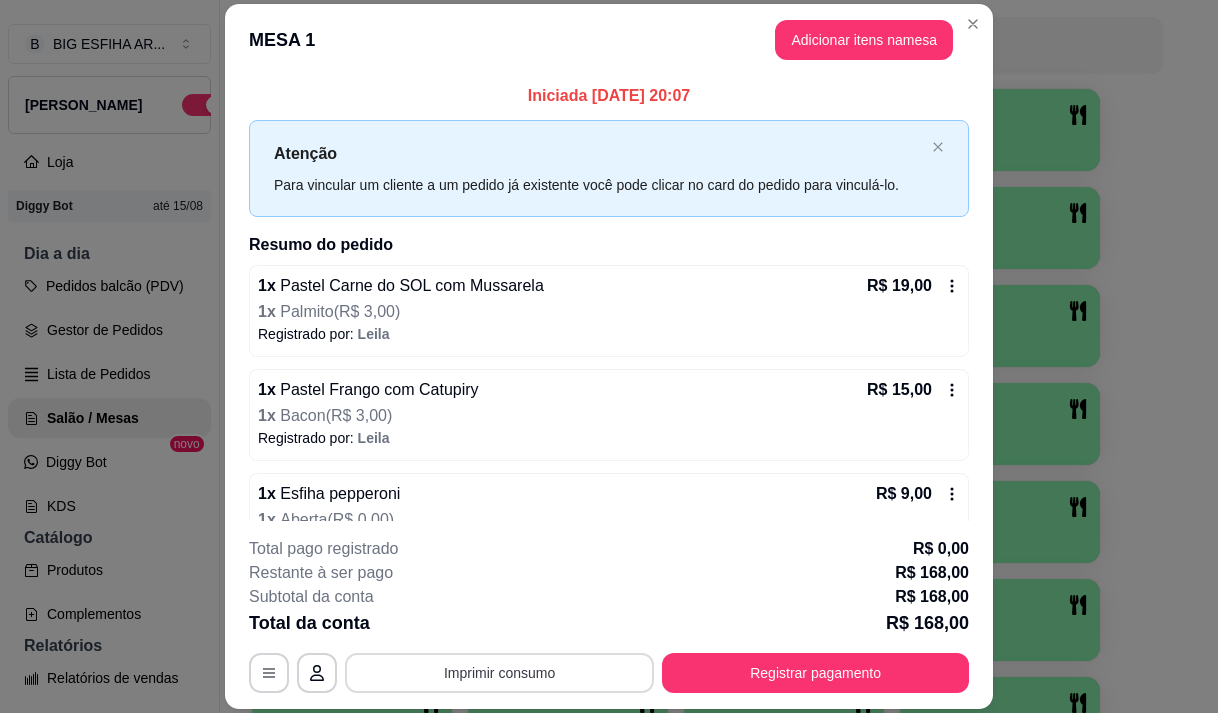 click on "Imprimir consumo" at bounding box center [499, 673] 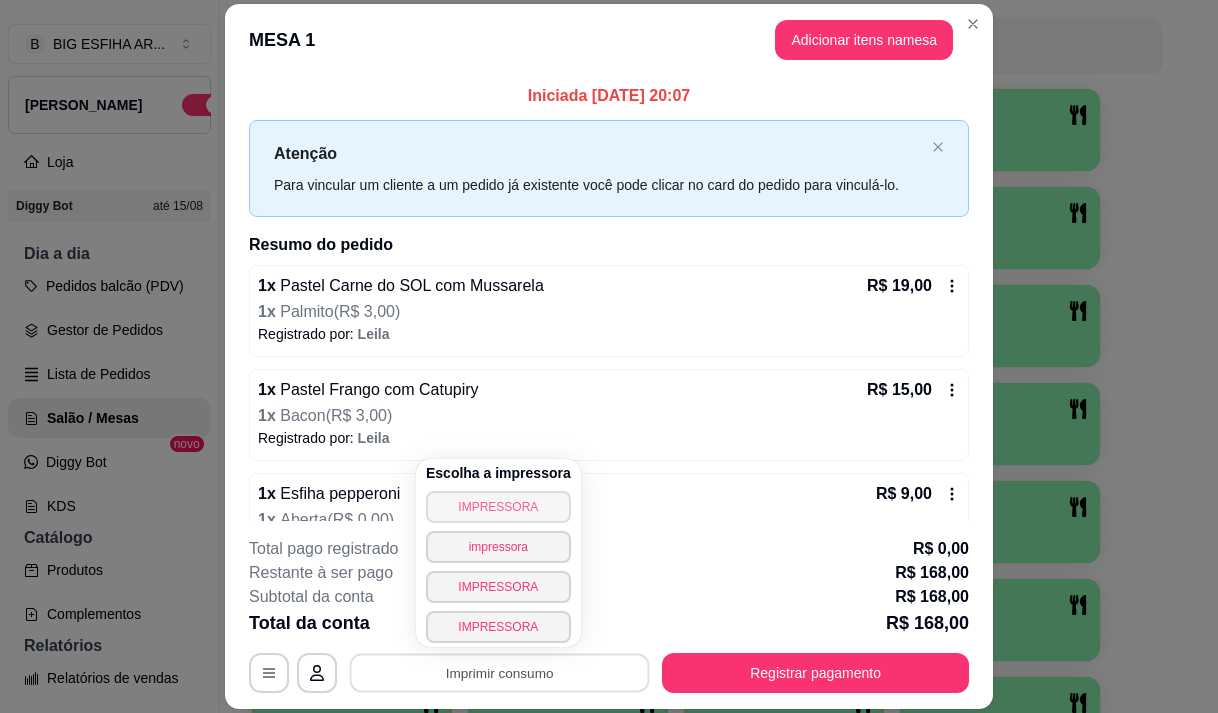 click on "IMPRESSORA" at bounding box center (498, 507) 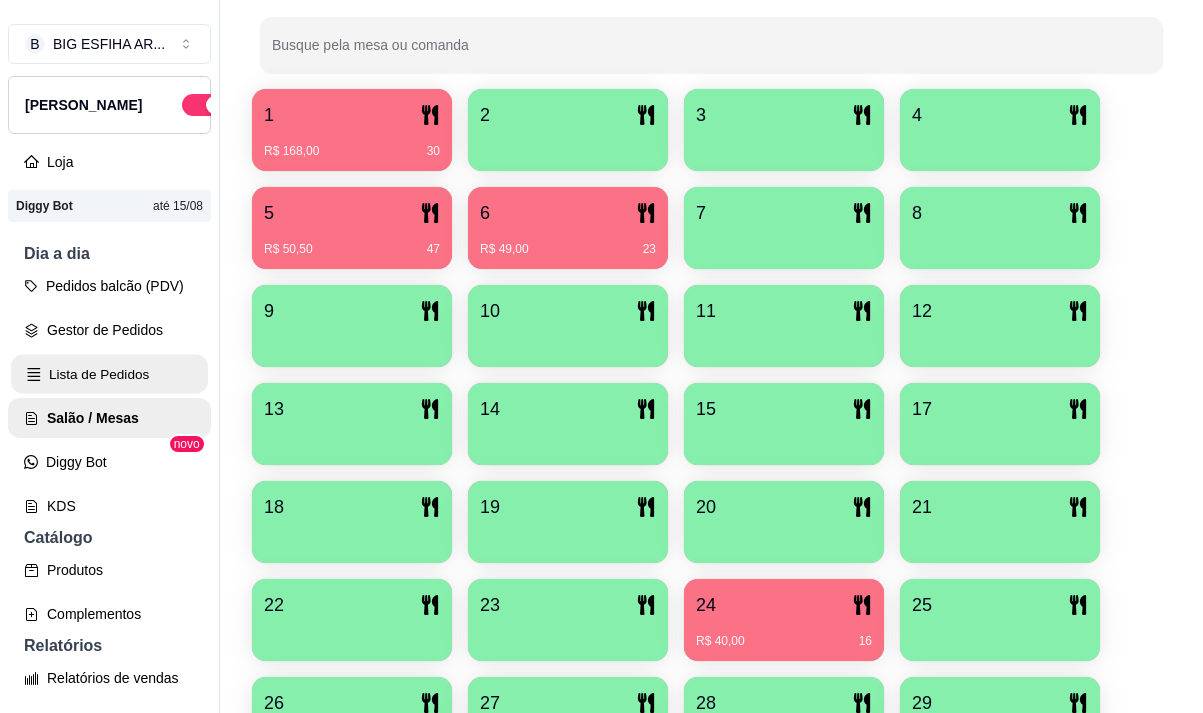 click on "Lista de Pedidos" at bounding box center (109, 374) 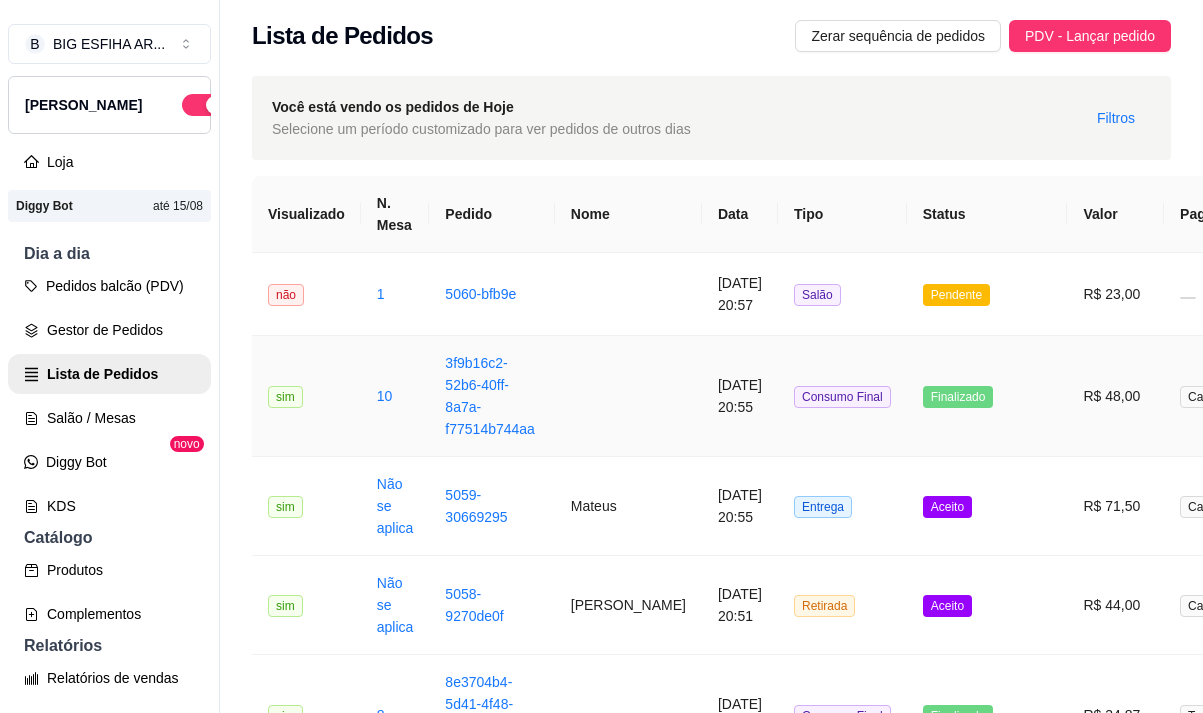 scroll, scrollTop: 0, scrollLeft: 0, axis: both 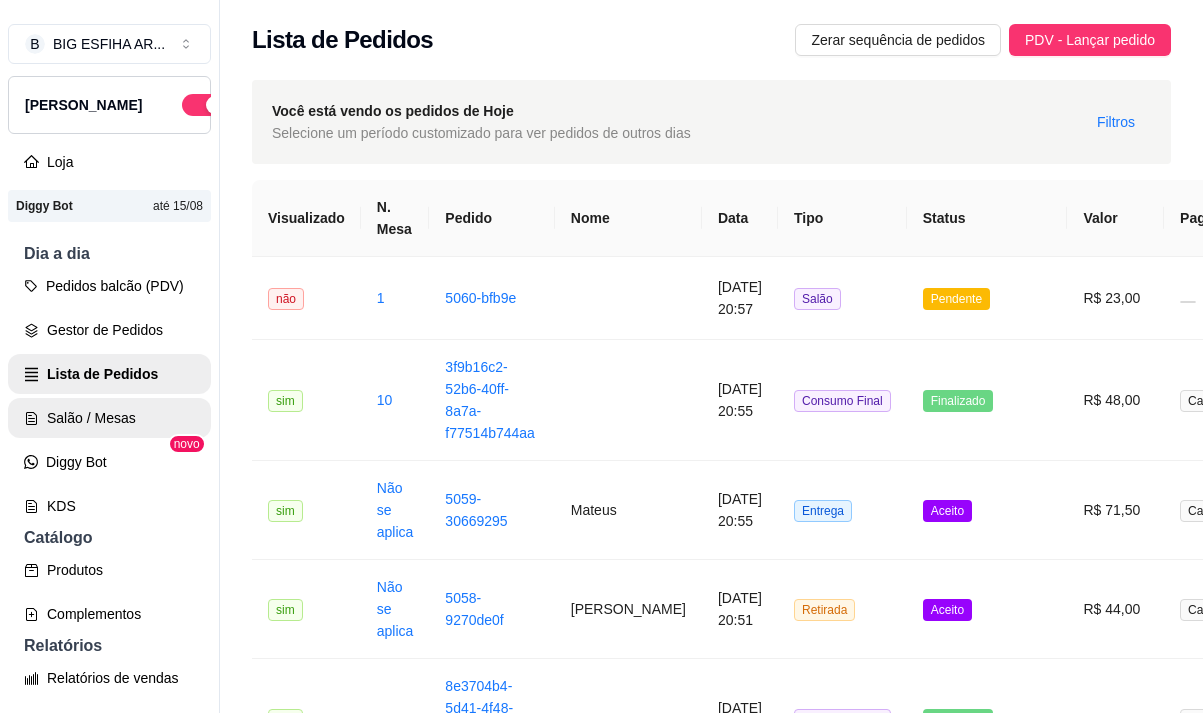 click on "Salão / Mesas" at bounding box center (109, 418) 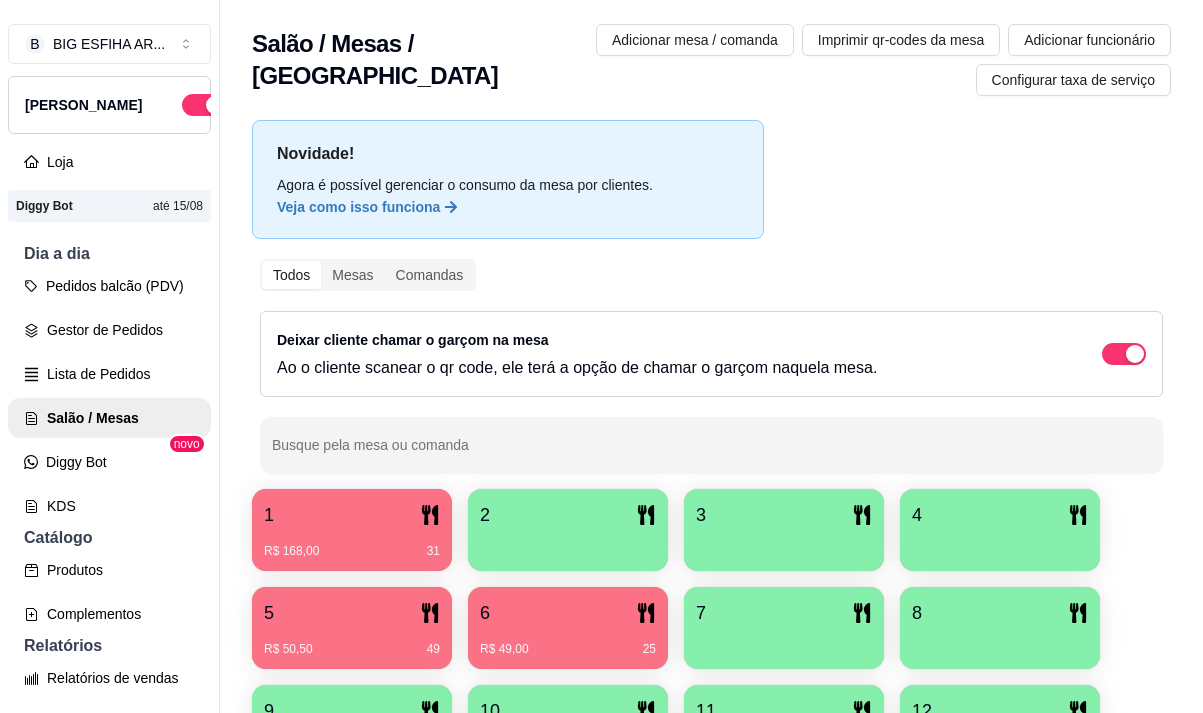 scroll, scrollTop: 500, scrollLeft: 0, axis: vertical 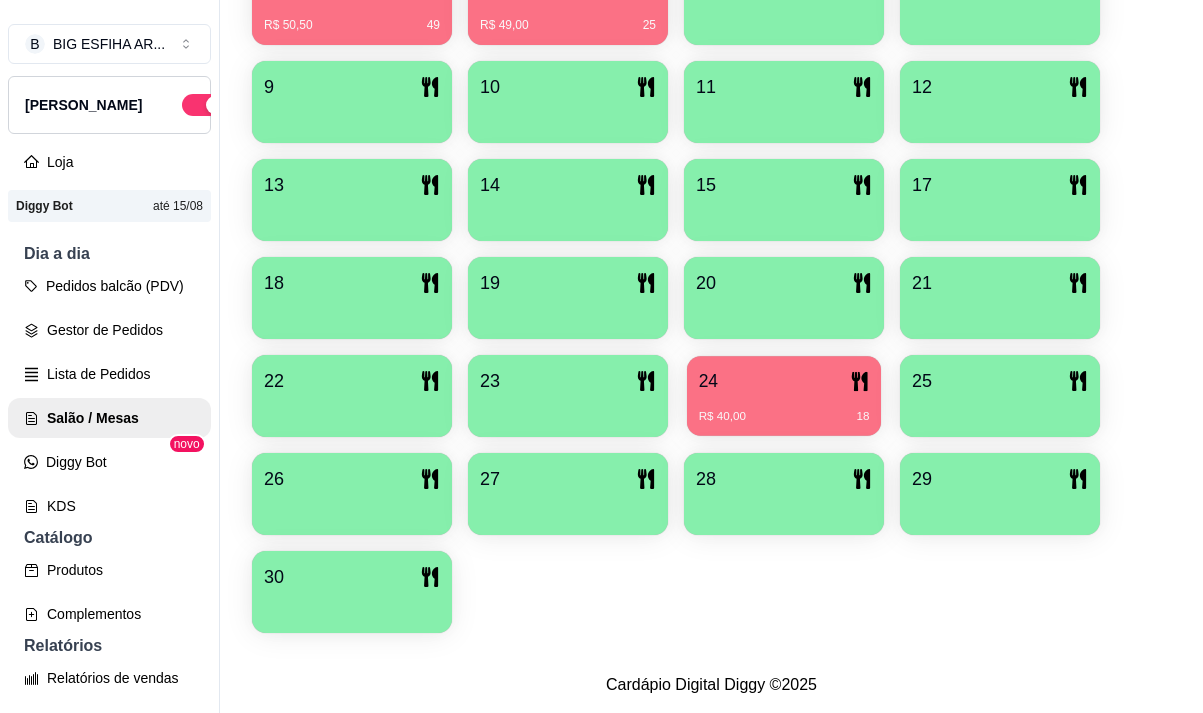 click on "24" at bounding box center [784, 381] 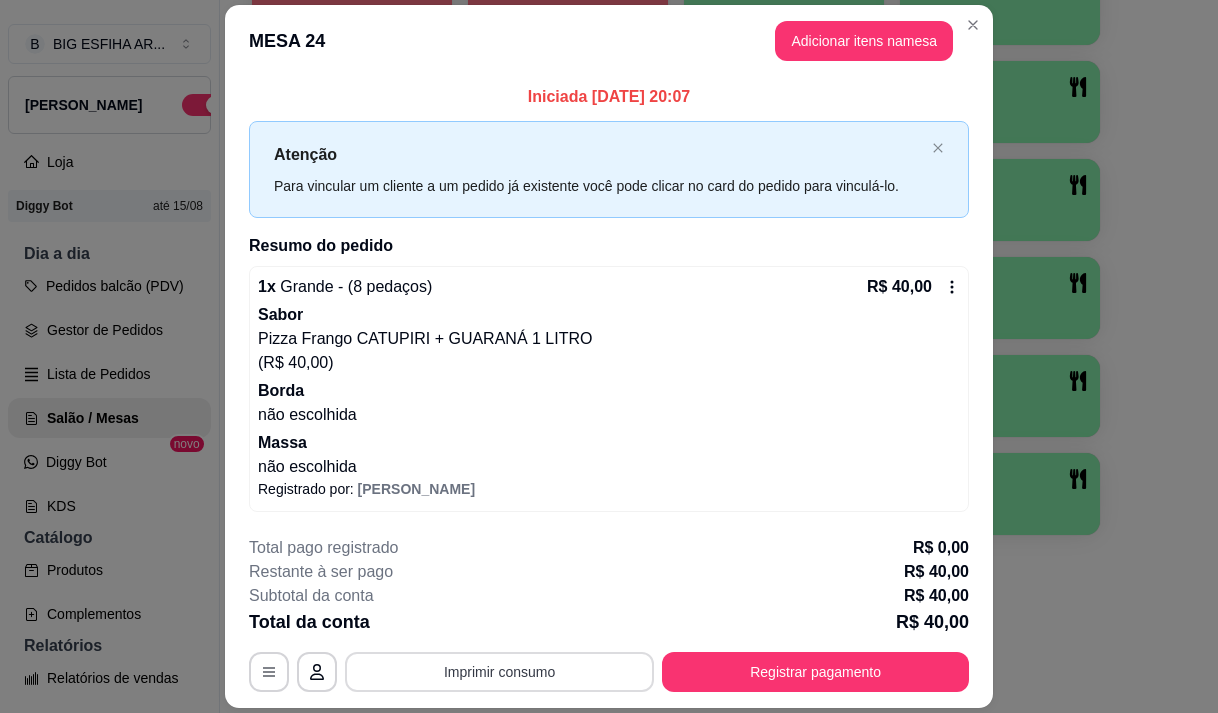 click on "Imprimir consumo" at bounding box center [499, 672] 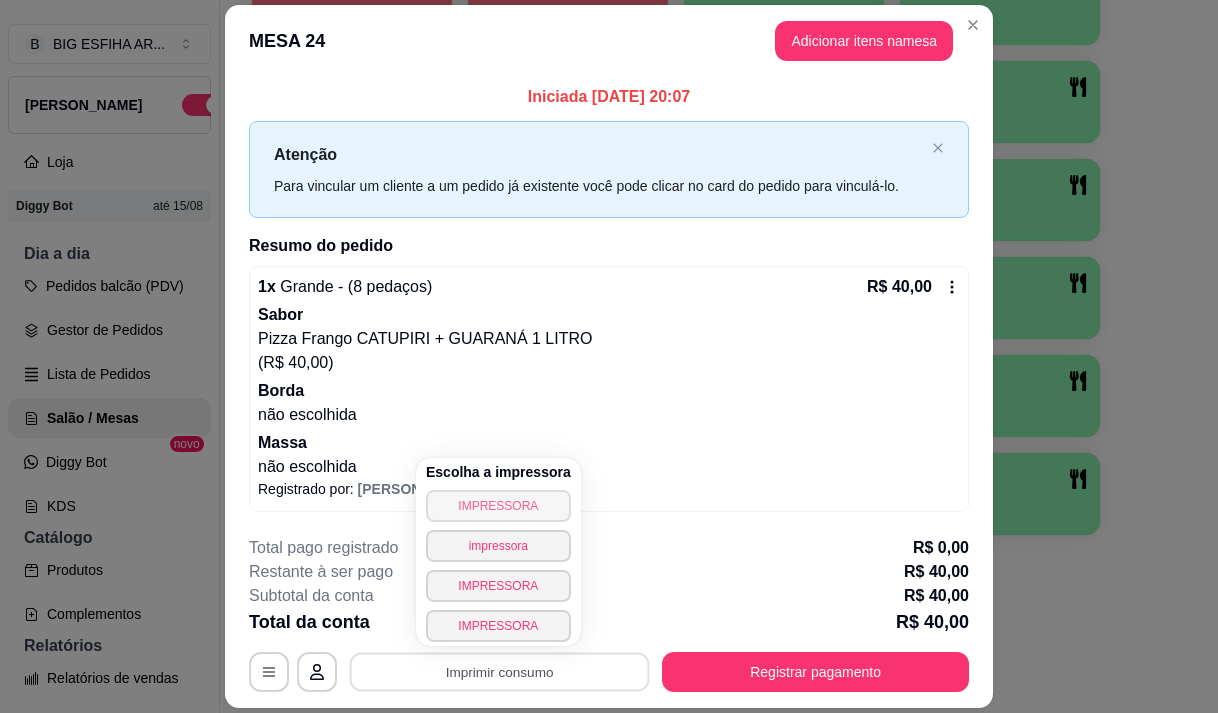 click on "IMPRESSORA" at bounding box center (498, 506) 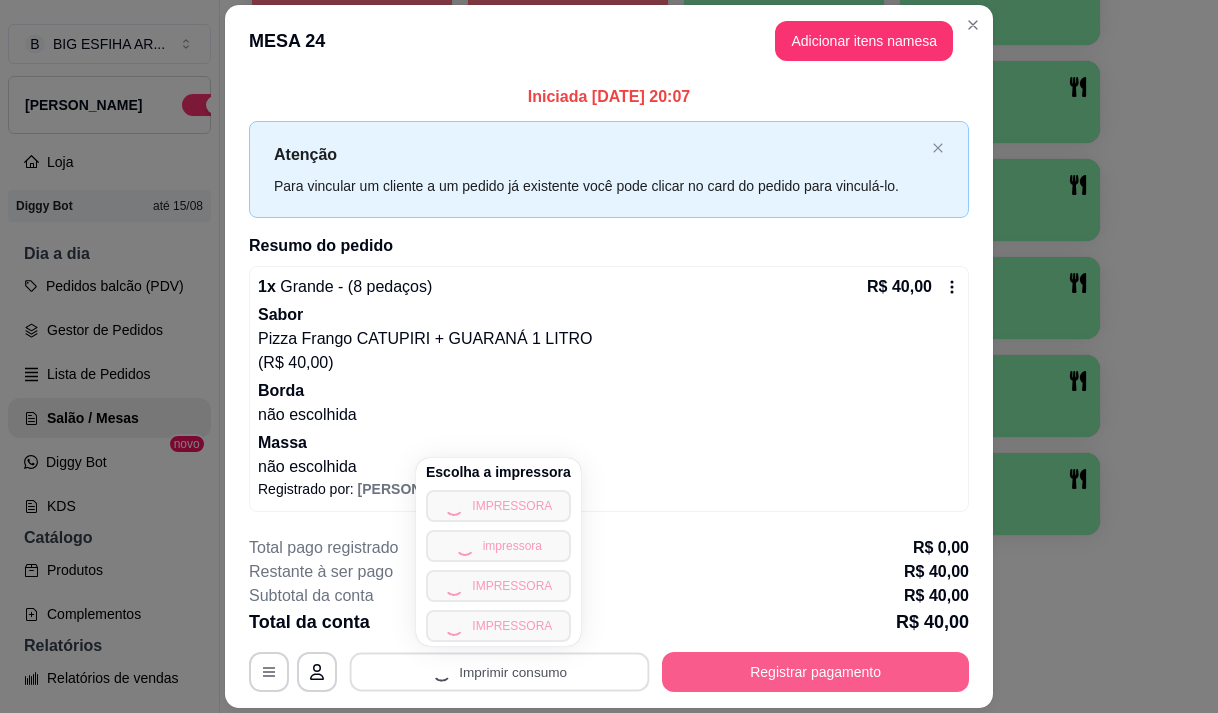 click on "Registrar pagamento" at bounding box center [815, 672] 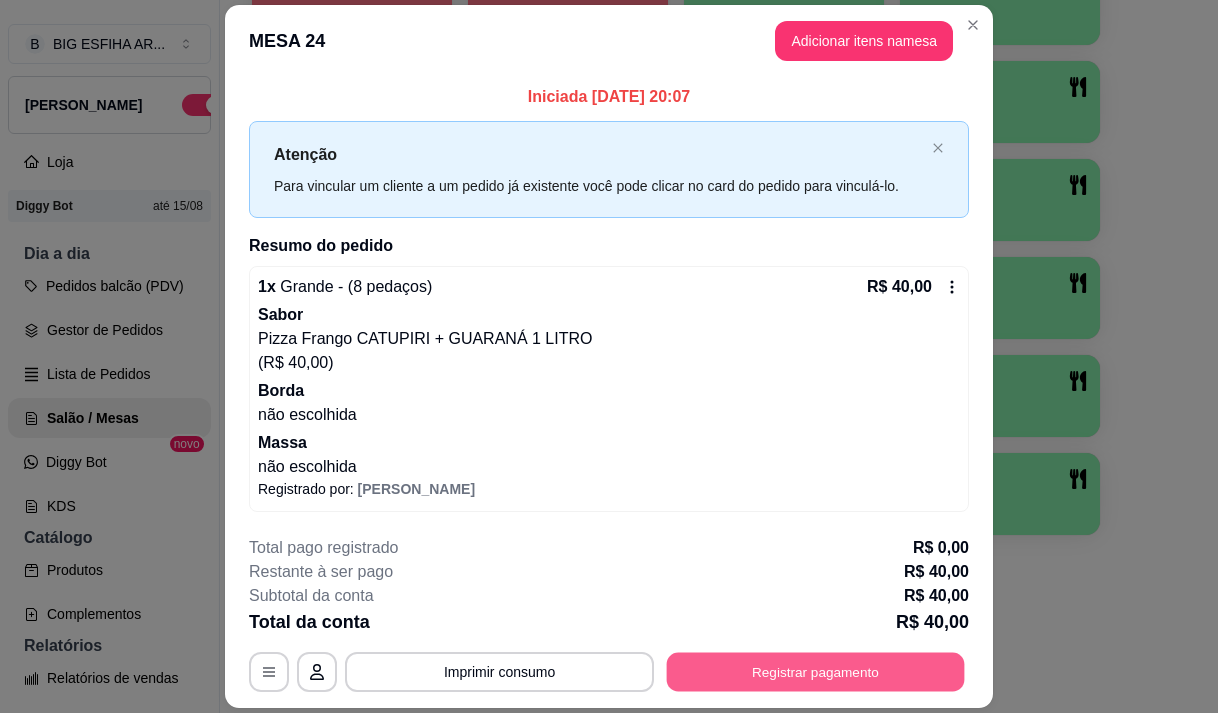click on "Registrar pagamento" at bounding box center [816, 672] 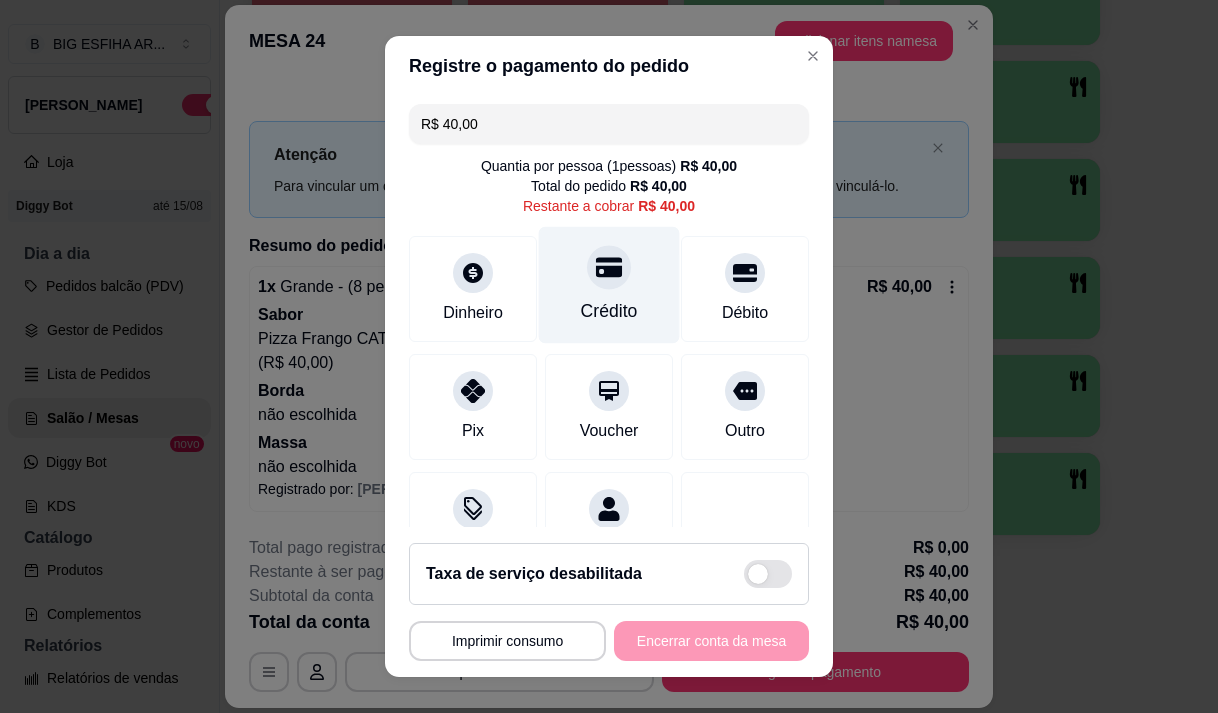 click on "Crédito" at bounding box center [609, 311] 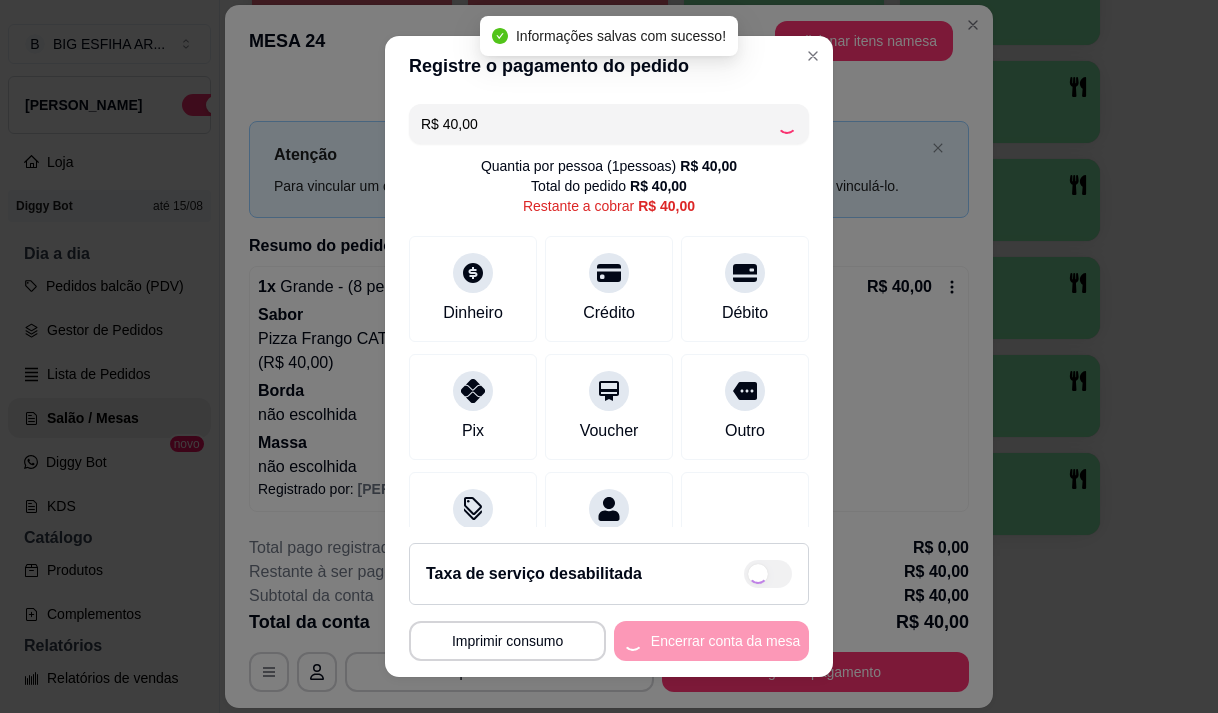 type on "R$ 0,00" 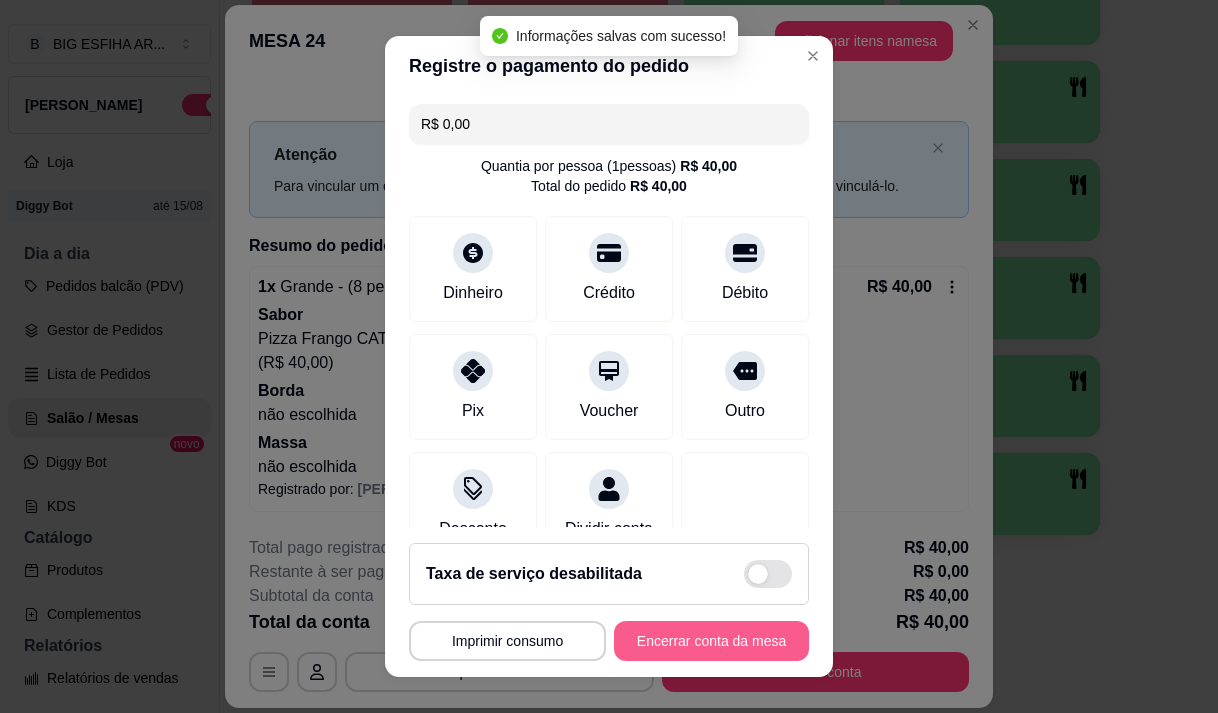 click on "Encerrar conta da mesa" at bounding box center (711, 641) 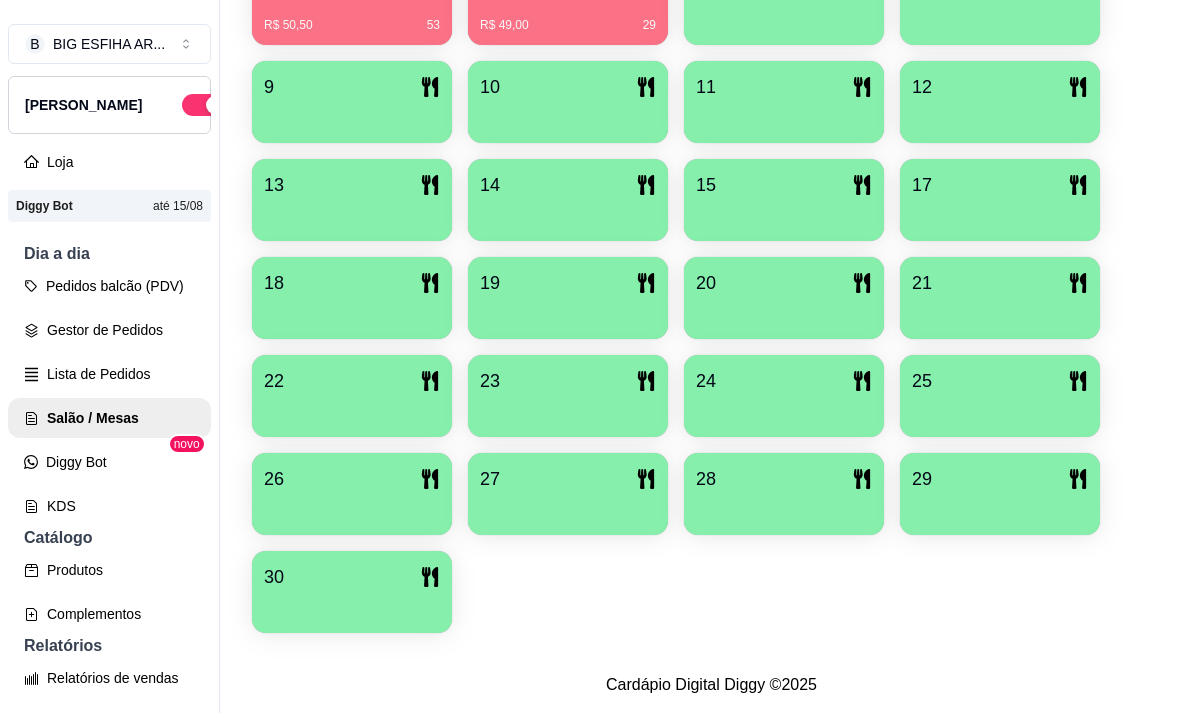 scroll, scrollTop: 0, scrollLeft: 0, axis: both 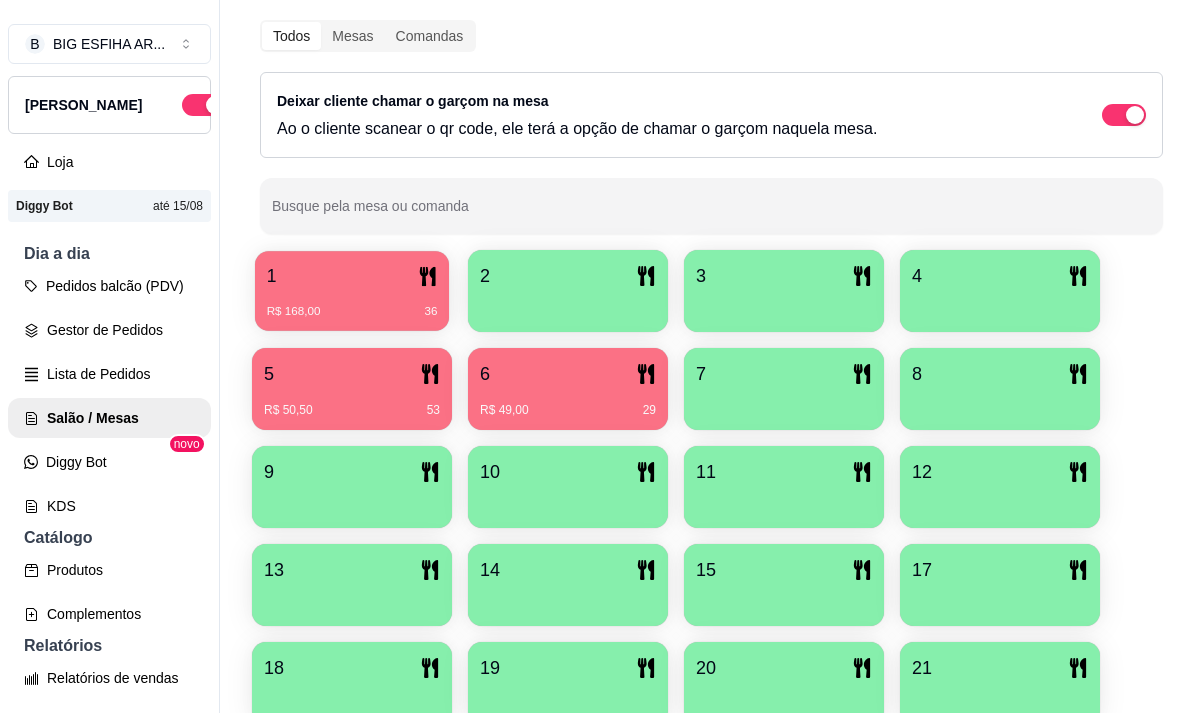 click on "R$ 168,00 36" at bounding box center [352, 312] 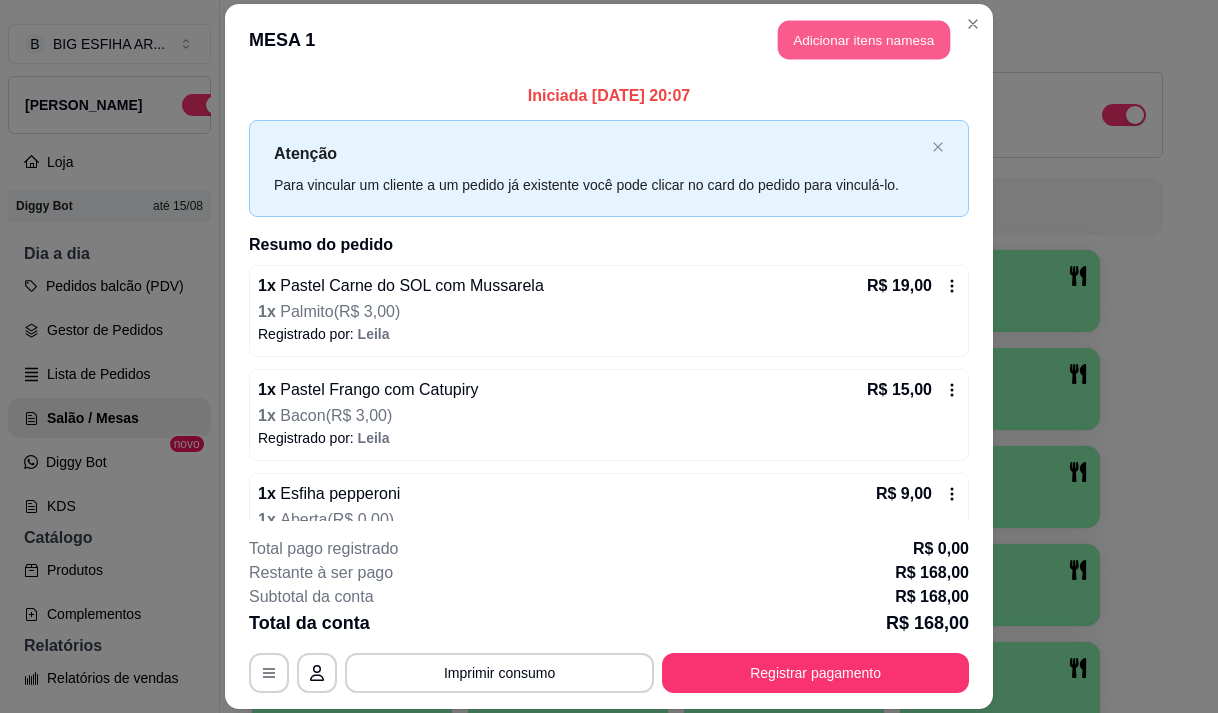 click on "Adicionar itens na  mesa" at bounding box center (864, 39) 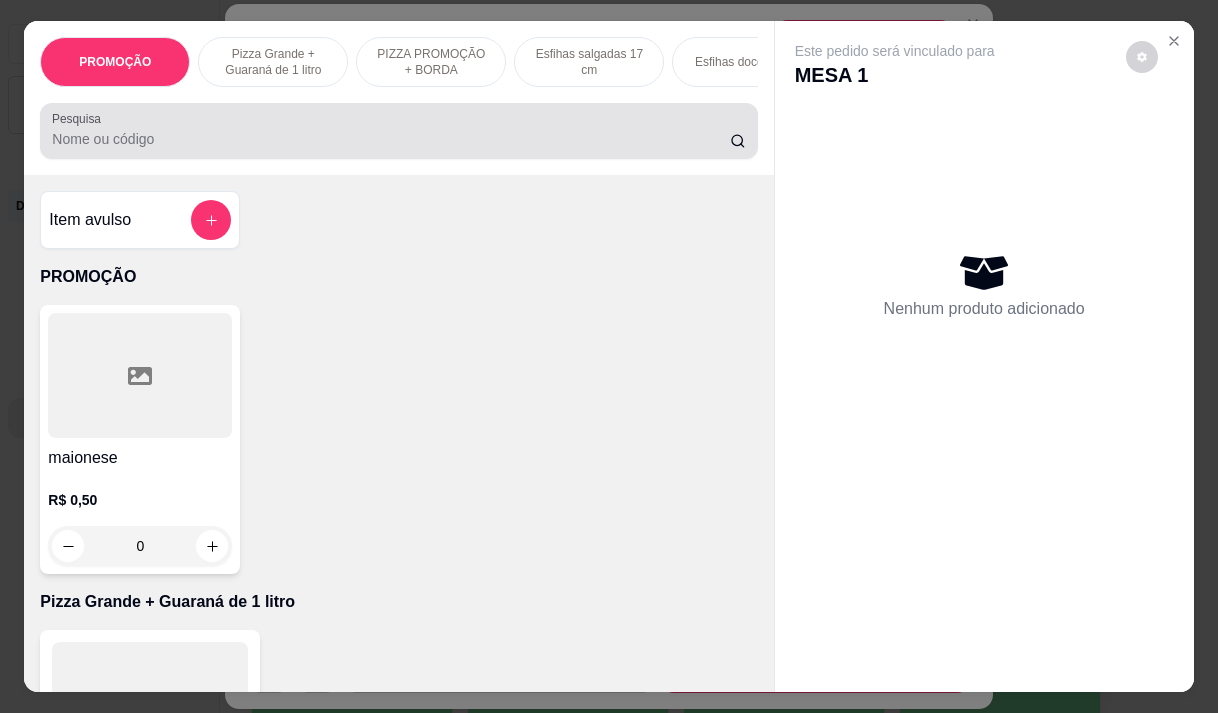 click at bounding box center (398, 131) 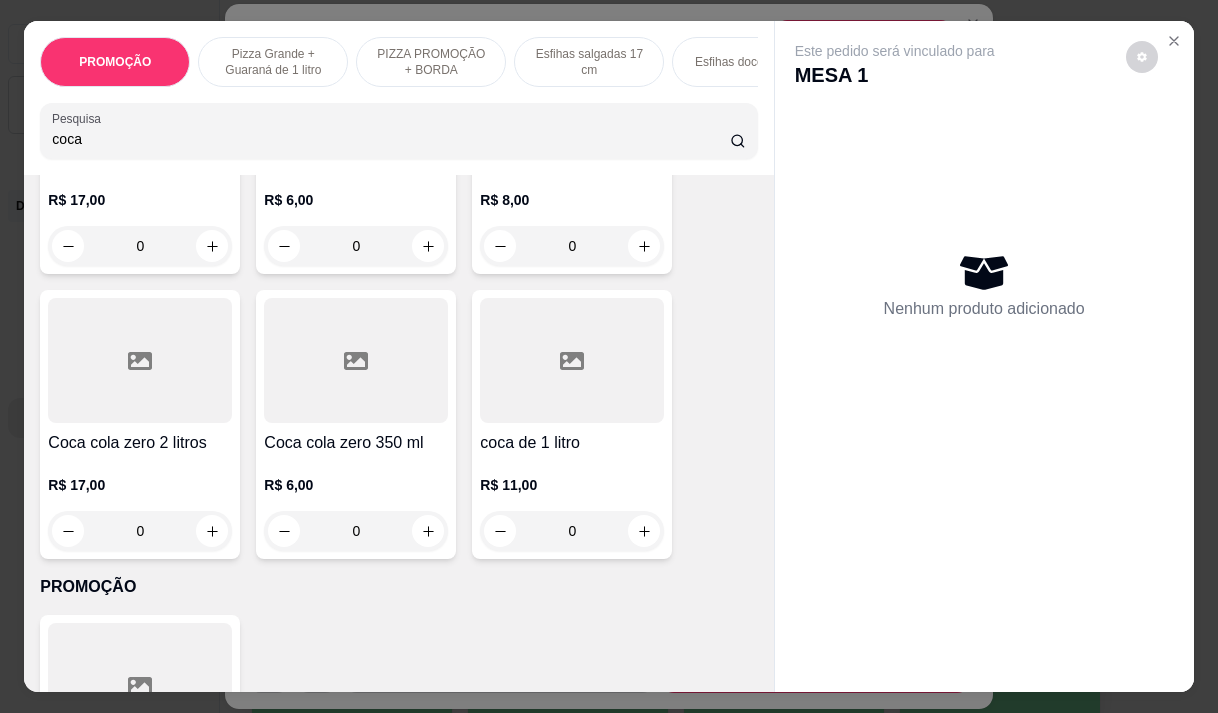 scroll, scrollTop: 400, scrollLeft: 0, axis: vertical 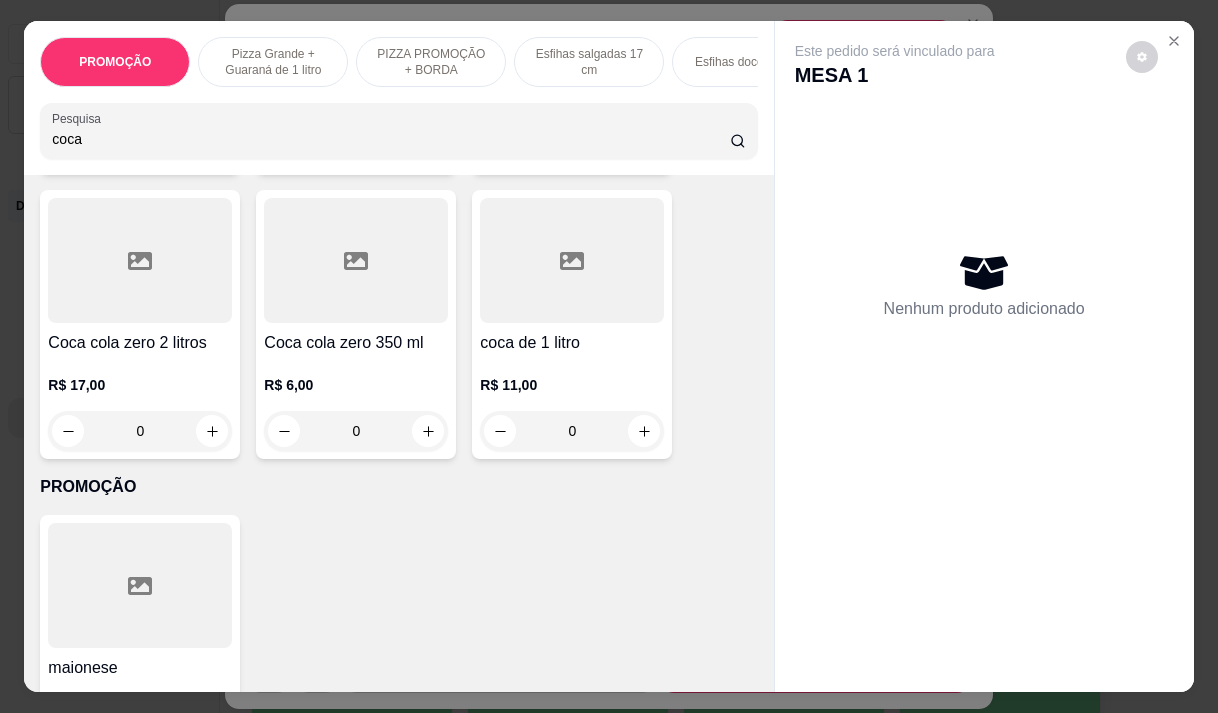type on "coca" 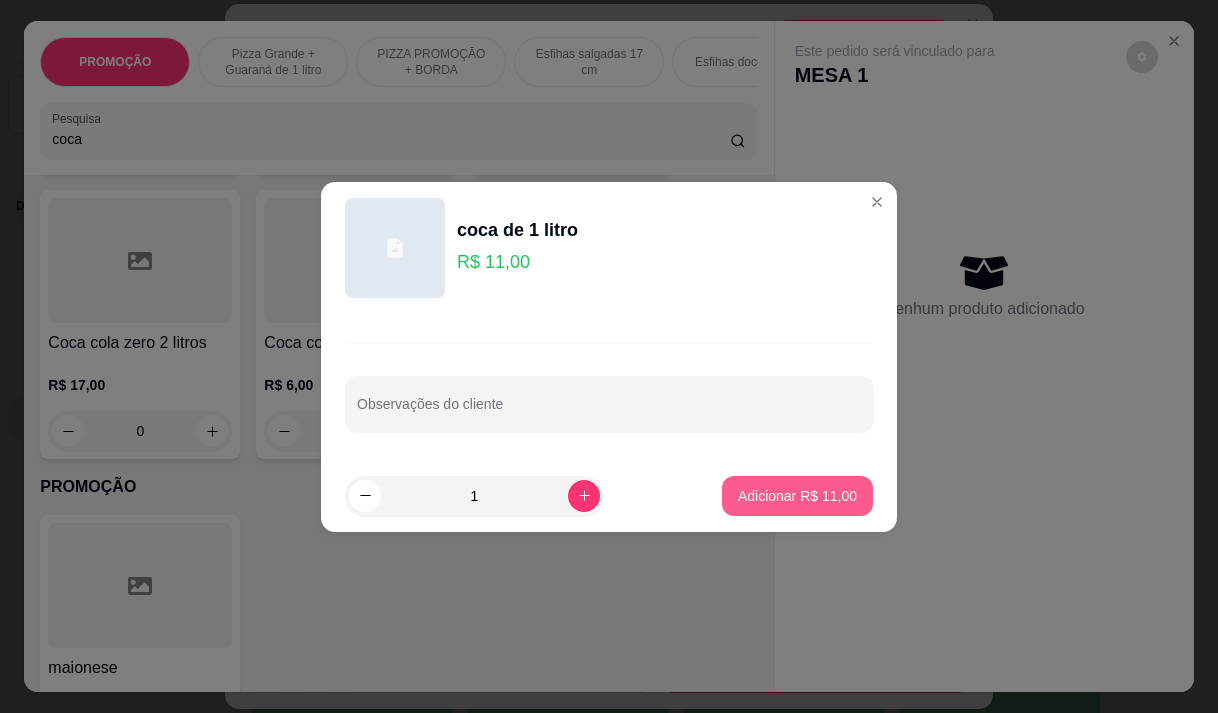 click on "Adicionar   R$ 11,00" at bounding box center (797, 496) 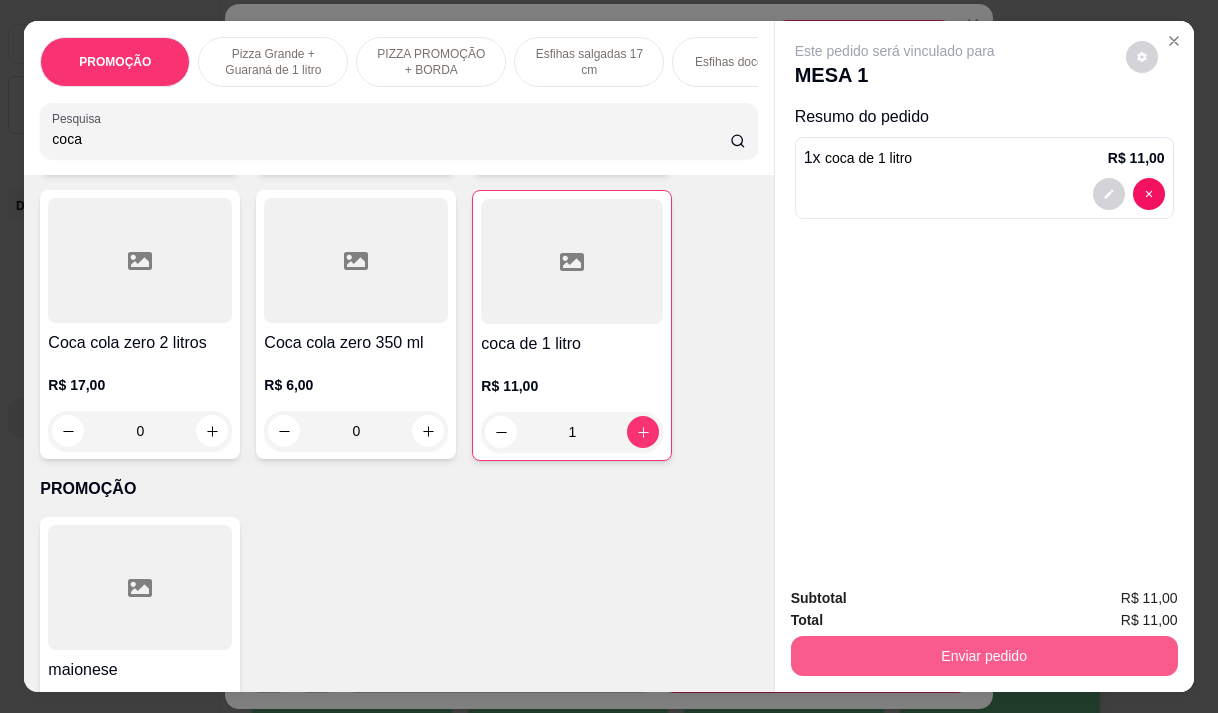 click on "Enviar pedido" at bounding box center [984, 656] 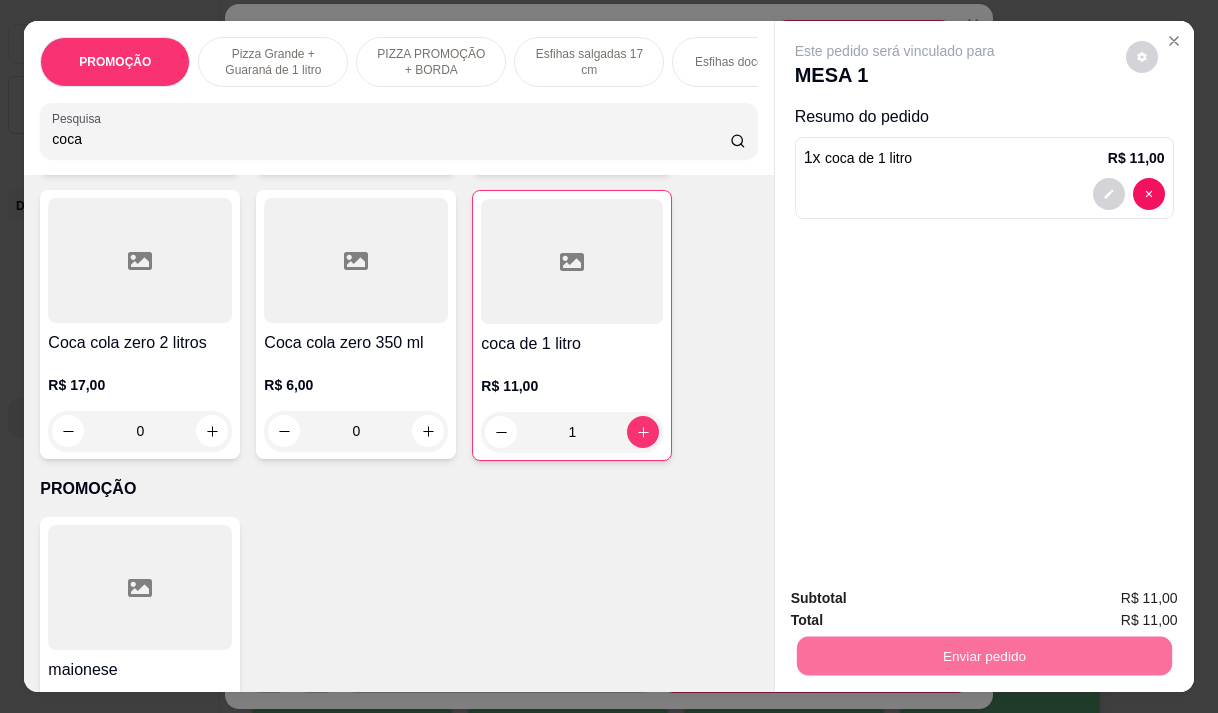 click on "Não registrar e enviar pedido" at bounding box center (918, 598) 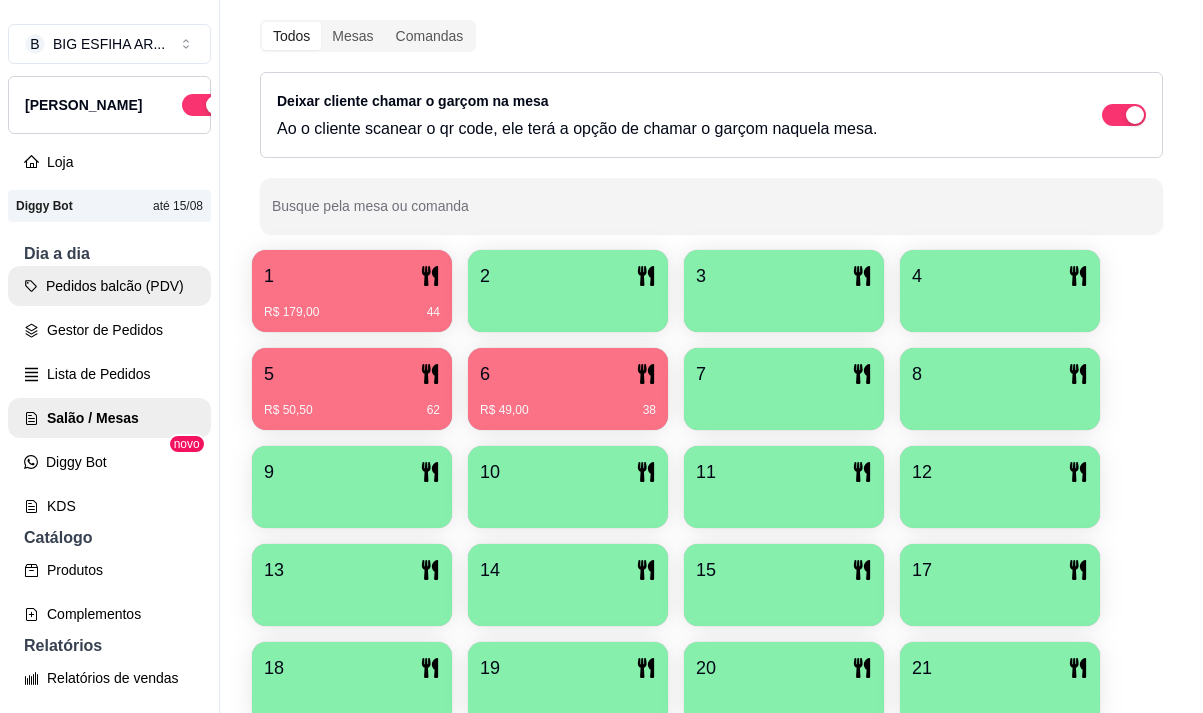 click on "Pedidos balcão (PDV)" at bounding box center [109, 286] 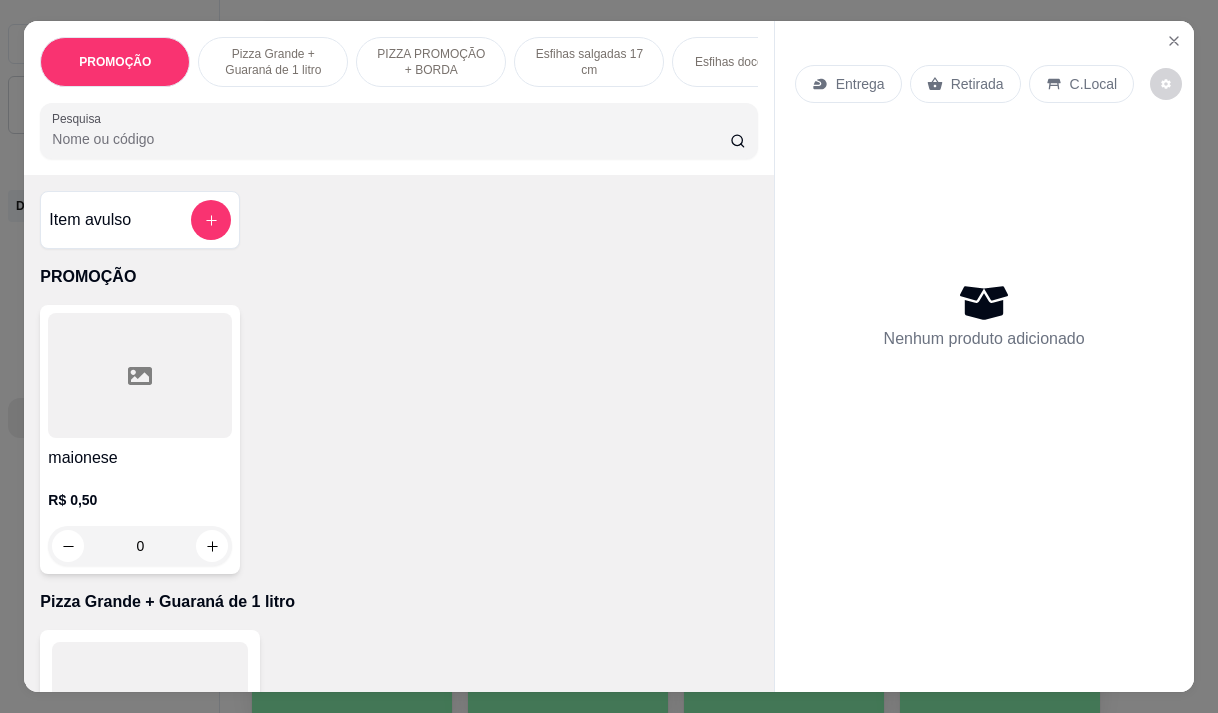 click on "Entrega" at bounding box center (860, 84) 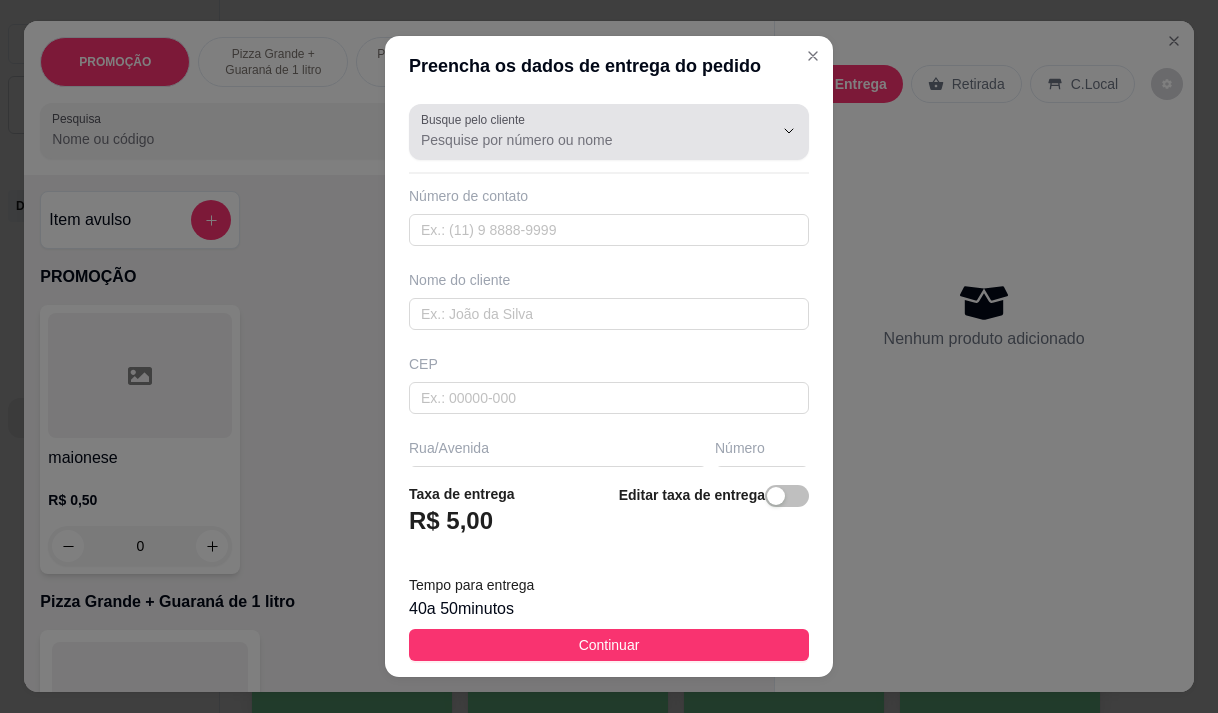 click on "Busque pelo cliente" at bounding box center (581, 140) 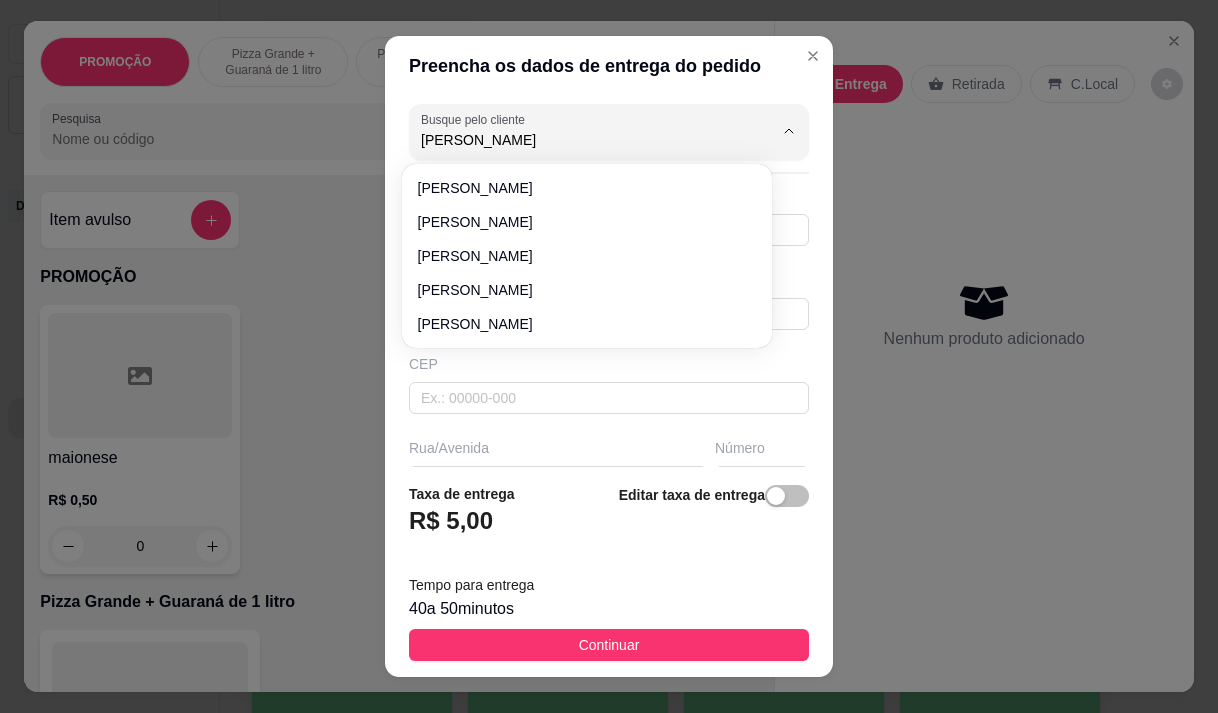 type on "fernanda" 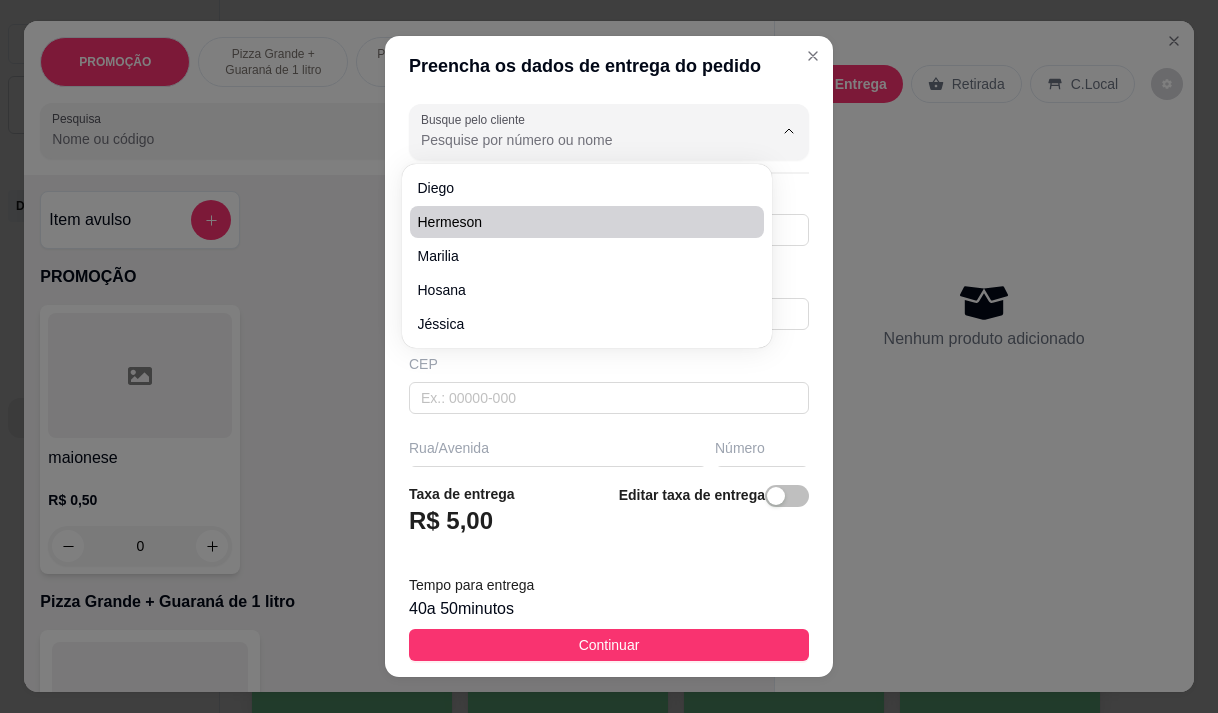 click on "Busque pelo cliente" at bounding box center (476, 119) 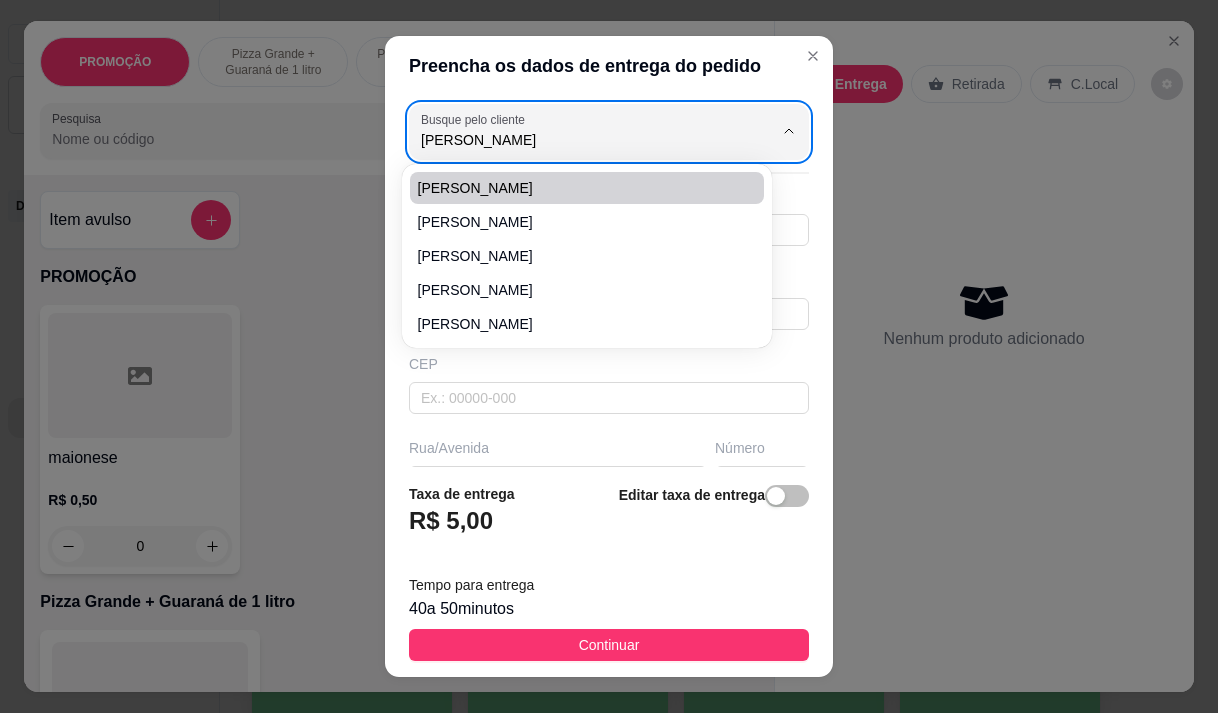 type on "fernanda" 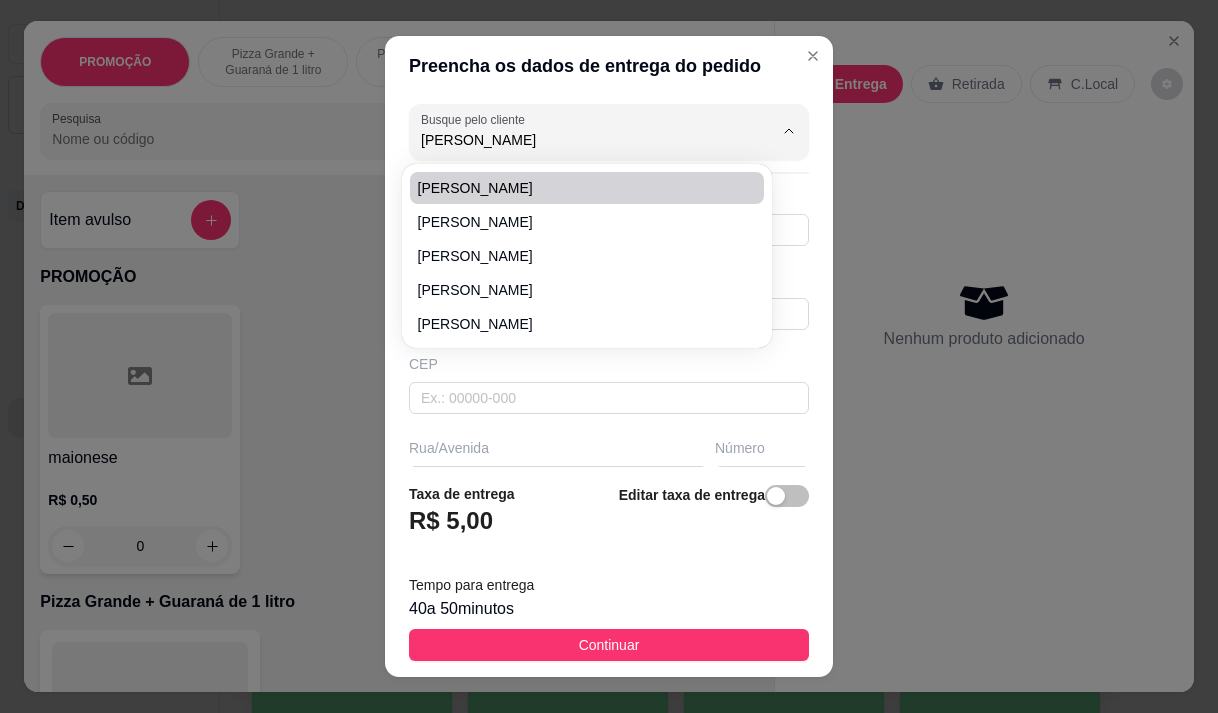 click on "fernanda" at bounding box center [577, 188] 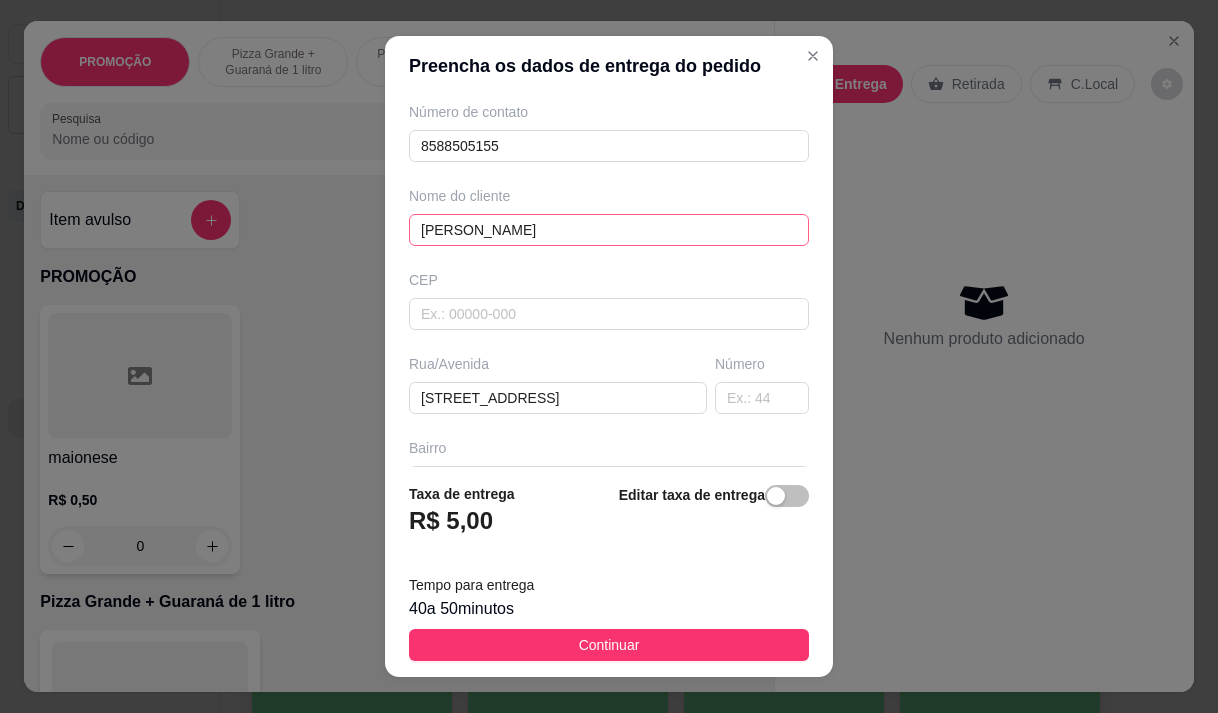 scroll, scrollTop: 200, scrollLeft: 0, axis: vertical 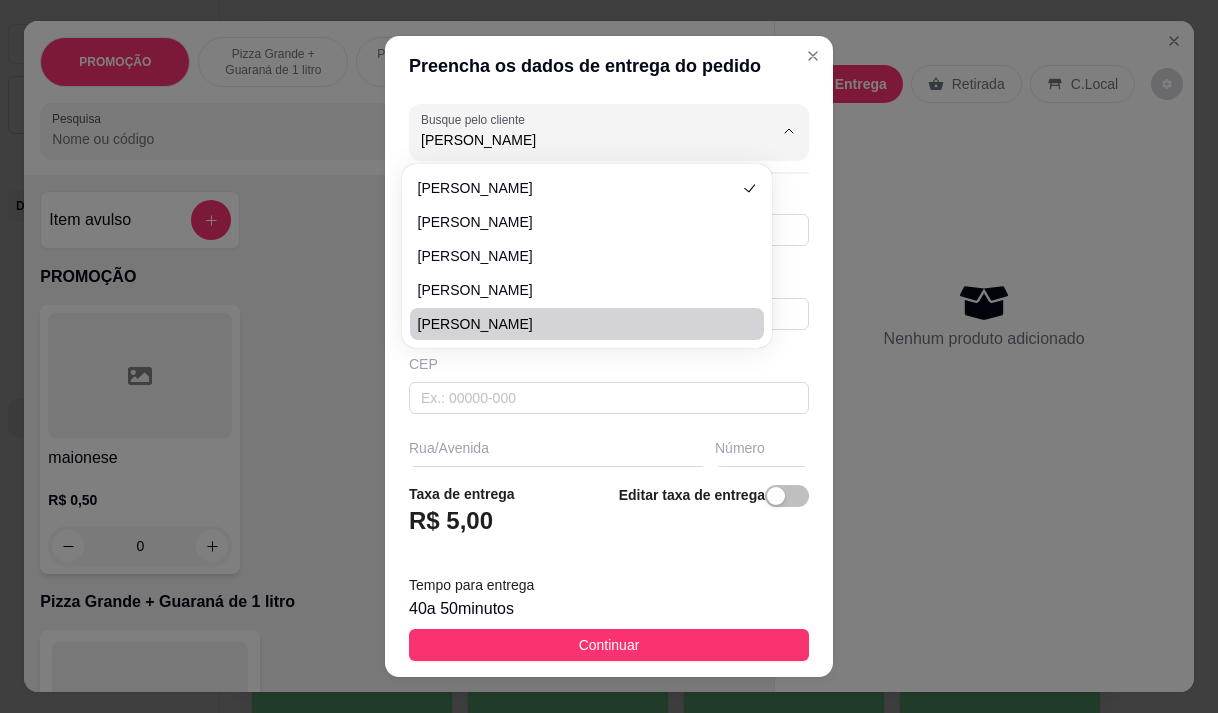 click on "Preencha os dados de entrega do pedido Busque pelo cliente fernanda Número de contato 8588505155 Nome do cliente fernanda CEP Rua/Avenida Rua Tiradentes 848 Número Bairro Cidade Complemento Taxa de entrega R$ 5,00 Editar taxa de entrega  Tempo para entrega  40  a   50  minutos Continuar" at bounding box center (609, 356) 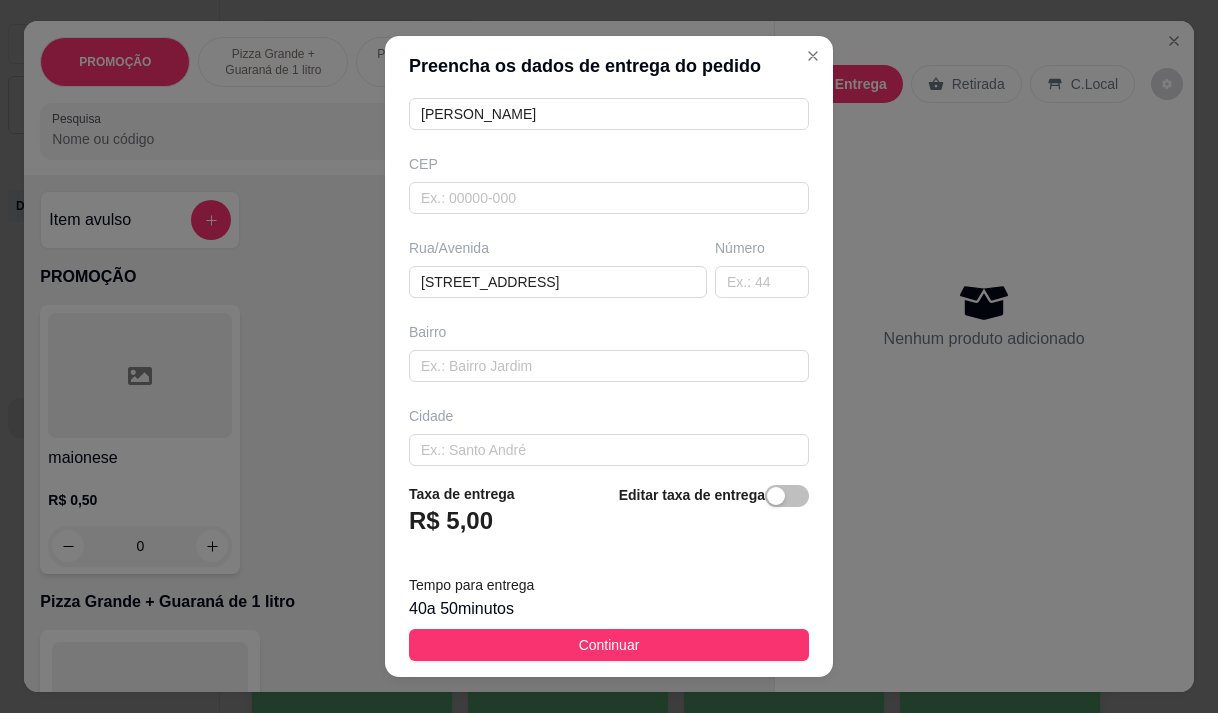 scroll, scrollTop: 300, scrollLeft: 0, axis: vertical 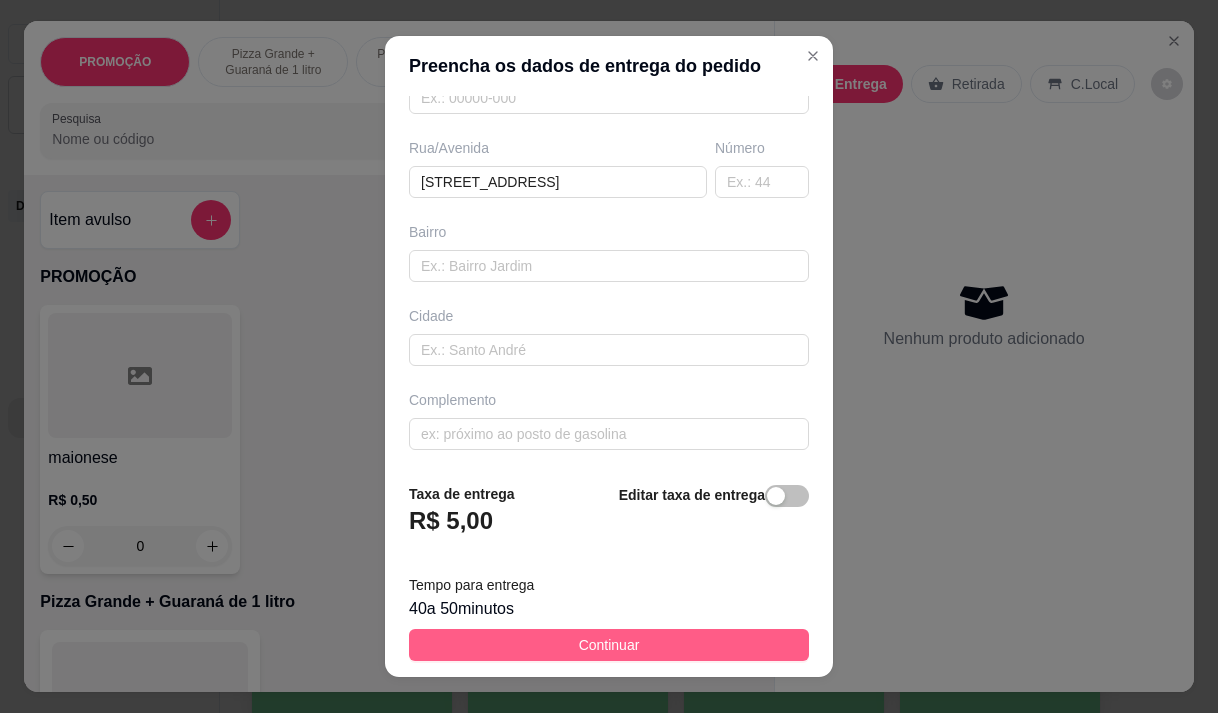 click on "Continuar" at bounding box center [609, 645] 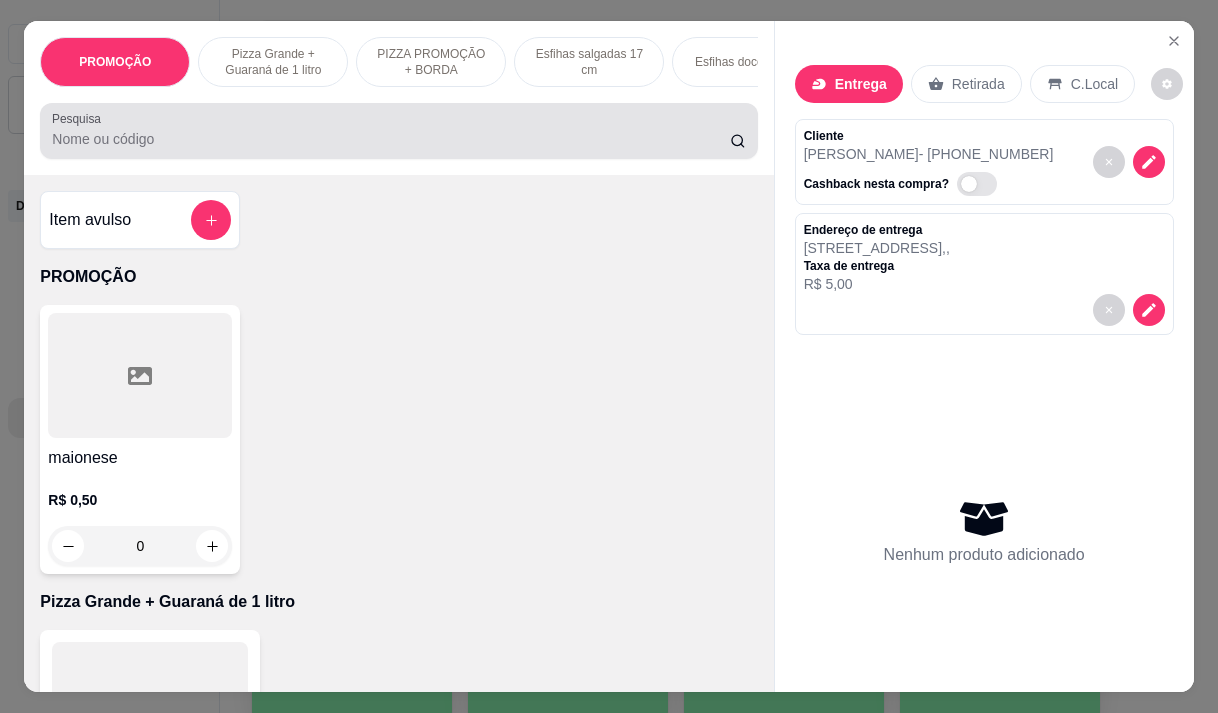click at bounding box center [398, 131] 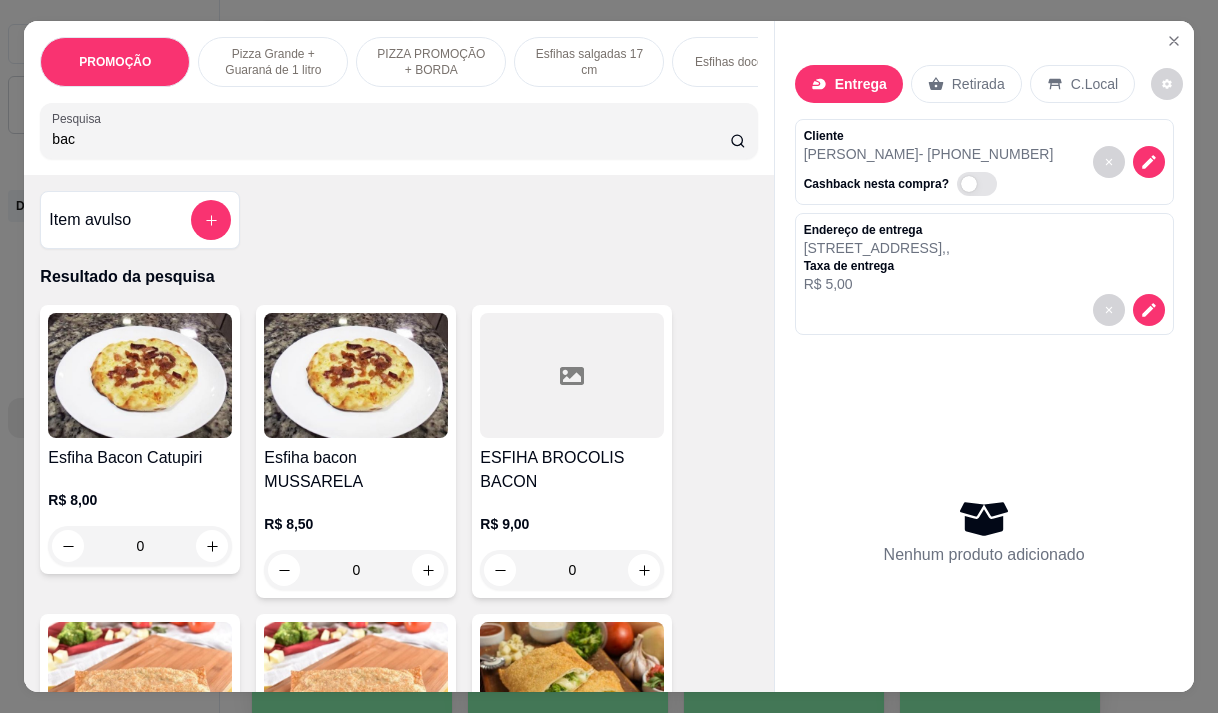type on "bac" 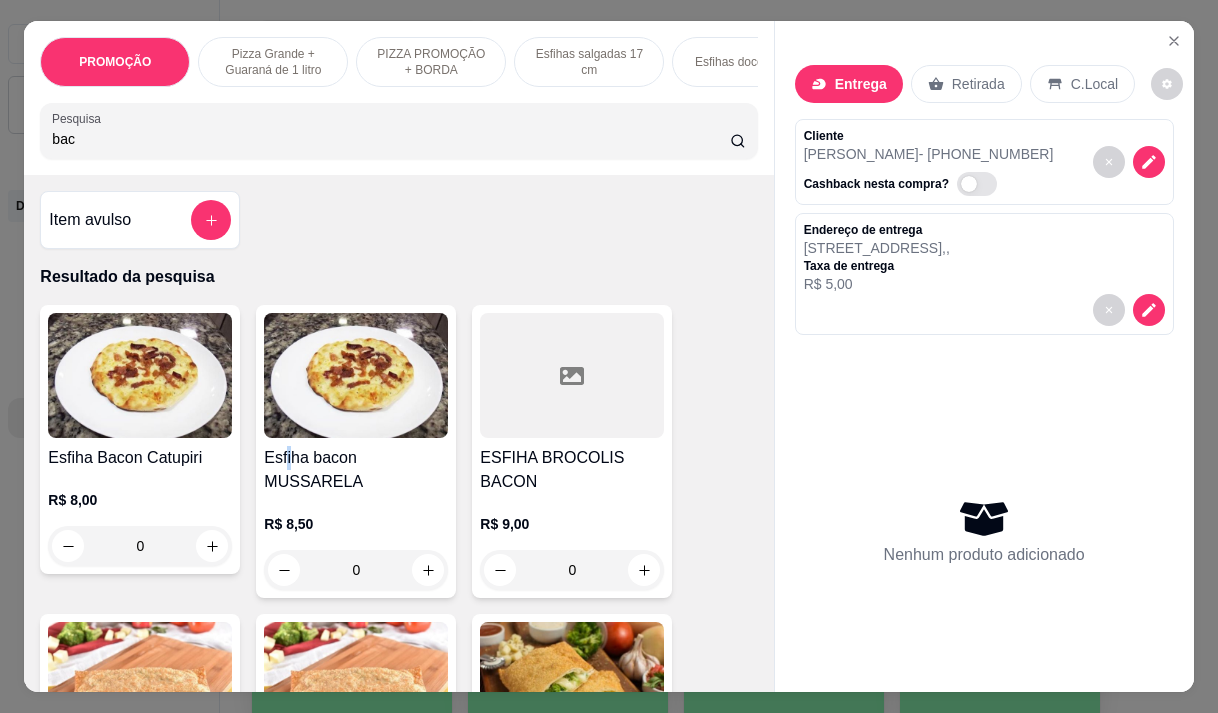 drag, startPoint x: 278, startPoint y: 451, endPoint x: 369, endPoint y: 503, distance: 104.80935 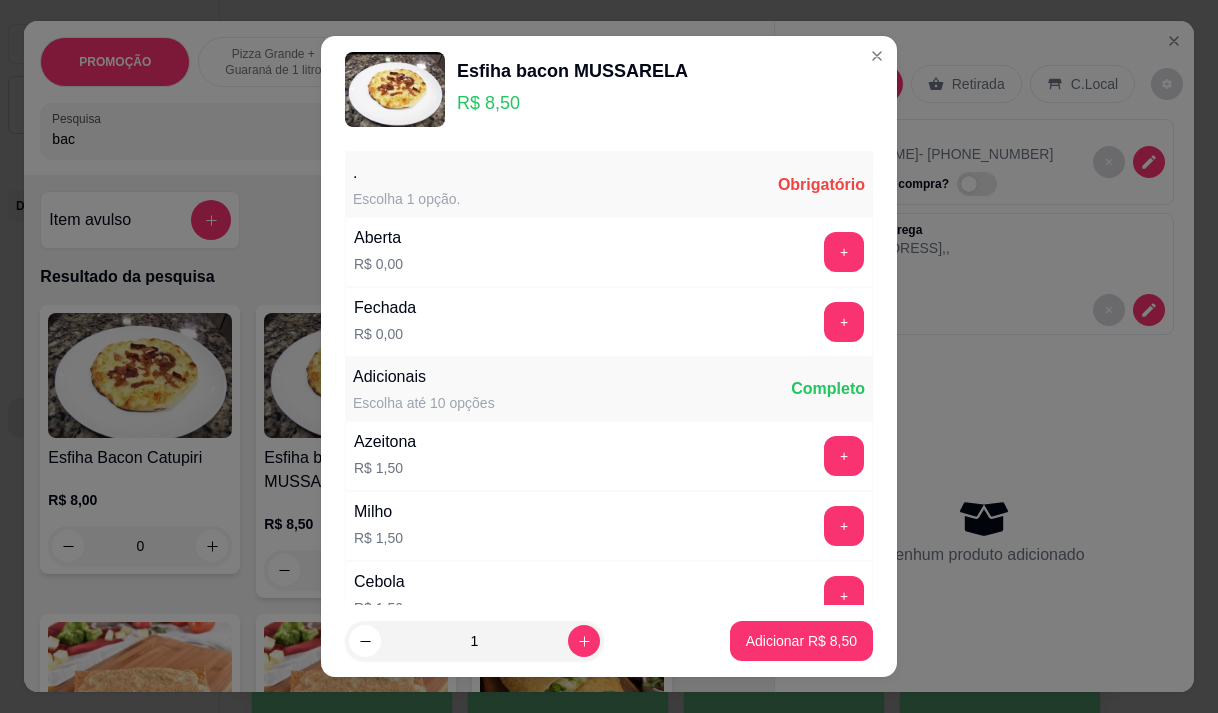 click on "+" at bounding box center (844, 252) 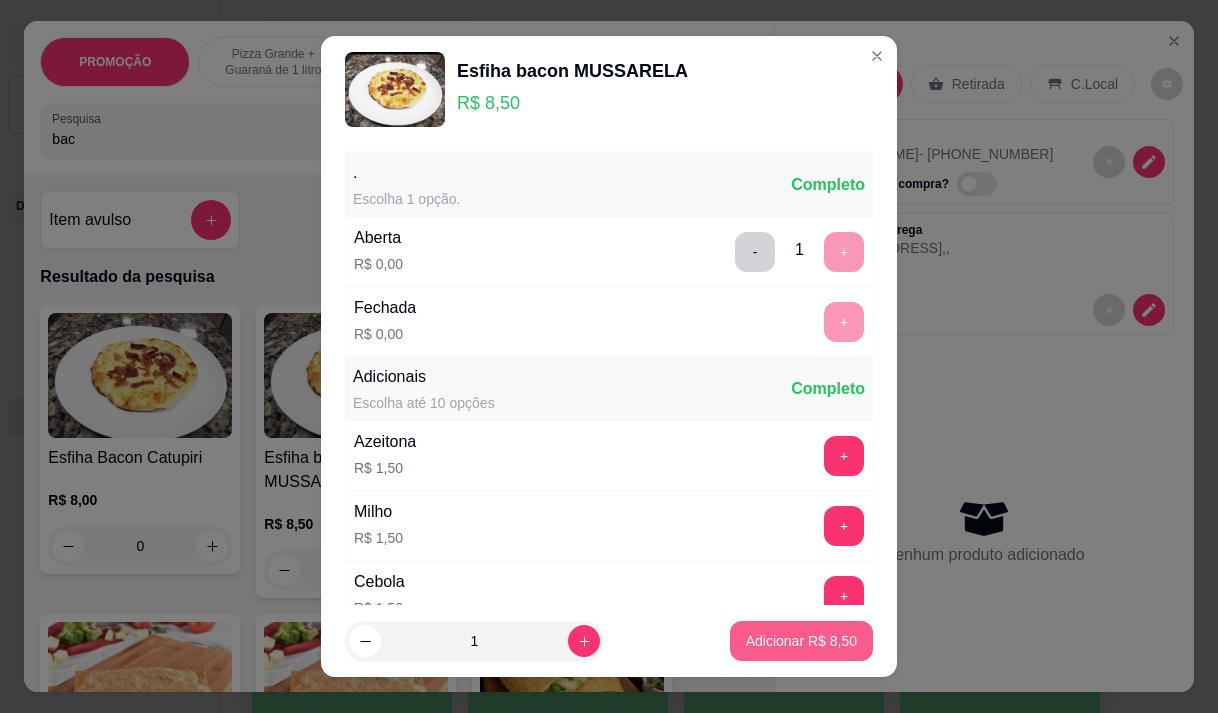 click on "Adicionar   R$ 8,50" at bounding box center (801, 641) 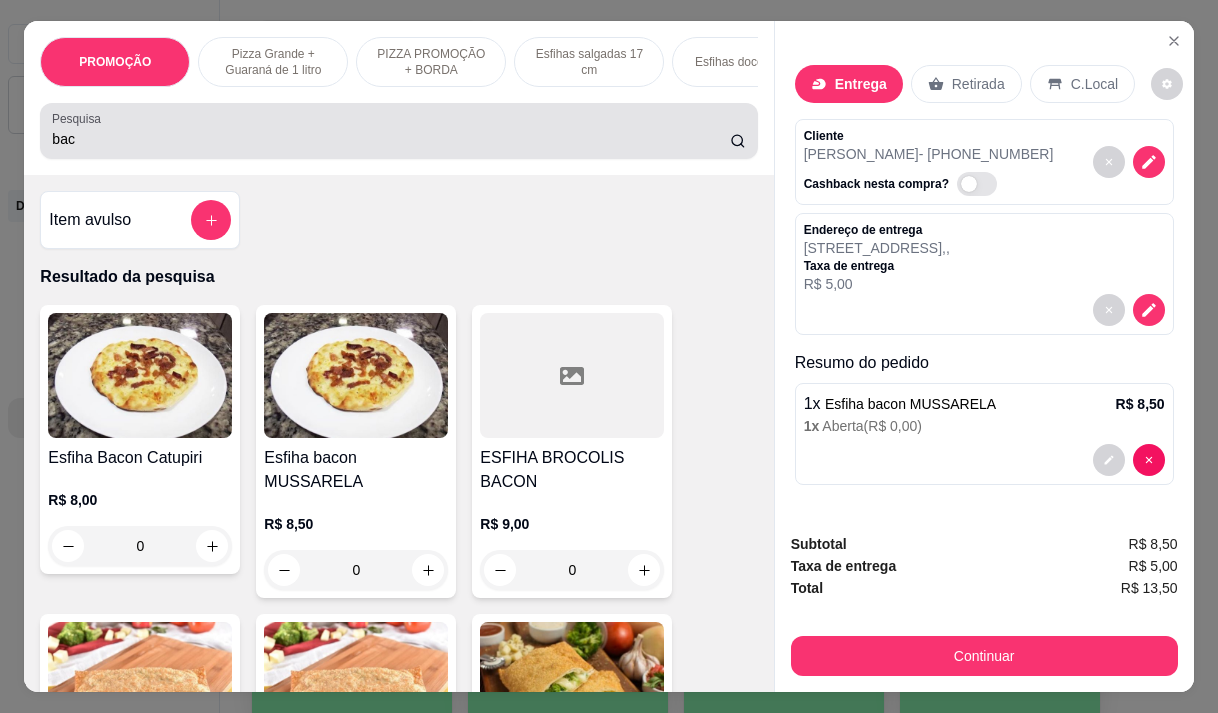 click on "bac" at bounding box center (391, 139) 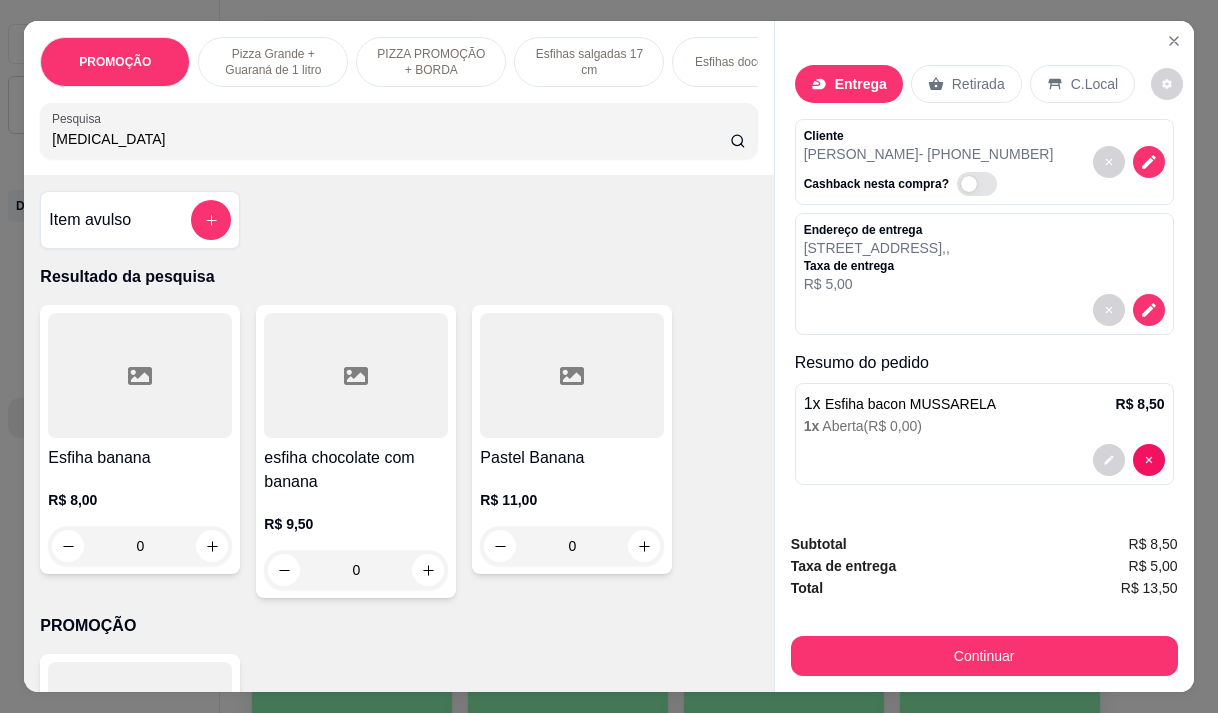 click on "R$ 8,00 0" at bounding box center (140, 518) 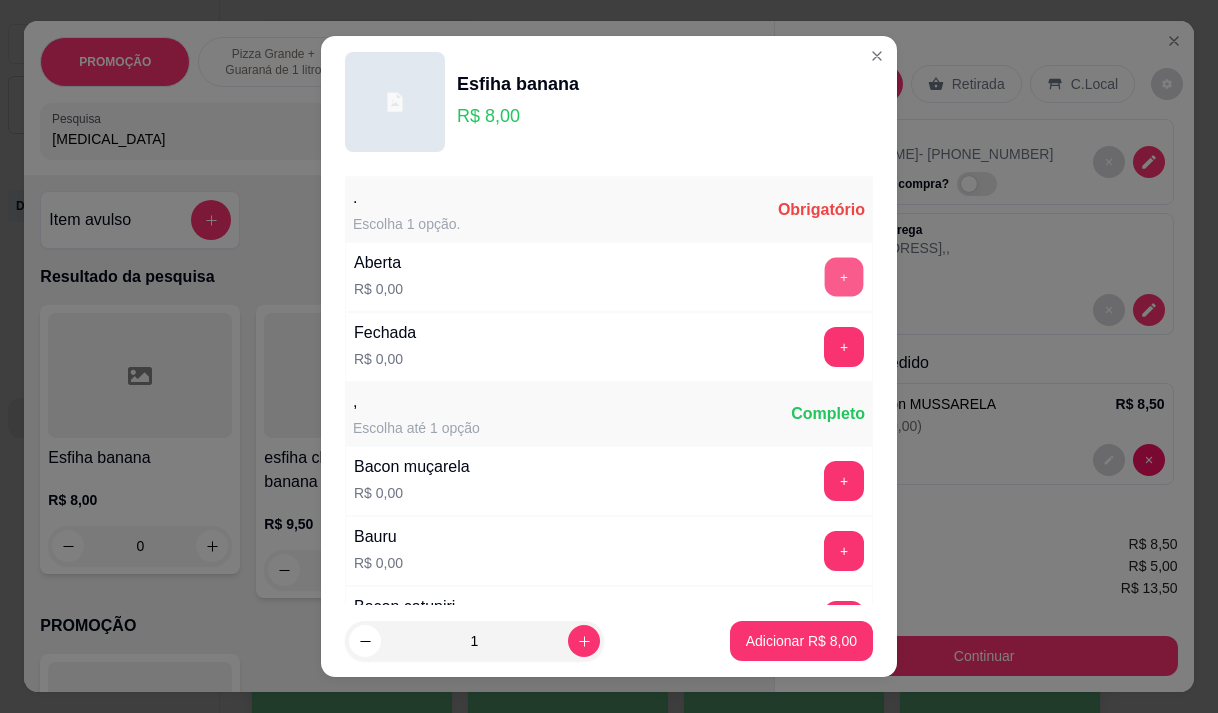 click on "+" at bounding box center (844, 276) 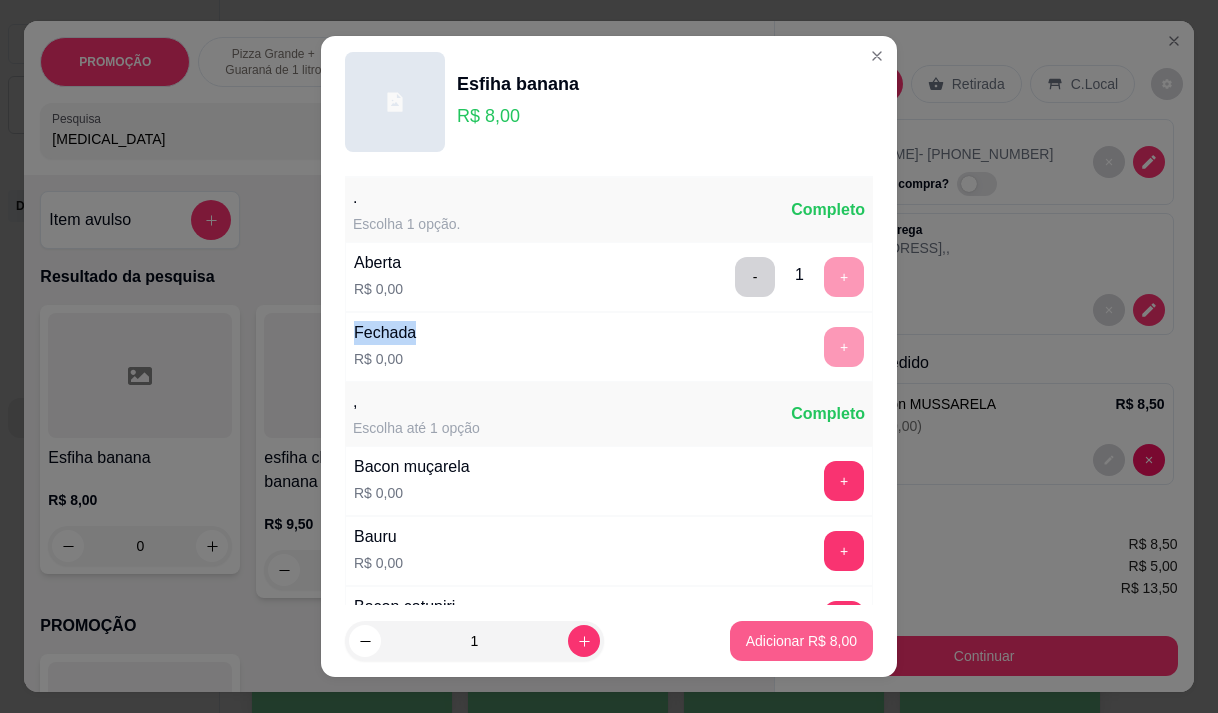 click on "Adicionar   R$ 8,00" at bounding box center [801, 641] 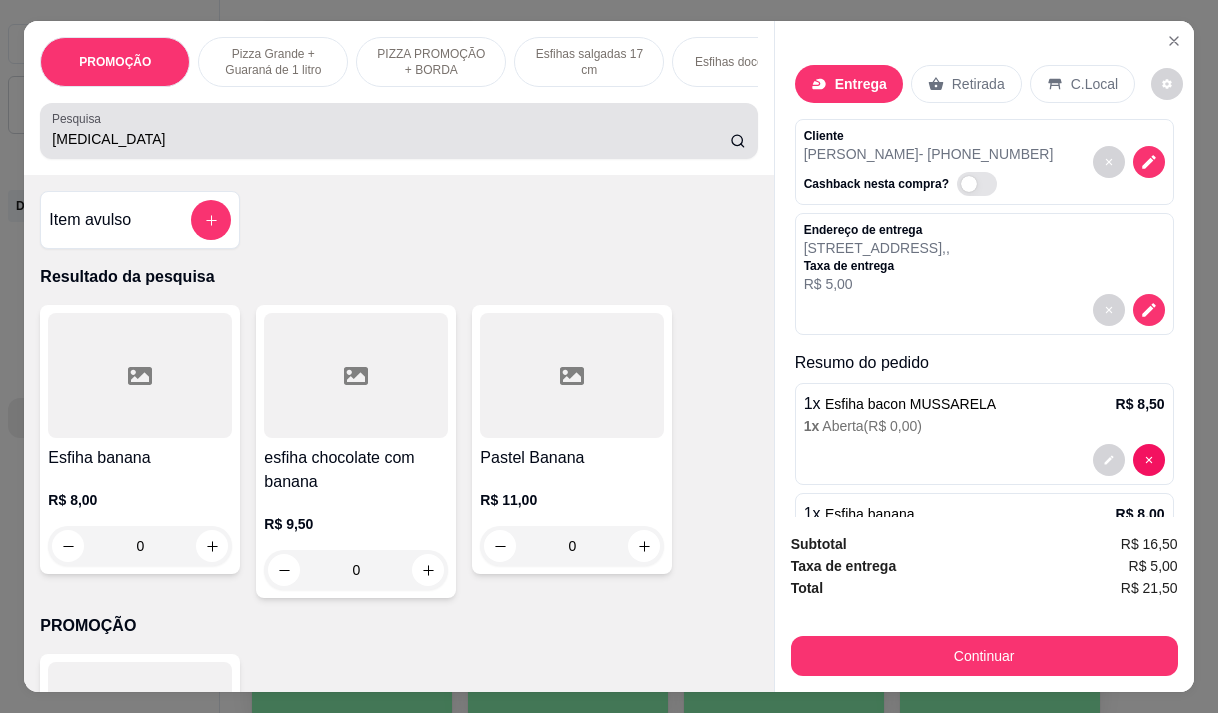 click on "banan" at bounding box center [391, 139] 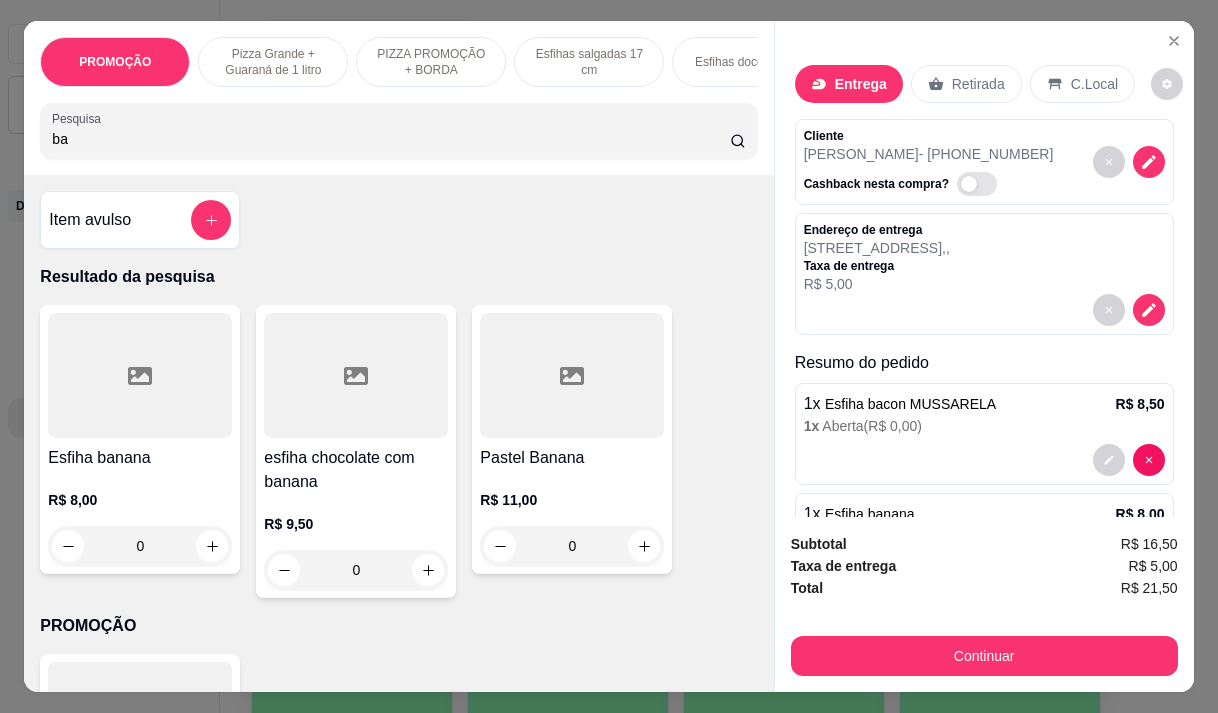 type on "b" 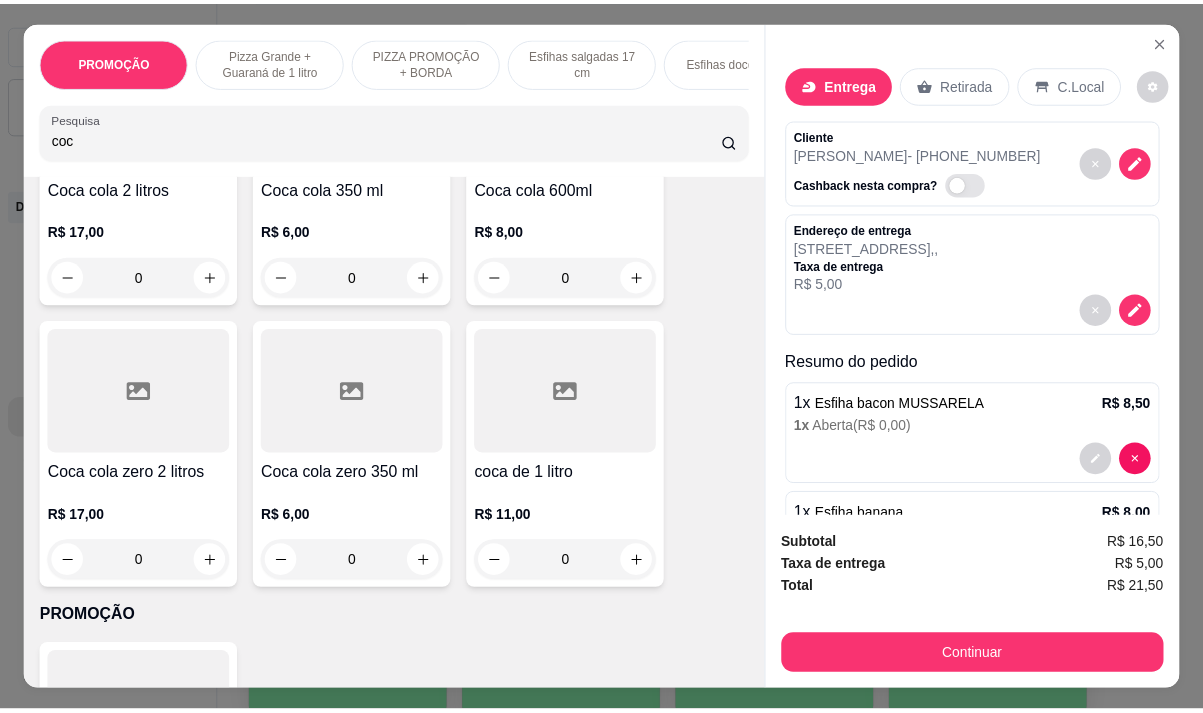 scroll, scrollTop: 300, scrollLeft: 0, axis: vertical 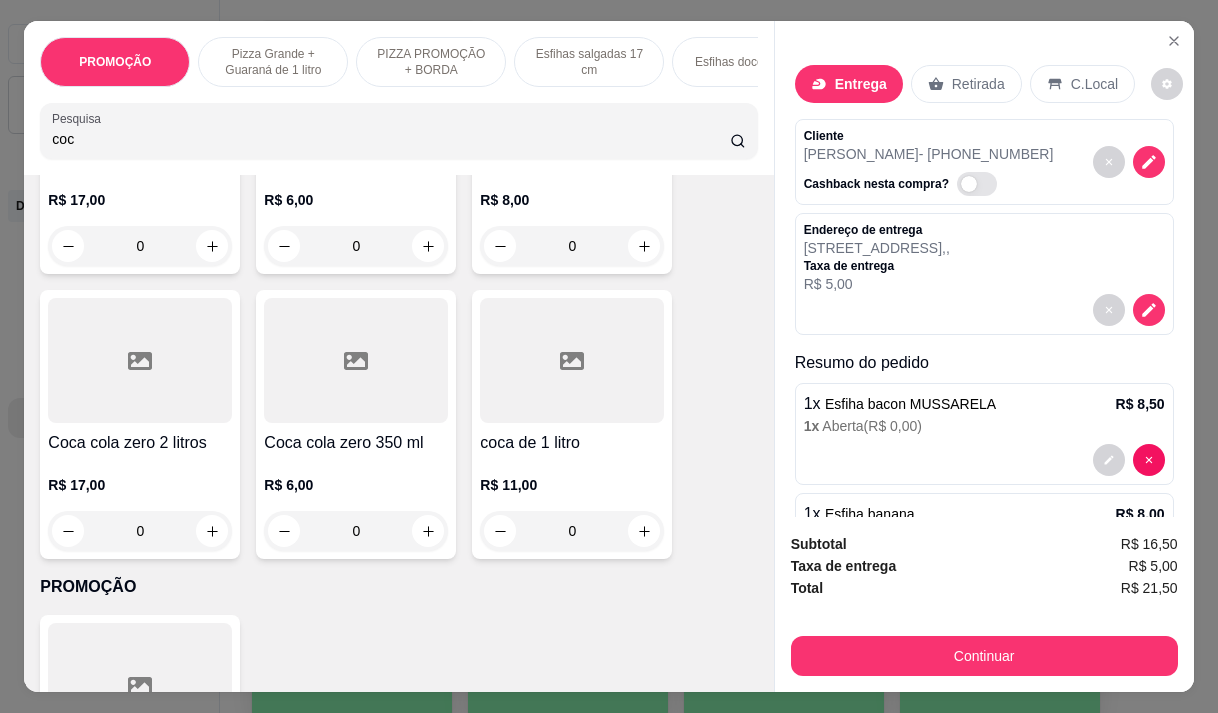 type on "coc" 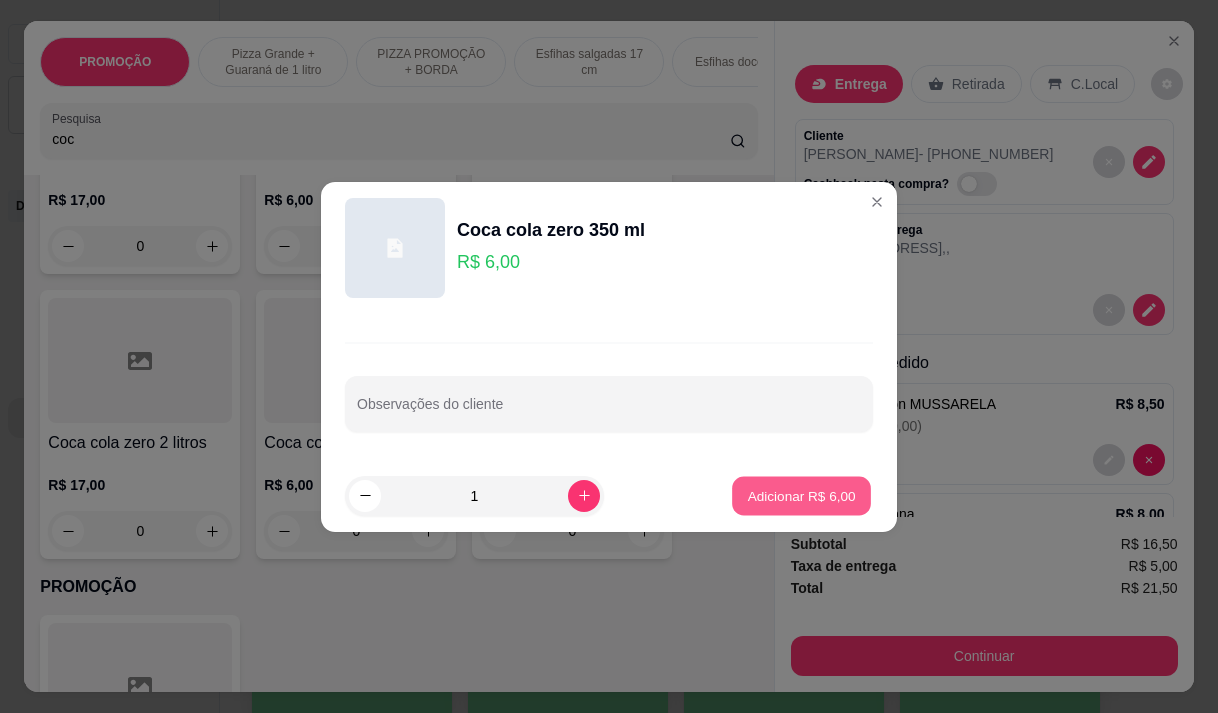 click on "Adicionar   R$ 6,00" at bounding box center (801, 495) 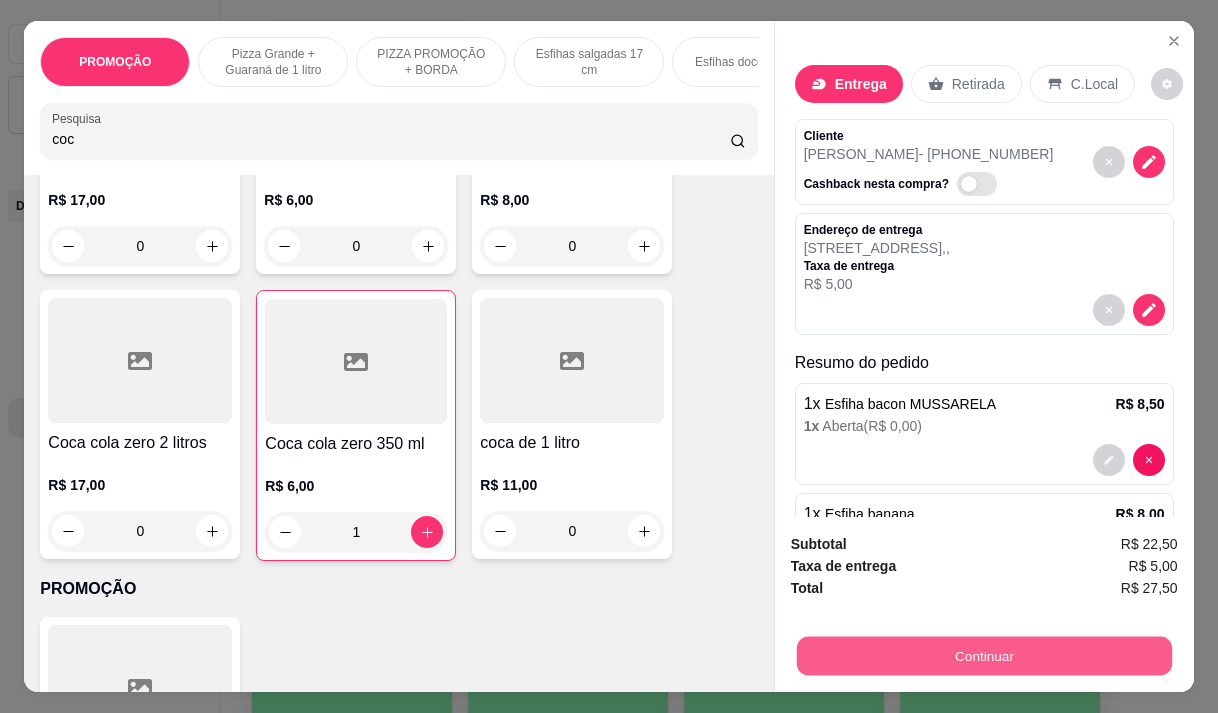click on "Continuar" at bounding box center [983, 655] 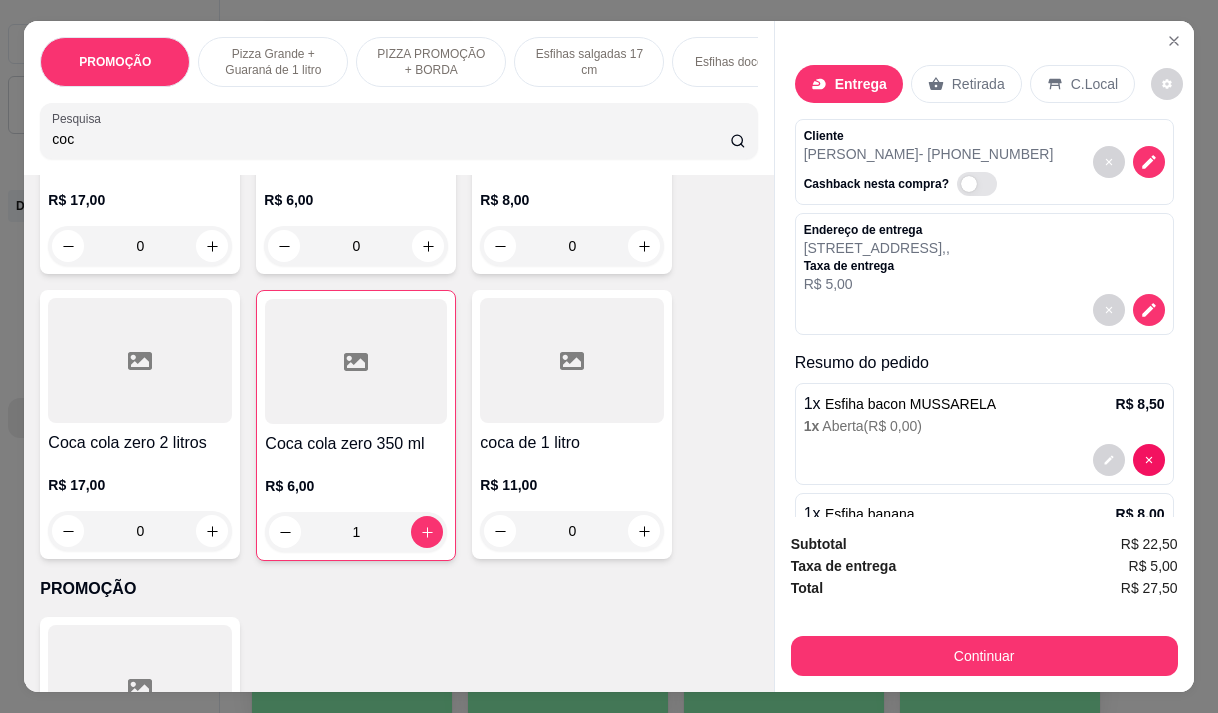 click on "Pix" at bounding box center (470, 387) 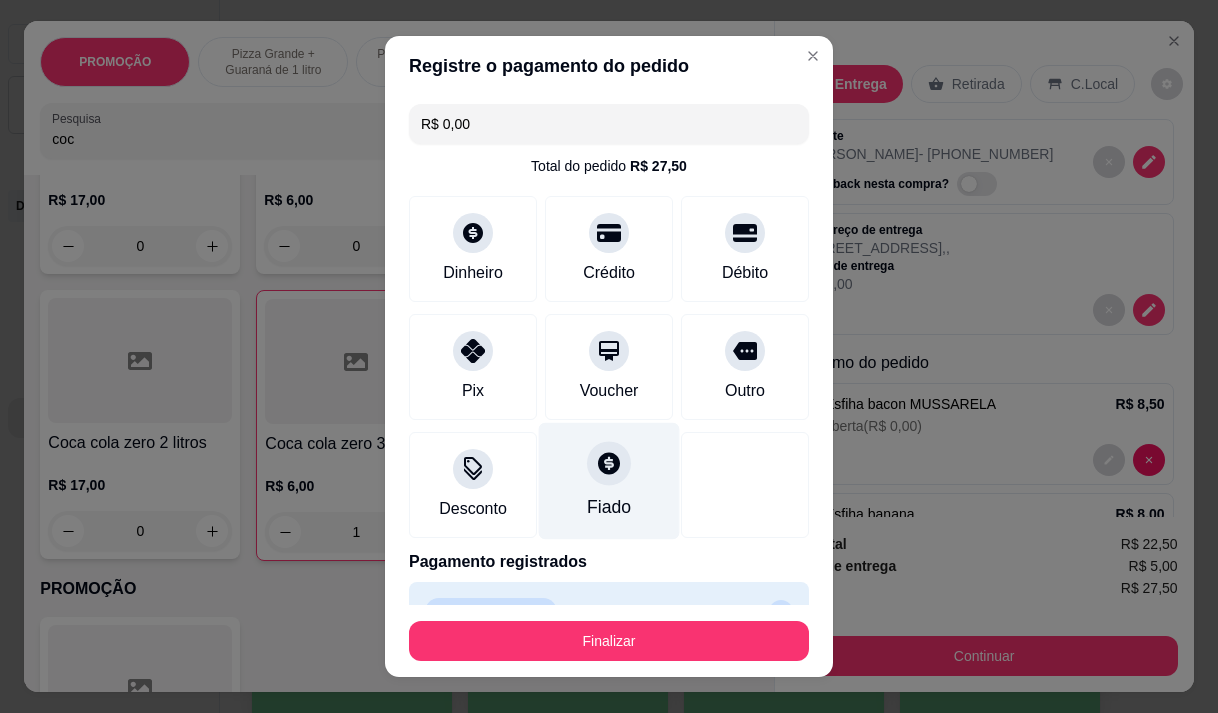 type on "R$ 0,00" 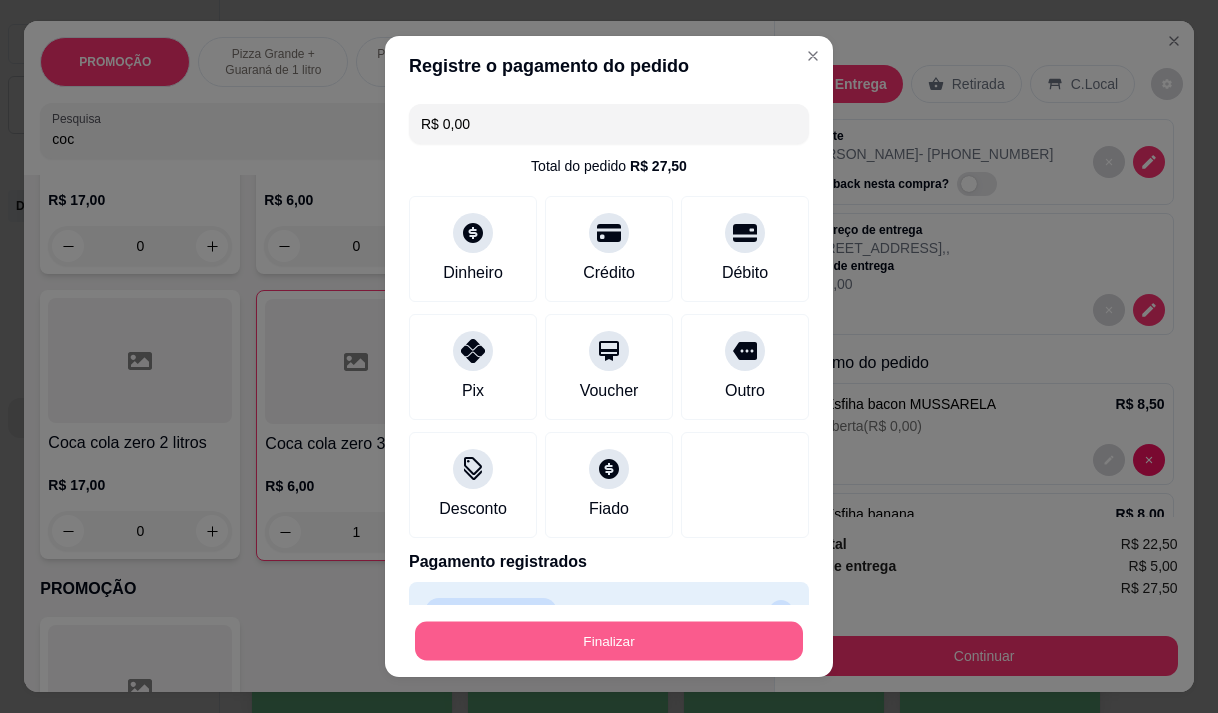 click on "Finalizar" at bounding box center [609, 641] 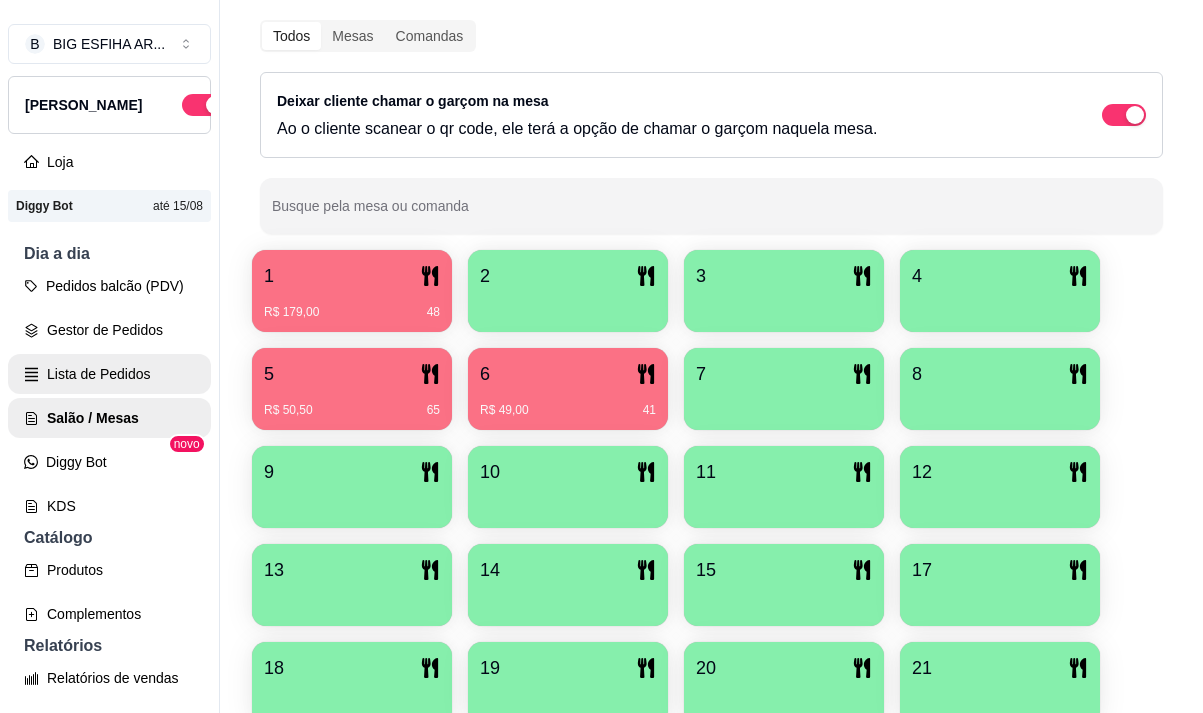 click on "Lista de Pedidos" at bounding box center (109, 374) 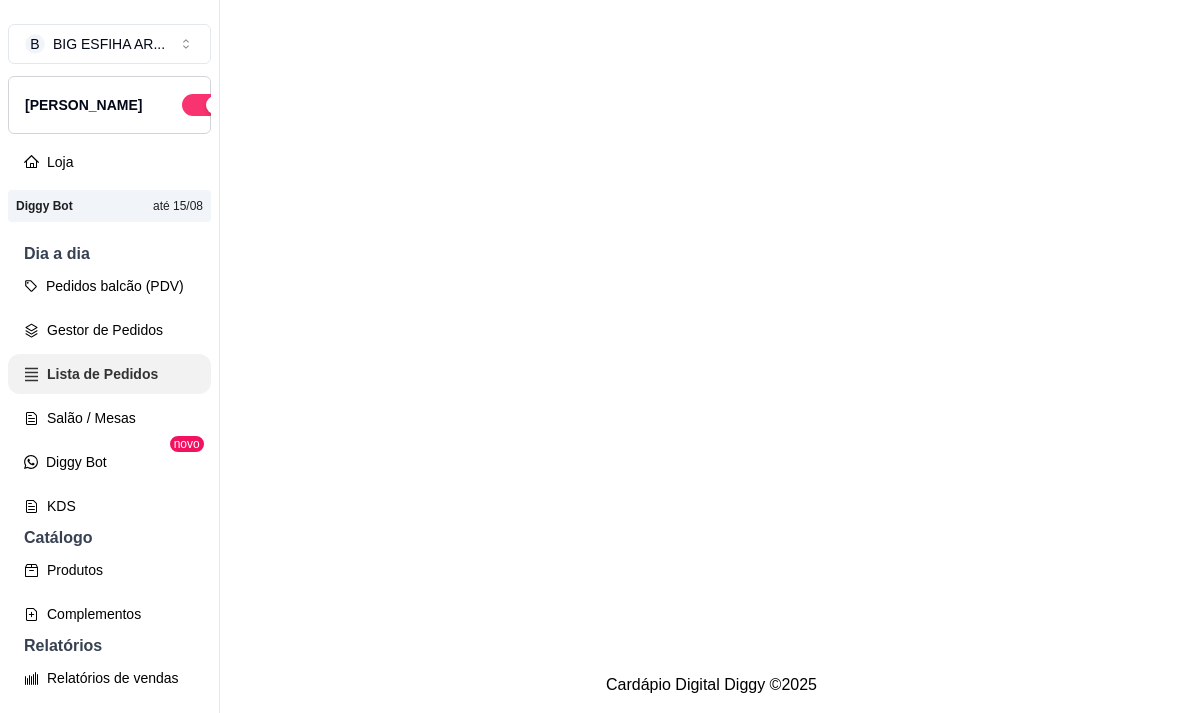 scroll, scrollTop: 0, scrollLeft: 0, axis: both 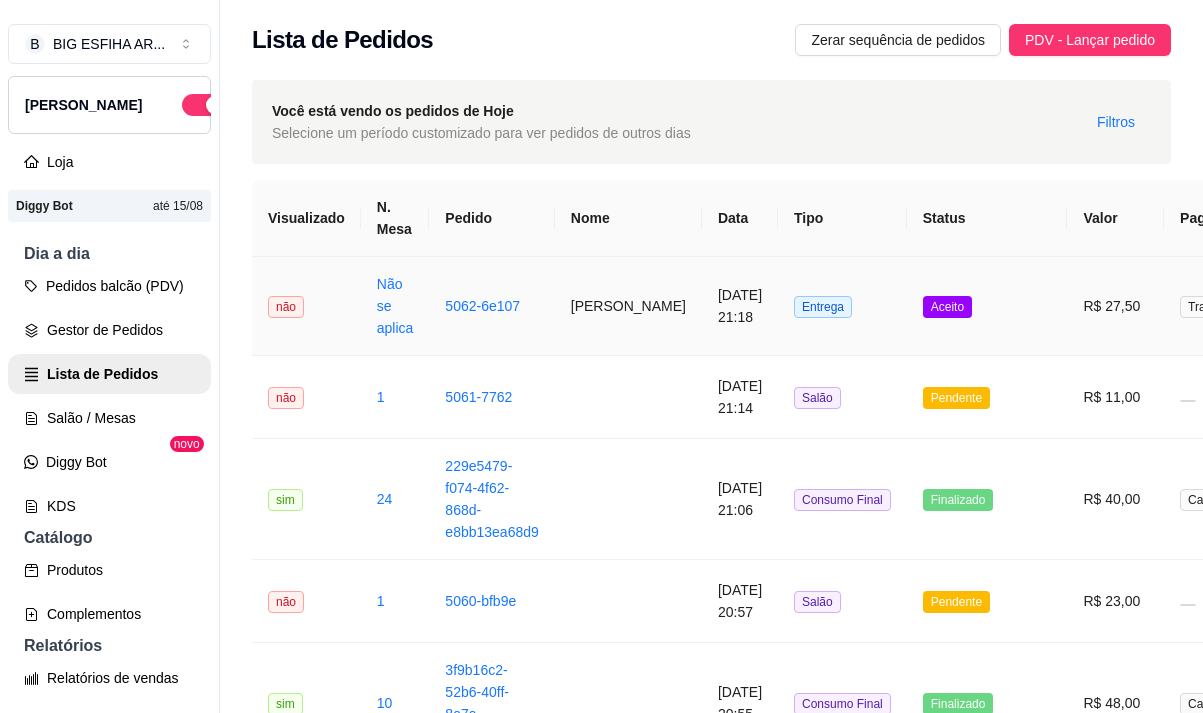 click on "19/07/2025 às 21:18" at bounding box center [740, 306] 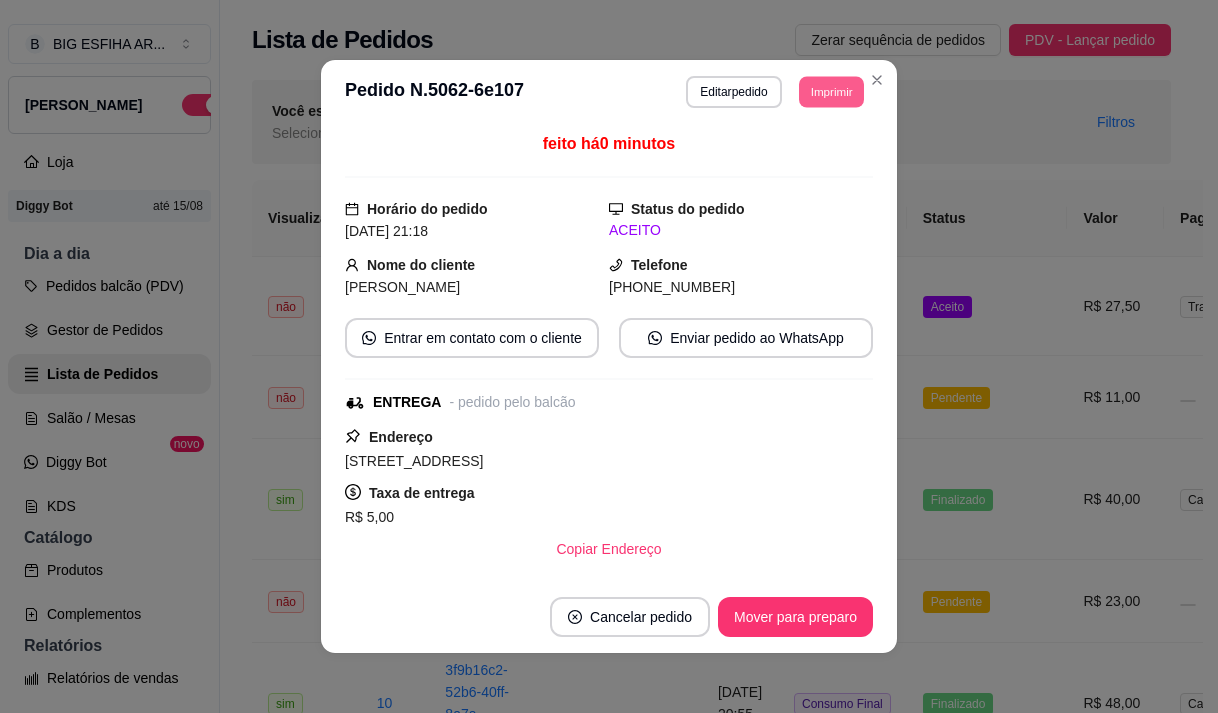 click on "Imprimir" at bounding box center [831, 91] 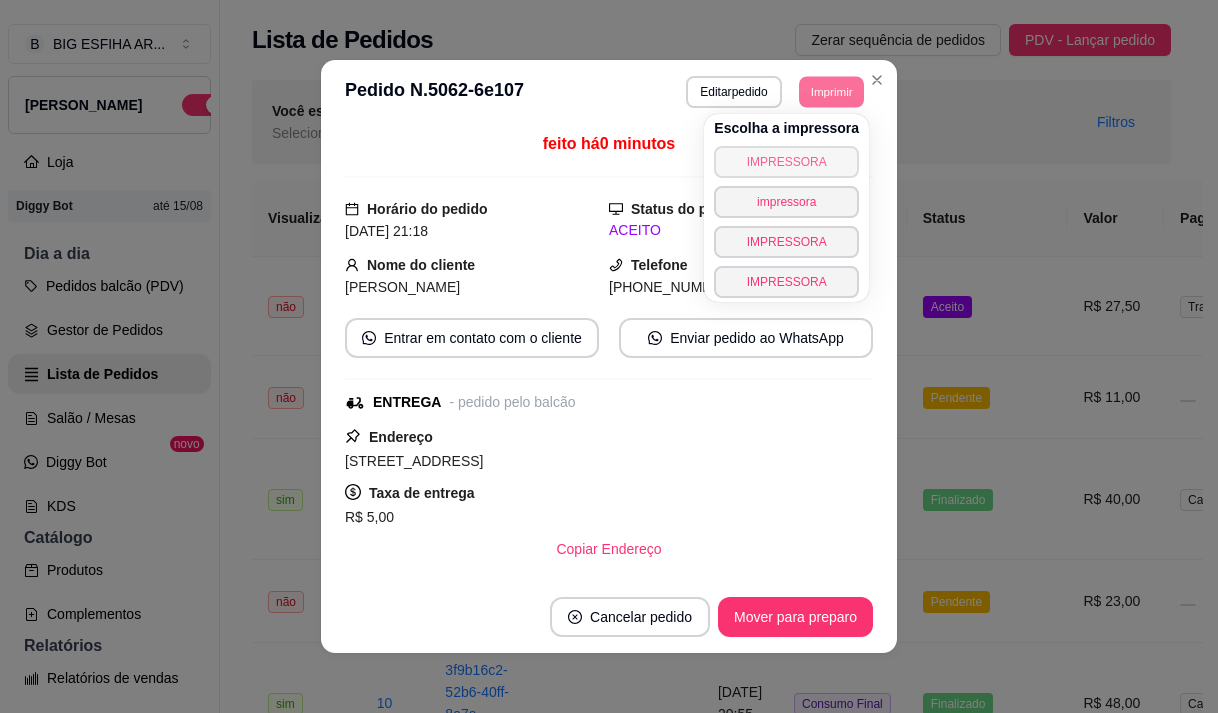 click on "IMPRESSORA" at bounding box center (786, 162) 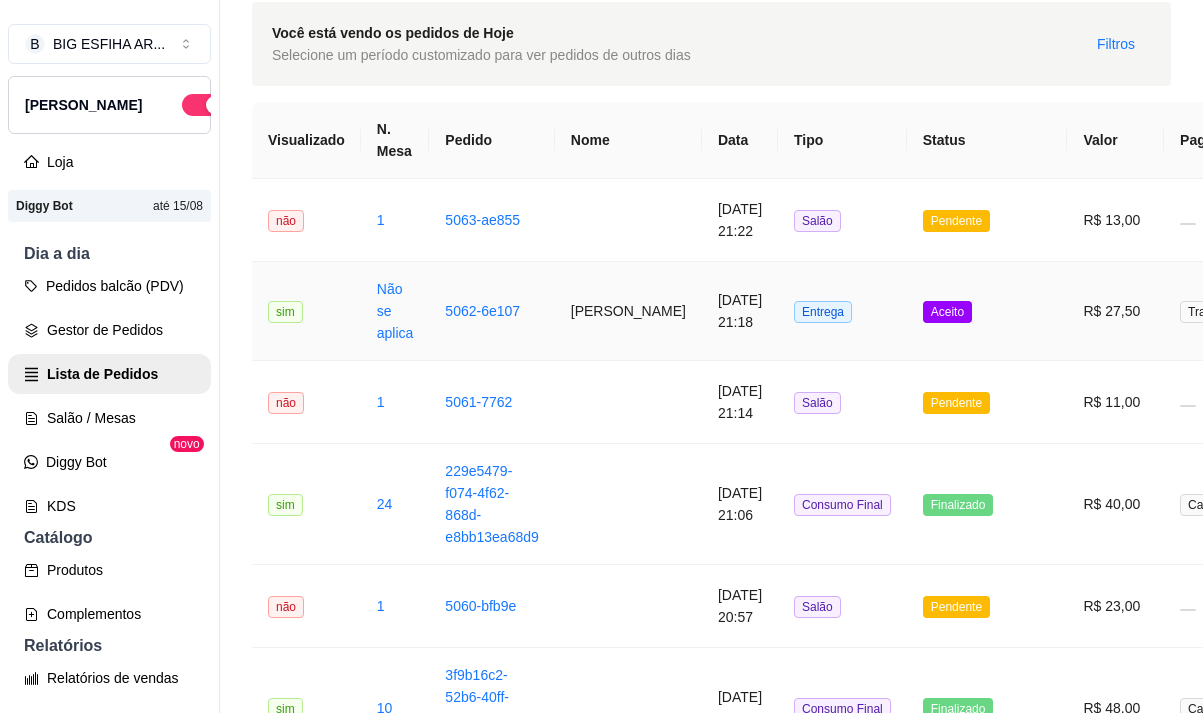 scroll, scrollTop: 100, scrollLeft: 0, axis: vertical 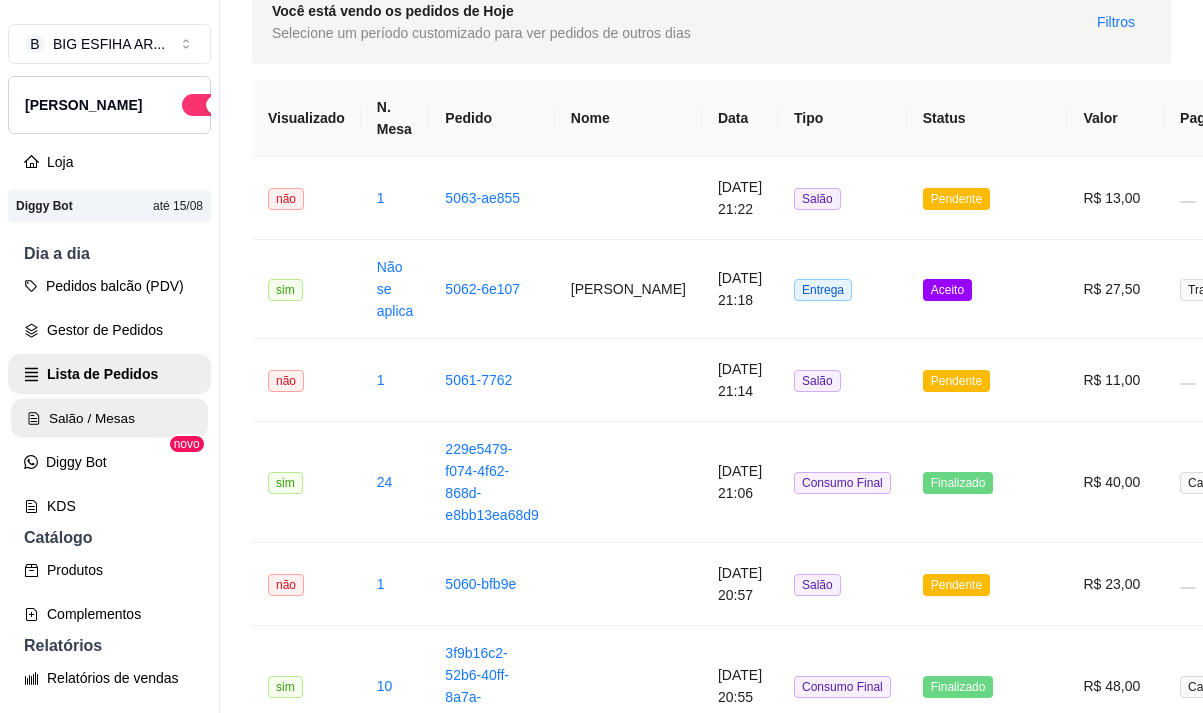 click on "Salão / Mesas" at bounding box center [109, 418] 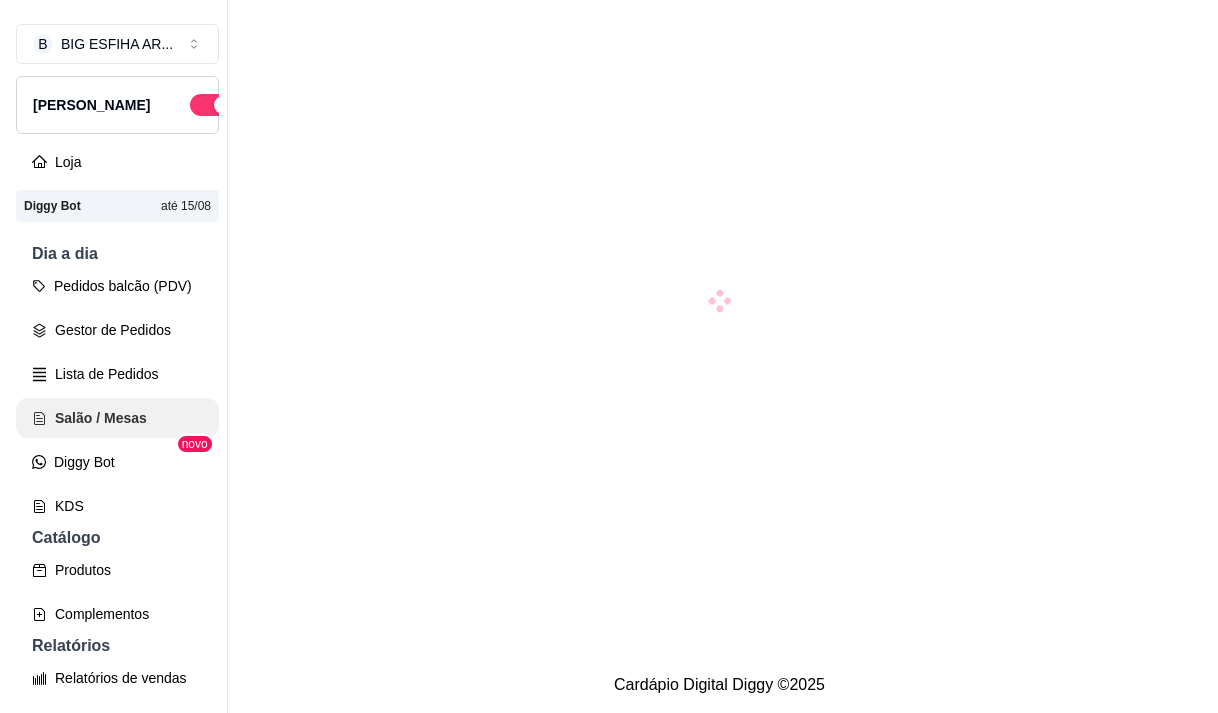 scroll, scrollTop: 0, scrollLeft: 0, axis: both 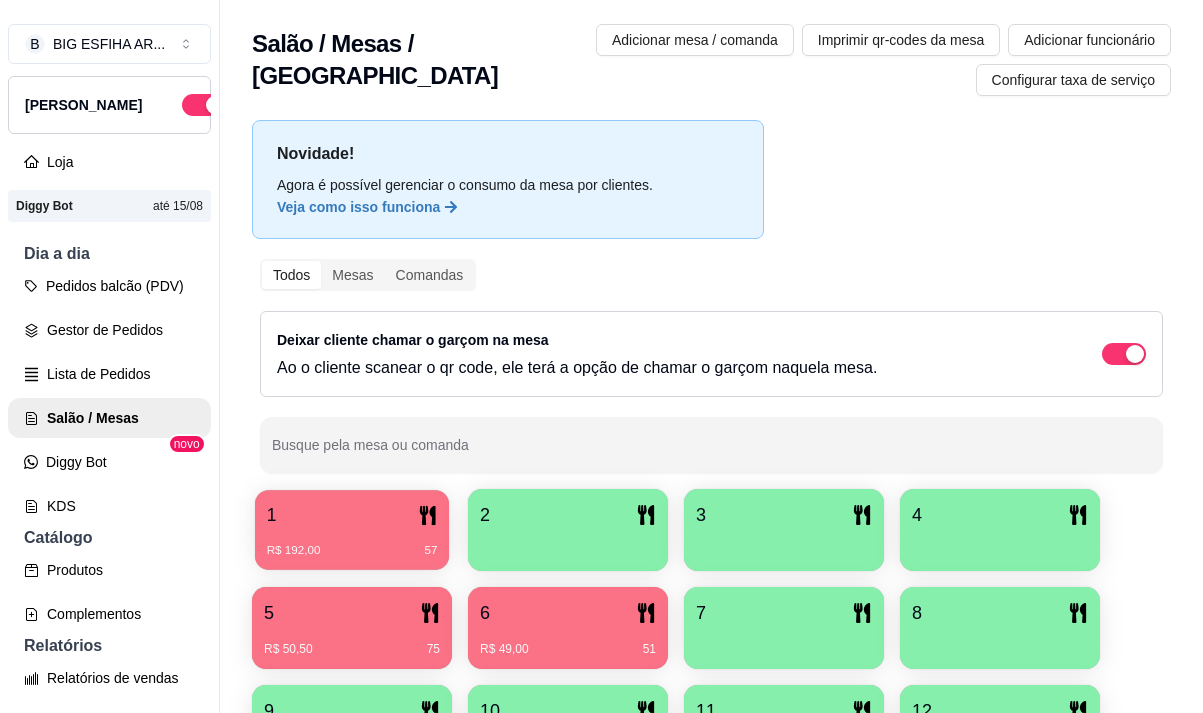 click on "R$ 192,00 57" at bounding box center [352, 543] 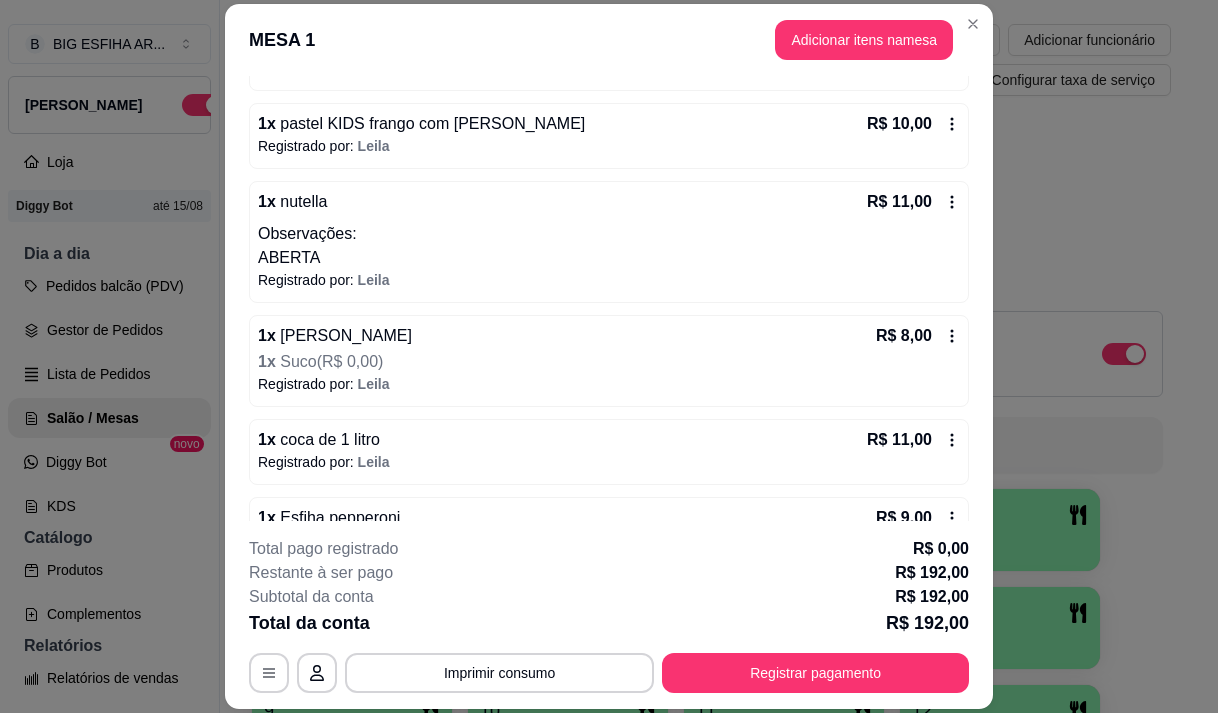 scroll, scrollTop: 1415, scrollLeft: 0, axis: vertical 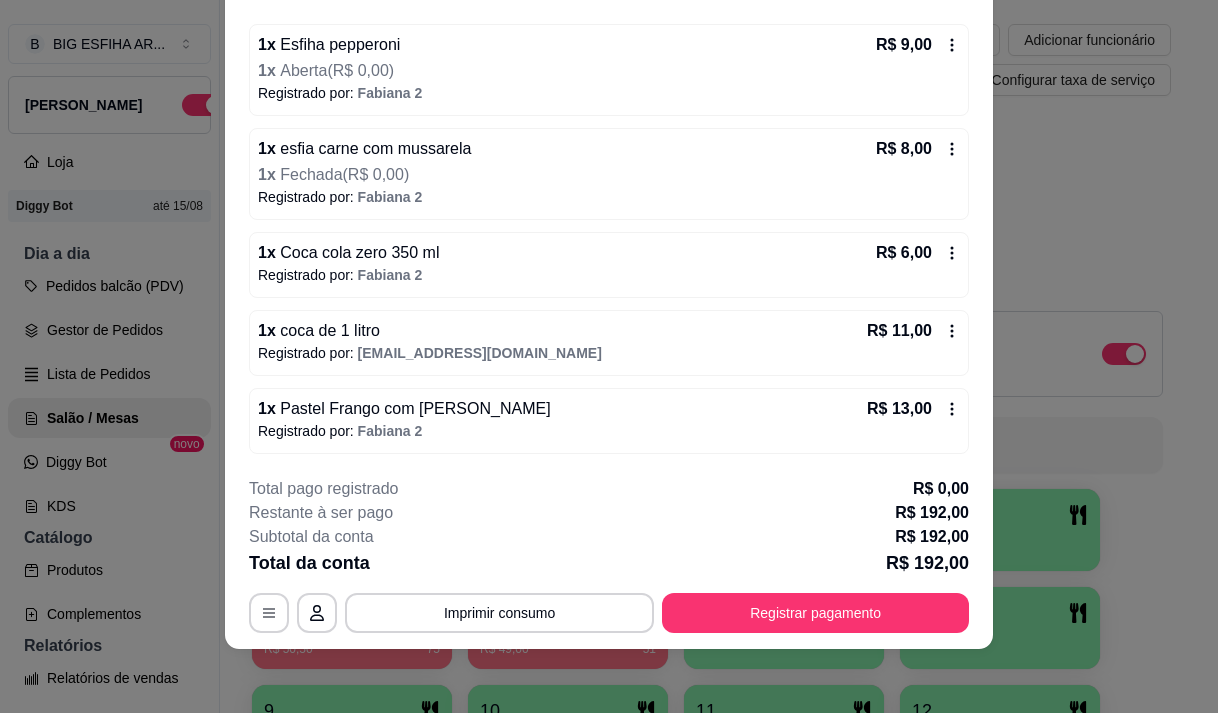 click on "Coca cola zero 350 ml" at bounding box center (358, 252) 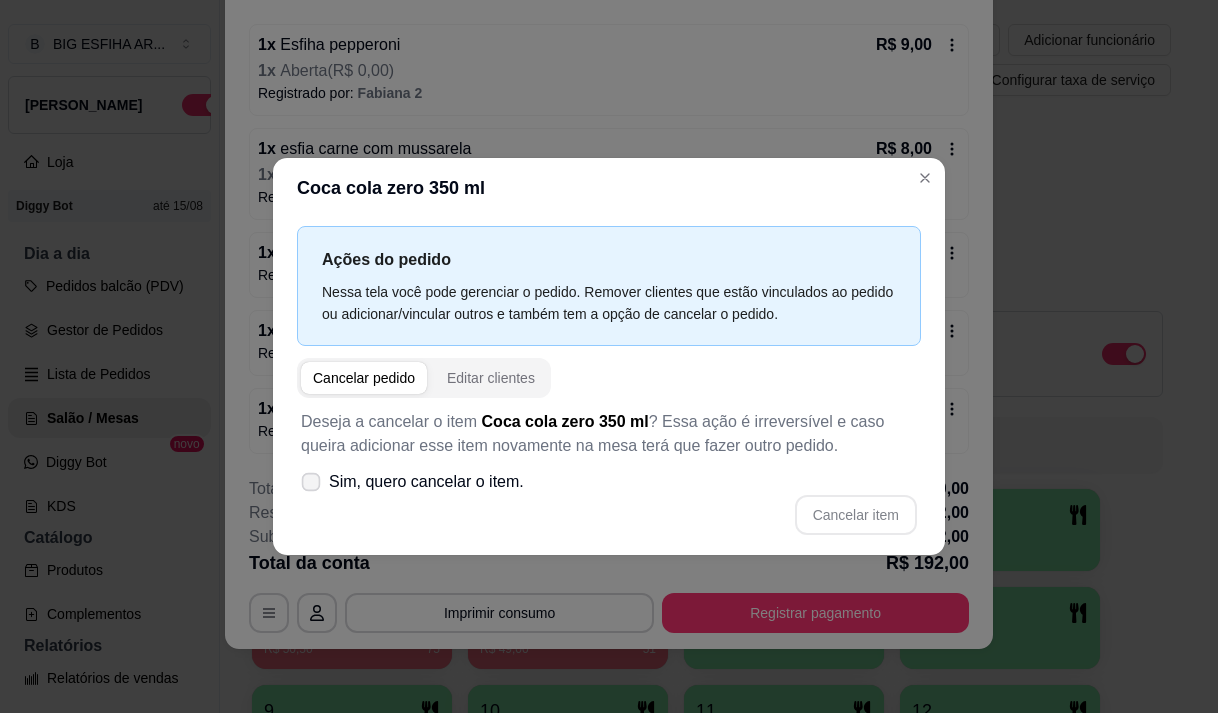 click on "Sim, quero cancelar o item." at bounding box center [426, 482] 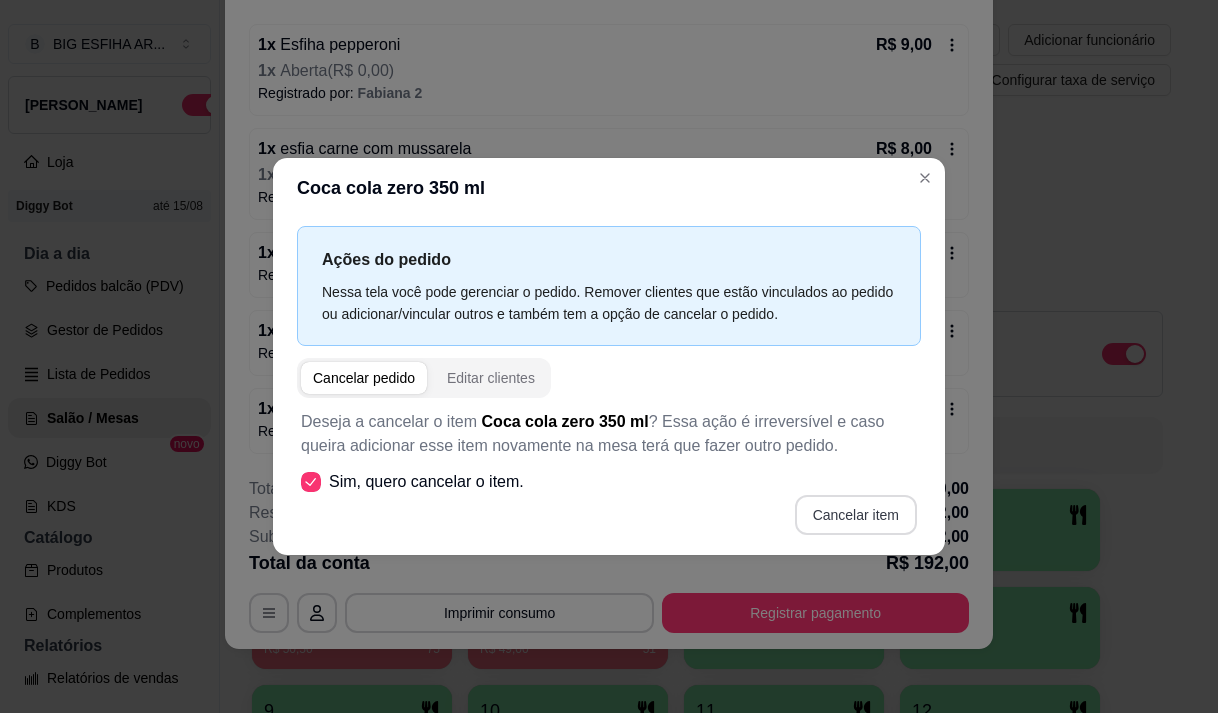 click on "Cancelar item" at bounding box center (856, 515) 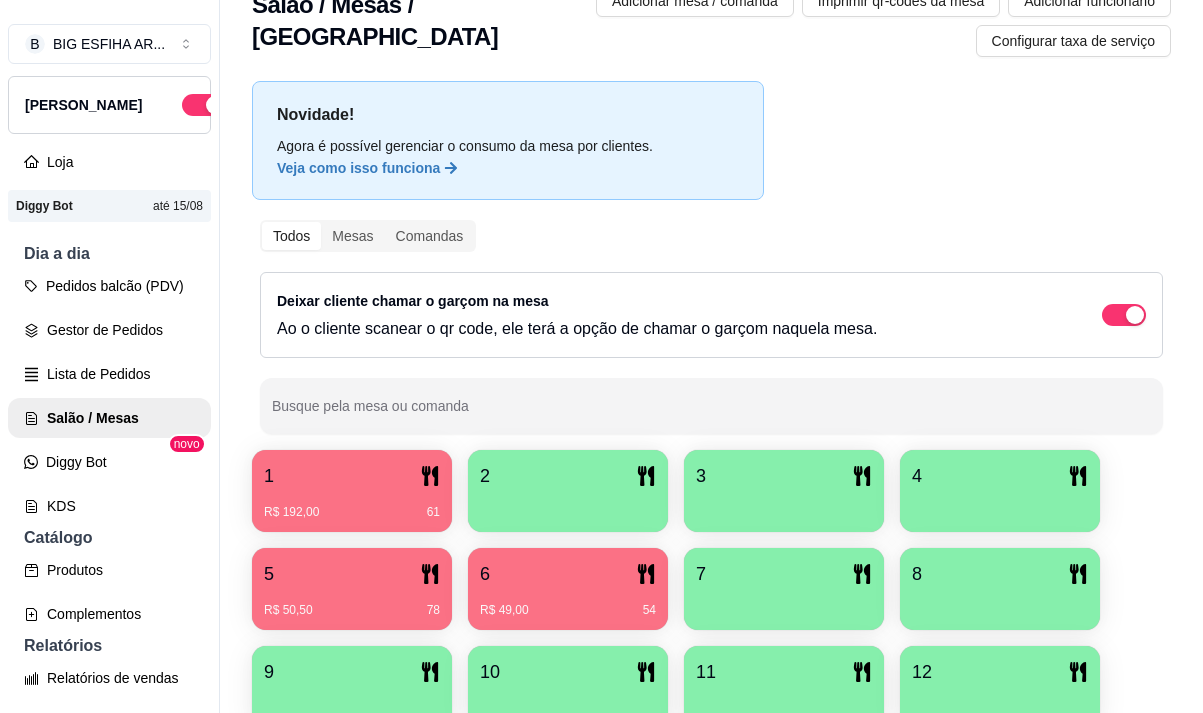 scroll, scrollTop: 239, scrollLeft: 0, axis: vertical 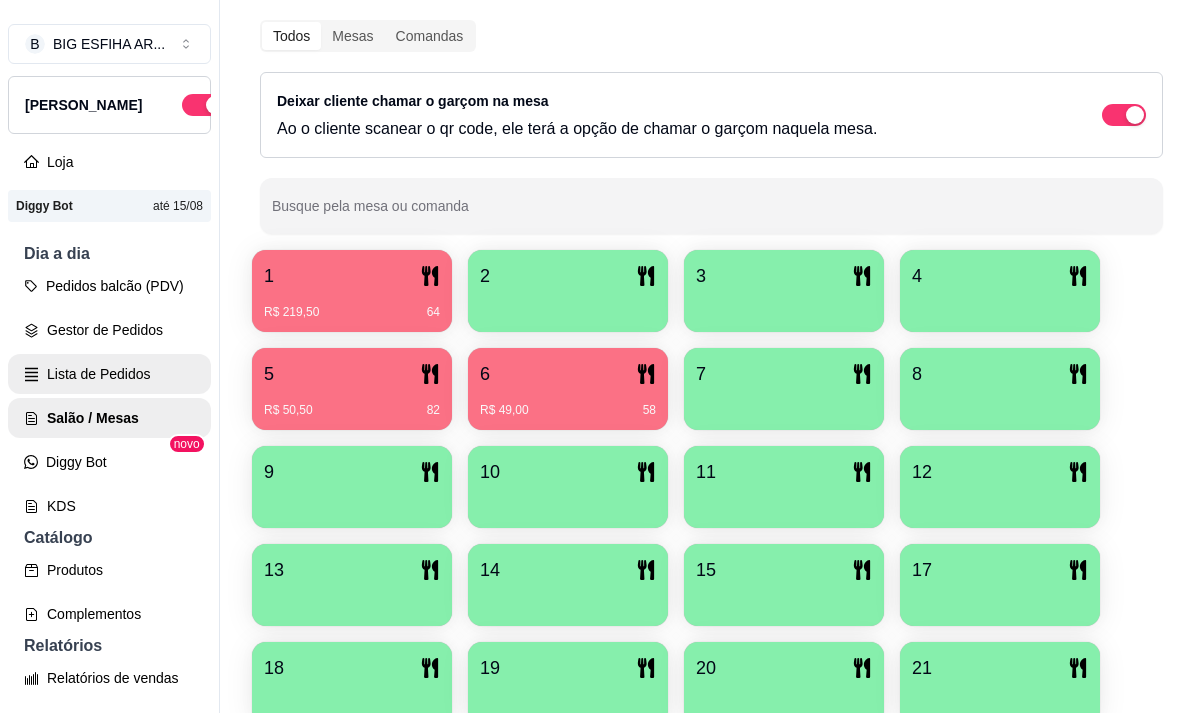 click on "Lista de Pedidos" at bounding box center (109, 374) 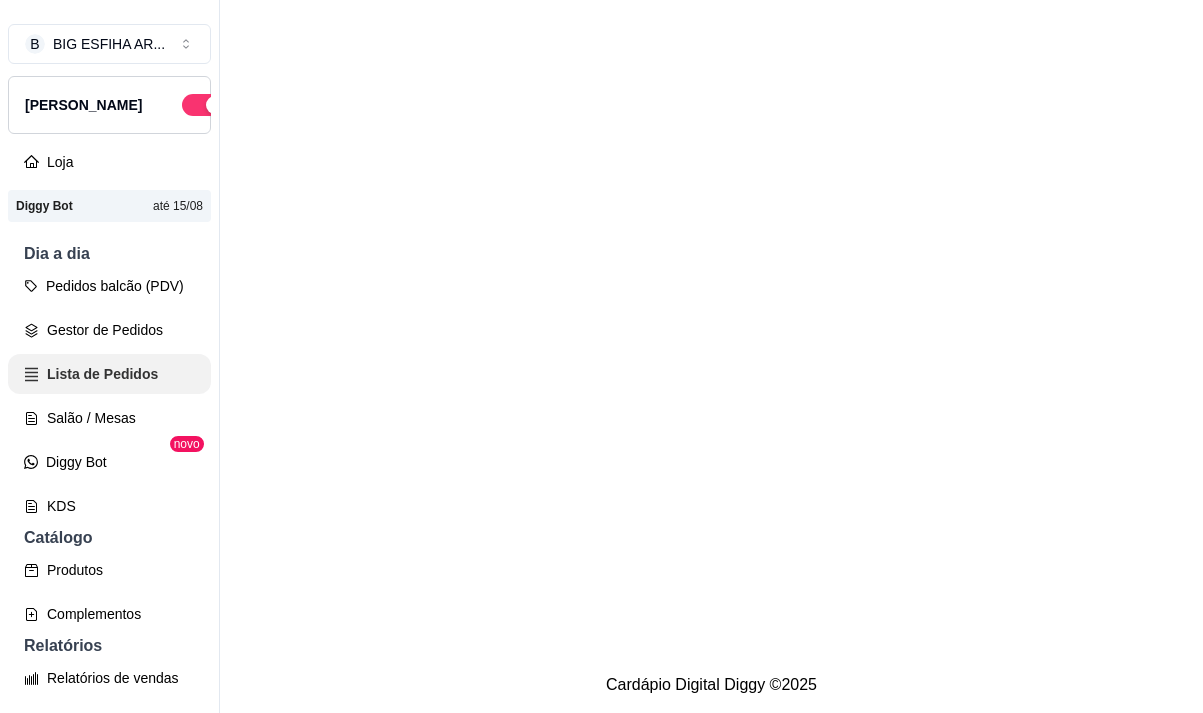 scroll, scrollTop: 0, scrollLeft: 0, axis: both 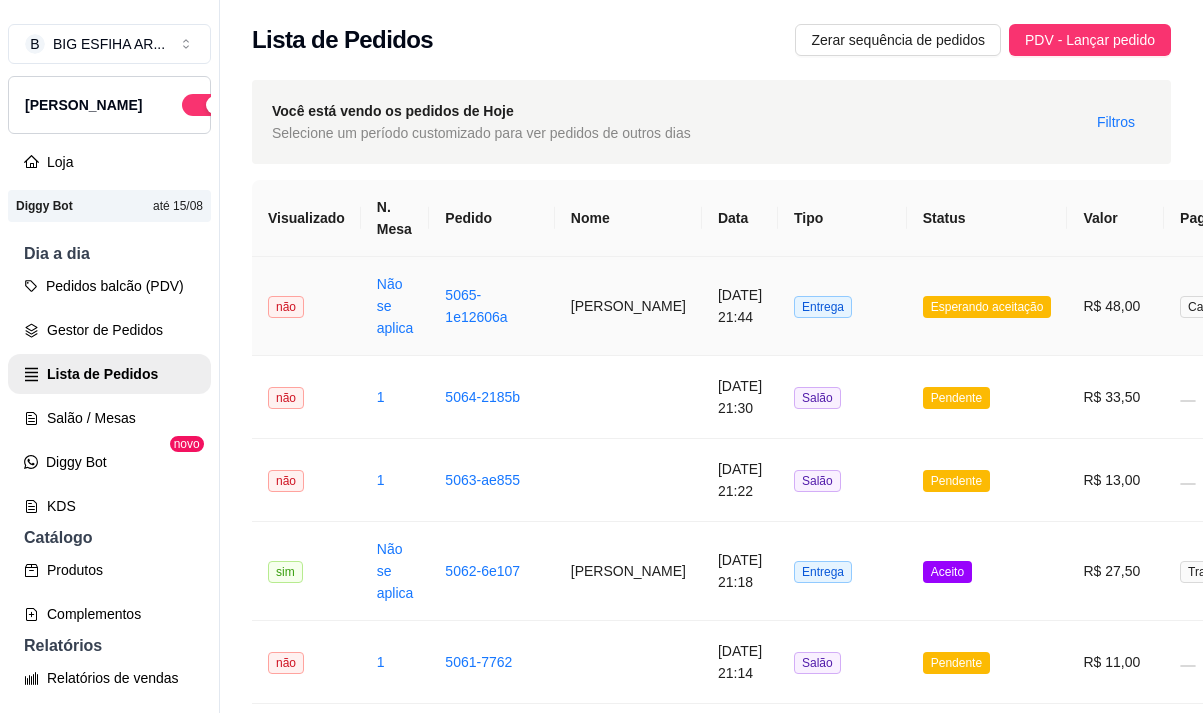 click on "Patrick" at bounding box center [628, 306] 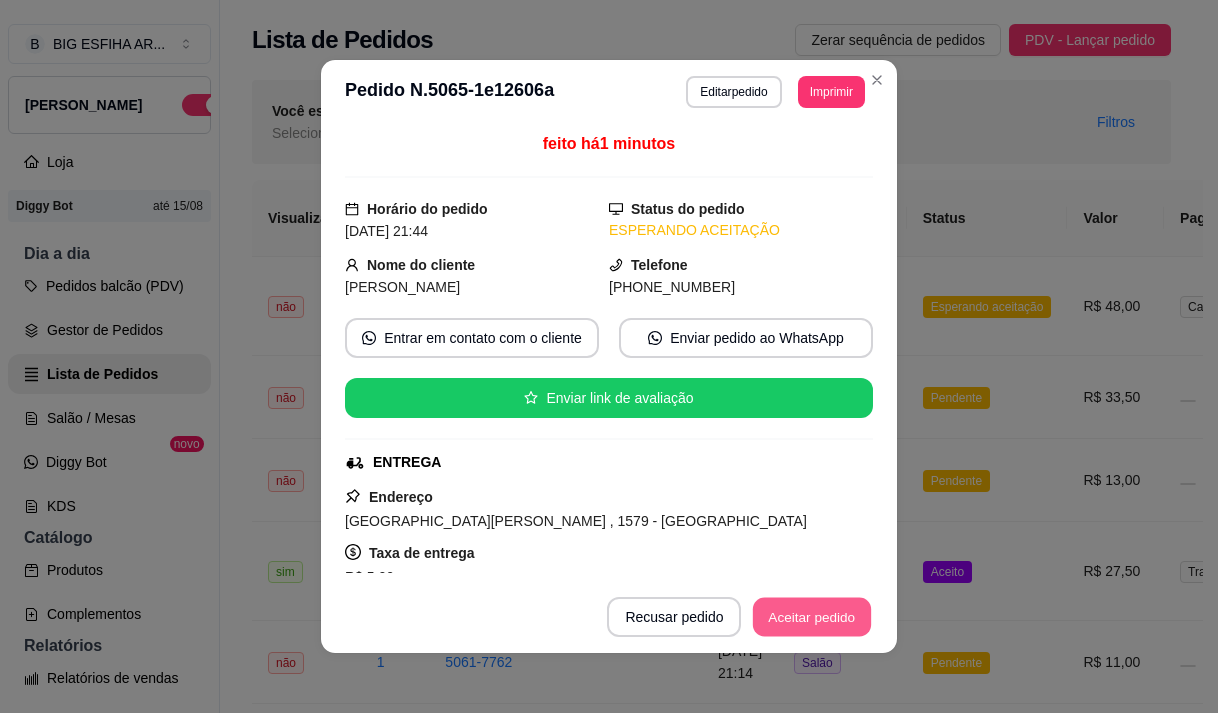 click on "Aceitar pedido" at bounding box center (812, 617) 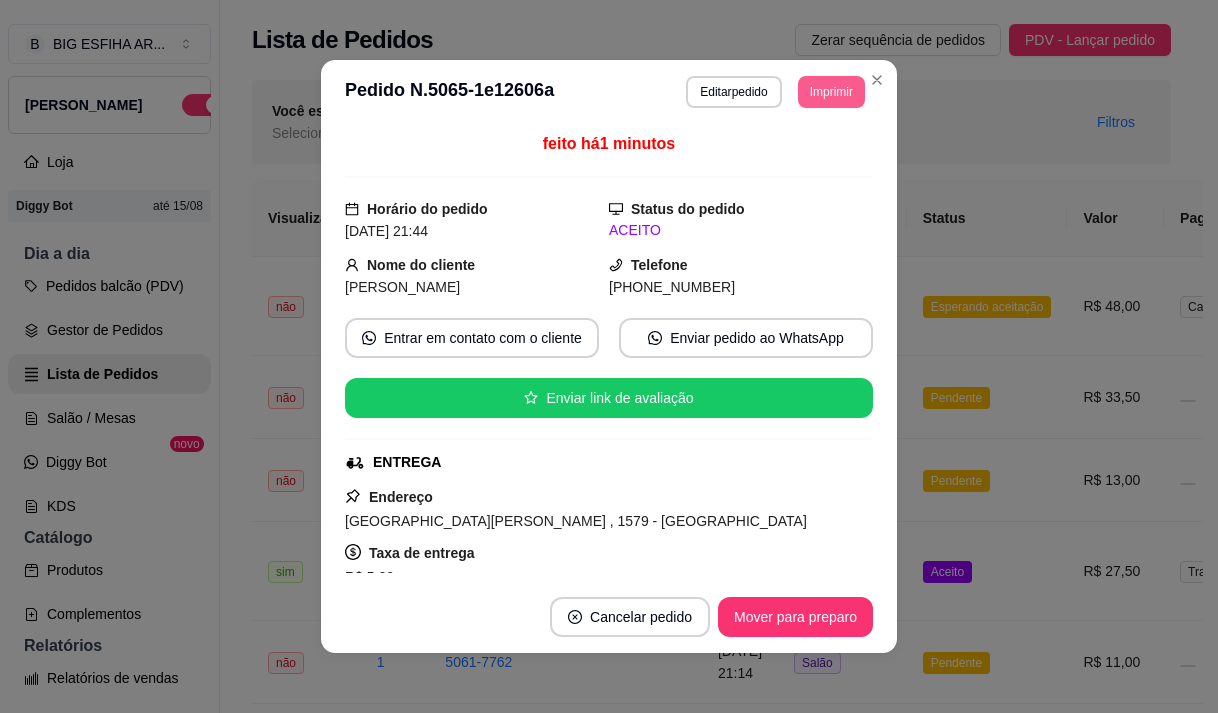 click on "Imprimir" at bounding box center (831, 92) 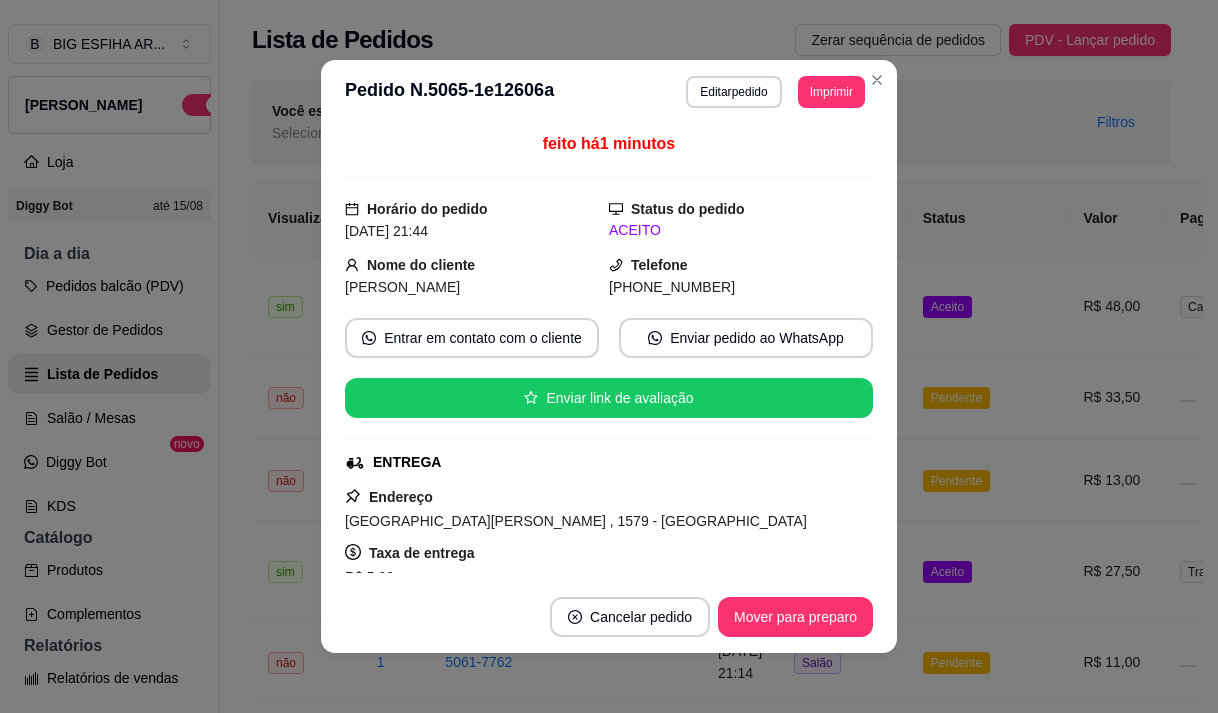 click on "**********" at bounding box center [609, 92] 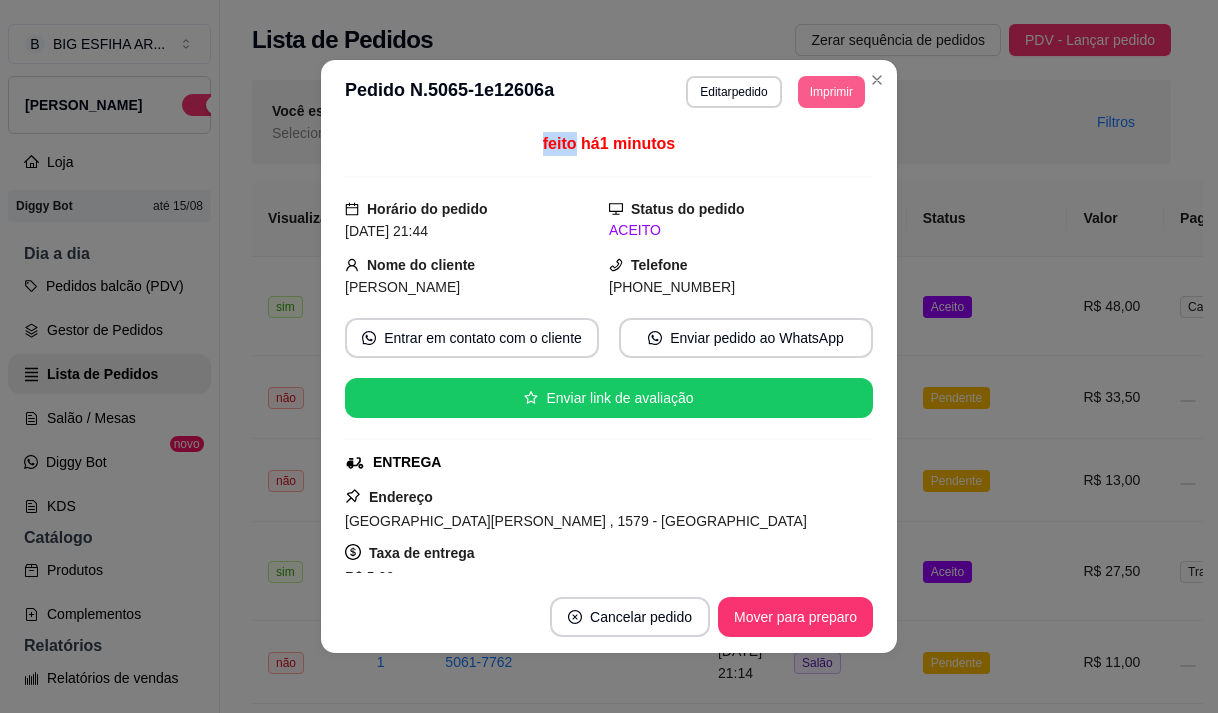 click on "Imprimir" at bounding box center (831, 92) 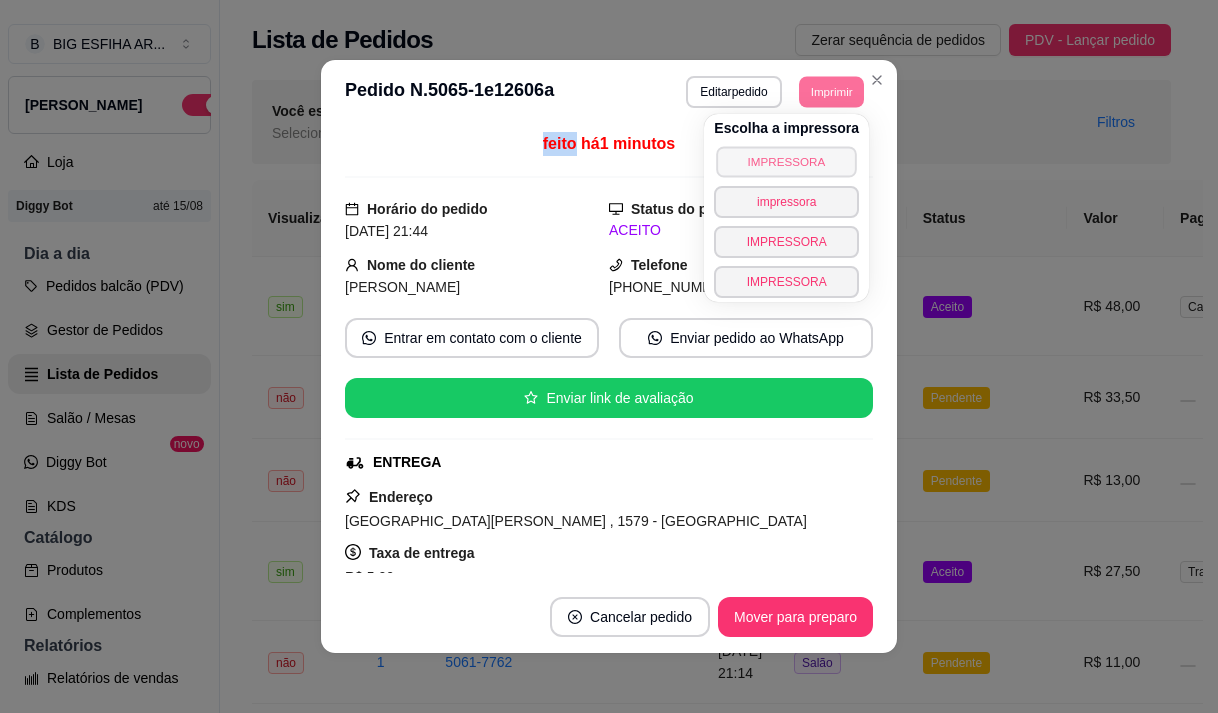 click on "IMPRESSORA" at bounding box center [786, 161] 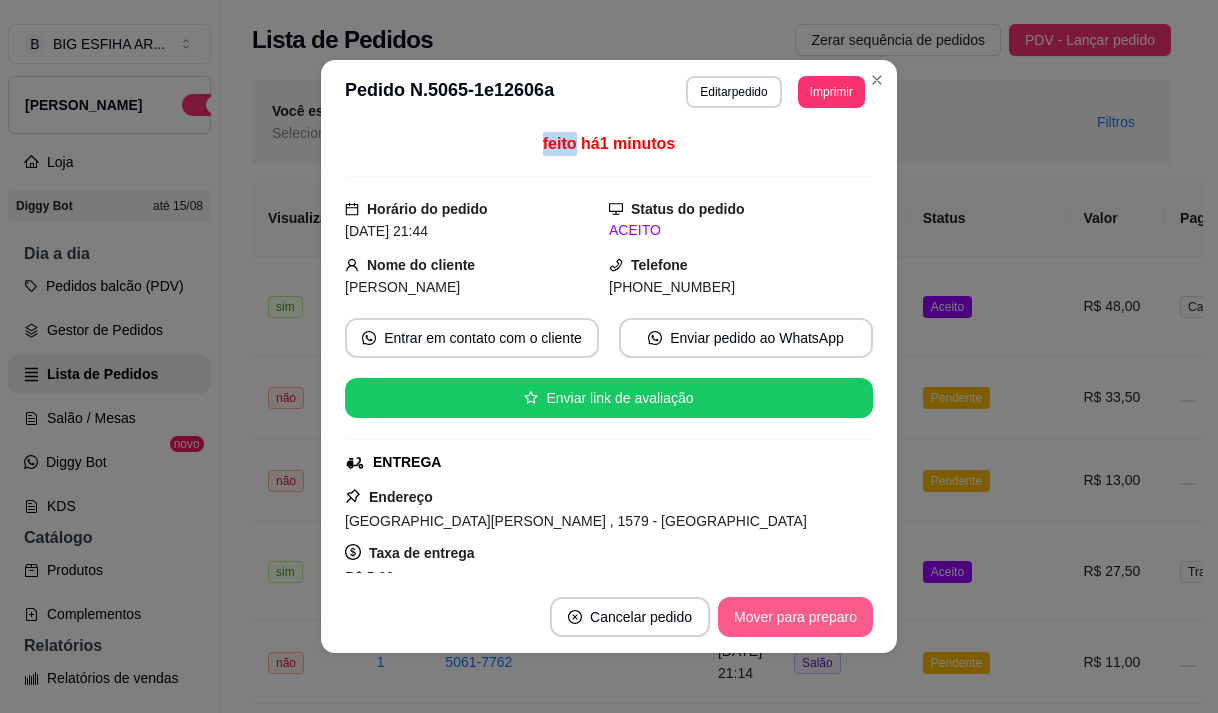 click on "Mover para preparo" at bounding box center (795, 617) 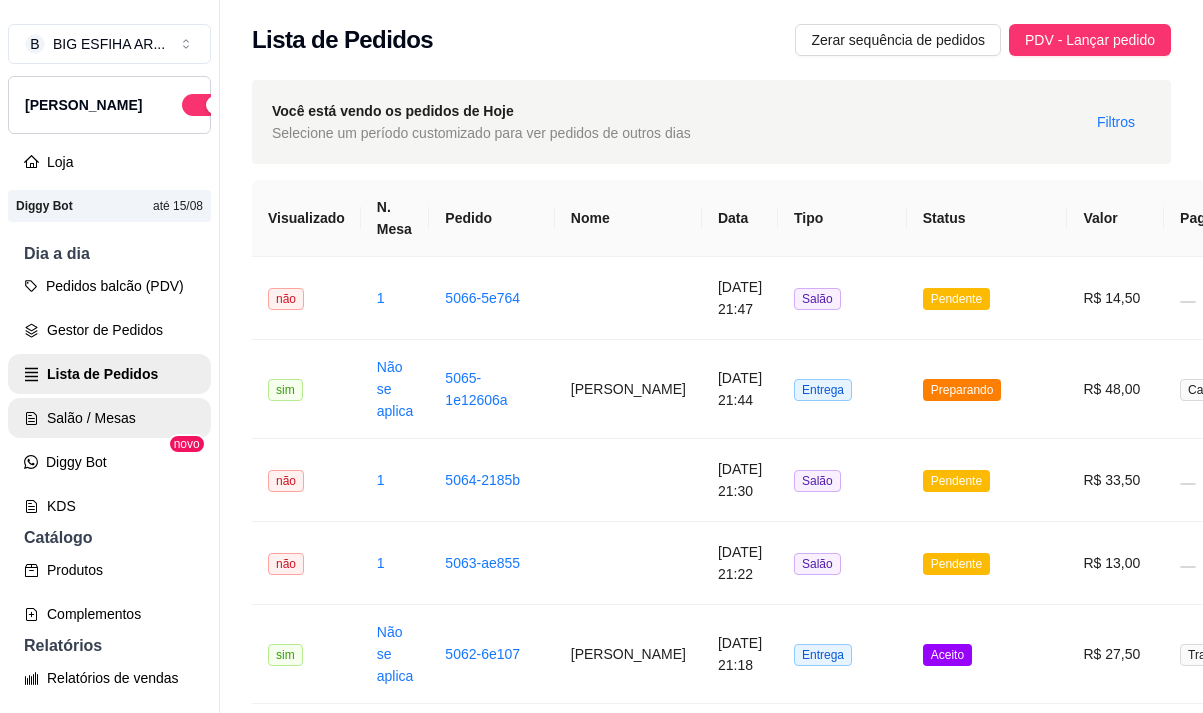 click on "Salão / Mesas" at bounding box center (109, 418) 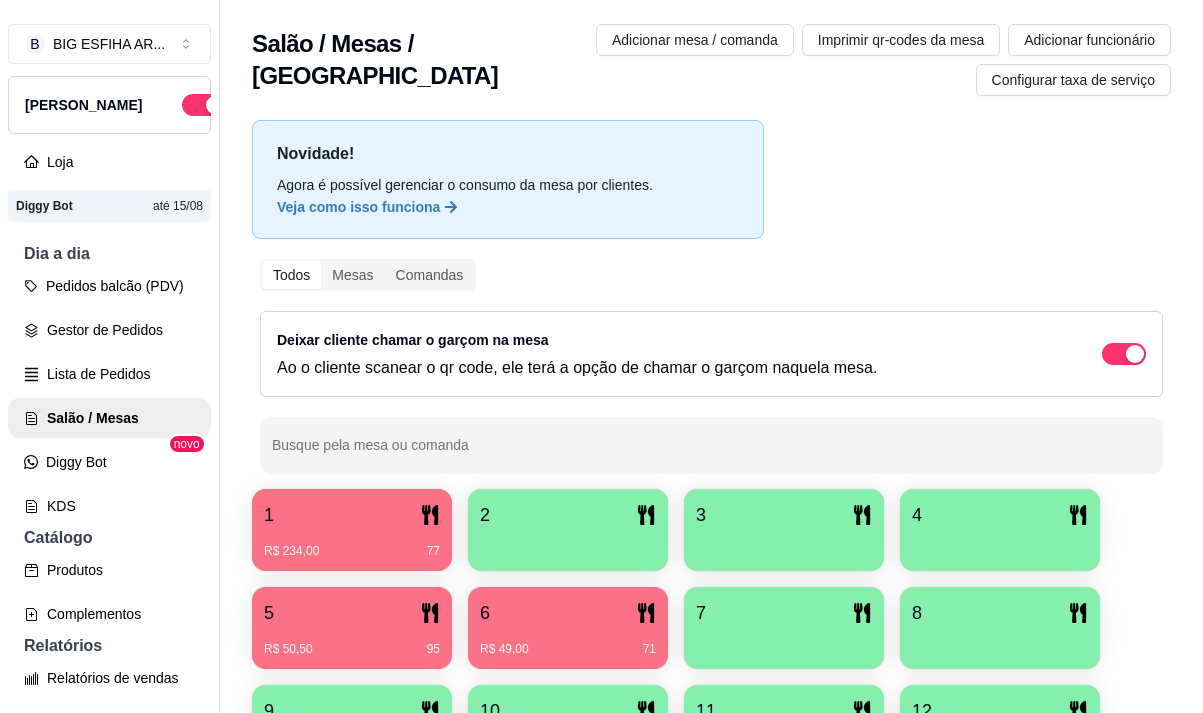 click on "R$ 49,00 71" at bounding box center [568, 642] 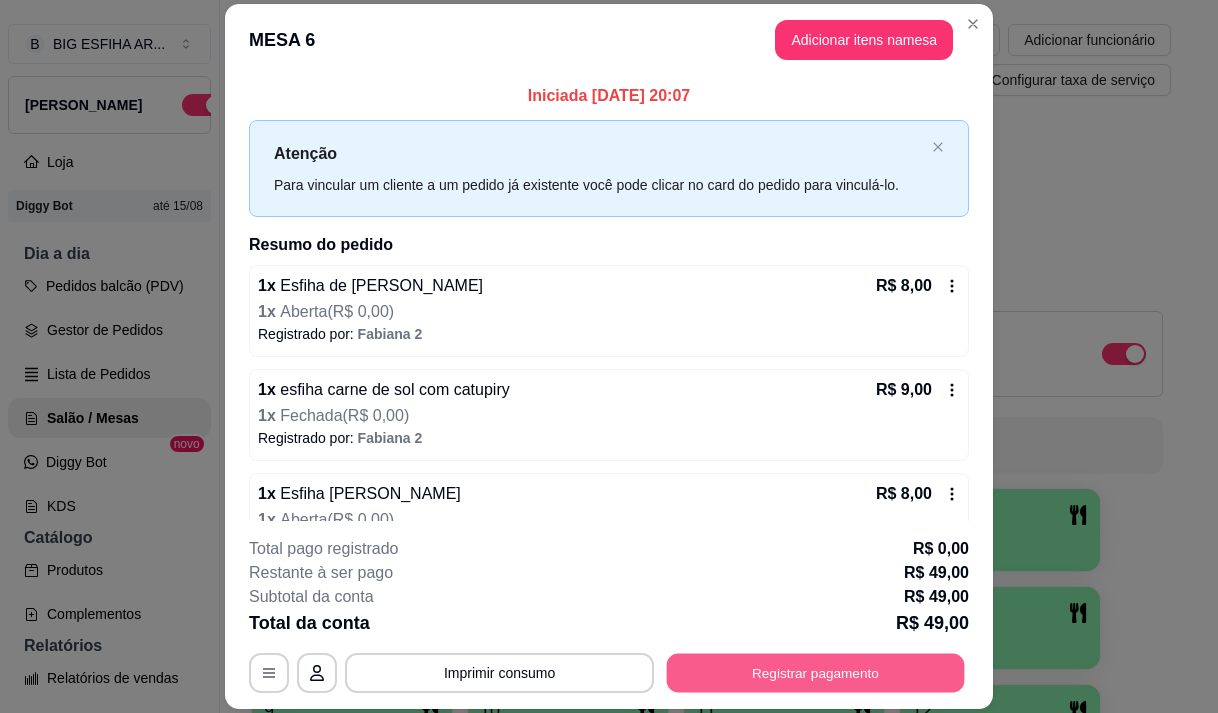 click on "Registrar pagamento" at bounding box center [816, 673] 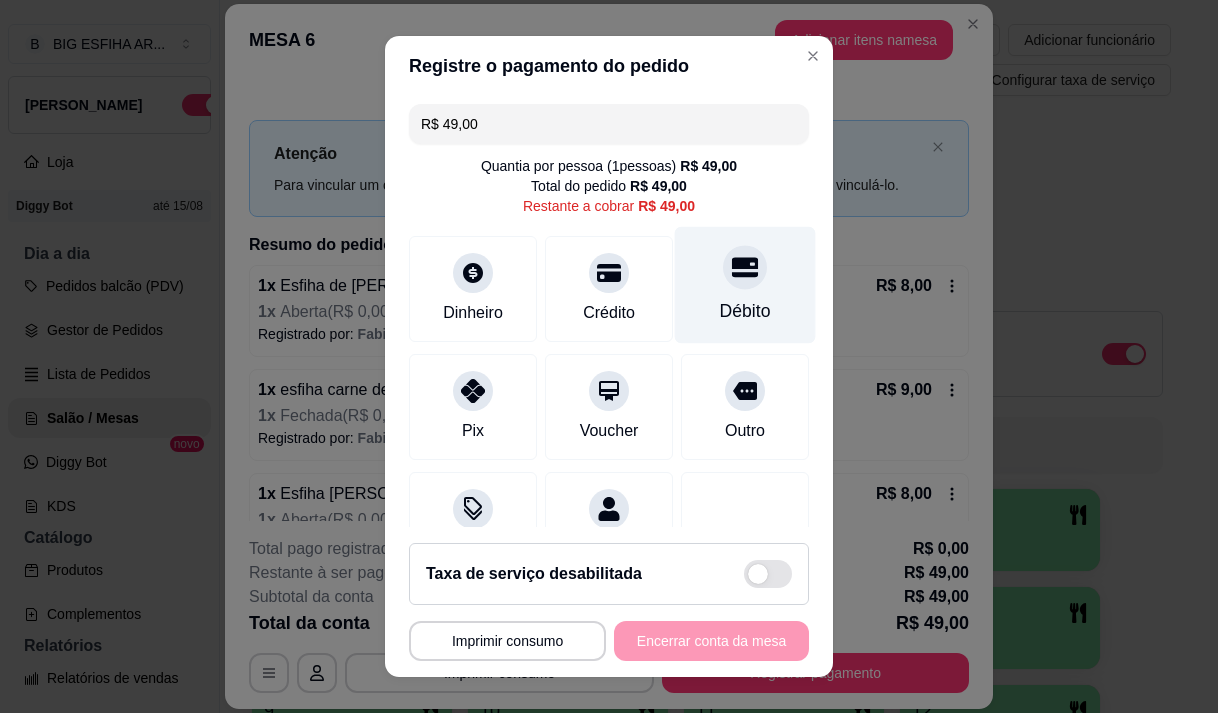 click on "Débito" at bounding box center [745, 311] 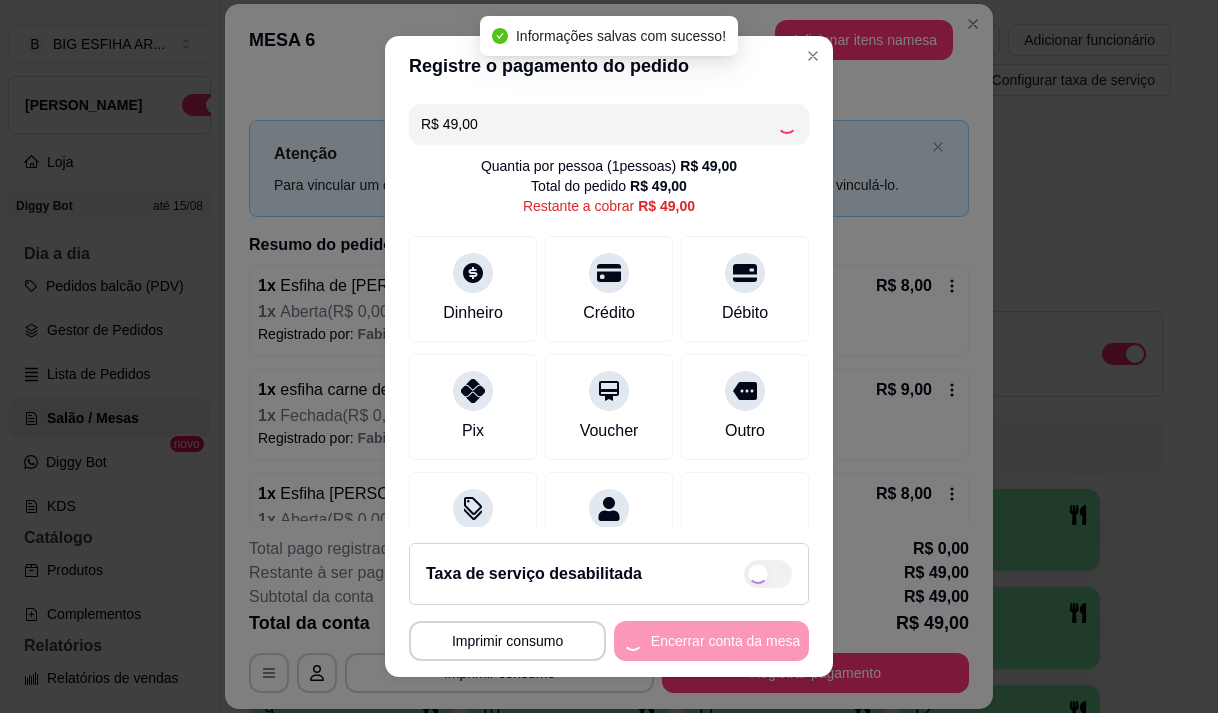 type on "R$ 0,00" 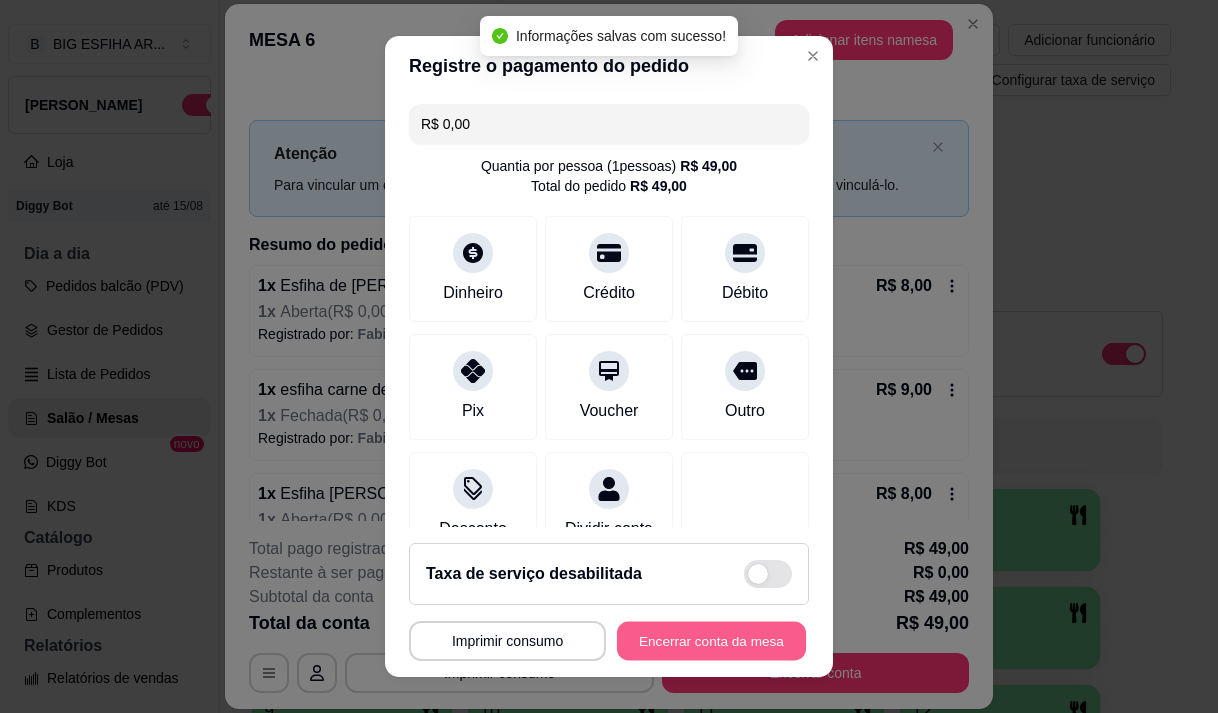 click on "Encerrar conta da mesa" at bounding box center [711, 641] 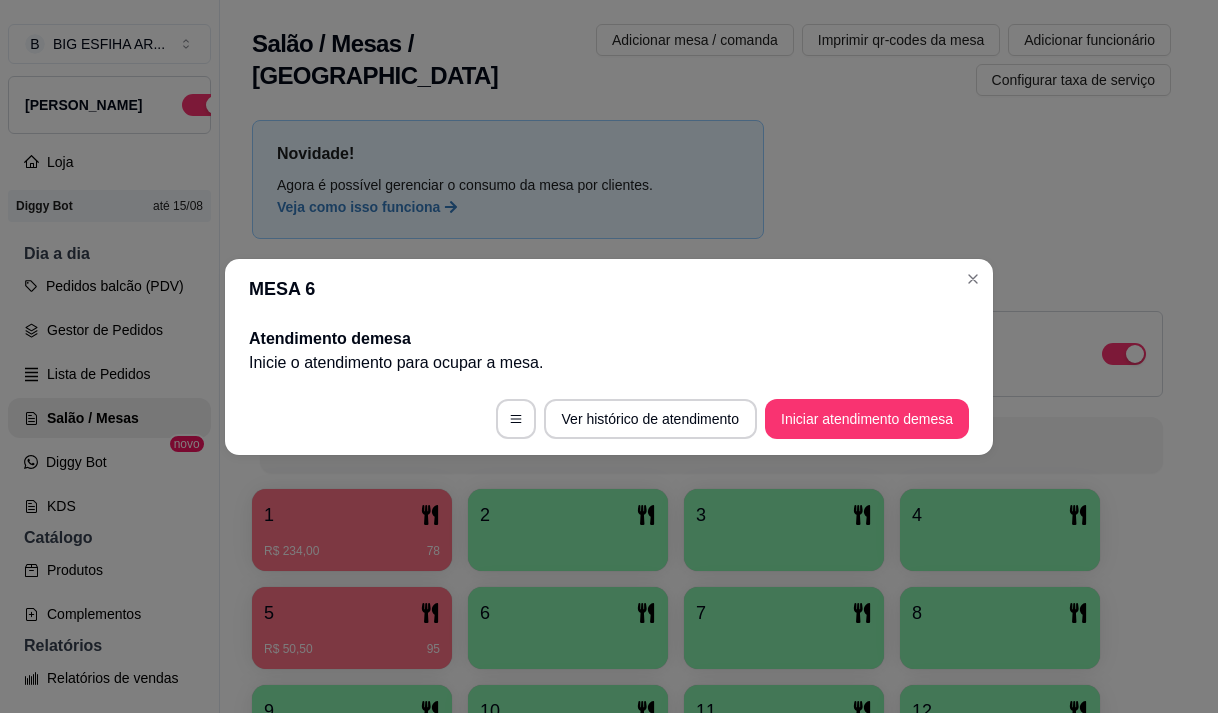 click on "1 R$ 234,00 78 2 3 4 5 R$ 50,50 95 6 7 8 9 10 11 12 13 14 15 17 18 19 20 21 22 23 24 25 26 27 28 29 30" at bounding box center [711, 873] 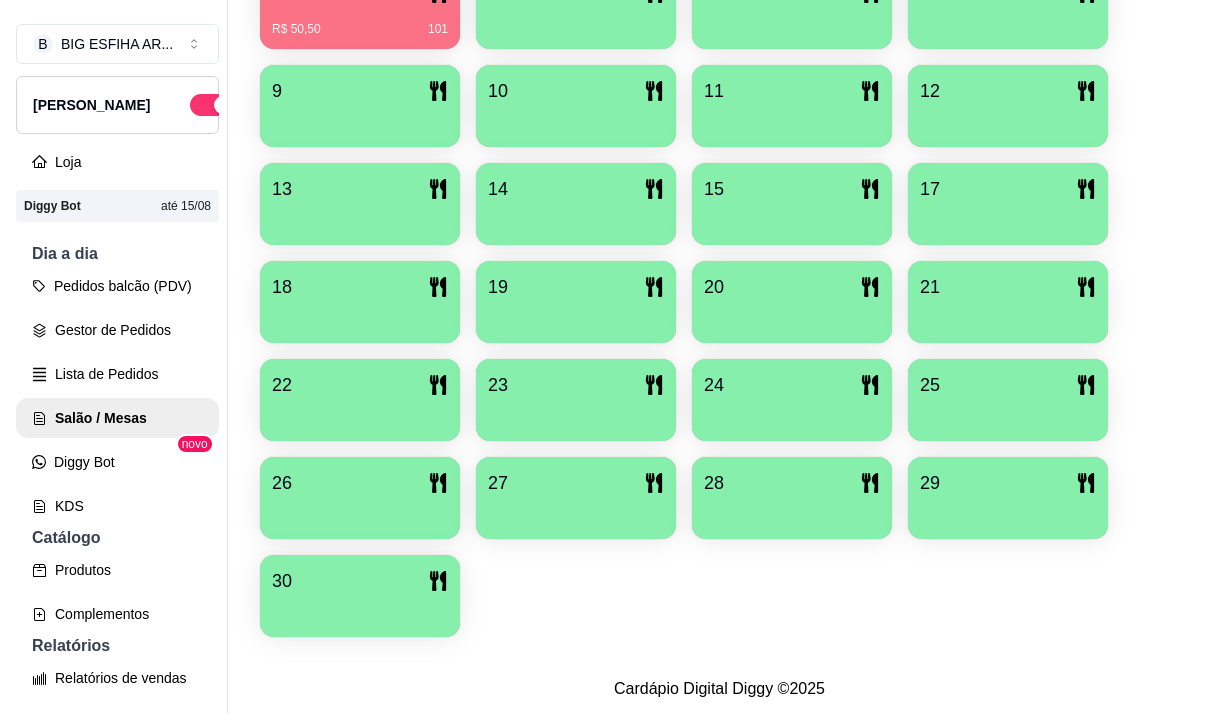 scroll, scrollTop: 639, scrollLeft: 0, axis: vertical 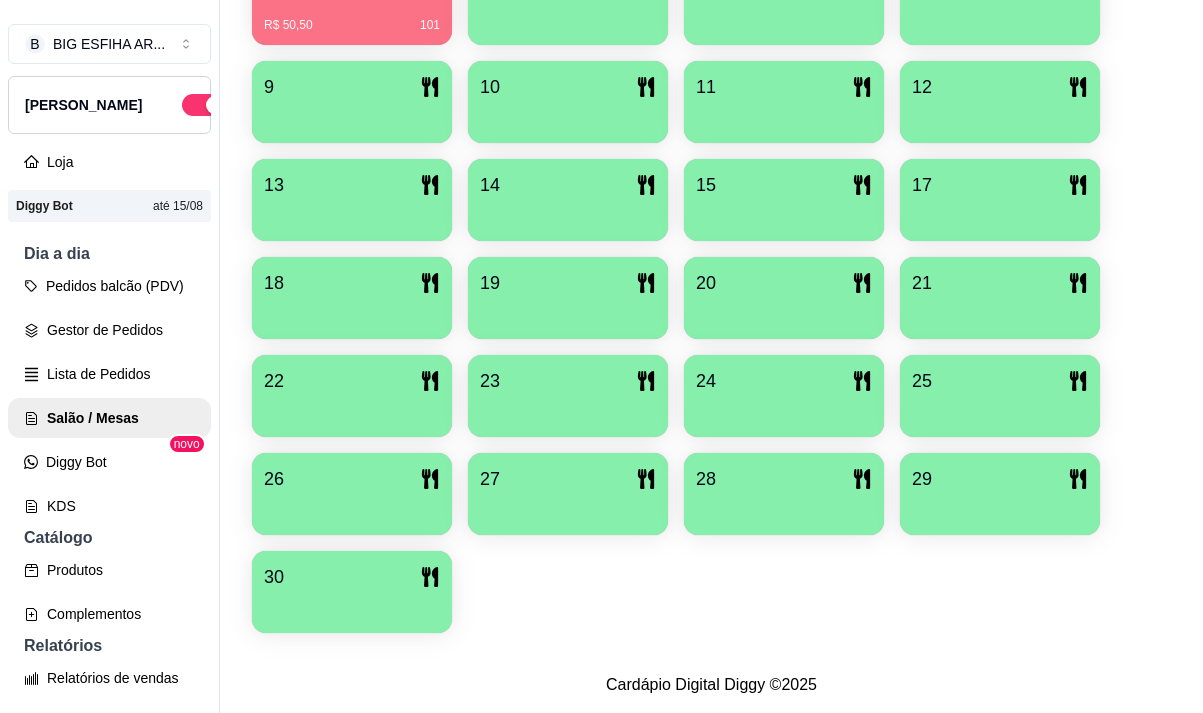 click at bounding box center [352, 606] 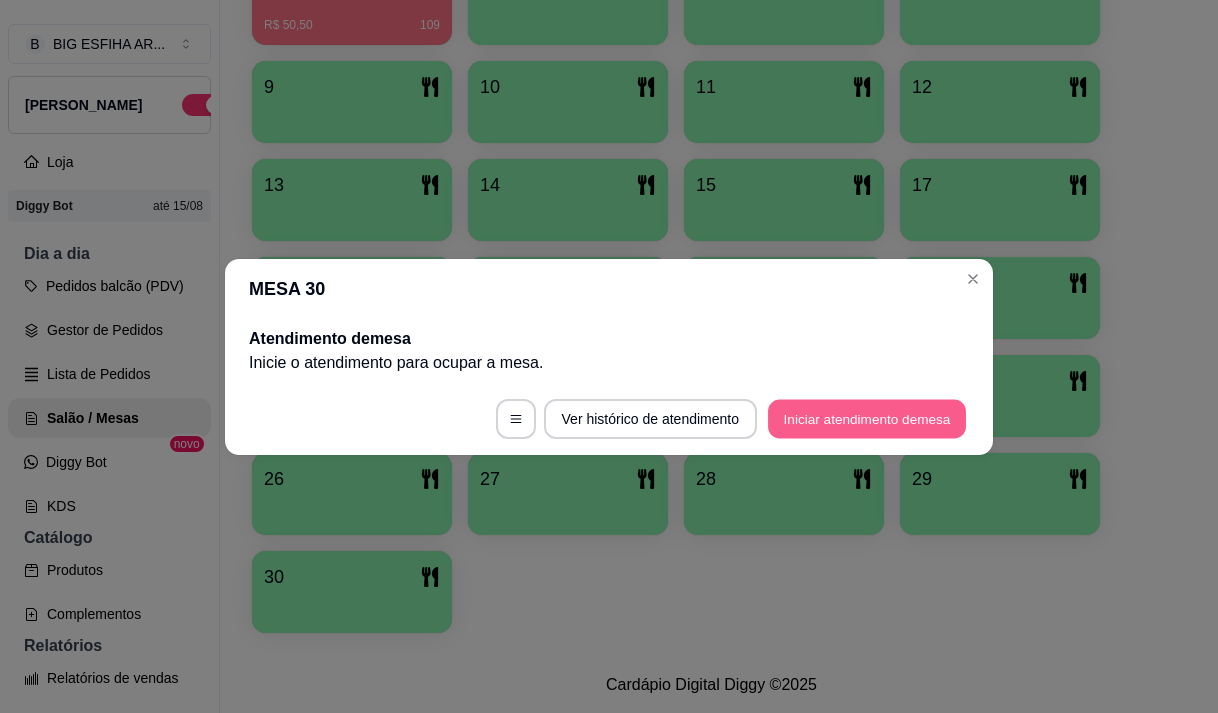 click on "Iniciar atendimento de  mesa" at bounding box center [867, 418] 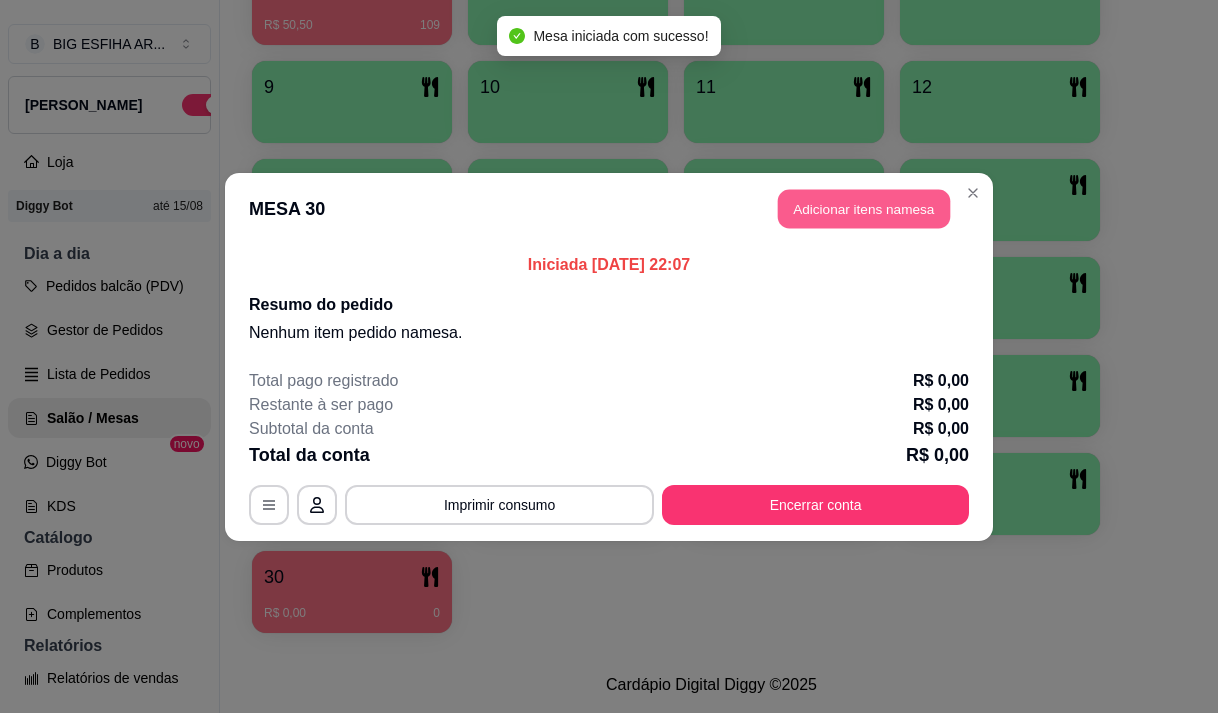 click on "Adicionar itens na  mesa" at bounding box center (864, 208) 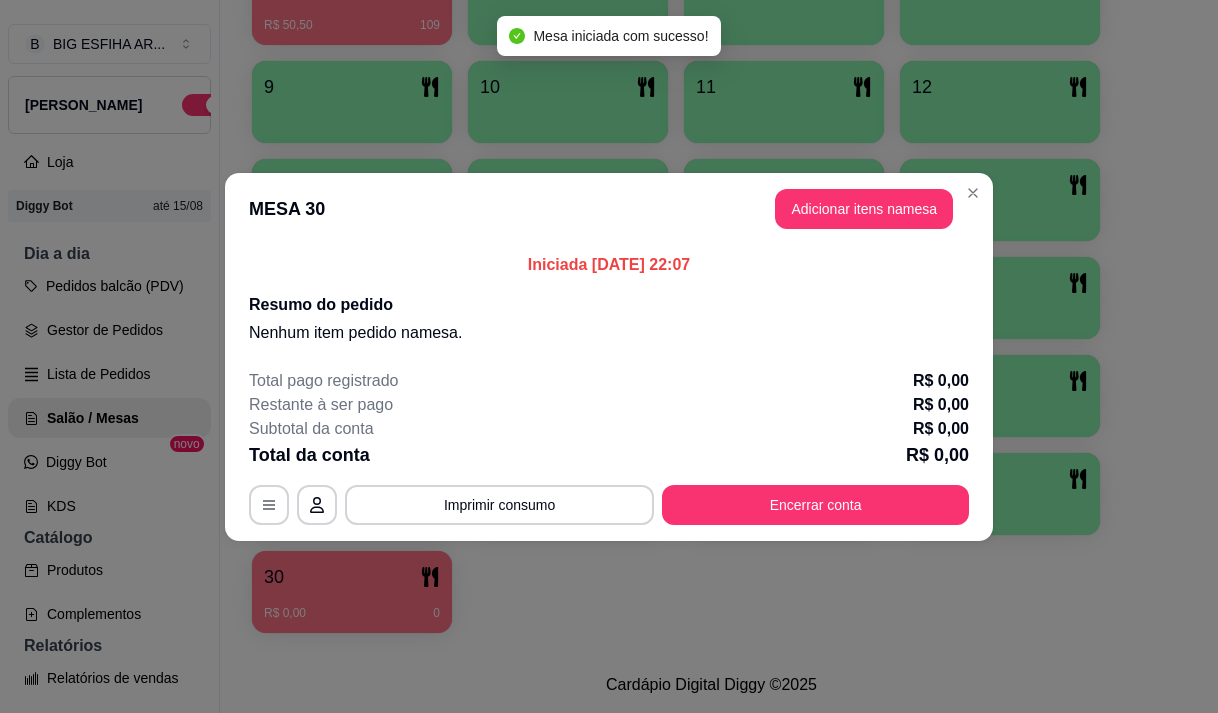 drag, startPoint x: 828, startPoint y: 207, endPoint x: 630, endPoint y: 76, distance: 237.41315 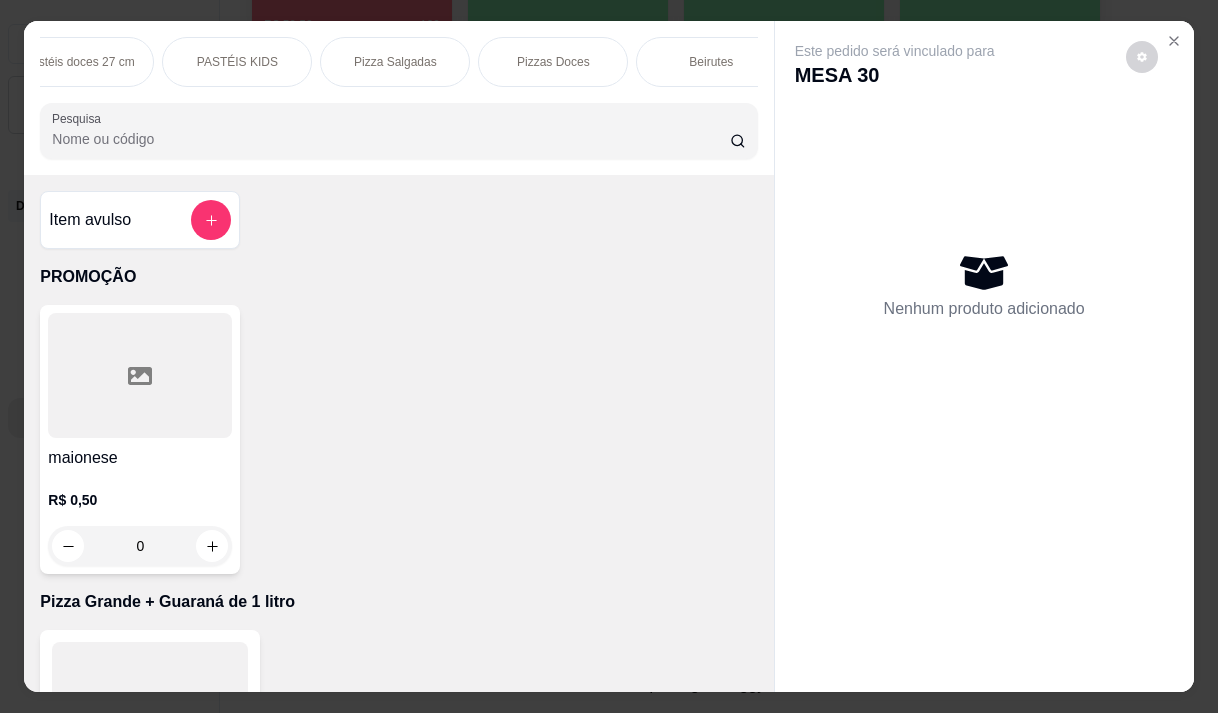 scroll, scrollTop: 0, scrollLeft: 1160, axis: horizontal 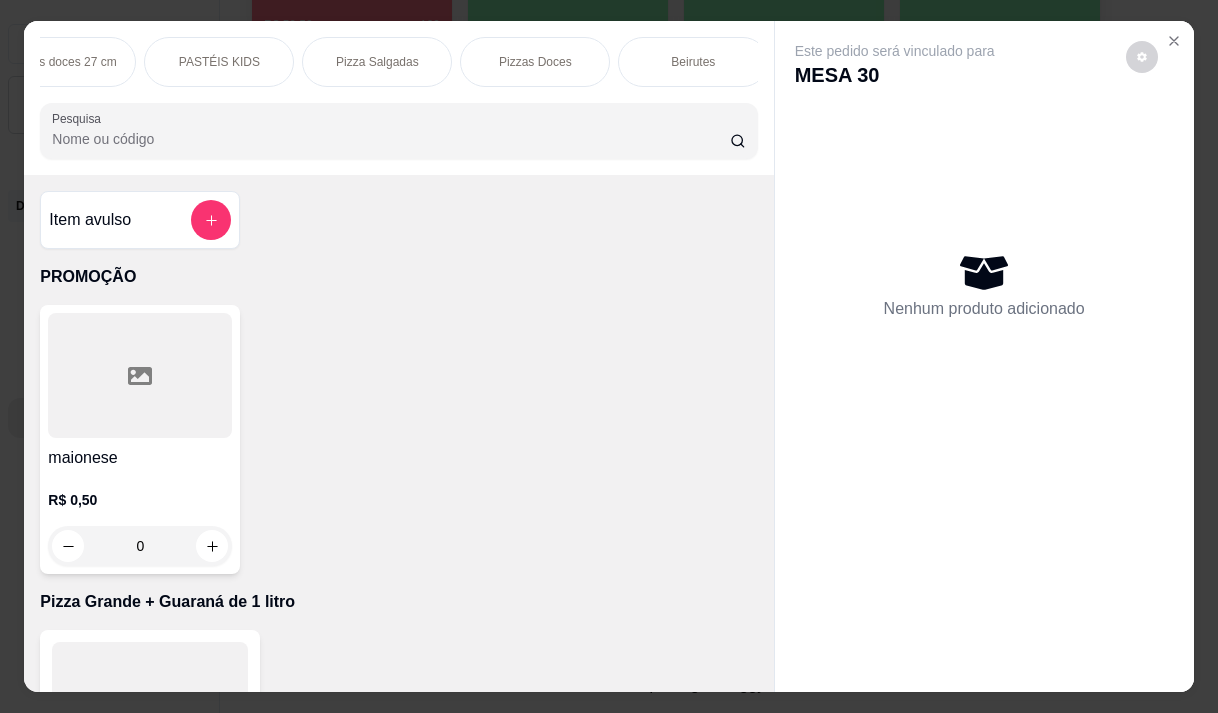 click on "Pizza Salgadas" at bounding box center [377, 62] 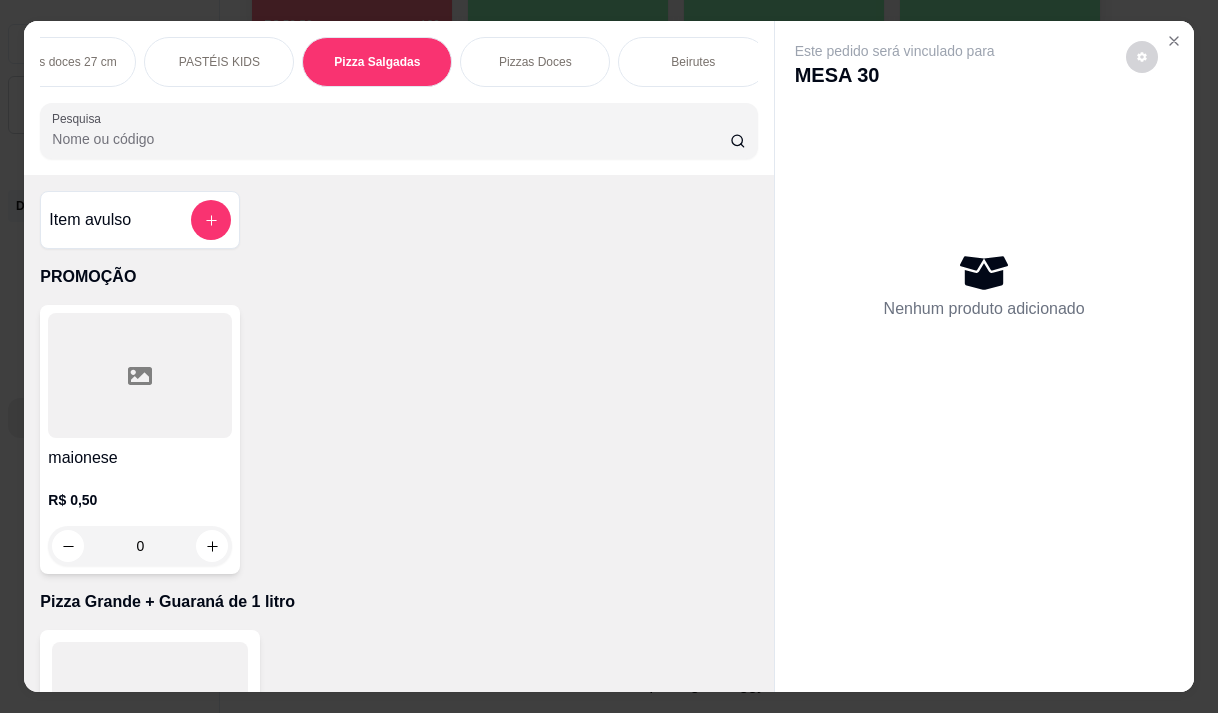 scroll, scrollTop: 15444, scrollLeft: 0, axis: vertical 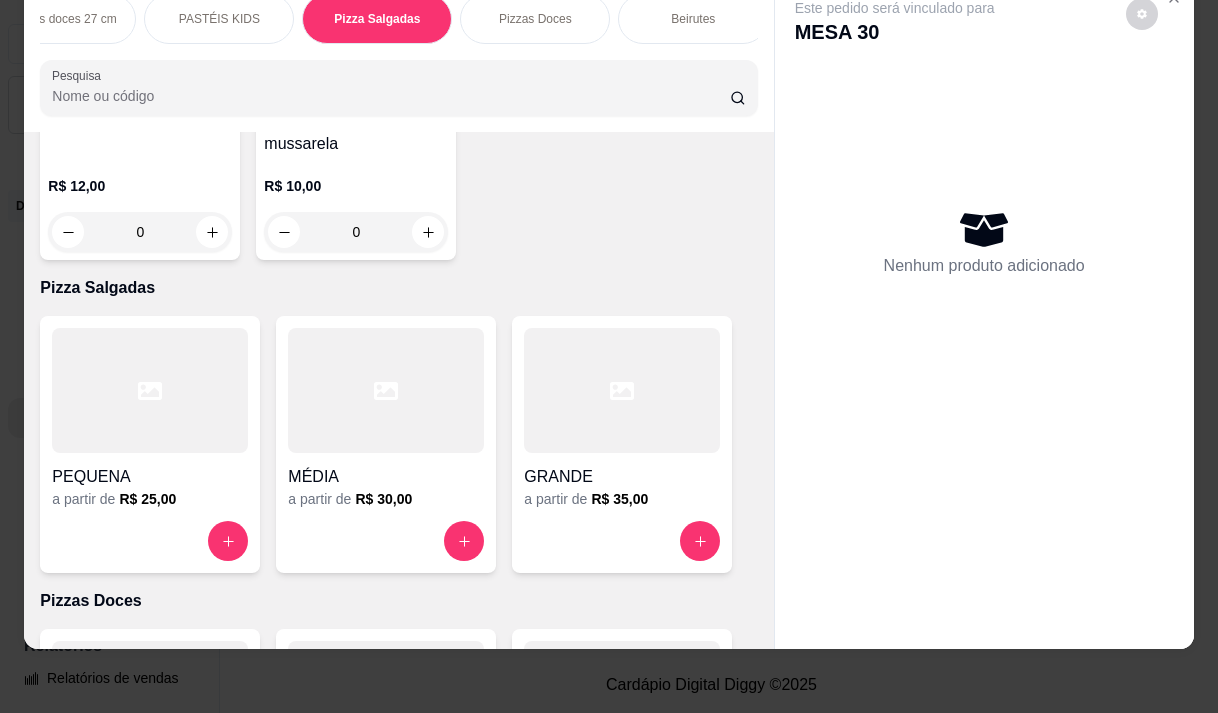 click at bounding box center (622, 390) 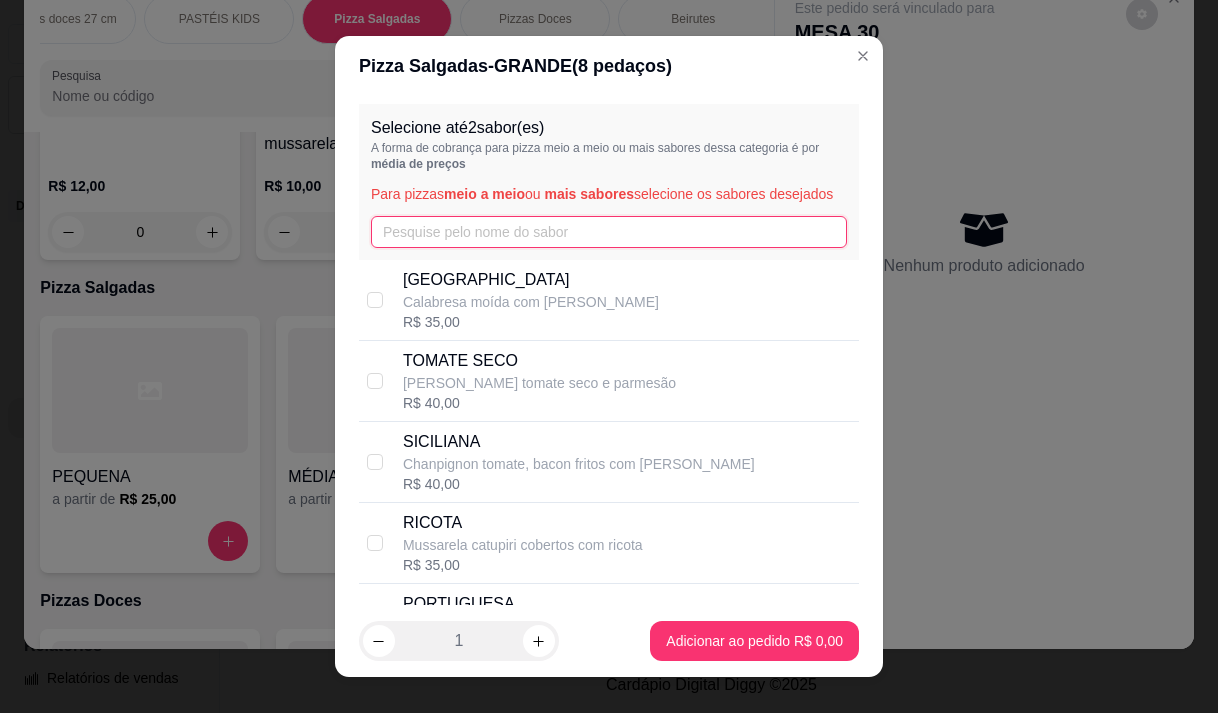 click at bounding box center [609, 232] 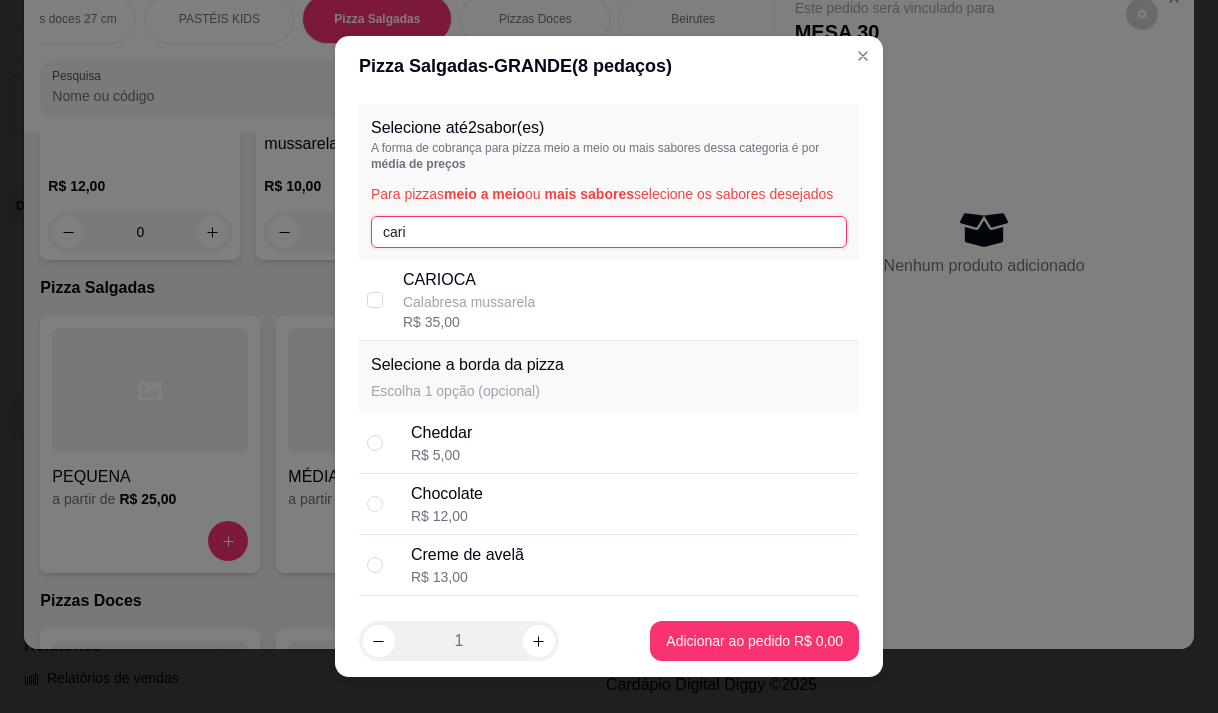 type on "cari" 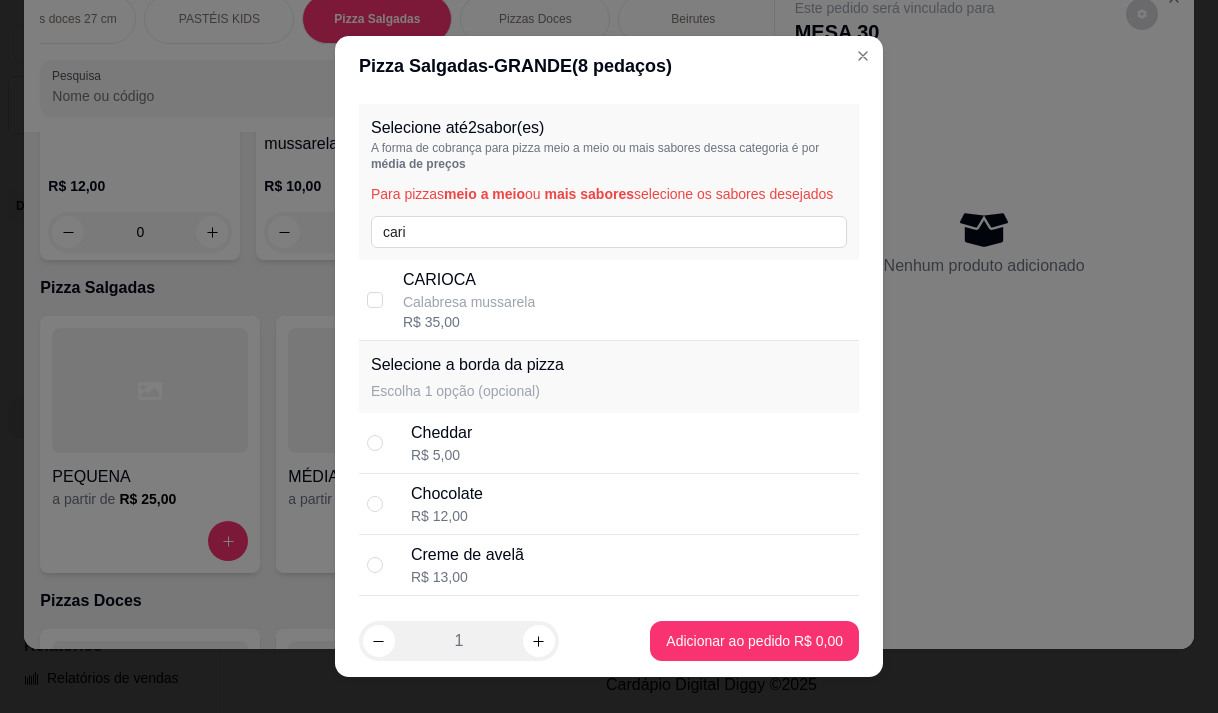 click on "CARIOCA  Calabresa mussarela  R$ 35,00" at bounding box center [627, 300] 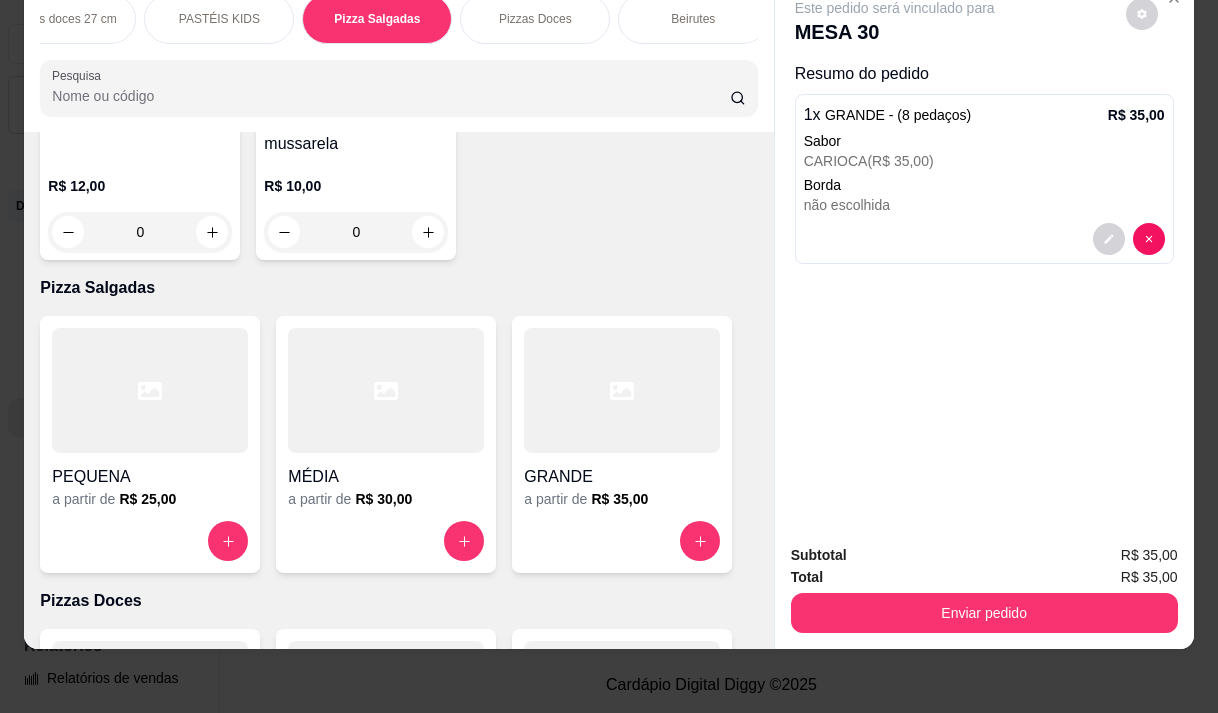 click on "Enviar pedido" at bounding box center [984, 613] 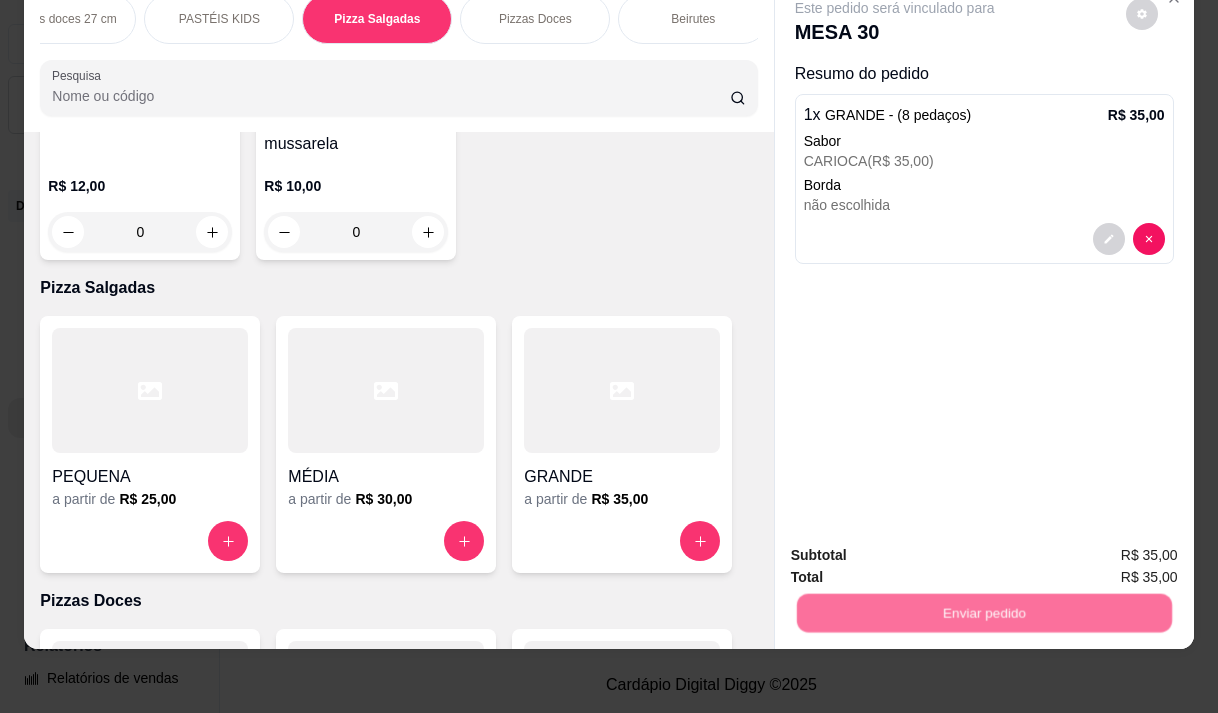 click on "Não registrar e enviar pedido" at bounding box center (918, 549) 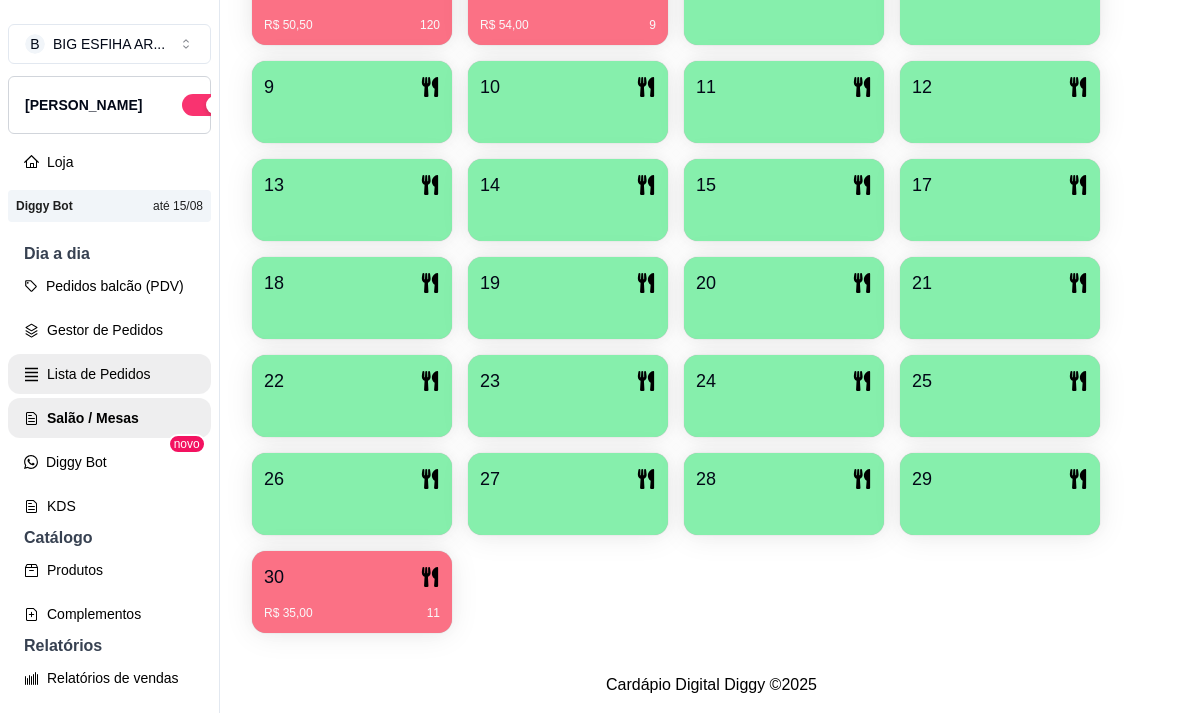 click on "Lista de Pedidos" at bounding box center (109, 374) 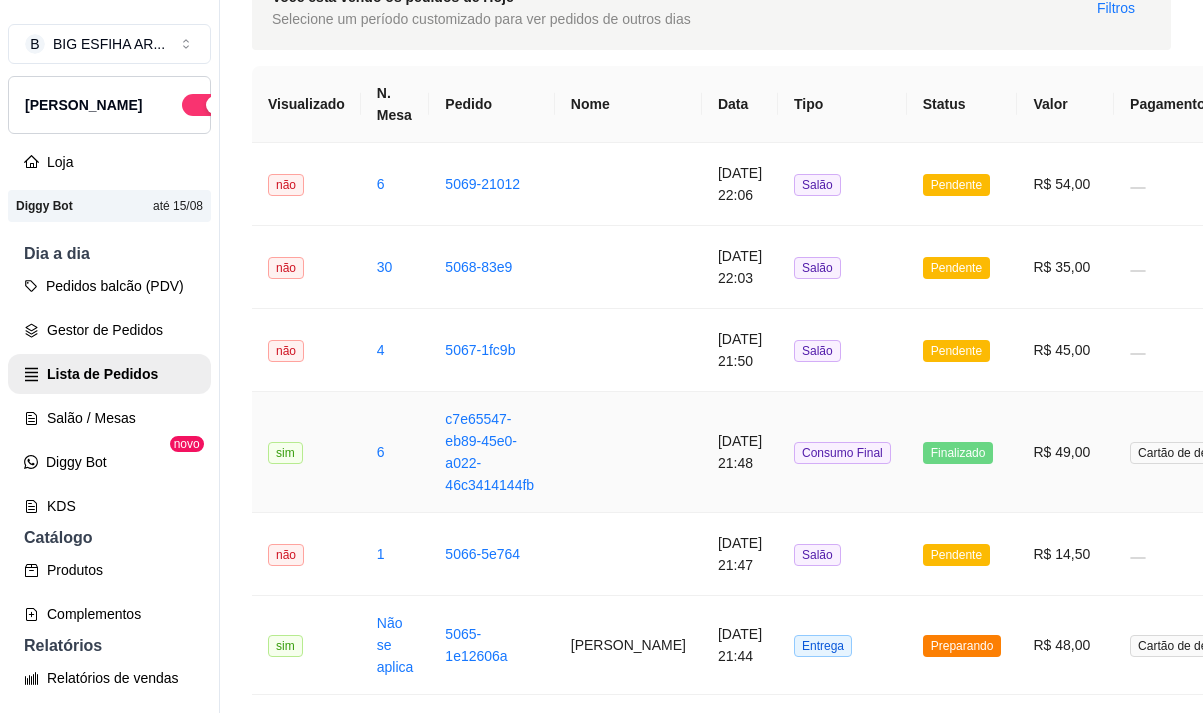 scroll, scrollTop: 300, scrollLeft: 0, axis: vertical 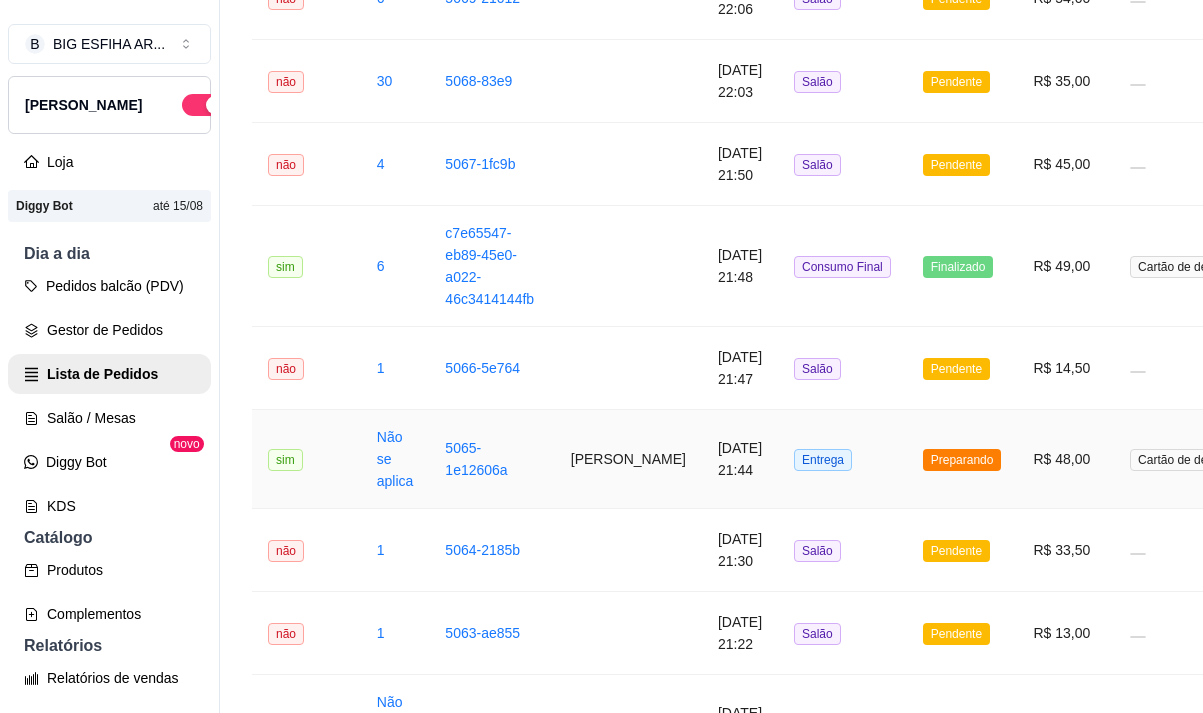 click on "Patrick" at bounding box center (628, 459) 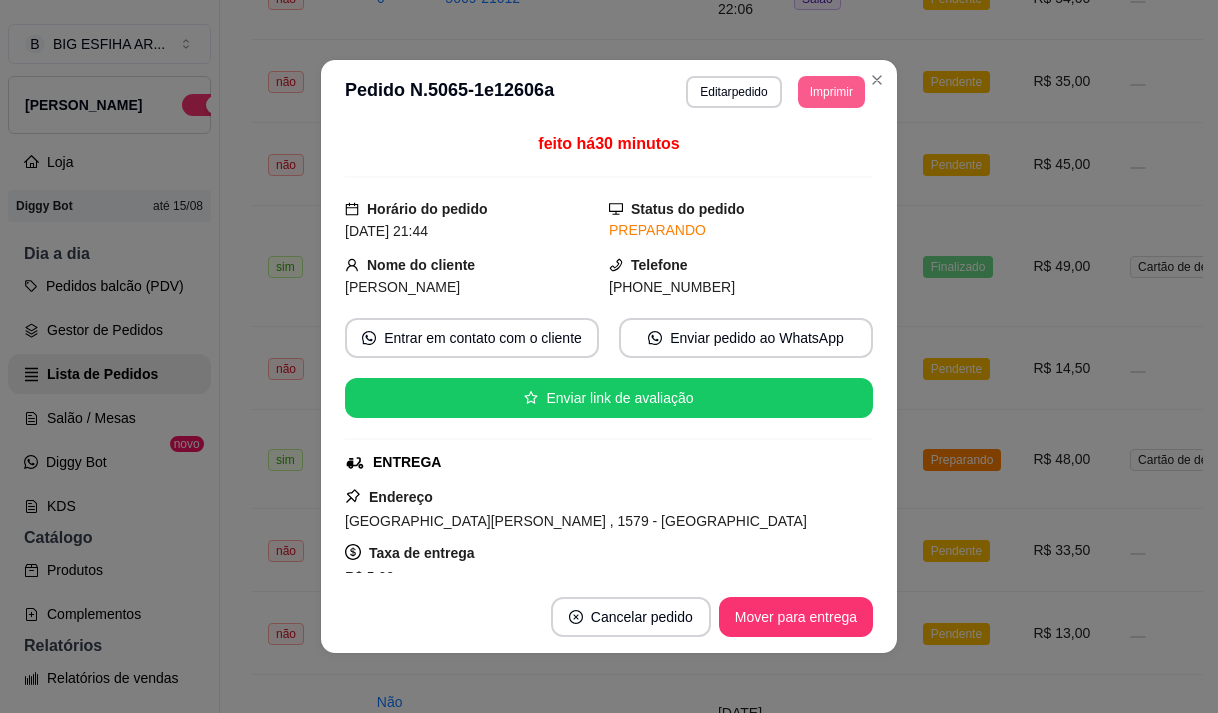 click on "Imprimir" at bounding box center [831, 92] 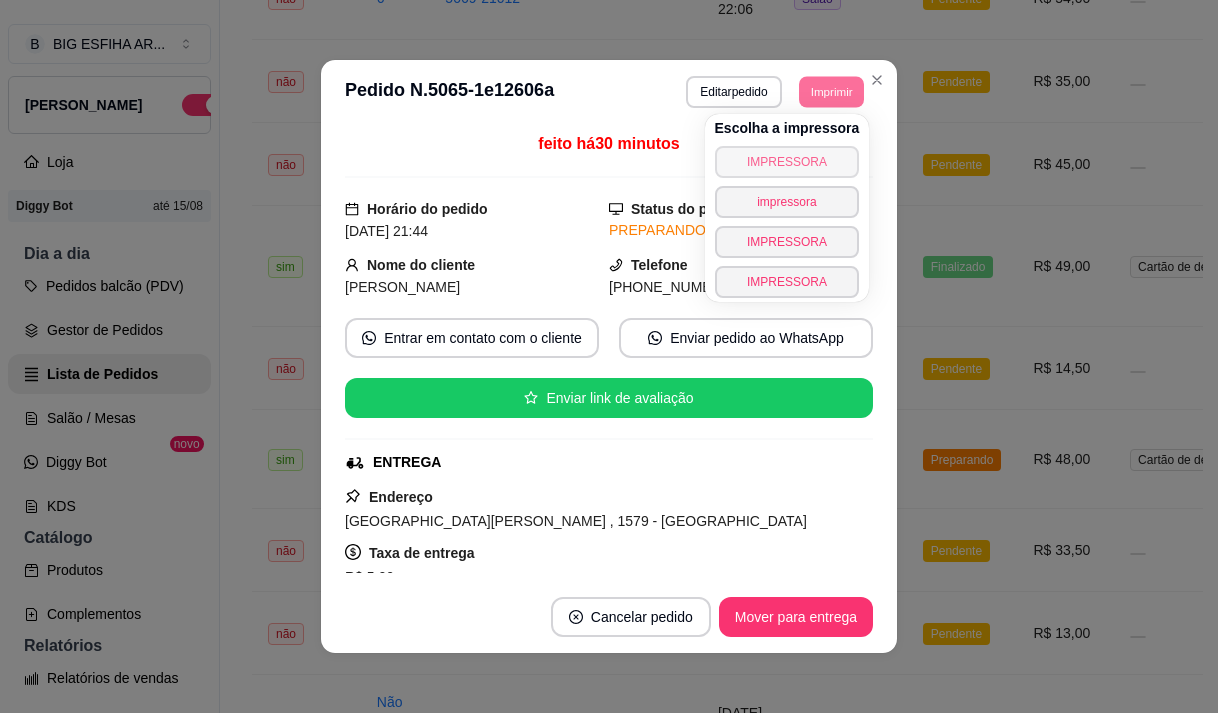 click on "IMPRESSORA" at bounding box center [787, 162] 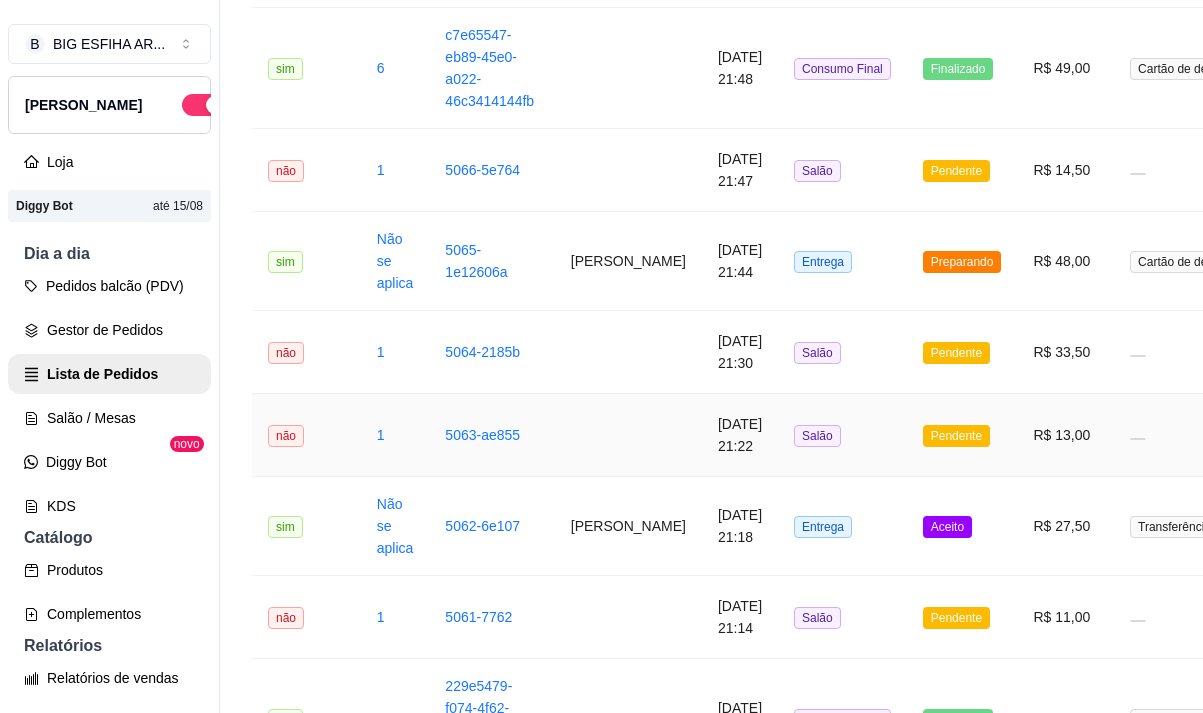 scroll, scrollTop: 500, scrollLeft: 0, axis: vertical 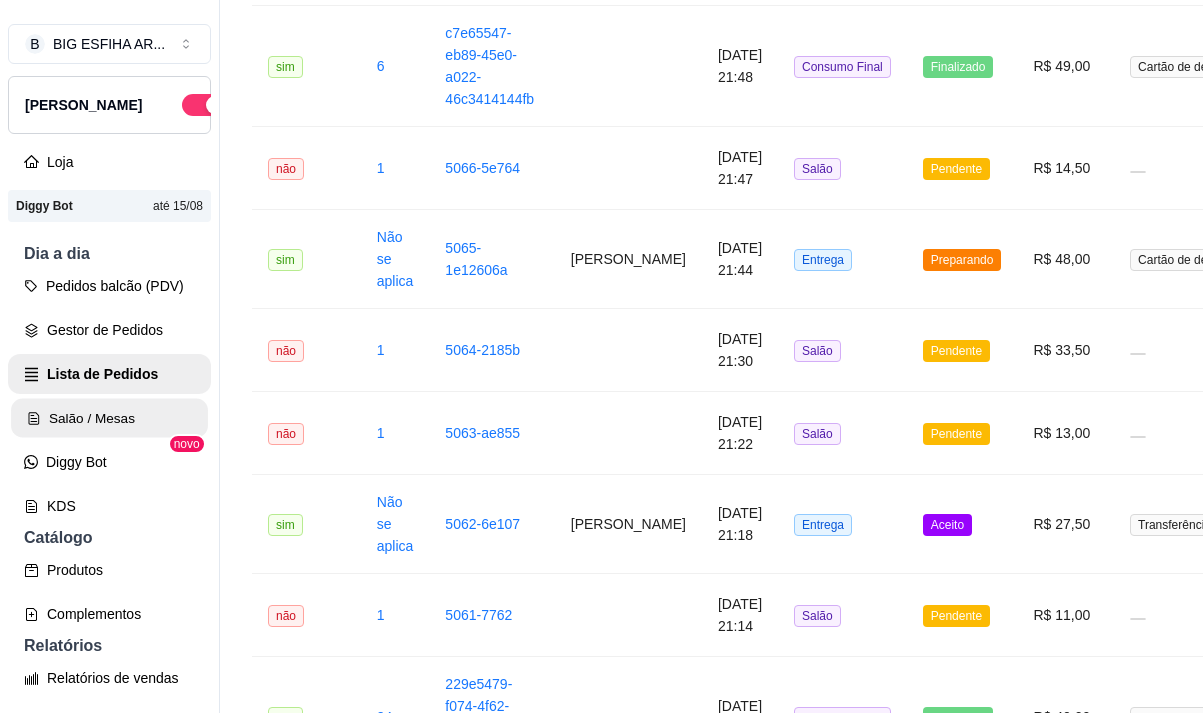 click on "Salão / Mesas" at bounding box center [109, 418] 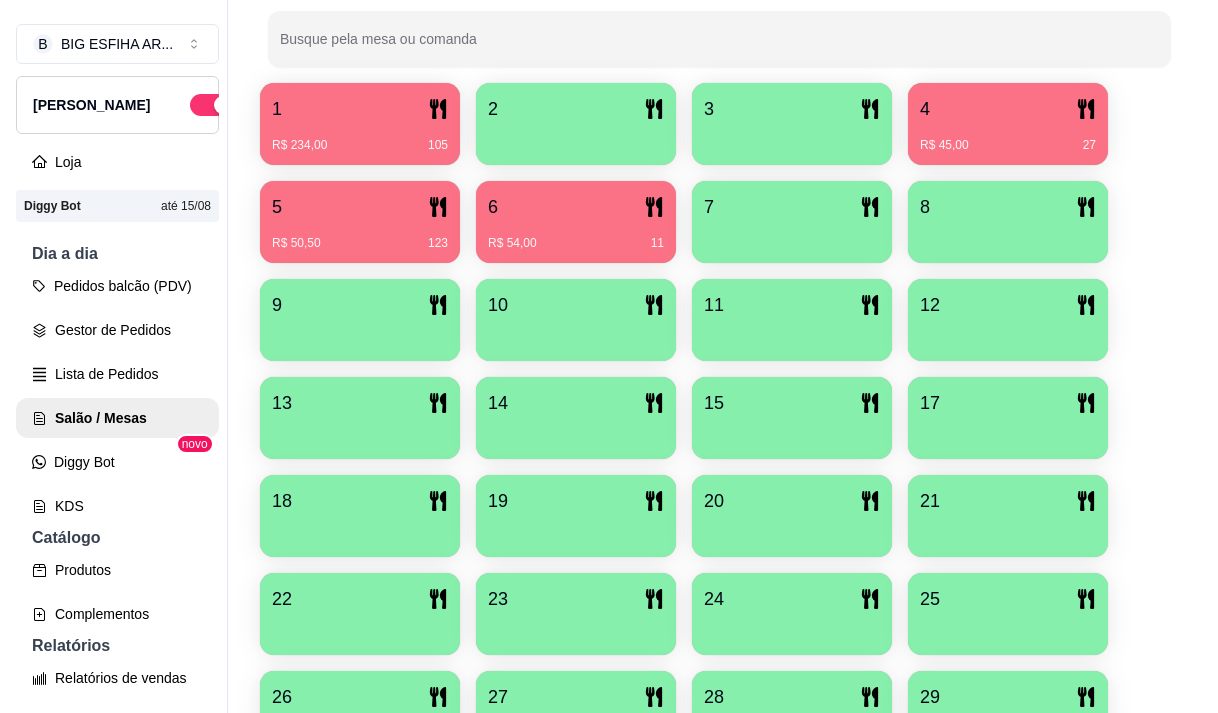 scroll, scrollTop: 639, scrollLeft: 0, axis: vertical 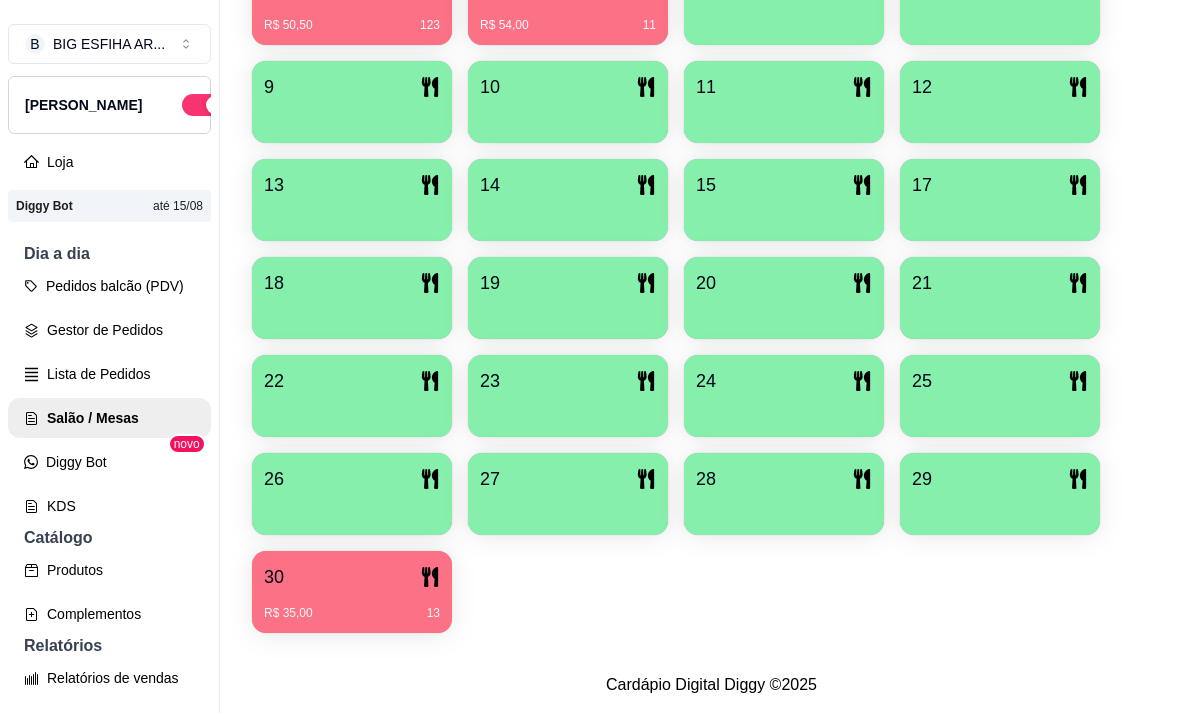 click on "1 R$ 234,00 105 2 3 4 R$ 45,00 27 5 R$ 50,50 123 6 R$ 54,00 11 7 8 9 10 11 12 13 14 15 17 18 19 20 21 22 23 24 25 26 27 28 29 30 R$ 35,00 13" at bounding box center [711, 249] 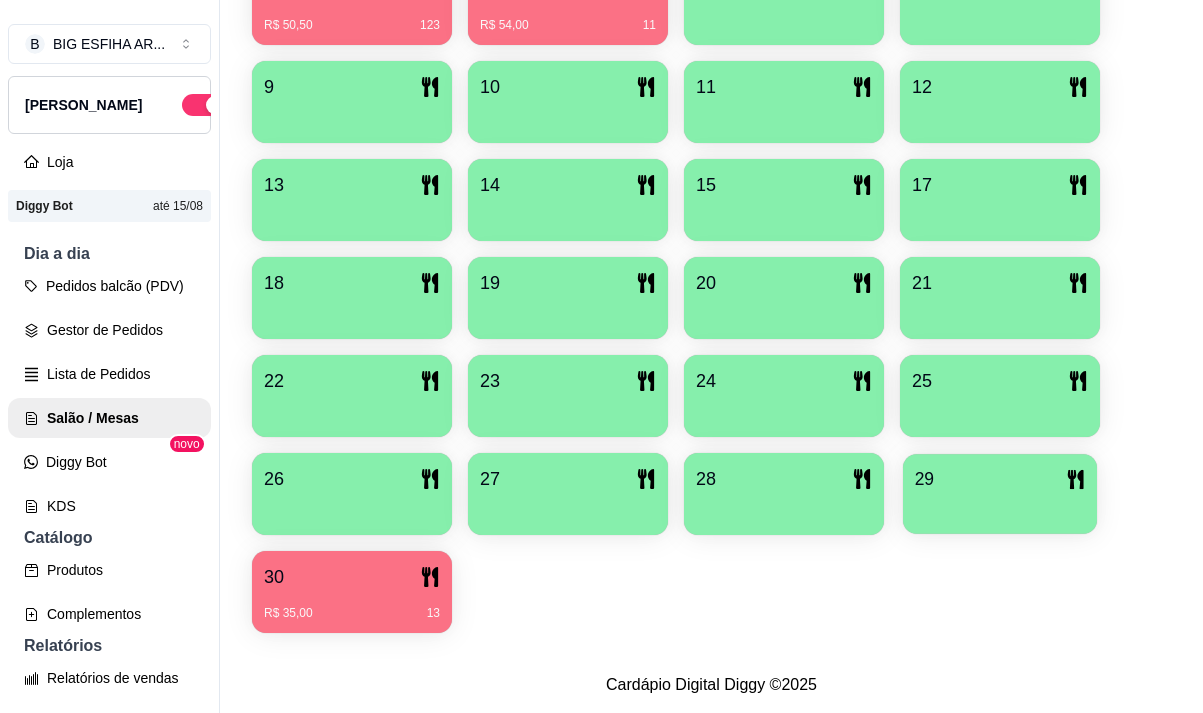 click at bounding box center (1000, 507) 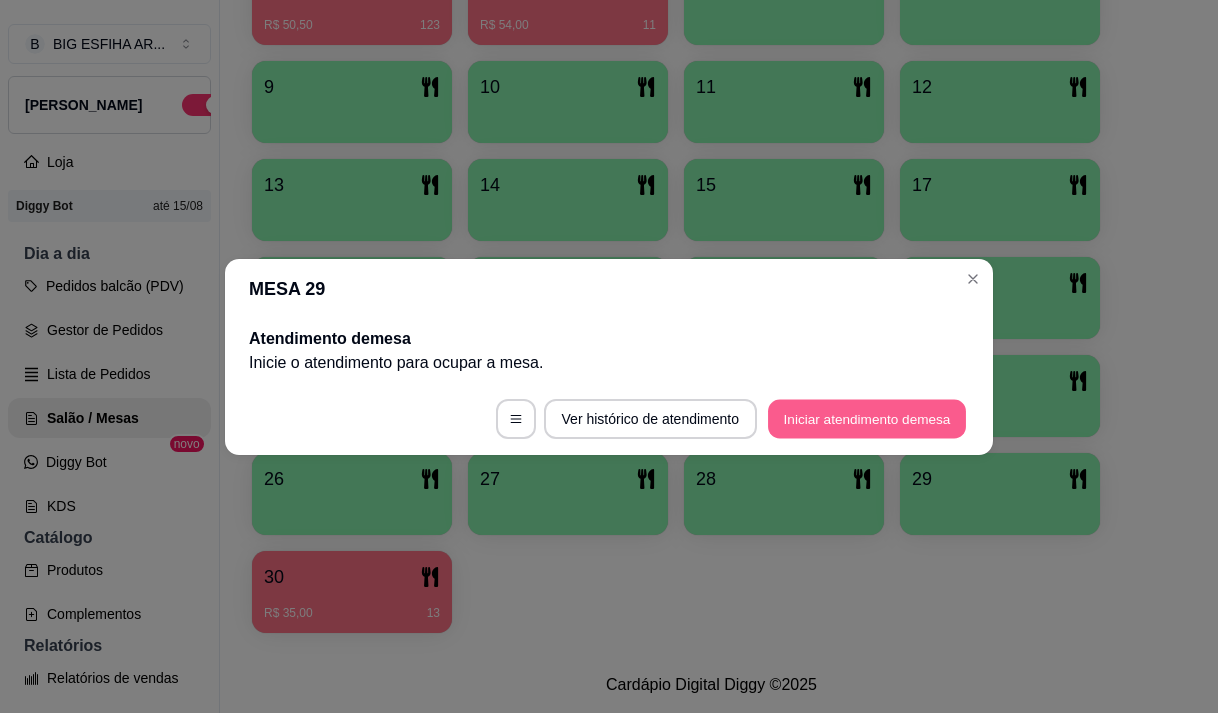 click on "Iniciar atendimento de  mesa" at bounding box center [867, 418] 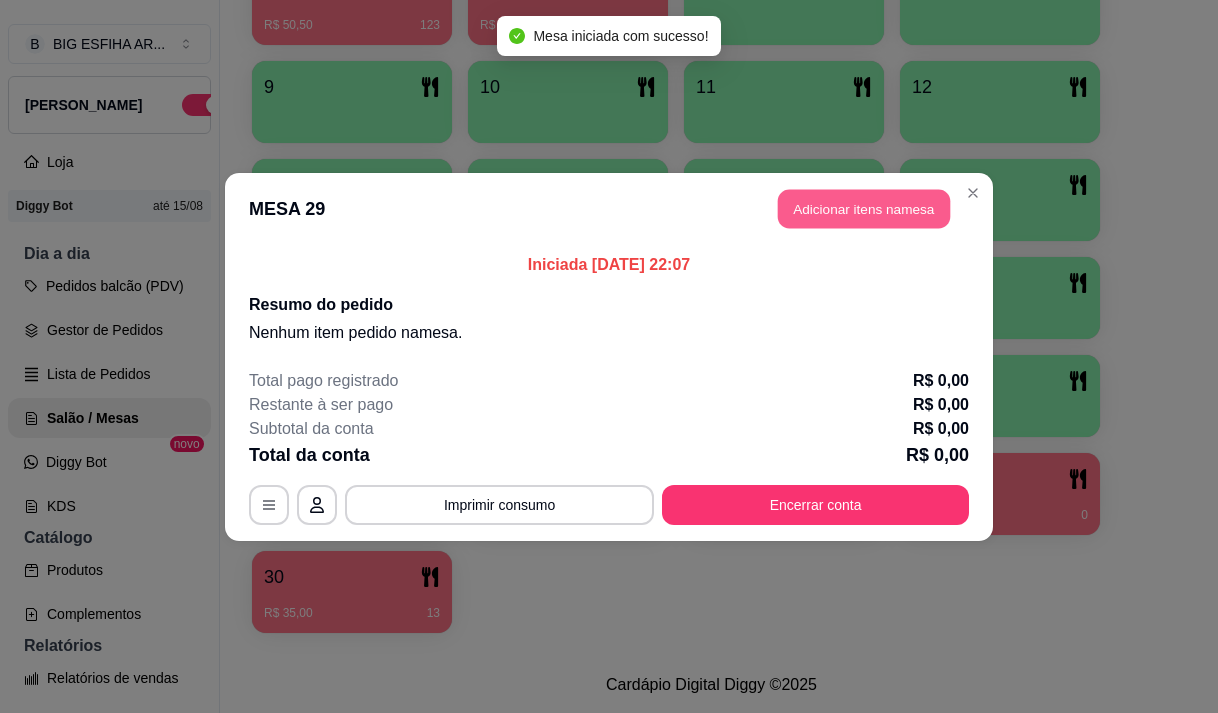 click on "Adicionar itens na  mesa" at bounding box center [864, 208] 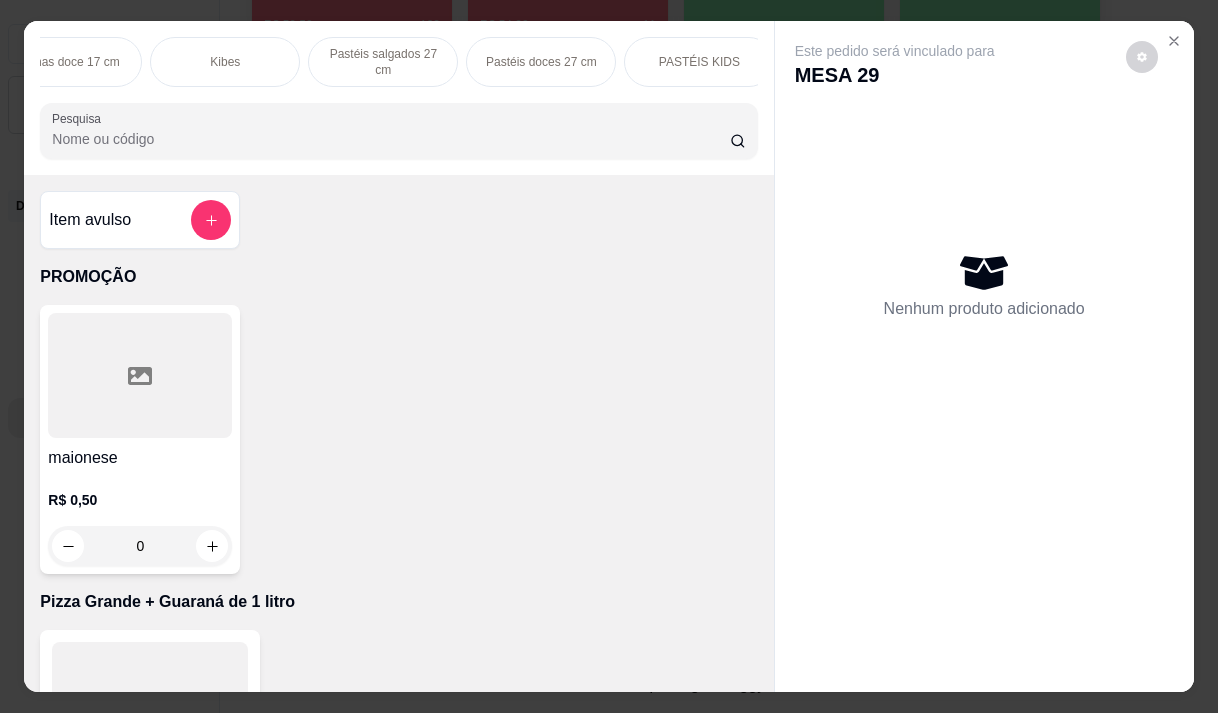 scroll, scrollTop: 0, scrollLeft: 760, axis: horizontal 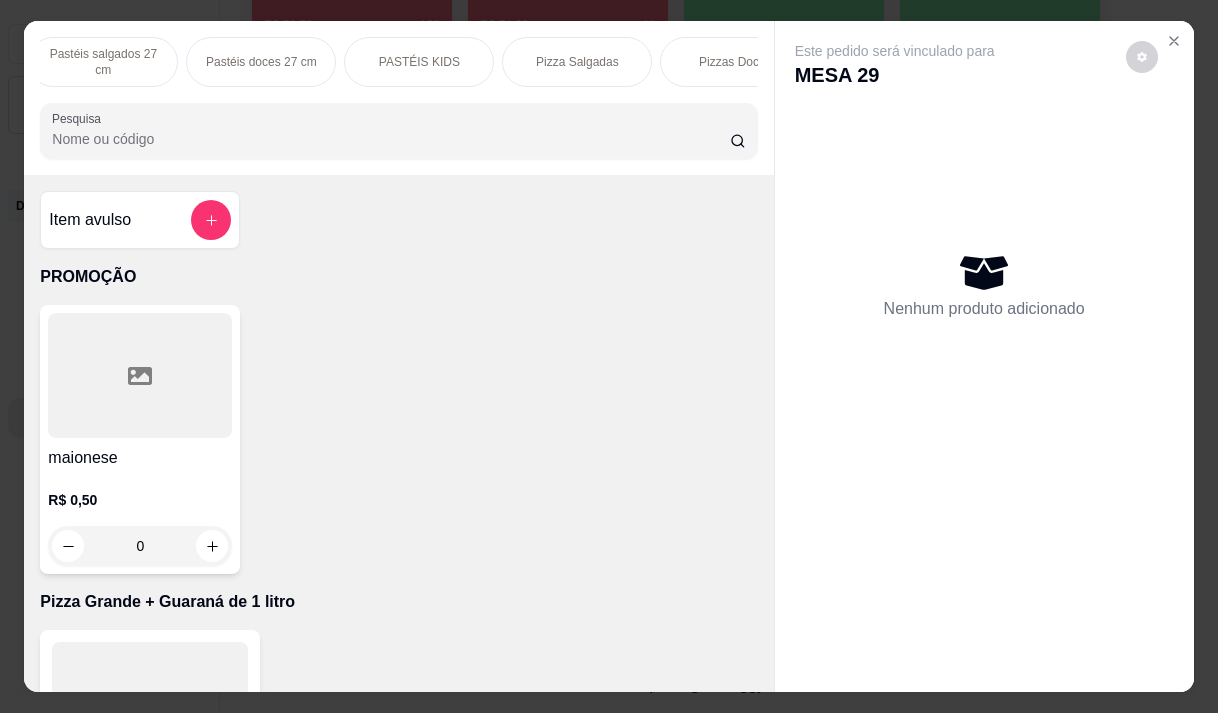 click on "Pizza Salgadas" at bounding box center [577, 62] 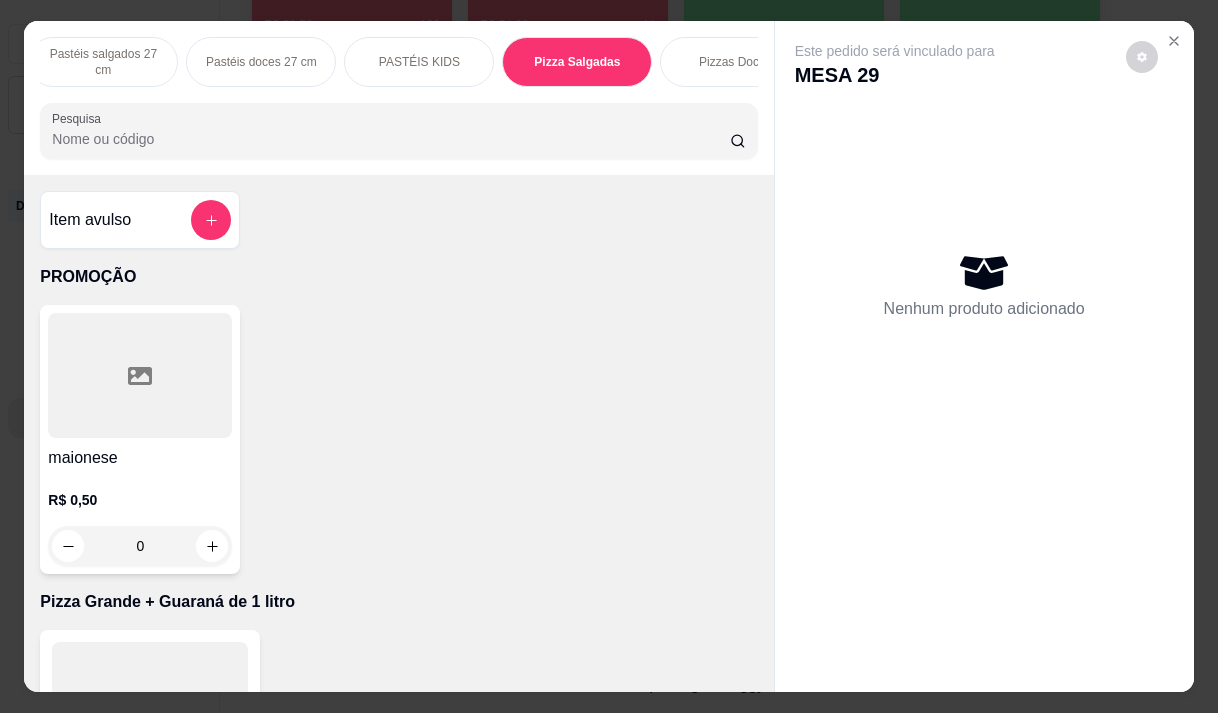 scroll, scrollTop: 15444, scrollLeft: 0, axis: vertical 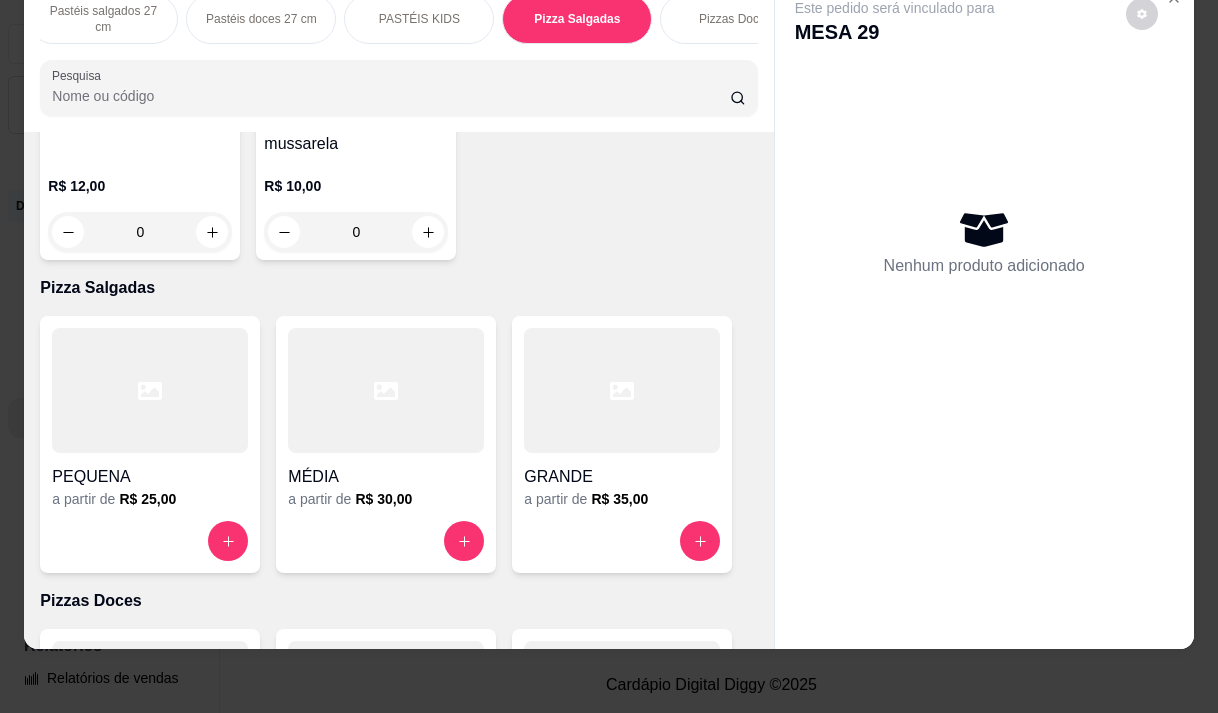 click on "GRANDE" at bounding box center (622, 477) 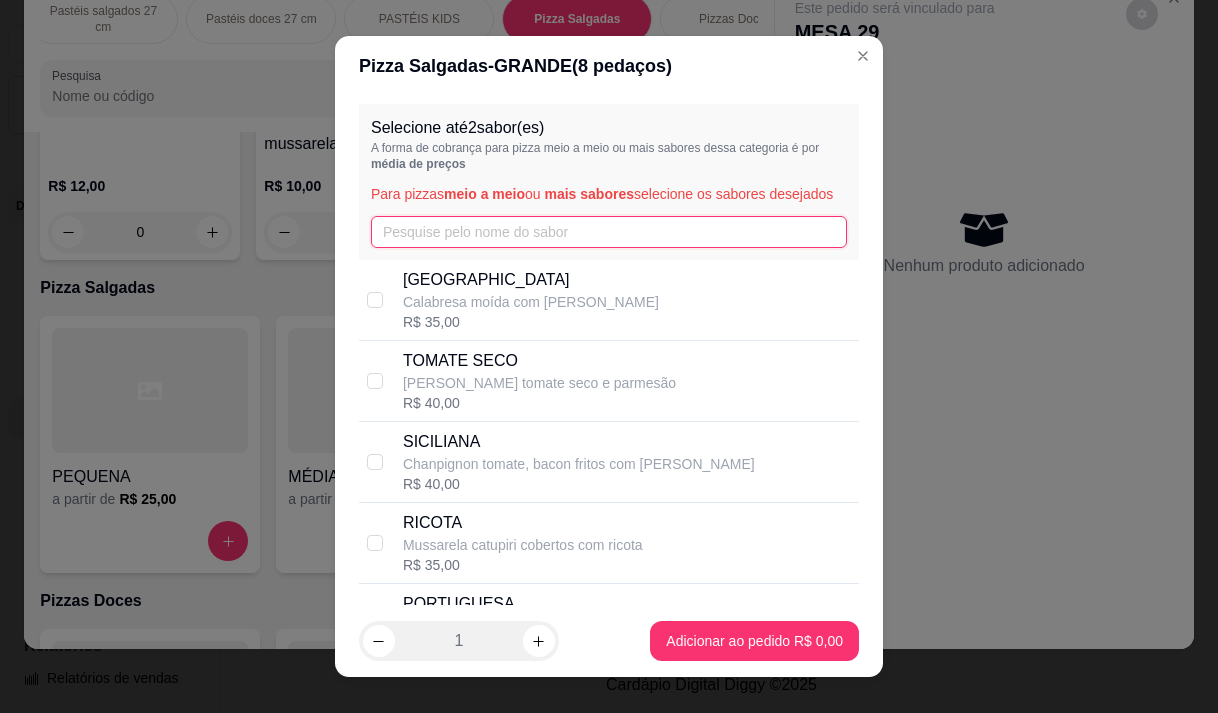 click at bounding box center [609, 232] 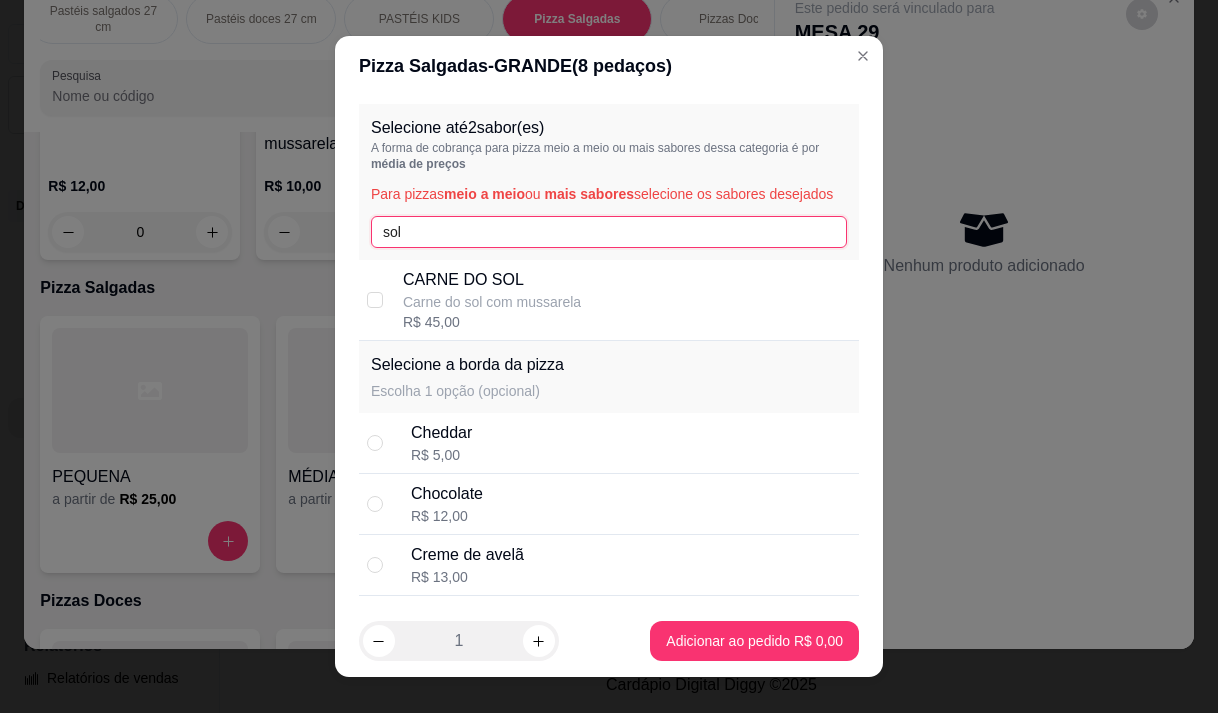 type on "sol" 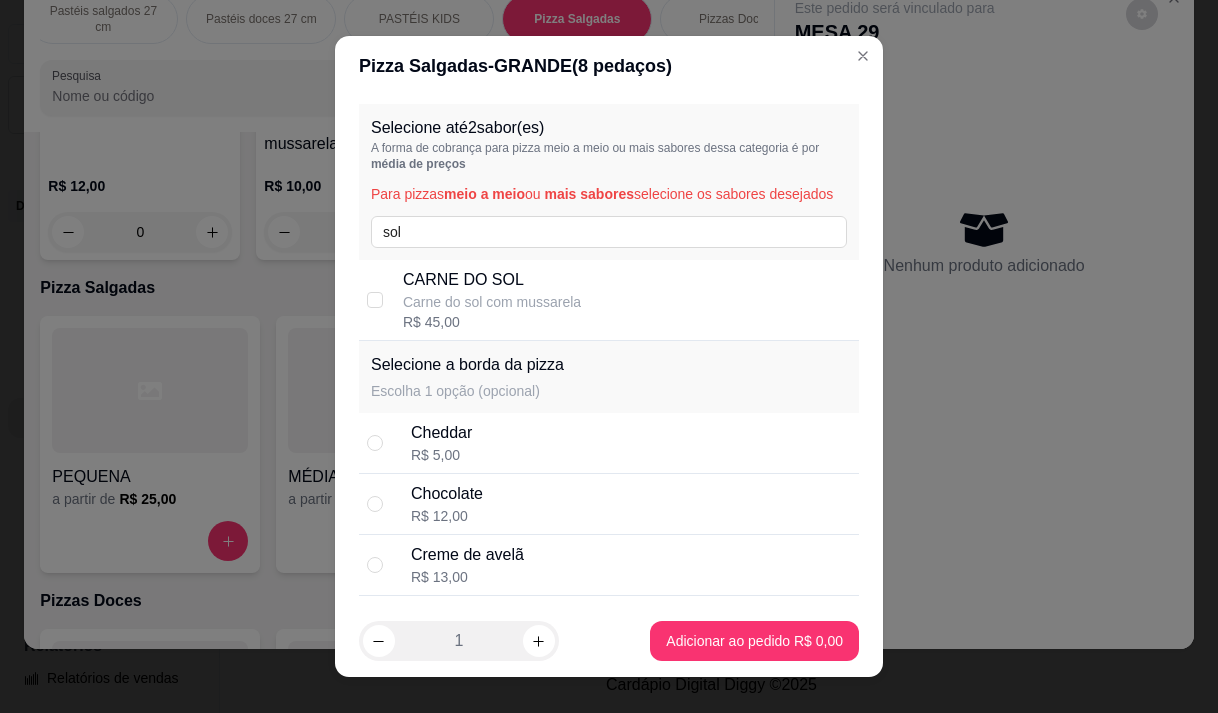 click on "Carne do sol com mussarela" at bounding box center (492, 302) 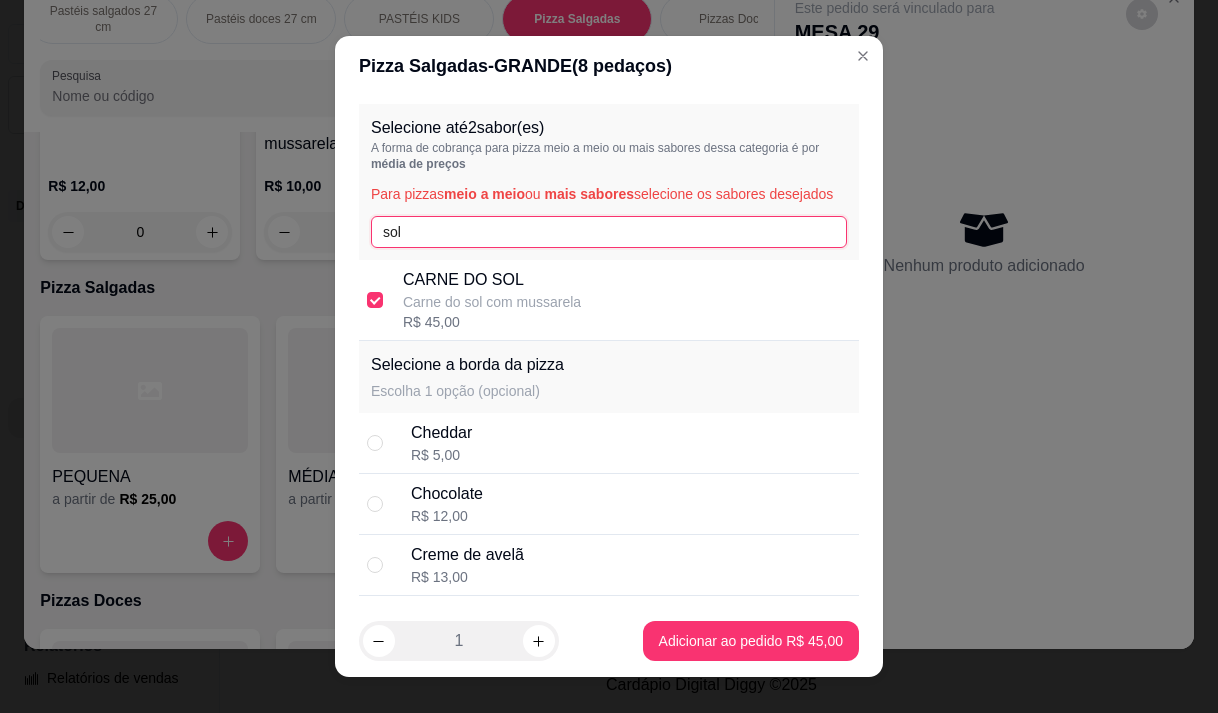 click on "sol" at bounding box center (609, 232) 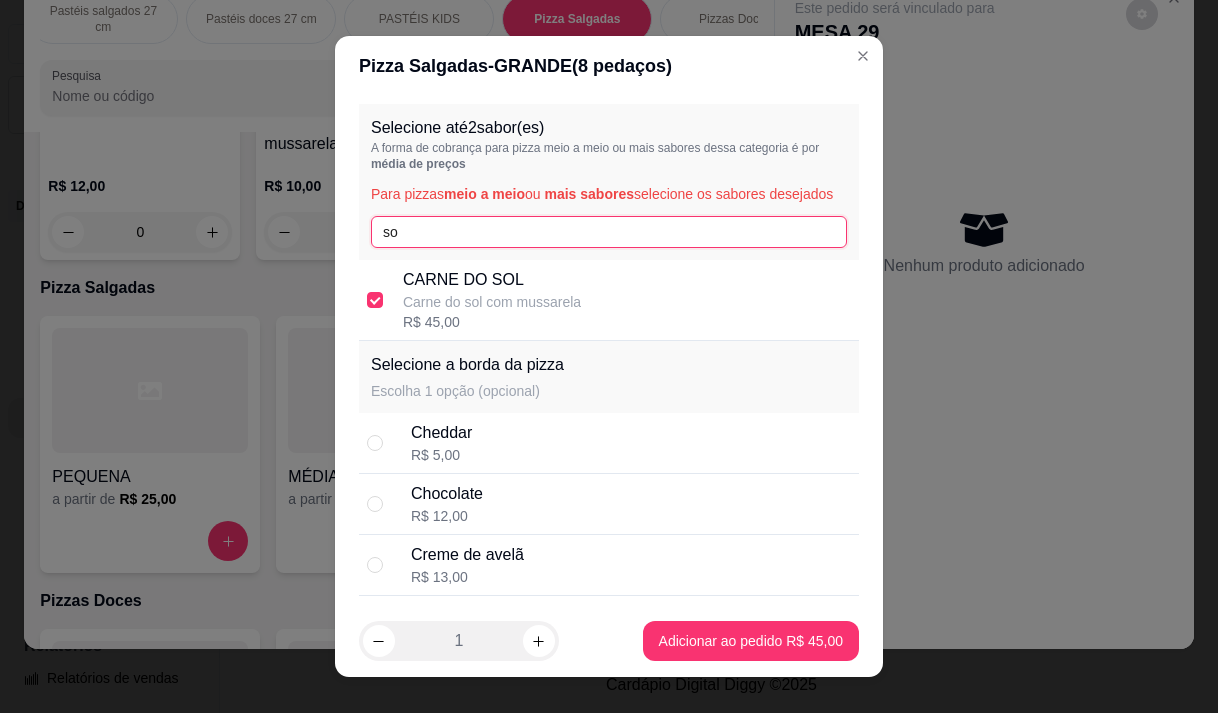 type on "s" 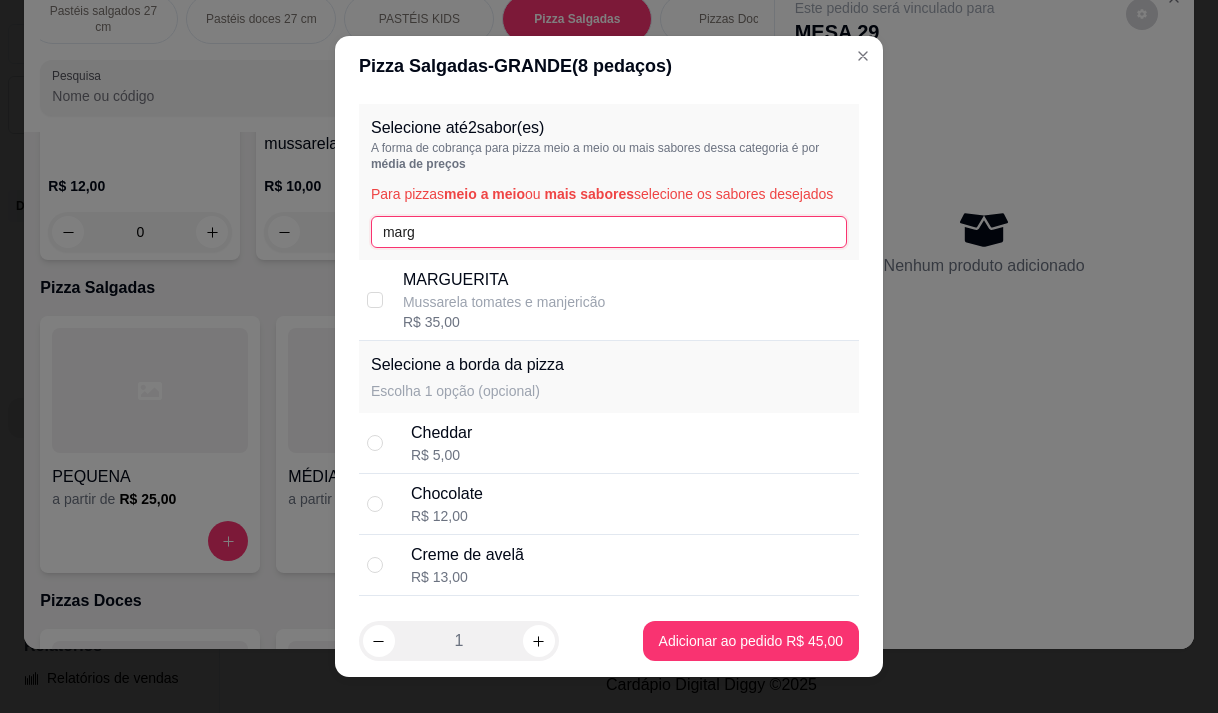 type on "marg" 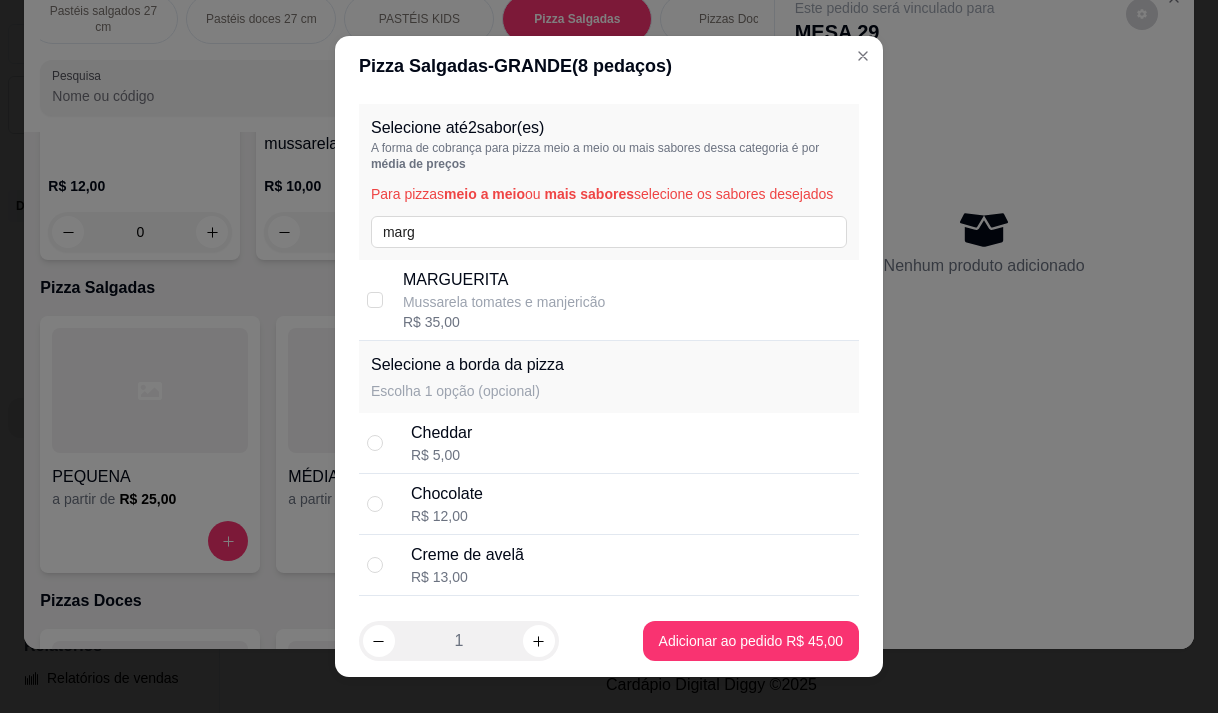 click on "Mussarela tomates e manjericão" at bounding box center (504, 302) 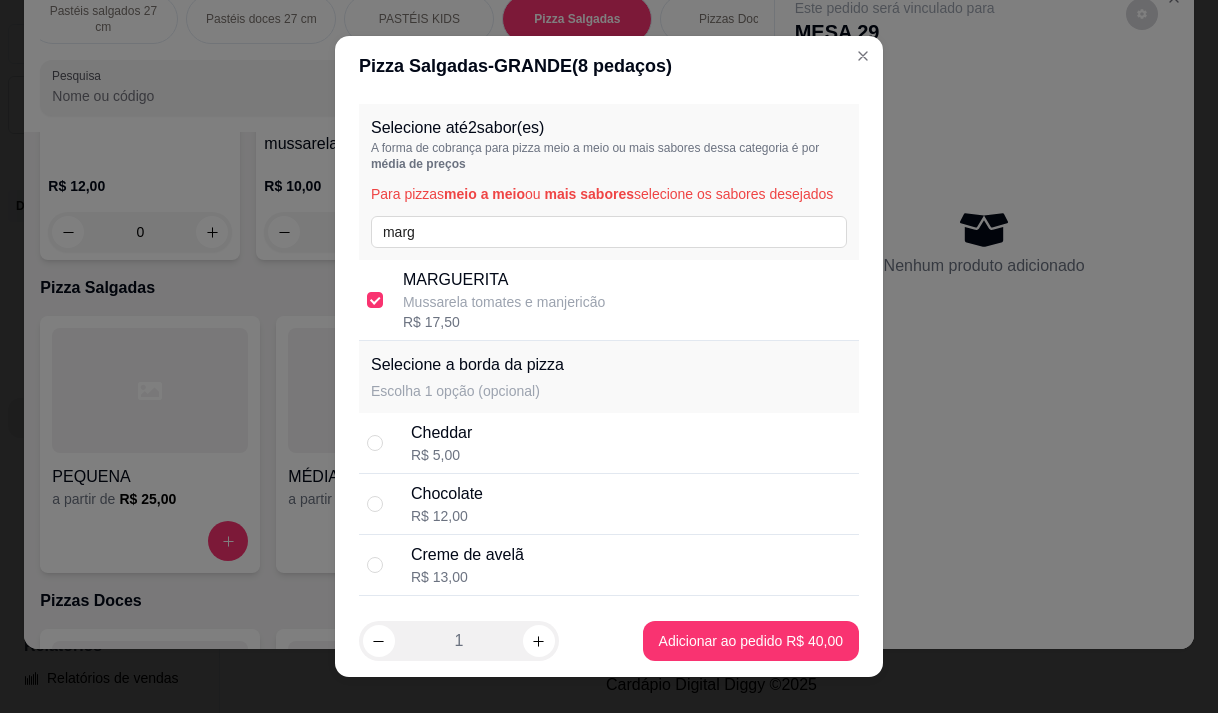checkbox on "true" 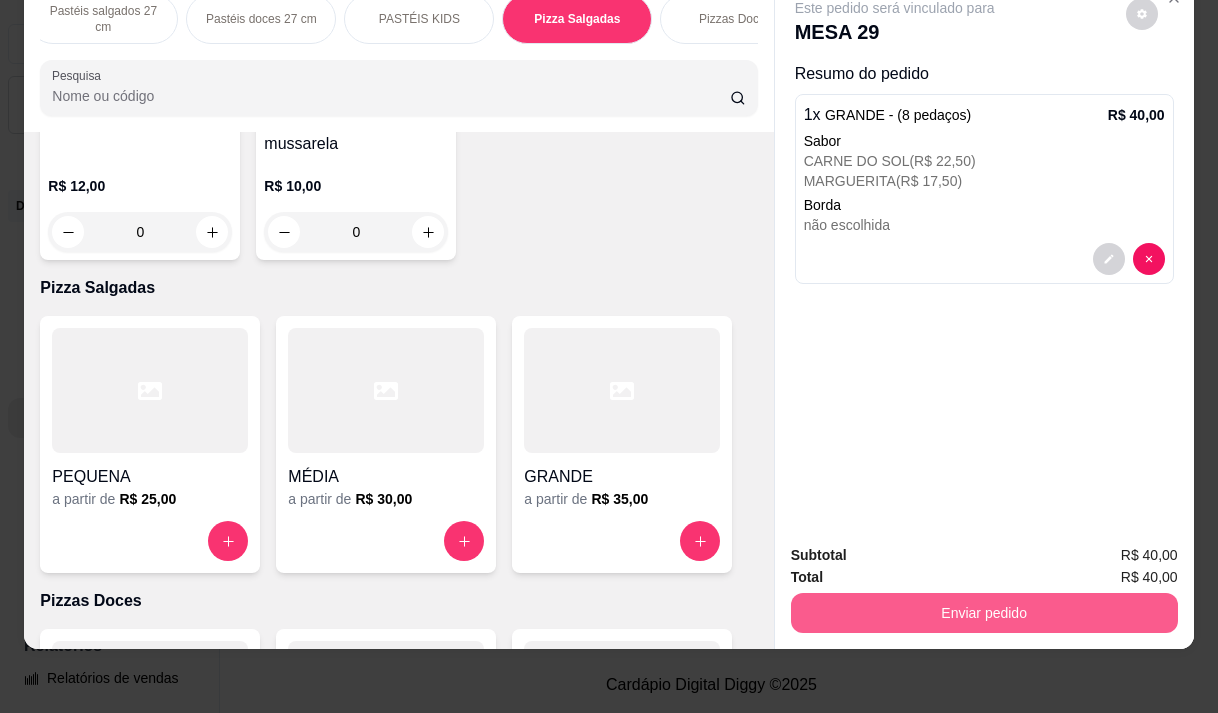 click on "Enviar pedido" at bounding box center [984, 613] 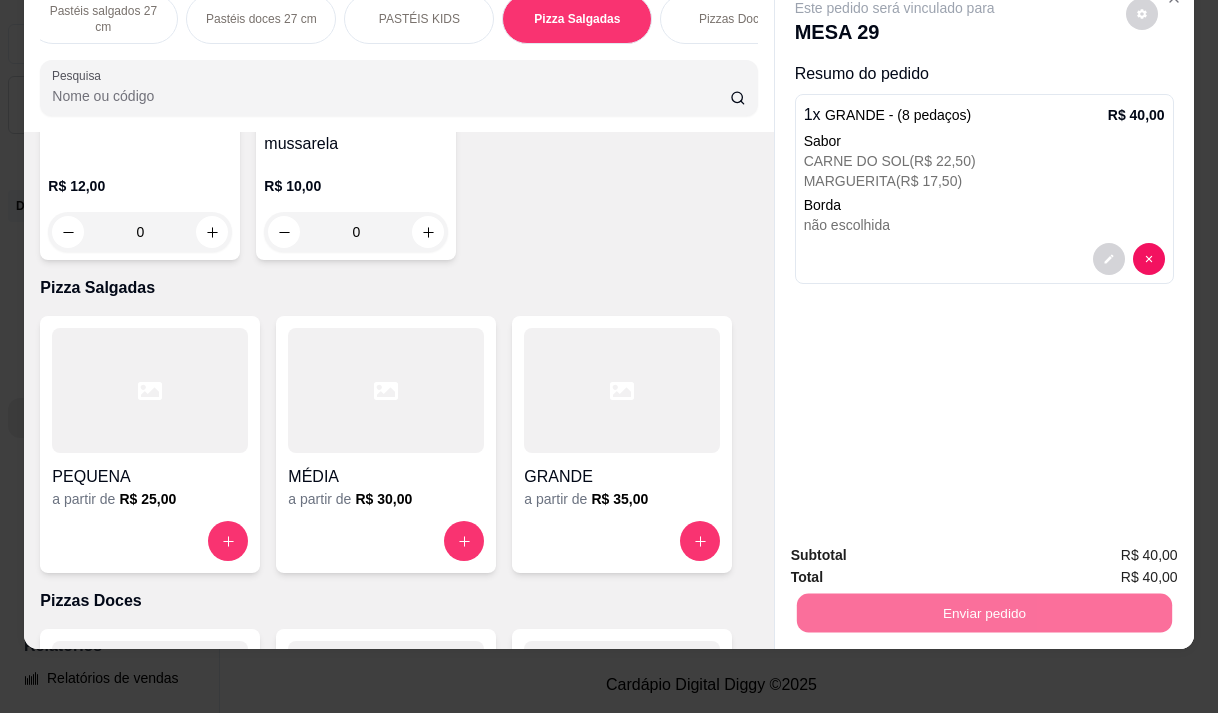 click on "Não registrar e enviar pedido" at bounding box center [918, 549] 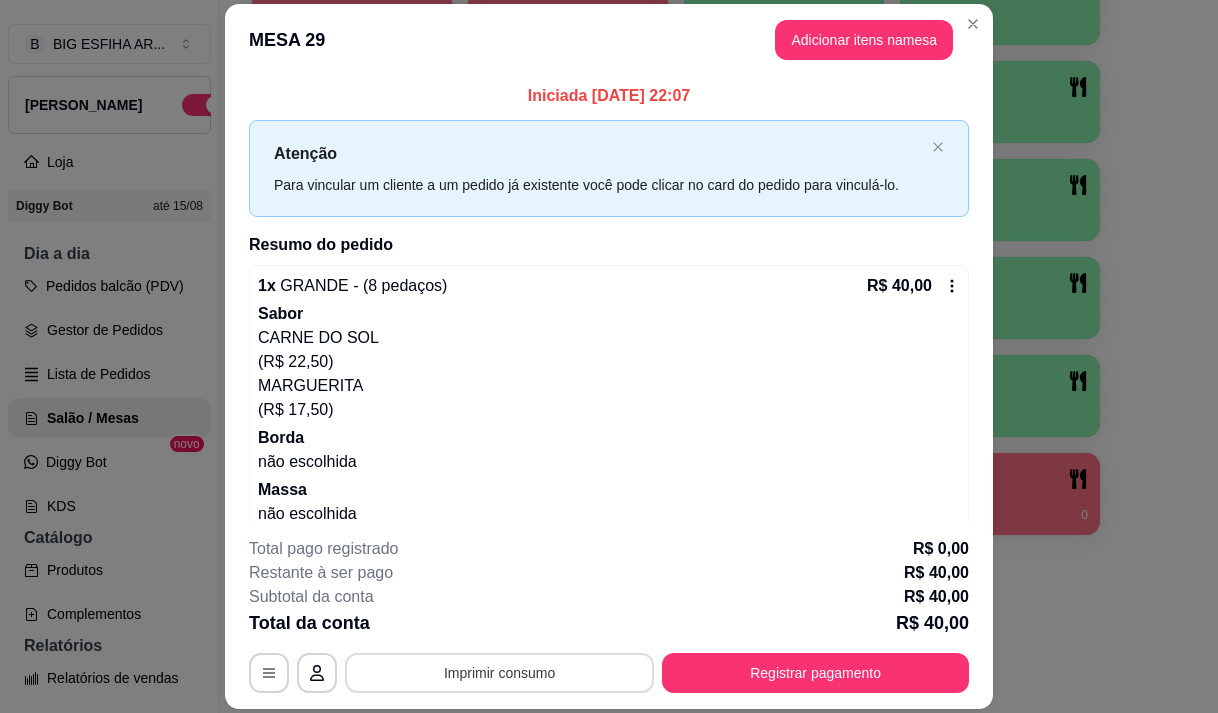 click on "Imprimir consumo" at bounding box center [499, 673] 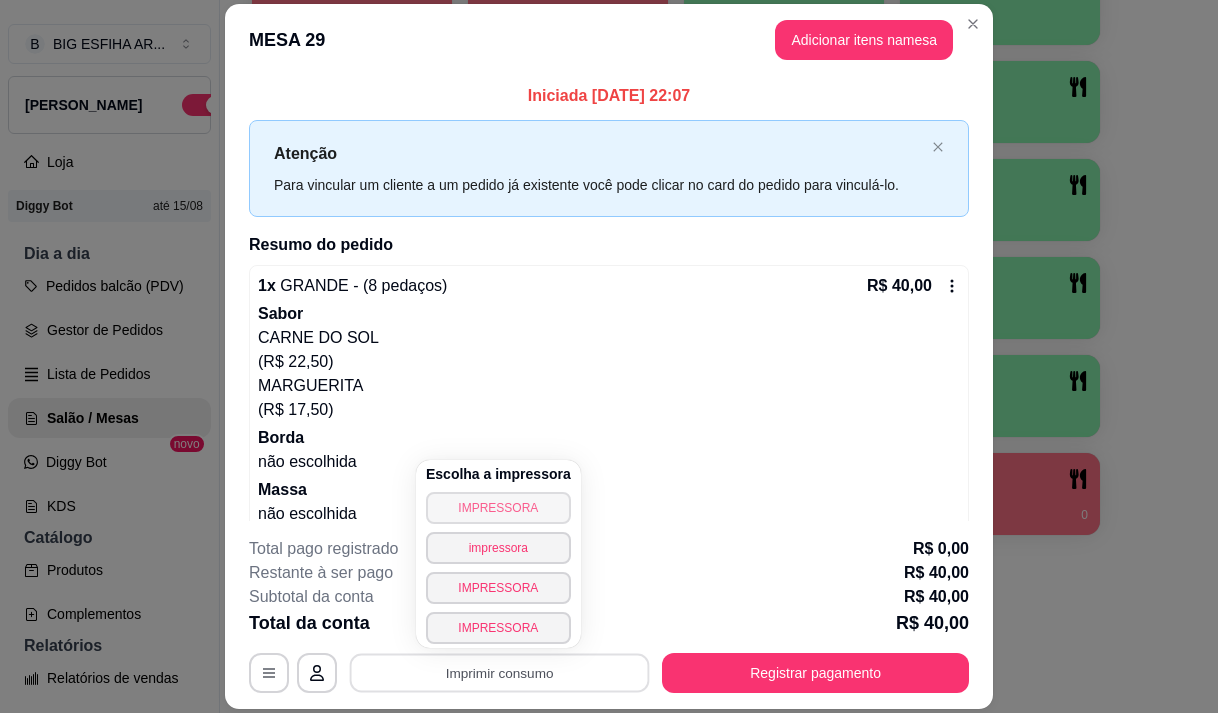 click on "IMPRESSORA" at bounding box center [498, 508] 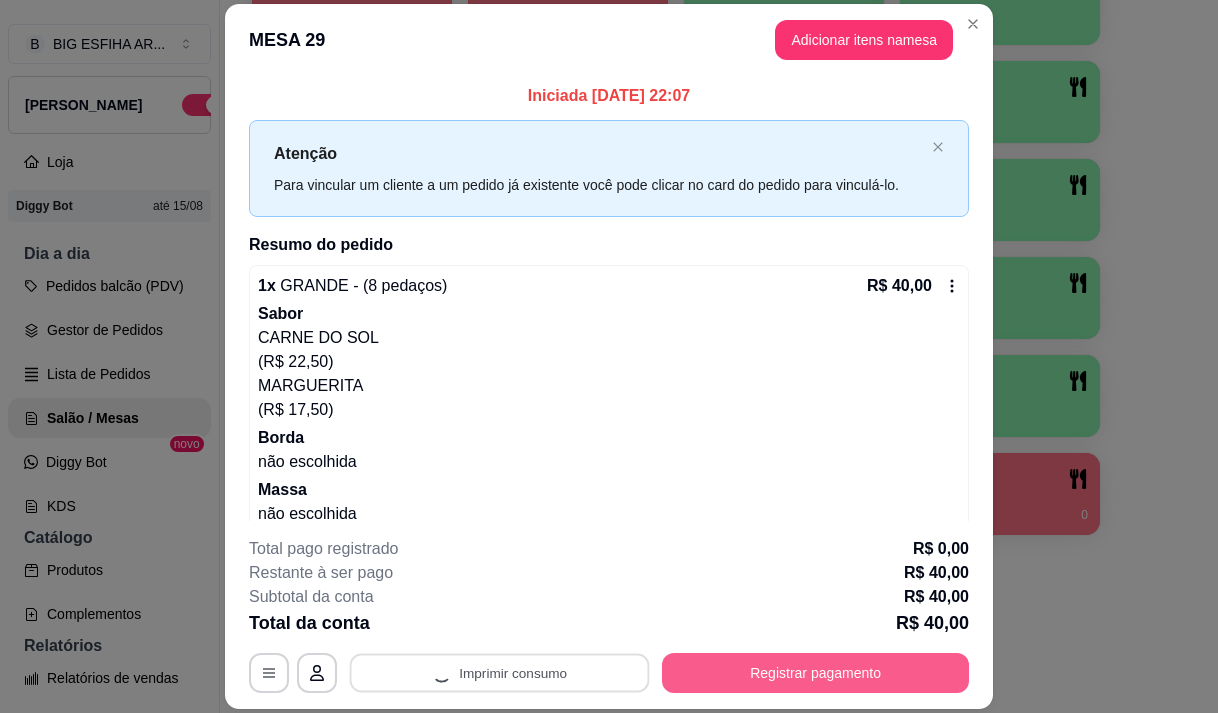 click on "Registrar pagamento" at bounding box center [815, 673] 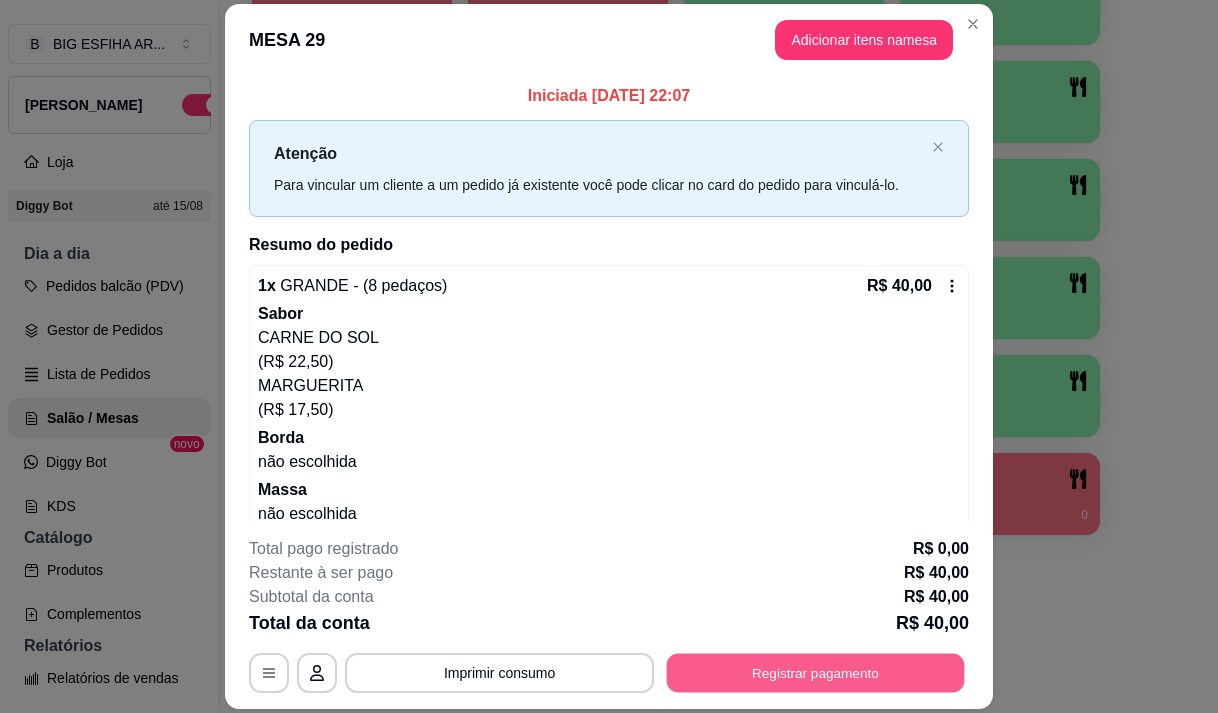 click on "Registrar pagamento" at bounding box center [816, 673] 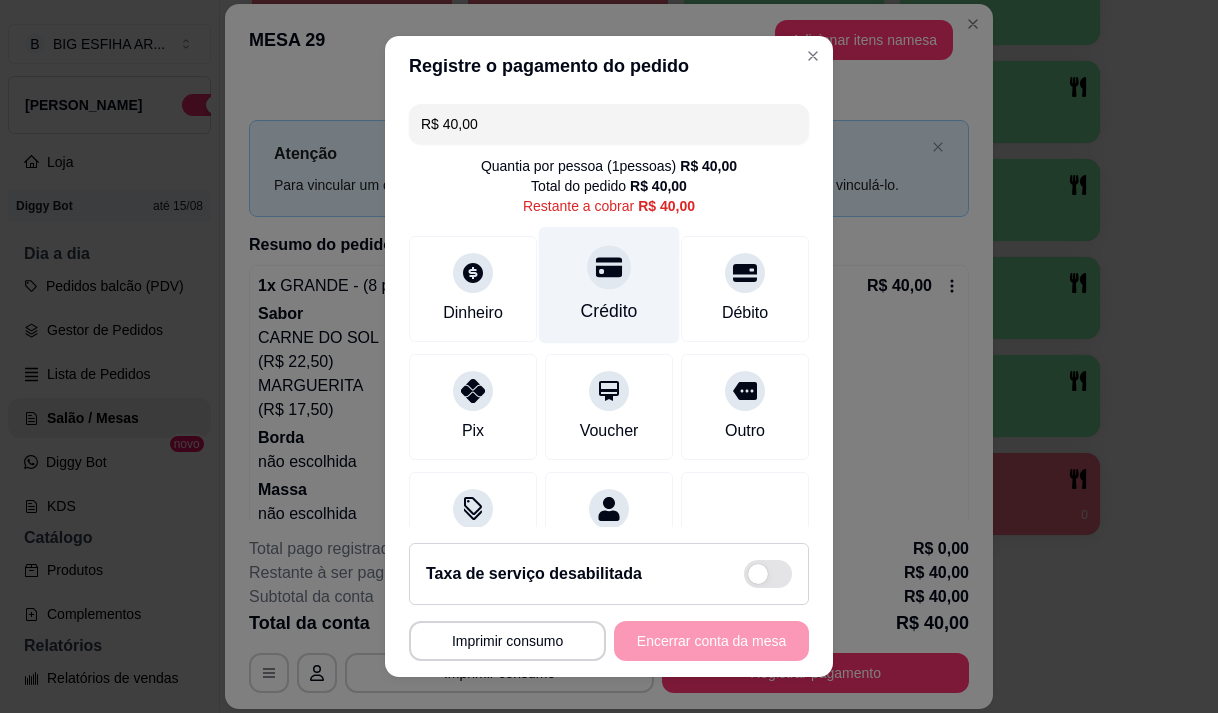 click on "Crédito" at bounding box center (609, 284) 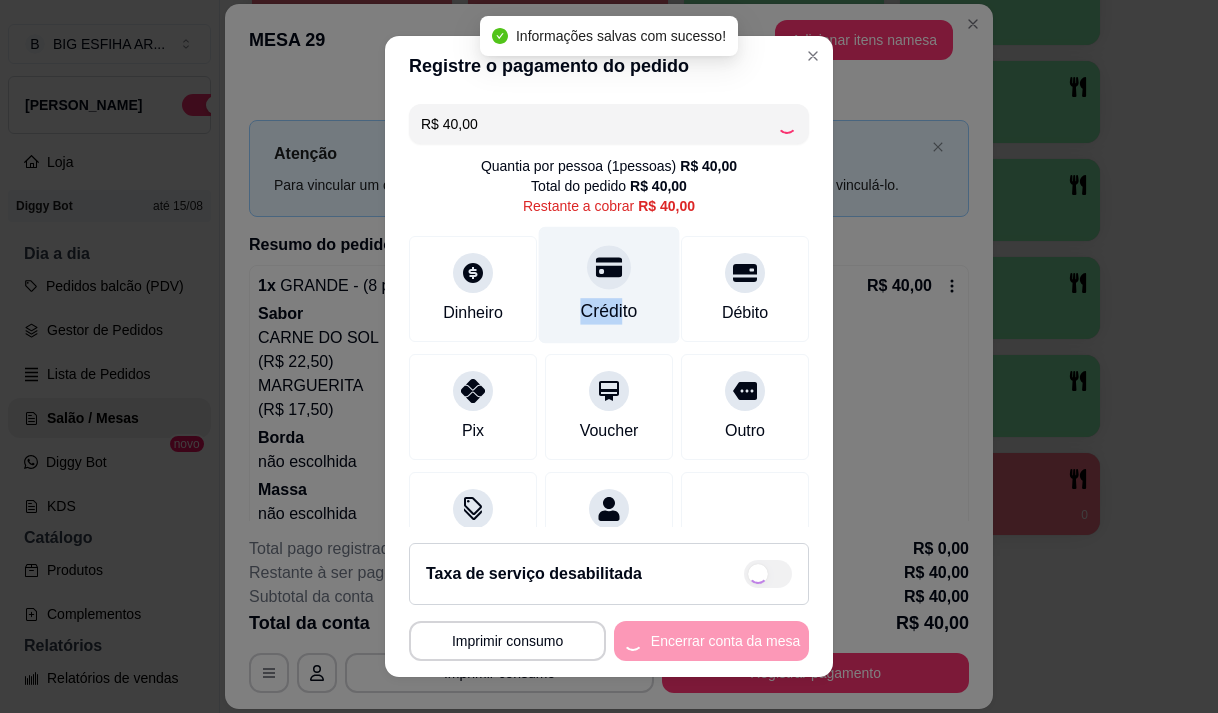 type on "R$ 0,00" 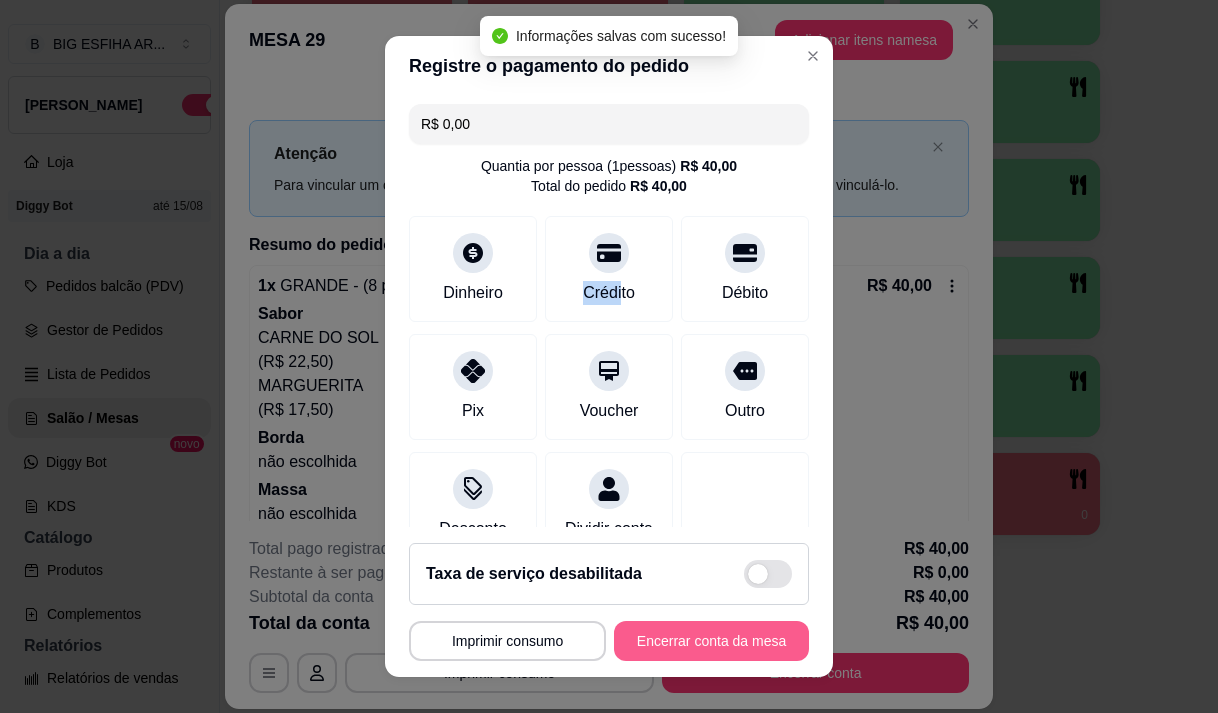 click on "Encerrar conta da mesa" at bounding box center (711, 641) 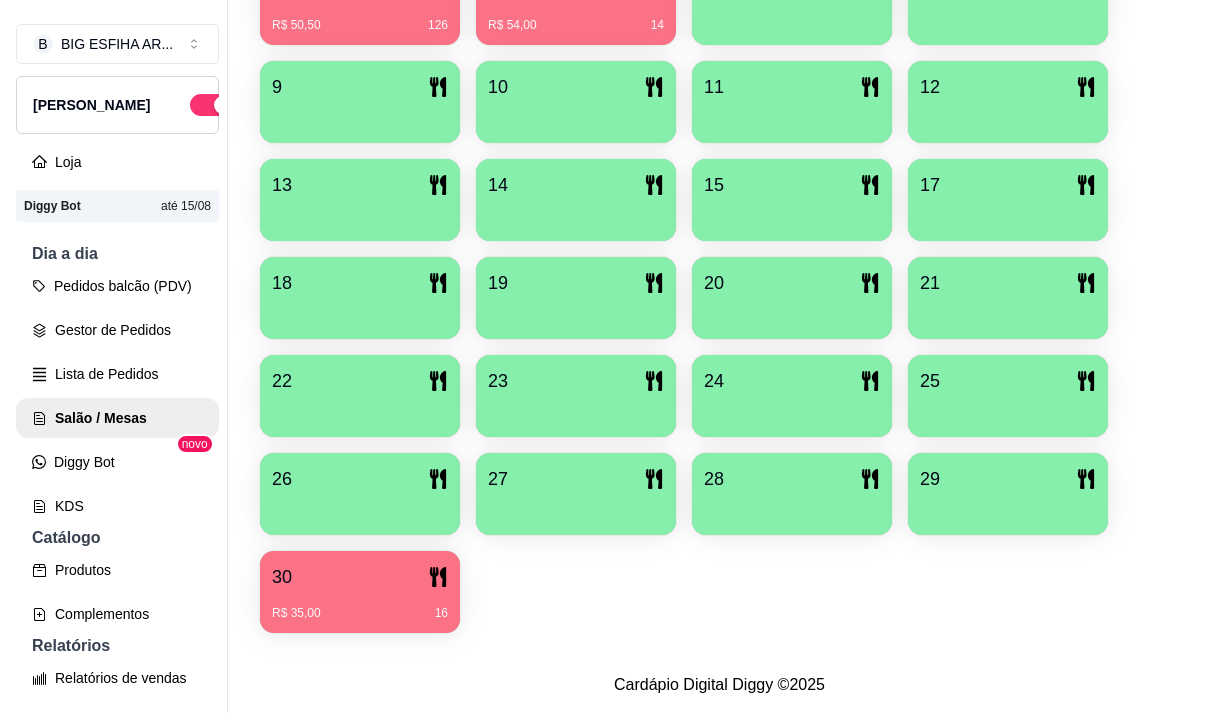 scroll, scrollTop: 239, scrollLeft: 0, axis: vertical 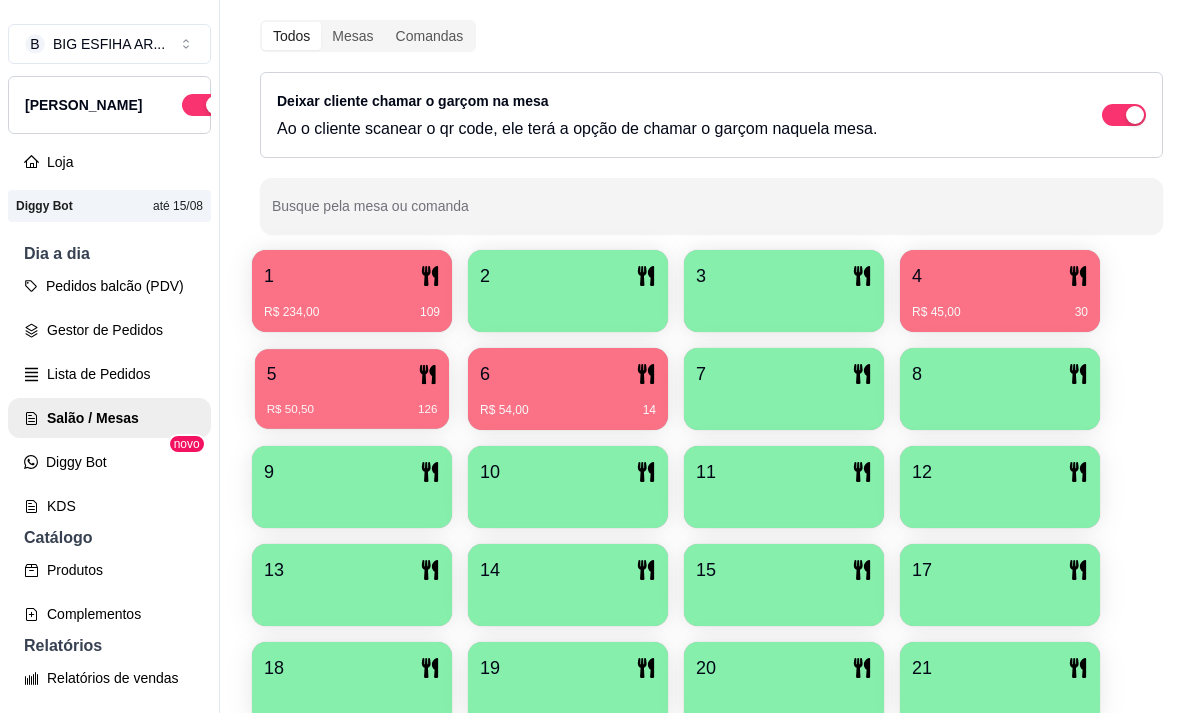 click on "R$ 50,50 126" at bounding box center [352, 402] 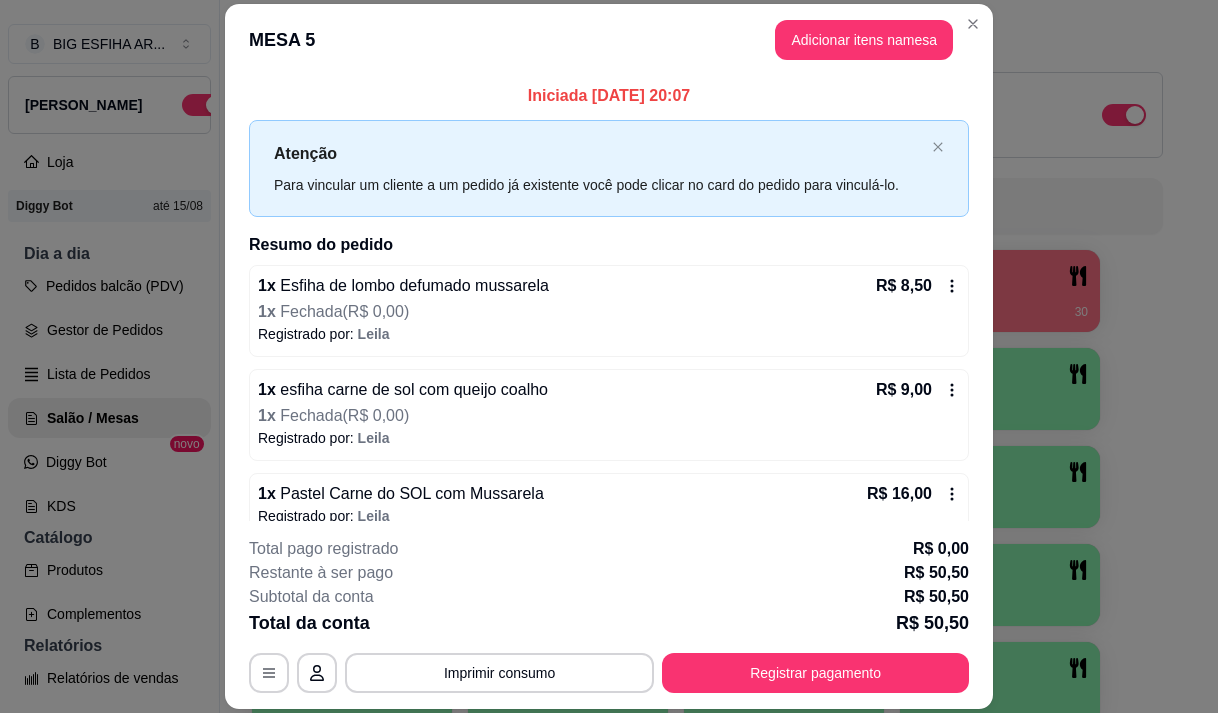 scroll, scrollTop: 129, scrollLeft: 0, axis: vertical 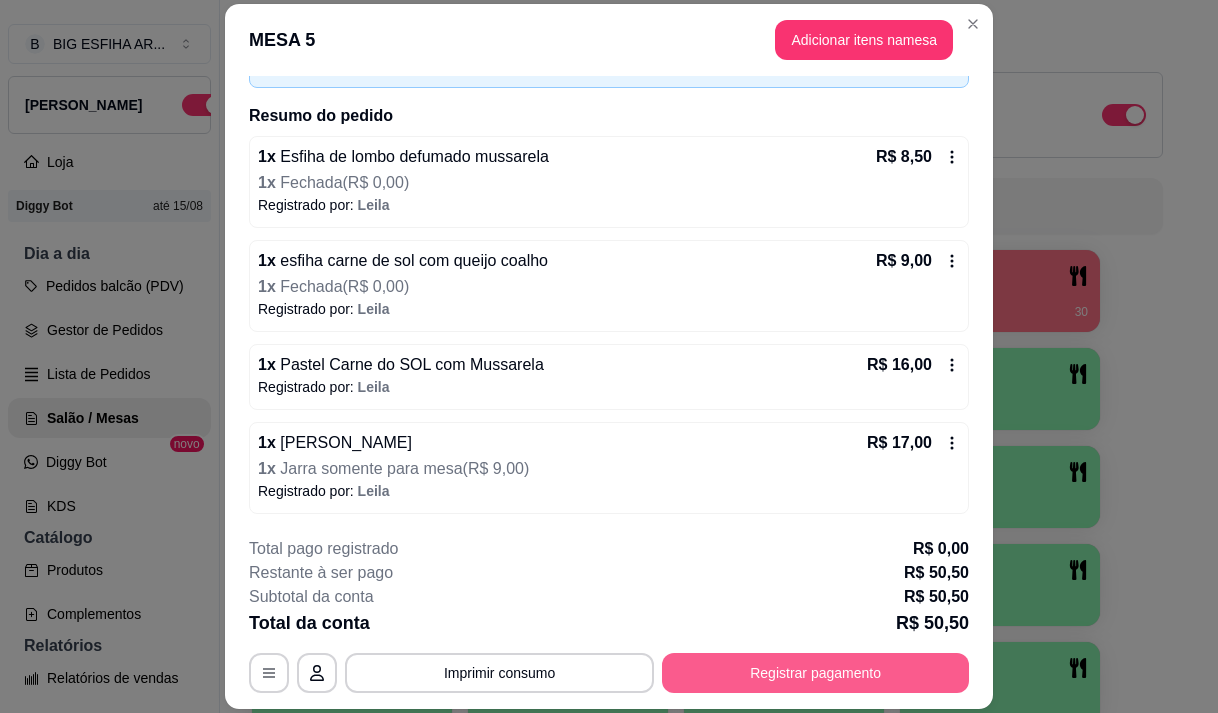 click on "Registrar pagamento" at bounding box center (815, 673) 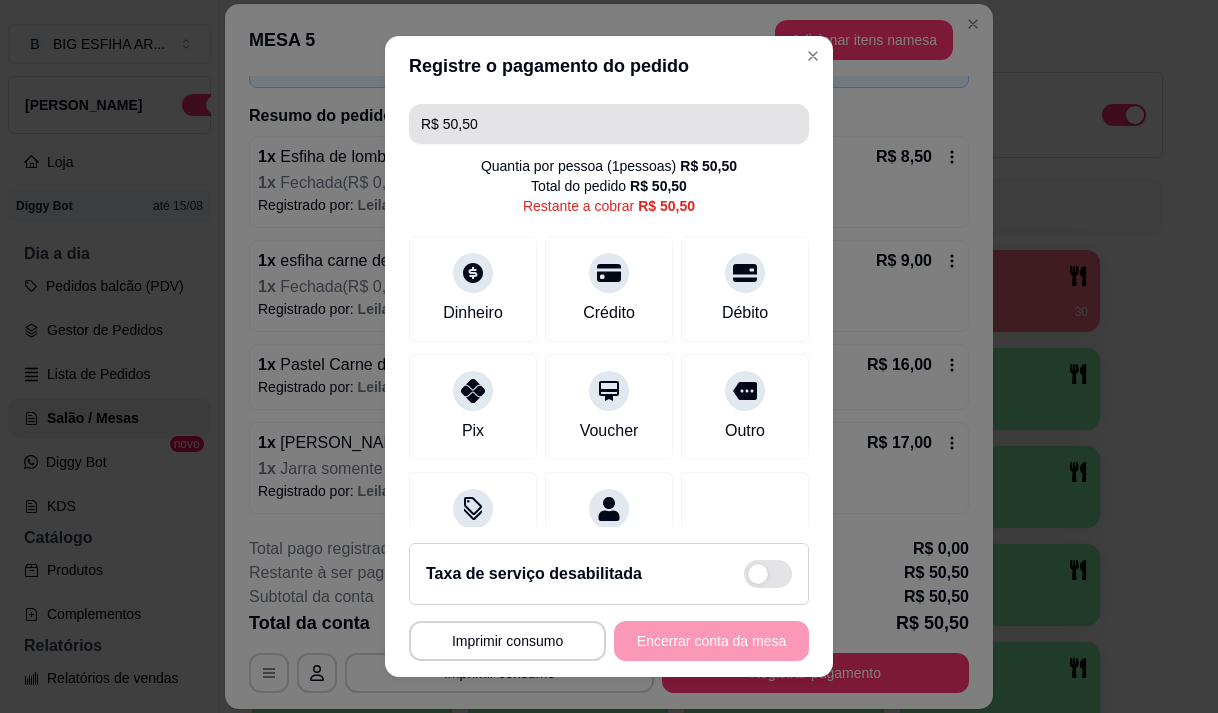 click on "R$ 50,50" at bounding box center (609, 124) 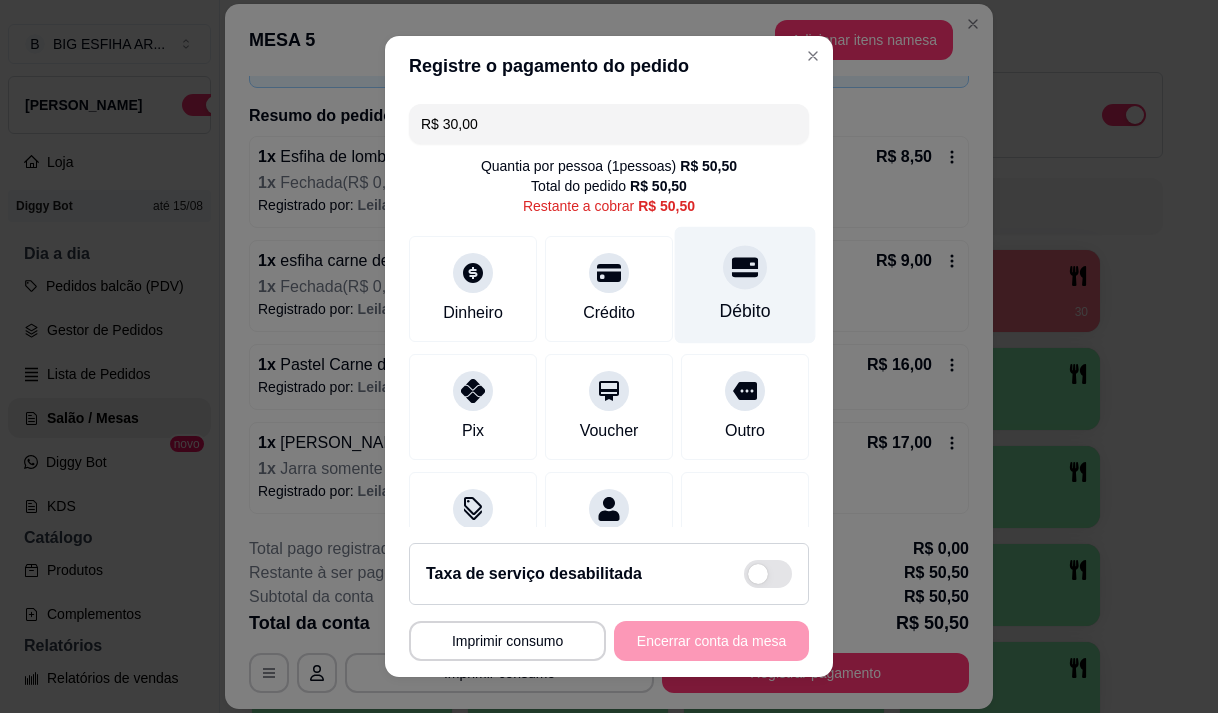 click on "Débito" at bounding box center [745, 284] 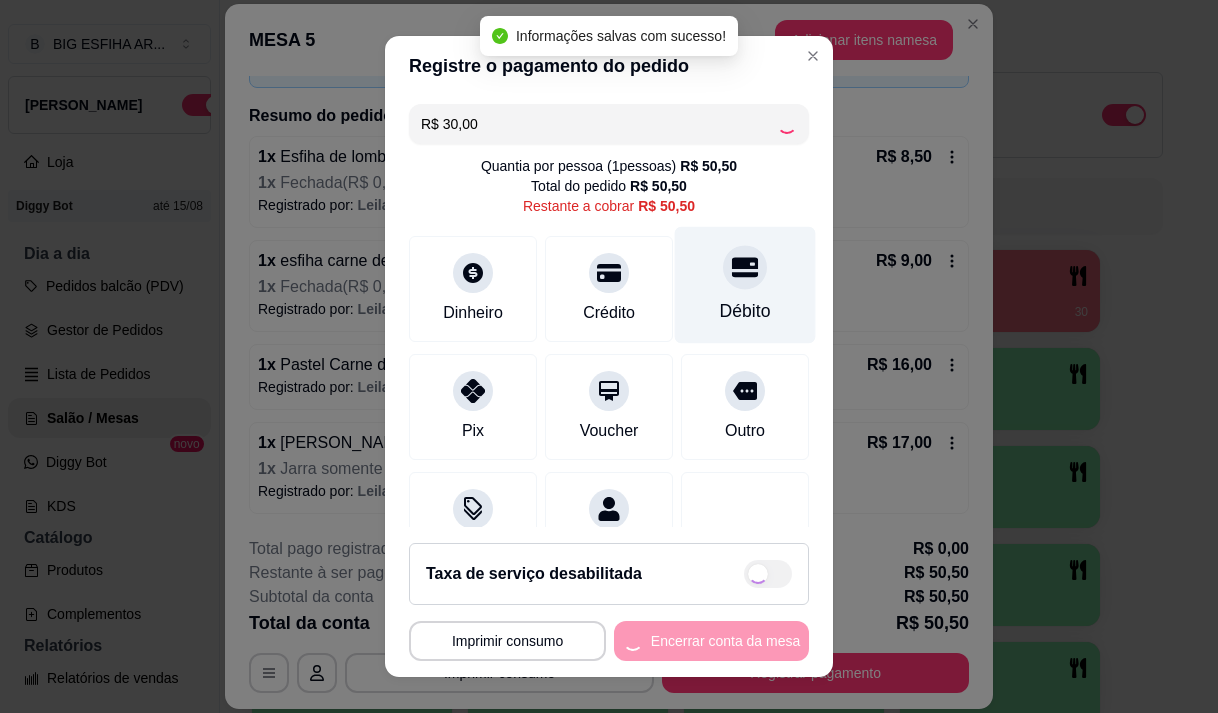 type on "R$ 20,50" 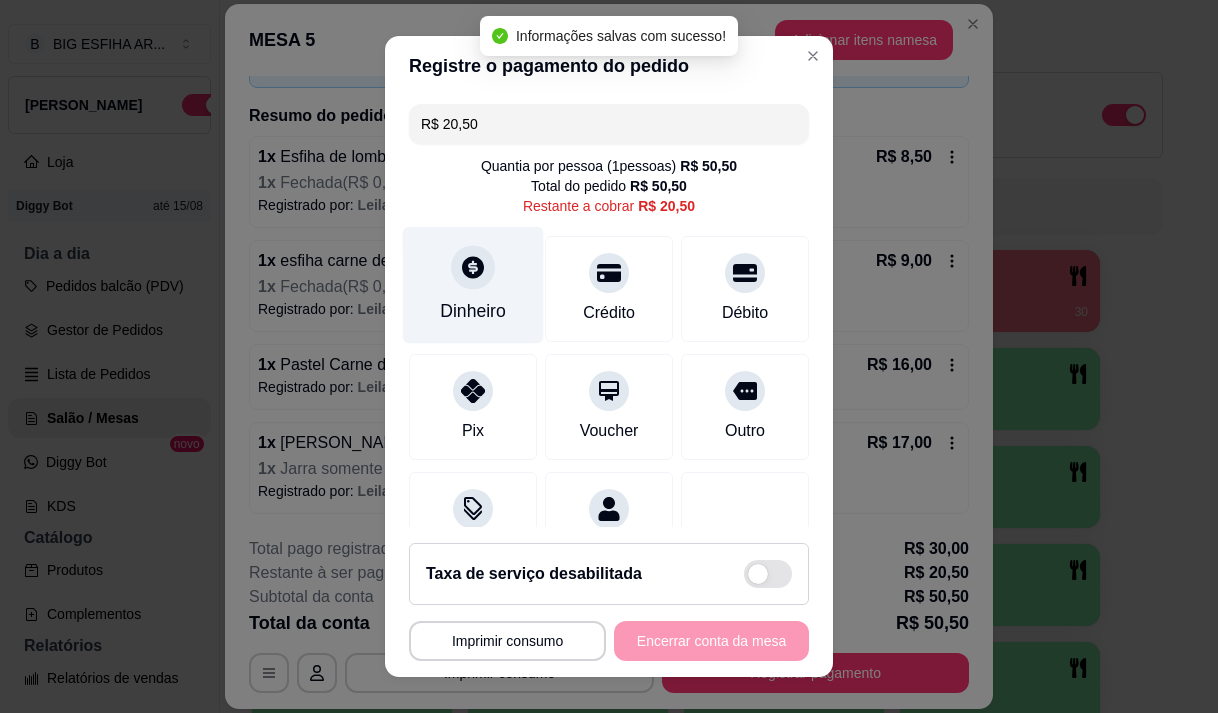click on "Dinheiro" at bounding box center [473, 311] 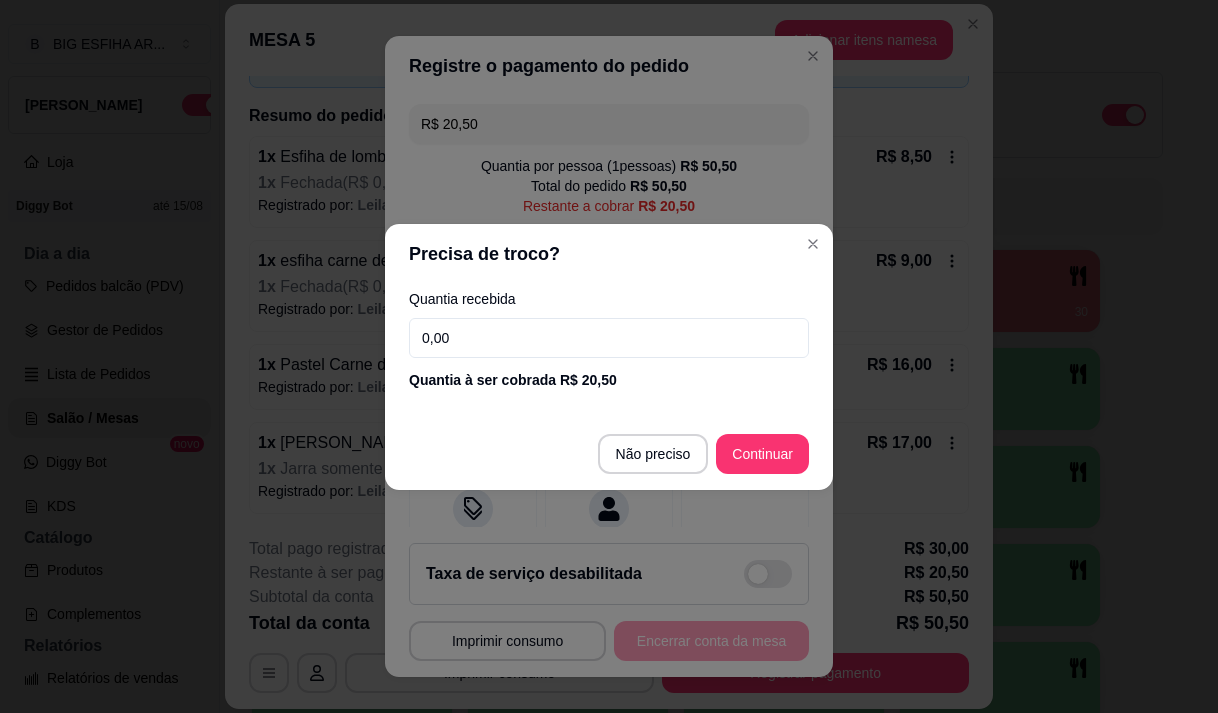 click on "0,00" at bounding box center [609, 338] 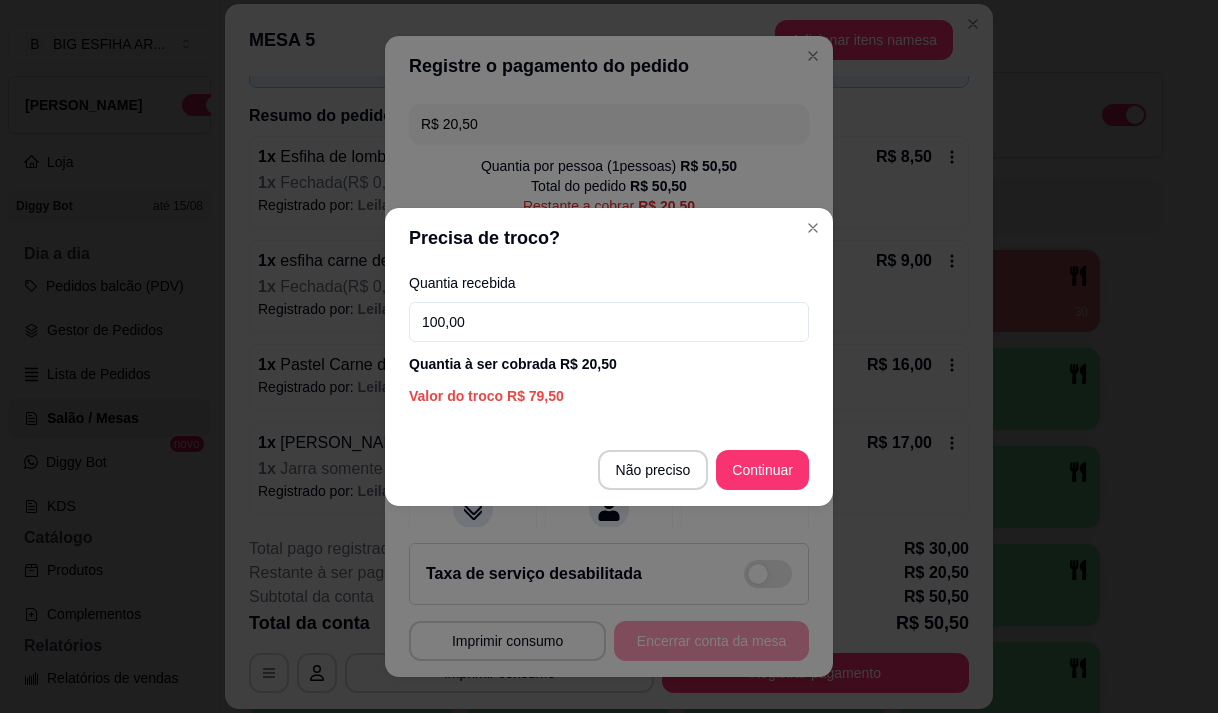 type on "100,00" 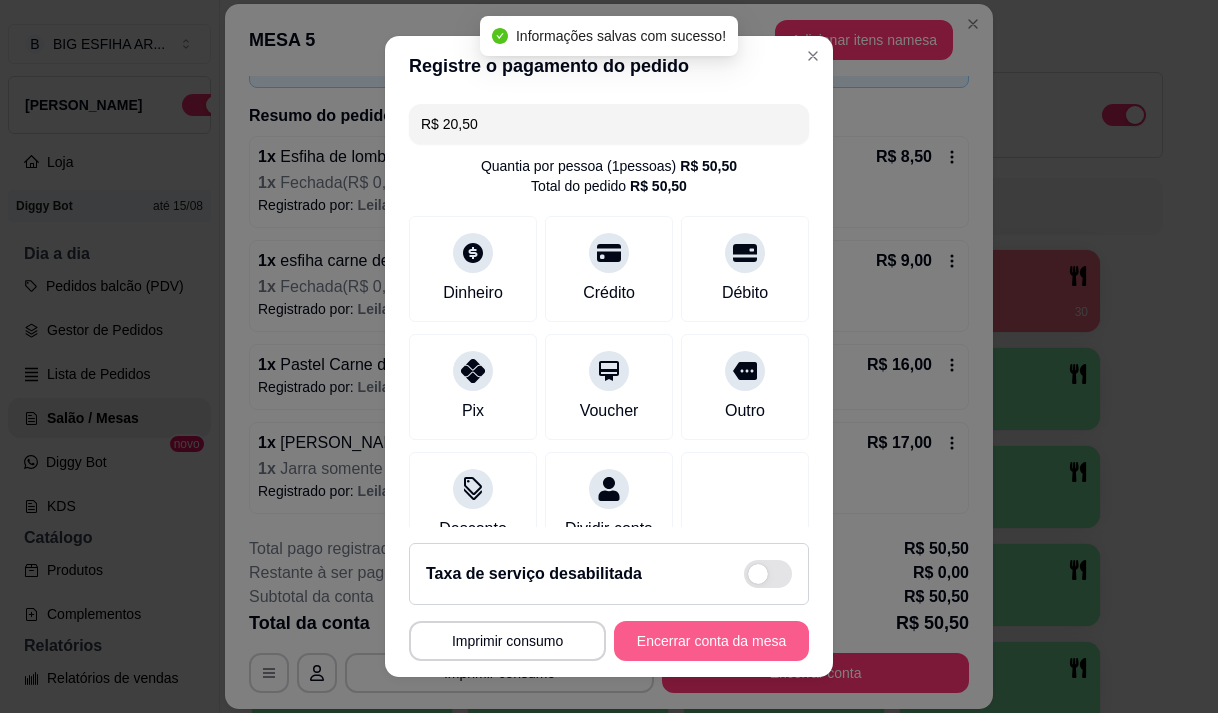 type on "R$ 0,00" 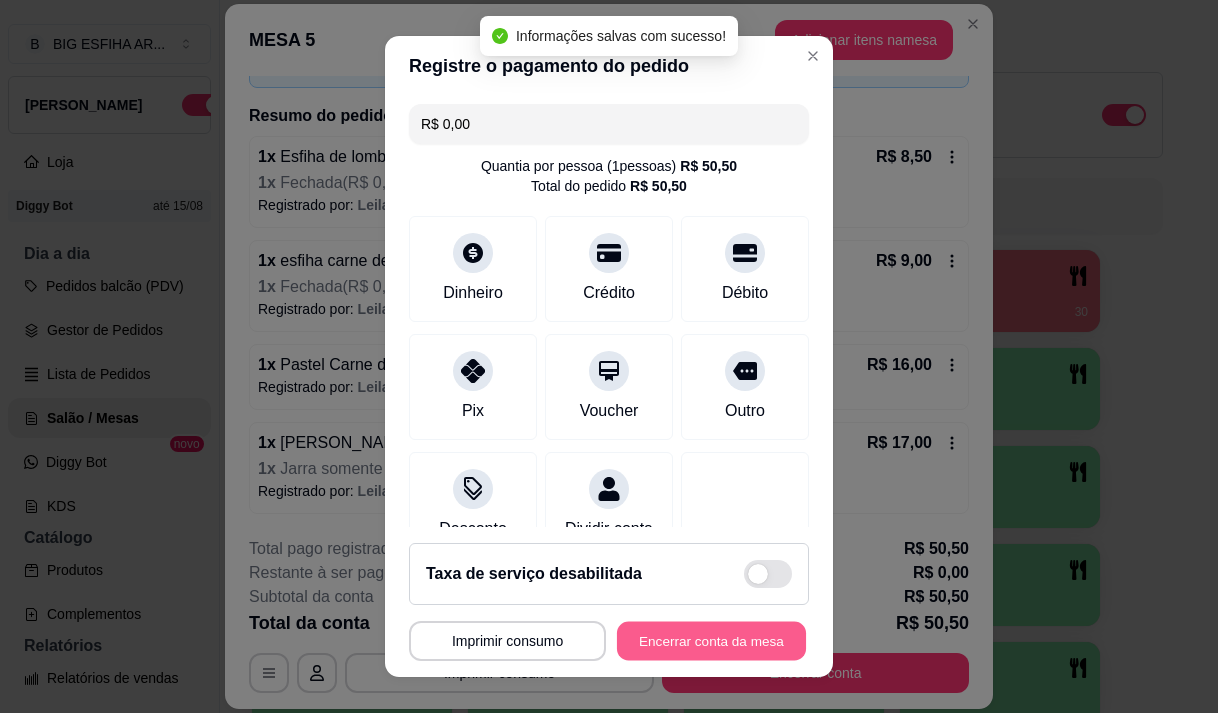 click on "Encerrar conta da mesa" at bounding box center (711, 641) 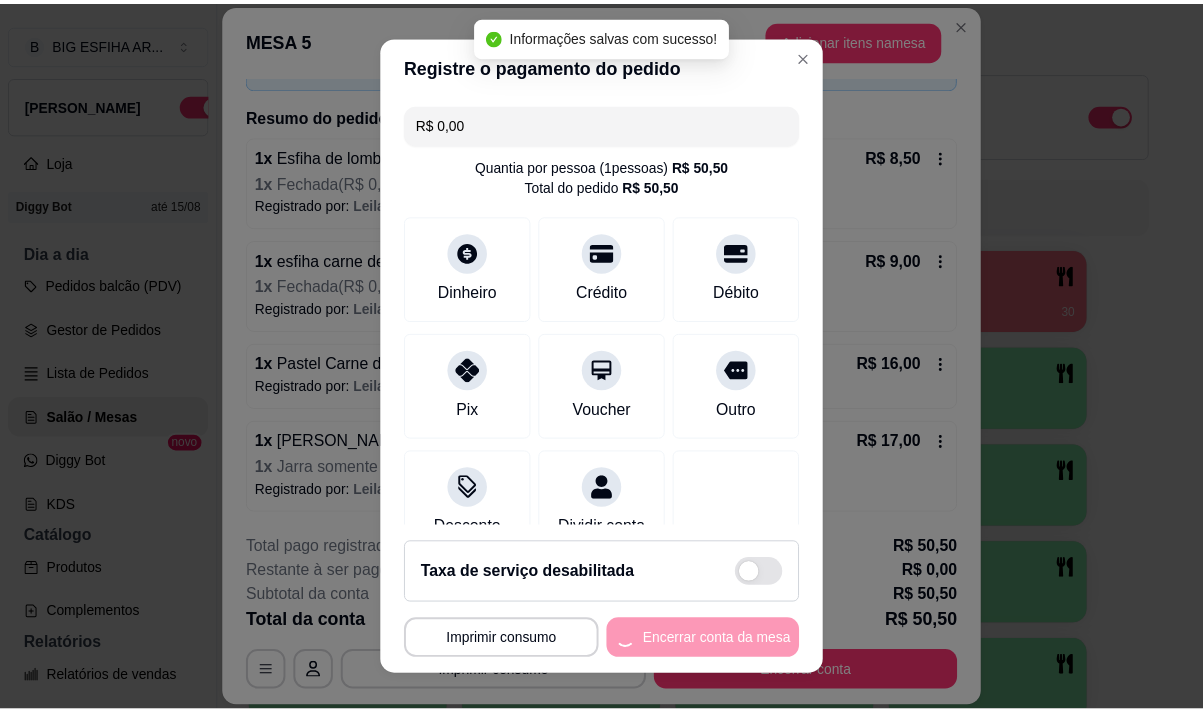 scroll, scrollTop: 0, scrollLeft: 0, axis: both 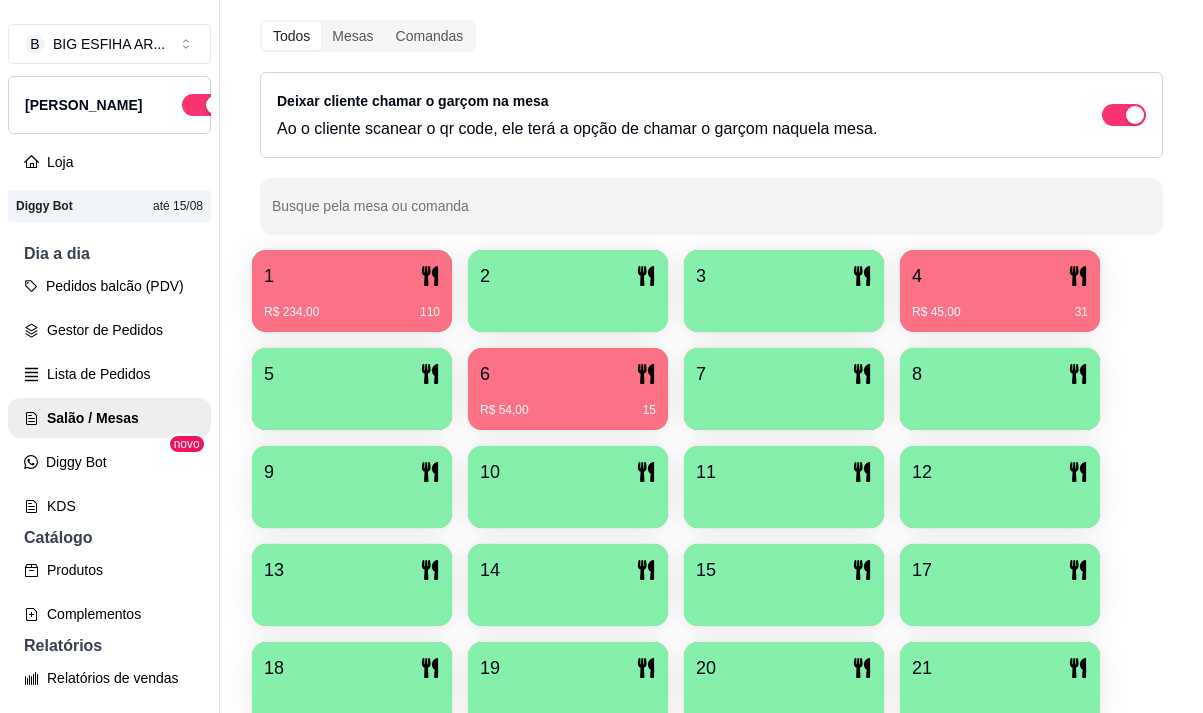 click on "1" at bounding box center [352, 276] 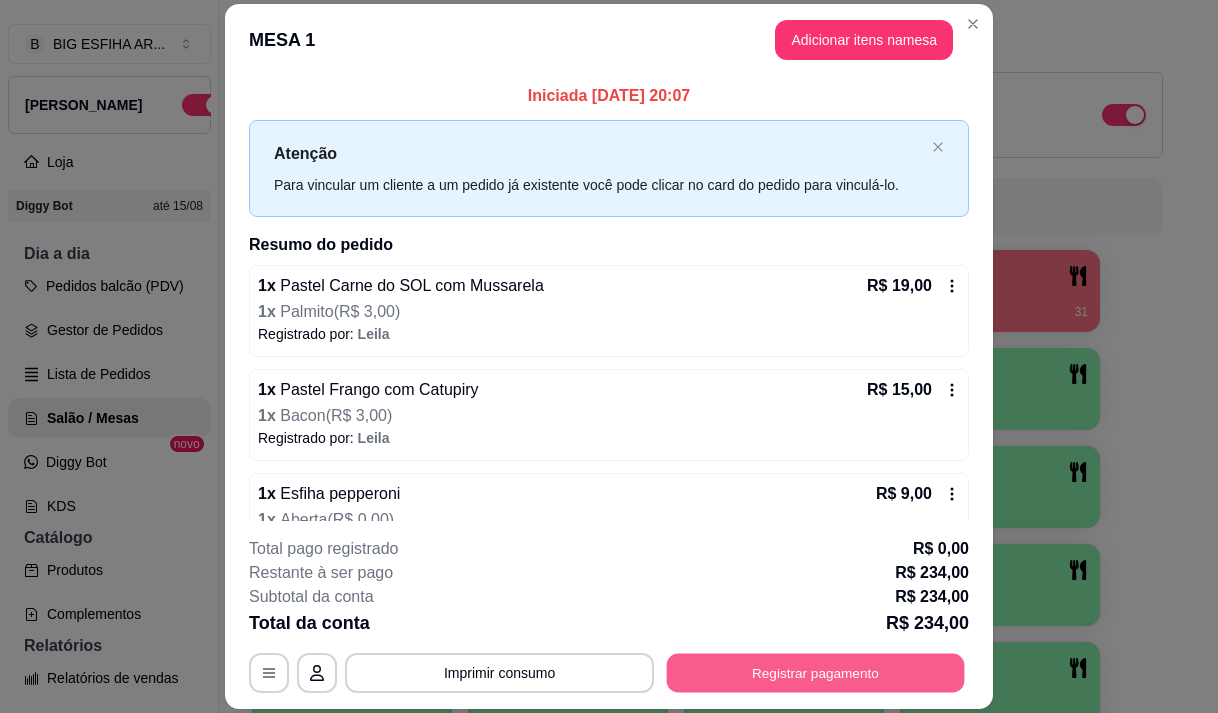 click on "Registrar pagamento" at bounding box center (816, 673) 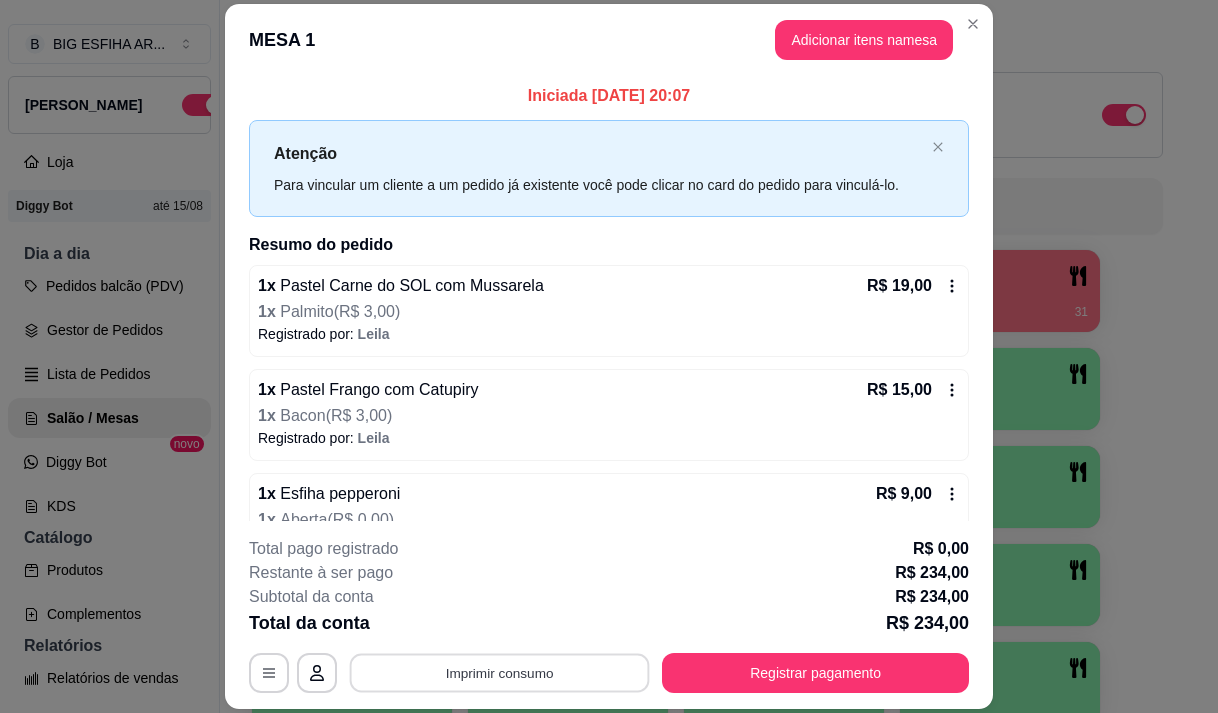 click on "Imprimir consumo" at bounding box center (500, 673) 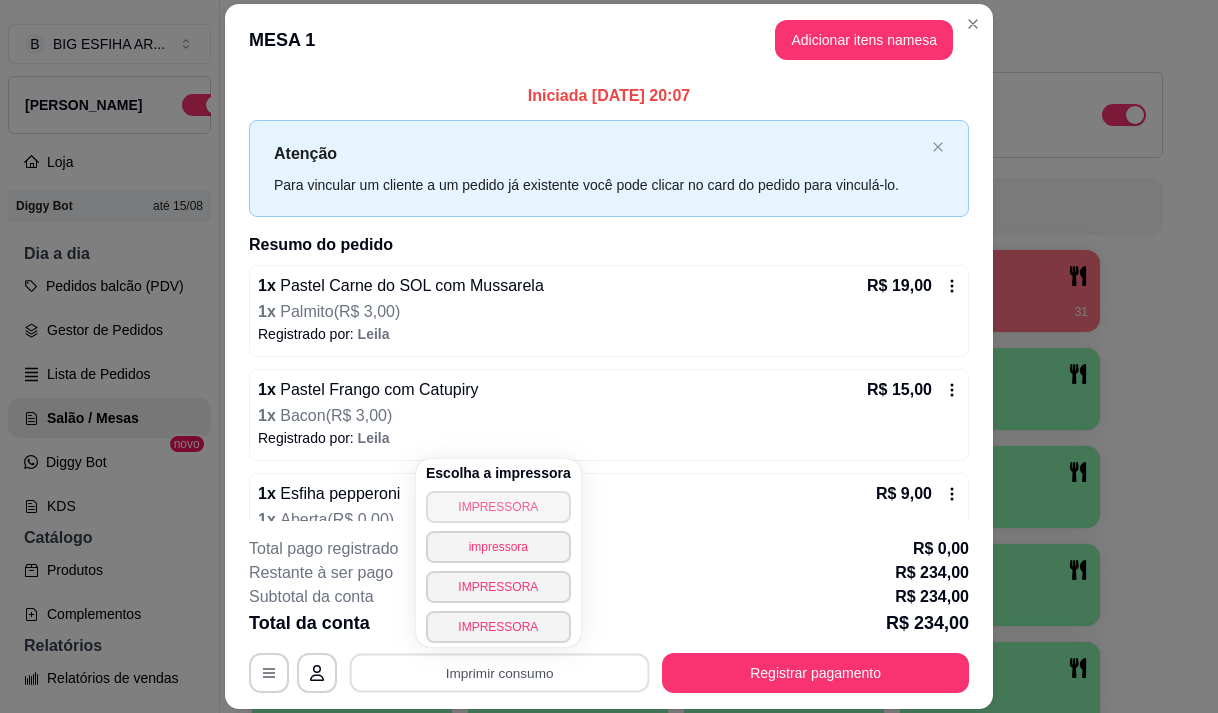 click on "IMPRESSORA" at bounding box center (498, 507) 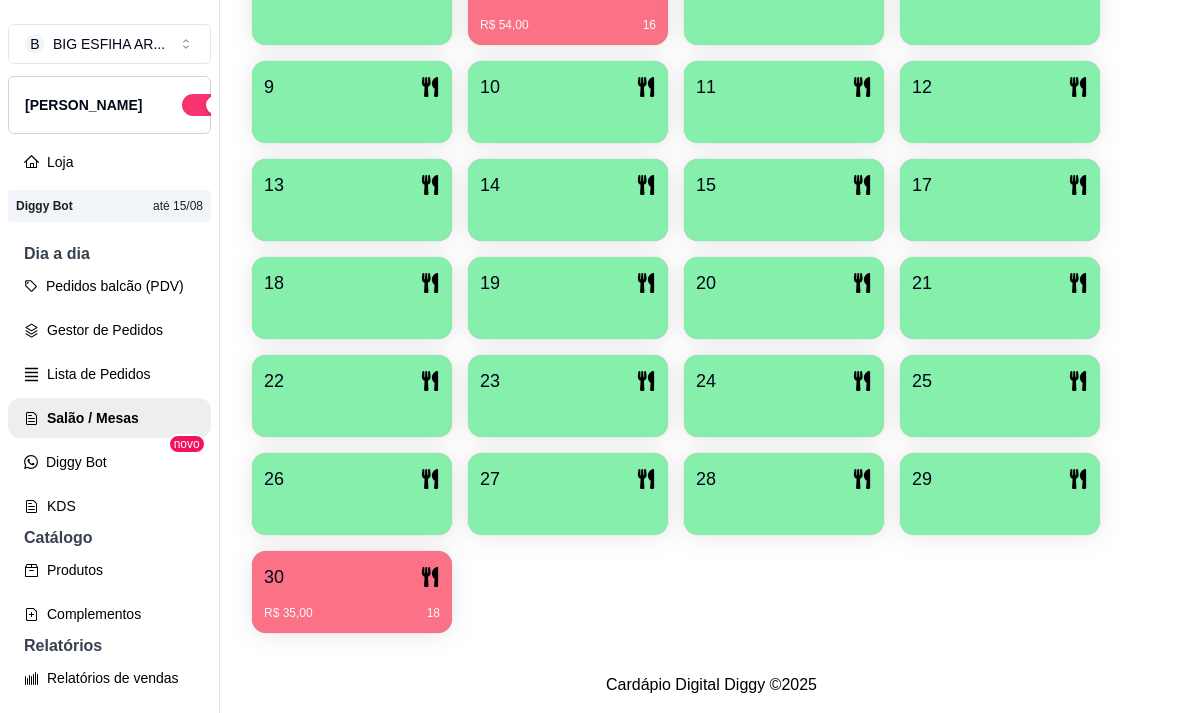 scroll, scrollTop: 639, scrollLeft: 0, axis: vertical 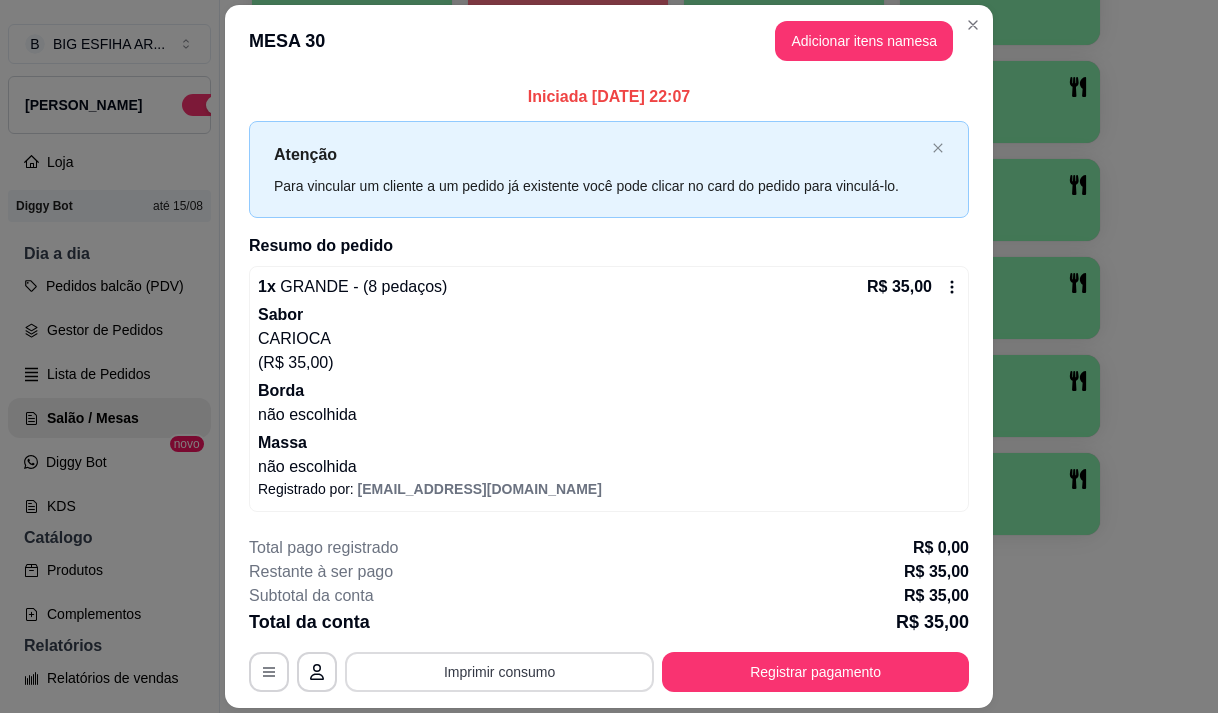 click on "Imprimir consumo" at bounding box center (499, 672) 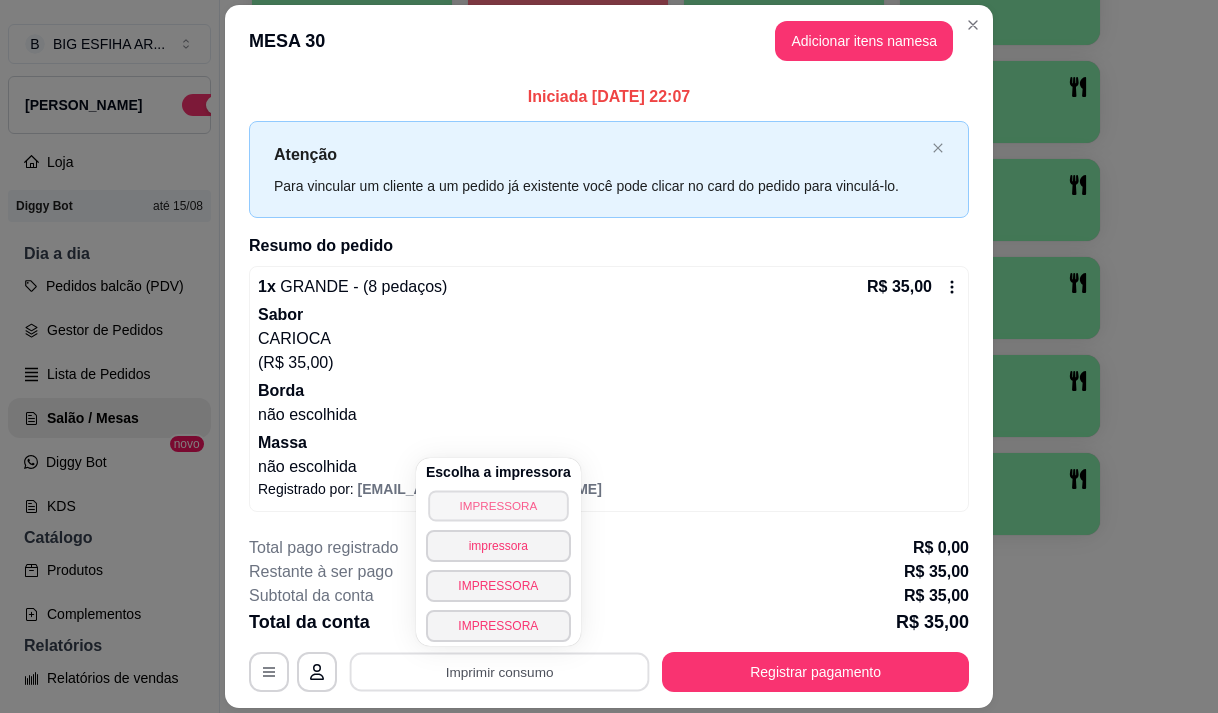 click on "IMPRESSORA" at bounding box center (498, 505) 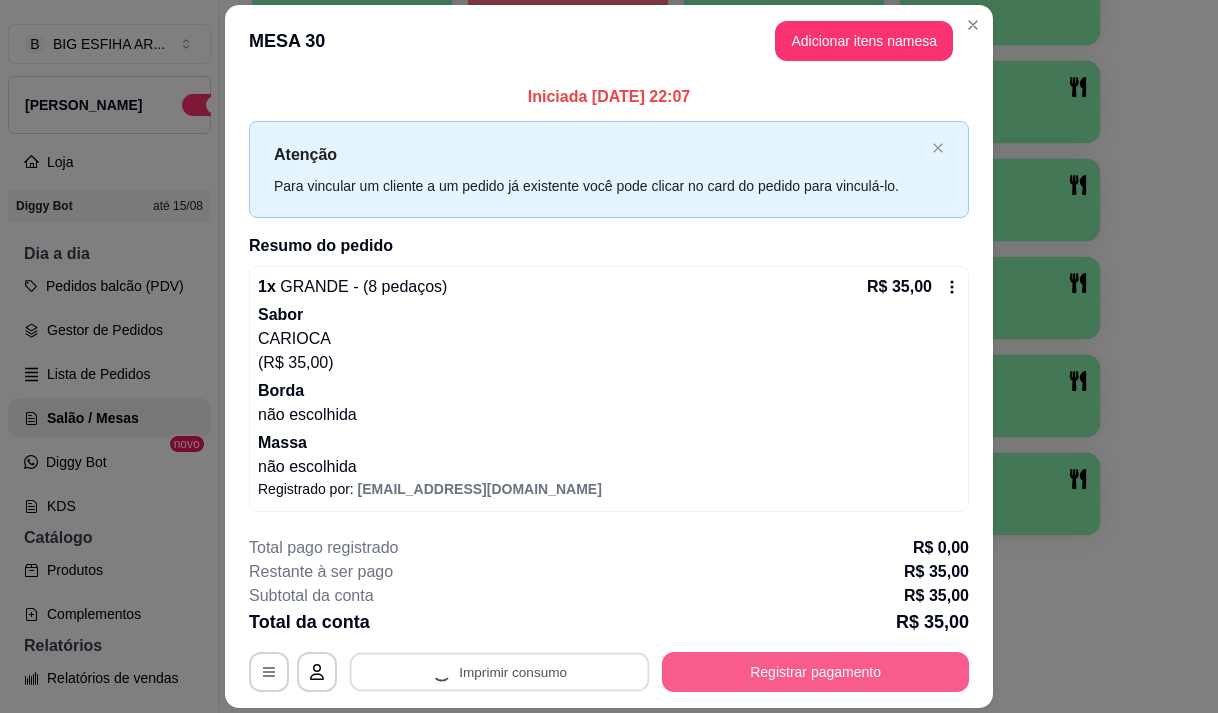 click on "Registrar pagamento" at bounding box center (815, 672) 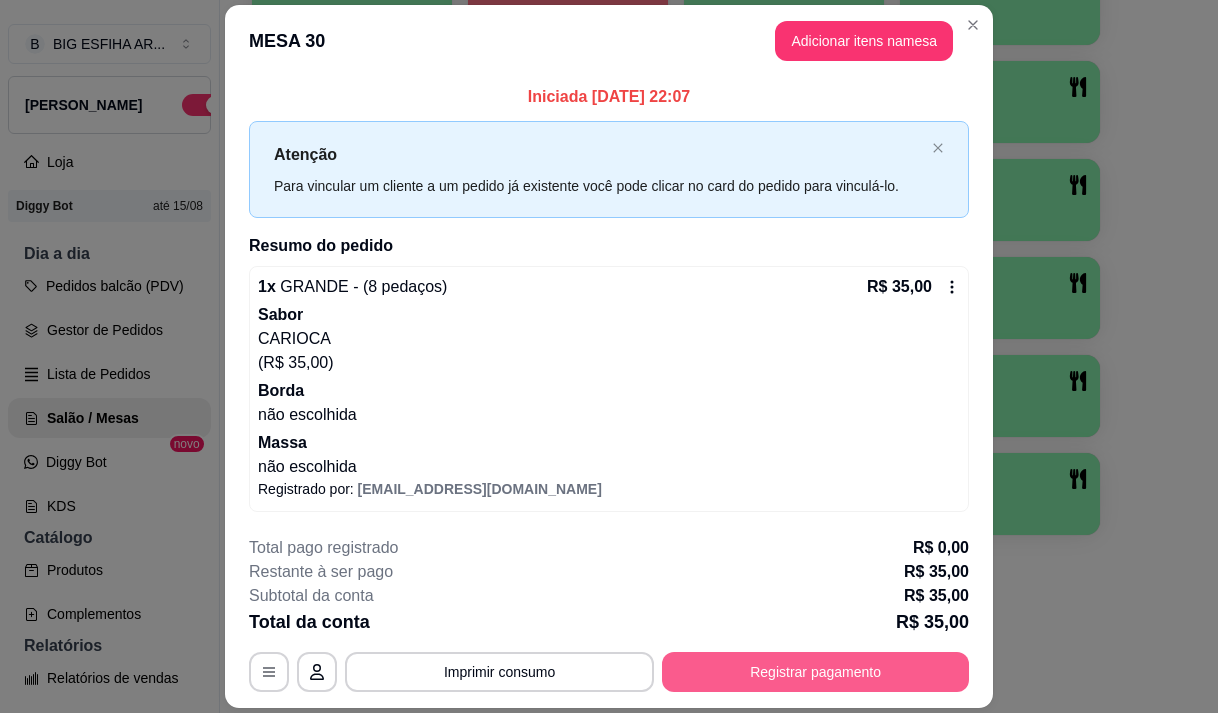 click on "Registrar pagamento" at bounding box center (815, 672) 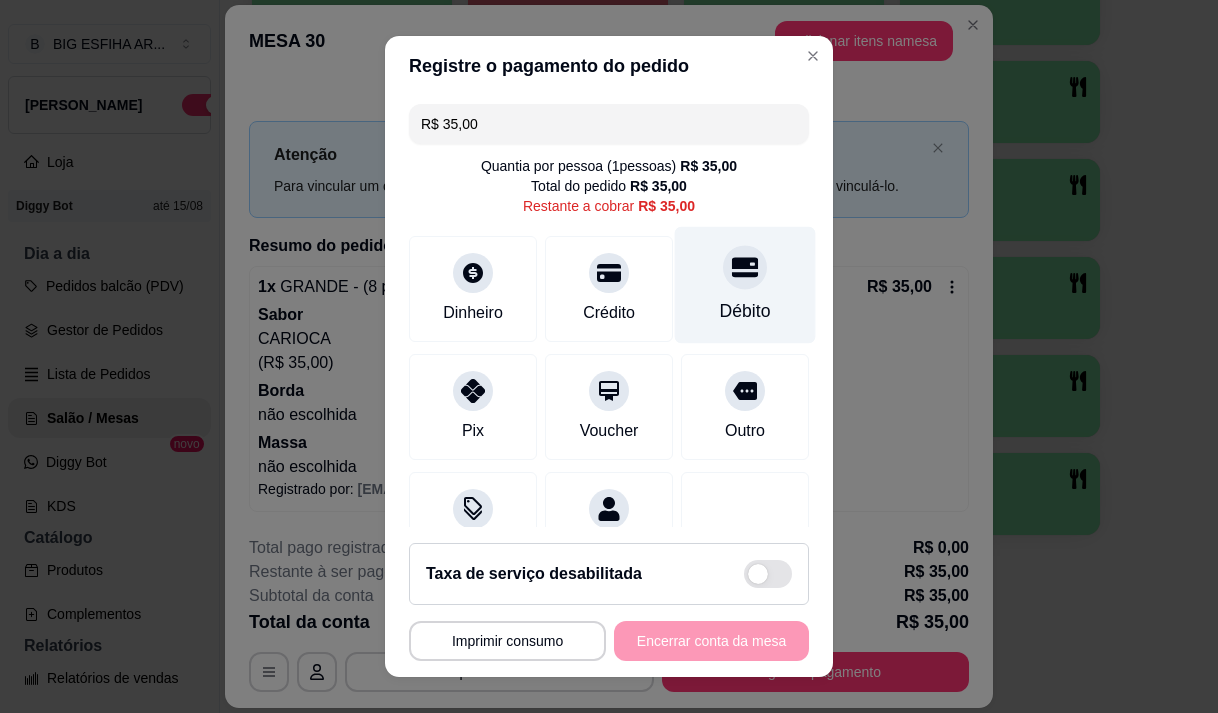click on "Débito" at bounding box center (745, 284) 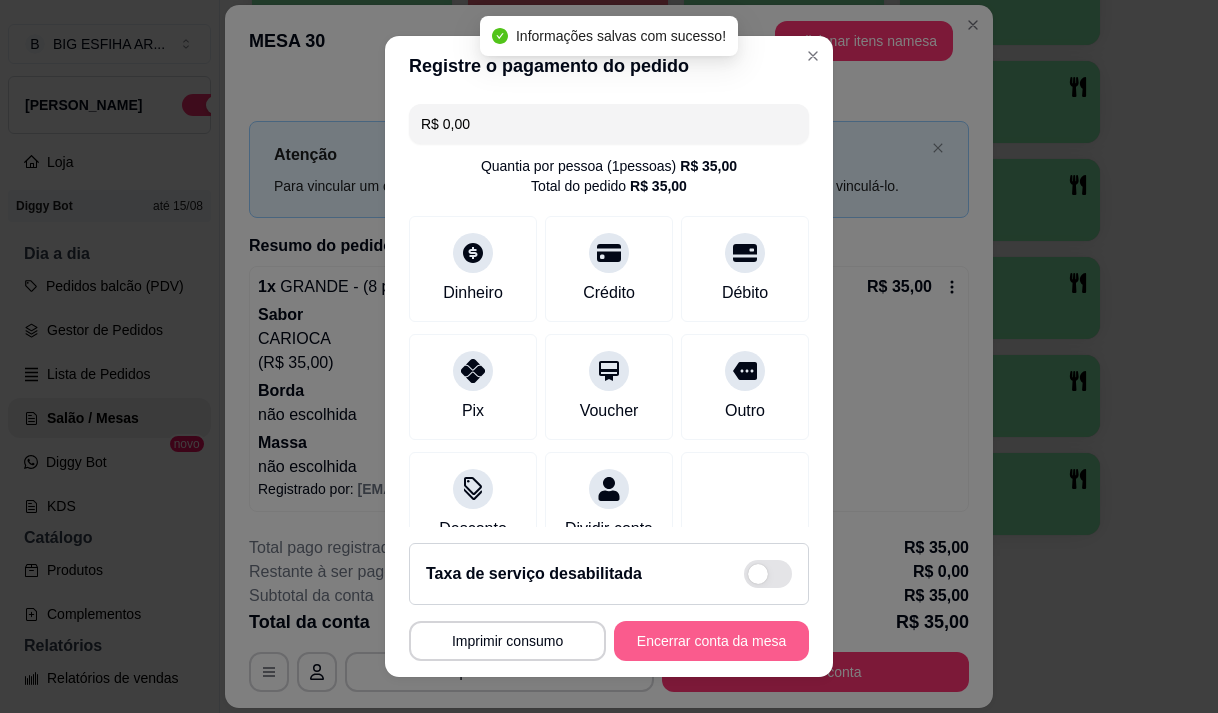 type on "R$ 0,00" 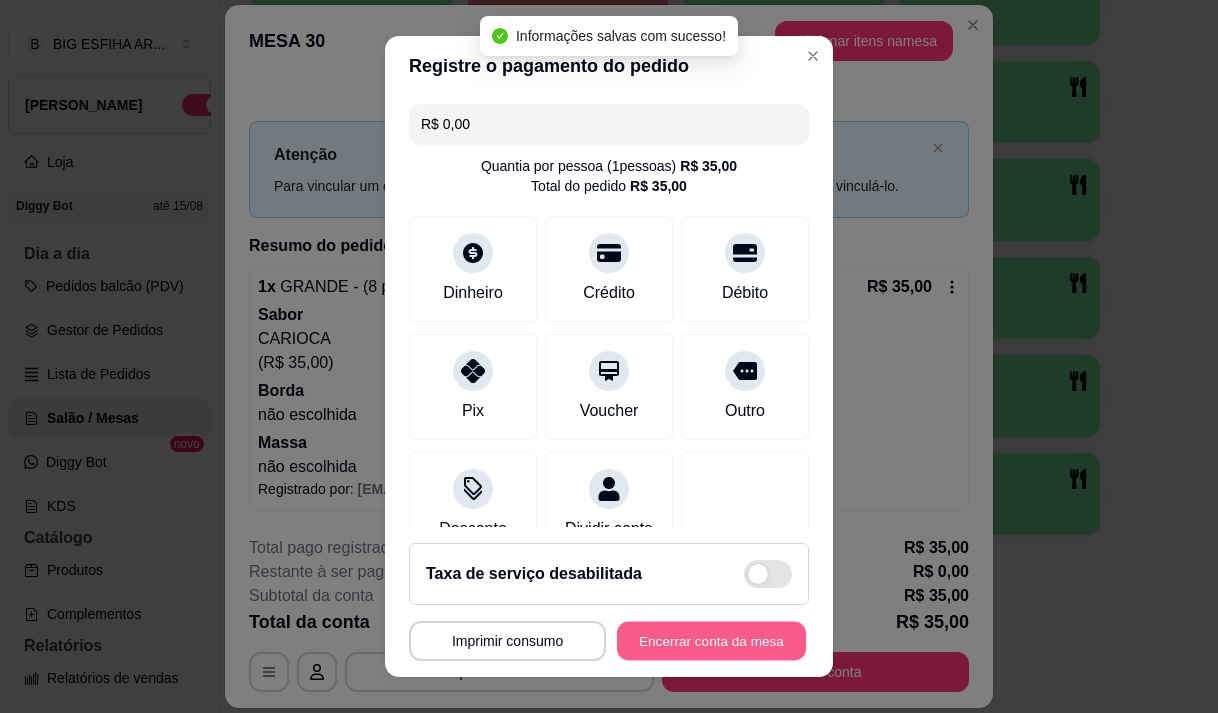 click on "Encerrar conta da mesa" at bounding box center [711, 641] 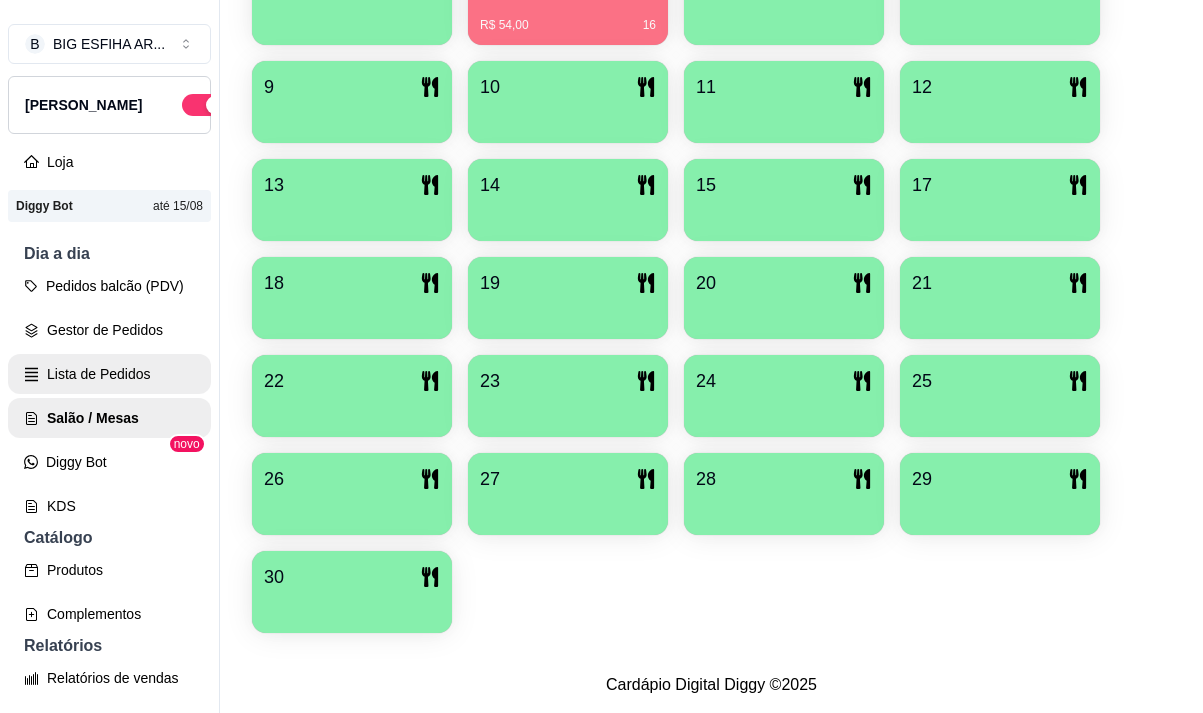 click on "Lista de Pedidos" at bounding box center [109, 374] 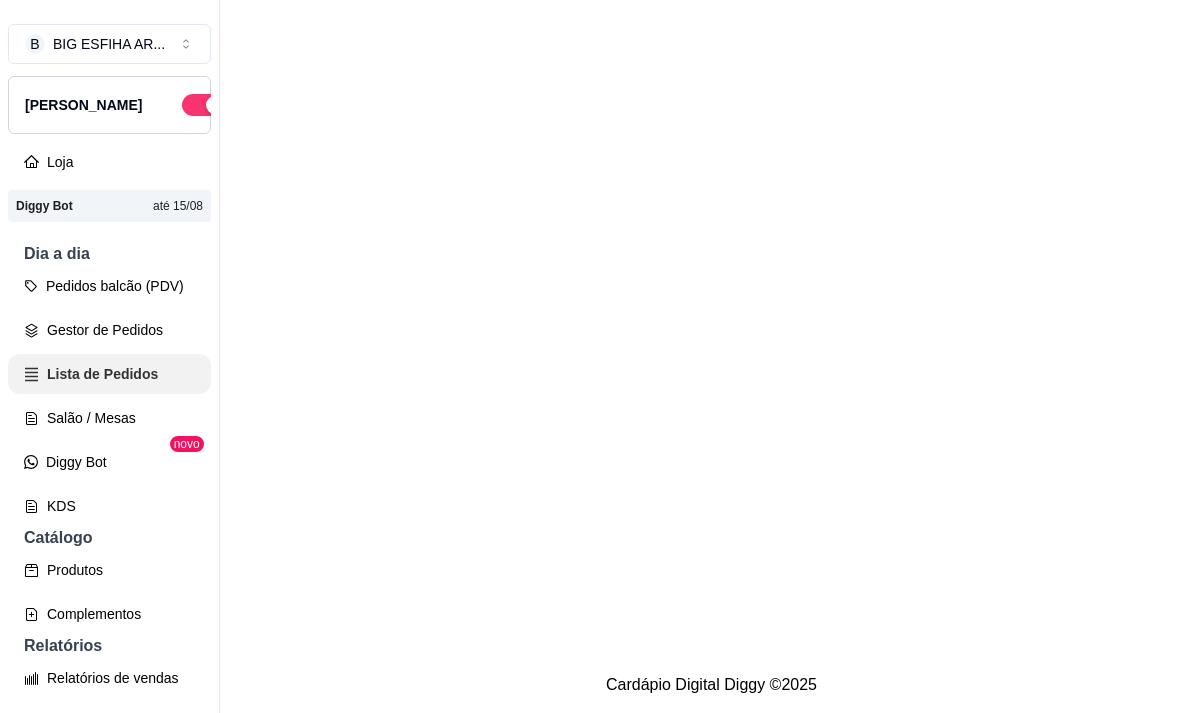 scroll, scrollTop: 0, scrollLeft: 0, axis: both 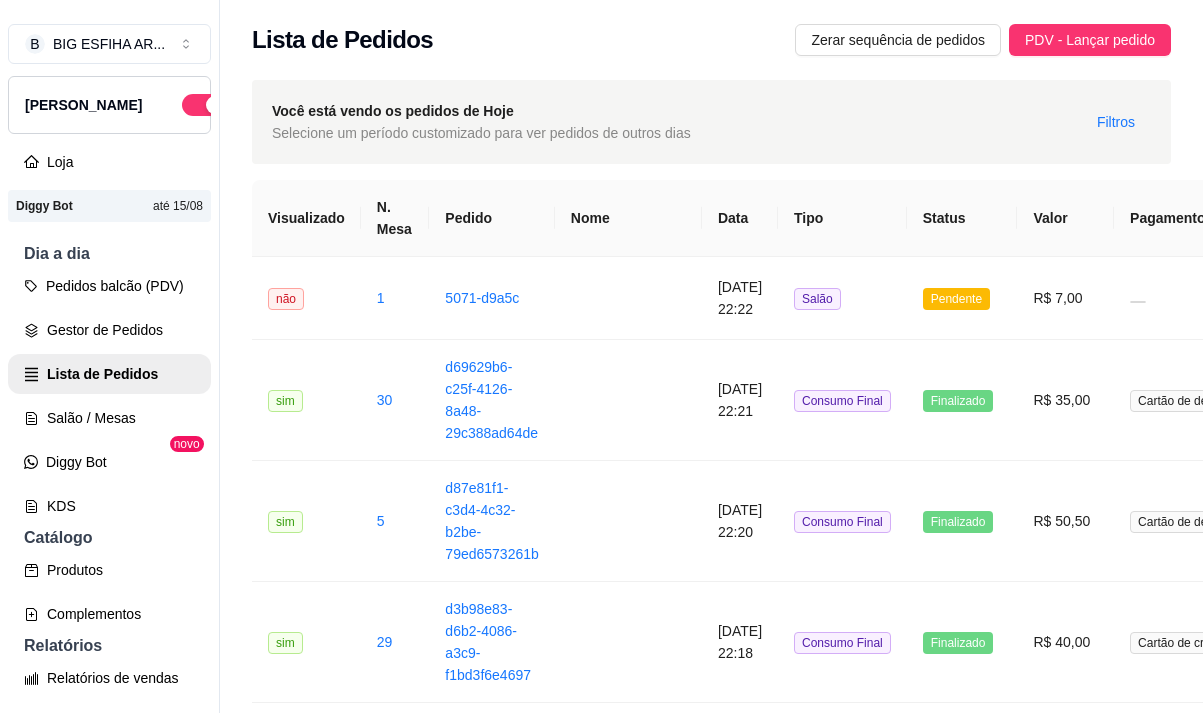 click on "**********" at bounding box center [711, 1700] 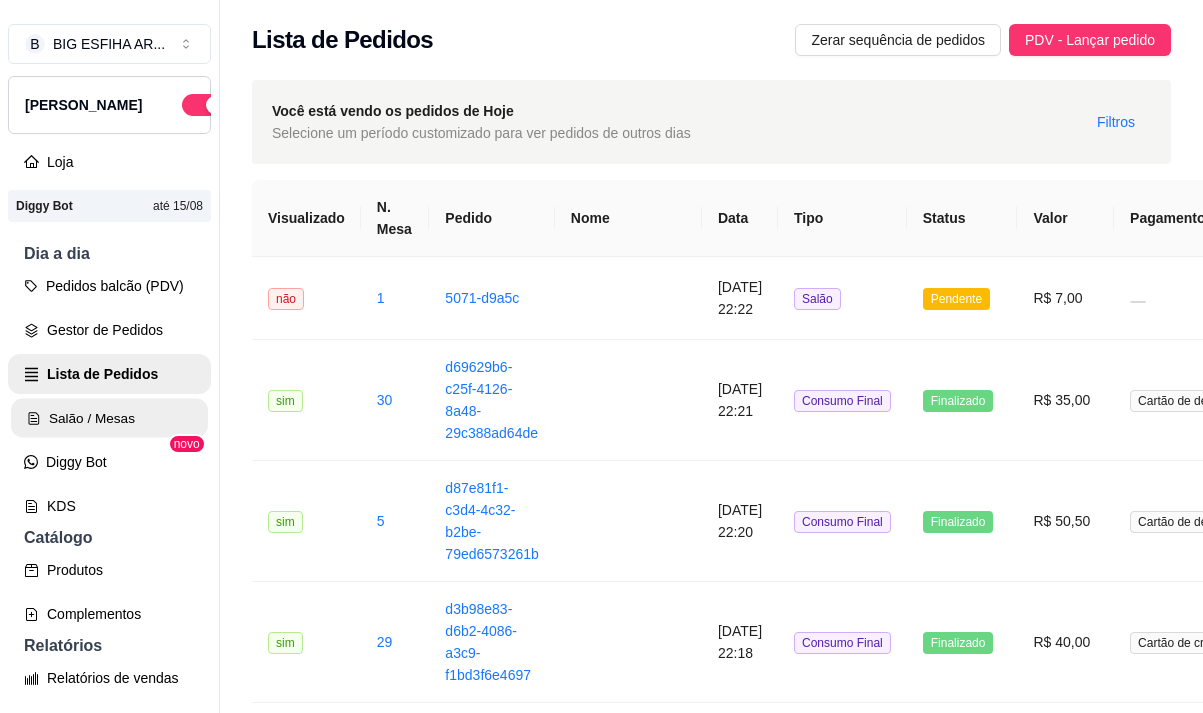 click on "Salão / Mesas" at bounding box center (109, 418) 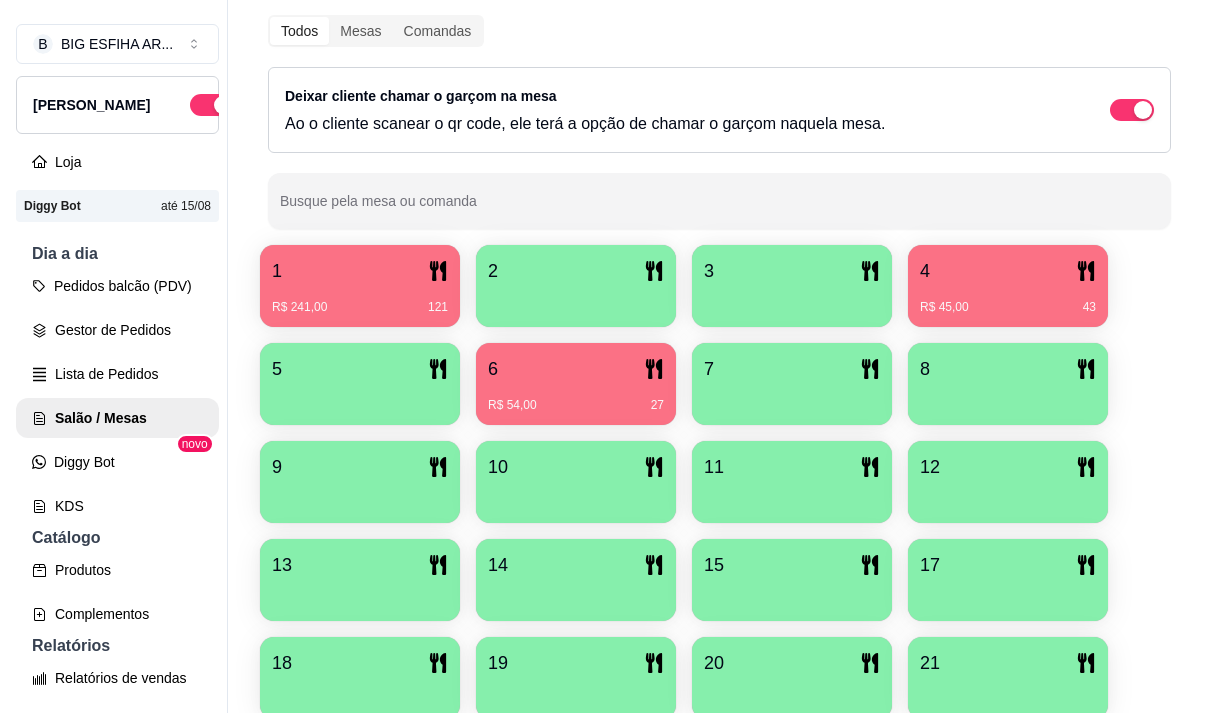 scroll, scrollTop: 300, scrollLeft: 0, axis: vertical 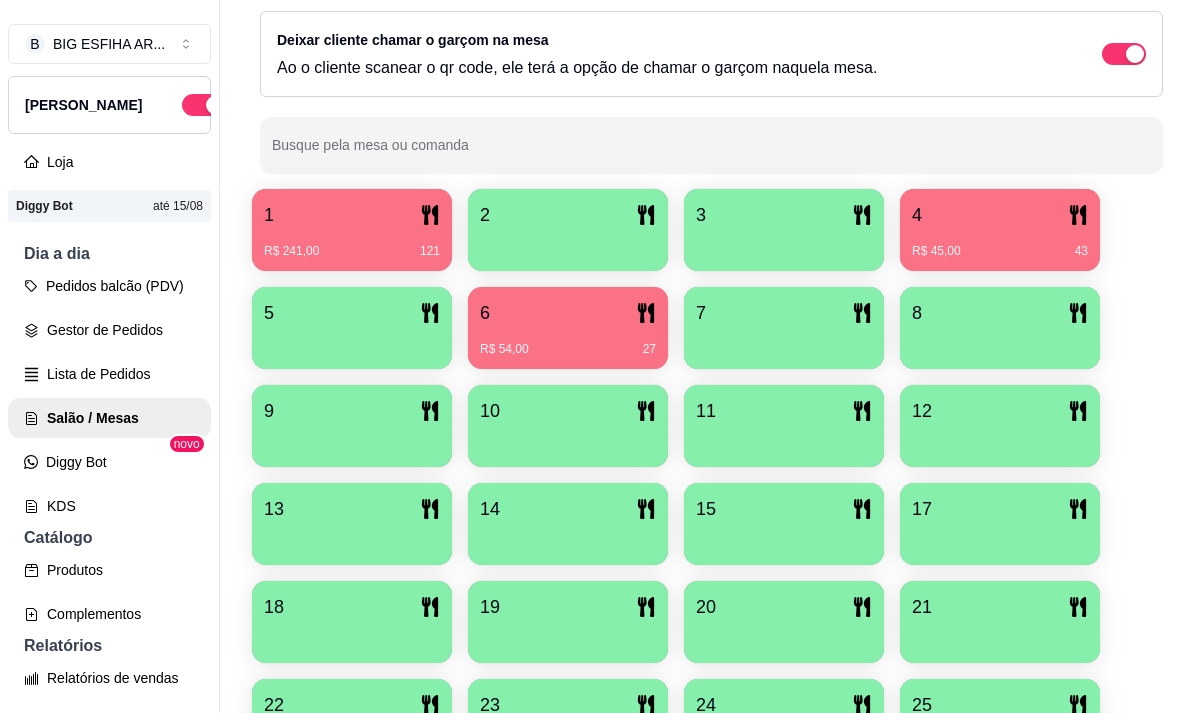 click on "R$ 241,00 121" at bounding box center (352, 251) 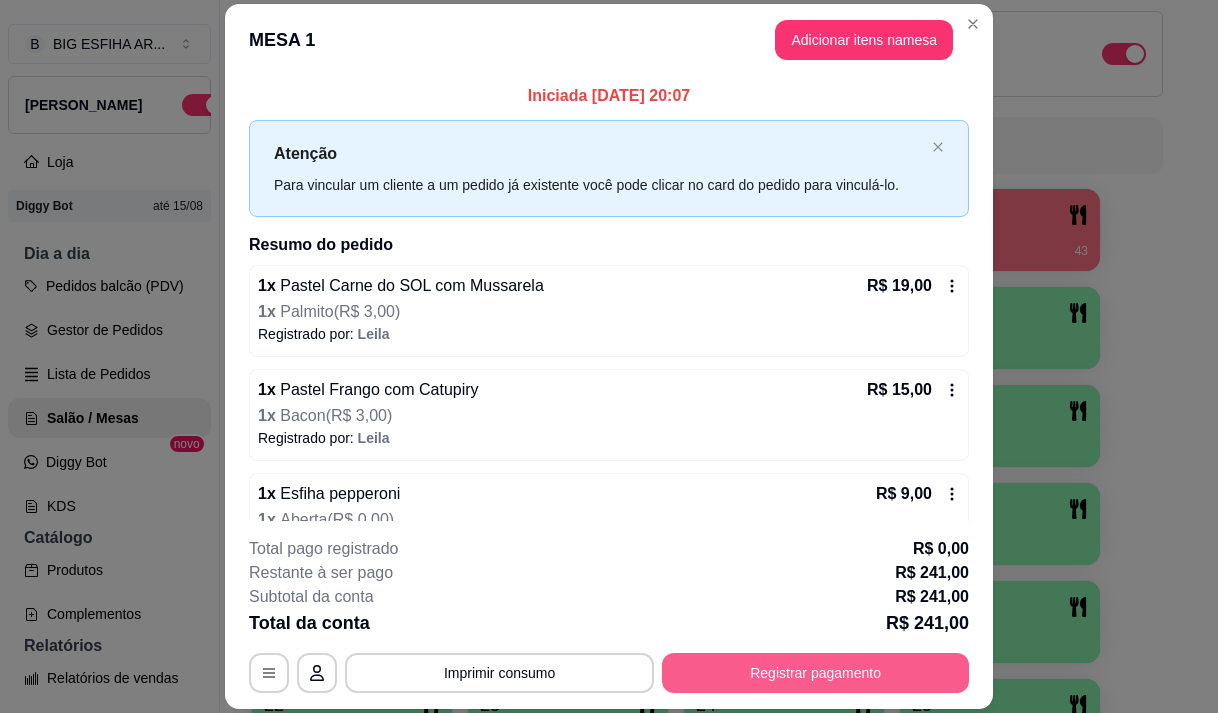 click on "Registrar pagamento" at bounding box center (815, 673) 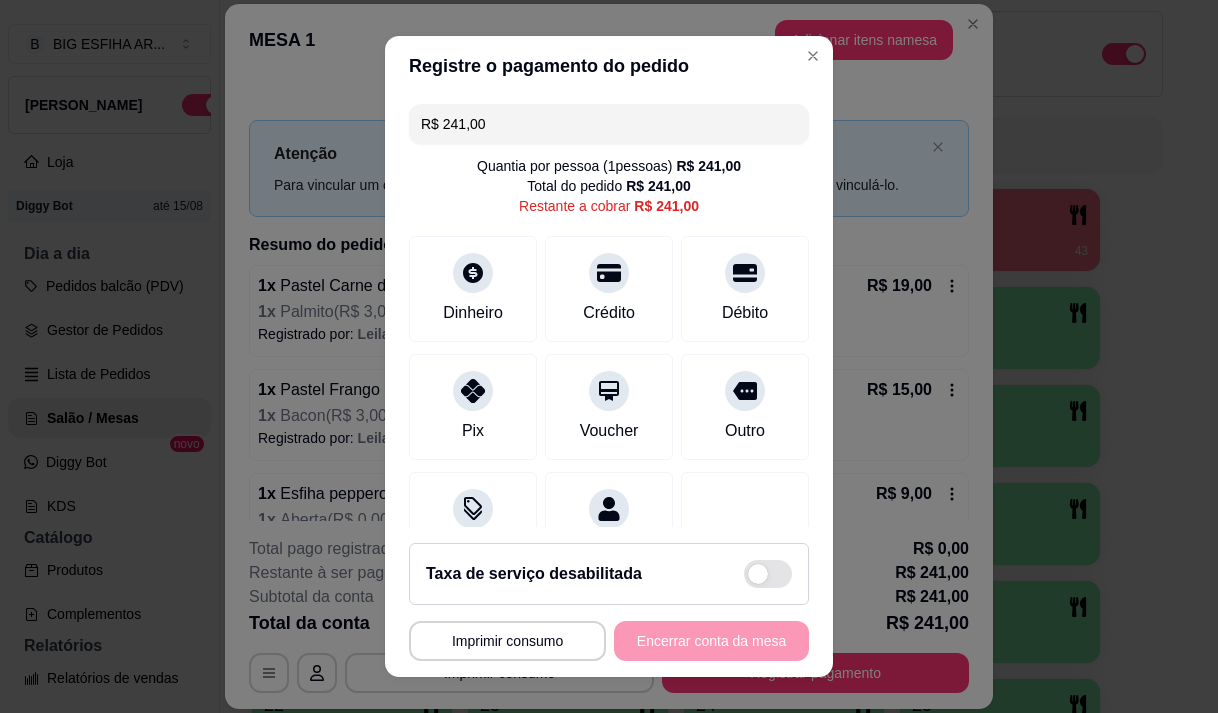 click on "R$ 241,00" at bounding box center (609, 124) 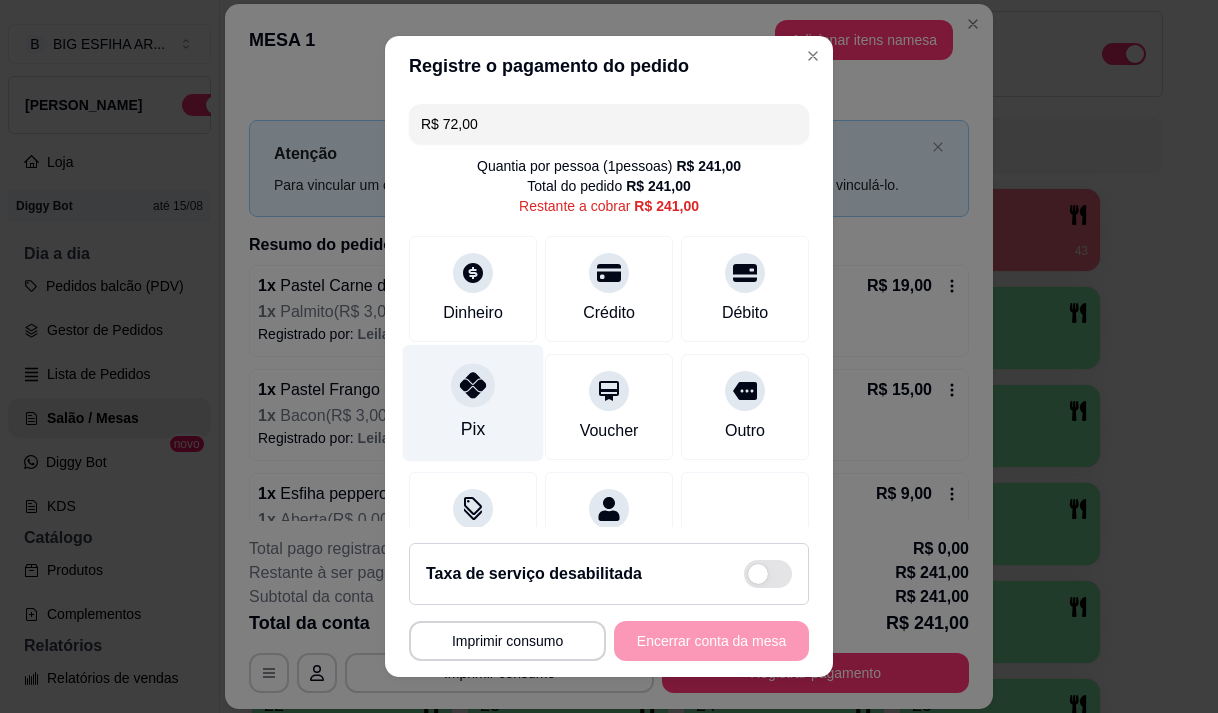 click on "Pix" at bounding box center (473, 402) 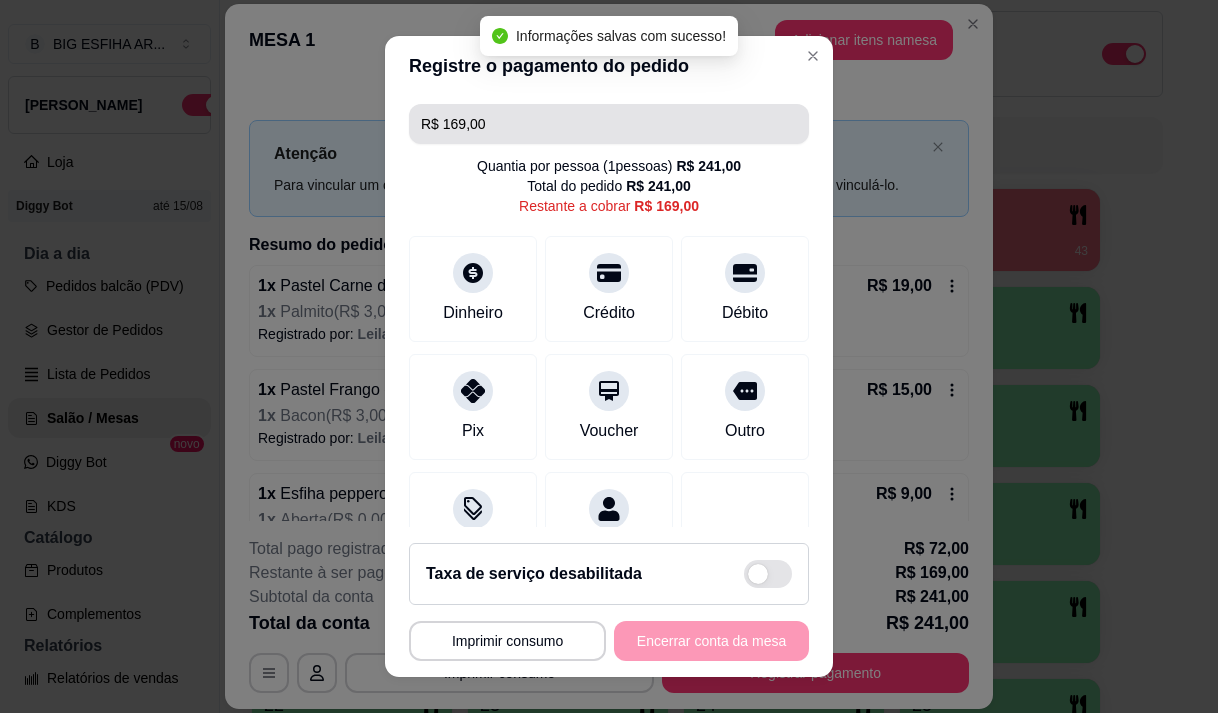 click on "R$ 169,00" at bounding box center (609, 124) 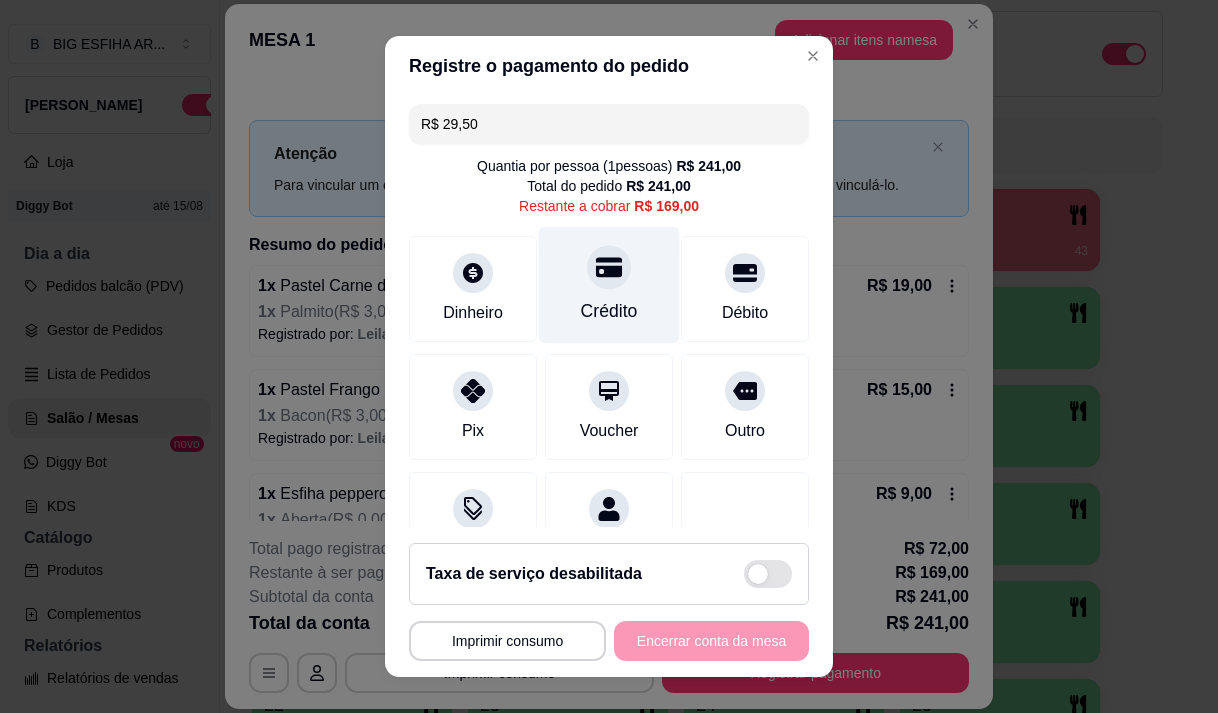 click on "Crédito" at bounding box center (609, 284) 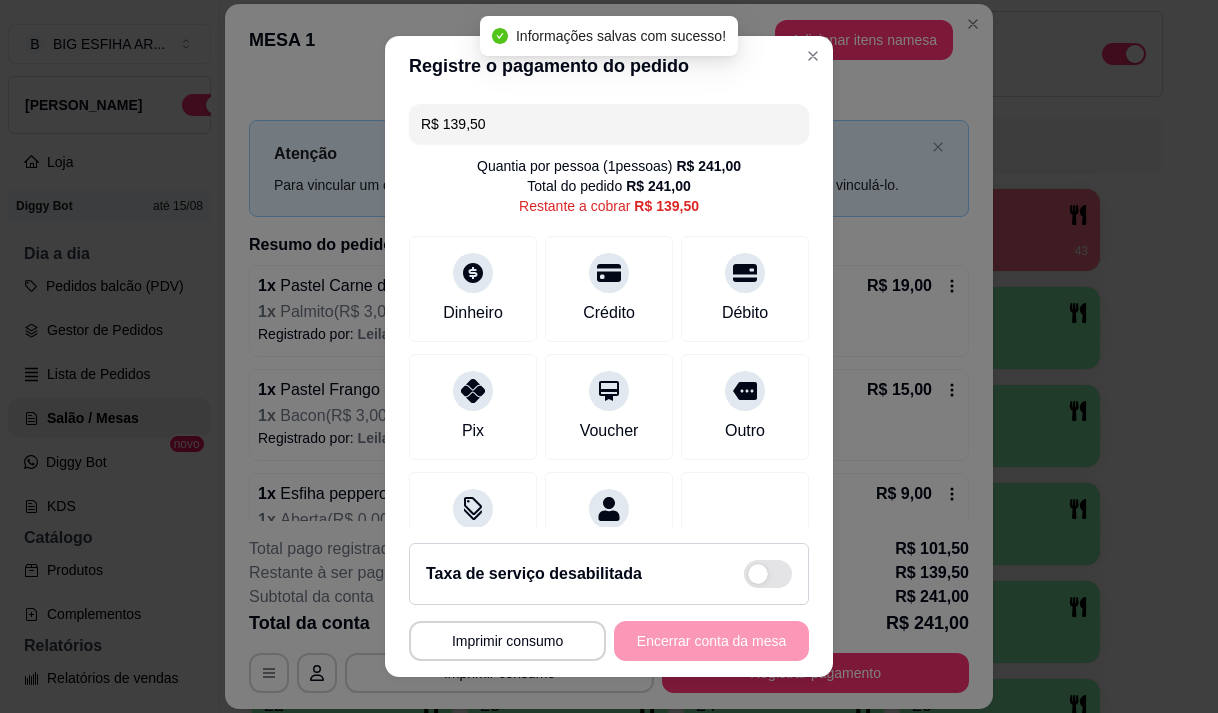 click on "R$ 139,50" at bounding box center [609, 124] 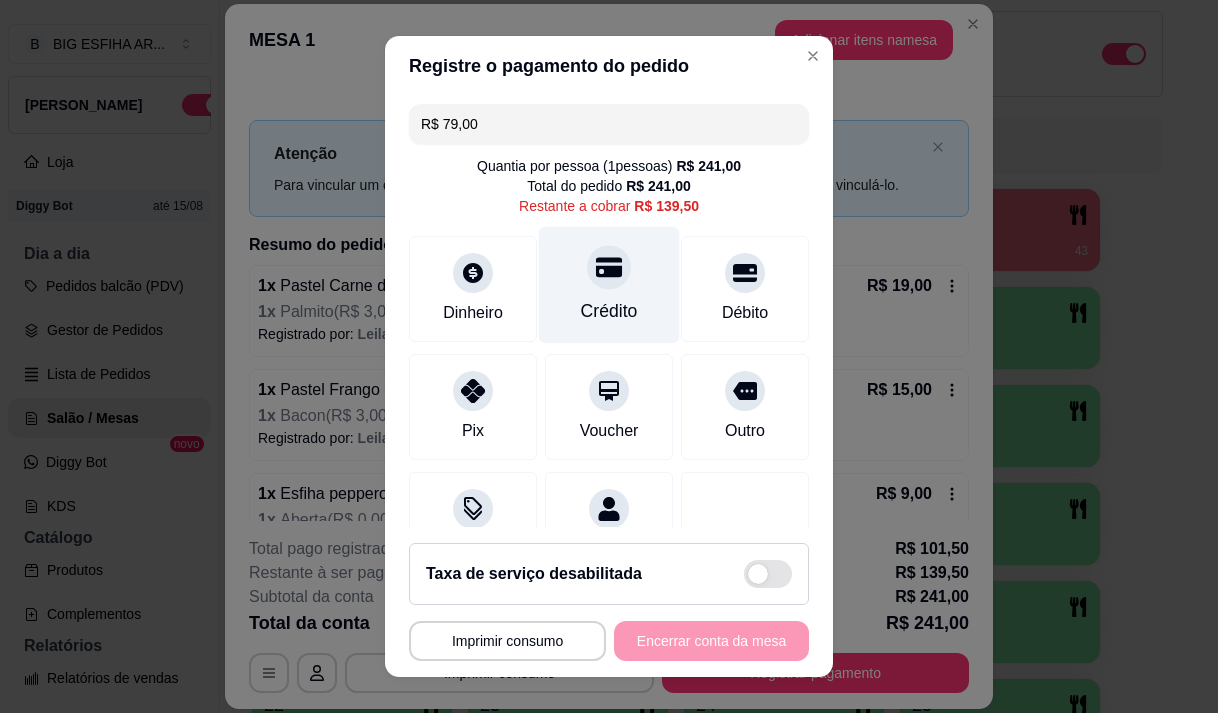 type on "R$ 79,00" 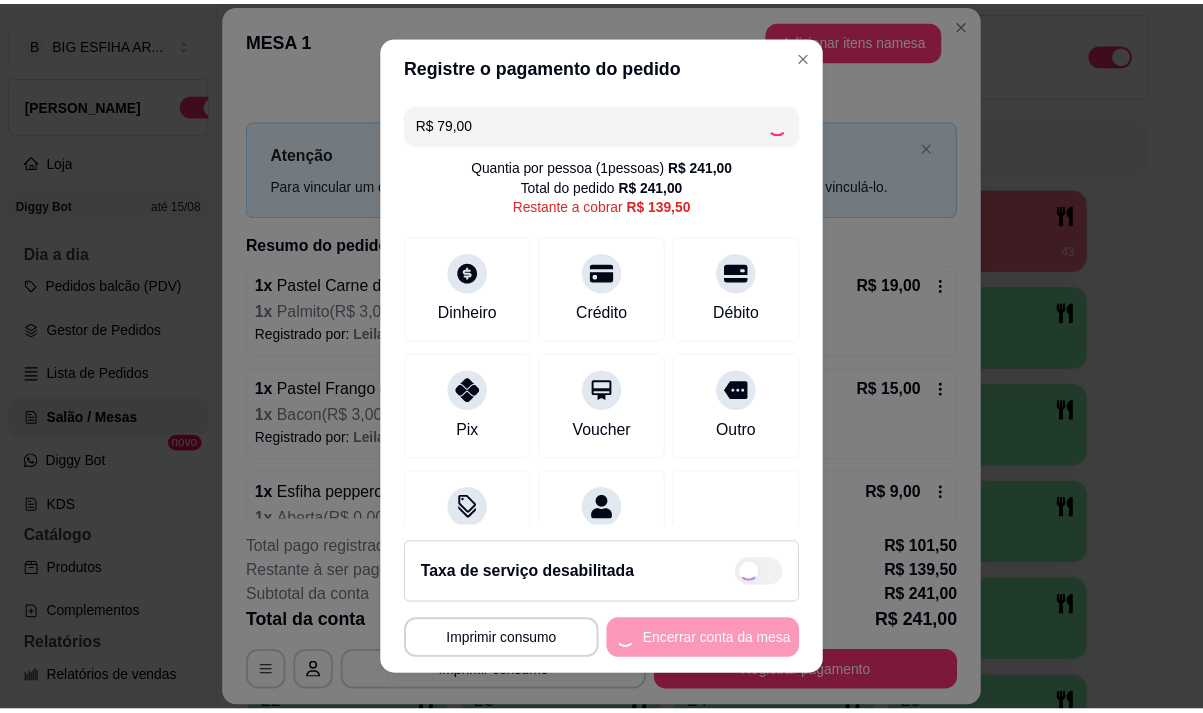 scroll, scrollTop: 262, scrollLeft: 0, axis: vertical 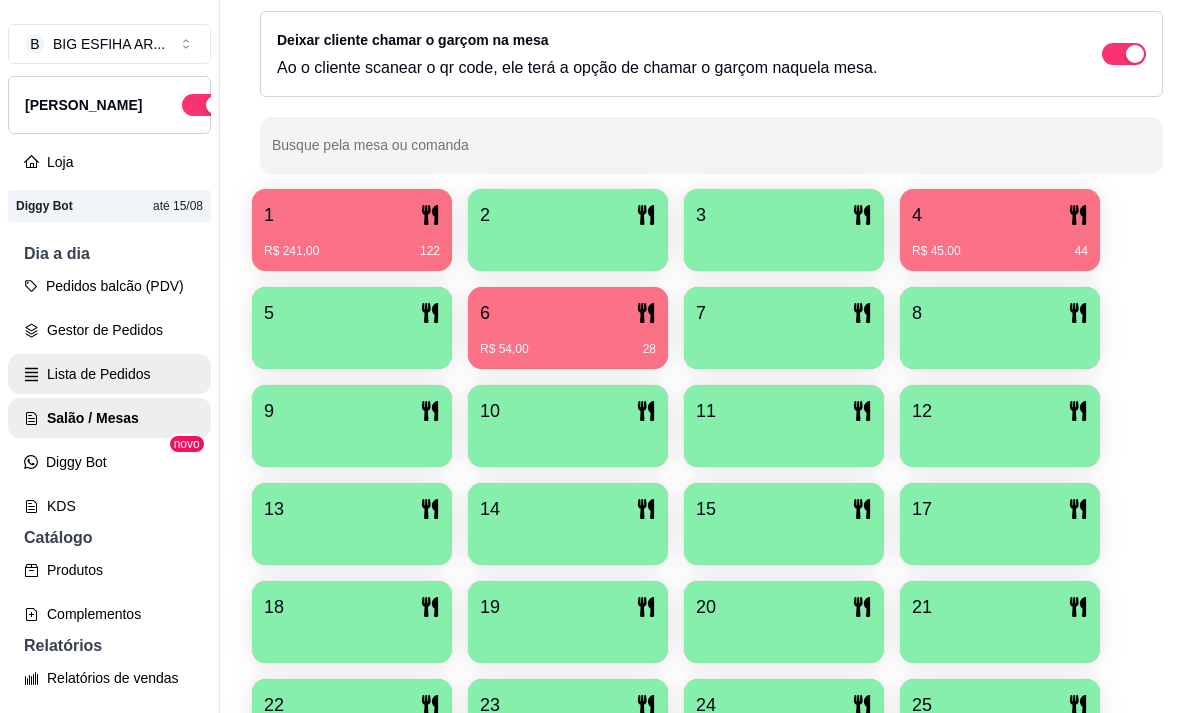 click on "Lista de Pedidos" at bounding box center (109, 374) 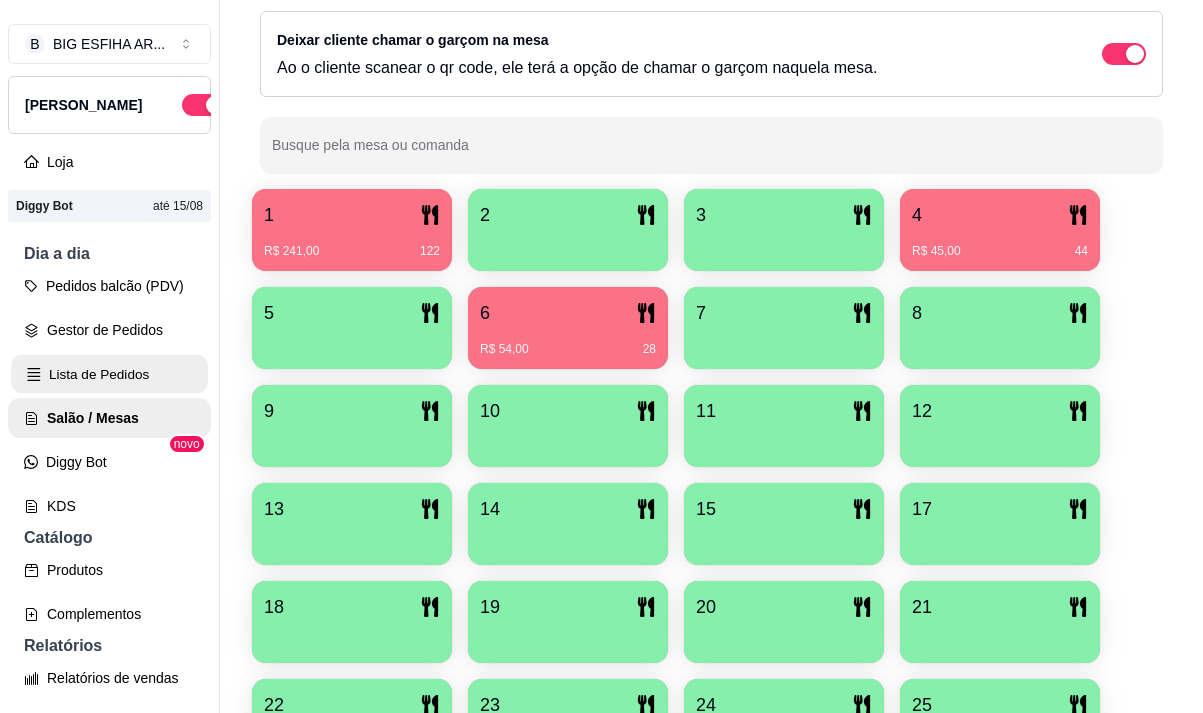 click on "Lista de Pedidos" at bounding box center (109, 374) 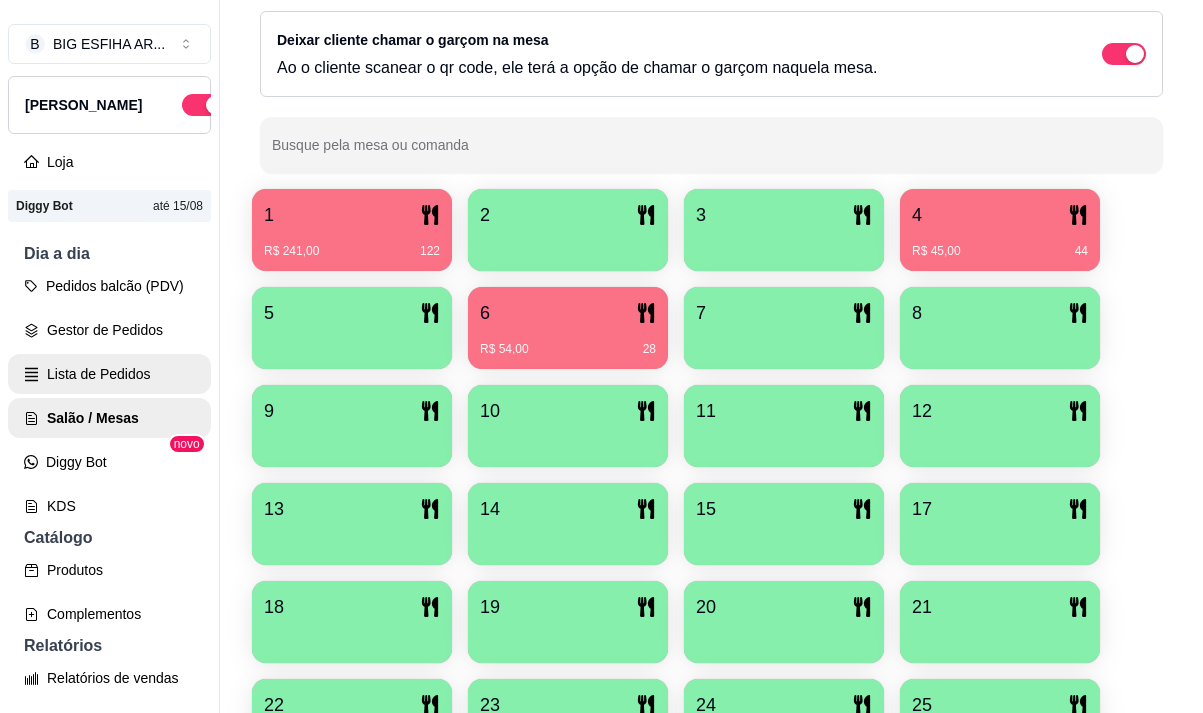 click on "Lista de Pedidos" at bounding box center [109, 374] 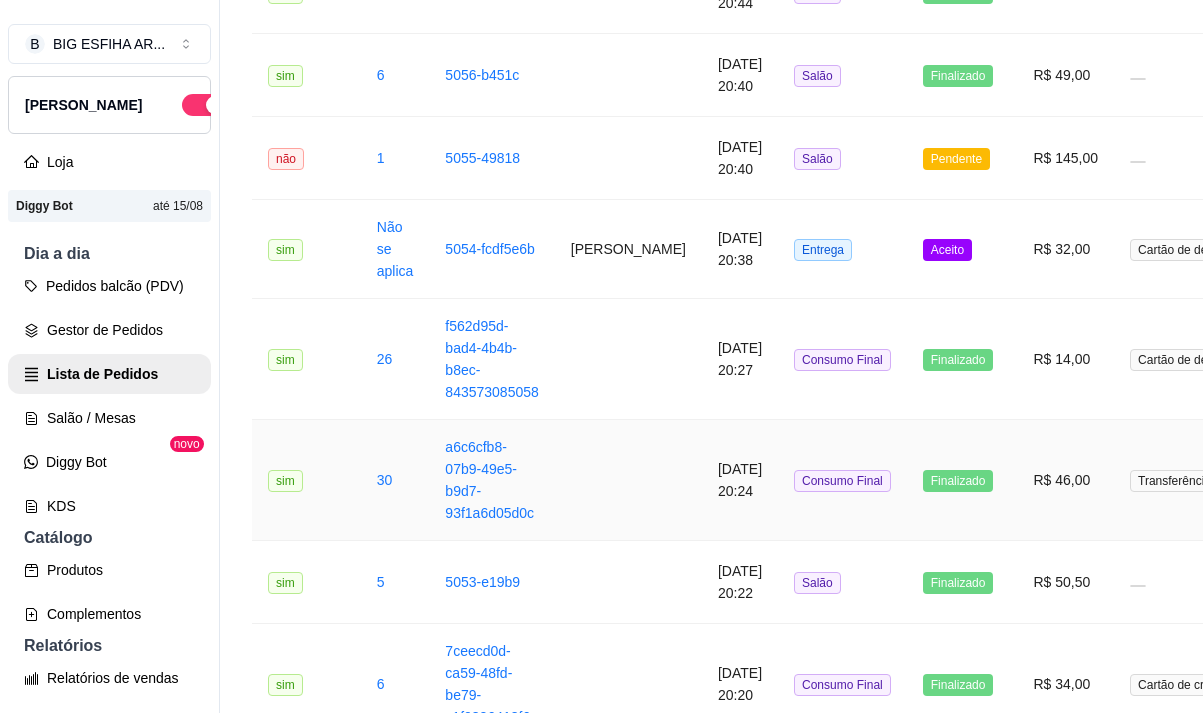 scroll, scrollTop: 2691, scrollLeft: 0, axis: vertical 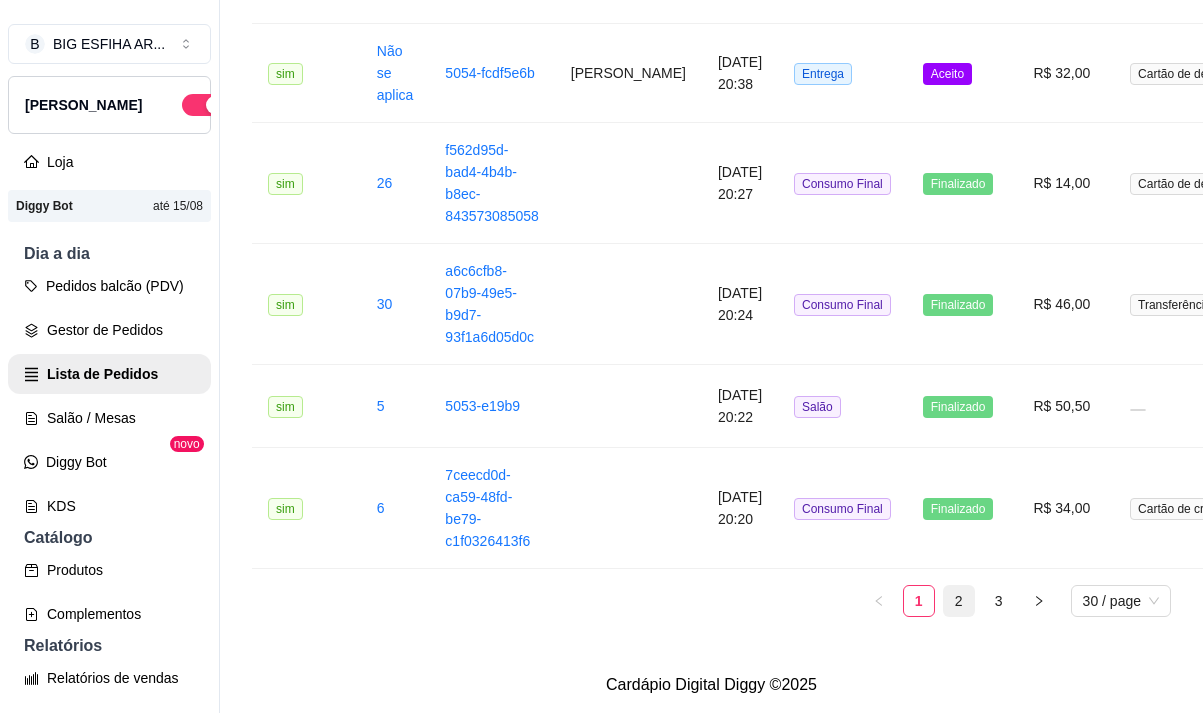 click on "2" at bounding box center [959, 601] 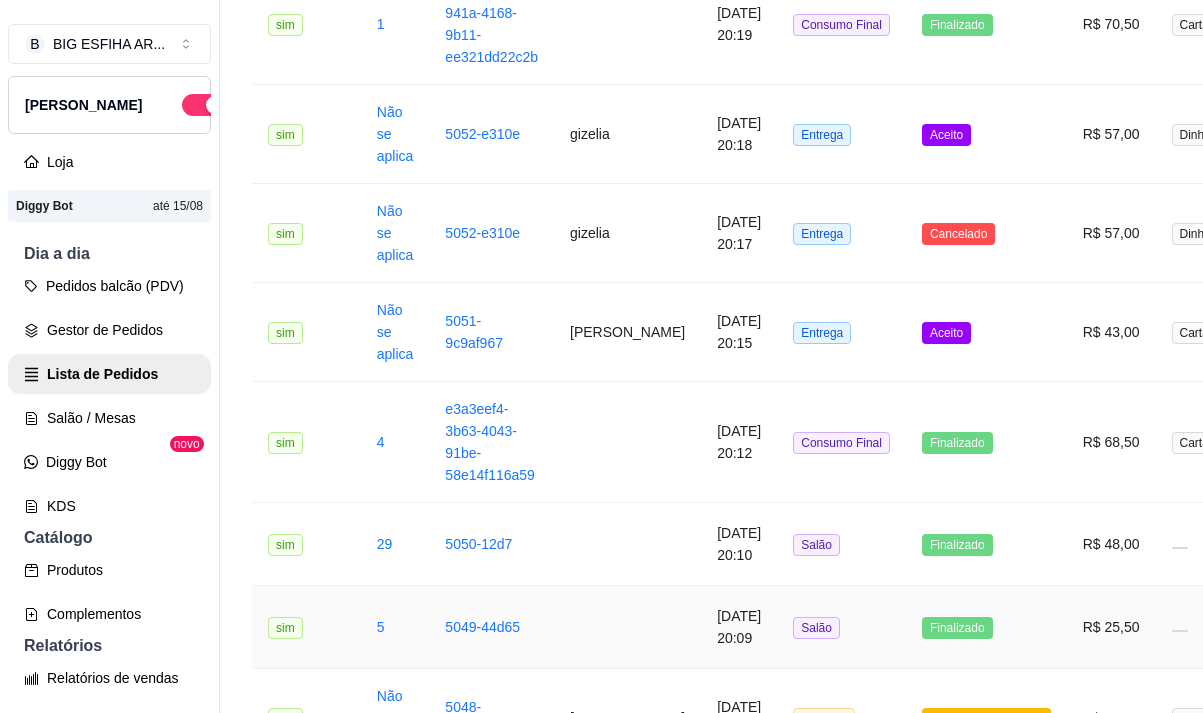 scroll, scrollTop: 263, scrollLeft: 0, axis: vertical 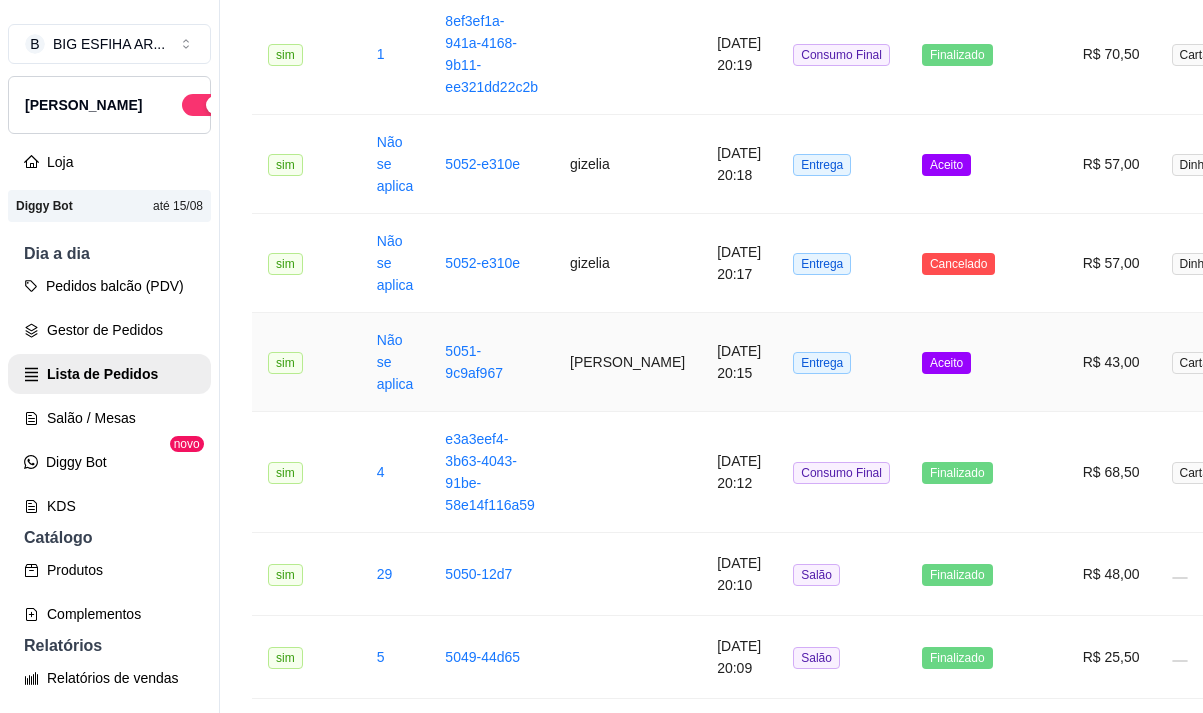 click on "[PERSON_NAME]" at bounding box center [627, 362] 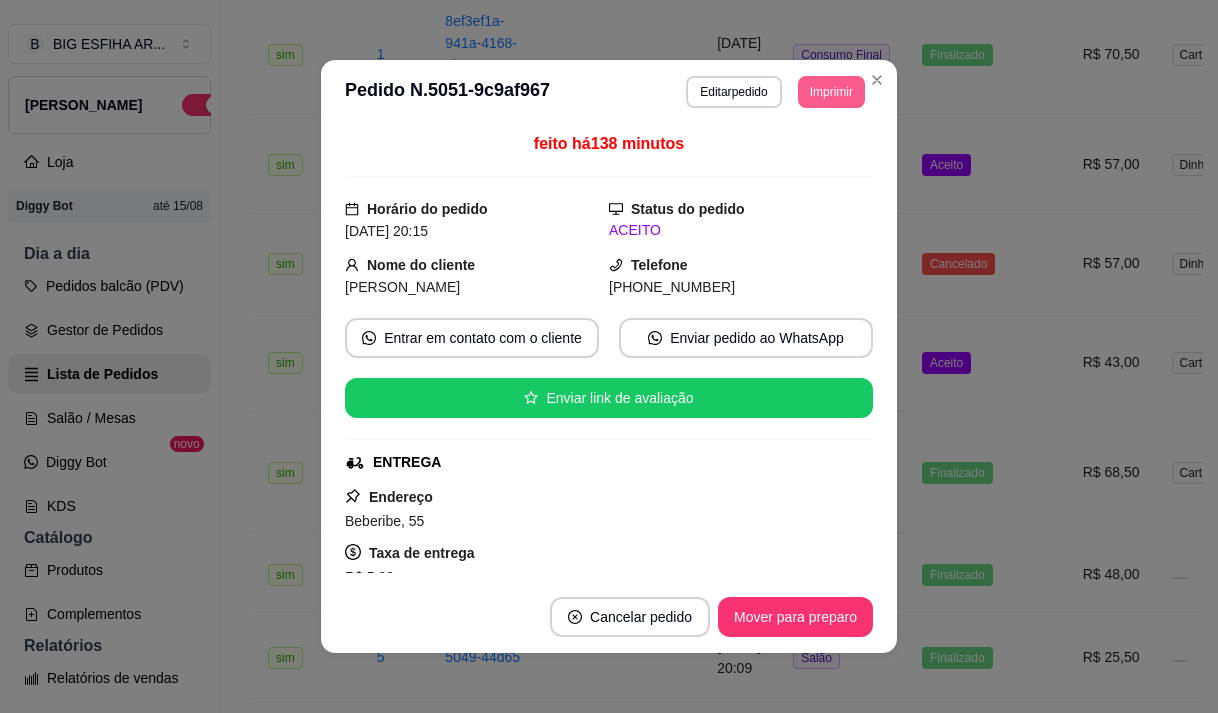click on "Imprimir" at bounding box center [831, 92] 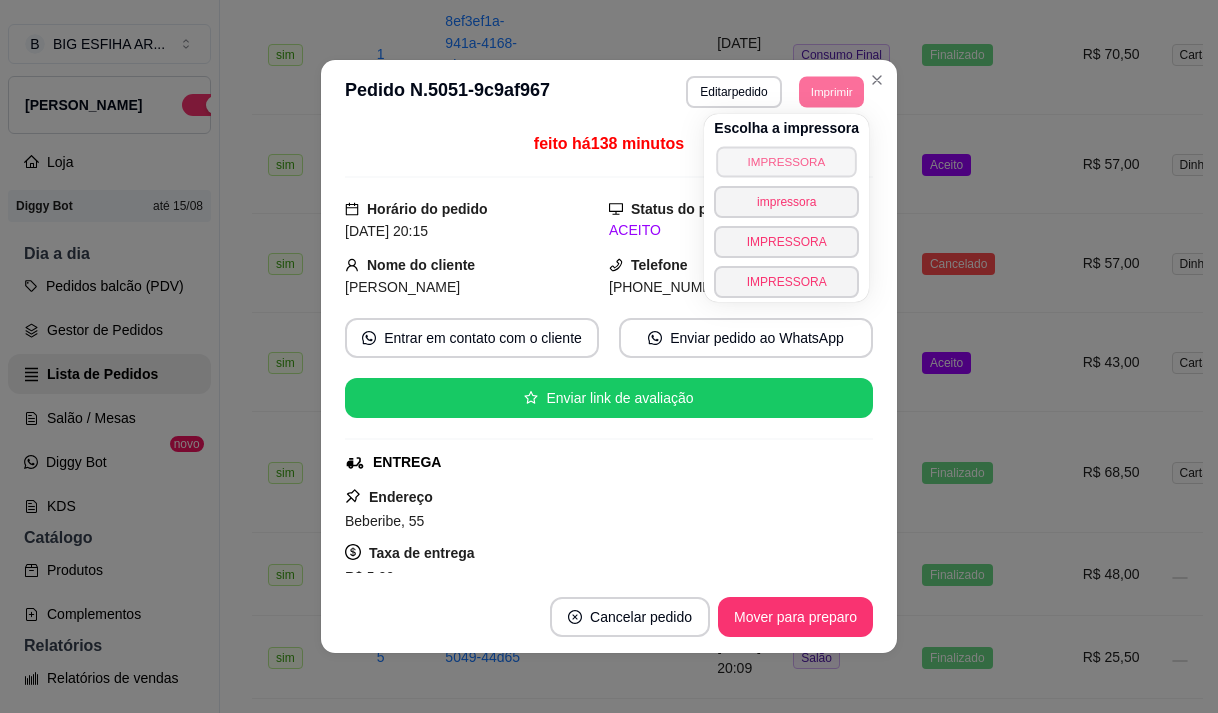 click on "IMPRESSORA" at bounding box center (787, 161) 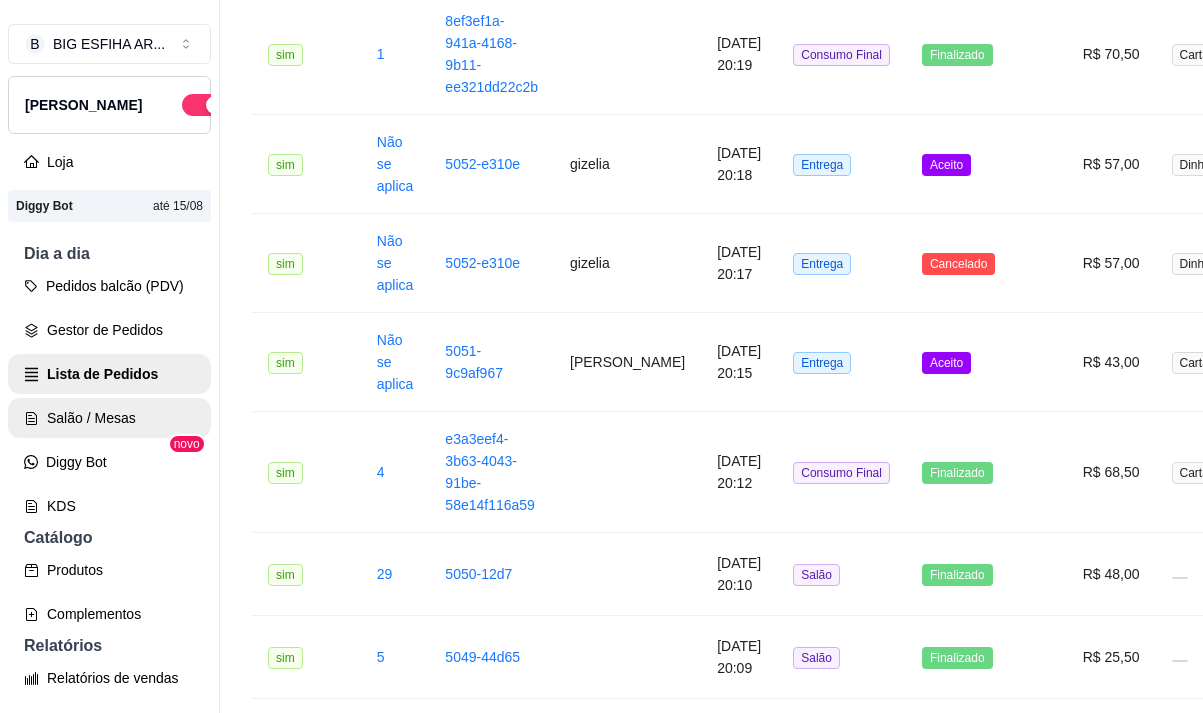 click on "Salão / Mesas" at bounding box center (109, 418) 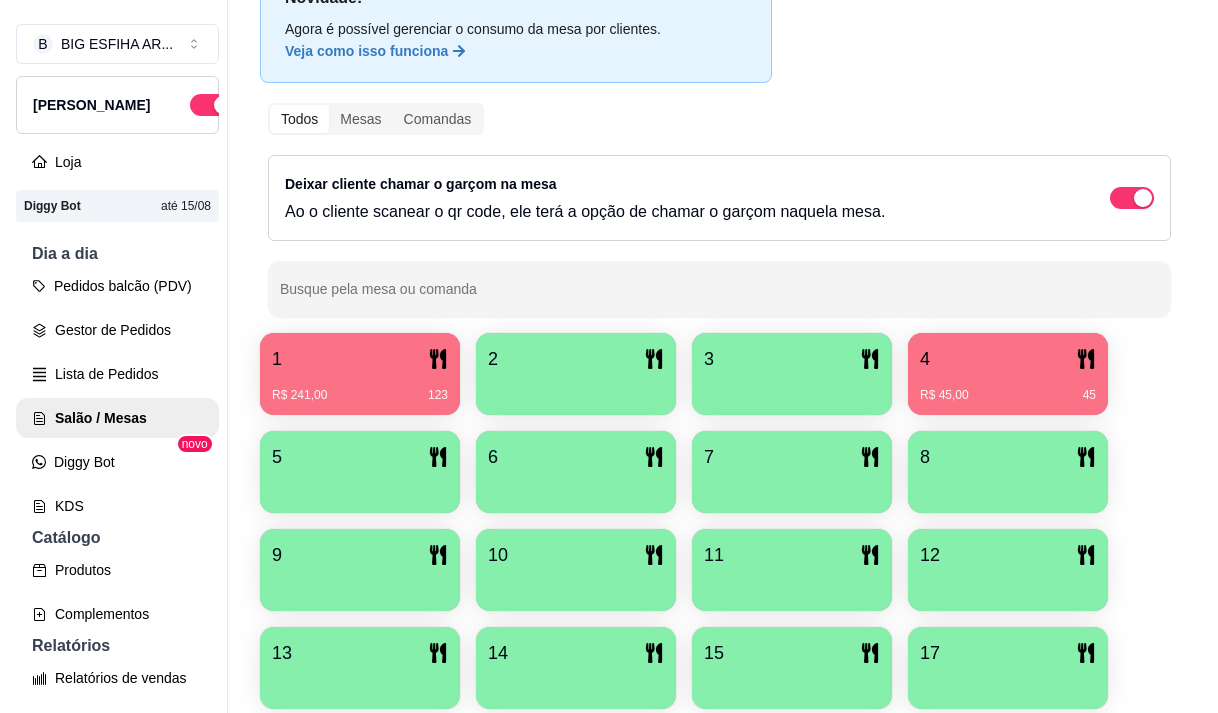 scroll, scrollTop: 300, scrollLeft: 0, axis: vertical 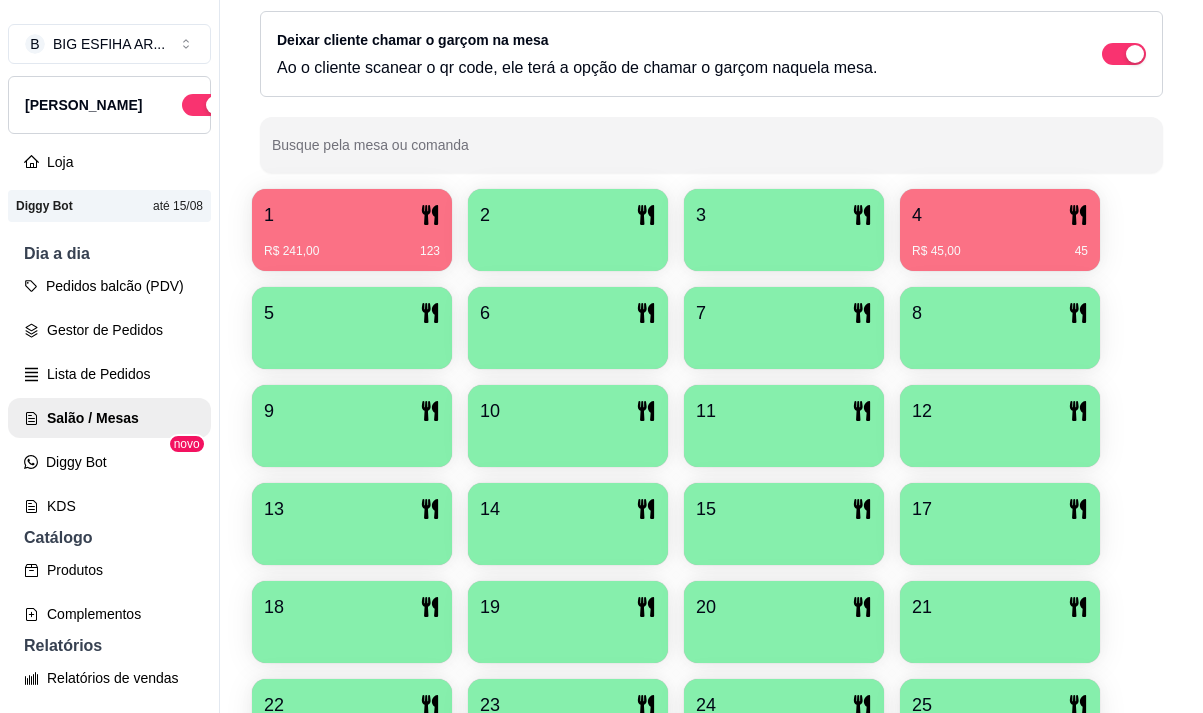 click on "R$ 241,00 123" at bounding box center (352, 244) 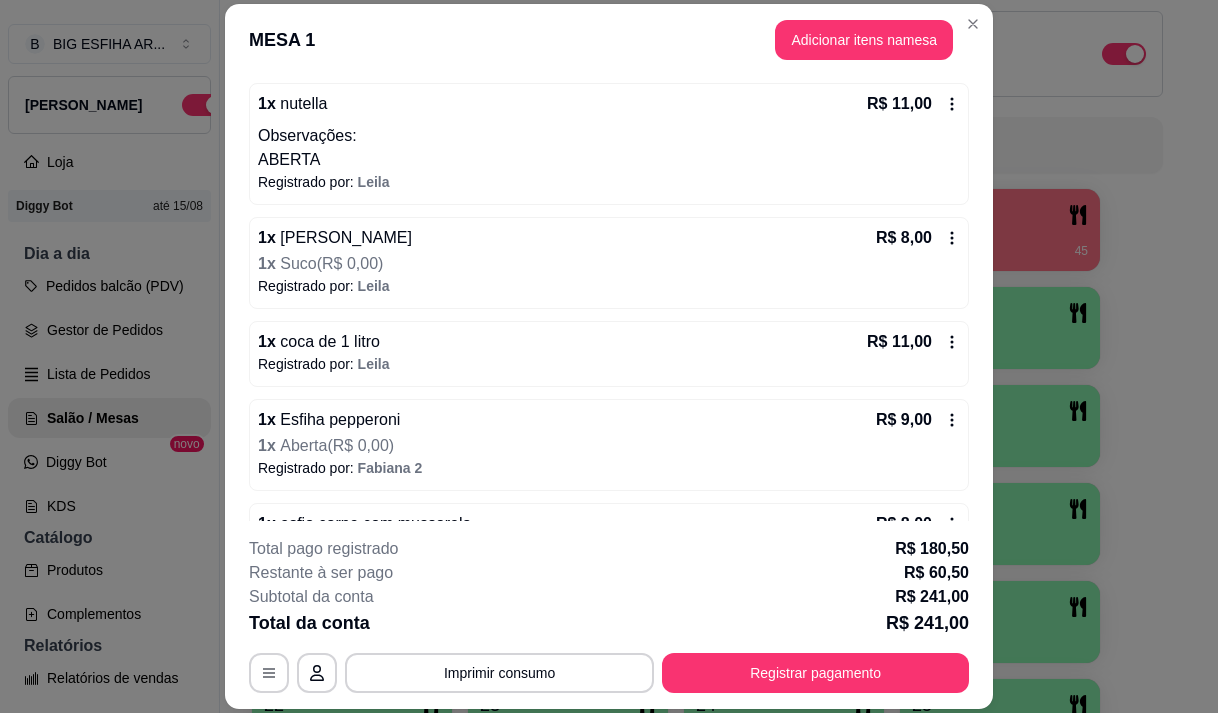 scroll, scrollTop: 1500, scrollLeft: 0, axis: vertical 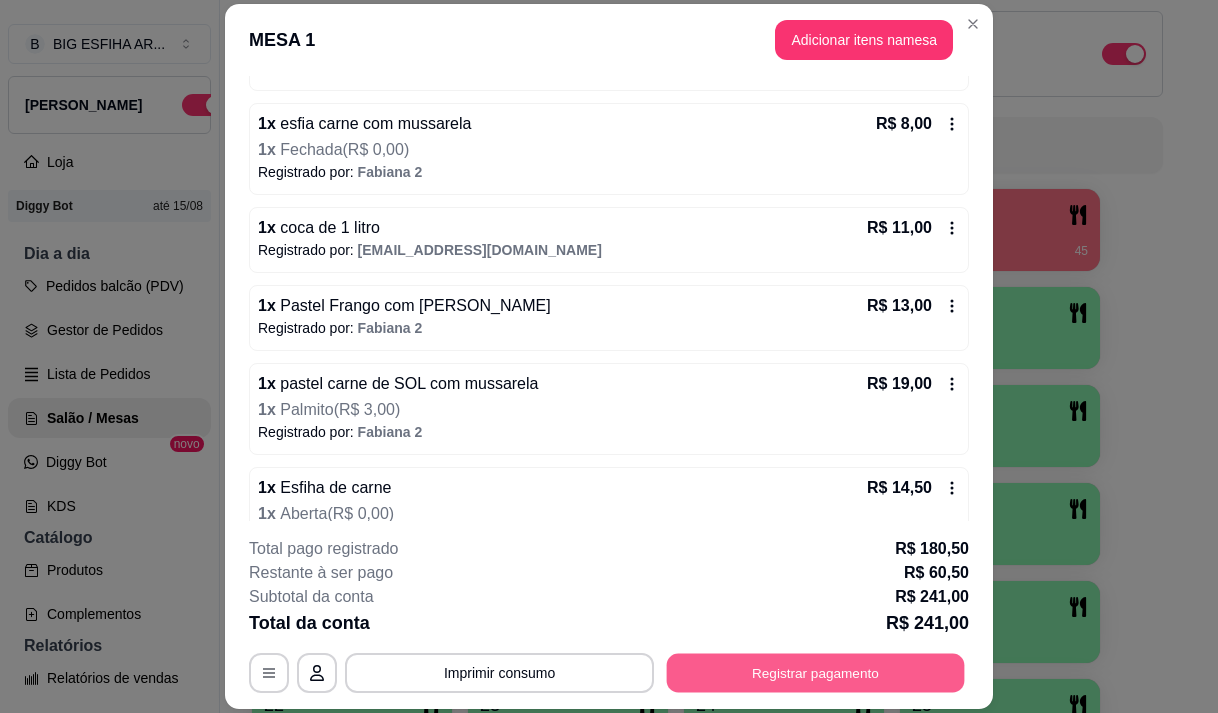 click on "Registrar pagamento" at bounding box center (816, 673) 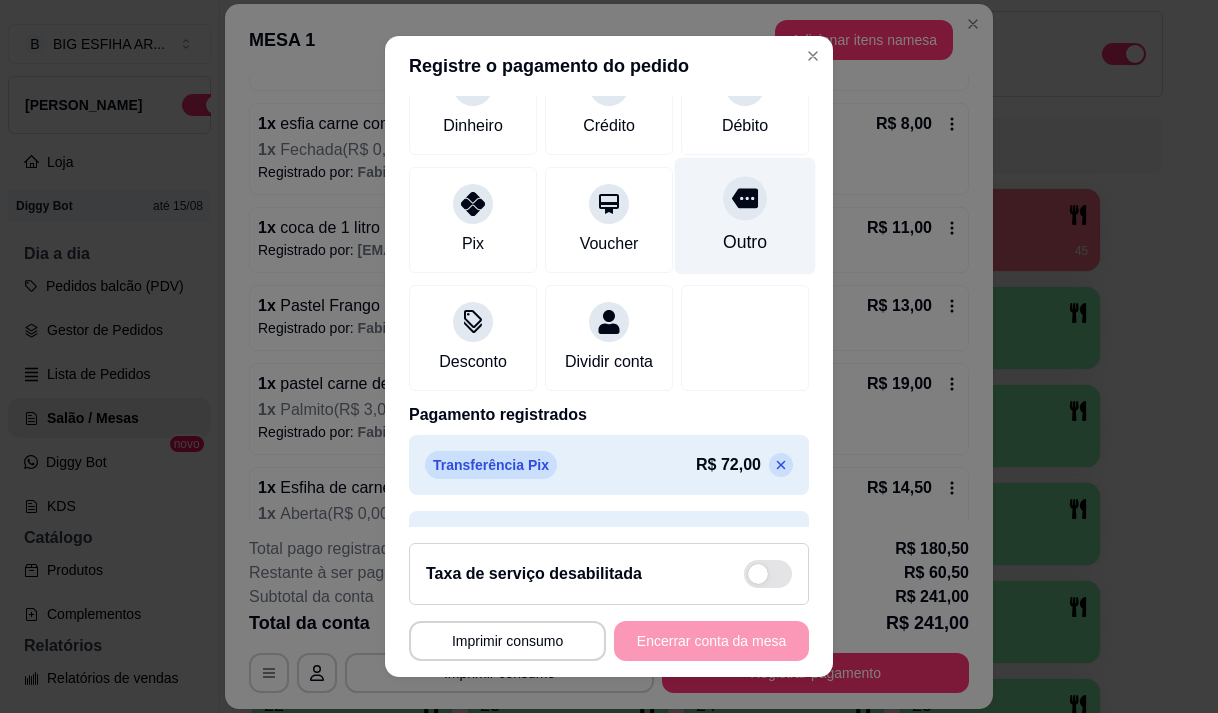 scroll, scrollTop: 0, scrollLeft: 0, axis: both 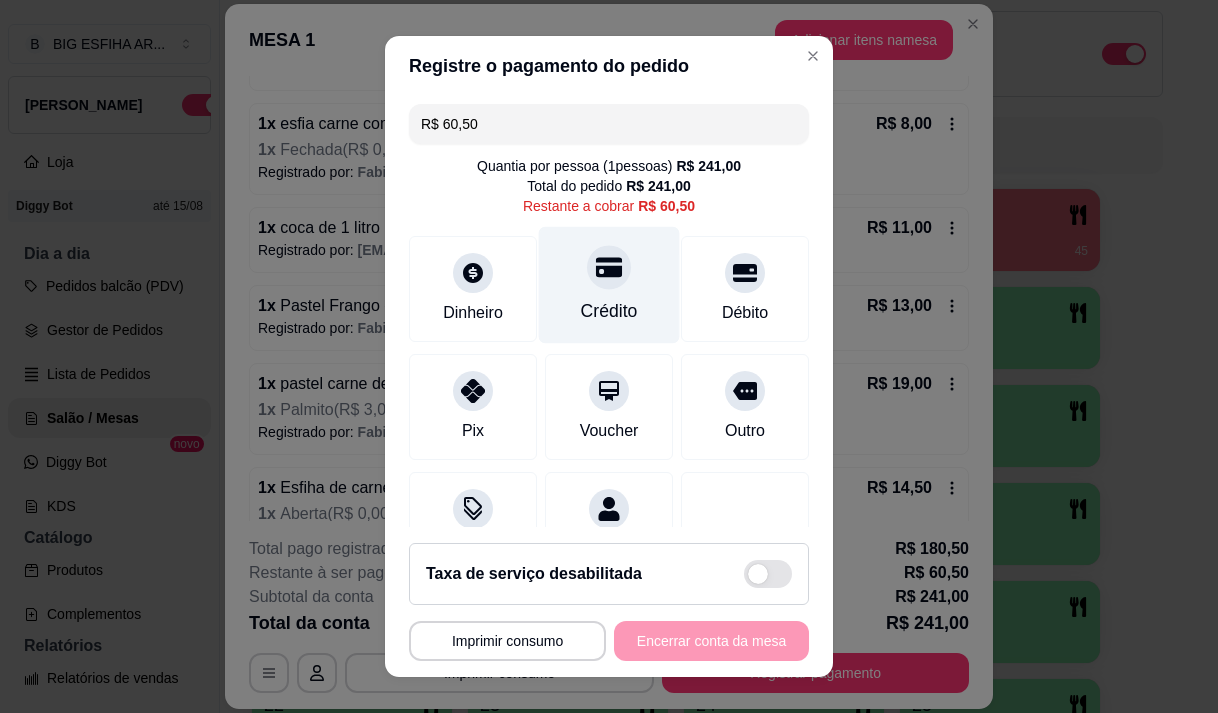click on "Crédito" at bounding box center [609, 284] 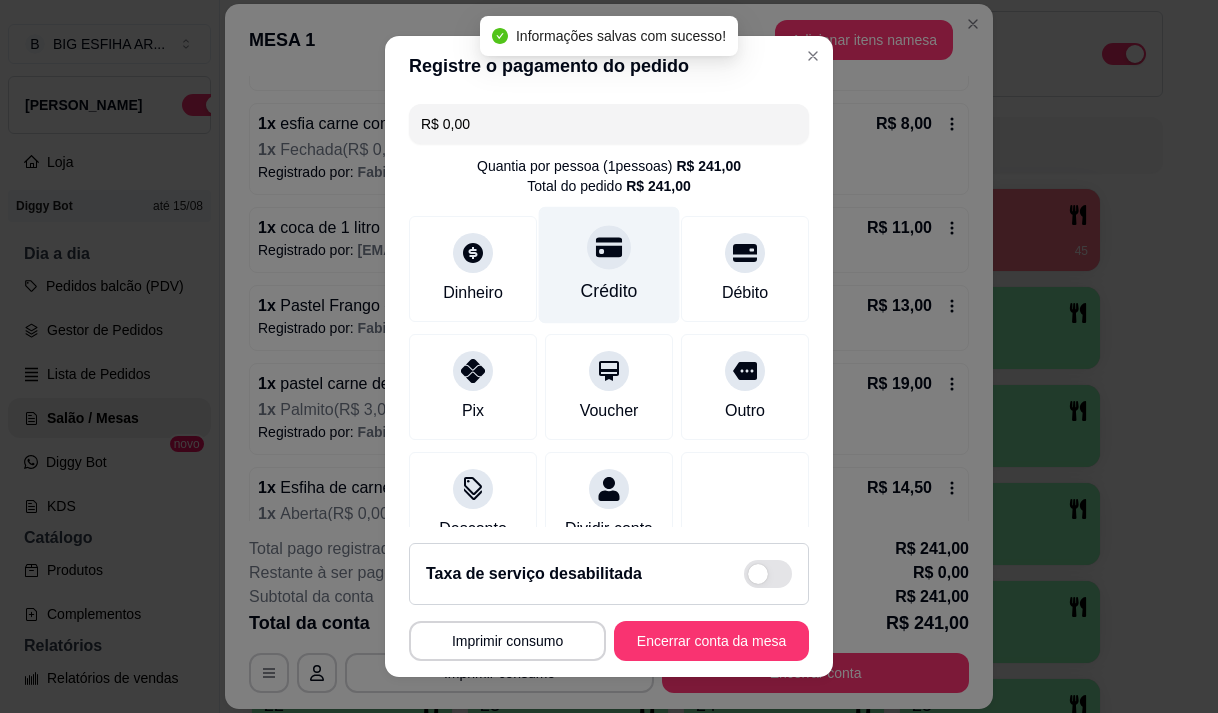 type on "R$ 0,00" 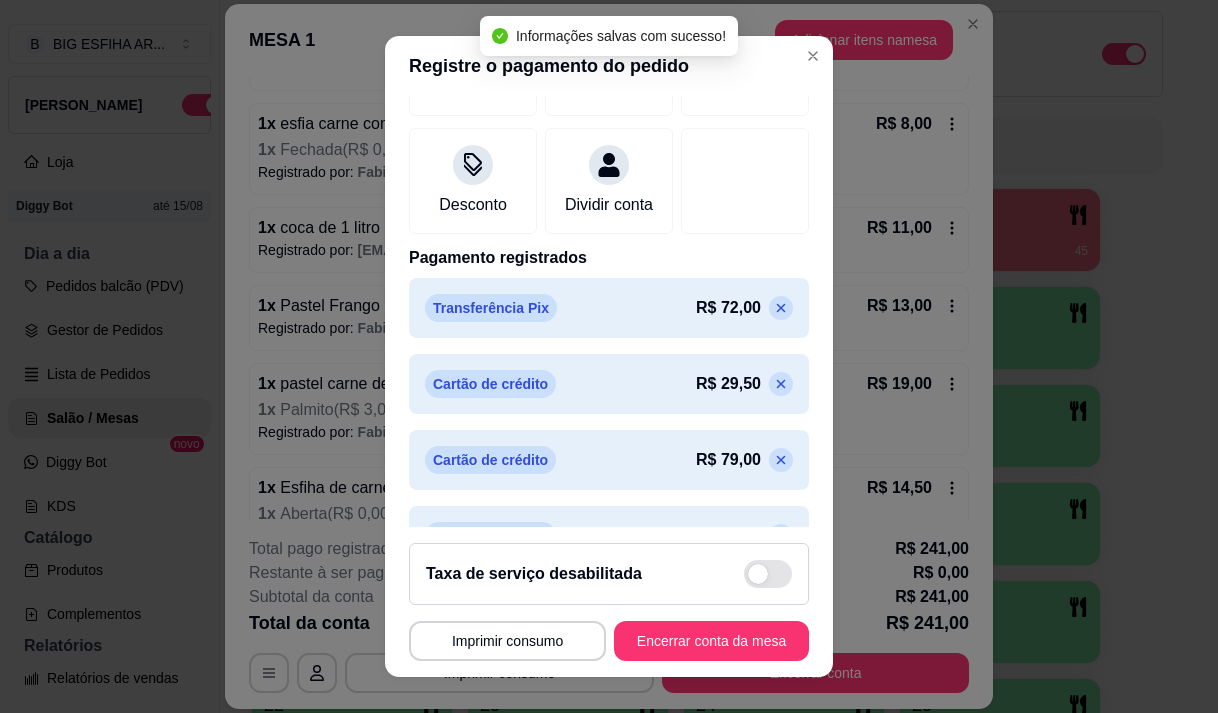 scroll, scrollTop: 394, scrollLeft: 0, axis: vertical 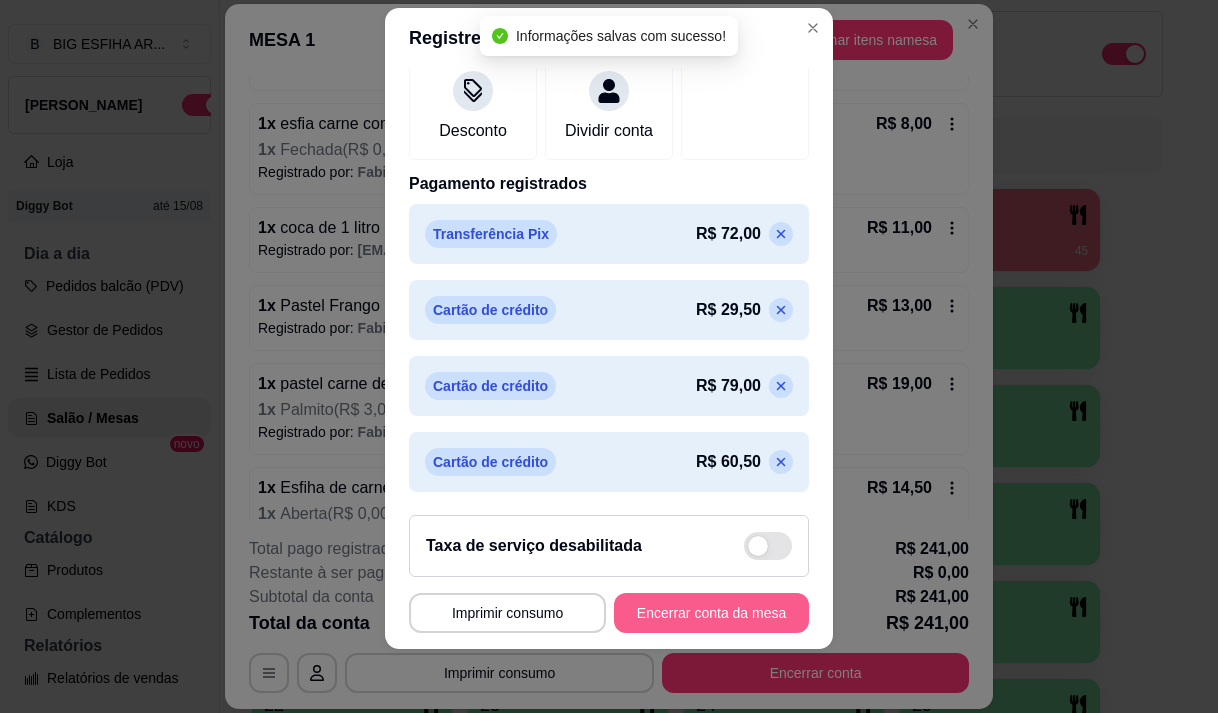 click on "Encerrar conta da mesa" at bounding box center [711, 613] 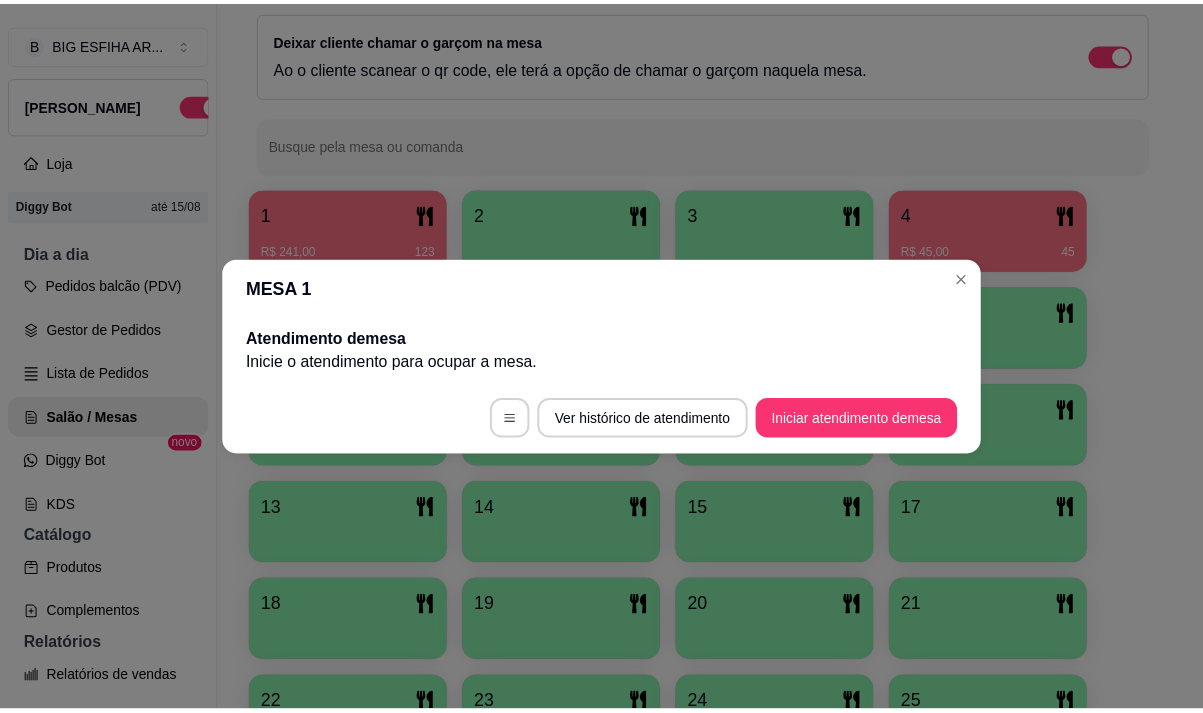 scroll, scrollTop: 0, scrollLeft: 0, axis: both 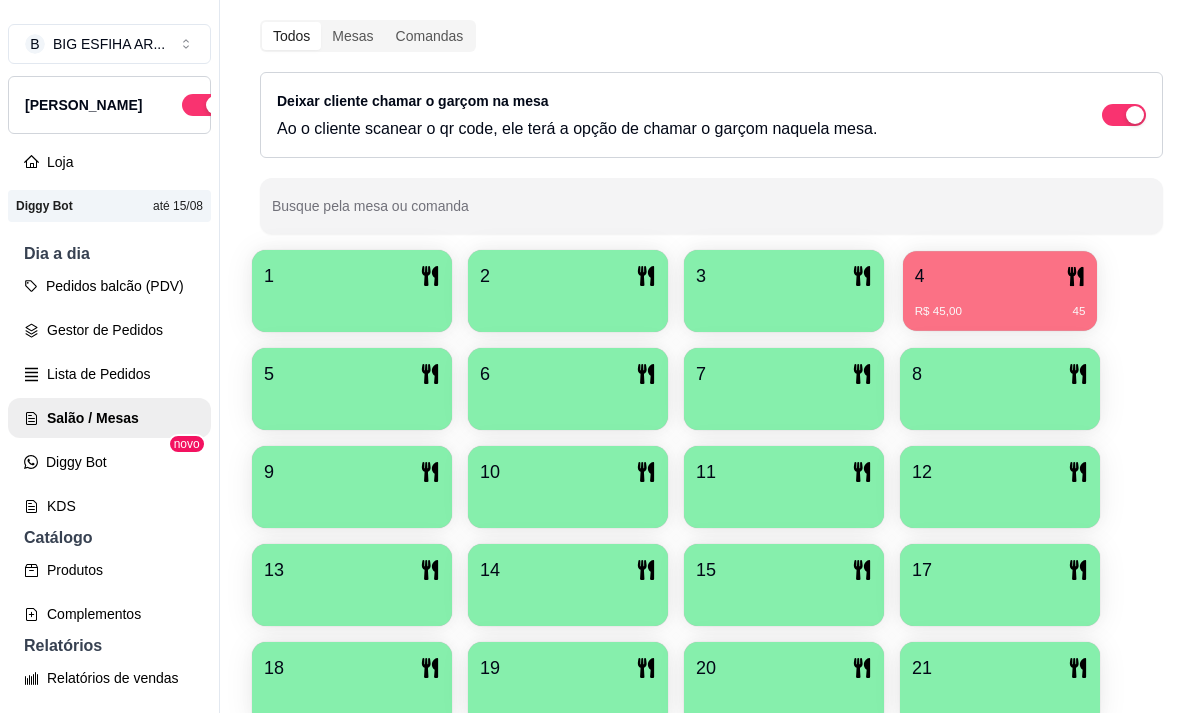 click on "4" at bounding box center (1000, 276) 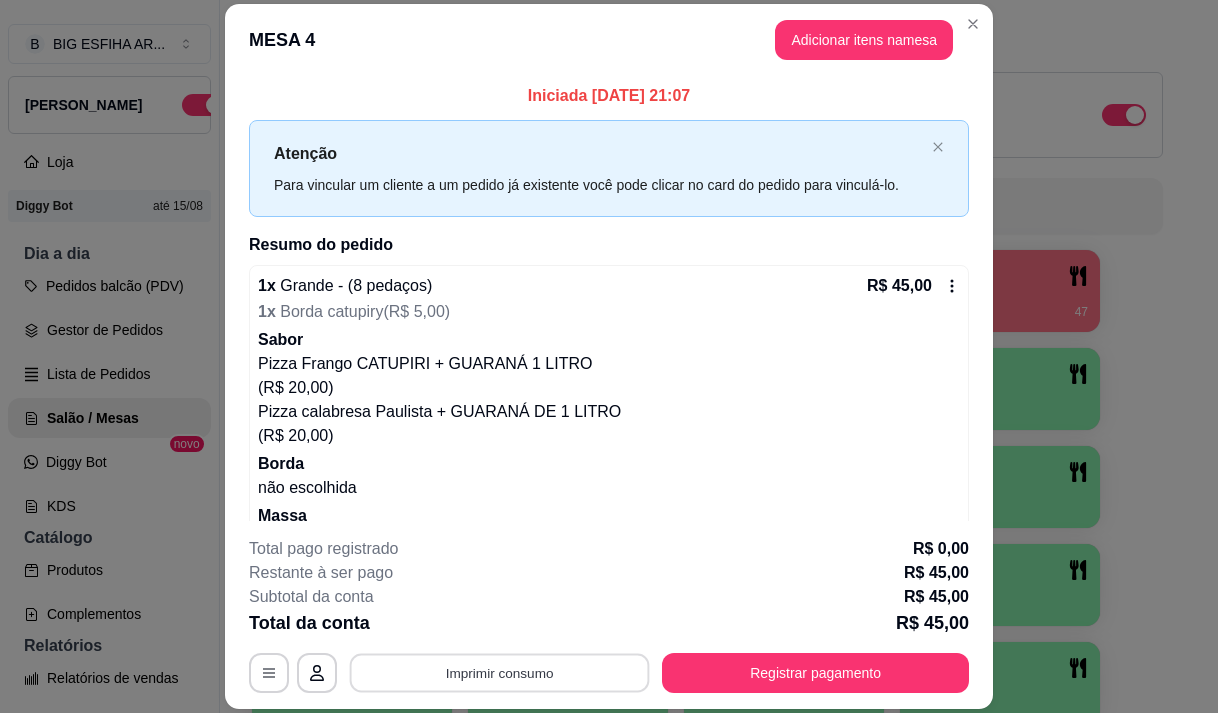 click on "Imprimir consumo" at bounding box center [500, 673] 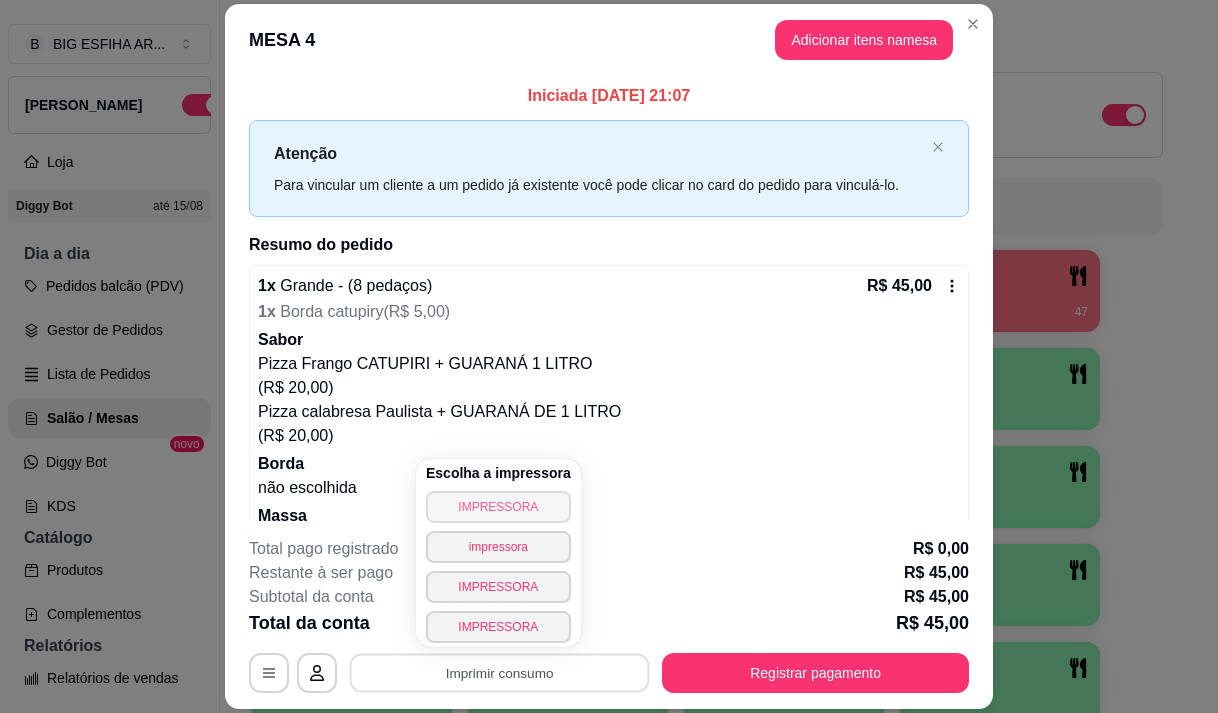 click on "IMPRESSORA" at bounding box center [498, 507] 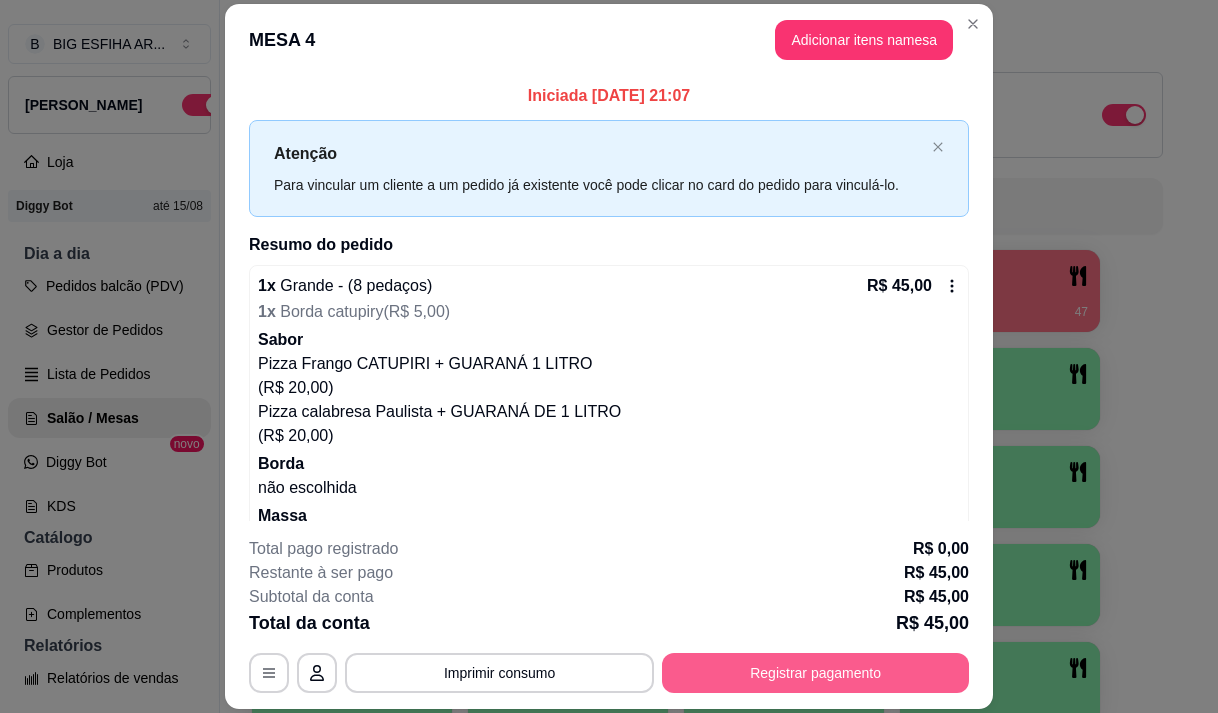 click on "Registrar pagamento" at bounding box center (815, 673) 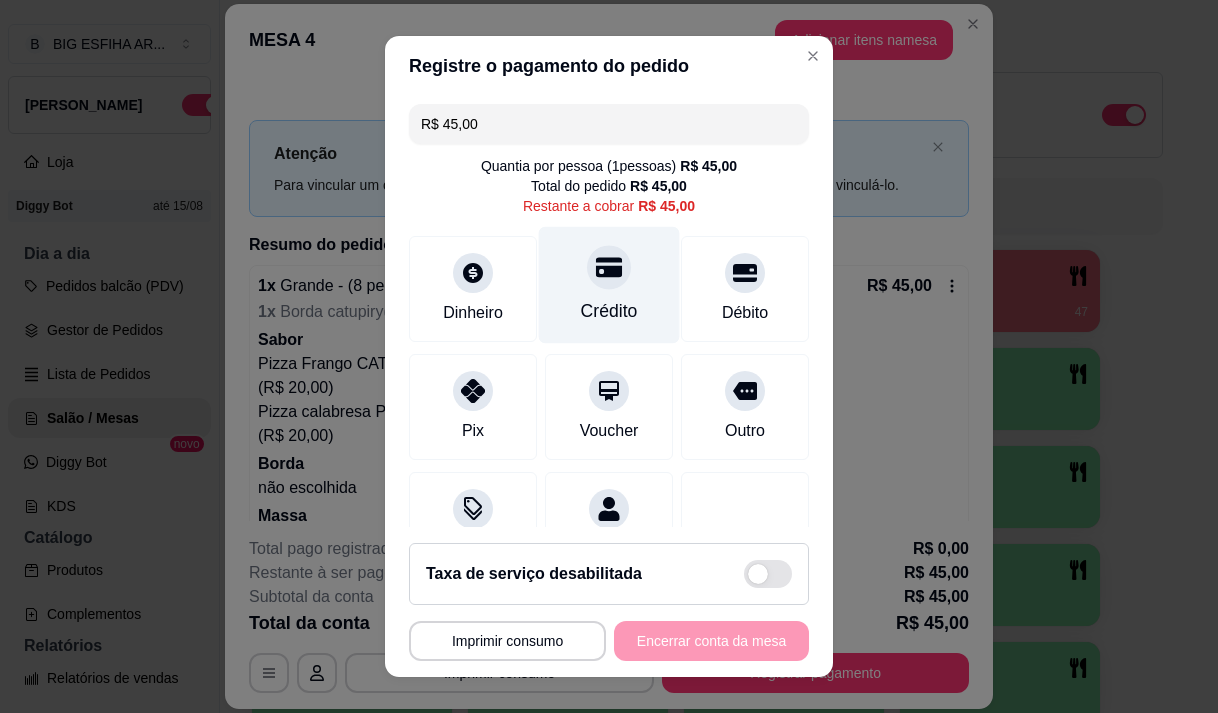 click on "Crédito" at bounding box center (609, 311) 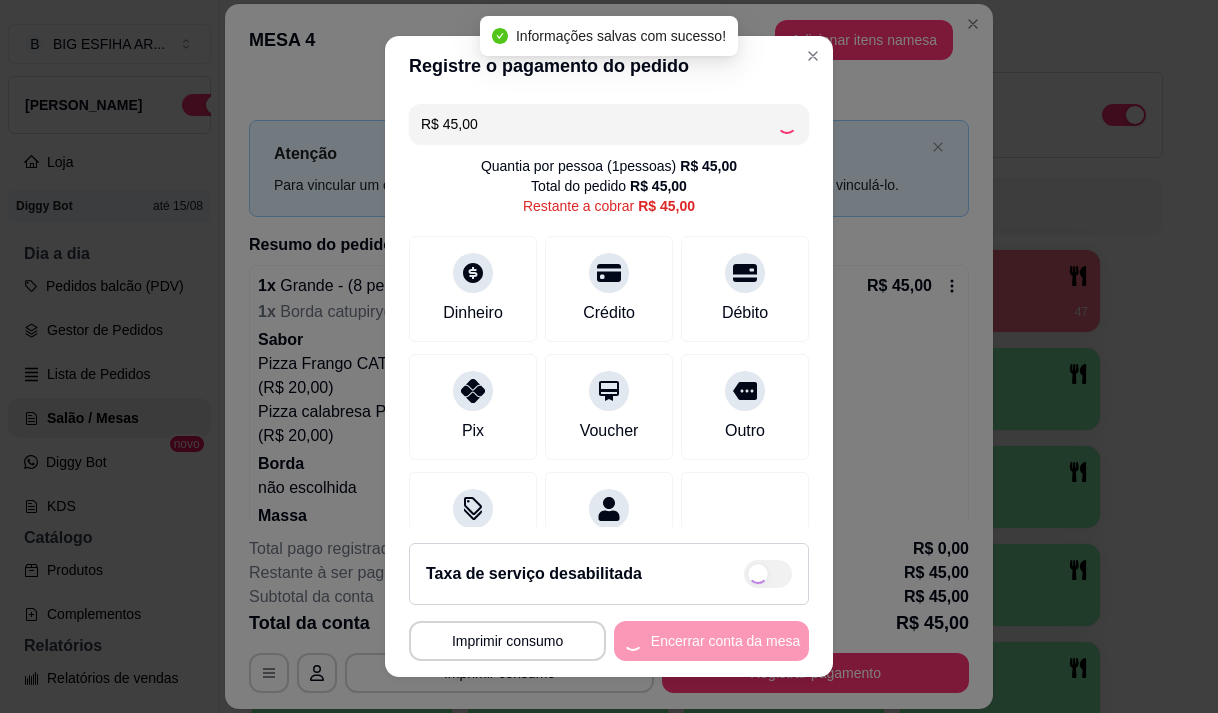 type on "R$ 0,00" 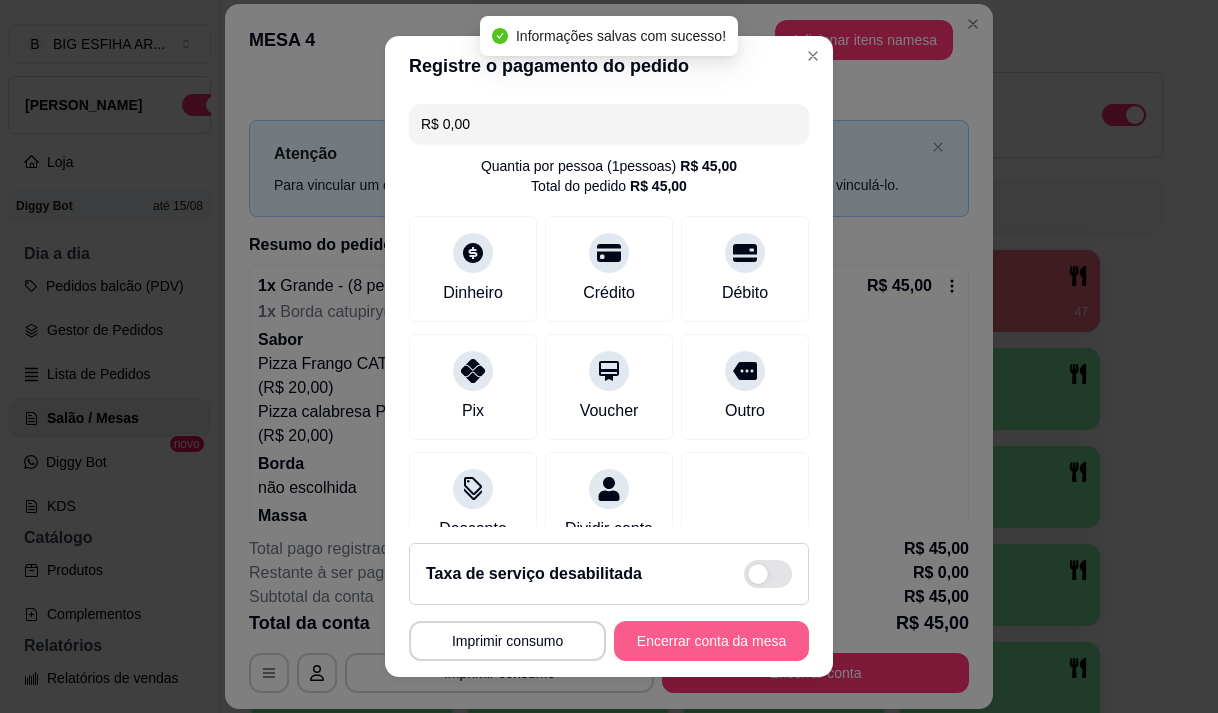click on "Encerrar conta da mesa" at bounding box center [711, 641] 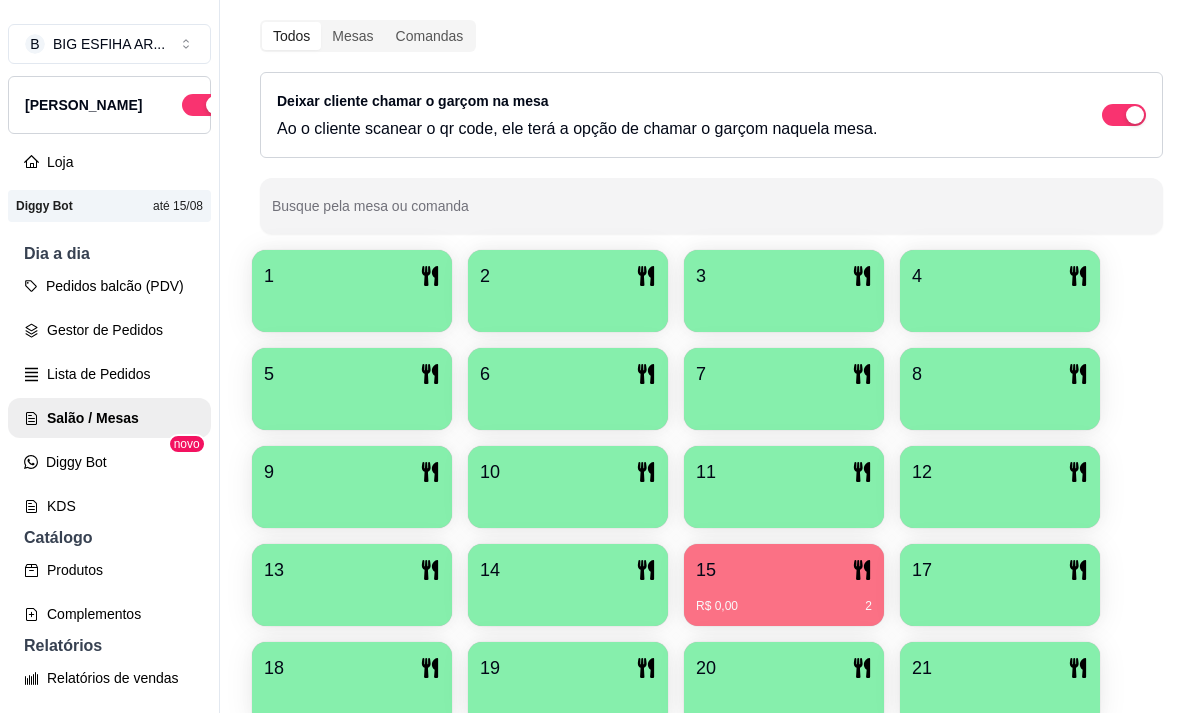 scroll, scrollTop: 639, scrollLeft: 0, axis: vertical 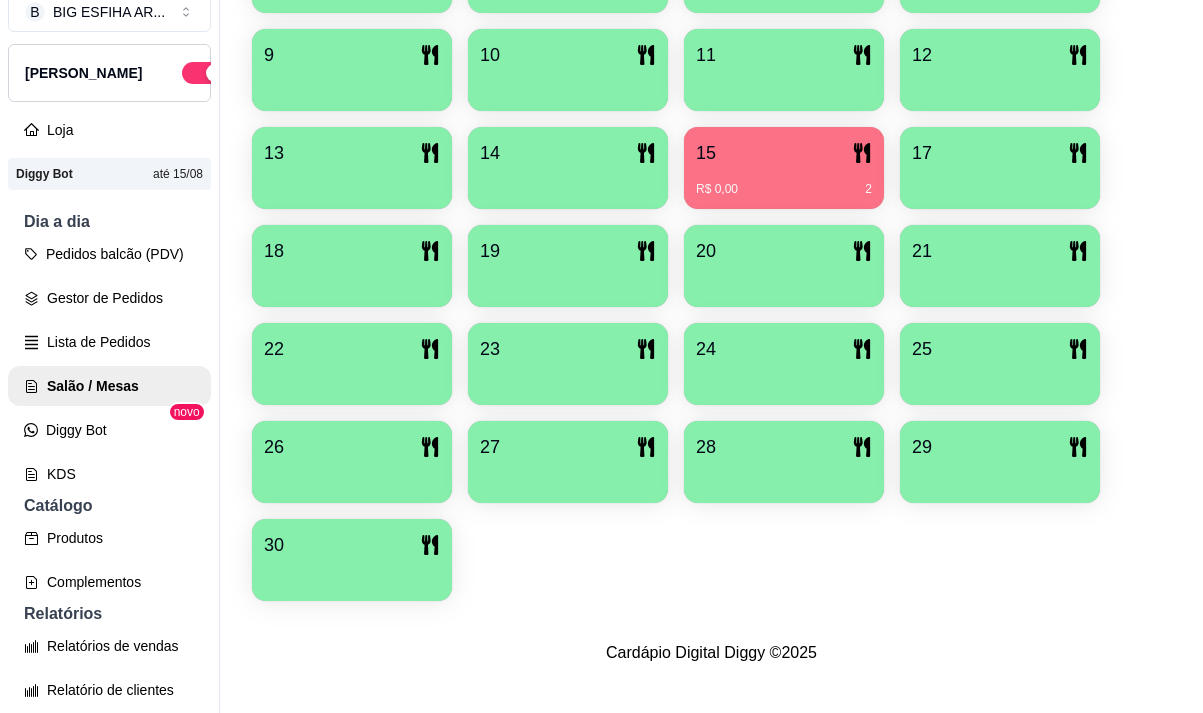 click at bounding box center [352, 574] 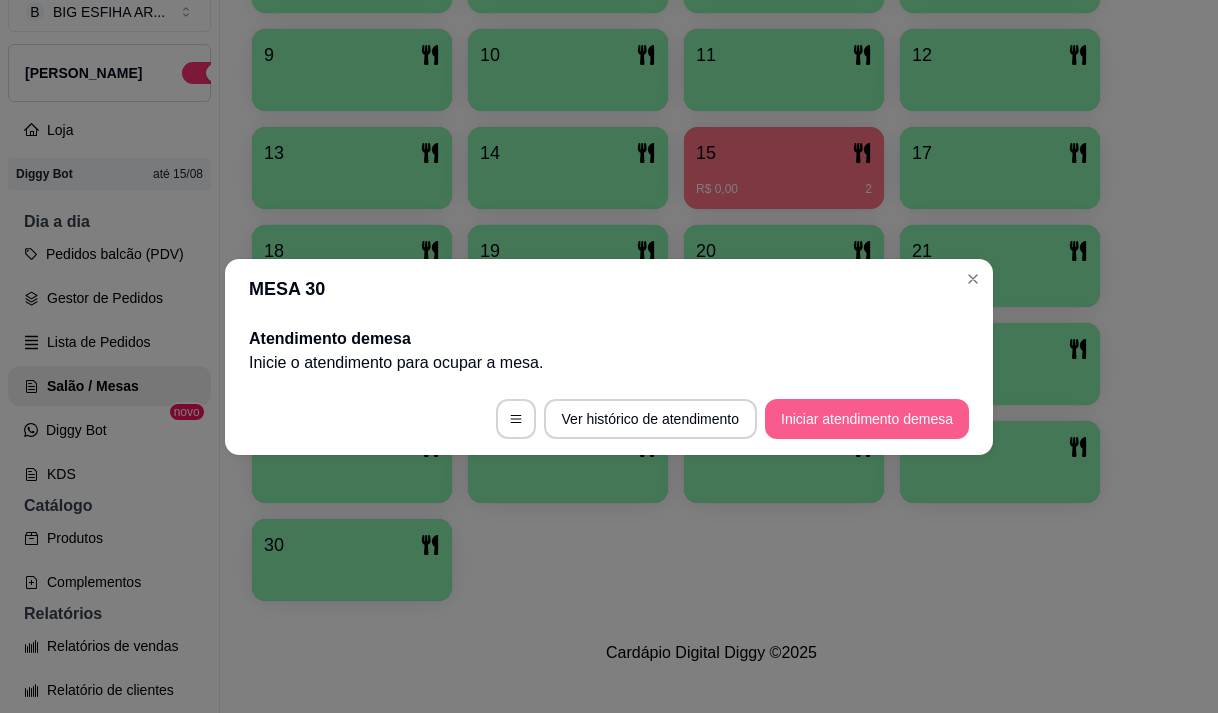 click on "Iniciar atendimento de  mesa" at bounding box center (867, 419) 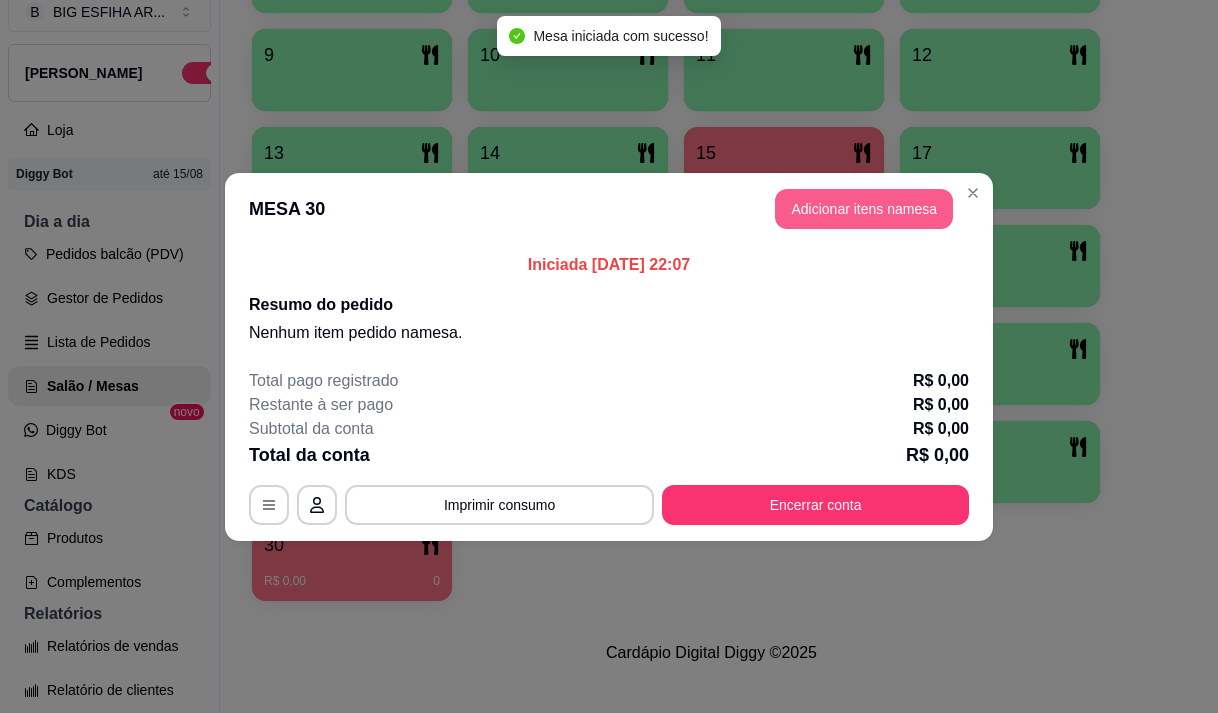 click on "Adicionar itens na  mesa" at bounding box center [864, 209] 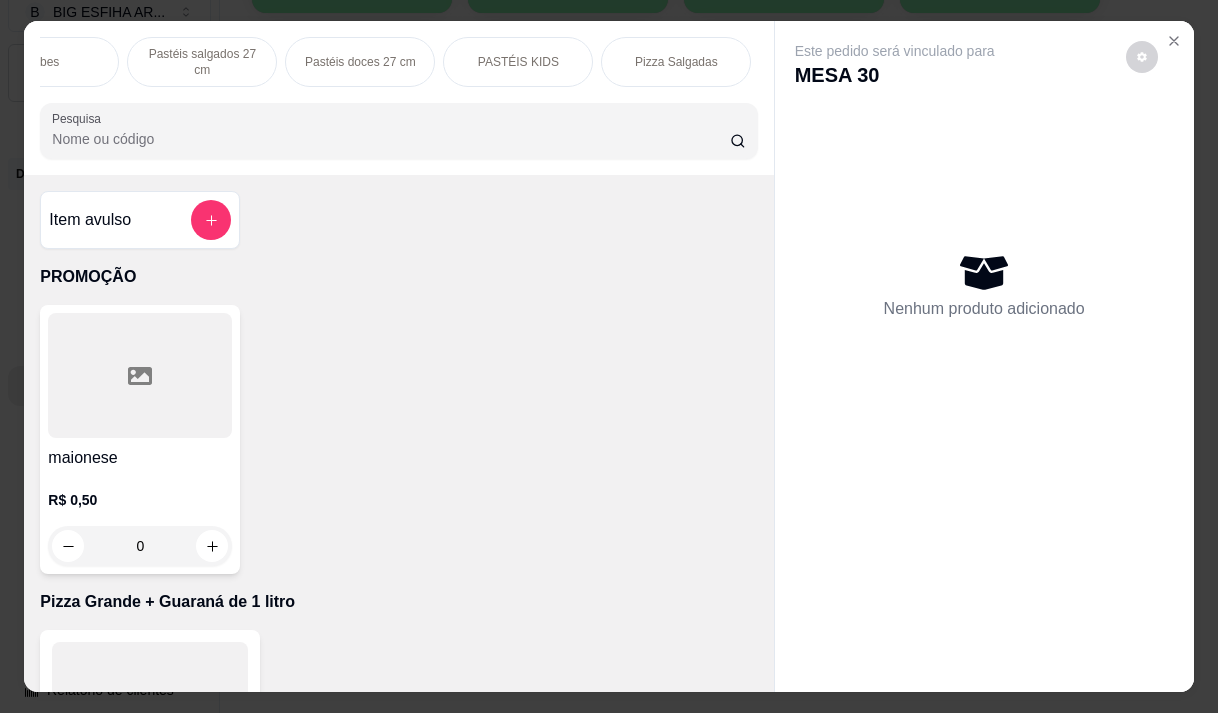 scroll, scrollTop: 0, scrollLeft: 920, axis: horizontal 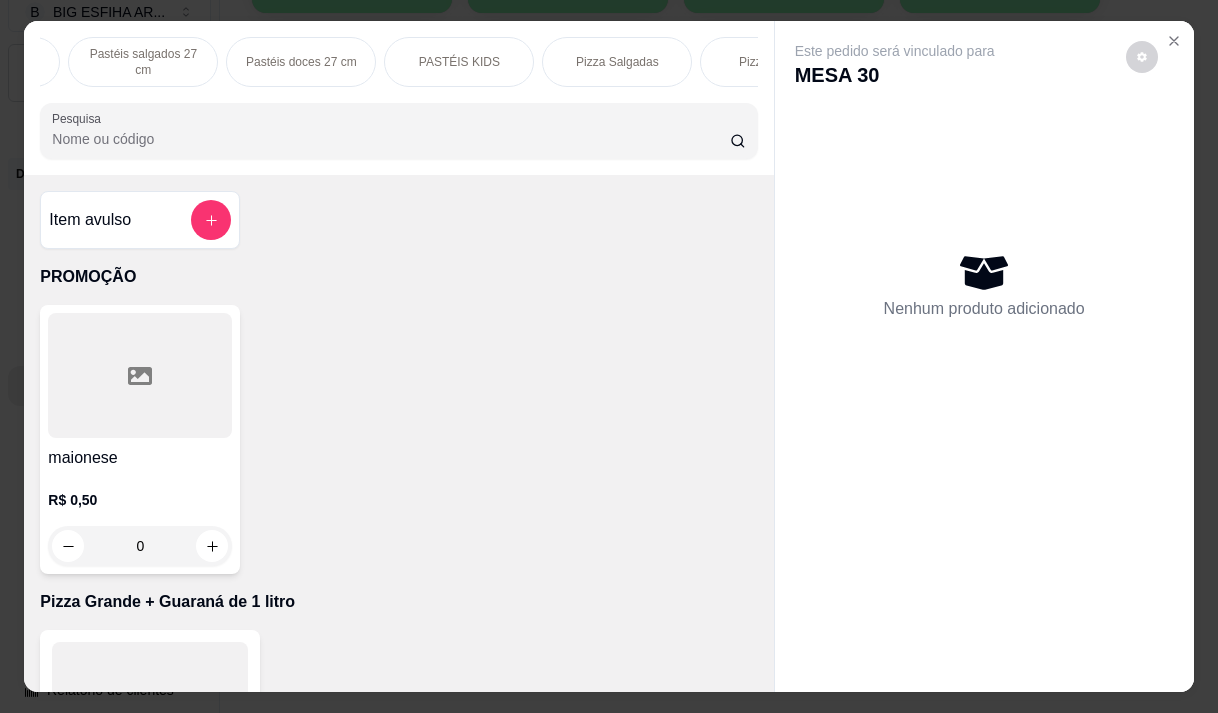 click on "Pizza Salgadas" at bounding box center (617, 62) 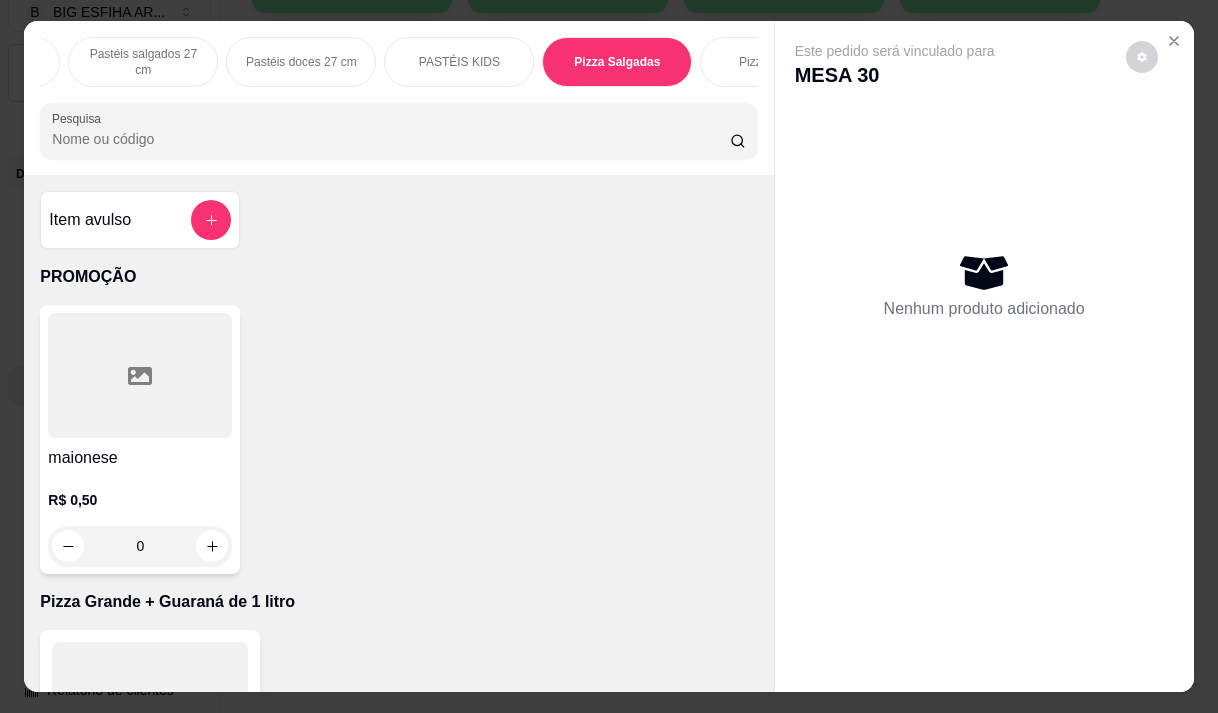 scroll, scrollTop: 15444, scrollLeft: 0, axis: vertical 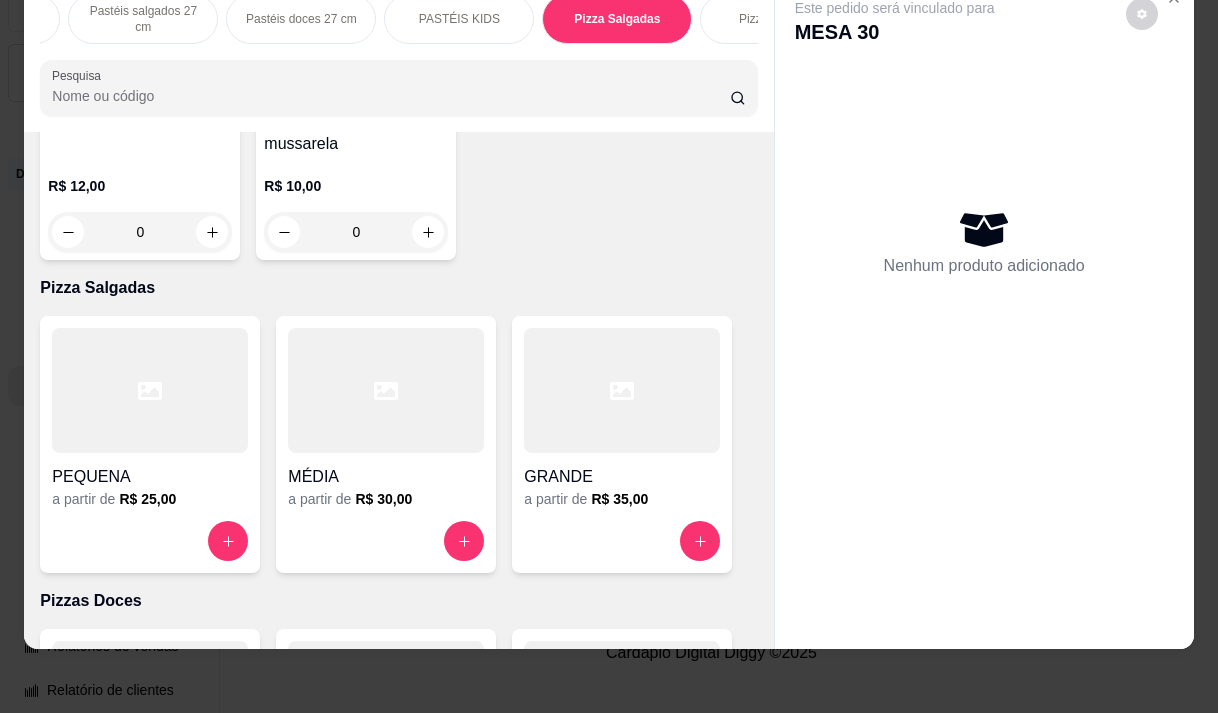 click on "R$ 35,00" at bounding box center (619, 499) 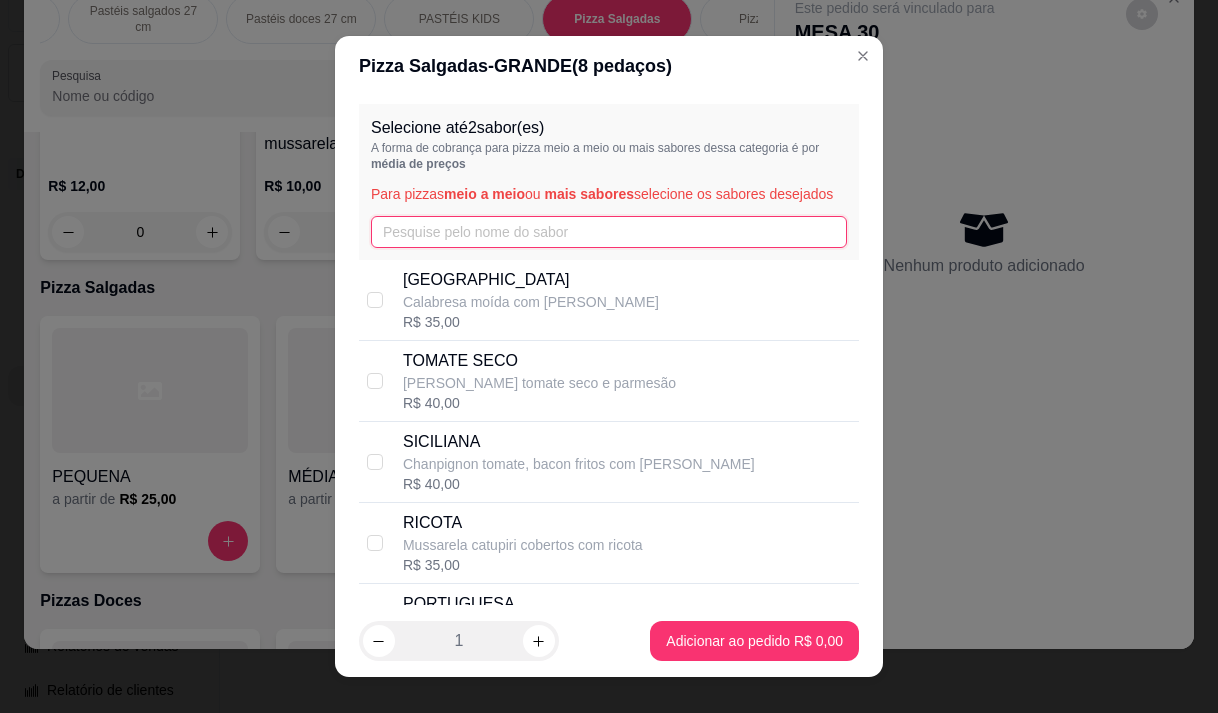 click at bounding box center (609, 232) 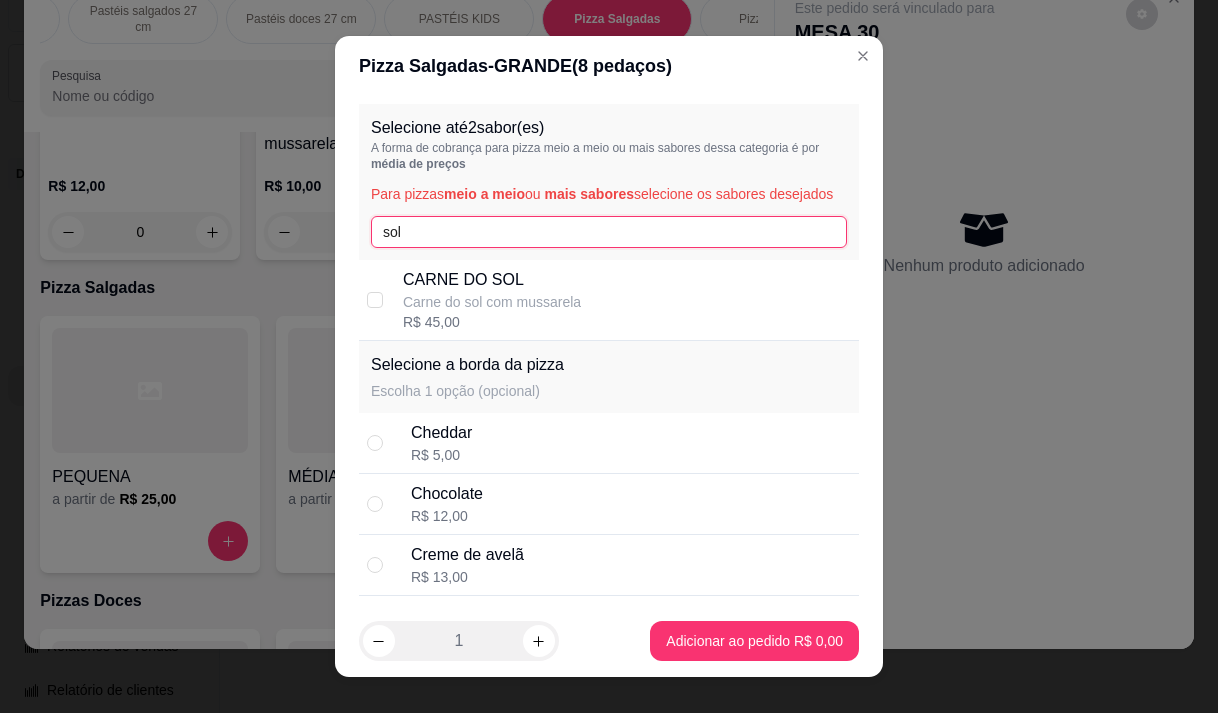 type on "sol" 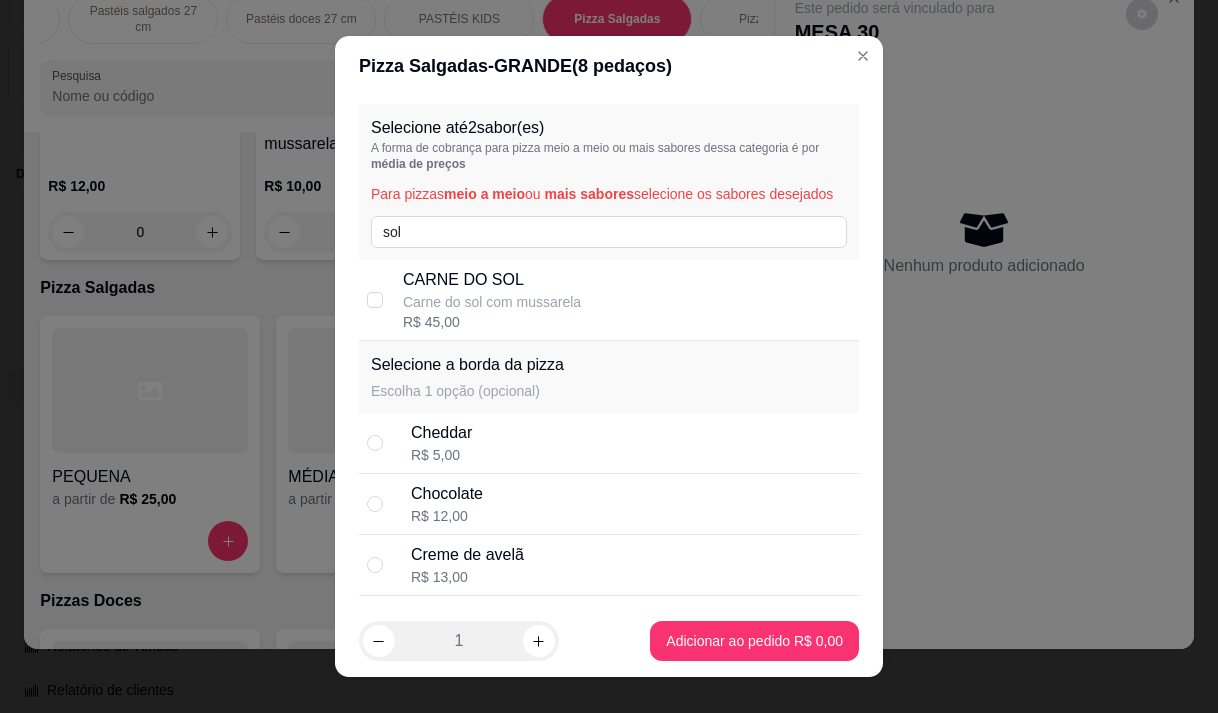 click on "CARNE DO SOL" at bounding box center (492, 280) 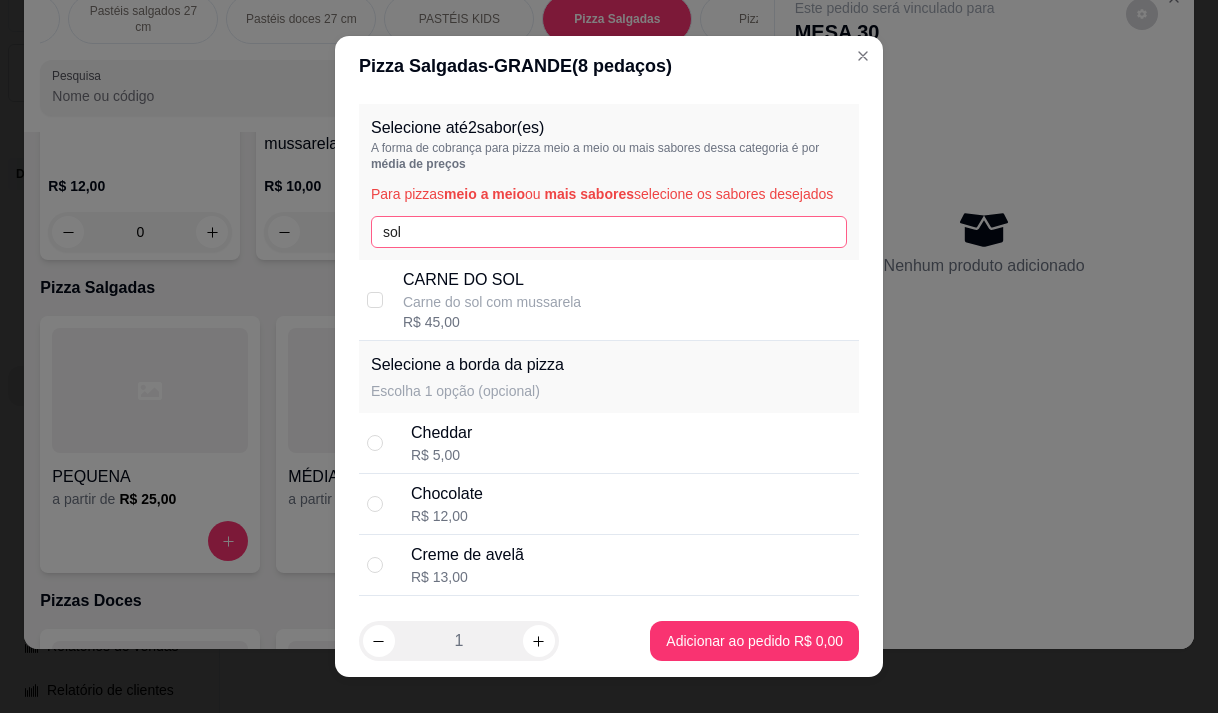 checkbox on "true" 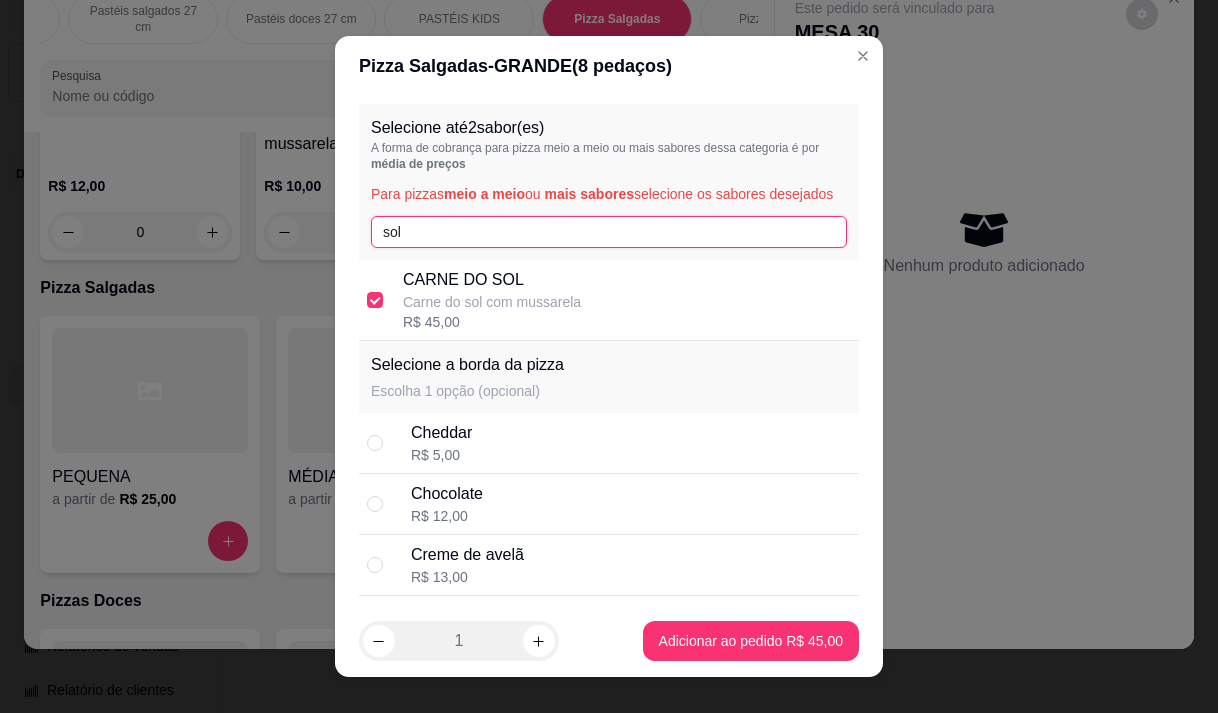 click on "sol" at bounding box center [609, 232] 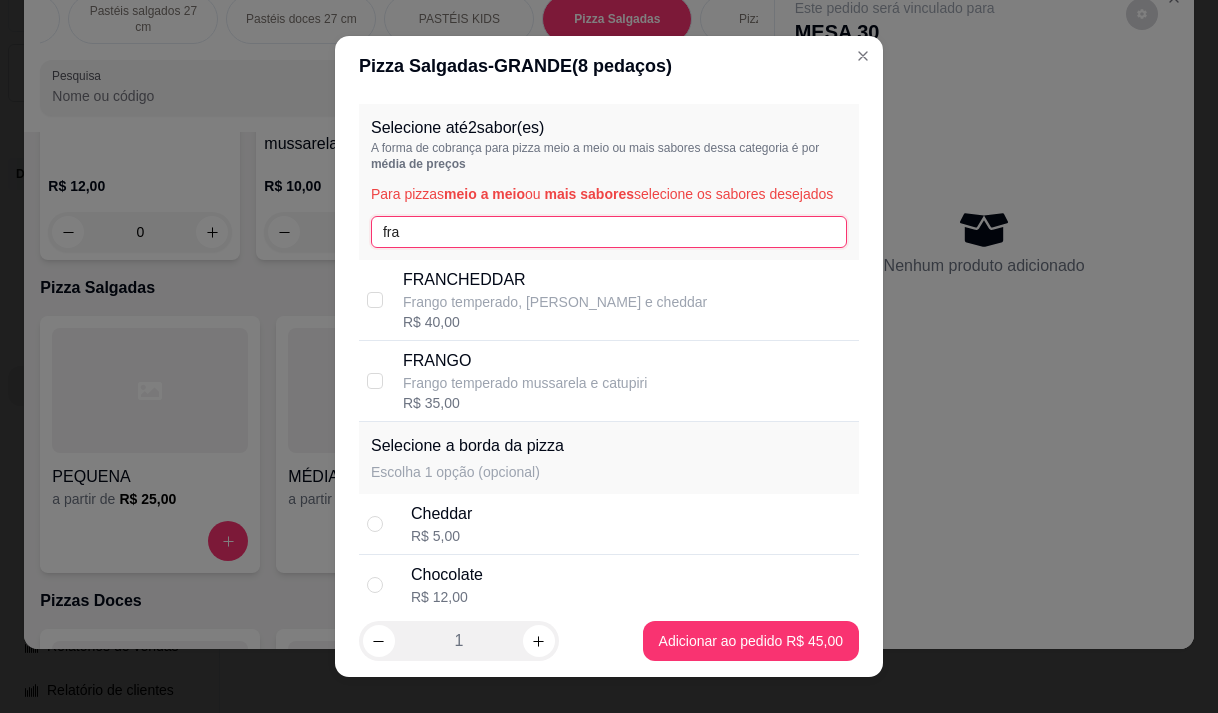 type on "fra" 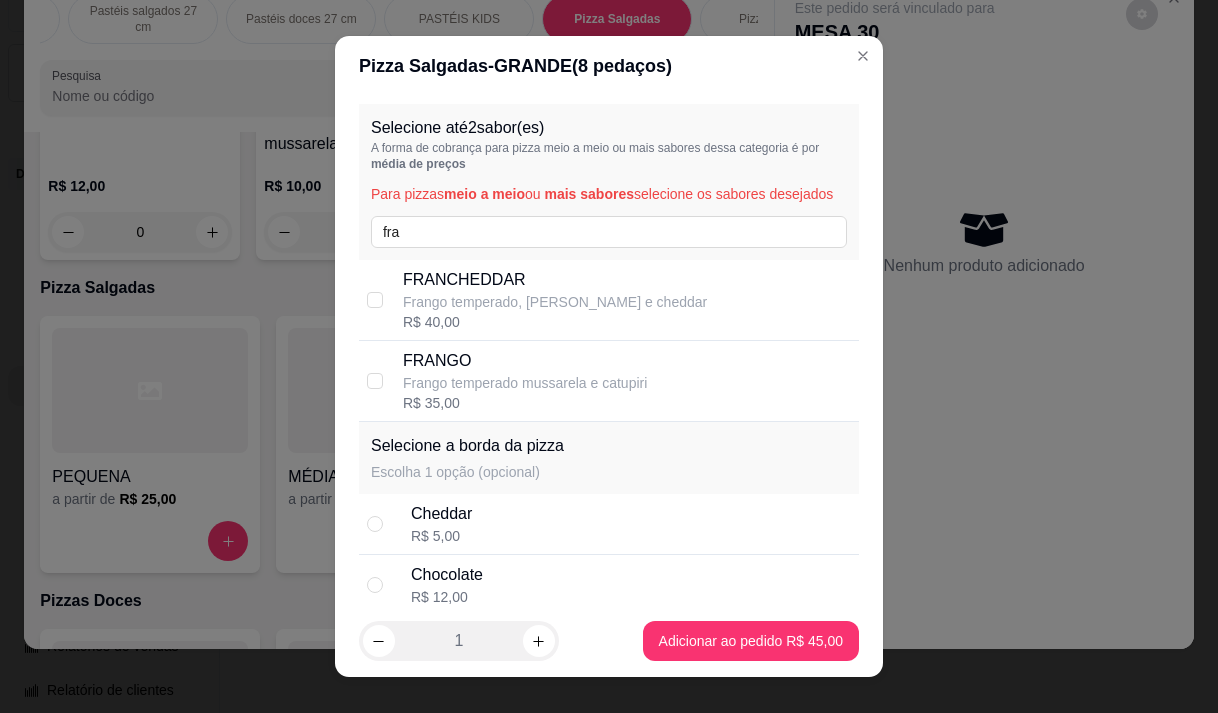 click on "Frango temperado mussarela e catupiri" at bounding box center (525, 383) 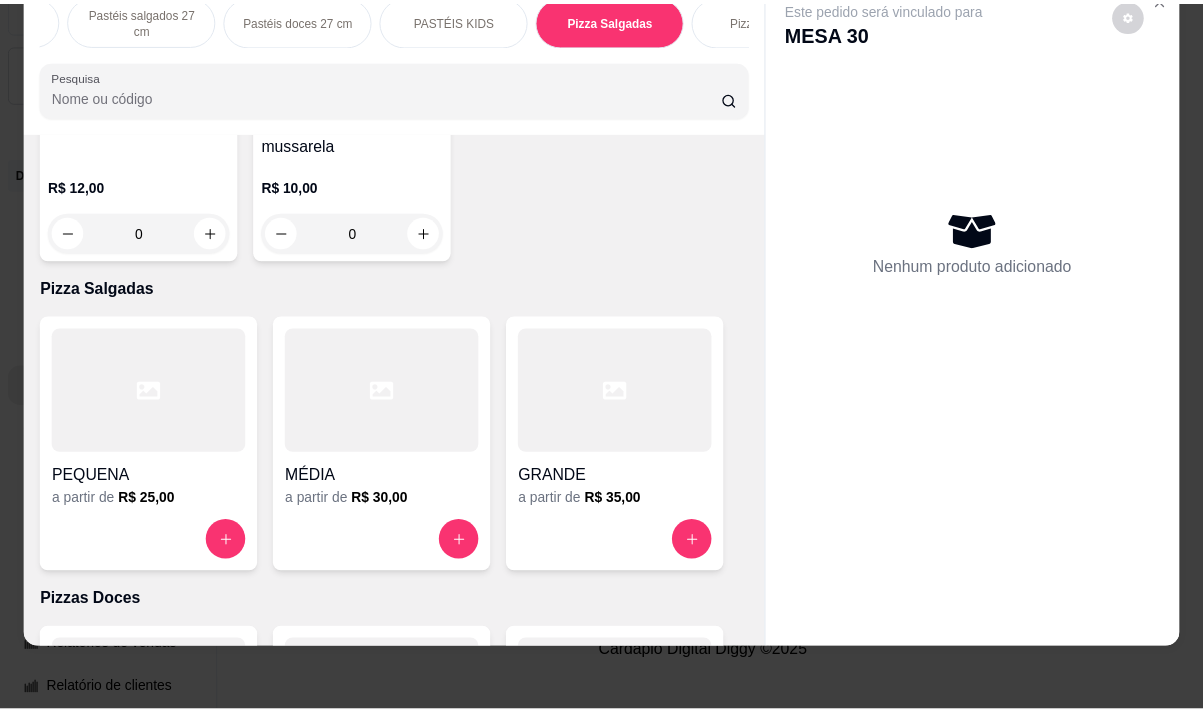 scroll, scrollTop: 0, scrollLeft: 0, axis: both 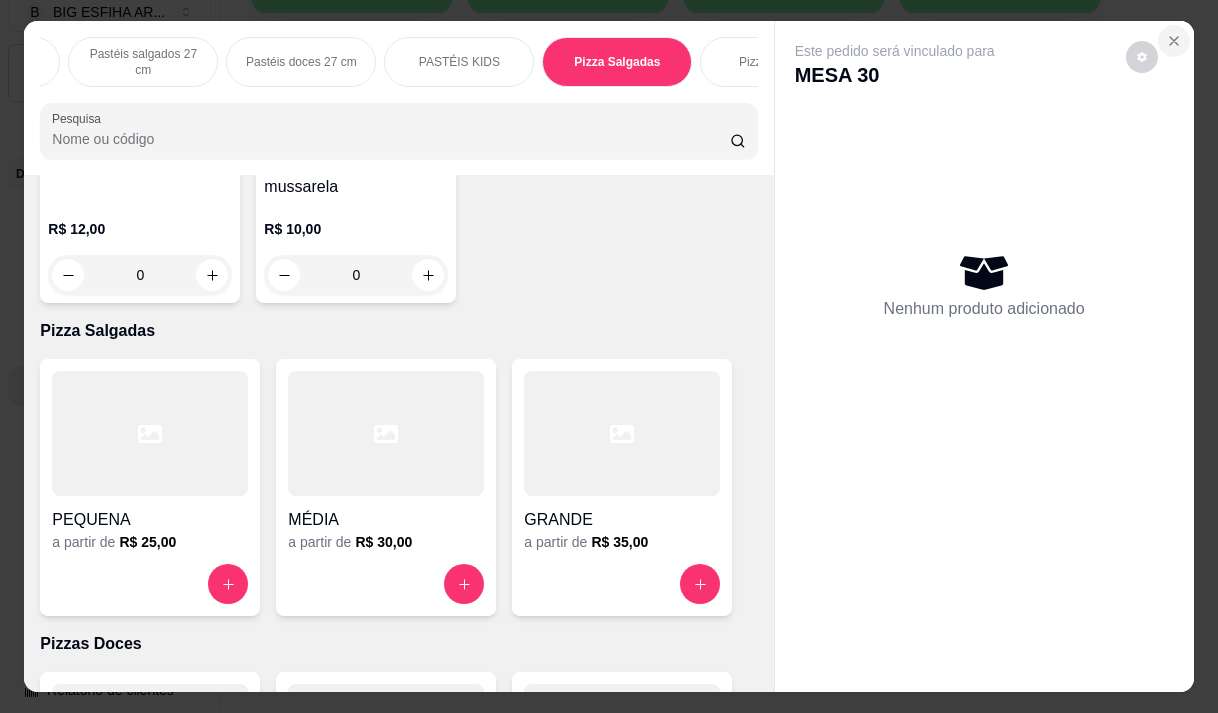 click at bounding box center (1174, 41) 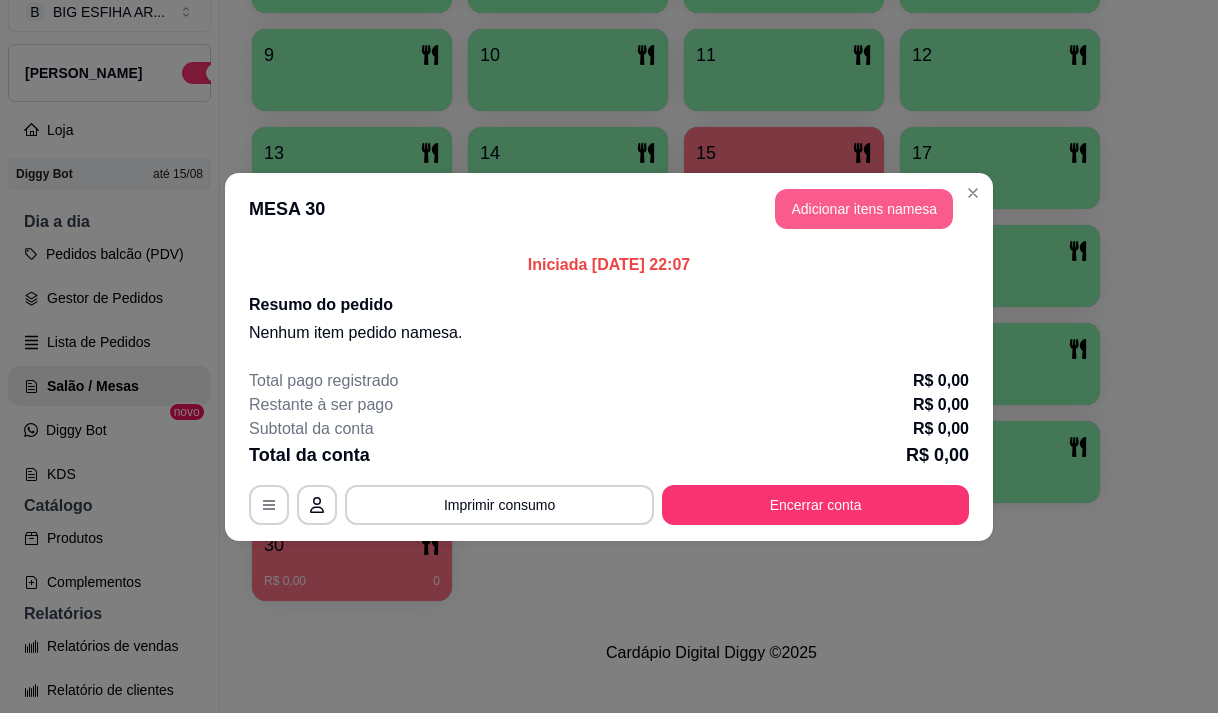 click on "Adicionar itens na  mesa" at bounding box center (864, 209) 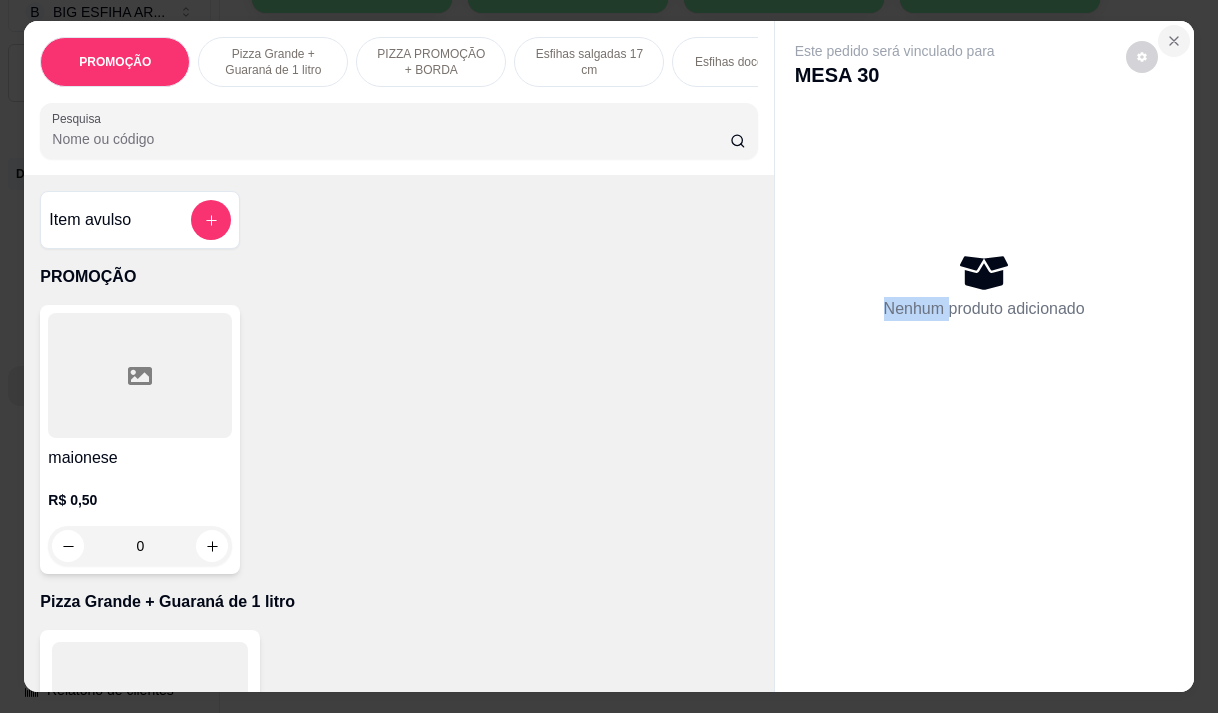click 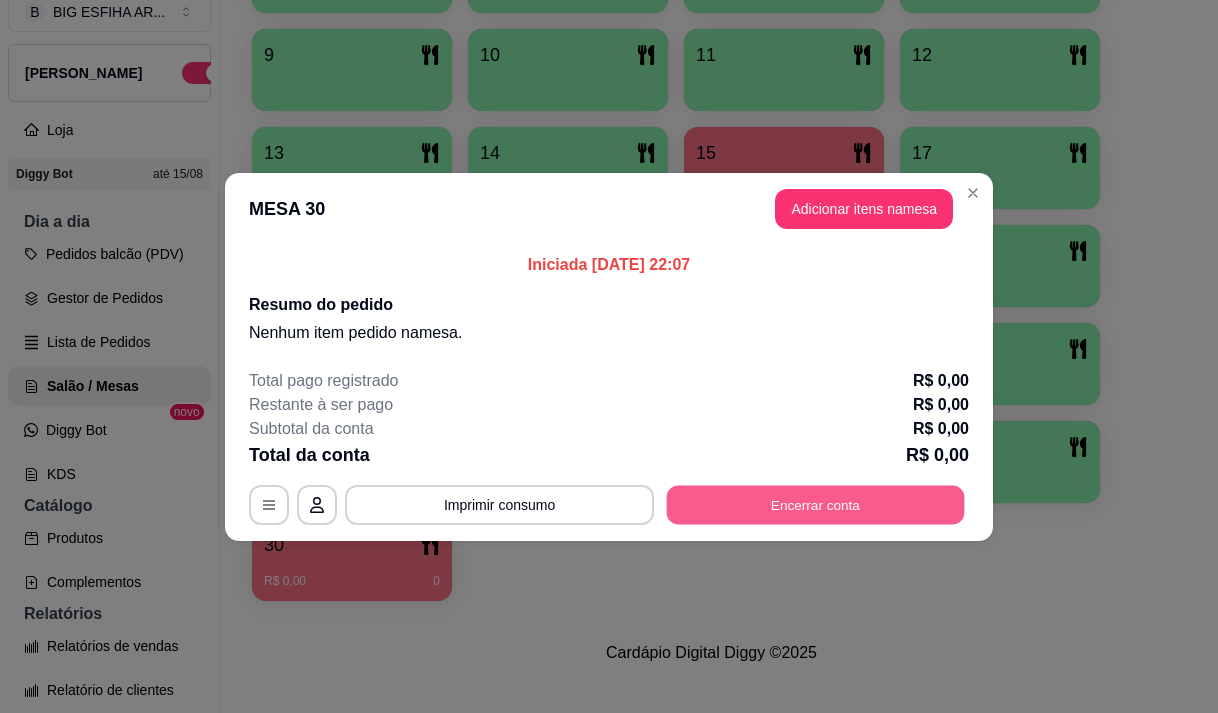 click on "Encerrar conta" at bounding box center [816, 504] 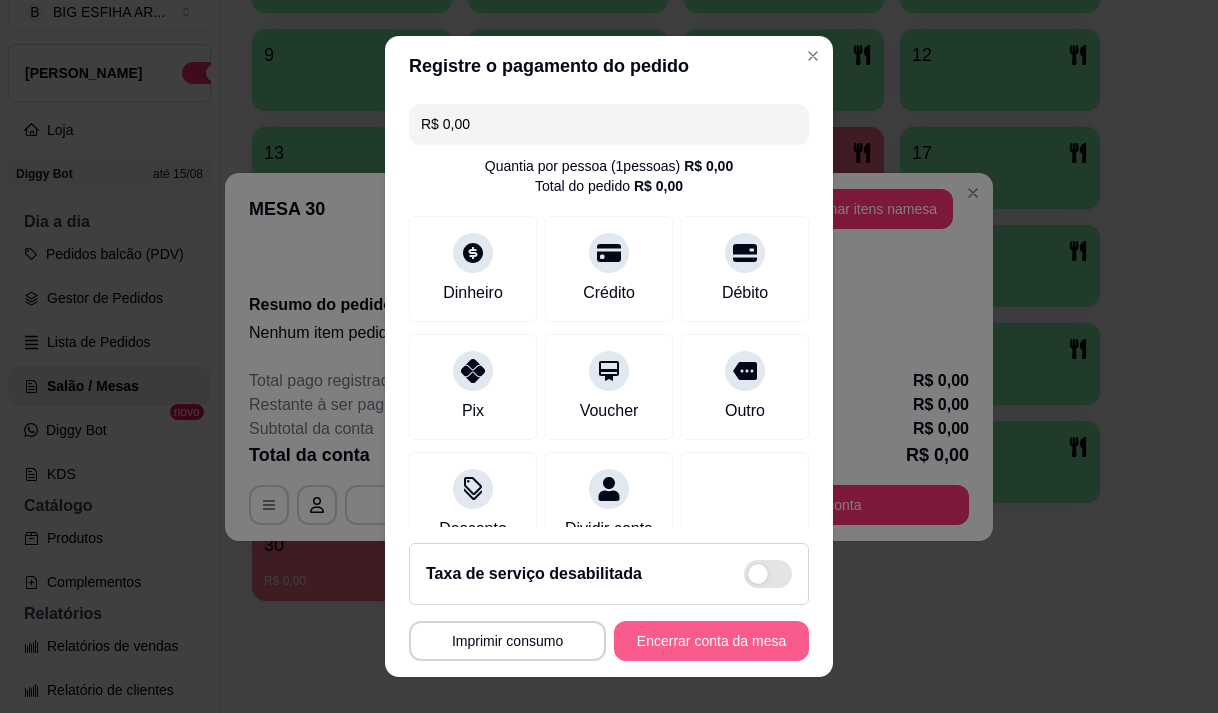 click on "Encerrar conta da mesa" at bounding box center [711, 641] 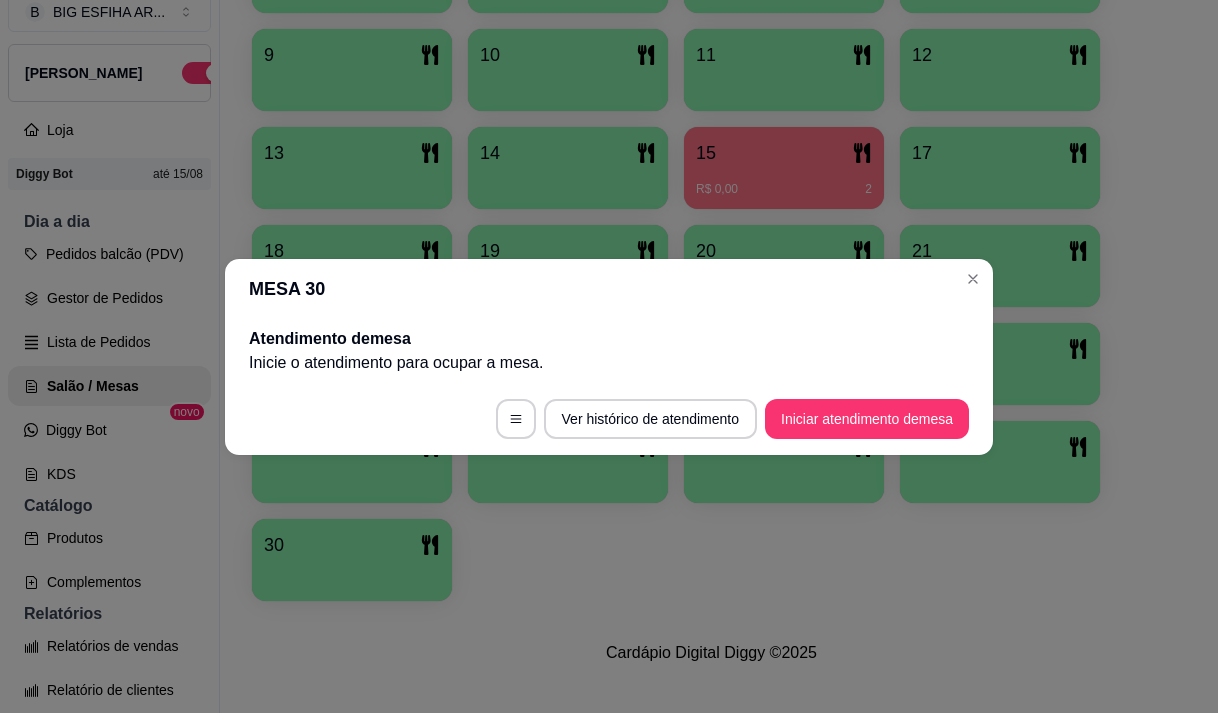 click on "Novidade! Agora é possível gerenciar o consumo da mesa por clientes.   Veja como isso funciona Todos Mesas Comandas Deixar cliente chamar o garçom na mesa Ao o cliente scanear o qr code, ele terá a opção de chamar o garçom naquela mesa. Busque pela mesa ou comanda
1 2 3 4 5 6 7 8 9 10 11 12 13 14 15 R$ 0,00 2 17 18 19 20 21 22 23 24 25 26 27 28 29 30" at bounding box center (711, 38) 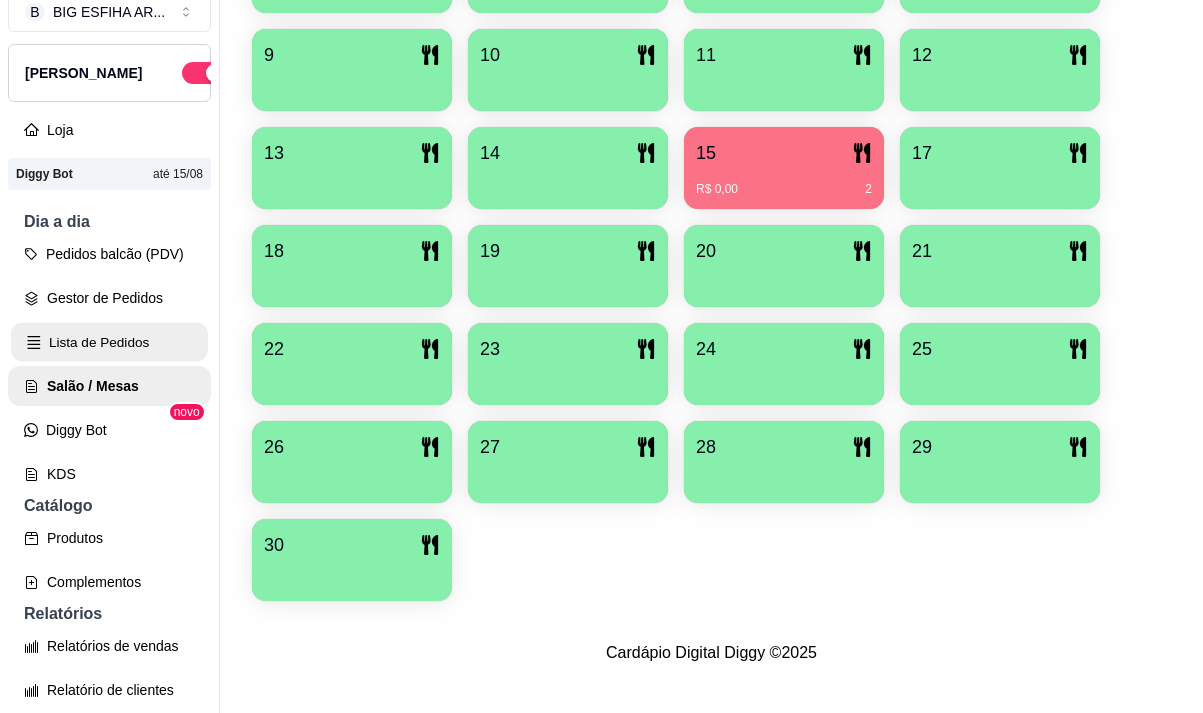 click on "Lista de Pedidos" at bounding box center (109, 342) 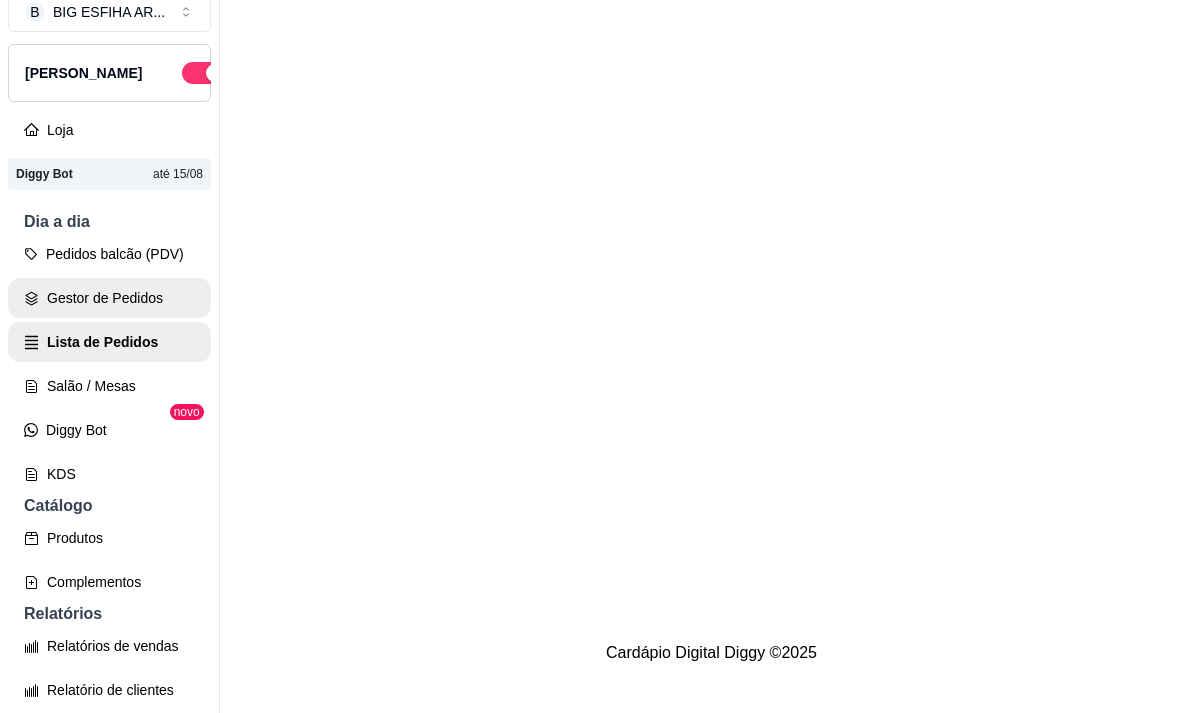scroll, scrollTop: 0, scrollLeft: 0, axis: both 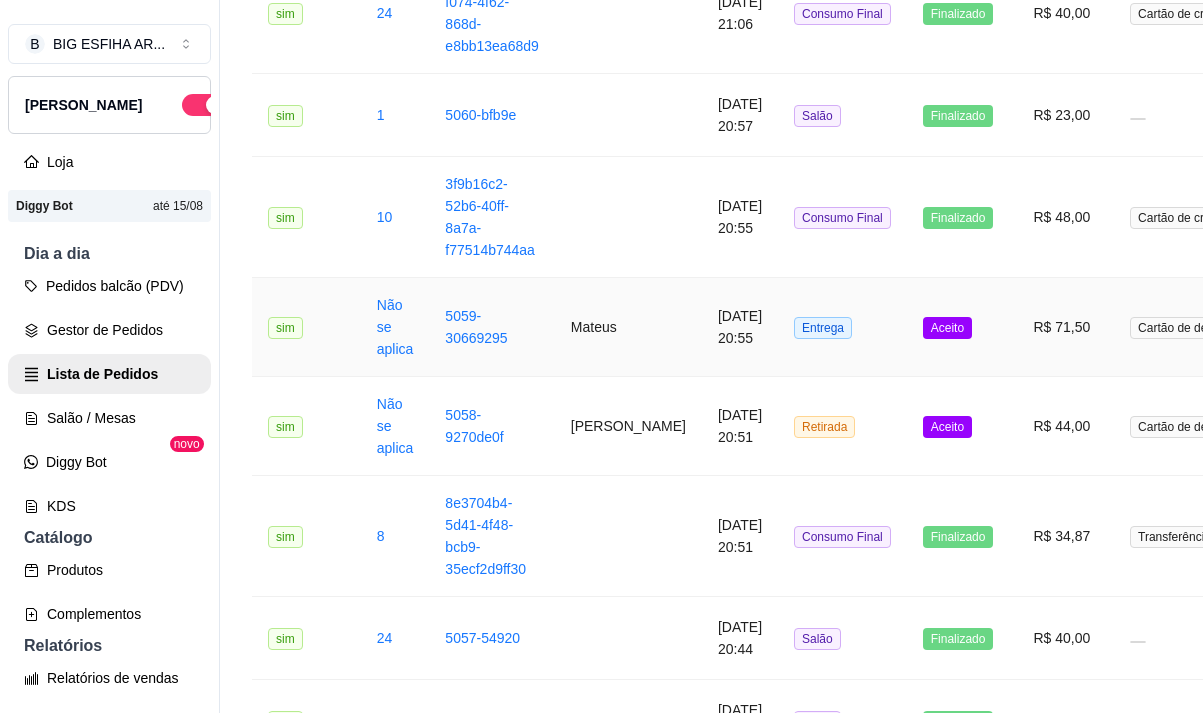 click on "19/07/2025 às 20:55" at bounding box center [740, 327] 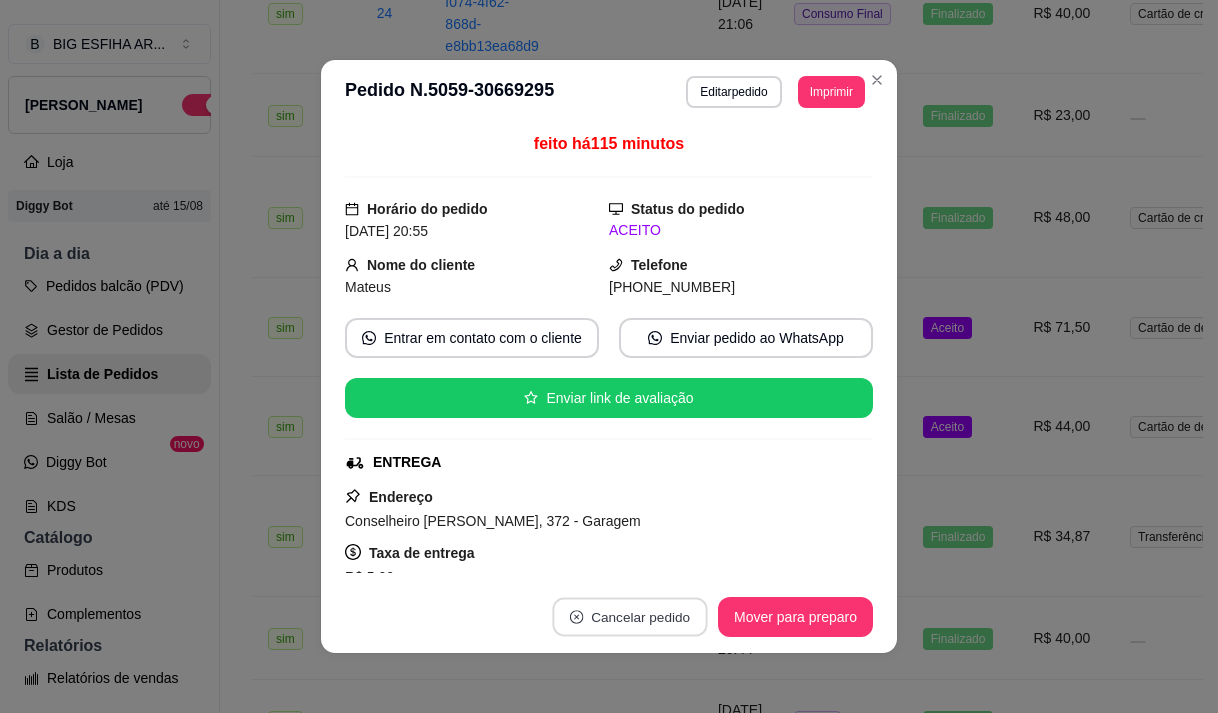 click on "Cancelar pedido" at bounding box center [629, 617] 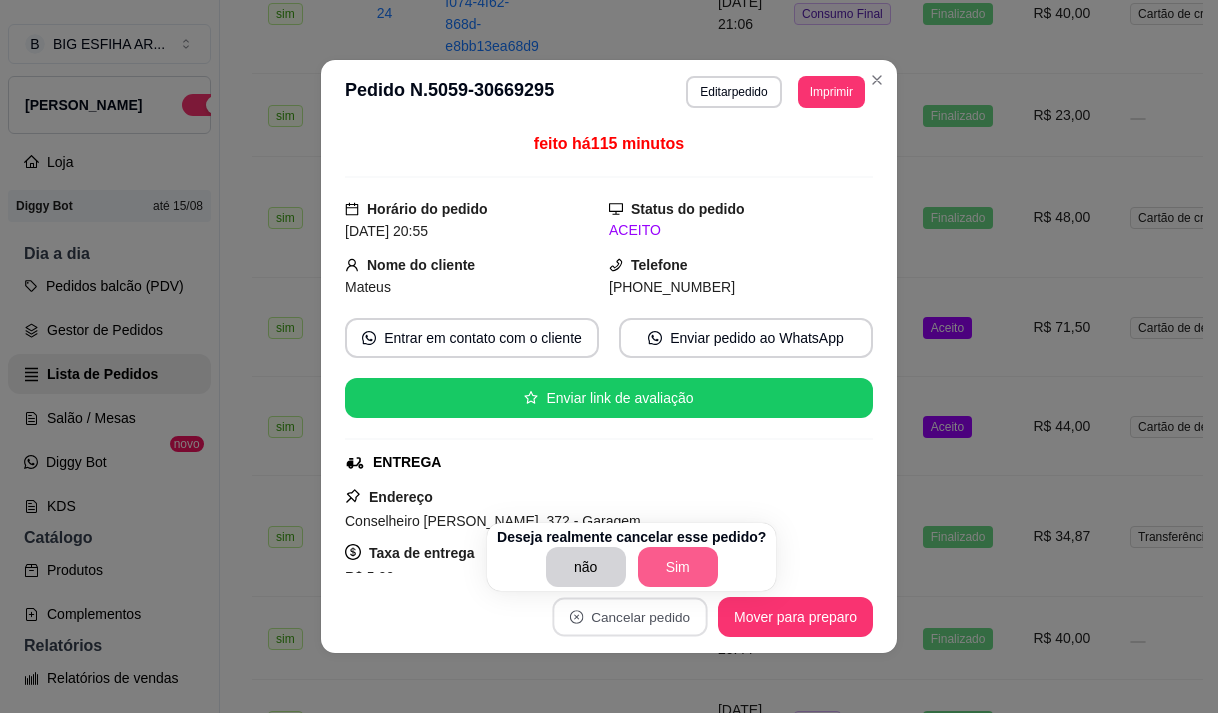 click on "Sim" at bounding box center (678, 567) 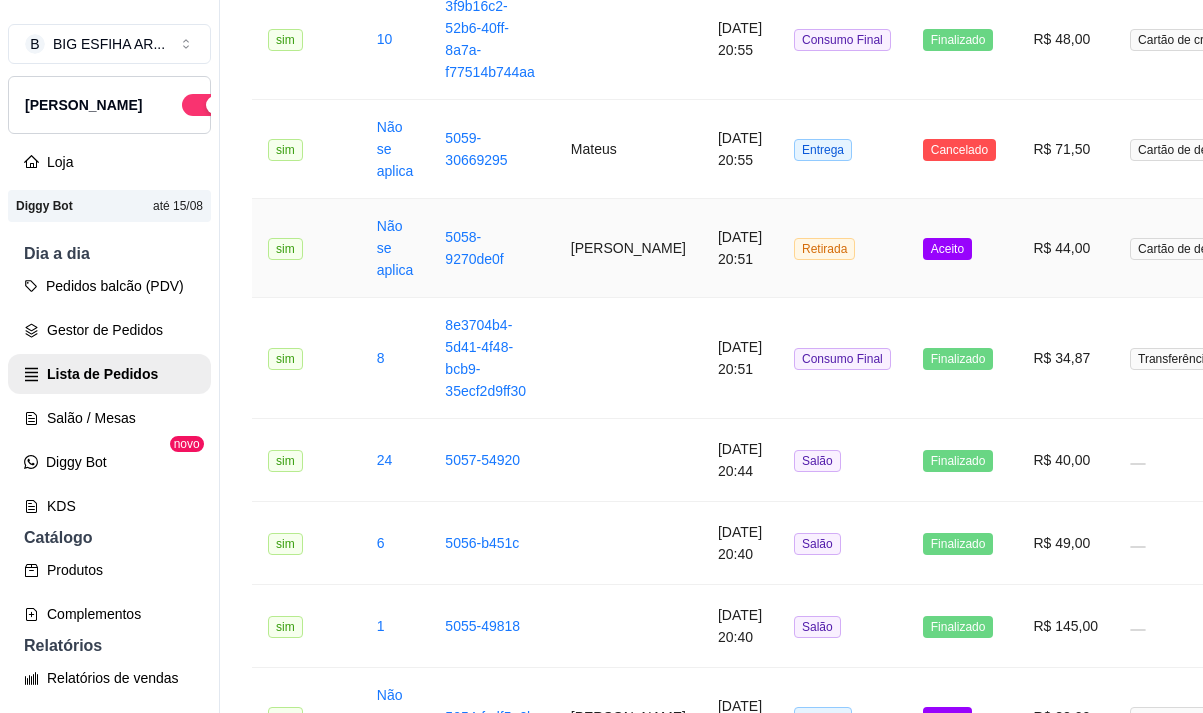 scroll, scrollTop: 1991, scrollLeft: 0, axis: vertical 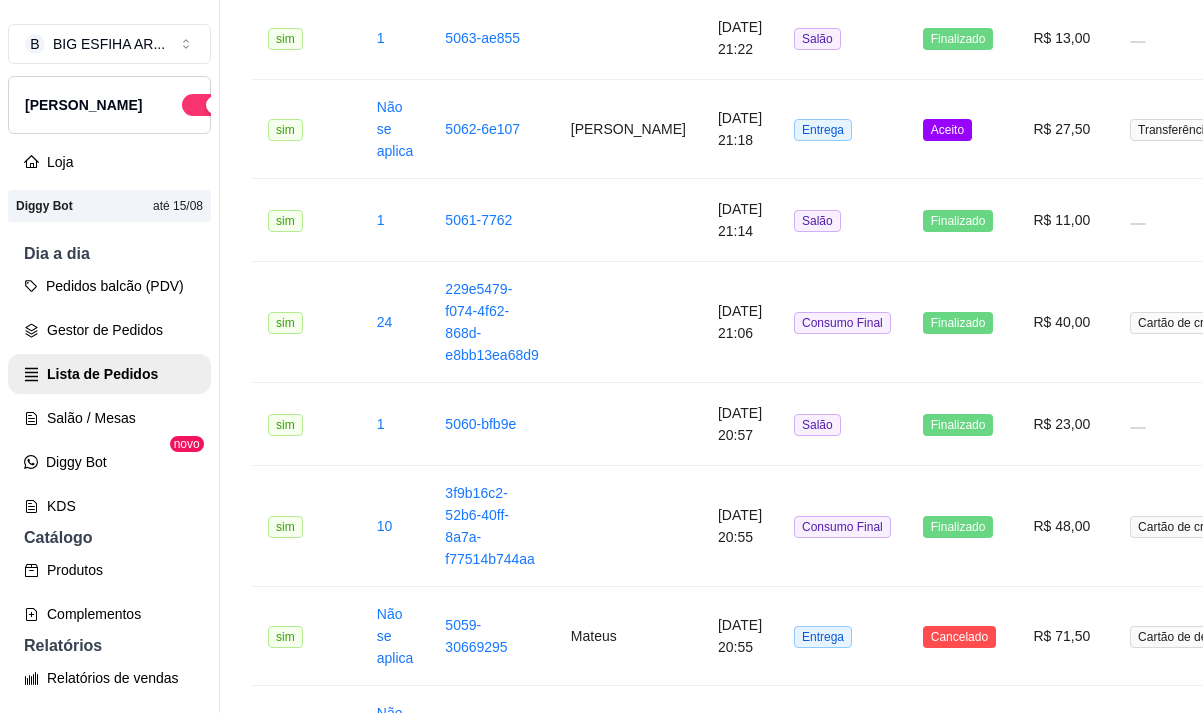 click on "Pedidos balcão (PDV) Gestor de Pedidos Lista de Pedidos Salão / Mesas Diggy Bot novo KDS" at bounding box center (109, 396) 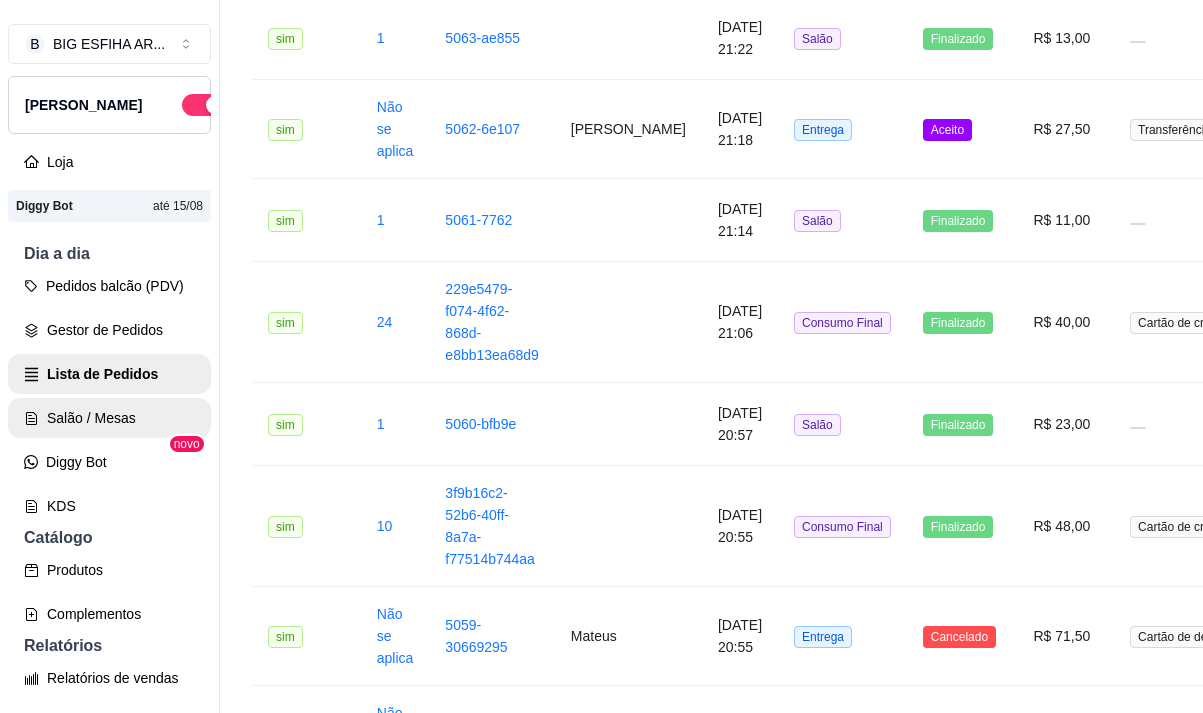 click on "Salão / Mesas" at bounding box center (109, 418) 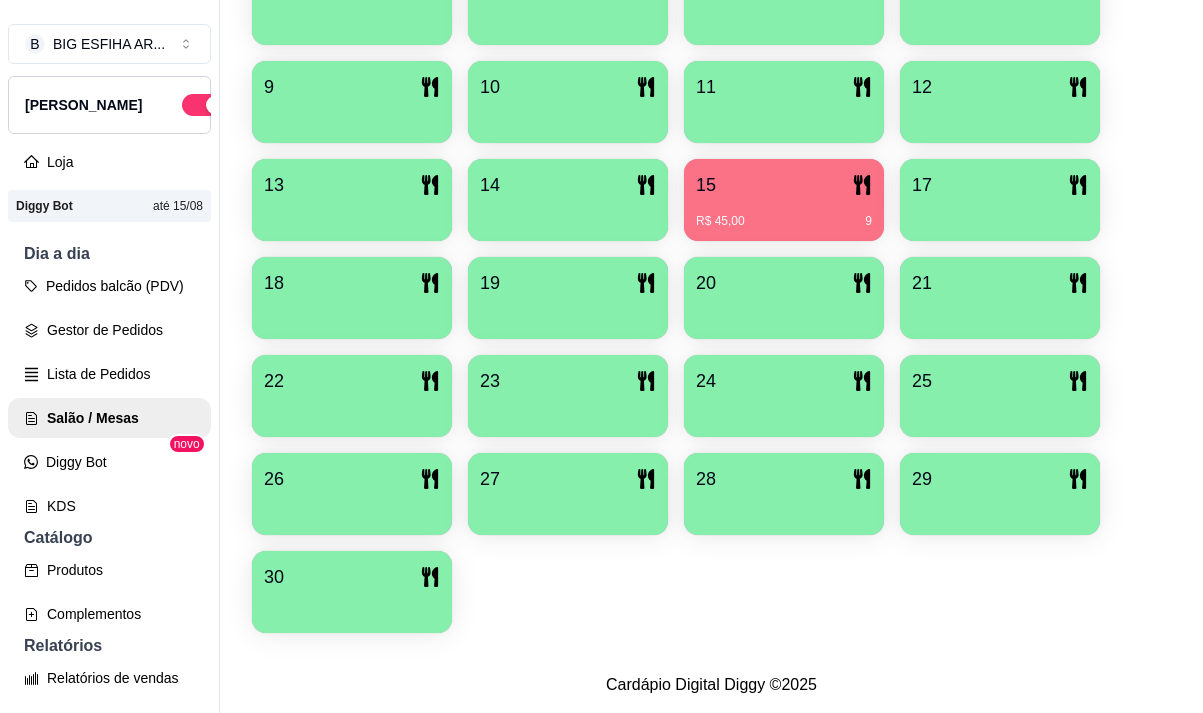 scroll, scrollTop: 639, scrollLeft: 0, axis: vertical 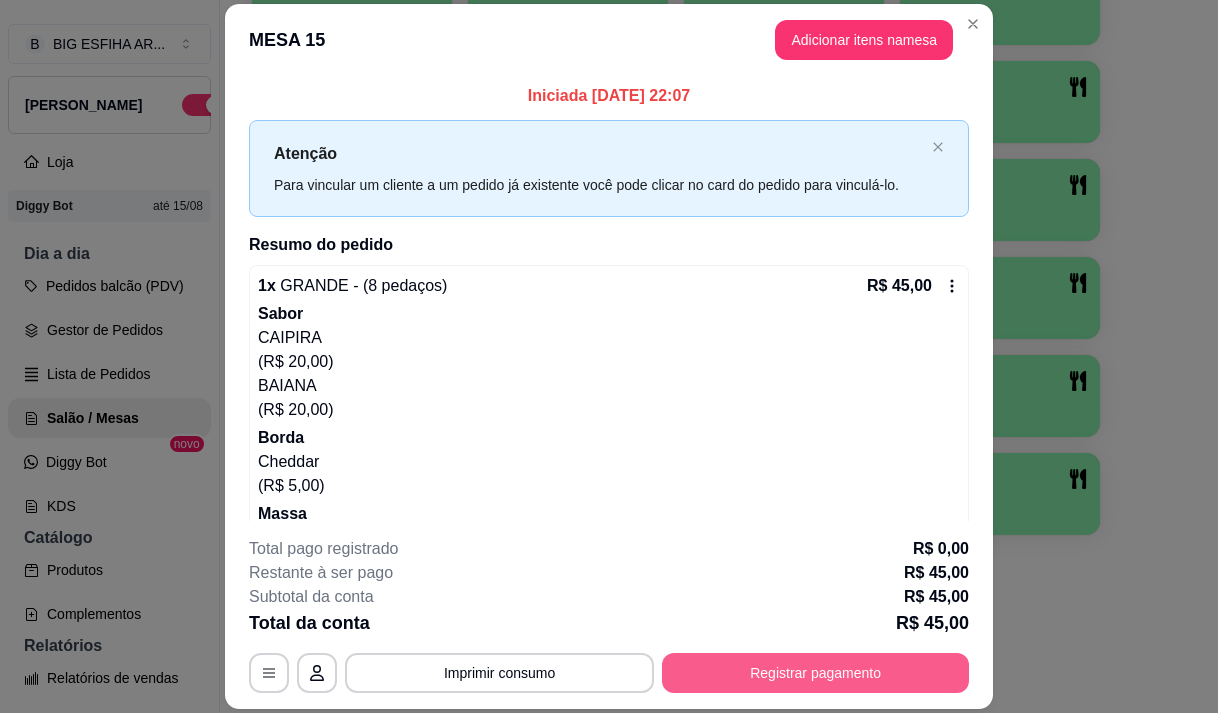 click on "Registrar pagamento" at bounding box center (815, 673) 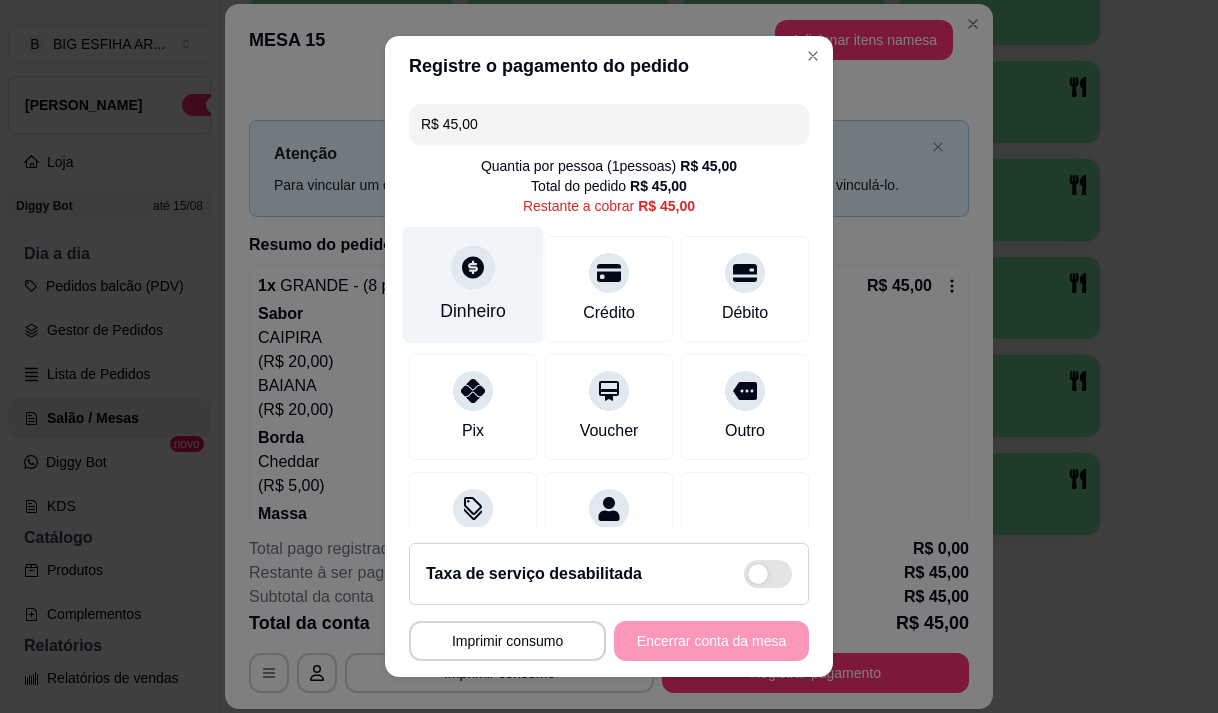 click on "Dinheiro" at bounding box center [473, 284] 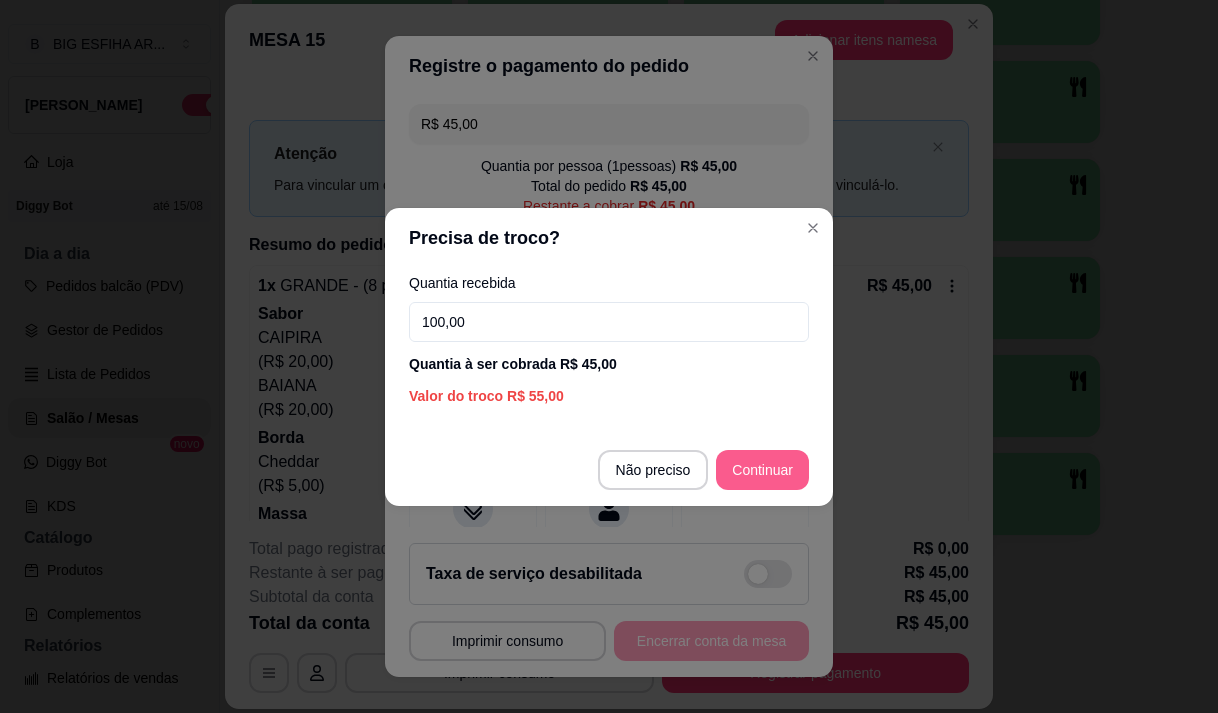 type on "100,00" 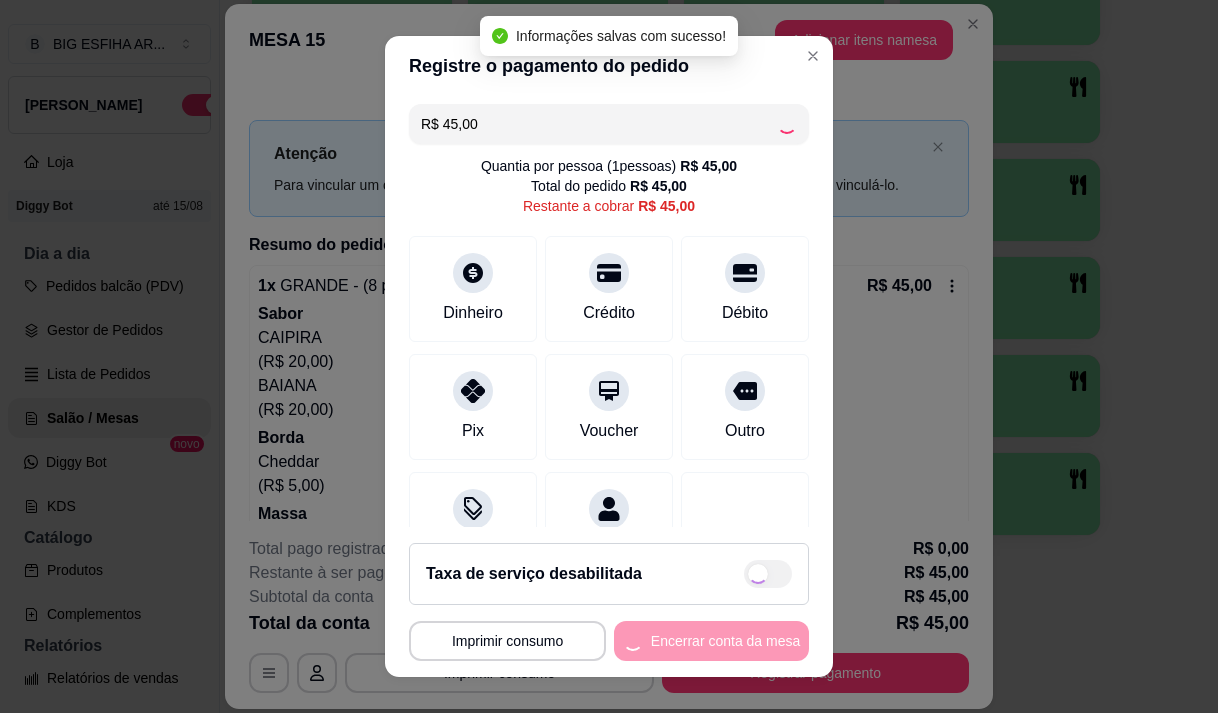type on "R$ 0,00" 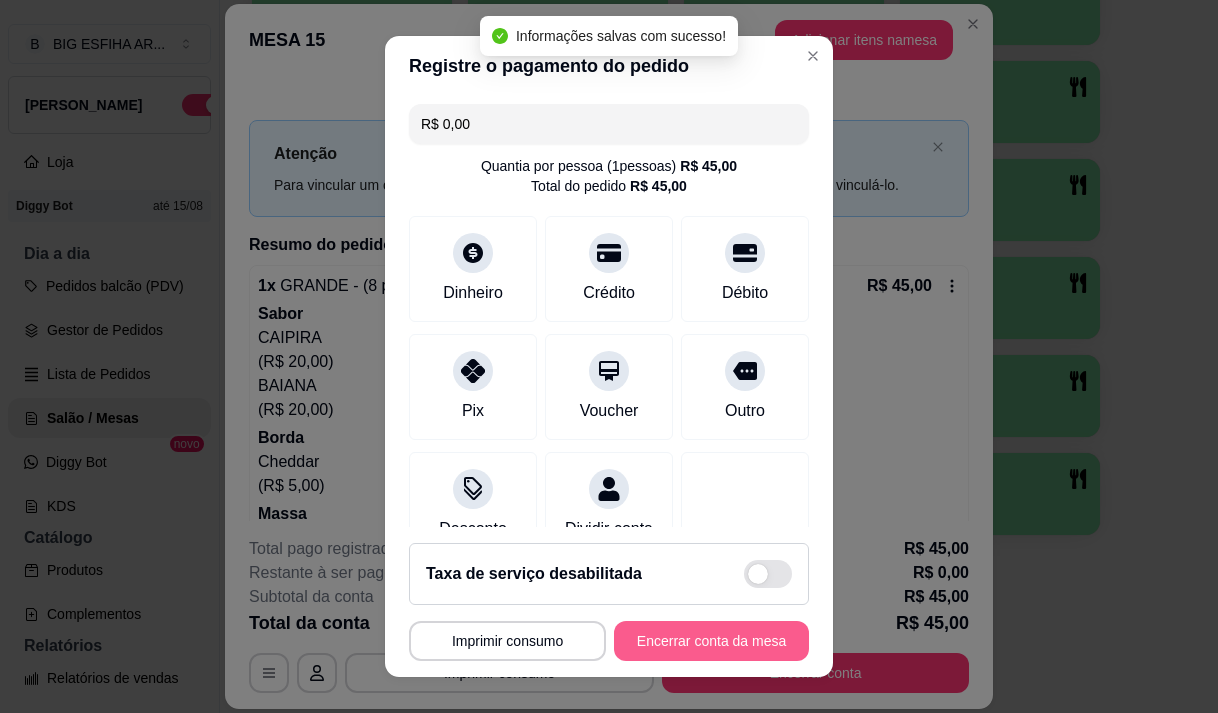 click on "Encerrar conta da mesa" at bounding box center [711, 641] 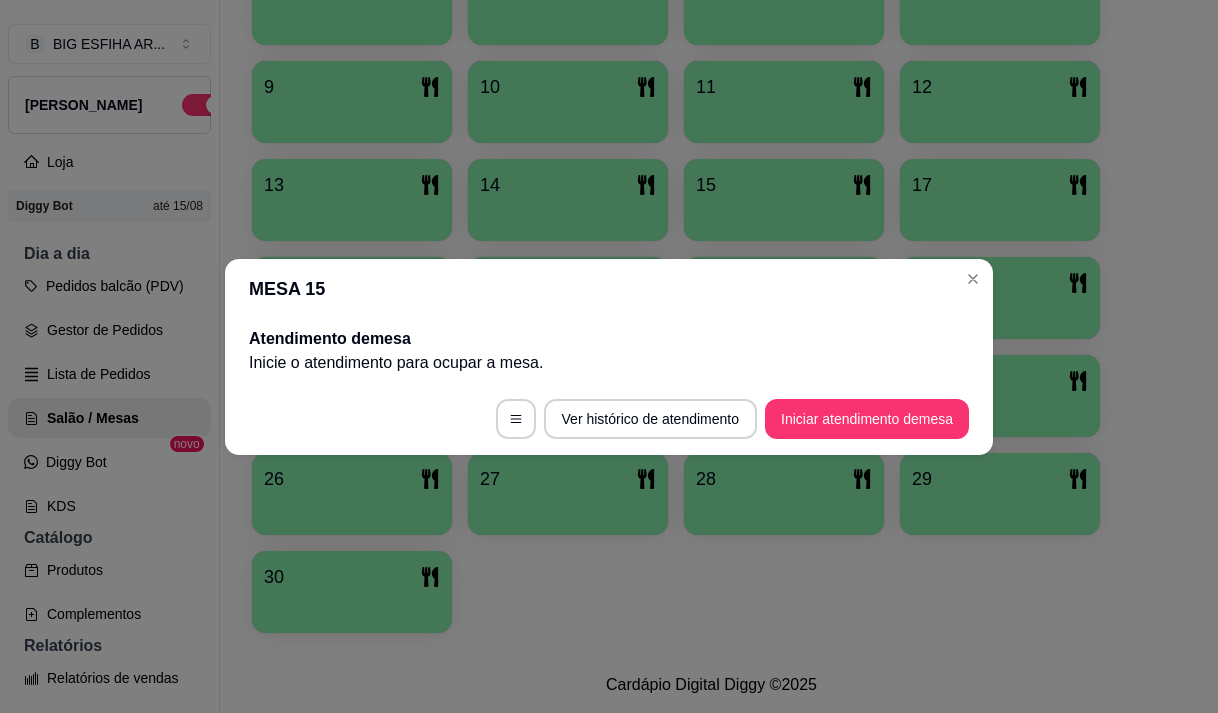 click on "Cardápio Digital Diggy © 2025" at bounding box center (711, 685) 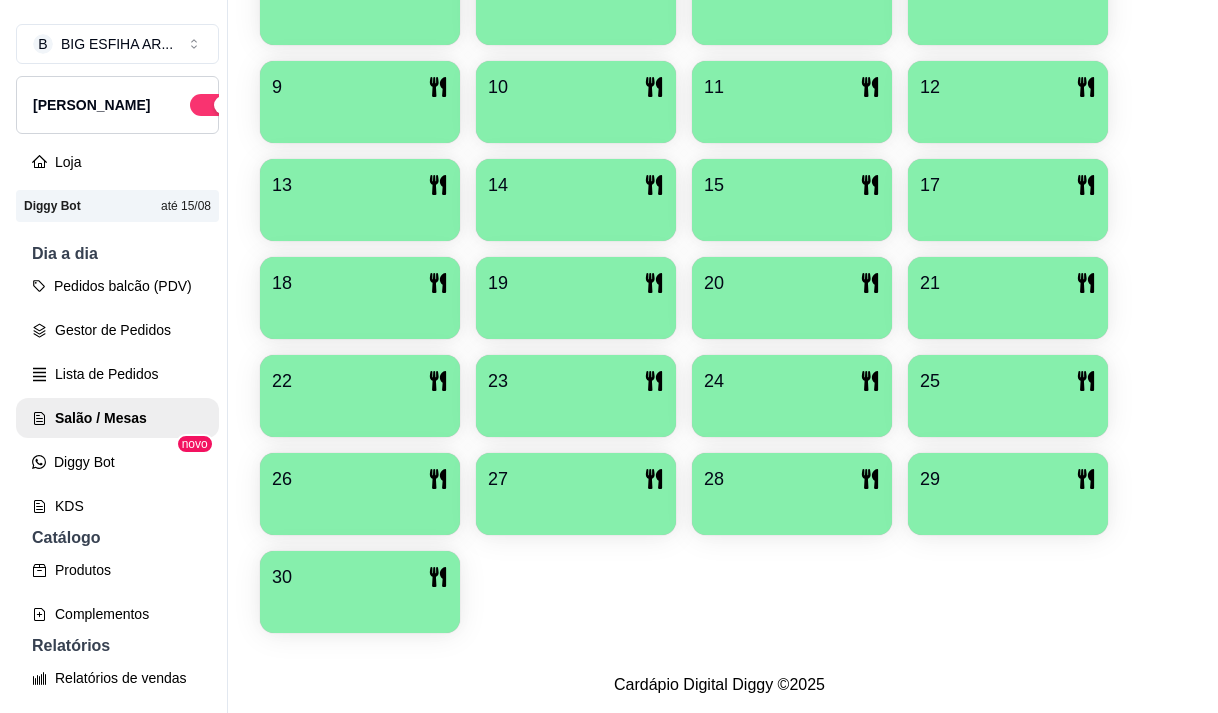 scroll, scrollTop: 639, scrollLeft: 0, axis: vertical 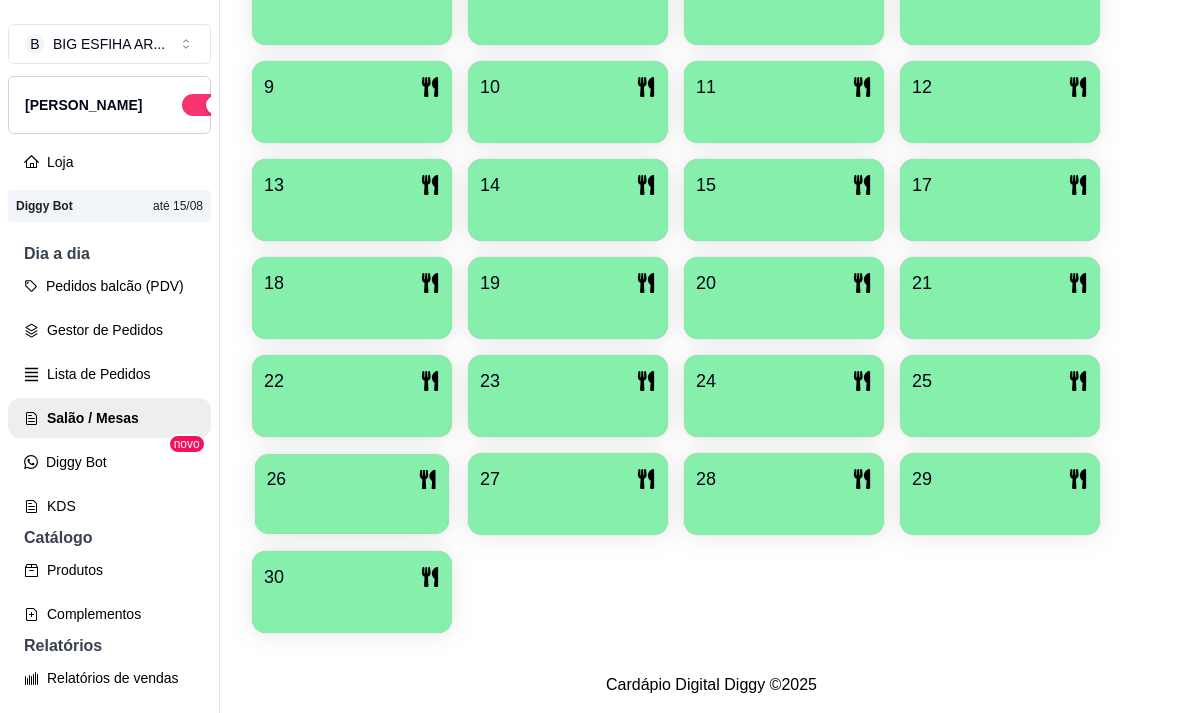click on "26" at bounding box center [352, 479] 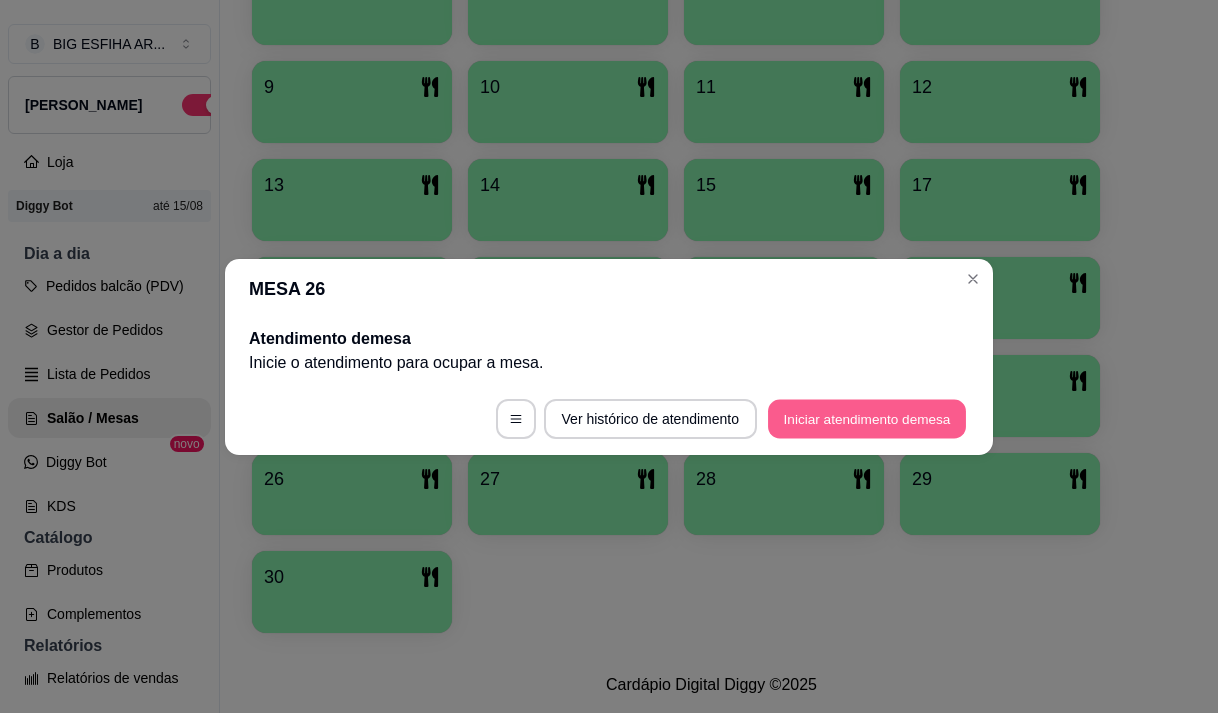 click on "Iniciar atendimento de  mesa" at bounding box center (867, 418) 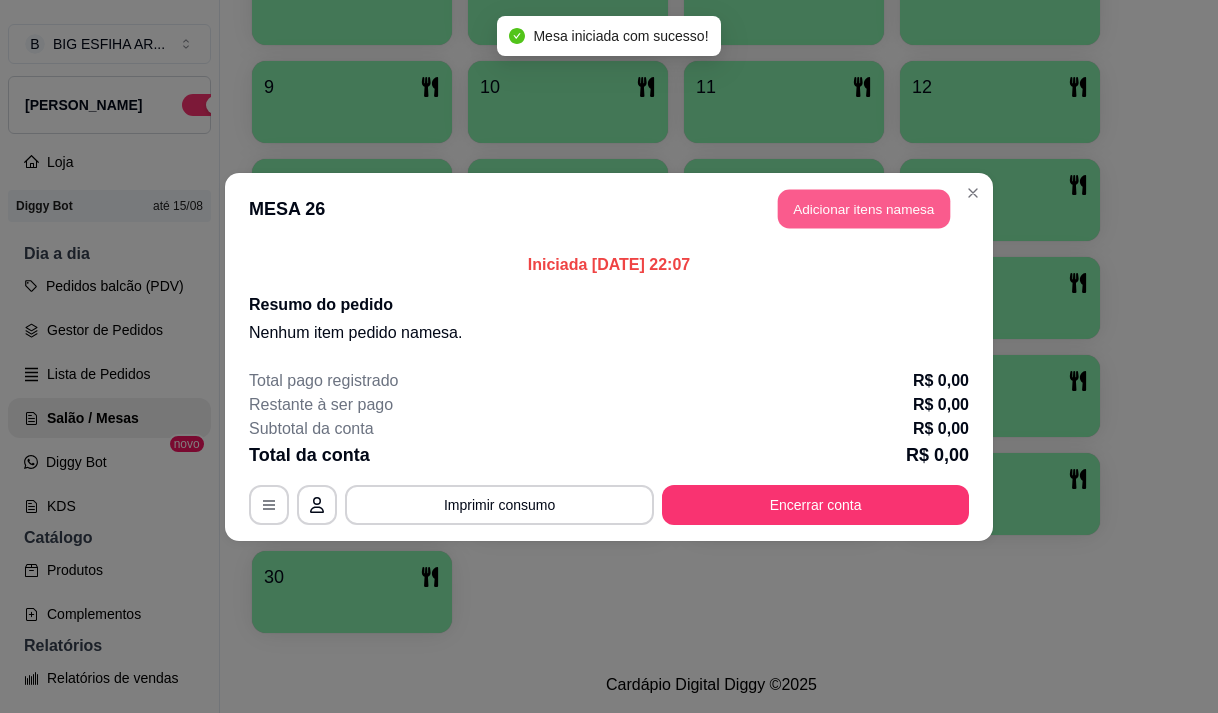 click on "Adicionar itens na  mesa" at bounding box center (864, 208) 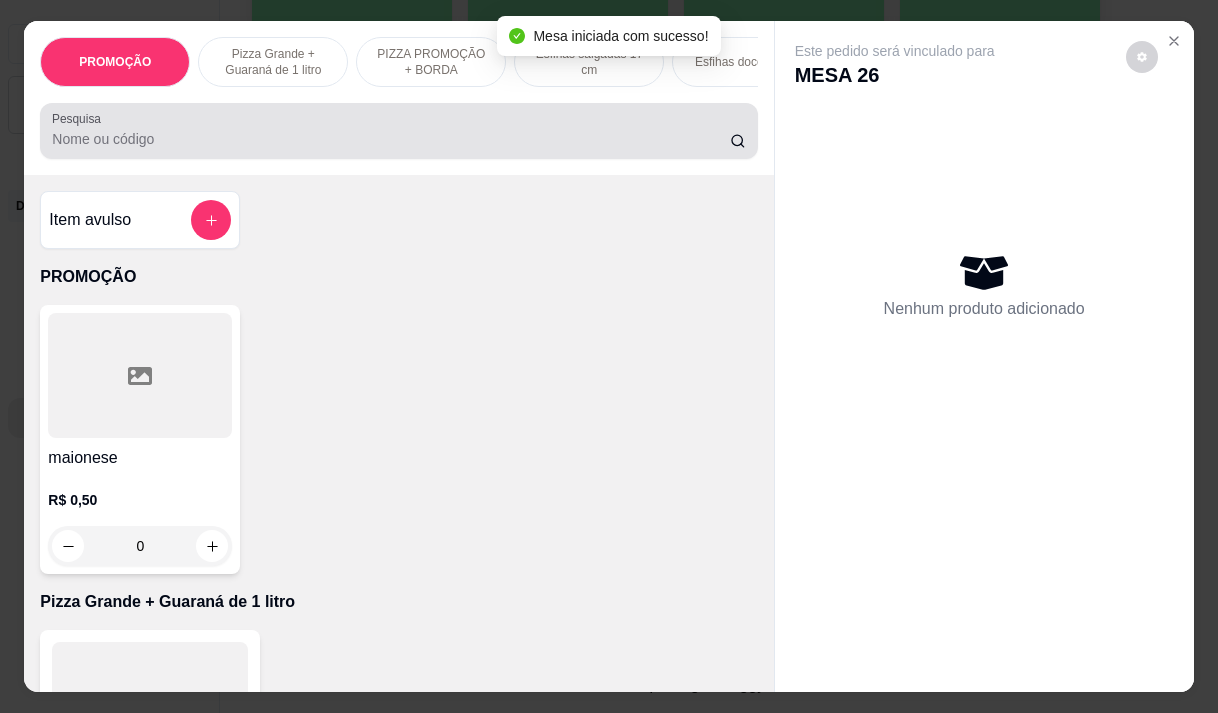 click on "Pesquisa" at bounding box center [391, 139] 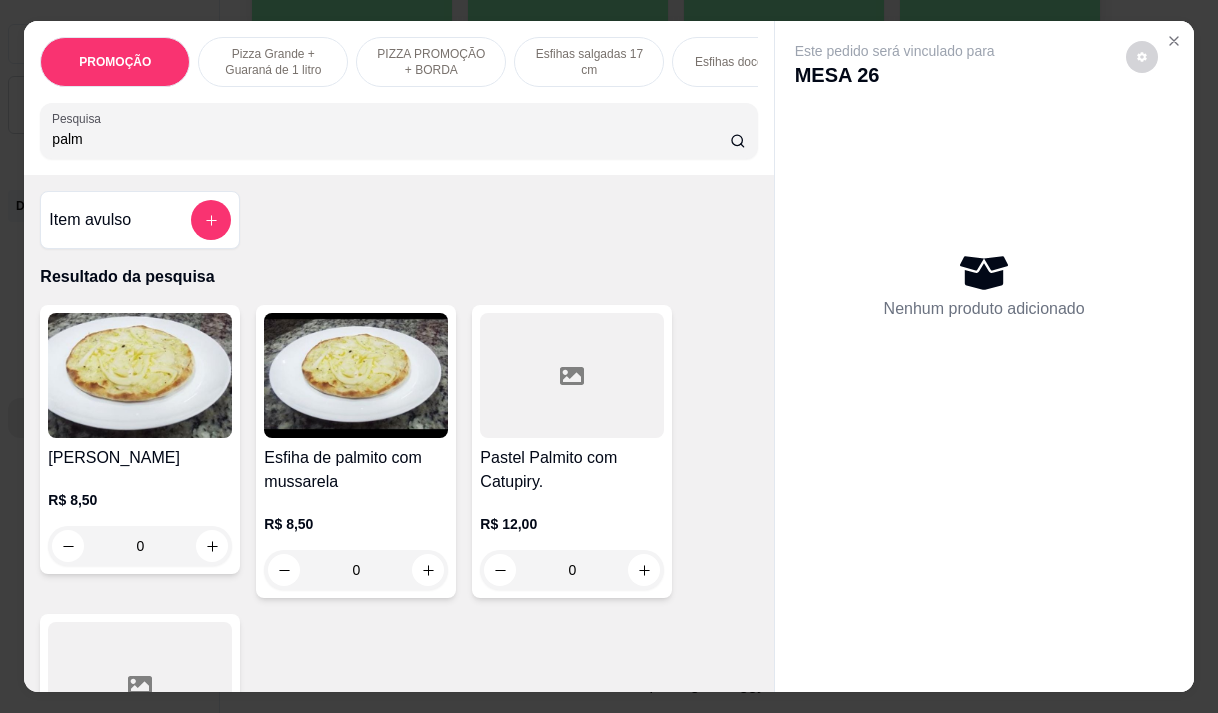 type on "palm" 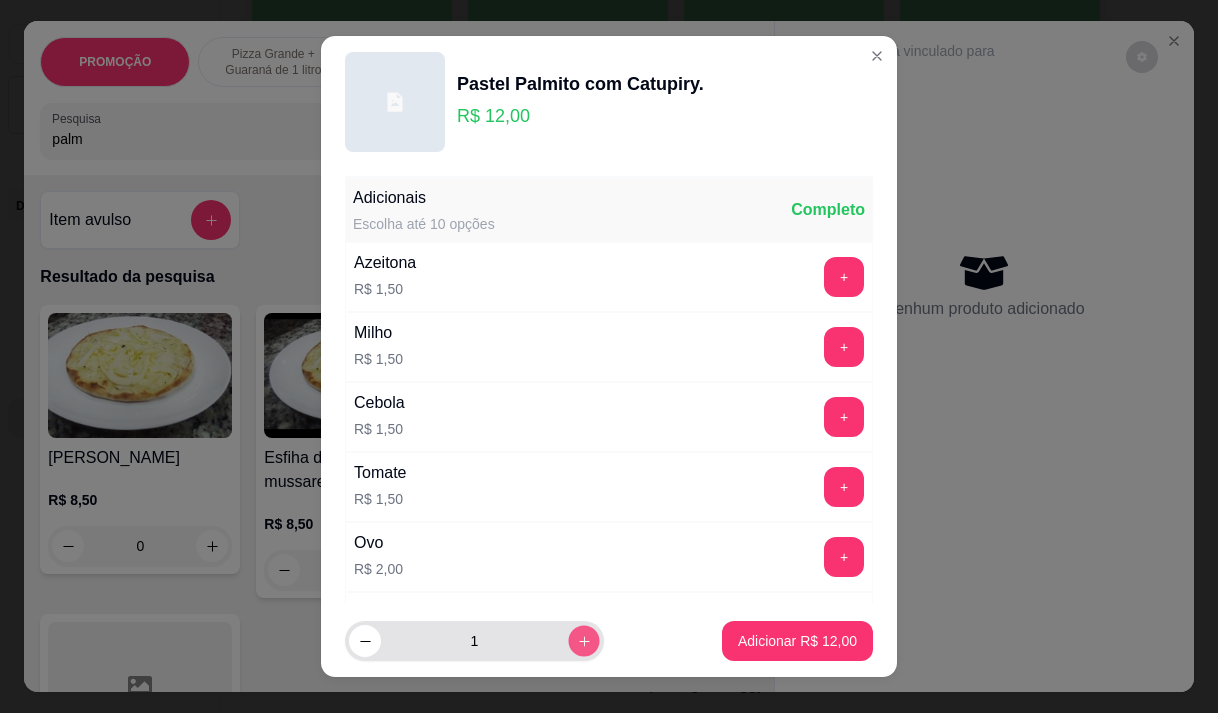 click 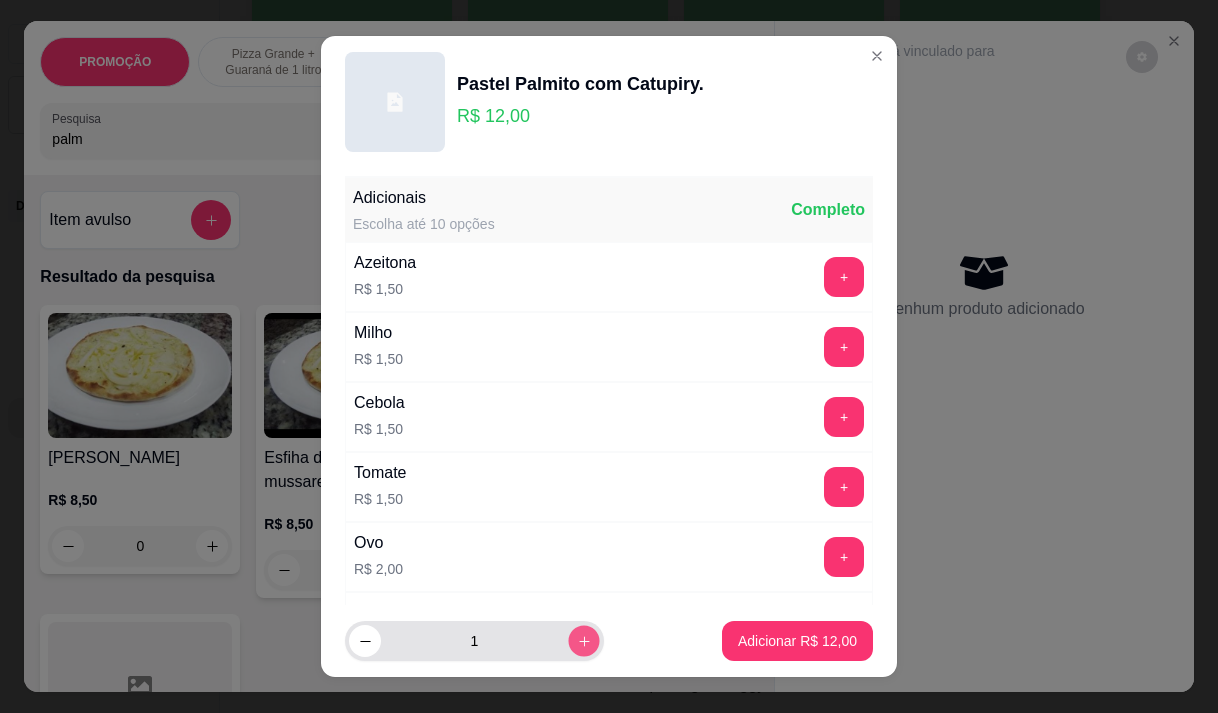 type on "2" 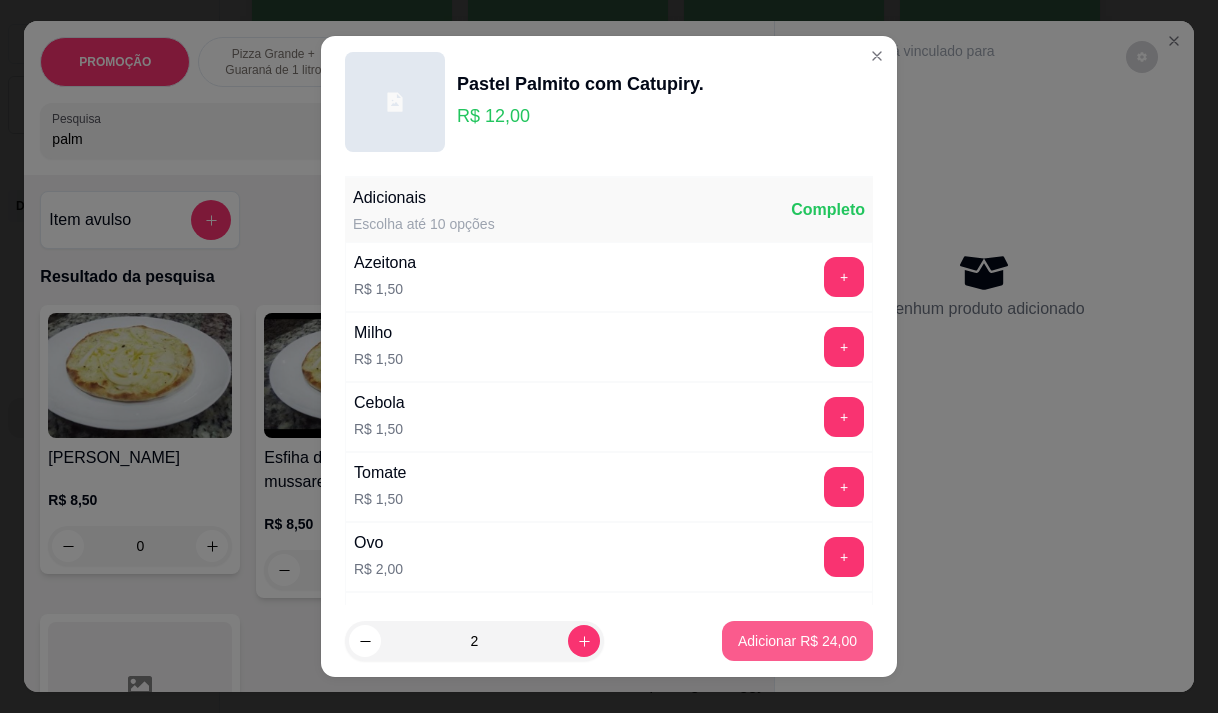 click on "Adicionar   R$ 24,00" at bounding box center [797, 641] 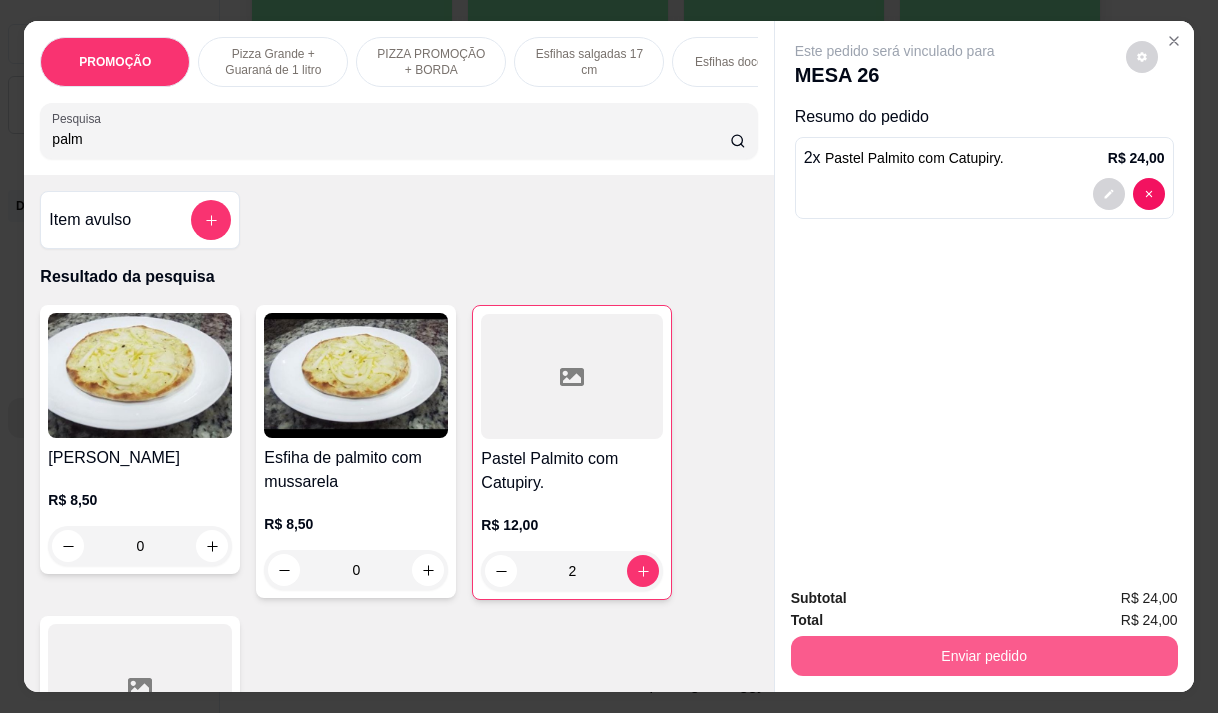 click on "Enviar pedido" at bounding box center [984, 656] 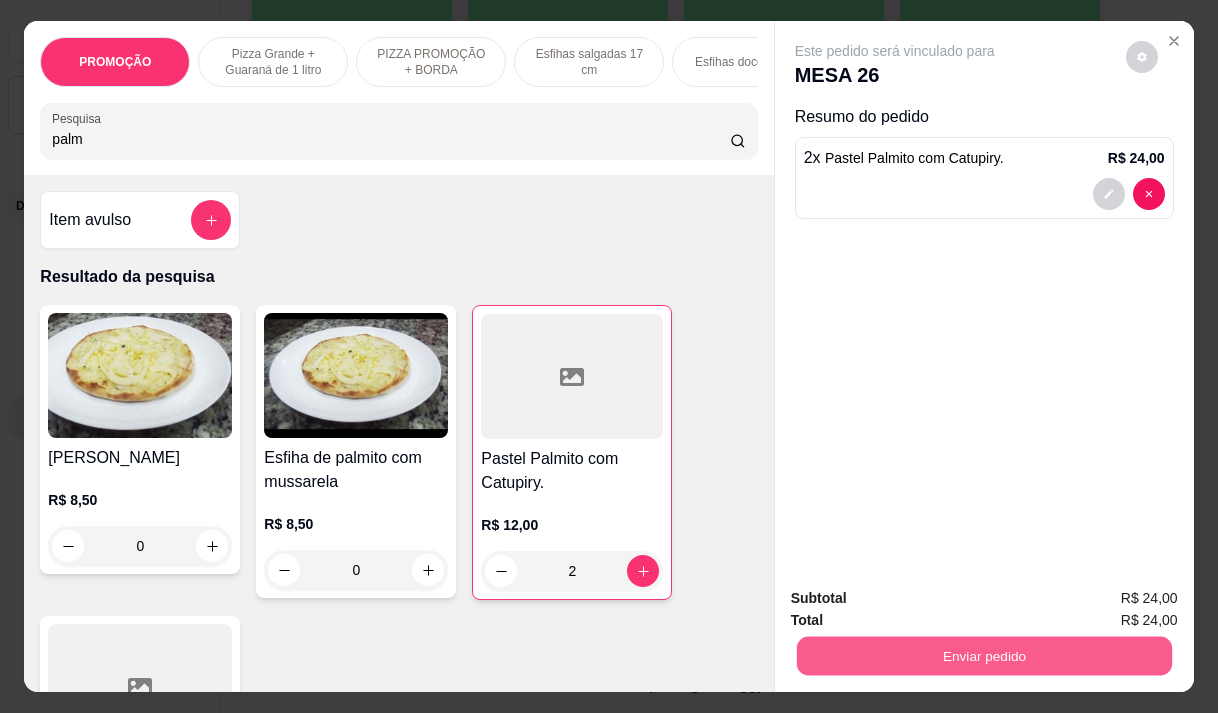 click on "Enviar pedido" at bounding box center (983, 655) 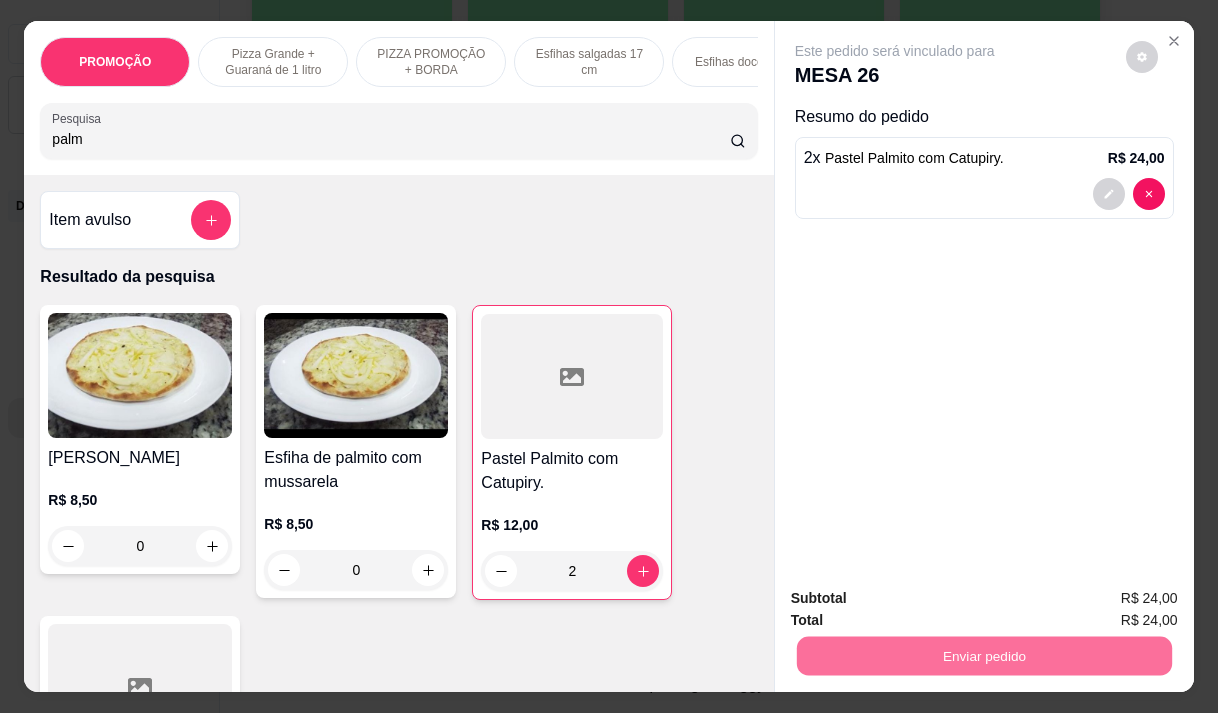 click on "Não registrar e enviar pedido" at bounding box center [918, 598] 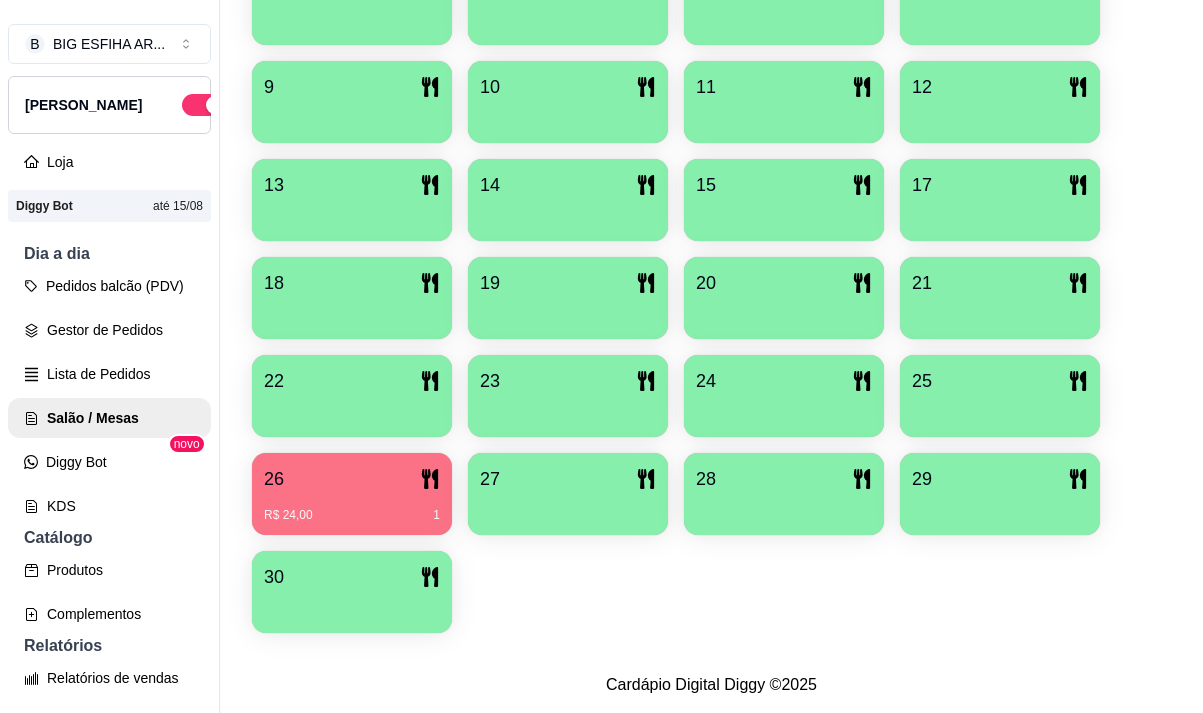 click on "30" at bounding box center (352, 592) 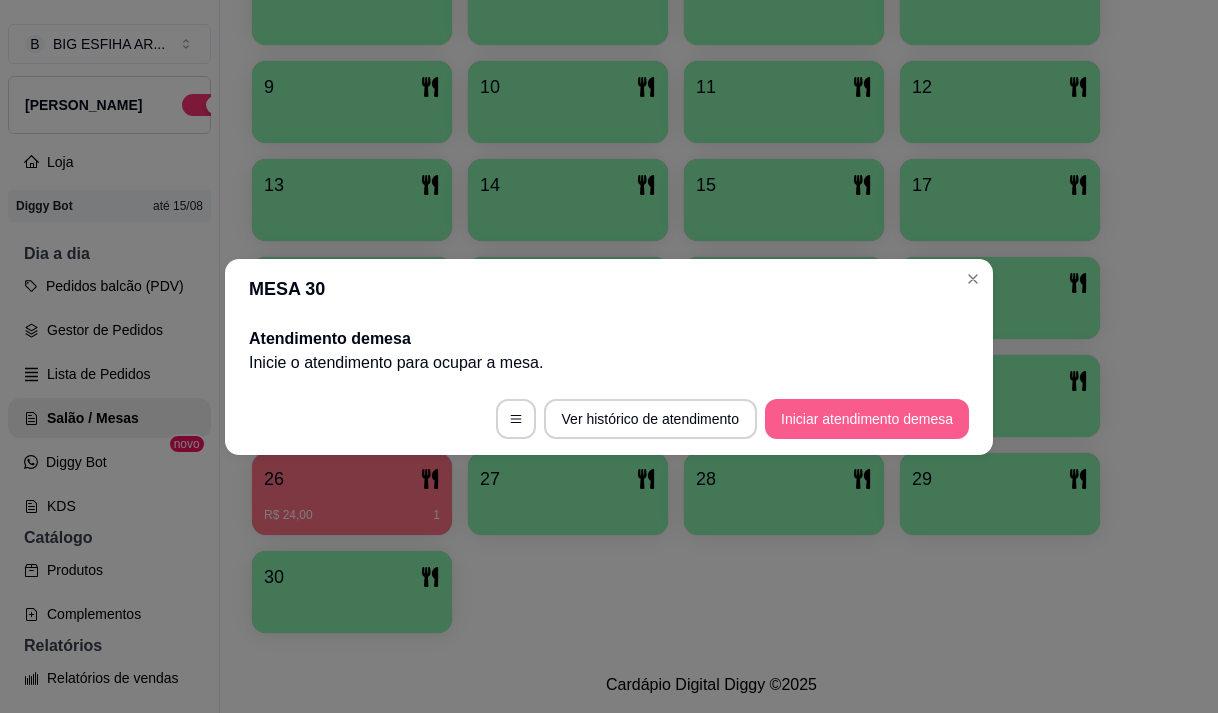 click on "Iniciar atendimento de  mesa" at bounding box center (867, 419) 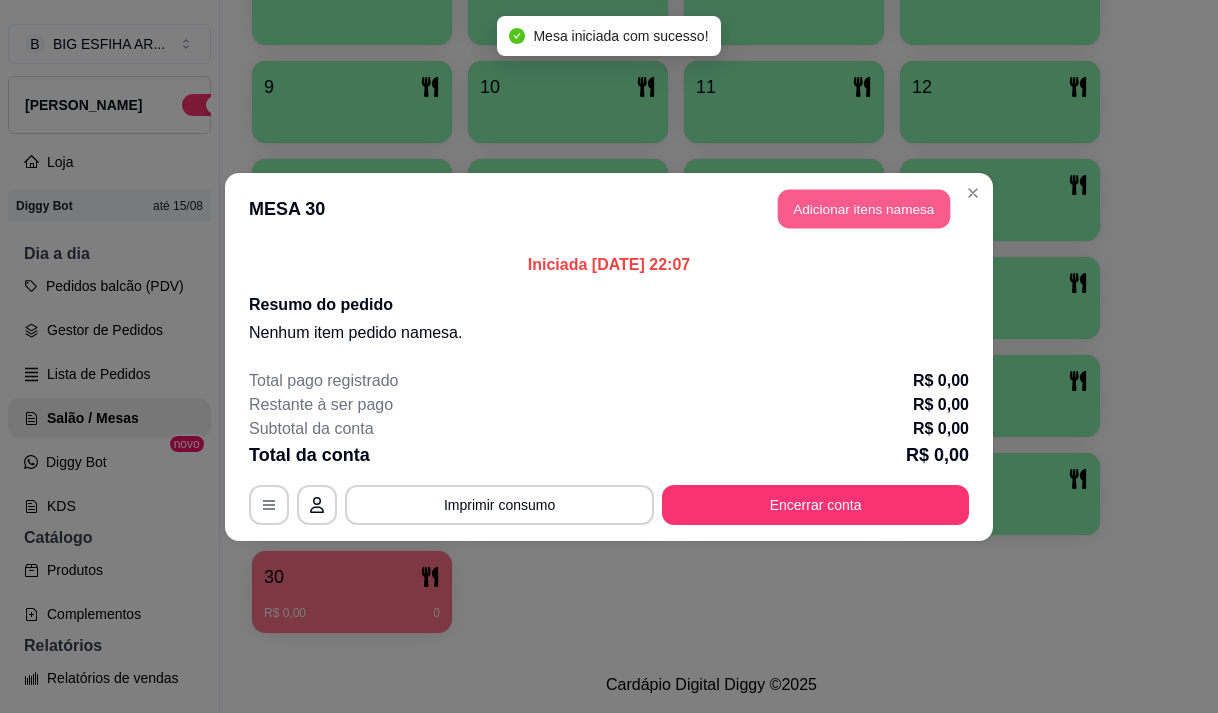 click on "Adicionar itens na  mesa" at bounding box center (864, 208) 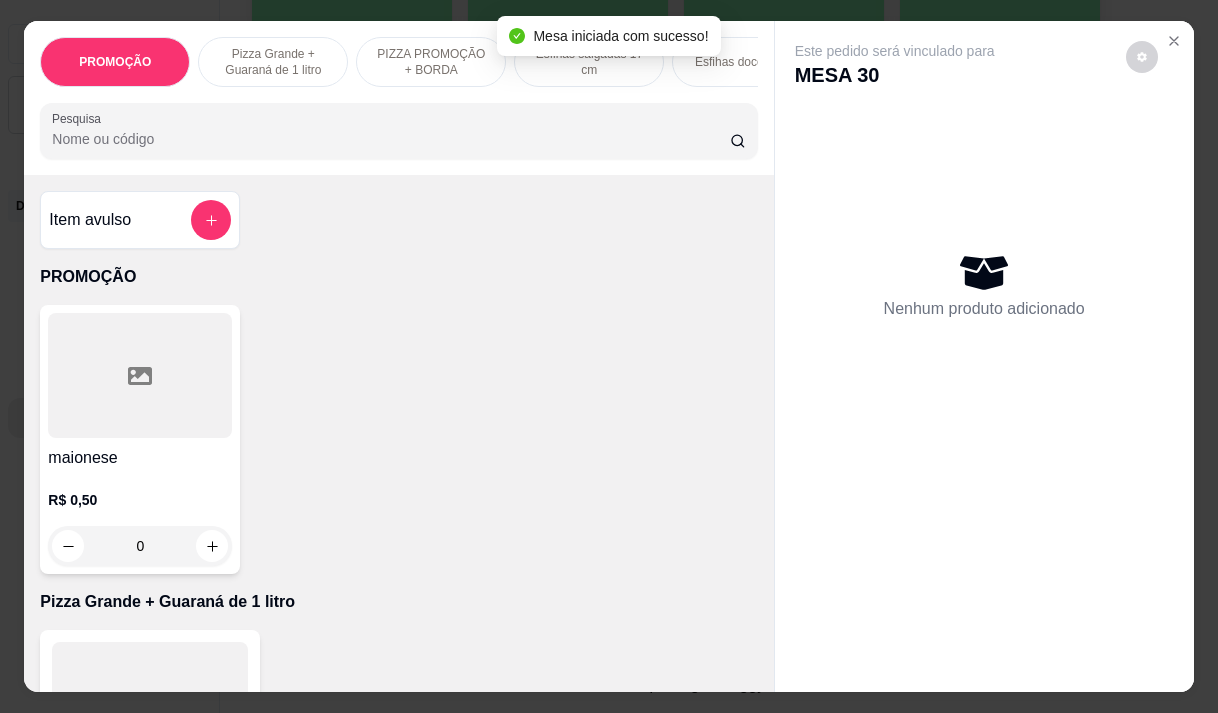 click on "Nenhum produto adicionado" at bounding box center [984, 285] 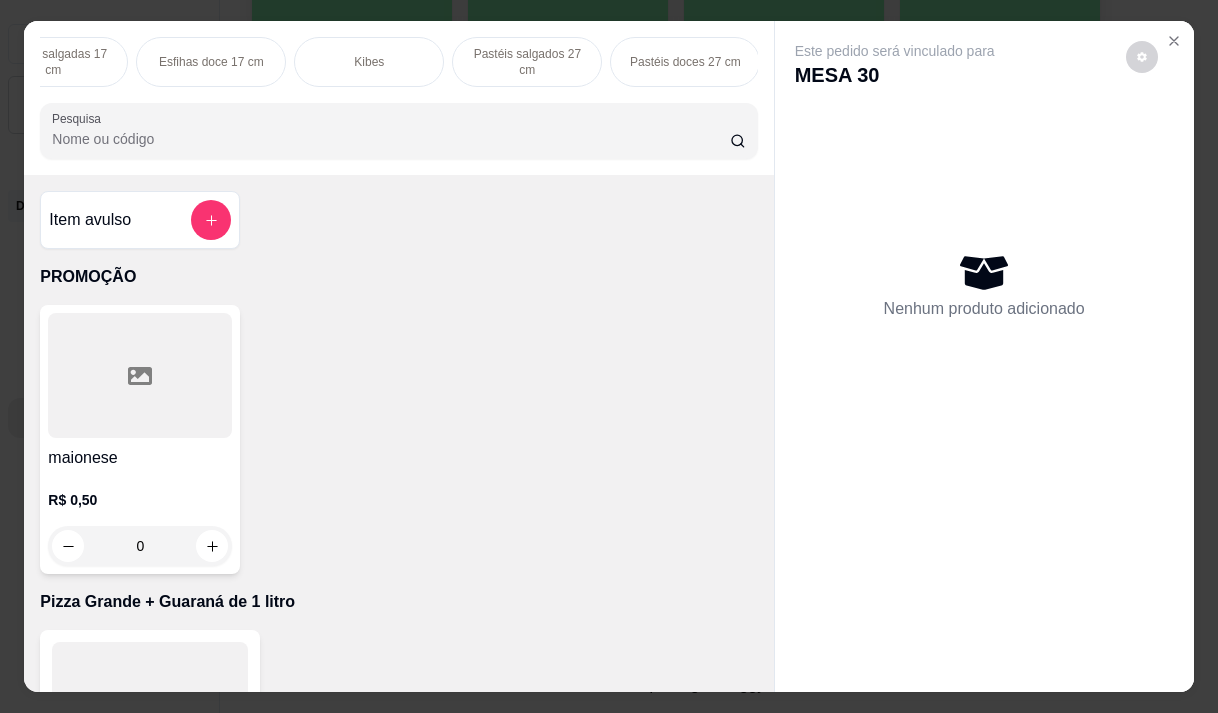 scroll, scrollTop: 0, scrollLeft: 560, axis: horizontal 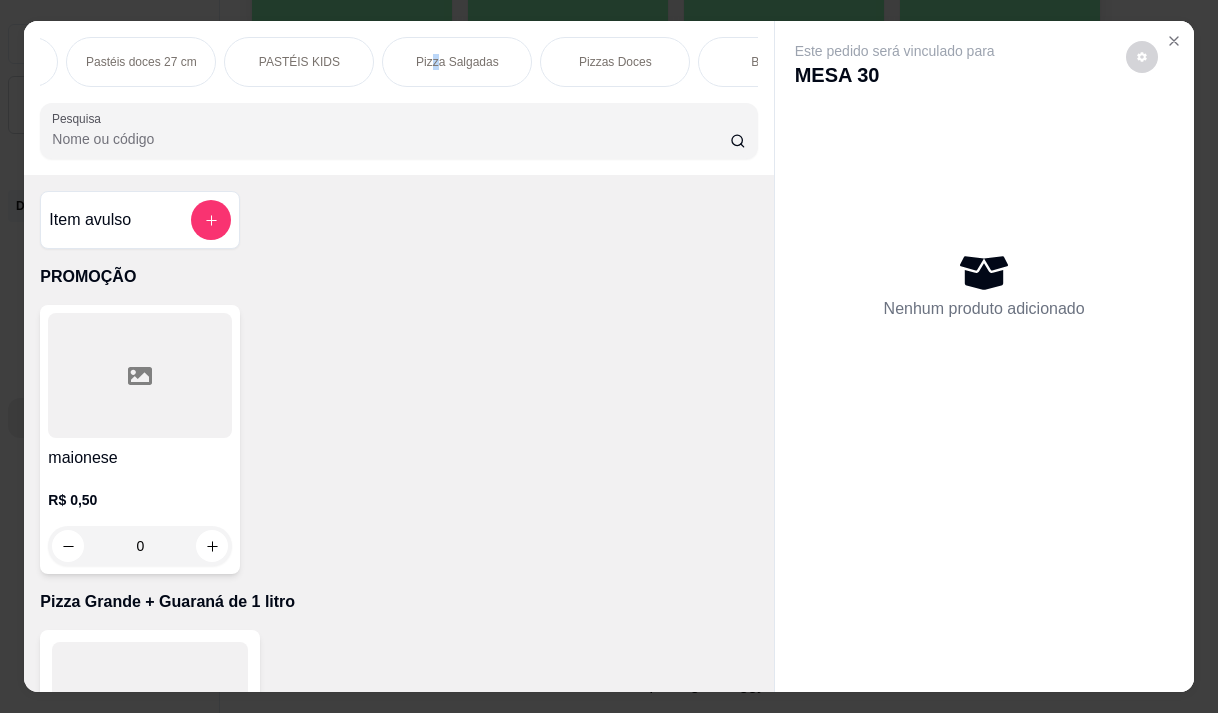 click on "Pizza Salgadas" at bounding box center [457, 62] 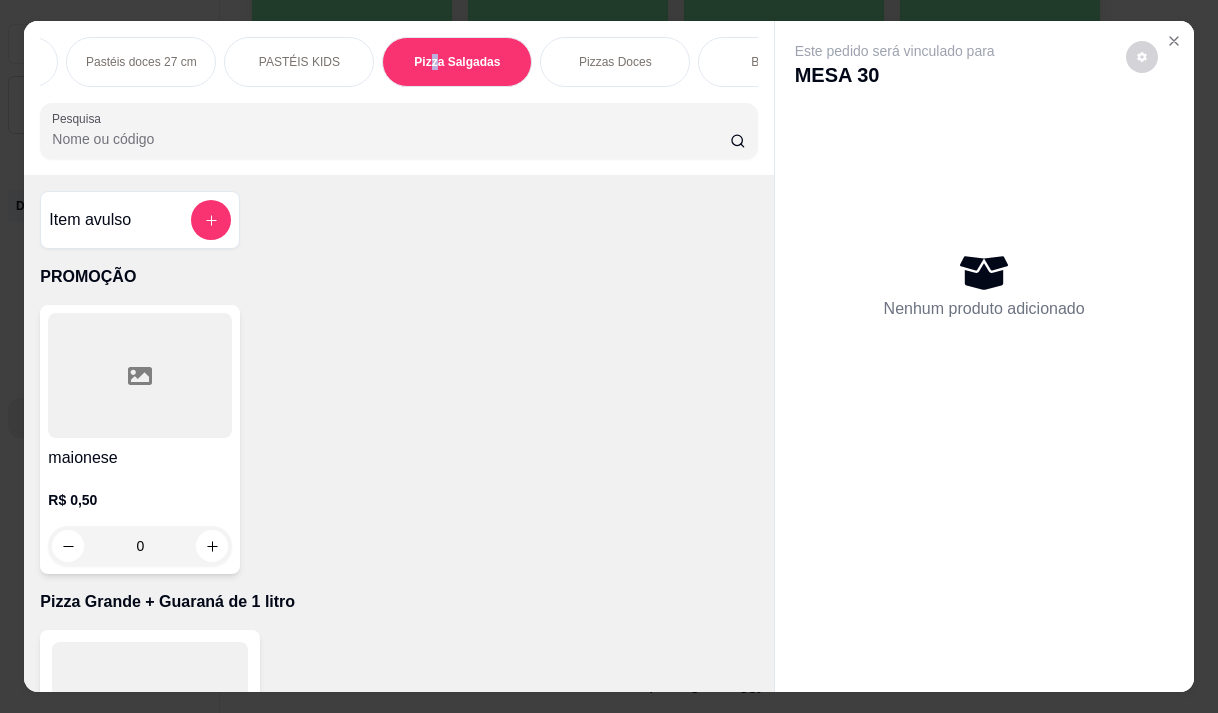 scroll, scrollTop: 15444, scrollLeft: 0, axis: vertical 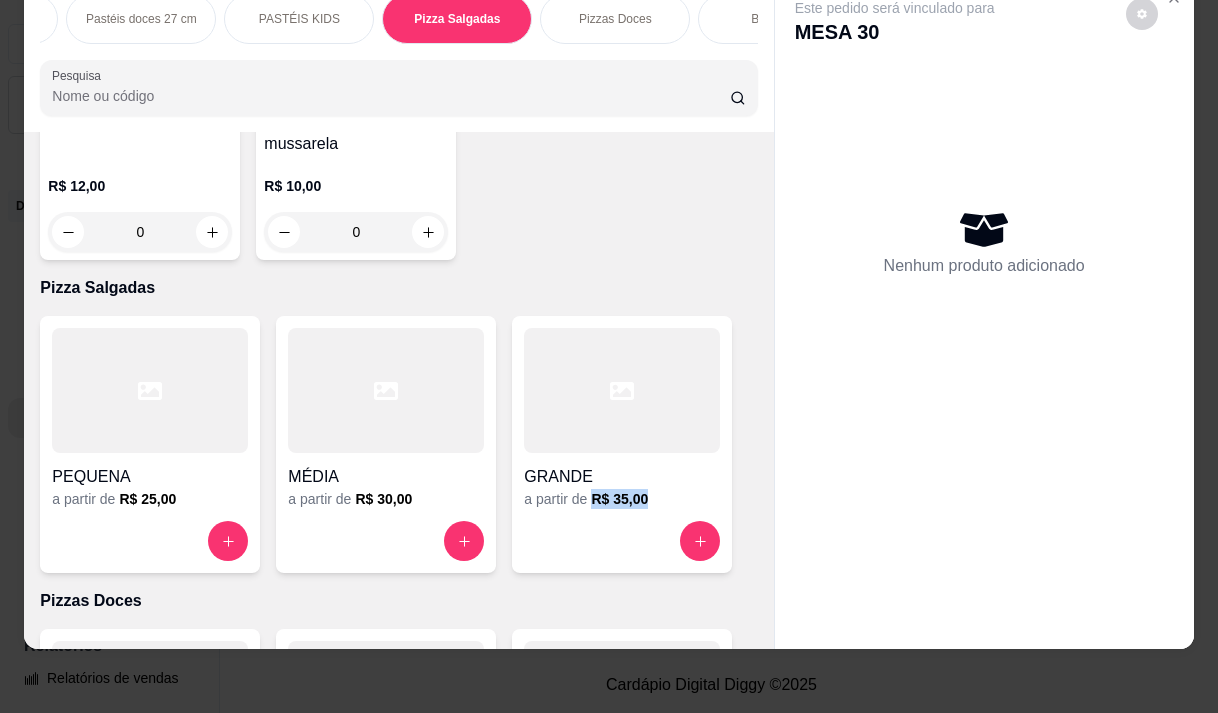 click on "a partir de     R$ 35,00" at bounding box center [622, 499] 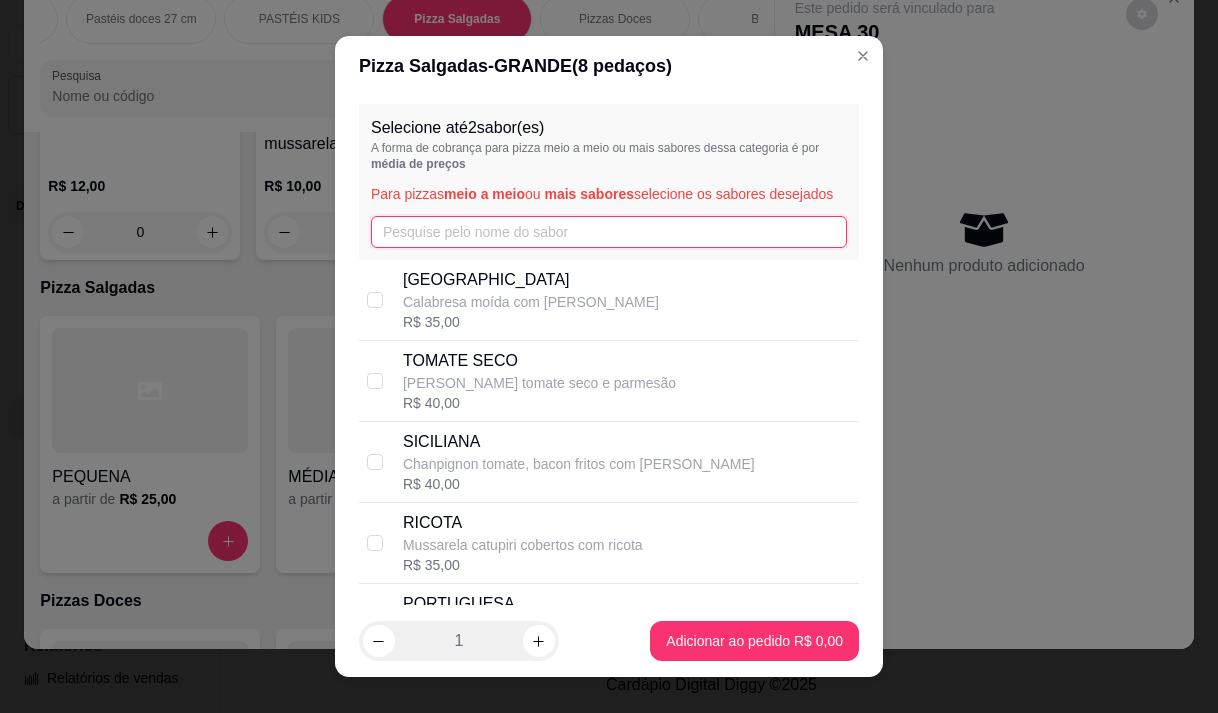 click at bounding box center [609, 232] 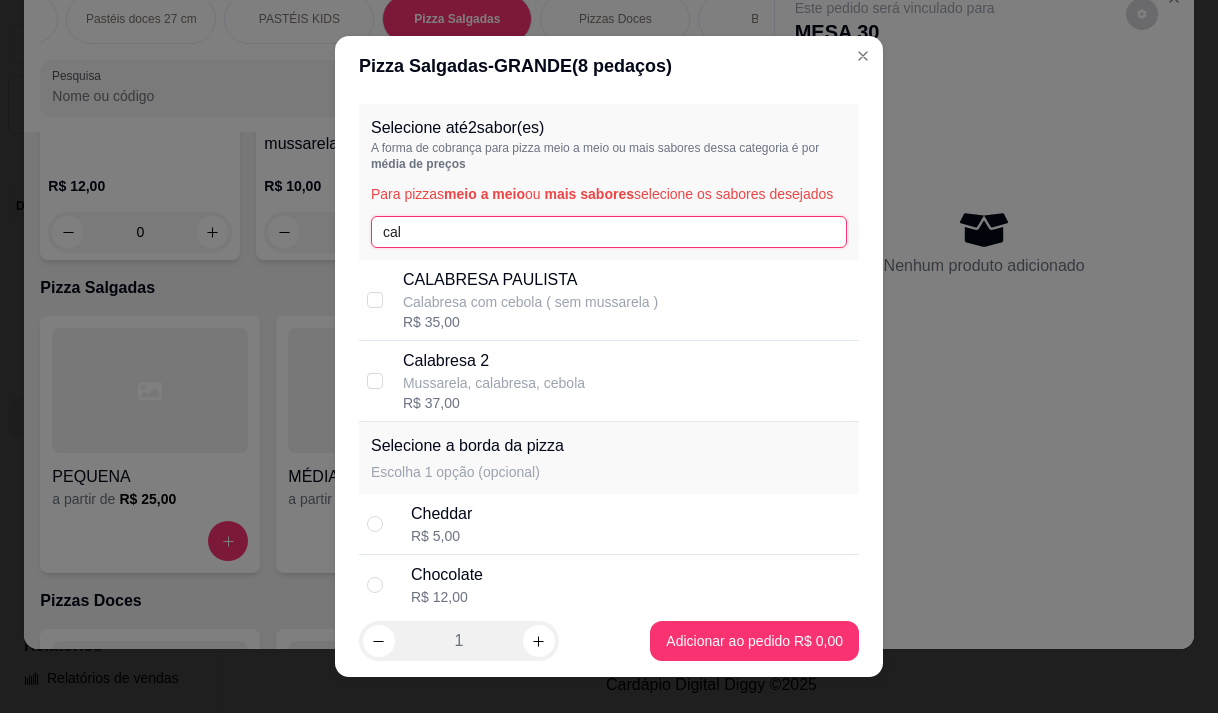 type on "cal" 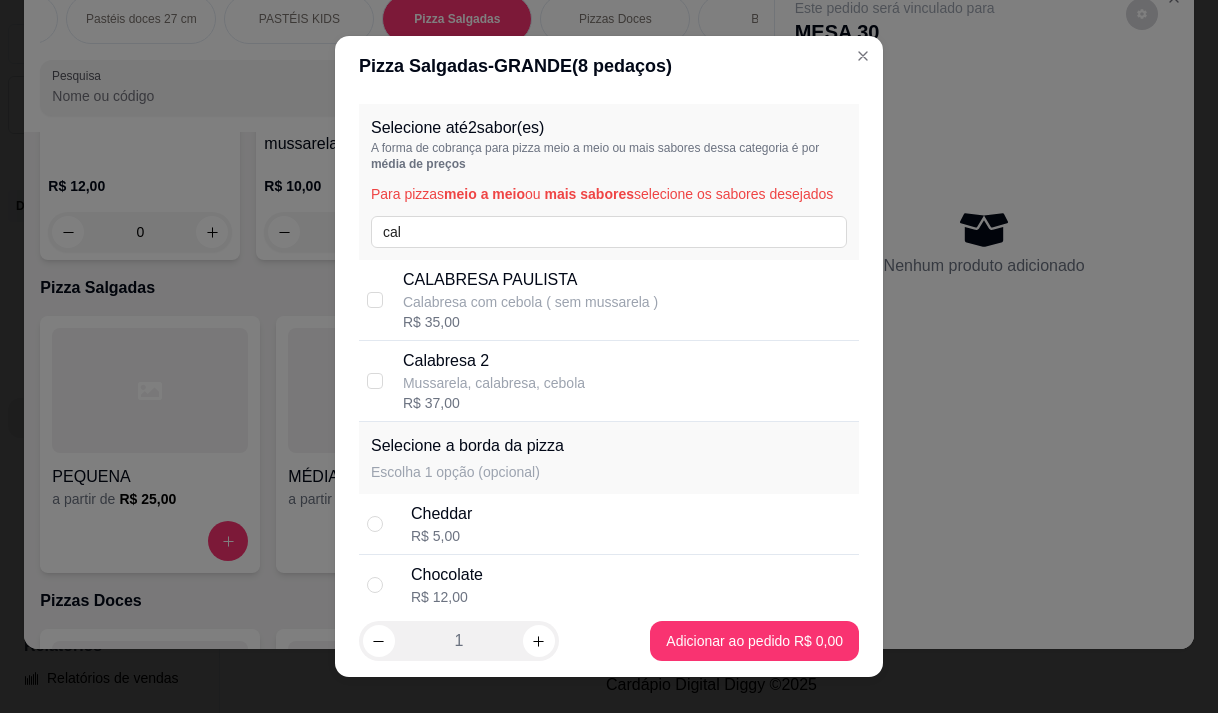 click on "Mussarela, calabresa, cebola" at bounding box center (494, 383) 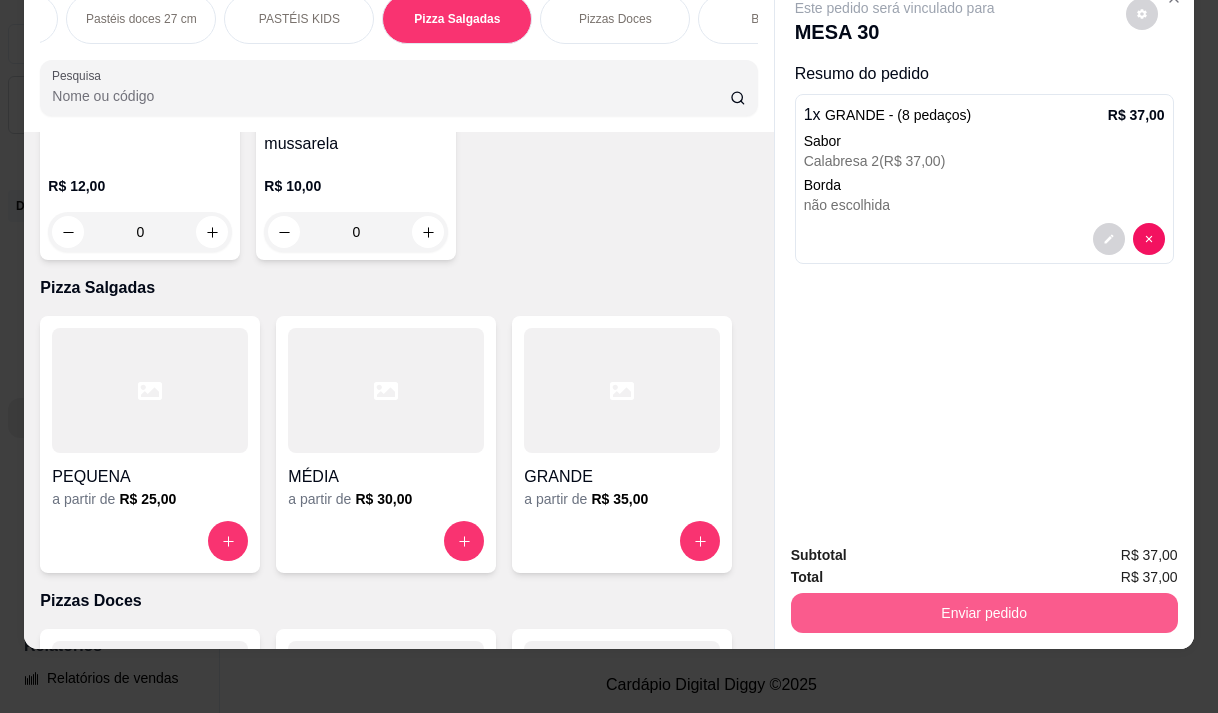 click on "Enviar pedido" at bounding box center [984, 613] 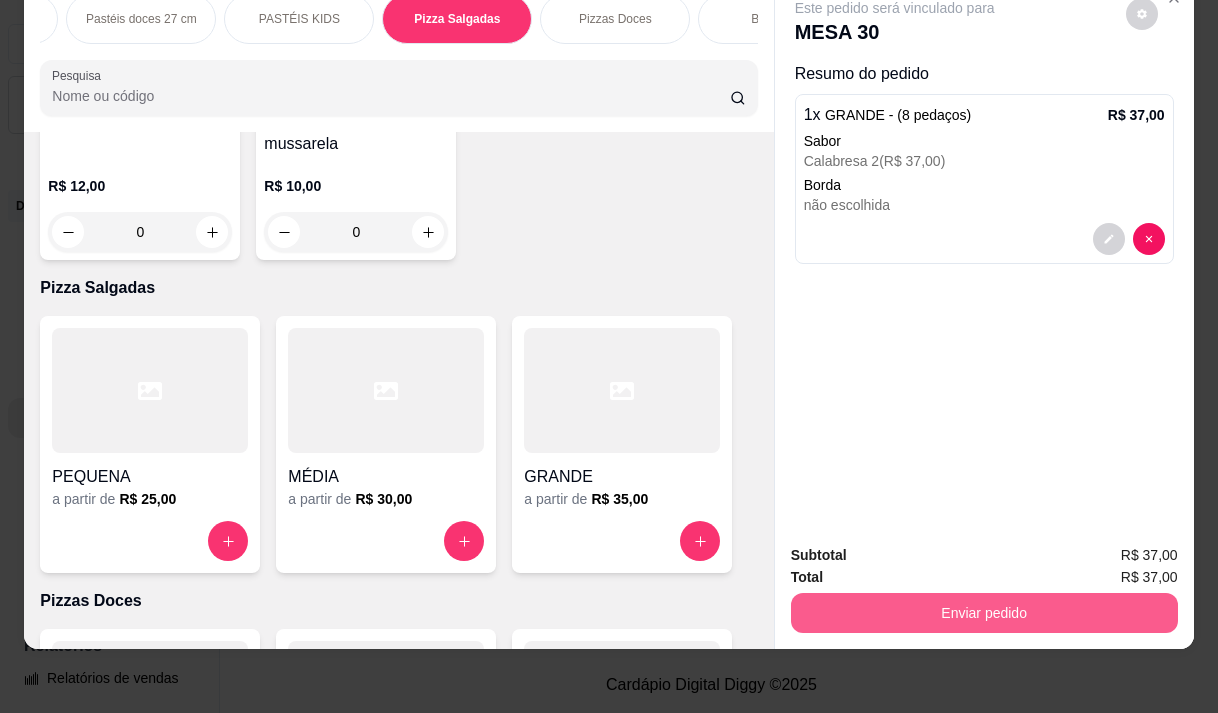 click on "Enviar pedido" at bounding box center [984, 613] 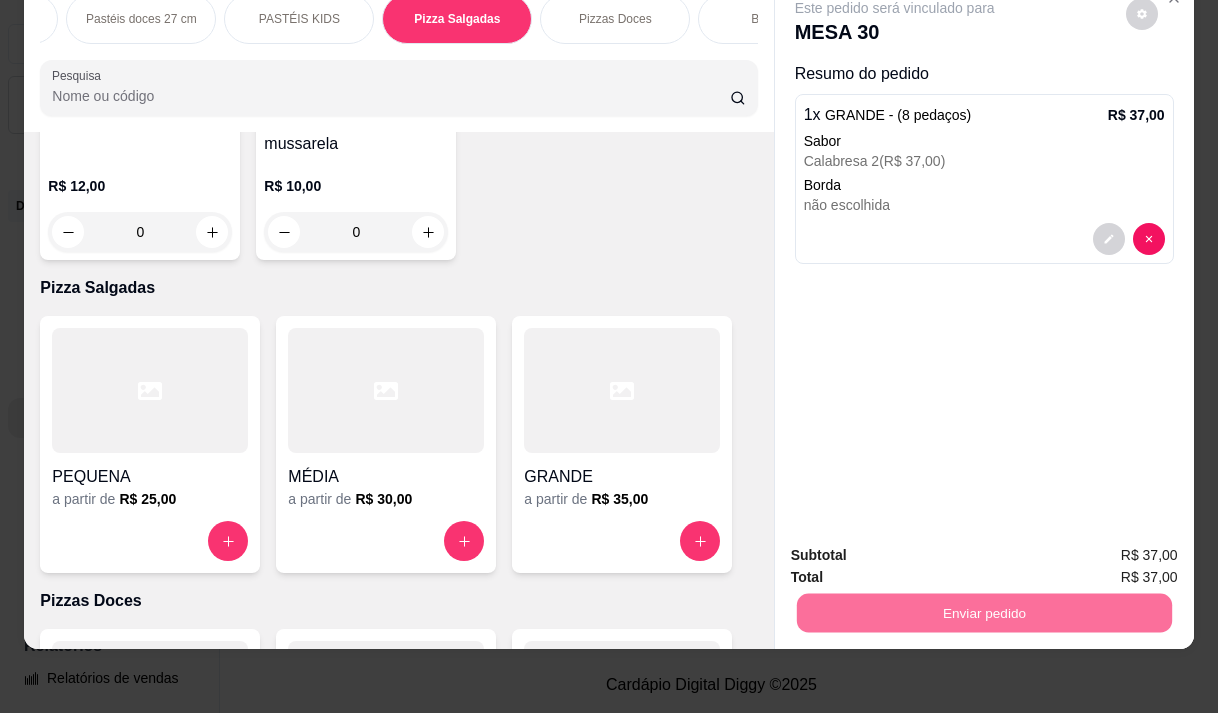 click on "Não registrar e enviar pedido" at bounding box center (918, 548) 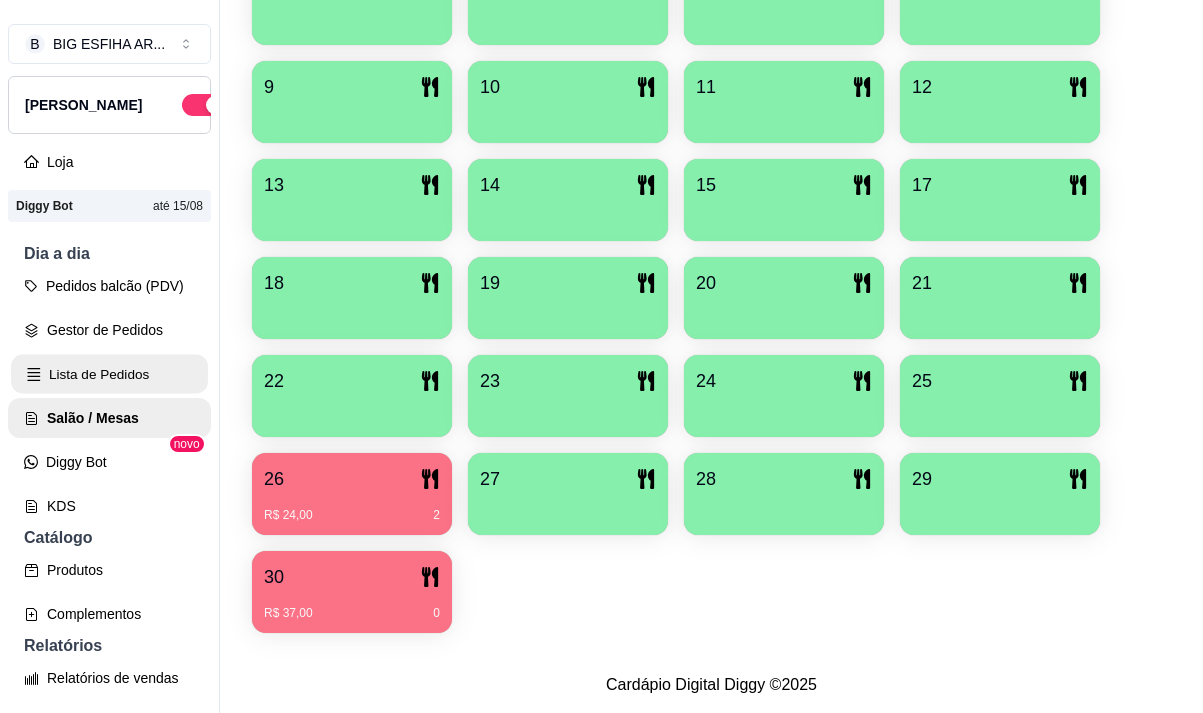 click on "Lista de Pedidos" at bounding box center (109, 374) 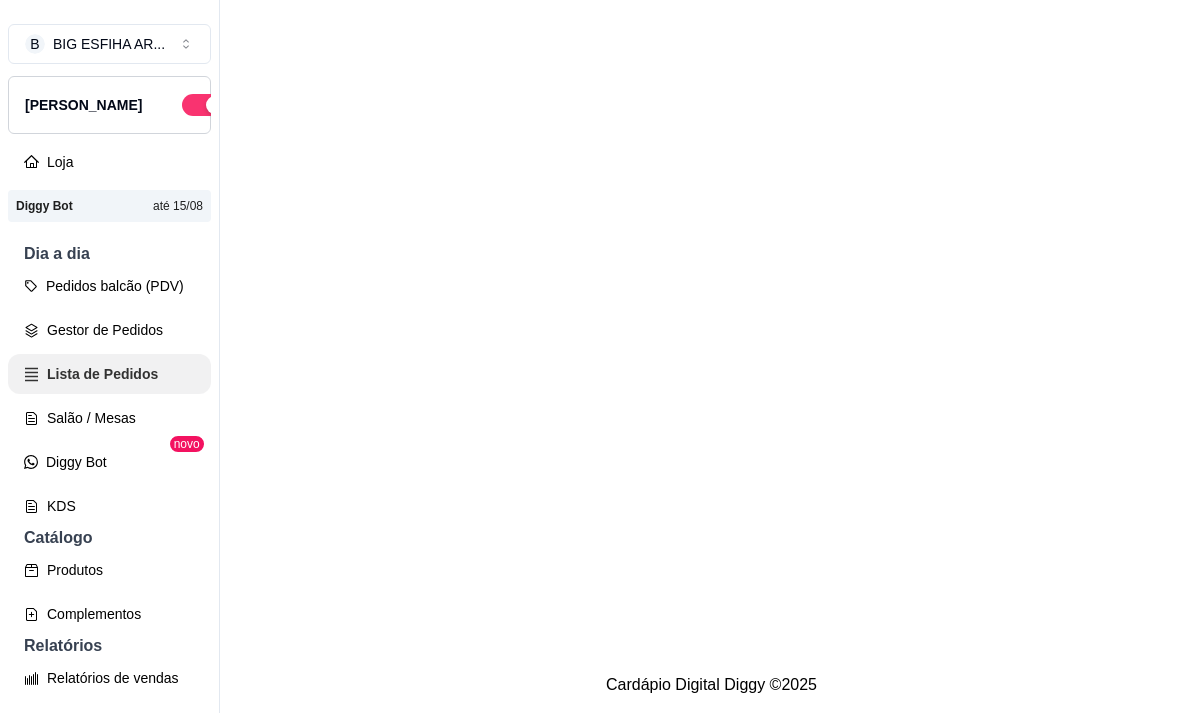 scroll, scrollTop: 0, scrollLeft: 0, axis: both 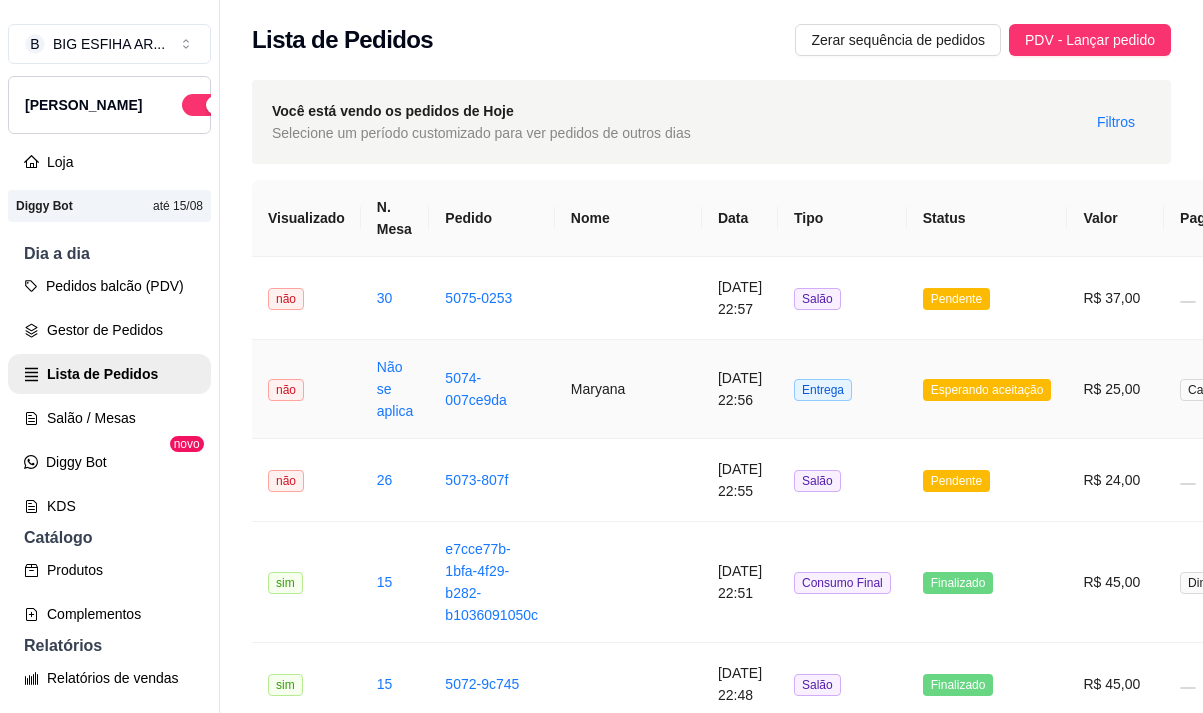 click on "Maryana" at bounding box center [628, 389] 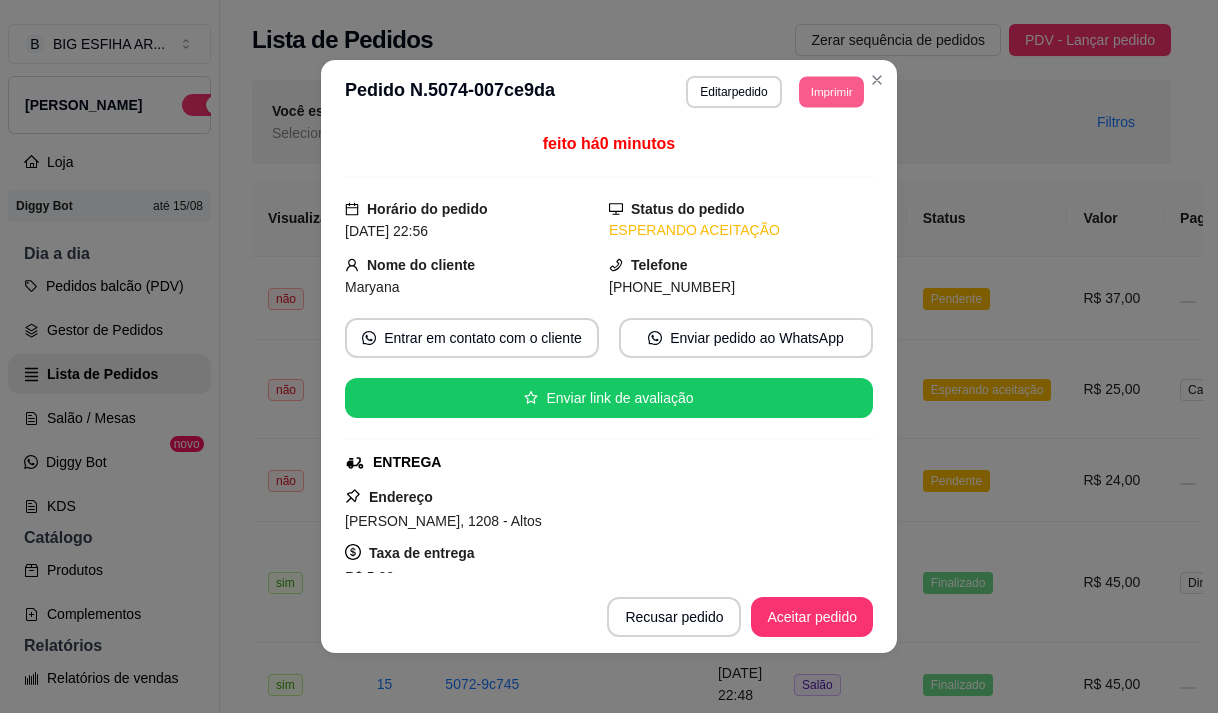 click on "Imprimir" at bounding box center (831, 91) 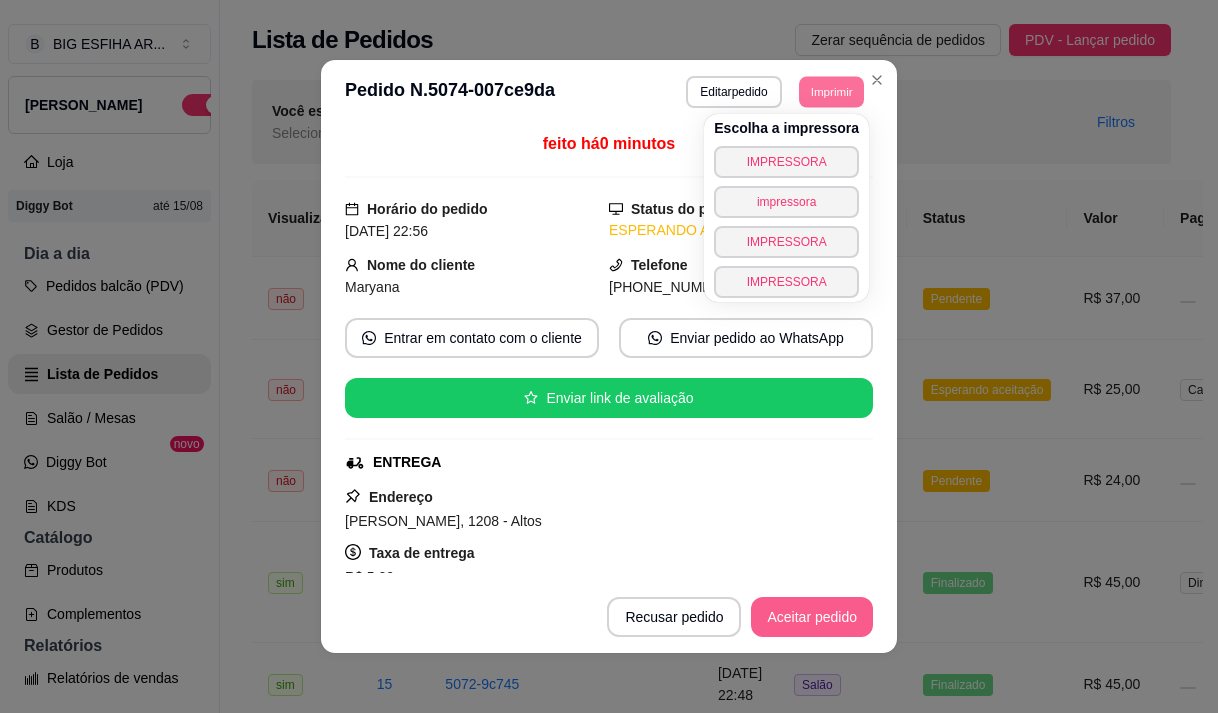 click on "Aceitar pedido" at bounding box center (812, 617) 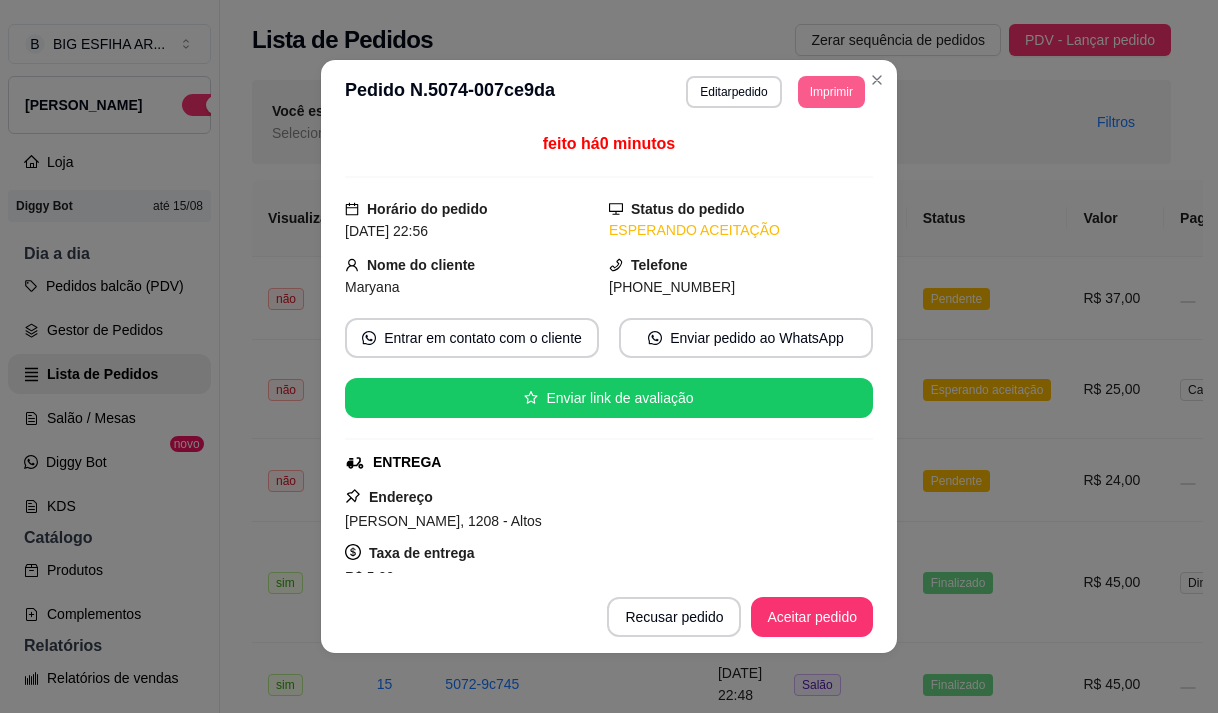 click on "Imprimir" at bounding box center [831, 92] 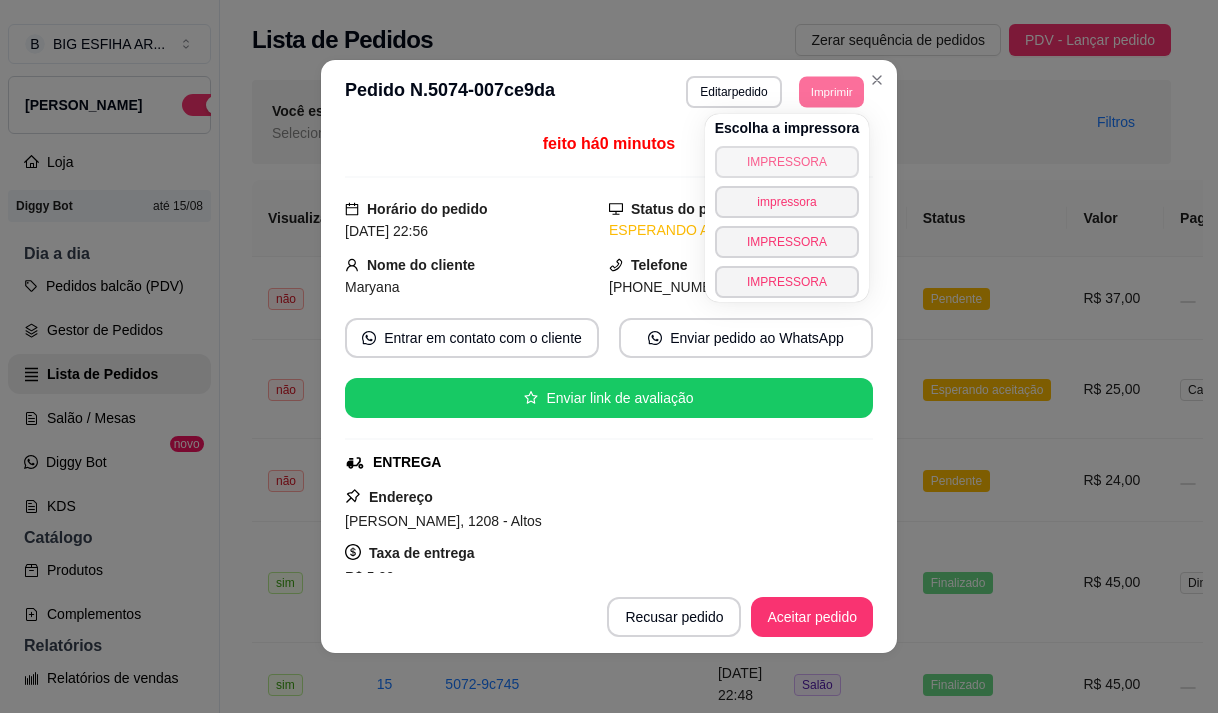 click on "IMPRESSORA" at bounding box center [787, 162] 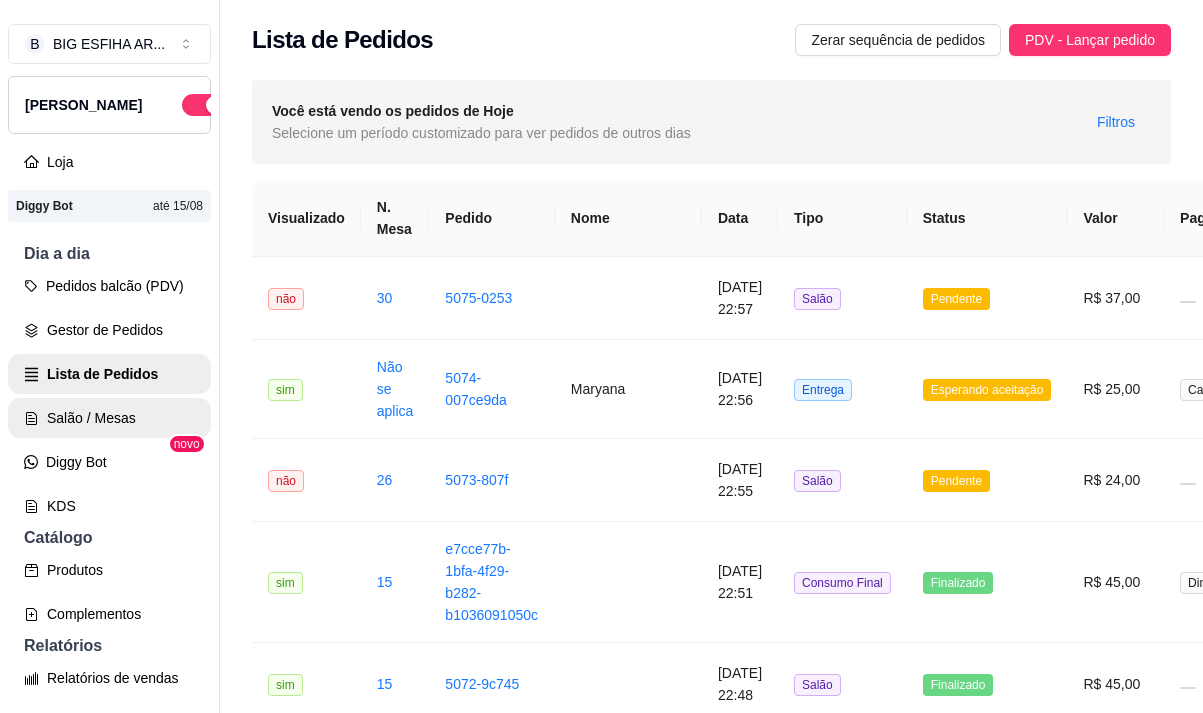 click on "Salão / Mesas" at bounding box center [109, 418] 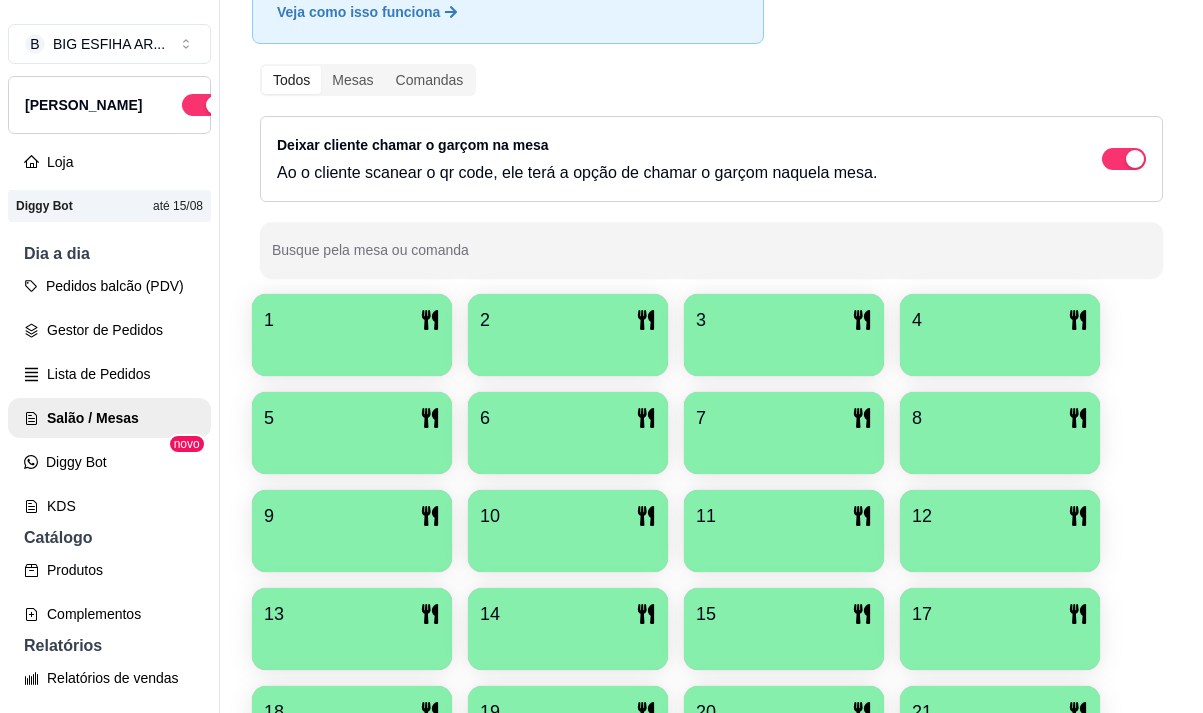 scroll, scrollTop: 400, scrollLeft: 0, axis: vertical 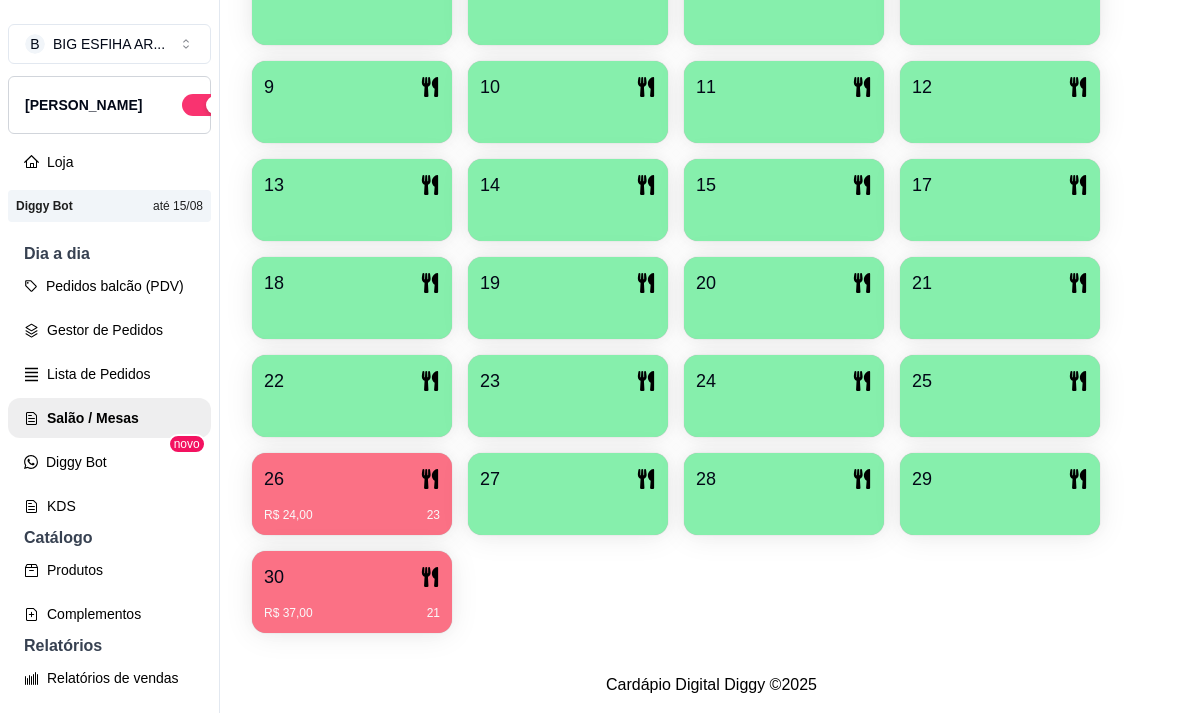 click on "R$ 24,00 23" at bounding box center [352, 508] 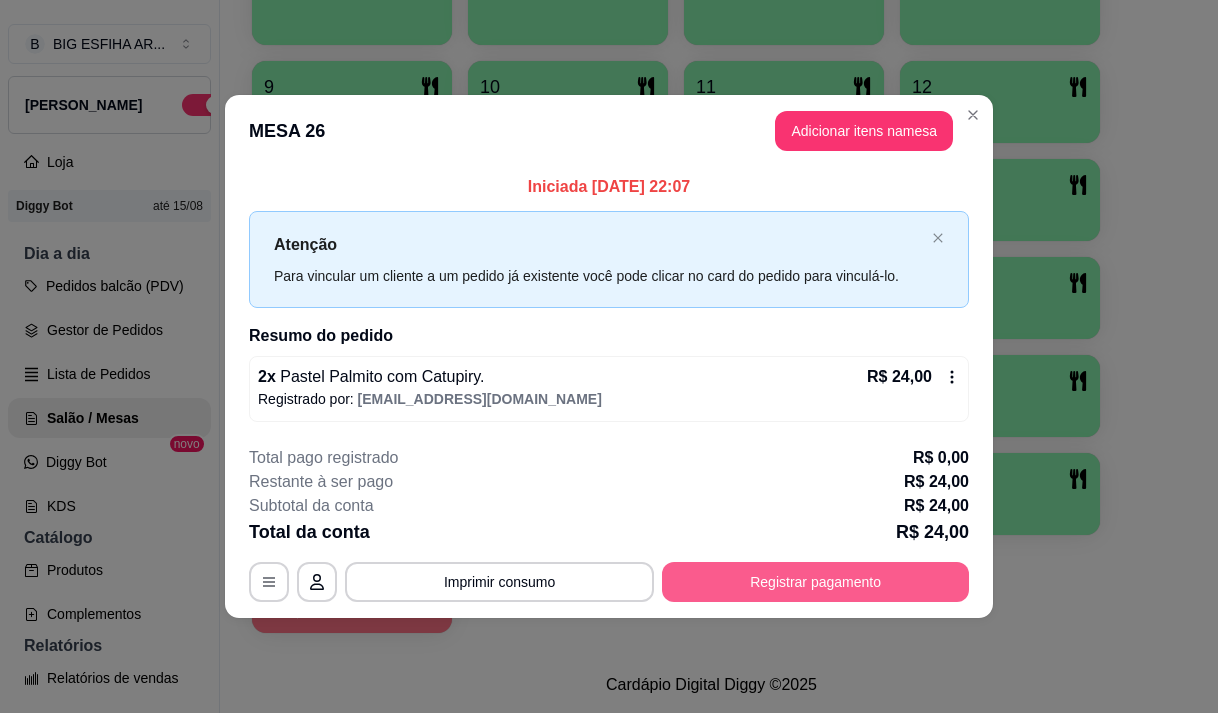 click on "Registrar pagamento" at bounding box center [815, 582] 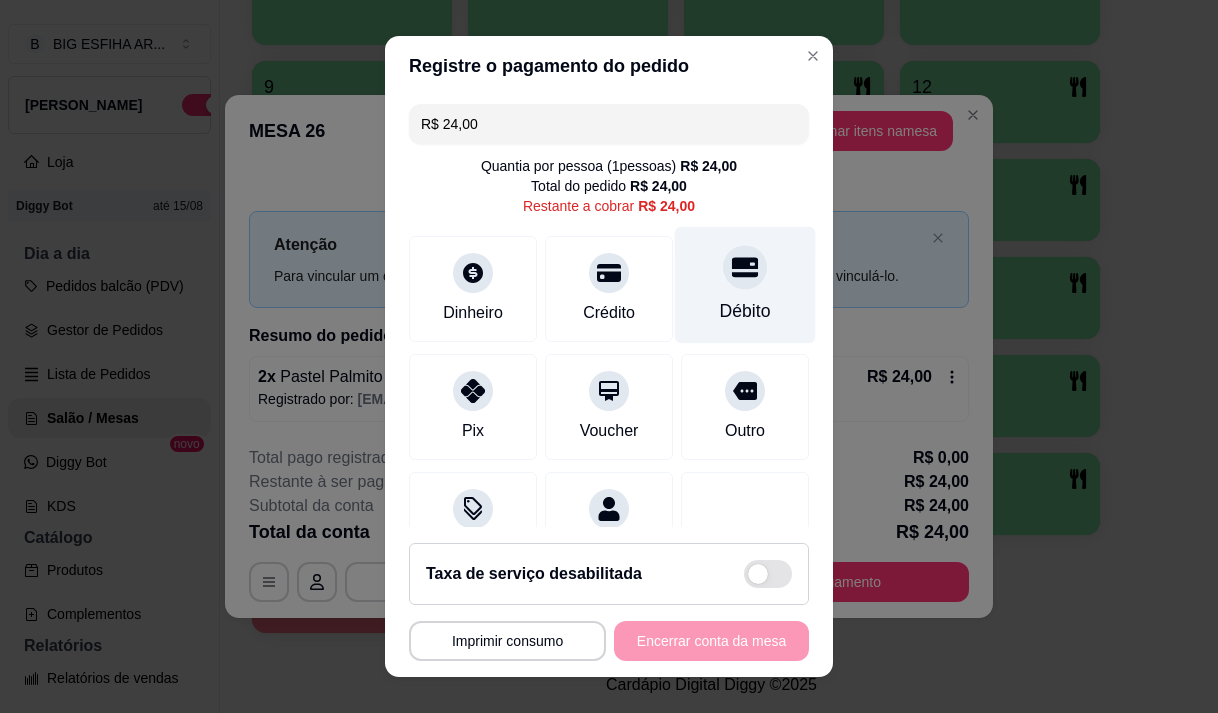 click on "Débito" at bounding box center (745, 284) 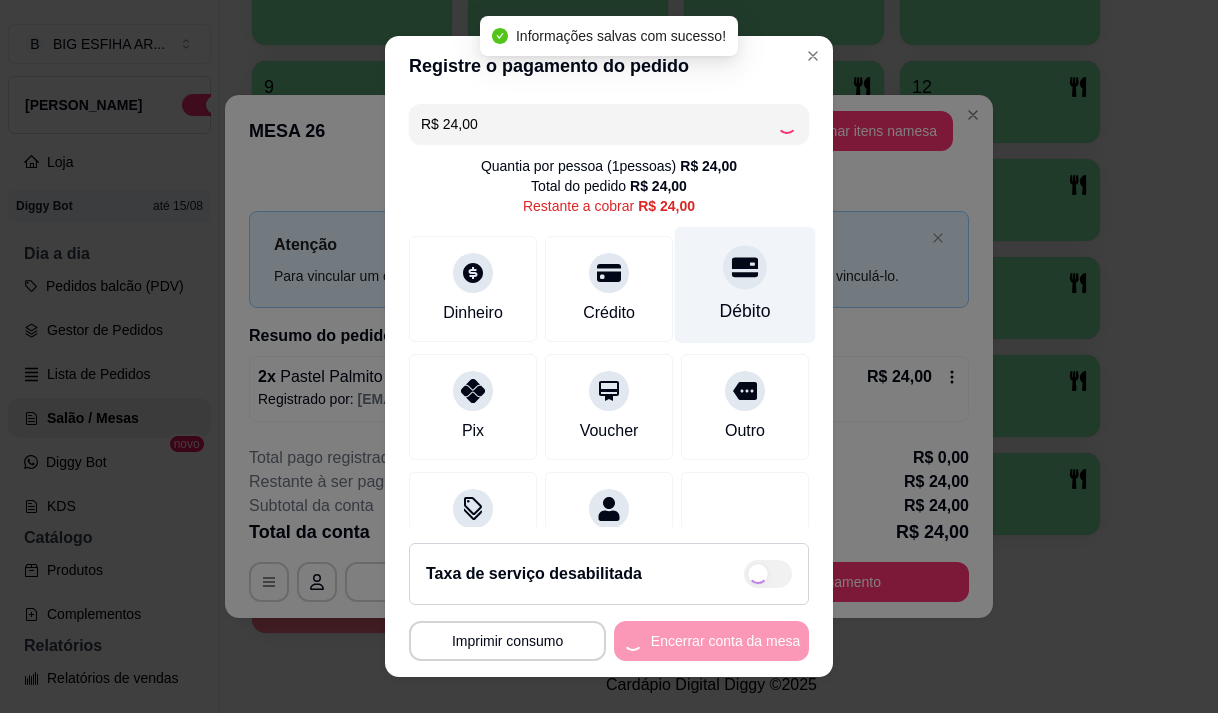 type on "R$ 0,00" 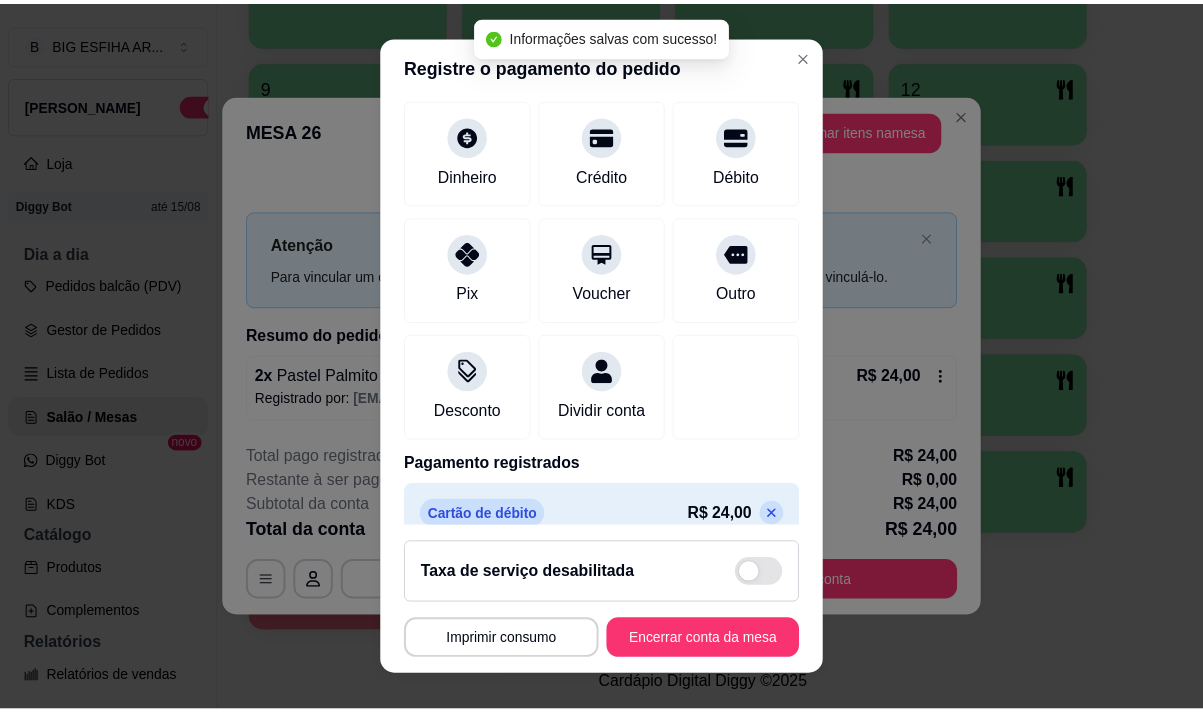 scroll, scrollTop: 166, scrollLeft: 0, axis: vertical 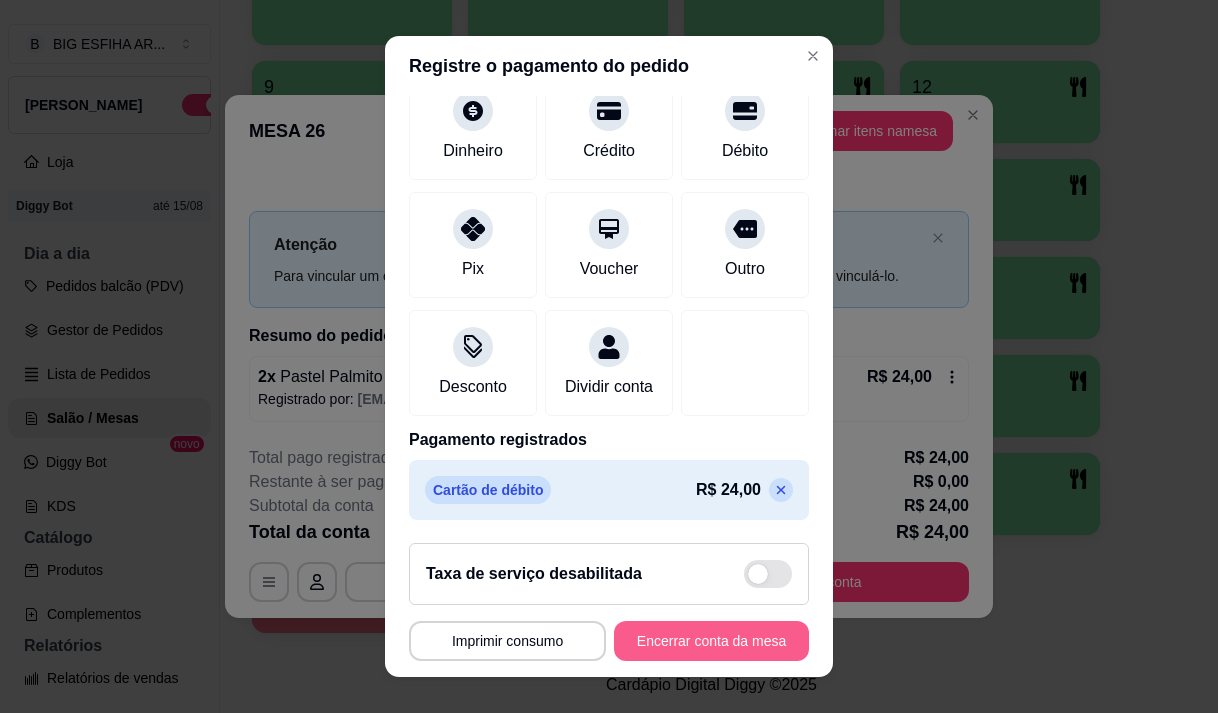 click on "Encerrar conta da mesa" at bounding box center (711, 641) 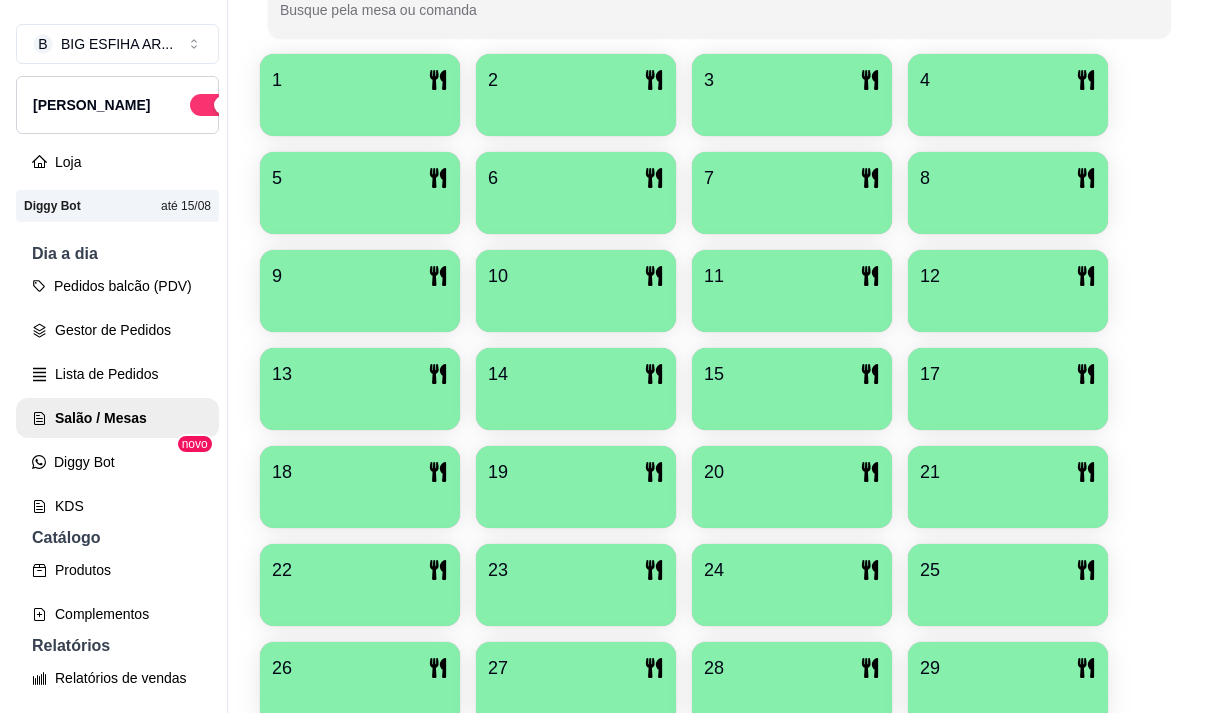 scroll, scrollTop: 439, scrollLeft: 0, axis: vertical 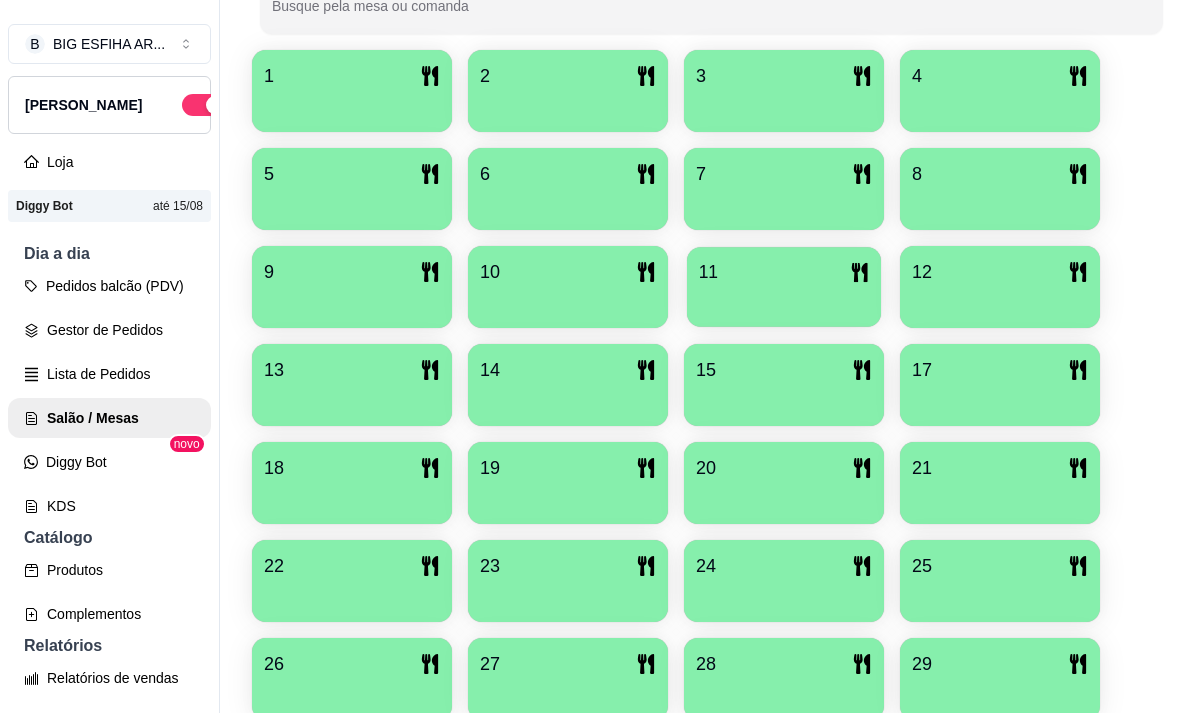 click at bounding box center (784, 300) 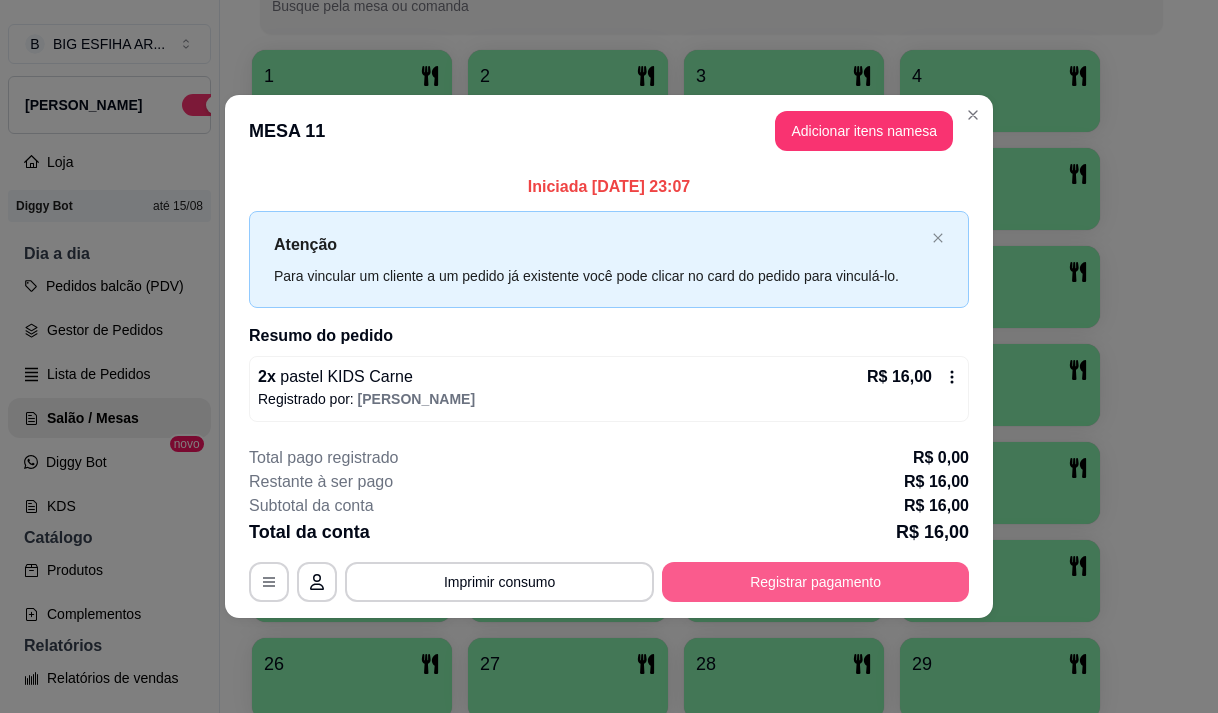 click on "Registrar pagamento" at bounding box center (815, 582) 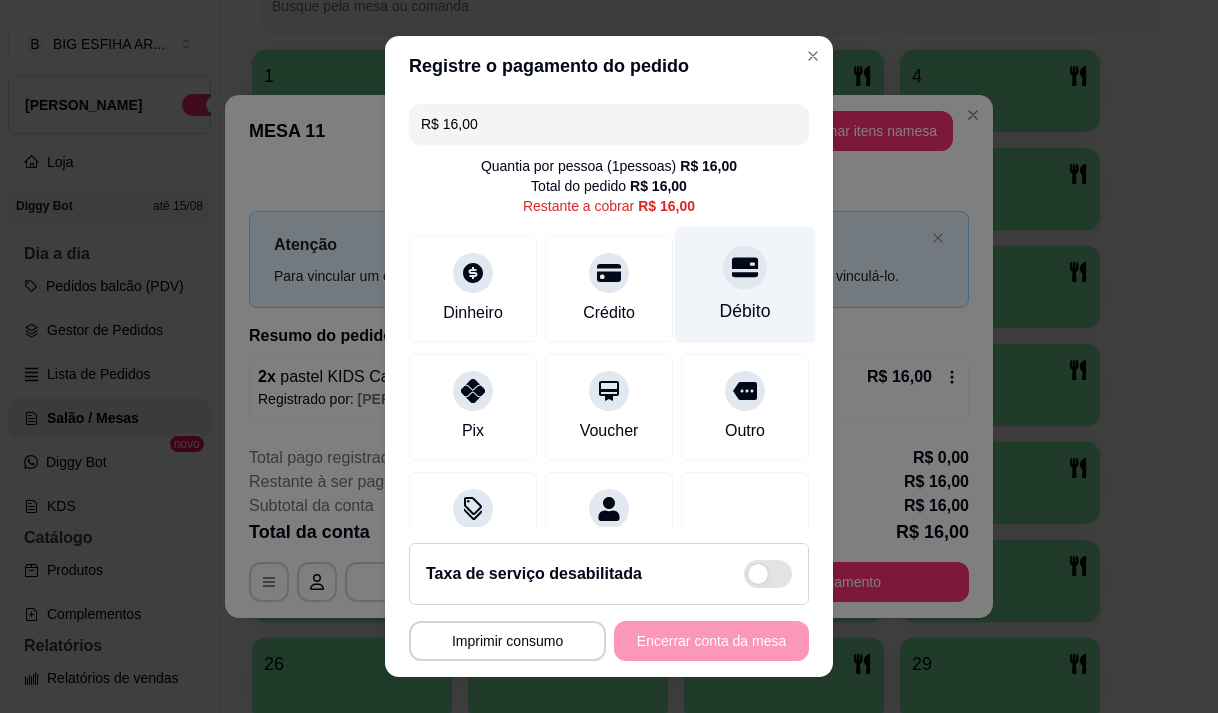 click on "Débito" at bounding box center (745, 311) 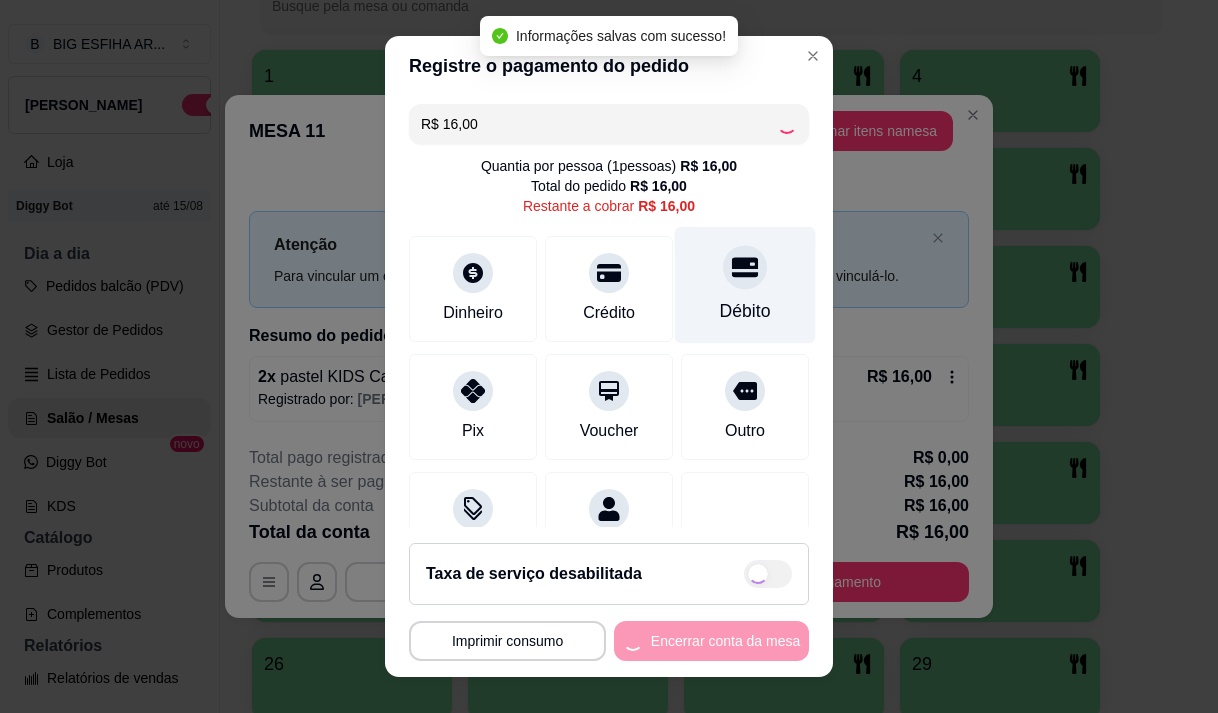 type on "R$ 0,00" 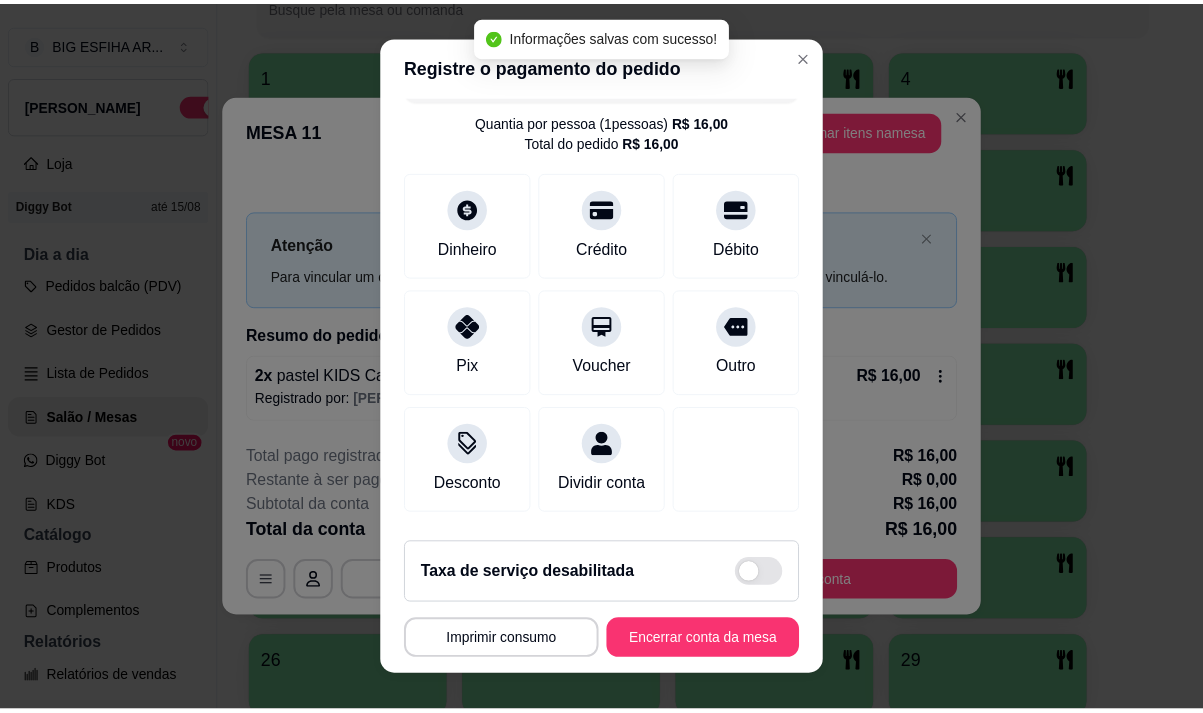 scroll, scrollTop: 166, scrollLeft: 0, axis: vertical 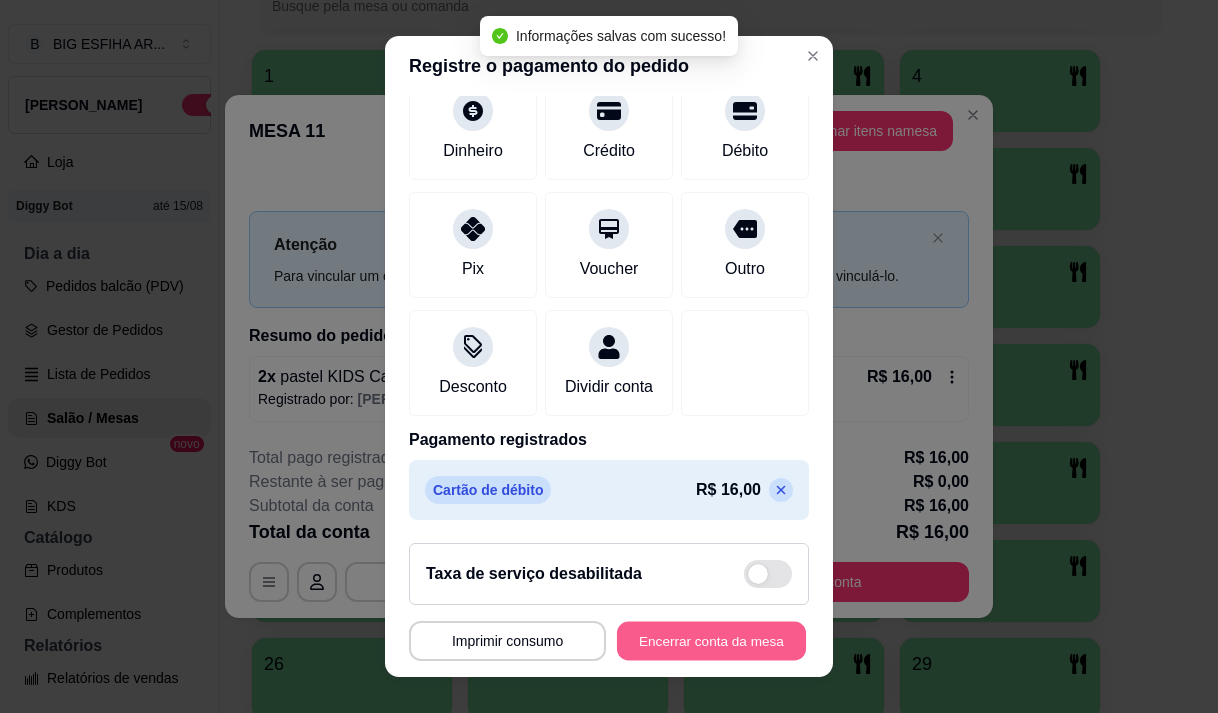 click on "Encerrar conta da mesa" at bounding box center [711, 641] 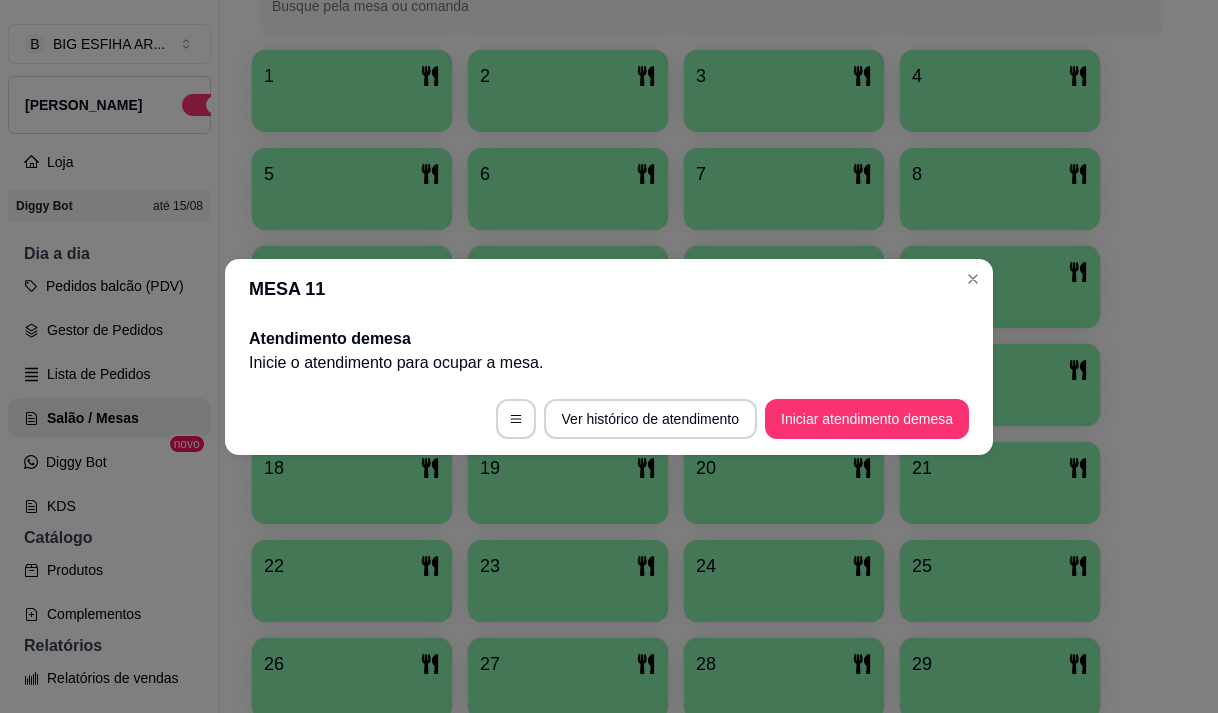 type 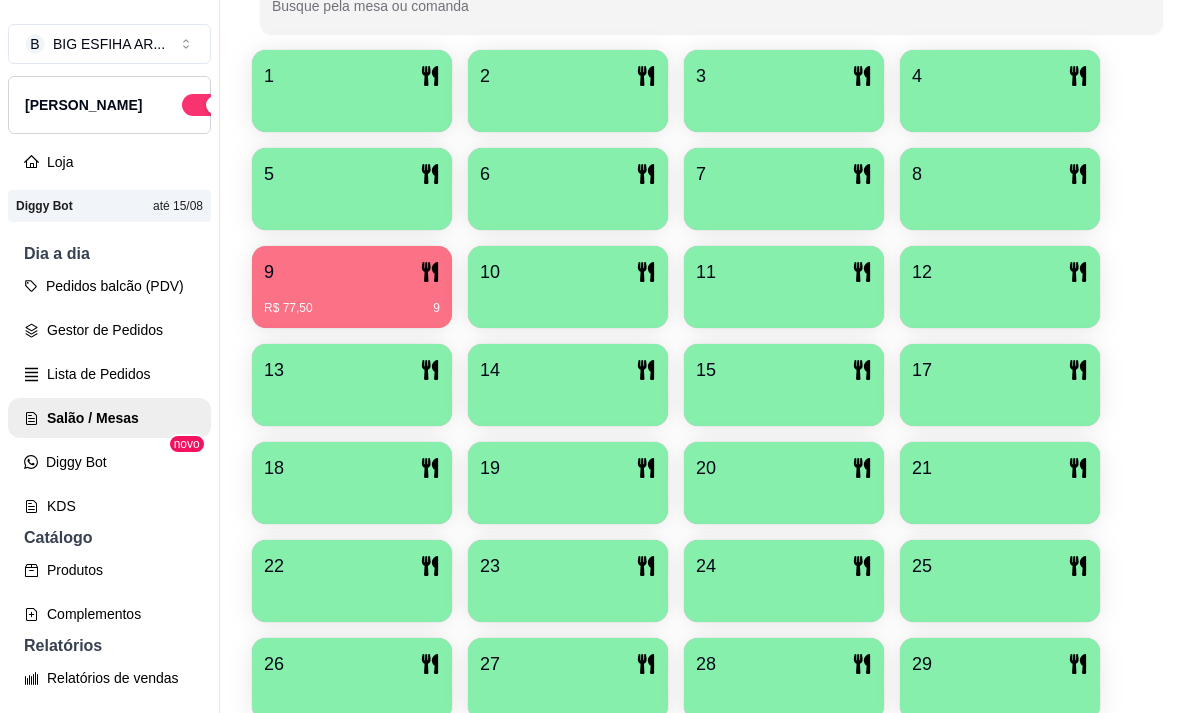 scroll, scrollTop: 639, scrollLeft: 0, axis: vertical 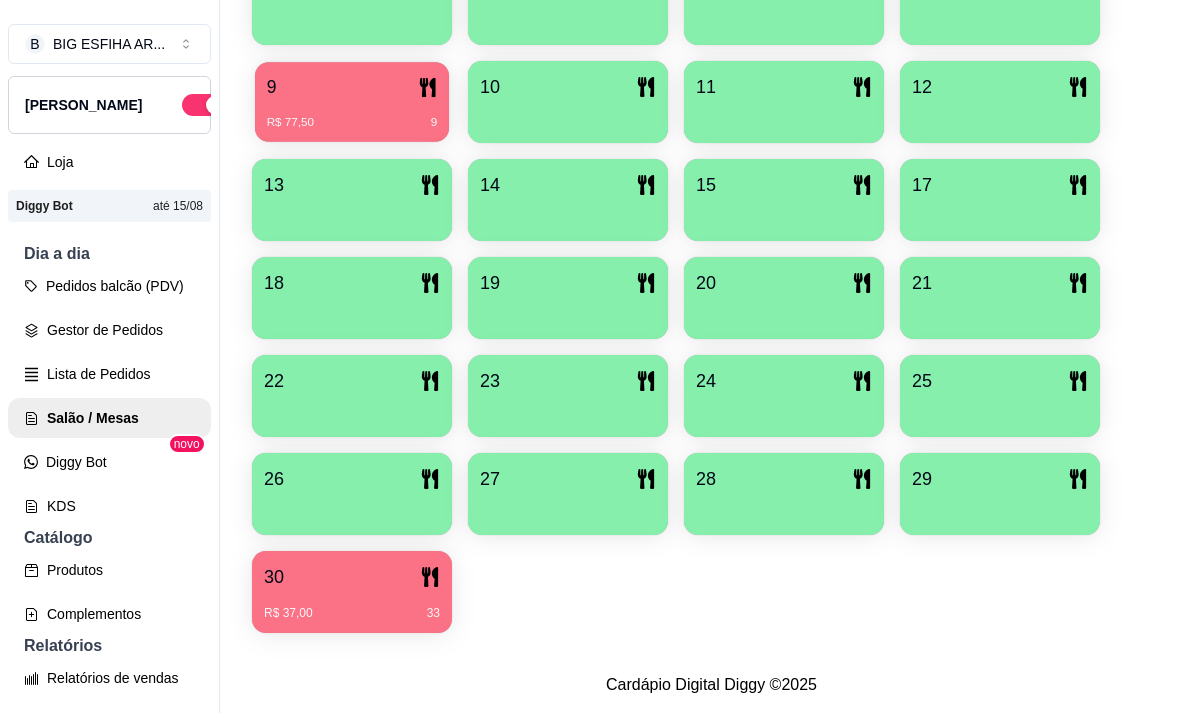 click on "9" at bounding box center (352, 87) 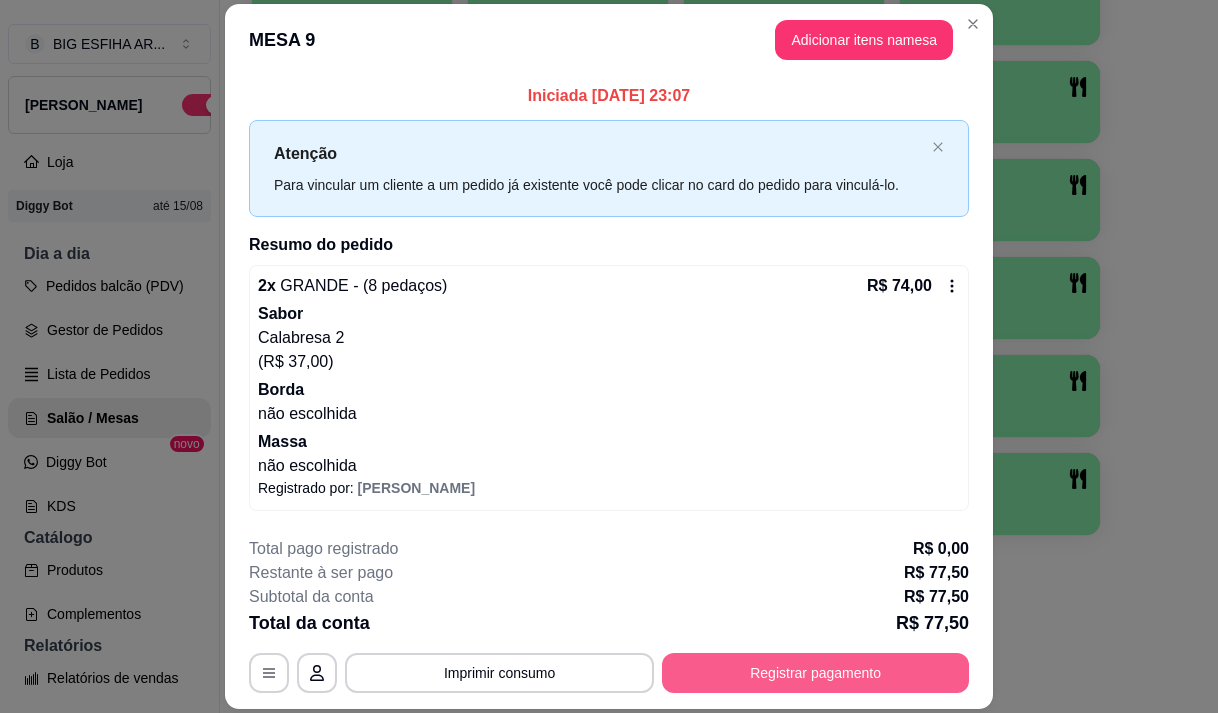 click on "Registrar pagamento" at bounding box center [815, 673] 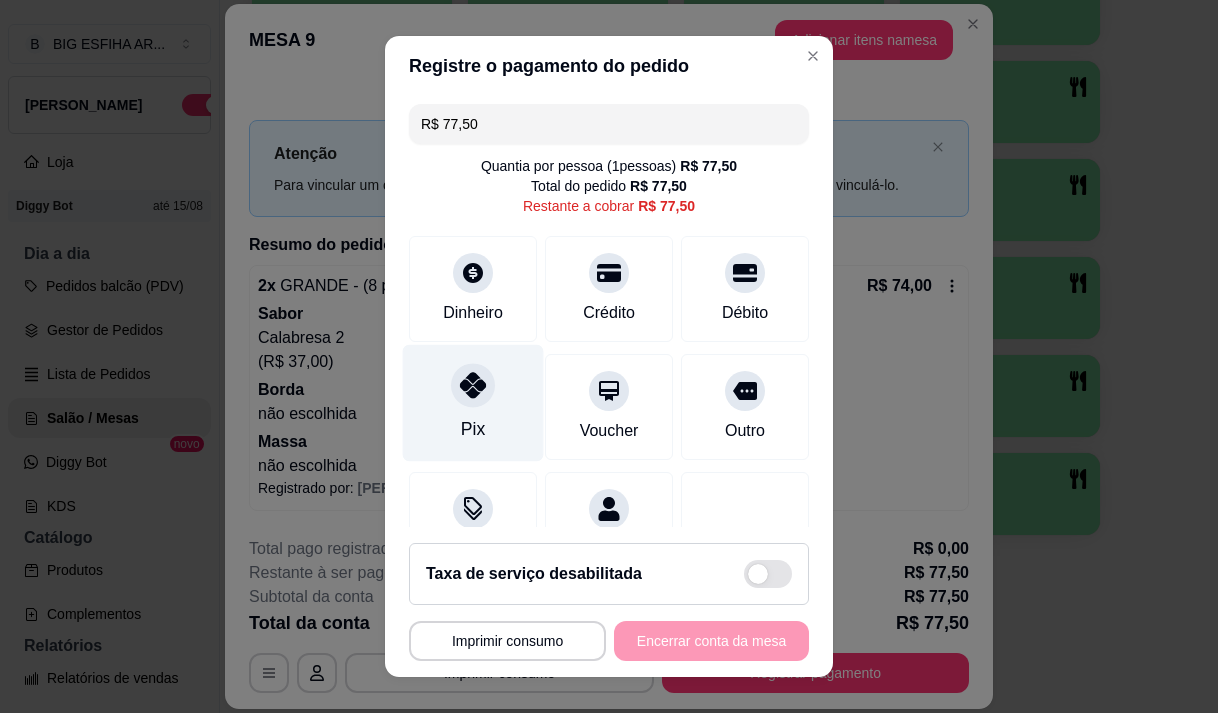 click at bounding box center [473, 385] 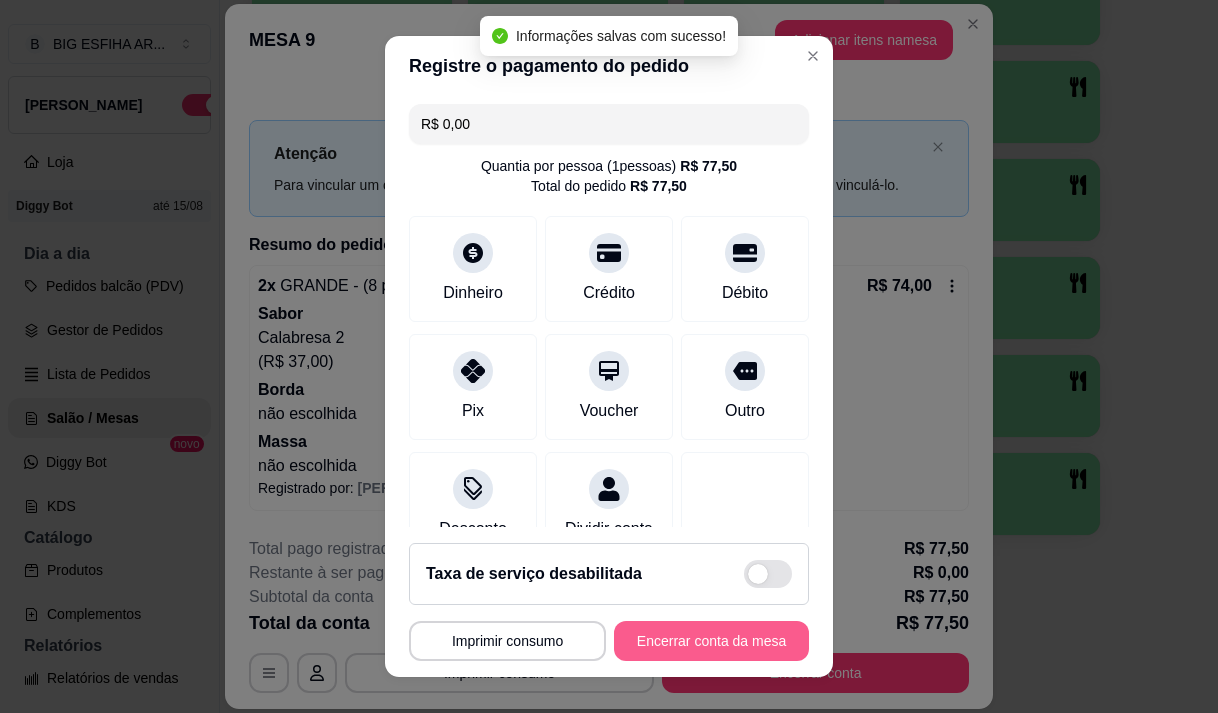 type on "R$ 0,00" 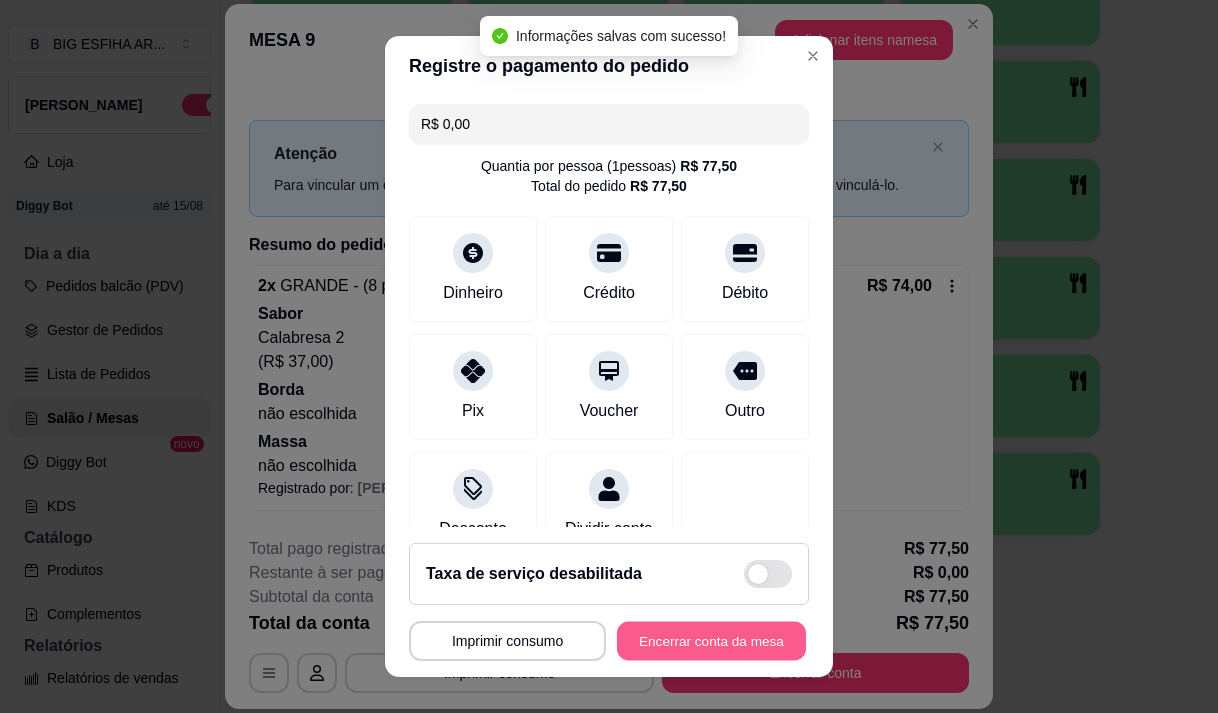 click on "Encerrar conta da mesa" at bounding box center [711, 641] 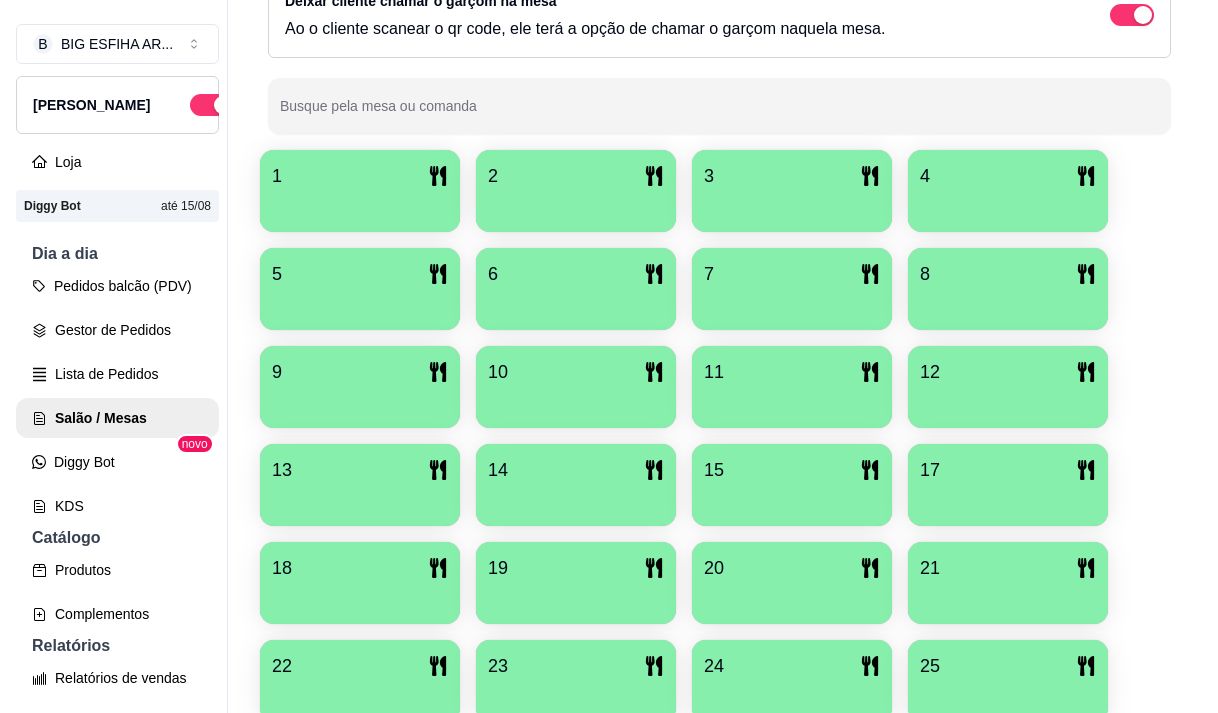 scroll, scrollTop: 639, scrollLeft: 0, axis: vertical 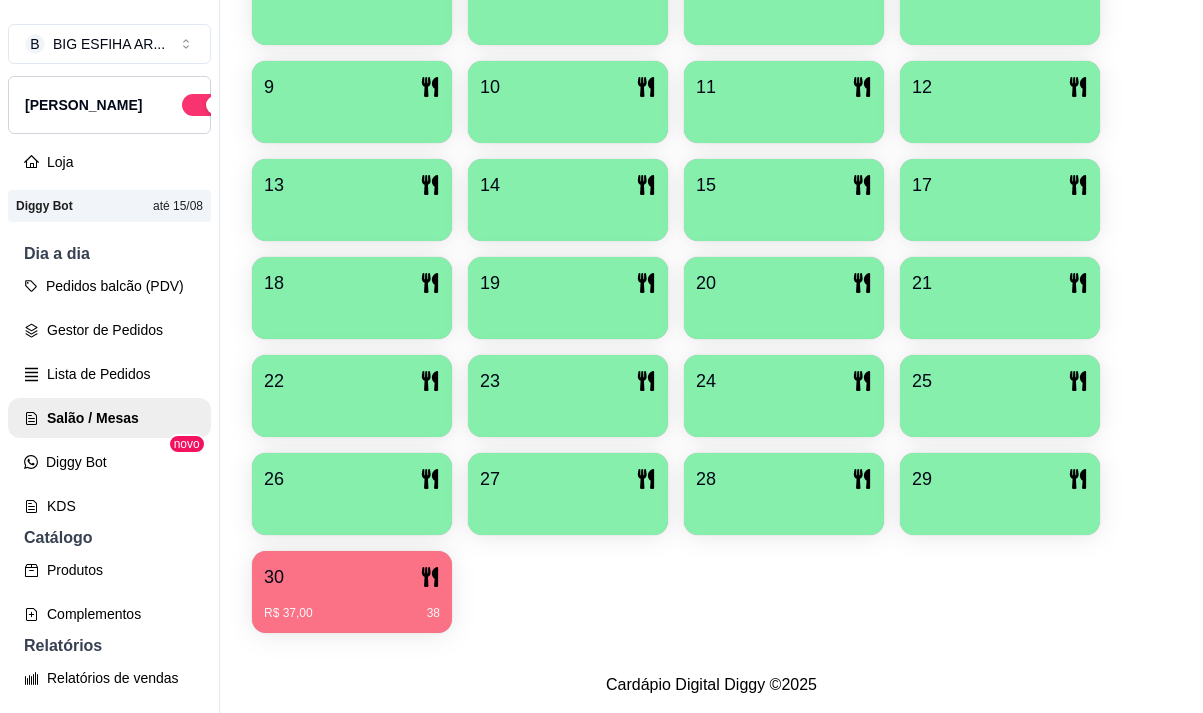click on "R$ 37,00 38" at bounding box center [352, 606] 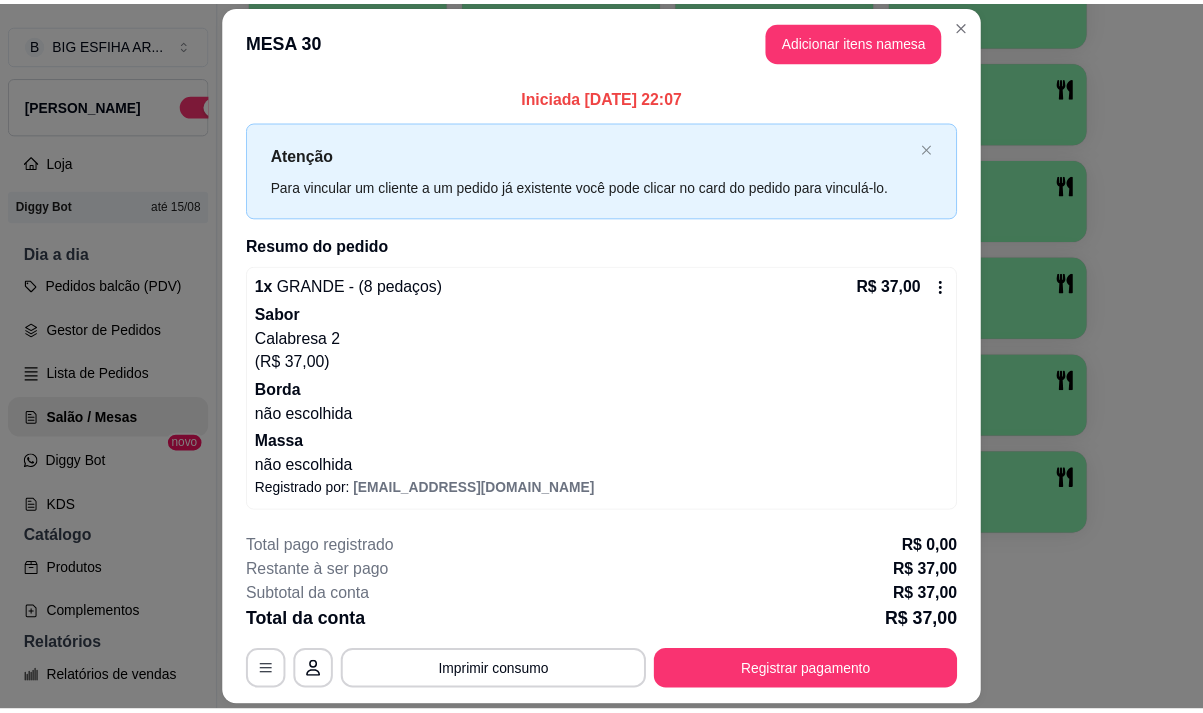 scroll, scrollTop: 59, scrollLeft: 0, axis: vertical 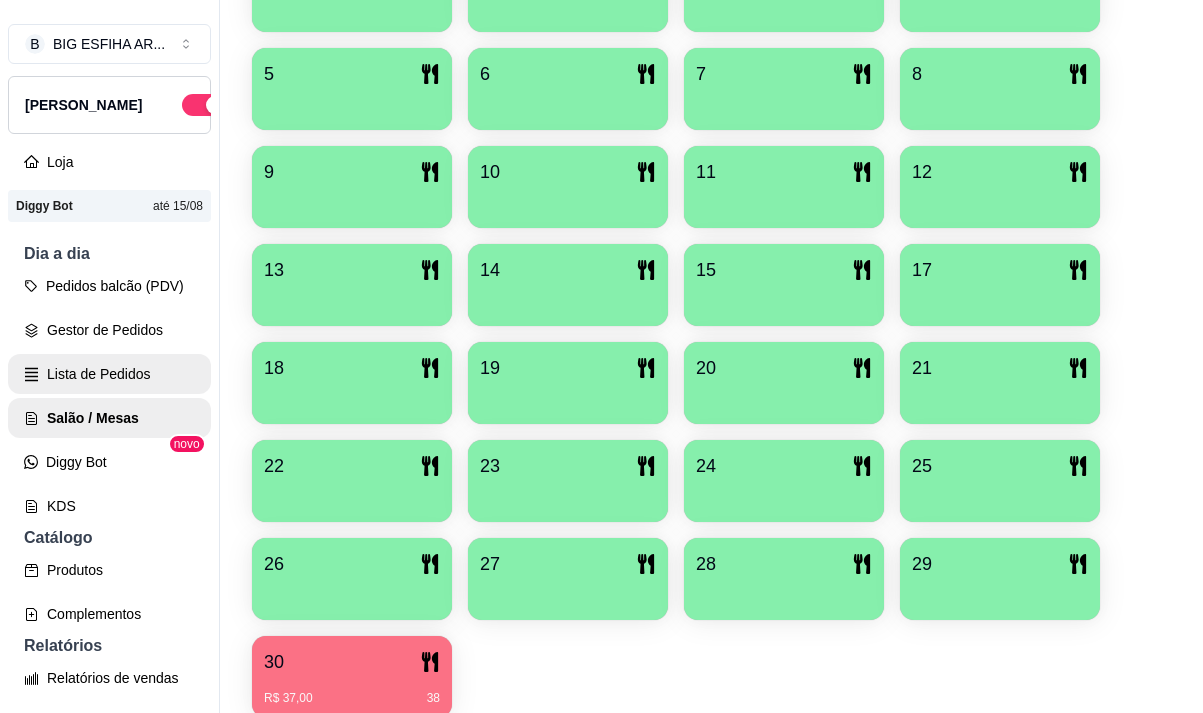 click on "Lista de Pedidos" at bounding box center [109, 374] 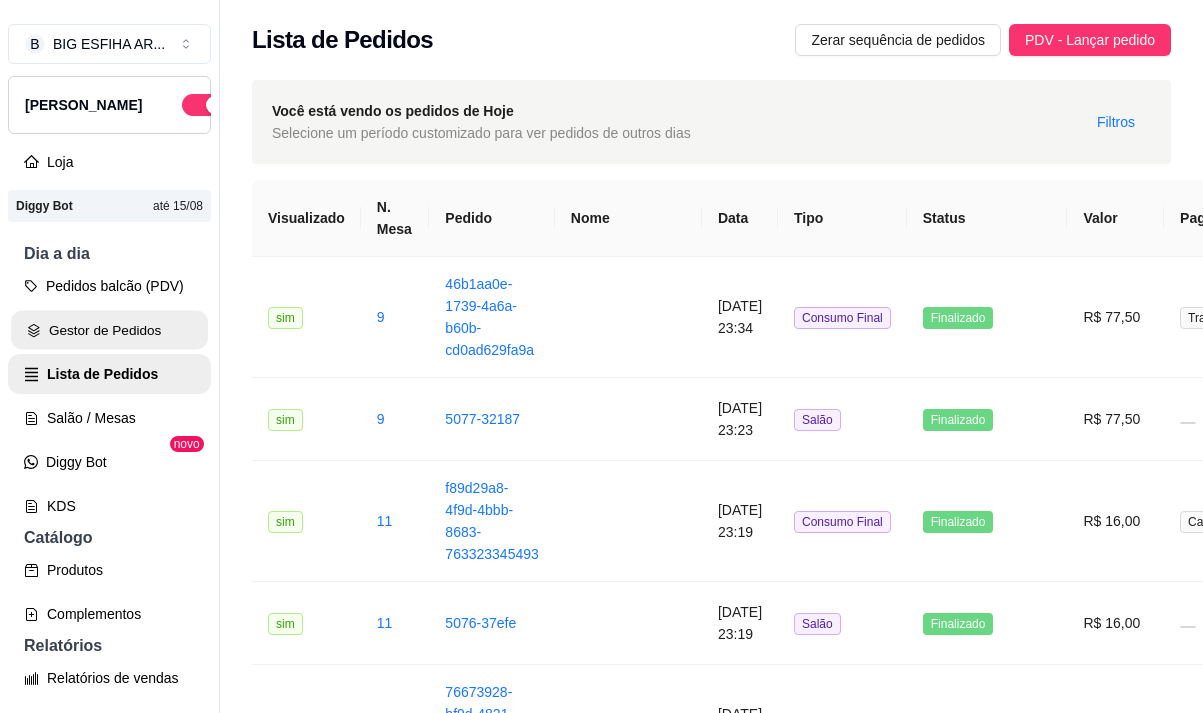 click on "Gestor de Pedidos" at bounding box center [109, 330] 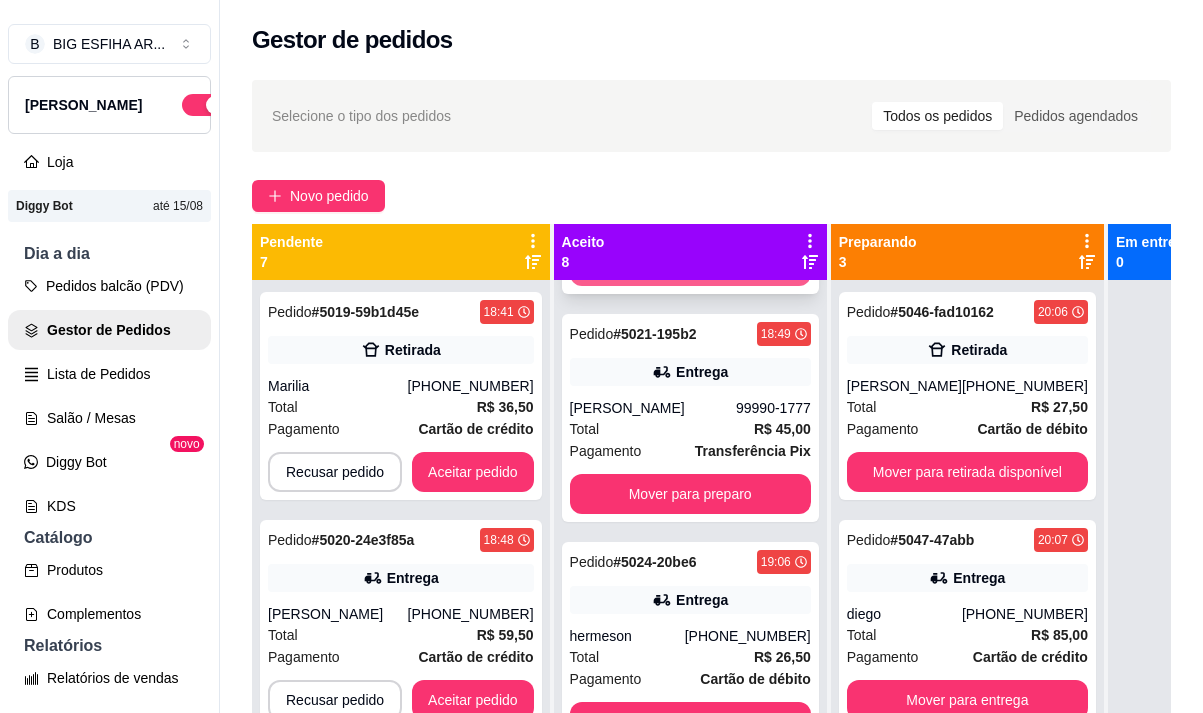 scroll, scrollTop: 300, scrollLeft: 0, axis: vertical 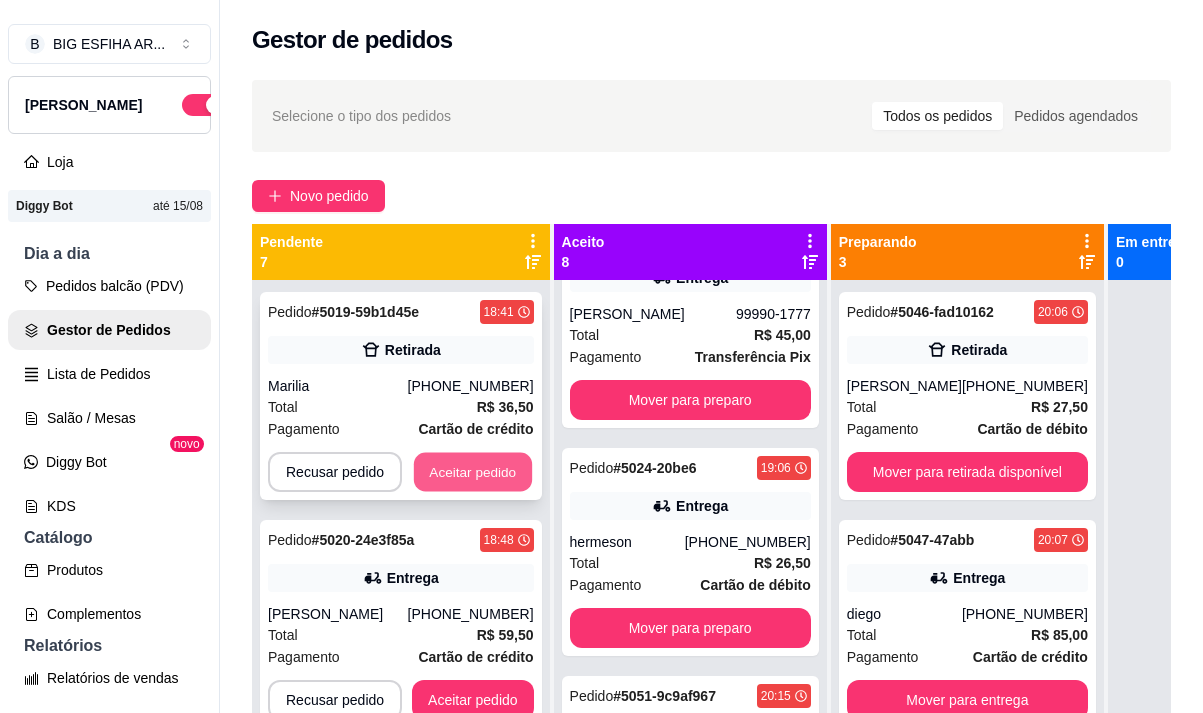 click on "Aceitar pedido" at bounding box center [473, 472] 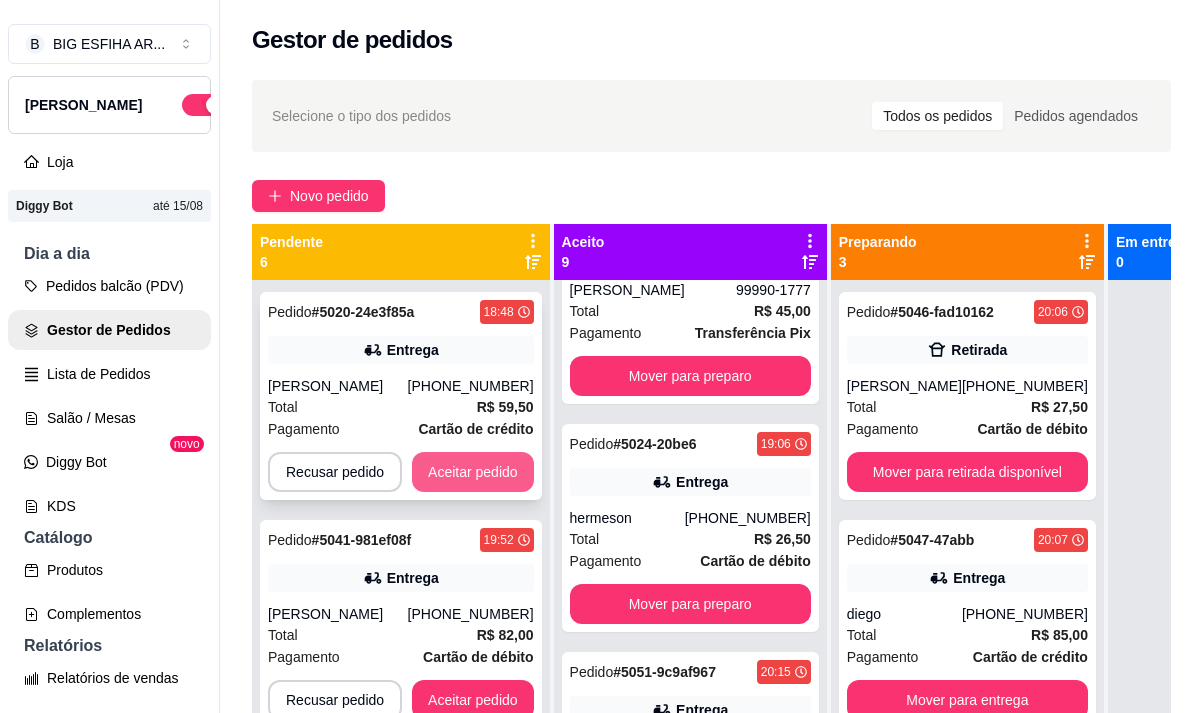 click on "Aceitar pedido" at bounding box center [473, 472] 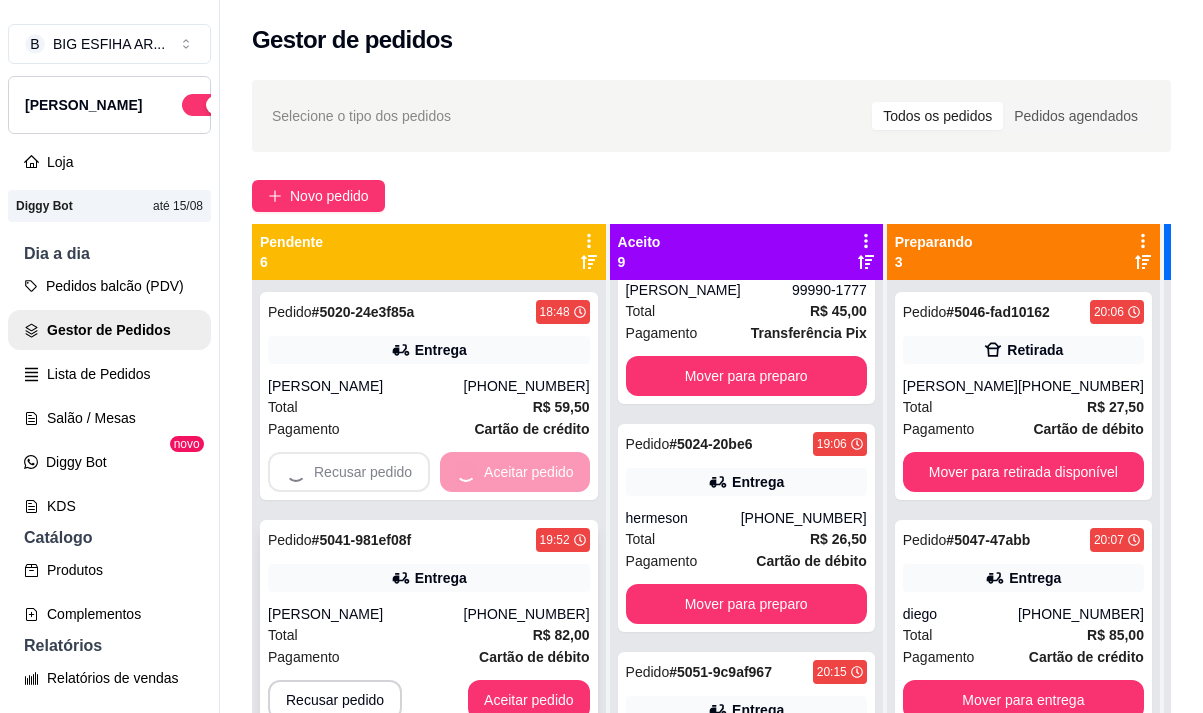 scroll, scrollTop: 804, scrollLeft: 0, axis: vertical 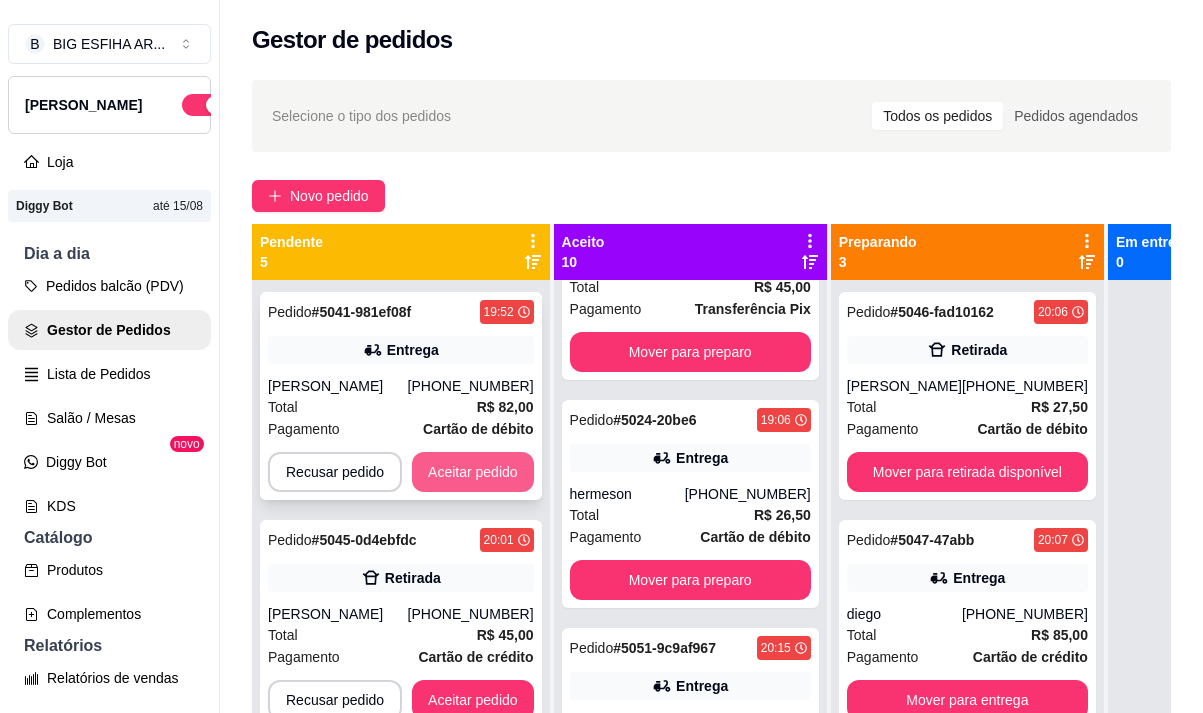 click on "Aceitar pedido" at bounding box center (473, 472) 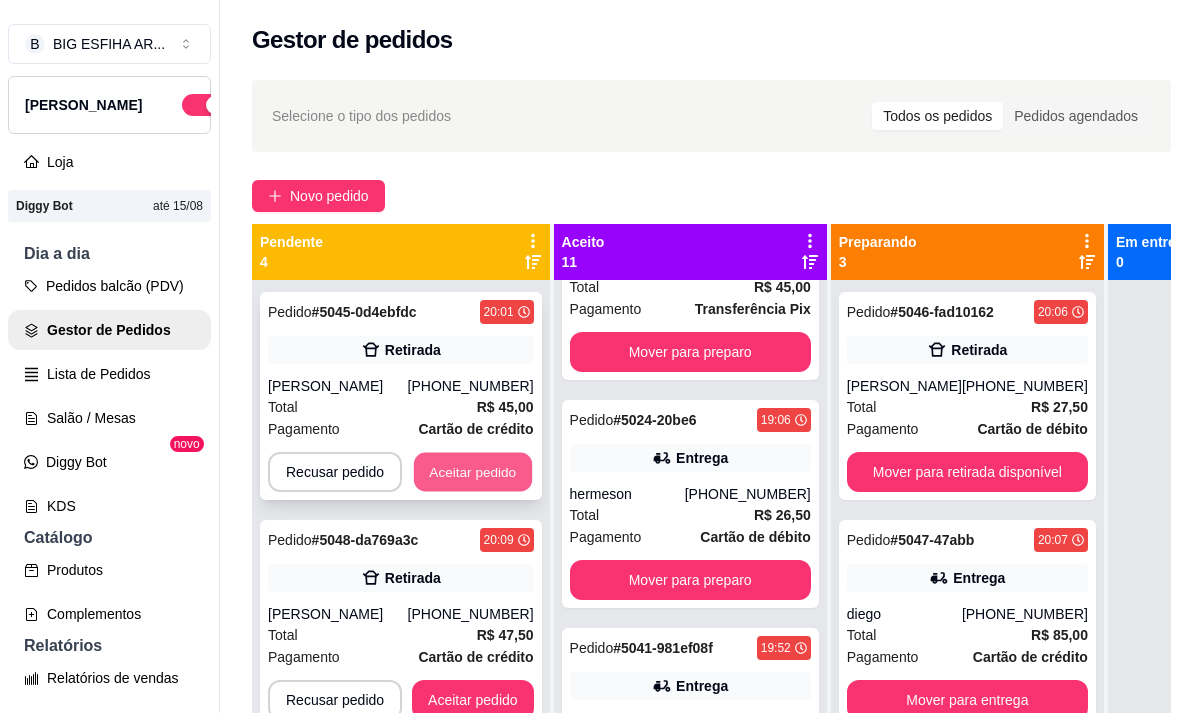click on "Aceitar pedido" at bounding box center (473, 472) 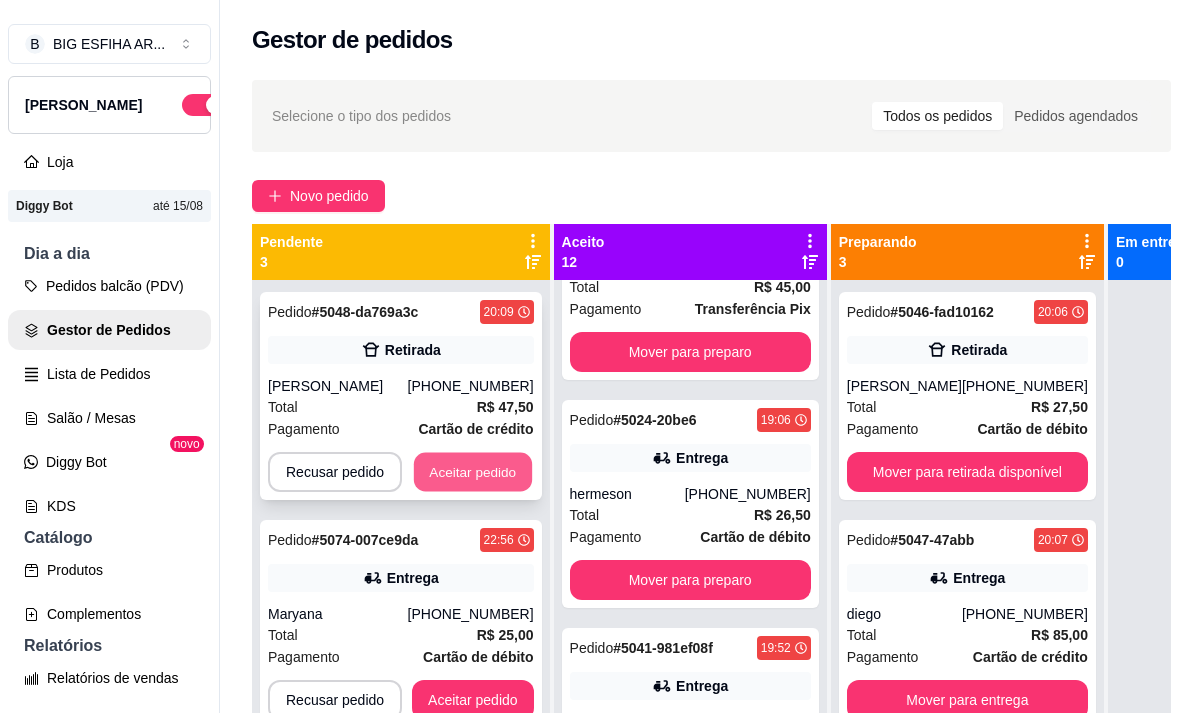 click on "Aceitar pedido" at bounding box center (473, 472) 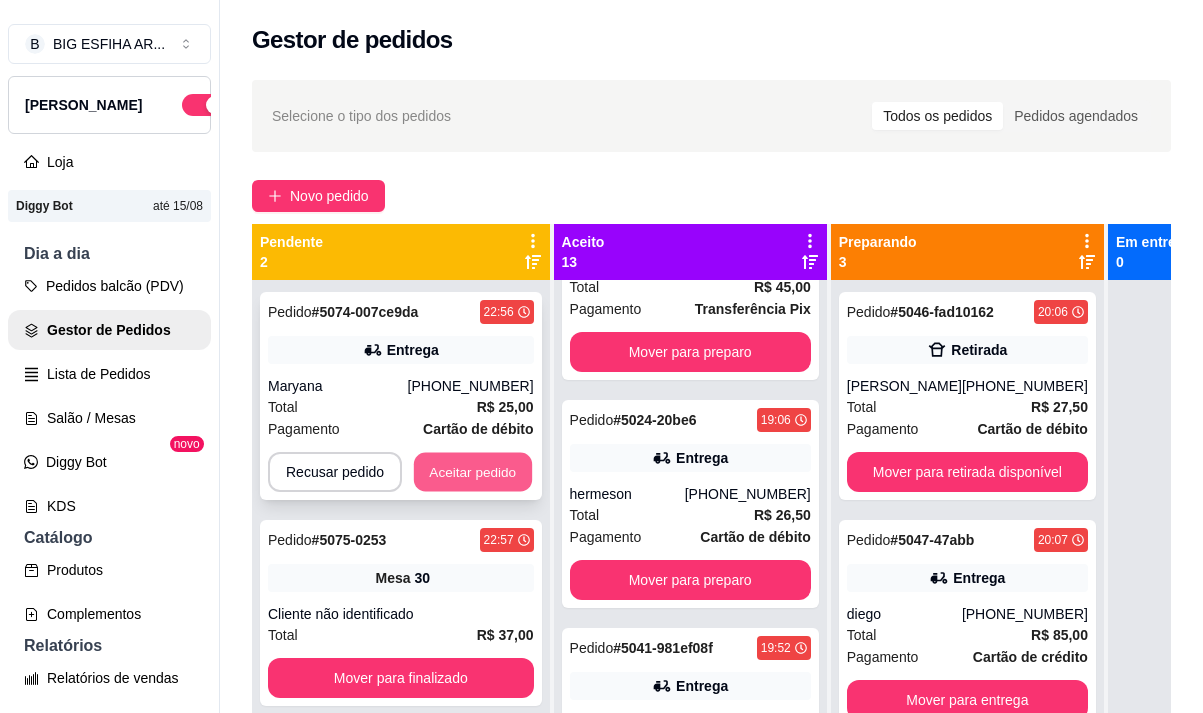 click on "Aceitar pedido" at bounding box center (473, 472) 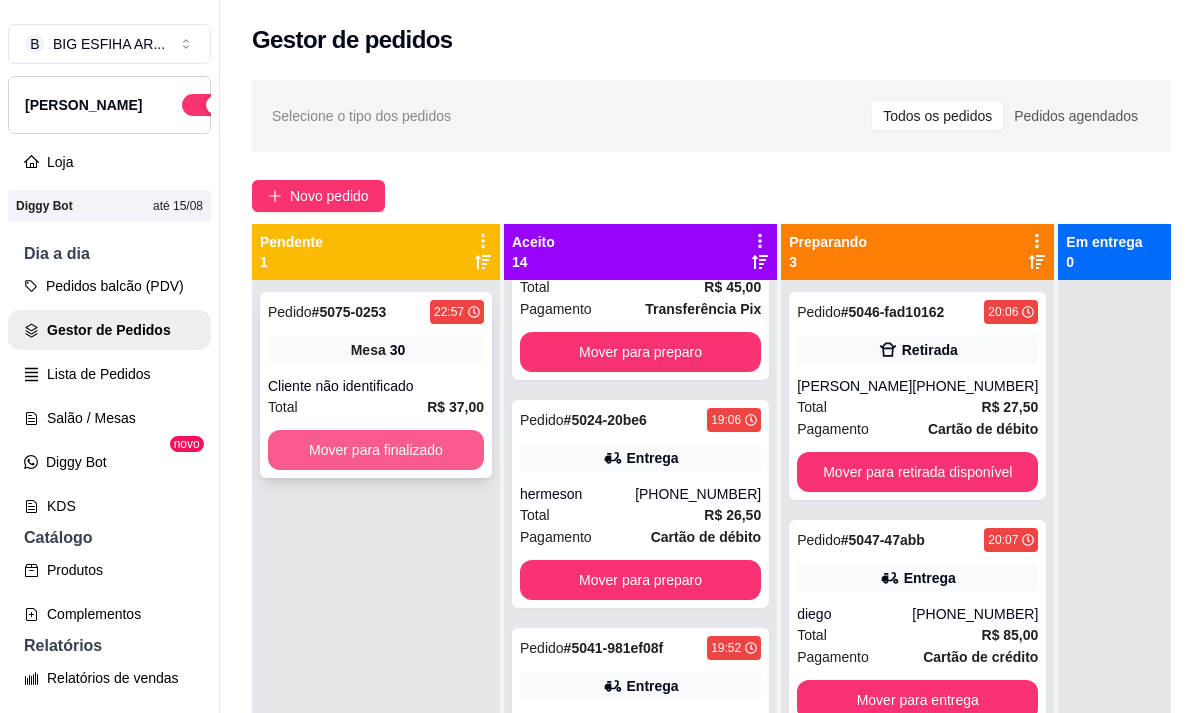 click on "Mover para finalizado" at bounding box center [376, 450] 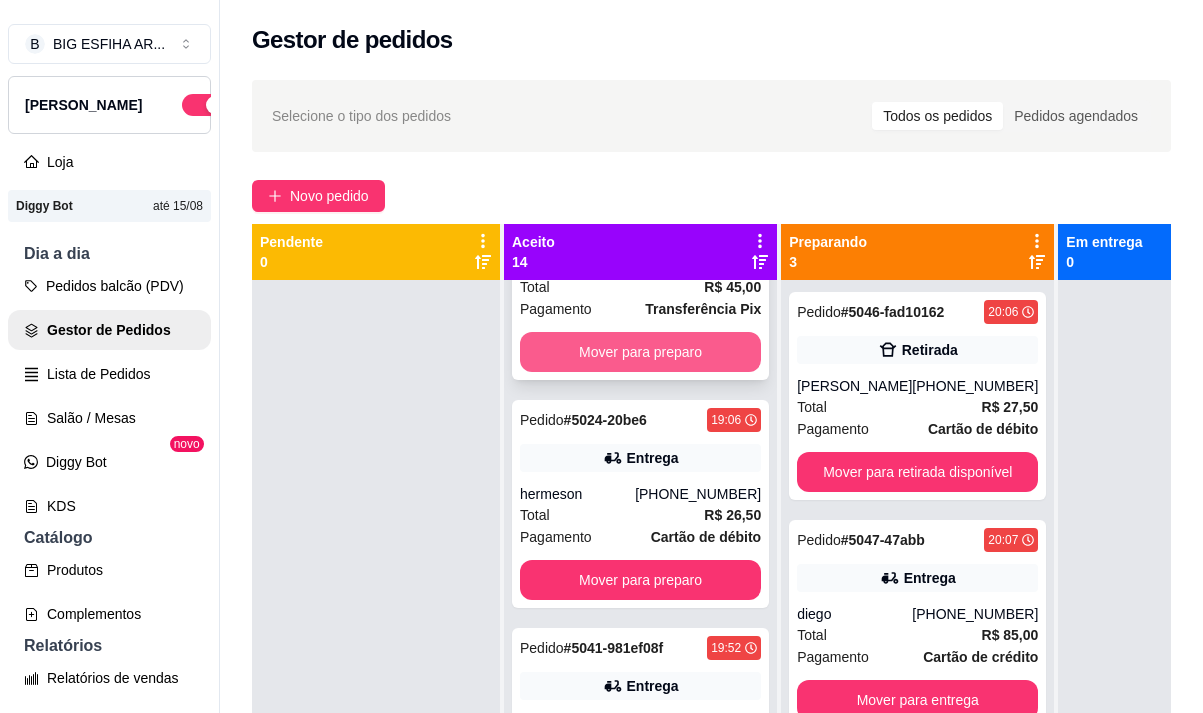 click on "Mover para preparo" at bounding box center [640, 352] 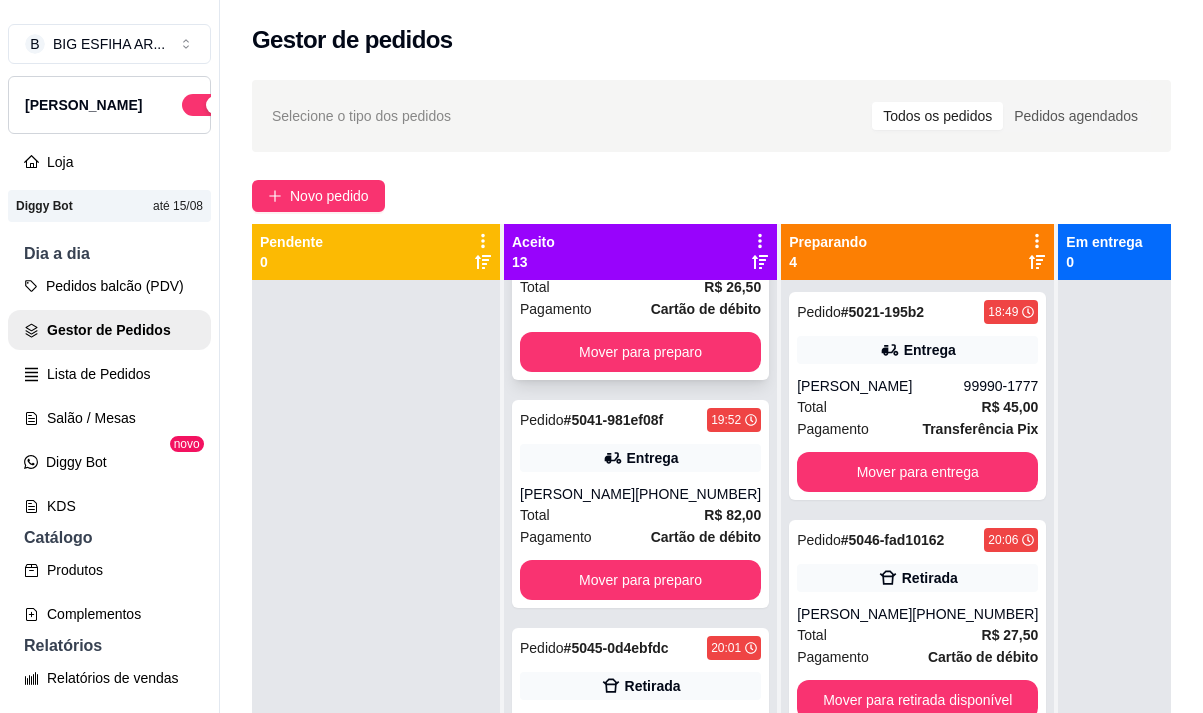 scroll, scrollTop: 576, scrollLeft: 0, axis: vertical 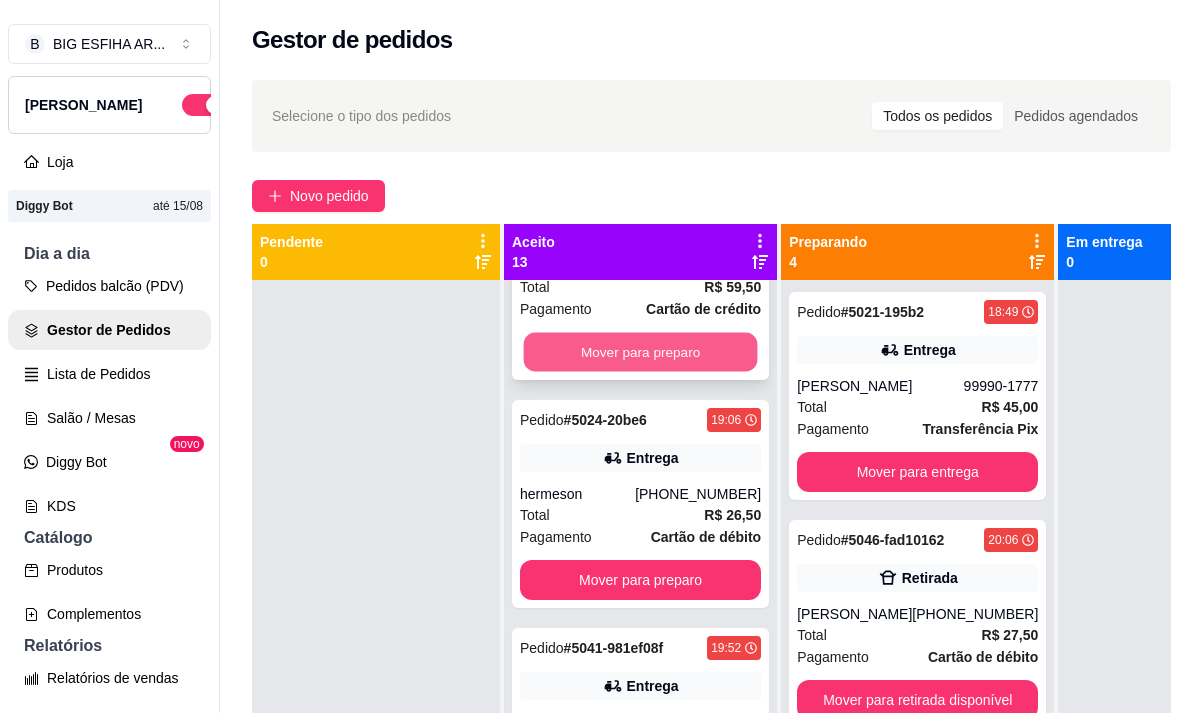click on "Mover para preparo" at bounding box center [641, 352] 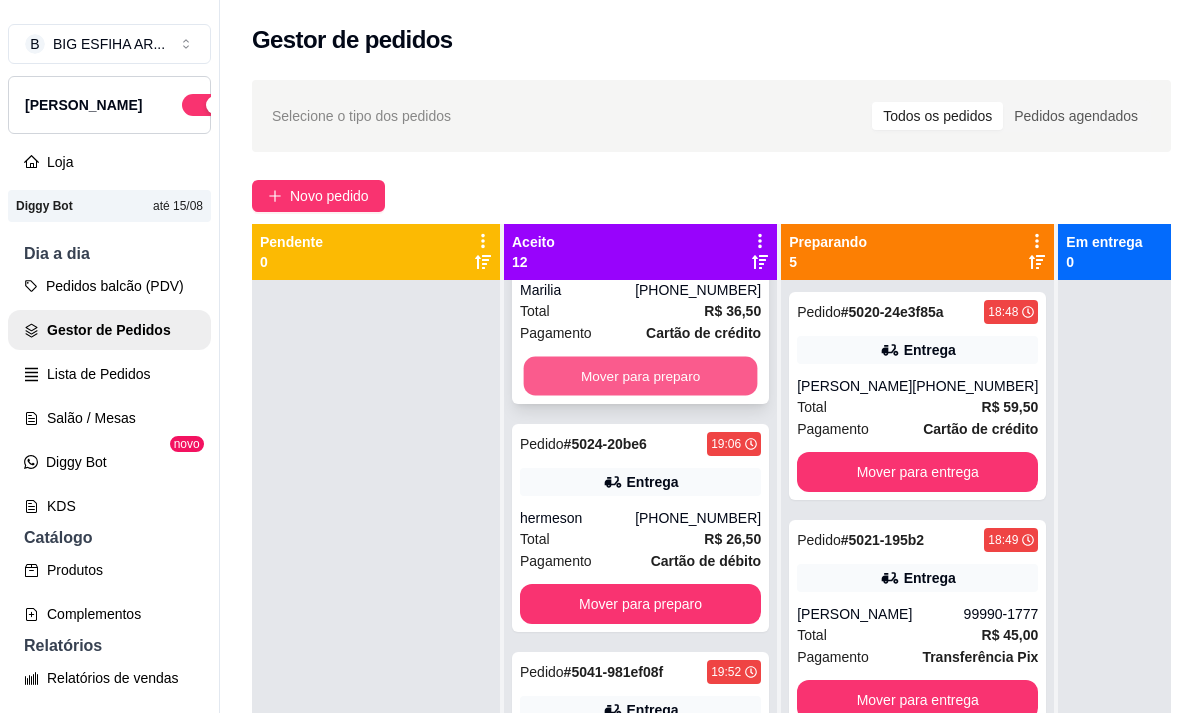 click on "Mover para preparo" at bounding box center [641, 376] 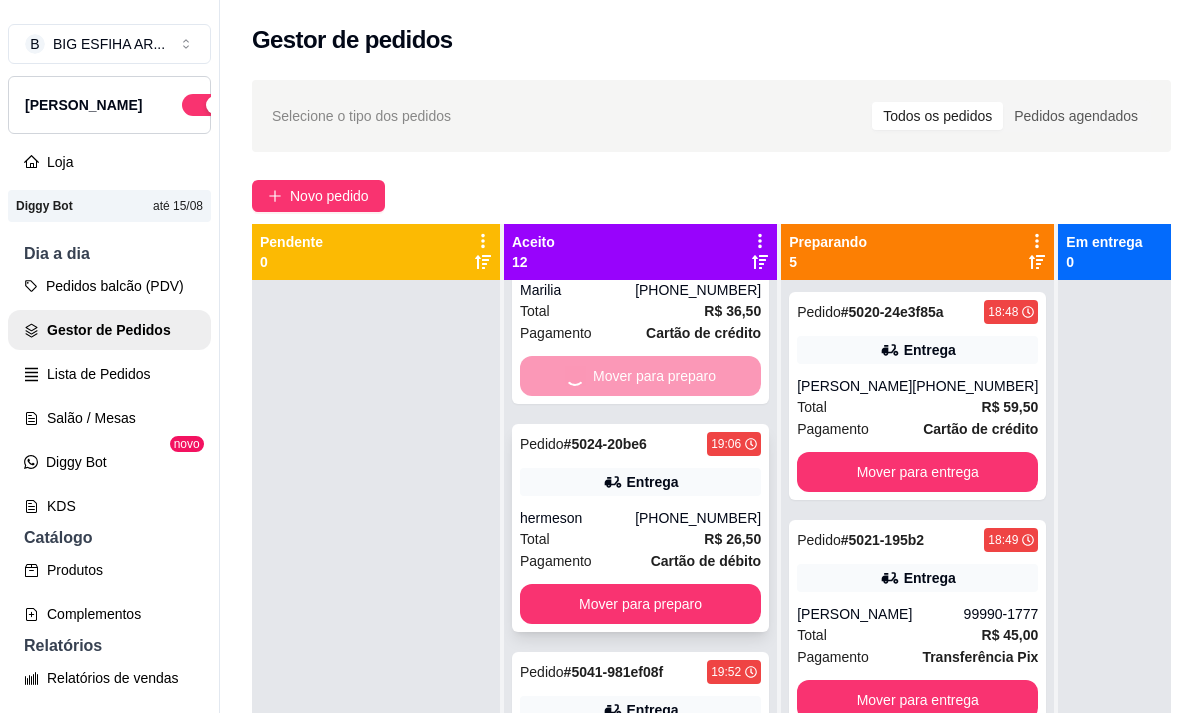 scroll, scrollTop: 72, scrollLeft: 0, axis: vertical 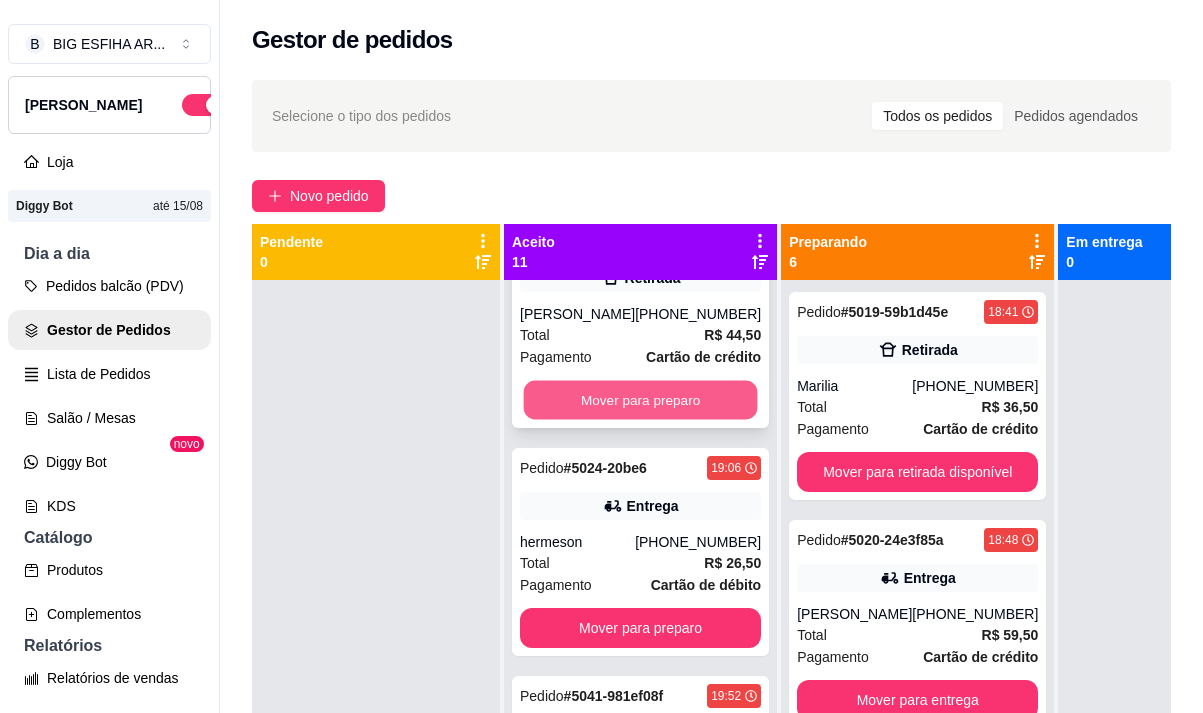 click on "Mover para preparo" at bounding box center (641, 400) 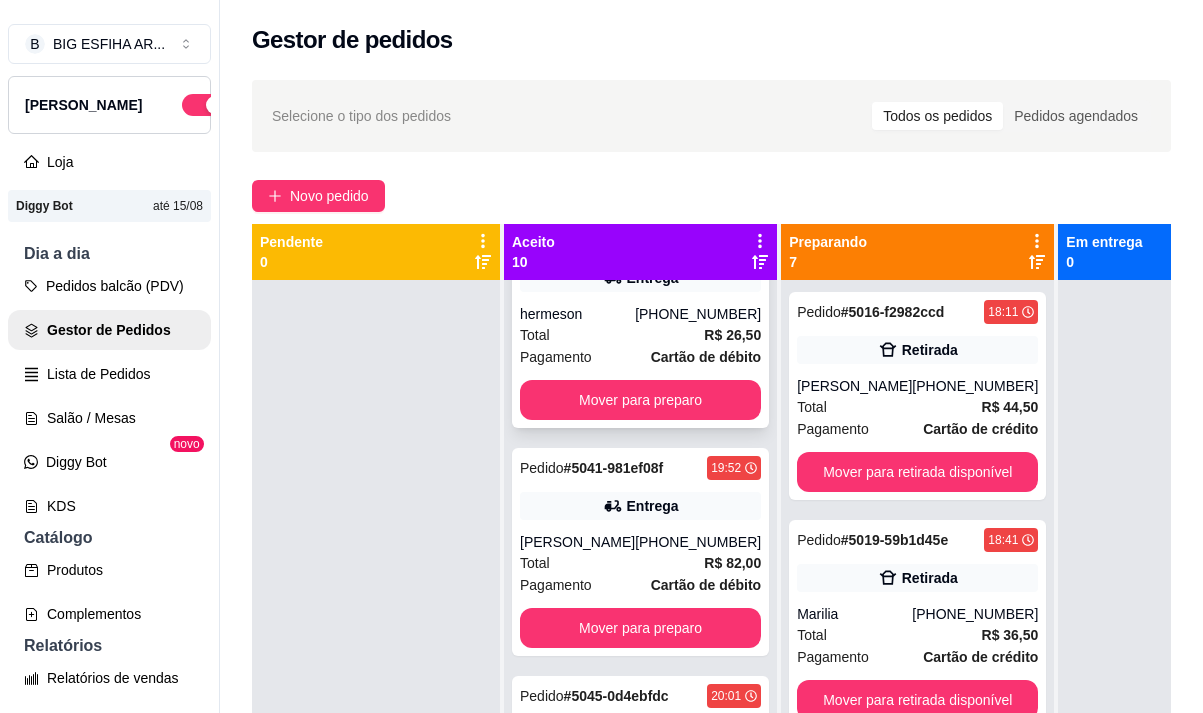 scroll, scrollTop: 0, scrollLeft: 0, axis: both 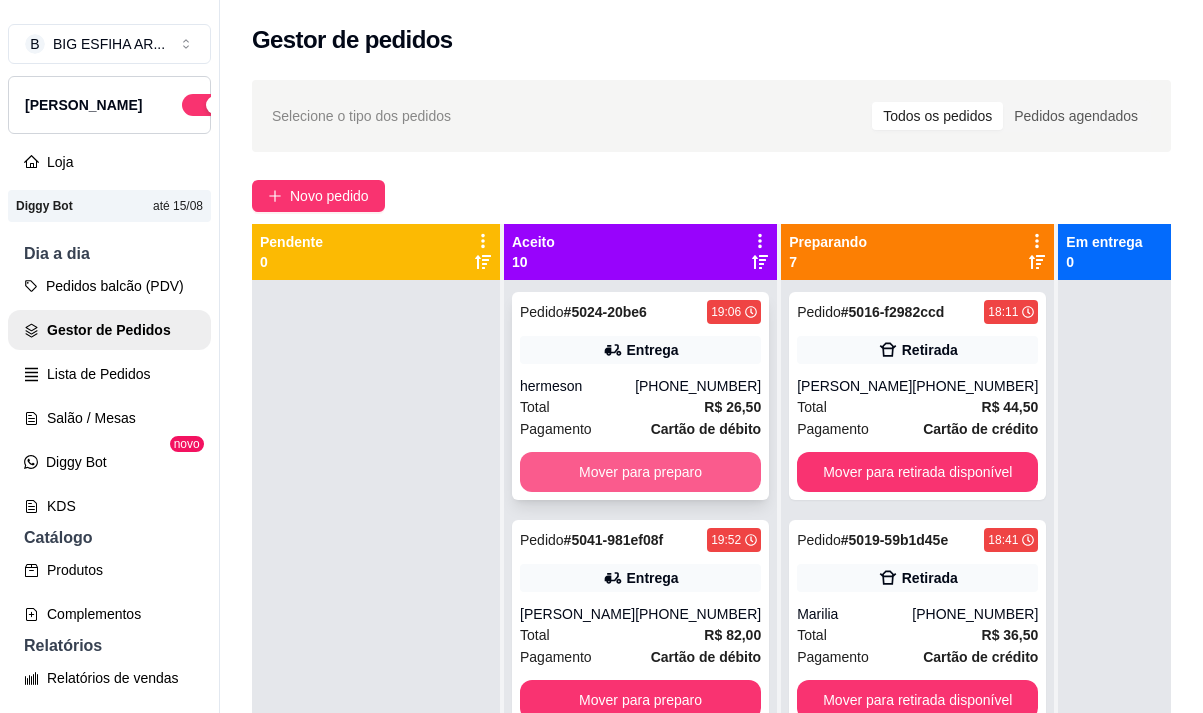 click on "Mover para preparo" at bounding box center [640, 472] 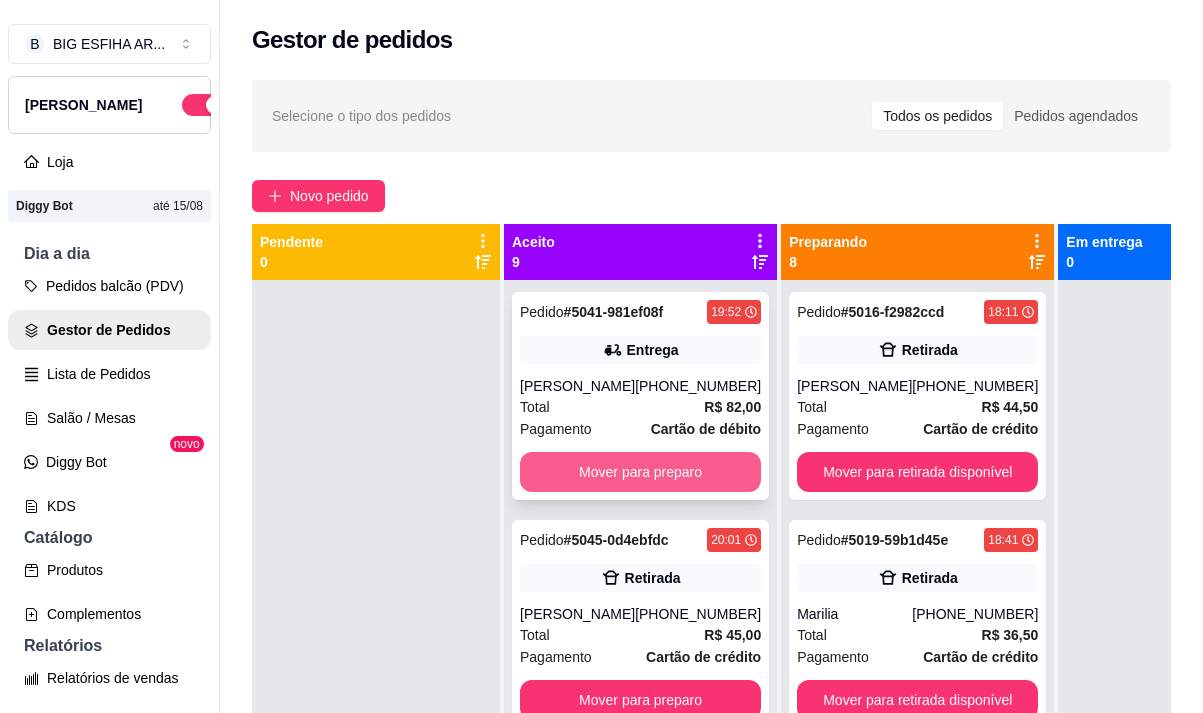 click on "Mover para preparo" at bounding box center [640, 472] 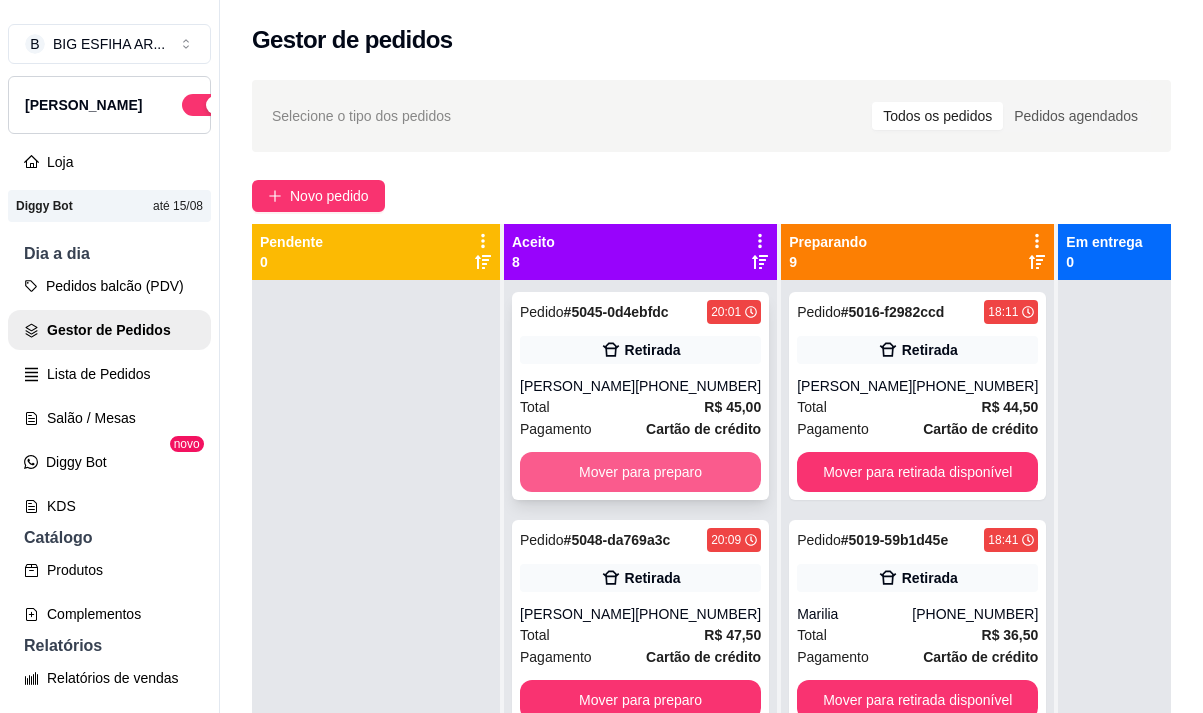 click on "Mover para preparo" at bounding box center [640, 472] 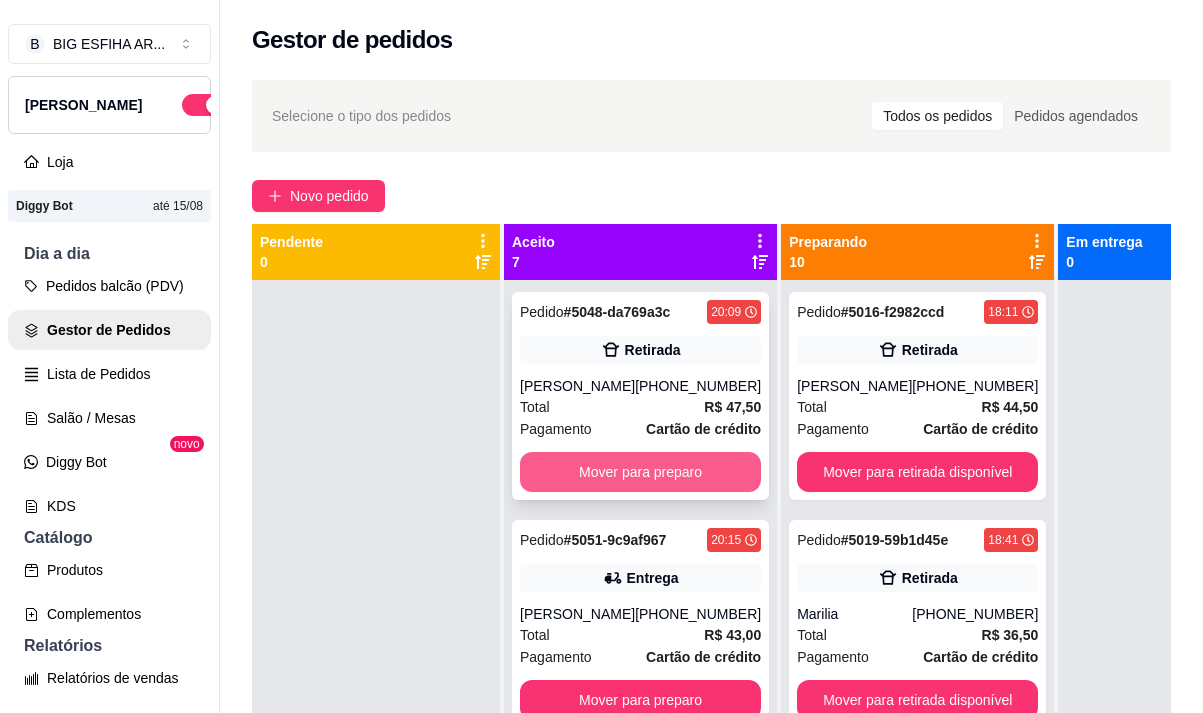 click on "Mover para preparo" at bounding box center (640, 472) 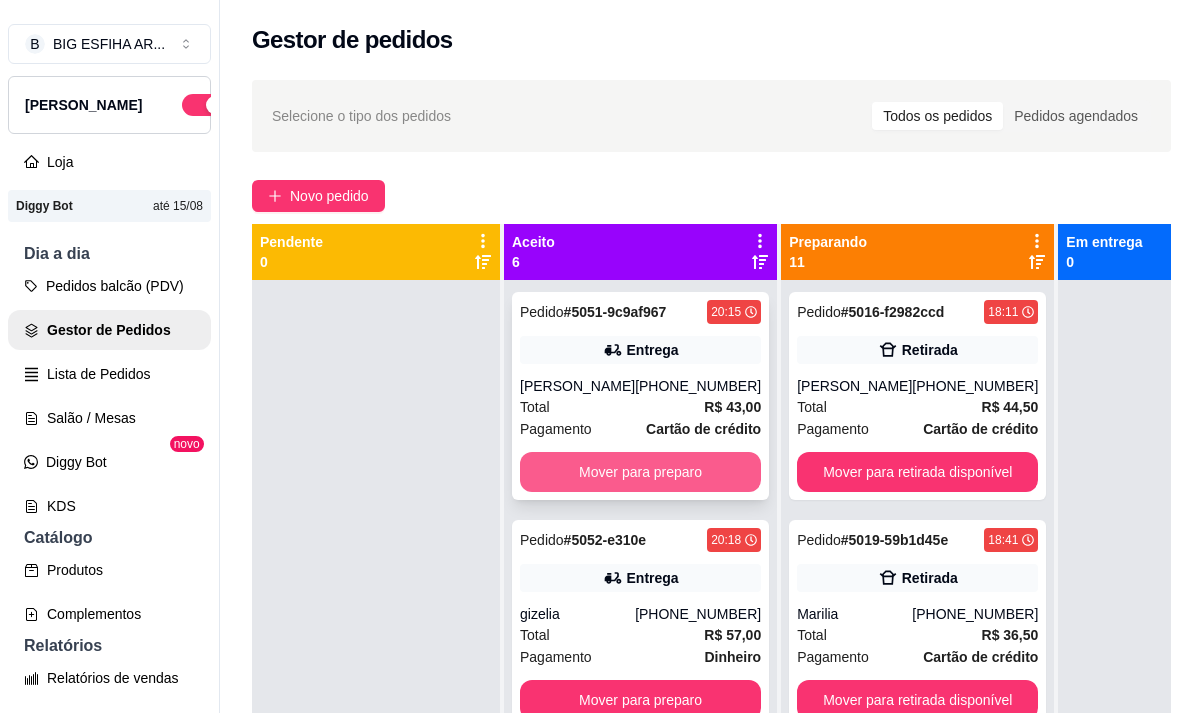 click on "Mover para preparo" at bounding box center (640, 472) 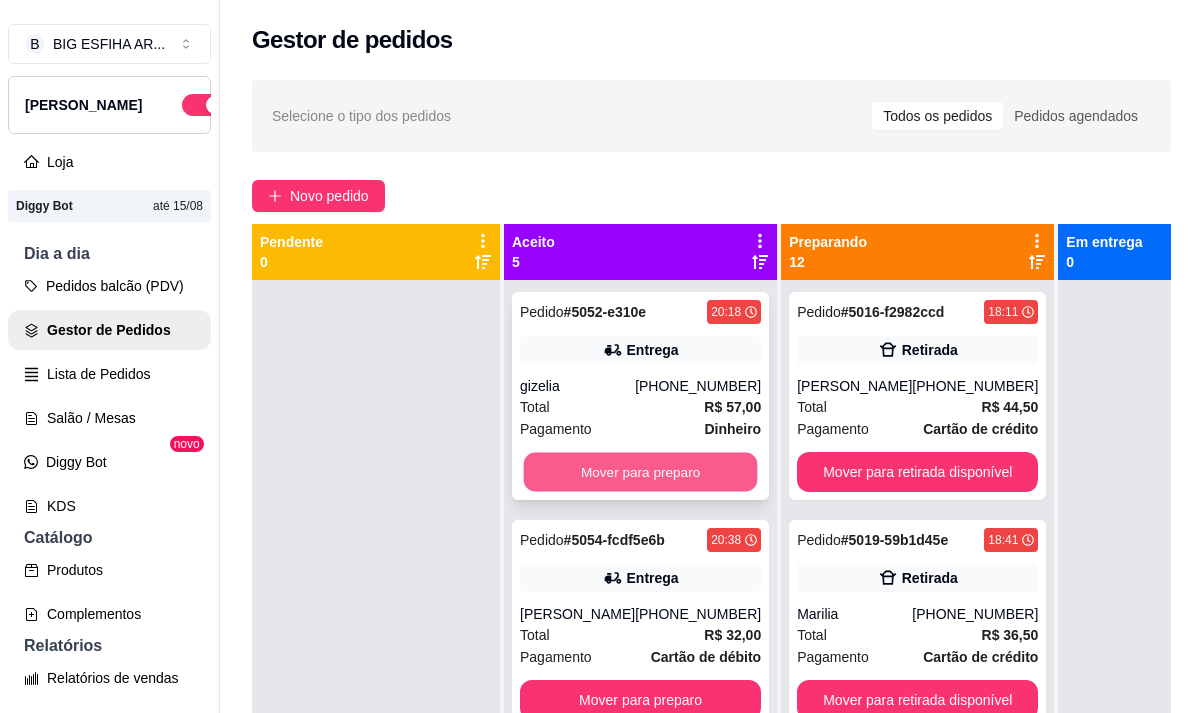 click on "Mover para preparo" at bounding box center (641, 472) 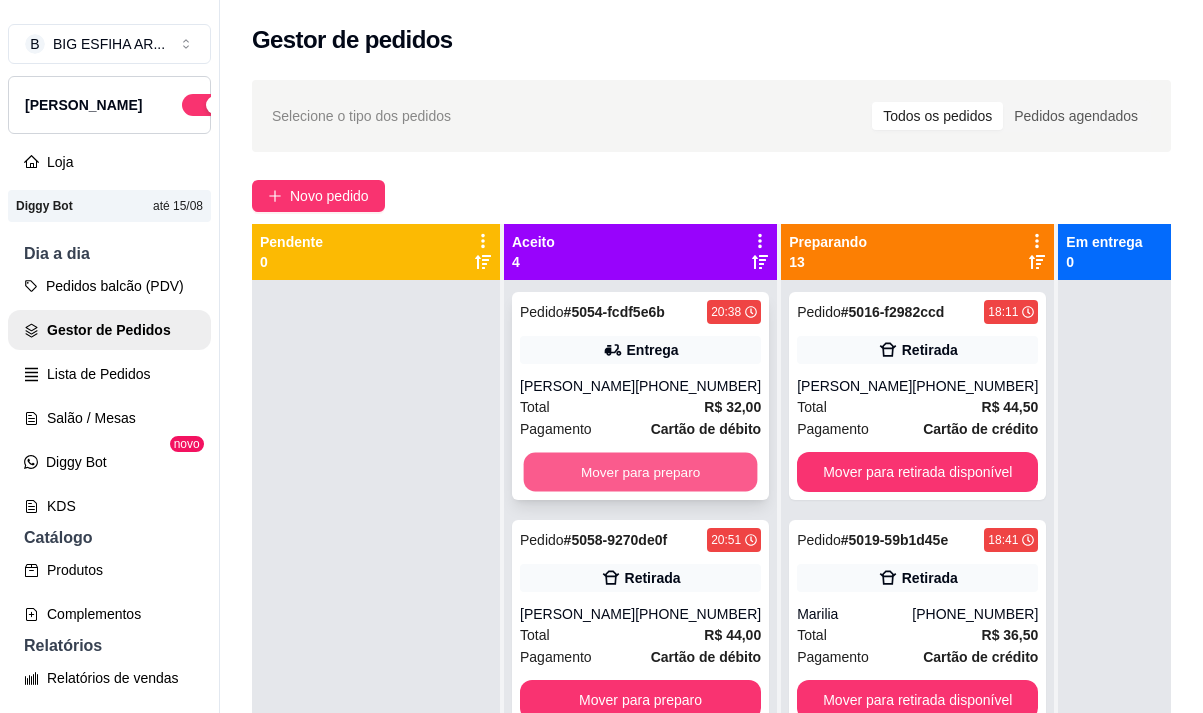 click on "Mover para preparo" at bounding box center [641, 472] 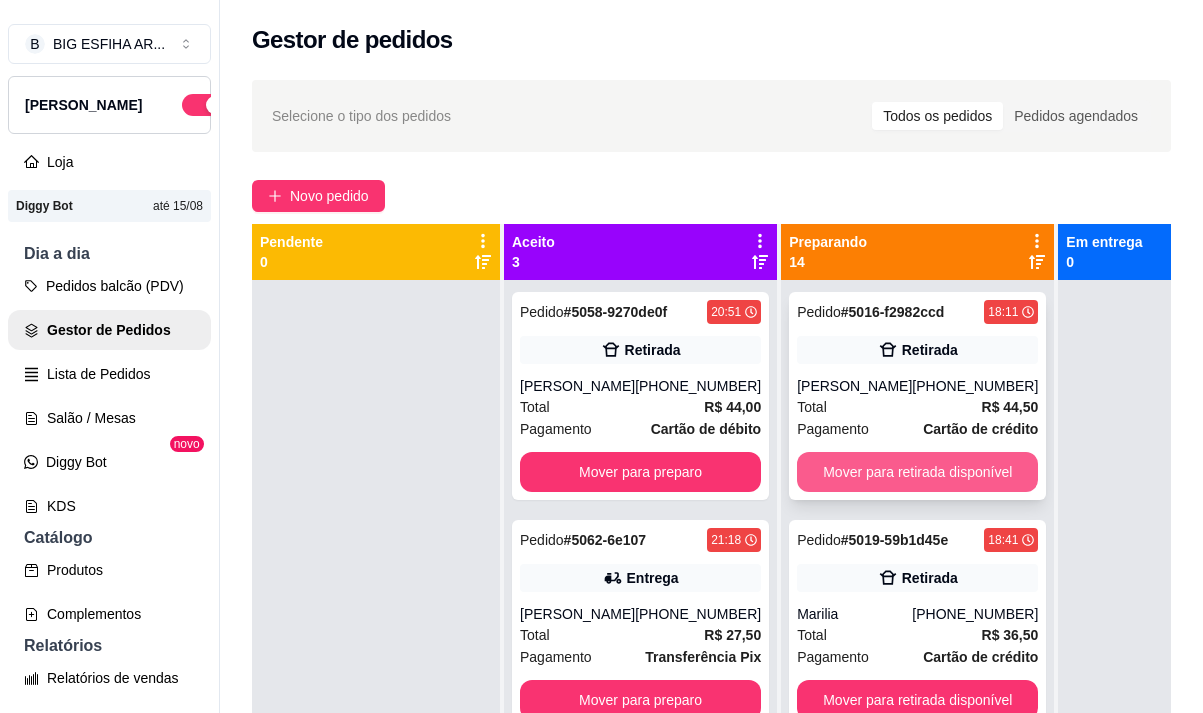 click on "Mover para retirada disponível" at bounding box center (917, 472) 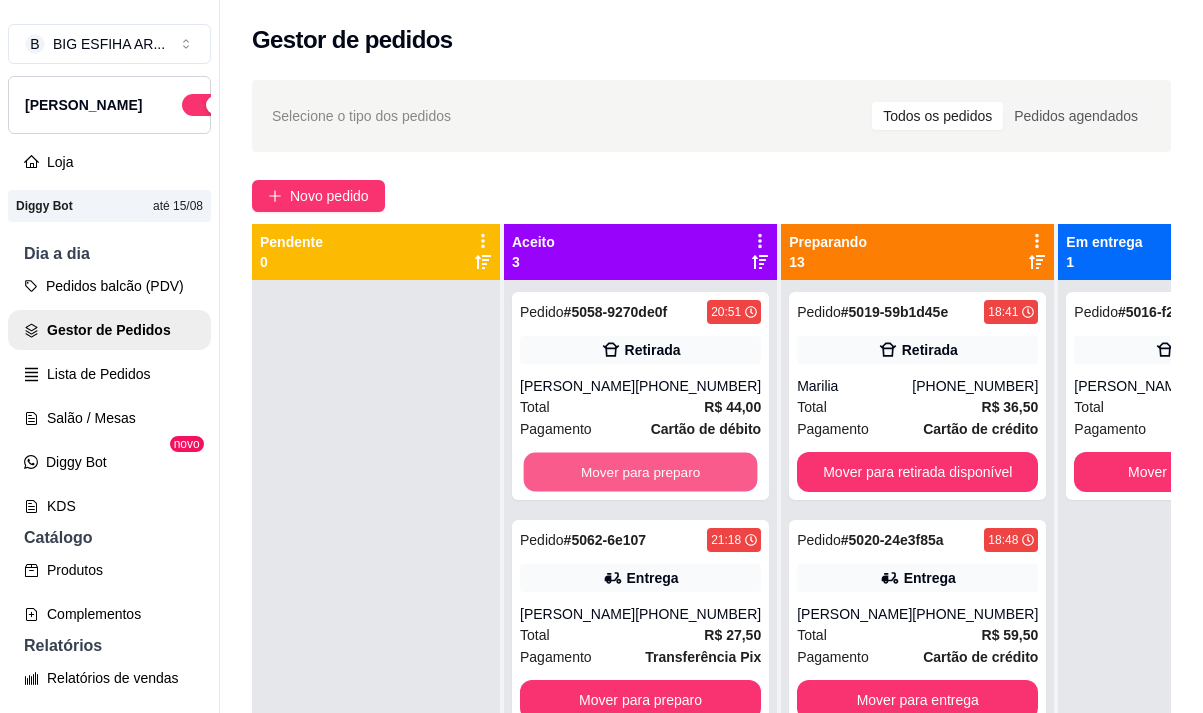 click on "Mover para preparo" at bounding box center [641, 472] 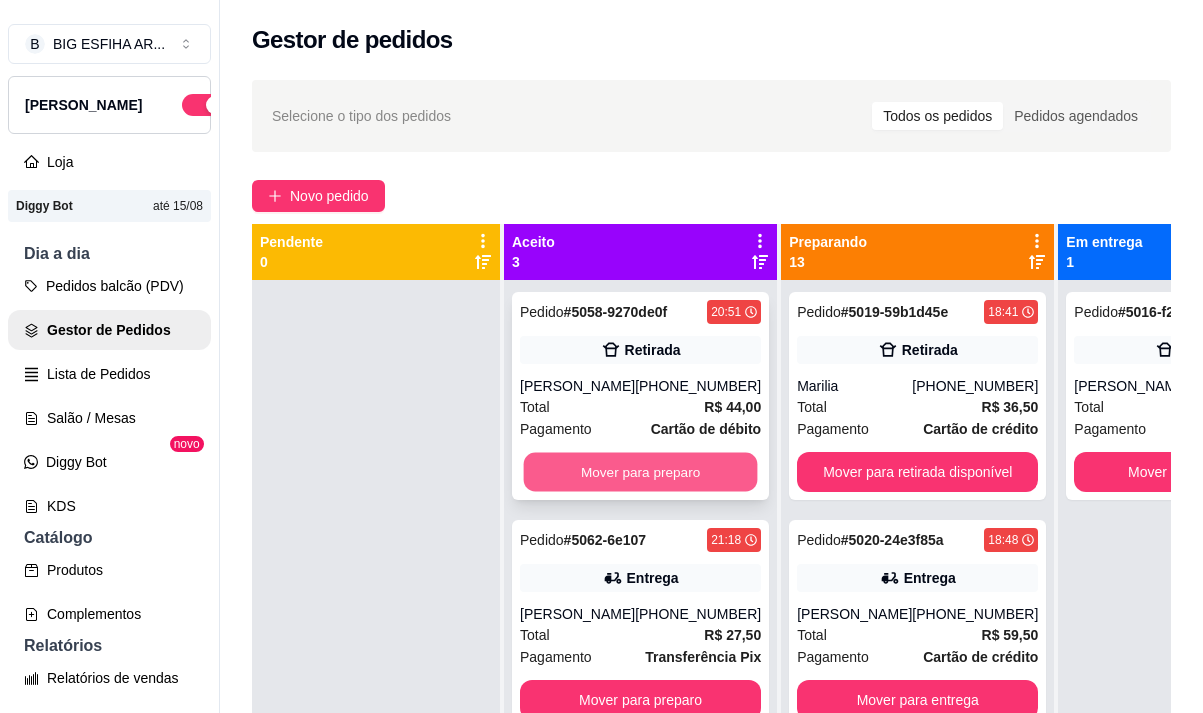 scroll, scrollTop: 0, scrollLeft: 0, axis: both 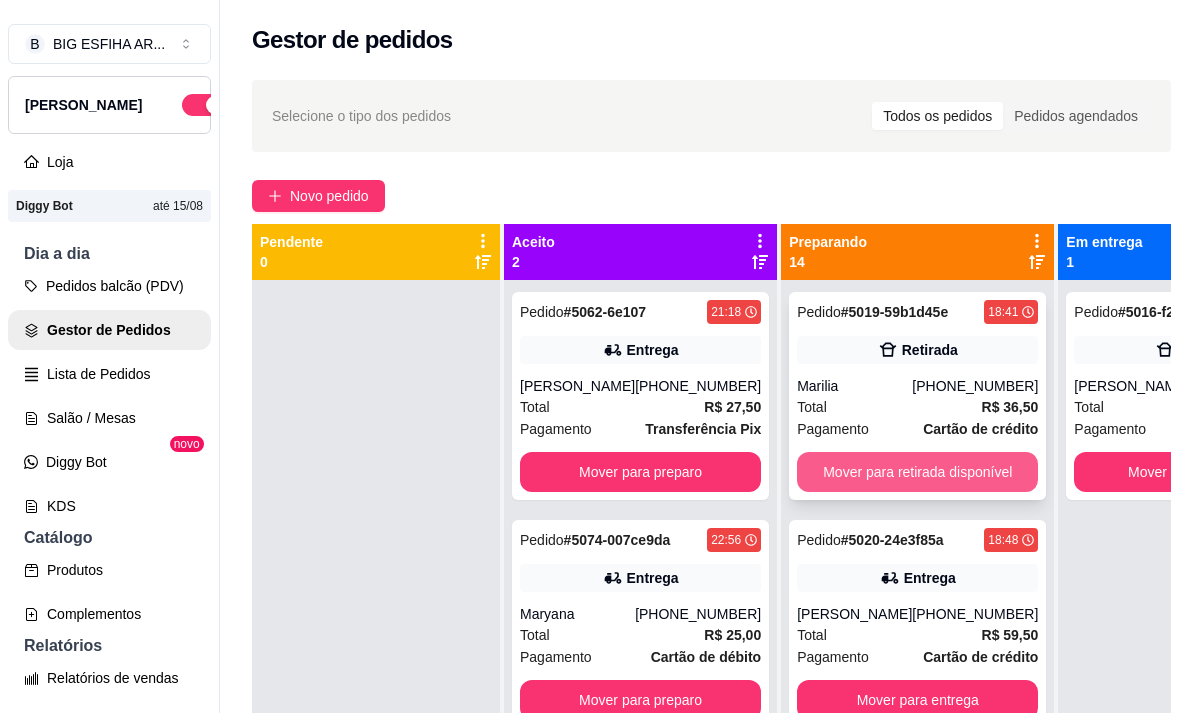 click on "Mover para retirada disponível" at bounding box center (917, 472) 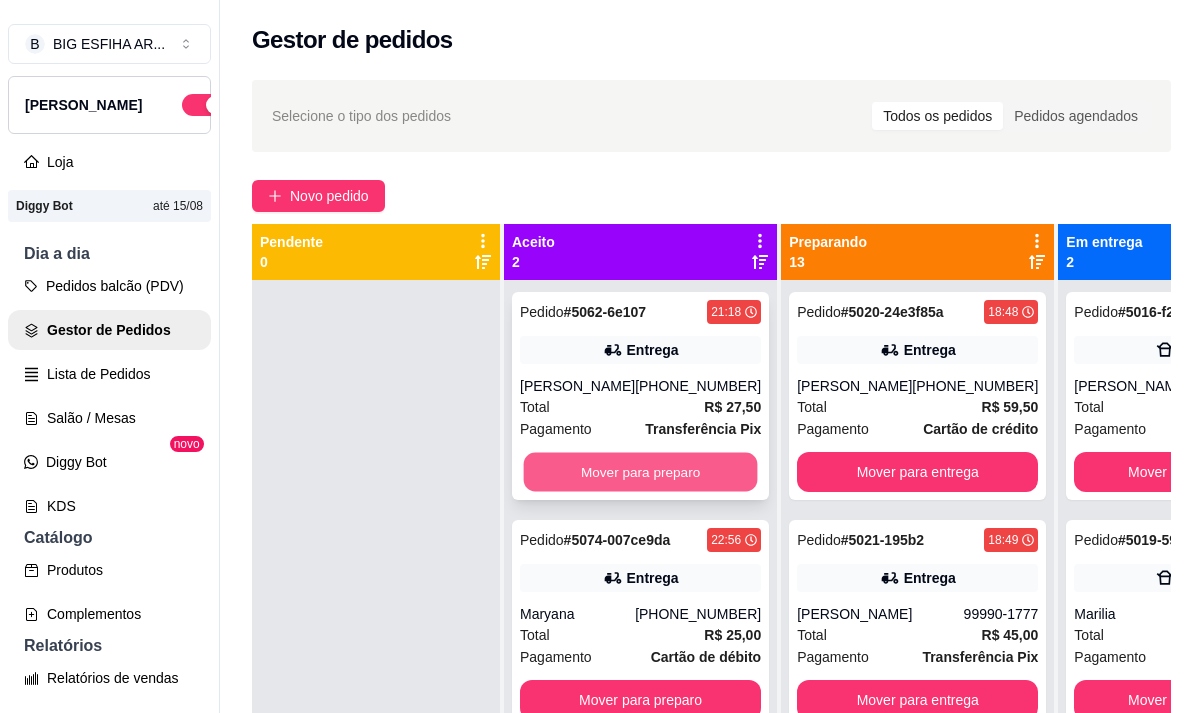 click on "Mover para preparo" at bounding box center (641, 472) 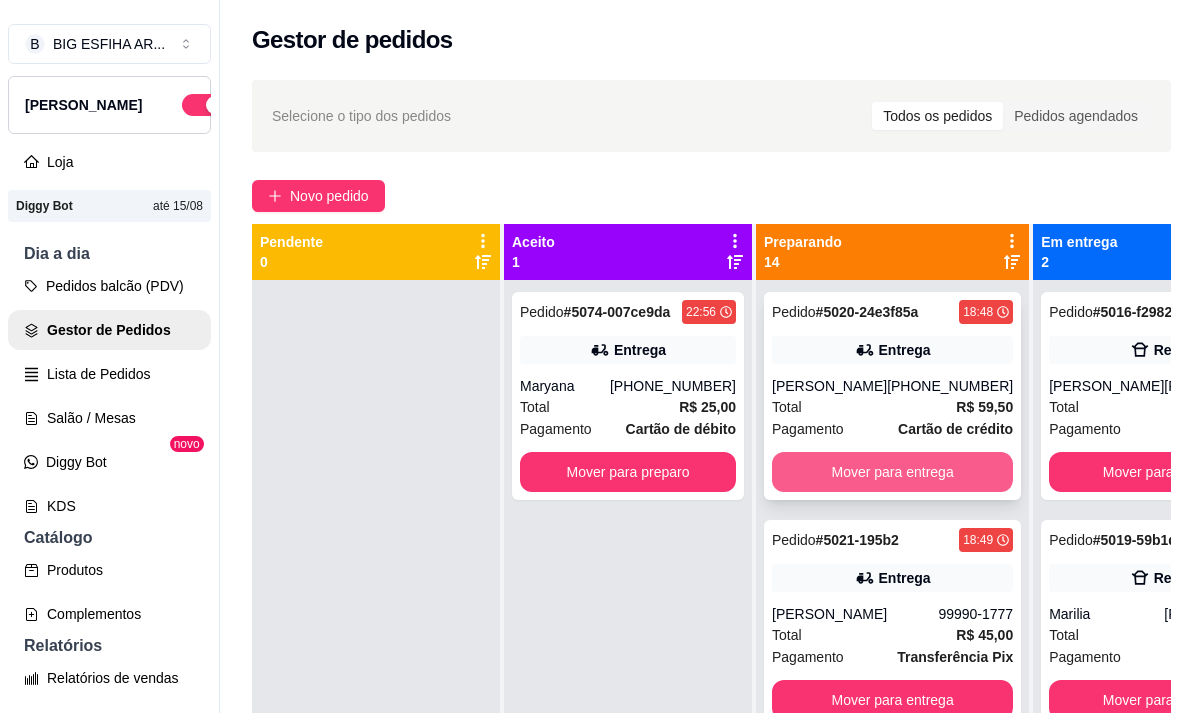 click on "Mover para entrega" at bounding box center [892, 472] 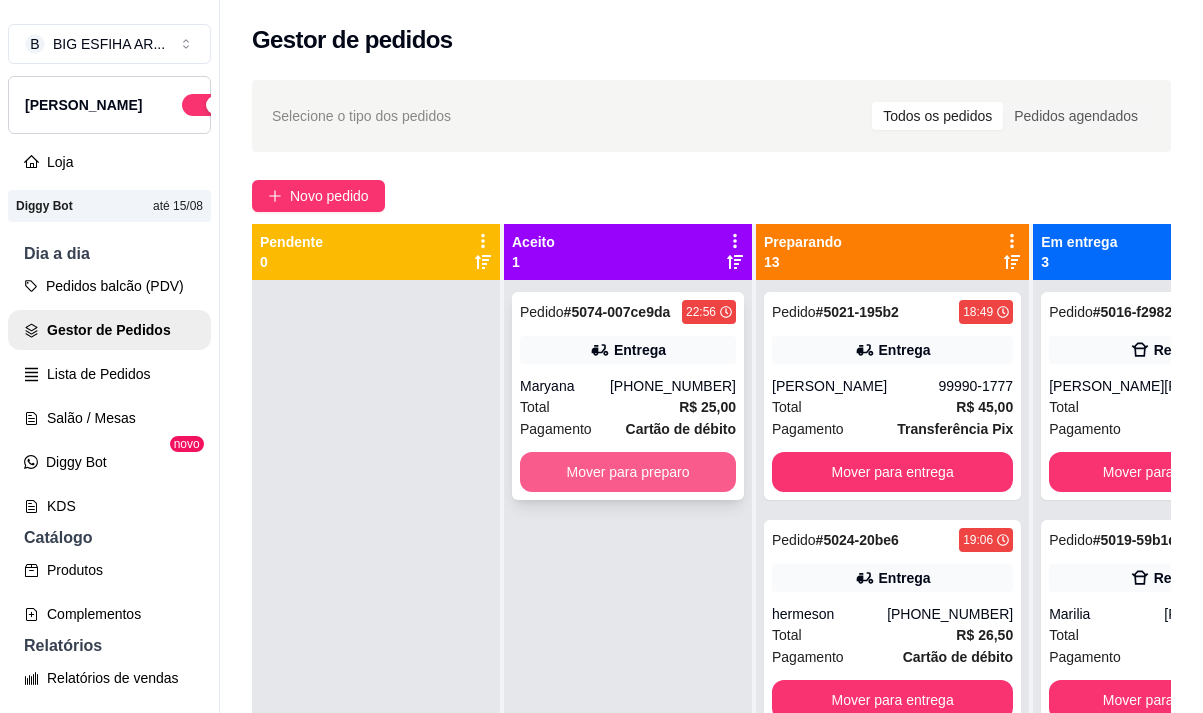 click on "Mover para preparo" at bounding box center (628, 472) 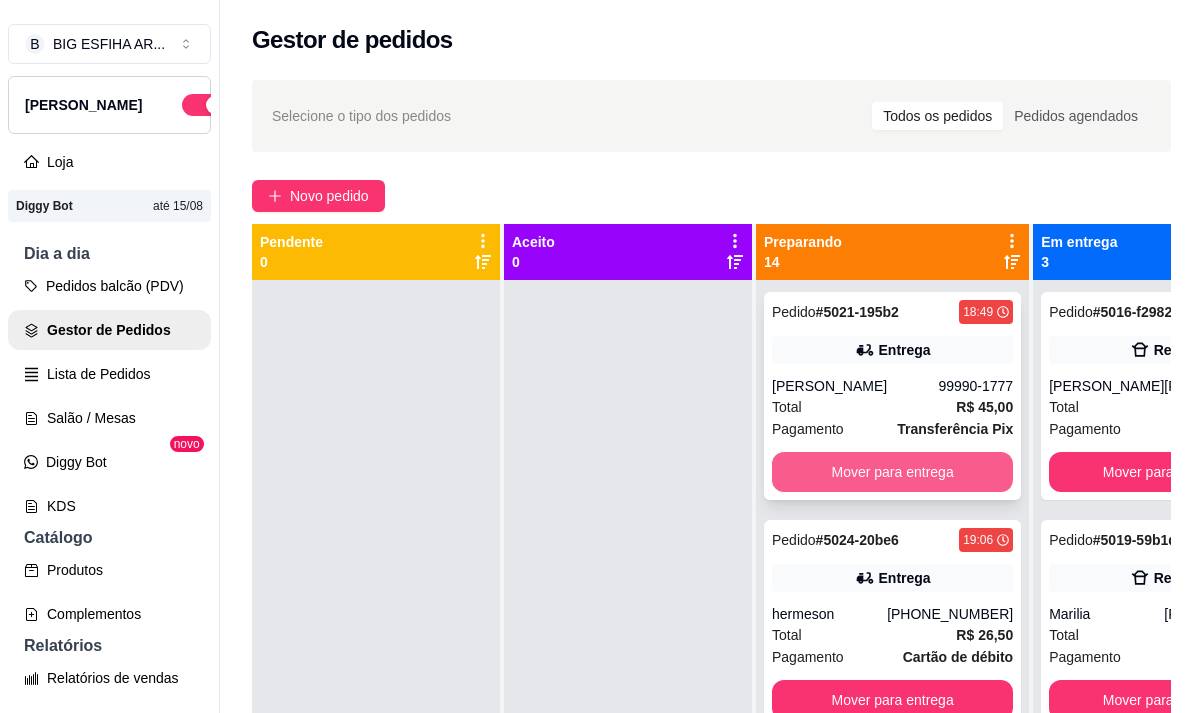 click on "Mover para entrega" at bounding box center (892, 472) 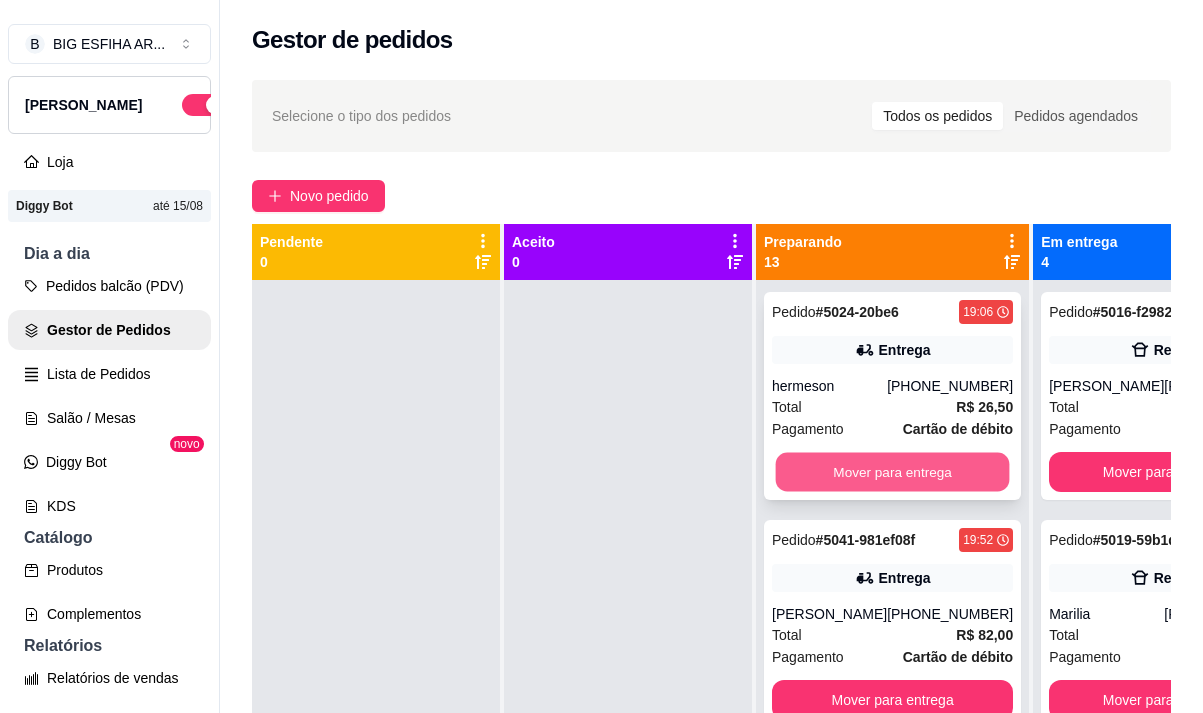click on "Mover para entrega" at bounding box center (893, 472) 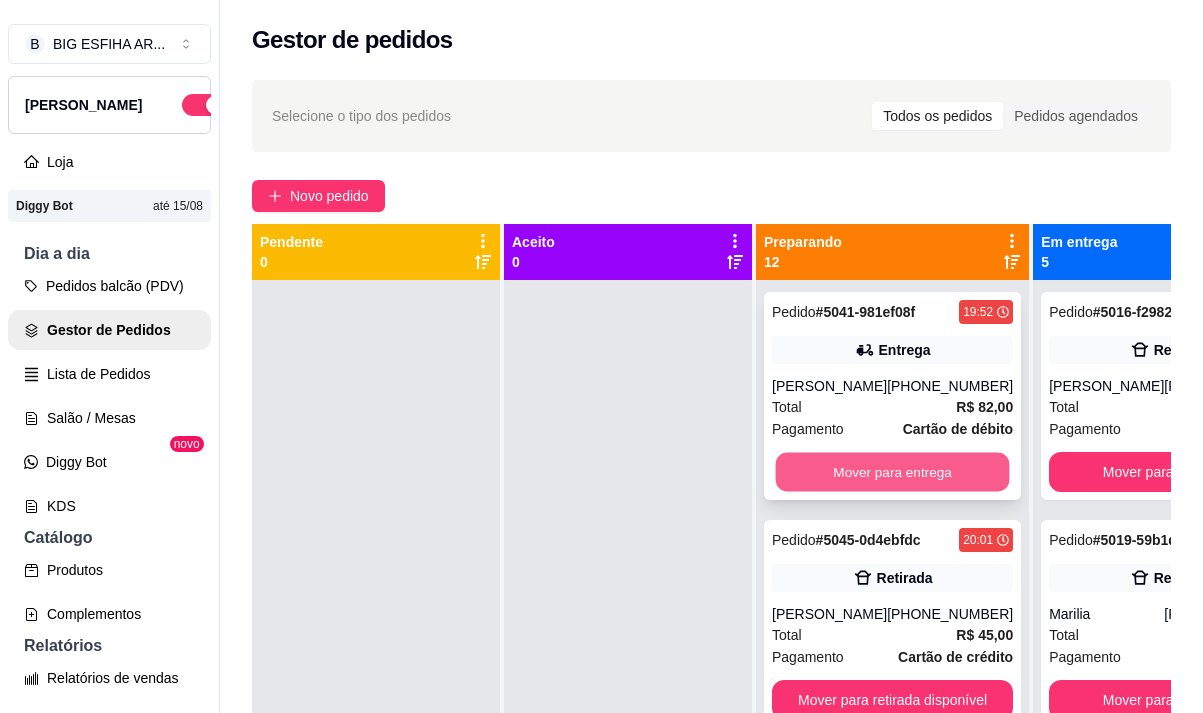 click on "Mover para entrega" at bounding box center [893, 472] 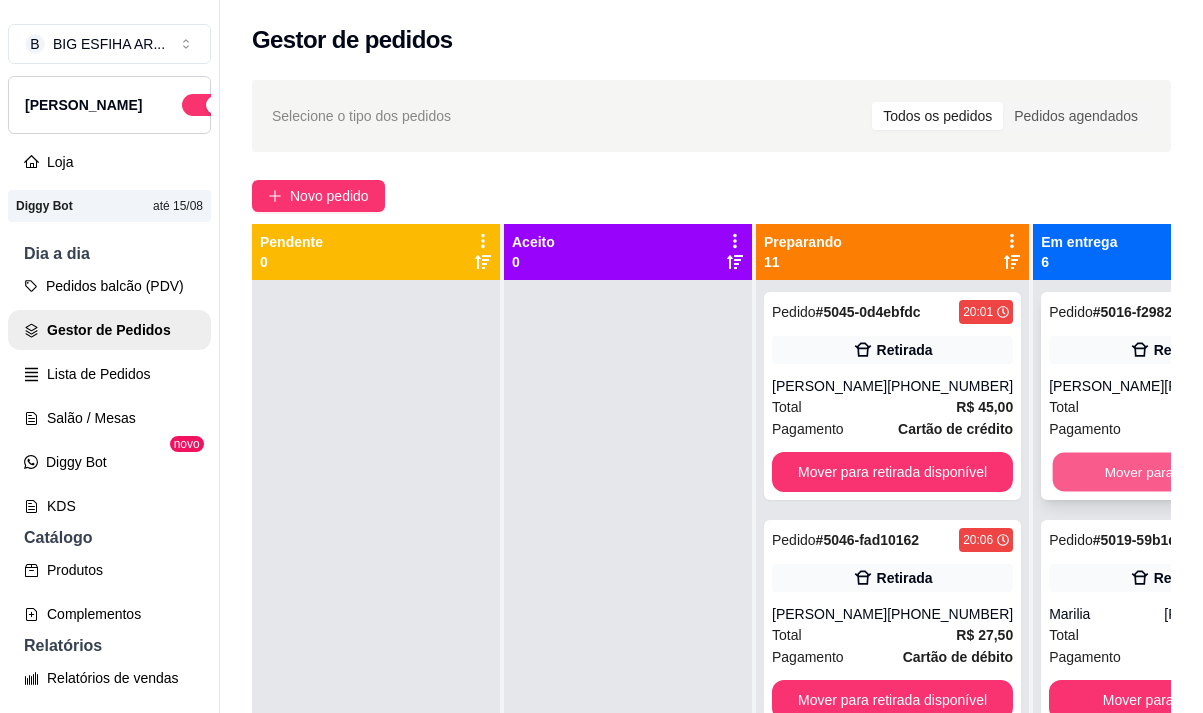 click on "Mover para finalizado" at bounding box center (1170, 472) 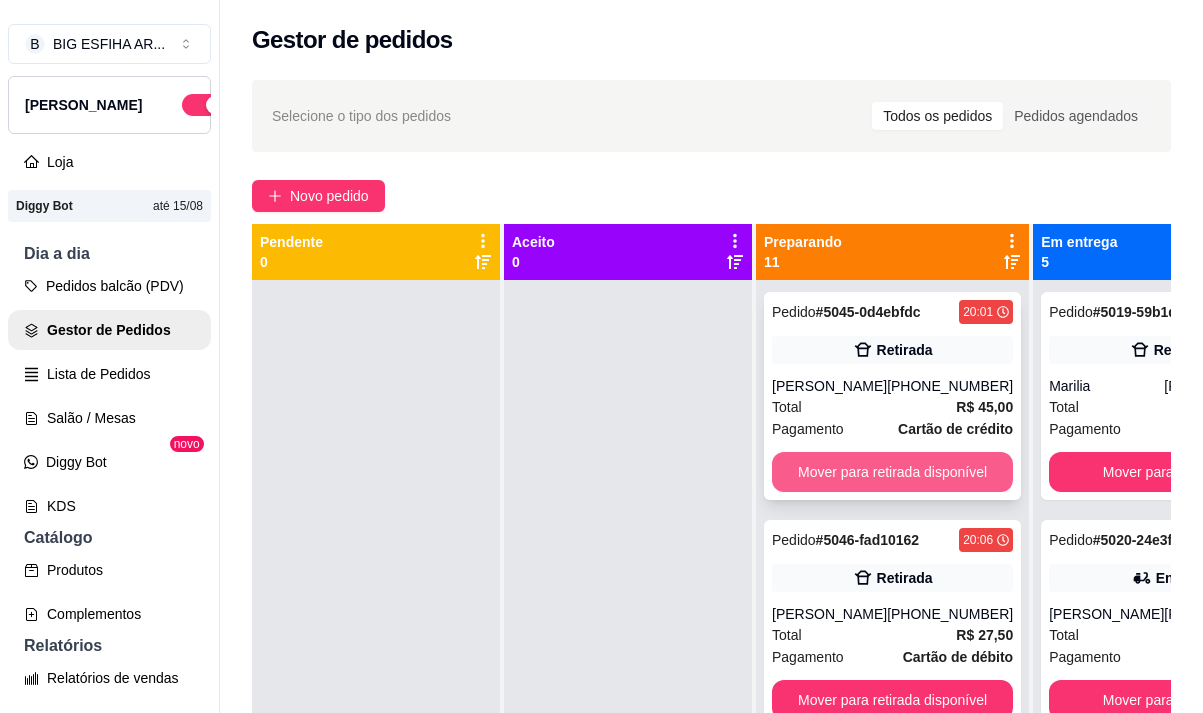 click on "Mover para retirada disponível" at bounding box center (892, 472) 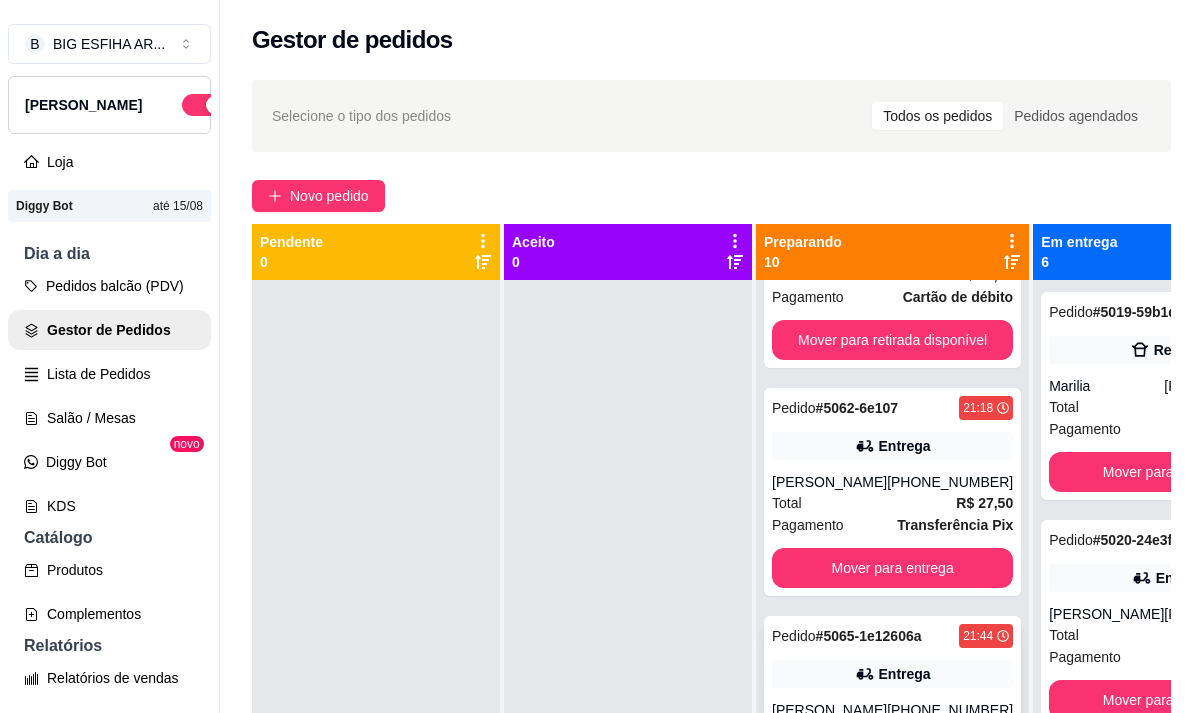 scroll, scrollTop: 1587, scrollLeft: 0, axis: vertical 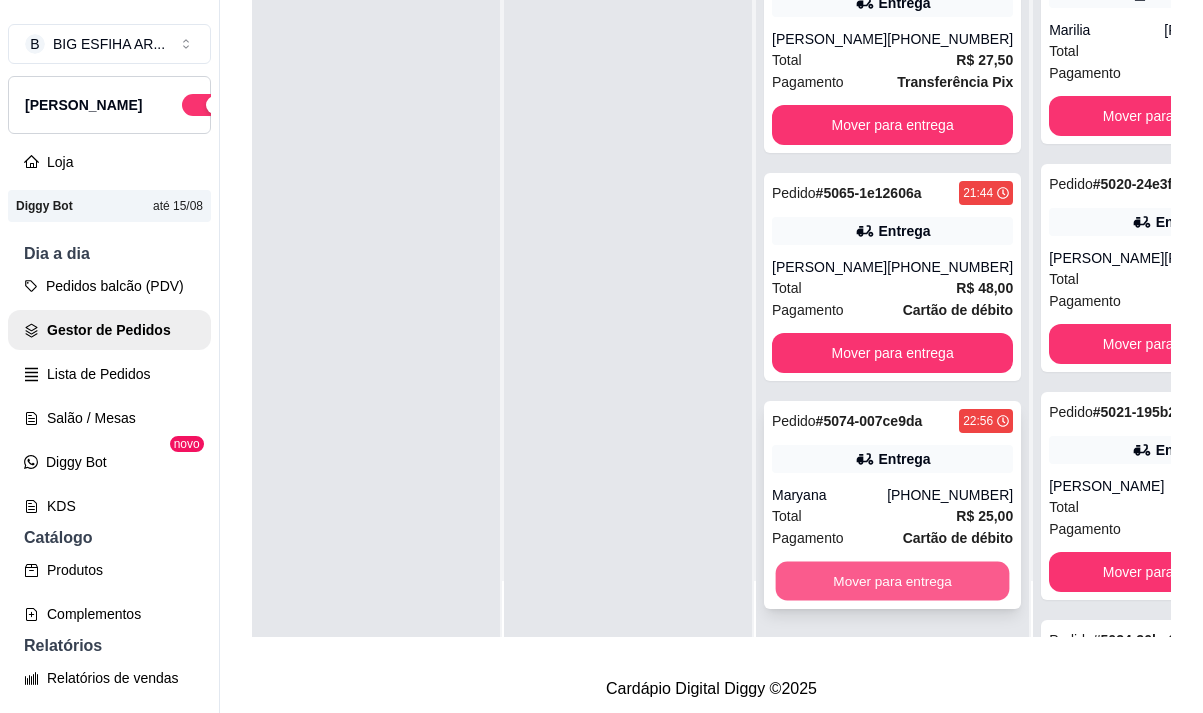 click on "Mover para entrega" at bounding box center [893, 581] 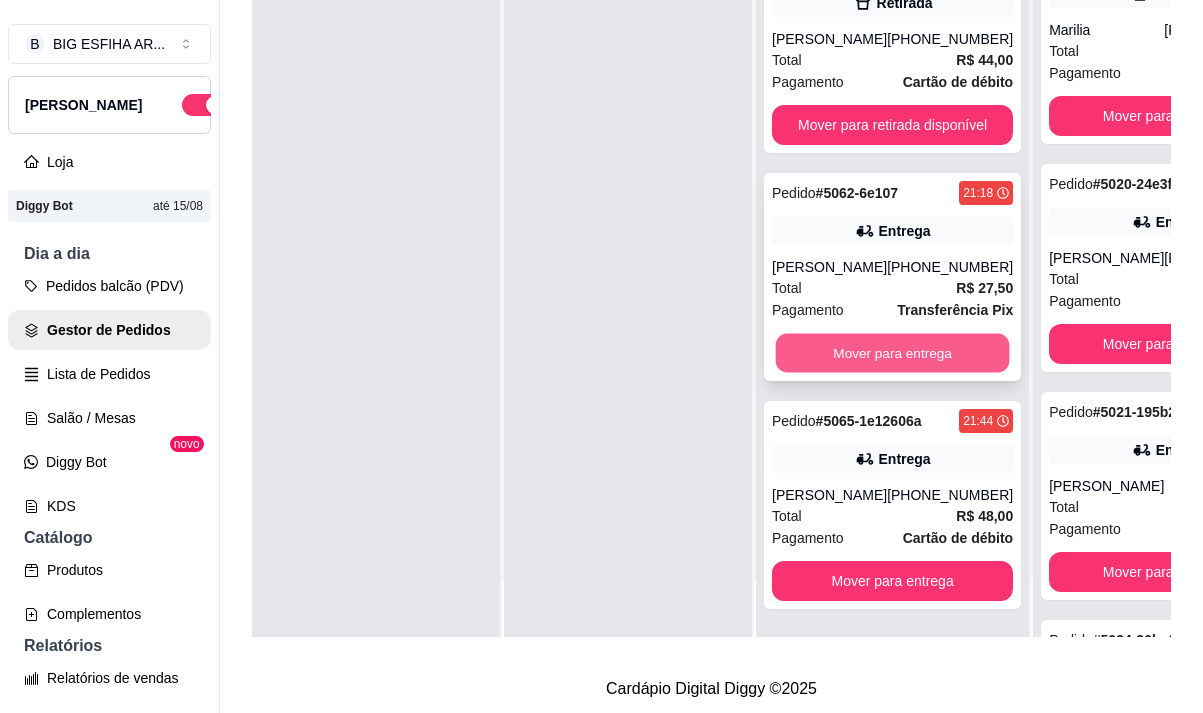 click on "Mover para entrega" at bounding box center [893, 353] 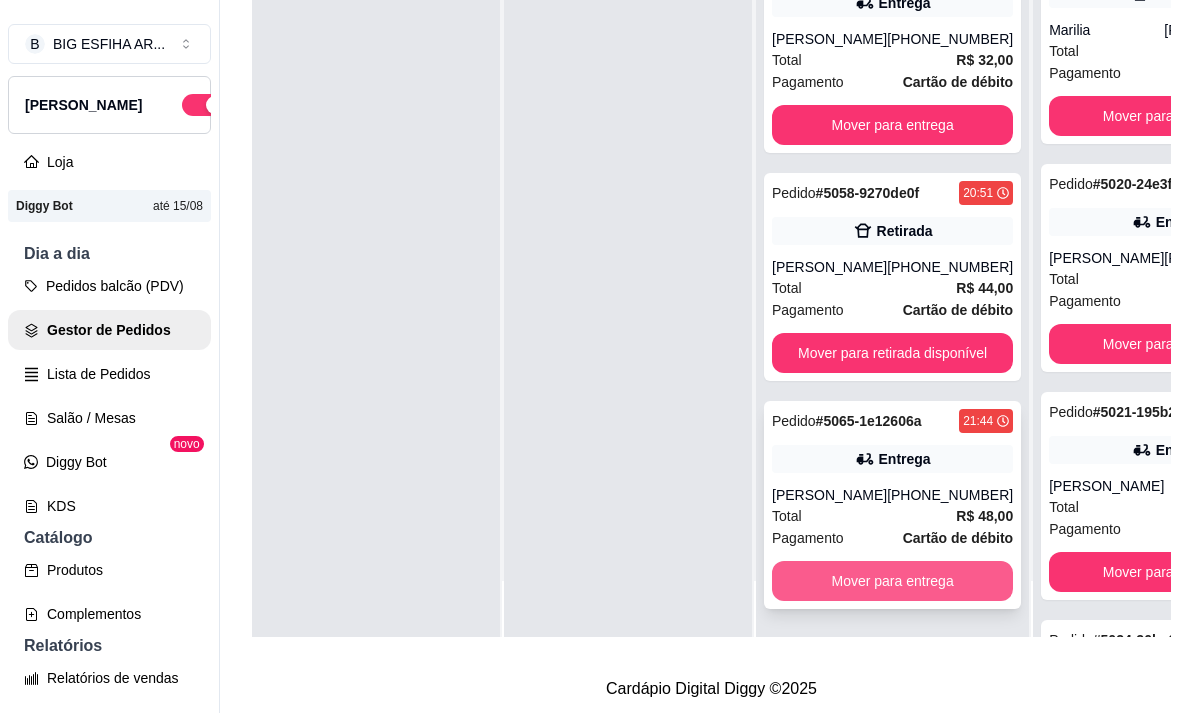 click on "Mover para entrega" at bounding box center (892, 581) 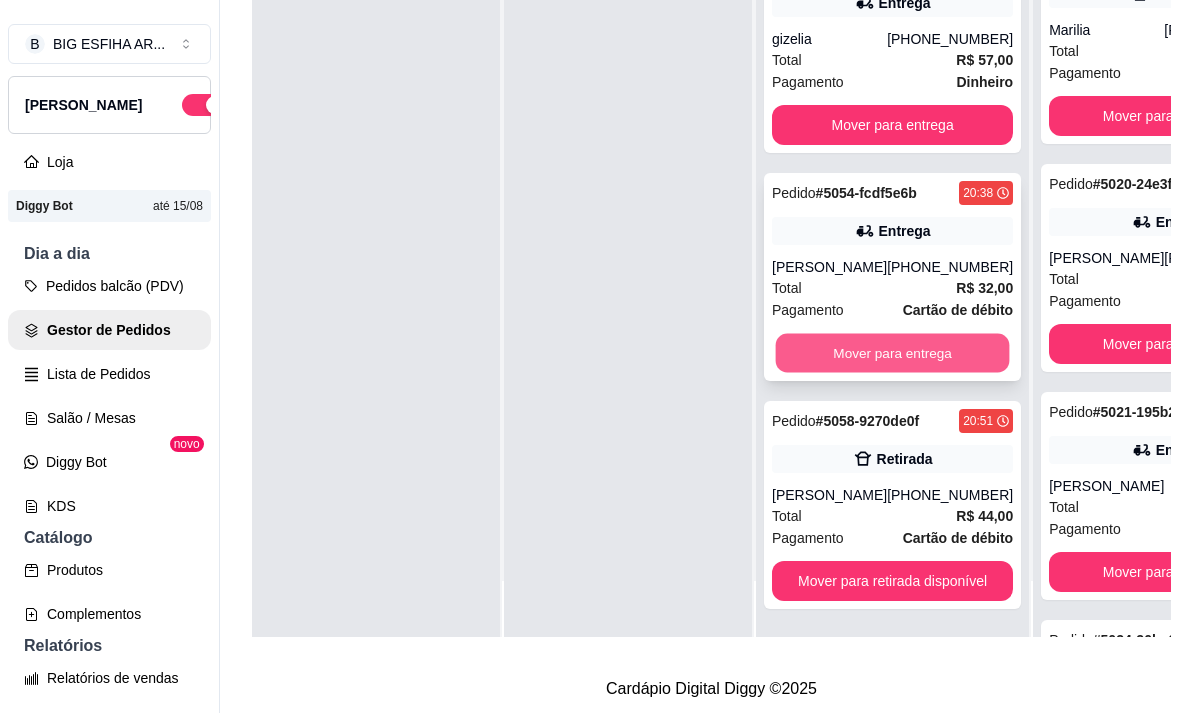 click on "Mover para entrega" at bounding box center (893, 353) 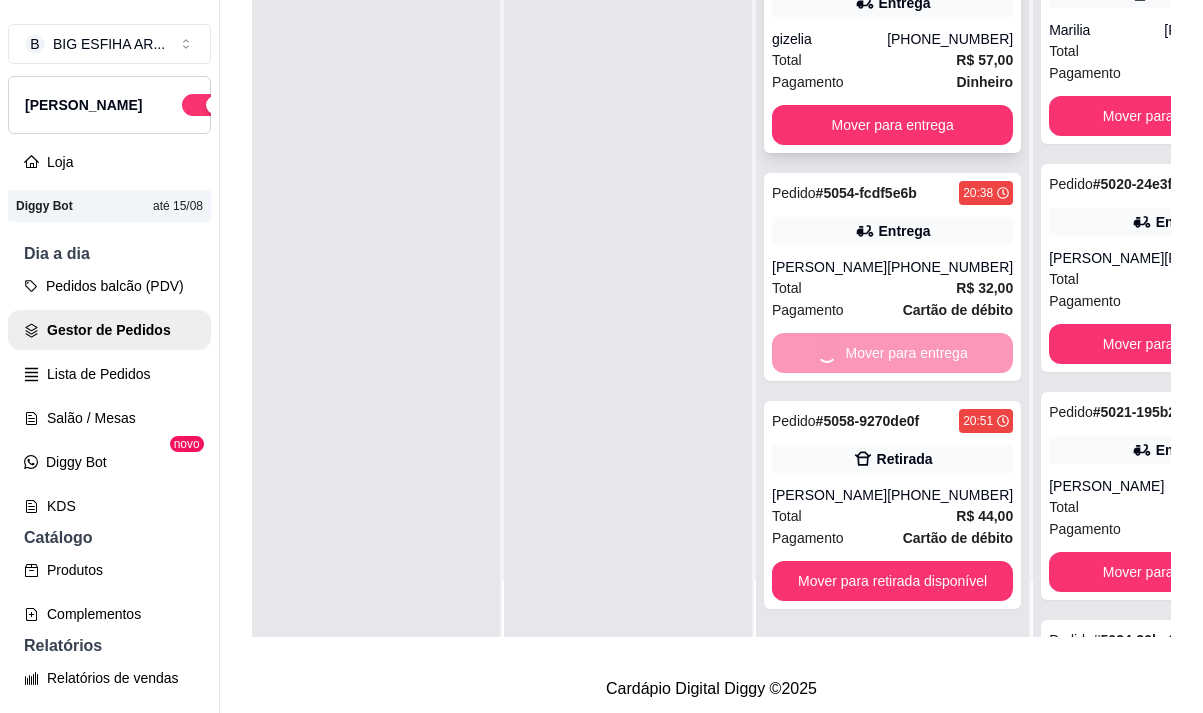 scroll, scrollTop: 675, scrollLeft: 0, axis: vertical 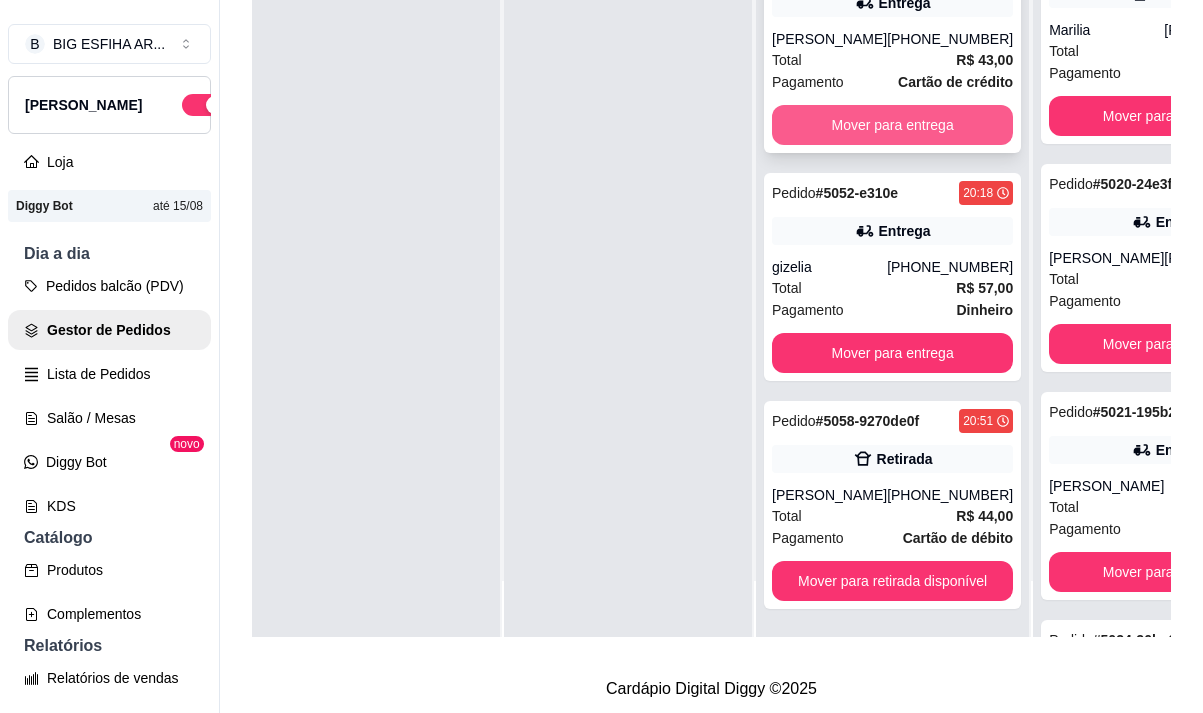click on "Mover para entrega" at bounding box center (892, 125) 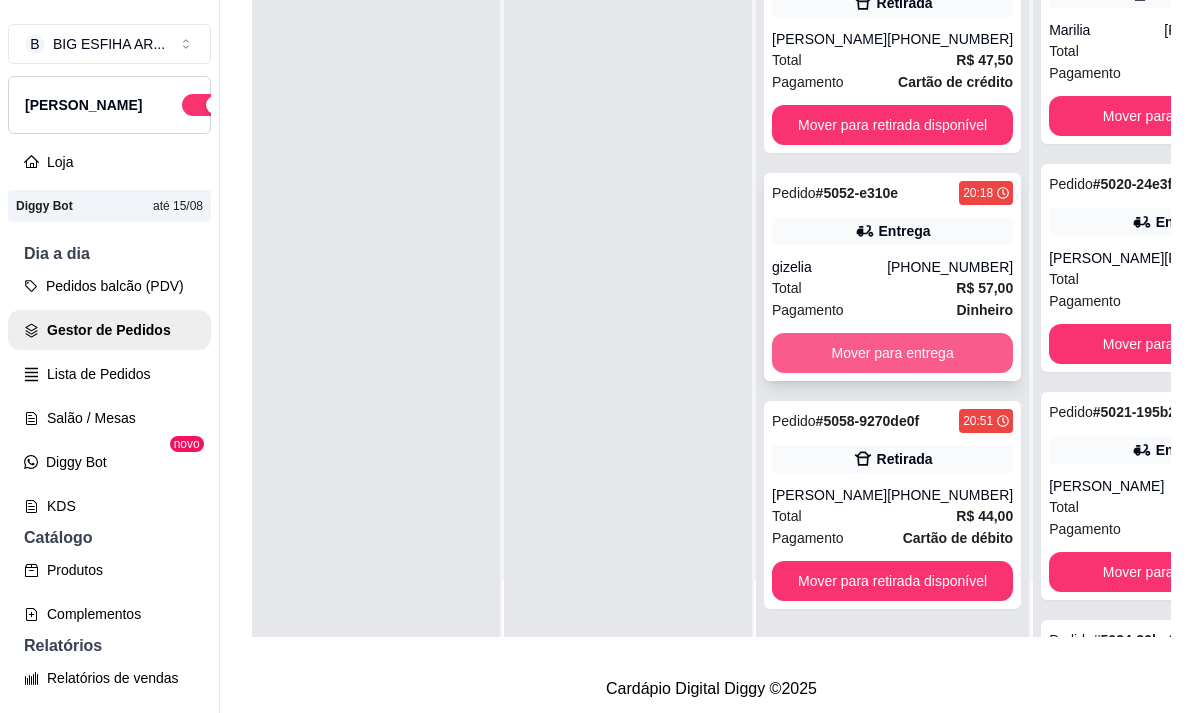 click on "Mover para entrega" at bounding box center (892, 353) 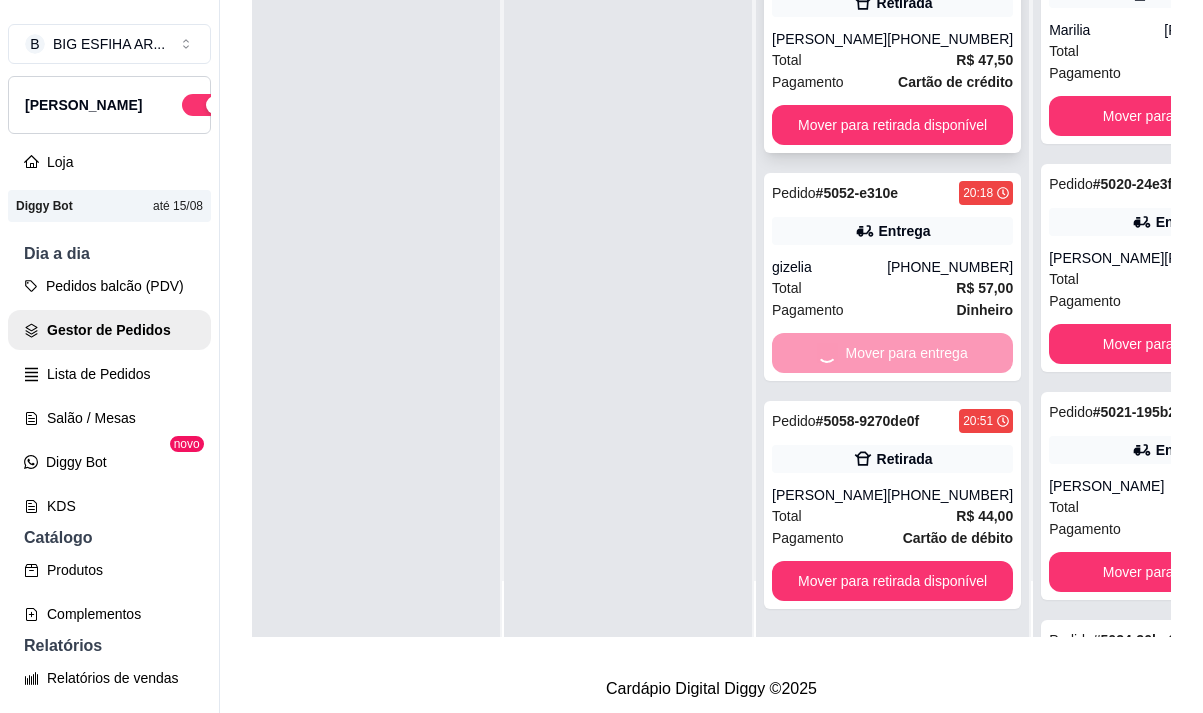 scroll, scrollTop: 219, scrollLeft: 0, axis: vertical 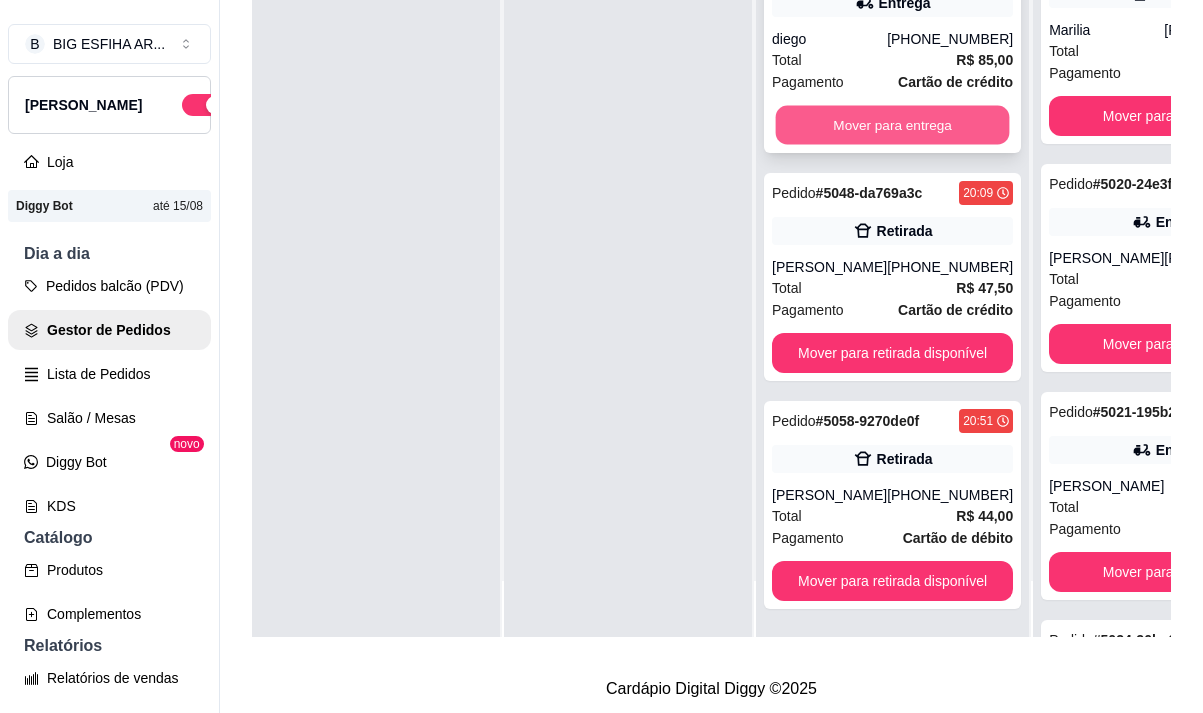 click on "Mover para entrega" at bounding box center [893, 125] 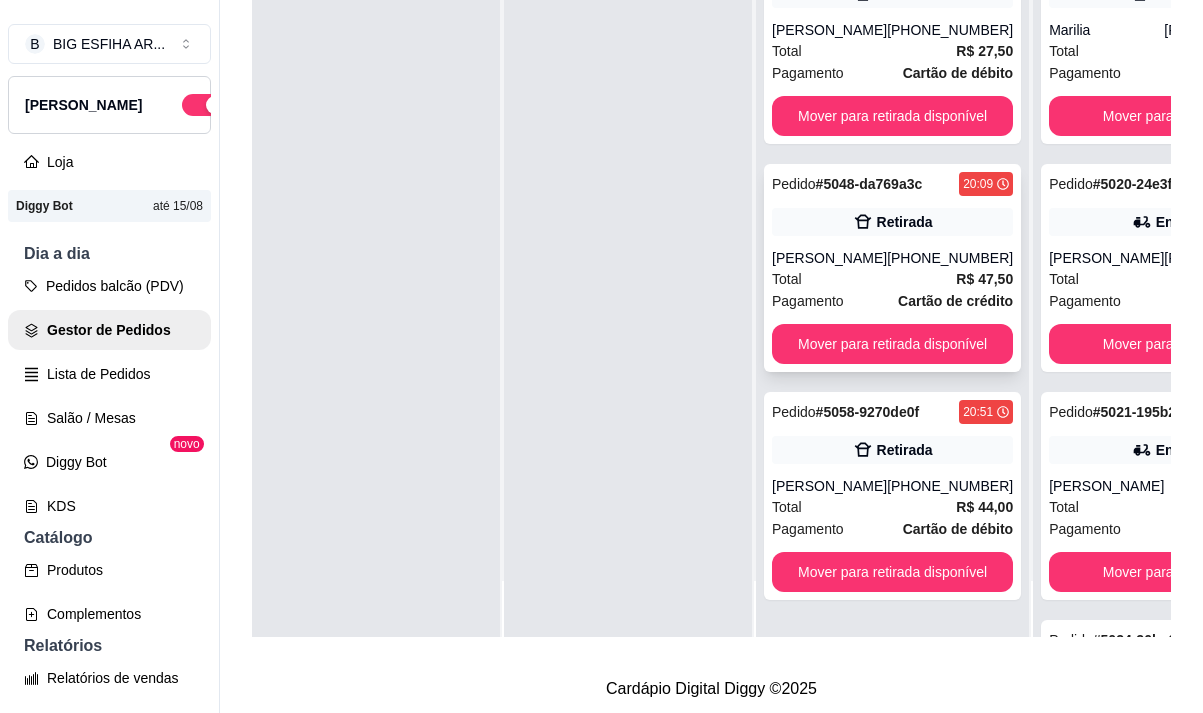 scroll, scrollTop: 0, scrollLeft: 0, axis: both 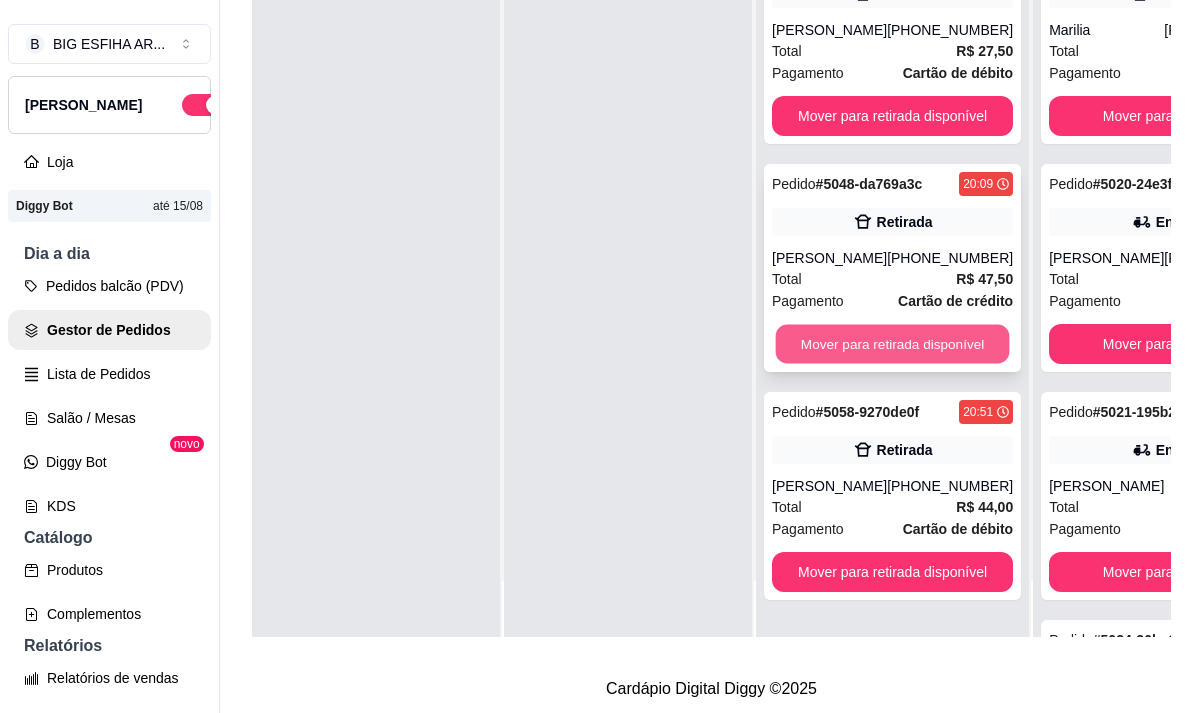 click on "Mover para retirada disponível" at bounding box center (893, 344) 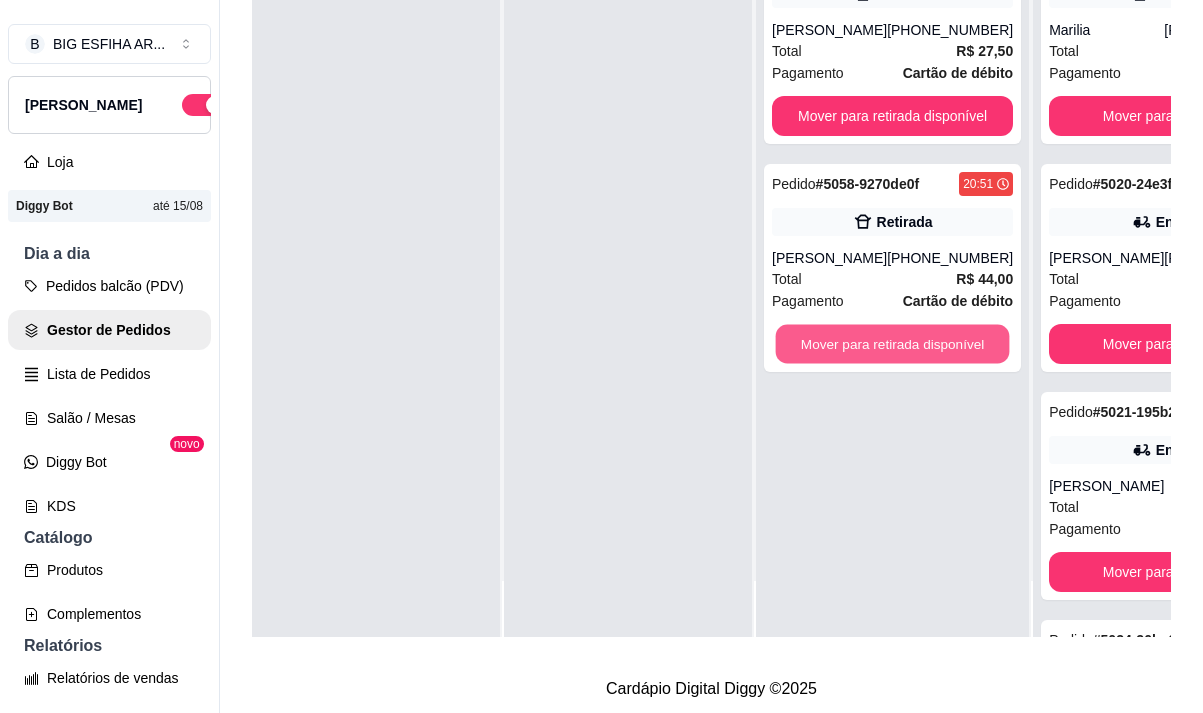 click on "Mover para retirada disponível" at bounding box center (893, 344) 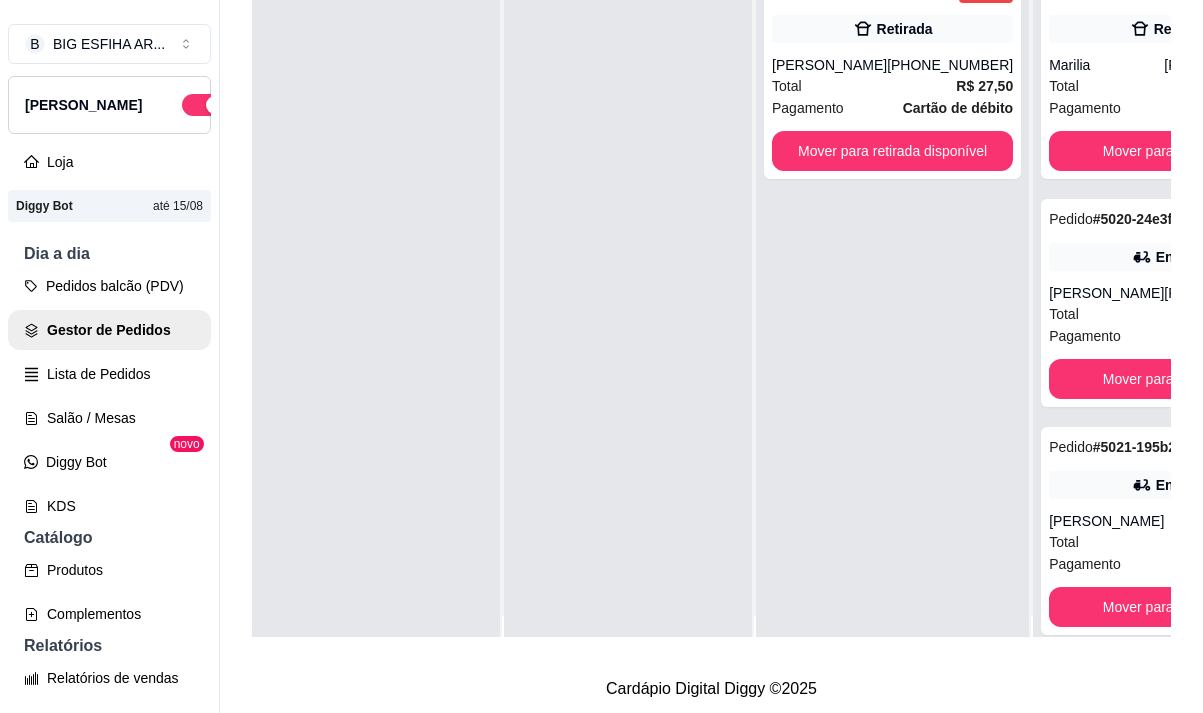 scroll, scrollTop: 0, scrollLeft: 0, axis: both 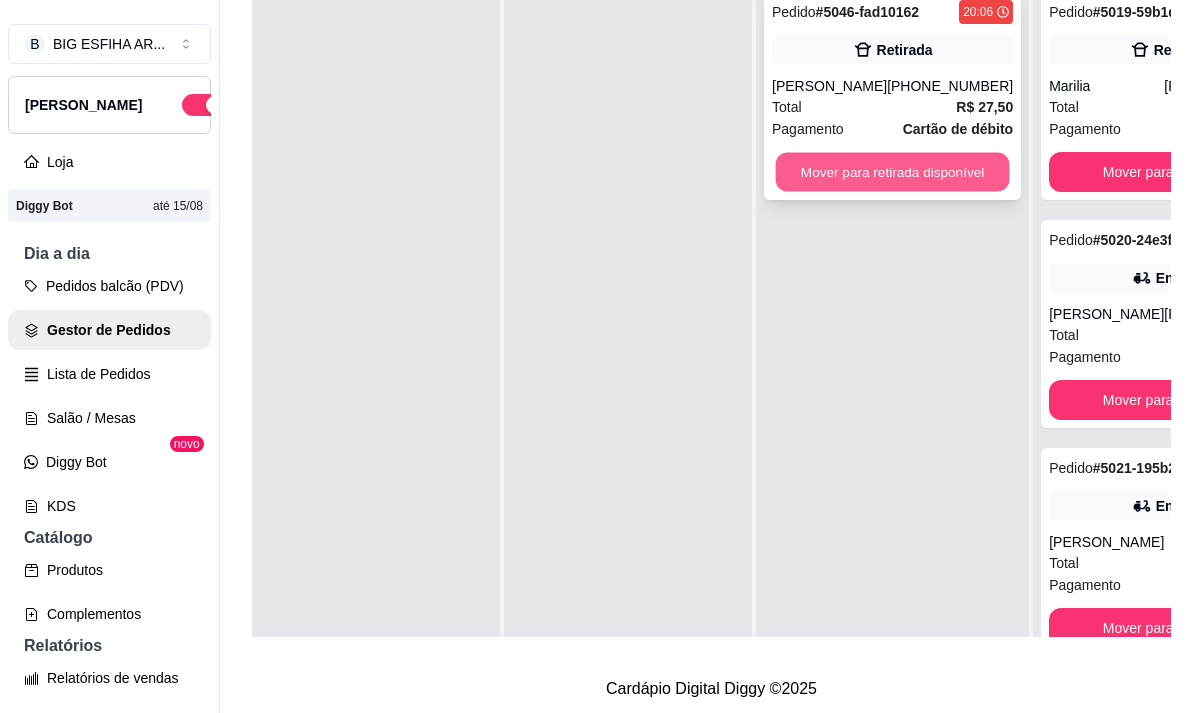 click on "Mover para retirada disponível" at bounding box center (893, 172) 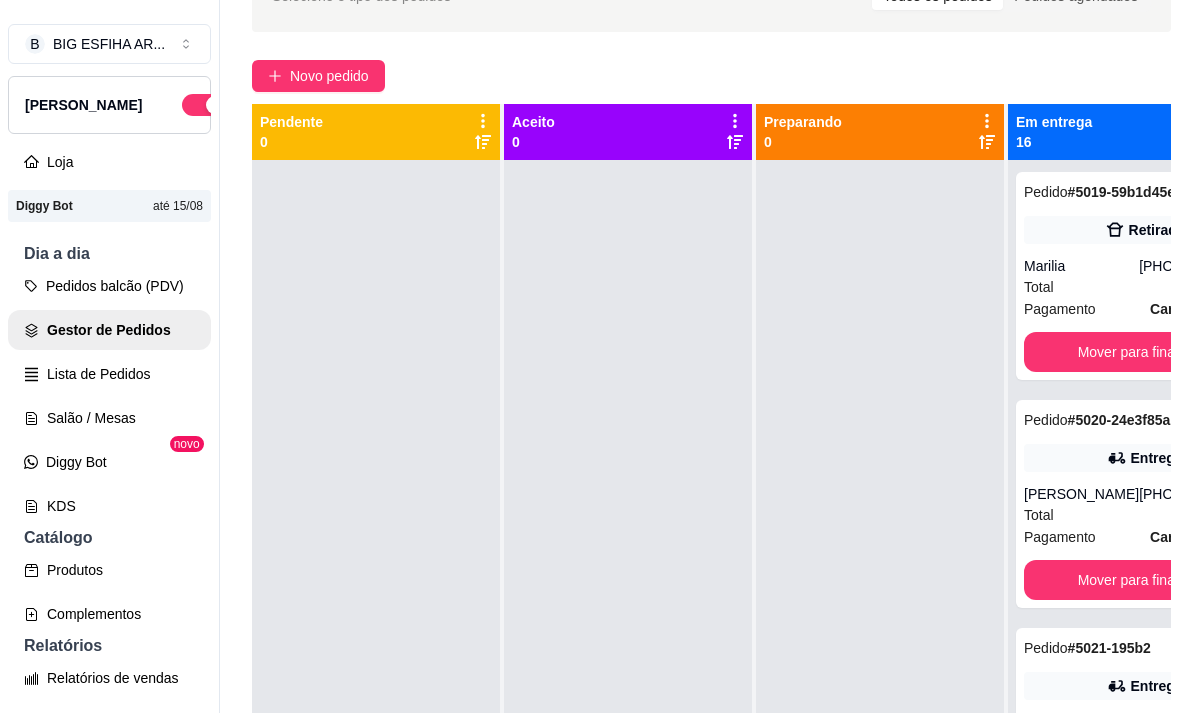 scroll, scrollTop: 0, scrollLeft: 0, axis: both 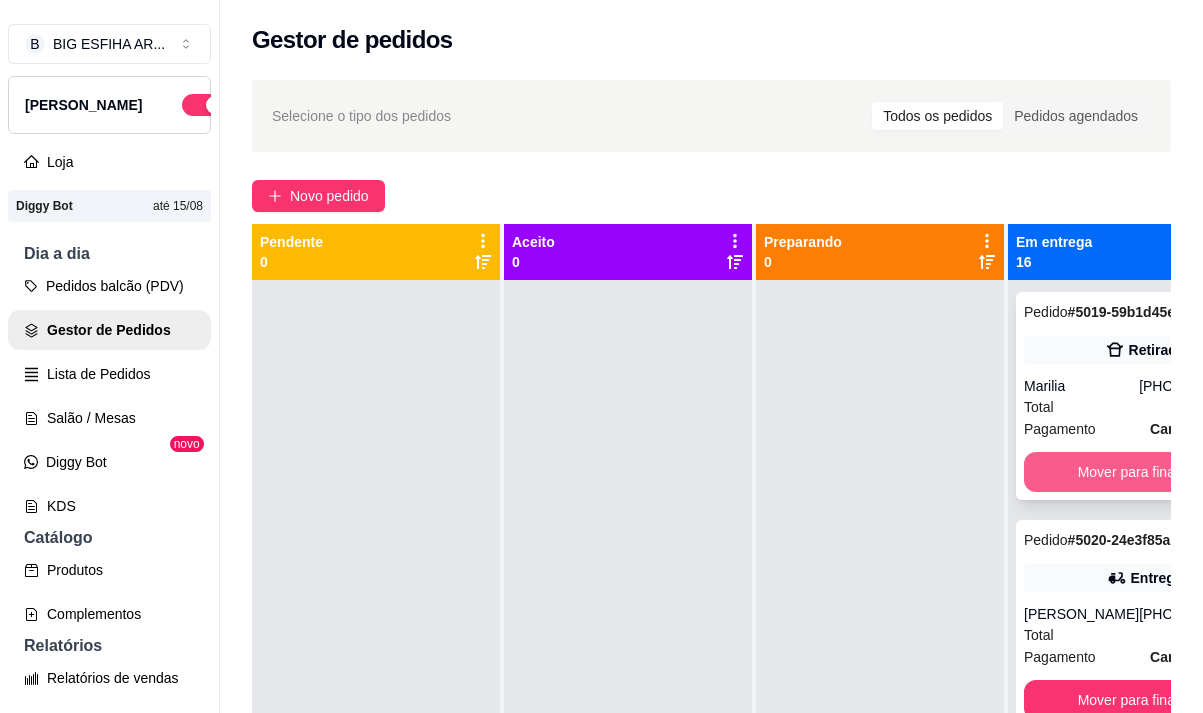 click on "Mover para finalizado" at bounding box center [1144, 472] 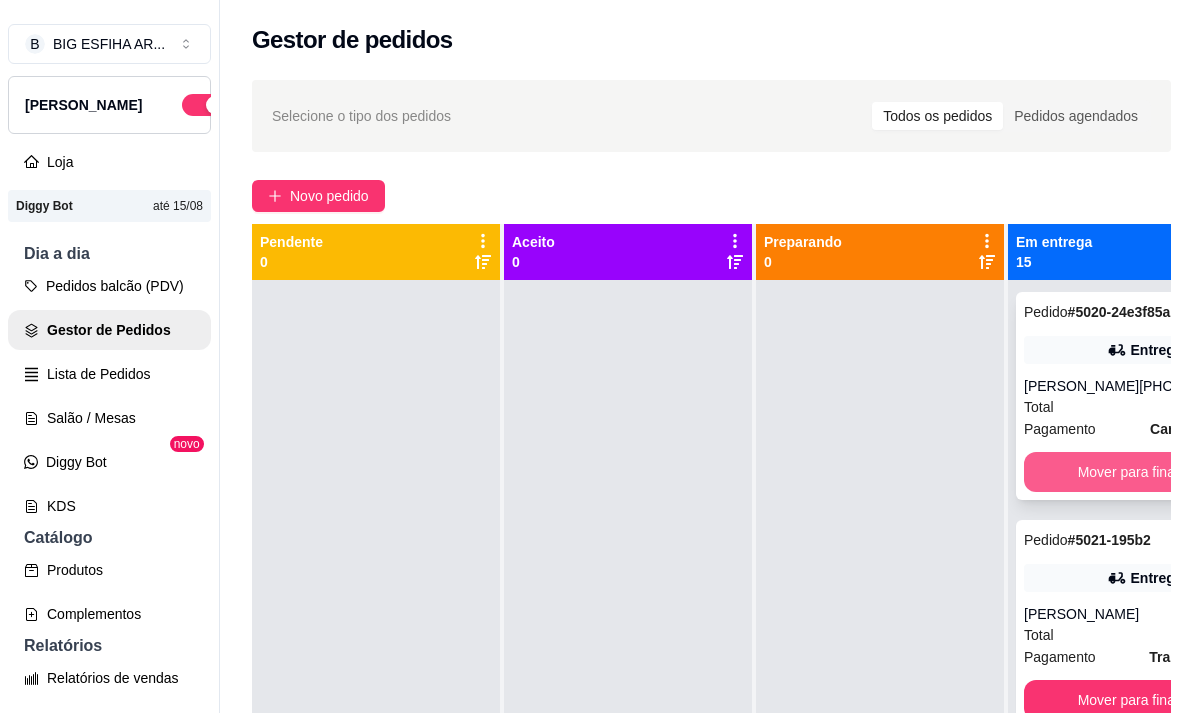 click on "Mover para finalizado" at bounding box center (1144, 472) 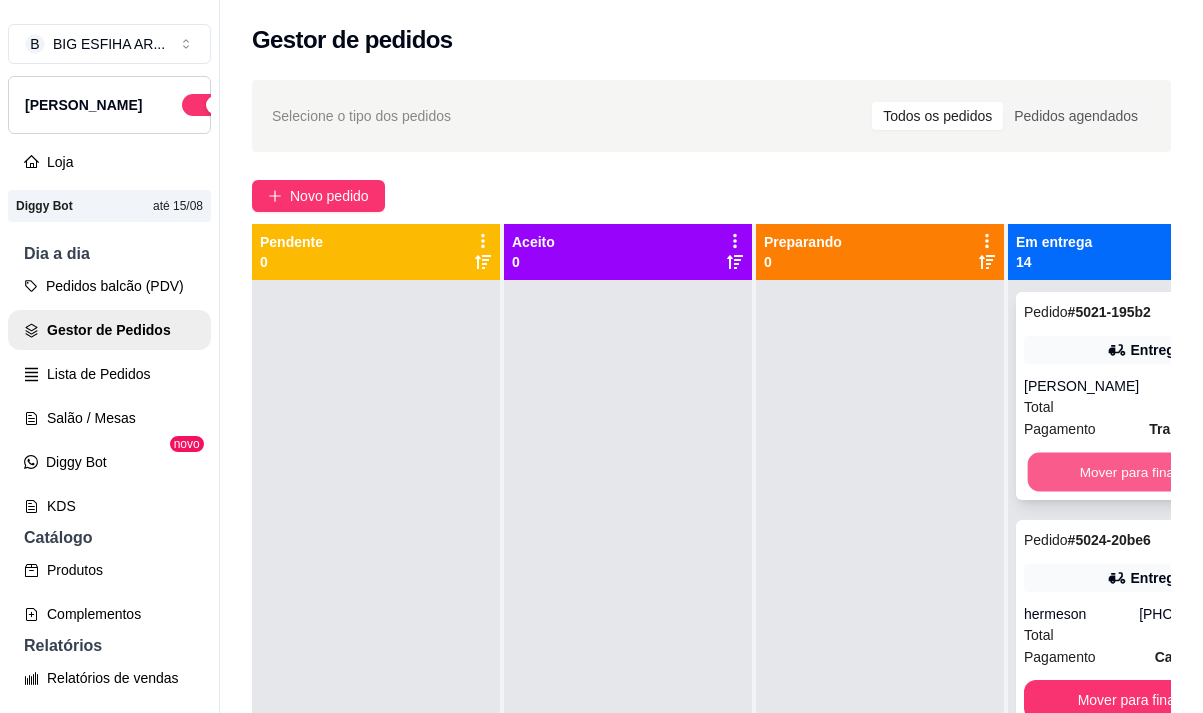 click on "Mover para finalizado" at bounding box center (1145, 472) 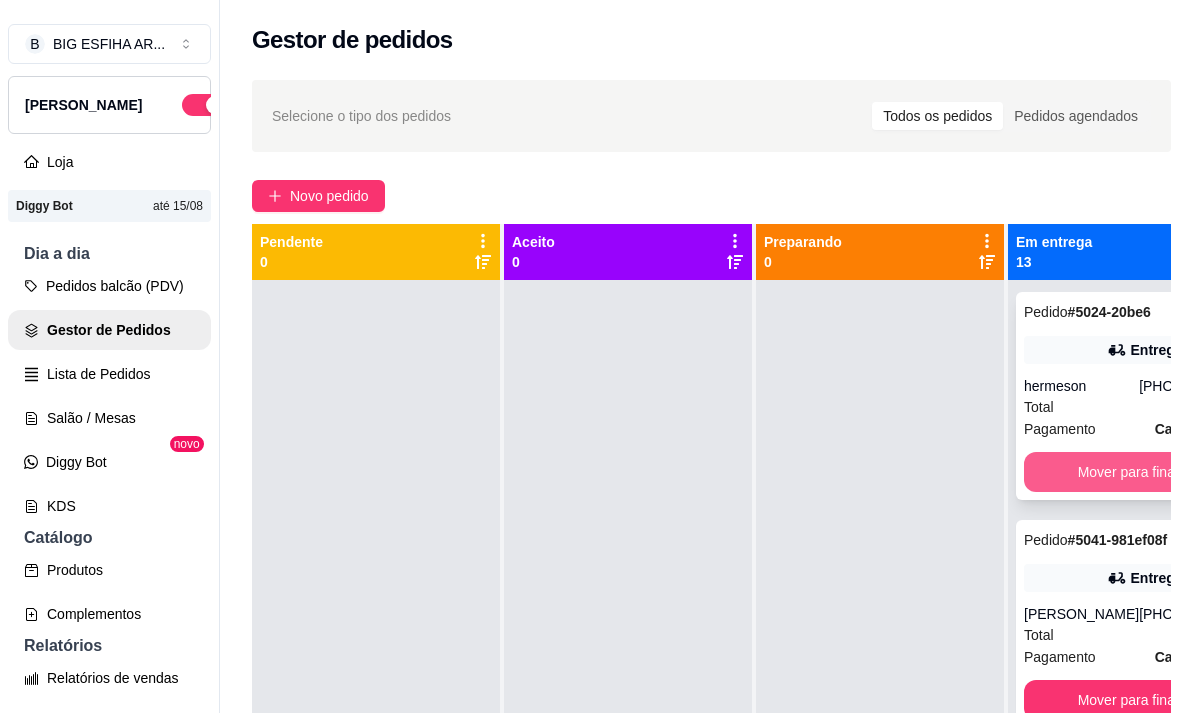 click on "Mover para finalizado" at bounding box center (1144, 472) 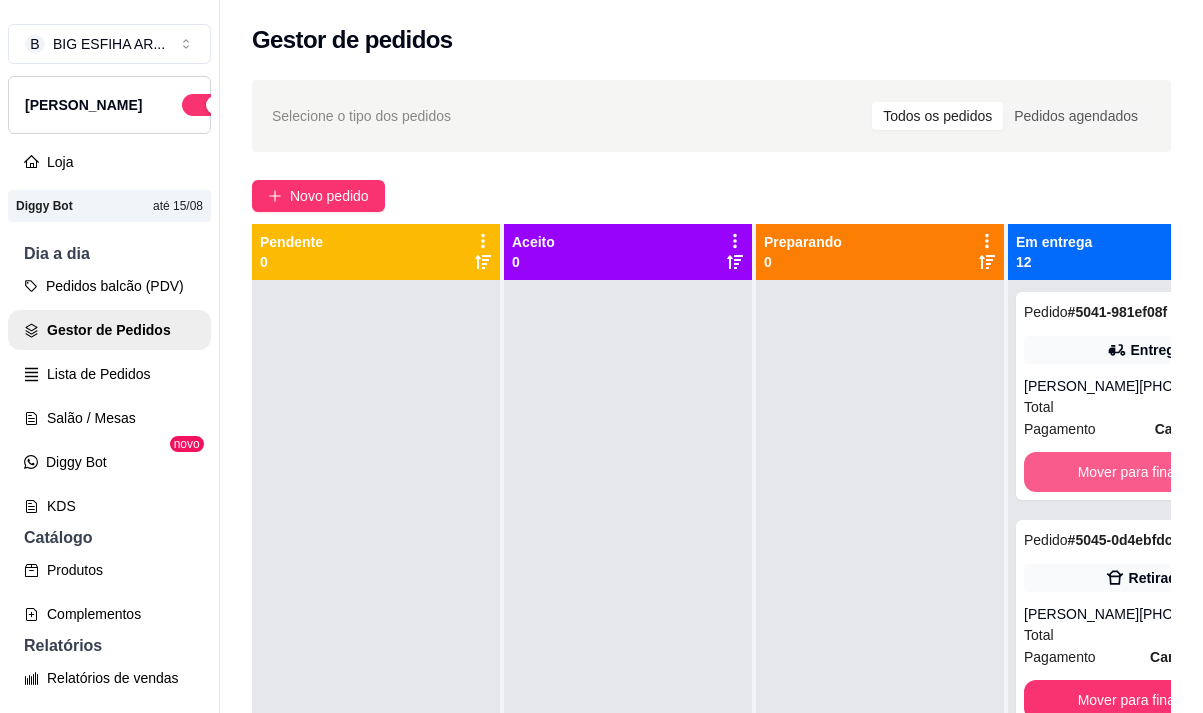 click on "Mover para finalizado" at bounding box center [1144, 472] 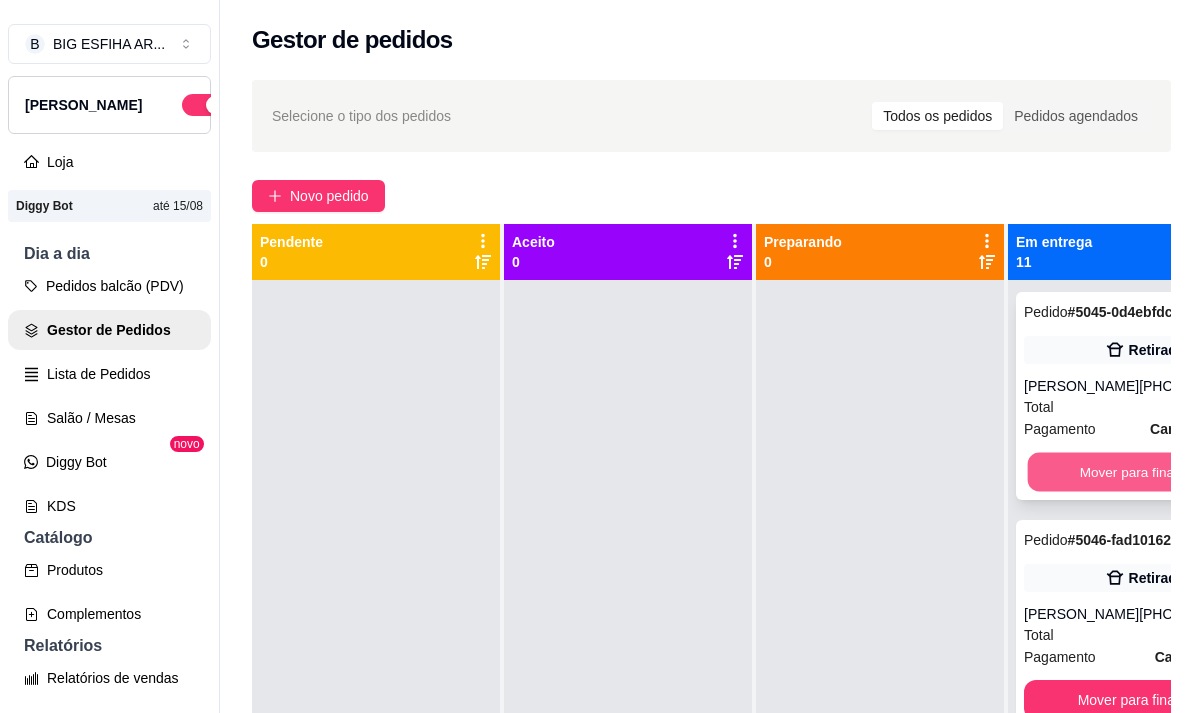 click on "Mover para finalizado" at bounding box center (1145, 472) 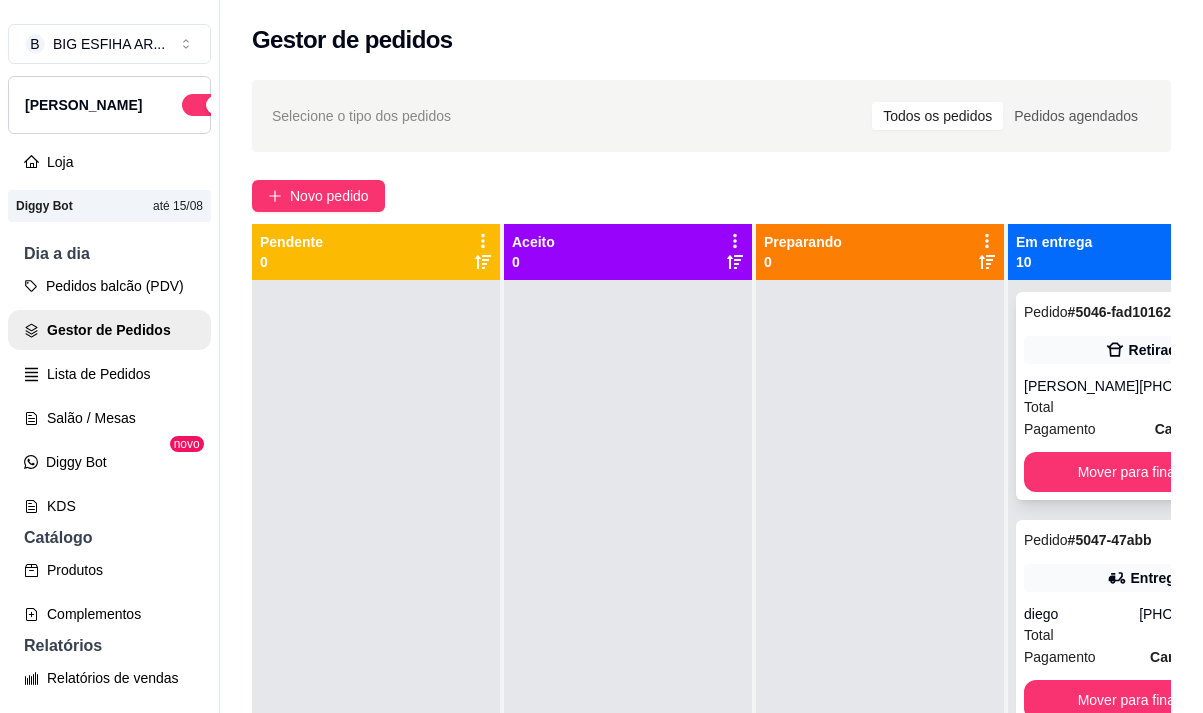 click on "Pedido  # 5046-fad10162 20:06 Retirada Bruno  (85) 99868-8923 Total R$ 27,50 Pagamento Cartão de débito Mover para finalizado" at bounding box center (1144, 396) 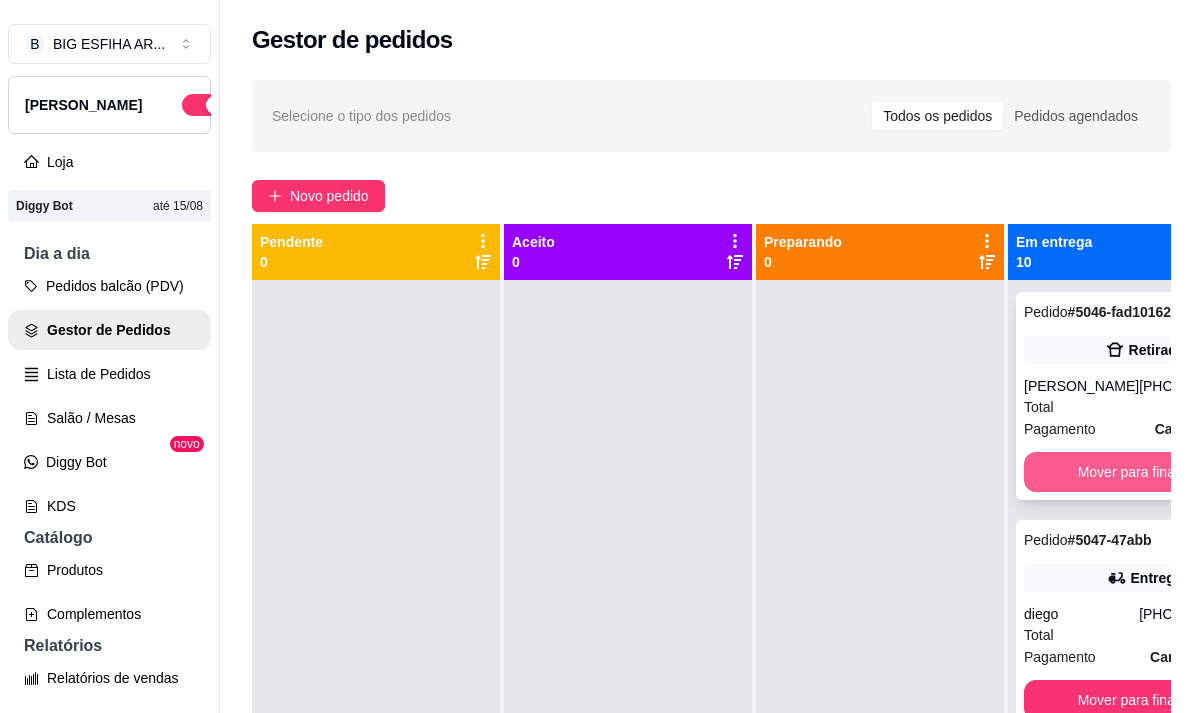click on "Mover para finalizado" at bounding box center [1144, 472] 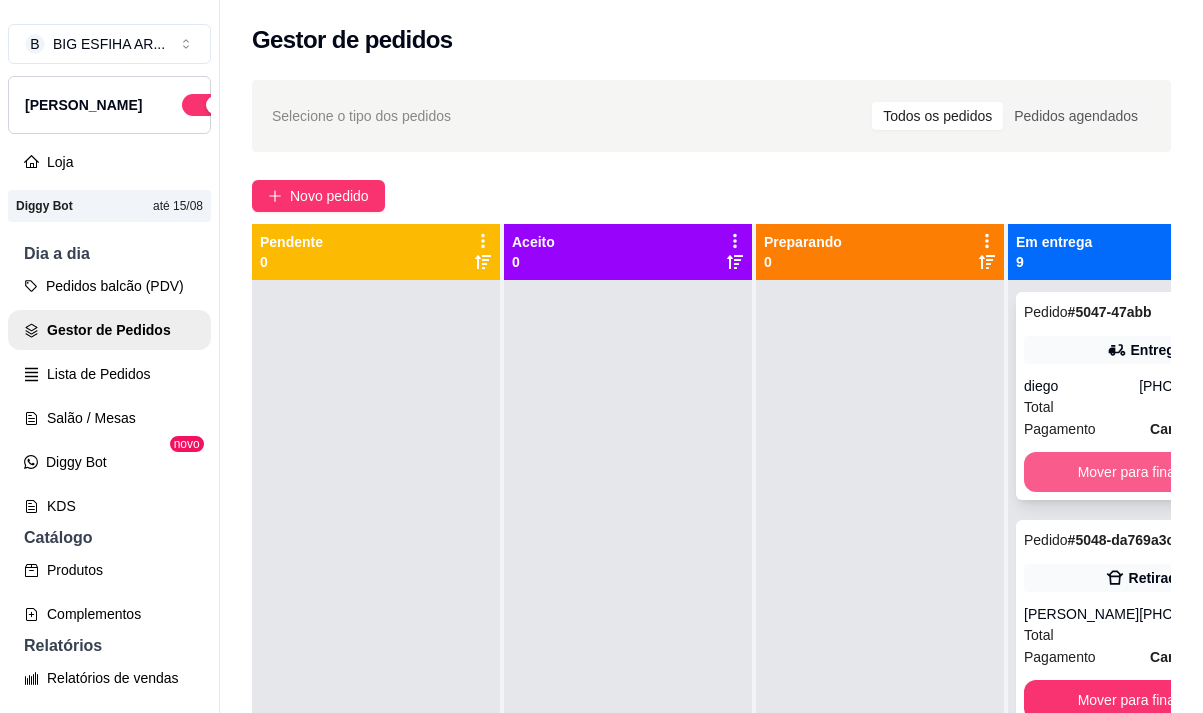 click on "Mover para finalizado" at bounding box center (1144, 472) 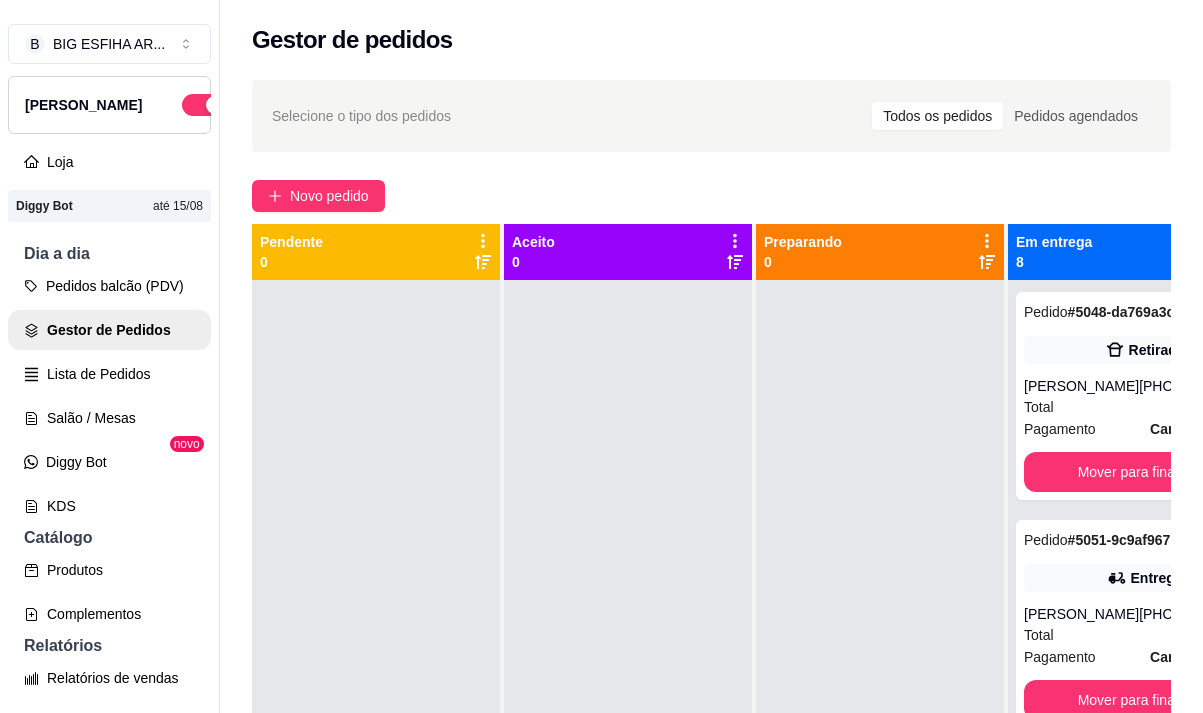 click on "Pedido  # 5048-da769a3c 20:09 Retirada Sarah Sales  (85) 99222-8000 Total R$ 47,50 Pagamento Cartão de crédito Mover para finalizado" at bounding box center [1144, 396] 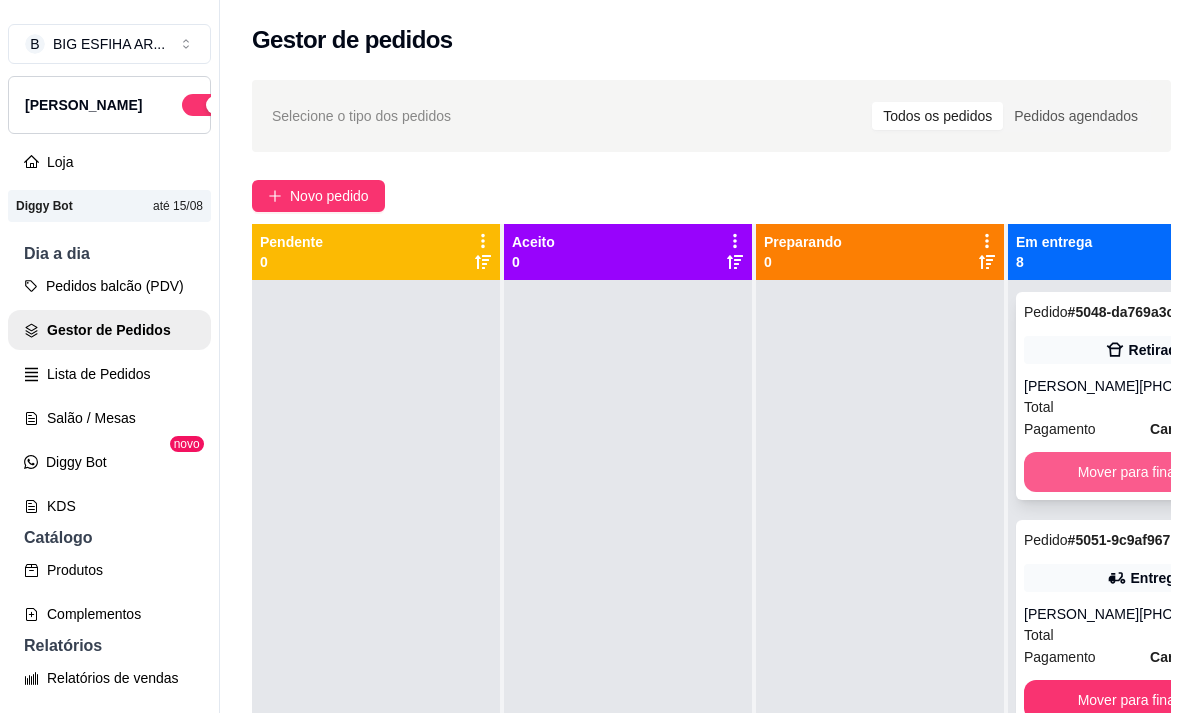 click on "Mover para finalizado" at bounding box center [1144, 472] 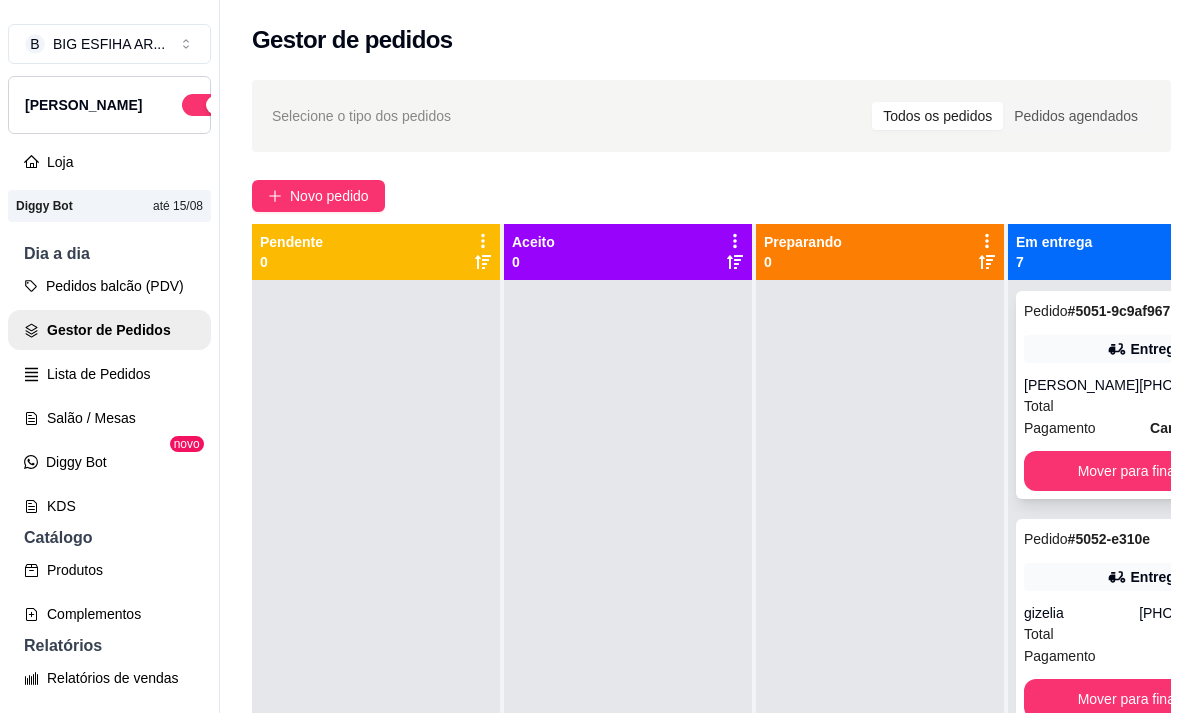 scroll, scrollTop: 0, scrollLeft: 0, axis: both 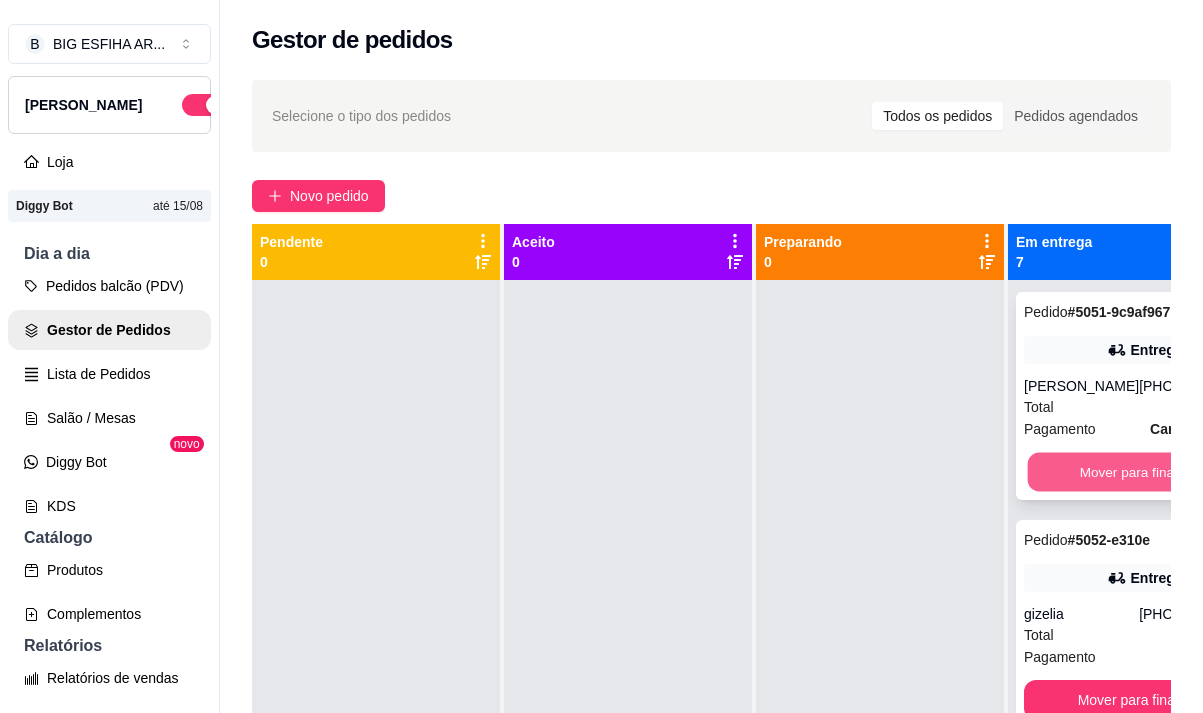 click on "Mover para finalizado" at bounding box center [1145, 472] 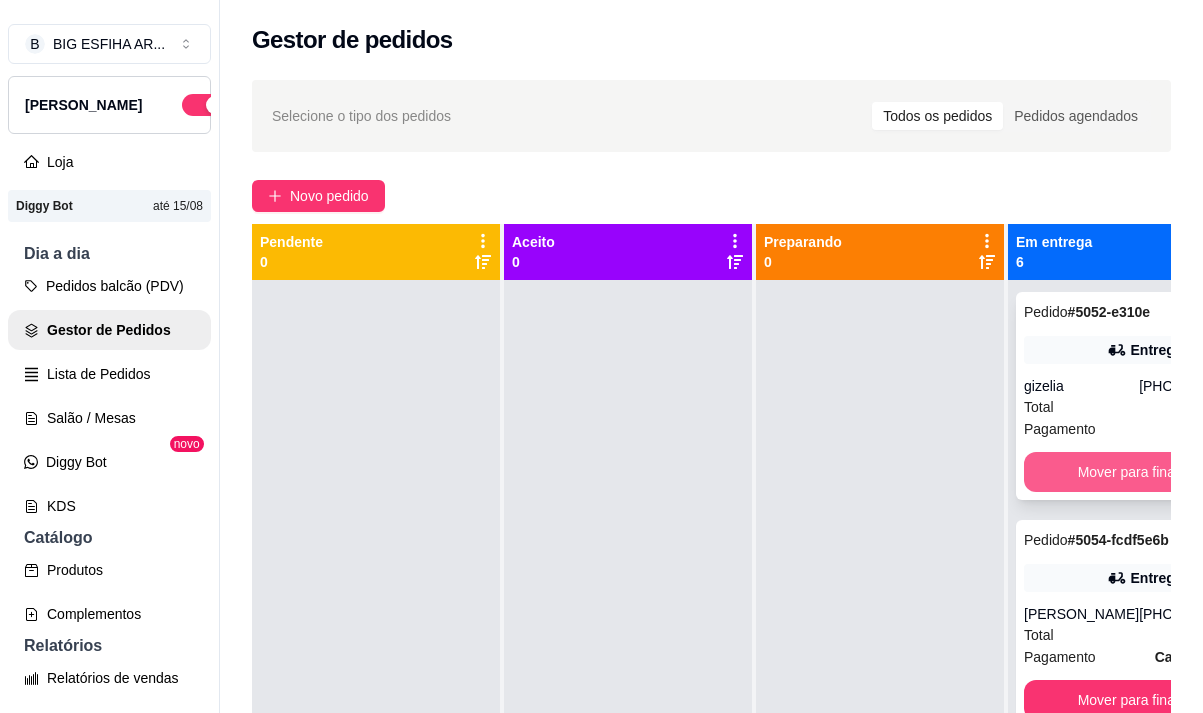 click on "Mover para finalizado" at bounding box center [1144, 472] 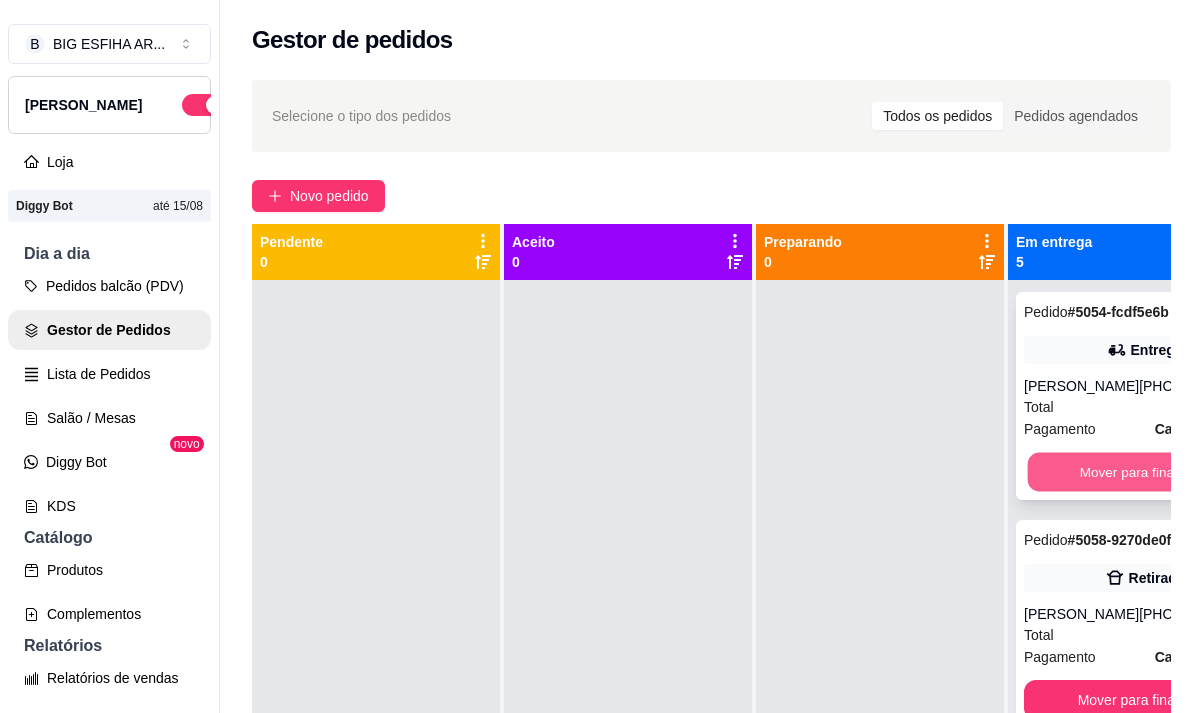 click on "Mover para finalizado" at bounding box center (1145, 472) 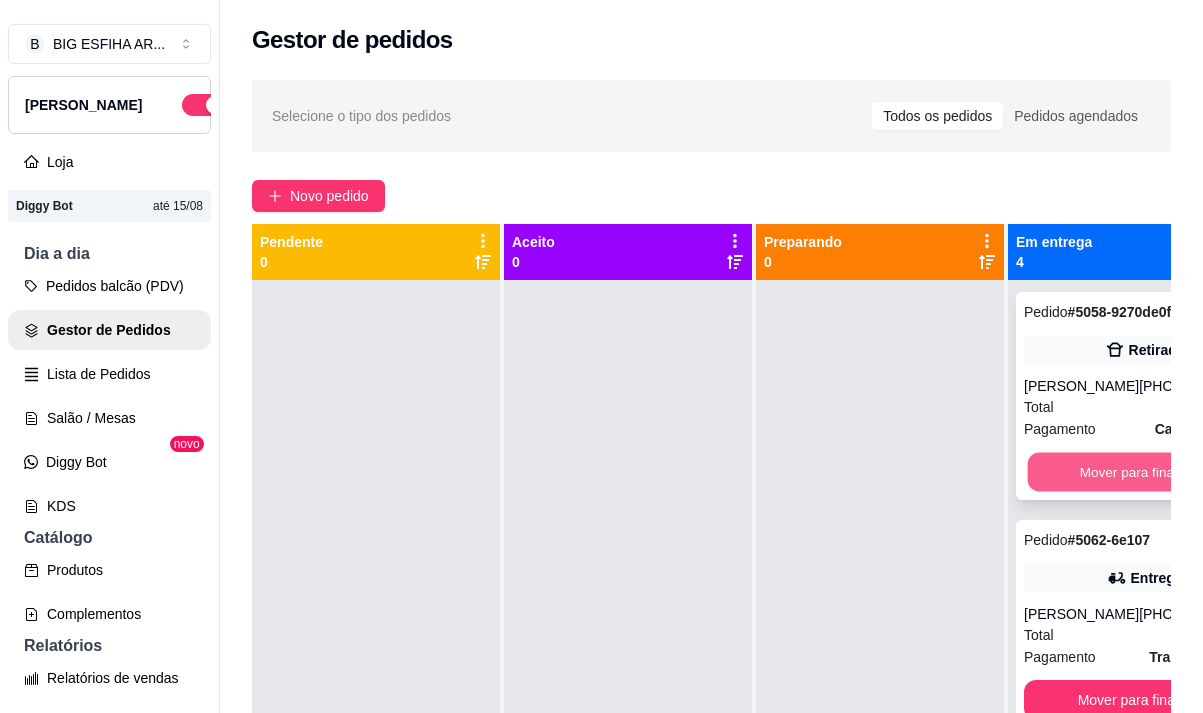 click on "Mover para finalizado" at bounding box center (1145, 472) 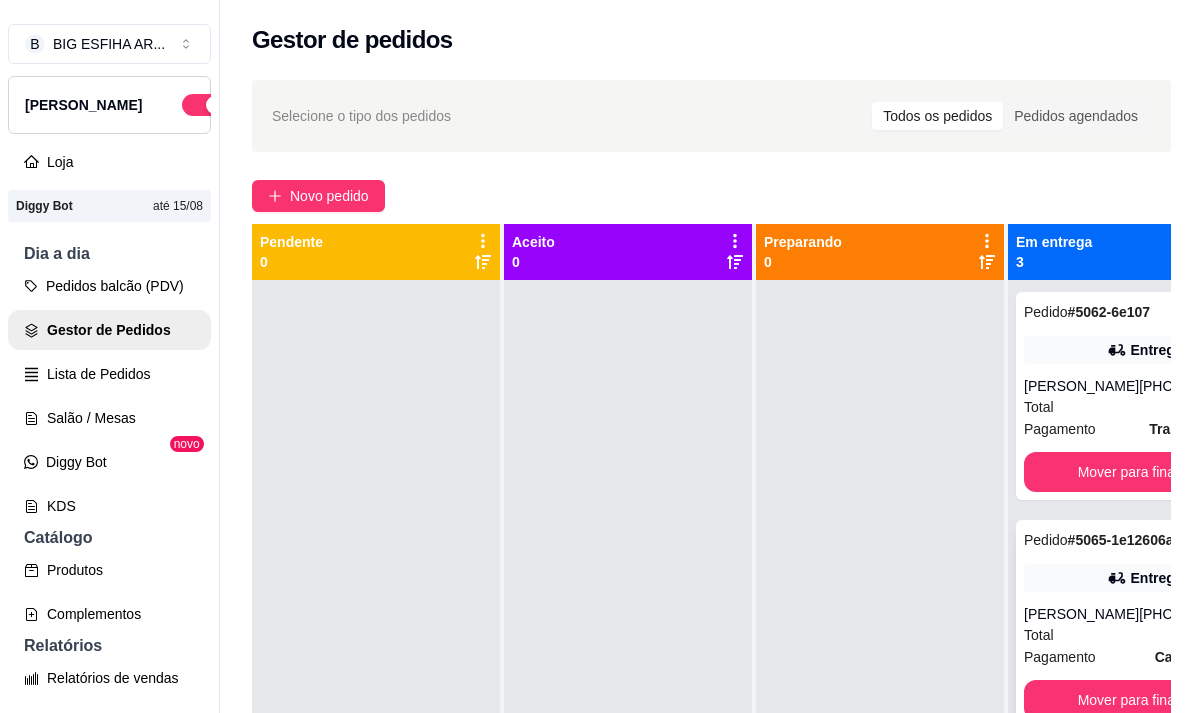 scroll, scrollTop: 39, scrollLeft: 0, axis: vertical 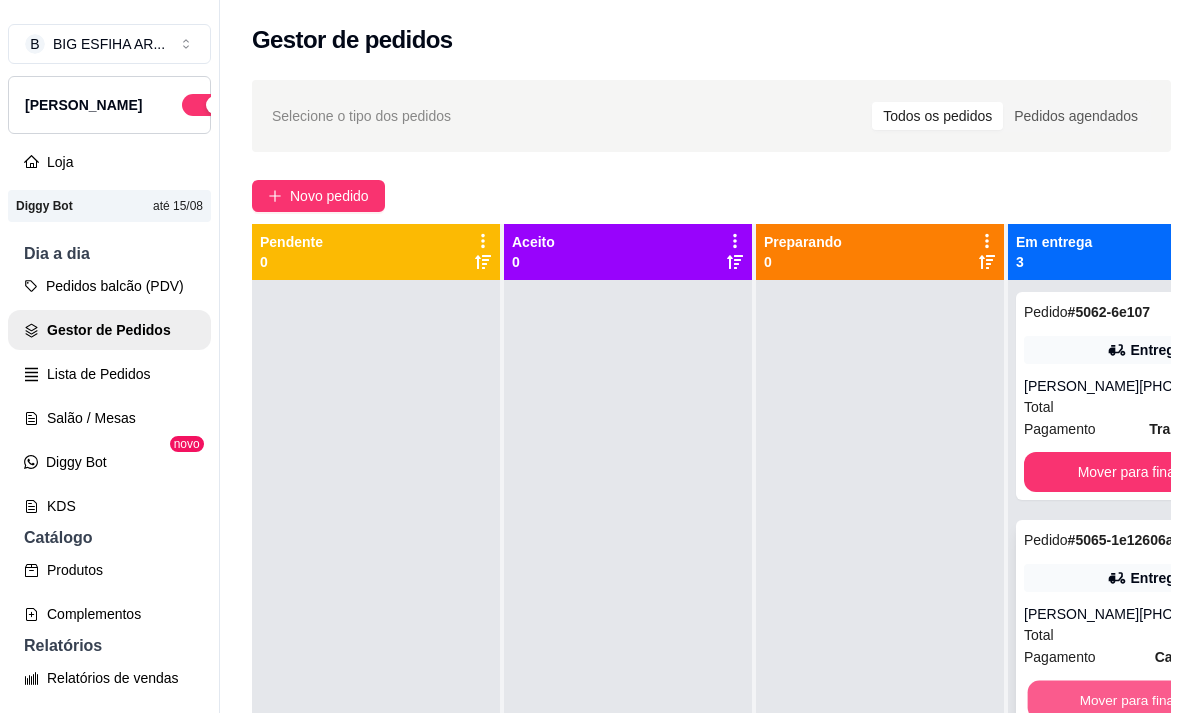 click on "Mover para finalizado" at bounding box center [1145, 700] 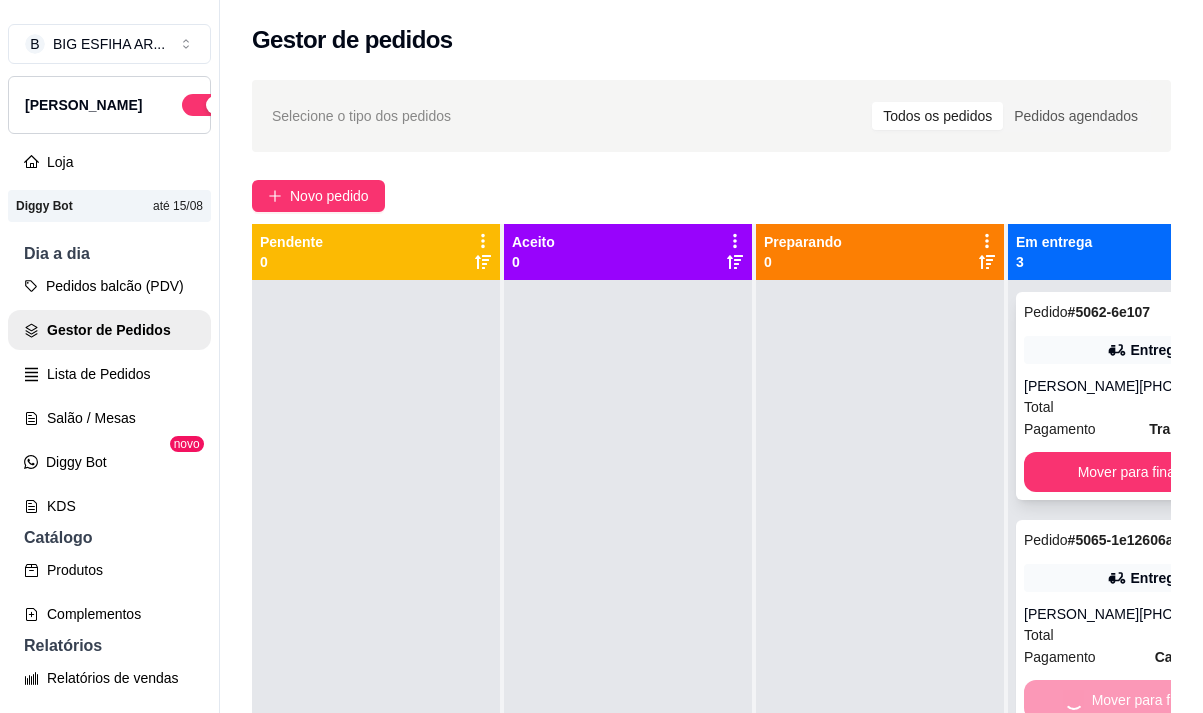 scroll, scrollTop: 0, scrollLeft: 0, axis: both 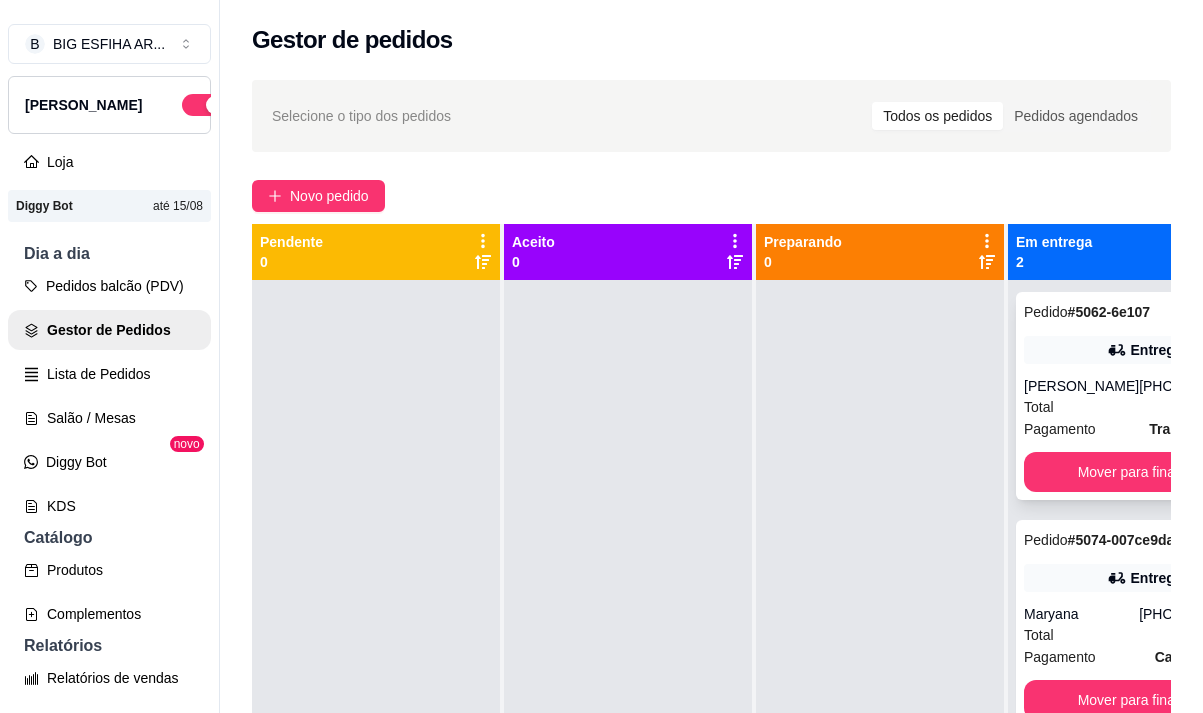 click on "Pedido  # 5062-6e107 21:18 Entrega fernanda (85) 8850-5155 Total R$ 27,50 Pagamento Transferência Pix Mover para finalizado" at bounding box center (1144, 396) 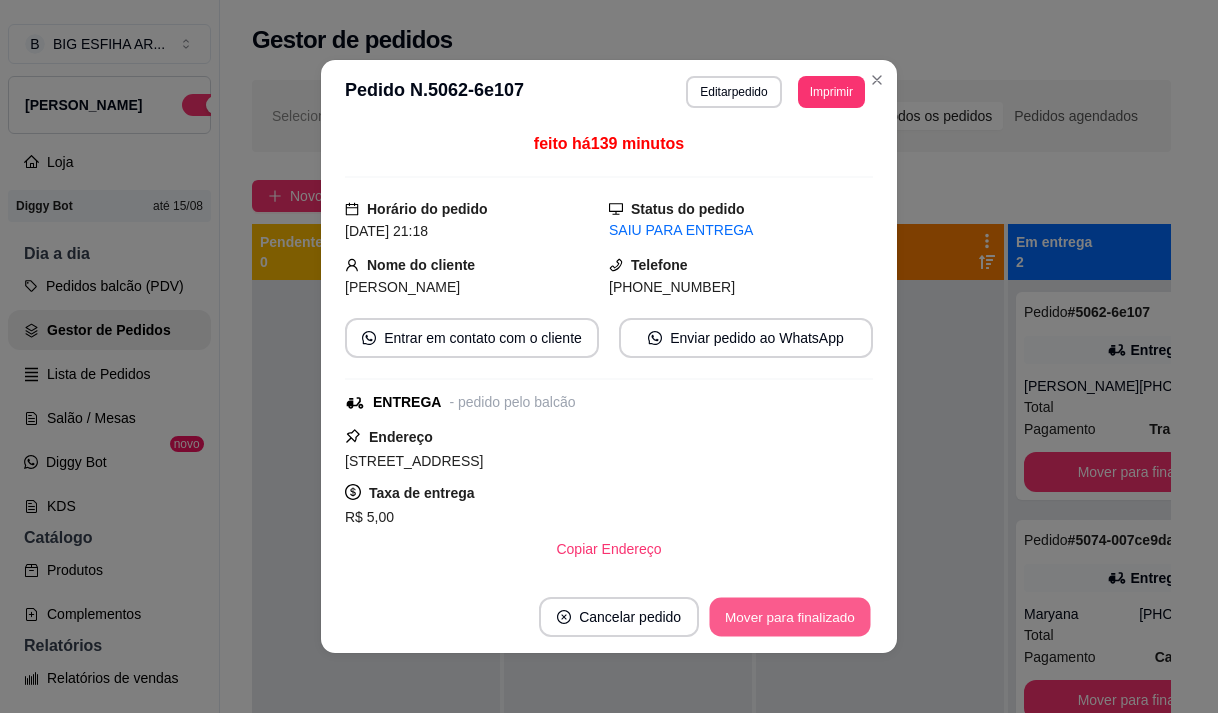 click on "Mover para finalizado" at bounding box center (790, 617) 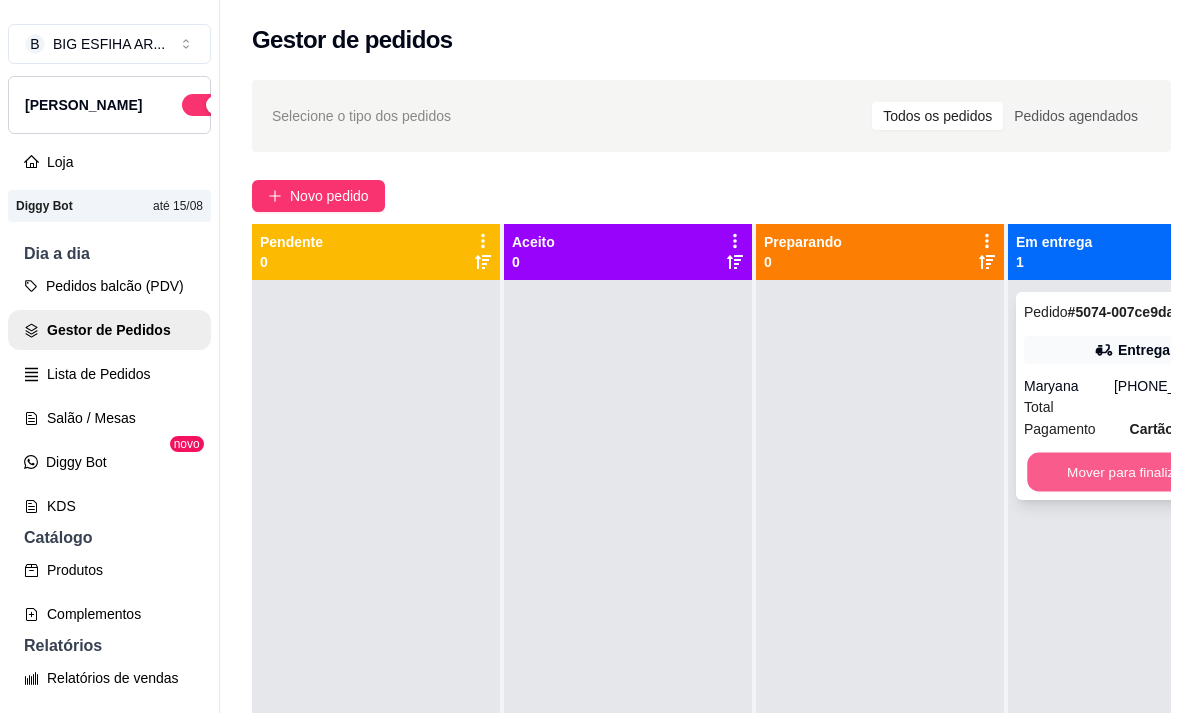 click on "Mover para finalizado" at bounding box center (1132, 472) 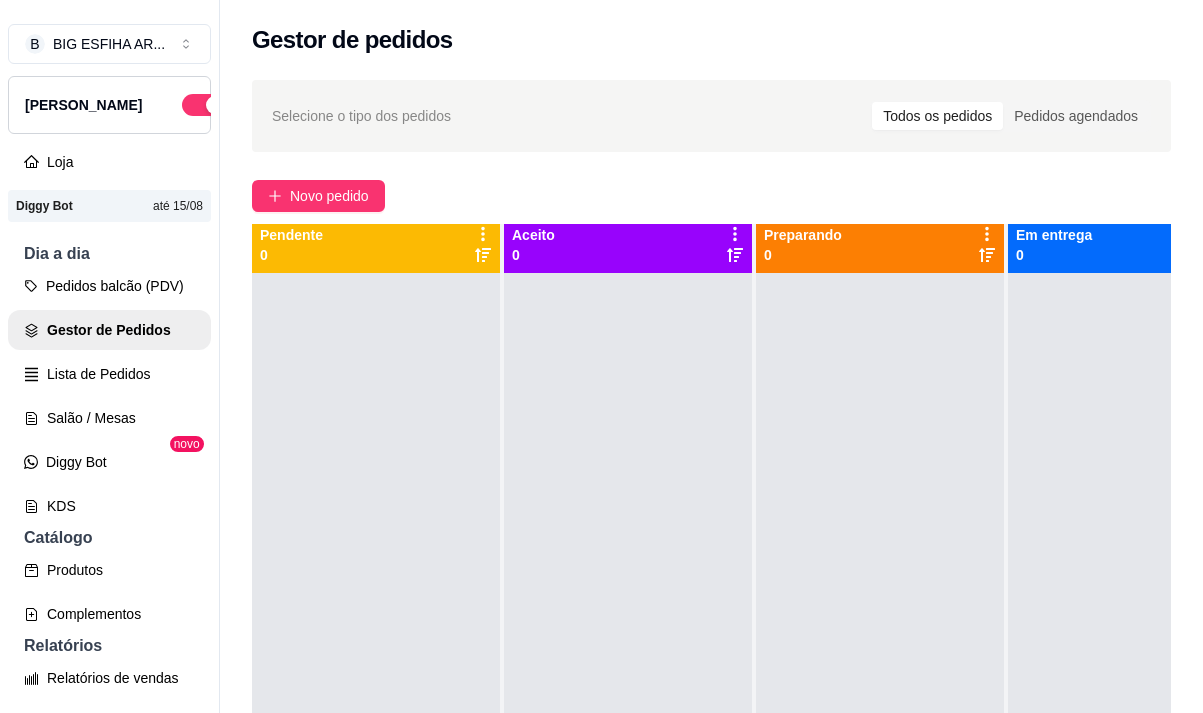 scroll, scrollTop: 0, scrollLeft: 0, axis: both 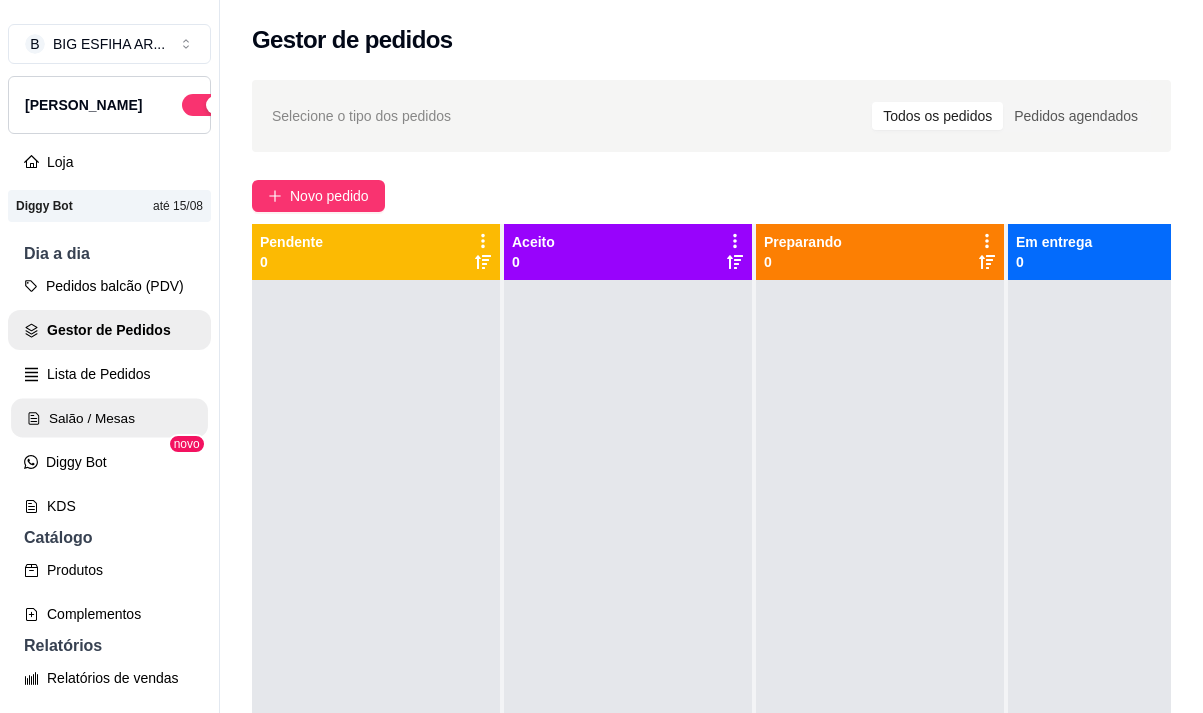 click on "Salão / Mesas" at bounding box center [109, 418] 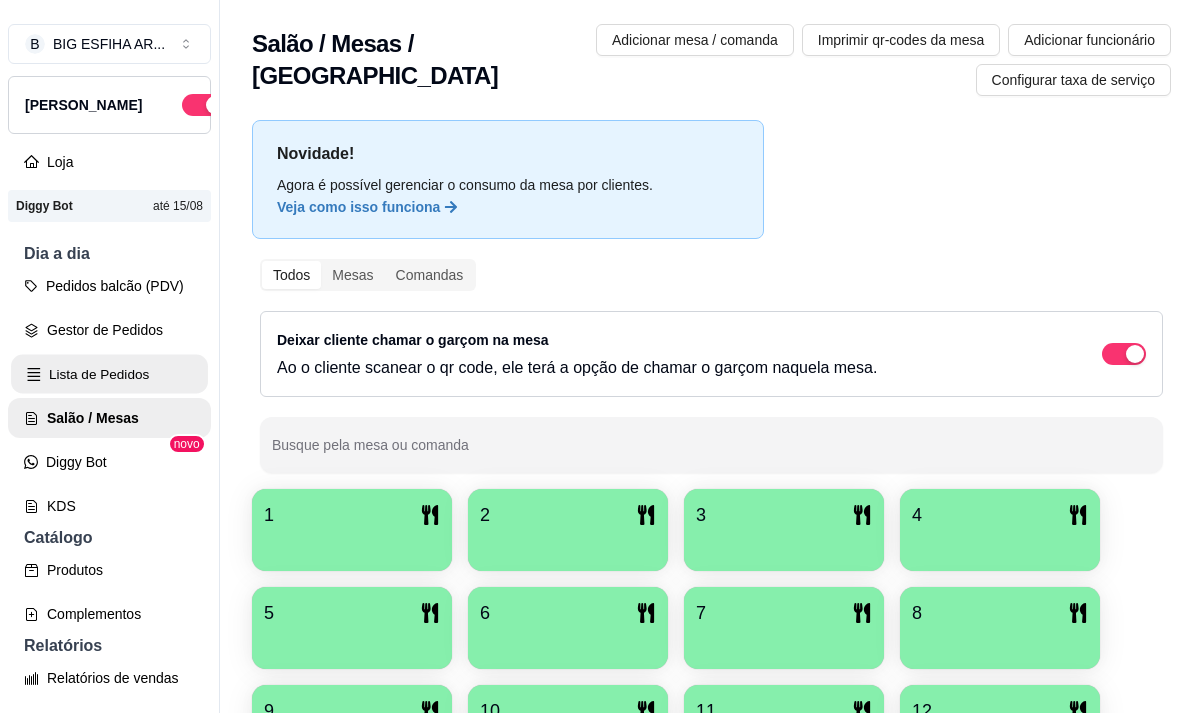 click on "Lista de Pedidos" at bounding box center [109, 374] 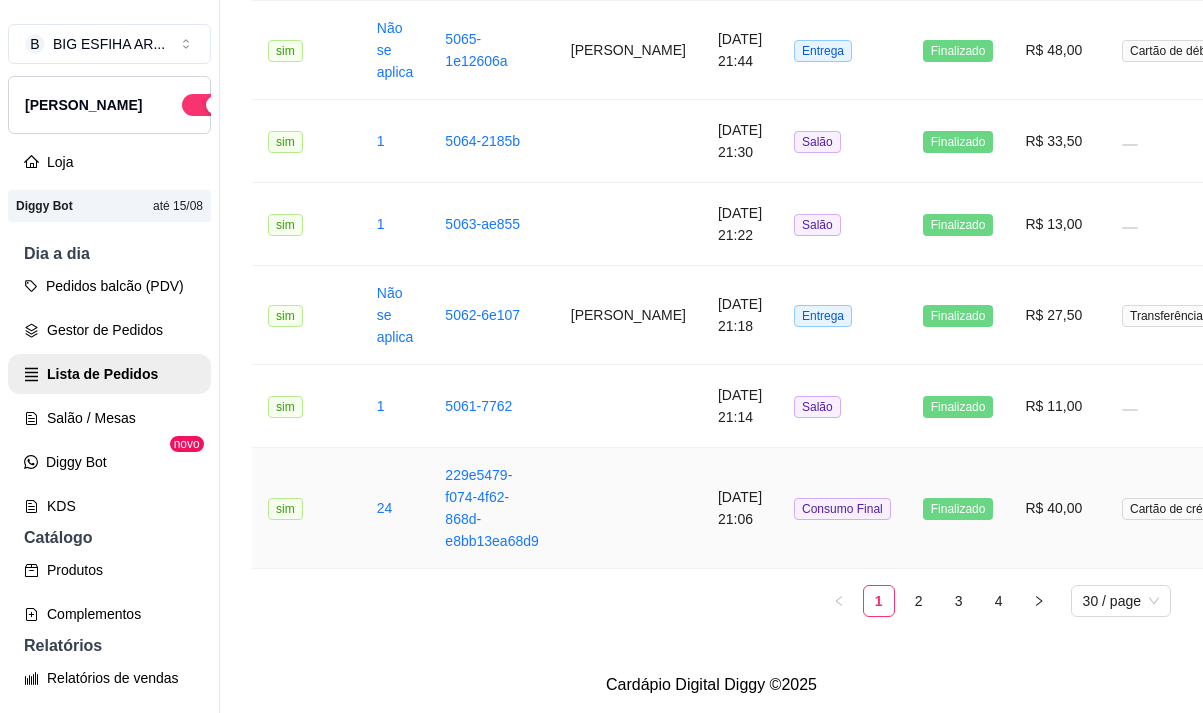 scroll, scrollTop: 2735, scrollLeft: 0, axis: vertical 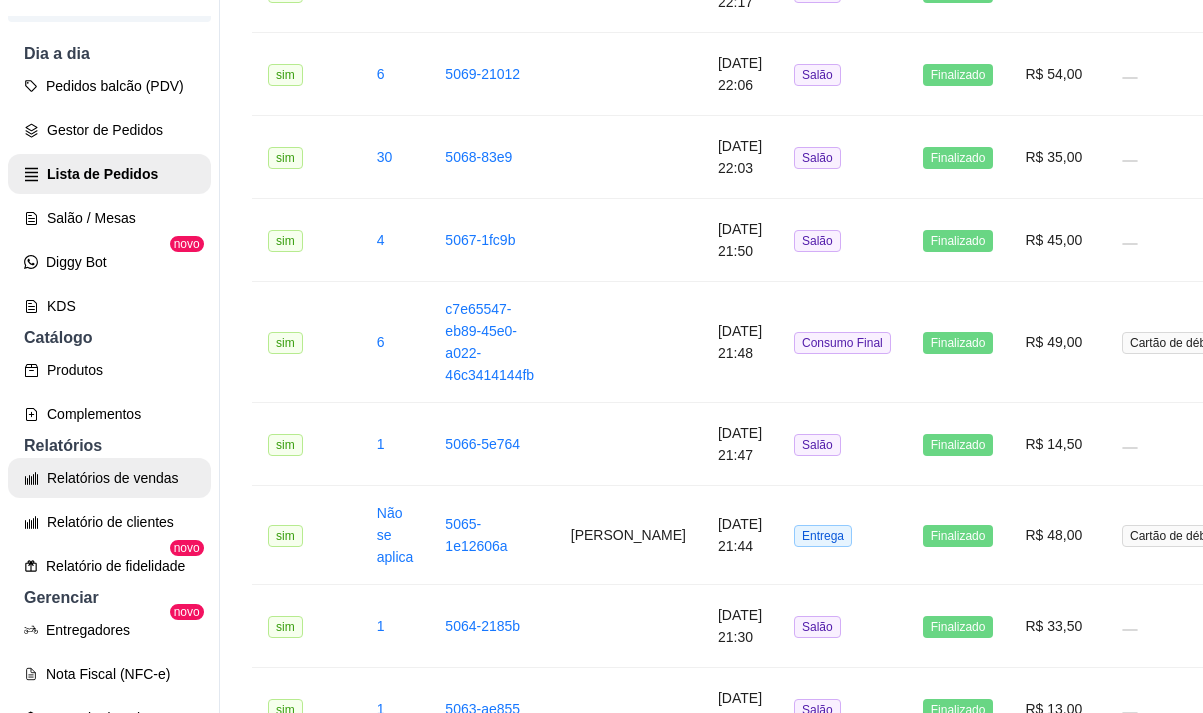 click on "Relatórios de vendas" at bounding box center (109, 478) 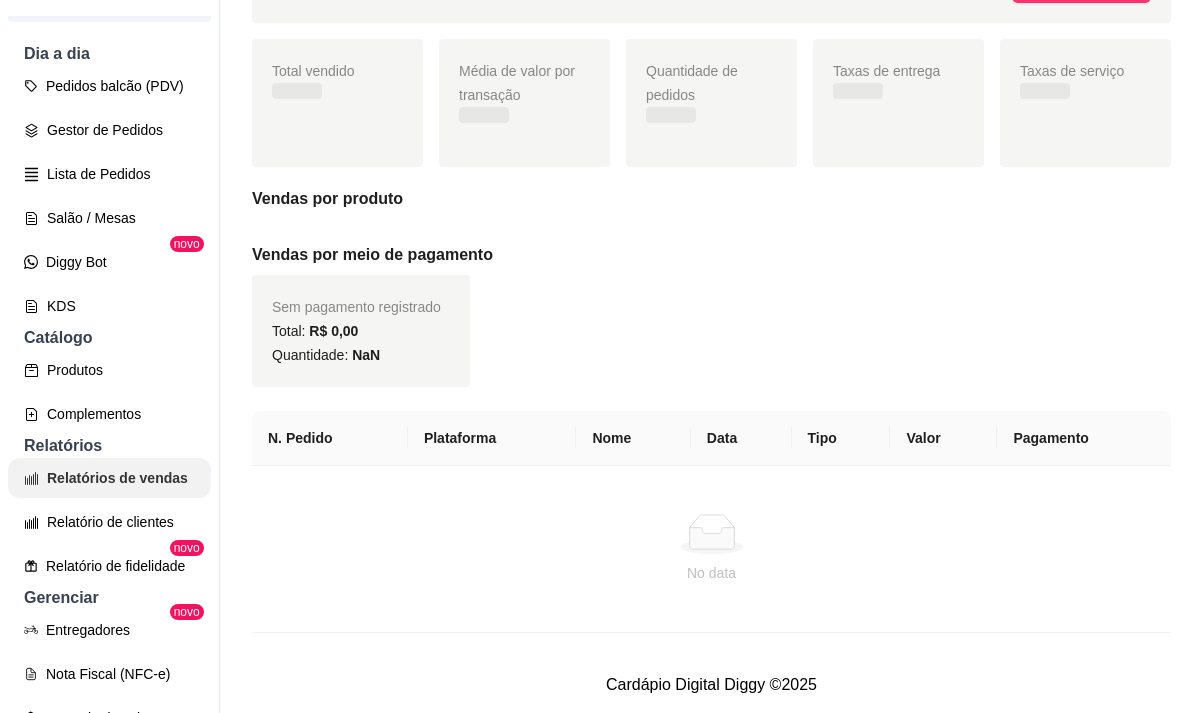 scroll, scrollTop: 0, scrollLeft: 0, axis: both 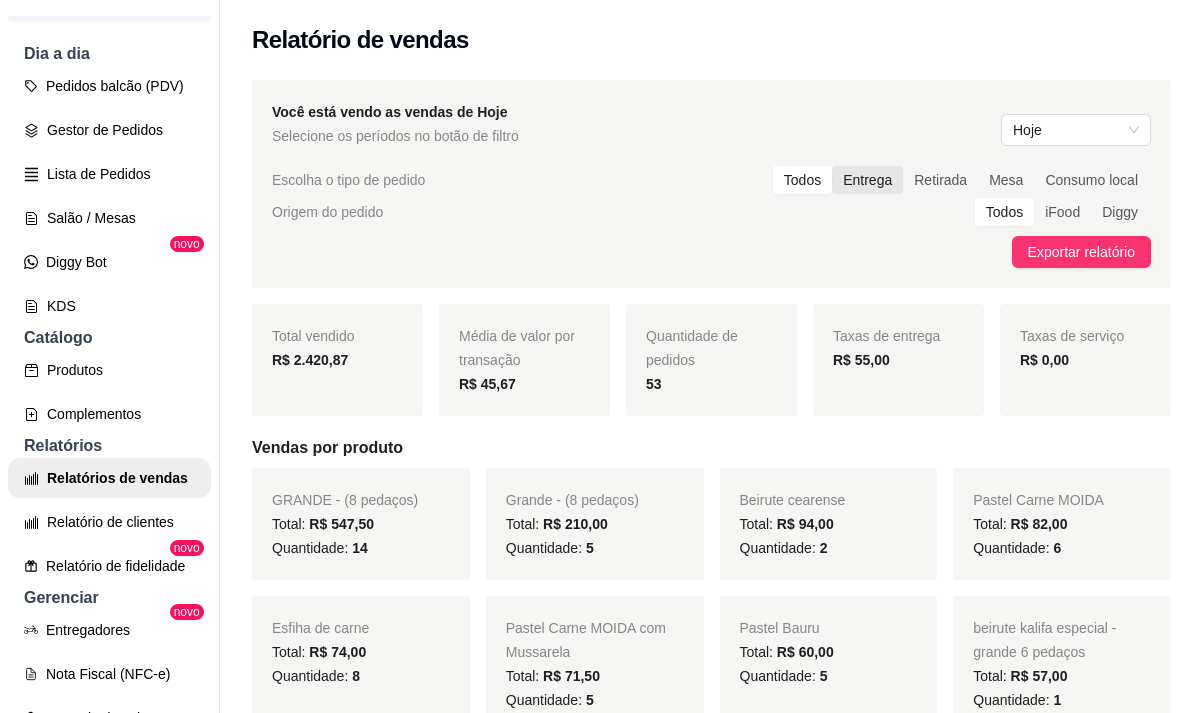 click on "Entrega" at bounding box center [867, 180] 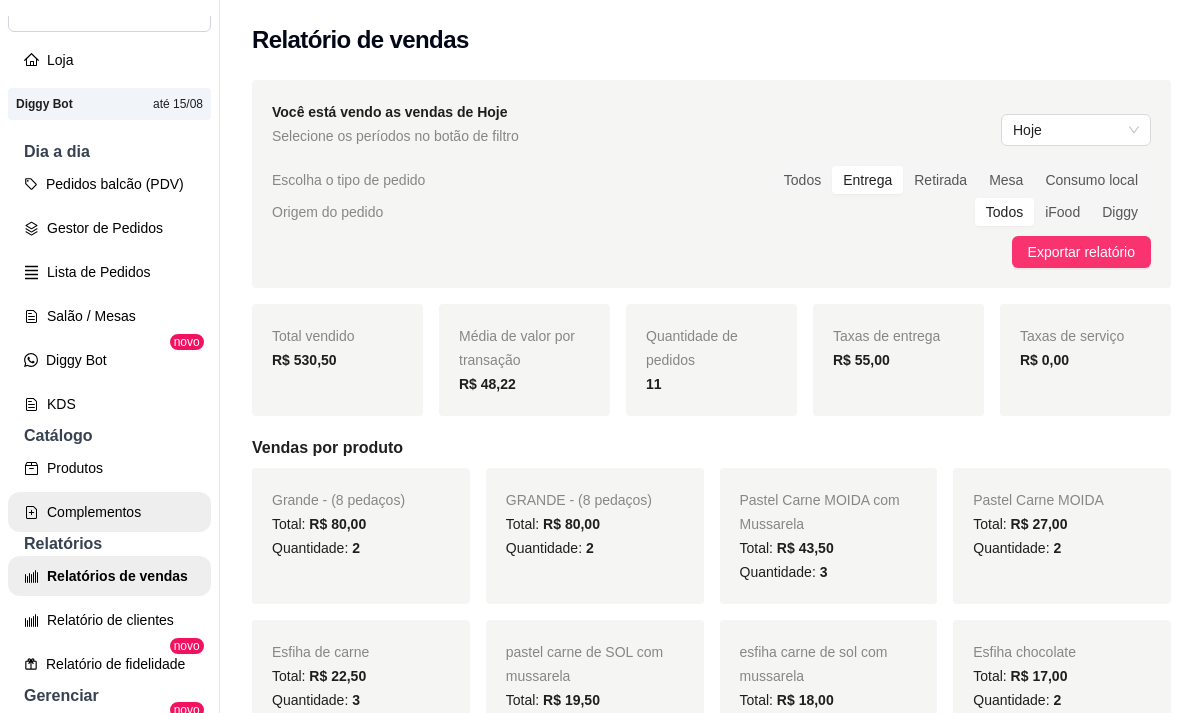scroll, scrollTop: 0, scrollLeft: 0, axis: both 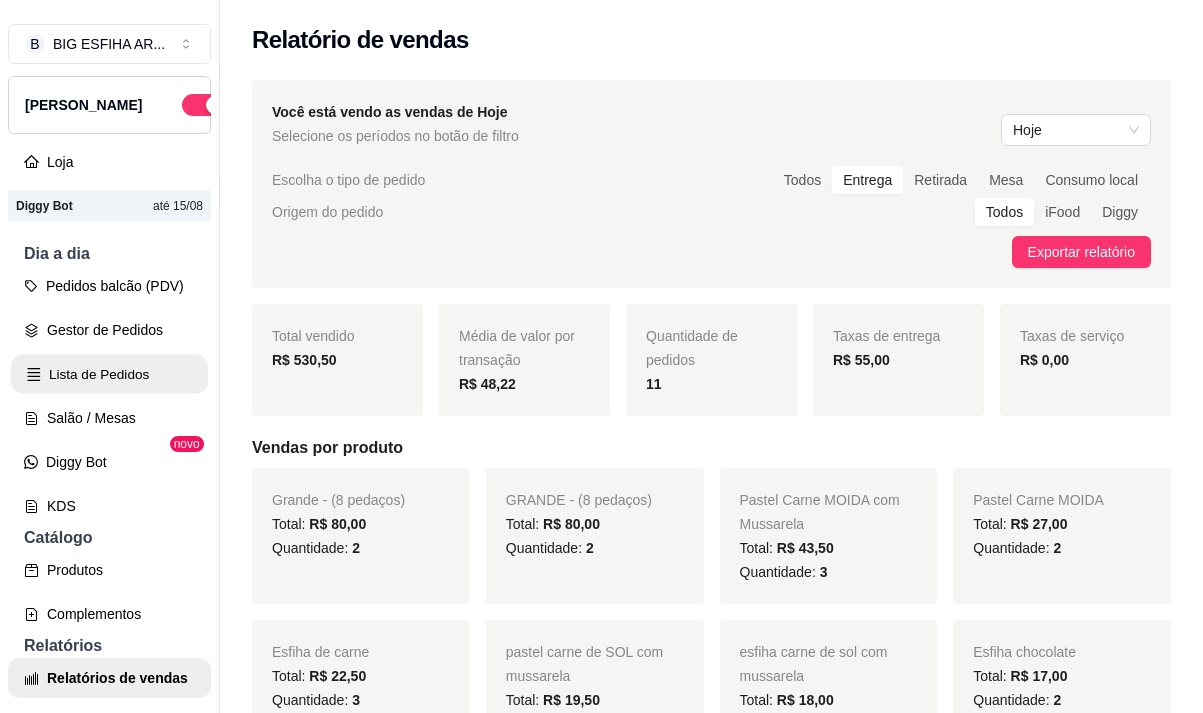 click on "Lista de Pedidos" at bounding box center (109, 374) 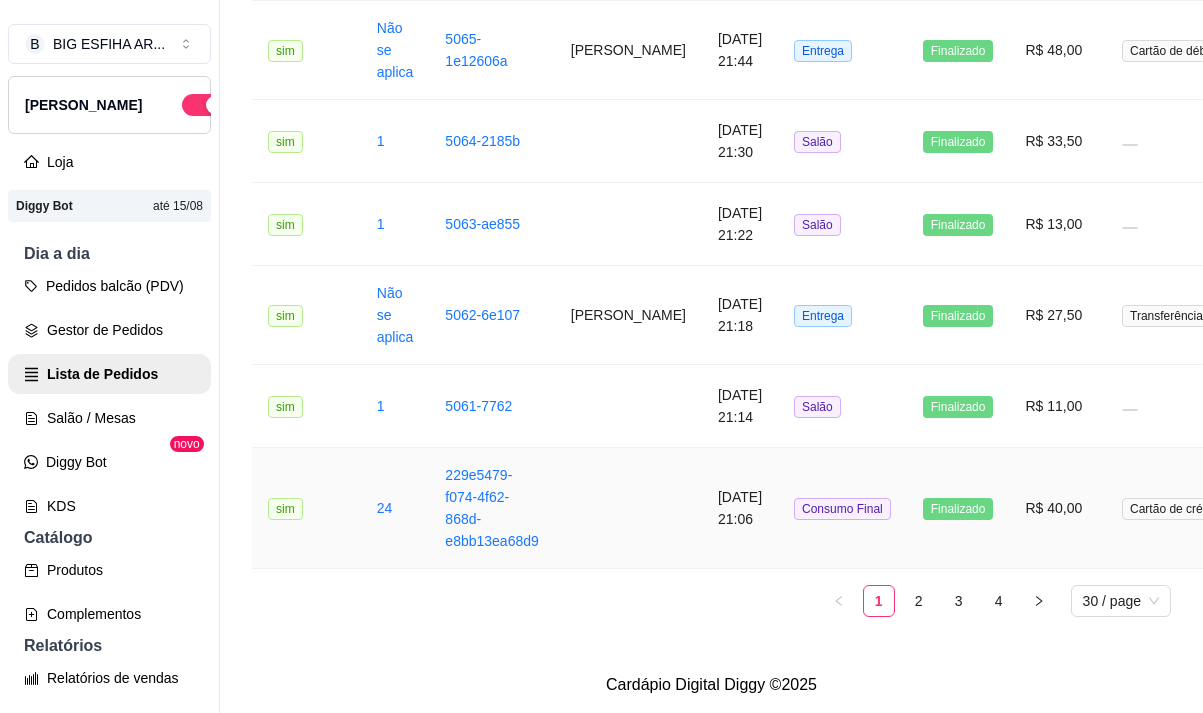 scroll, scrollTop: 2735, scrollLeft: 0, axis: vertical 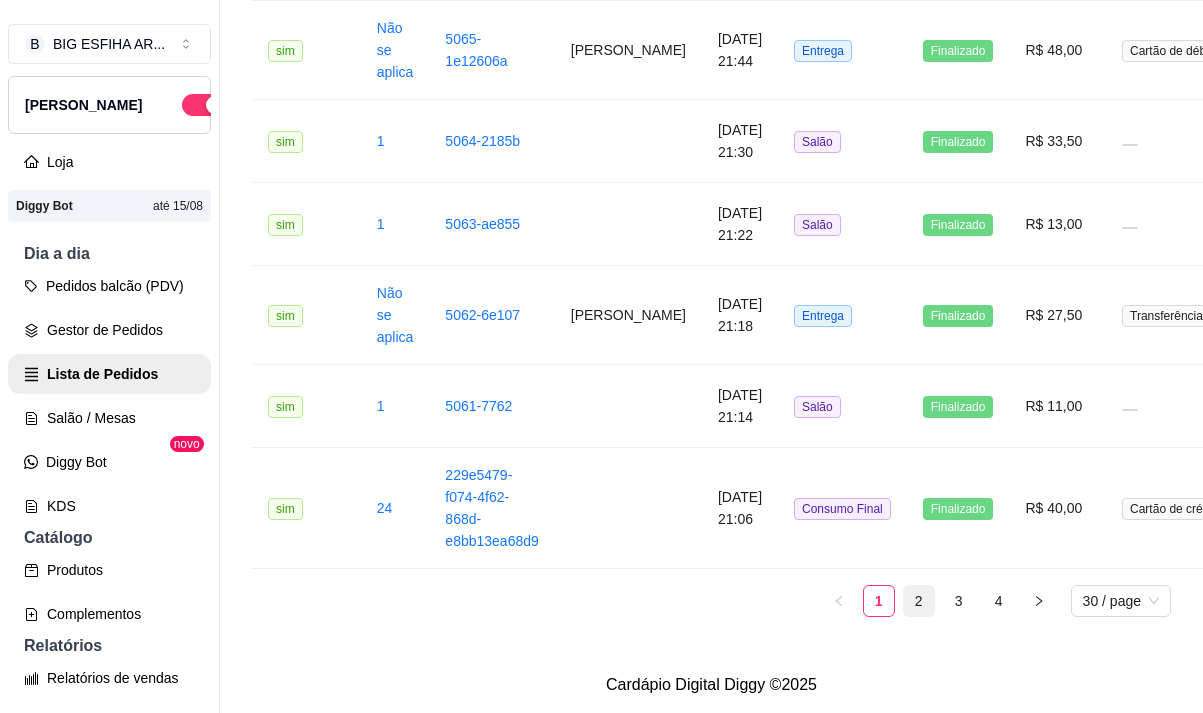 click on "2" at bounding box center [919, 601] 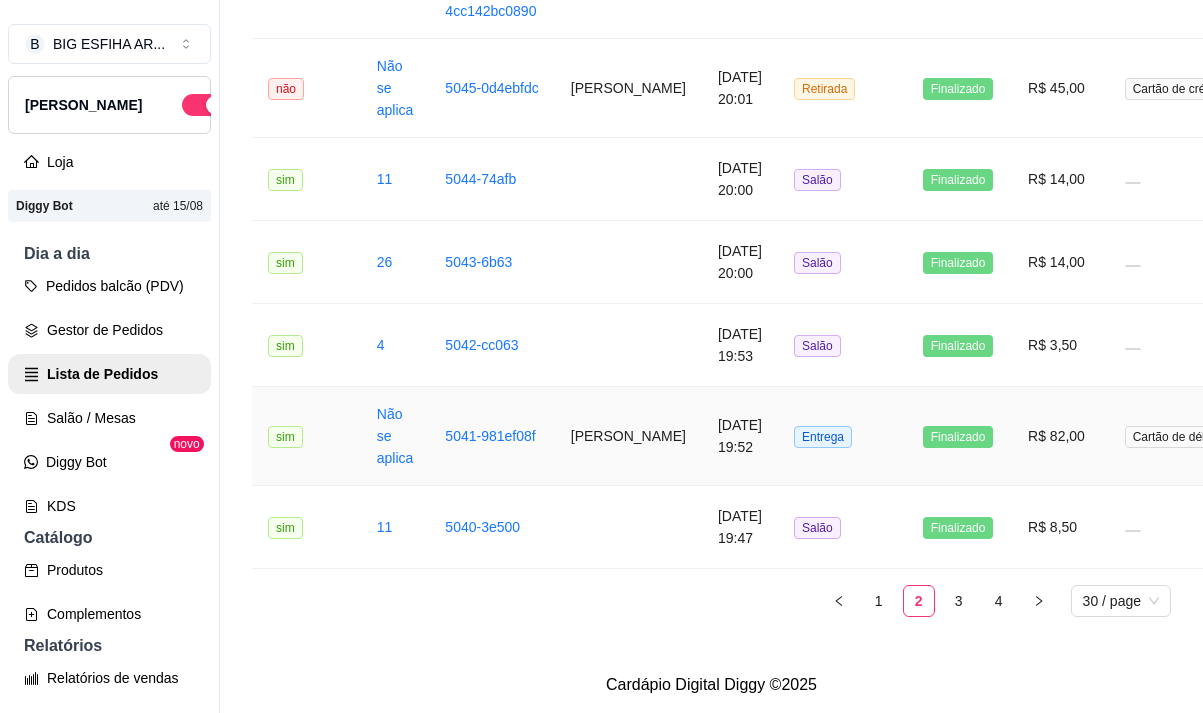 scroll, scrollTop: 2673, scrollLeft: 0, axis: vertical 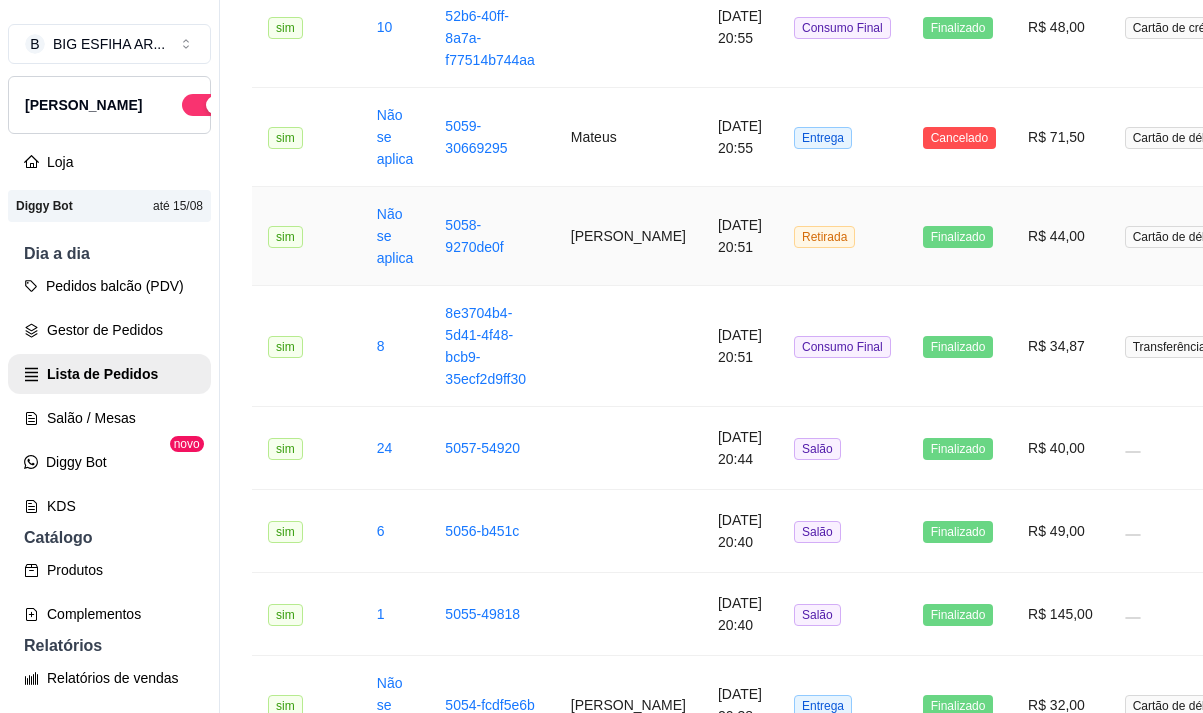 click on "19/07/2025 às 20:51" at bounding box center (740, 236) 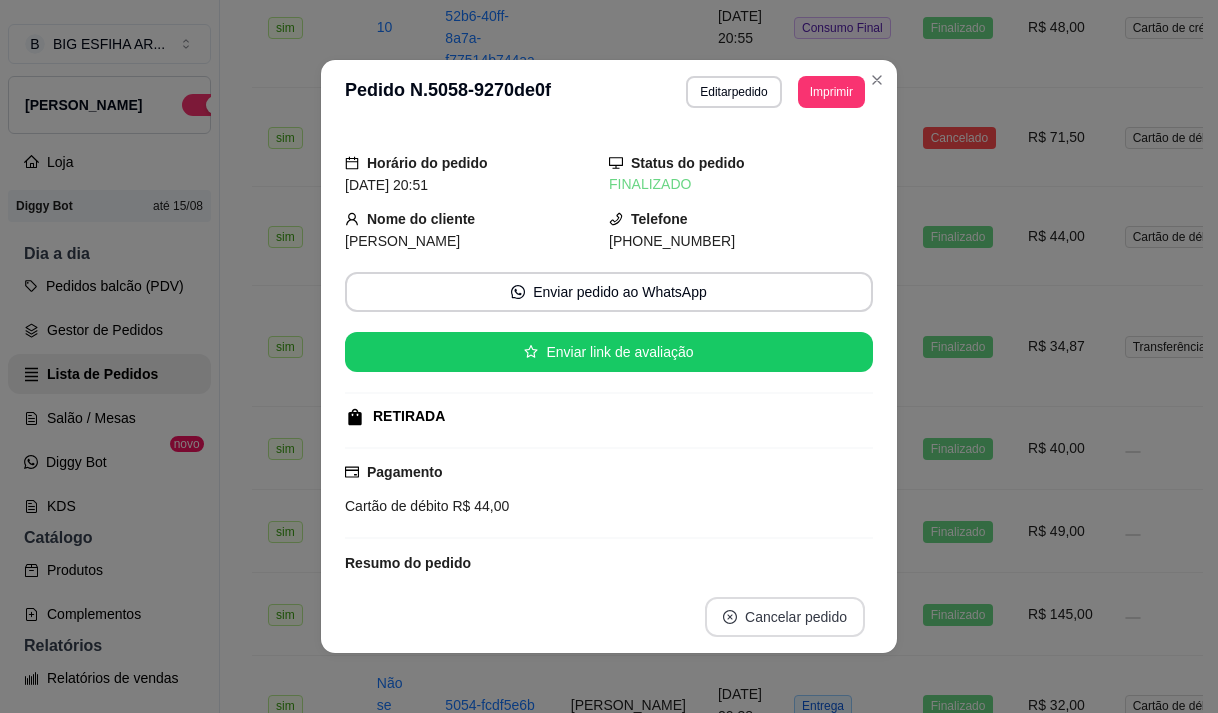 click on "Cancelar pedido" at bounding box center [785, 617] 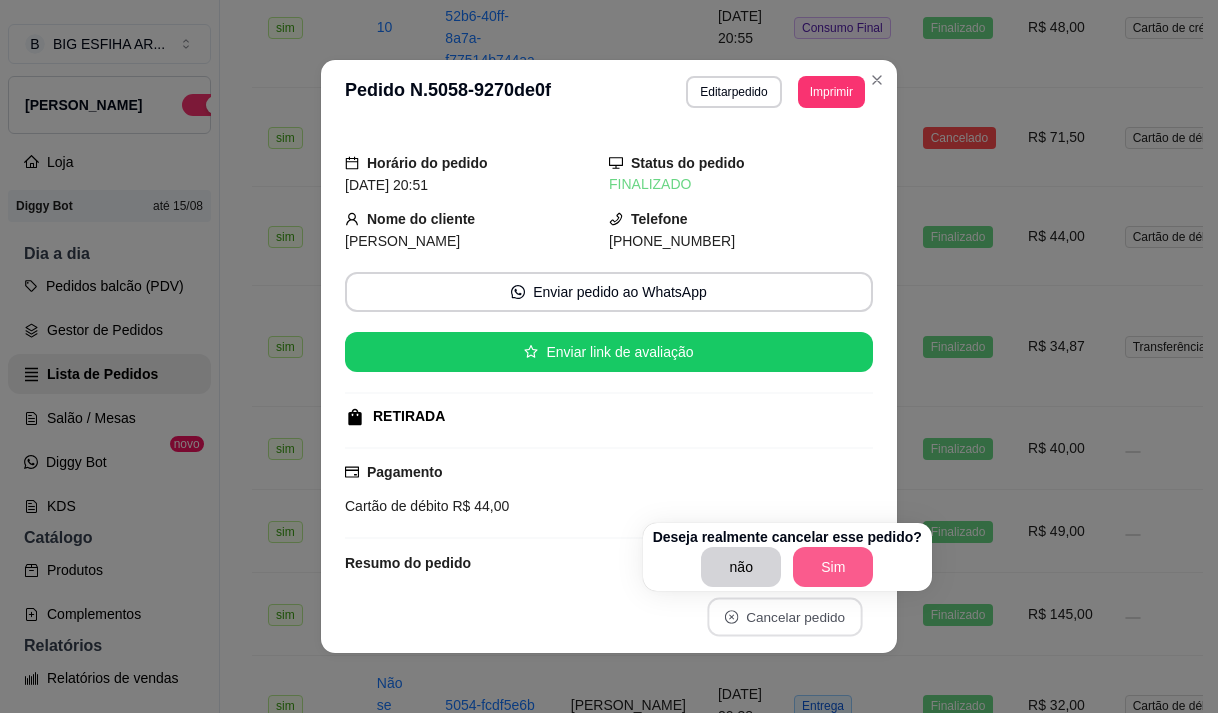 click on "Sim" at bounding box center [833, 567] 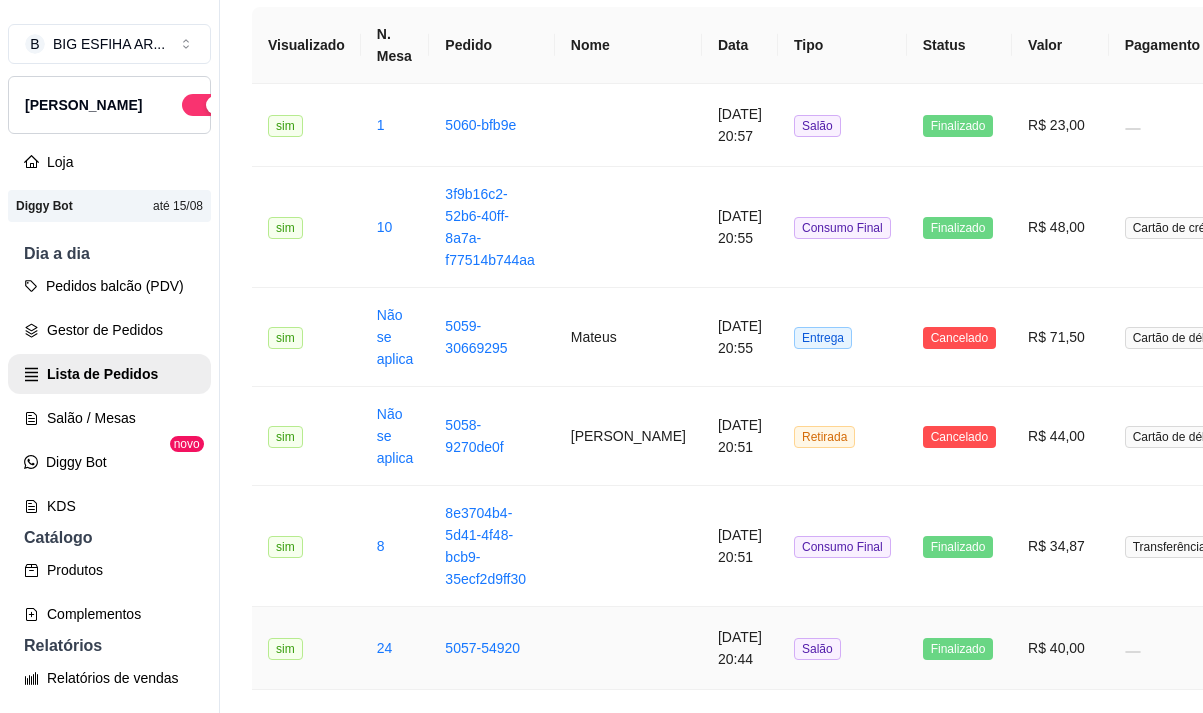 scroll, scrollTop: 73, scrollLeft: 0, axis: vertical 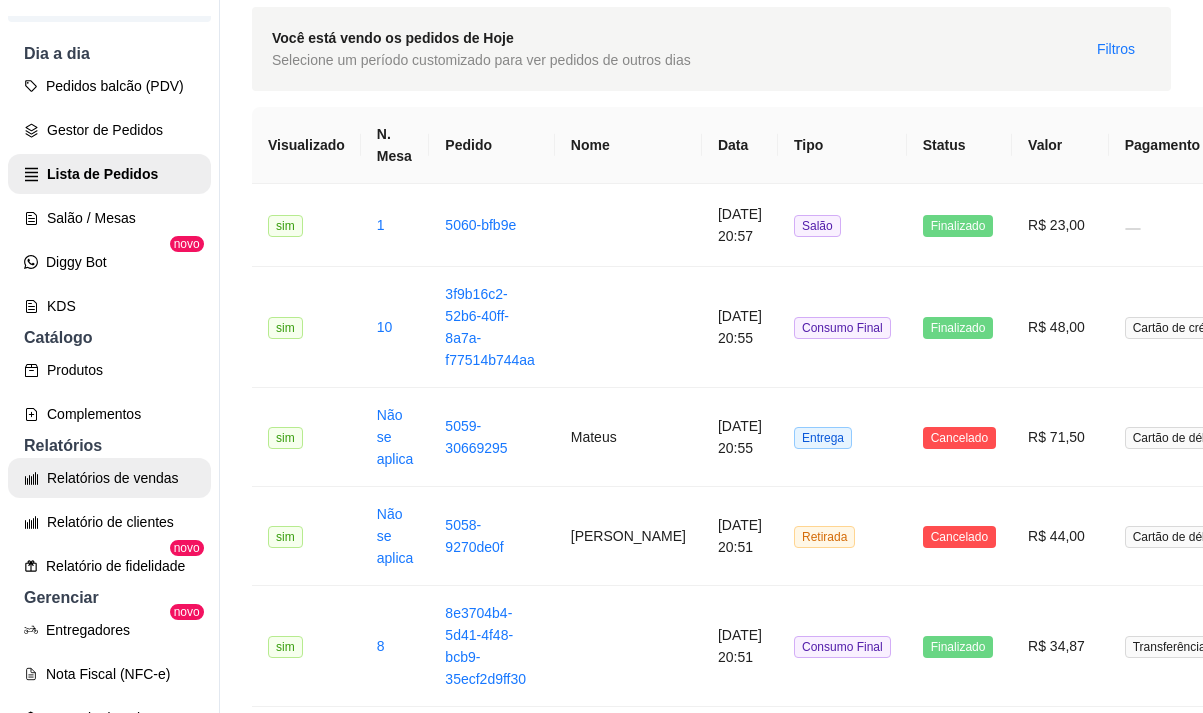 click on "Relatórios de vendas" at bounding box center [109, 478] 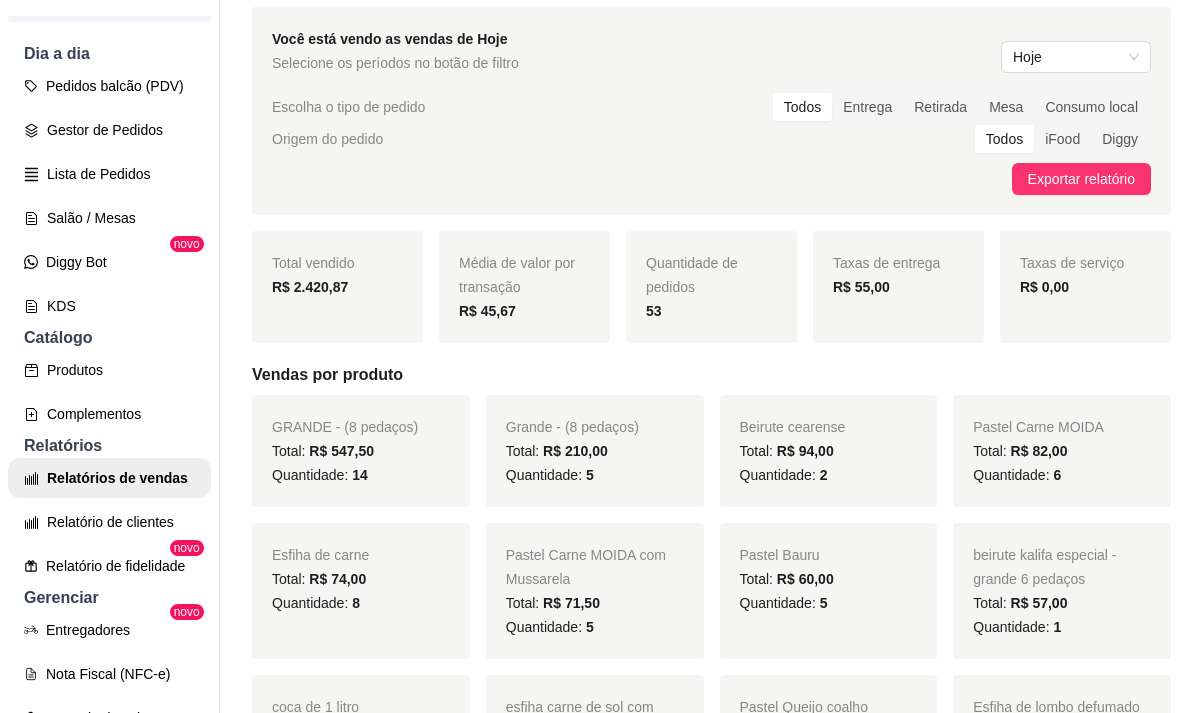 scroll, scrollTop: 0, scrollLeft: 0, axis: both 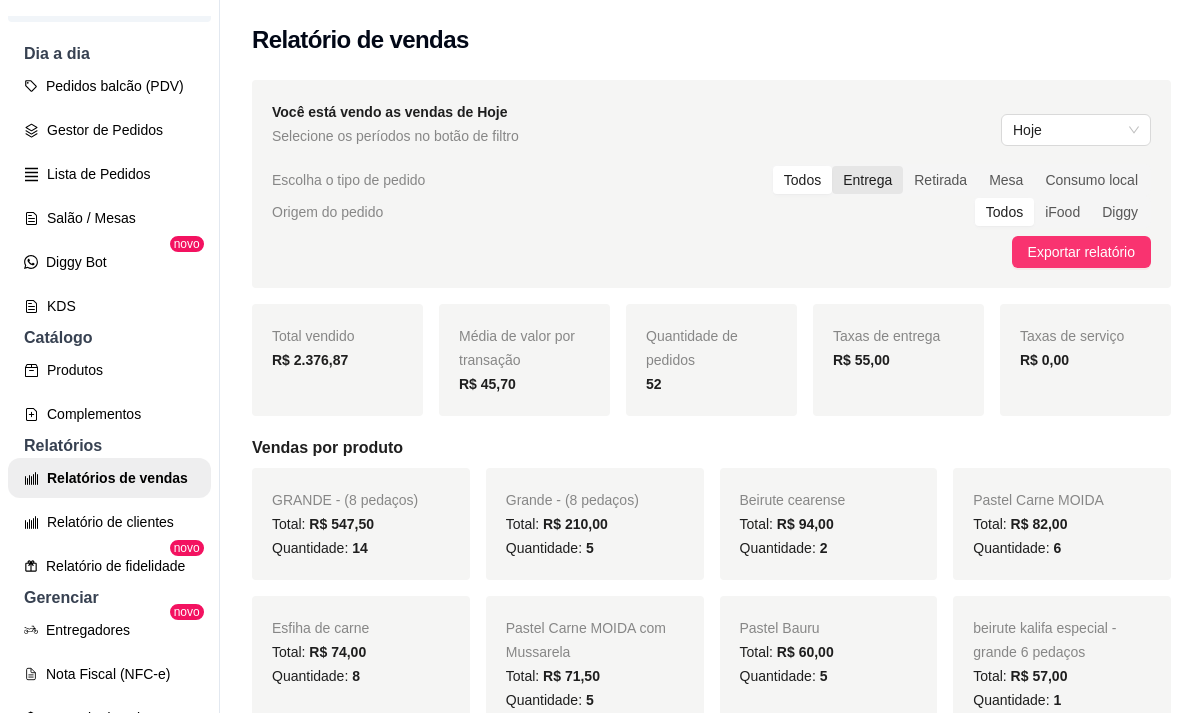 click on "Entrega" at bounding box center [867, 180] 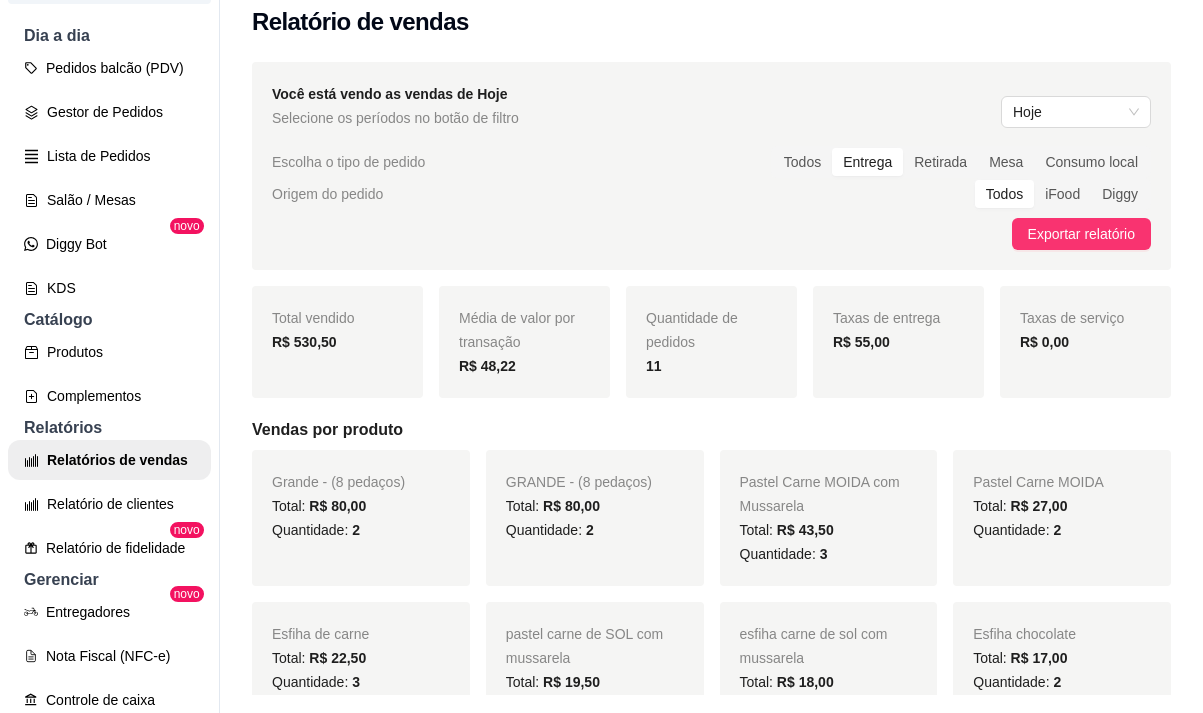 scroll, scrollTop: 32, scrollLeft: 0, axis: vertical 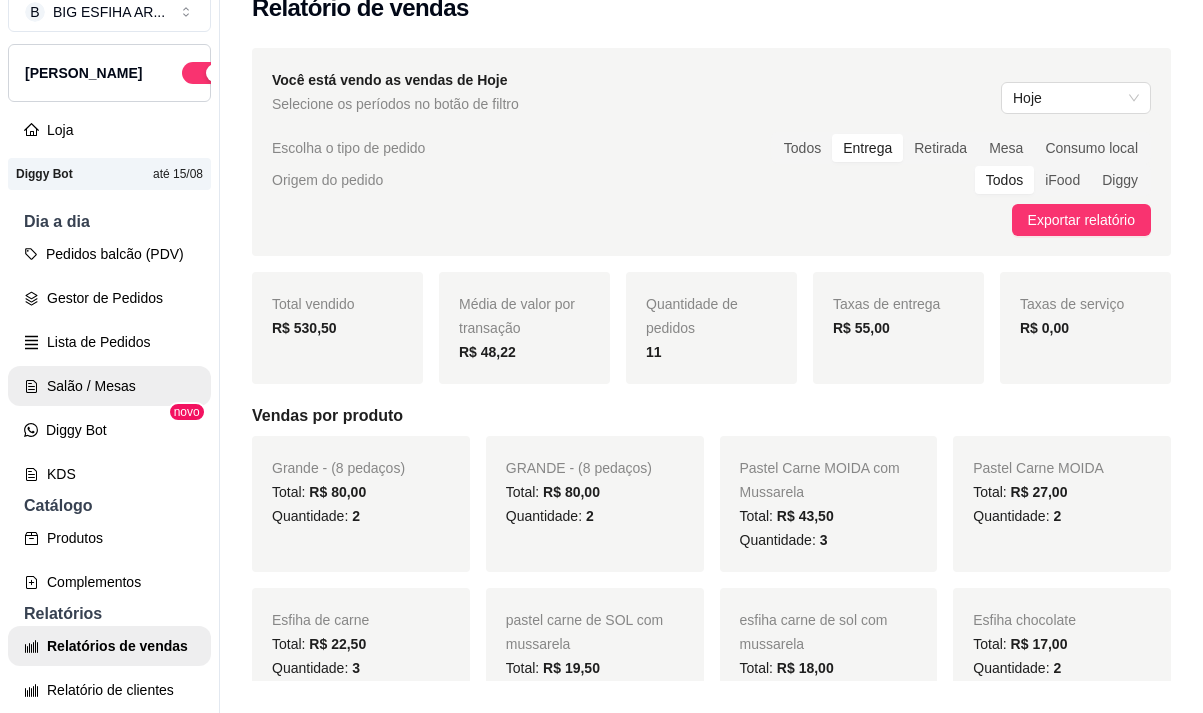 click on "Salão / Mesas" at bounding box center [109, 386] 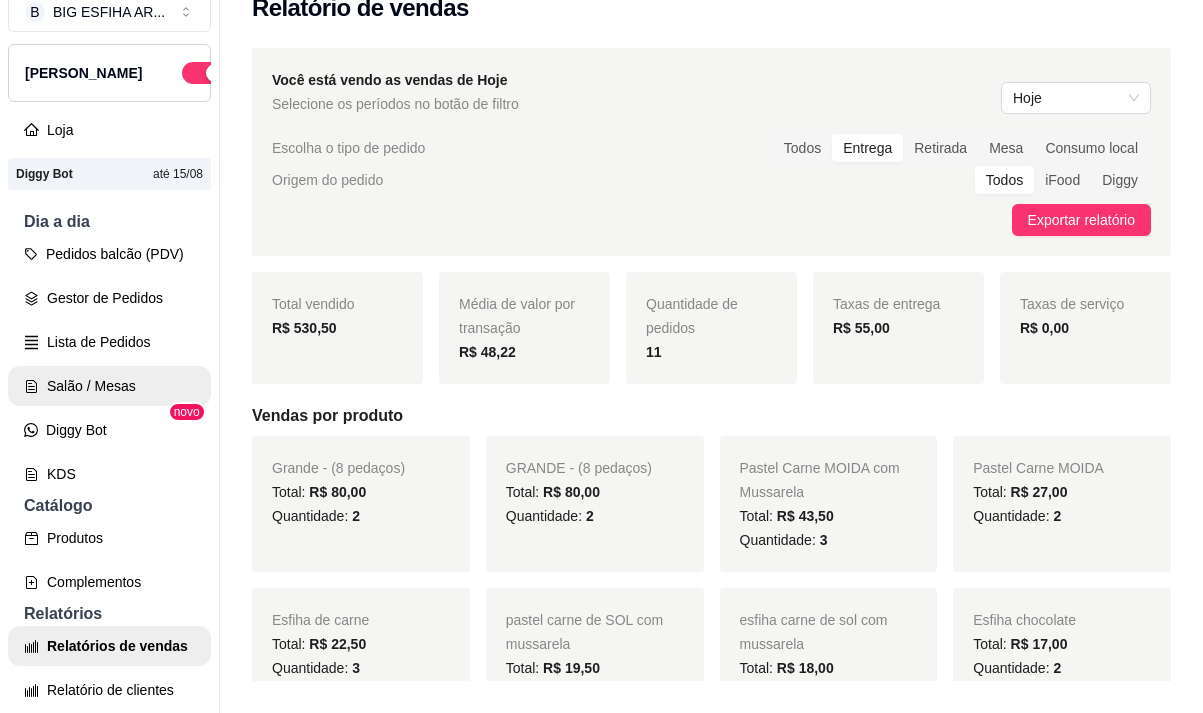 scroll, scrollTop: 0, scrollLeft: 0, axis: both 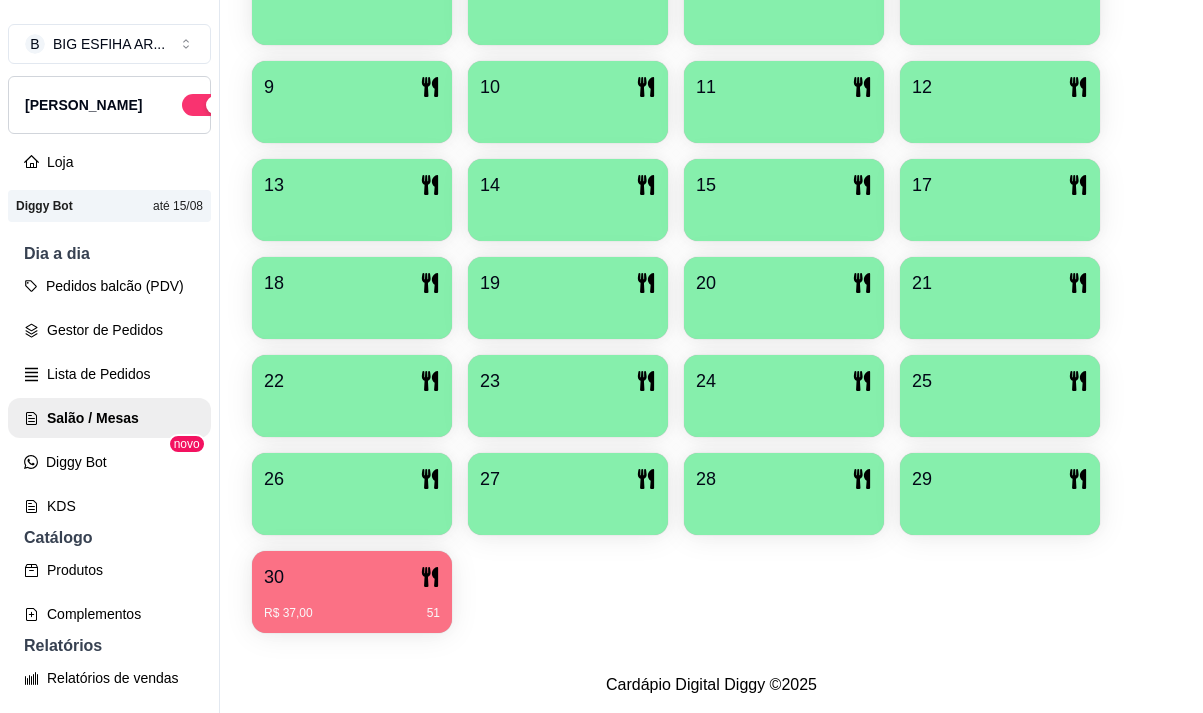 click on "R$ 37,00 51" at bounding box center [352, 613] 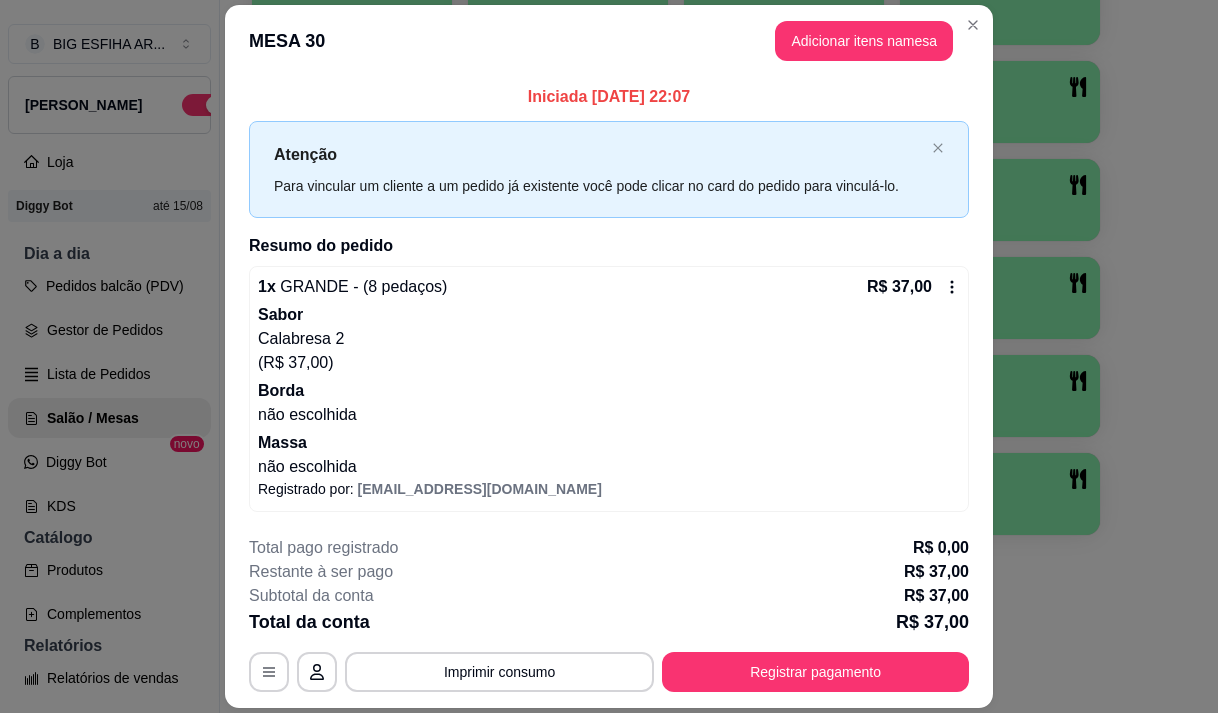 scroll, scrollTop: 59, scrollLeft: 0, axis: vertical 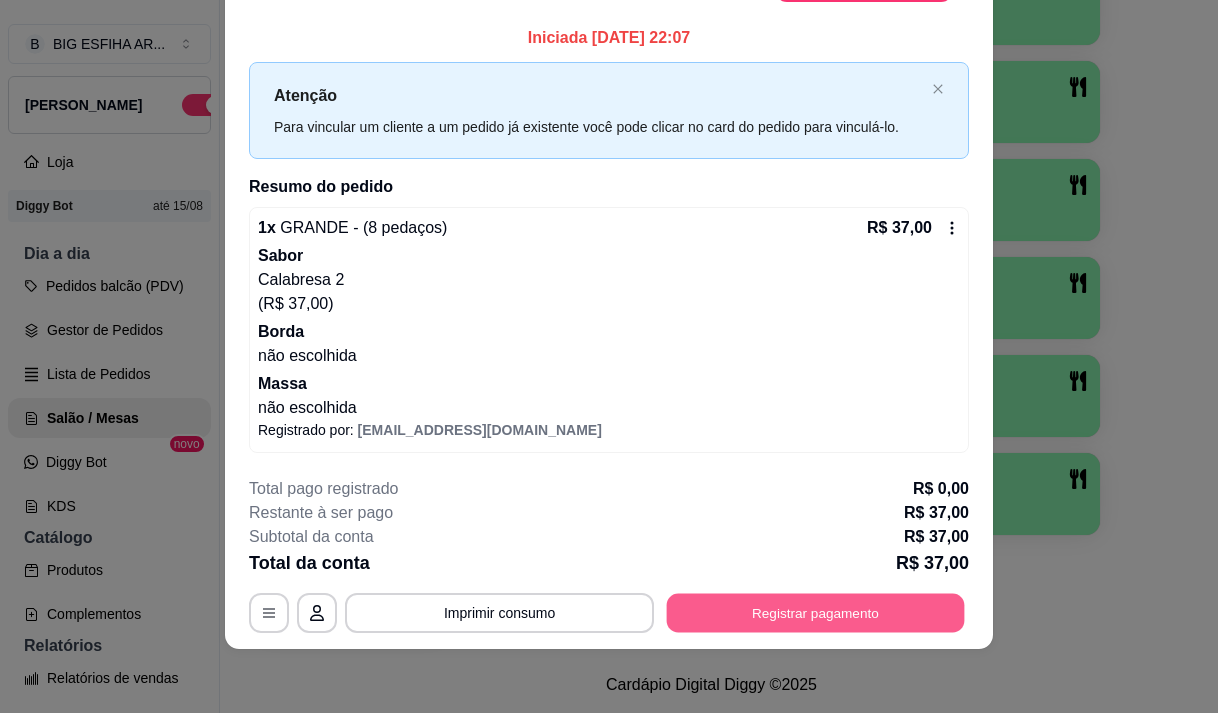 click on "Registrar pagamento" at bounding box center [816, 613] 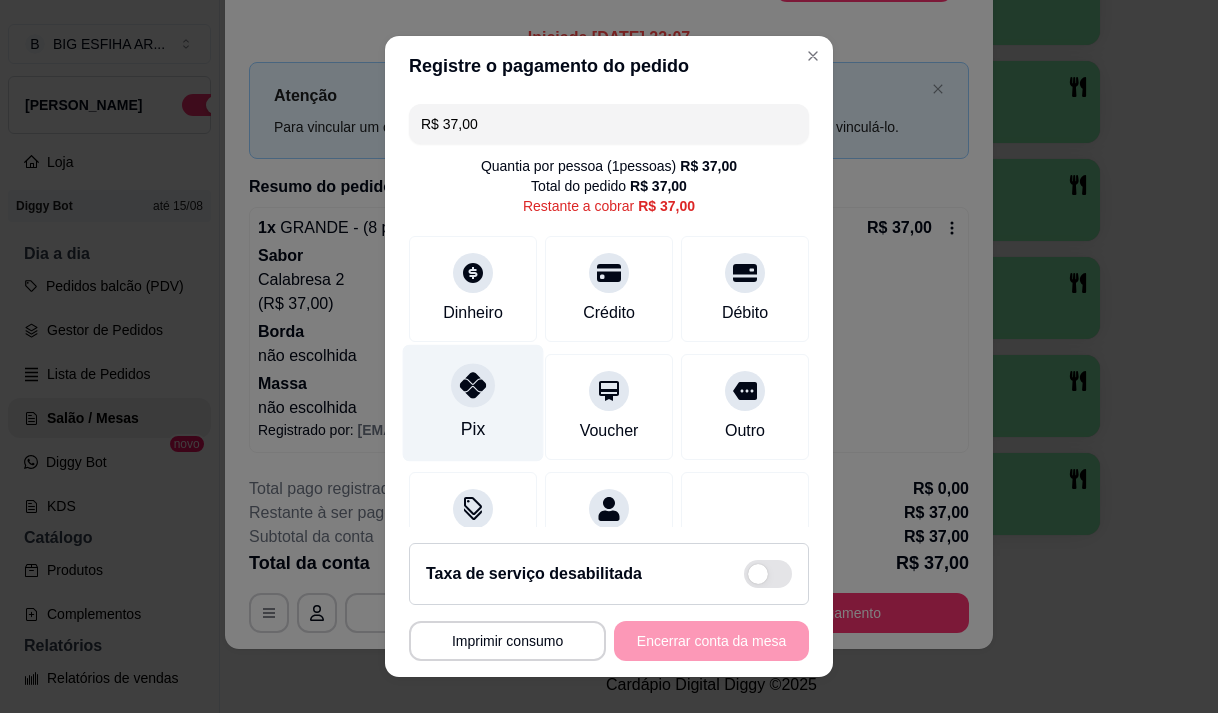 click on "Pix" at bounding box center (473, 402) 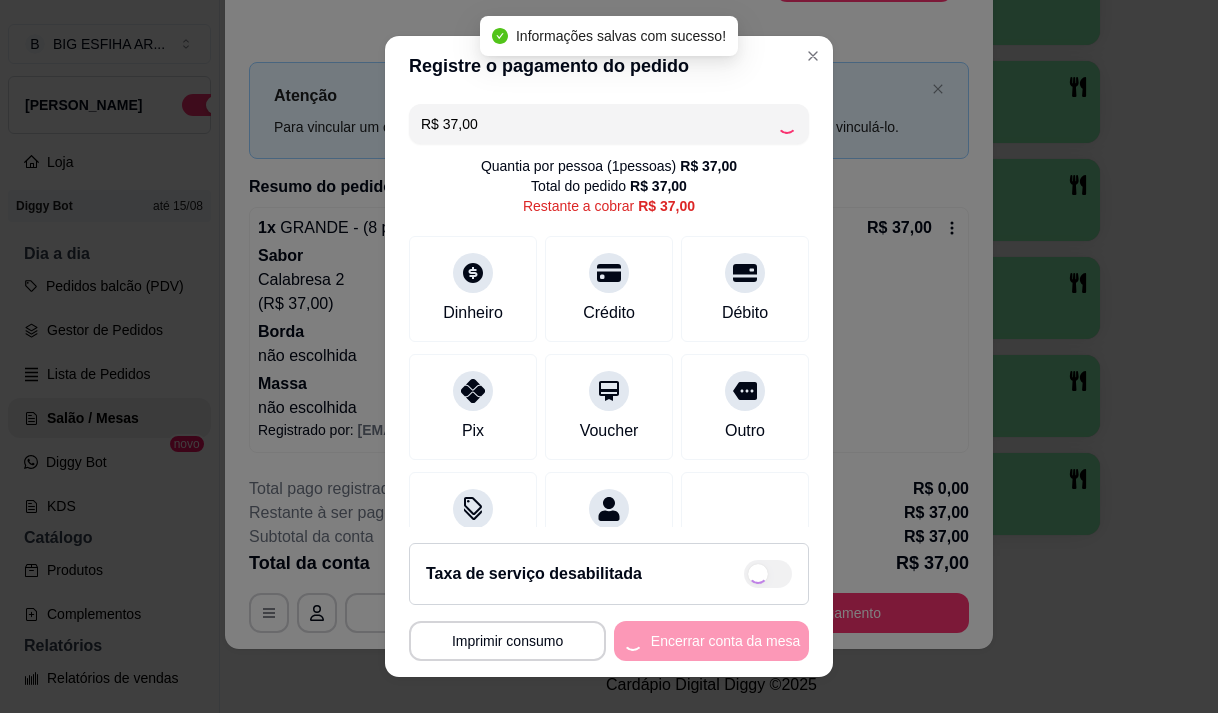 type on "R$ 0,00" 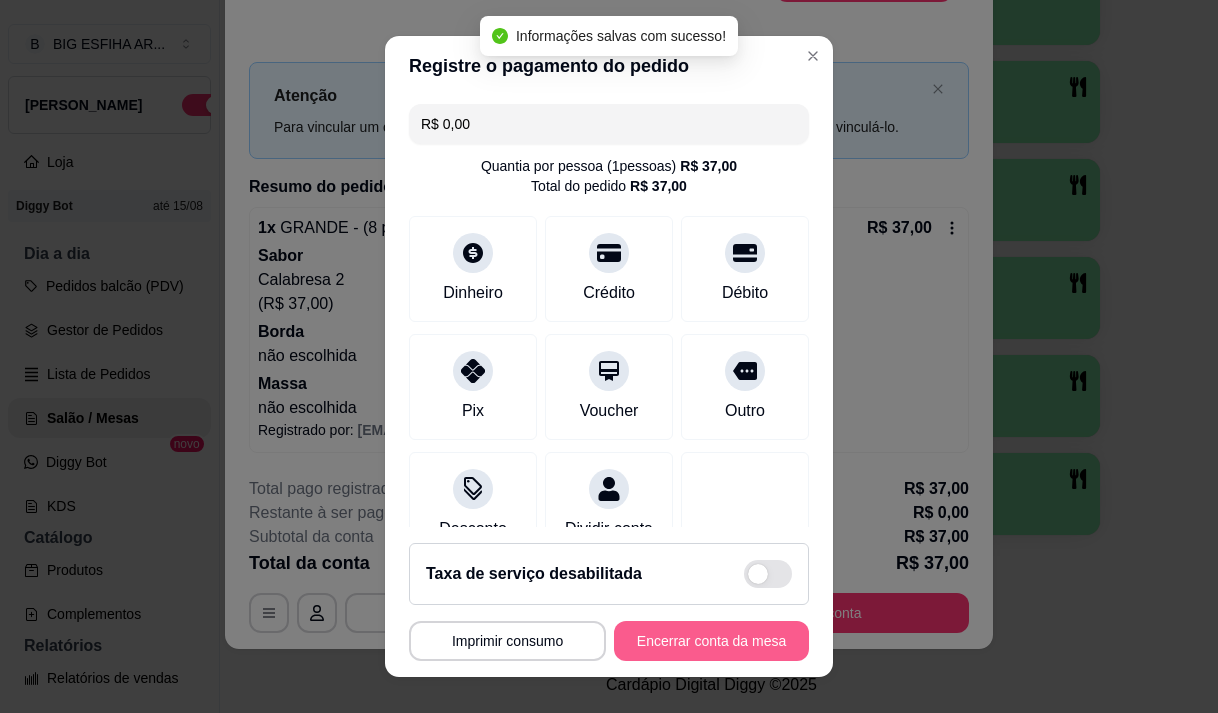 click on "Encerrar conta da mesa" at bounding box center (711, 641) 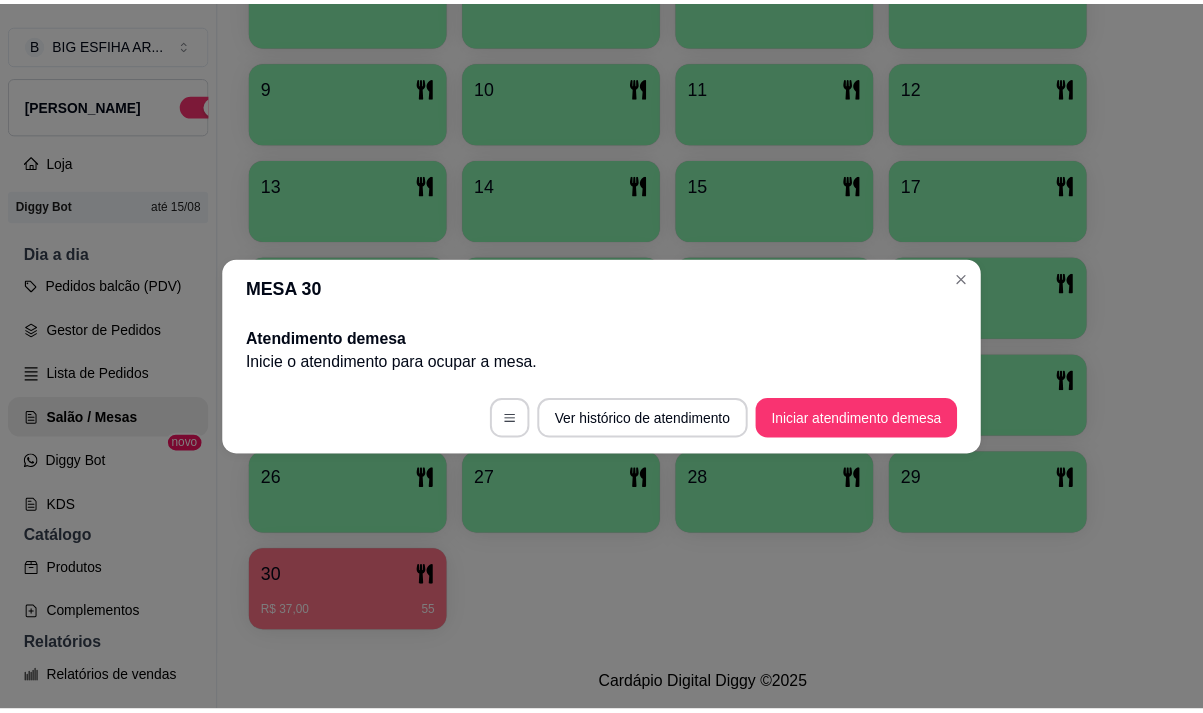 scroll, scrollTop: 0, scrollLeft: 0, axis: both 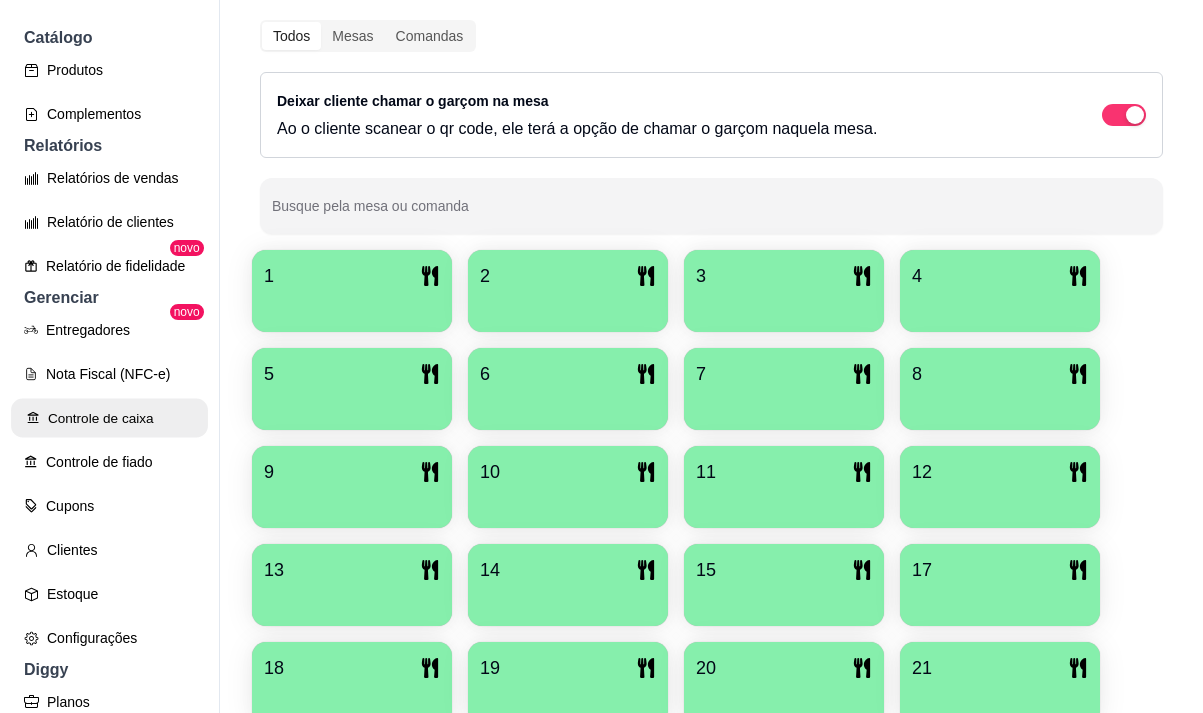 click on "Controle de caixa" at bounding box center [109, 418] 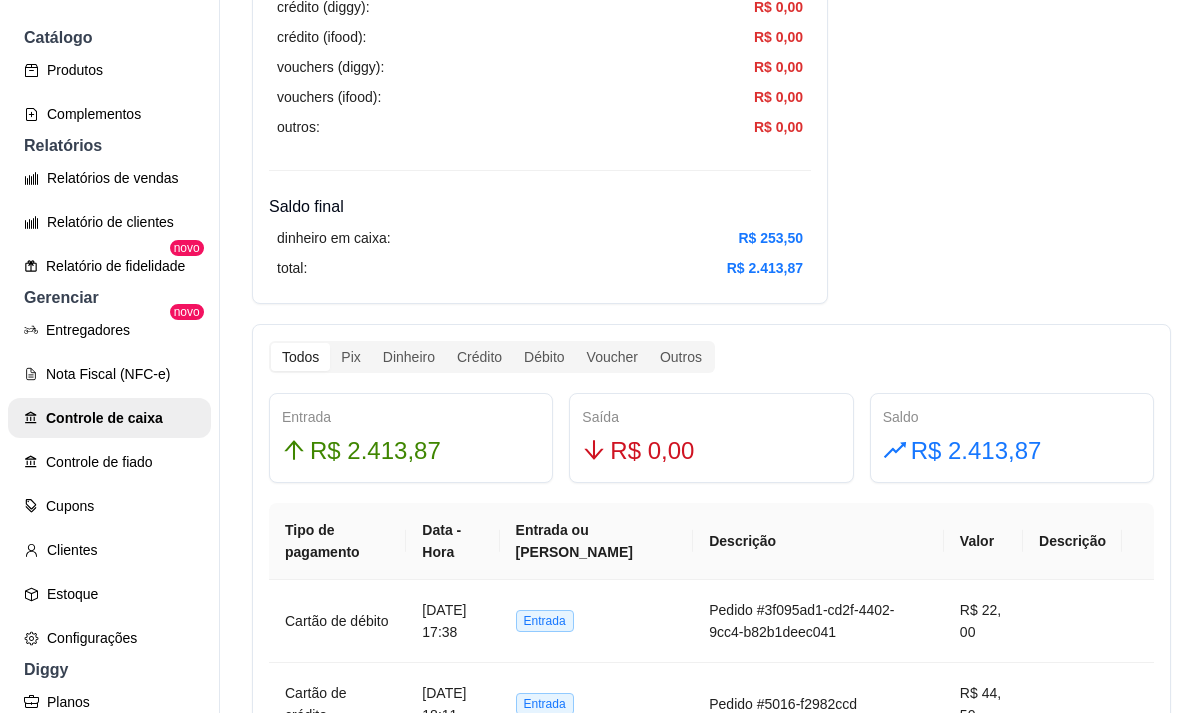 scroll, scrollTop: 900, scrollLeft: 0, axis: vertical 